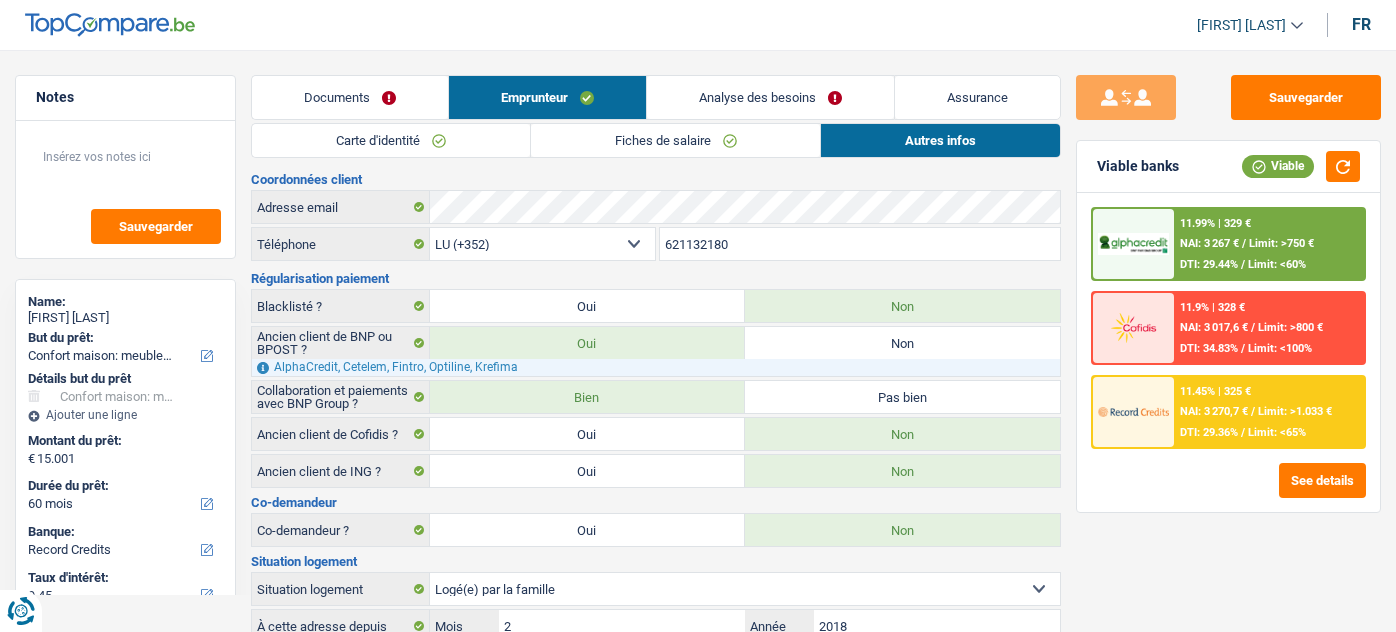 select on "household" 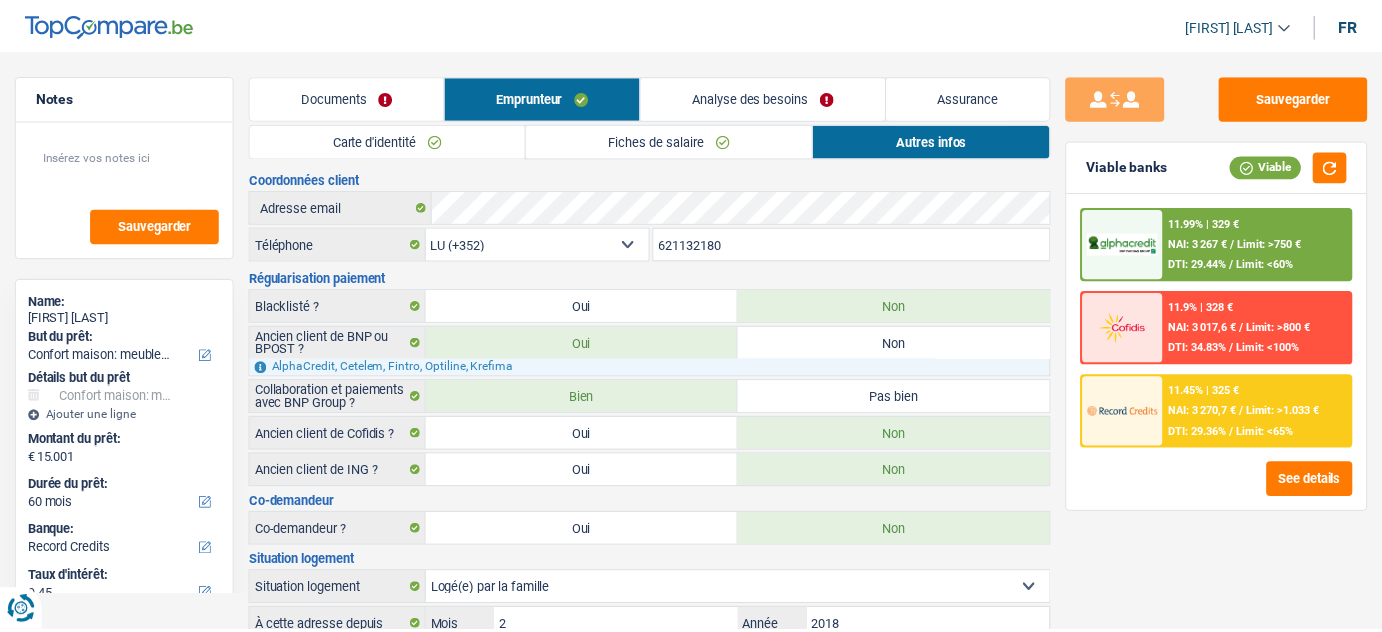 scroll, scrollTop: 0, scrollLeft: 0, axis: both 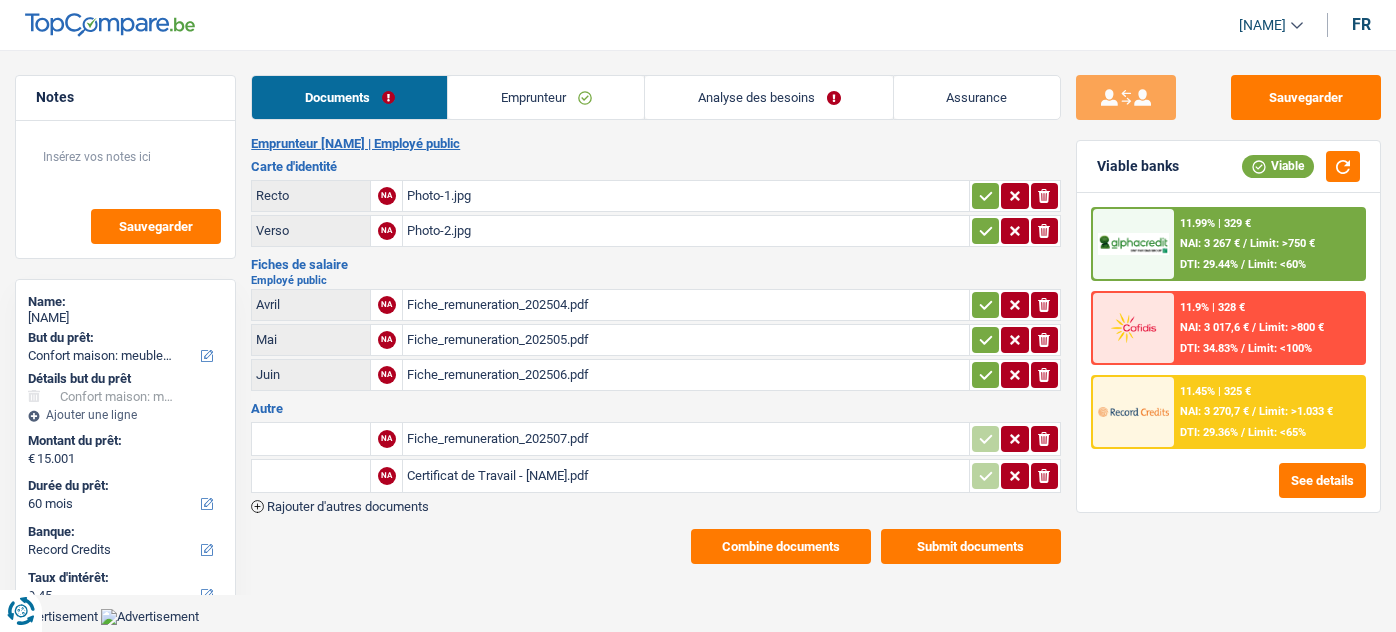 select on "household" 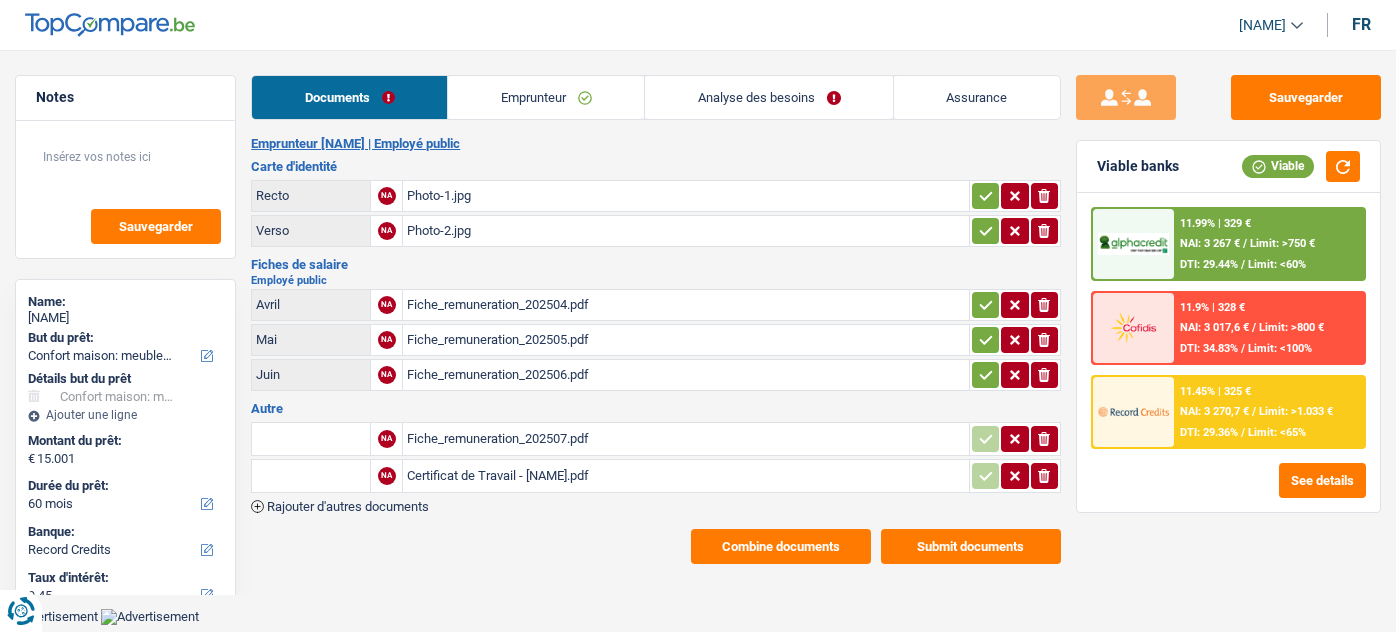 select on "household" 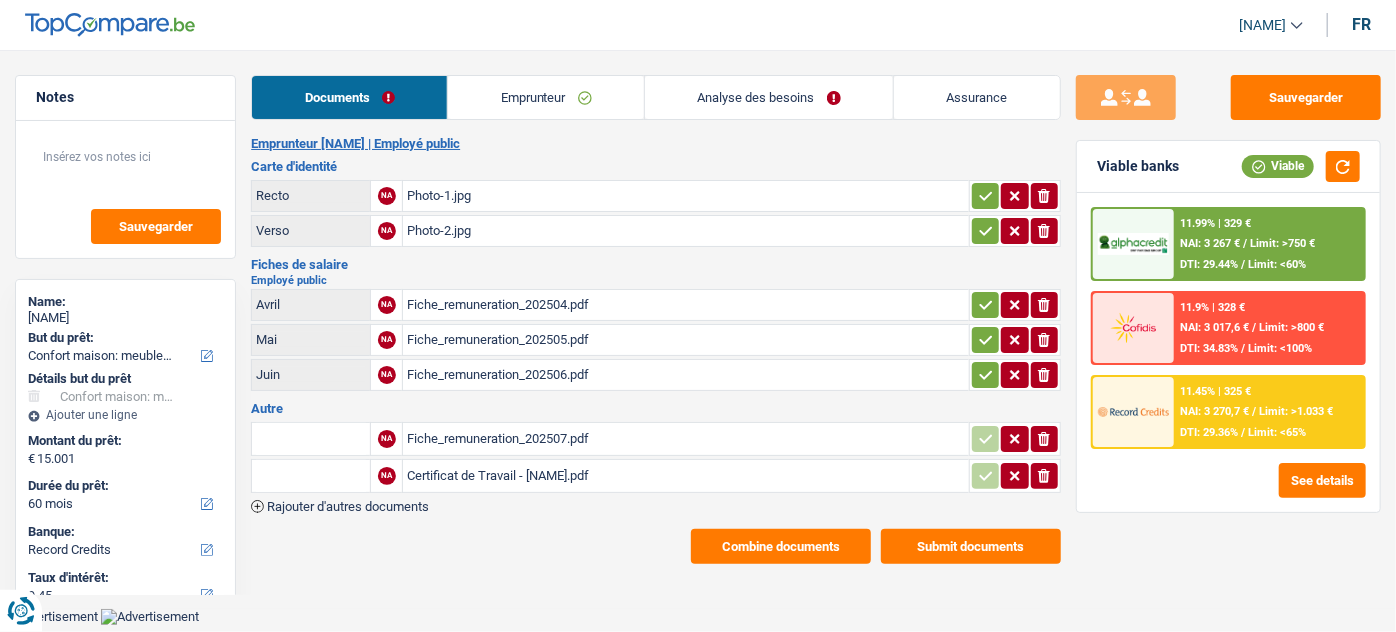 scroll, scrollTop: 0, scrollLeft: 0, axis: both 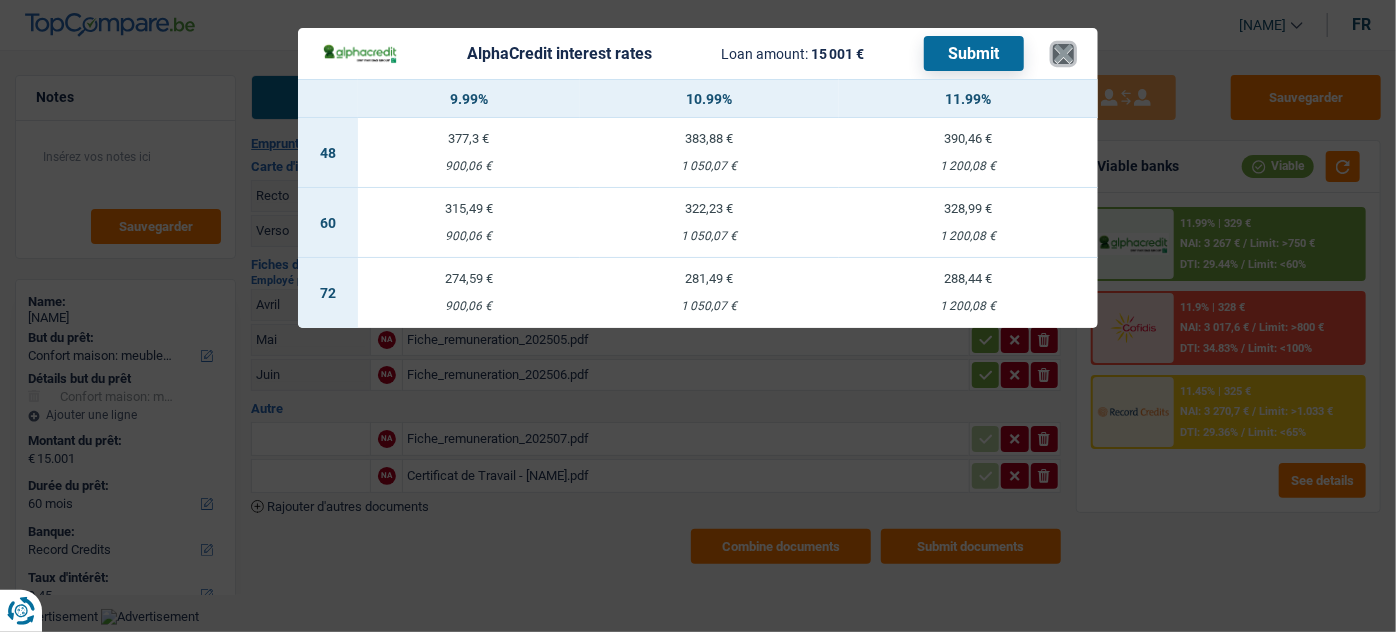 click on "×" at bounding box center [1063, 54] 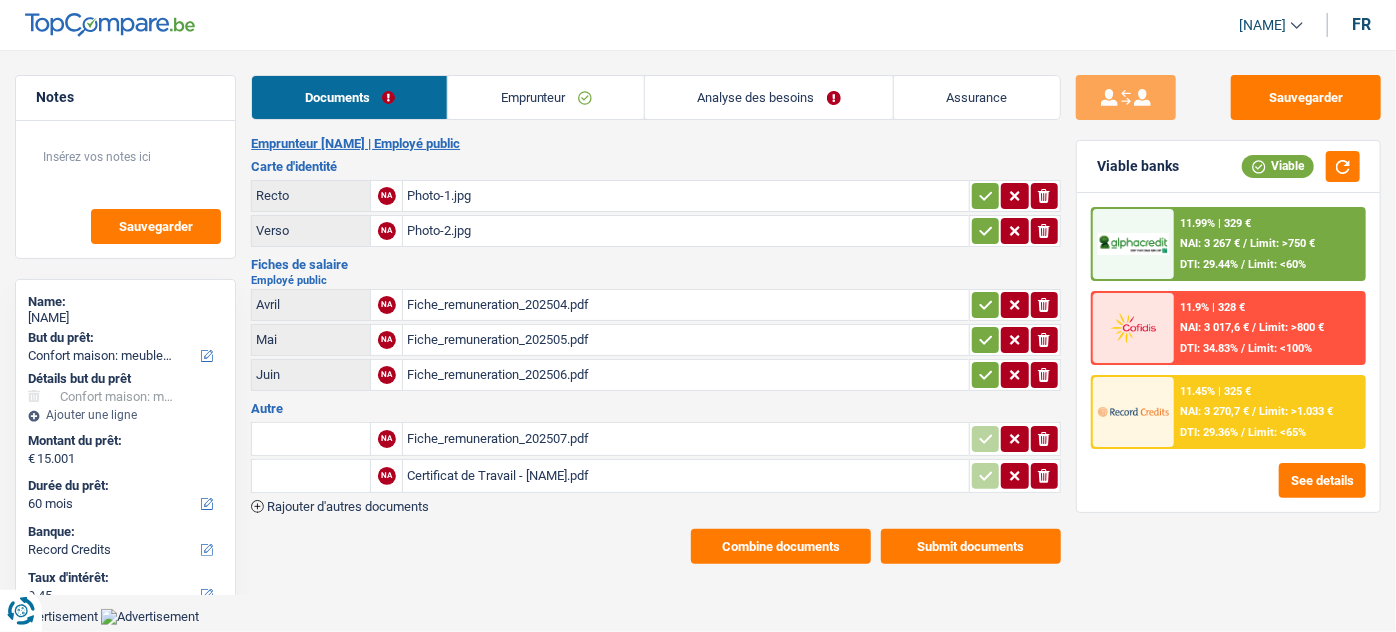 click on "Analyse des besoins" at bounding box center [769, 97] 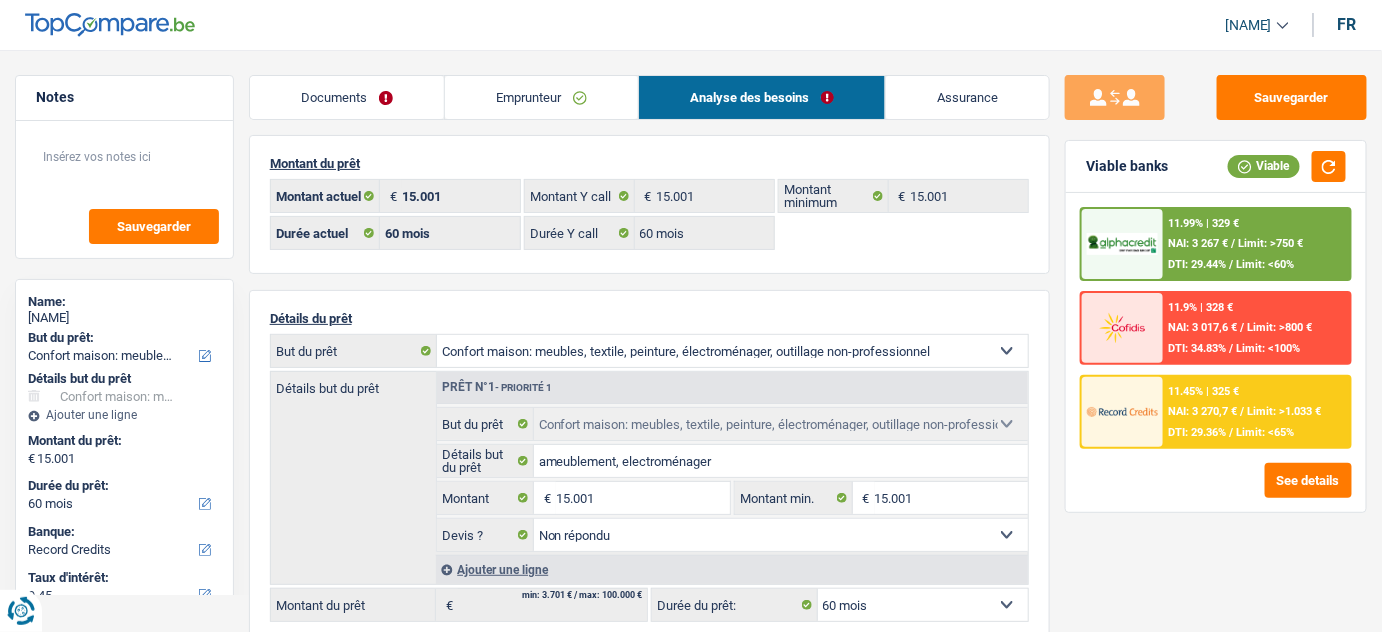click on "11.99% | 329 €
NAI: 3 267 €
/
Limit: >750 €
DTI: 29.44%
/
Limit: <60%" at bounding box center [1256, 244] 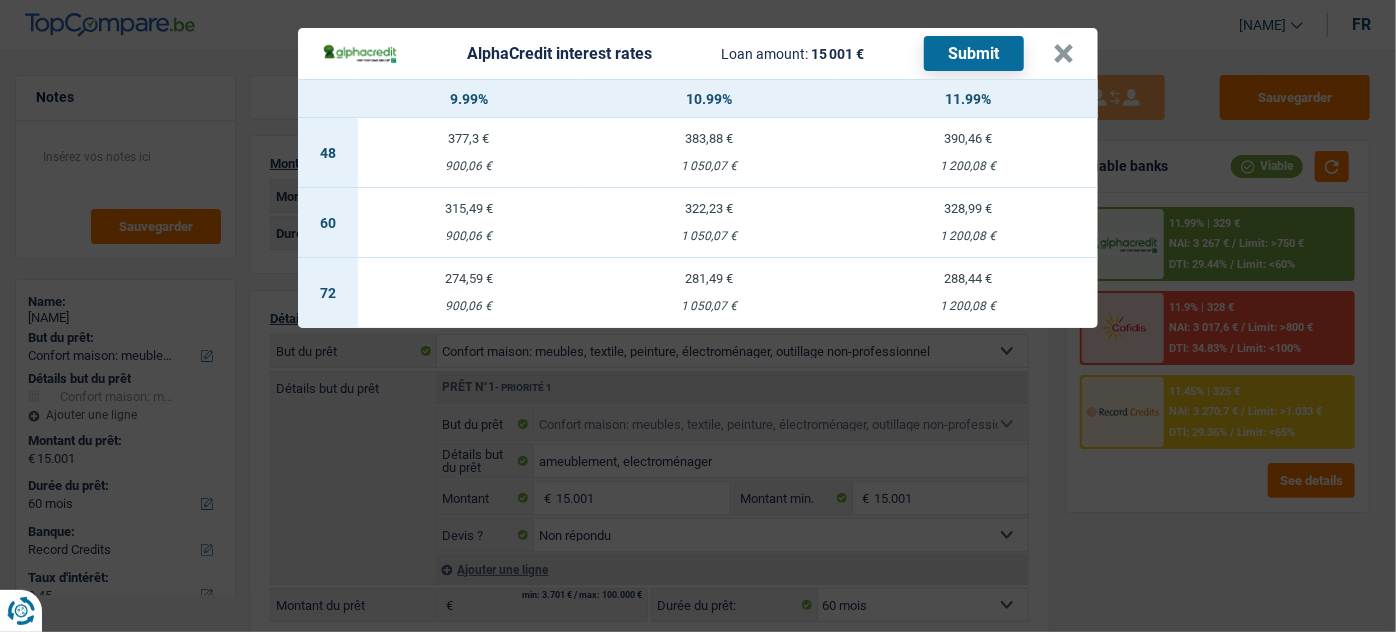 click on "1 200,08 €" at bounding box center (968, 236) 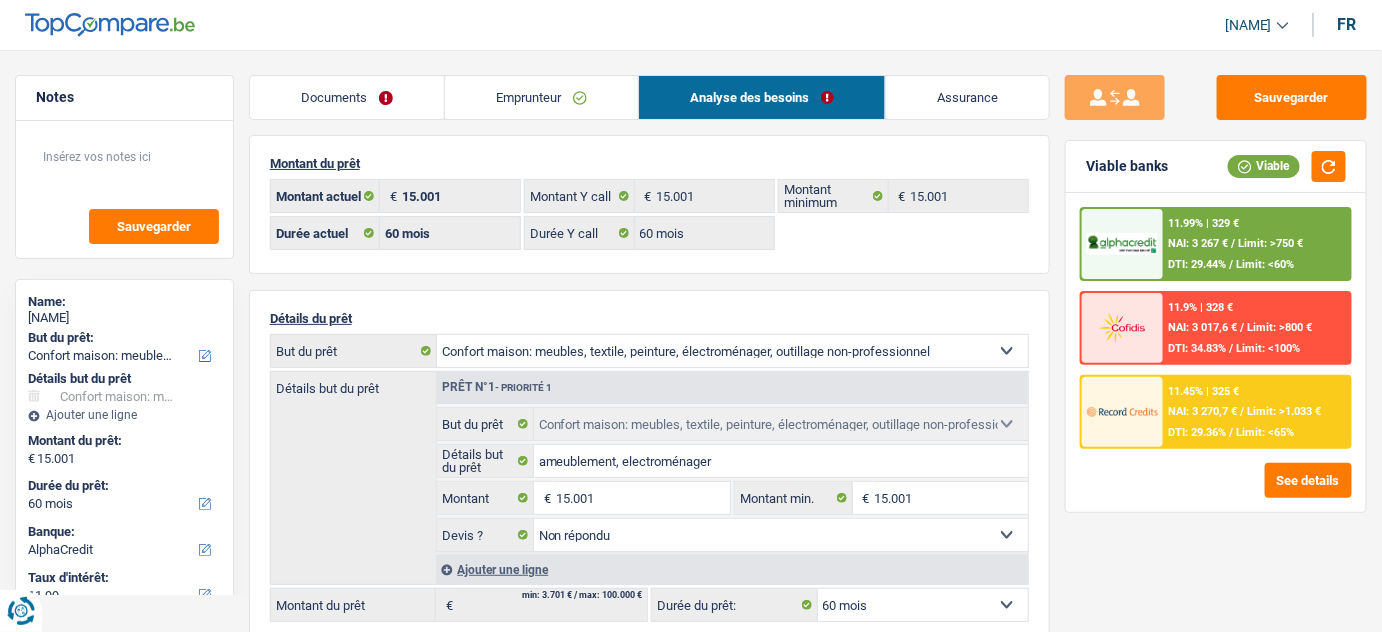 click on "11.9% | 328 €
NAI: 3 017,6 €
/
Limit: >800 €
DTI: 34.83%
/
Limit: <100%" at bounding box center [1256, 328] 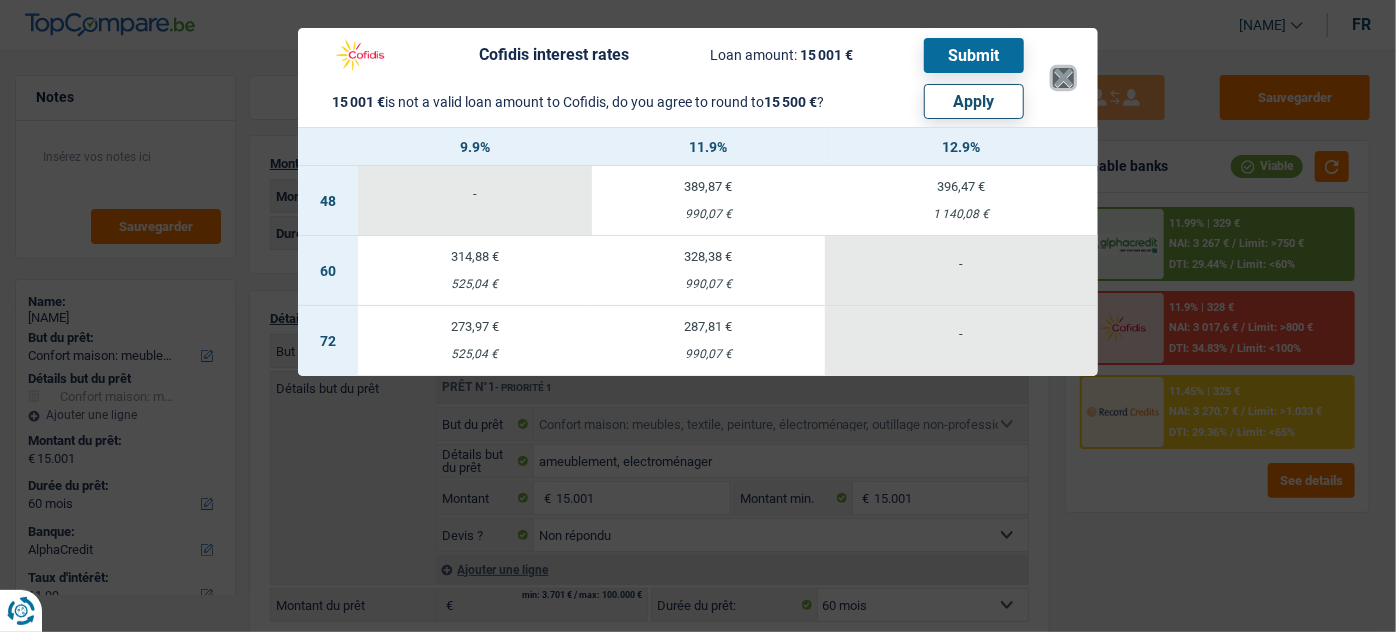 drag, startPoint x: 1069, startPoint y: 67, endPoint x: 1162, endPoint y: 227, distance: 185.06485 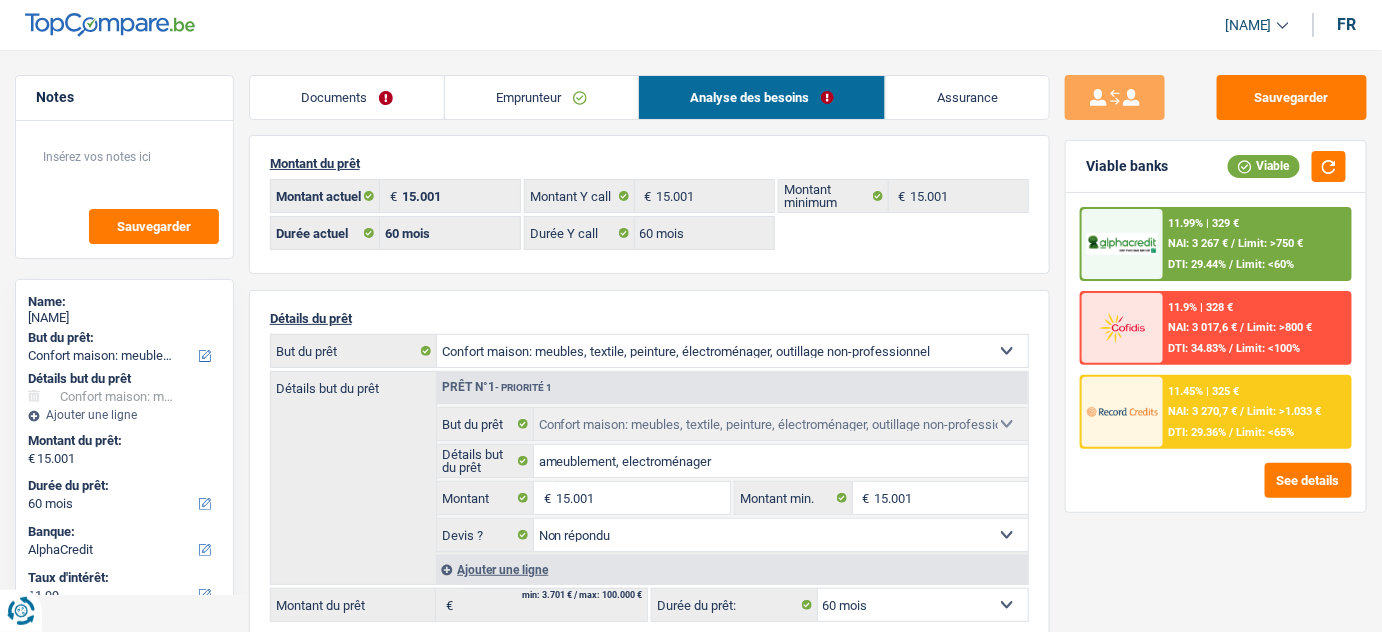 click on "NAI: 3 267 €" at bounding box center (1199, 243) 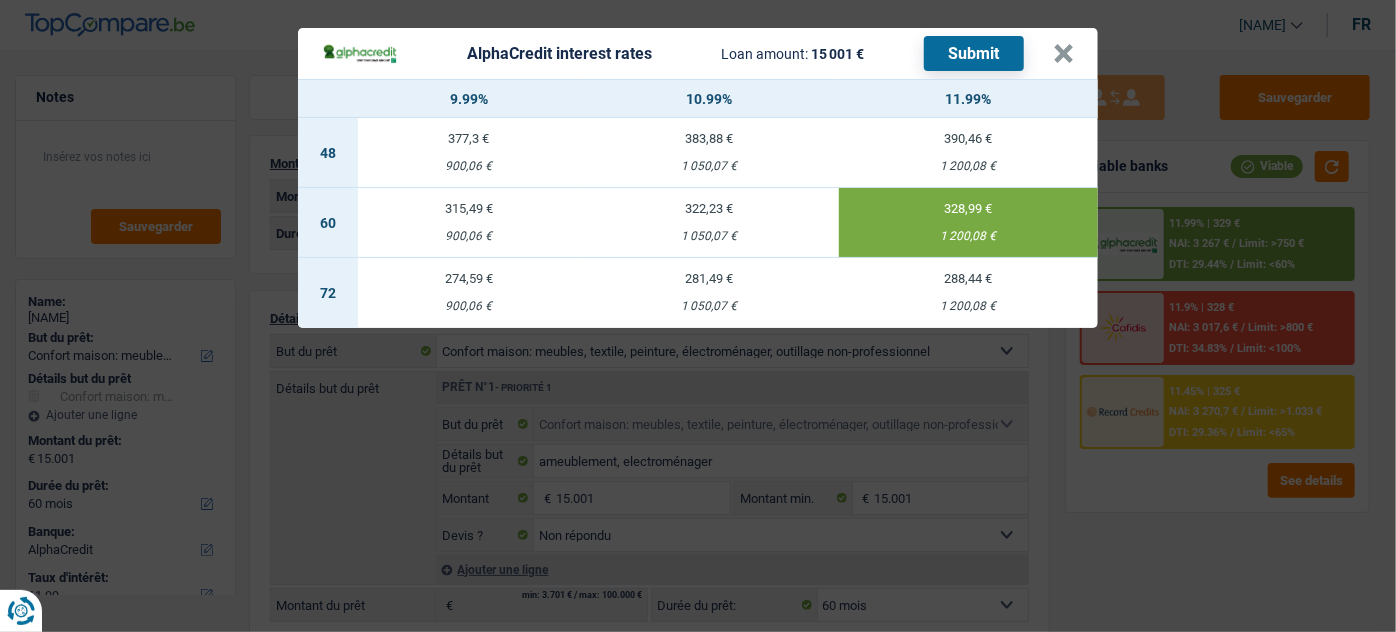 click on "Submit" at bounding box center (974, 53) 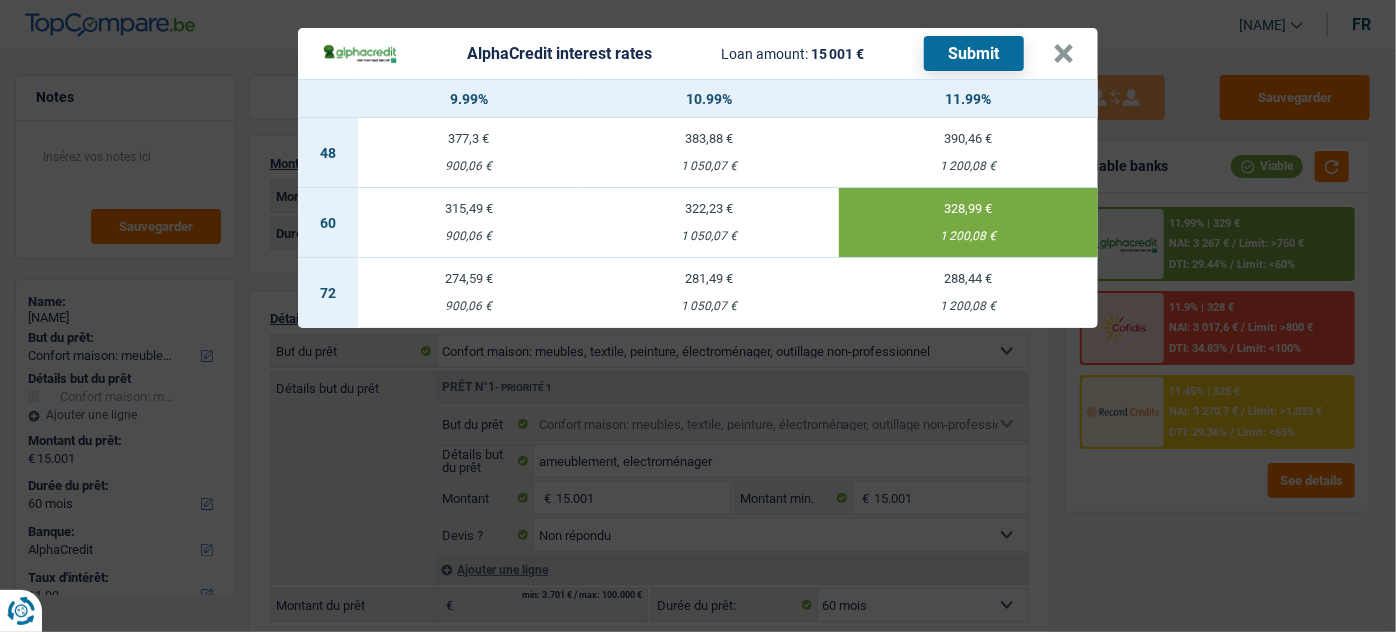 click on "AlphaCredit interest rates
Loan amount:
15 001 €
Submit" at bounding box center (673, 53) 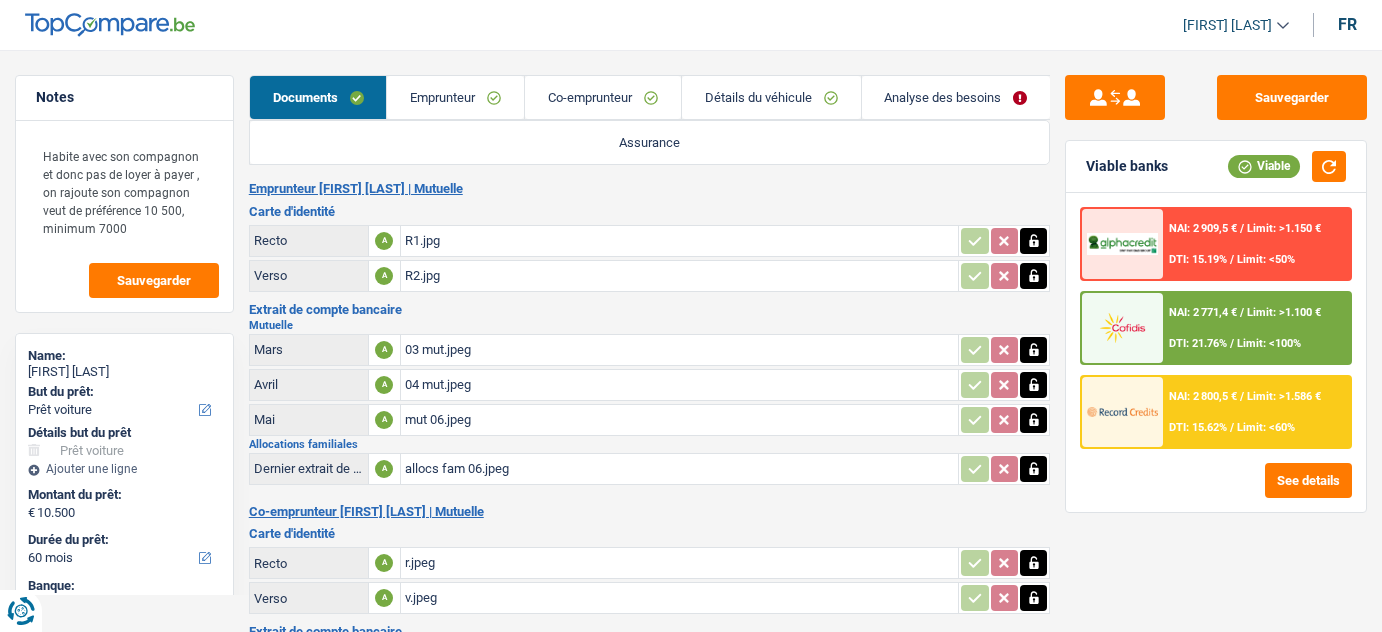 select on "car" 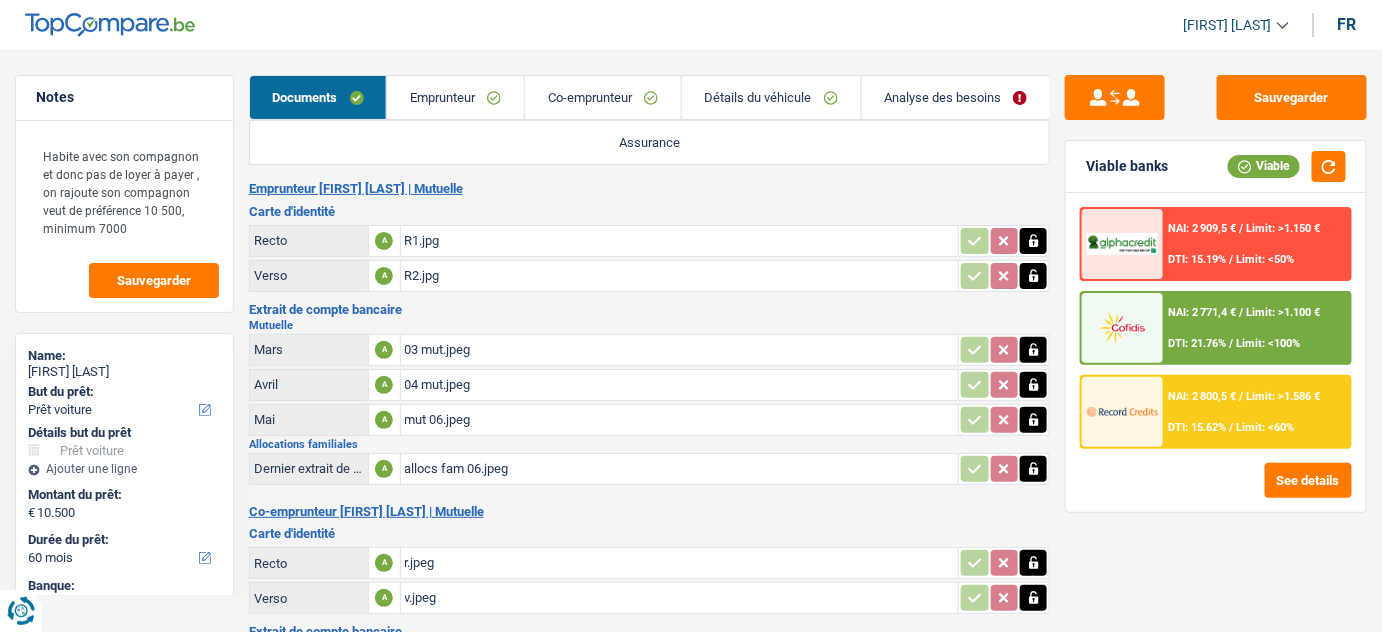 scroll, scrollTop: 0, scrollLeft: 0, axis: both 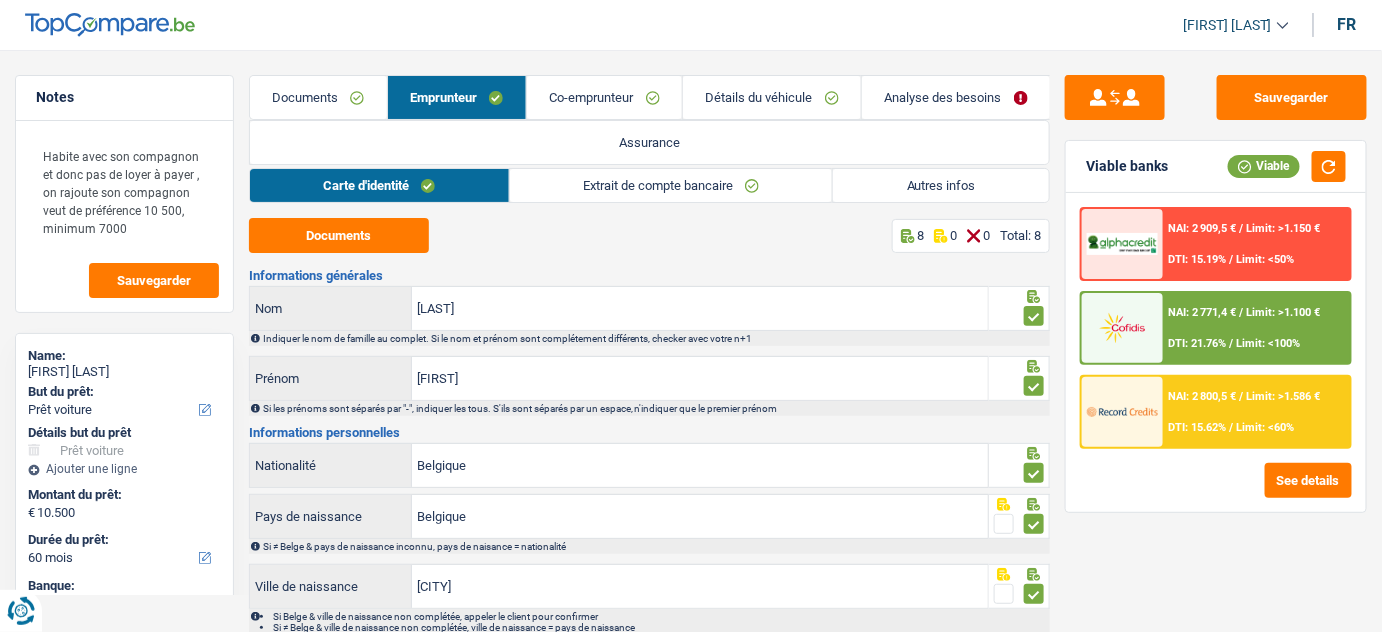 click on "Autres infos" at bounding box center [941, 185] 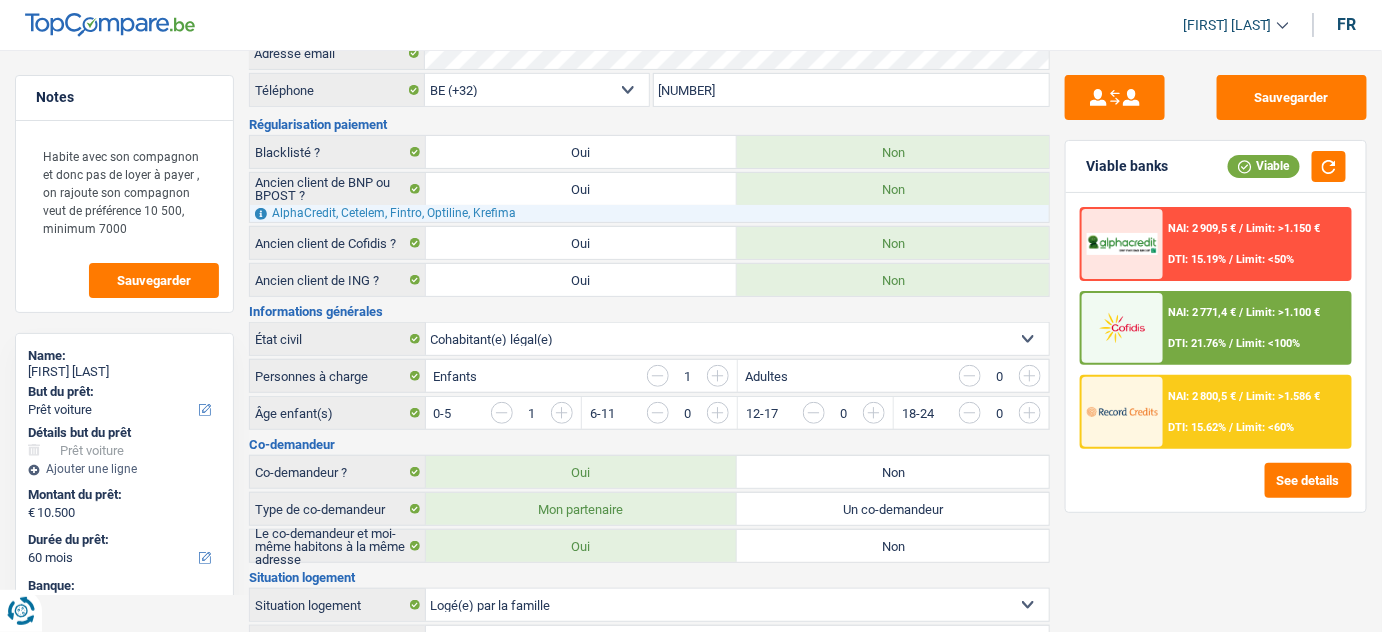 scroll, scrollTop: 0, scrollLeft: 0, axis: both 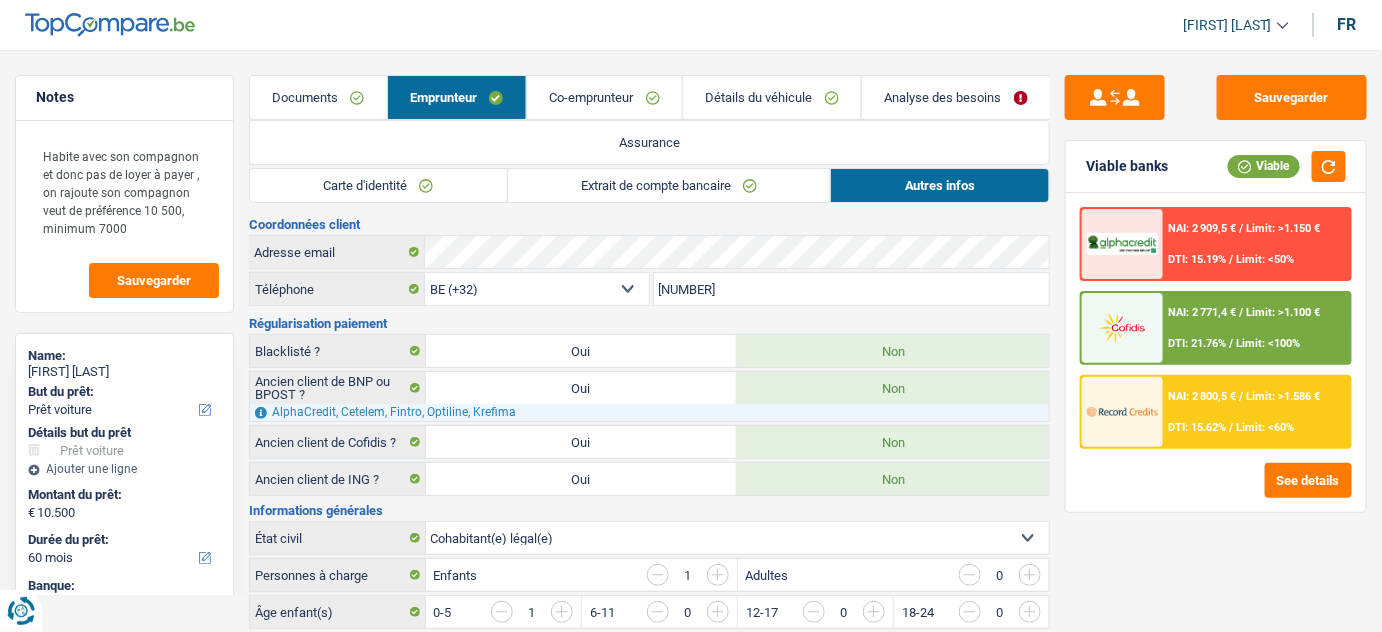 click on "Co-emprunteur" at bounding box center (604, 97) 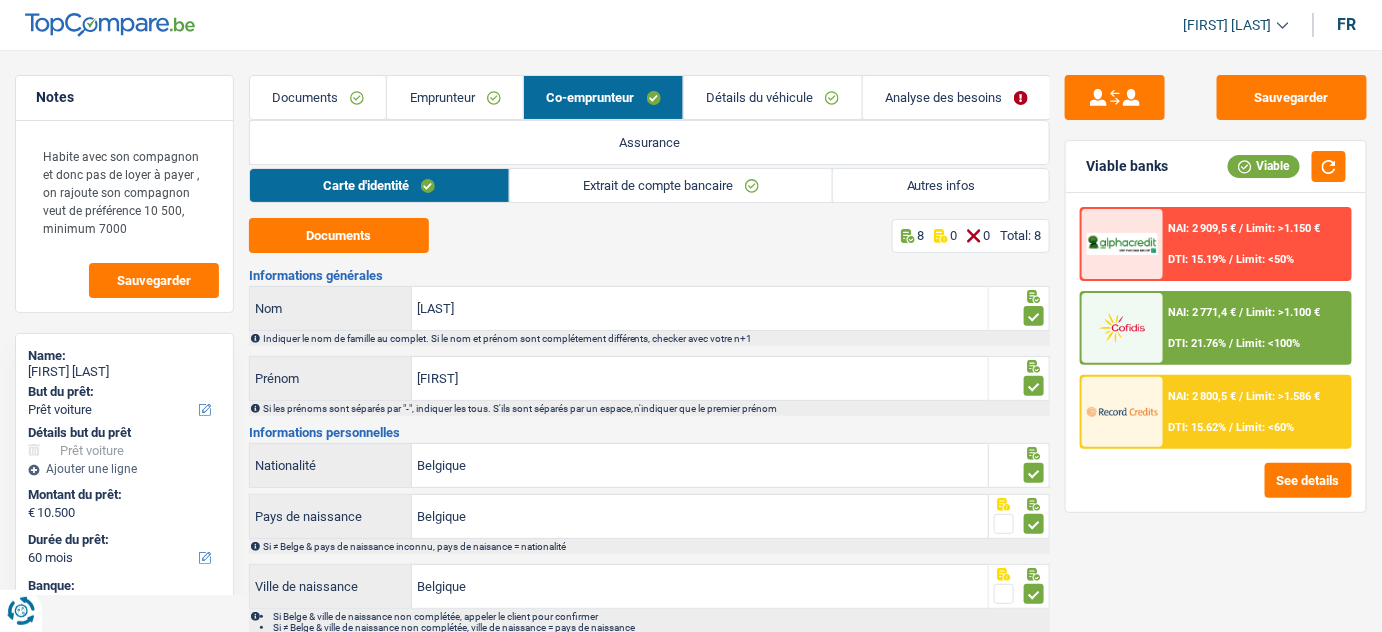 click on "Extrait de compte bancaire" at bounding box center (671, 185) 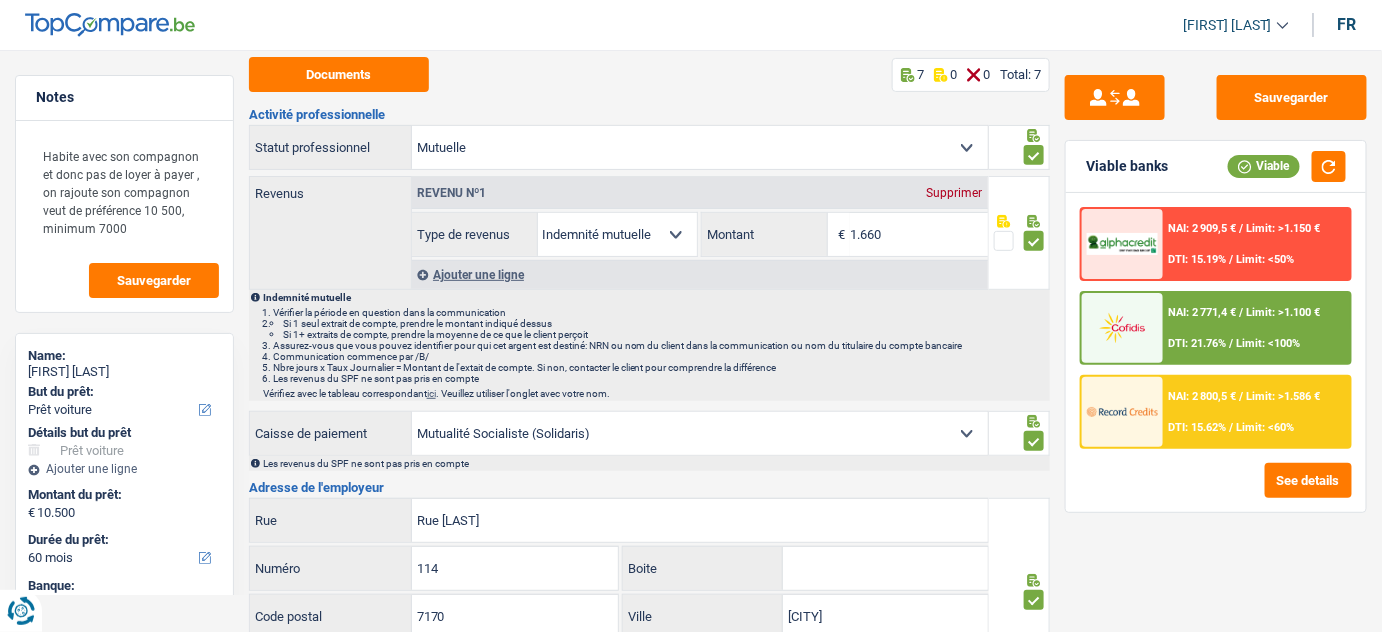 scroll, scrollTop: 0, scrollLeft: 0, axis: both 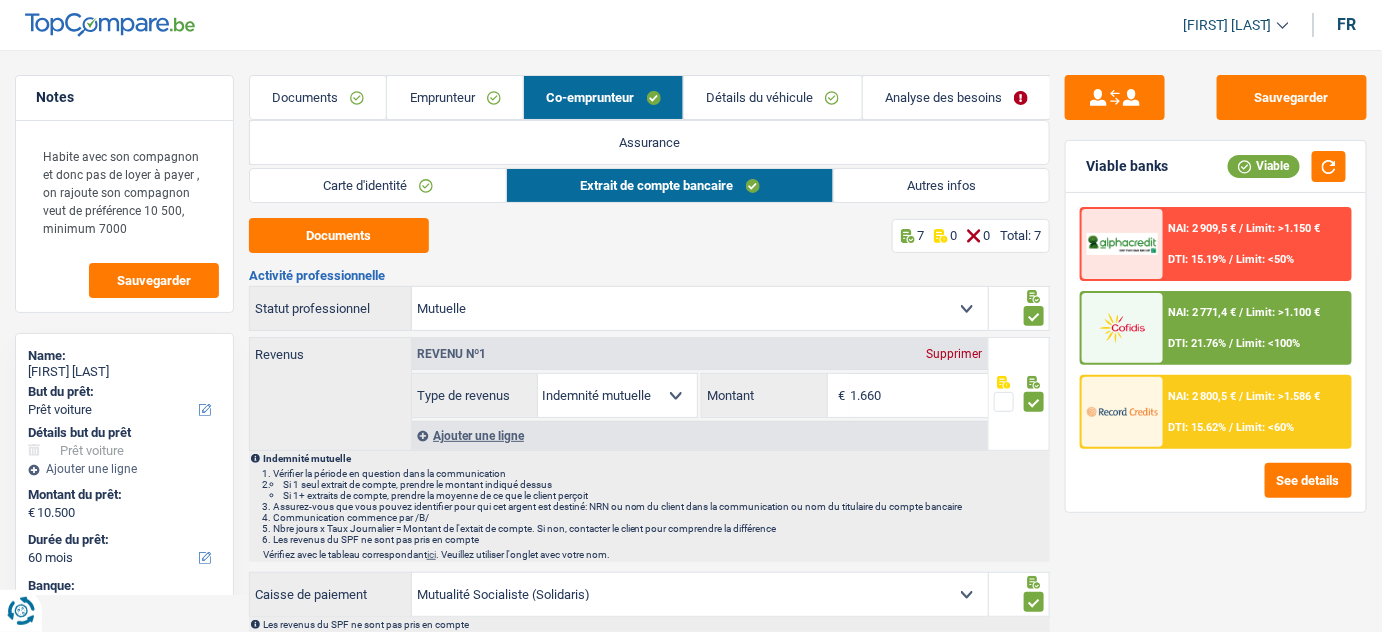click on "Autres infos" at bounding box center [942, 185] 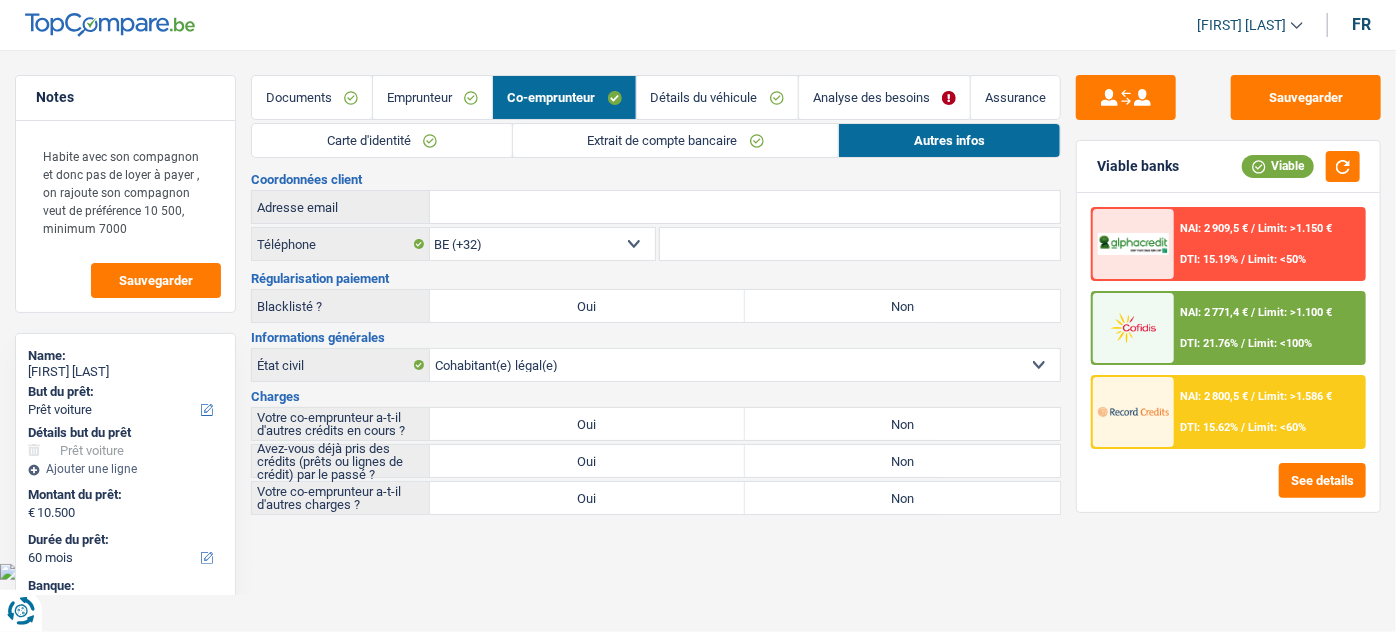 click on "Extrait de compte bancaire" at bounding box center [676, 140] 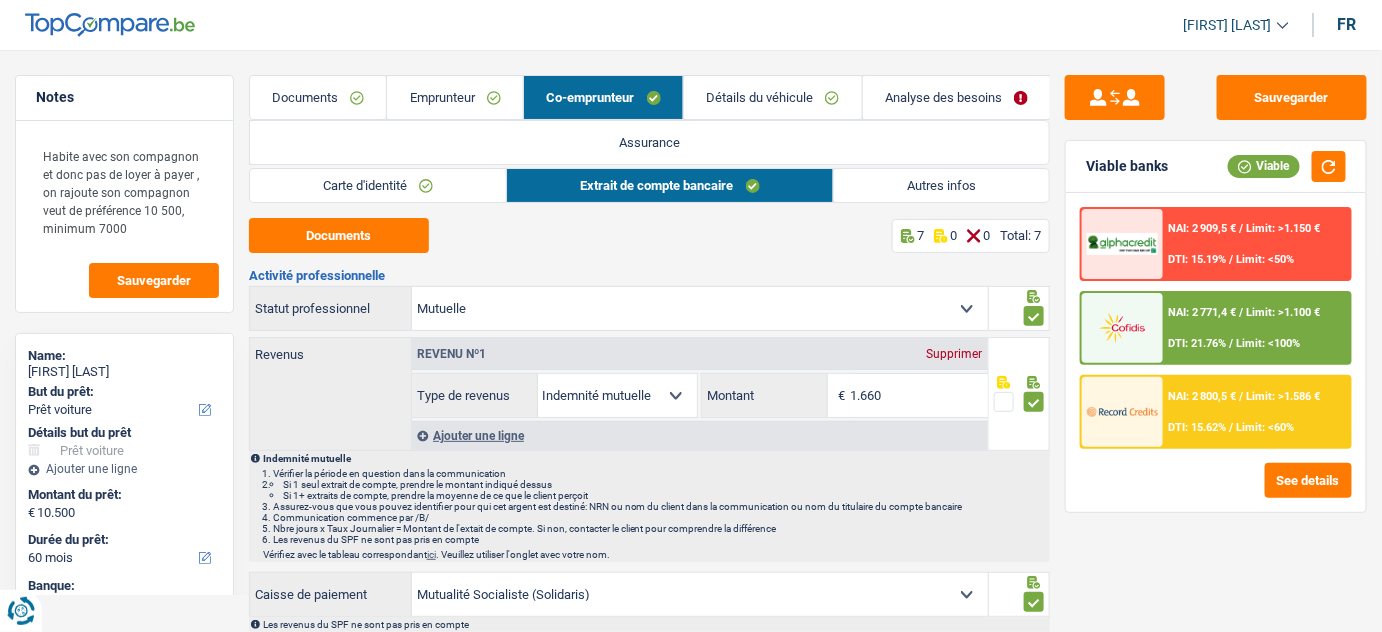 click on "Emprunteur" at bounding box center (455, 97) 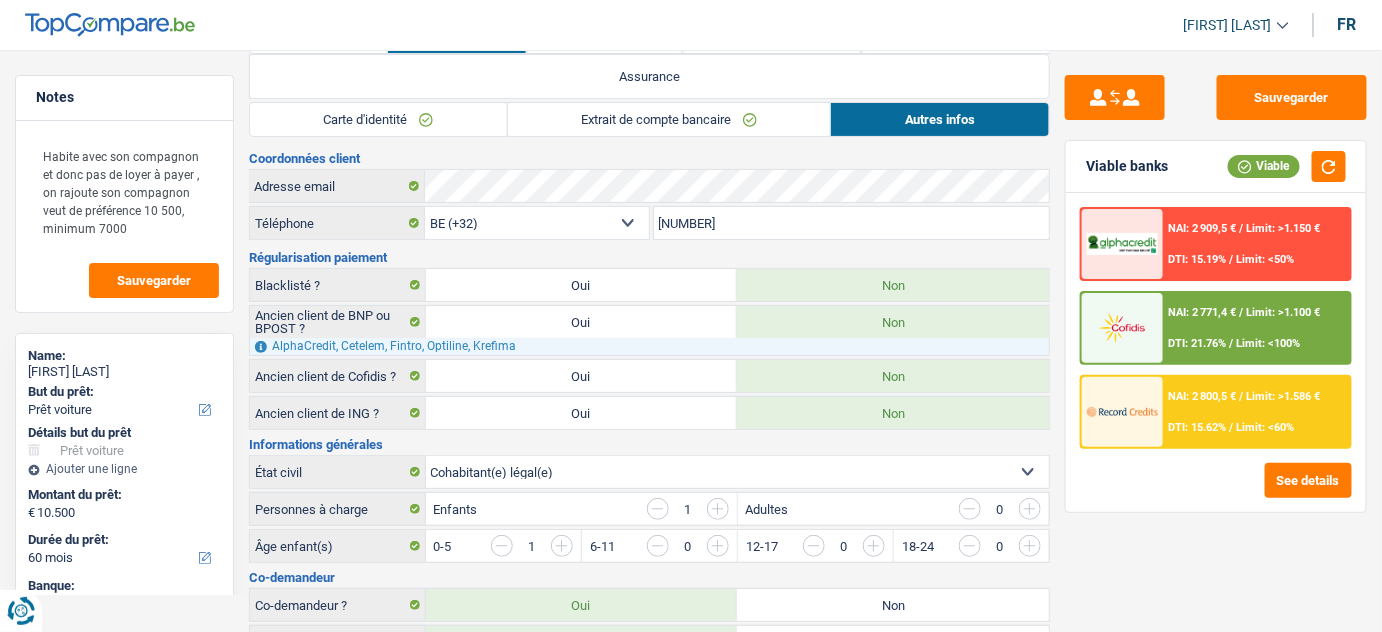 scroll, scrollTop: 0, scrollLeft: 0, axis: both 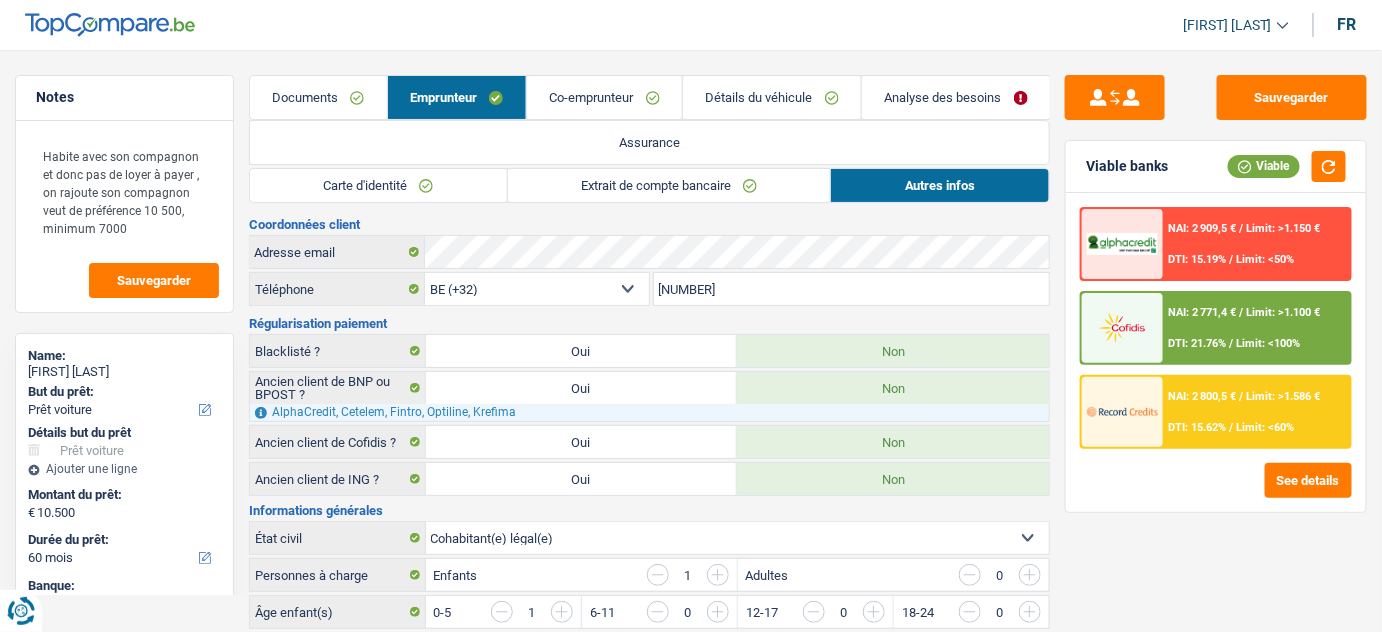 click on "Extrait de compte bancaire" at bounding box center [669, 185] 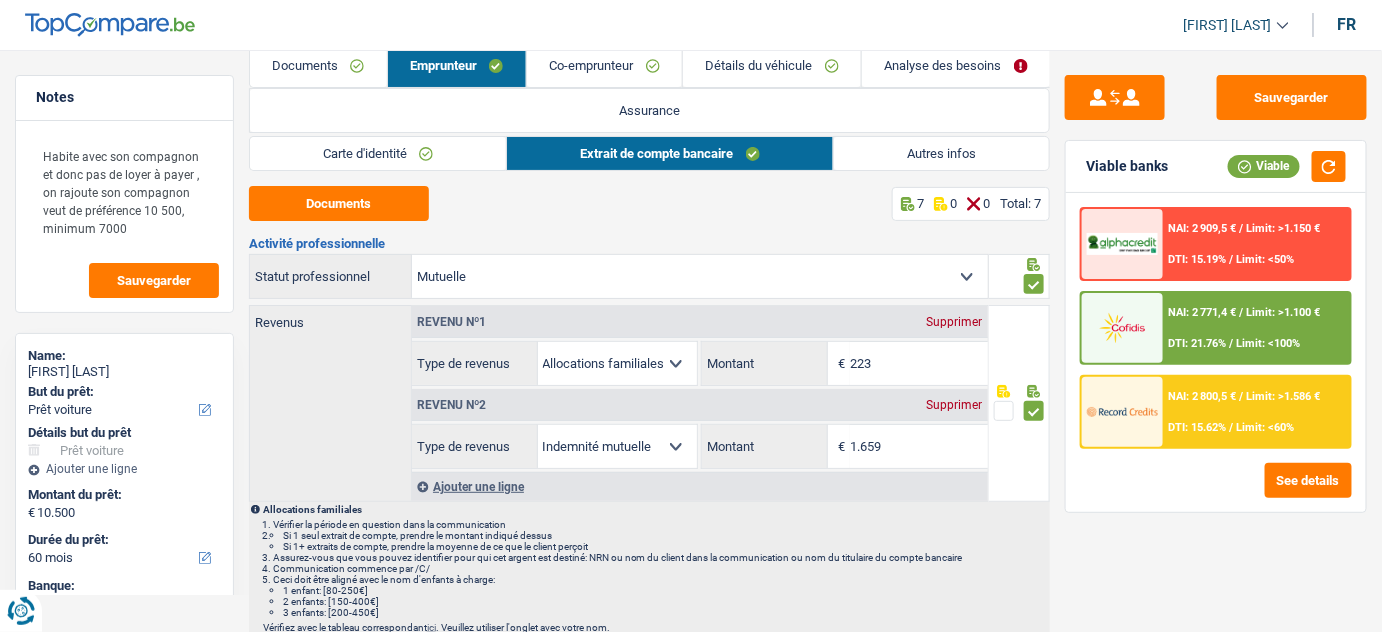 scroll, scrollTop: 0, scrollLeft: 0, axis: both 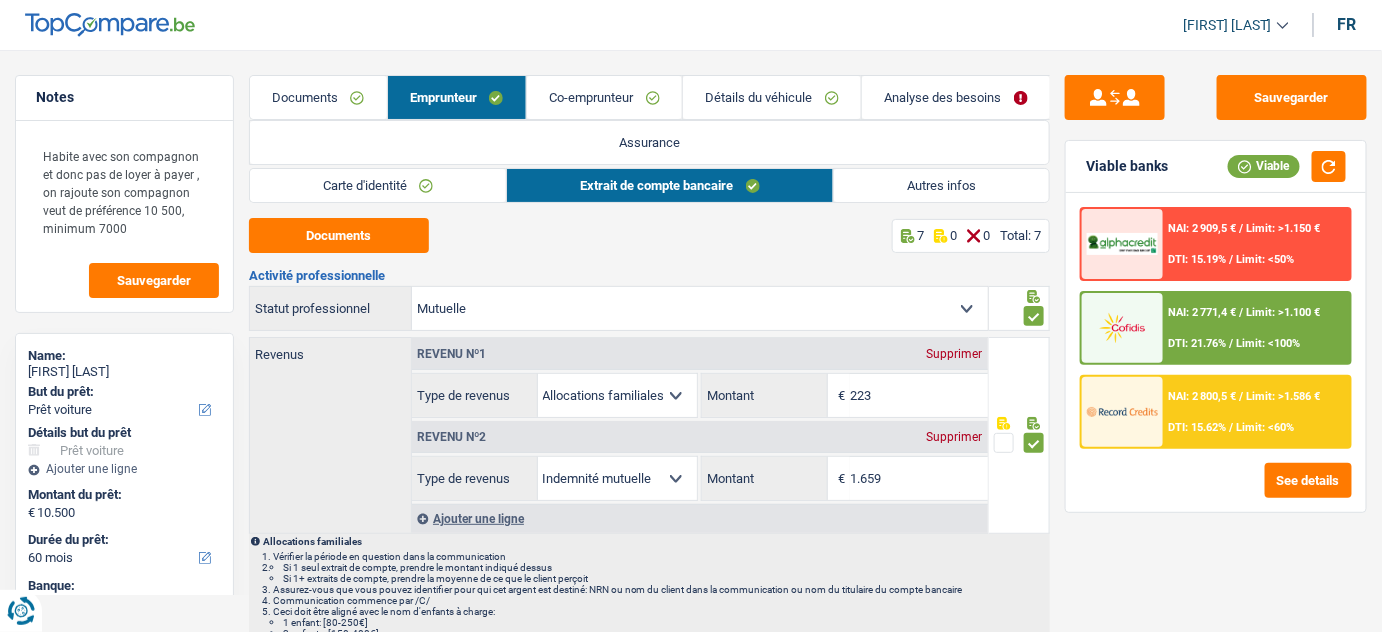 click on "Co-emprunteur" at bounding box center (604, 97) 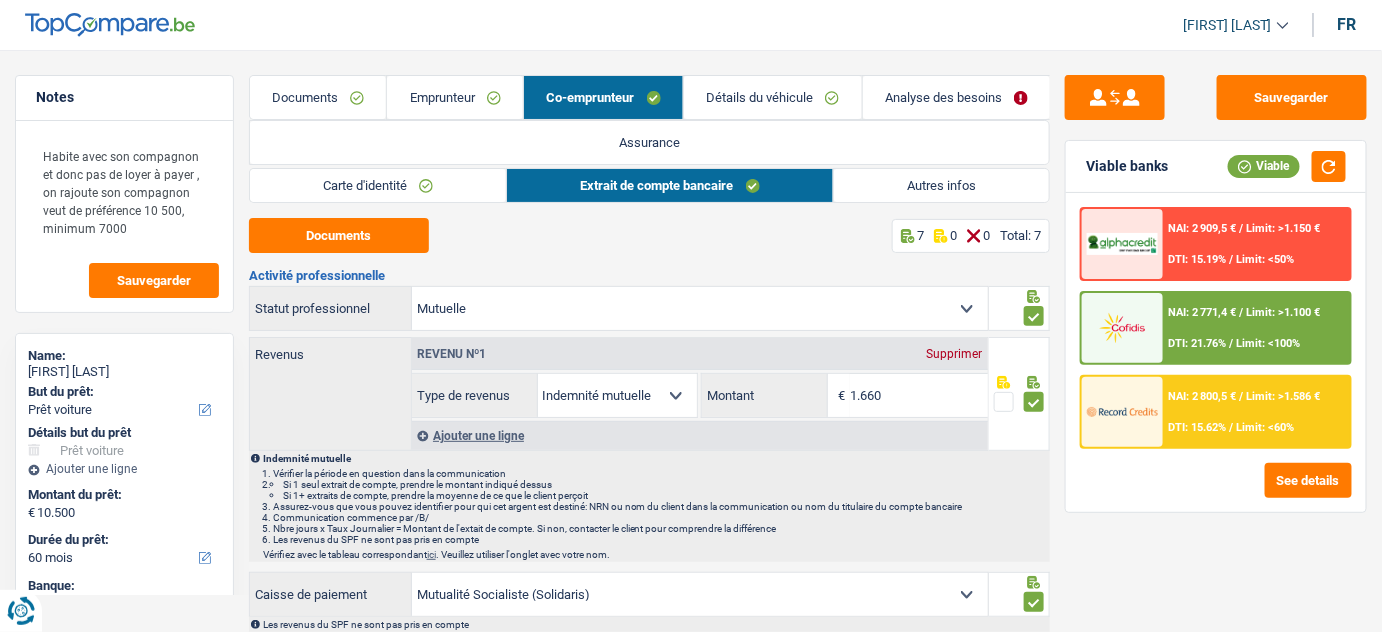 click on "Détails du véhicule" at bounding box center (773, 97) 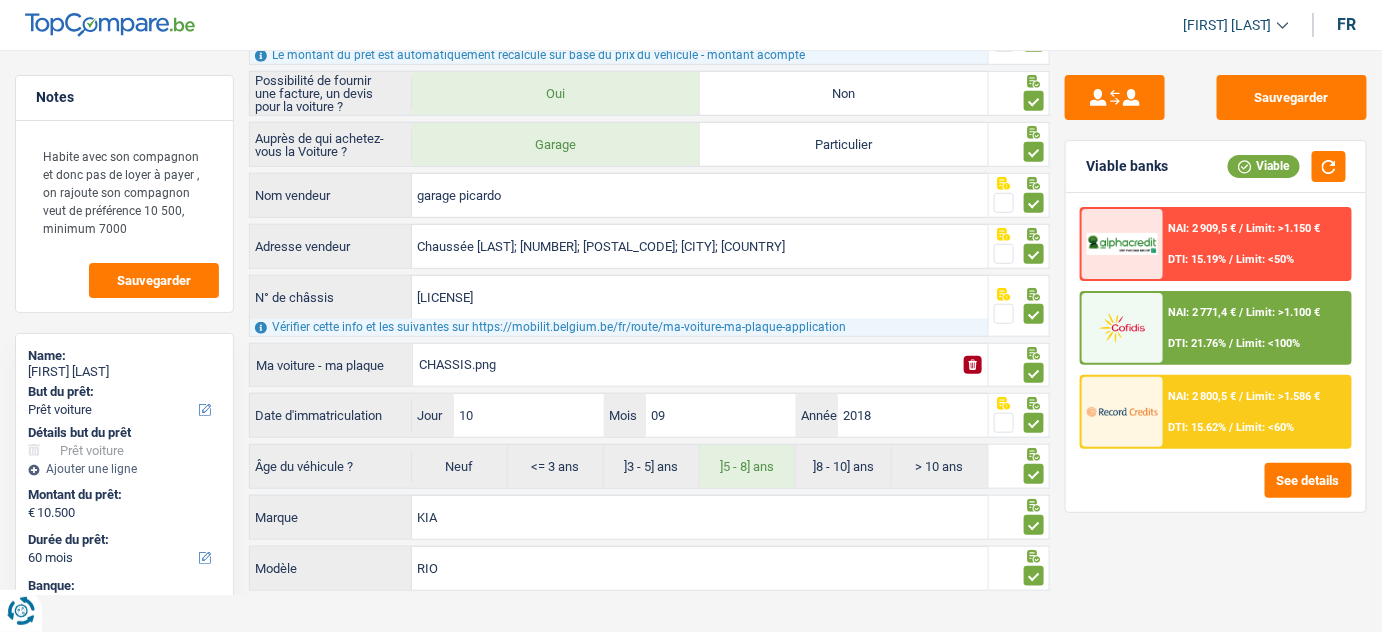 scroll, scrollTop: 386, scrollLeft: 0, axis: vertical 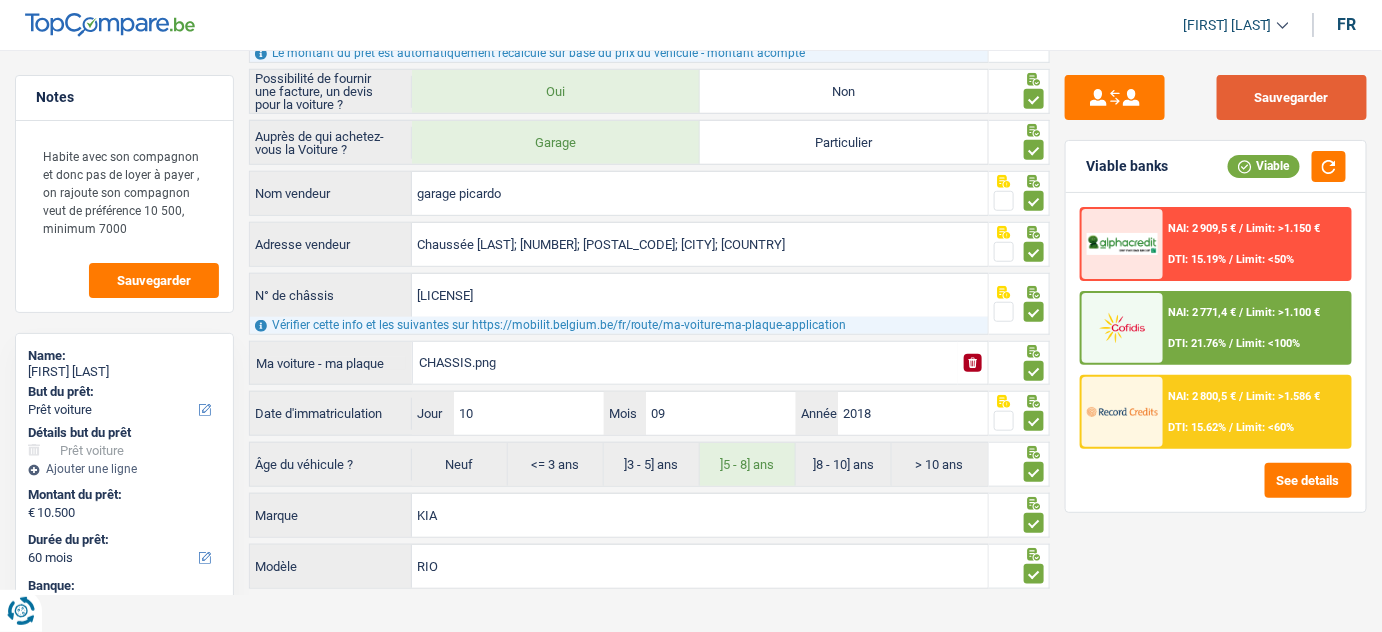 click on "Sauvegarder" at bounding box center (1292, 97) 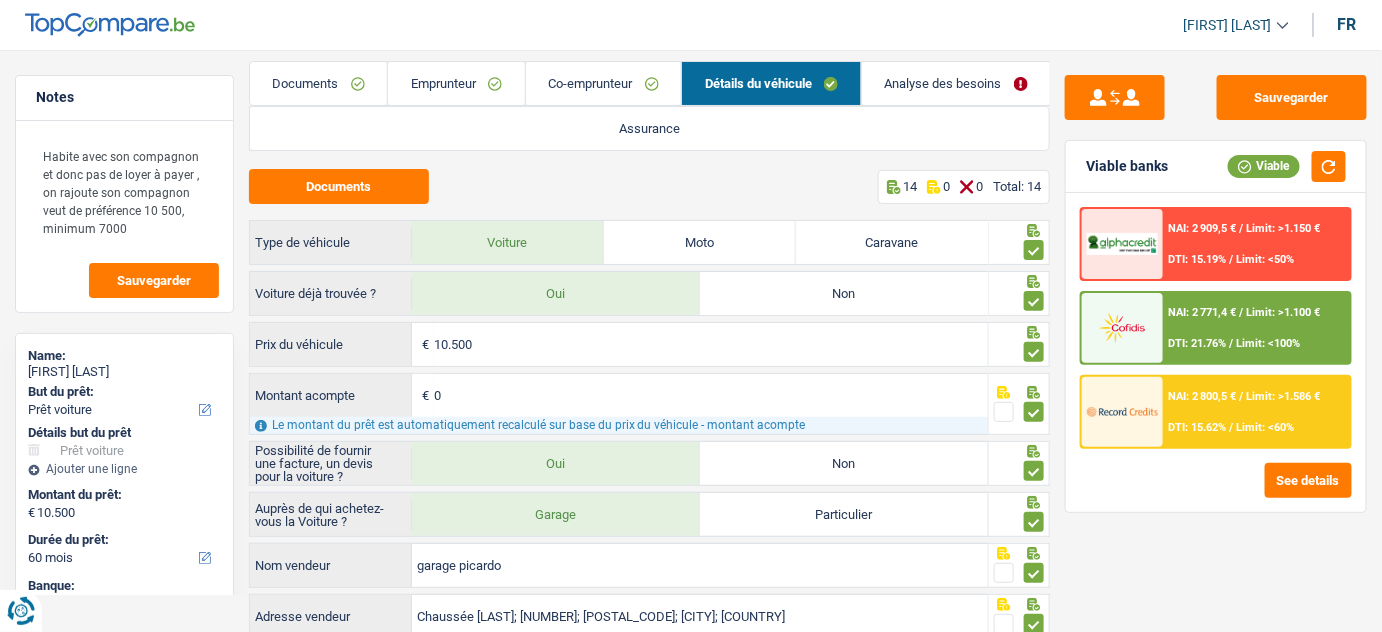 scroll, scrollTop: 0, scrollLeft: 0, axis: both 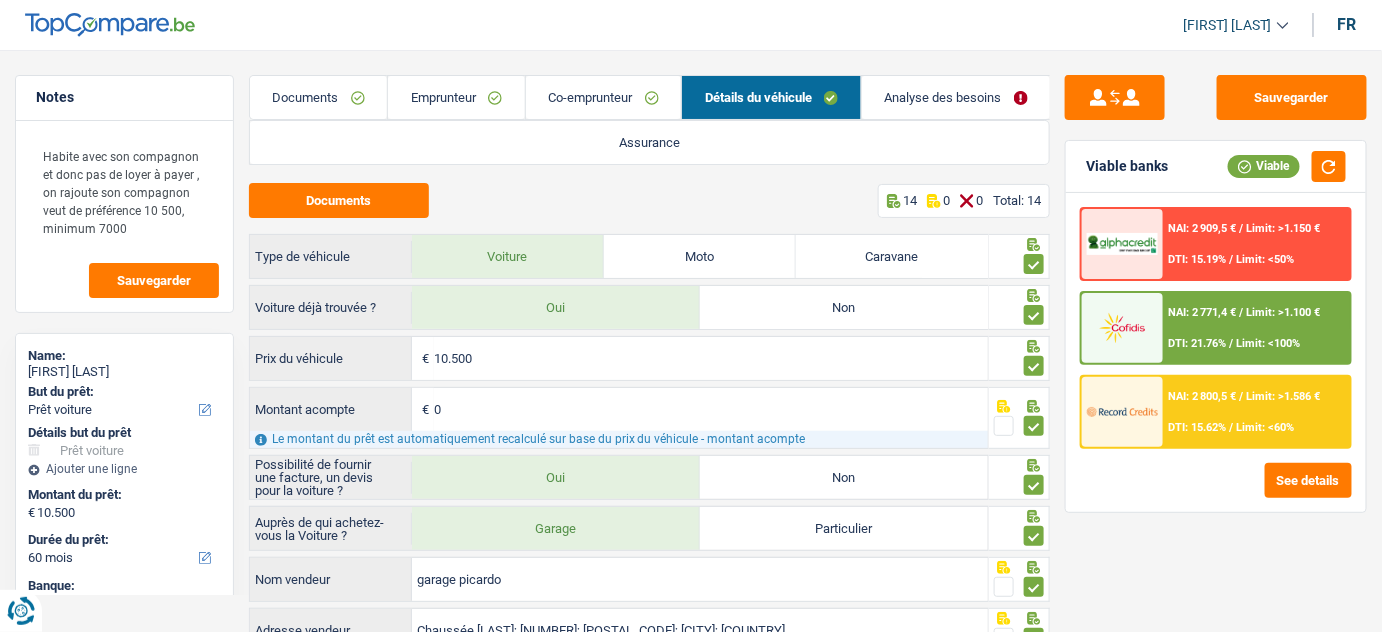 click on "Emprunteur" at bounding box center (456, 97) 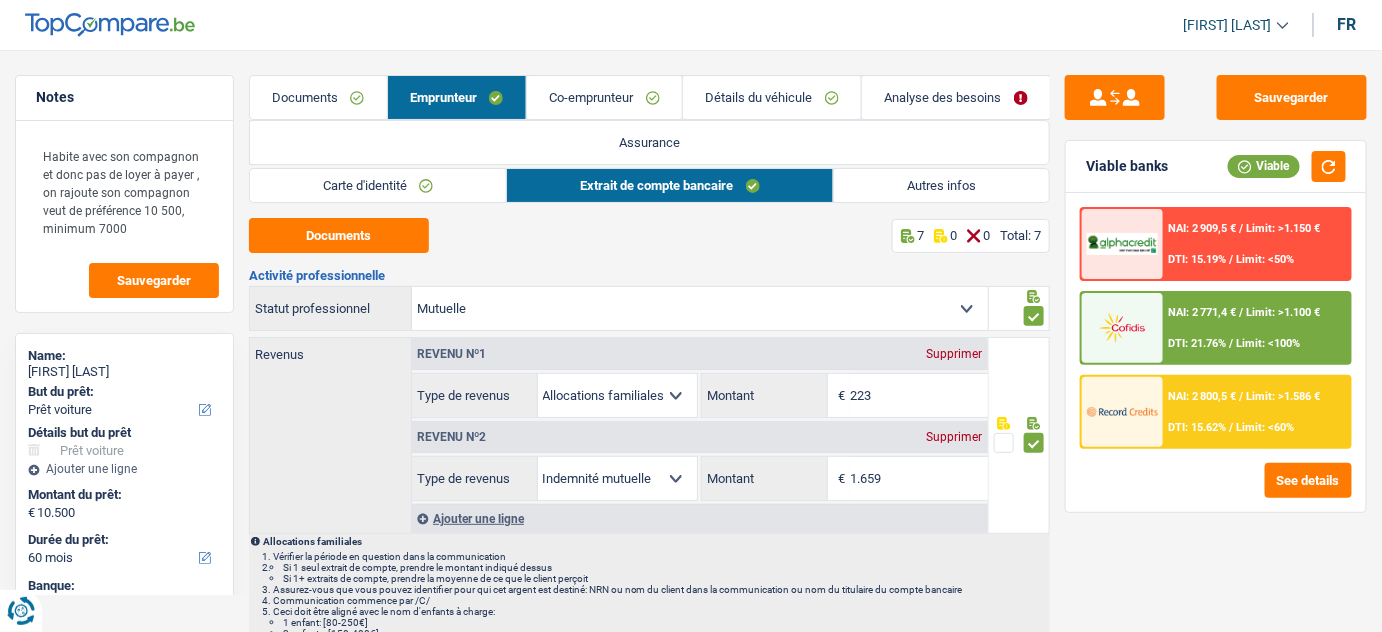 click on "Carte d'identité" at bounding box center (378, 185) 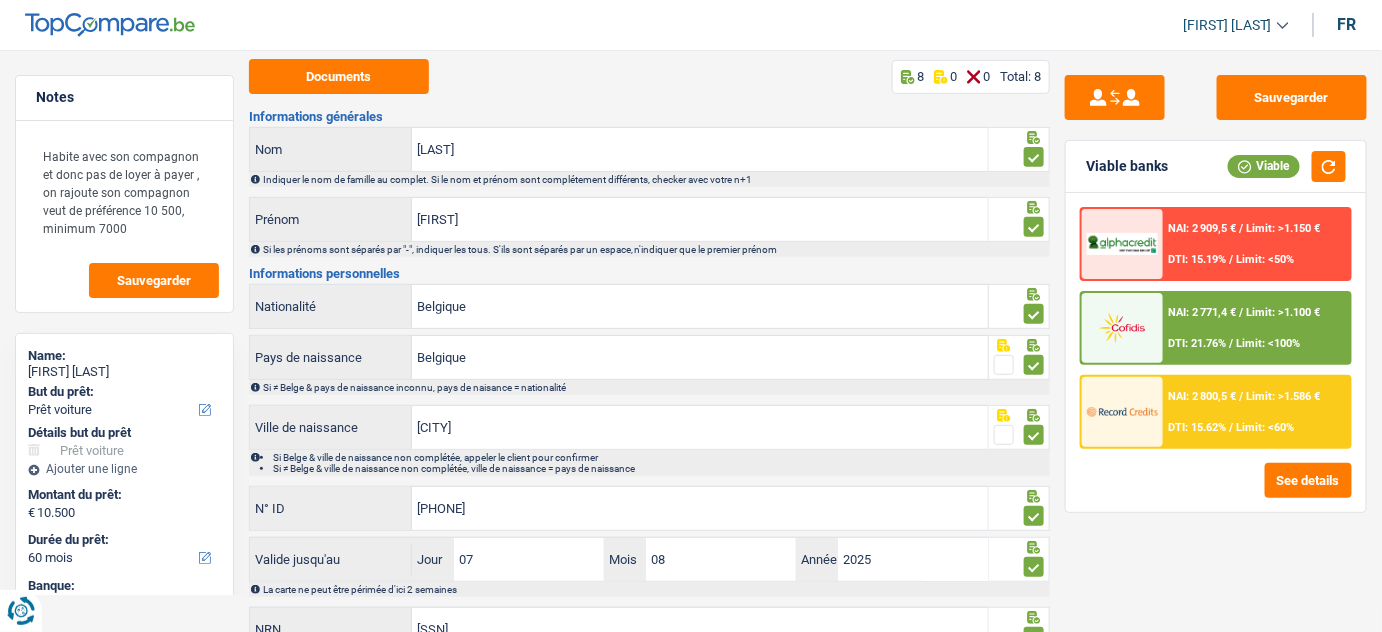 scroll, scrollTop: 225, scrollLeft: 0, axis: vertical 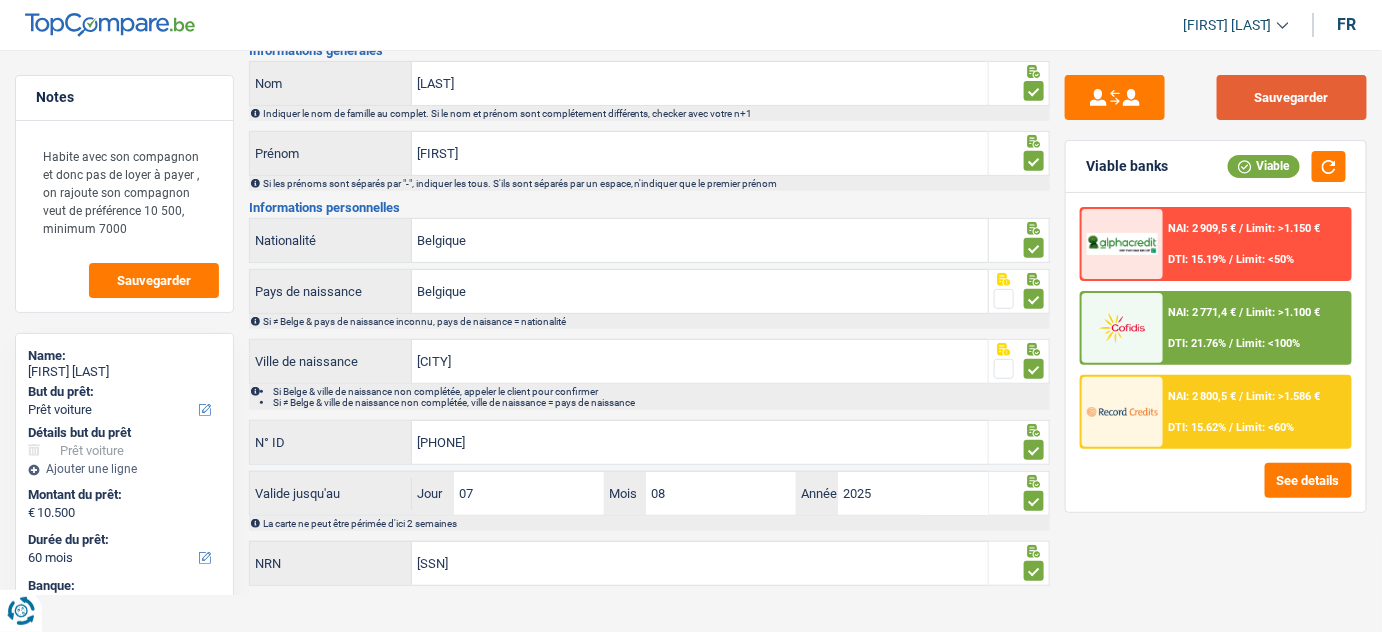 click on "Sauvegarder" at bounding box center (1292, 97) 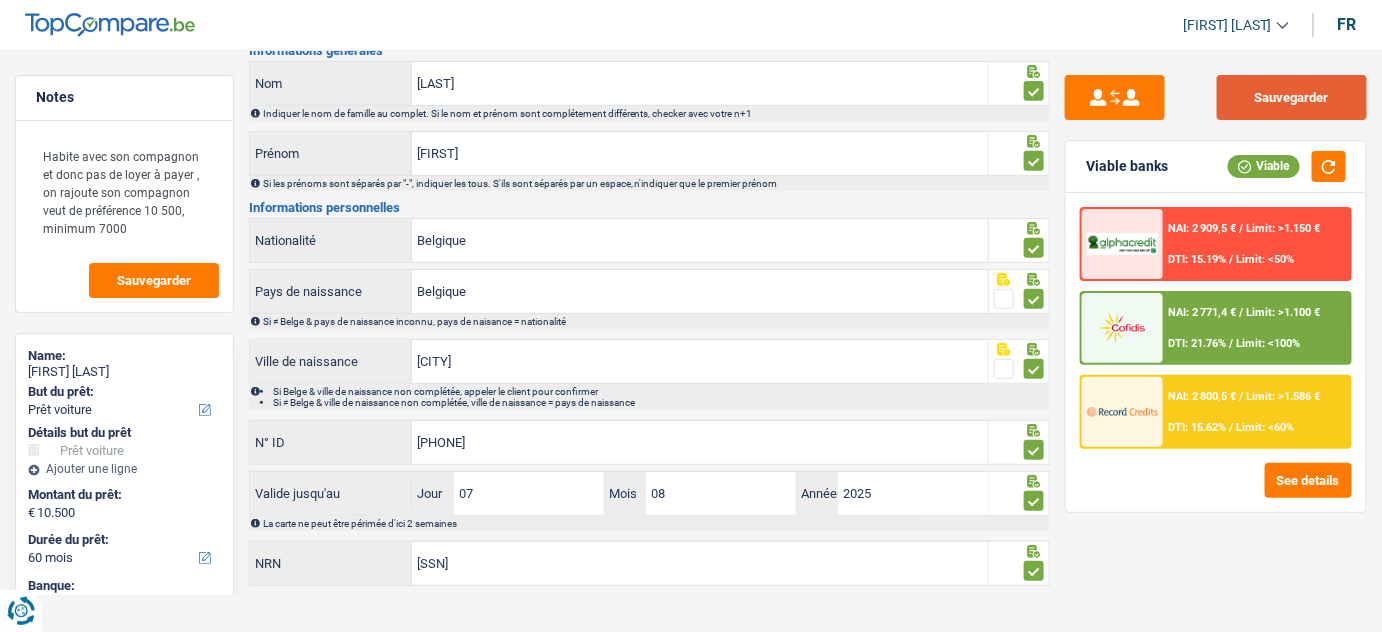 click on "Sauvegarder" at bounding box center [1292, 97] 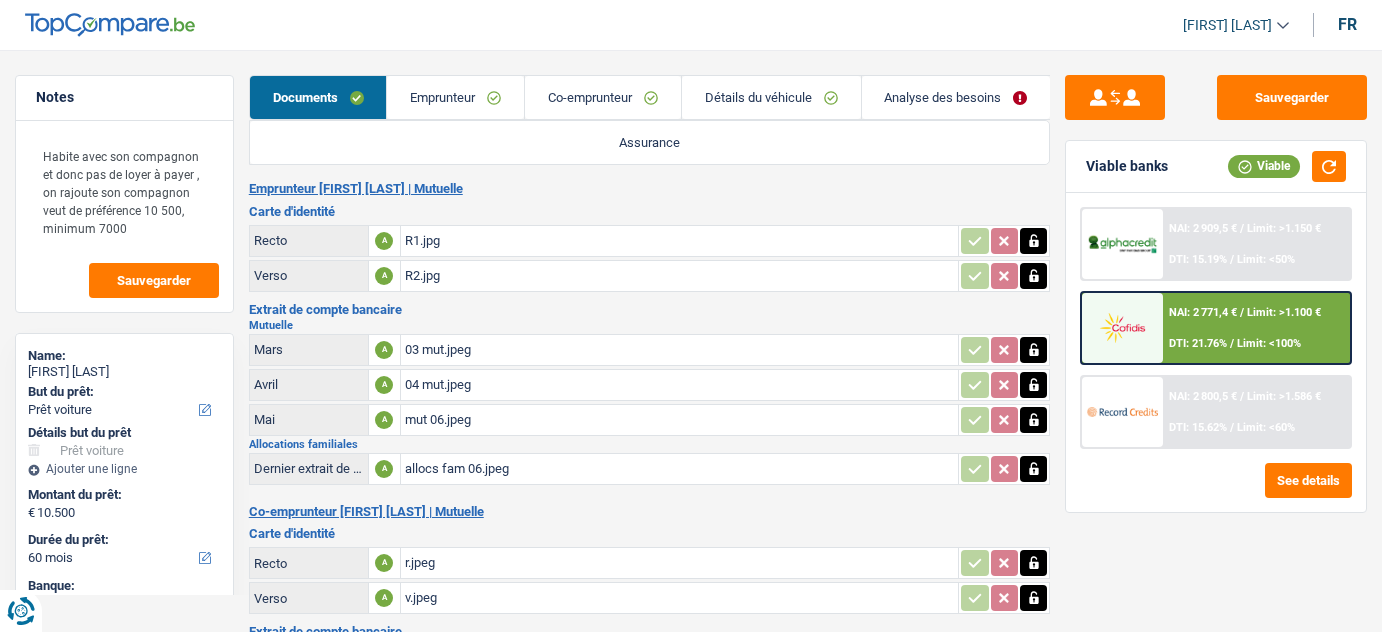 select on "car" 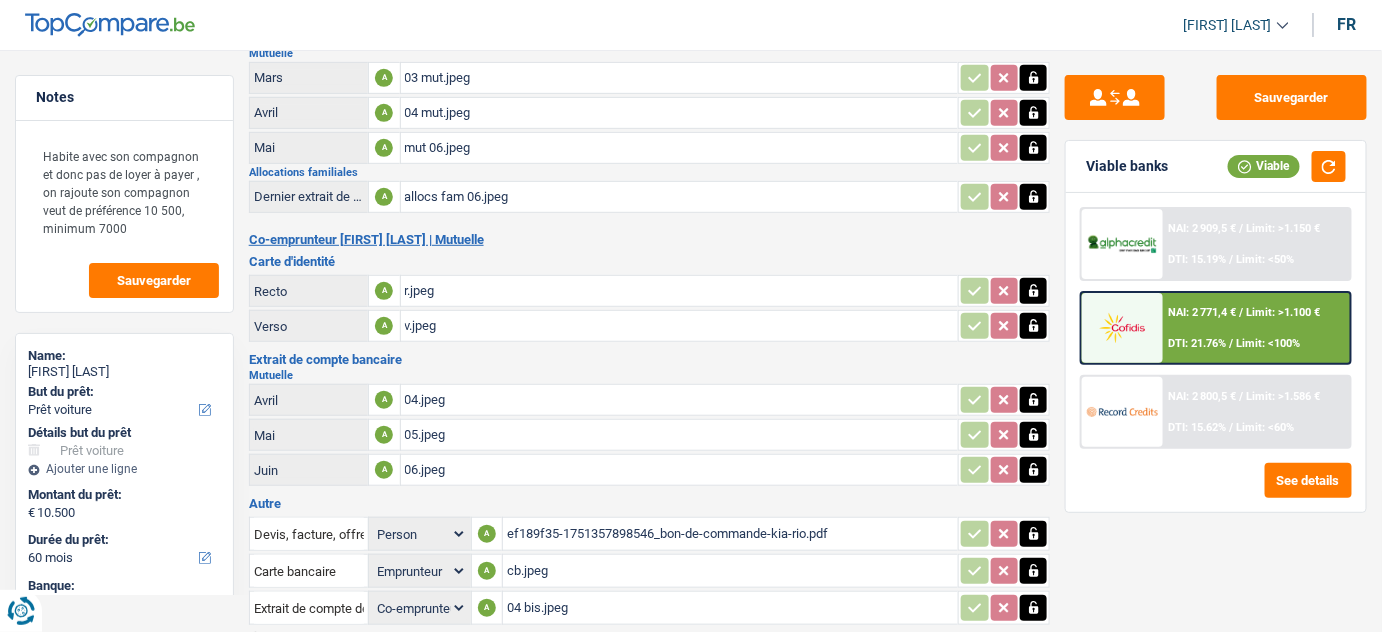 scroll, scrollTop: 272, scrollLeft: 0, axis: vertical 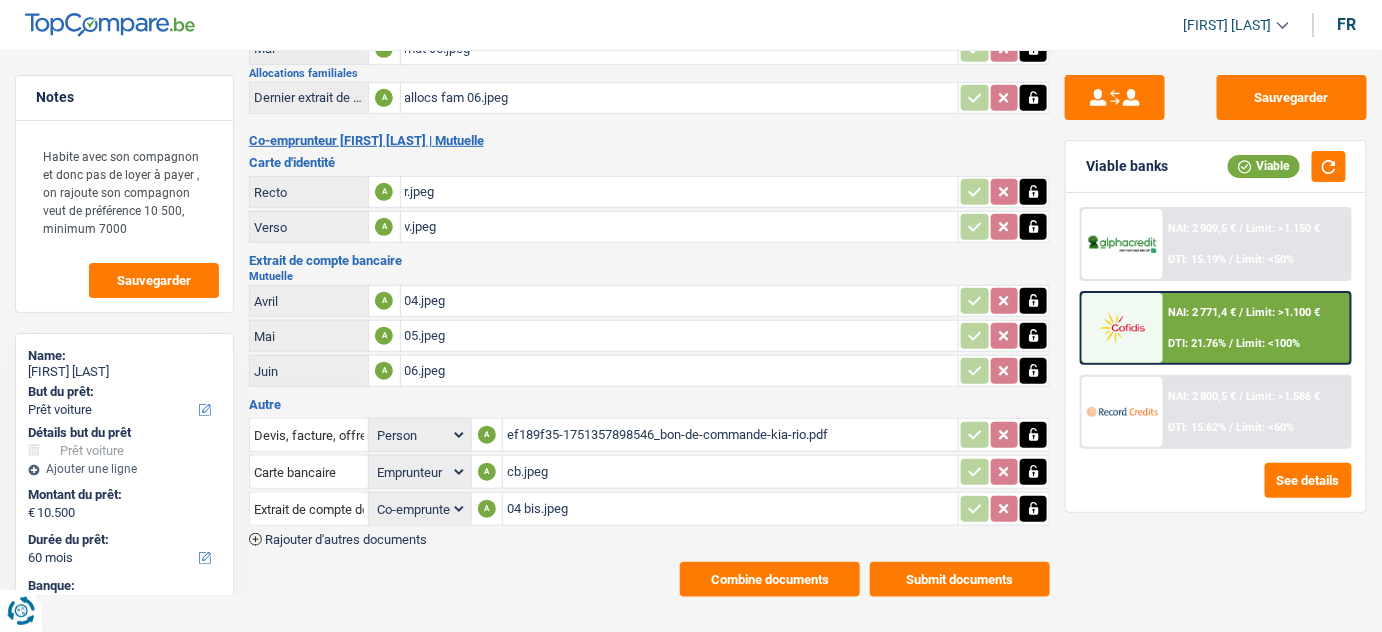click on "ef189f35-1751357898546_bon-de-commande-kia-rio.pdf" at bounding box center [730, 435] 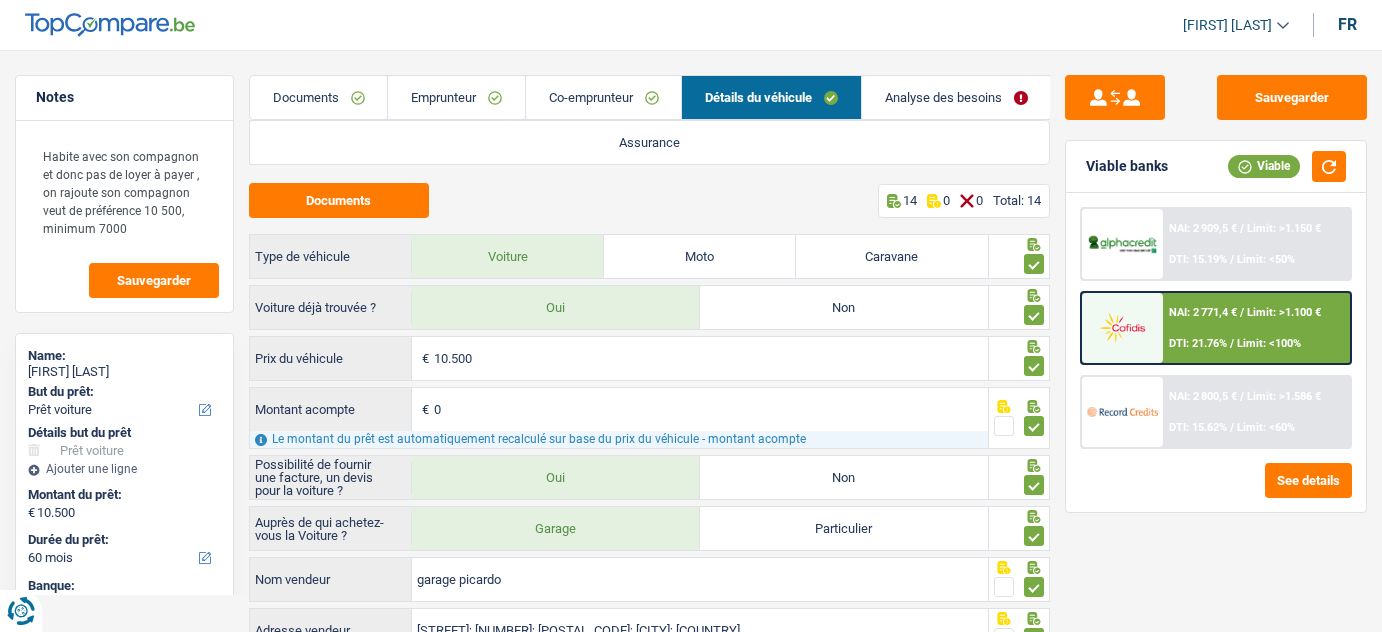 select on "car" 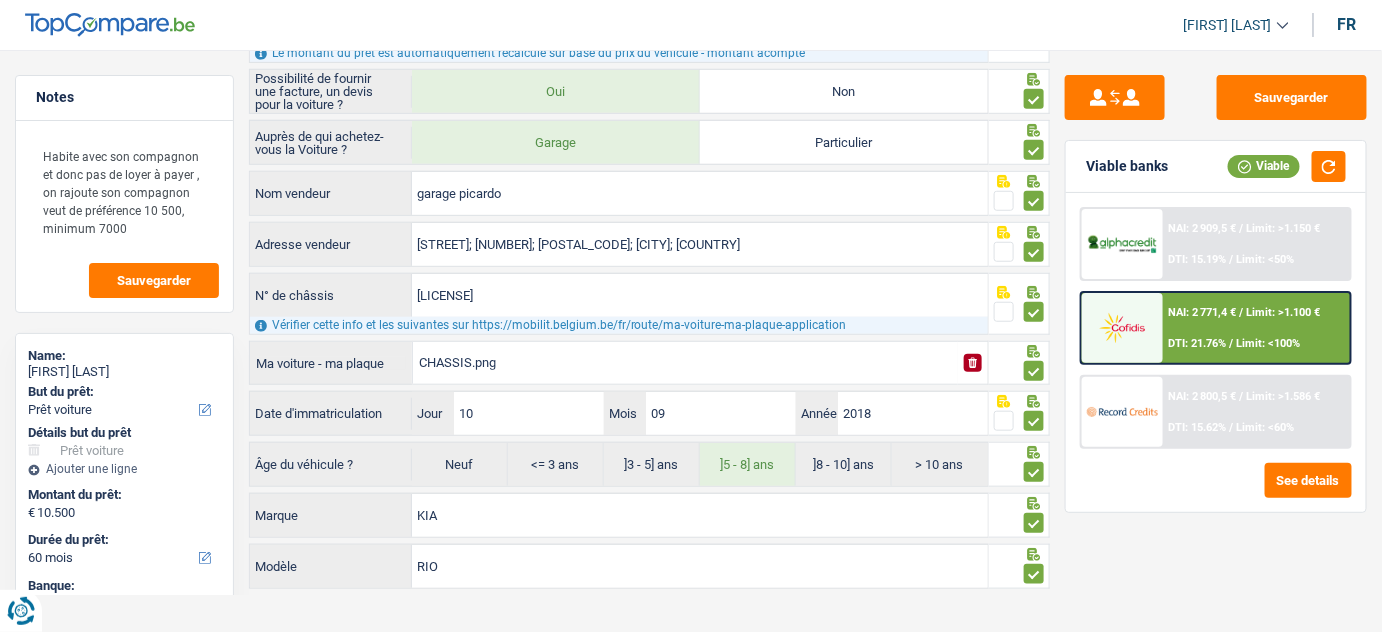 scroll, scrollTop: 0, scrollLeft: 0, axis: both 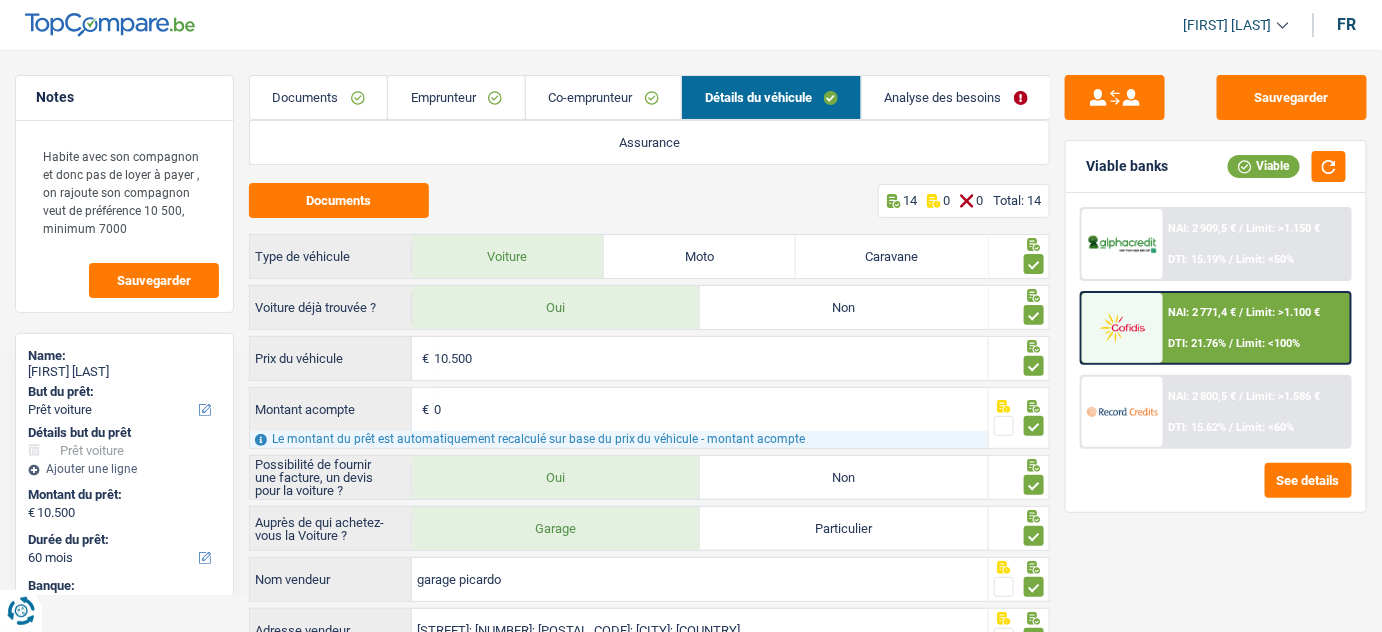 click on "Emprunteur" at bounding box center (456, 97) 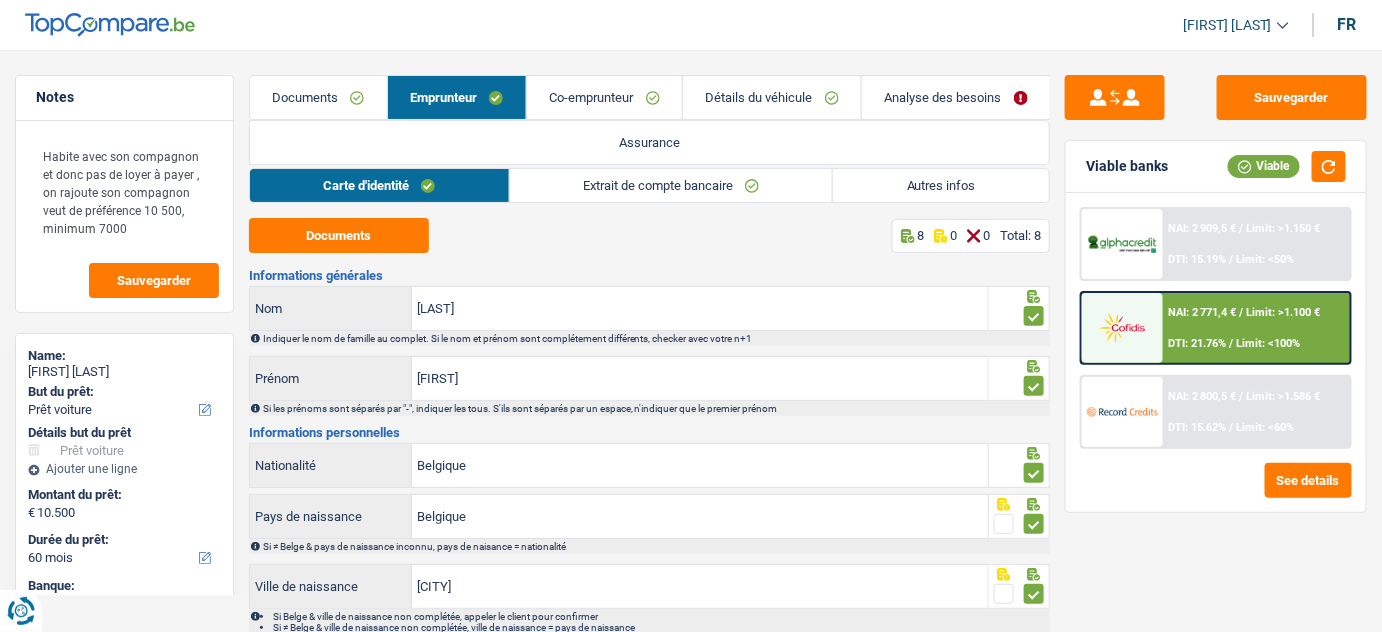 click on "Co-emprunteur" at bounding box center [604, 97] 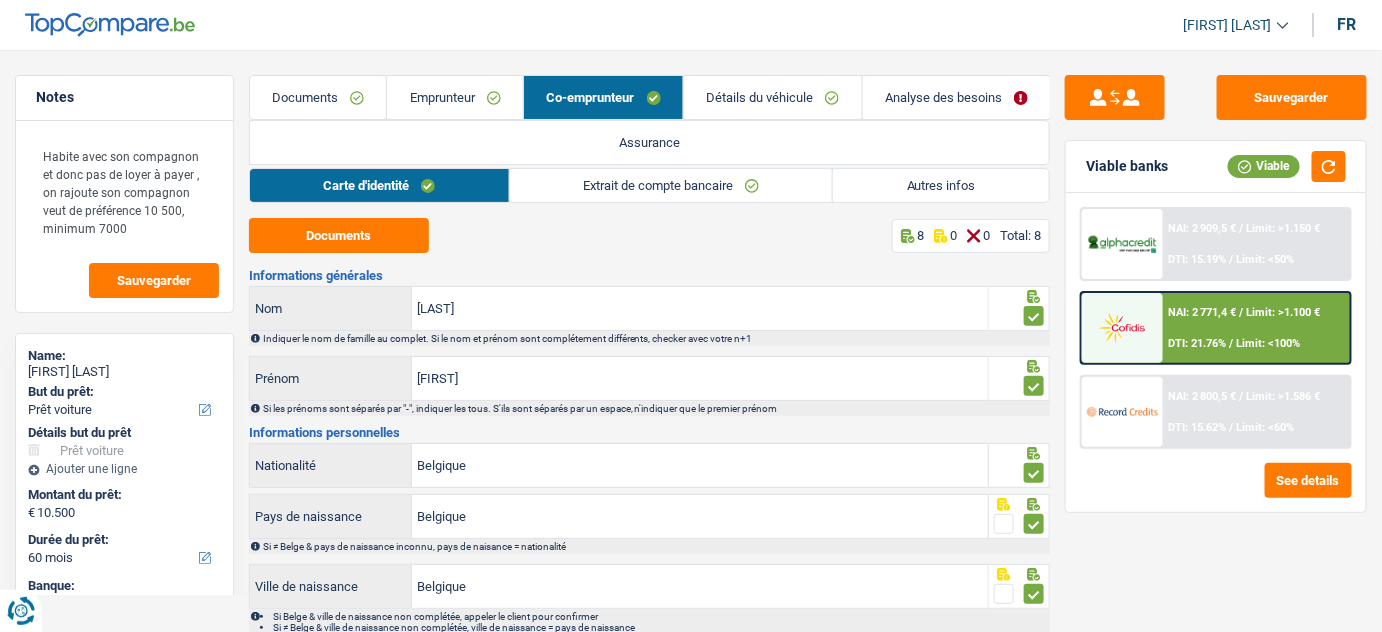 click on "Autres infos" at bounding box center (941, 185) 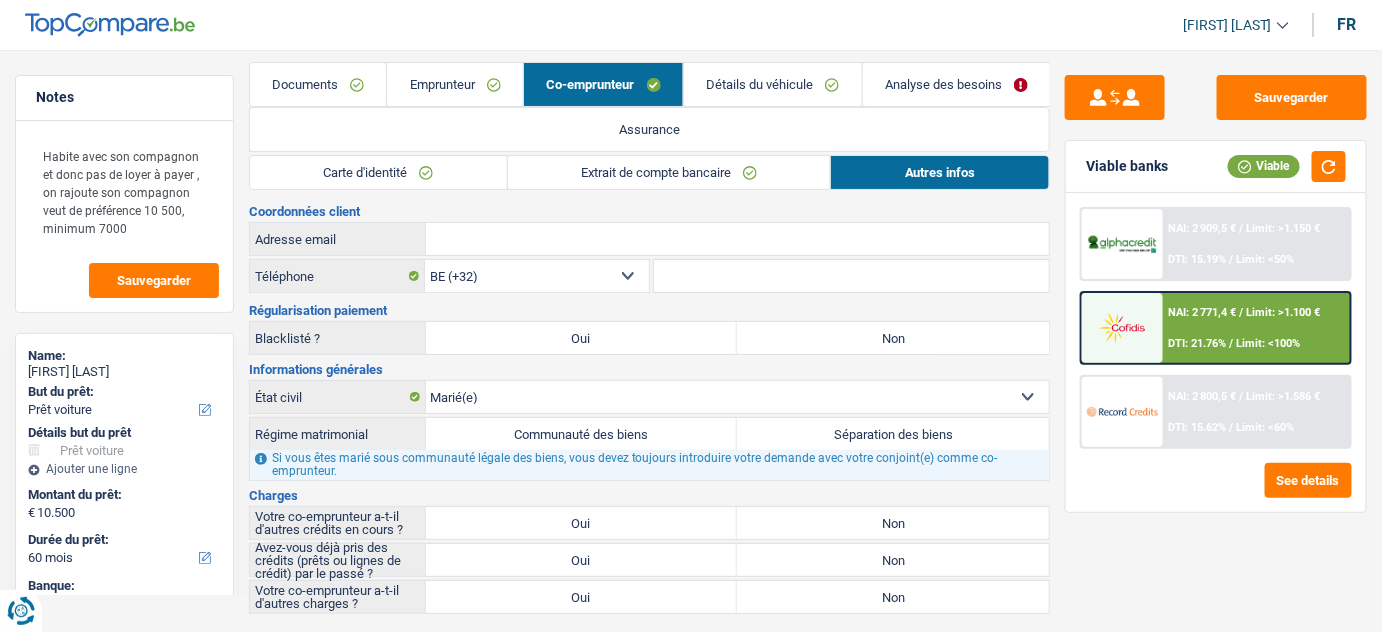 scroll, scrollTop: 0, scrollLeft: 0, axis: both 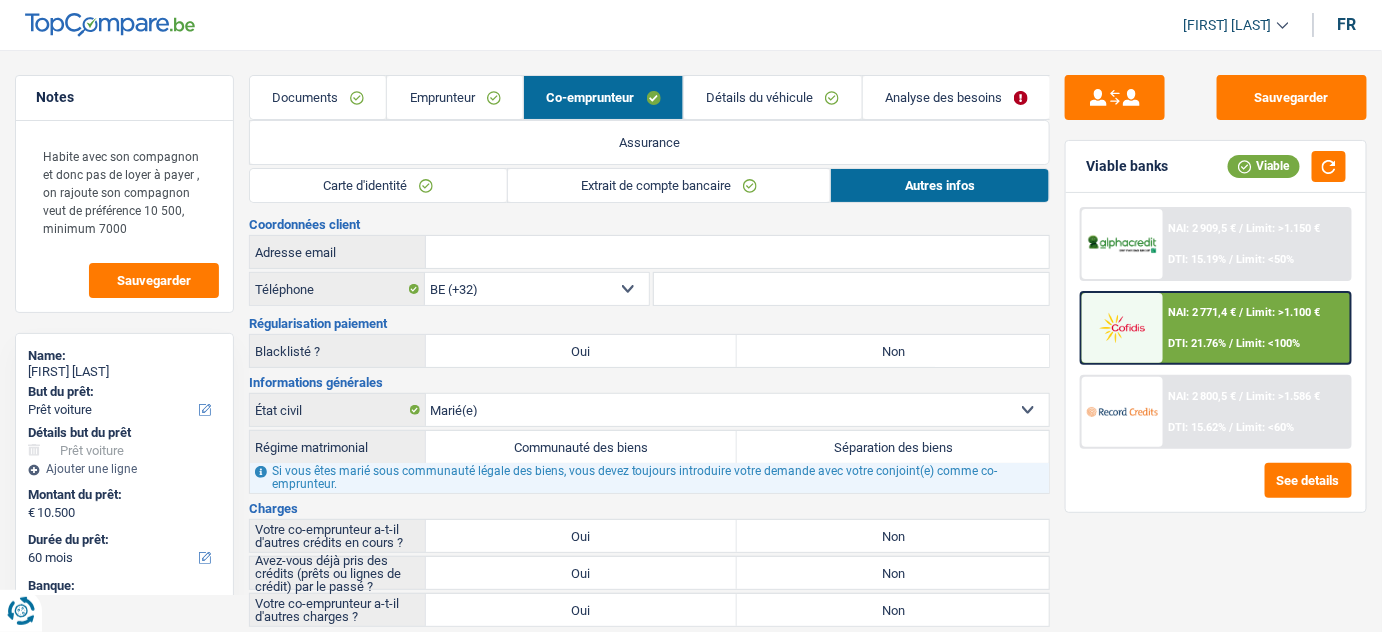 click on "Extrait de compte bancaire" at bounding box center [669, 185] 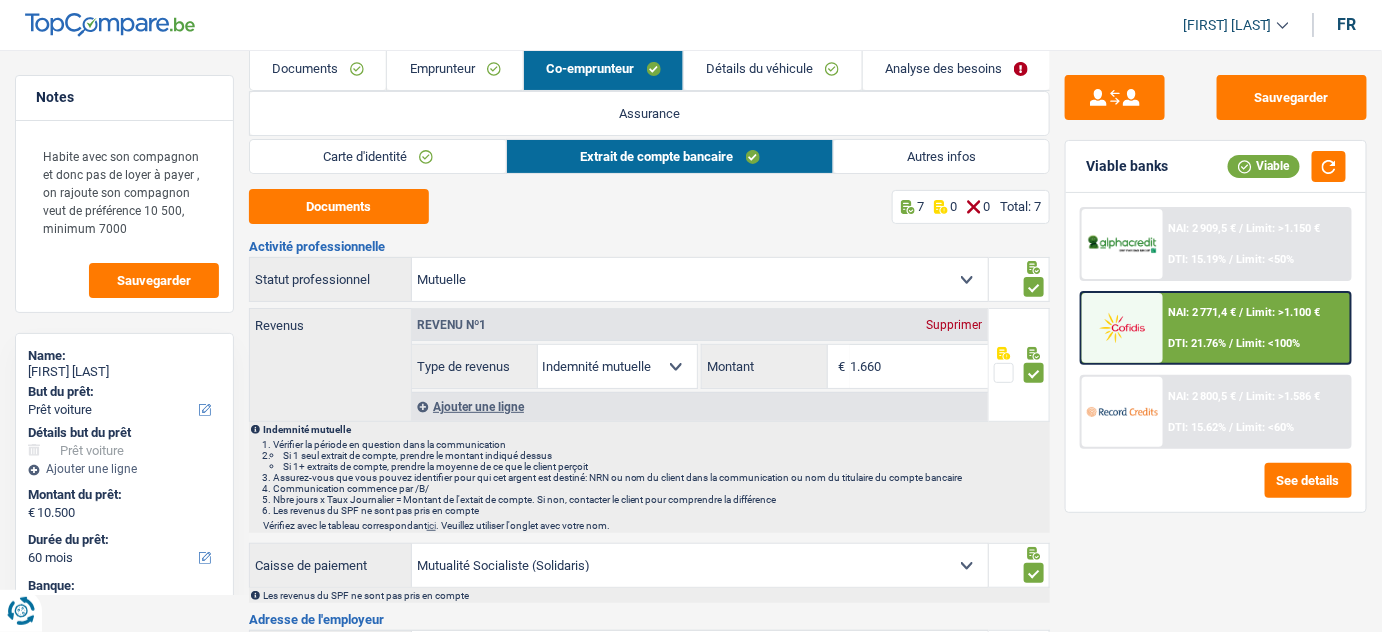 scroll, scrollTop: 0, scrollLeft: 0, axis: both 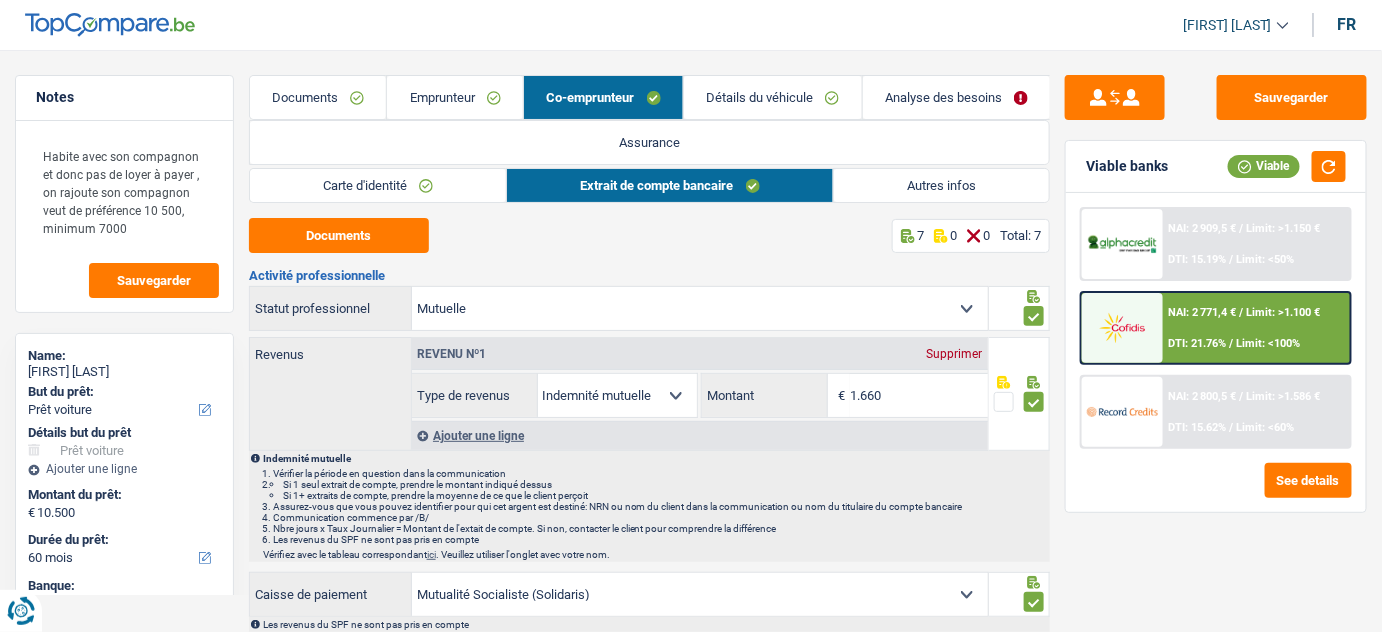 click on "Emprunteur" at bounding box center (455, 97) 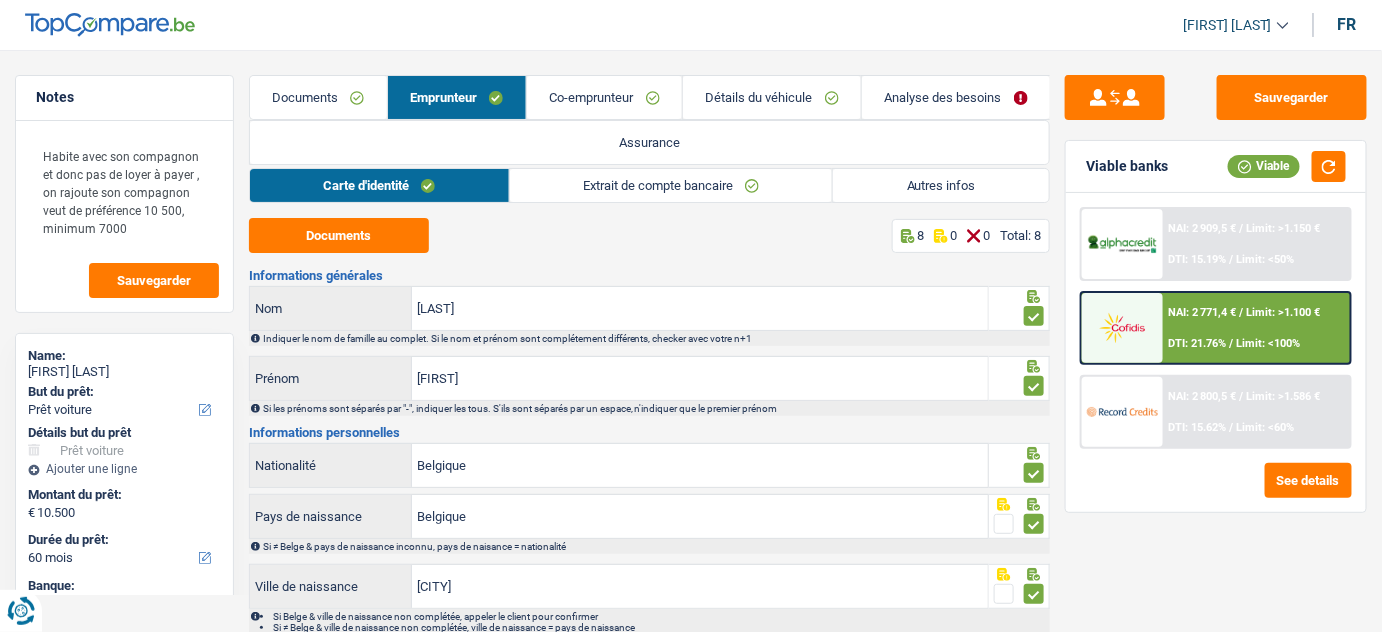 click on "Extrait de compte bancaire" at bounding box center [671, 185] 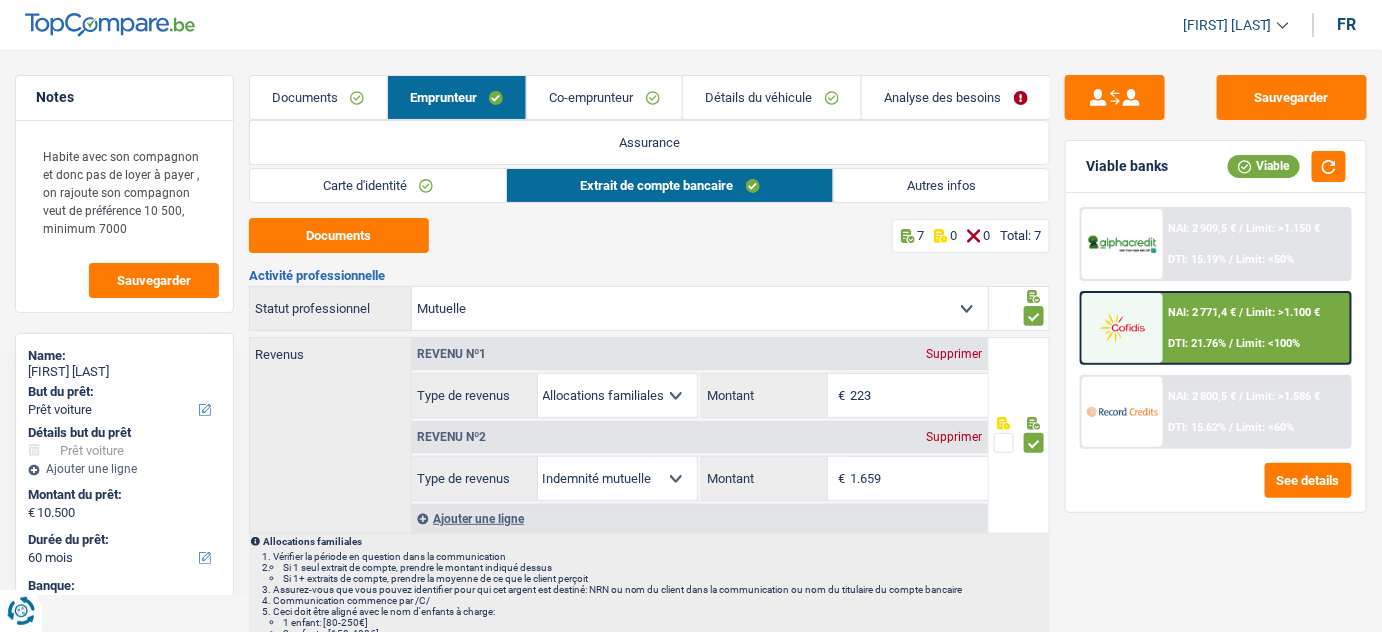 click on "Autres infos" at bounding box center [942, 185] 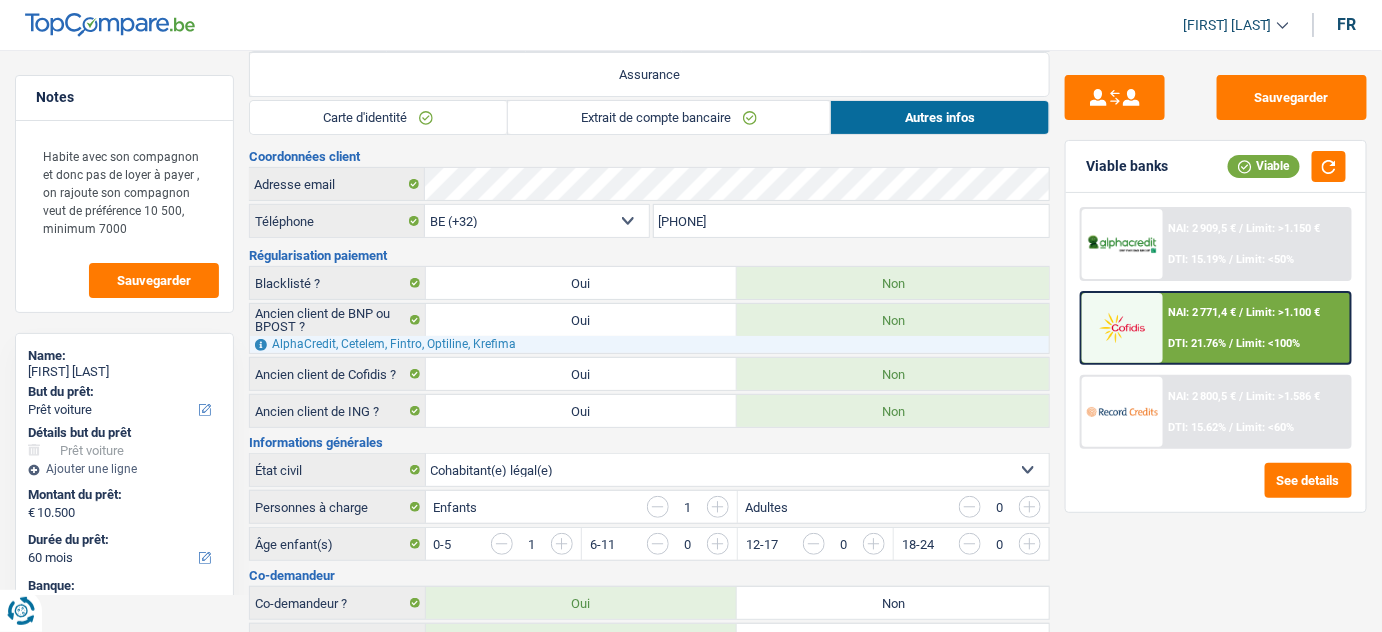 scroll, scrollTop: 0, scrollLeft: 0, axis: both 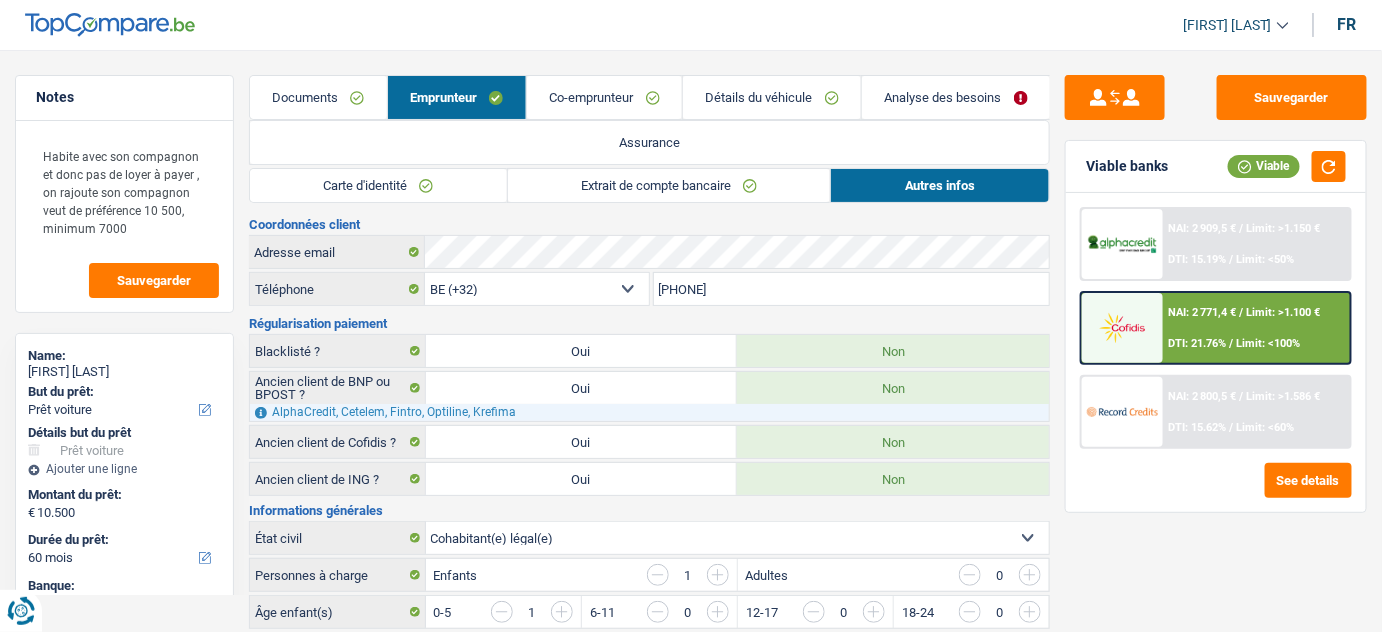 click on "Co-emprunteur" at bounding box center (604, 97) 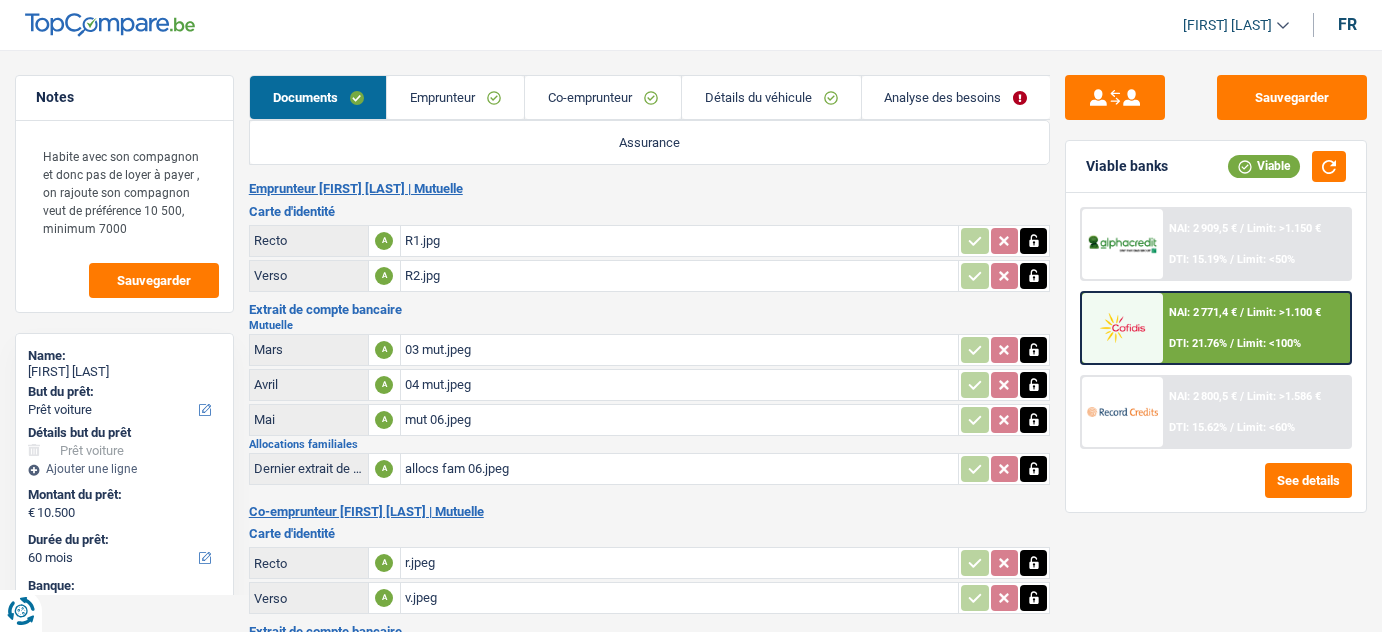 select on "car" 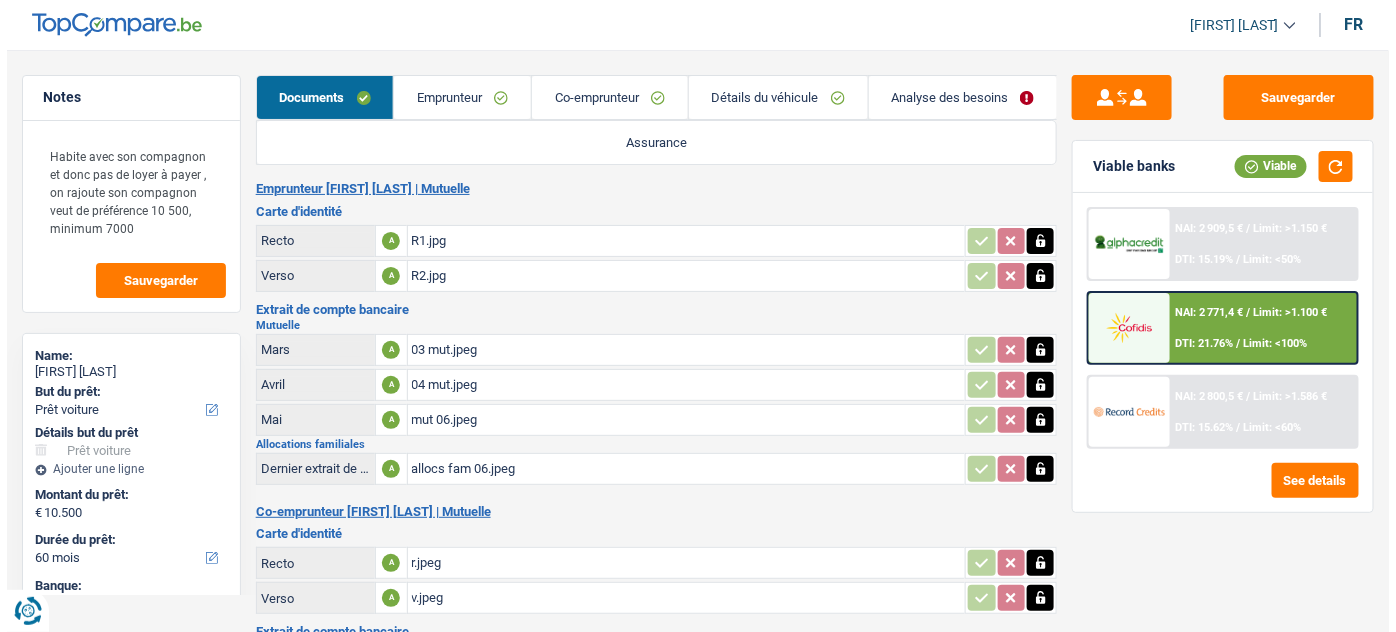 scroll, scrollTop: 0, scrollLeft: 0, axis: both 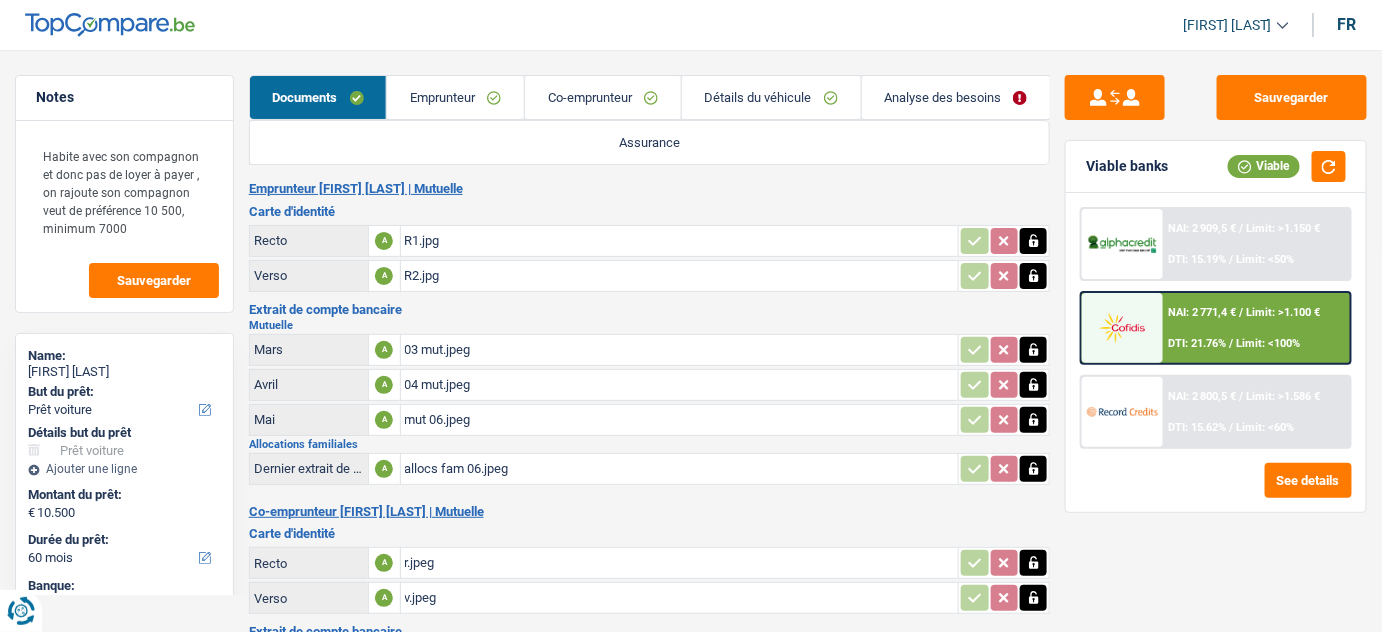 click on "NAI: 2 771,4 €
/
Limit: >1.100 €
DTI: 21.76%
/
Limit: <100%" at bounding box center [1256, 328] 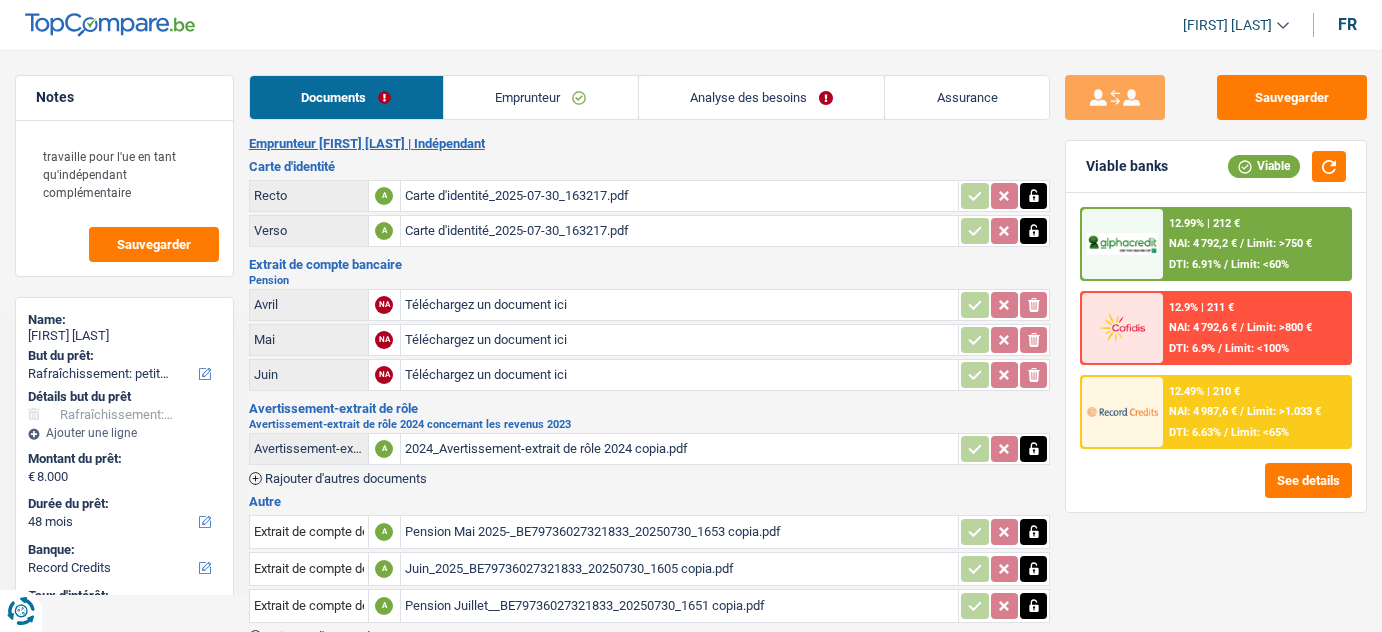 select on "houseOrGarden" 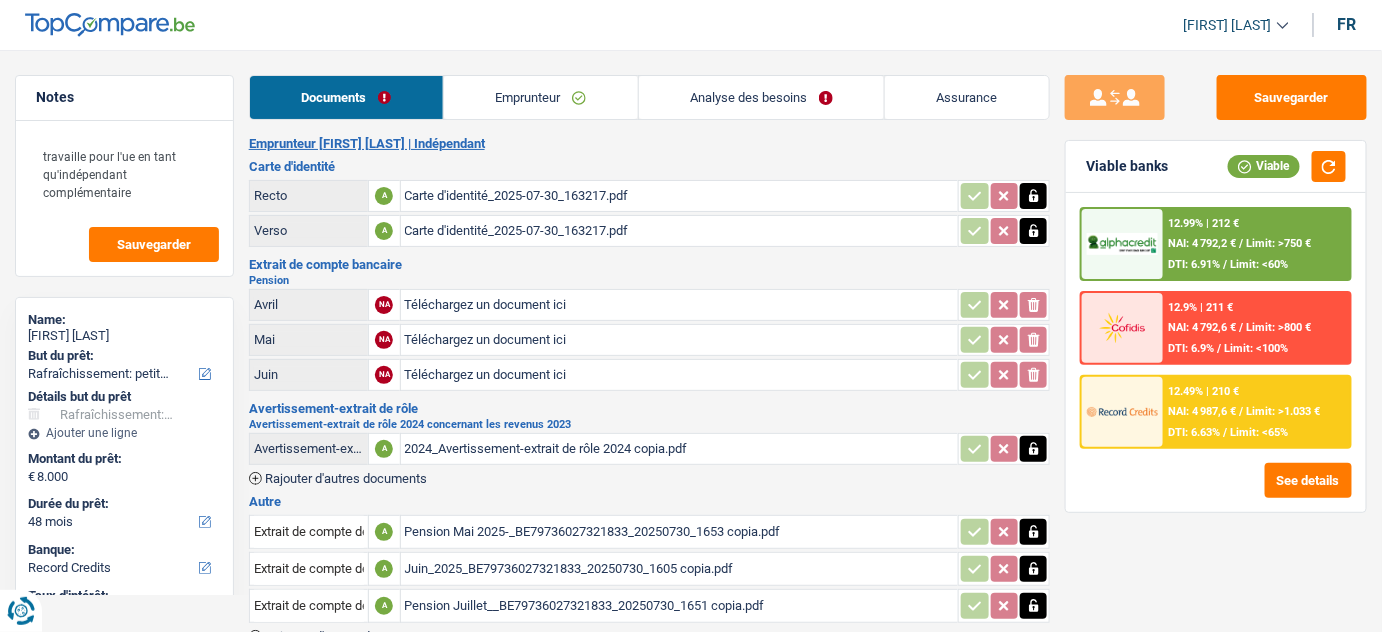 scroll, scrollTop: 0, scrollLeft: 0, axis: both 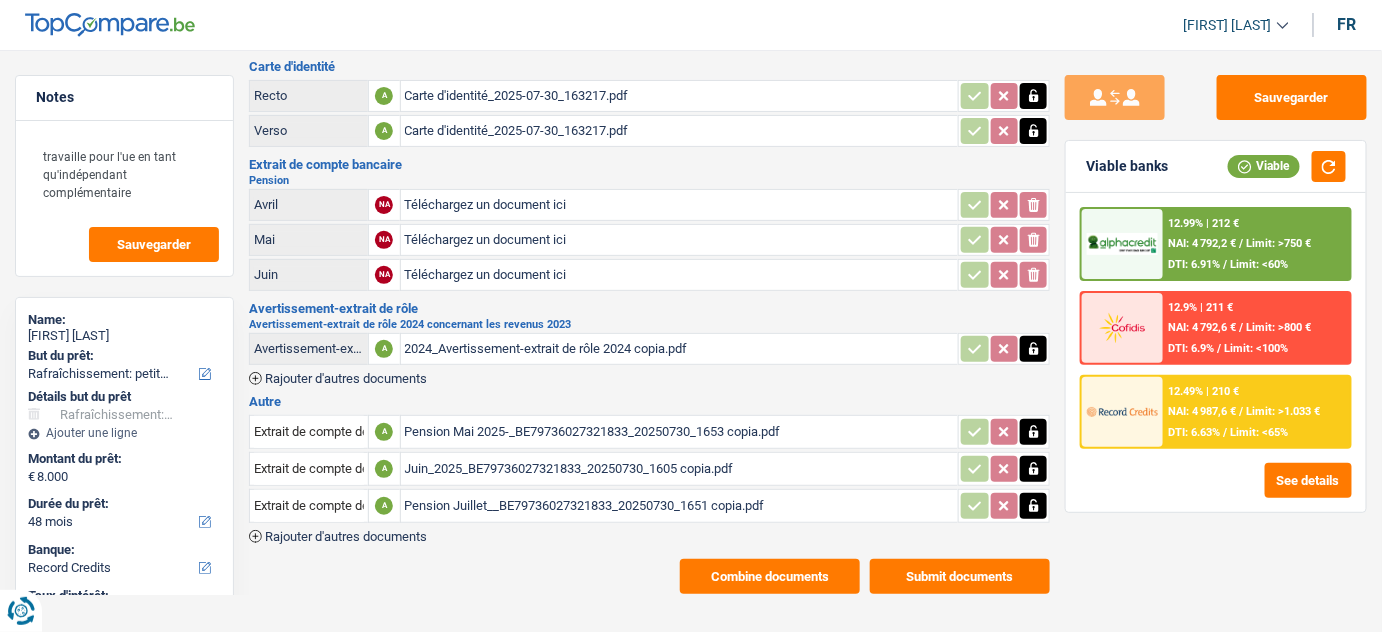 click on "Juin_2025_BE79736027321833_20250730_1605 copia.pdf" at bounding box center [680, 469] 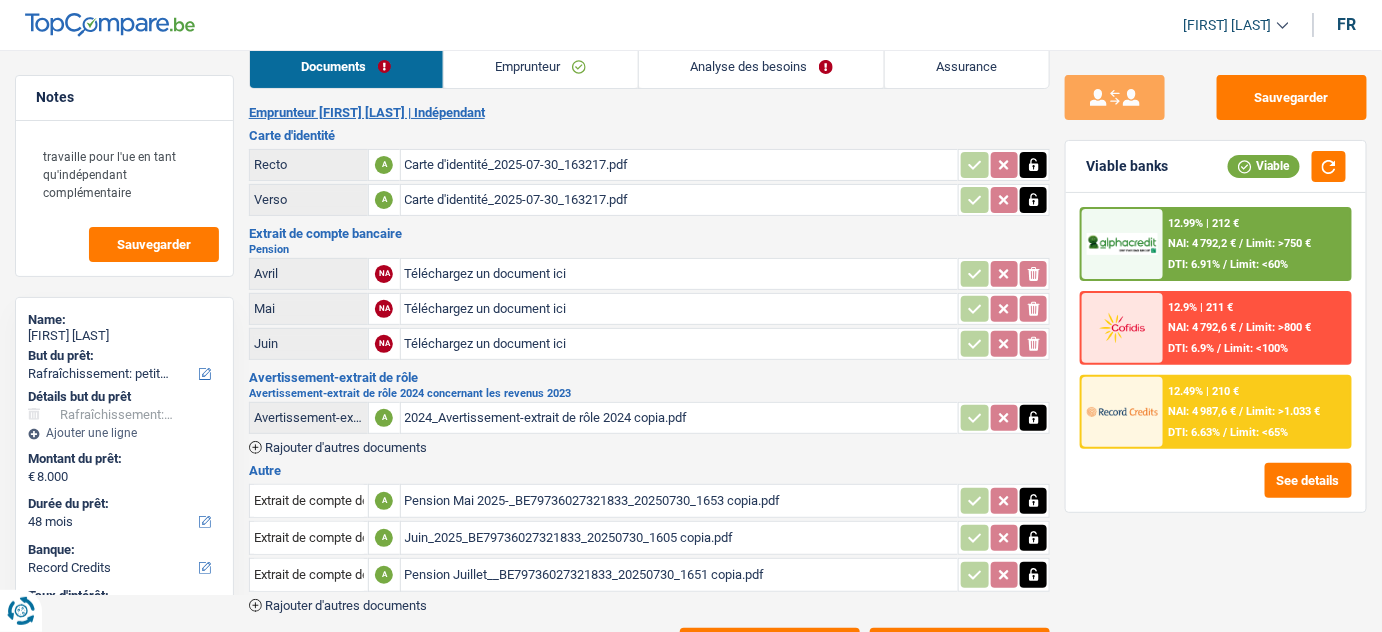 scroll, scrollTop: 0, scrollLeft: 0, axis: both 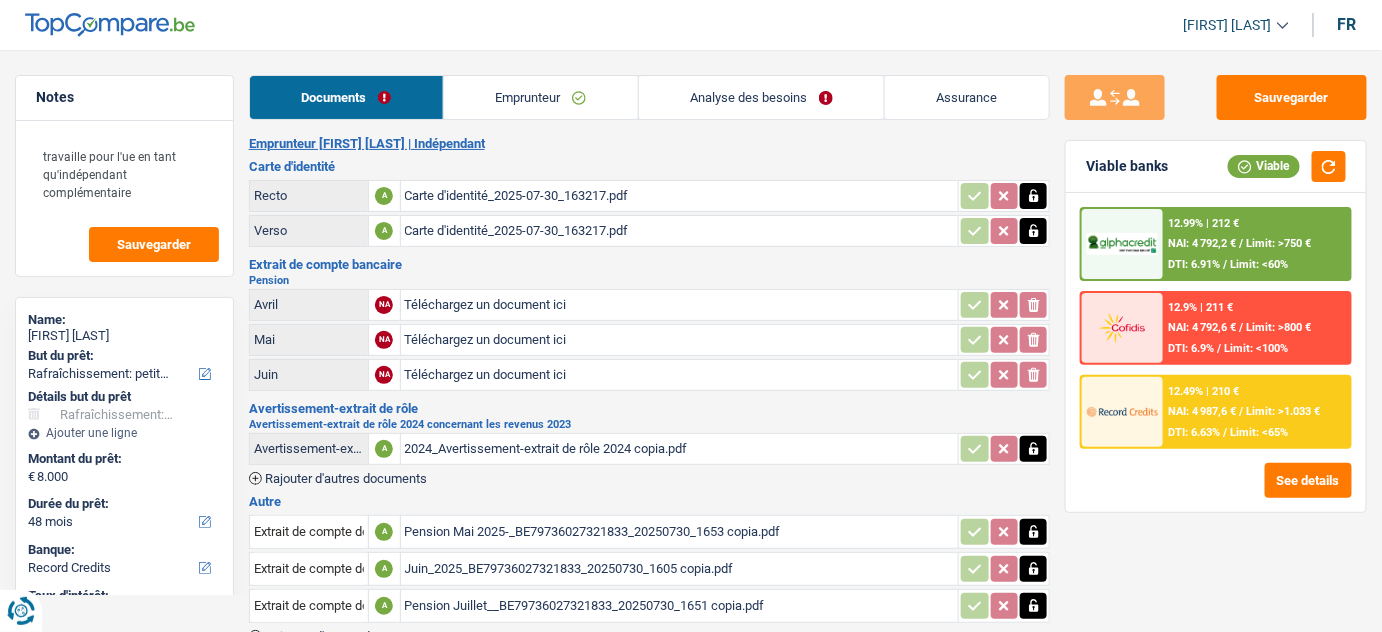 click on "Emprunteur" at bounding box center (541, 97) 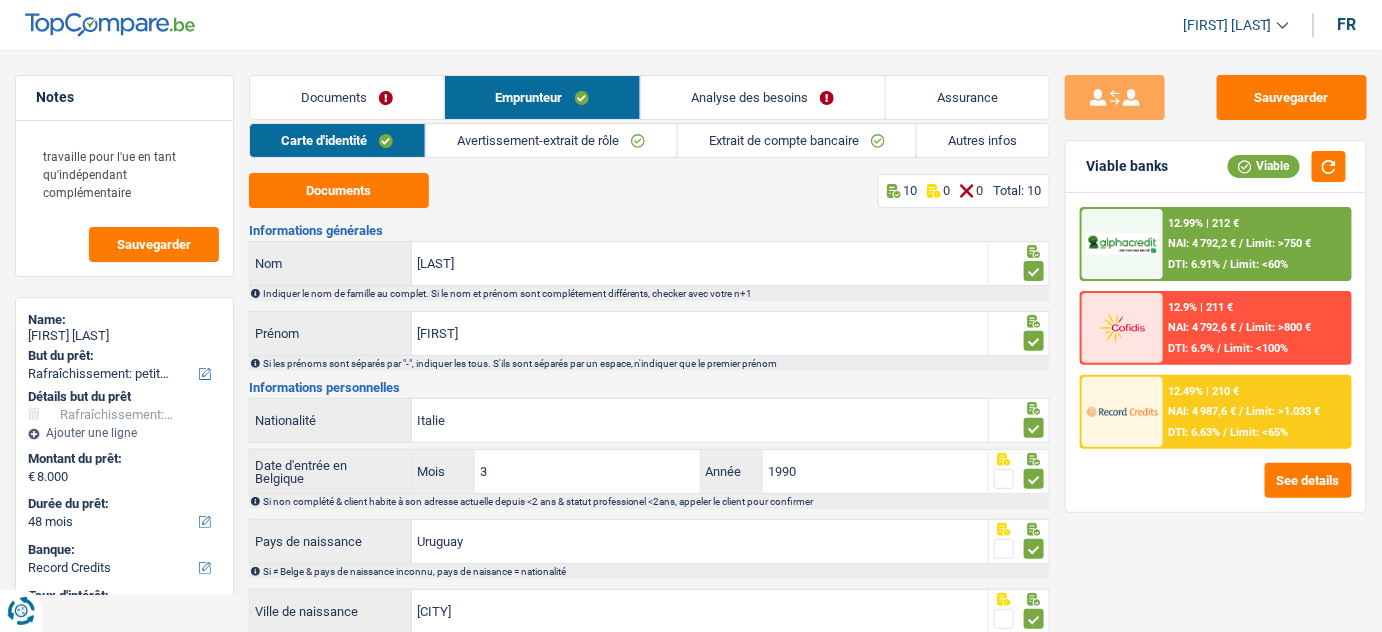 click on "Avertissement-extrait de rôle" at bounding box center [551, 140] 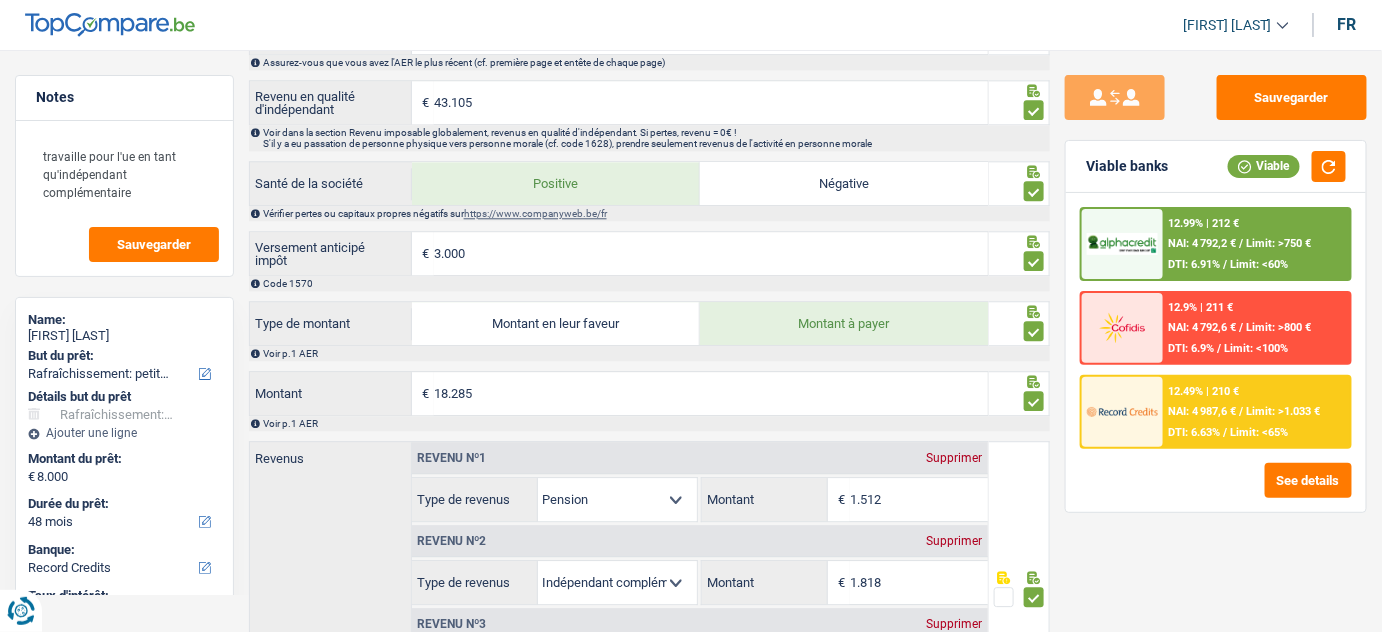 scroll, scrollTop: 1737, scrollLeft: 0, axis: vertical 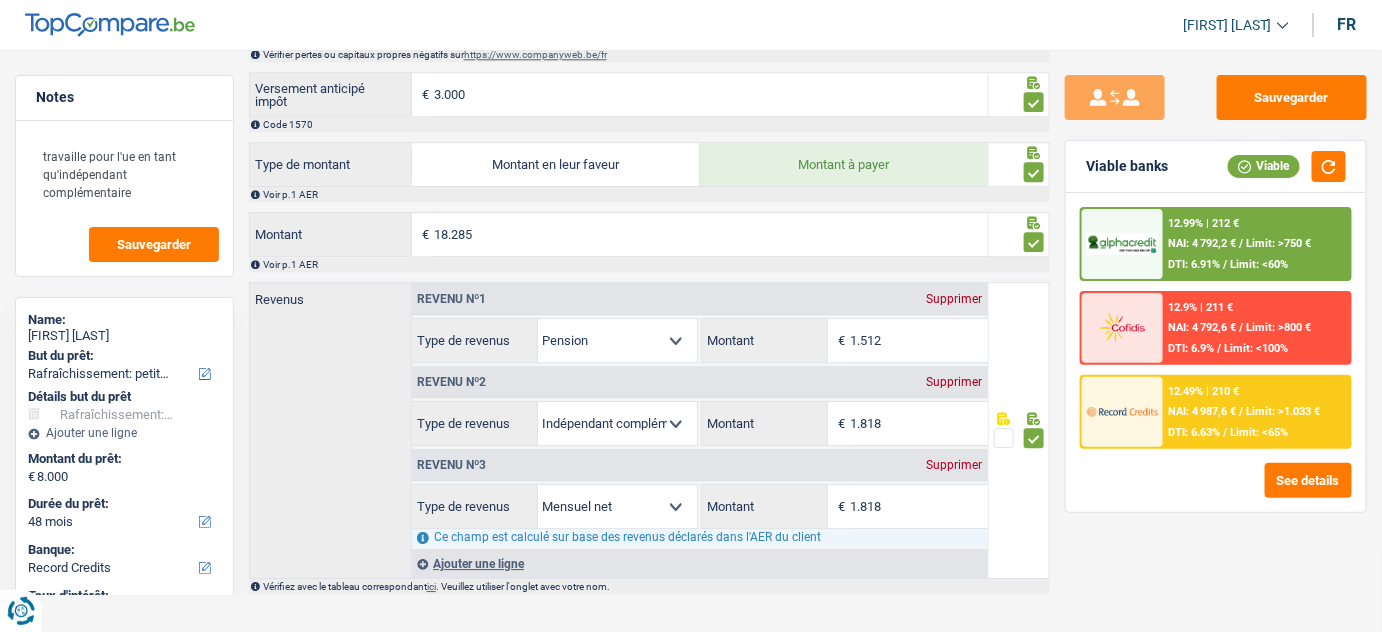 drag, startPoint x: 967, startPoint y: 360, endPoint x: 979, endPoint y: 356, distance: 12.649111 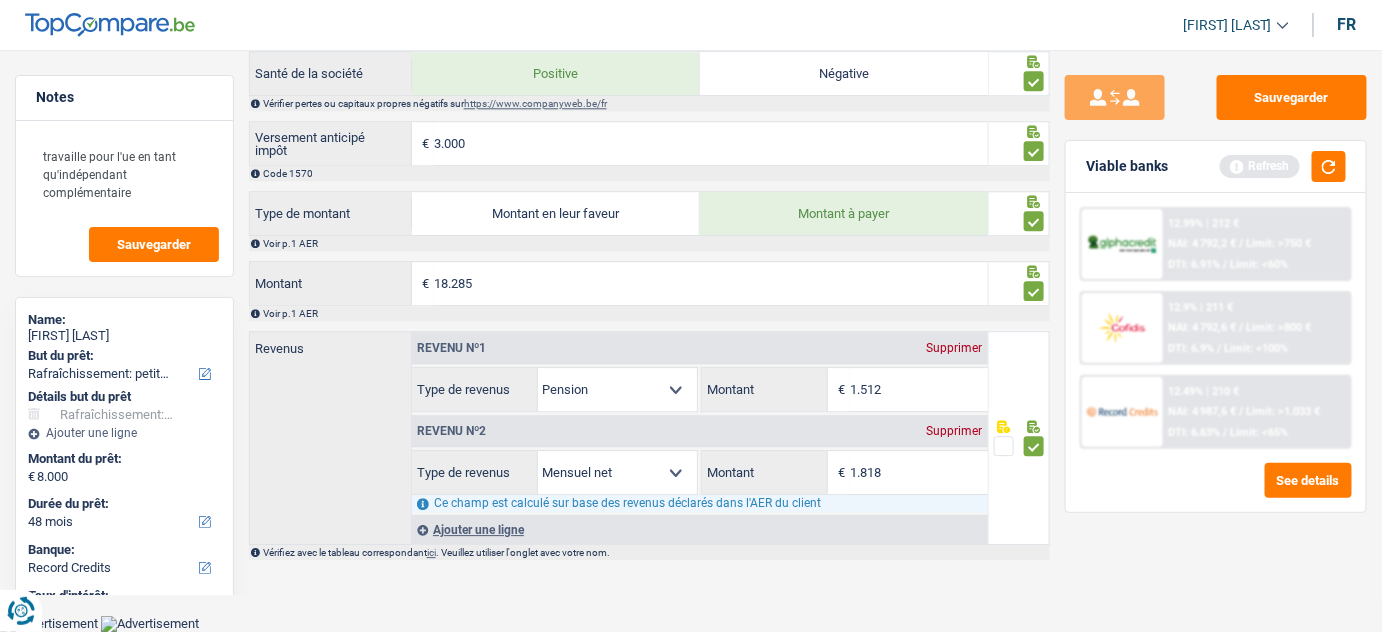 scroll, scrollTop: 1655, scrollLeft: 0, axis: vertical 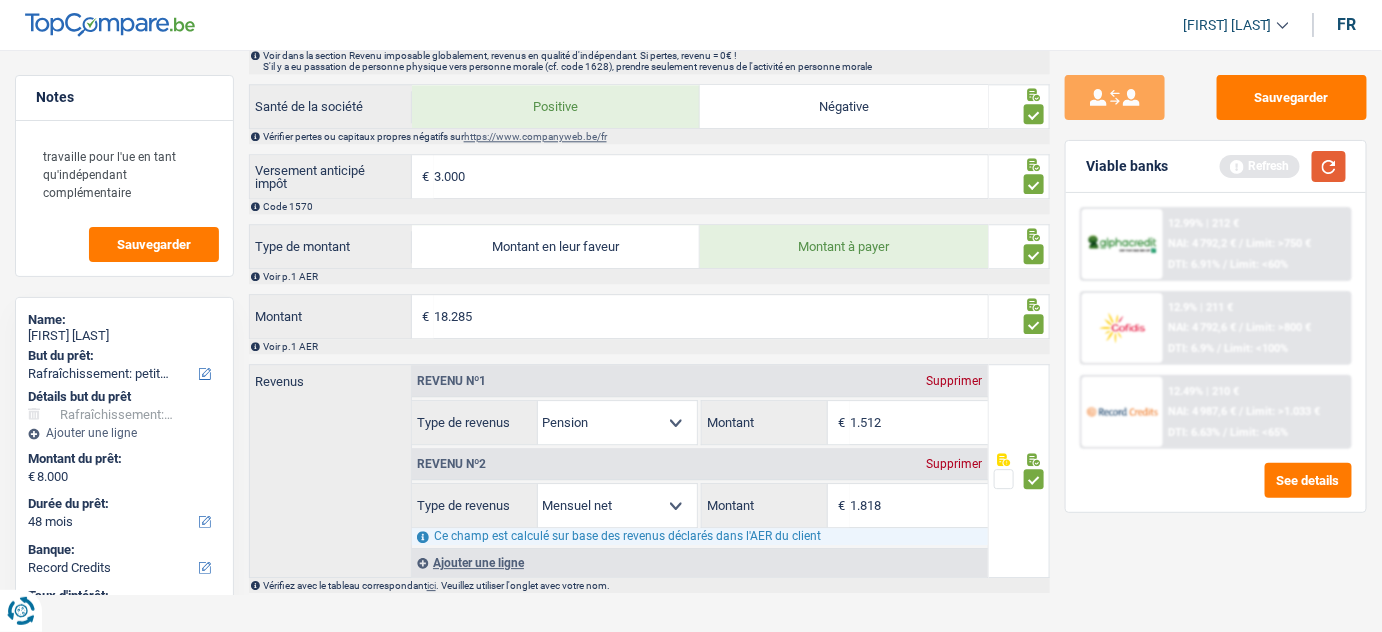 click at bounding box center (1329, 166) 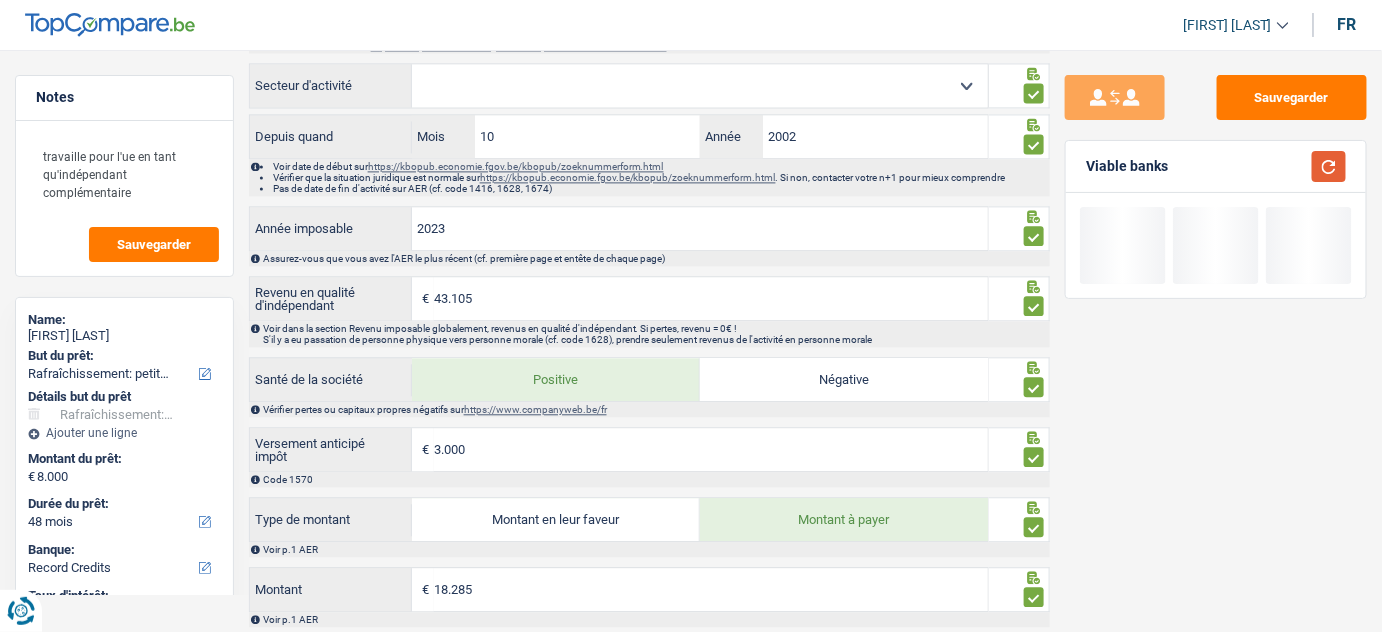 scroll, scrollTop: 1200, scrollLeft: 0, axis: vertical 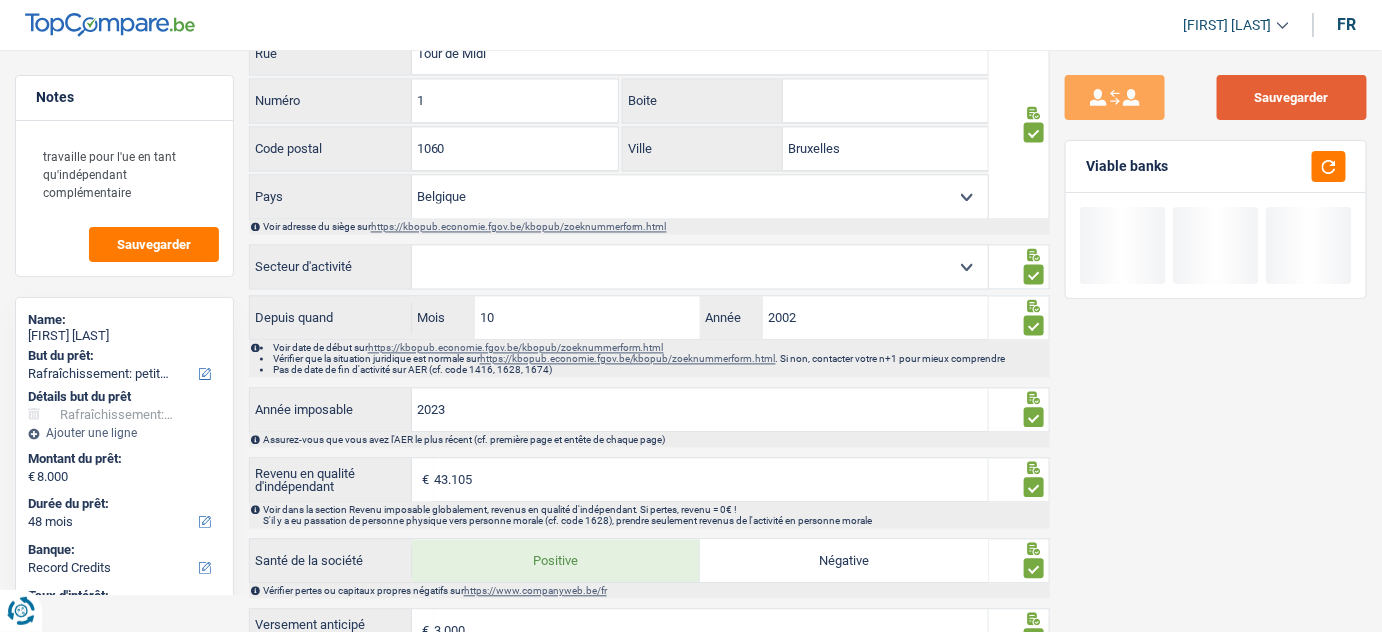 click on "Sauvegarder" at bounding box center (1292, 97) 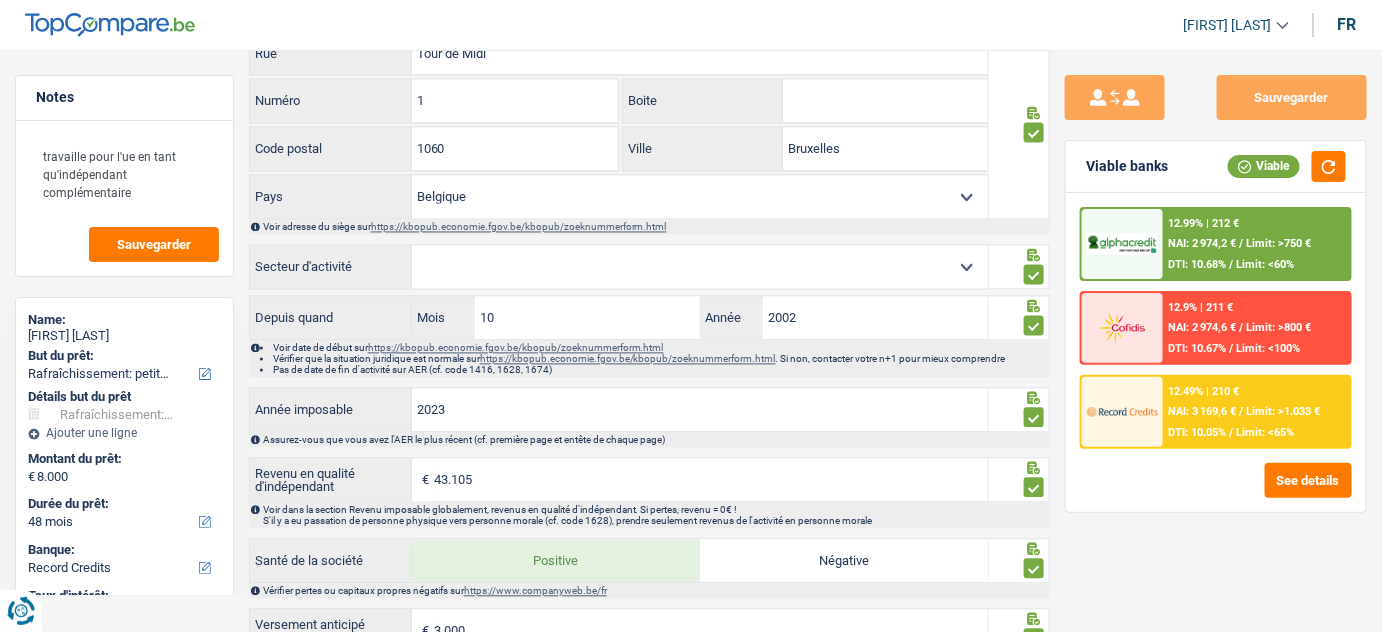 click on "Sauvegarder" at bounding box center [1292, 97] 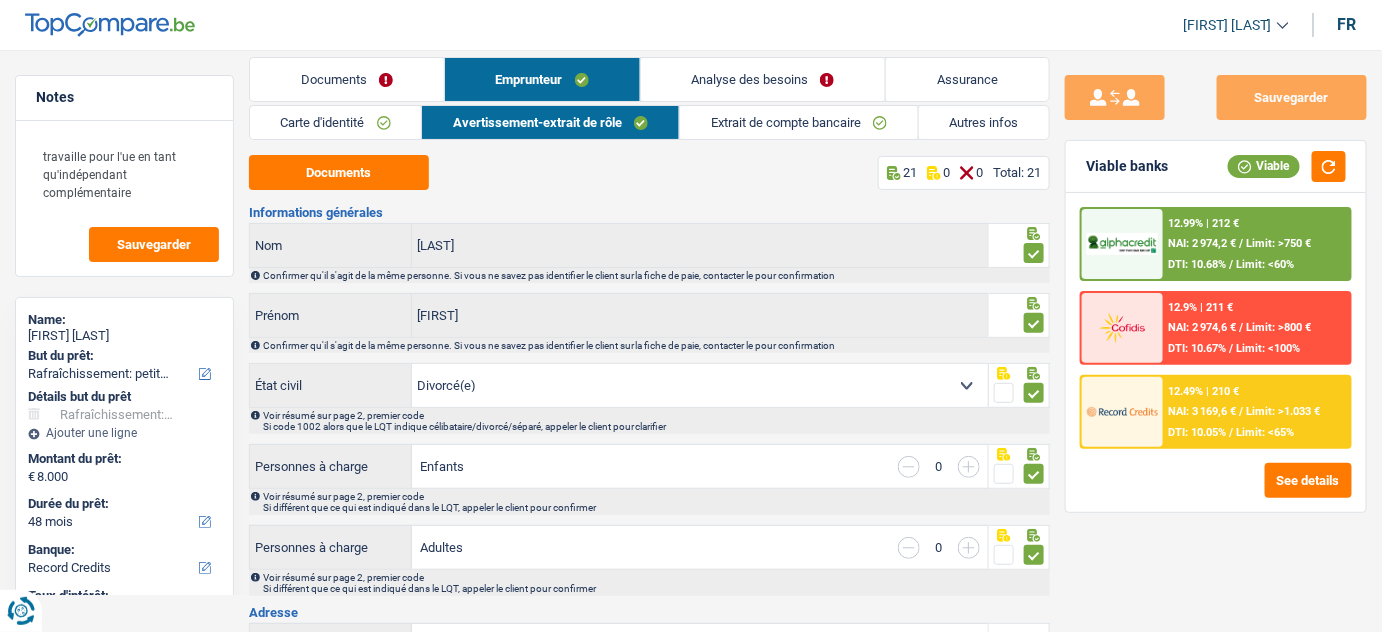 scroll, scrollTop: 0, scrollLeft: 0, axis: both 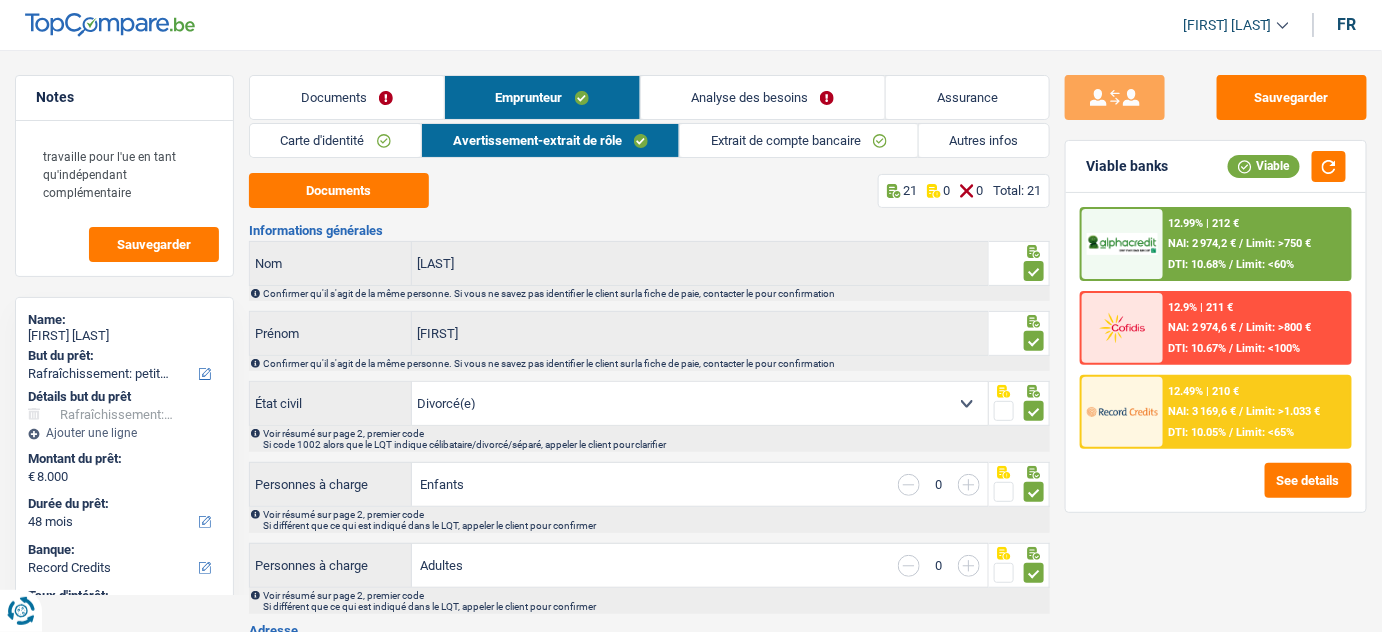 click on "Documents" at bounding box center (347, 97) 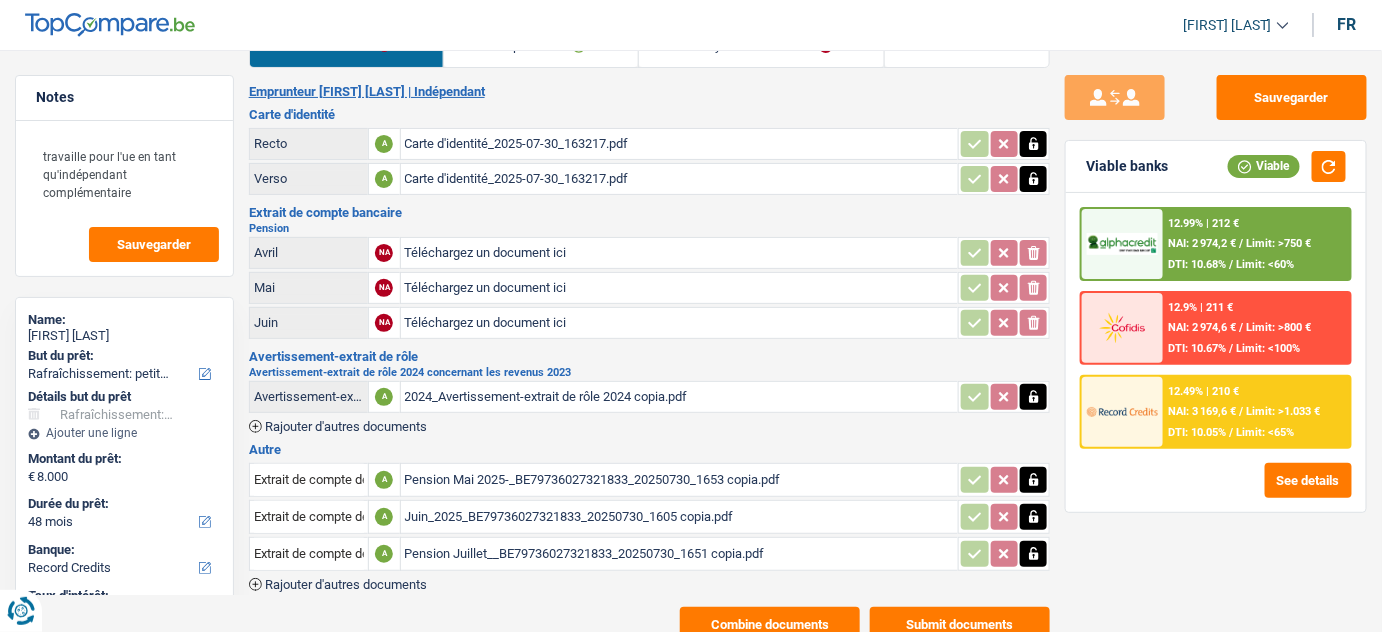 scroll, scrollTop: 100, scrollLeft: 0, axis: vertical 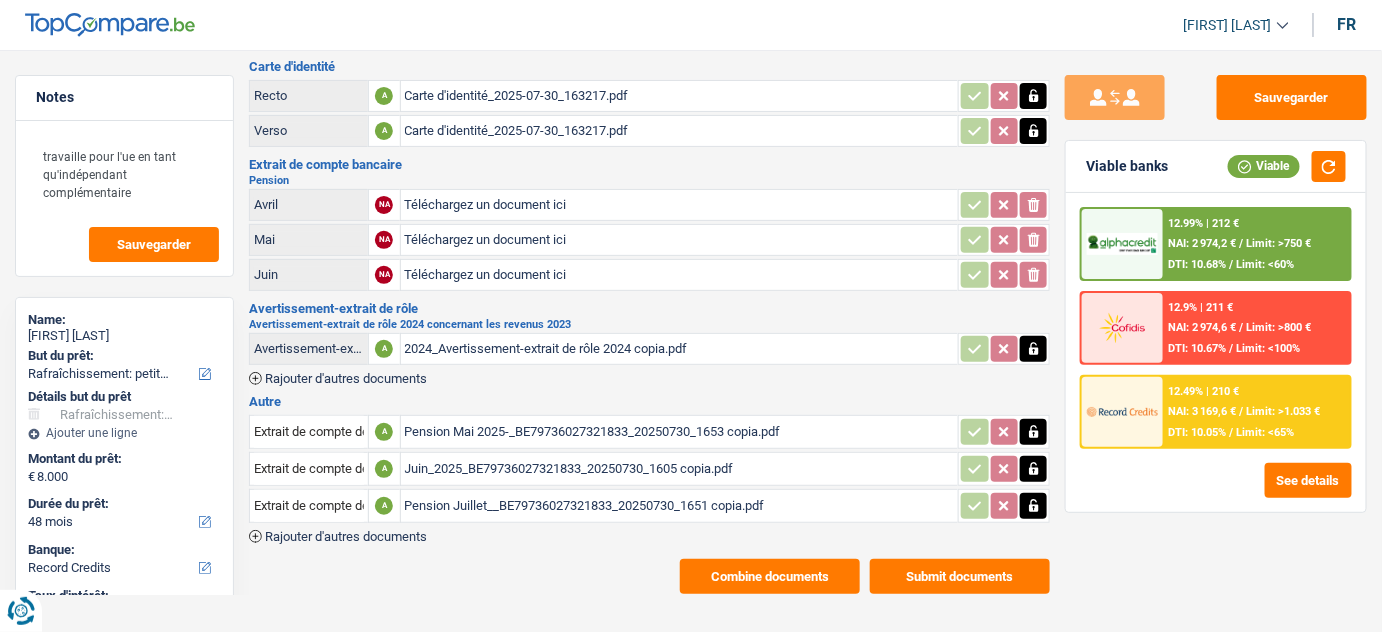 click on "2024_Avertissement-extrait de rôle 2024 copia.pdf" at bounding box center [680, 349] 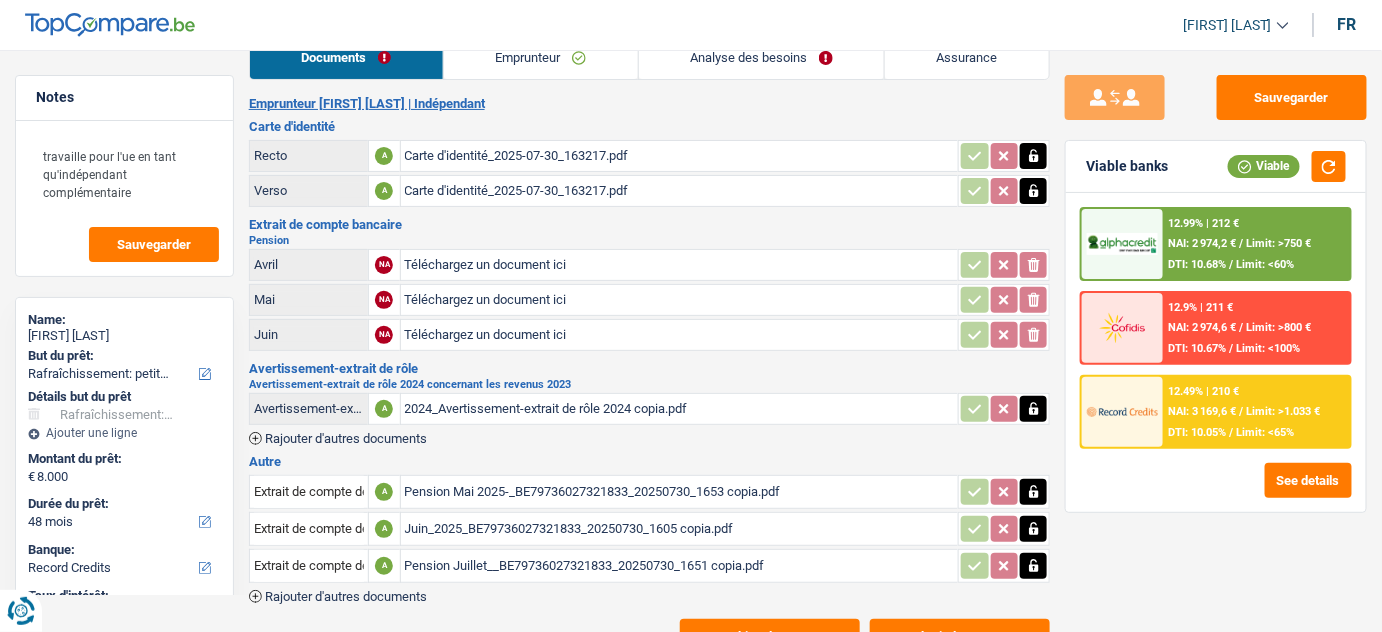 scroll, scrollTop: 9, scrollLeft: 0, axis: vertical 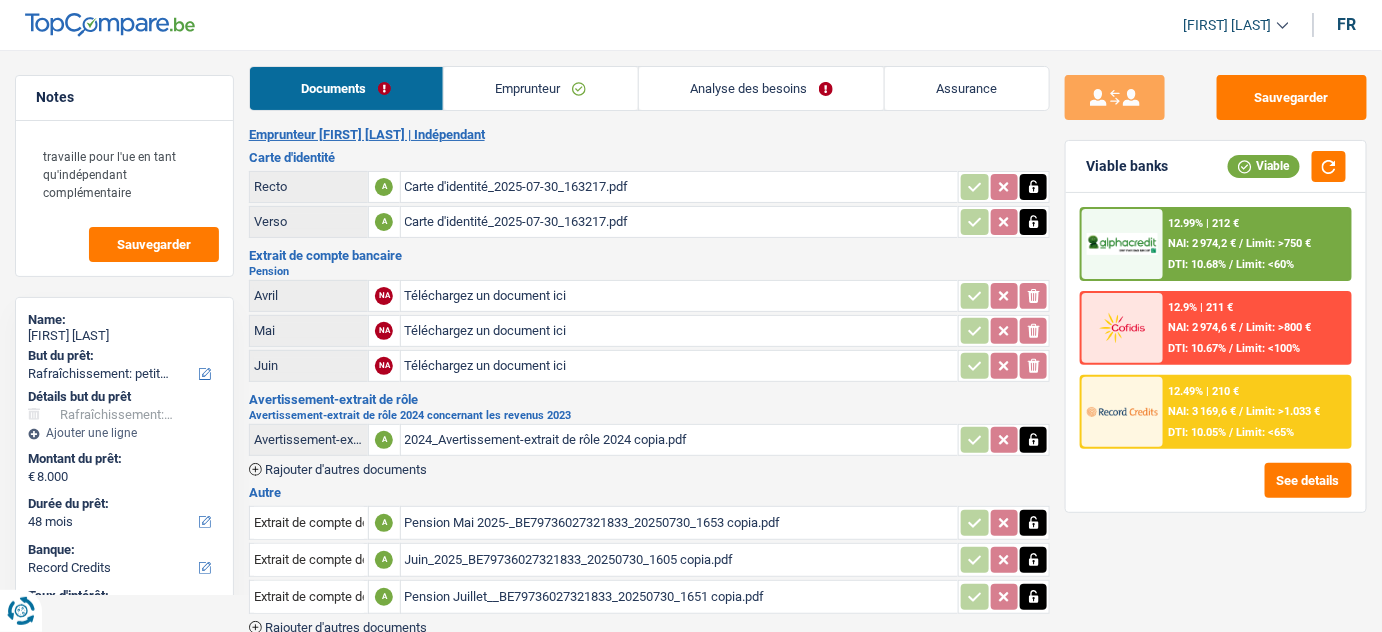 drag, startPoint x: 559, startPoint y: 79, endPoint x: 645, endPoint y: 96, distance: 87.66413 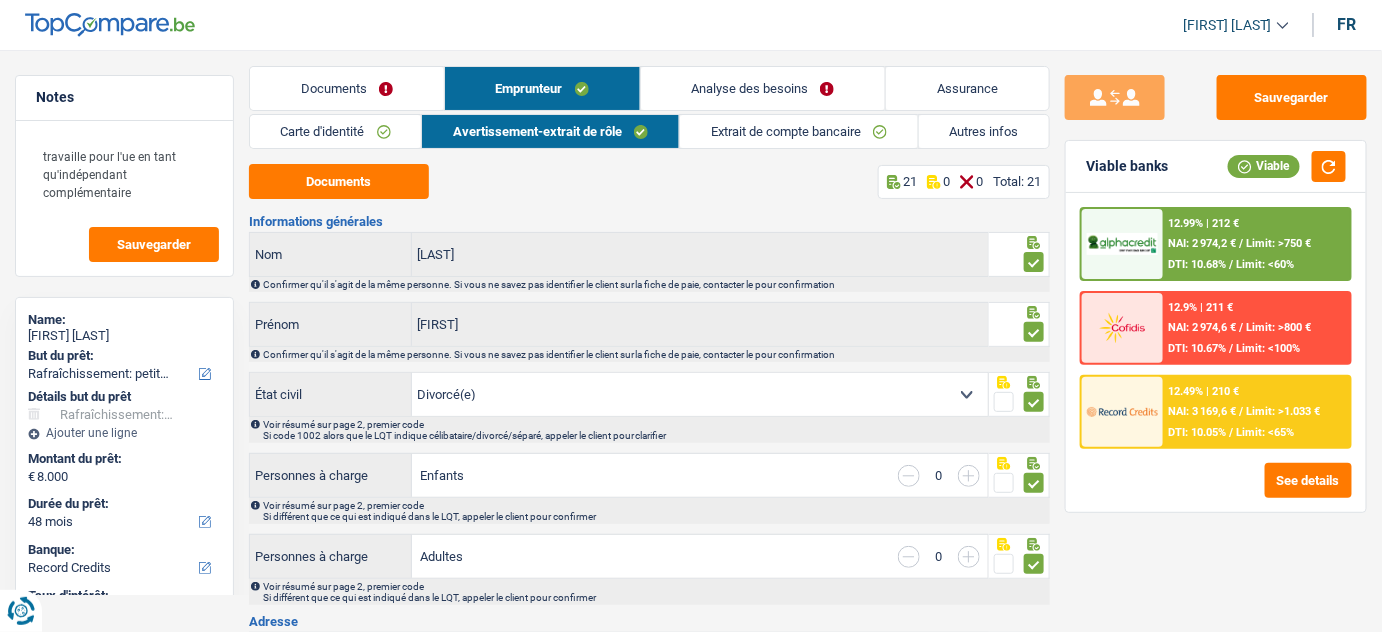 click on "Extrait de compte bancaire" at bounding box center [799, 131] 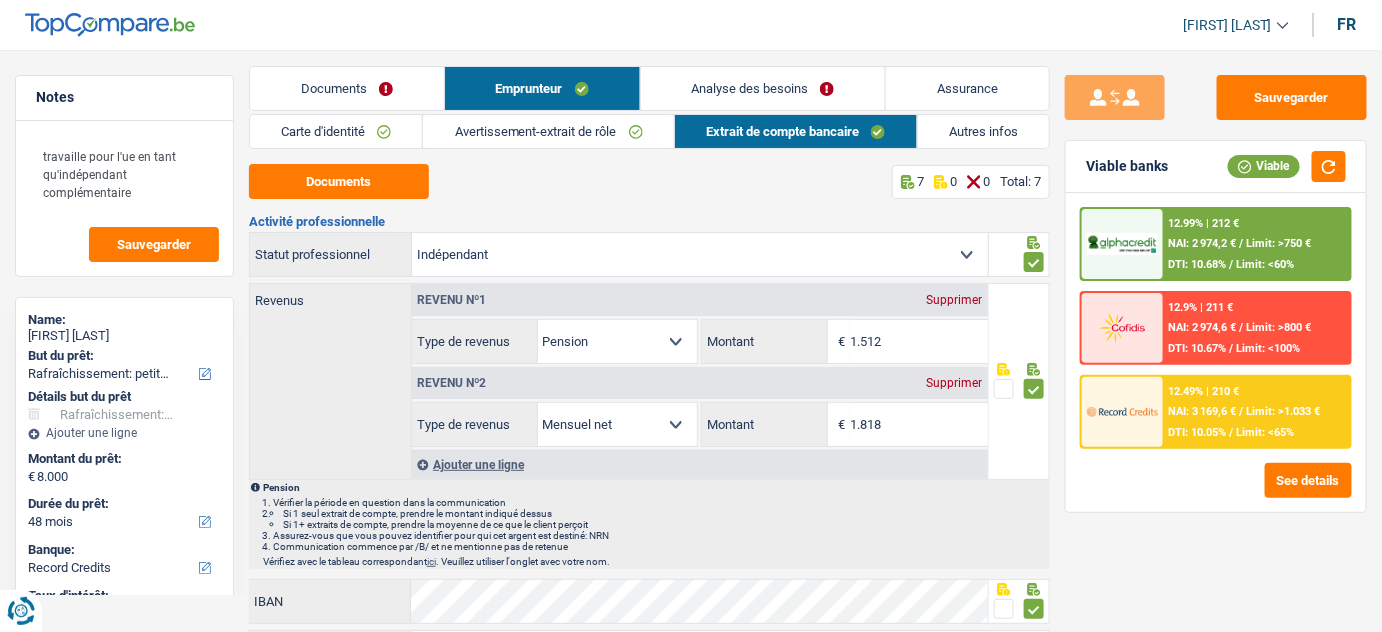 click on "Autres infos" at bounding box center (984, 131) 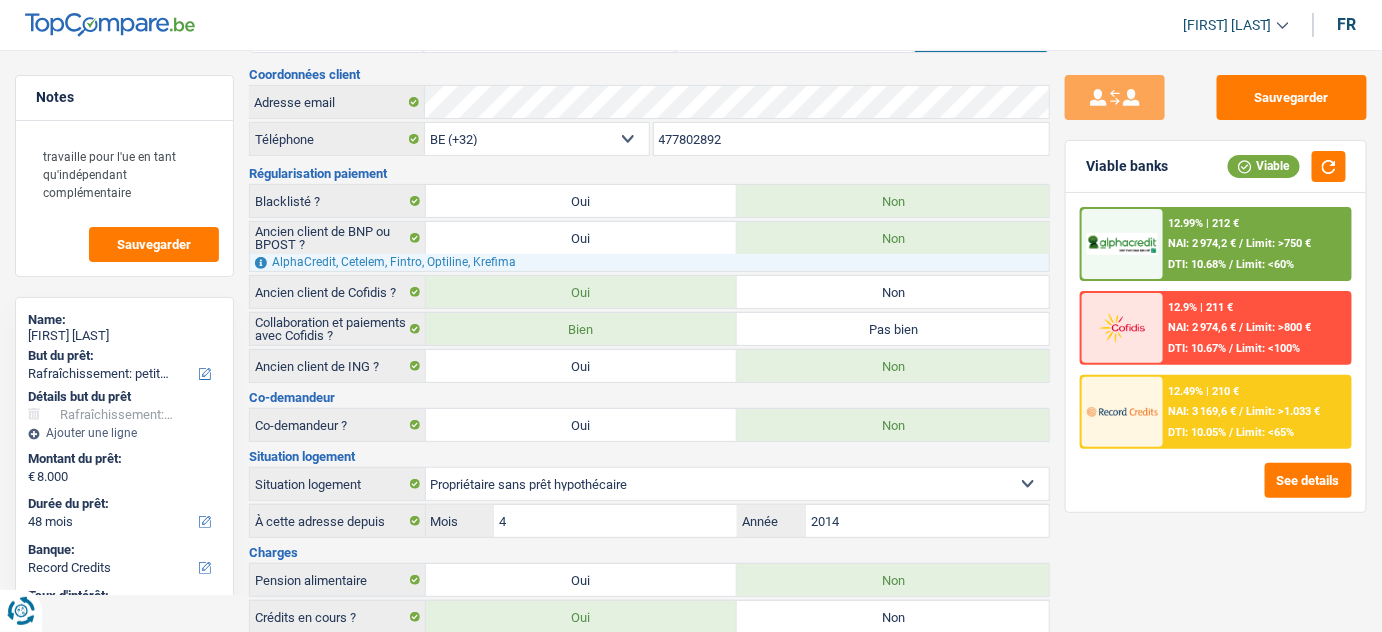 scroll, scrollTop: 0, scrollLeft: 0, axis: both 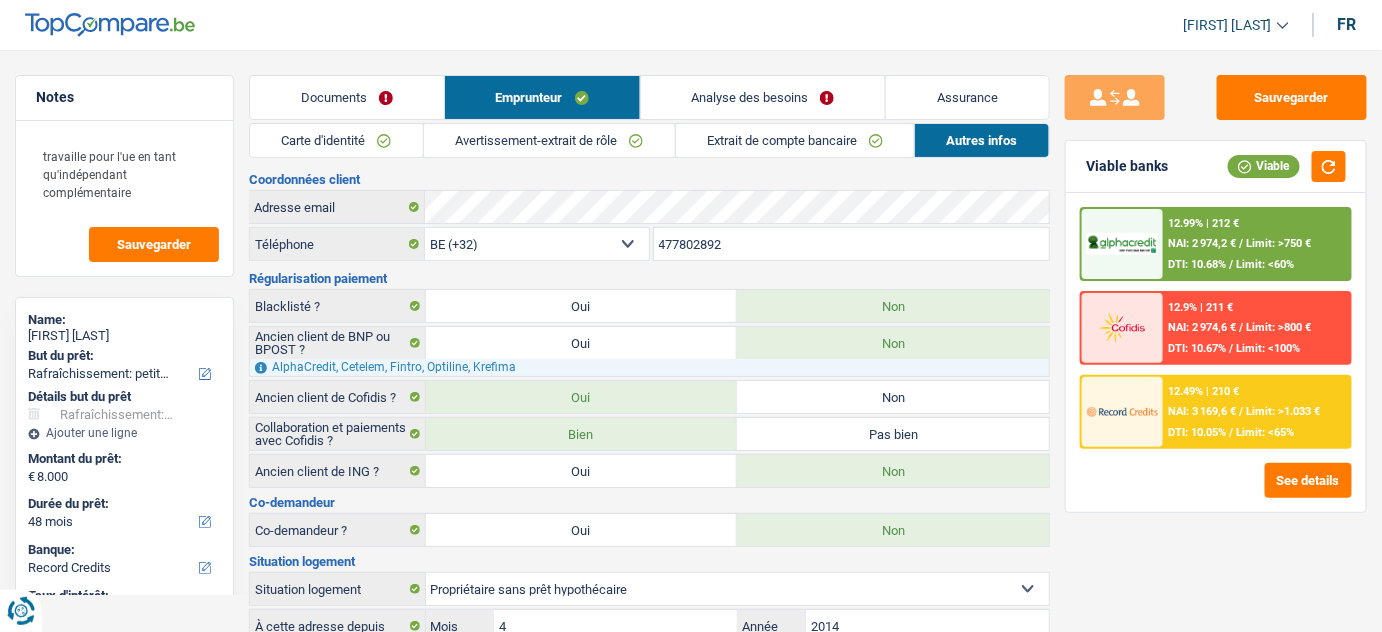 click on "Analyse des besoins" at bounding box center (763, 97) 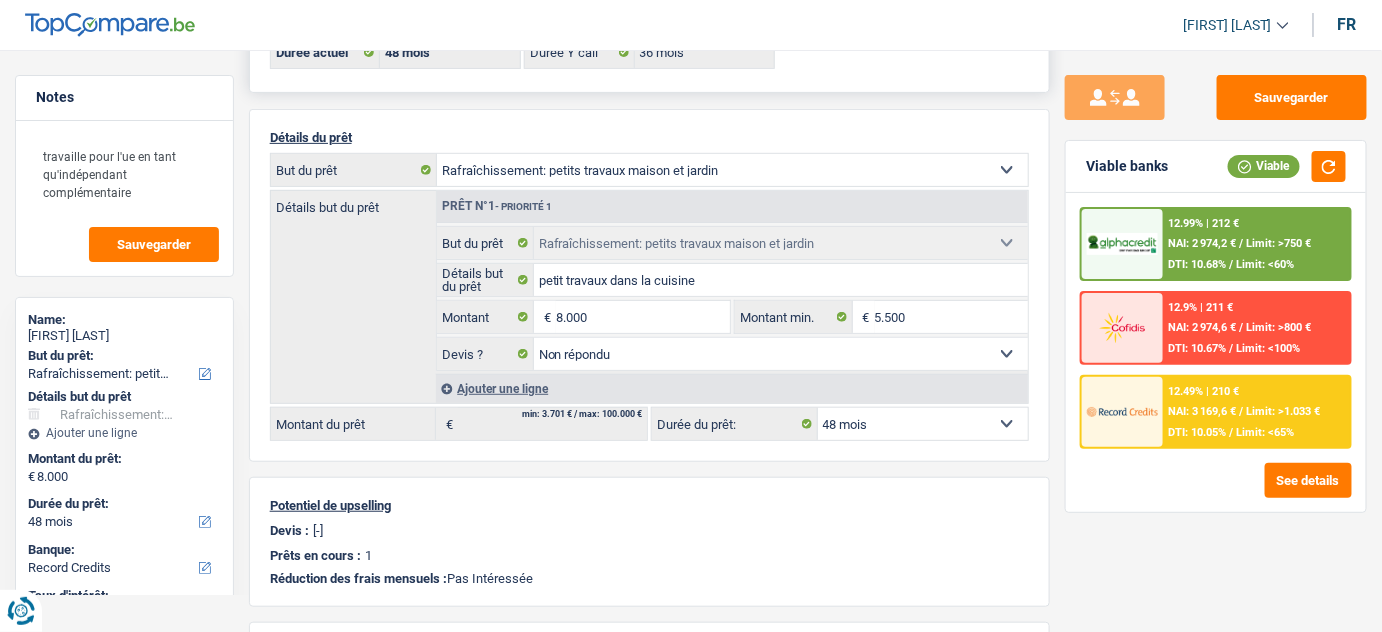 scroll, scrollTop: 0, scrollLeft: 0, axis: both 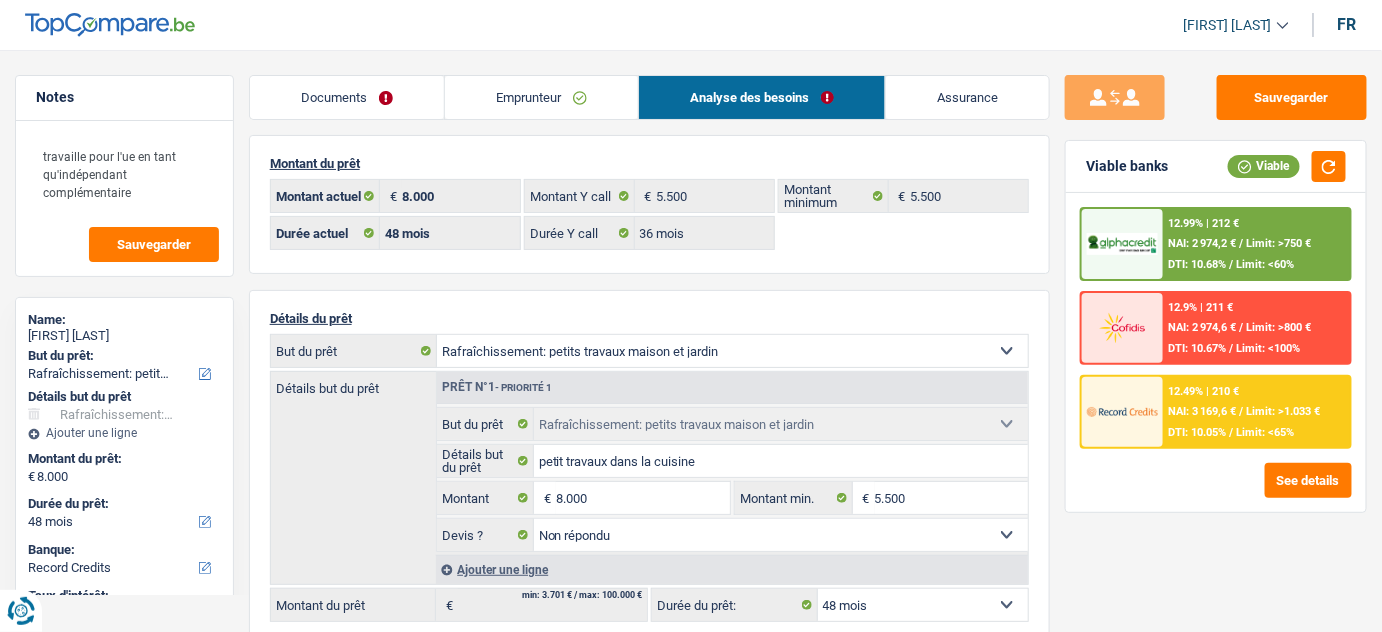 click on "Documents" at bounding box center (346, 97) 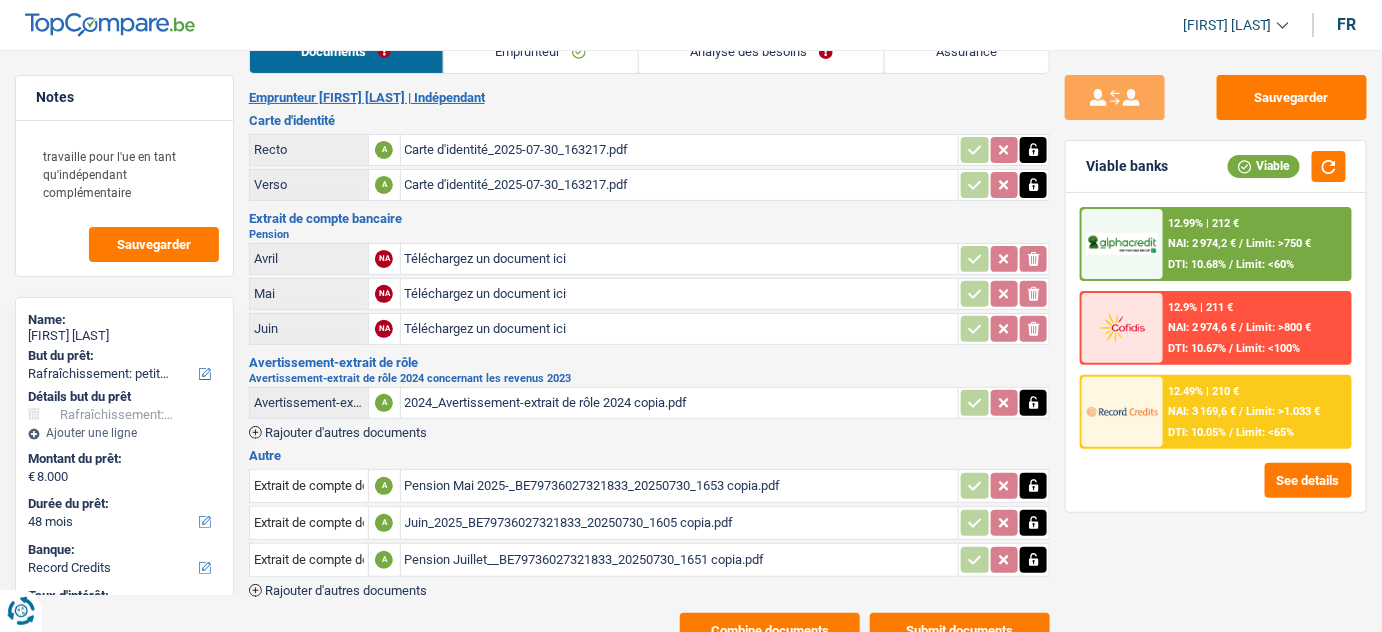 scroll, scrollTop: 100, scrollLeft: 0, axis: vertical 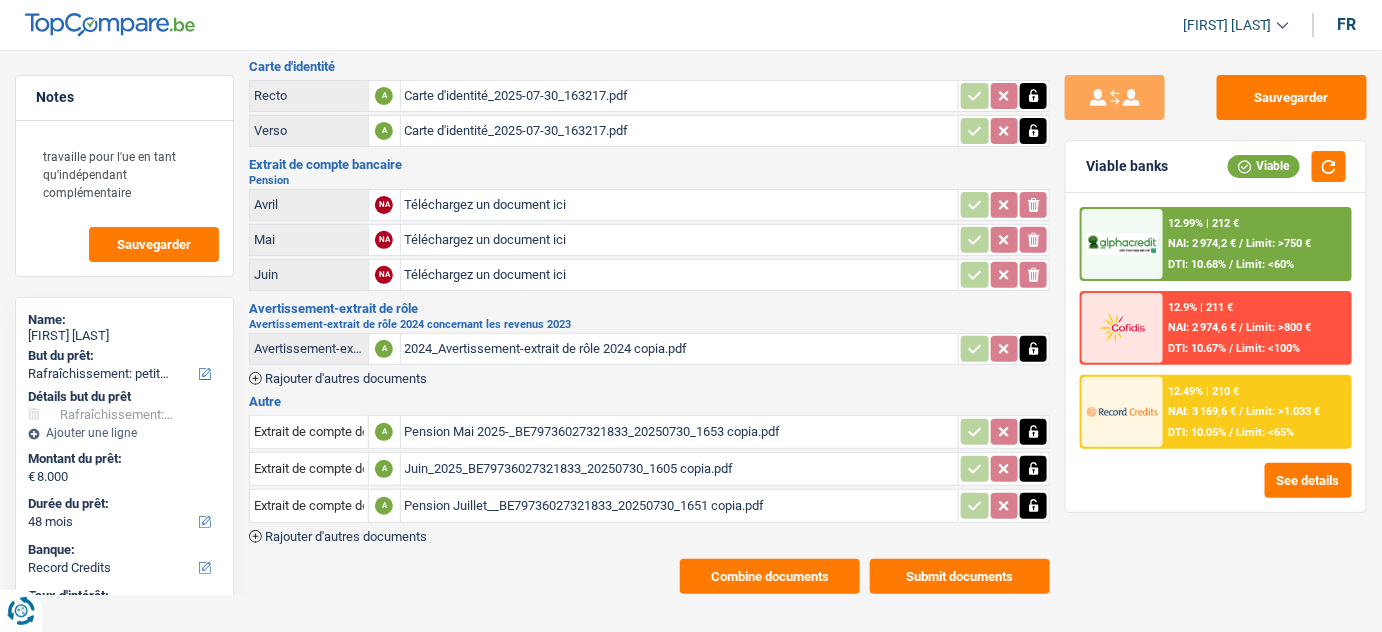 click on "Pension Juillet__BE79736027321833_20250730_1651 copia.pdf" at bounding box center [680, 506] 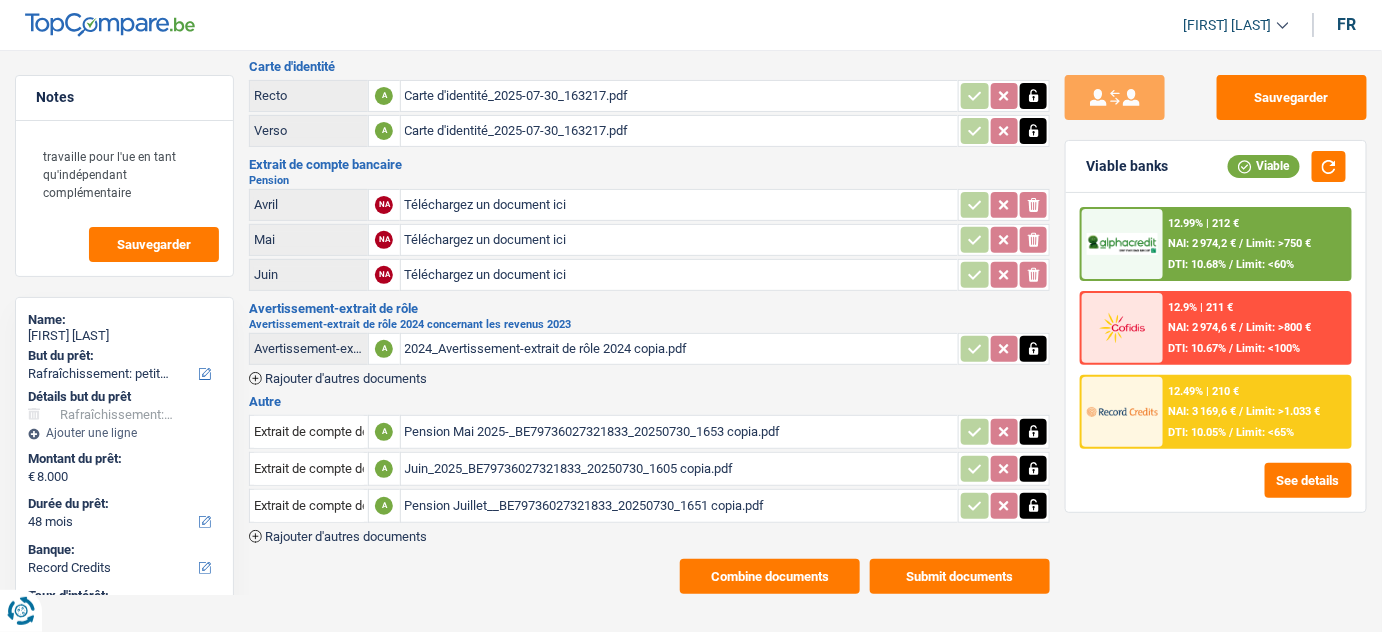 click on "Pension Juillet__BE79736027321833_20250730_1651 copia.pdf" at bounding box center (679, 506) 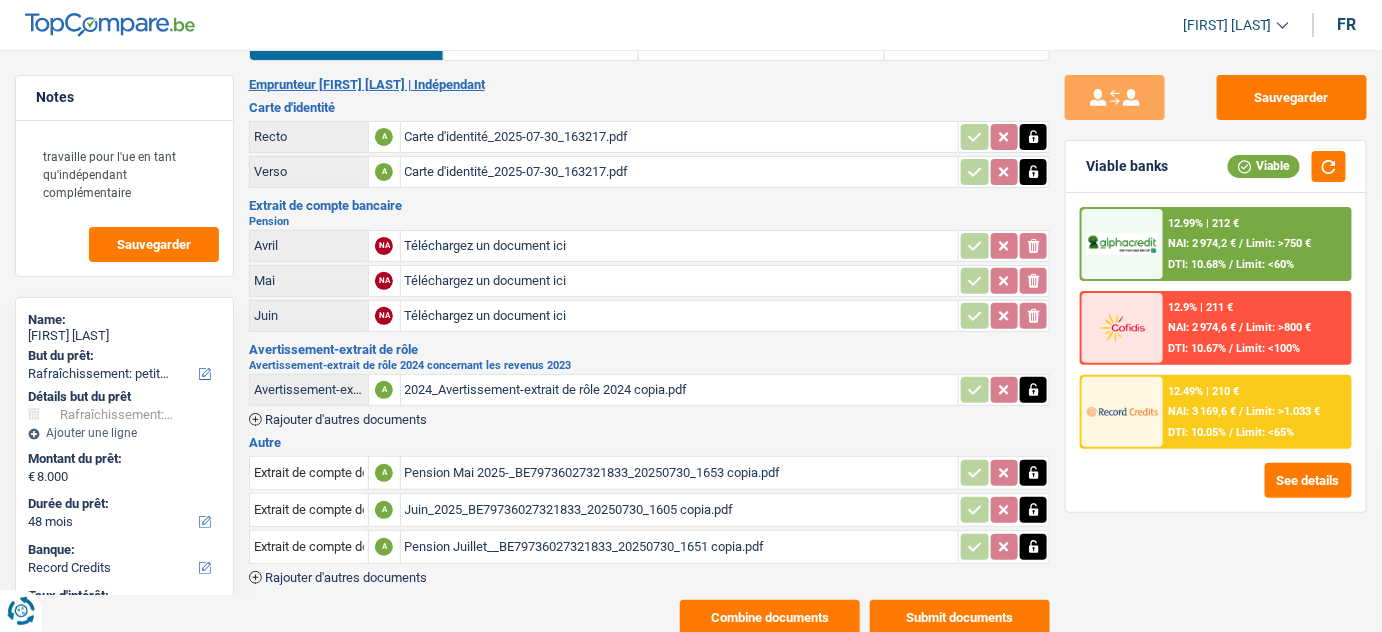 scroll, scrollTop: 0, scrollLeft: 0, axis: both 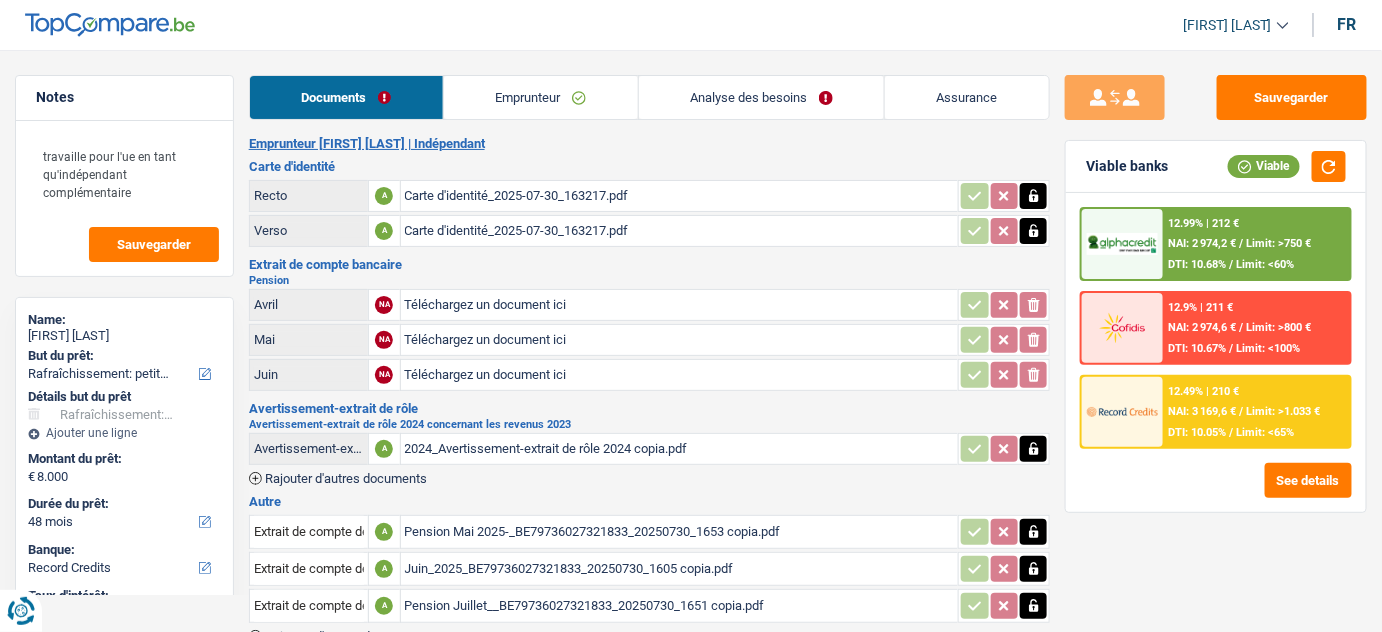 click on "Carte d'identité_2025-07-30_163217.pdf" at bounding box center [680, 196] 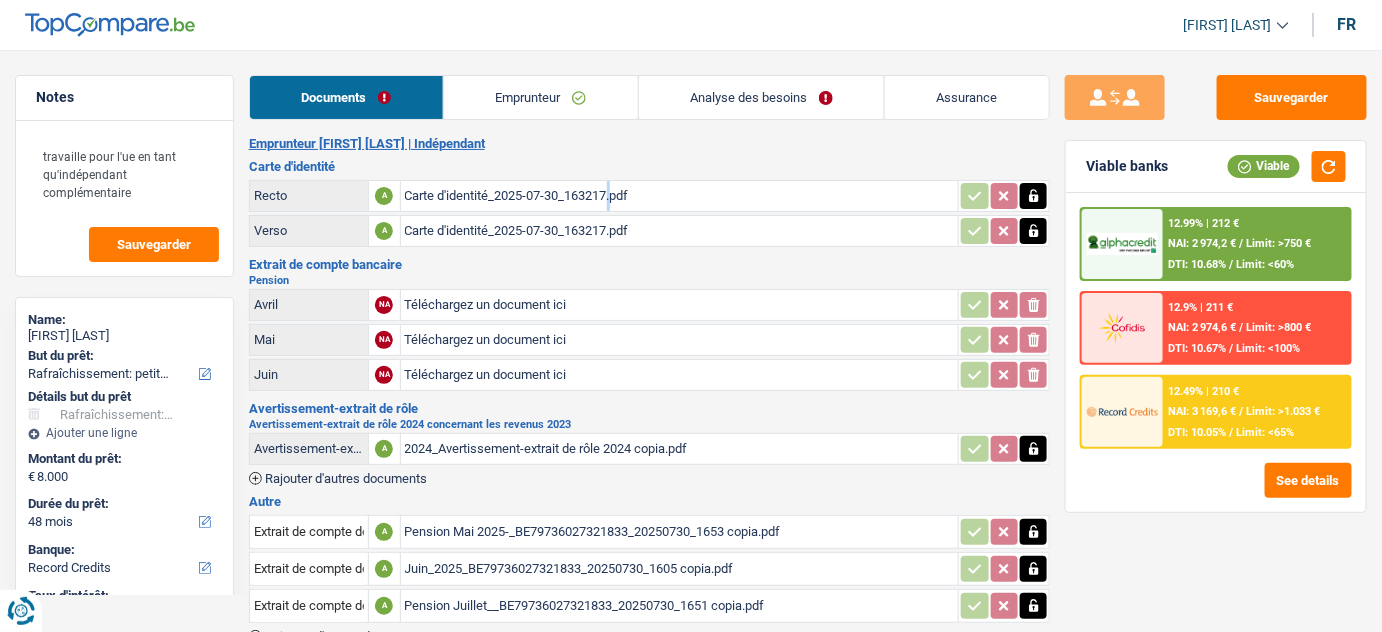 click on "Emprunteur" at bounding box center [541, 97] 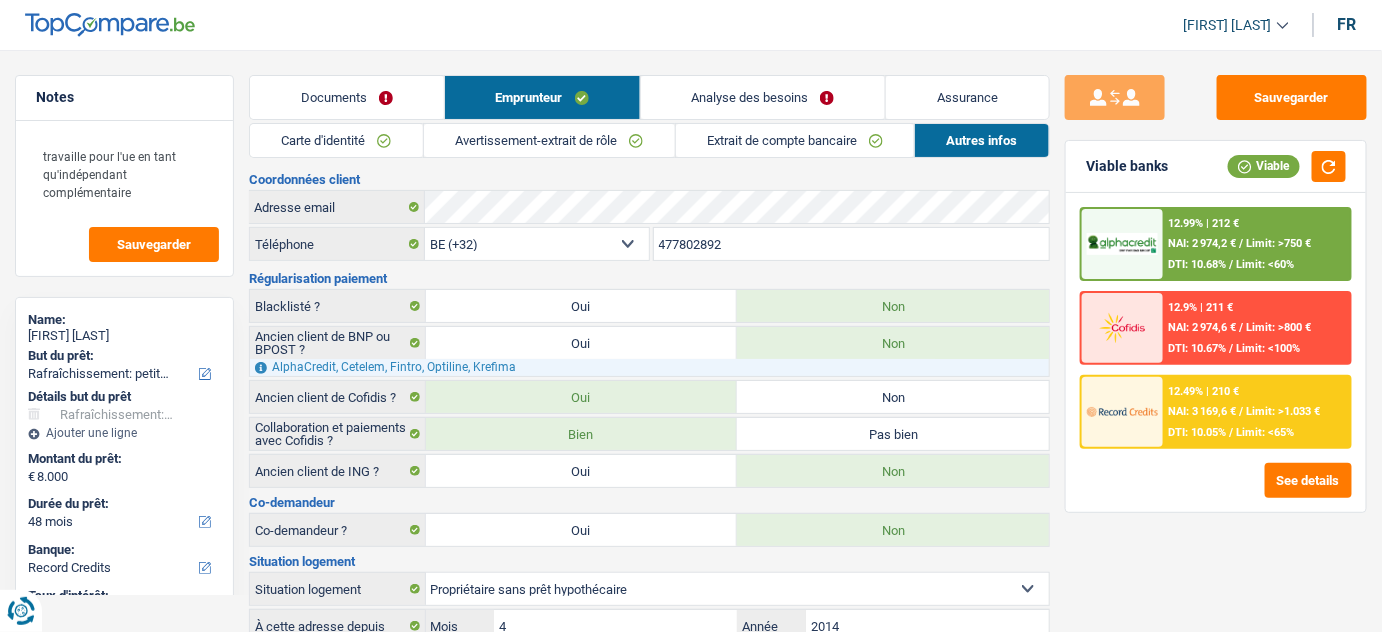 click on "Carte d'identité" at bounding box center (336, 140) 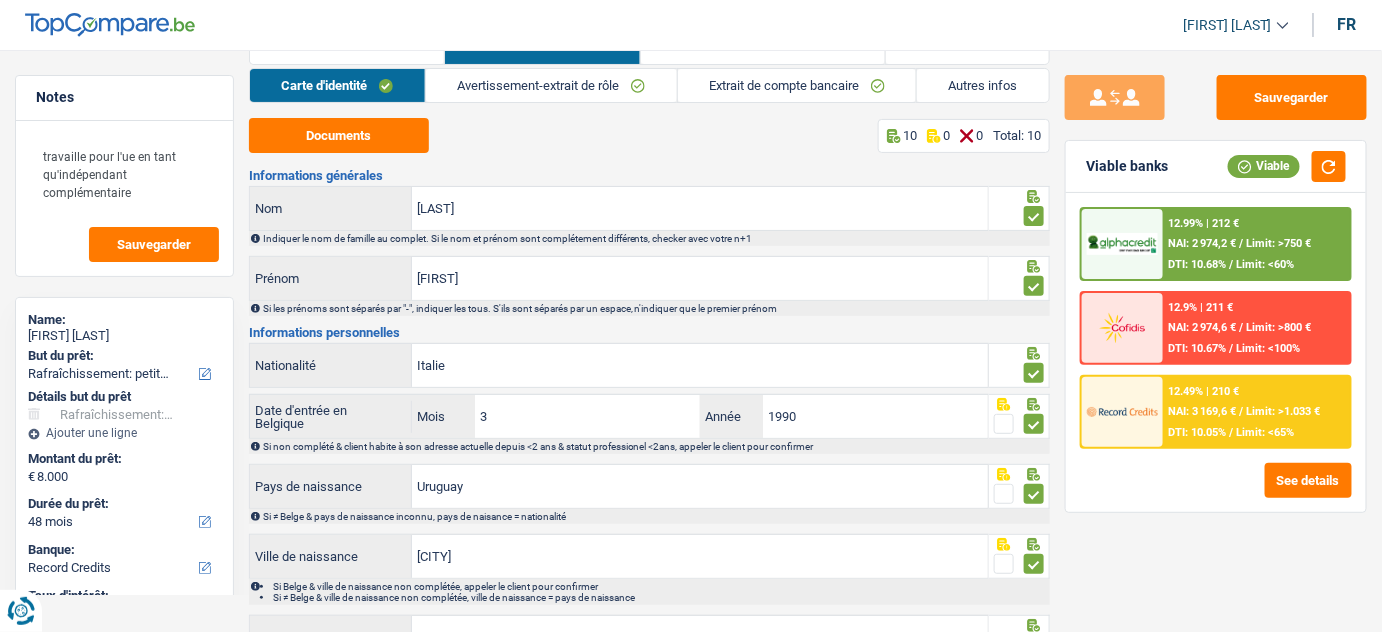 scroll, scrollTop: 27, scrollLeft: 0, axis: vertical 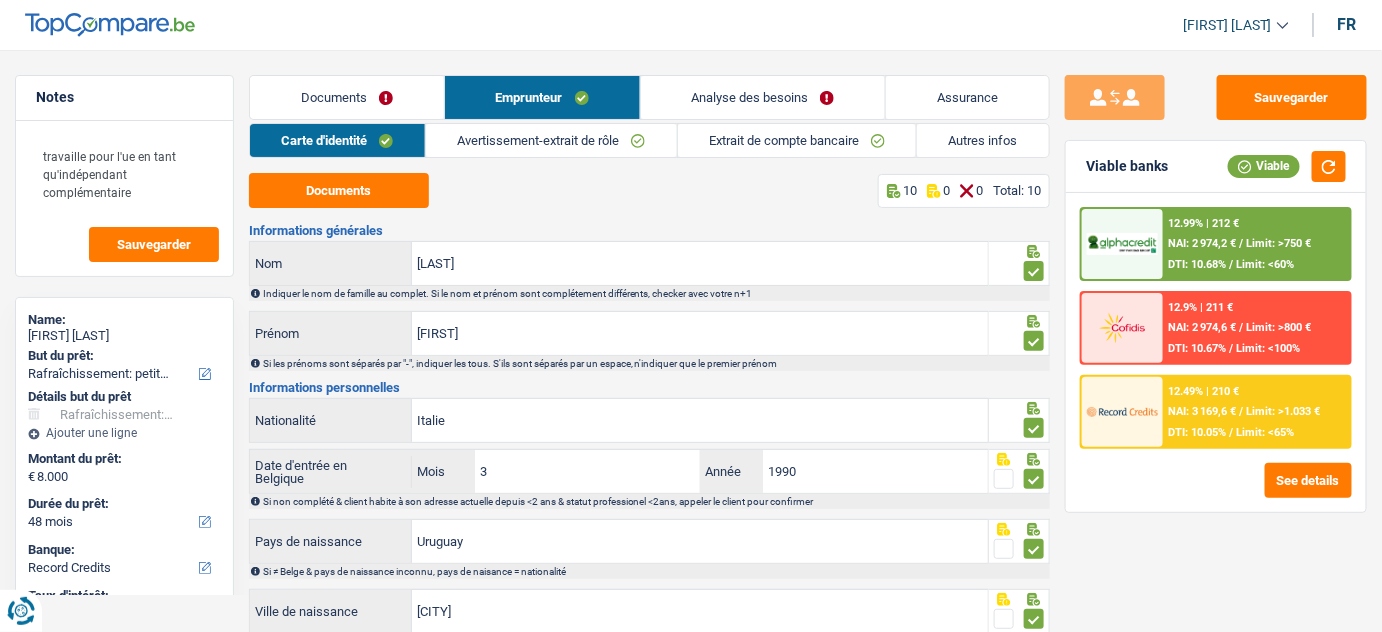 click on "Avertissement-extrait de rôle" at bounding box center (551, 140) 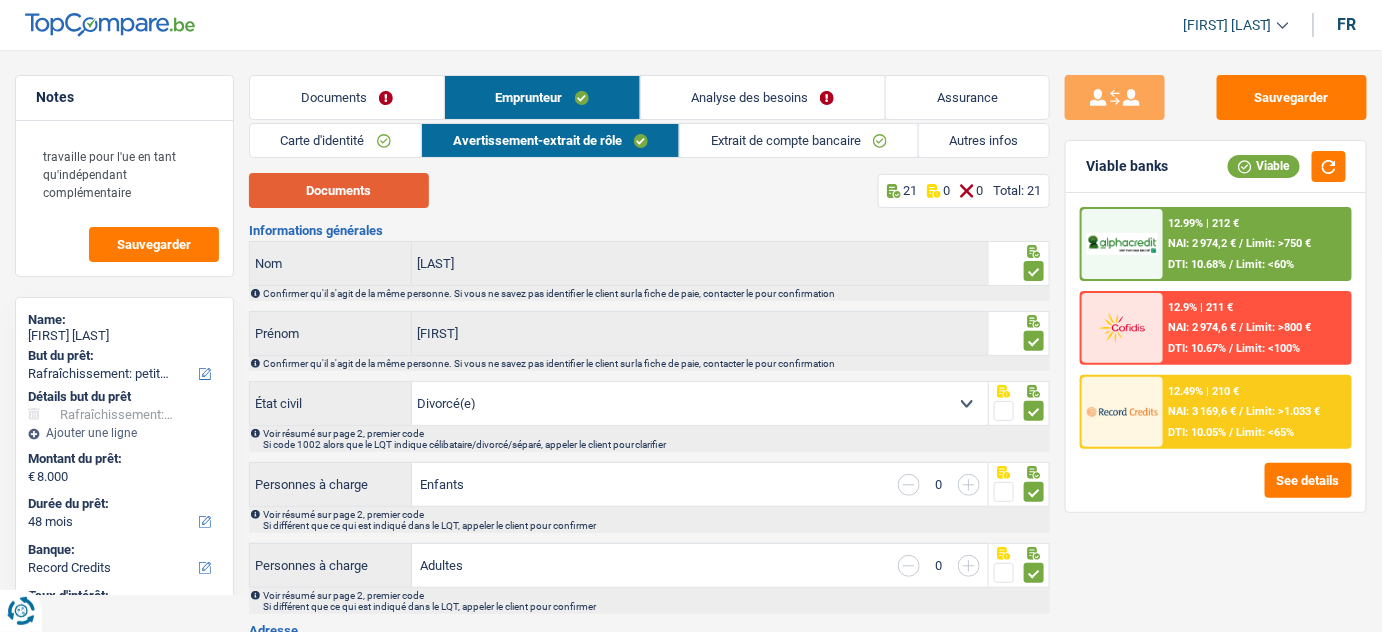 click on "Documents" at bounding box center [339, 190] 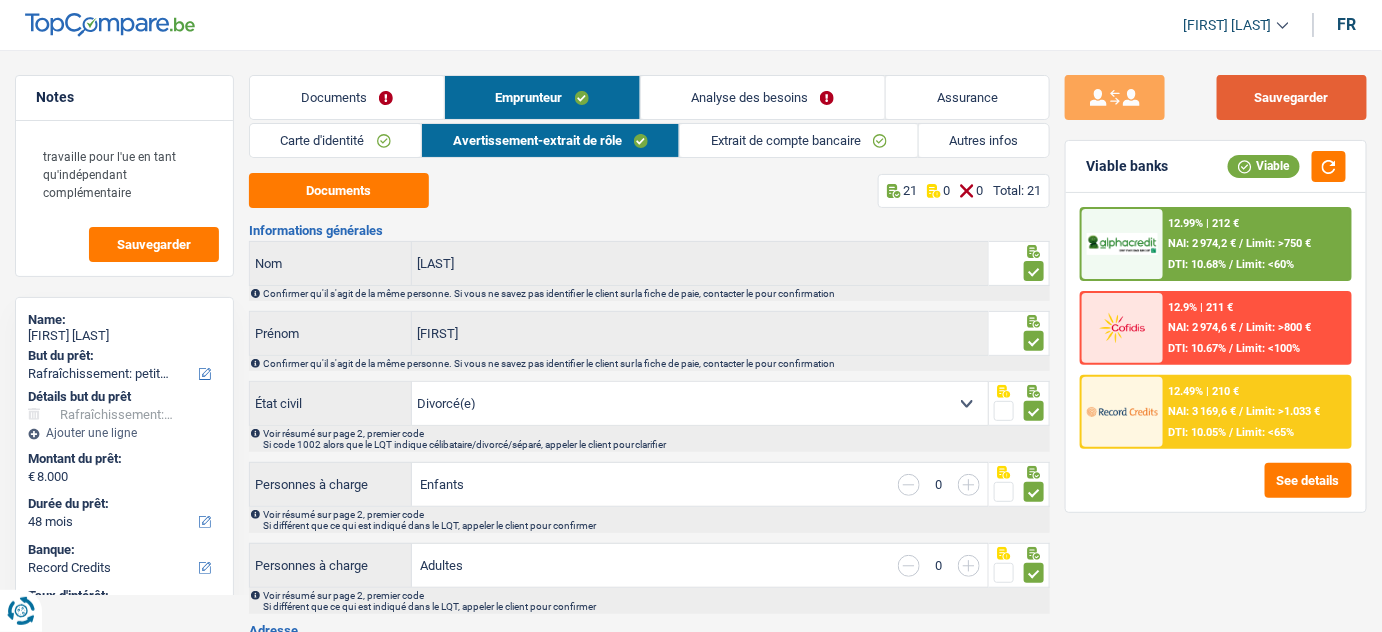 click on "Sauvegarder" at bounding box center (1292, 97) 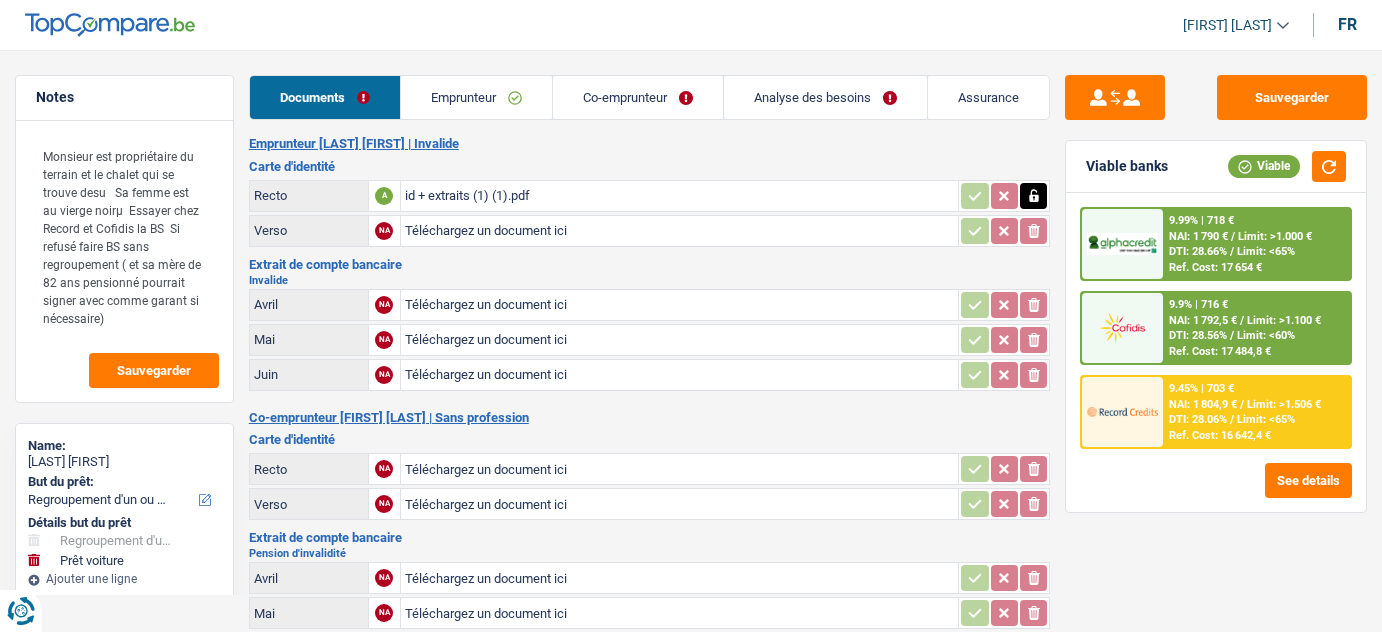select on "refinancing" 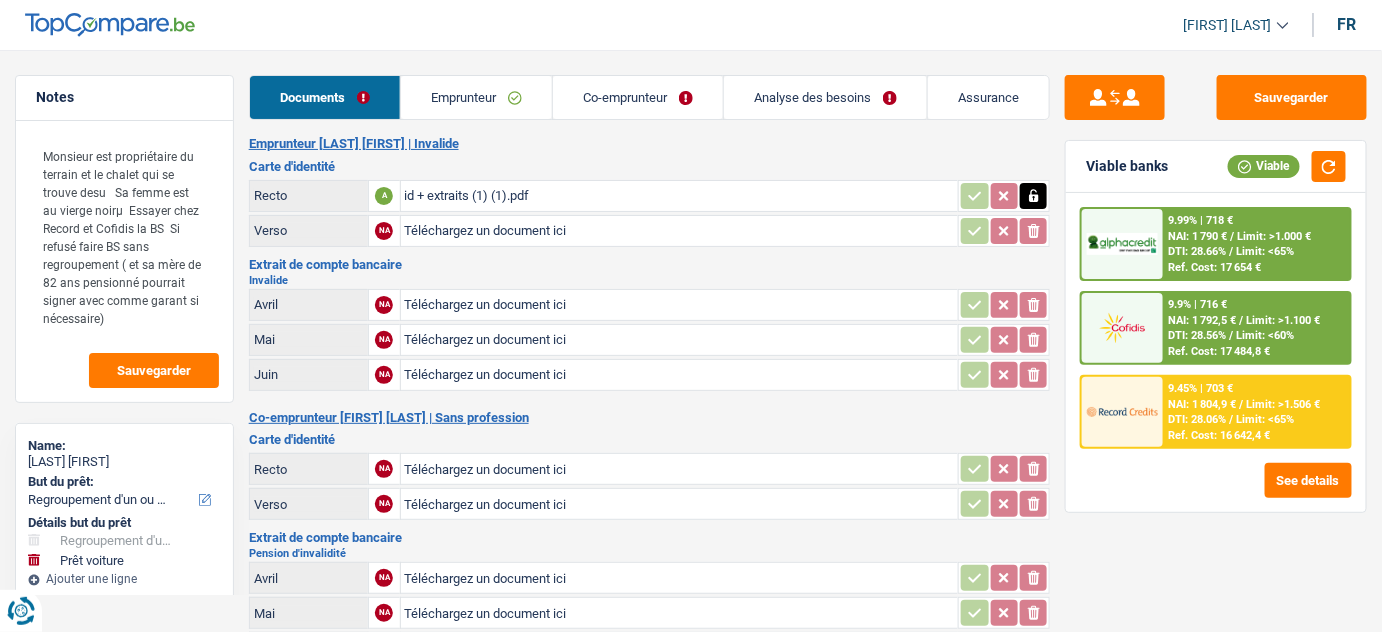scroll, scrollTop: 0, scrollLeft: 0, axis: both 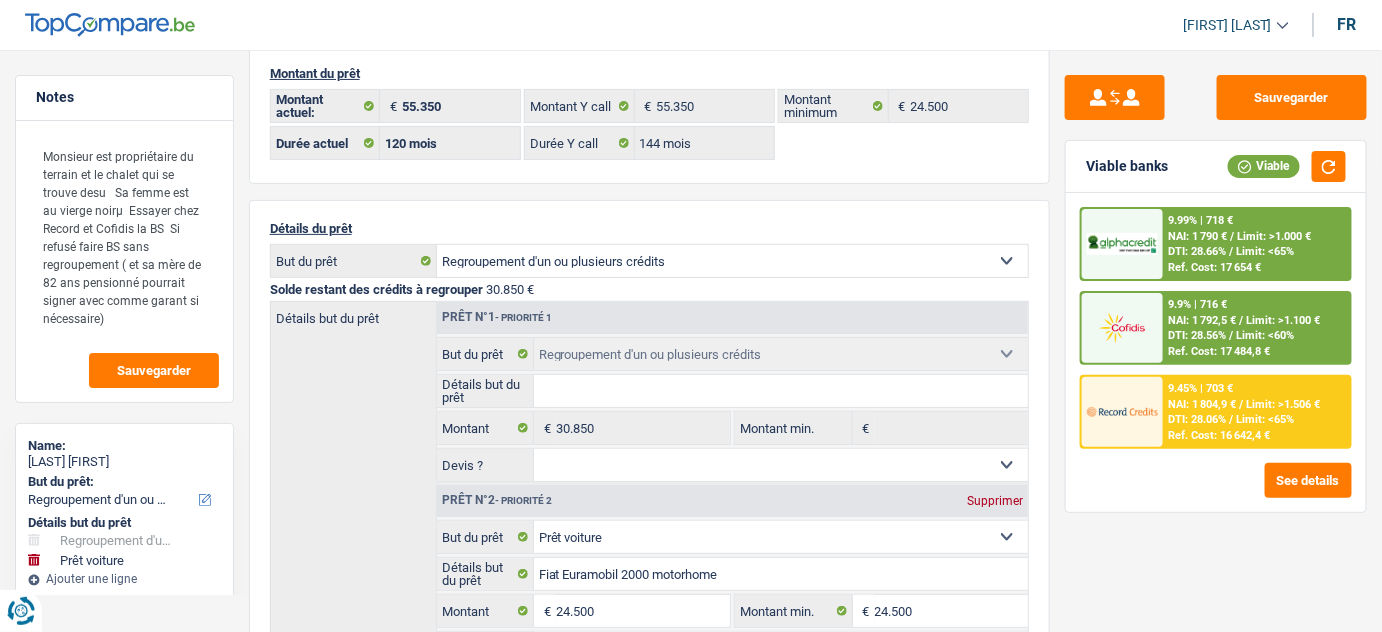 click on "NAI: 1 804,9 €" at bounding box center [1203, 404] 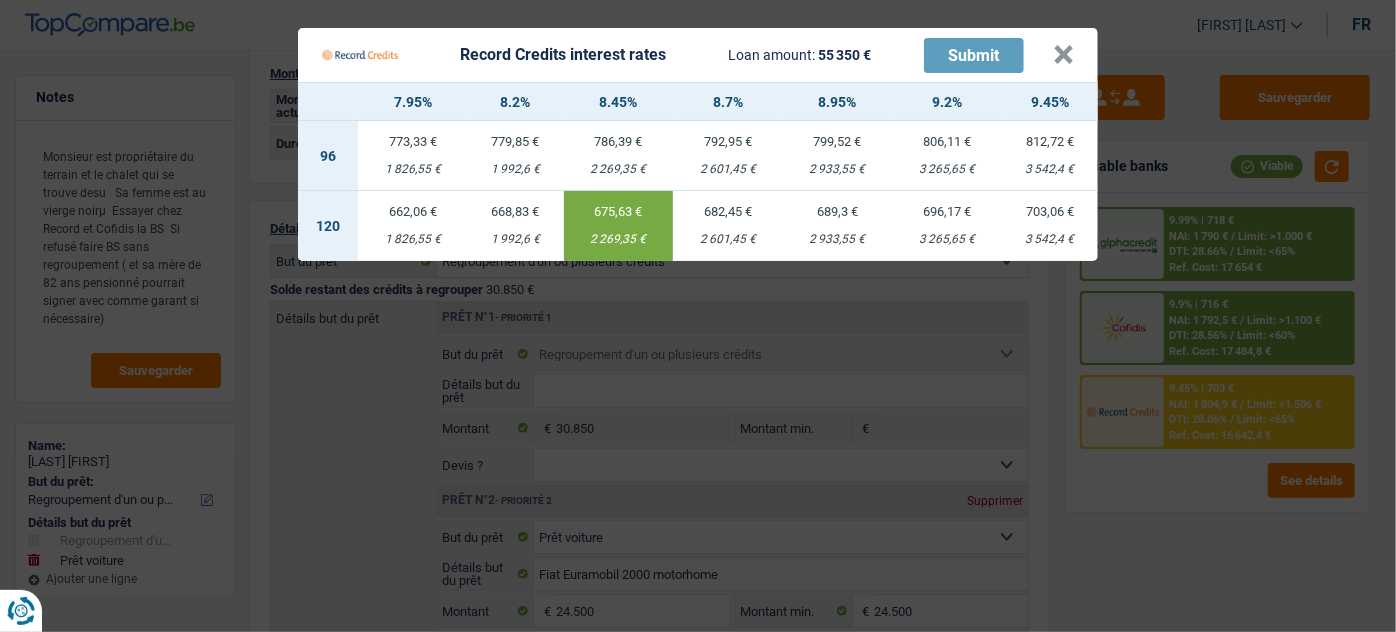 drag, startPoint x: 1183, startPoint y: 547, endPoint x: 864, endPoint y: 494, distance: 323.37286 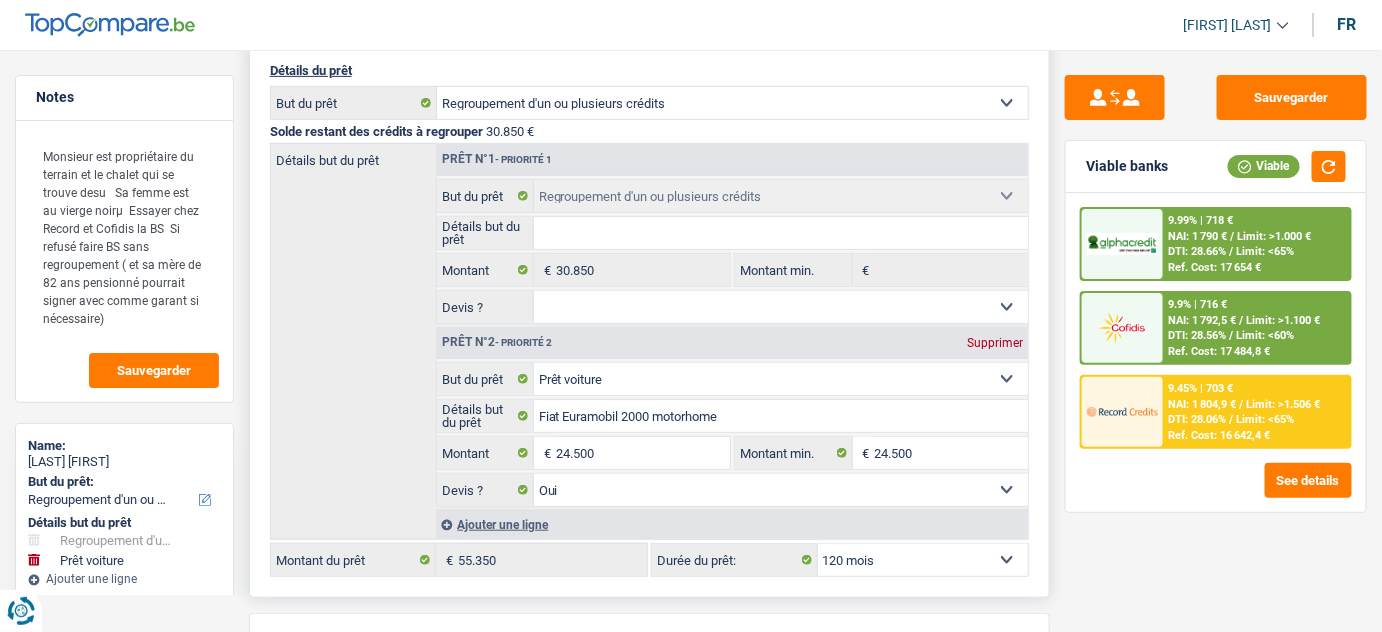 scroll, scrollTop: 272, scrollLeft: 0, axis: vertical 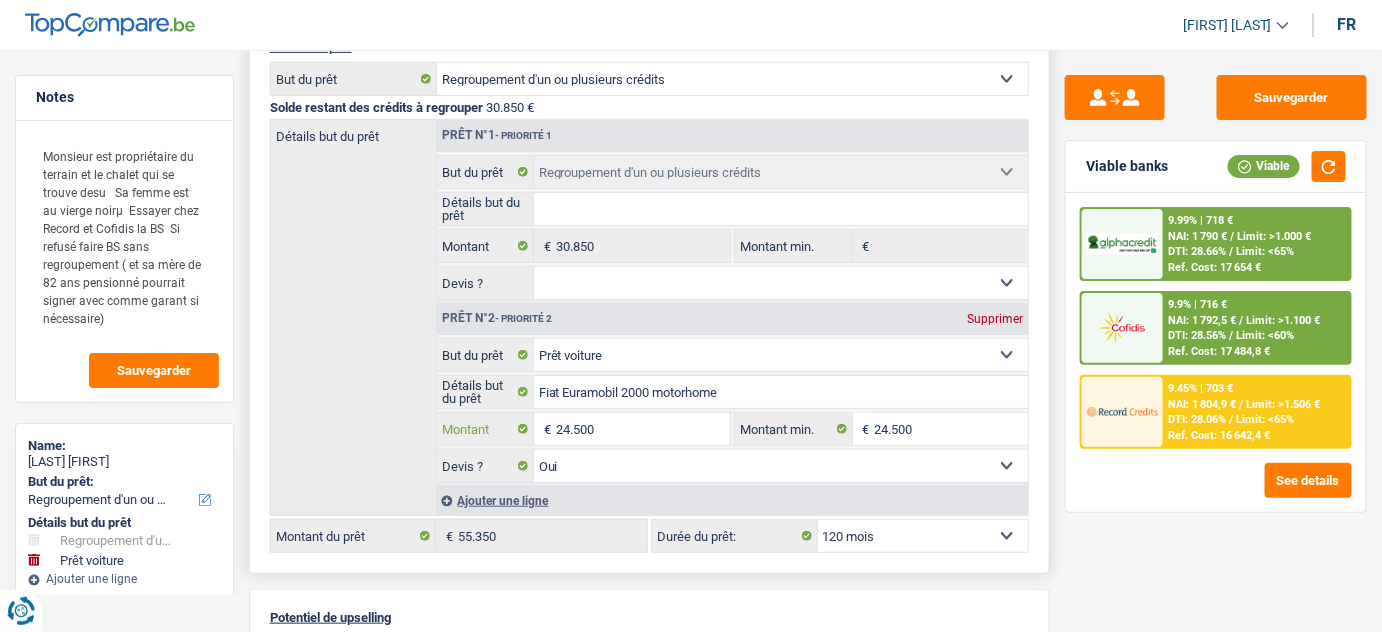 click on "24.500" at bounding box center [643, 429] 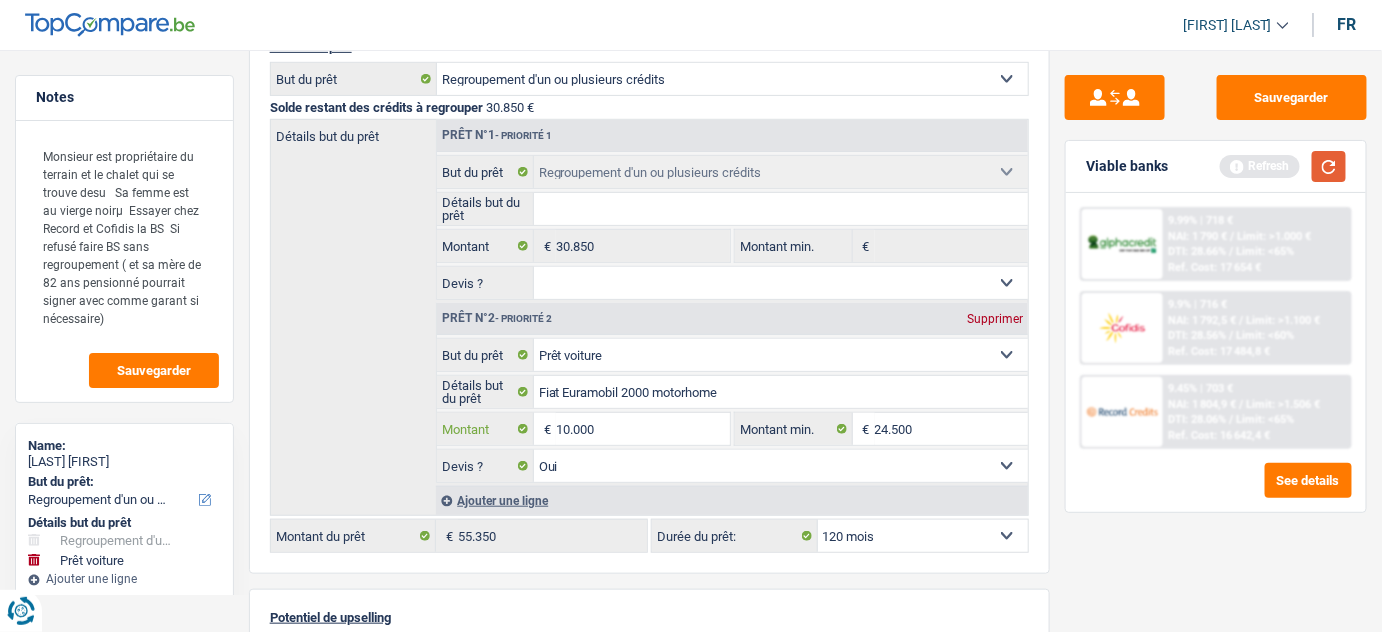 type on "10.000" 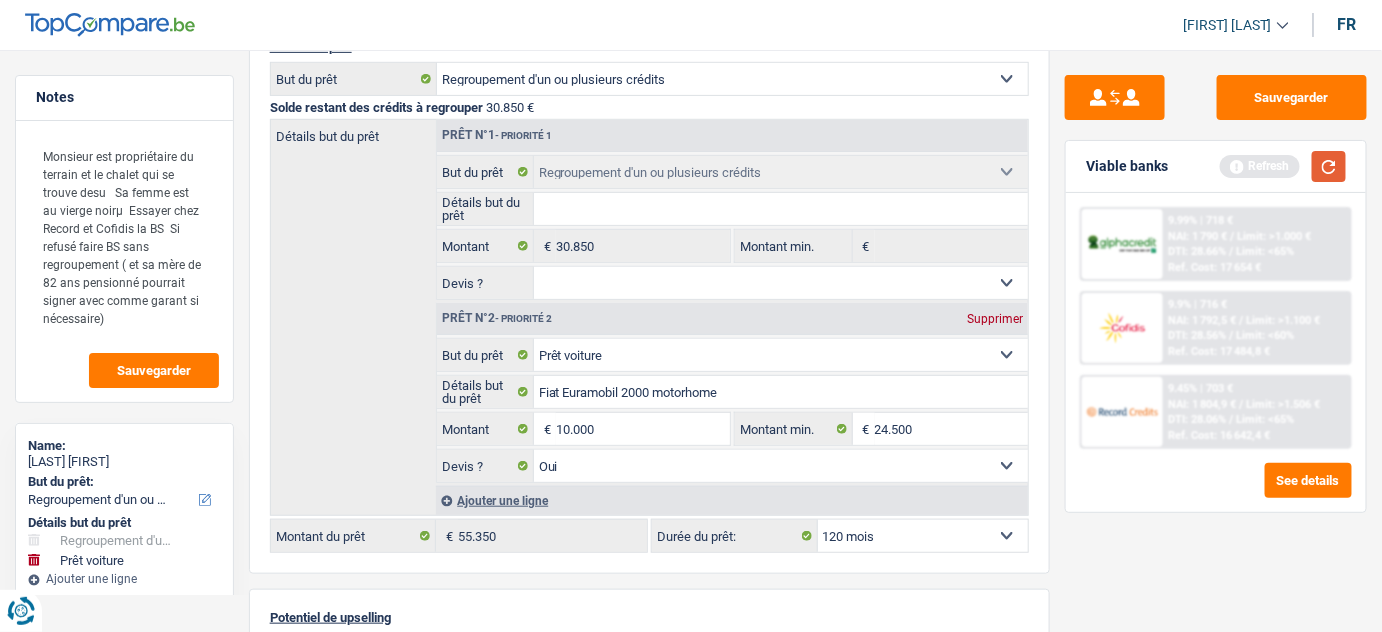 type on "10.000" 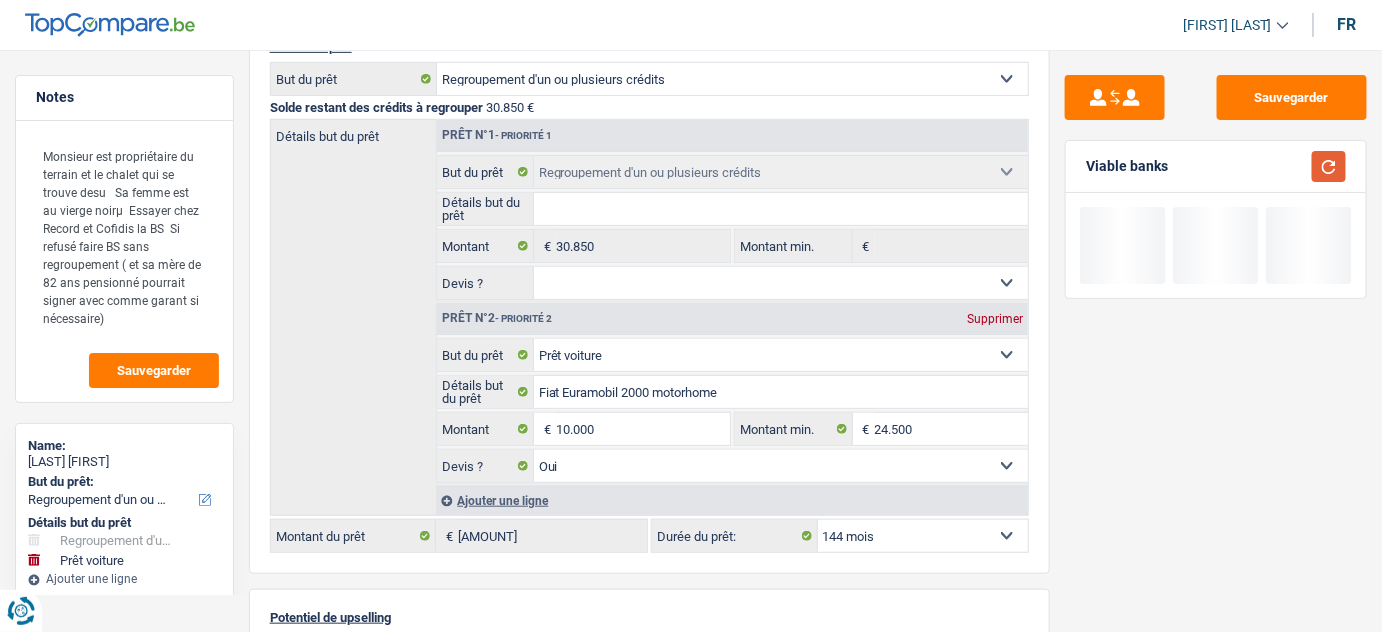 click at bounding box center [1329, 166] 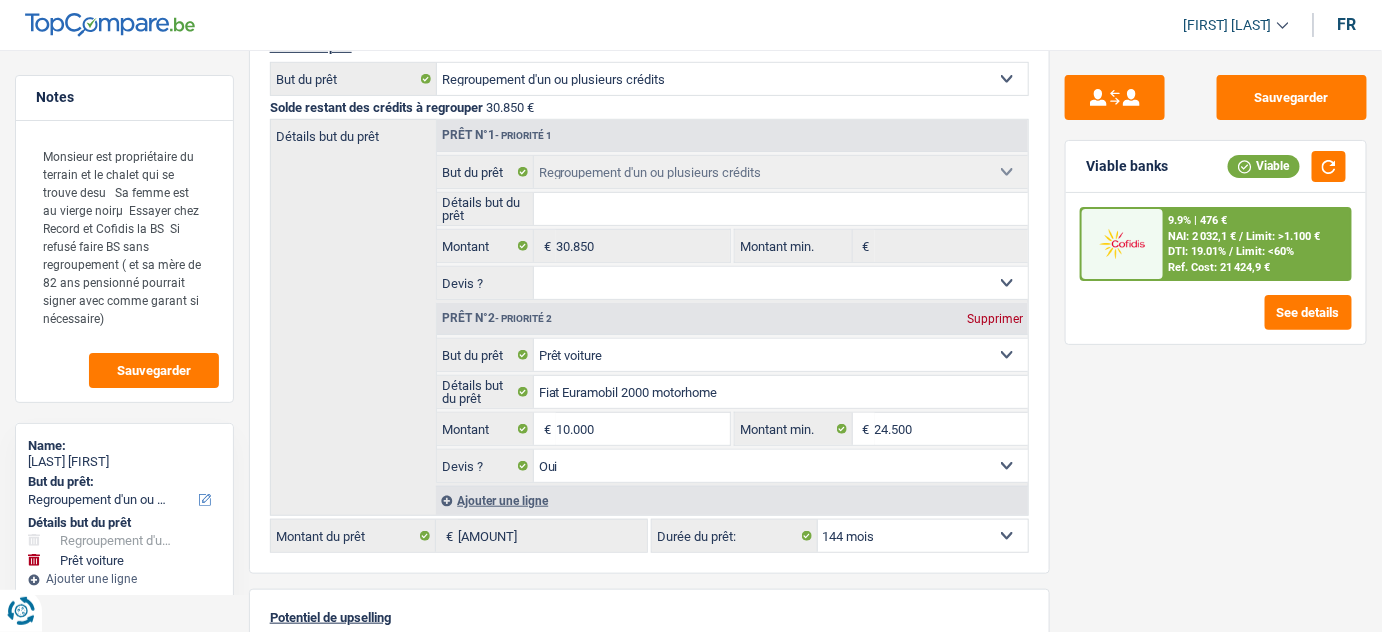 click on "DTI: 19.01%" at bounding box center (1198, 251) 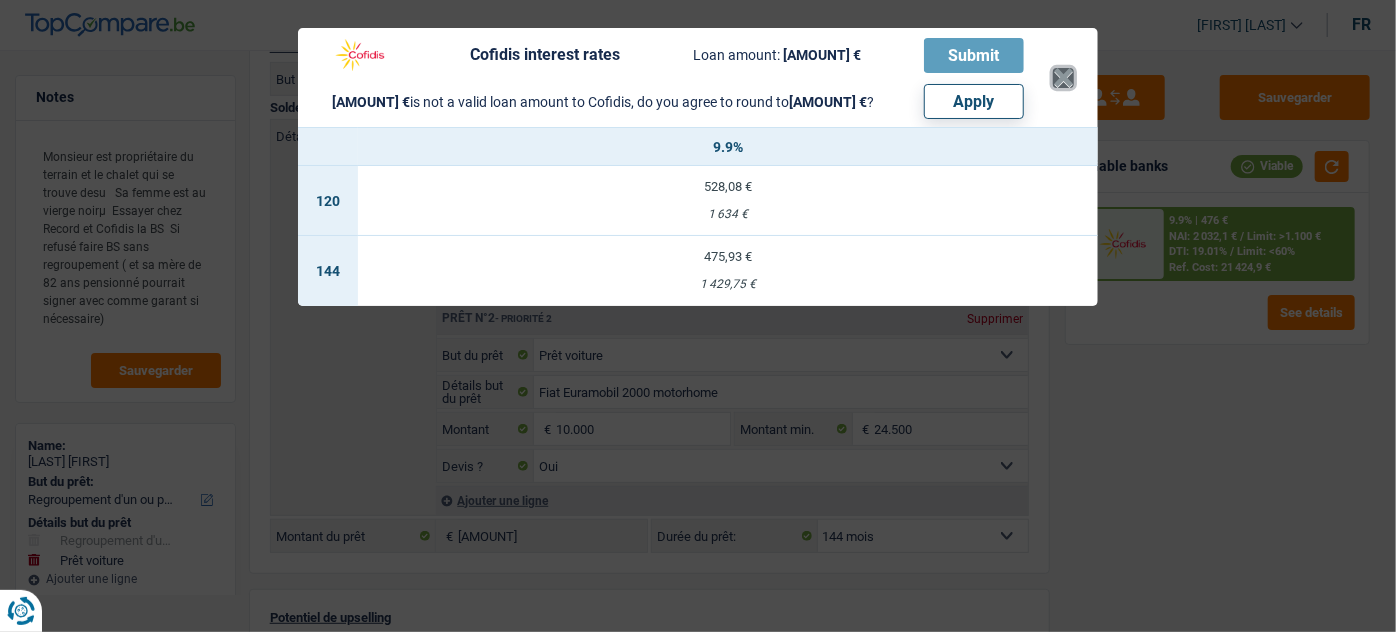 click on "×" at bounding box center [1063, 78] 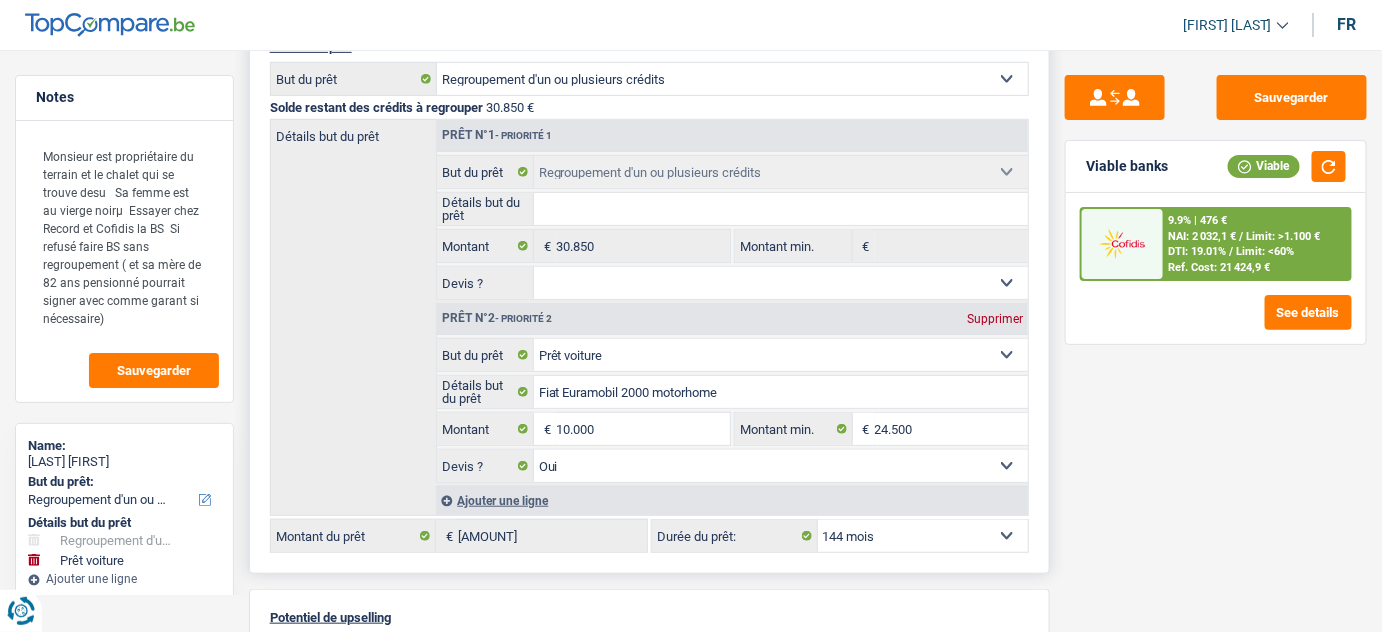 drag, startPoint x: 907, startPoint y: 533, endPoint x: 890, endPoint y: 518, distance: 22.671568 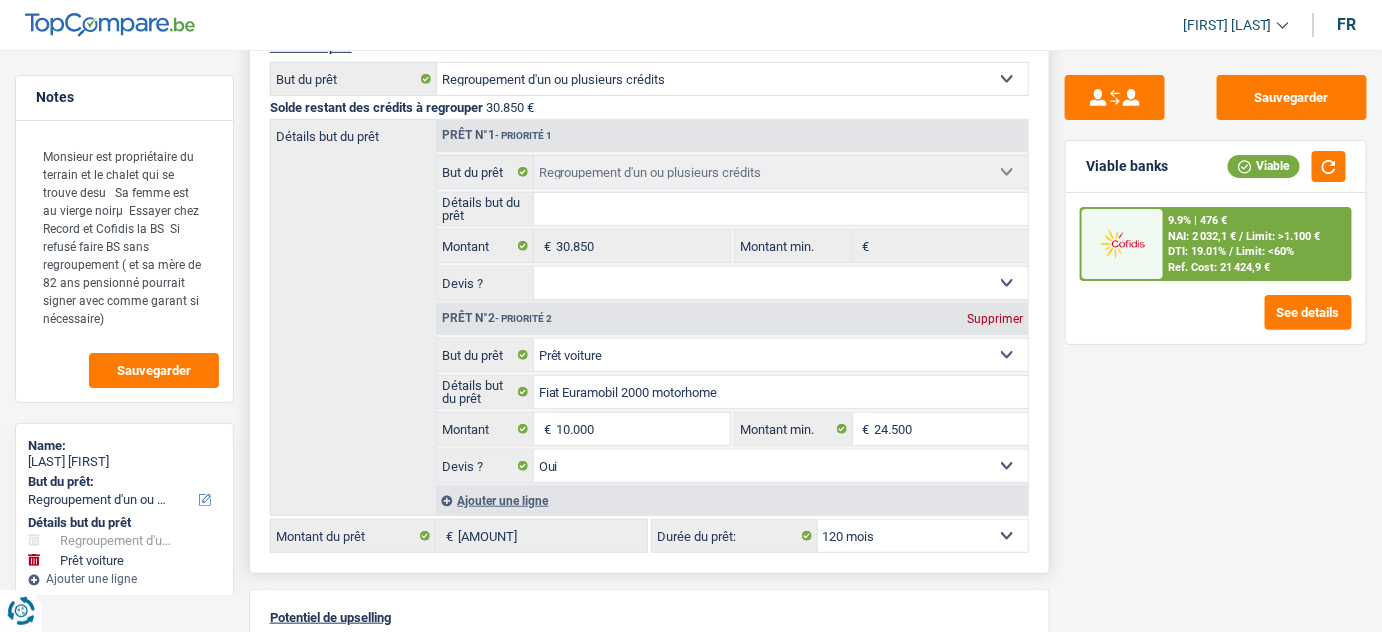click on "12 mois 18 mois 24 mois 30 mois 36 mois 42 mois 48 mois 60 mois 72 mois 84 mois 96 mois 120 mois 132 mois 144 mois
Sélectionner une option" at bounding box center (923, 536) 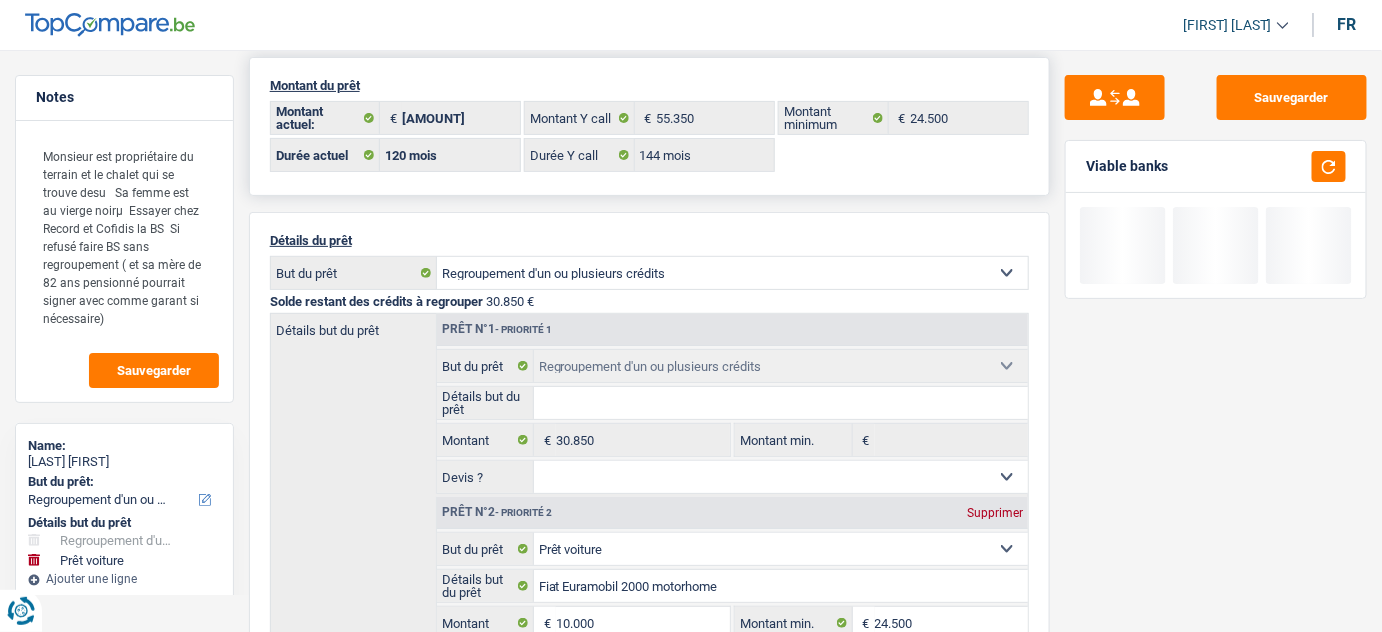 scroll, scrollTop: 0, scrollLeft: 0, axis: both 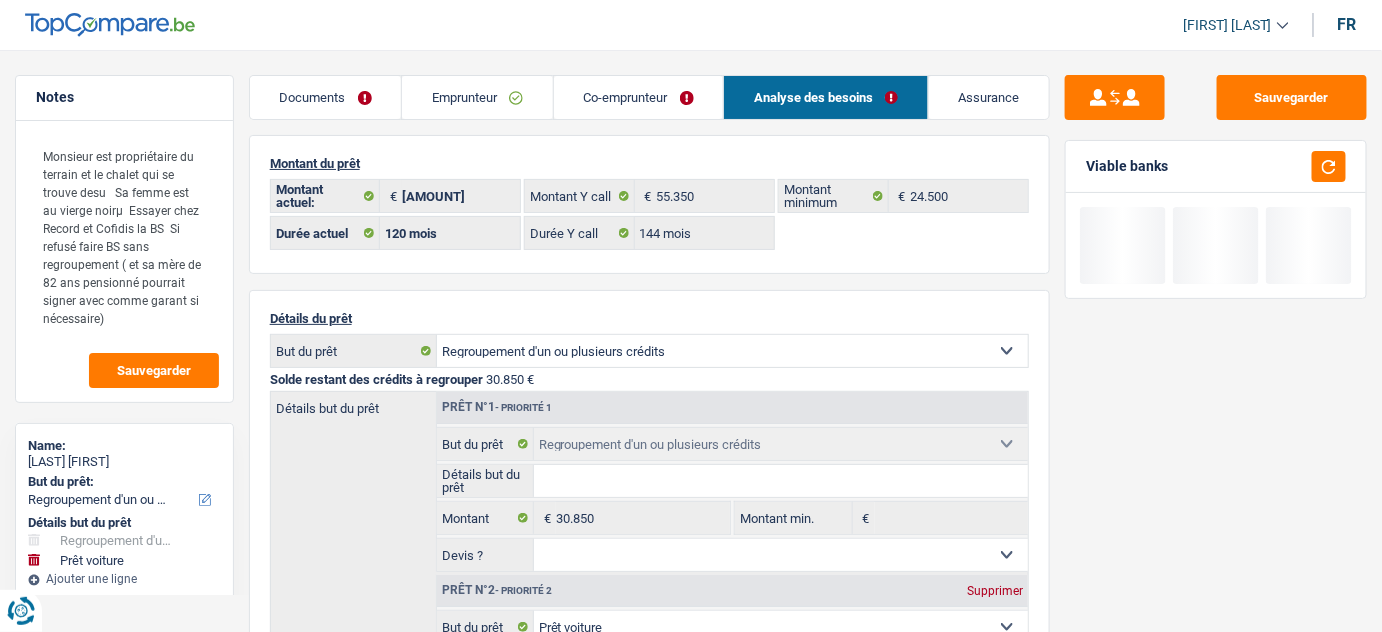 click on "Emprunteur" at bounding box center [477, 97] 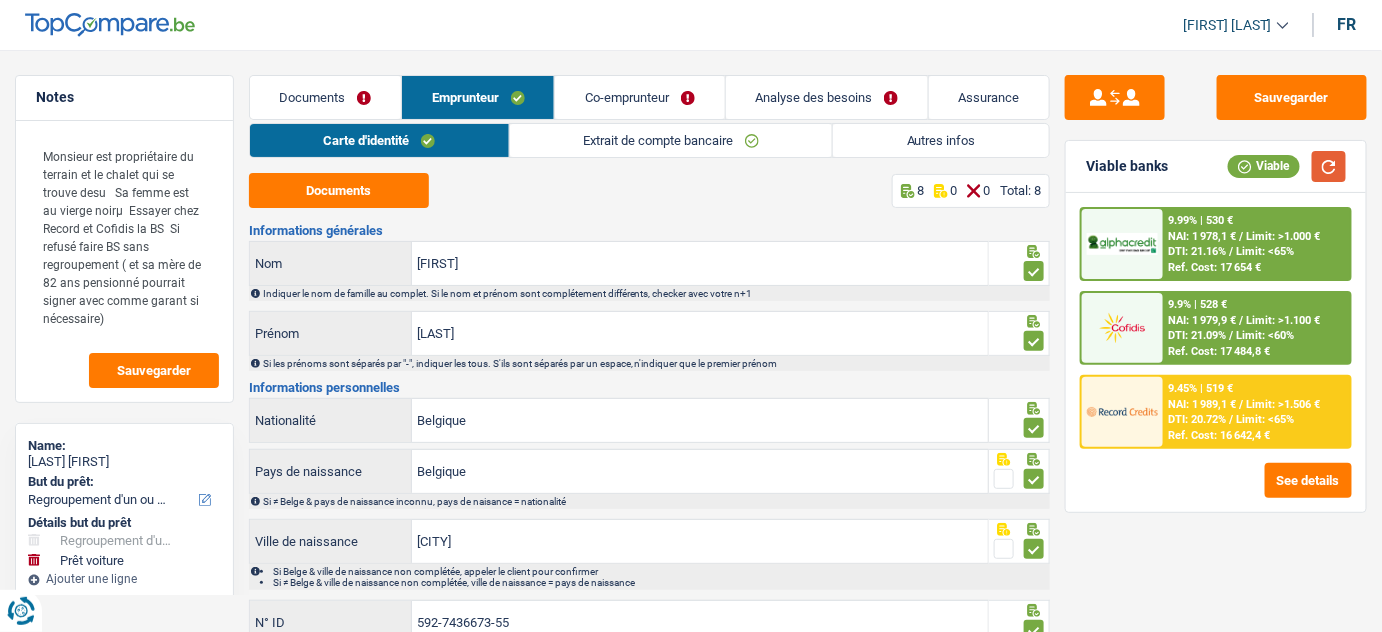click at bounding box center [1329, 166] 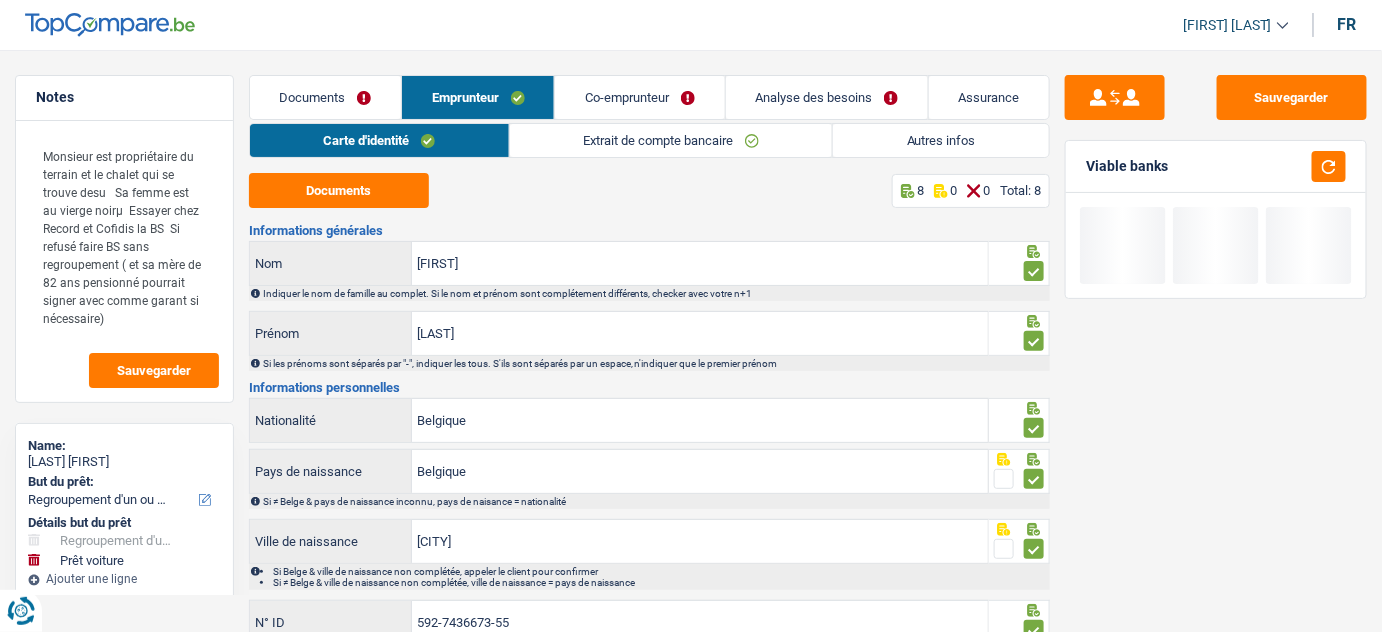 click on "Analyse des besoins" at bounding box center [827, 97] 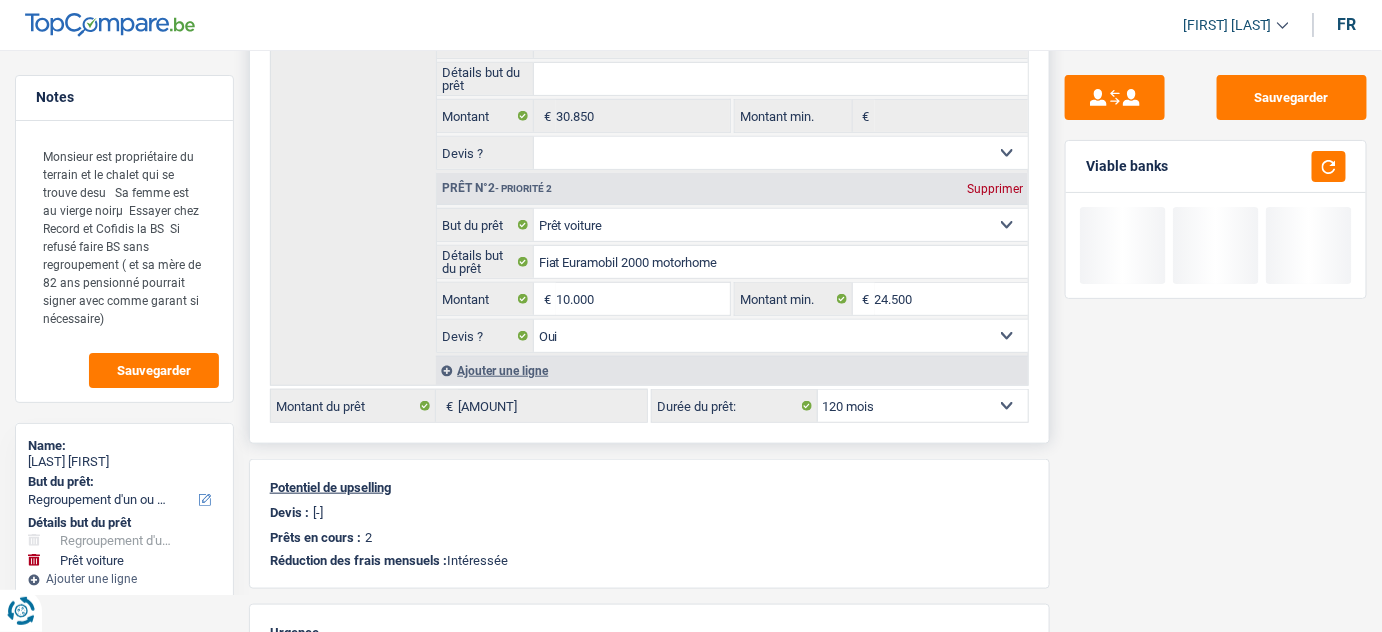 scroll, scrollTop: 272, scrollLeft: 0, axis: vertical 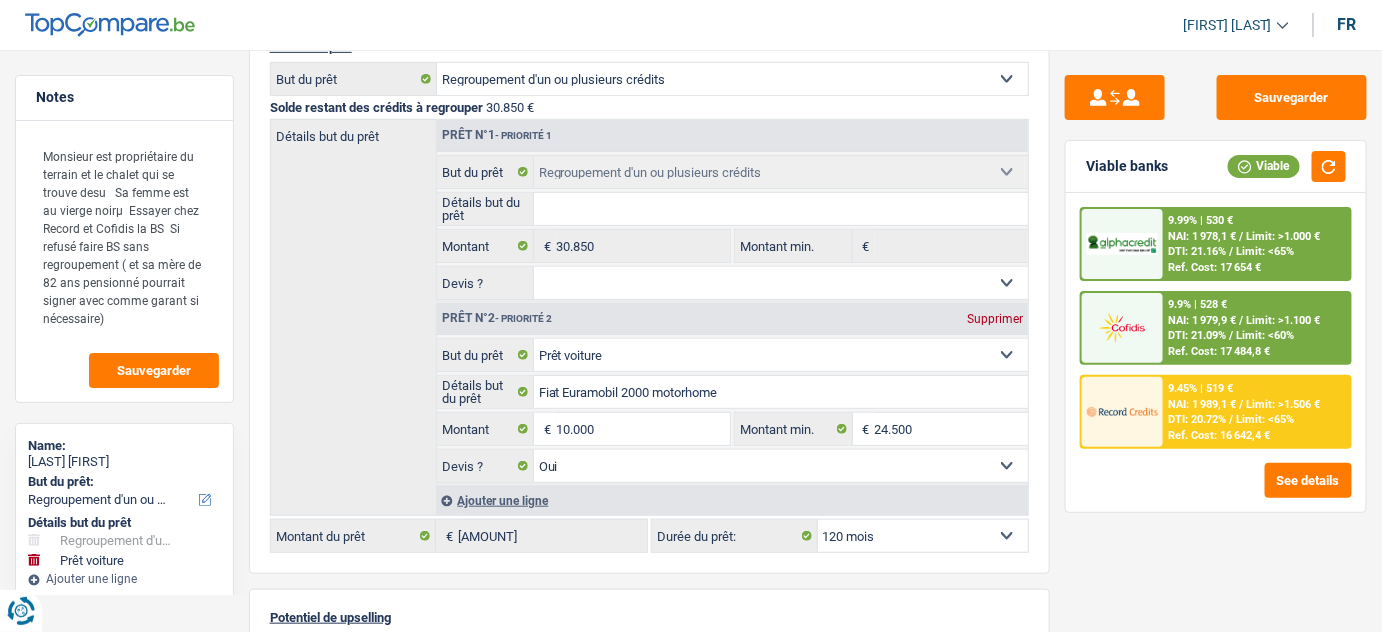 click on "Ref. Cost: 16 642,4 €" at bounding box center [1220, 435] 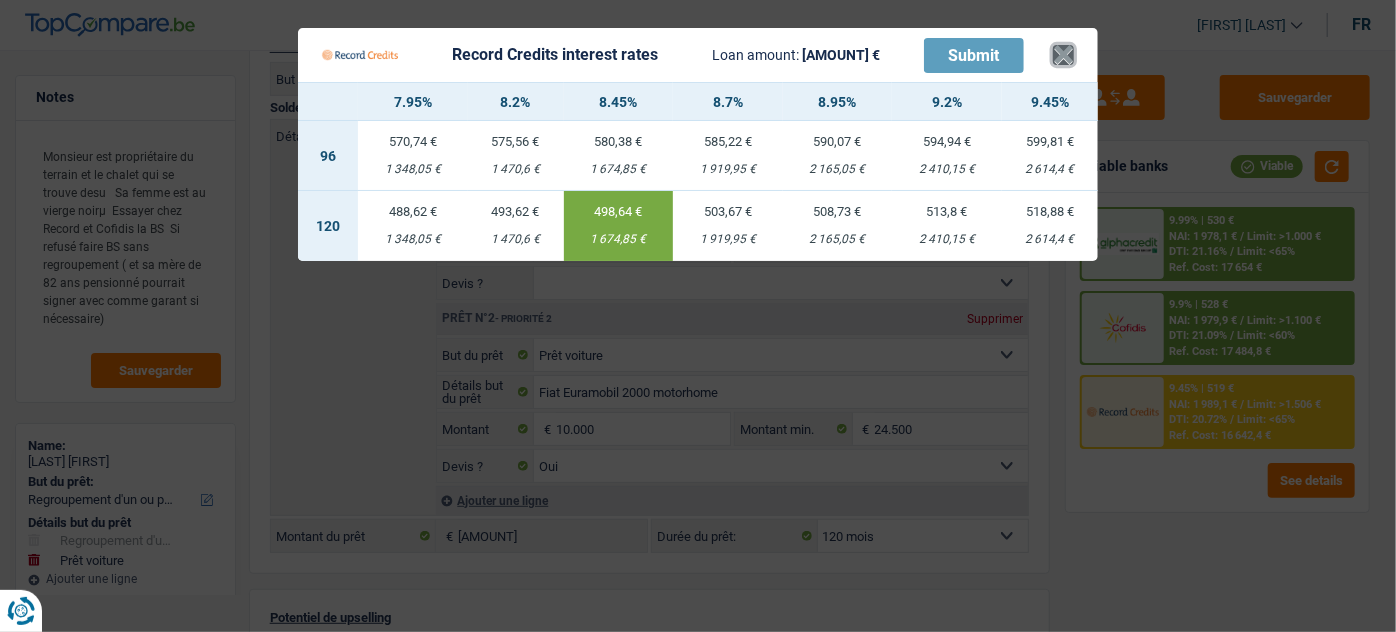 click on "×" at bounding box center (1063, 55) 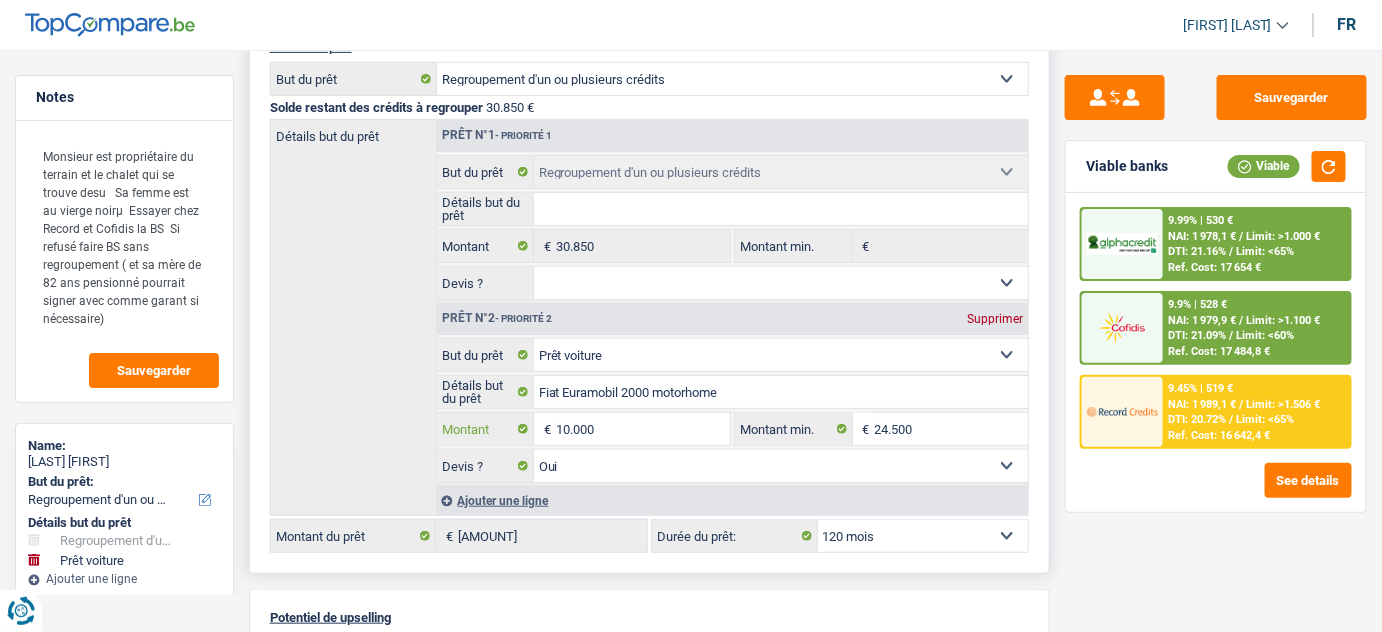 click on "10.000" at bounding box center (643, 429) 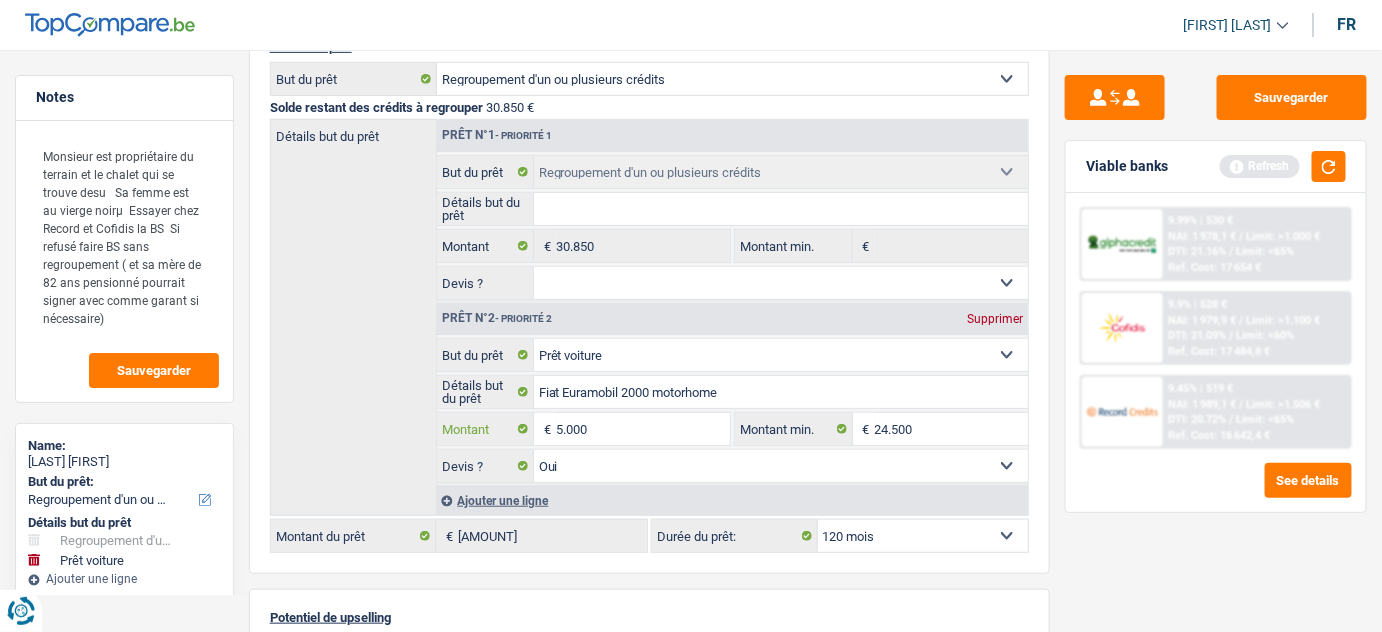 type on "5.000" 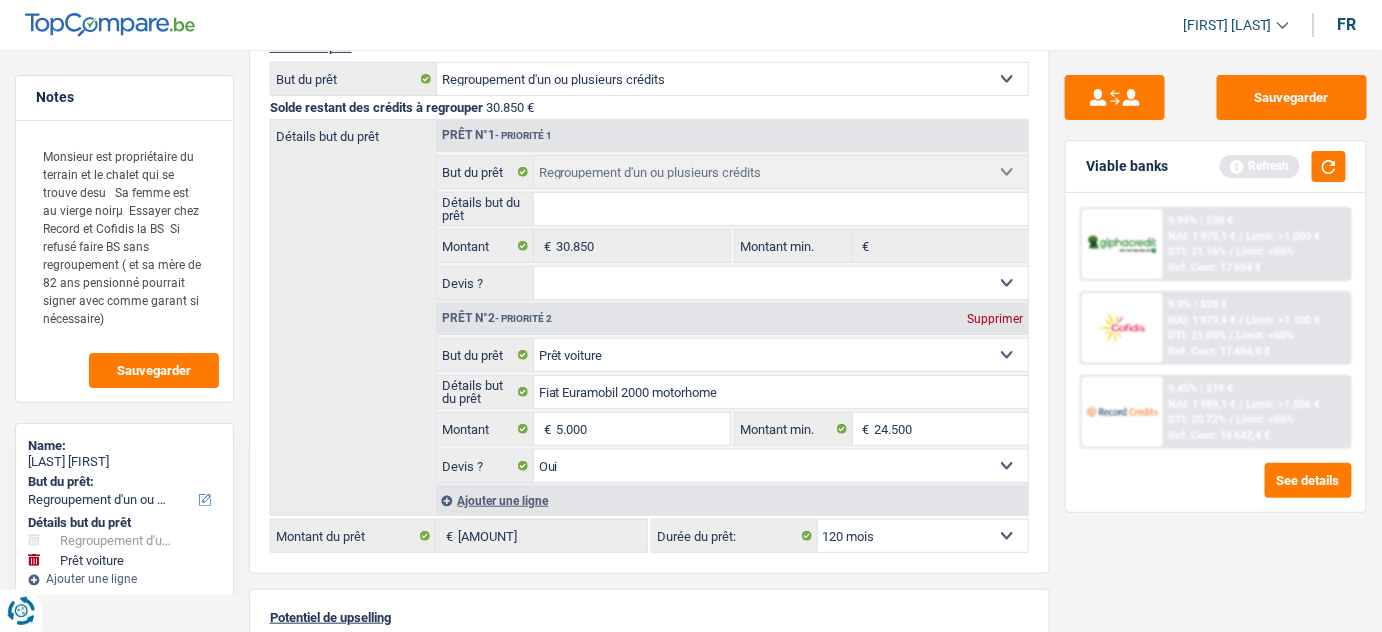 type on "5.000" 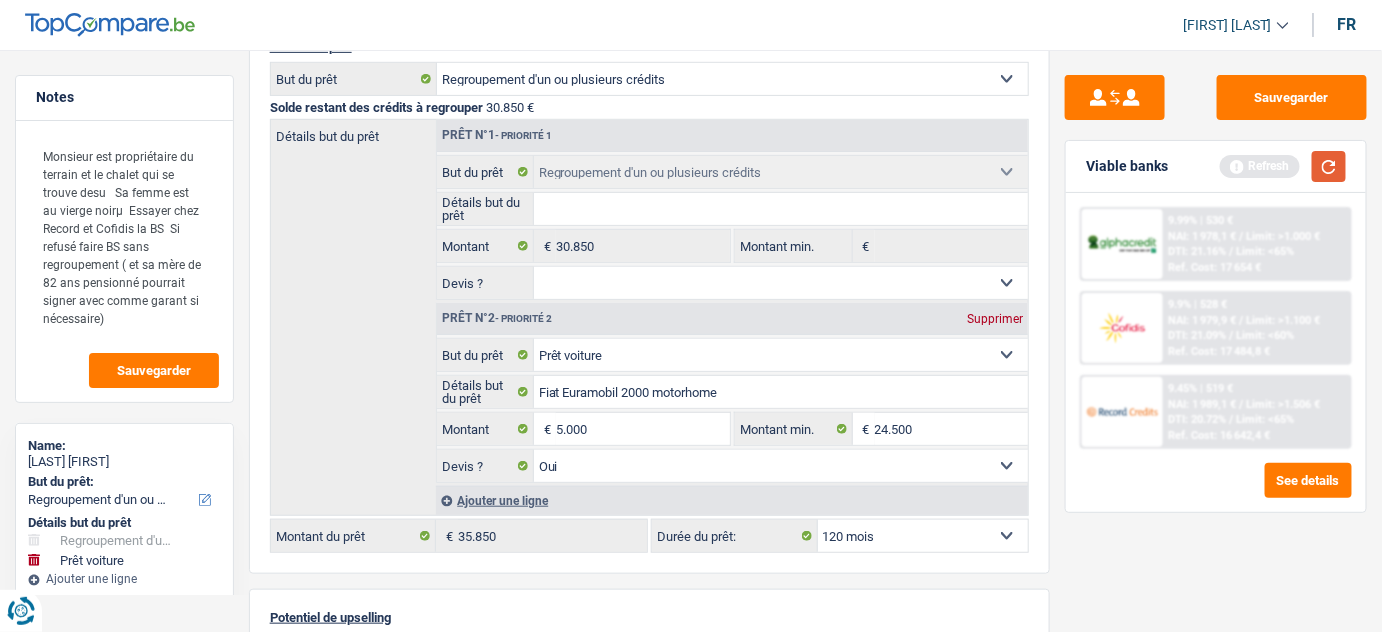 click at bounding box center [1329, 166] 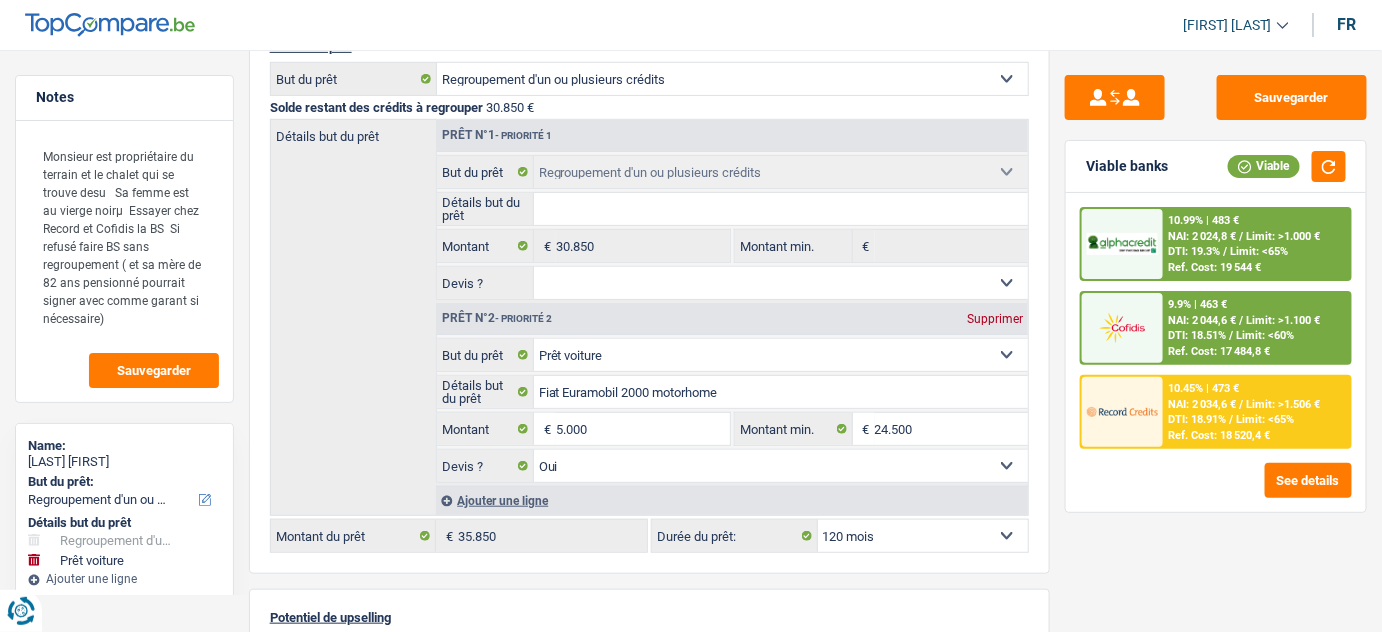 click at bounding box center (1122, 412) 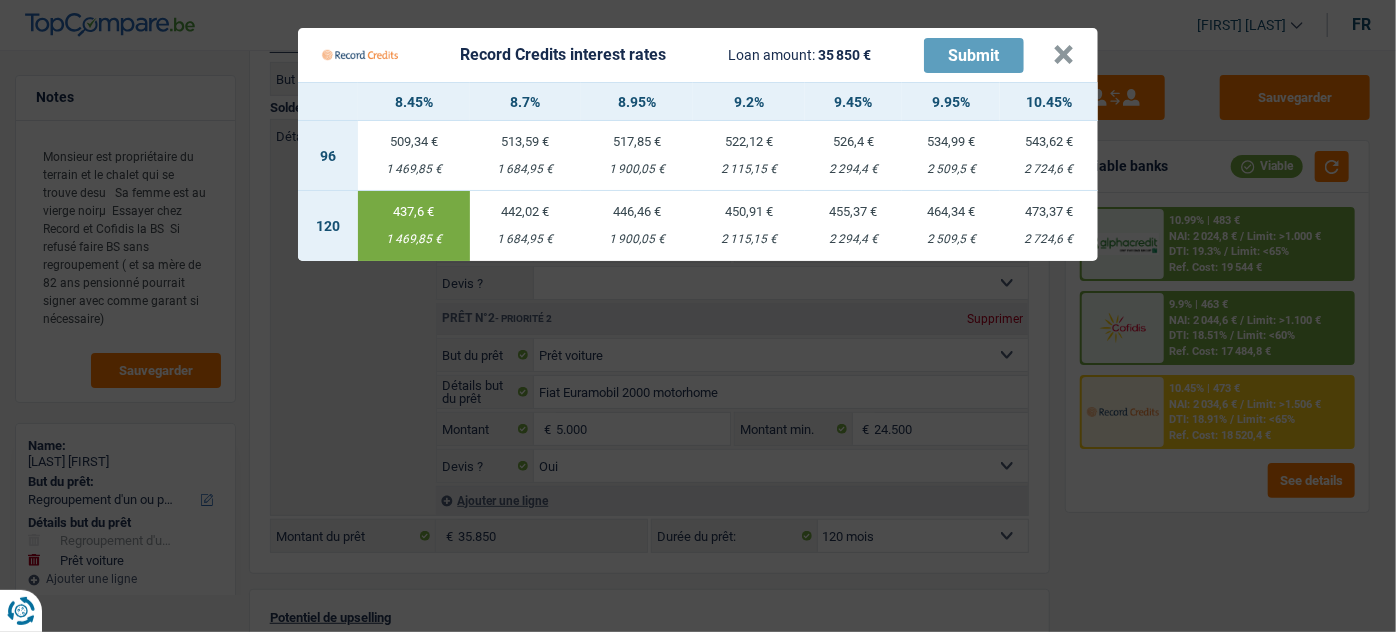 drag, startPoint x: 1172, startPoint y: 512, endPoint x: 1151, endPoint y: 399, distance: 114.93476 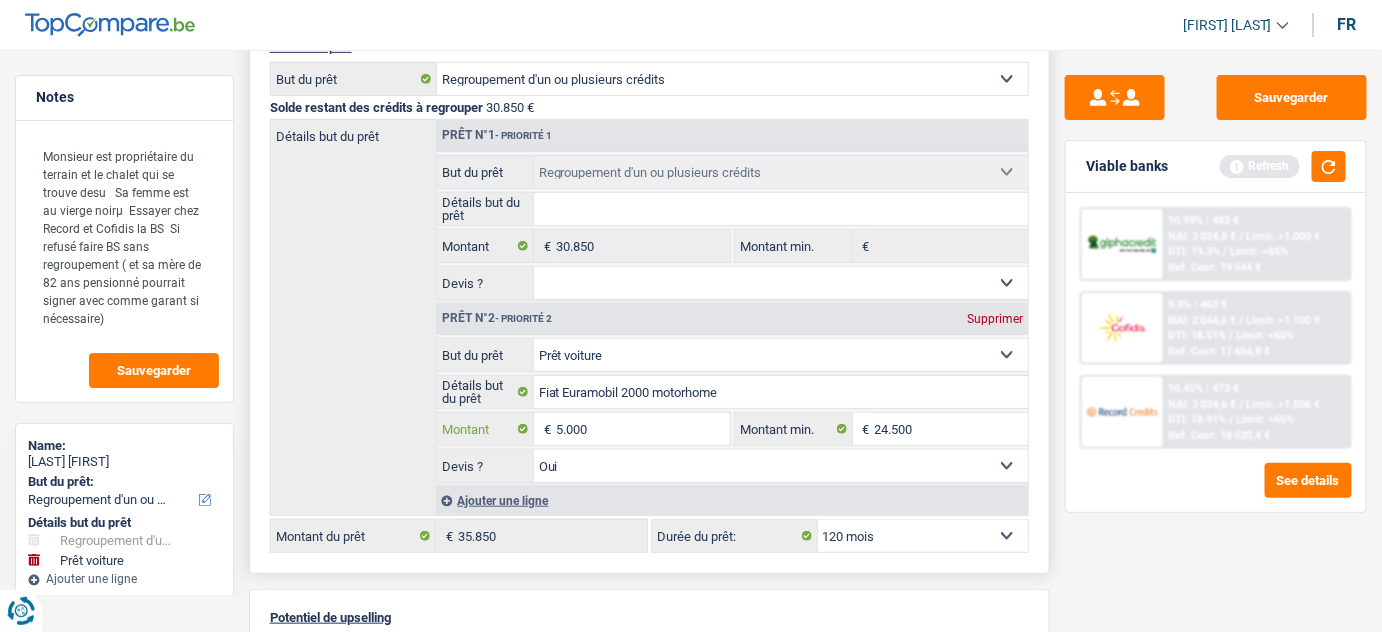click on "5.000" at bounding box center [643, 429] 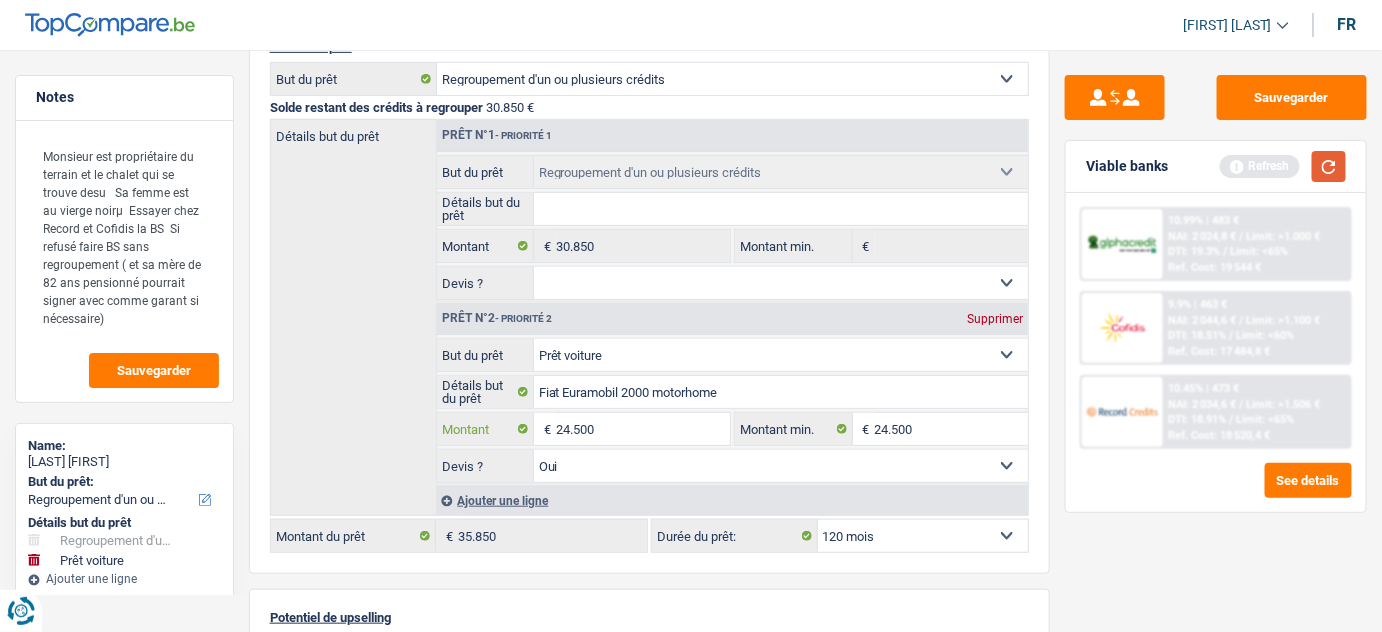 type on "24.500" 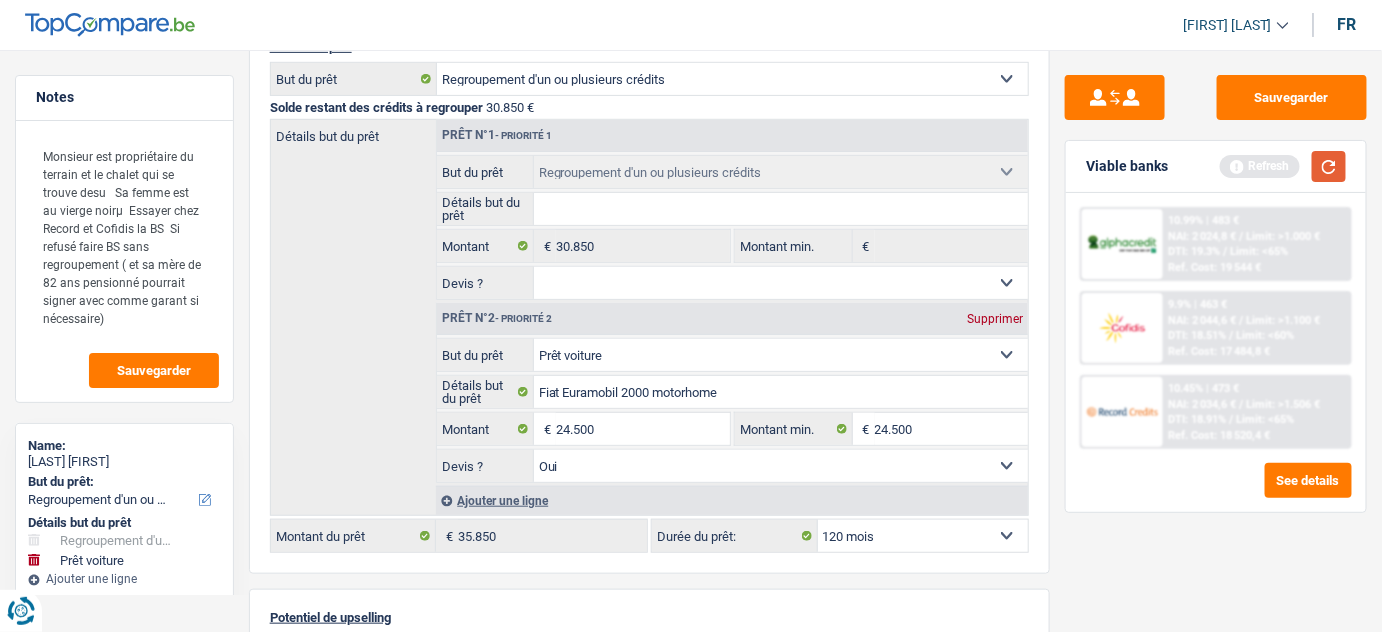 type on "24.500" 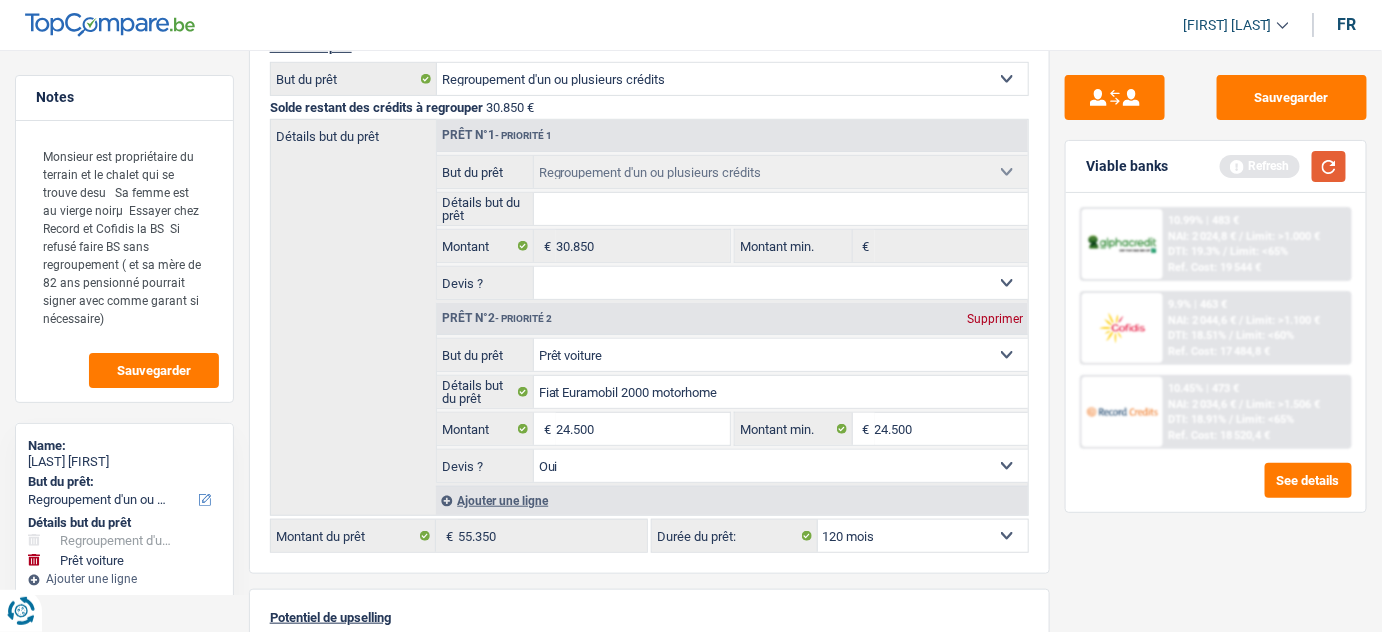select on "144" 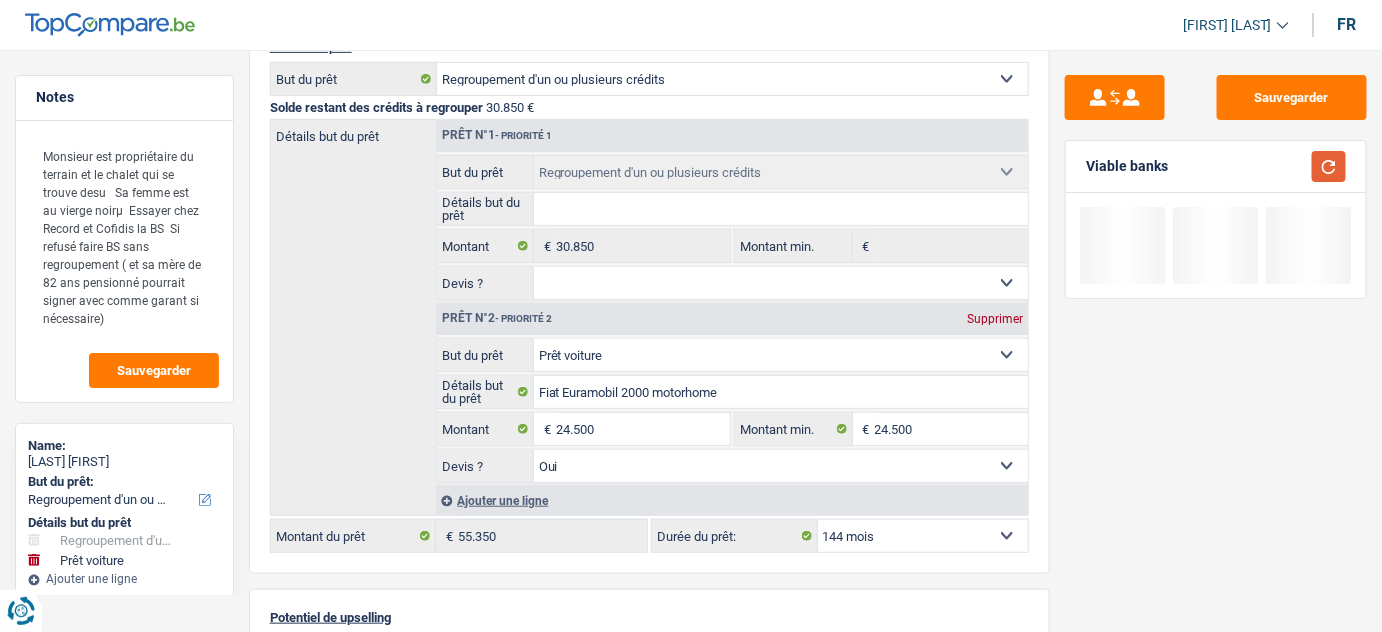 click at bounding box center (1329, 166) 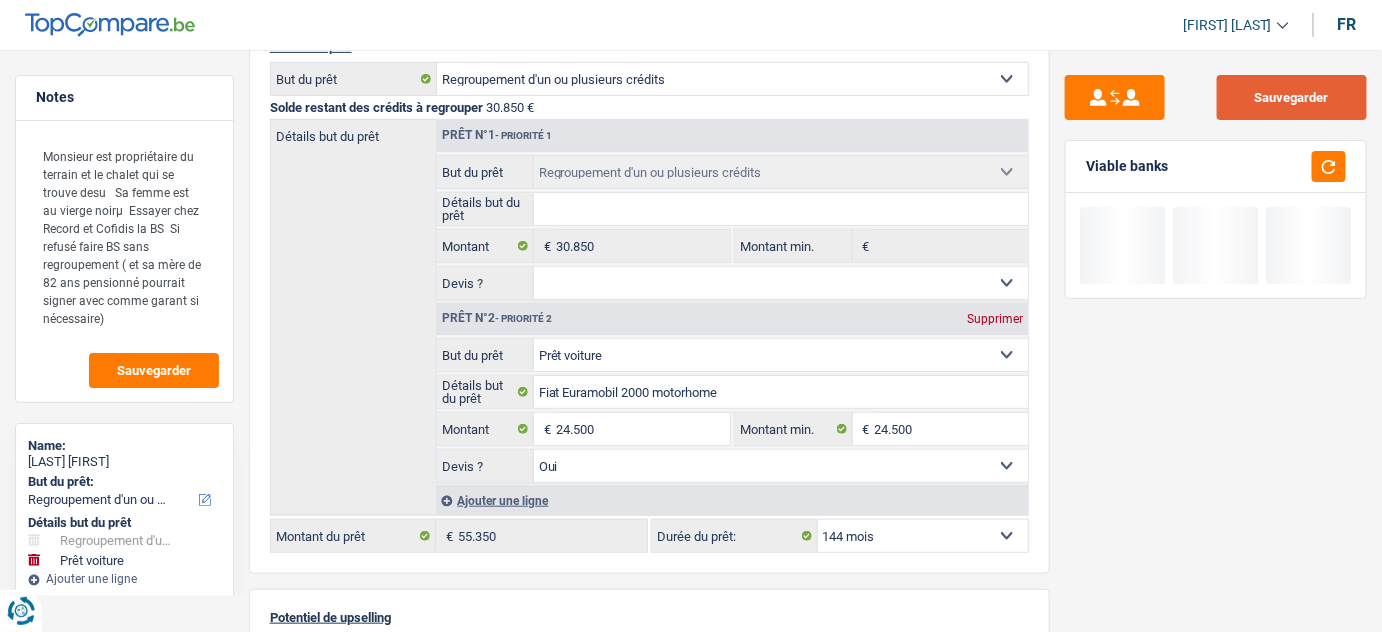 click on "Sauvegarder" at bounding box center [1292, 97] 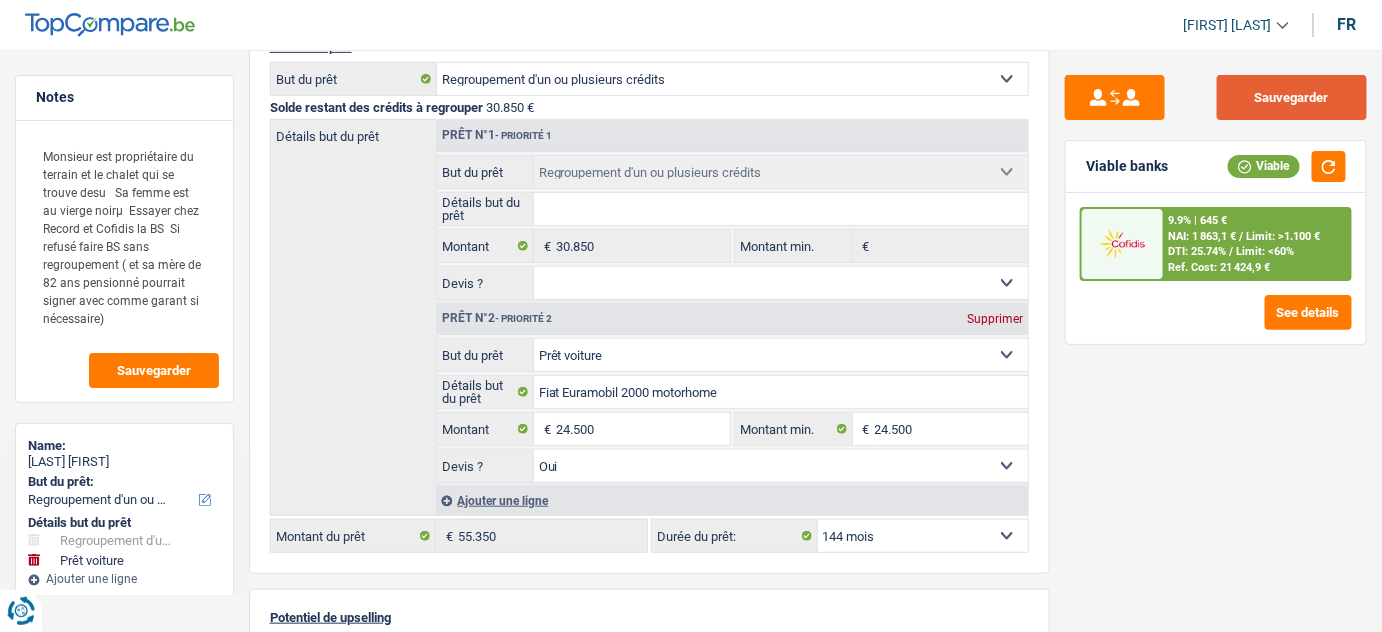 click on "Sauvegarder" at bounding box center (1292, 97) 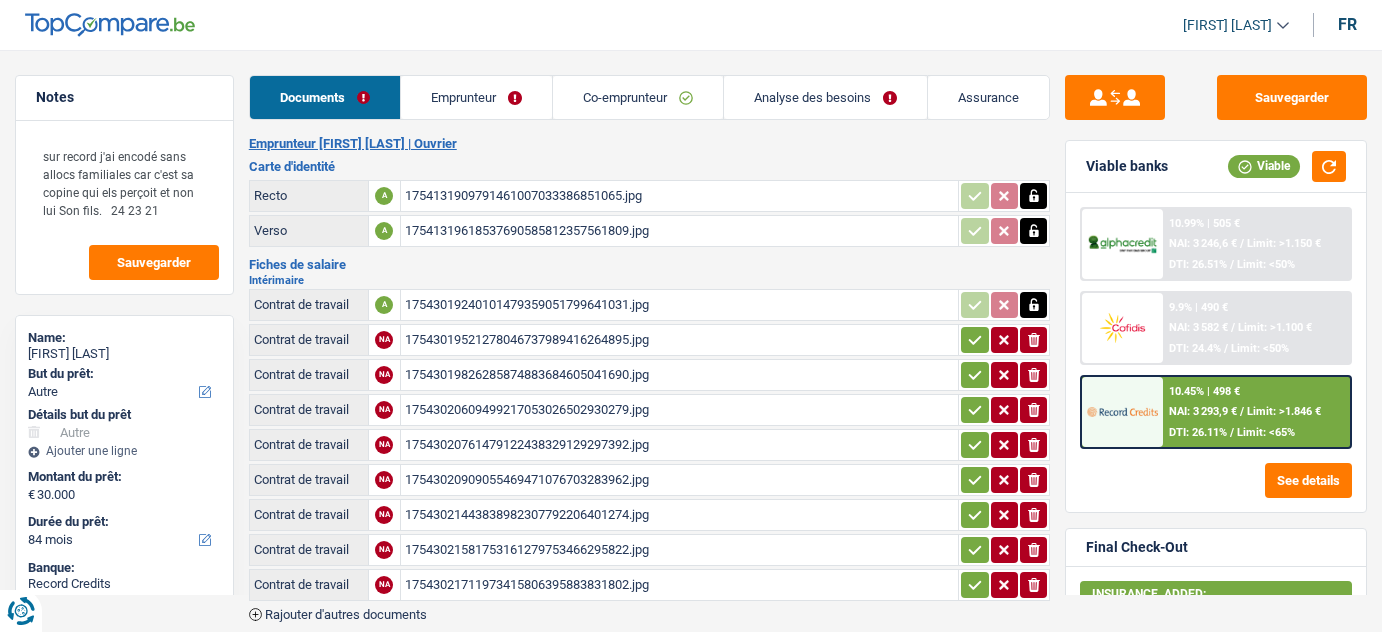 select on "other" 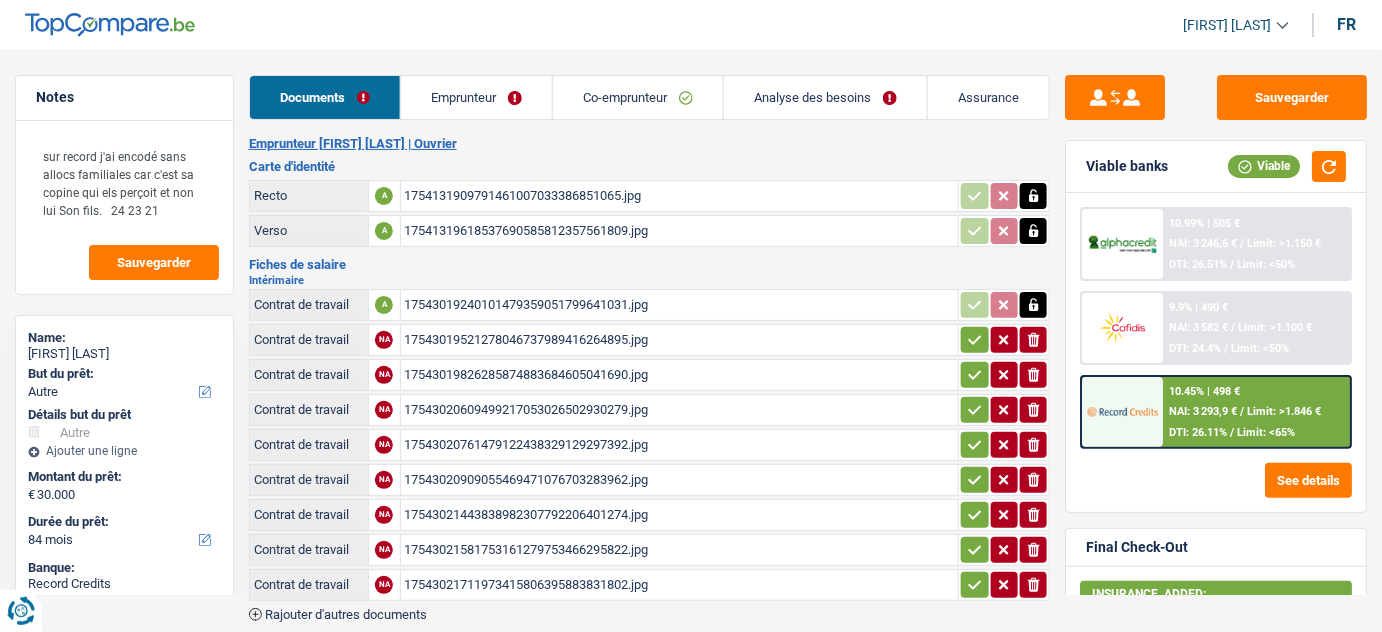 scroll, scrollTop: 0, scrollLeft: 0, axis: both 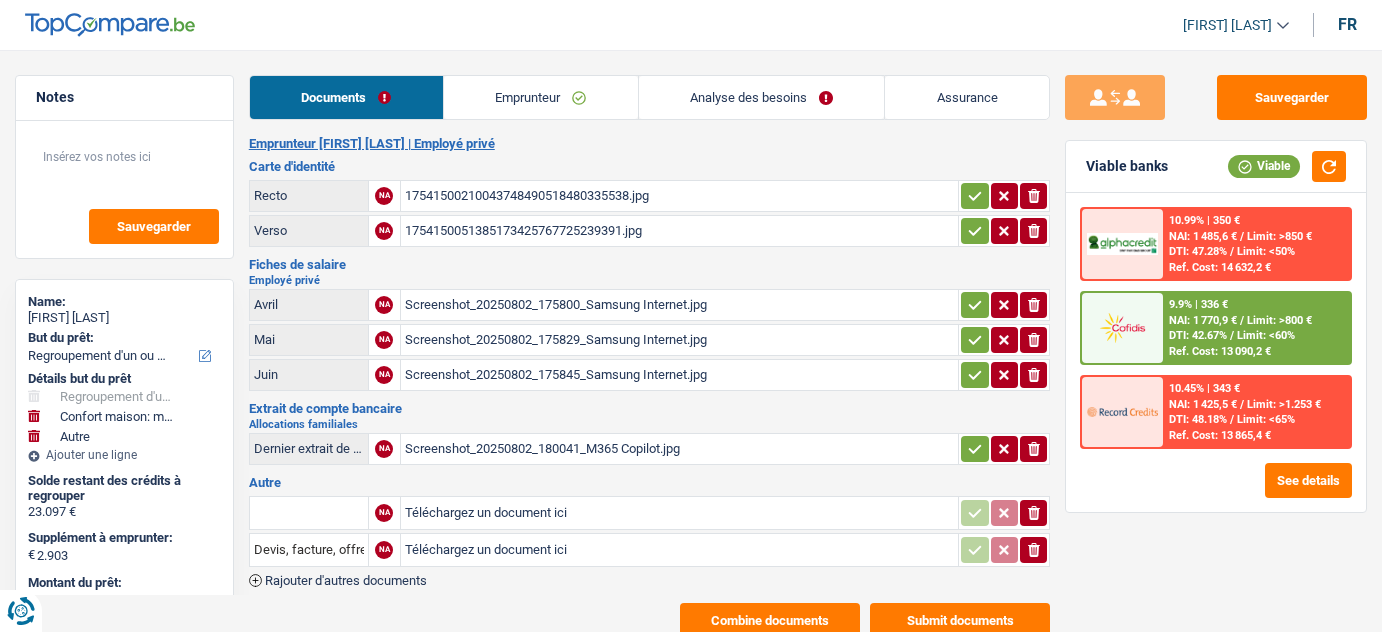 select on "refinancing" 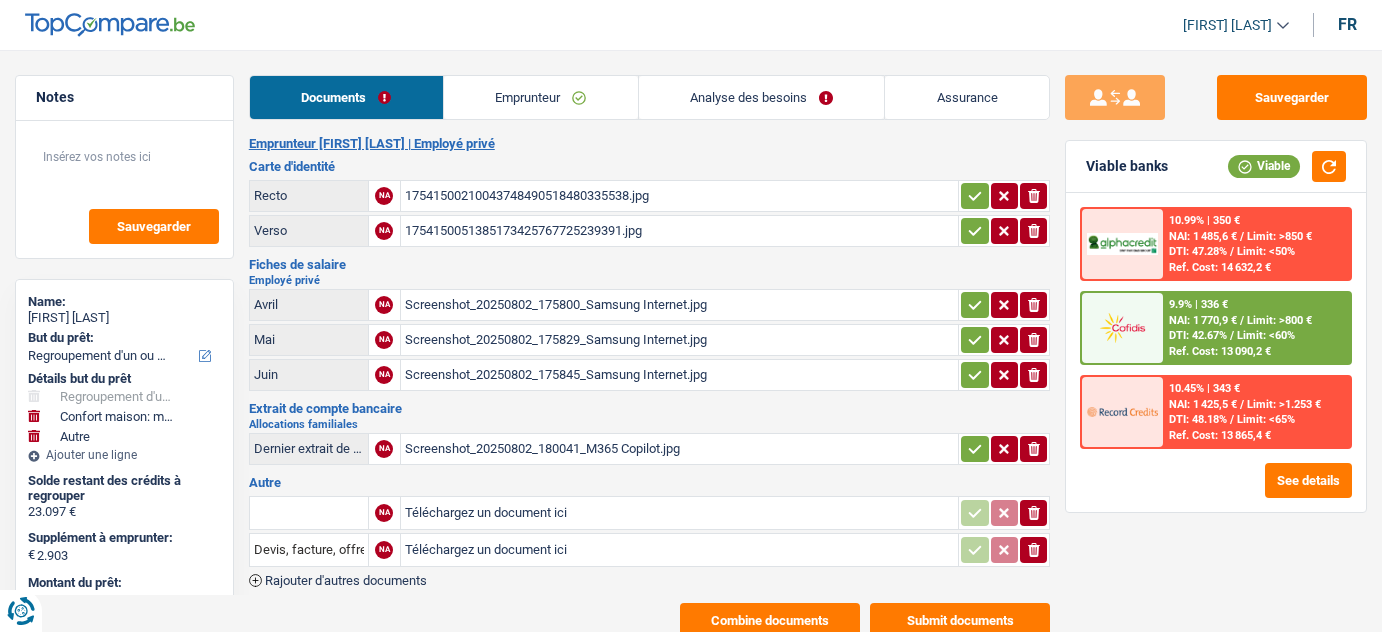 select on "refinancing" 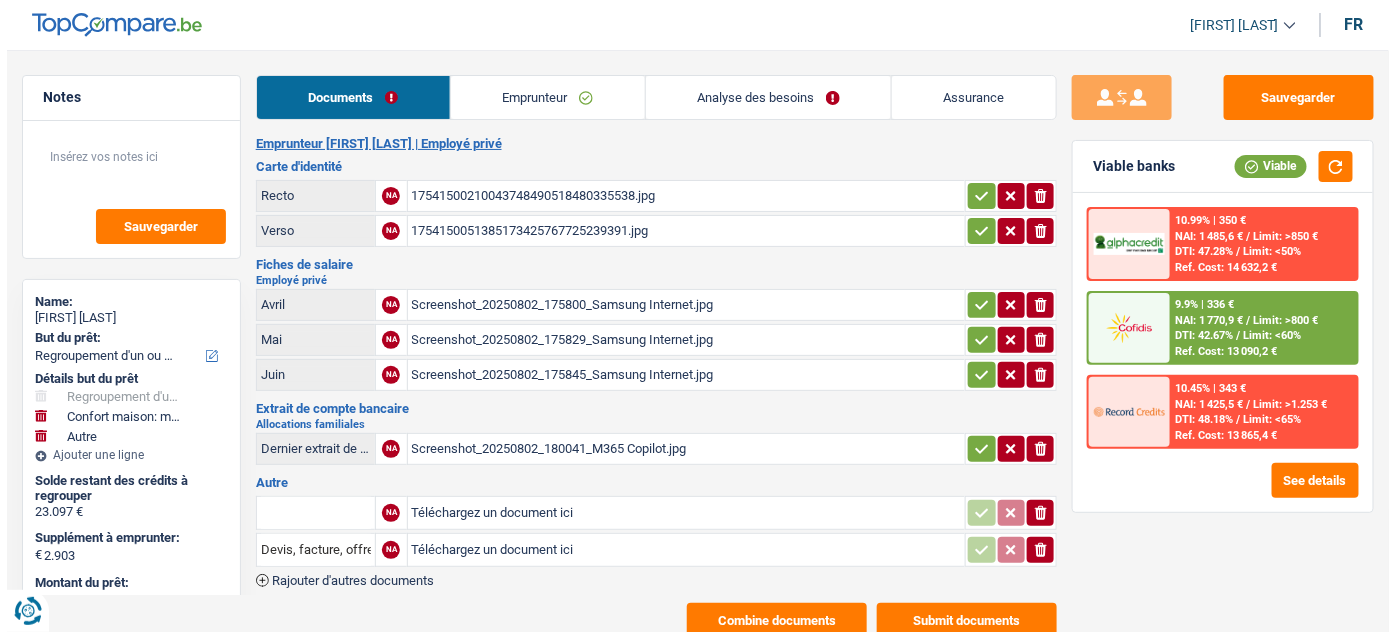 scroll, scrollTop: 0, scrollLeft: 0, axis: both 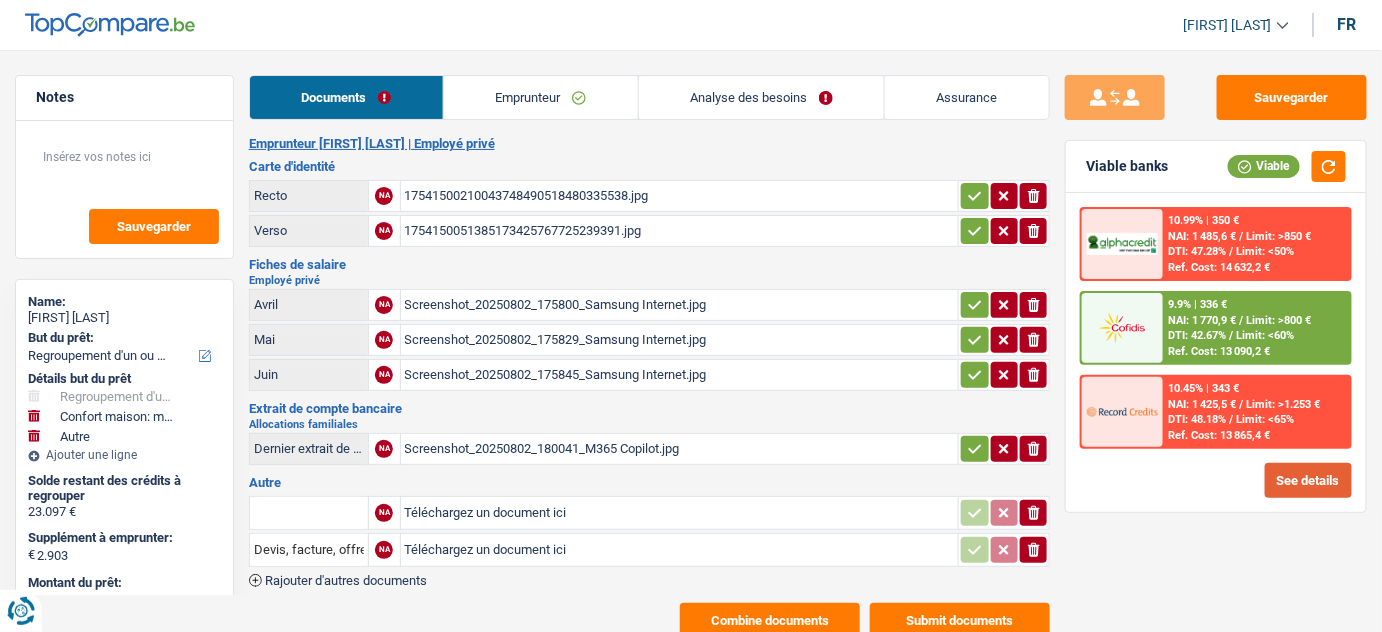 click on "See details" at bounding box center (1308, 480) 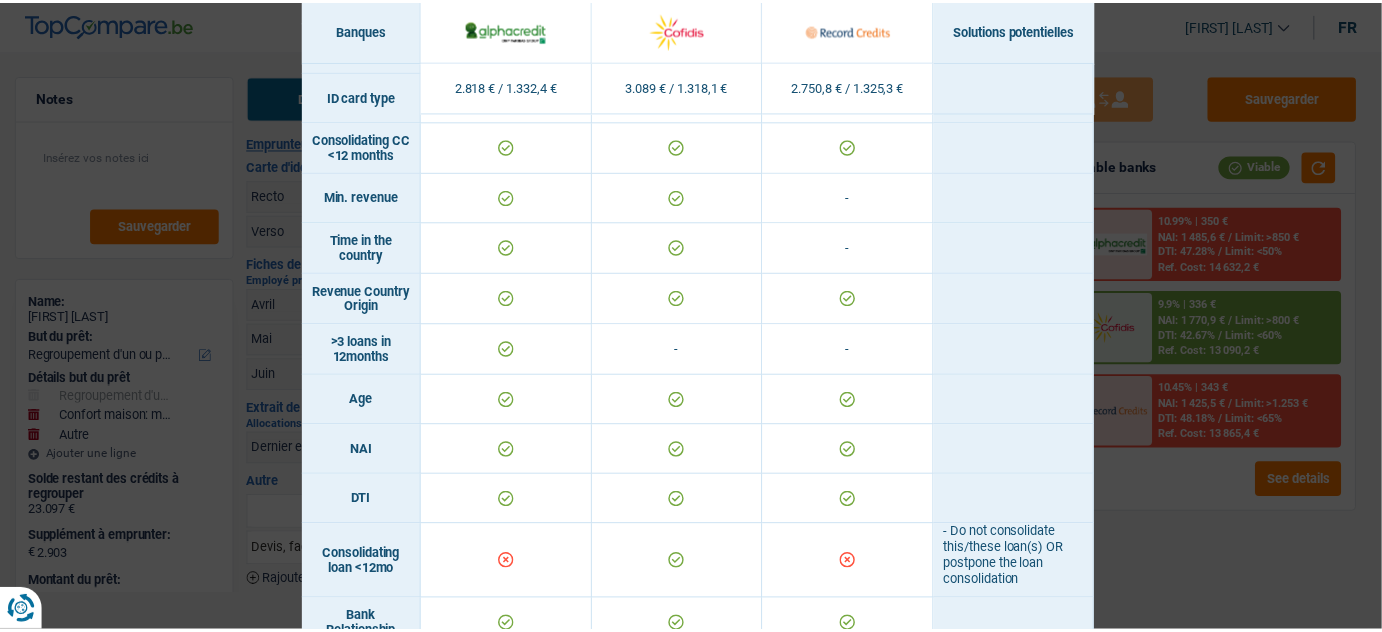 scroll, scrollTop: 321, scrollLeft: 0, axis: vertical 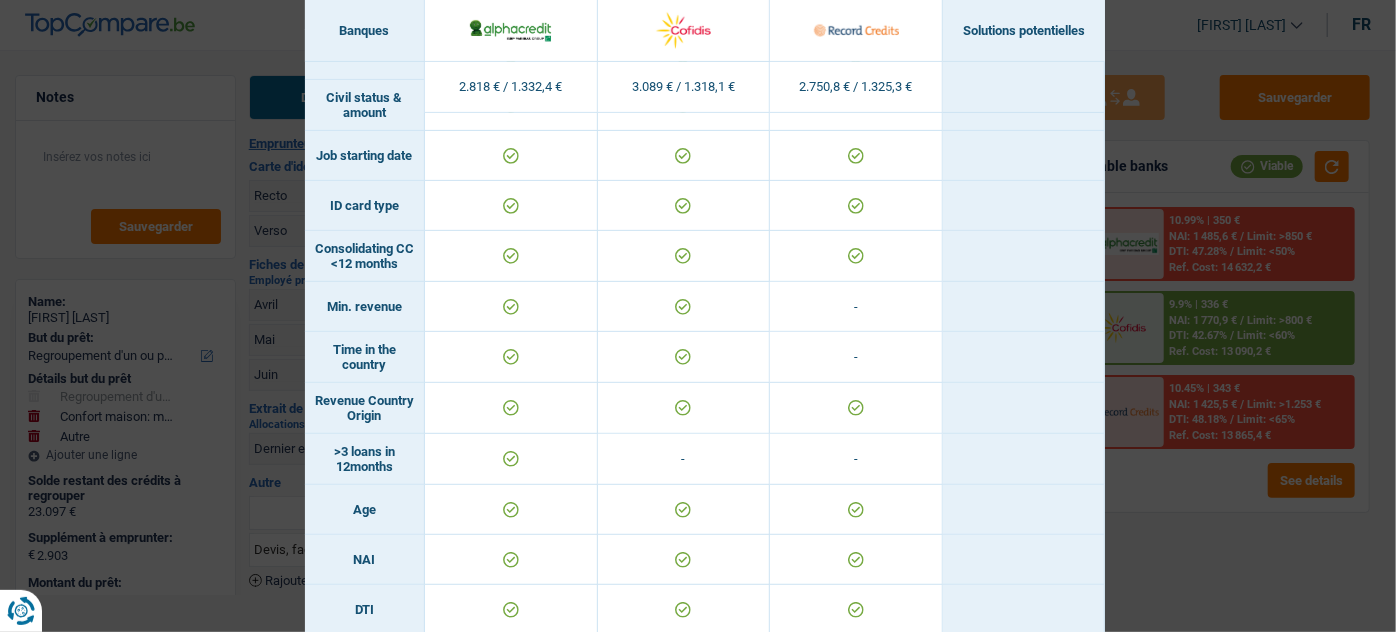 click on "Banks conditions ×
Banques
Solutions potentielles
Revenus / Charges
2.818 € / 1.332,4 €
3.089 € / 1.318,1 €
2.750,8 € / 1.325,3 €
Loan for legal fees
-
-
Housing status & amount
-
Professional activity" at bounding box center (698, 316) 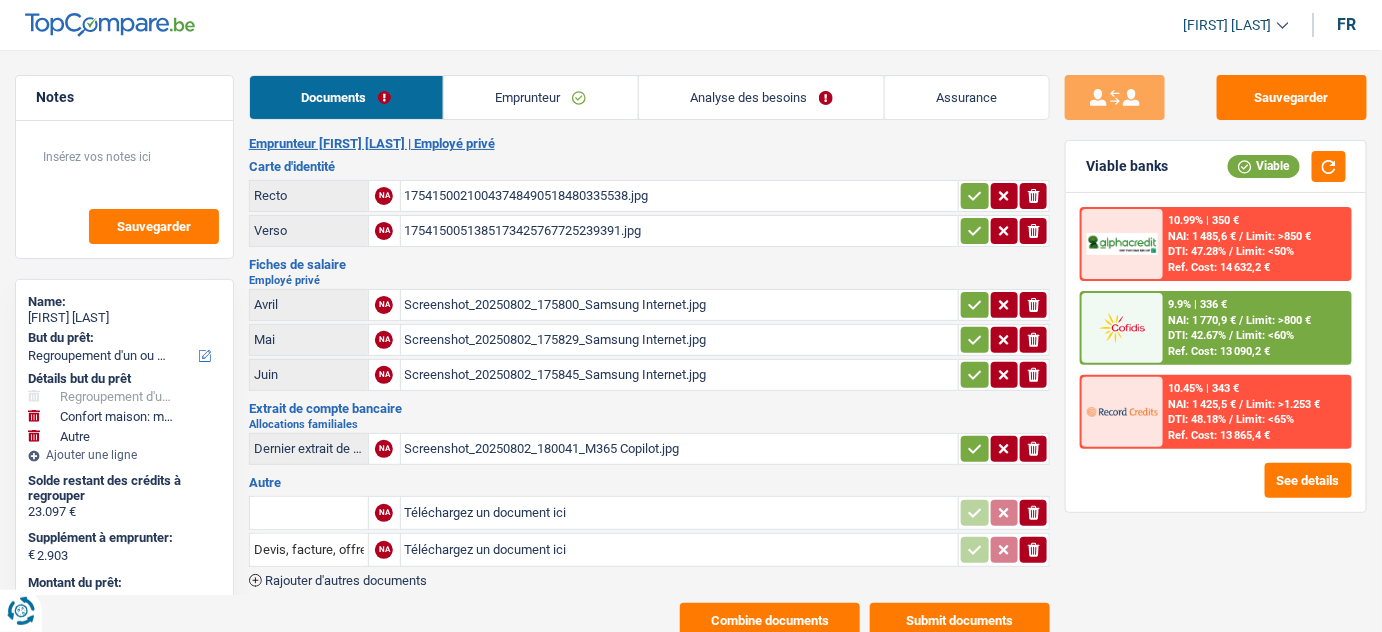 click on "Analyse des besoins" at bounding box center (762, 97) 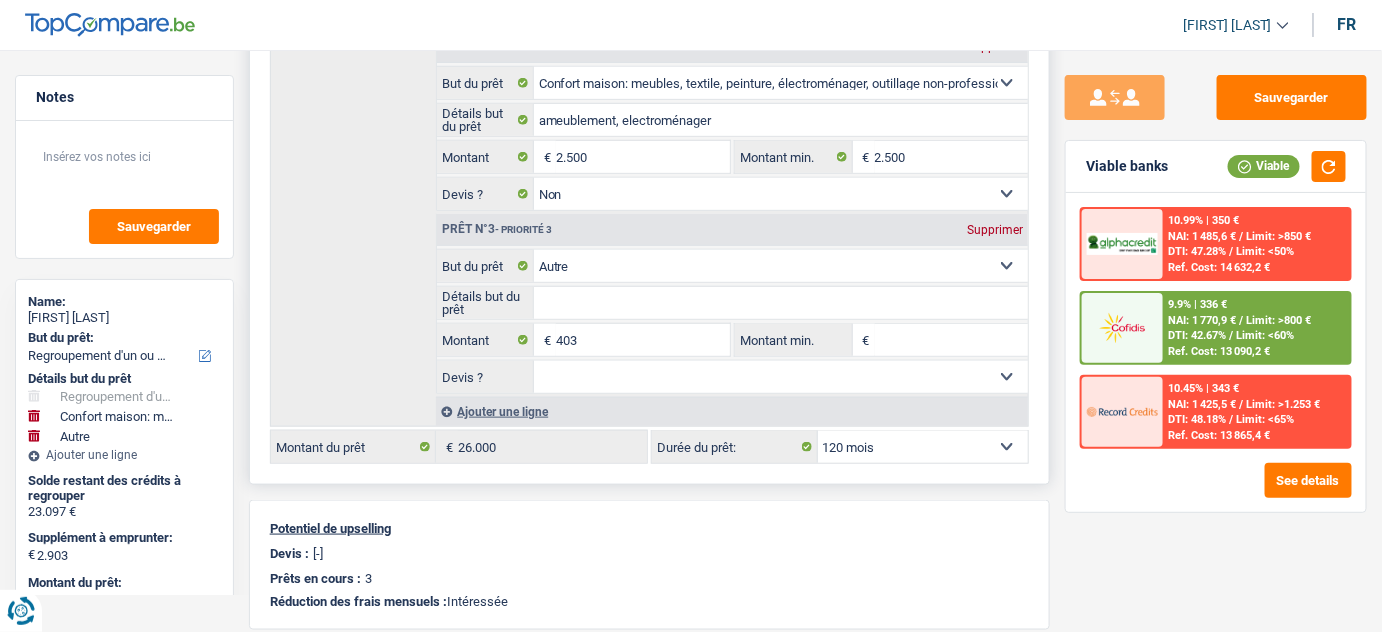 scroll, scrollTop: 545, scrollLeft: 0, axis: vertical 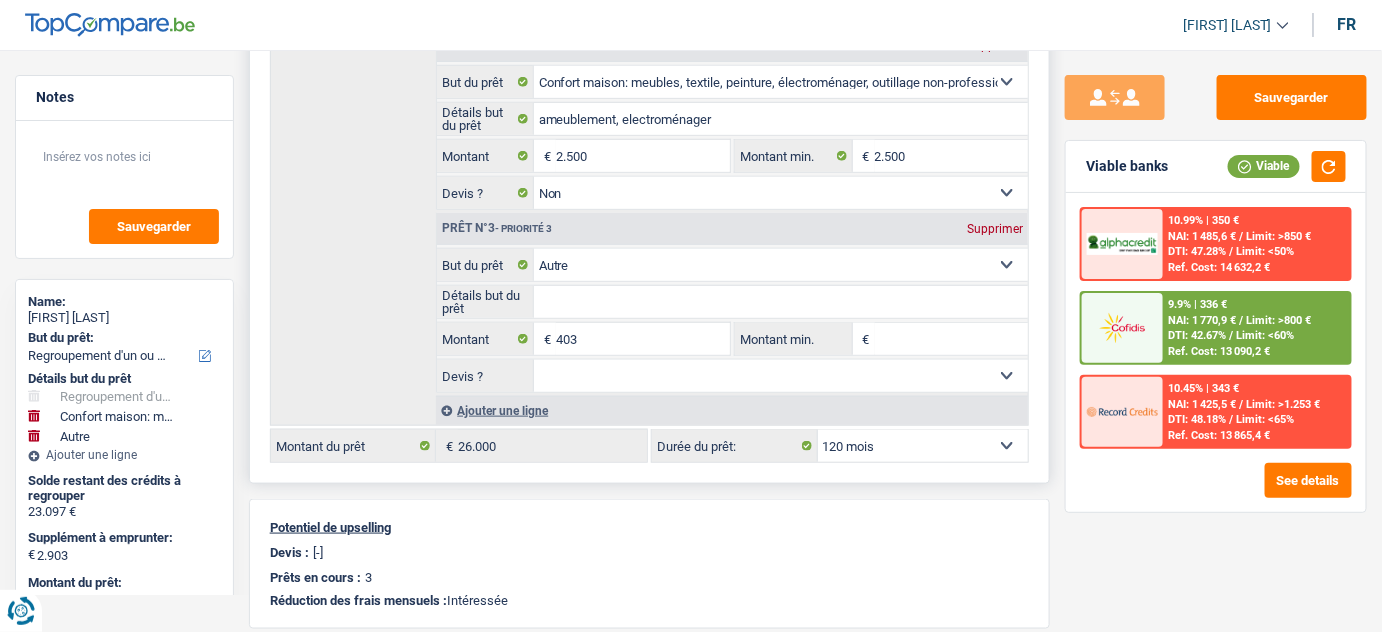 click on "12 mois 18 mois 24 mois 30 mois 36 mois 42 mois 48 mois 60 mois 72 mois 84 mois 96 mois 120 mois
Sélectionner une option" at bounding box center (923, 446) 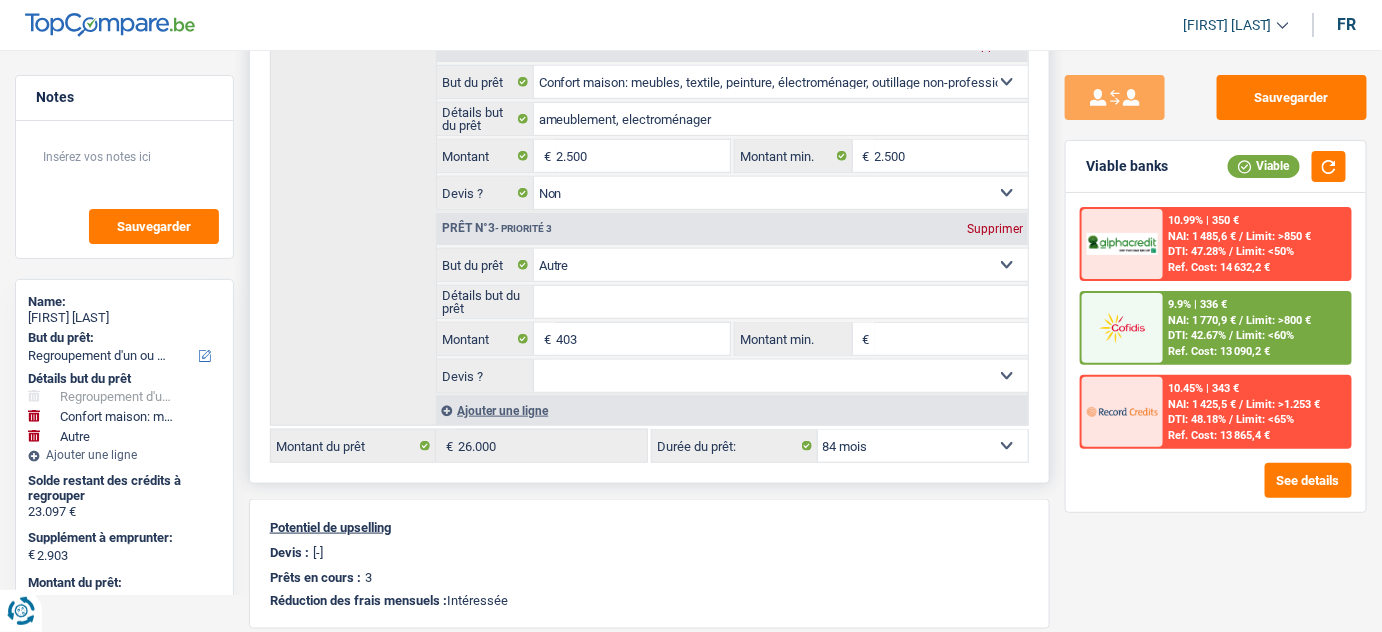 click on "12 mois 18 mois 24 mois 30 mois 36 mois 42 mois 48 mois 60 mois 72 mois 84 mois 96 mois 120 mois
Sélectionner une option" at bounding box center (923, 446) 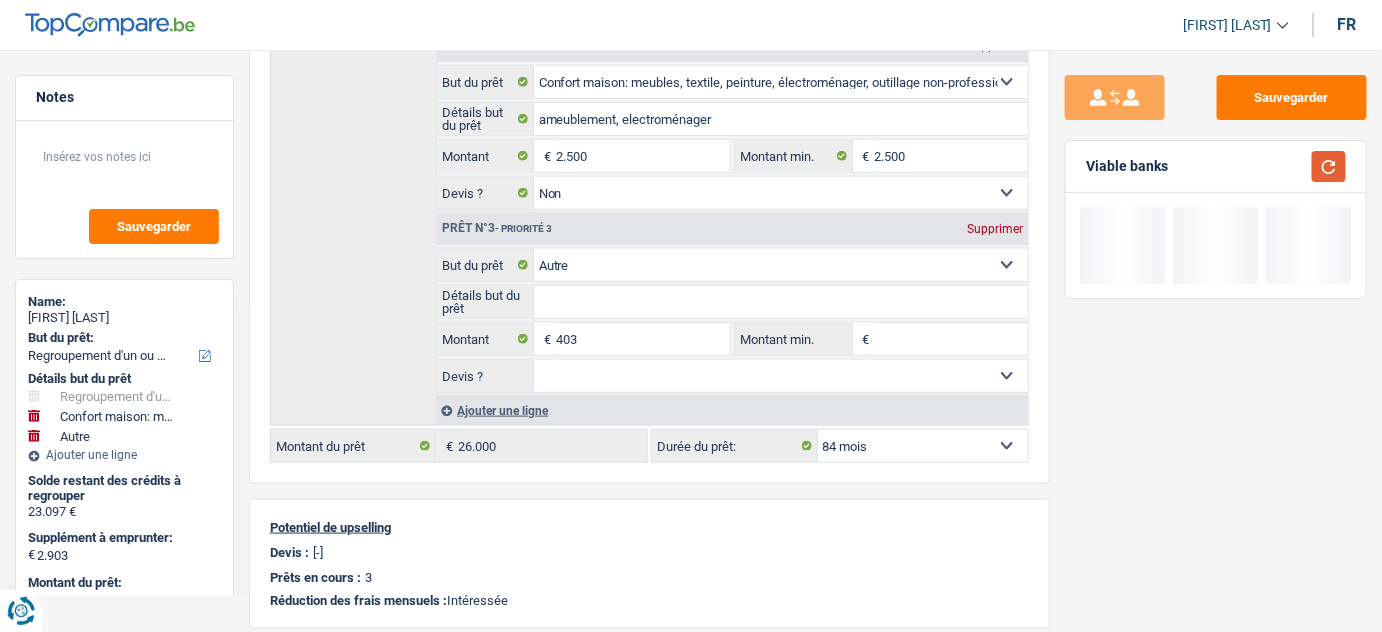 click at bounding box center (1329, 166) 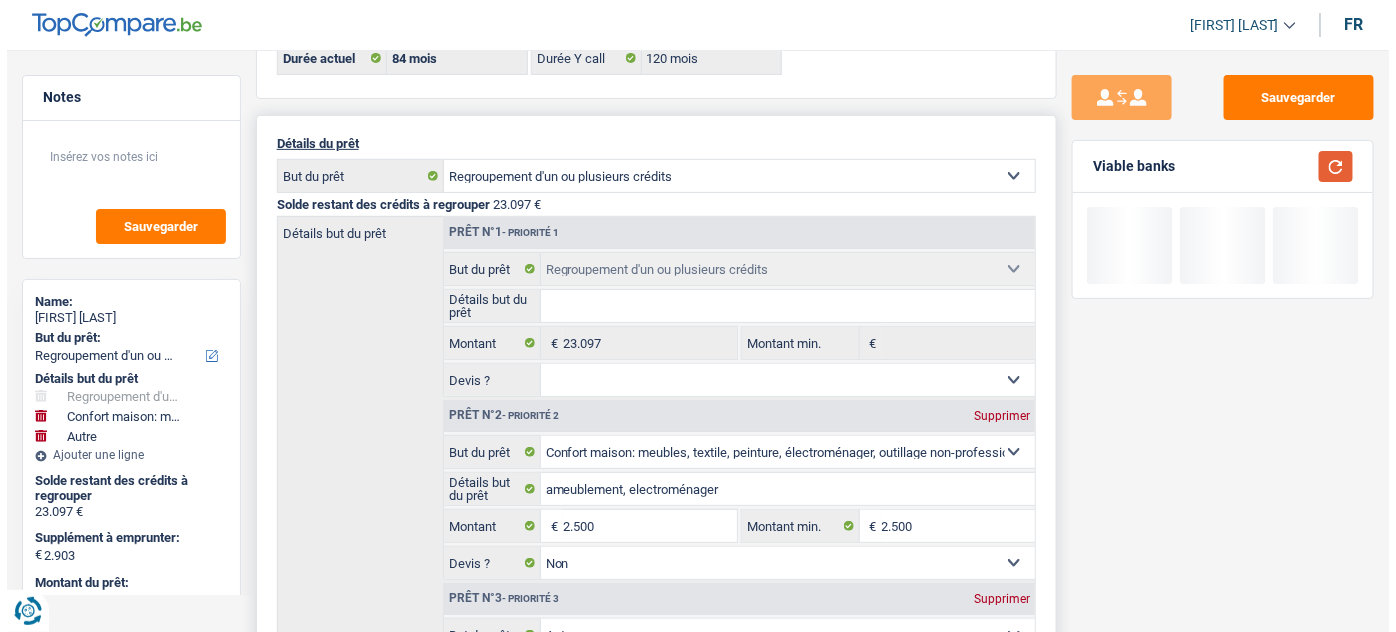scroll, scrollTop: 90, scrollLeft: 0, axis: vertical 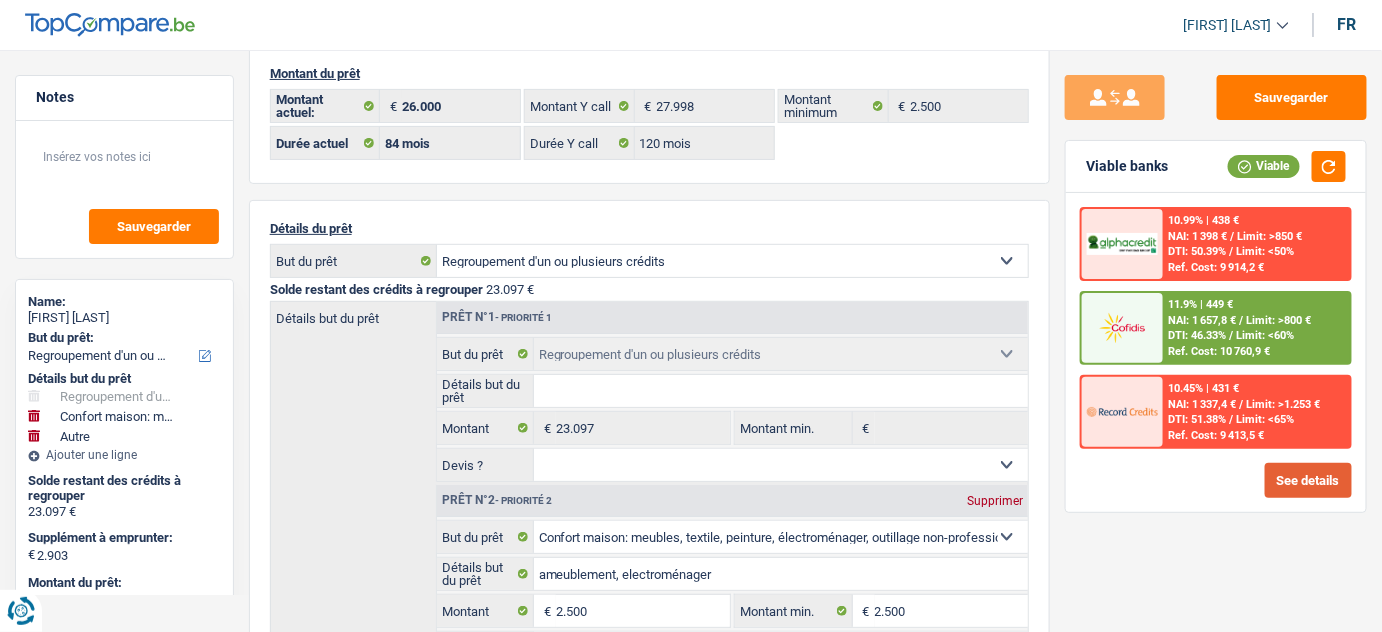 click on "See details" at bounding box center (1308, 480) 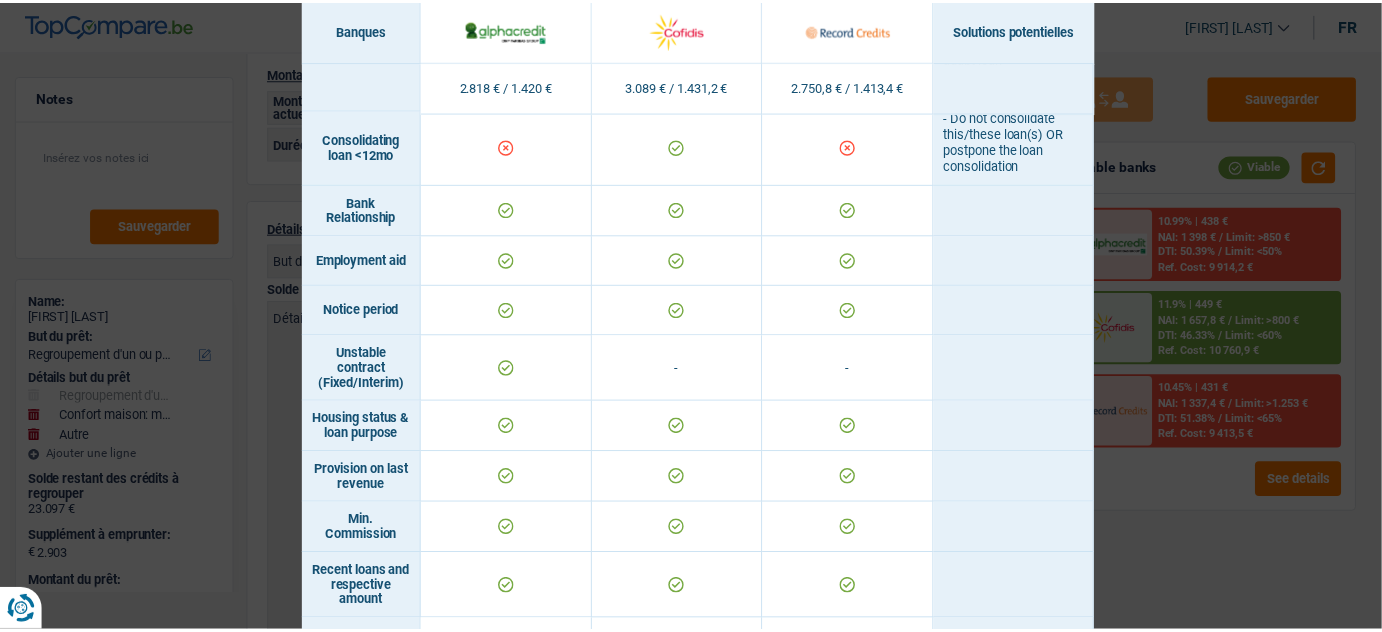 scroll, scrollTop: 818, scrollLeft: 0, axis: vertical 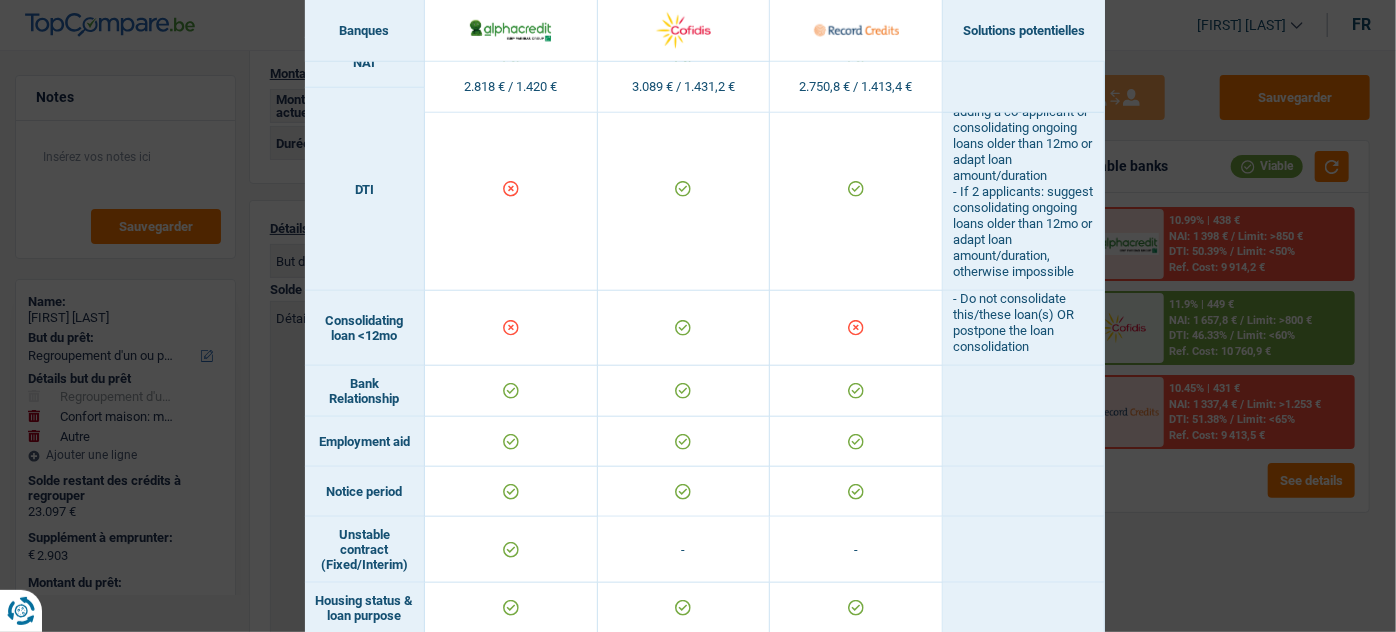 drag, startPoint x: 1168, startPoint y: 537, endPoint x: 816, endPoint y: 321, distance: 412.9891 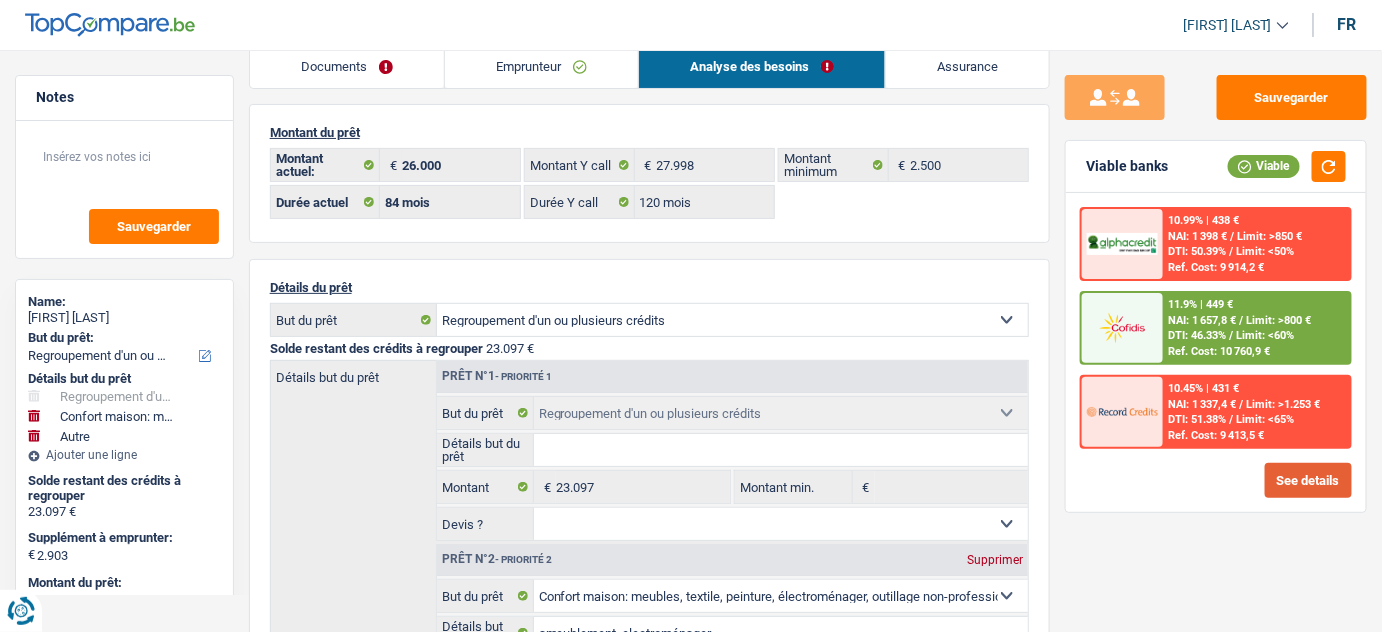 scroll, scrollTop: 0, scrollLeft: 0, axis: both 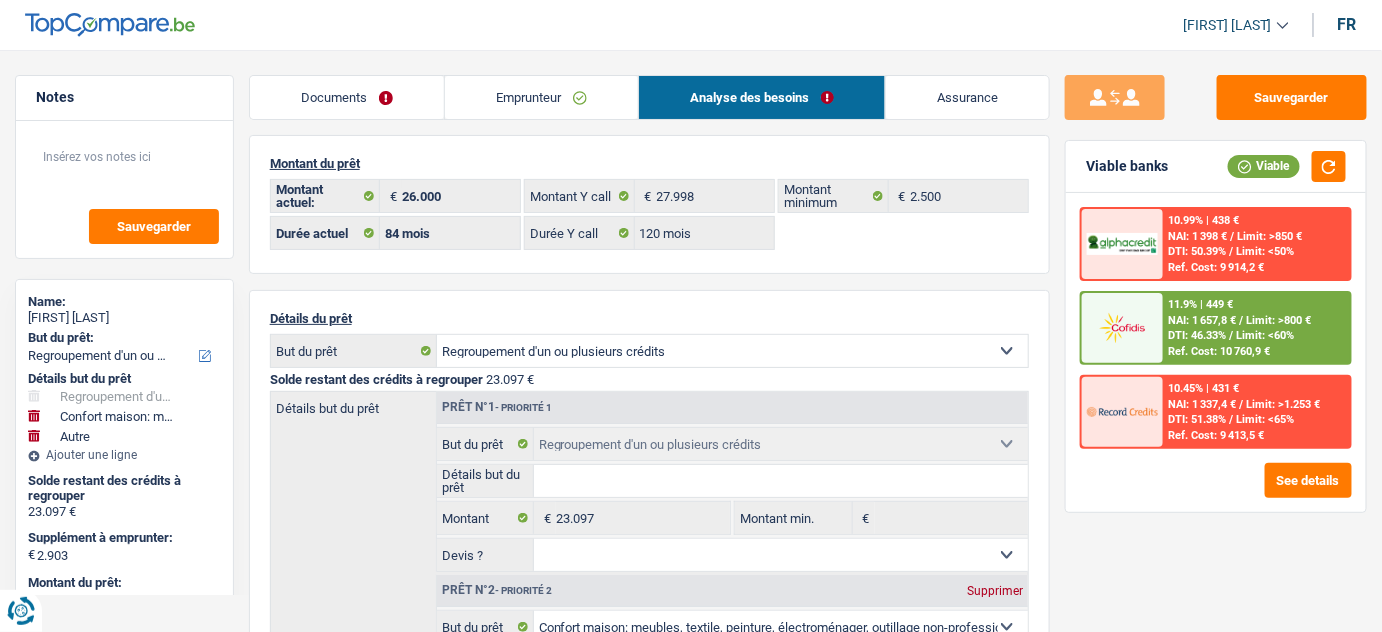 click on "Emprunteur" at bounding box center (541, 97) 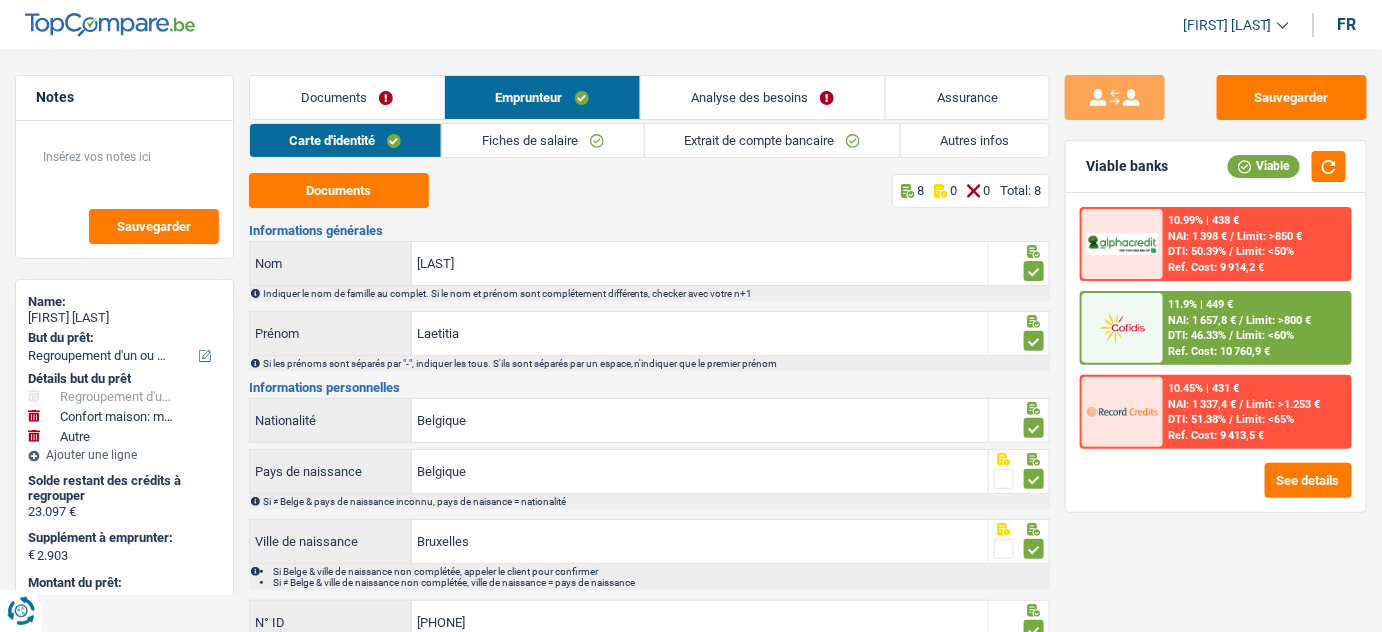 click on "Extrait de compte bancaire" at bounding box center [772, 140] 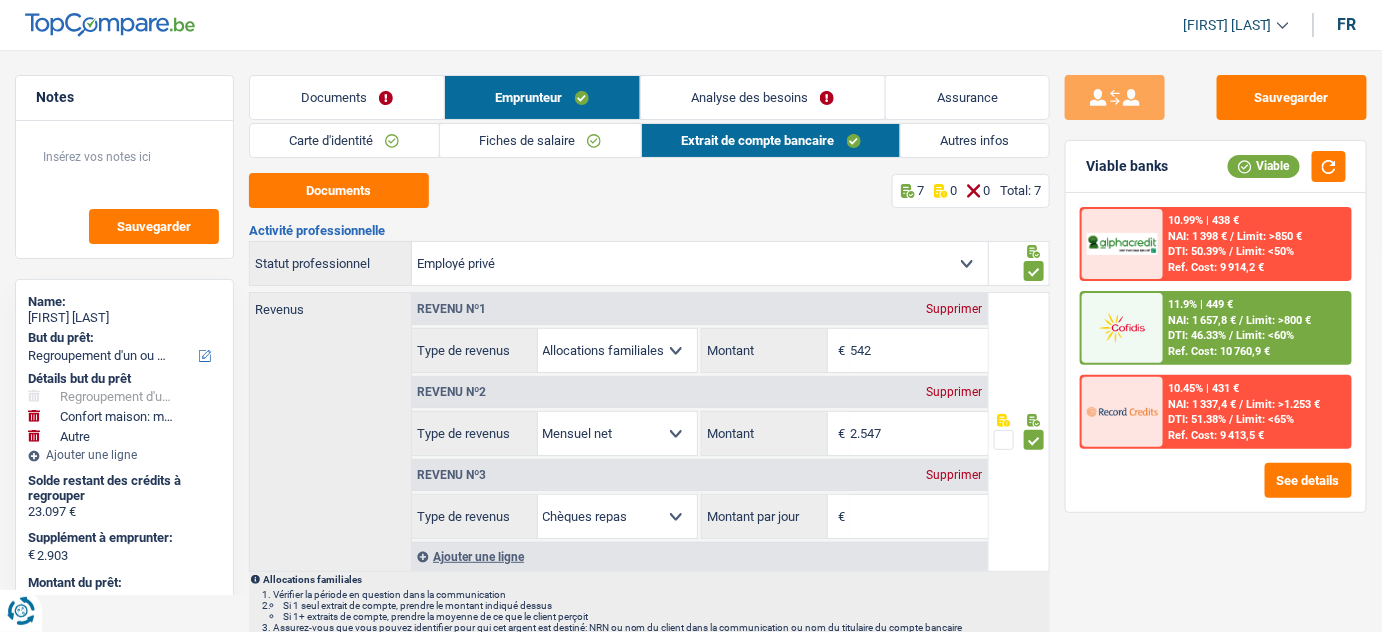 click on "Autres infos" at bounding box center (975, 140) 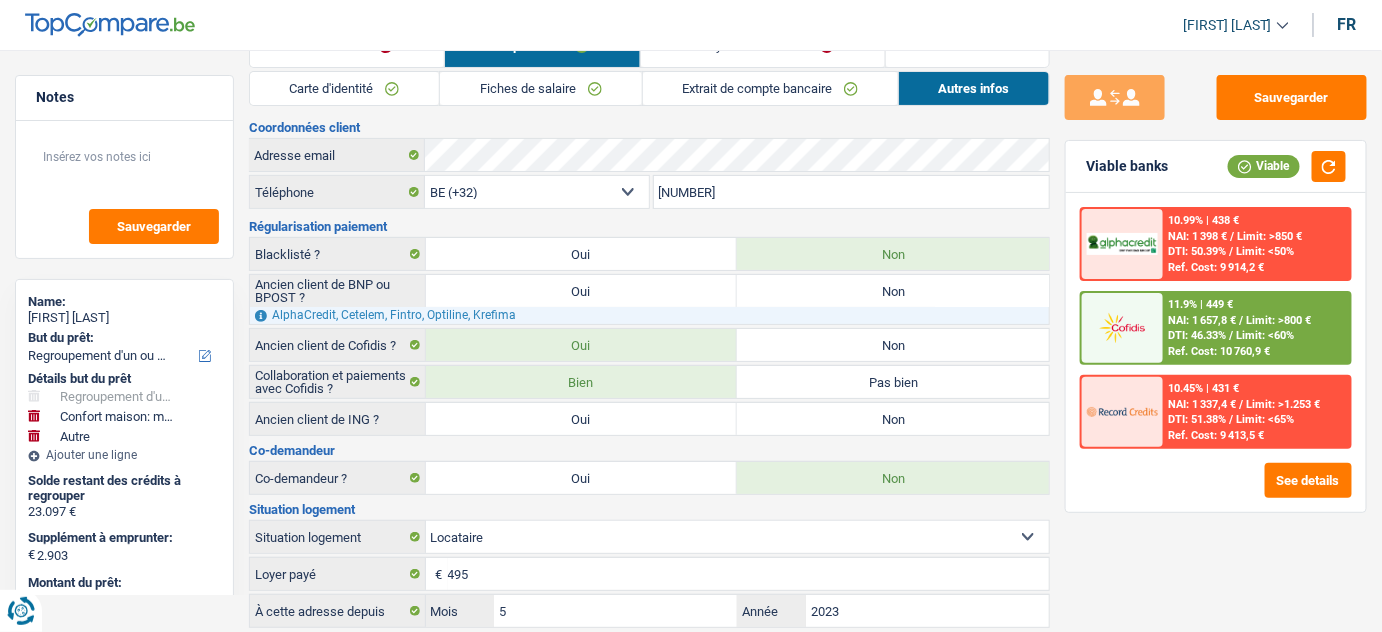 scroll, scrollTop: 0, scrollLeft: 0, axis: both 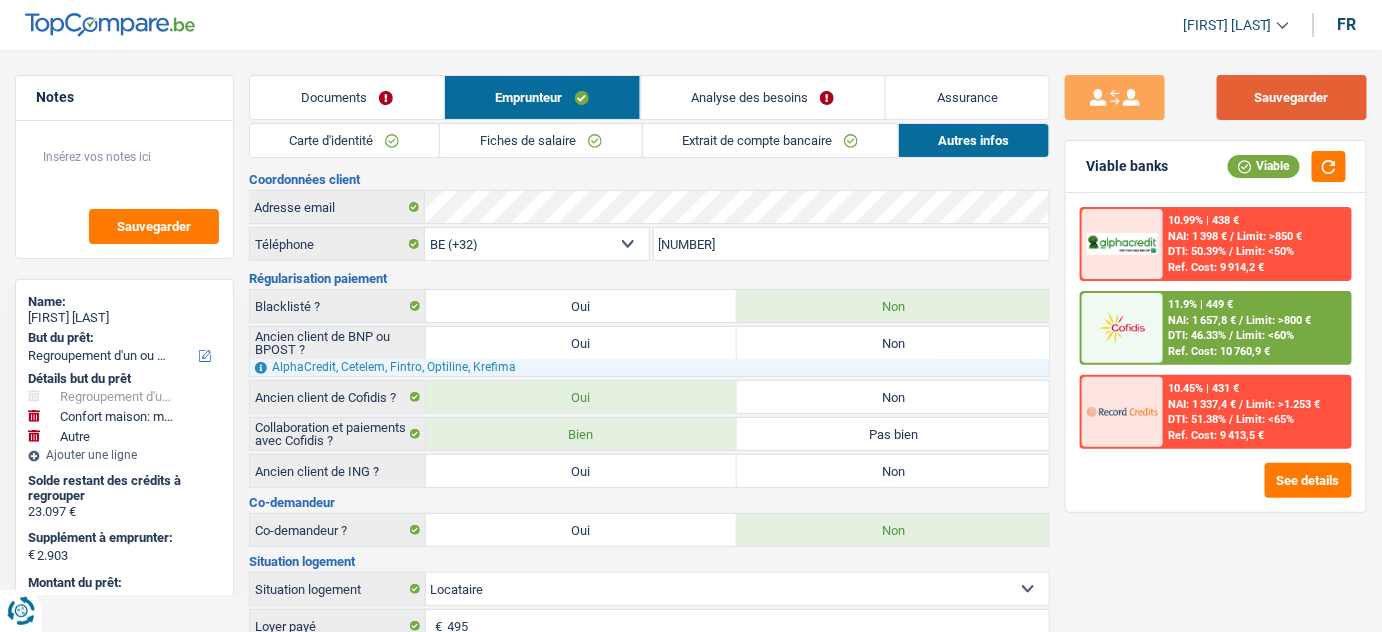 drag, startPoint x: 1261, startPoint y: 111, endPoint x: 1064, endPoint y: 81, distance: 199.27118 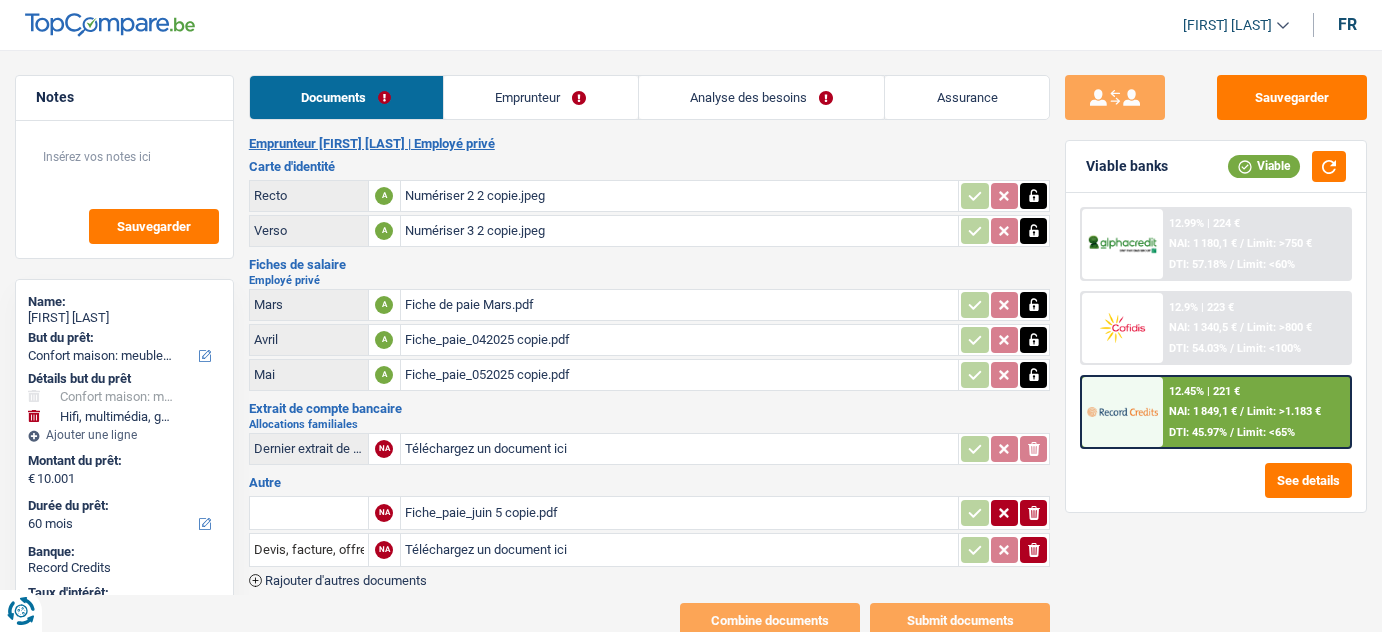 select on "household" 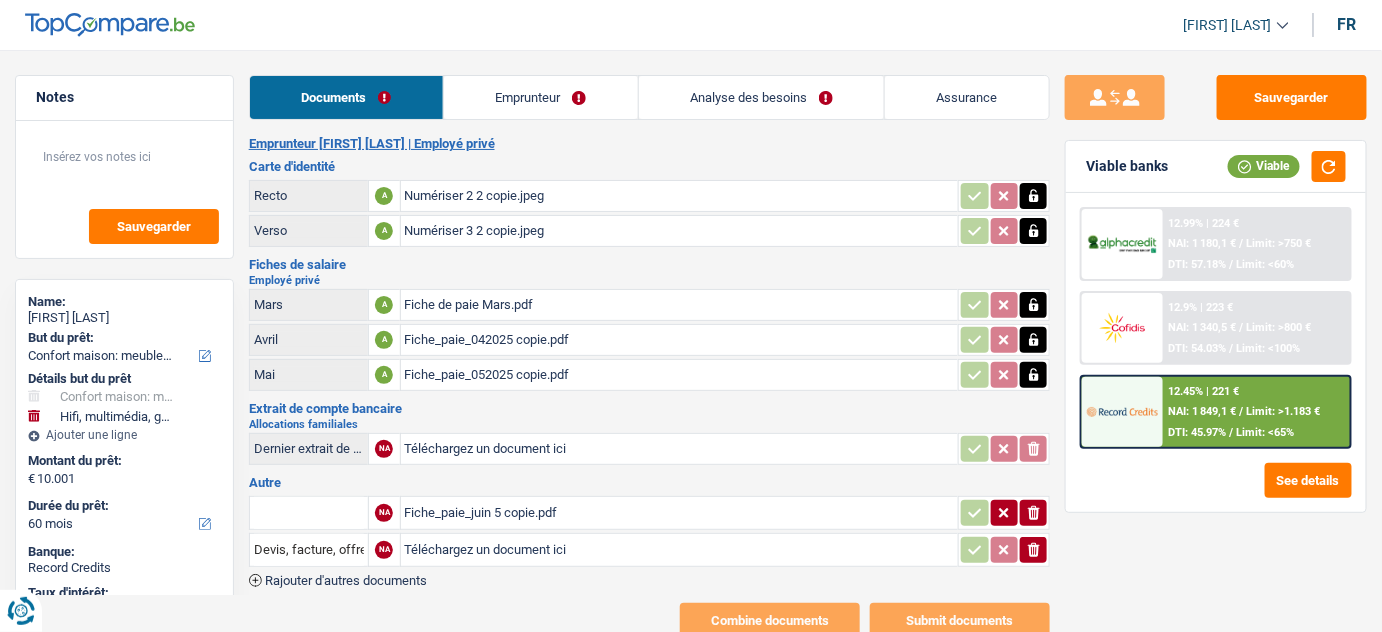 scroll, scrollTop: 0, scrollLeft: 0, axis: both 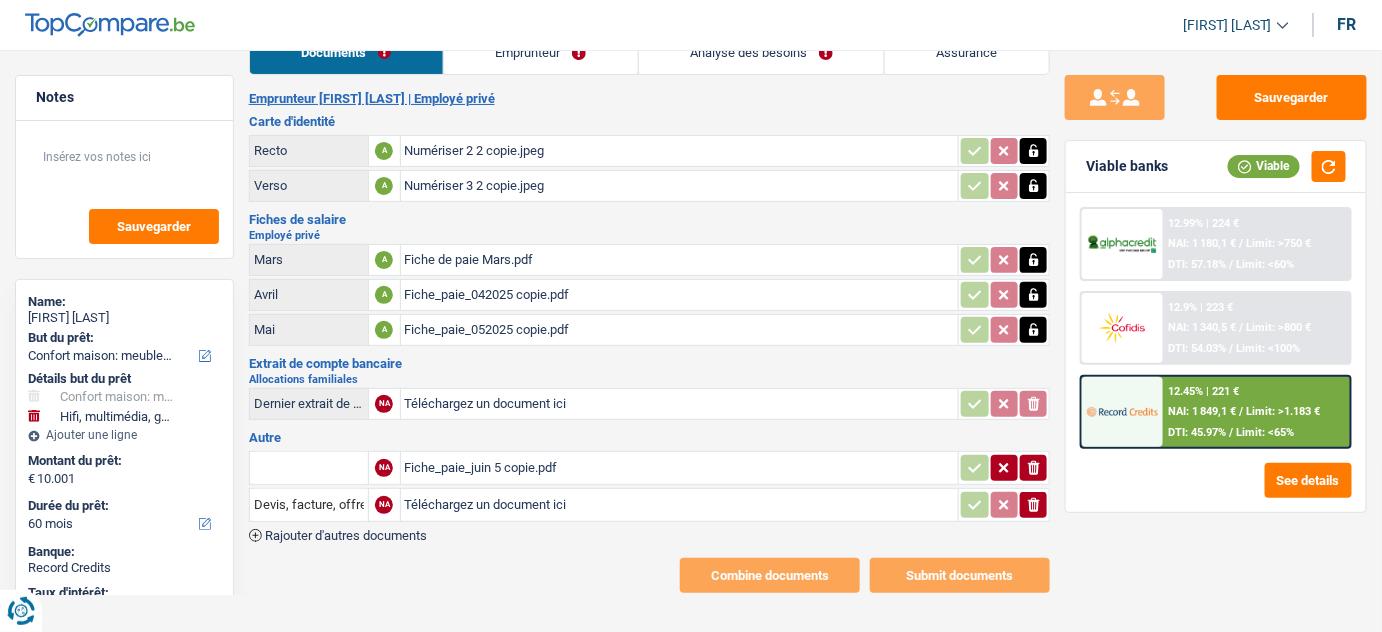 click on "Analyse des besoins" at bounding box center (762, 52) 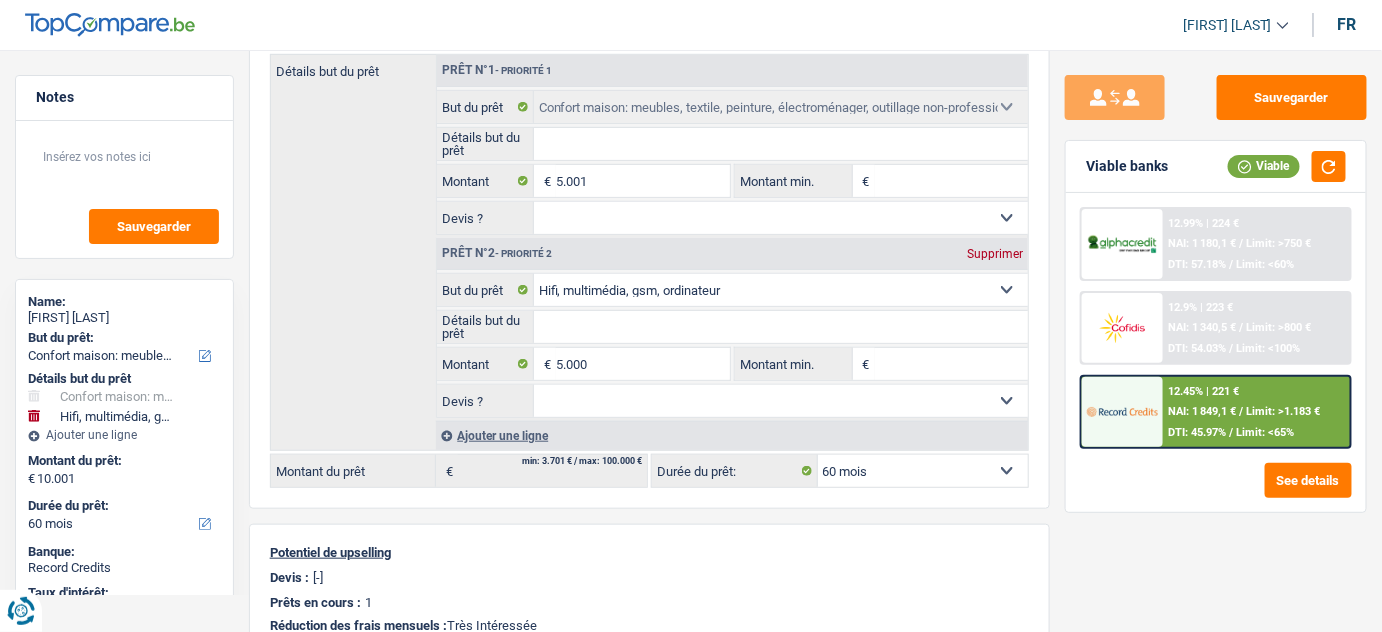 scroll, scrollTop: 0, scrollLeft: 0, axis: both 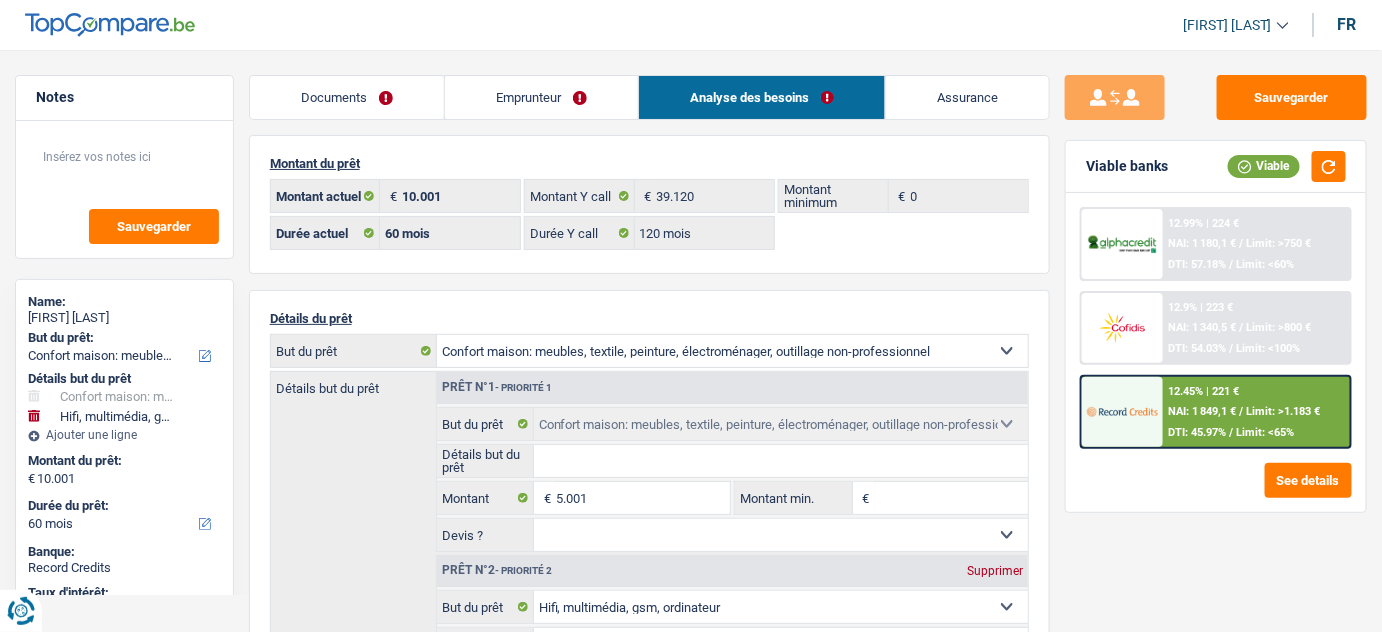click on "Emprunteur" at bounding box center (541, 97) 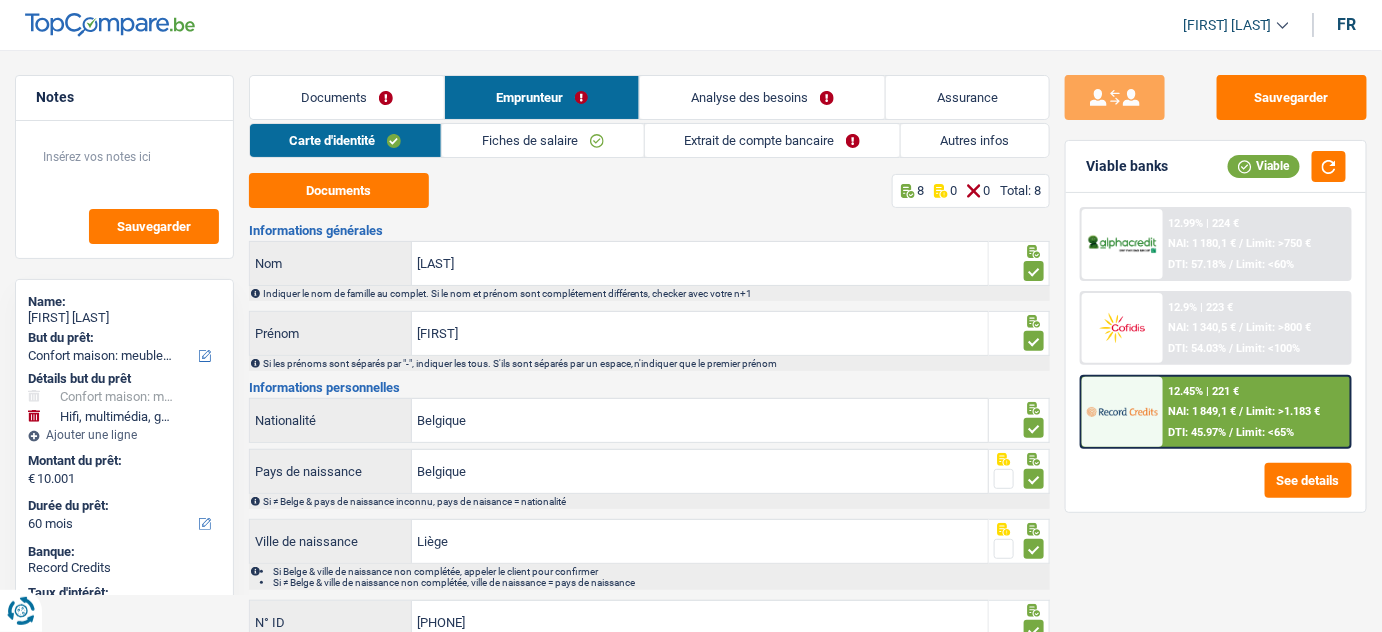 click on "Autres infos" at bounding box center (975, 140) 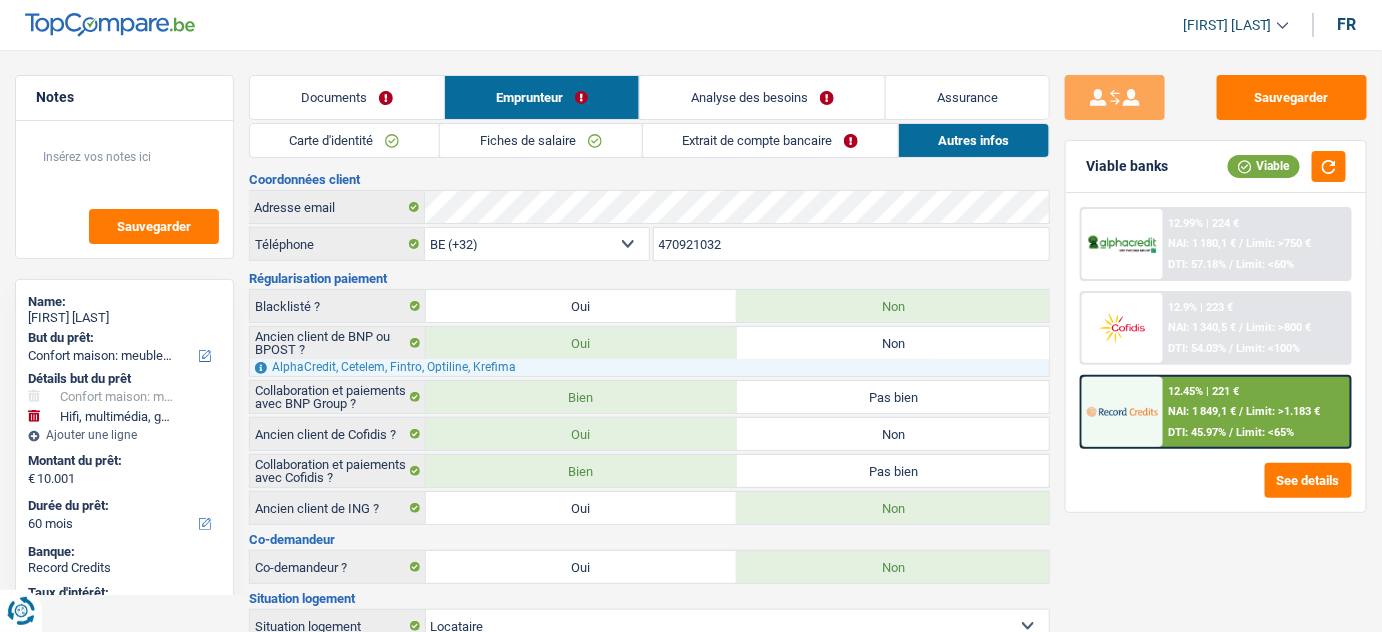click on "Extrait de compte bancaire" at bounding box center (770, 140) 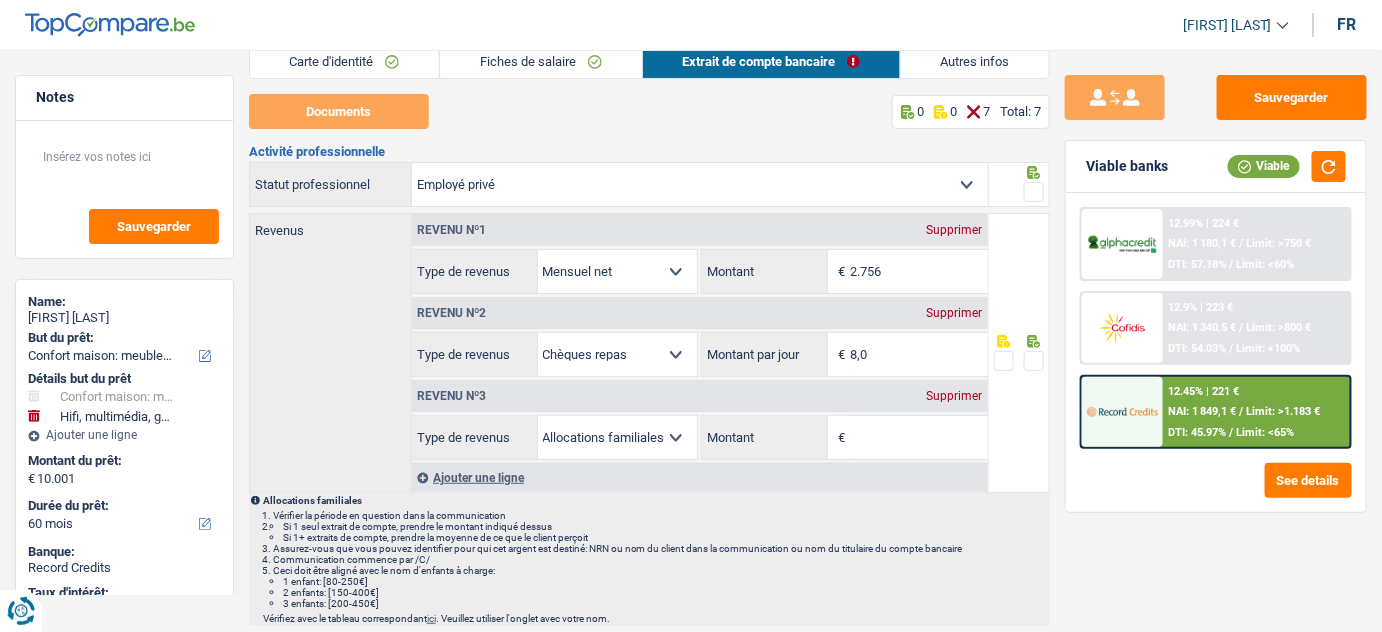 scroll, scrollTop: 0, scrollLeft: 0, axis: both 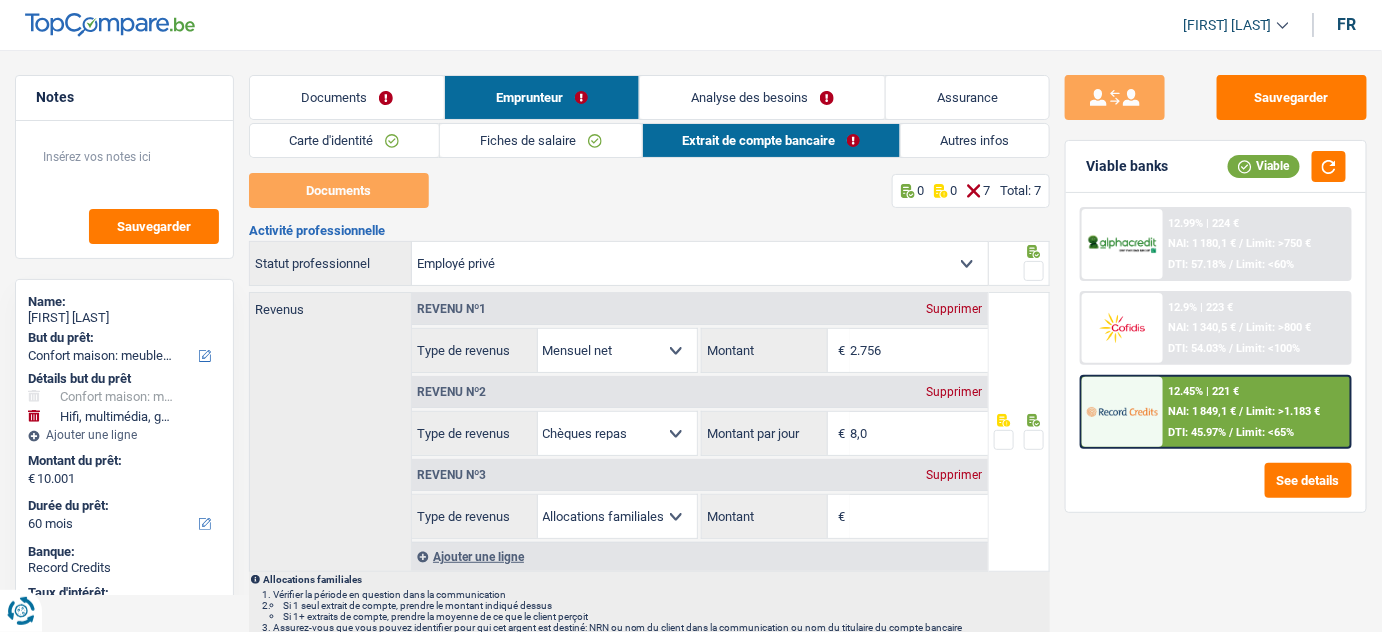 click on "Autres infos" at bounding box center [975, 140] 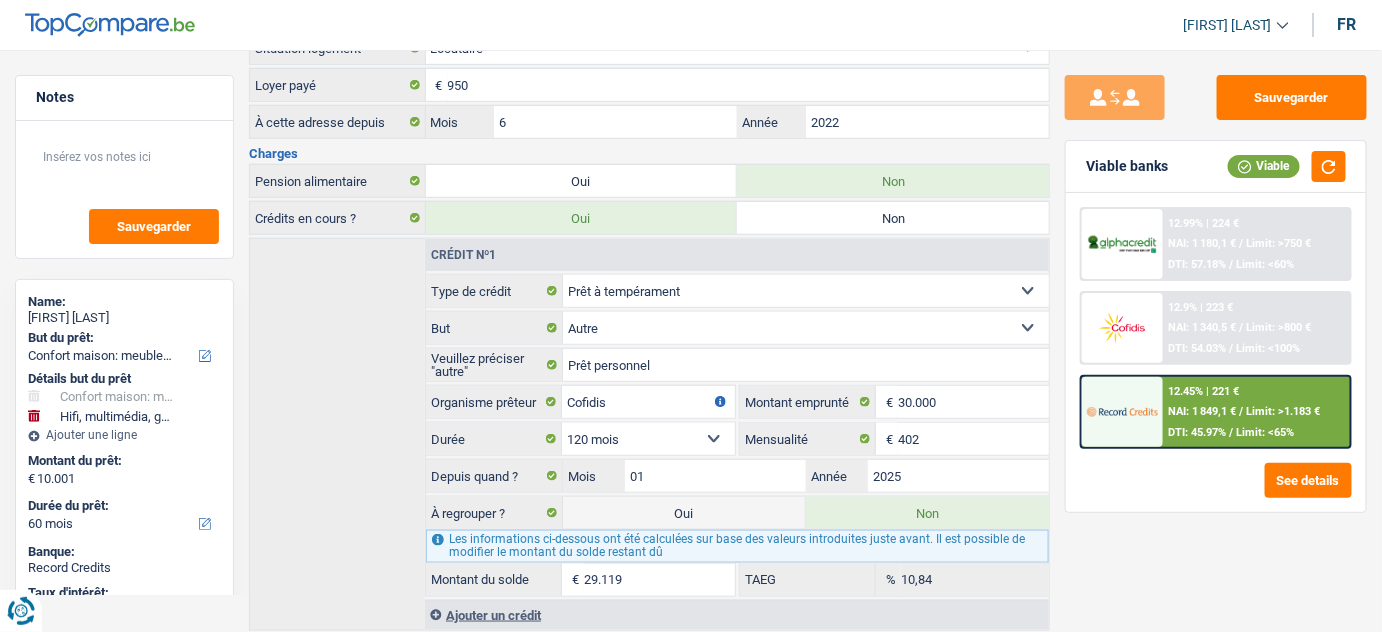 scroll, scrollTop: 610, scrollLeft: 0, axis: vertical 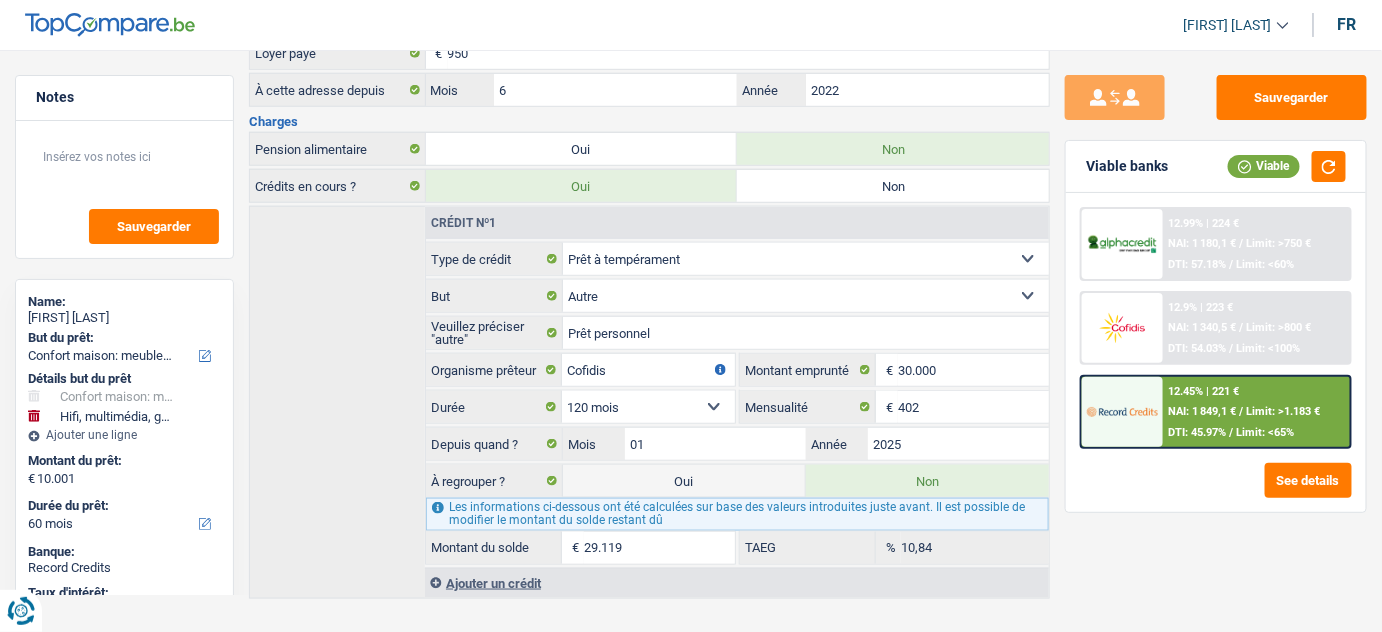 click on "Oui" at bounding box center (684, 481) 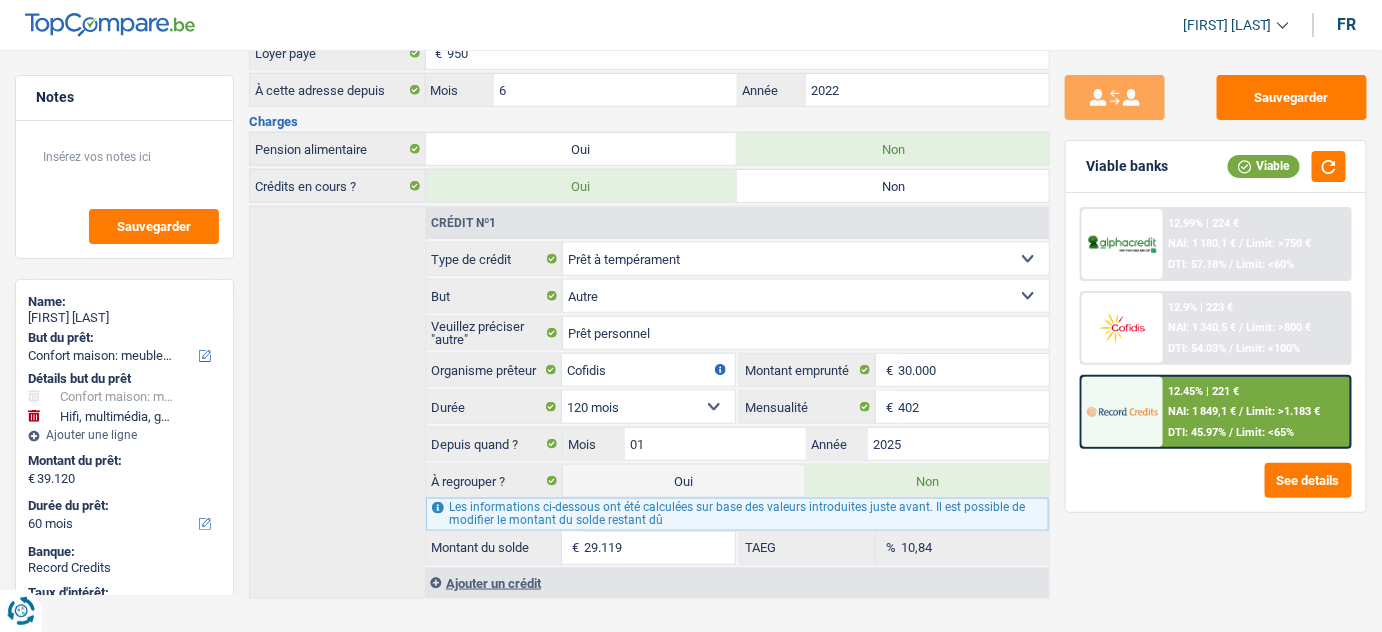 radio on "false" 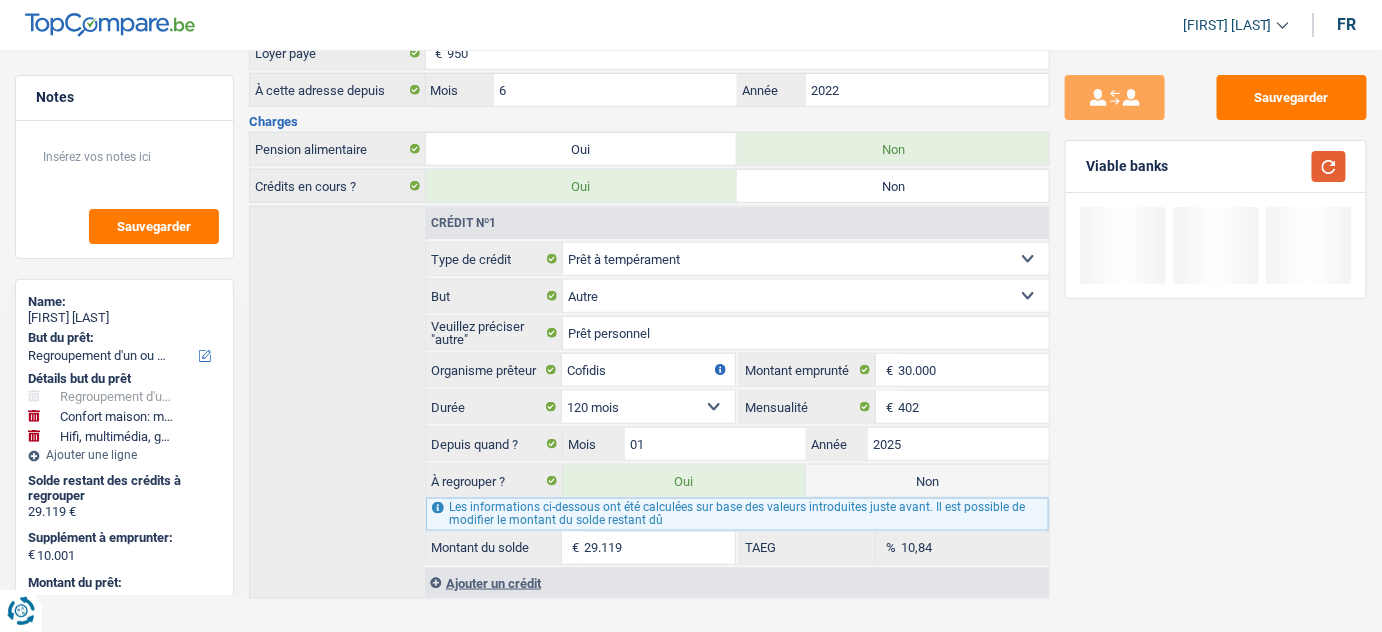 click at bounding box center (1329, 166) 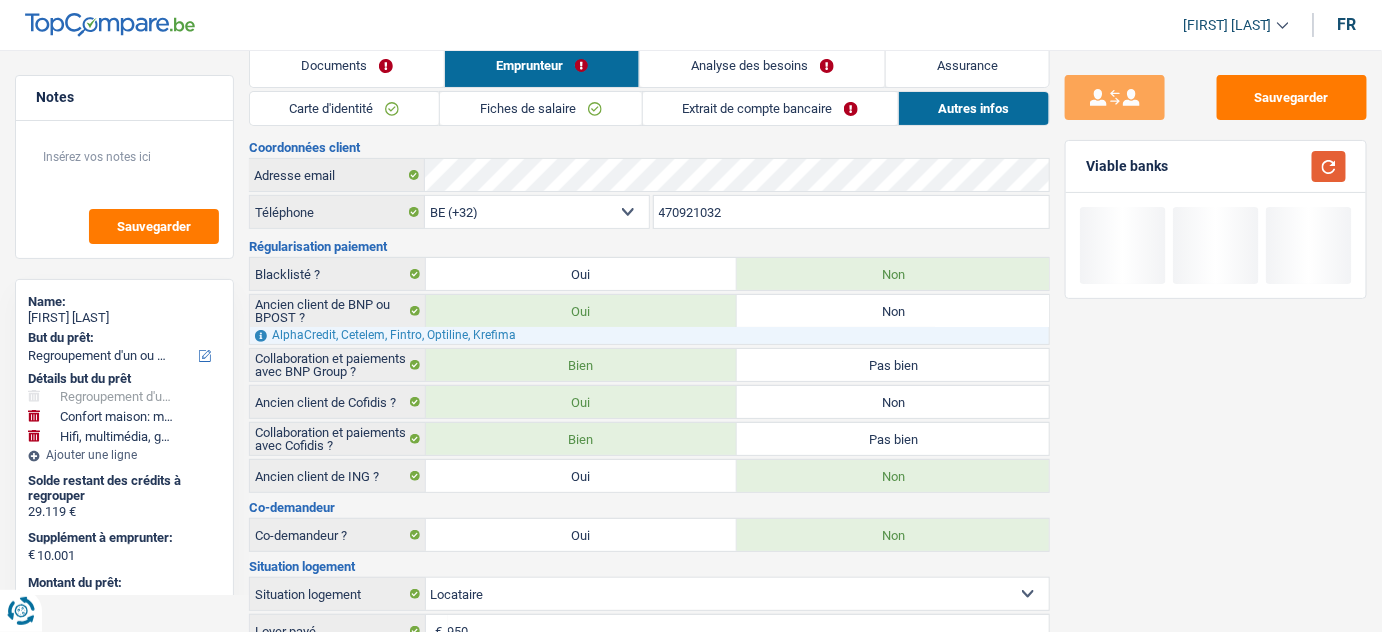 scroll, scrollTop: 0, scrollLeft: 0, axis: both 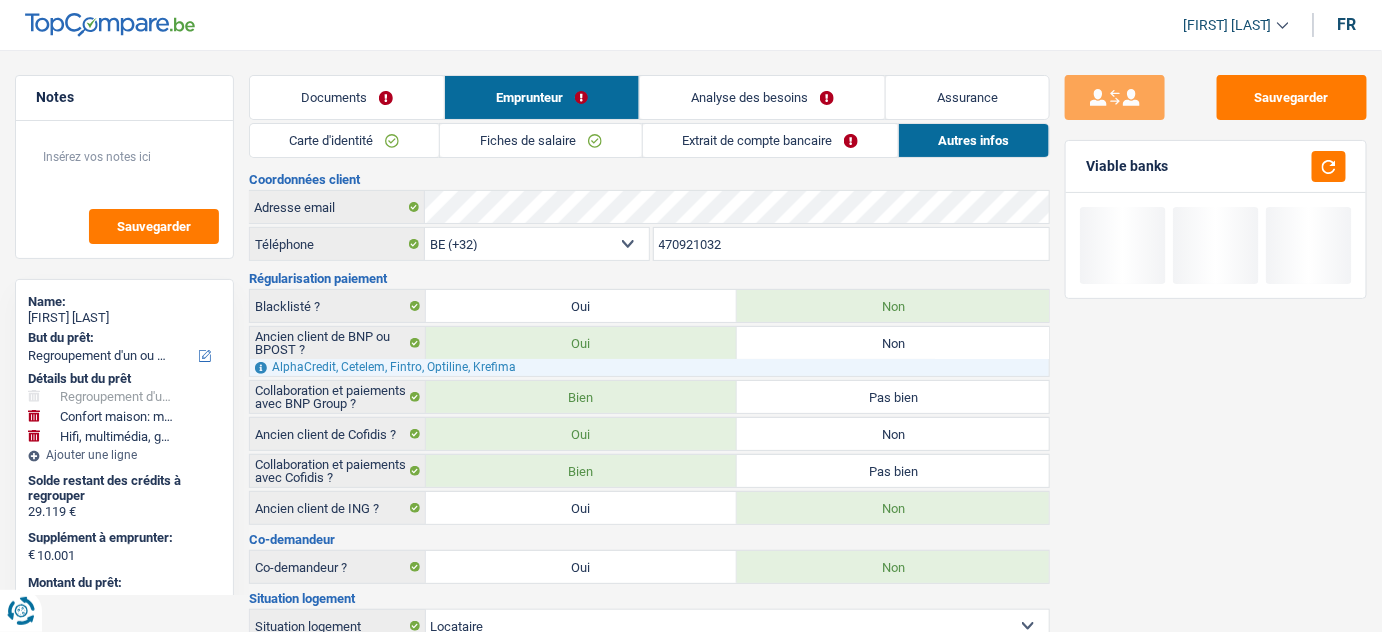 click on "Analyse des besoins" at bounding box center [762, 97] 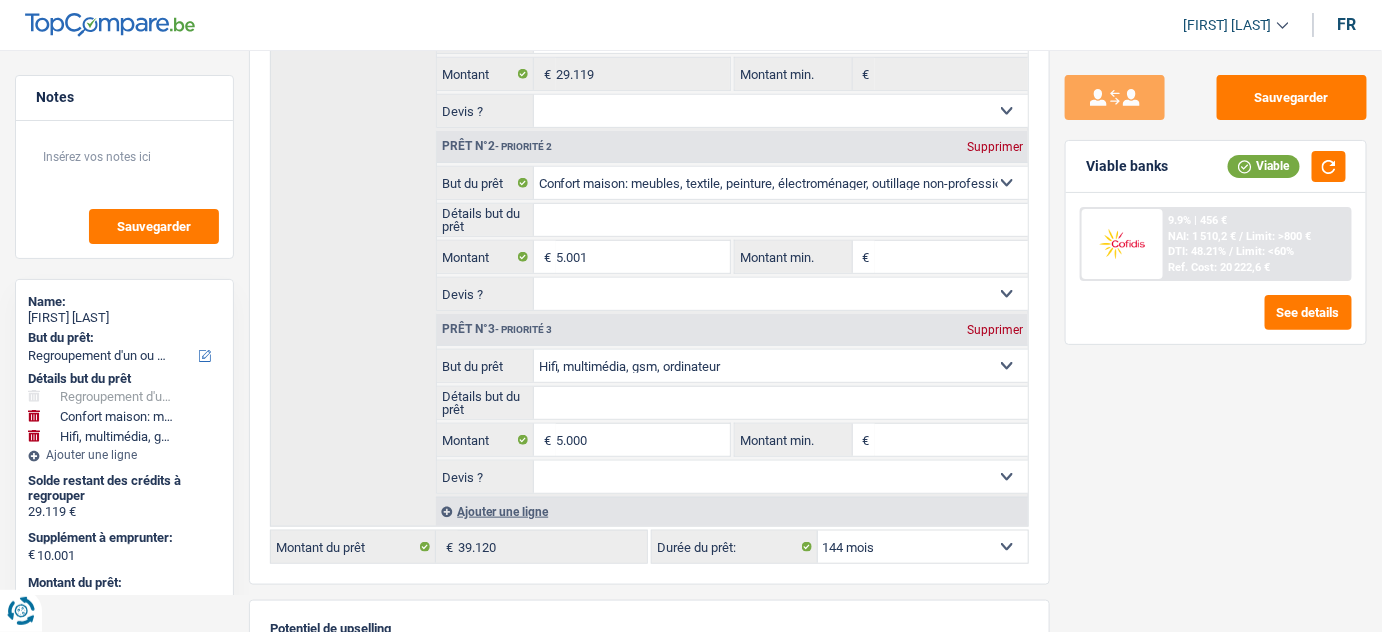 scroll, scrollTop: 454, scrollLeft: 0, axis: vertical 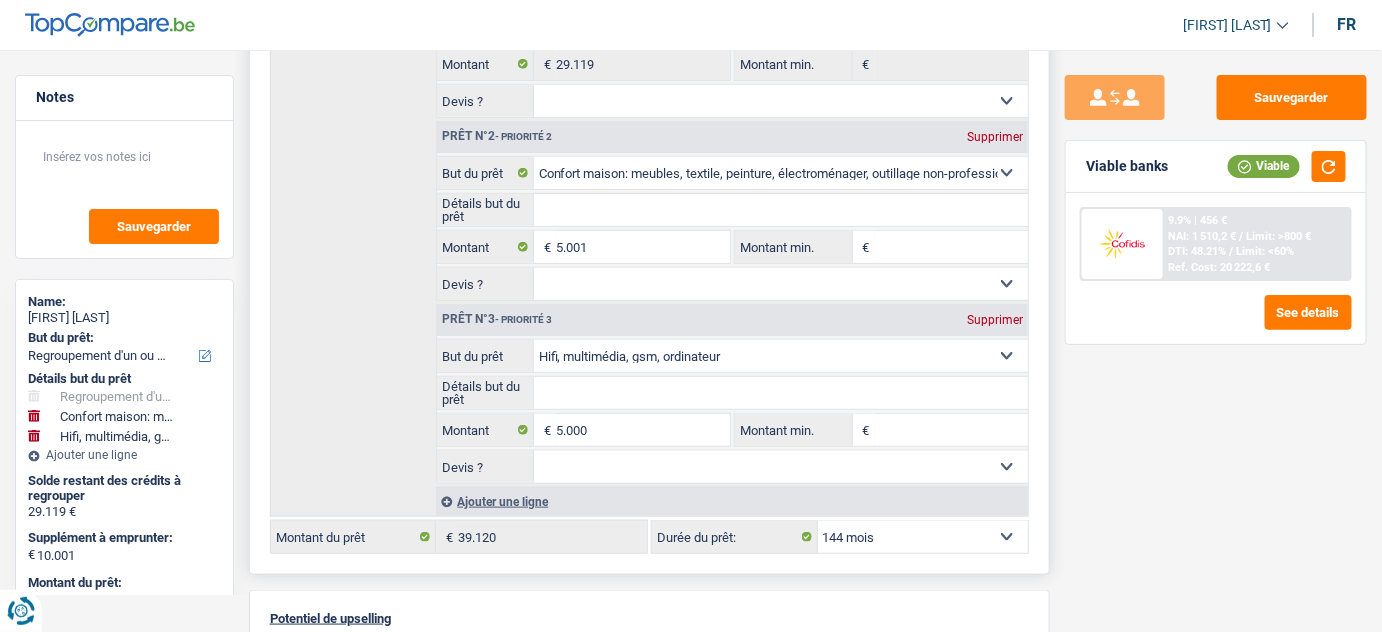 click on "12 mois 18 mois 24 mois 30 mois 36 mois 42 mois 48 mois 60 mois 72 mois 84 mois 96 mois 120 mois 132 mois 144 mois
Sélectionner une option" at bounding box center [923, 537] 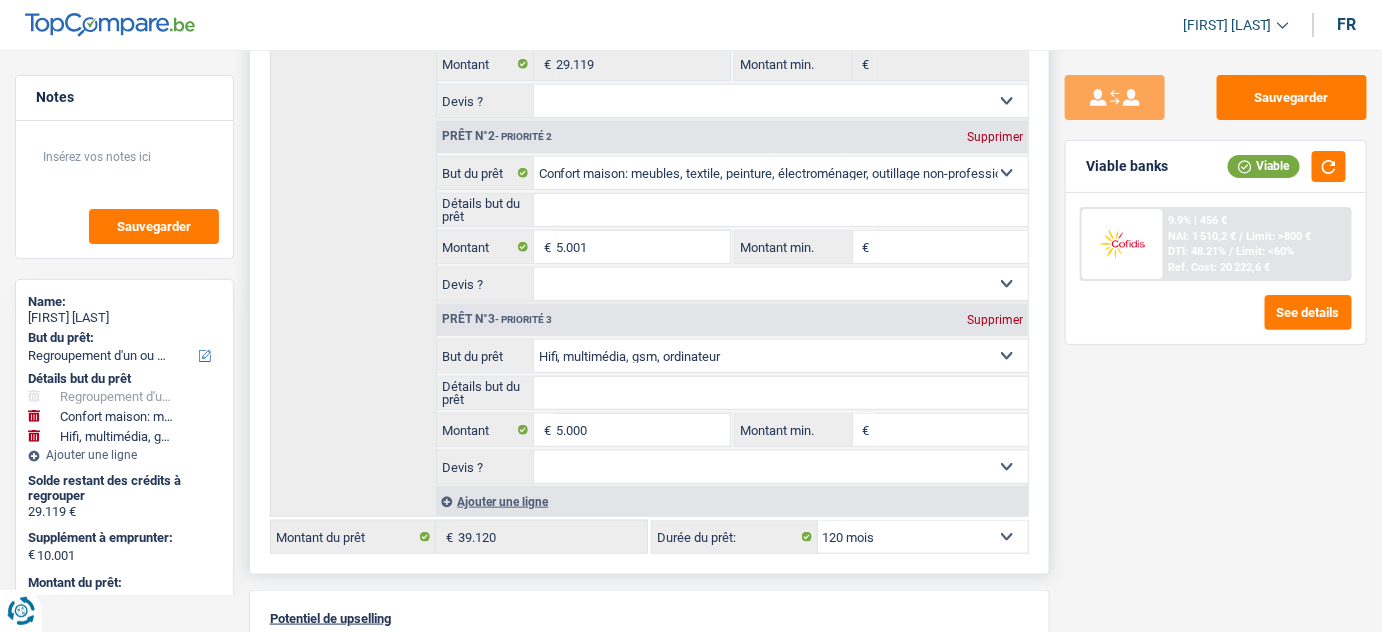 click on "12 mois 18 mois 24 mois 30 mois 36 mois 42 mois 48 mois 60 mois 72 mois 84 mois 96 mois 120 mois 132 mois 144 mois
Sélectionner une option" at bounding box center (923, 537) 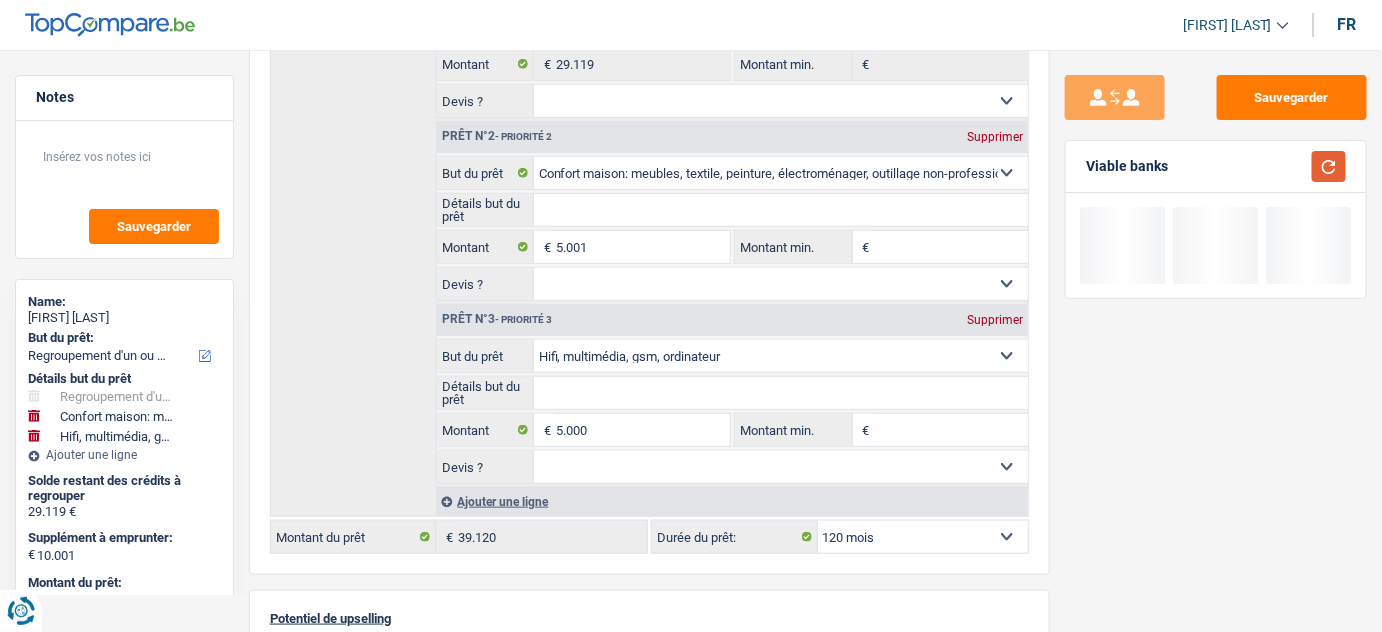 click at bounding box center (1329, 166) 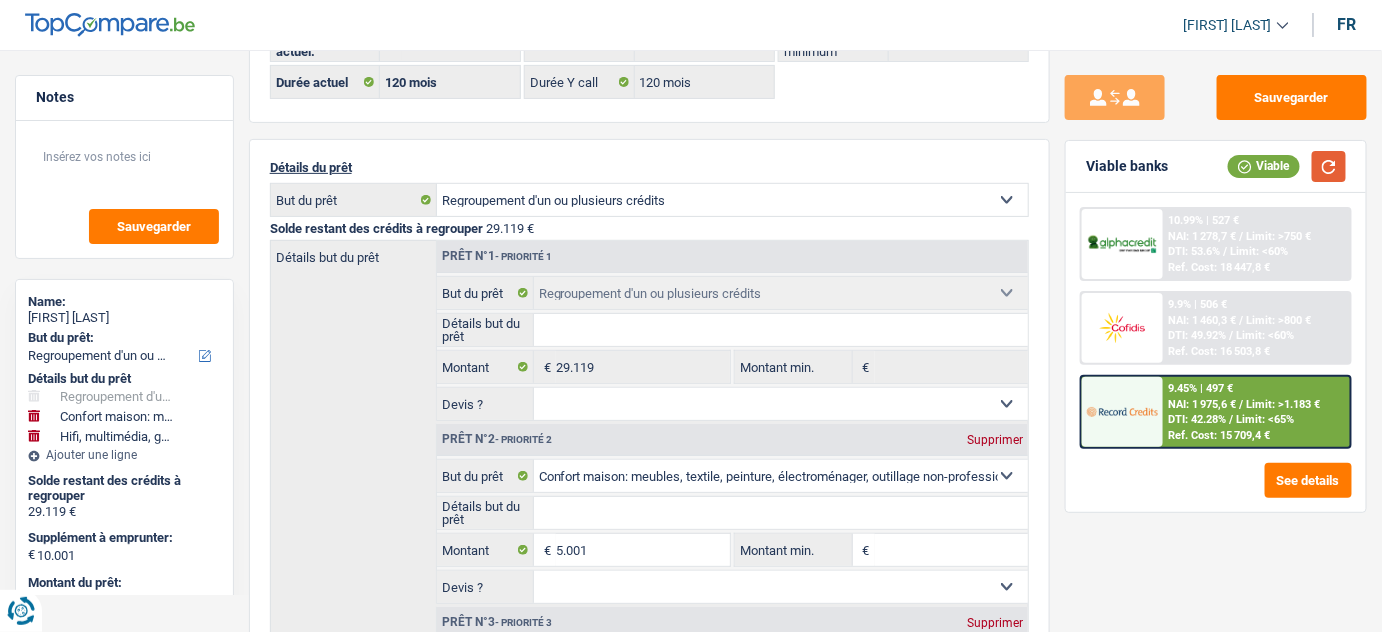 scroll, scrollTop: 181, scrollLeft: 0, axis: vertical 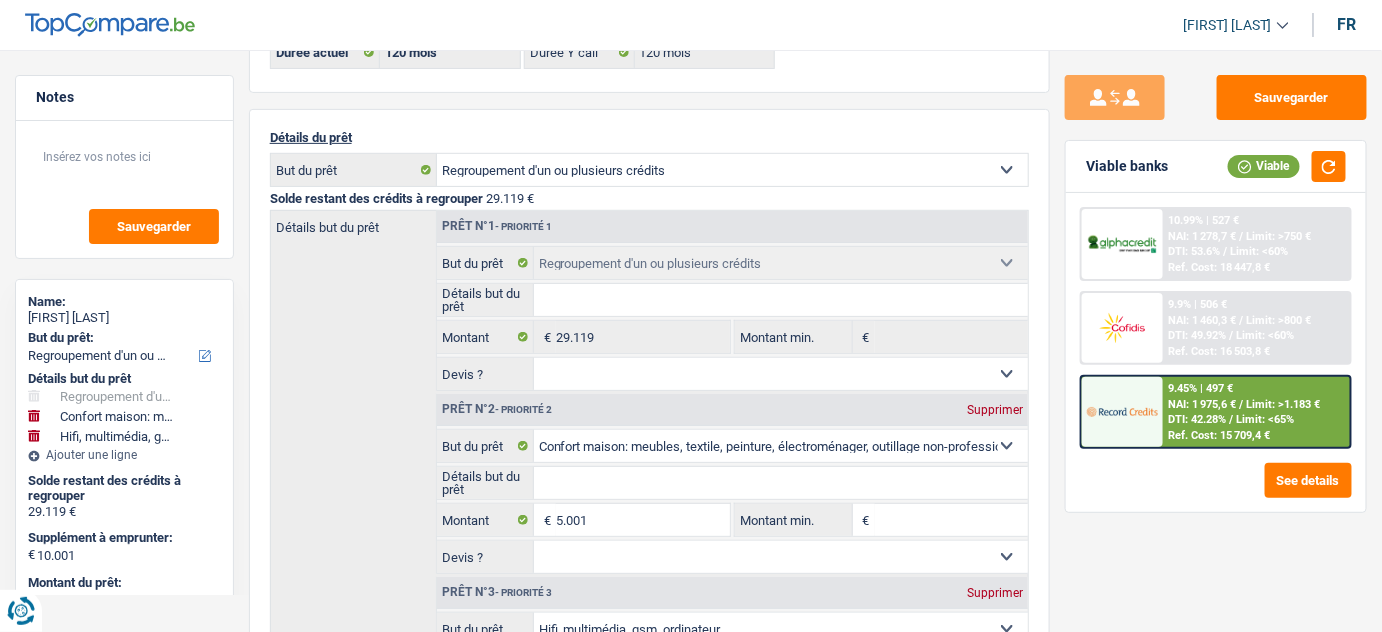 click on "NAI: 1 460,3 €" at bounding box center [1203, 320] 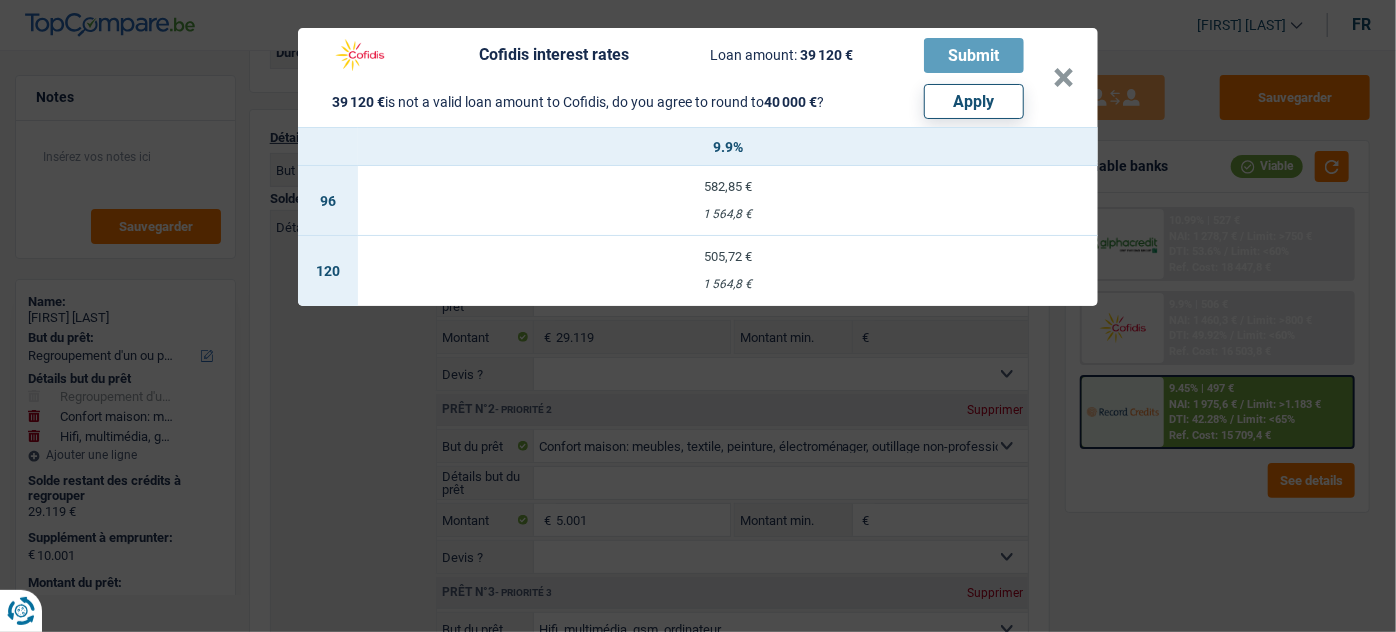 click on "Apply" at bounding box center [974, 101] 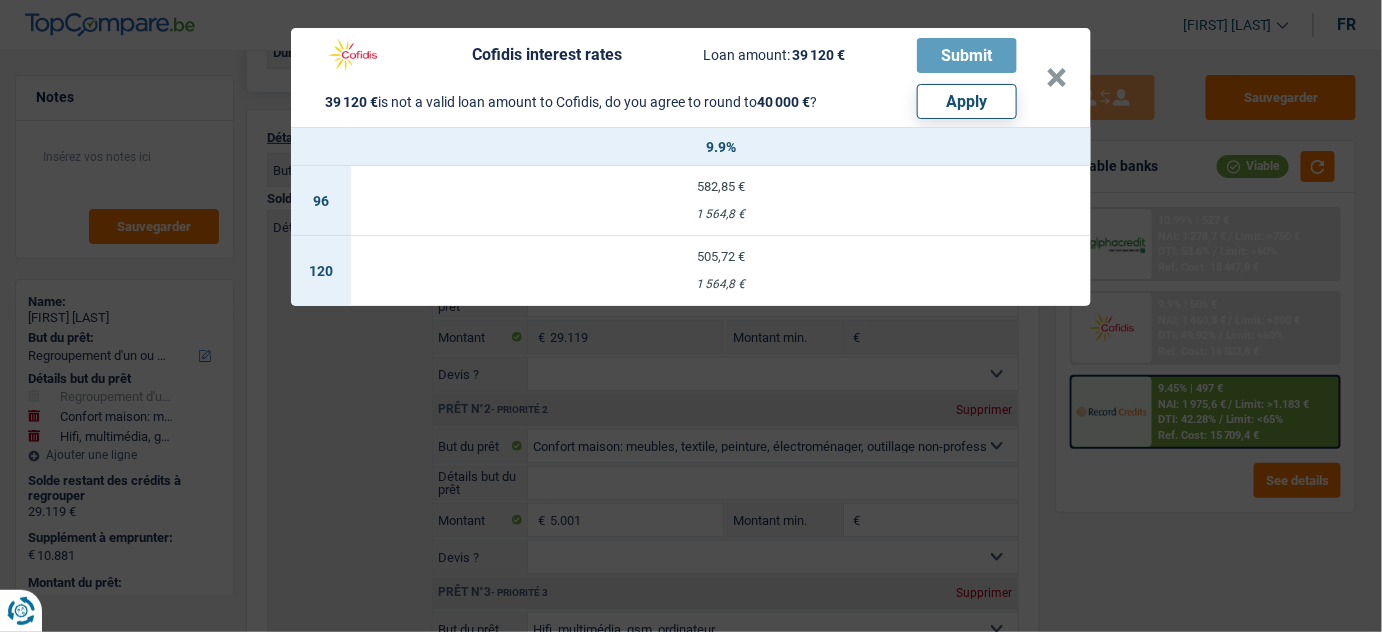 select on "other" 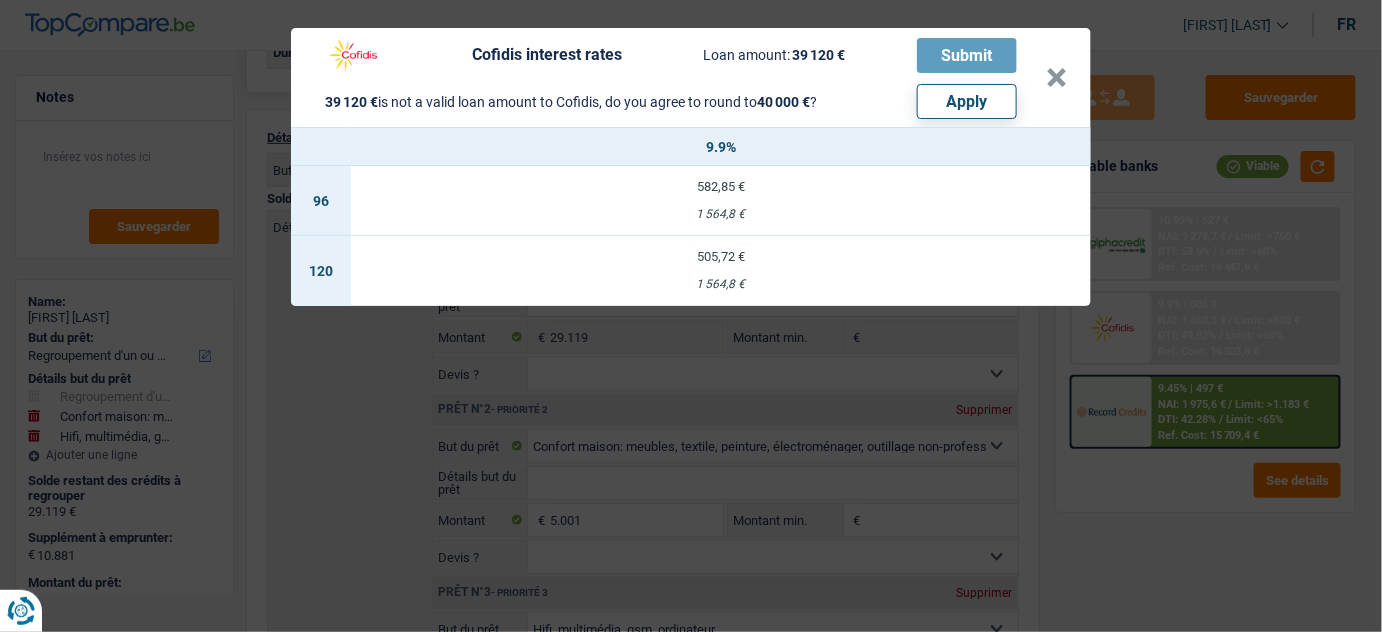 select on "other" 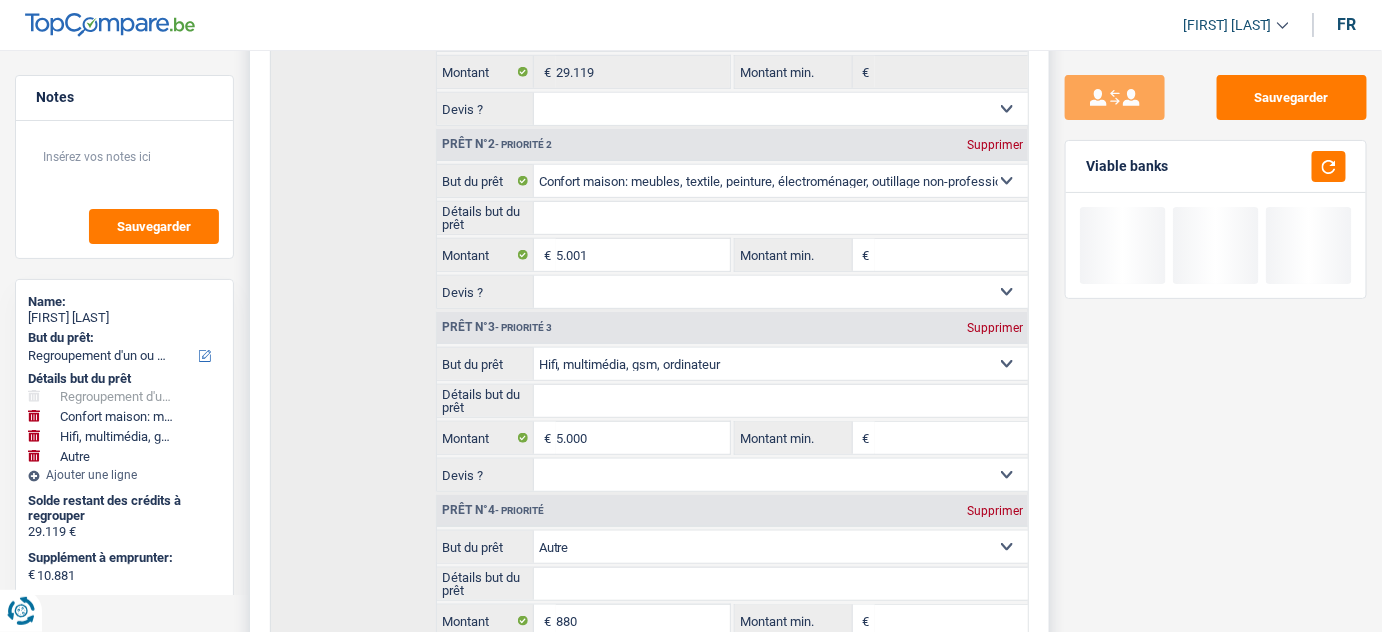 scroll, scrollTop: 545, scrollLeft: 0, axis: vertical 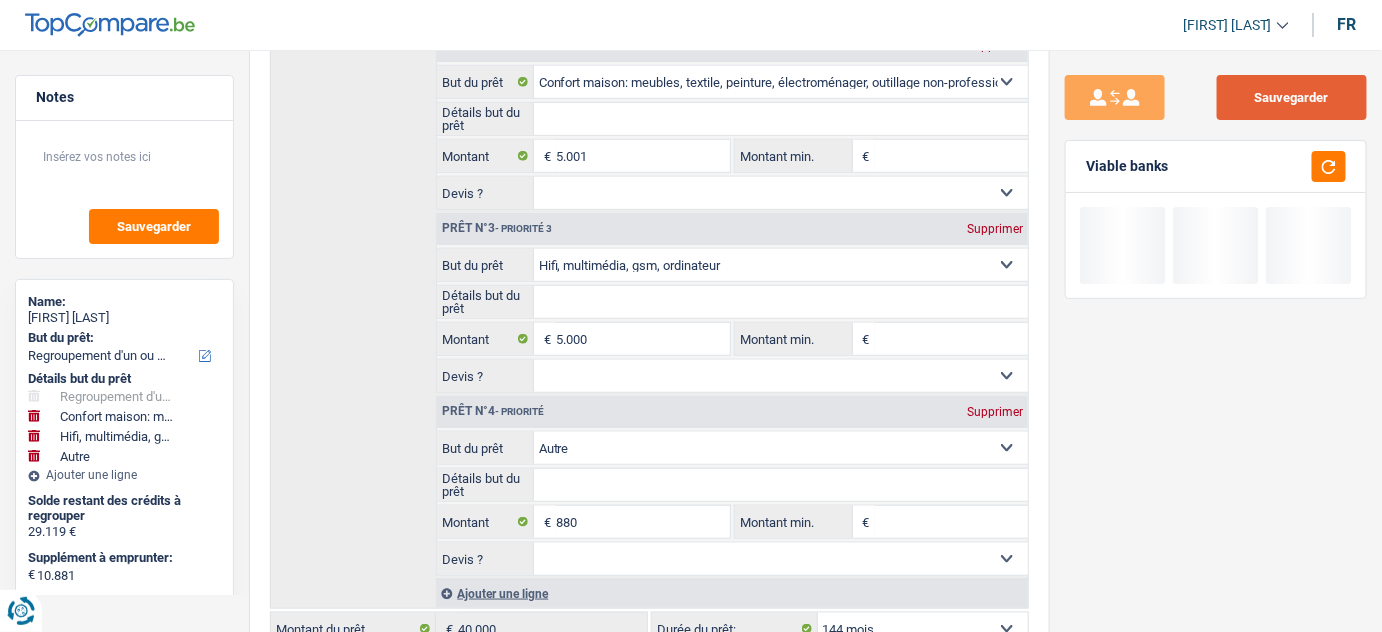 click on "Sauvegarder" at bounding box center [1292, 97] 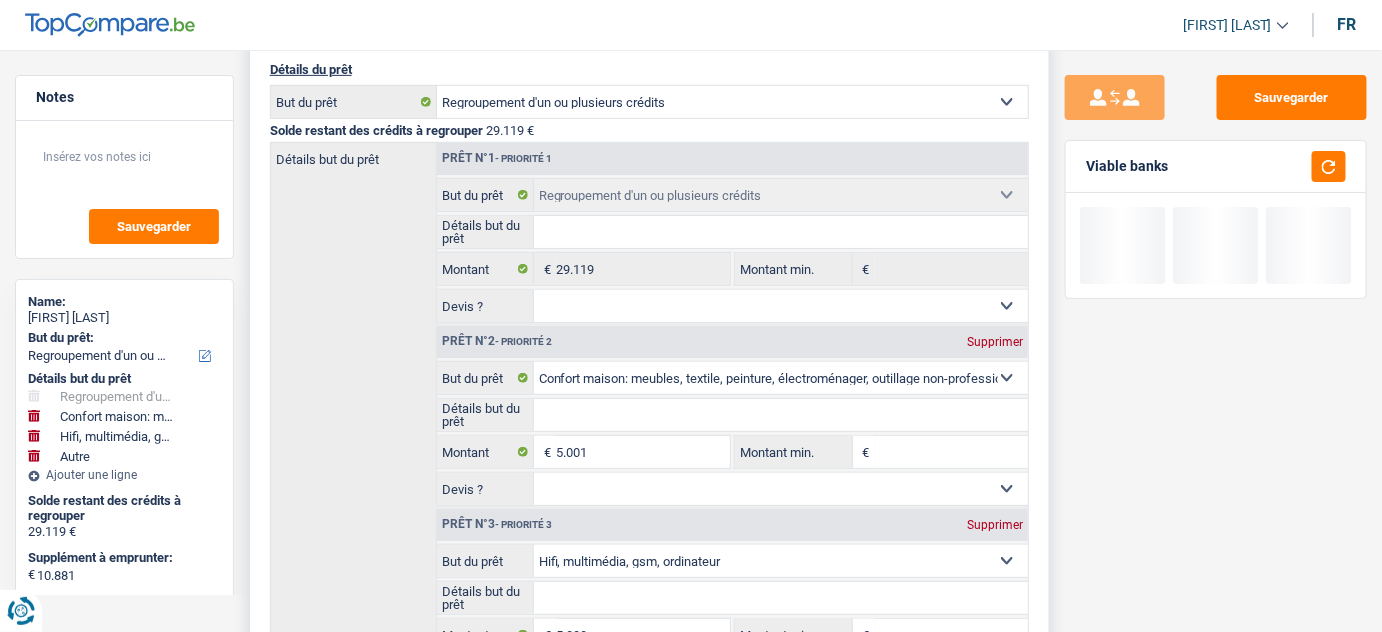 scroll, scrollTop: 0, scrollLeft: 0, axis: both 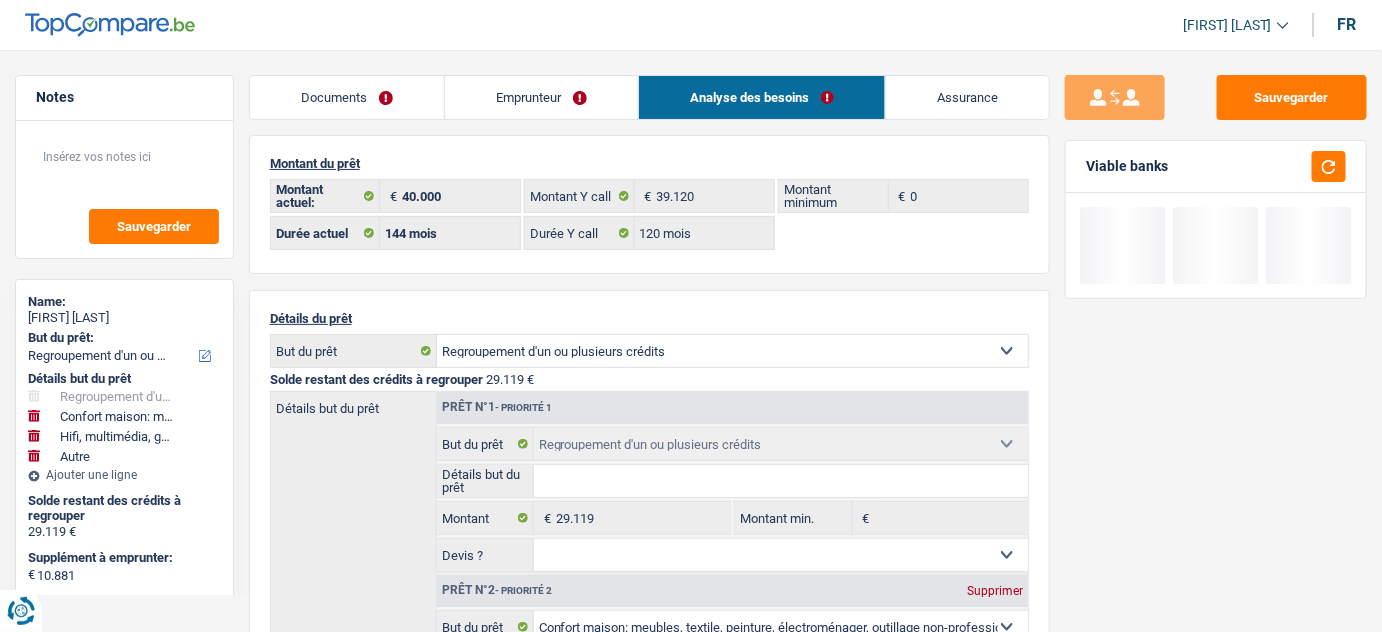 click on "Emprunteur" at bounding box center [541, 97] 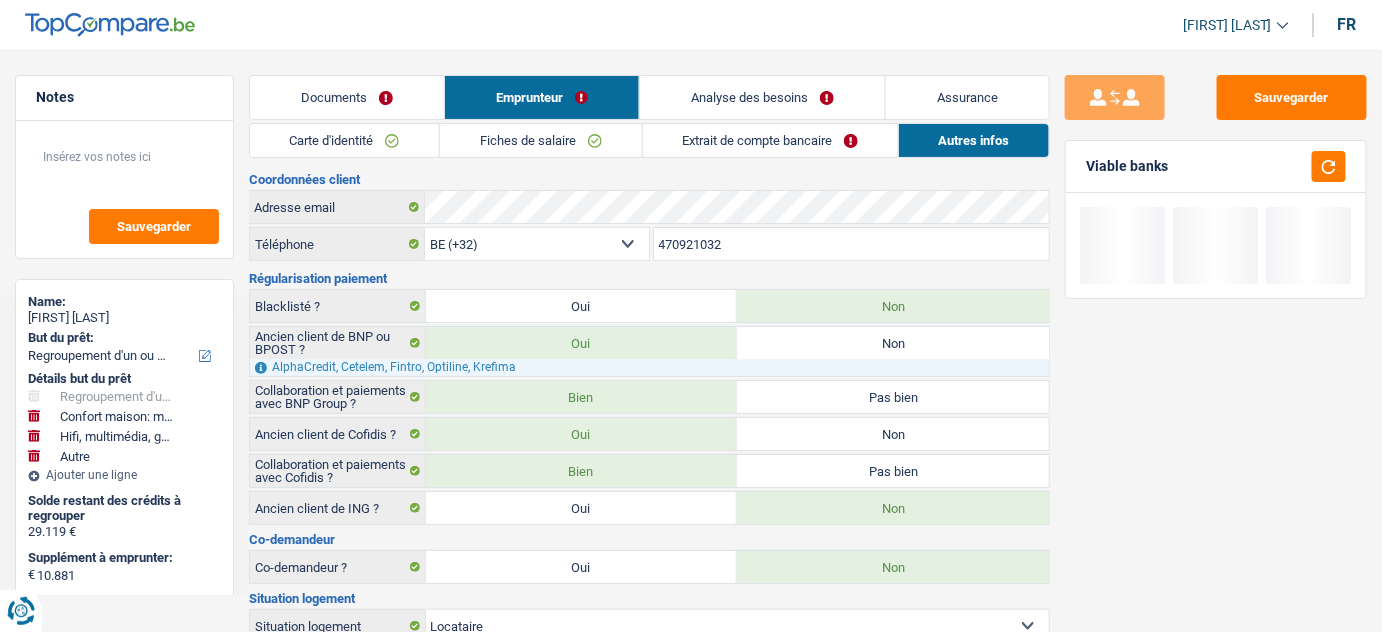 click on "Extrait de compte bancaire" at bounding box center (770, 140) 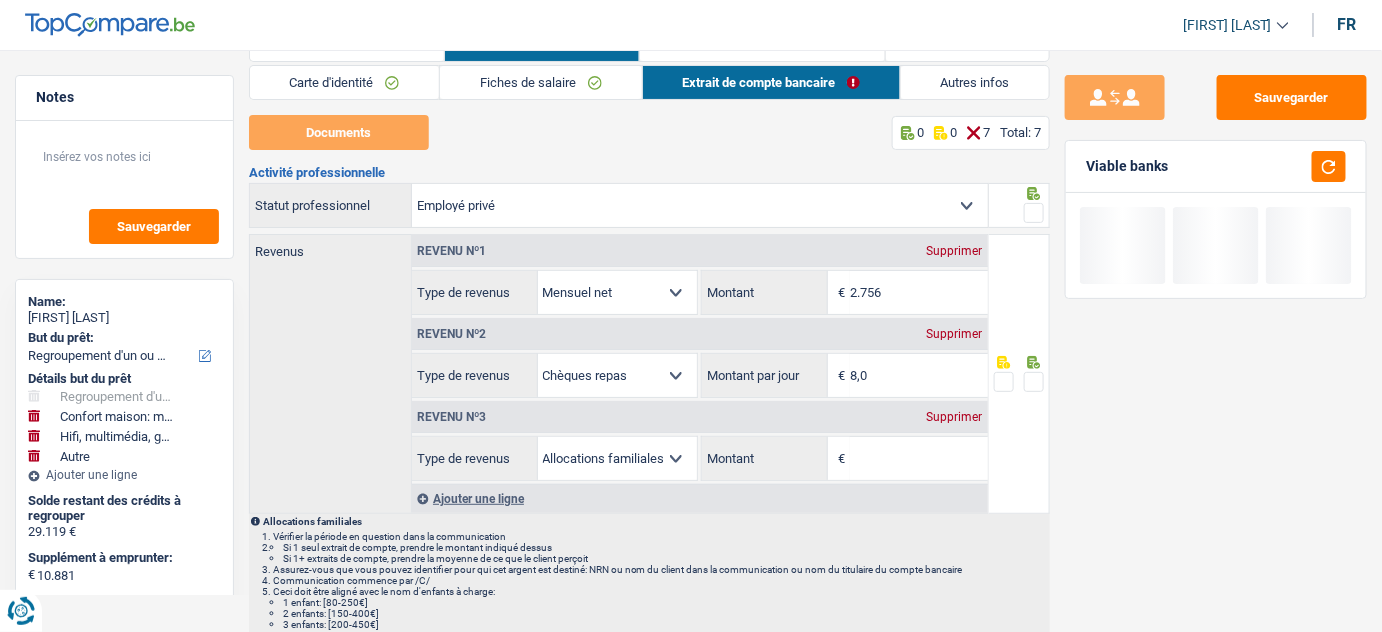 scroll, scrollTop: 90, scrollLeft: 0, axis: vertical 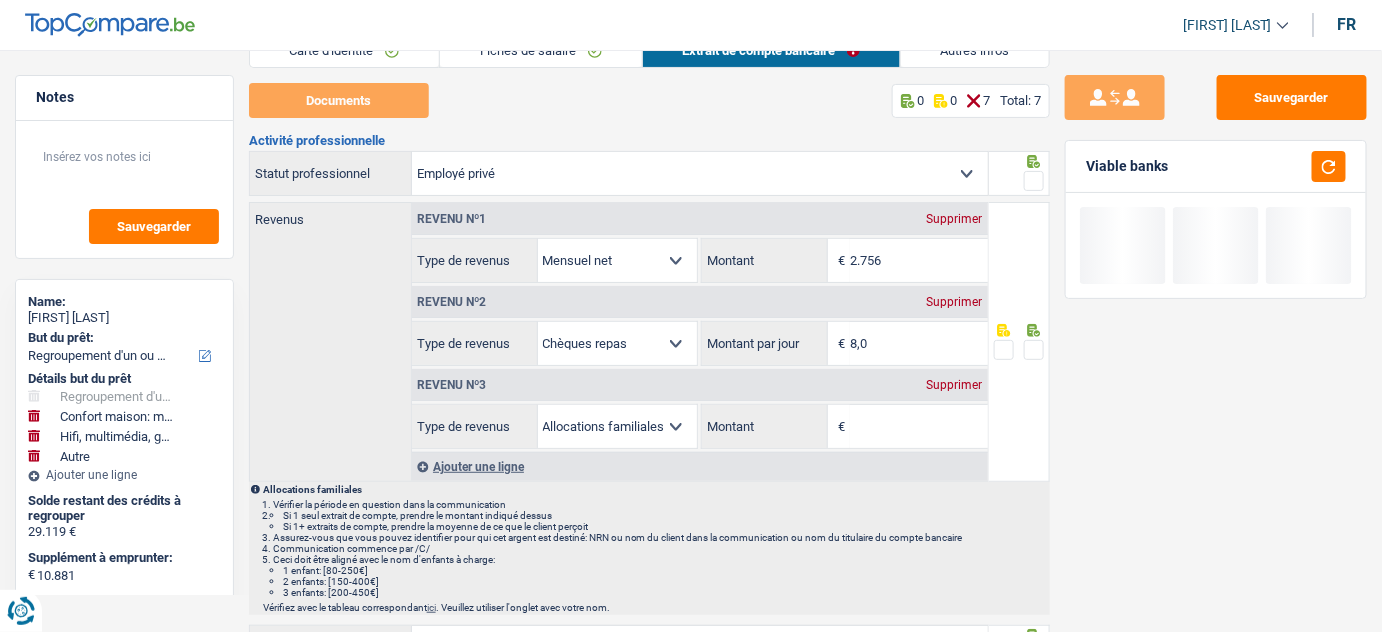 click on "Supprimer" at bounding box center [955, 385] 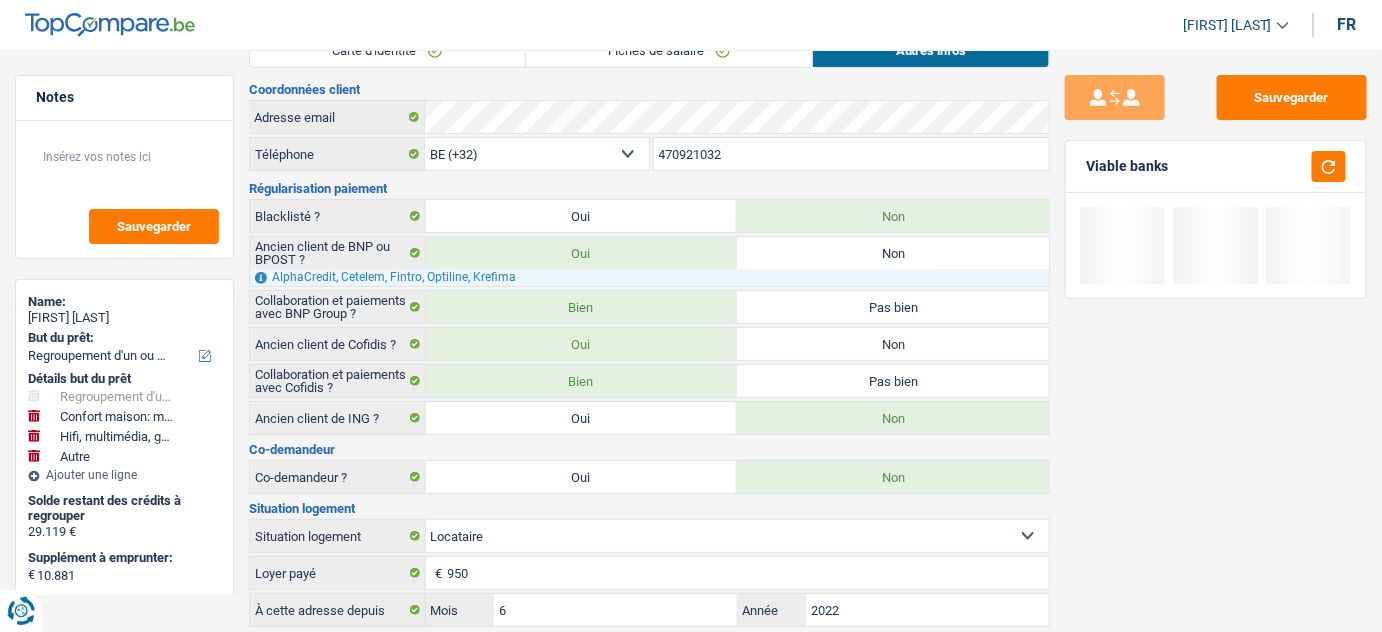 scroll, scrollTop: 0, scrollLeft: 0, axis: both 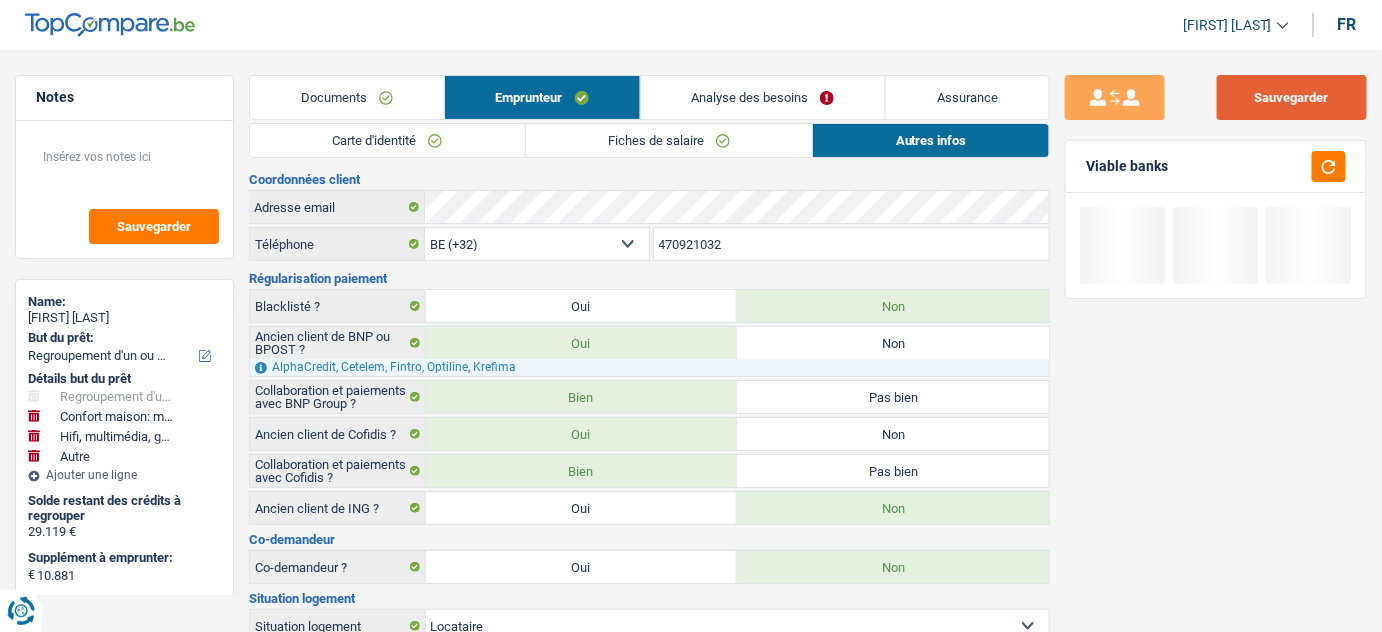 click on "Sauvegarder" at bounding box center (1292, 97) 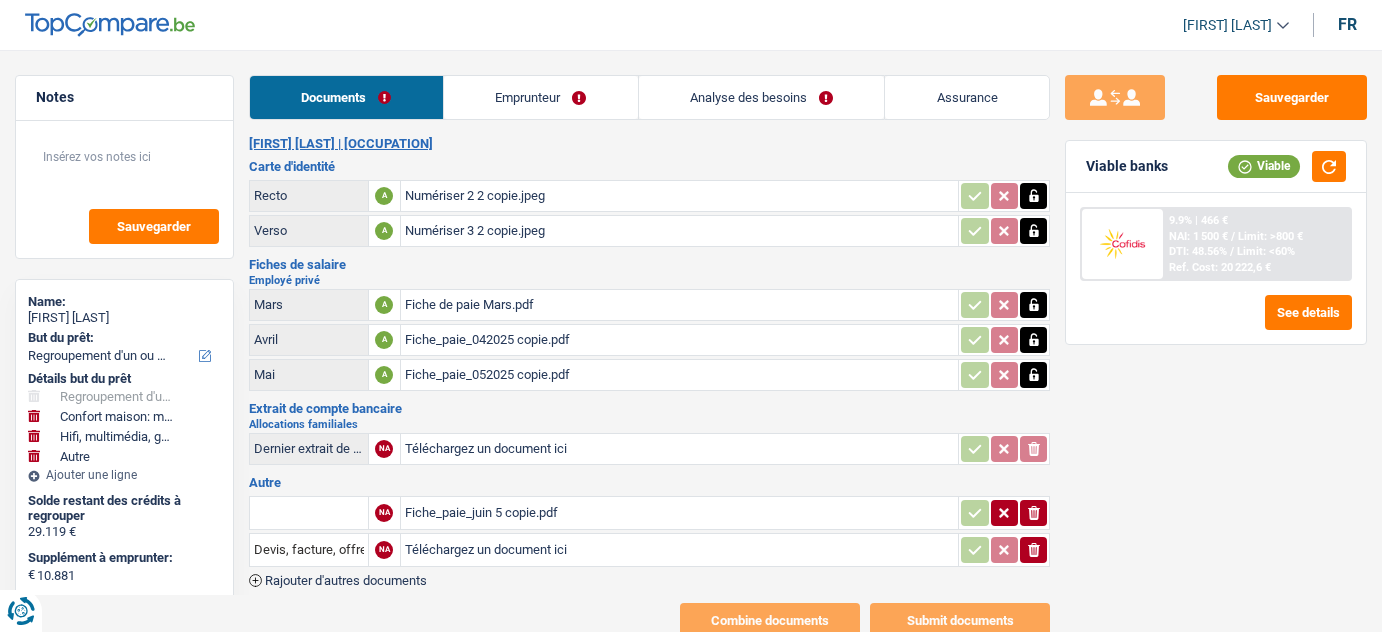 select on "refinancing" 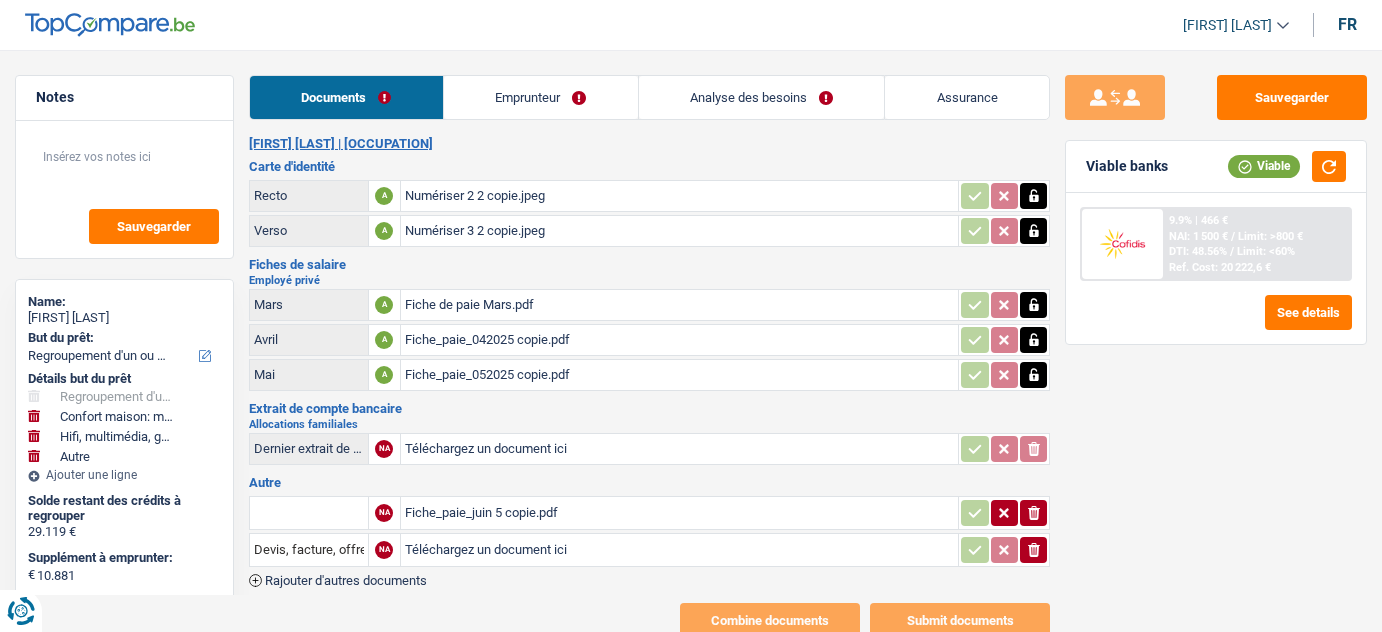 select on "refinancing" 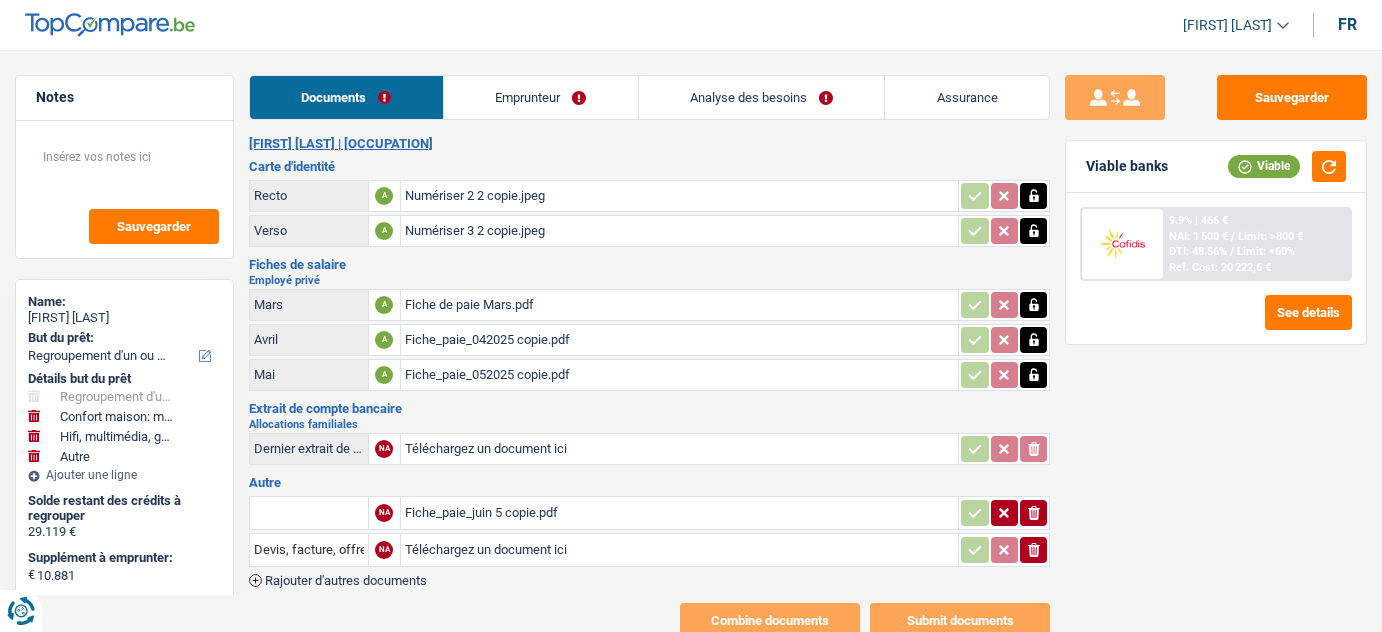 scroll, scrollTop: 0, scrollLeft: 0, axis: both 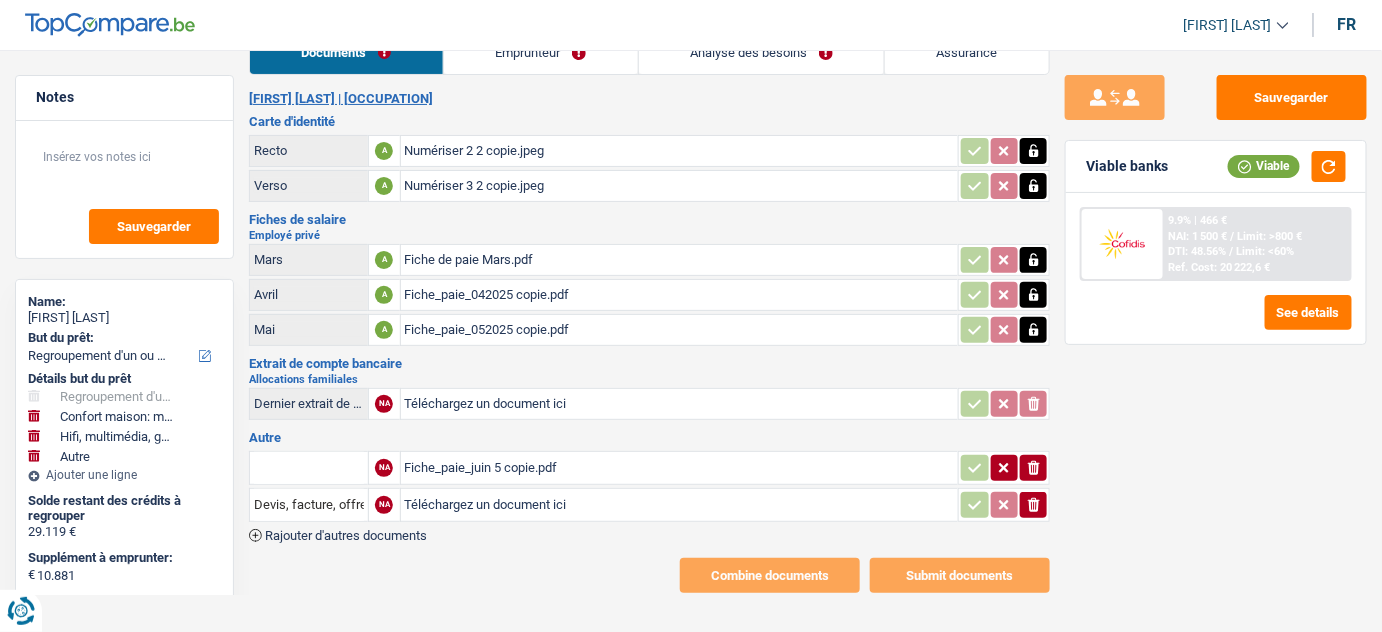 click on "Fiche_paie_052025 copie.pdf" at bounding box center [680, 330] 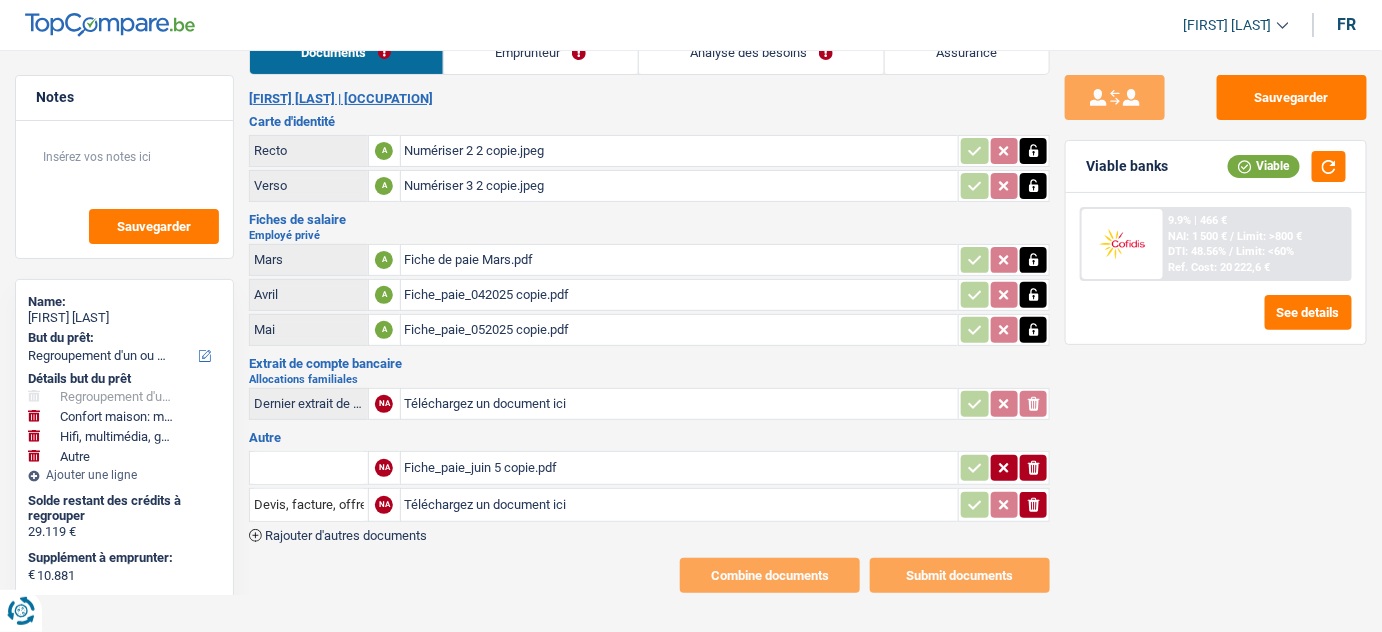 click on "Fiche_paie_042025 copie.pdf" at bounding box center (680, 295) 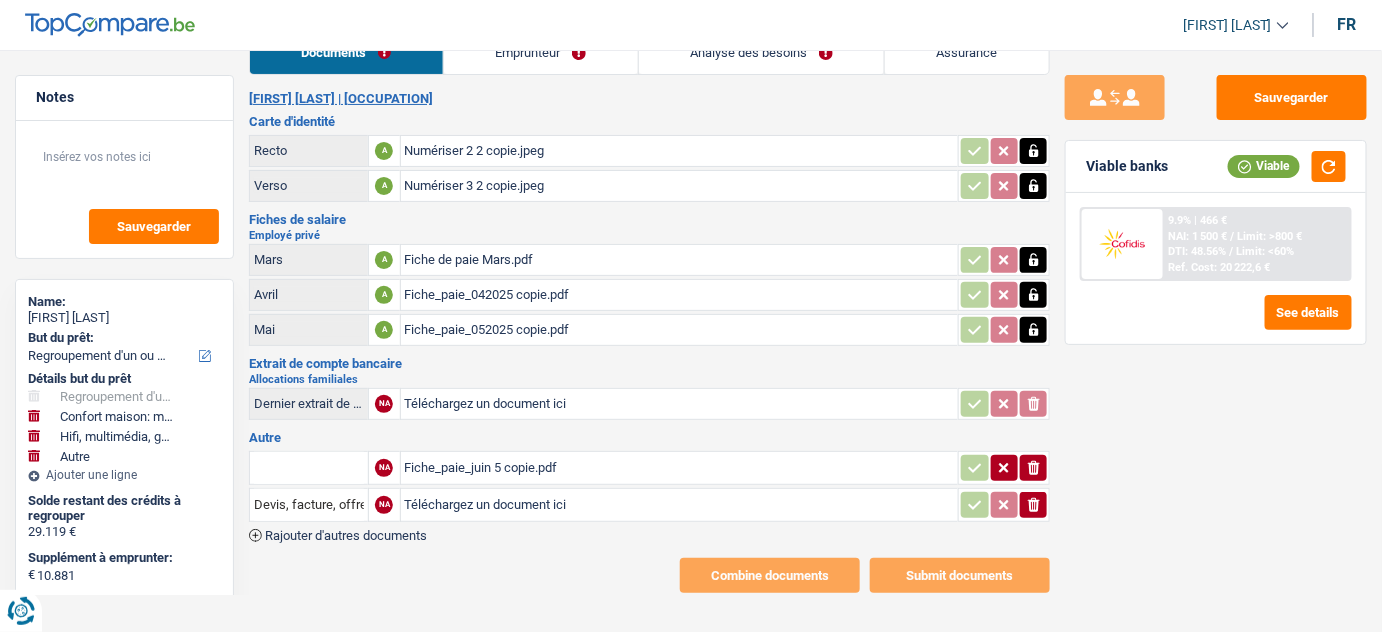 click on "Fiche_paie_juin 5 copie.pdf" at bounding box center [680, 468] 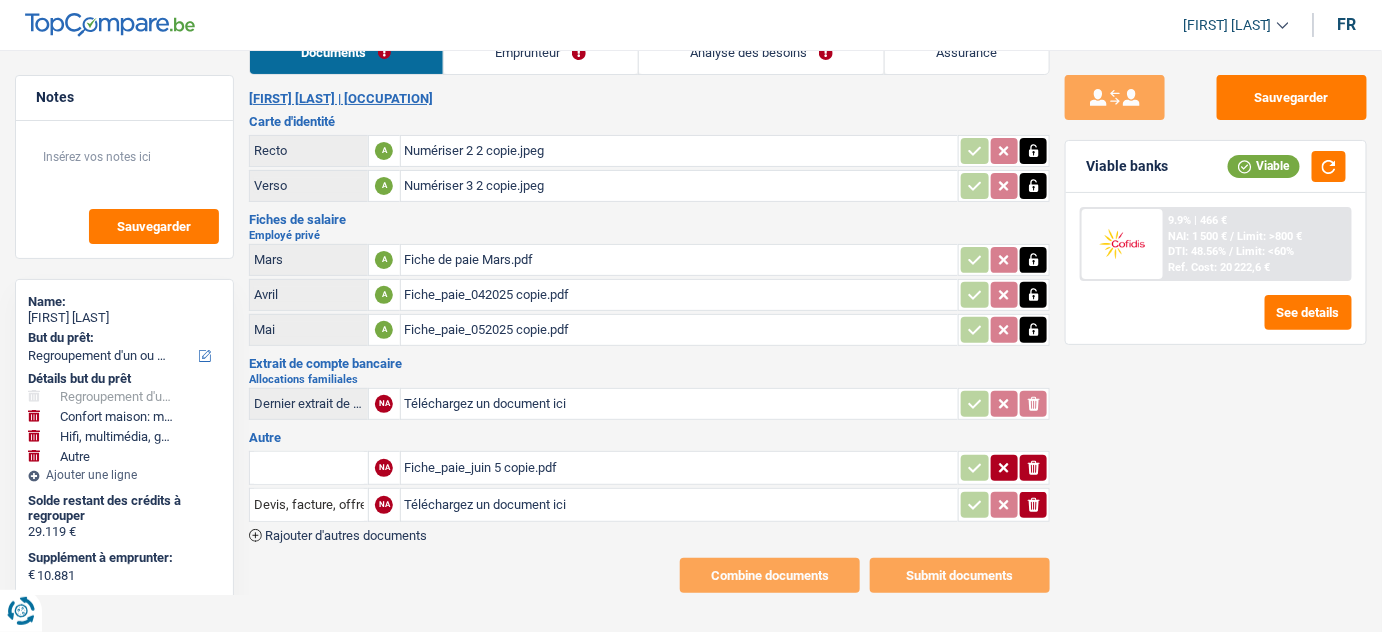 click 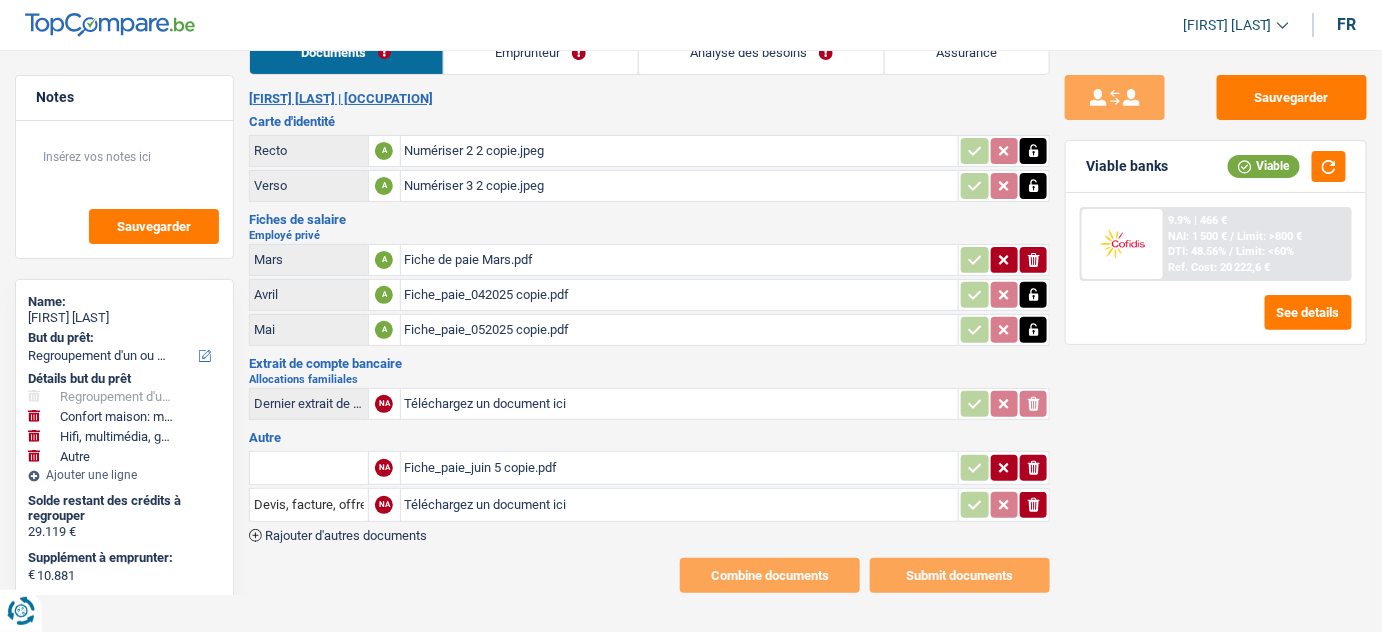 click on "ionicons-v5-e" 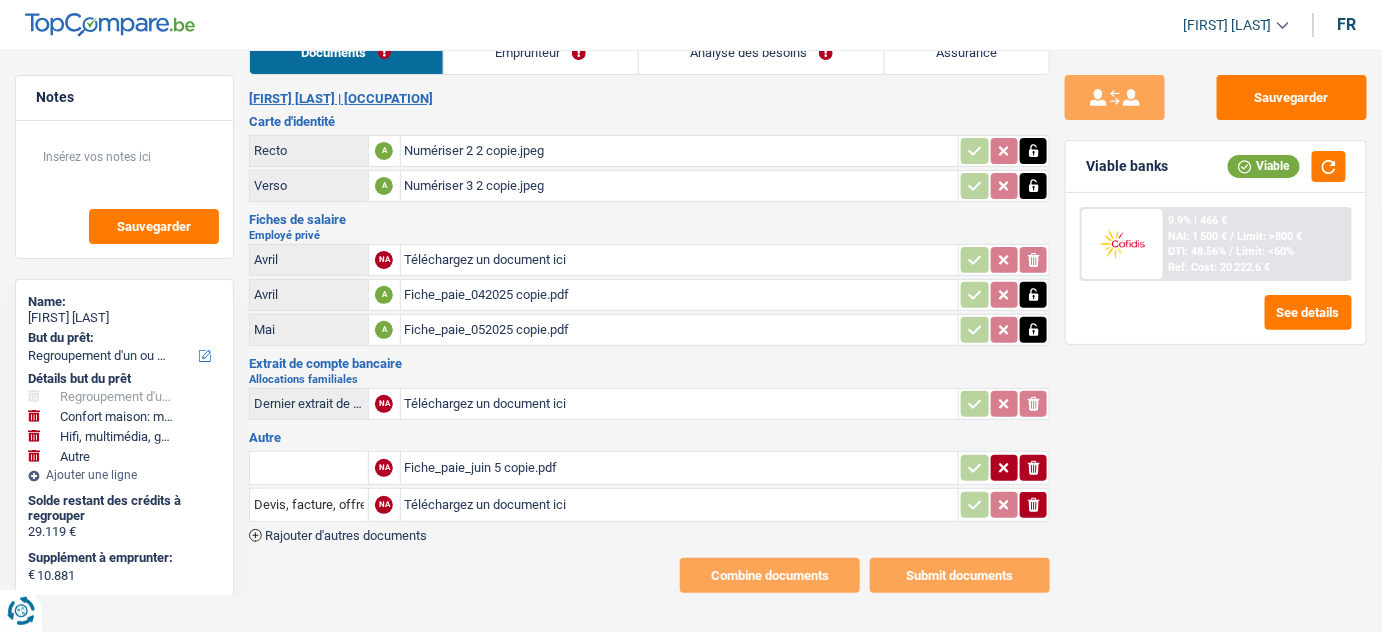 click on "Téléchargez un document ici" at bounding box center (680, 260) 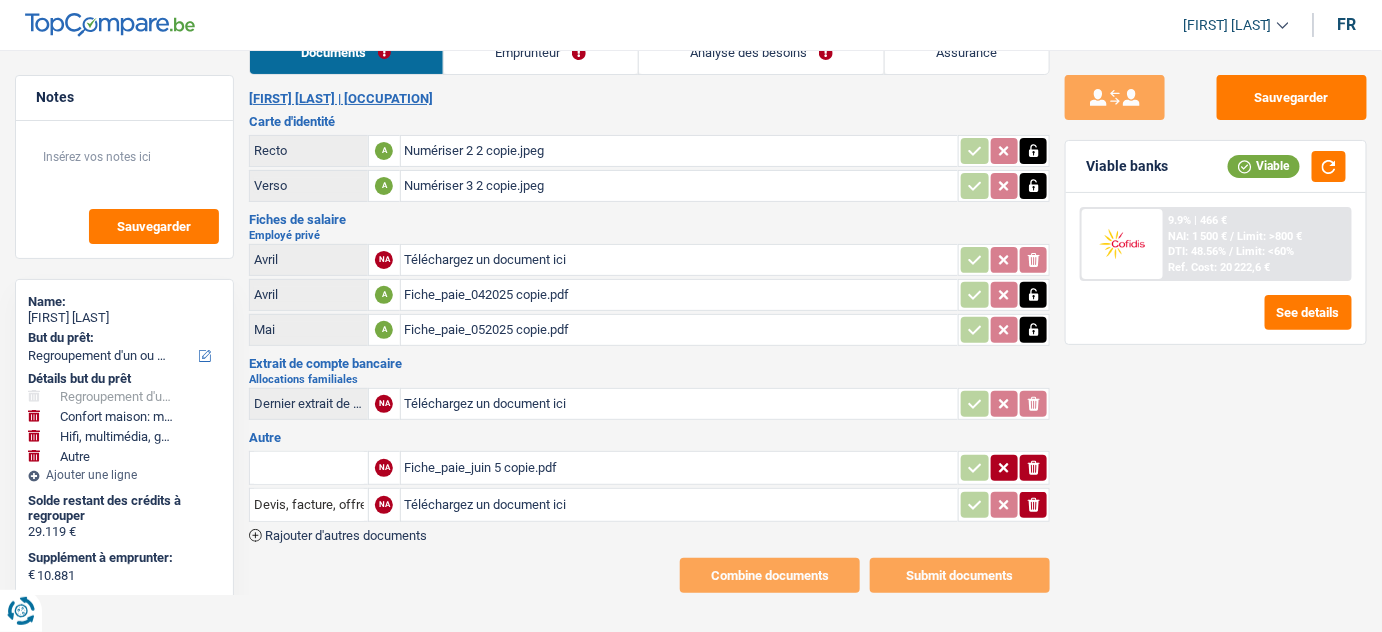 type on "C:\fakepath\juin.pdf" 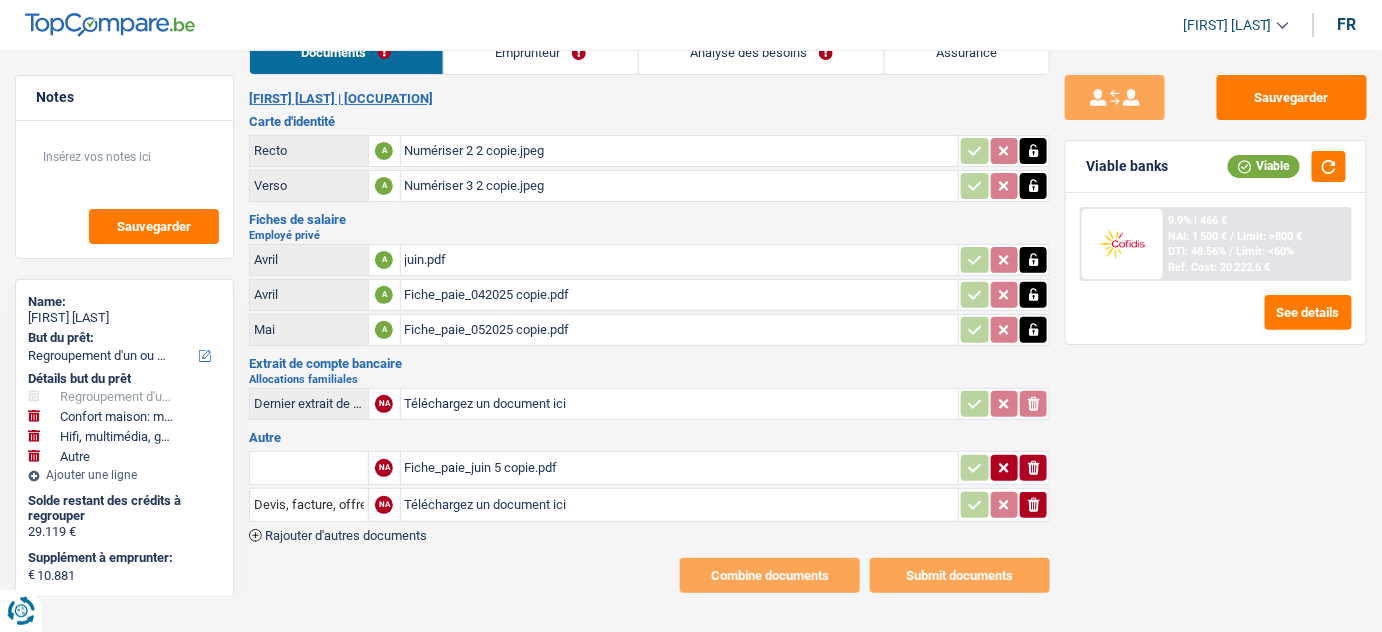 click 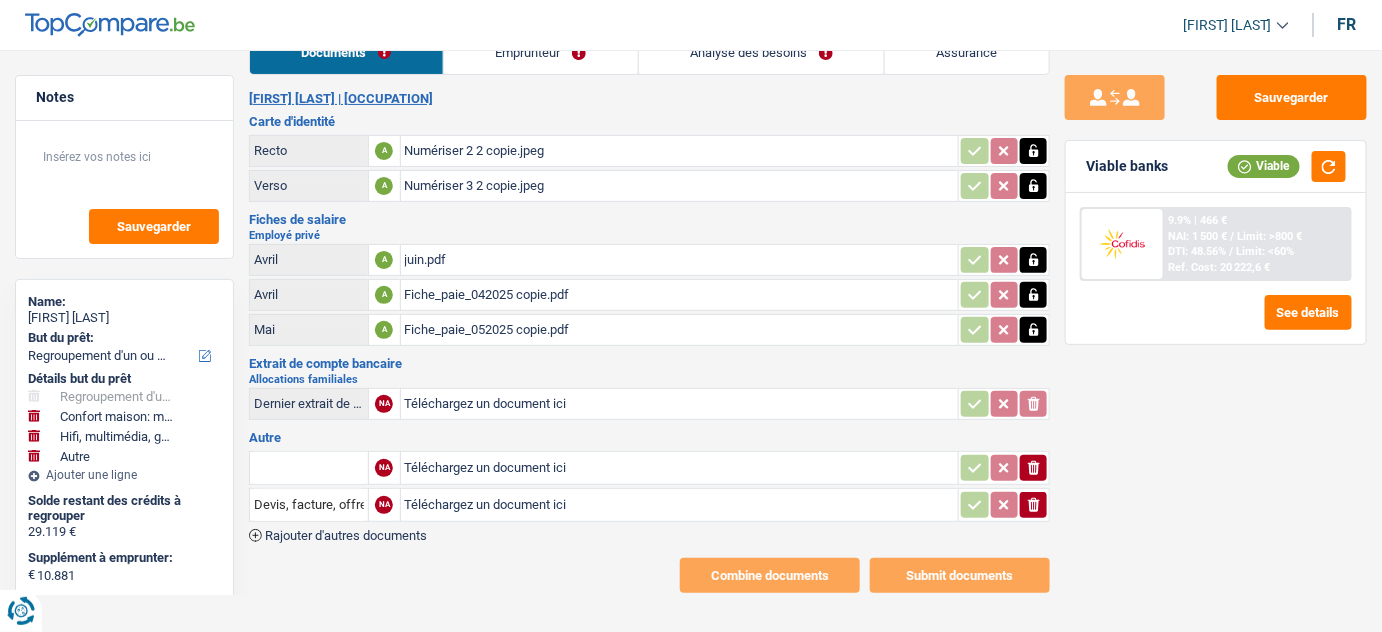 drag, startPoint x: 1030, startPoint y: 495, endPoint x: 1062, endPoint y: 391, distance: 108.81177 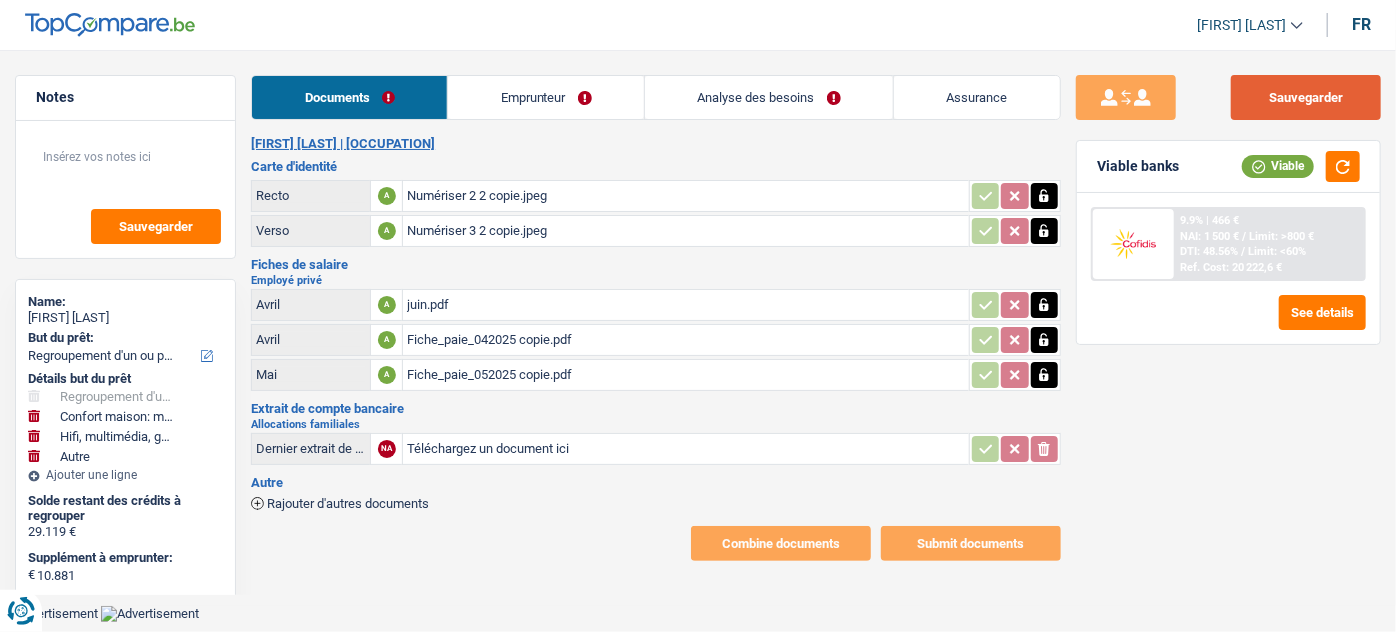 click on "Sauvegarder" at bounding box center [1306, 97] 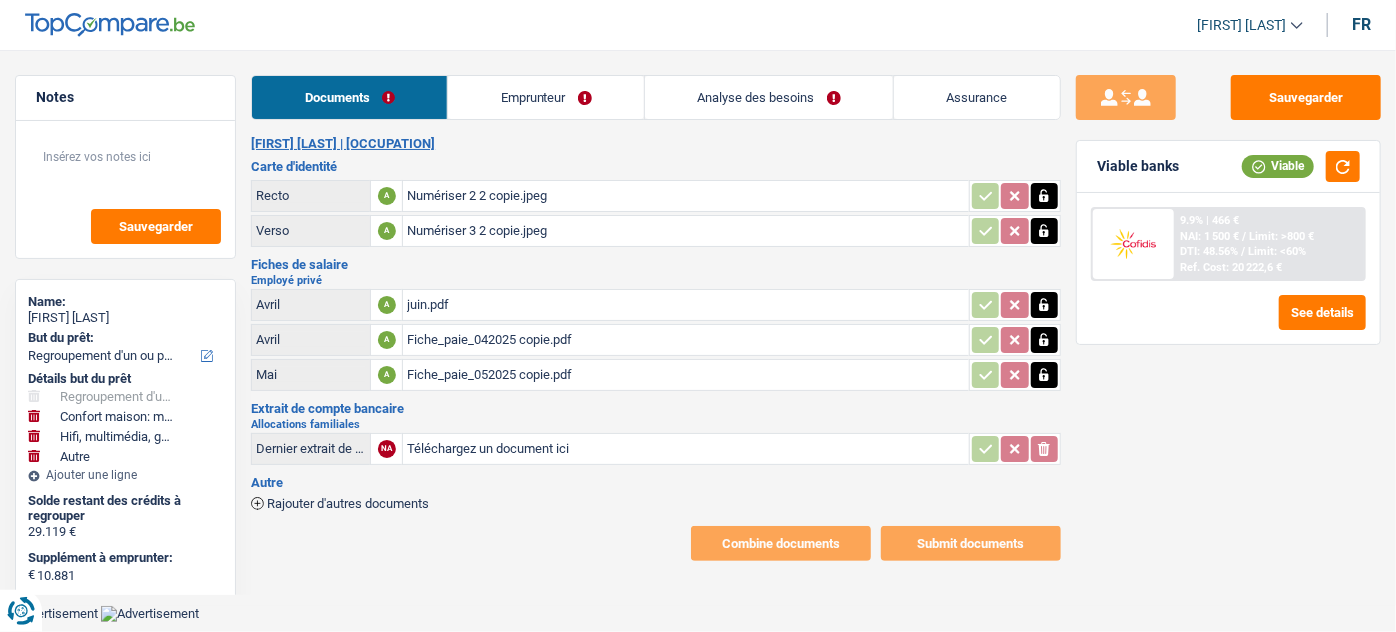 click on "Emprunteur" at bounding box center (546, 97) 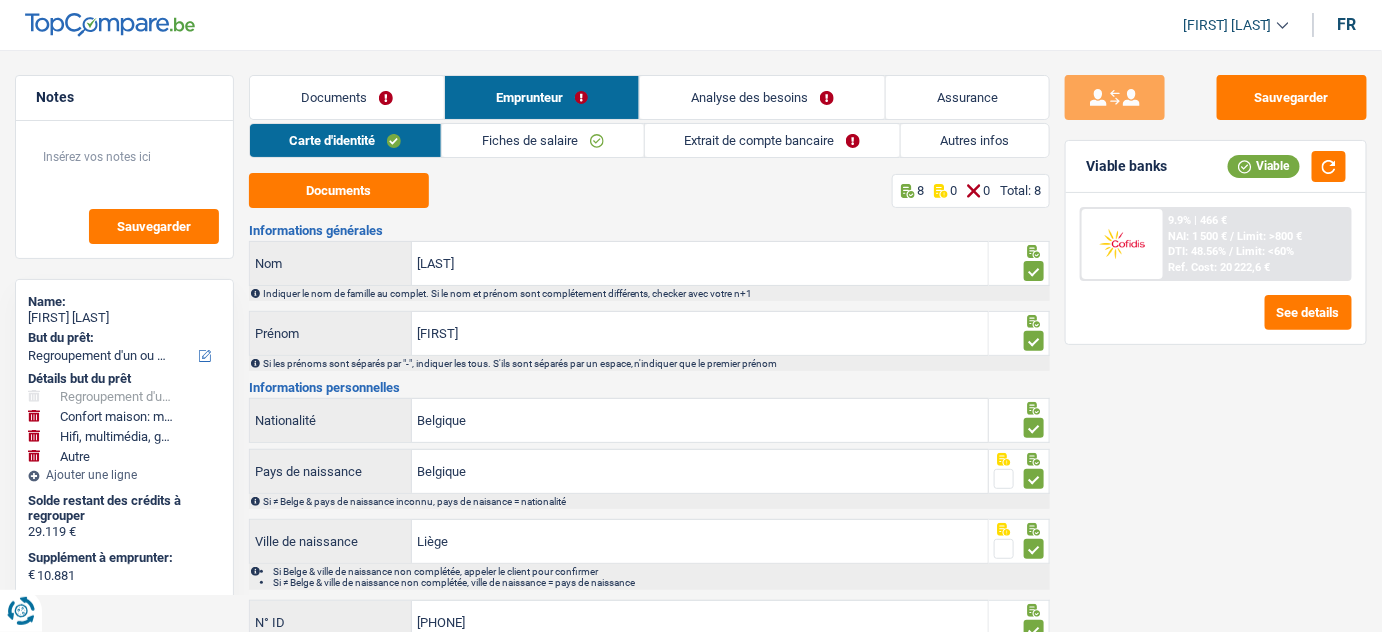 drag, startPoint x: 749, startPoint y: 124, endPoint x: 761, endPoint y: 144, distance: 23.323807 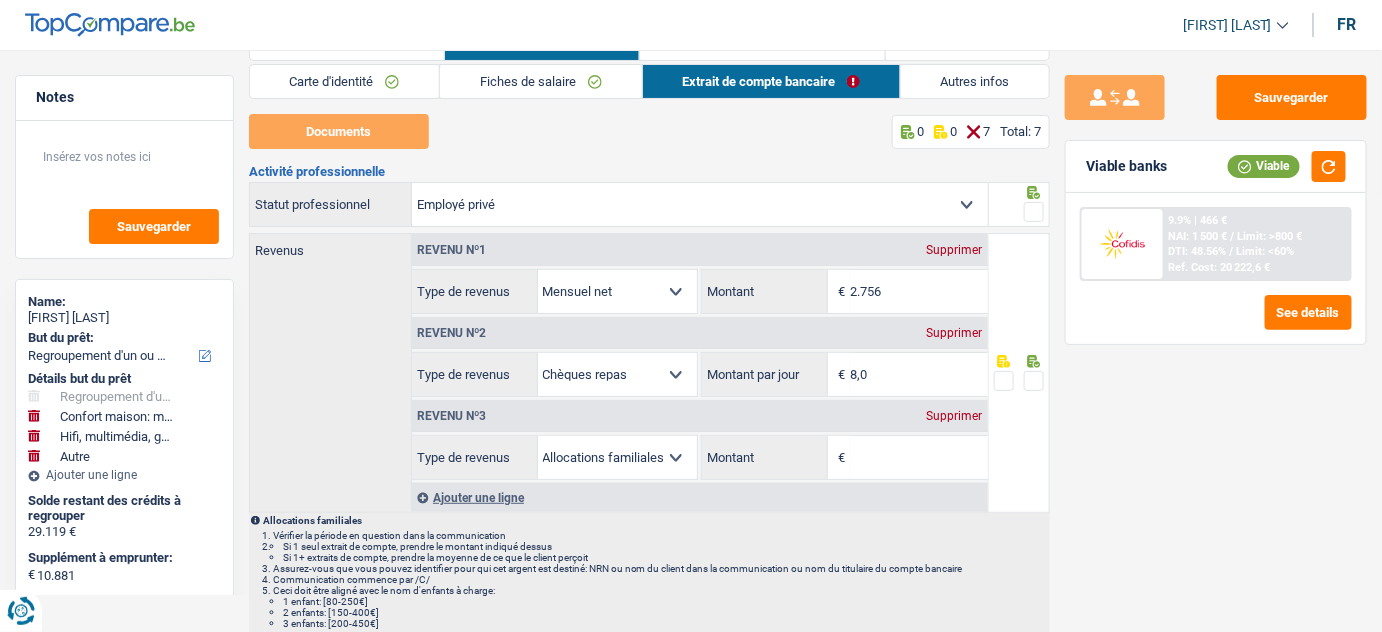 scroll, scrollTop: 90, scrollLeft: 0, axis: vertical 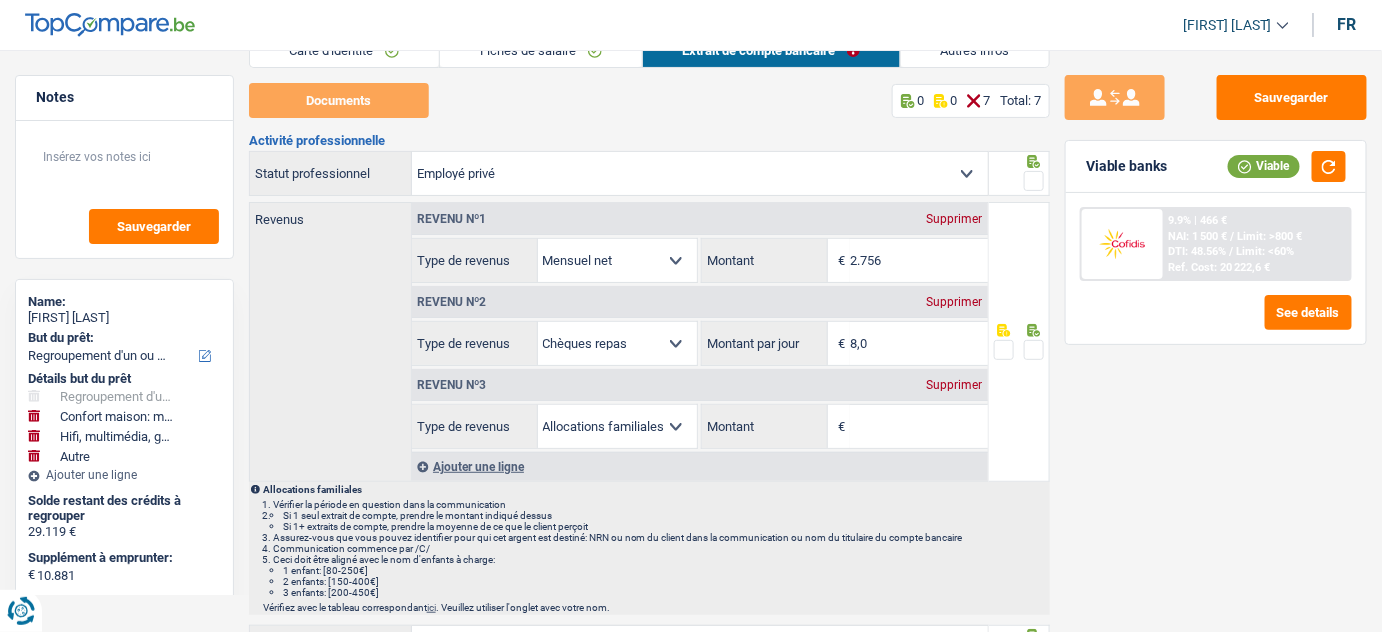 drag, startPoint x: 973, startPoint y: 380, endPoint x: 914, endPoint y: 324, distance: 81.34495 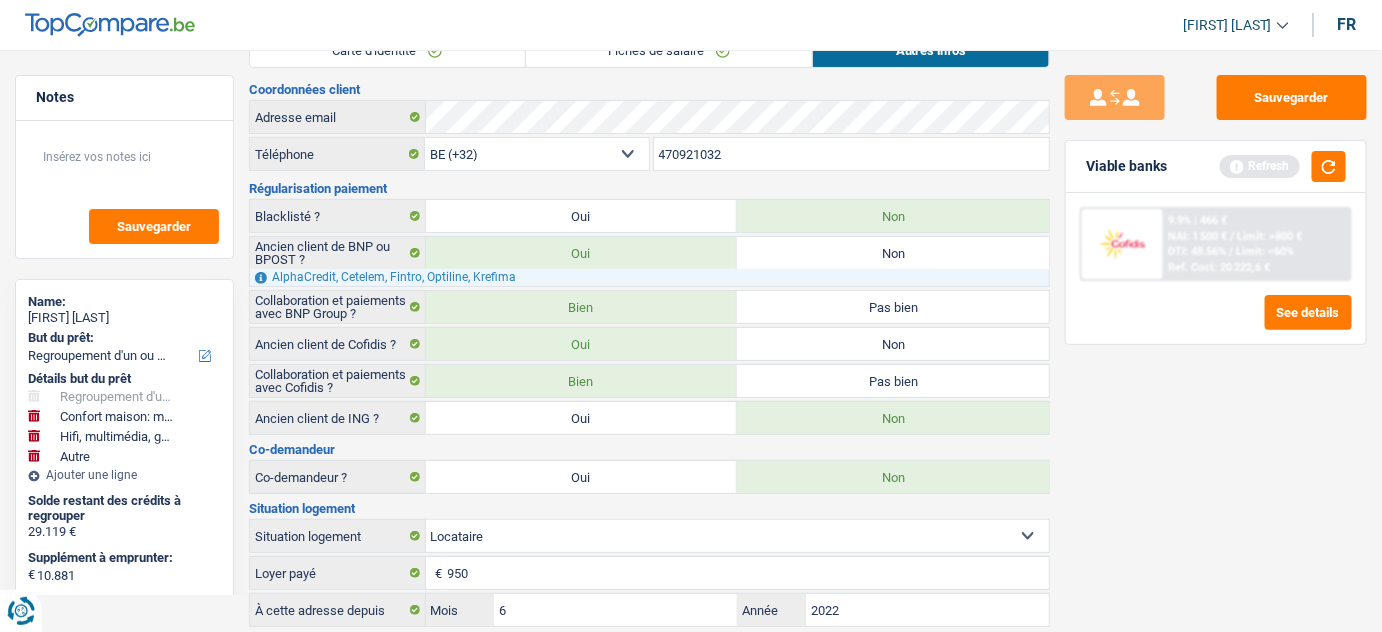 scroll, scrollTop: 0, scrollLeft: 0, axis: both 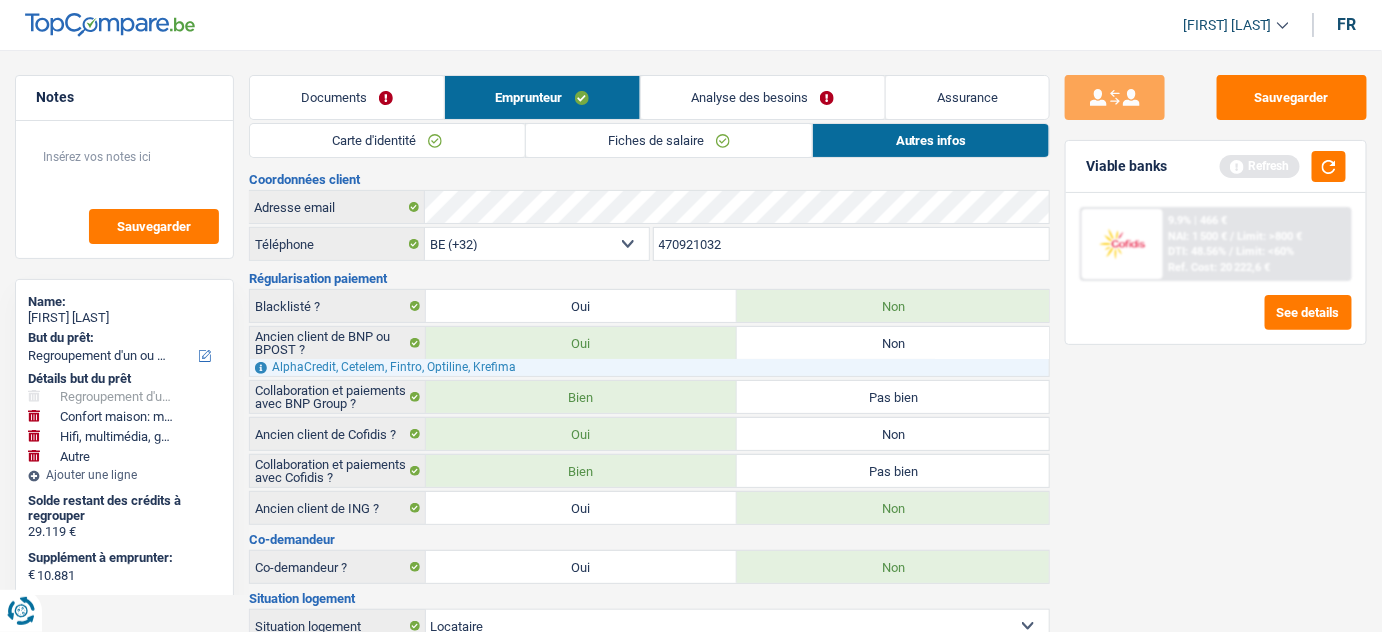 click on "Analyse des besoins" at bounding box center (763, 97) 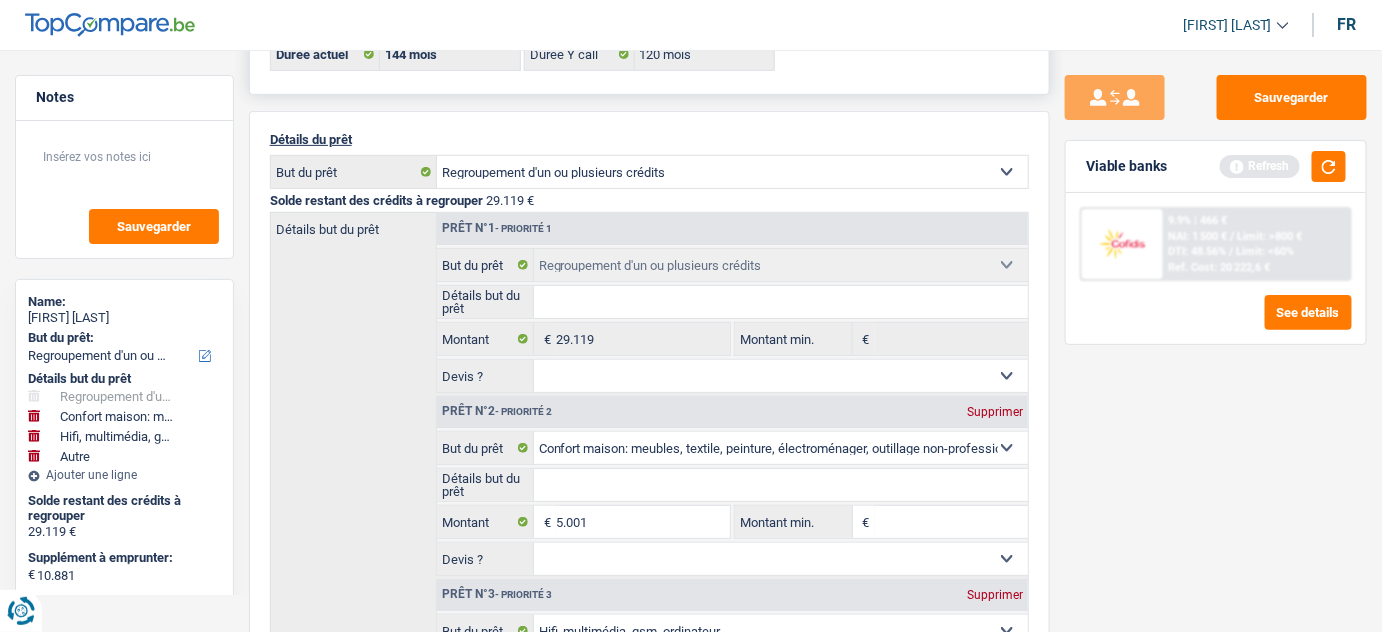 scroll, scrollTop: 272, scrollLeft: 0, axis: vertical 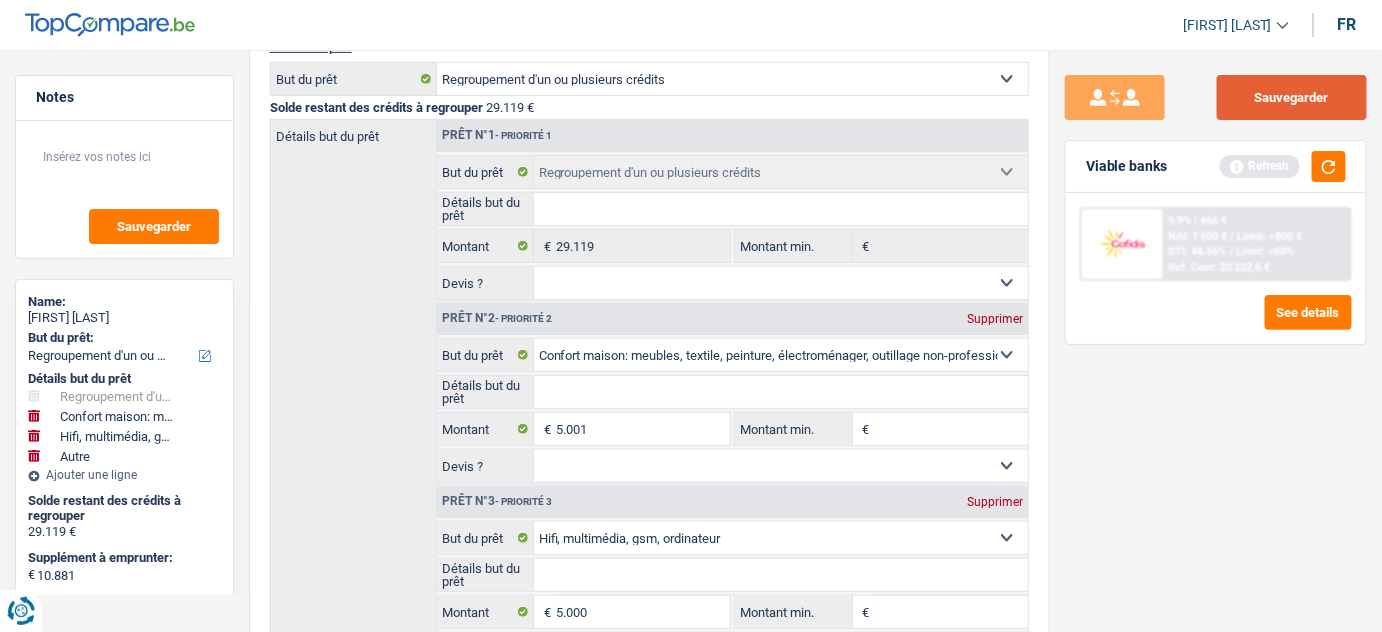 click on "Sauvegarder" at bounding box center (1292, 97) 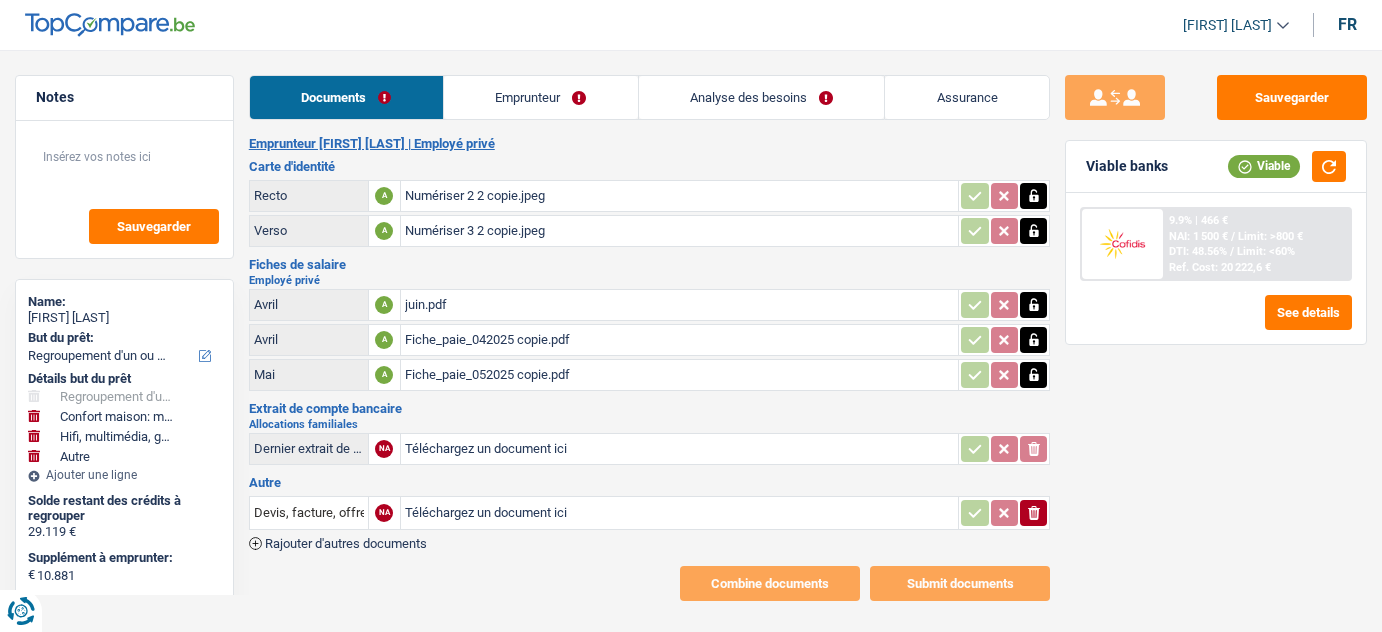 select on "refinancing" 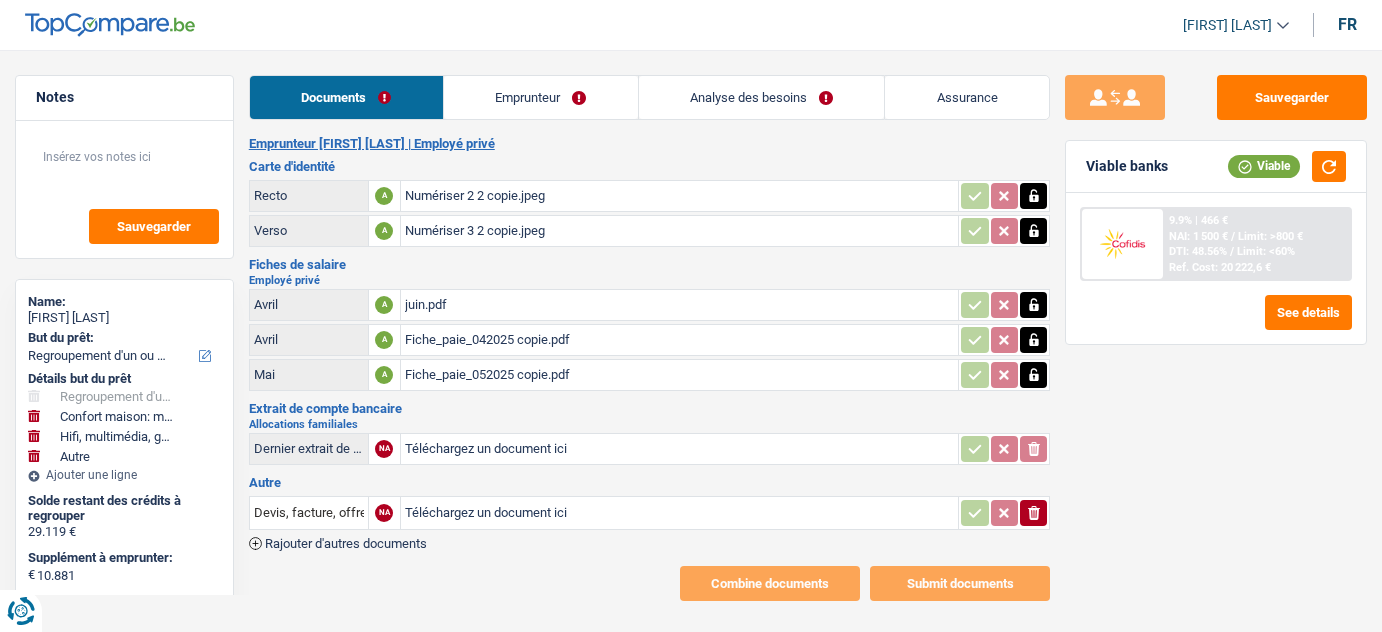 select on "refinancing" 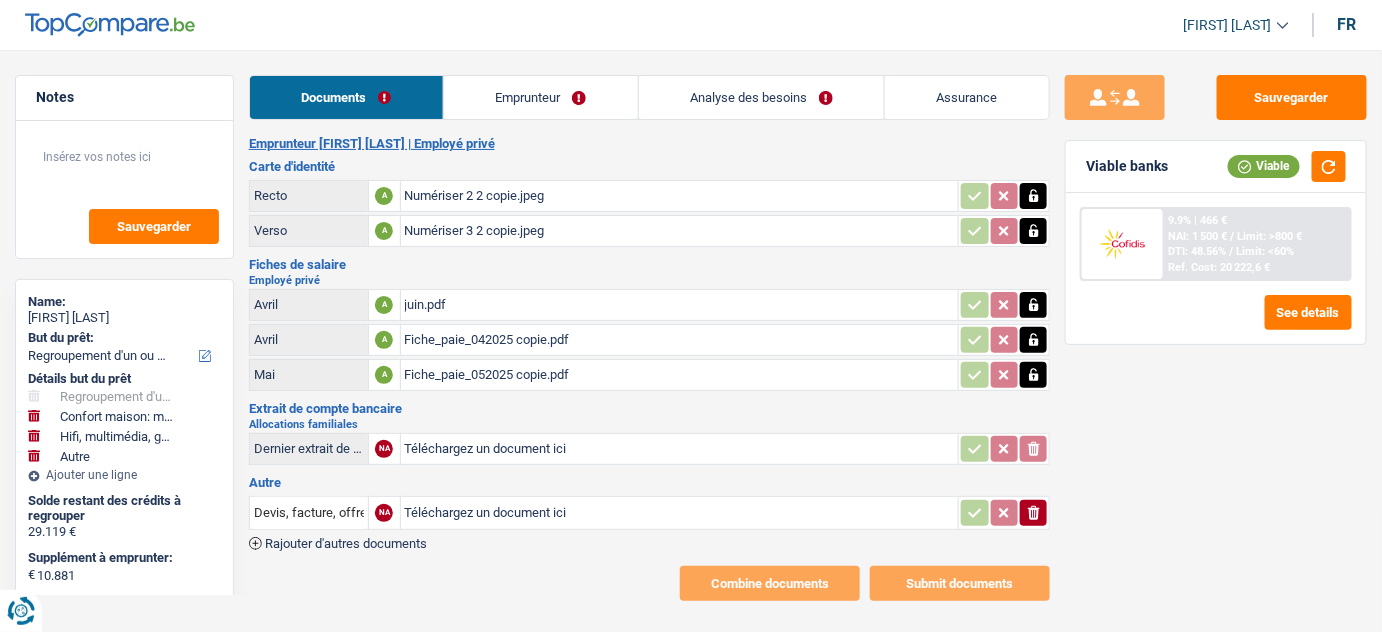 scroll, scrollTop: 0, scrollLeft: 0, axis: both 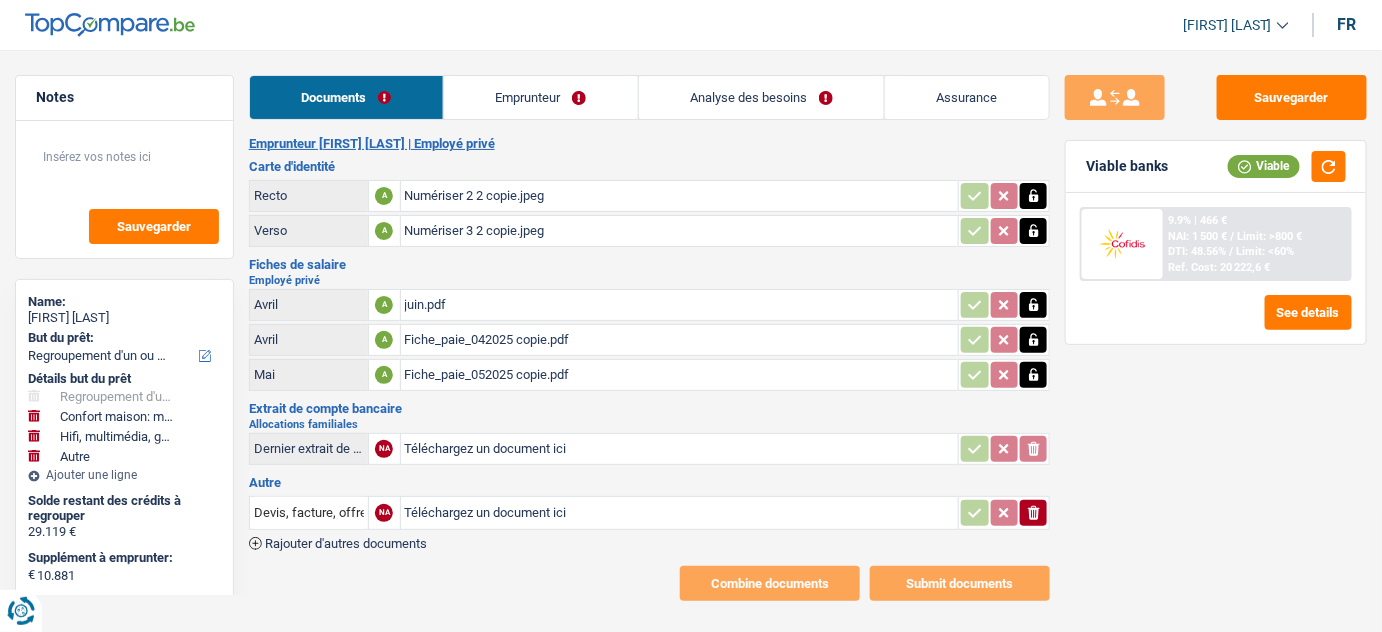 click on "Emprunteur" at bounding box center [541, 97] 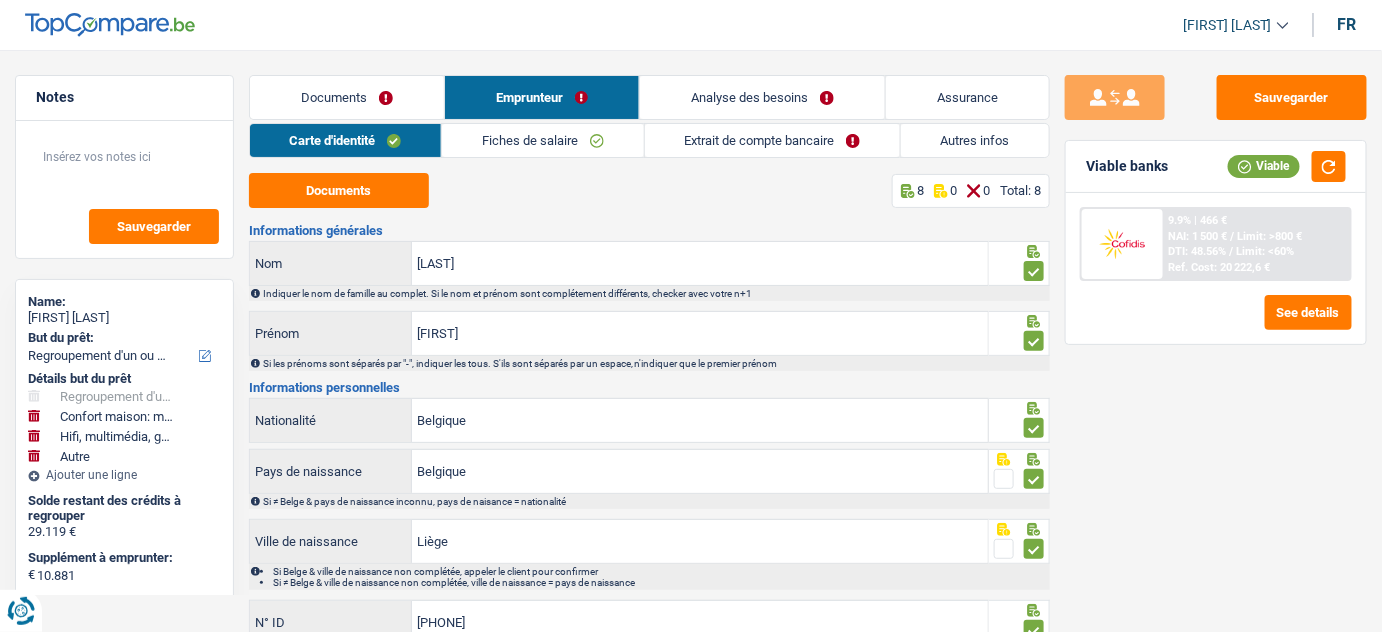 click on "Analyse des besoins" at bounding box center (762, 97) 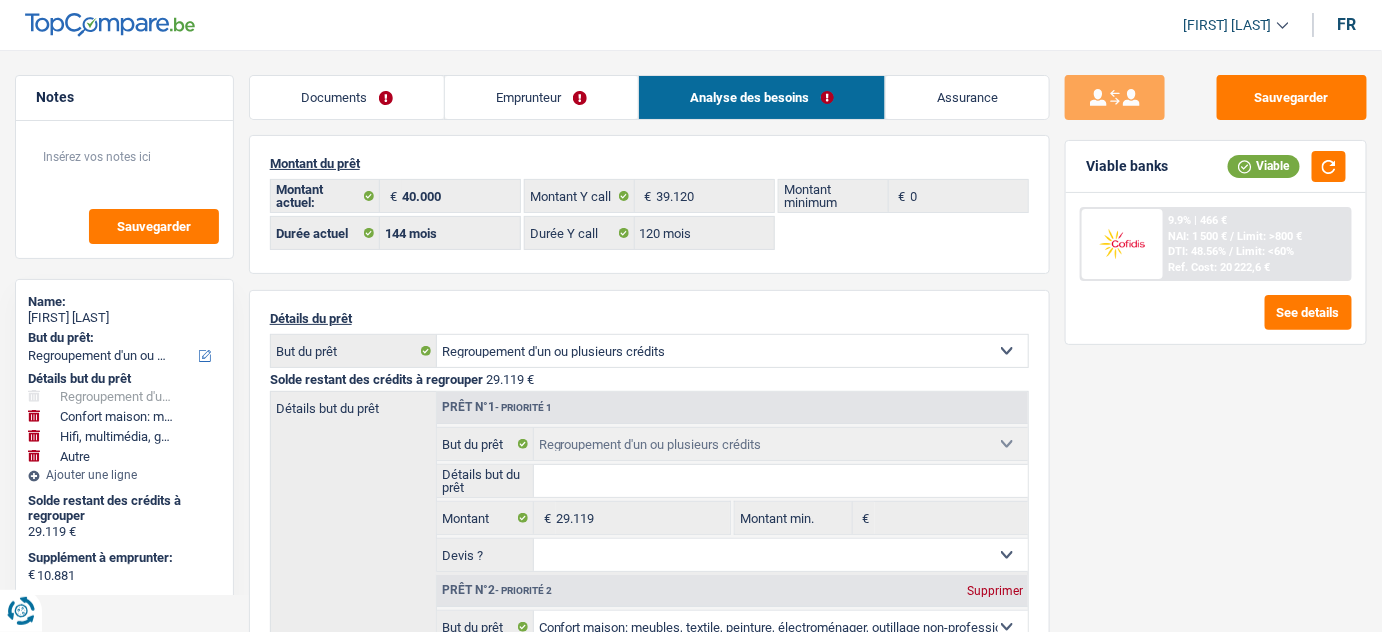 scroll, scrollTop: 0, scrollLeft: 0, axis: both 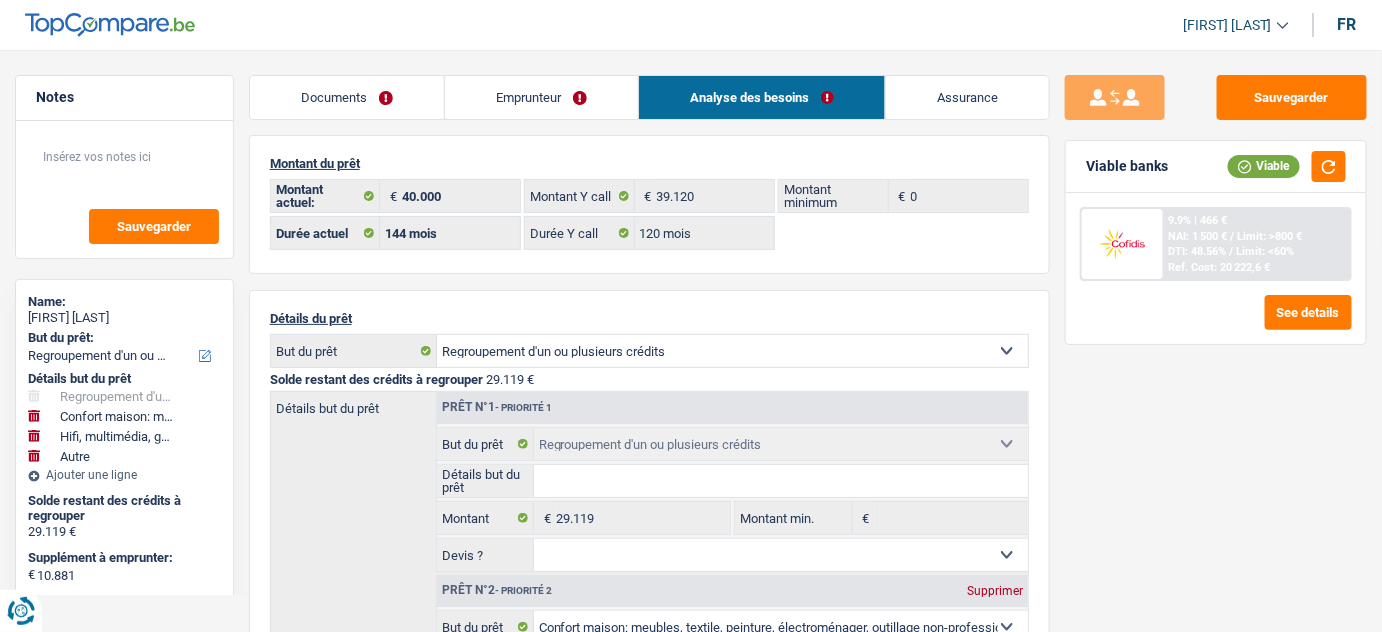 click on "Emprunteur" at bounding box center (541, 97) 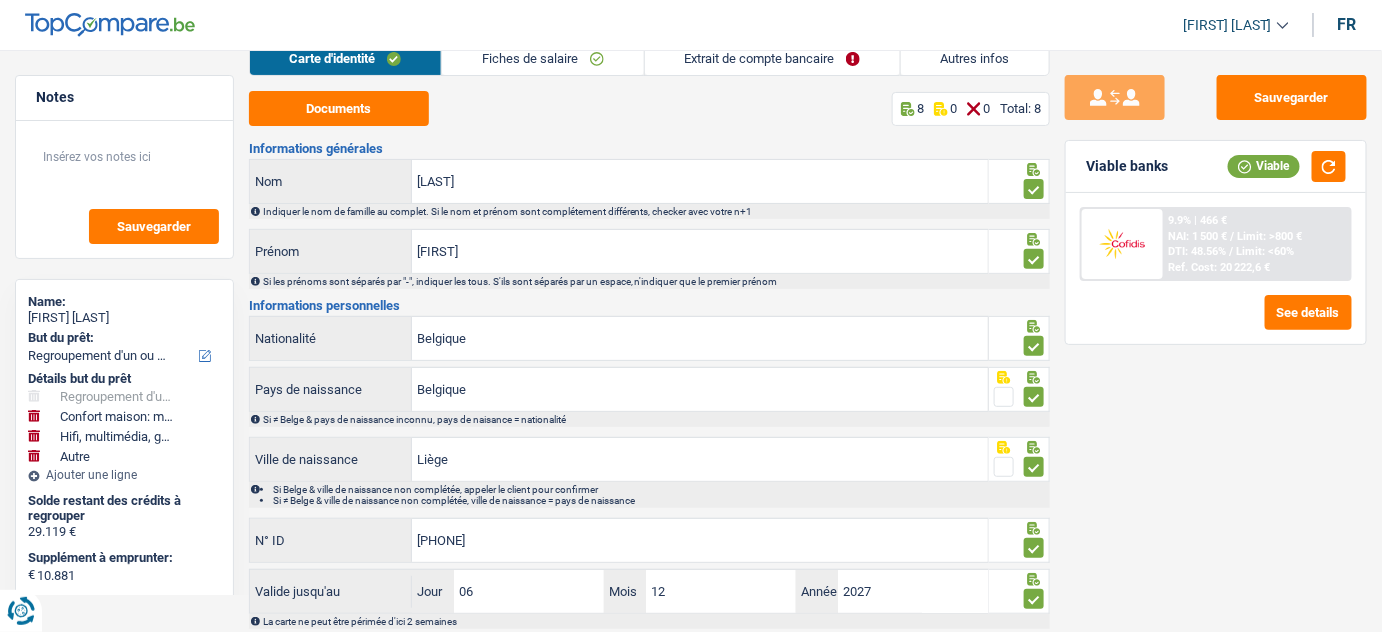 scroll, scrollTop: 0, scrollLeft: 0, axis: both 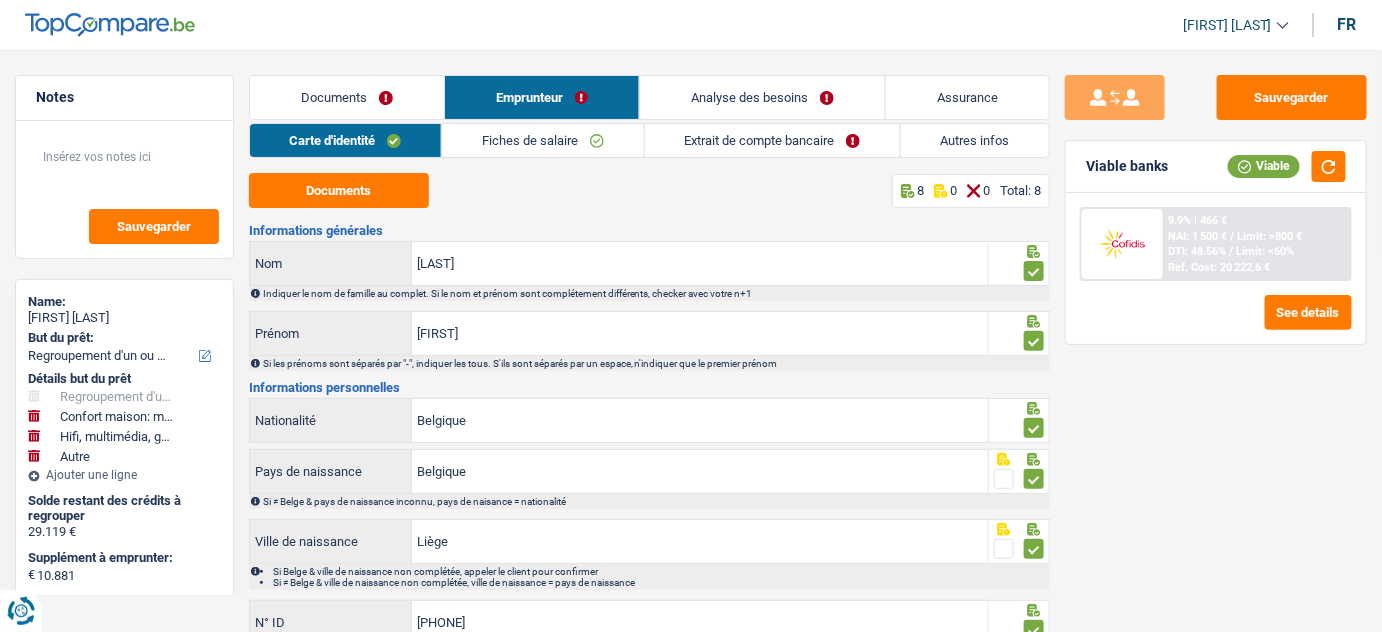 click on "Autres infos" at bounding box center [975, 140] 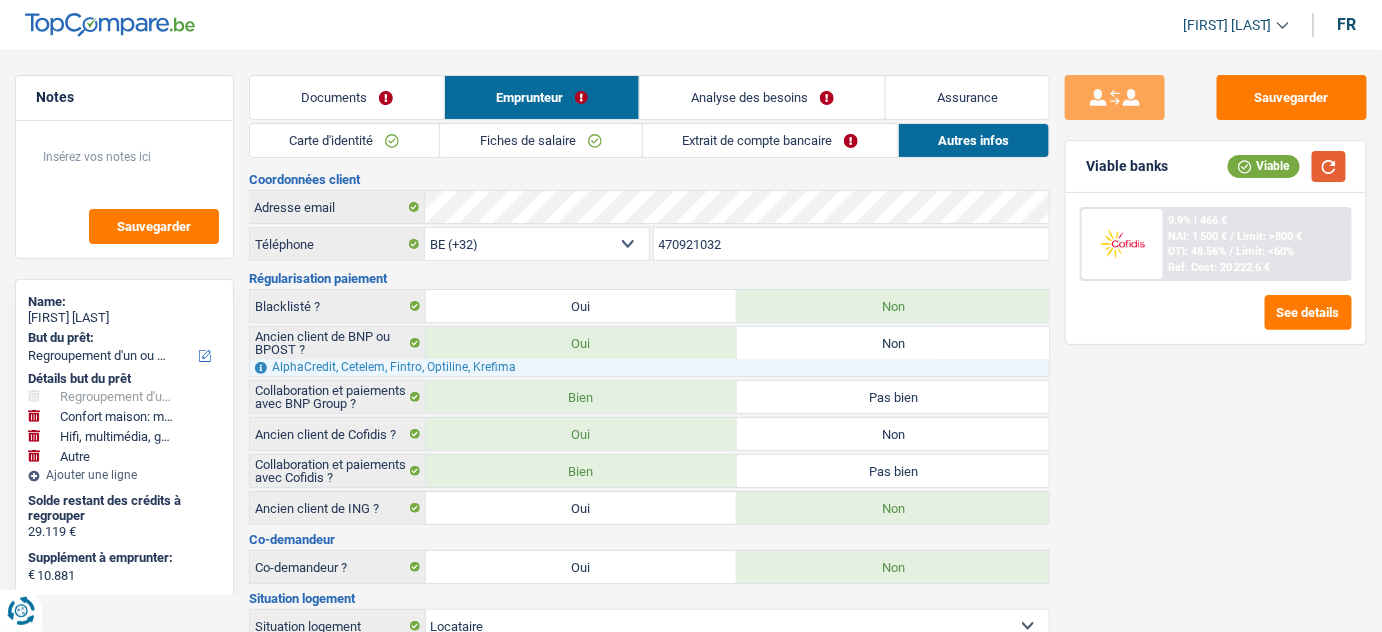 click at bounding box center [1329, 166] 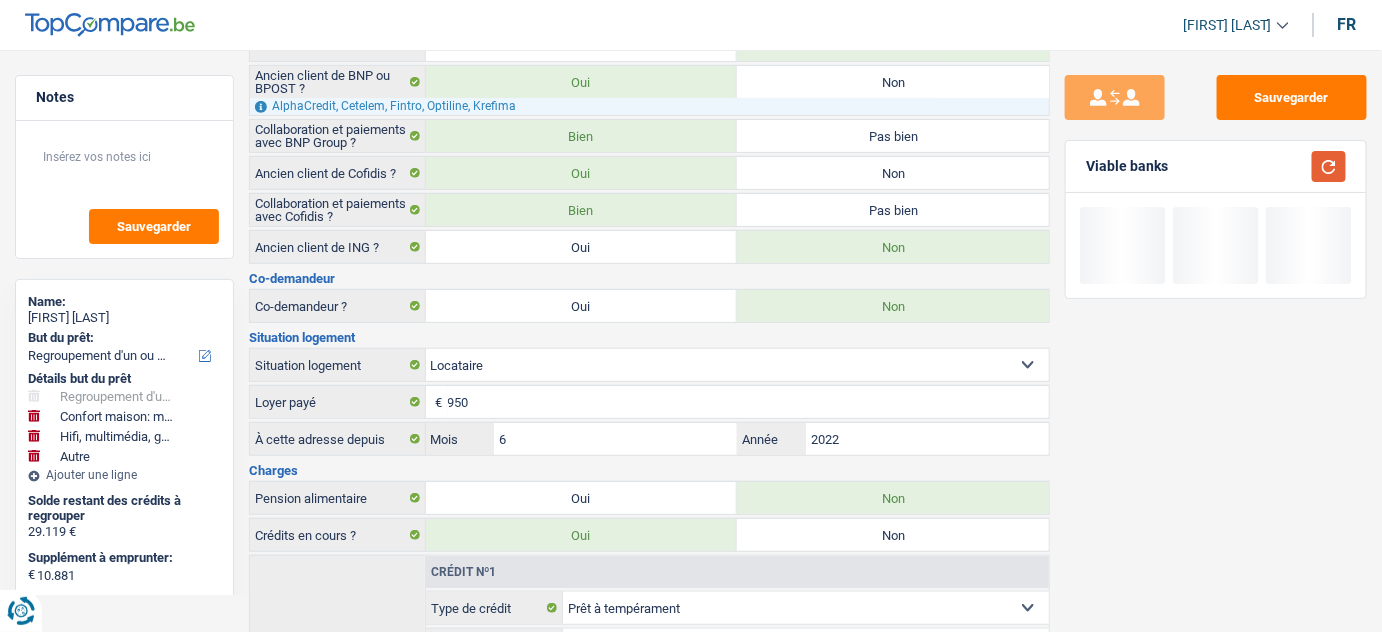 scroll, scrollTop: 0, scrollLeft: 0, axis: both 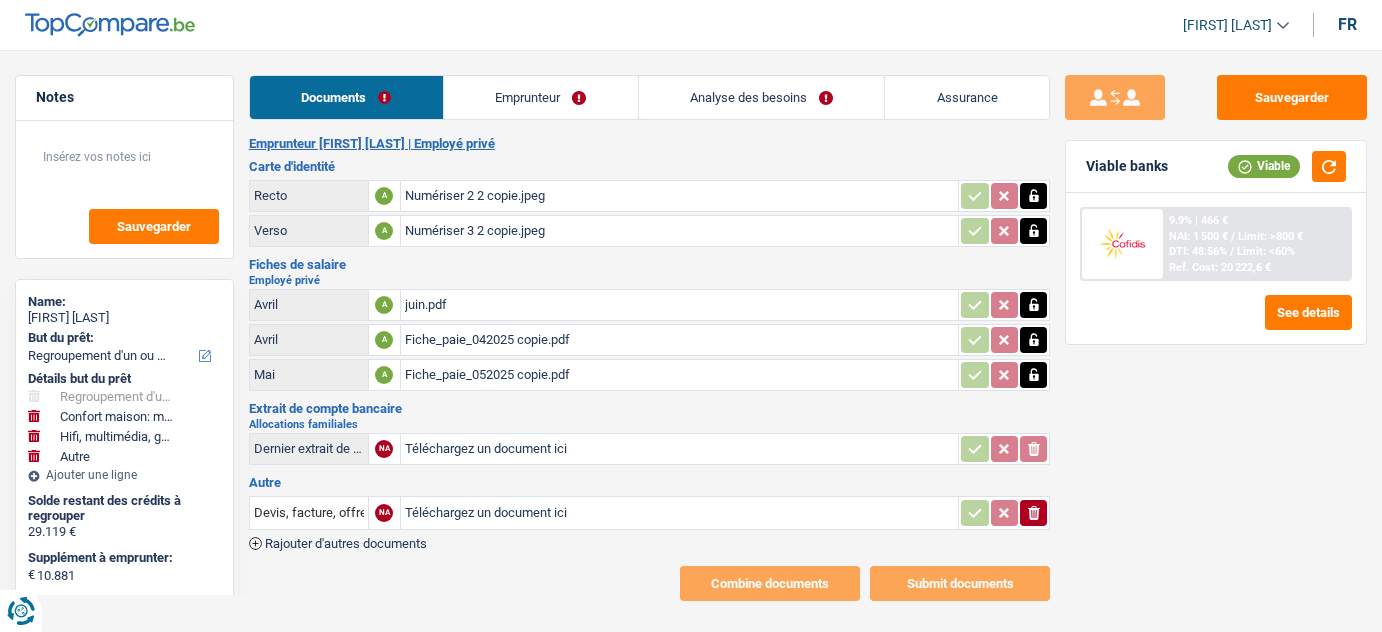 select on "refinancing" 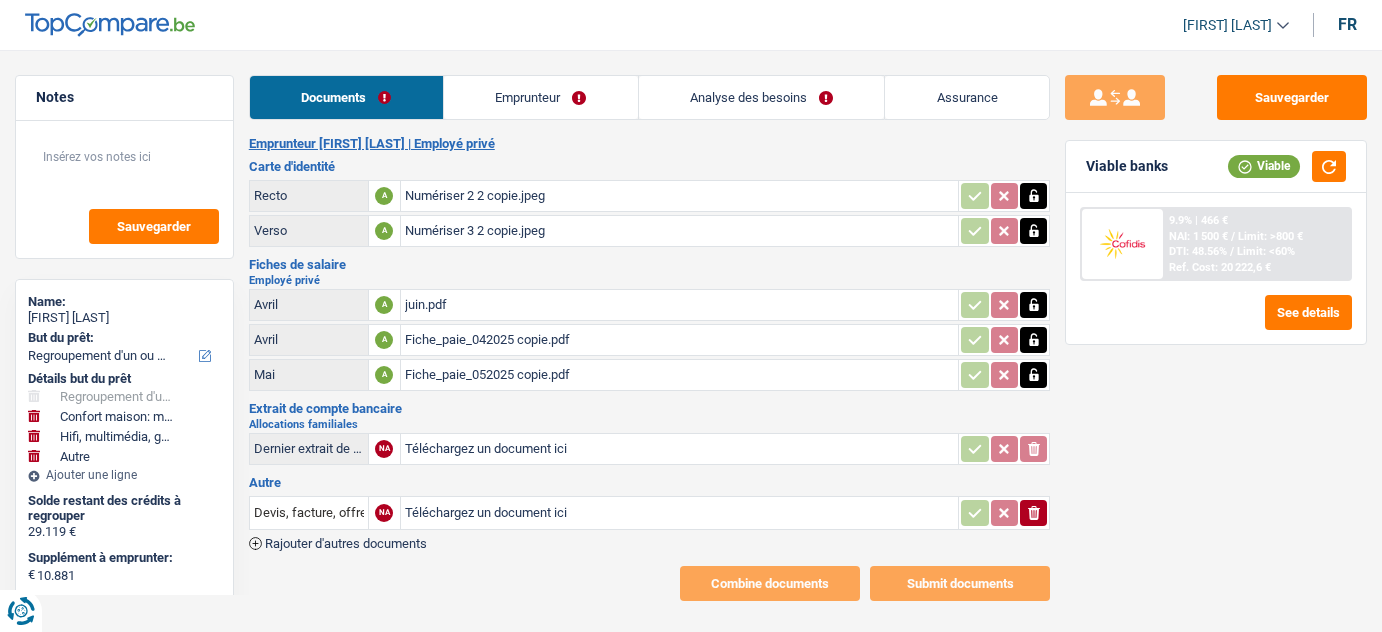 select on "refinancing" 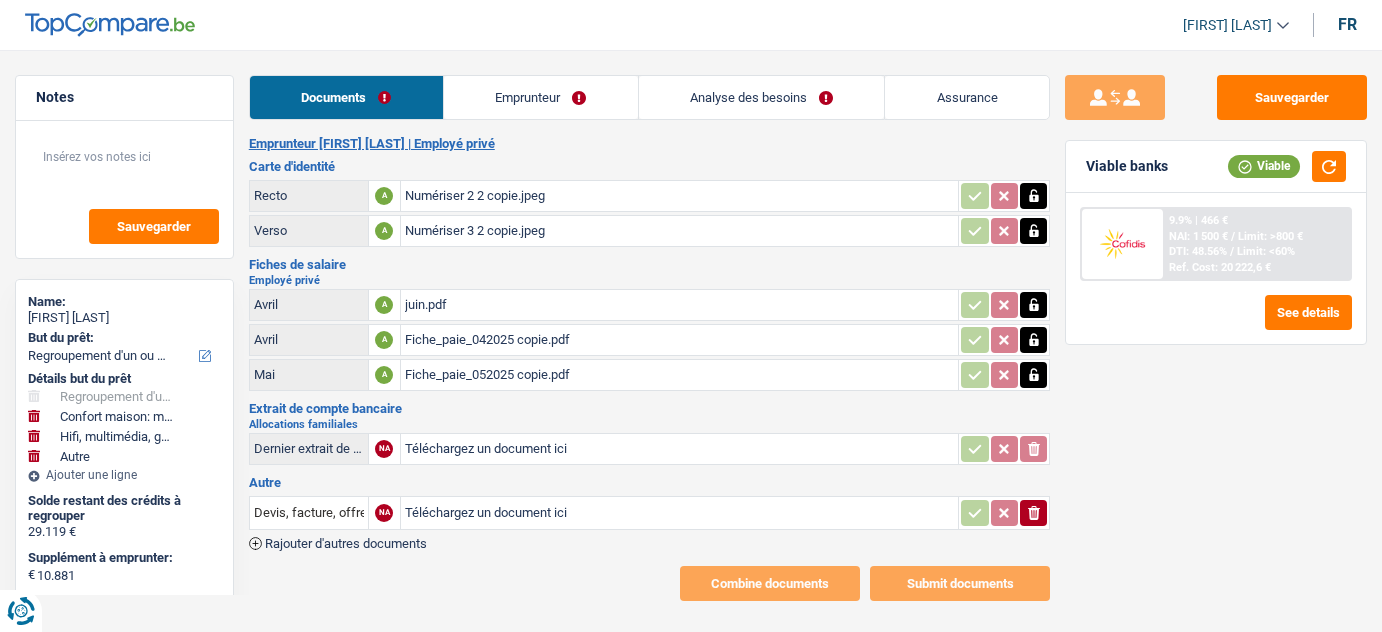 scroll, scrollTop: 0, scrollLeft: 0, axis: both 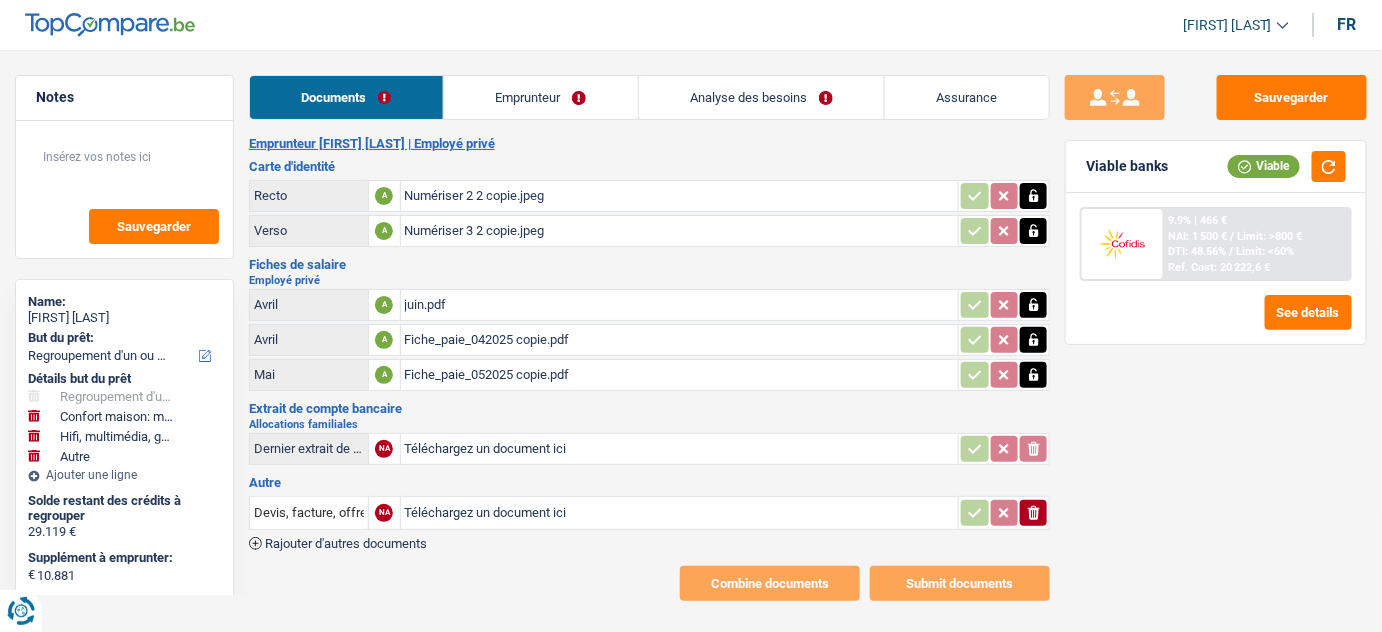 click on "Notes
Sauvegarder
Name:   Pierre bens   But du prêt: Confort maison: meubles, textile, peinture, électroménager, outillage non-professionnel Hifi, multimédia, gsm, ordinateur Aménagement: frais d'installation, déménagement Evénement familial: naissance, mariage, divorce, communion, décès Frais médicaux Frais d'études Frais permis de conduire Regroupement d'un ou plusieurs crédits Loisirs: voyage, sport, musique Rafraîchissement: petits travaux maison et jardin Frais judiciaires Réparation voiture Prêt rénovation (non disponible pour les non-propriétaires) Prêt énergie (non disponible pour les non-propriétaires) Prêt voiture Taxes, impôts non professionnels Rénovation bien à l'étranger Dettes familiales Assurance Autre
Sélectionner une option
Détails but du prêt
Confort maison: meubles, textile, peinture, électroménager, outillage non-professionnel" at bounding box center [691, 338] 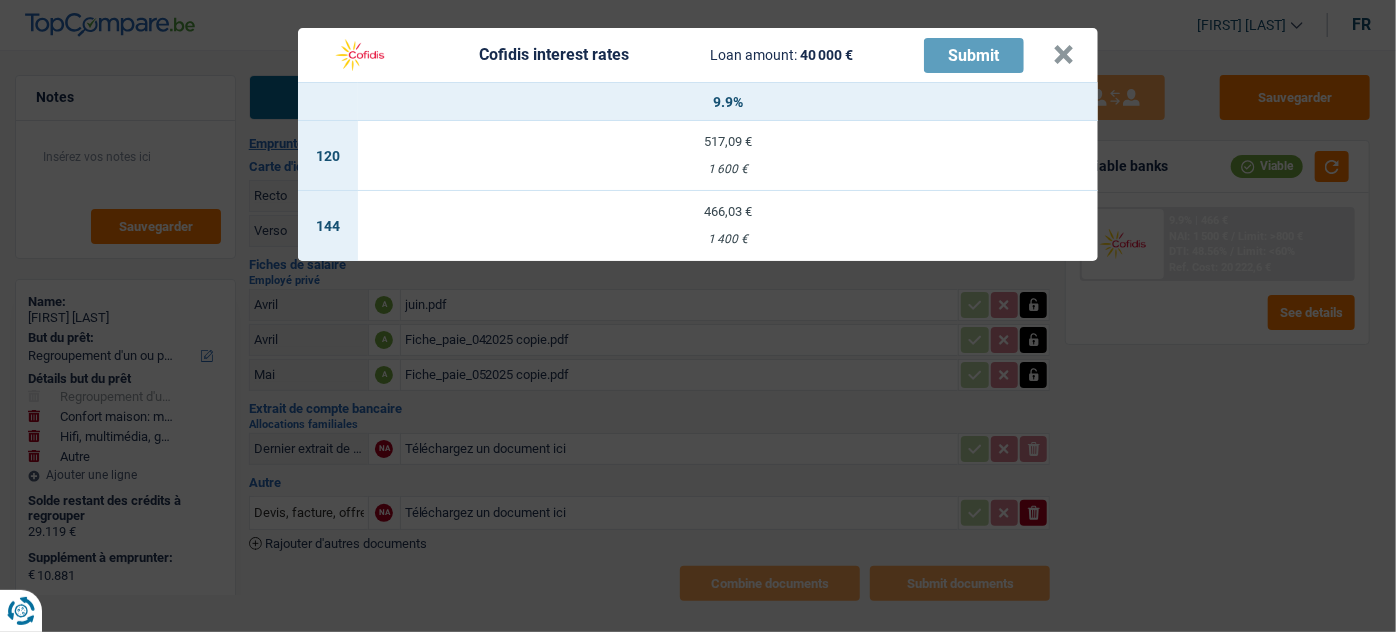 click on "Cofidis interest rates
Loan amount:
40 000 €
Submit" at bounding box center (687, 55) 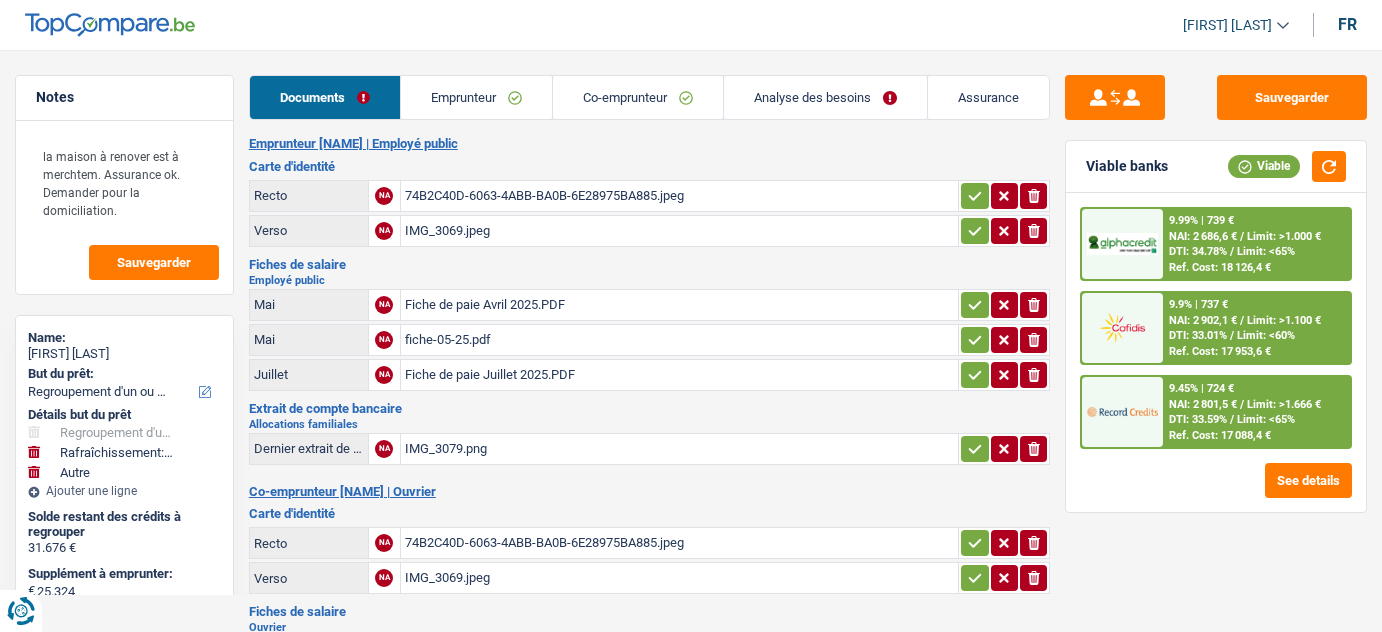 select on "refinancing" 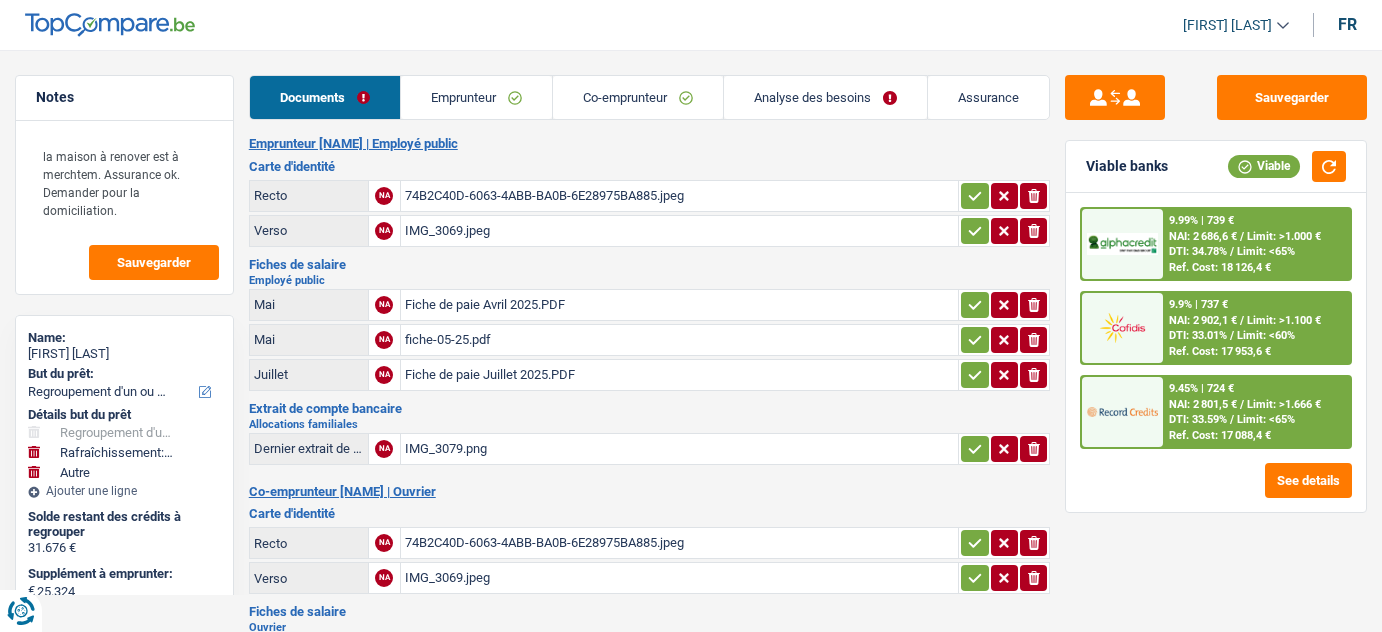 select on "refinancing" 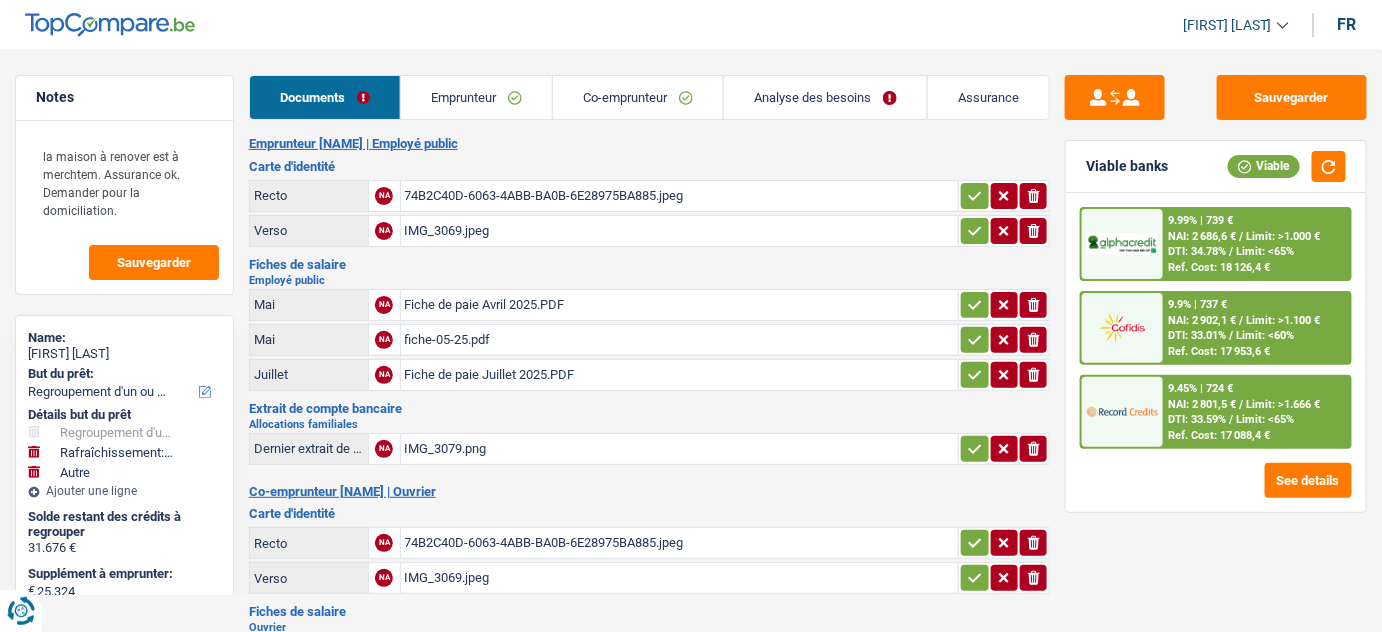 scroll, scrollTop: 0, scrollLeft: 0, axis: both 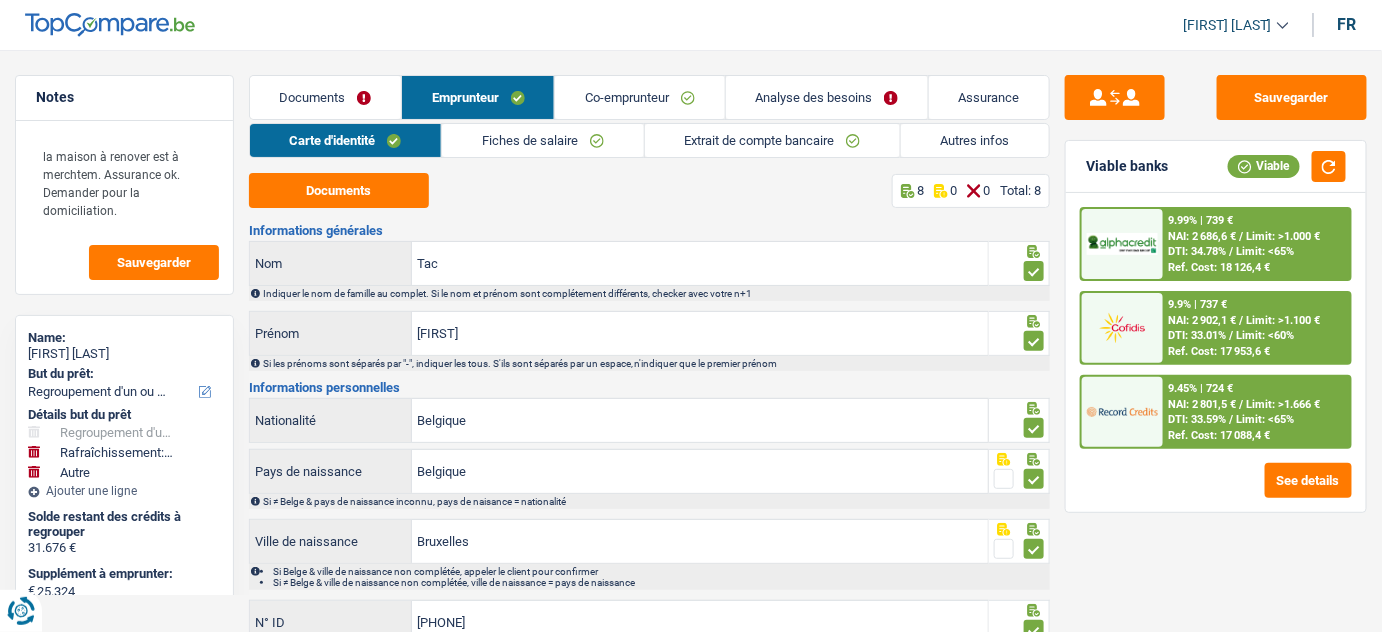 click on "Fiches de salaire" at bounding box center [542, 140] 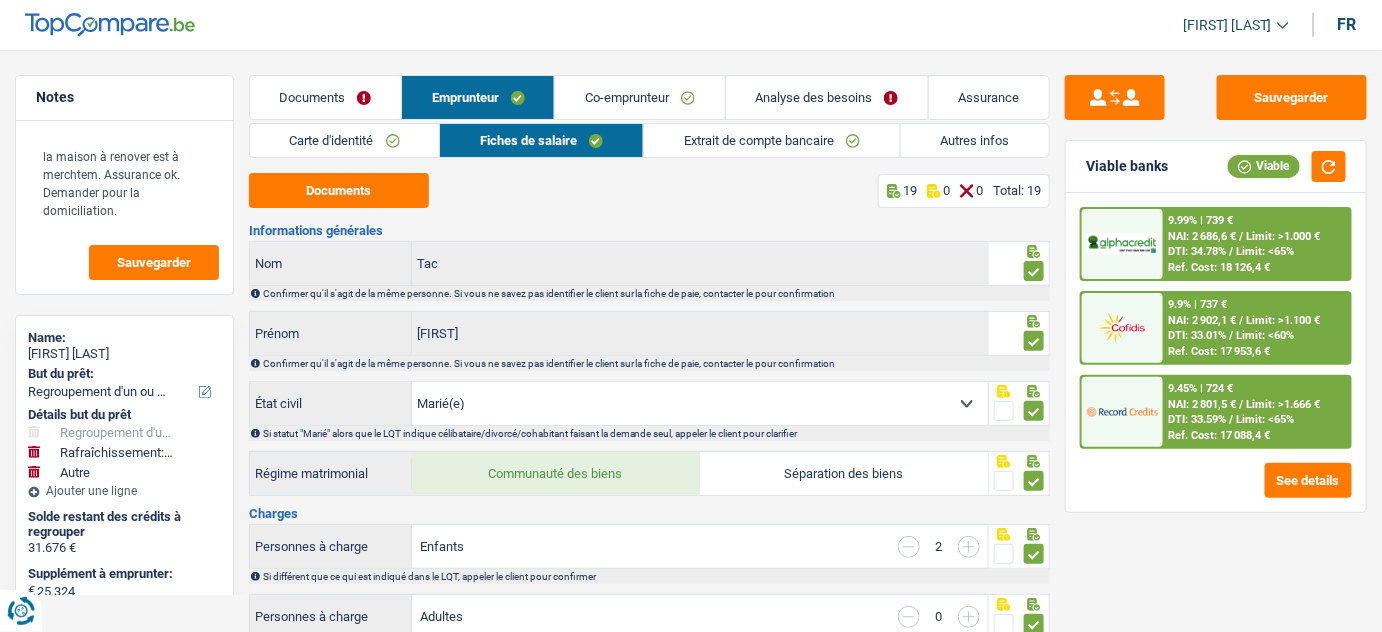 click on "Documents" at bounding box center [325, 97] 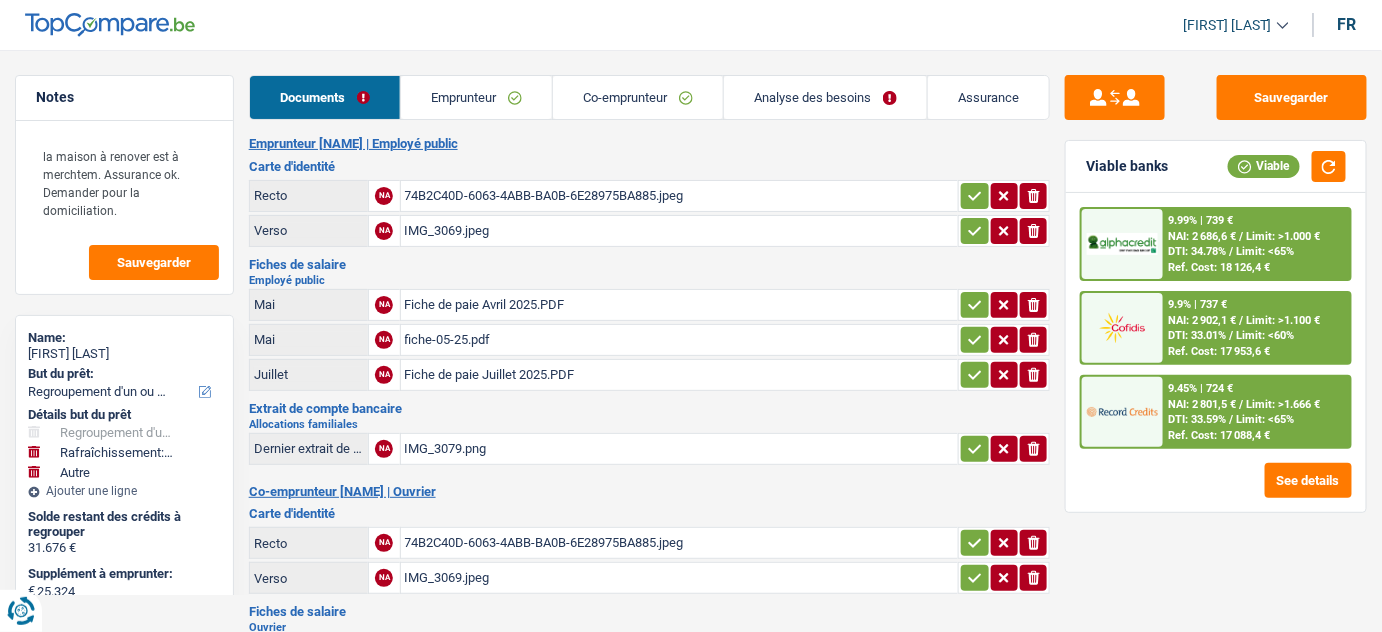 click on "Fiche de paie Juillet 2025.PDF" at bounding box center [680, 375] 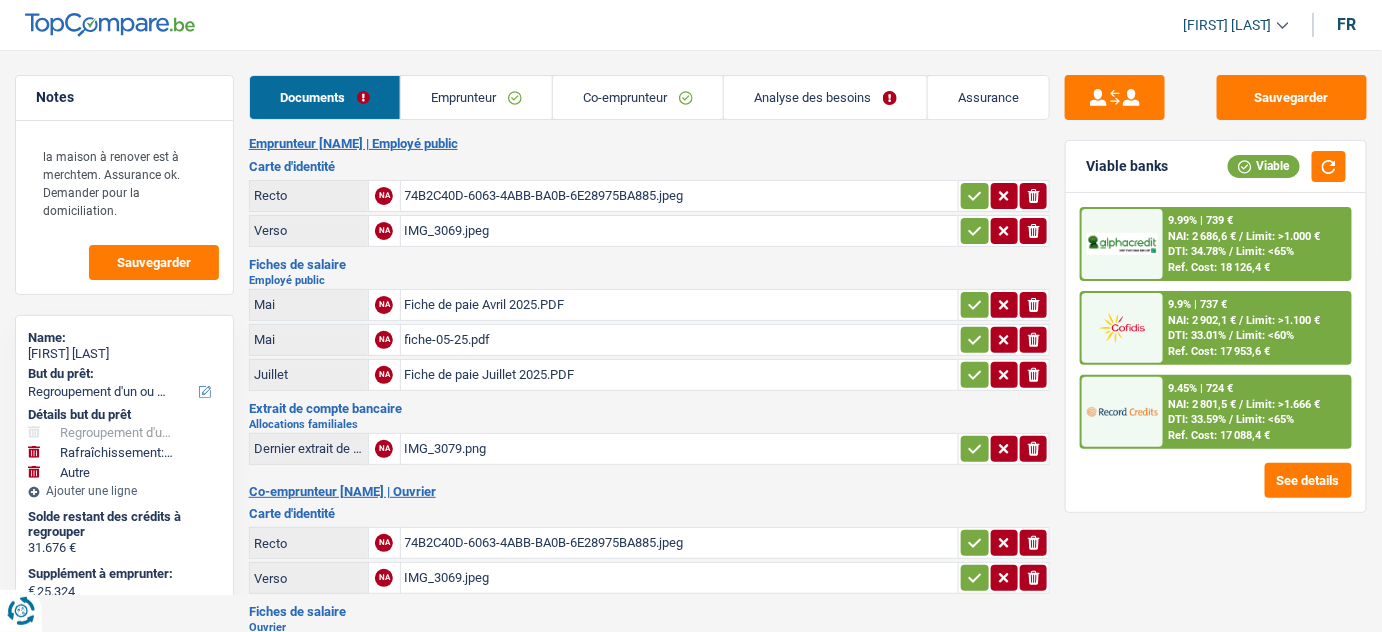 scroll, scrollTop: 352, scrollLeft: 0, axis: vertical 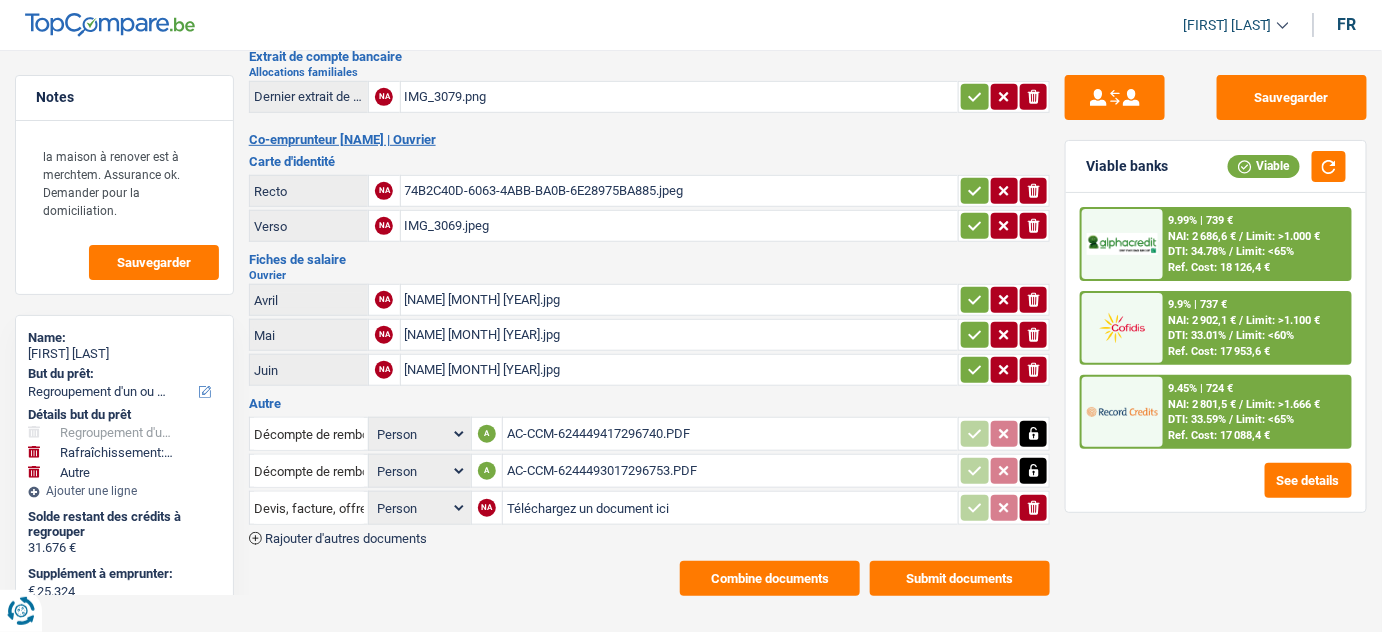 click on "driton juin 2025.jpg" at bounding box center (680, 370) 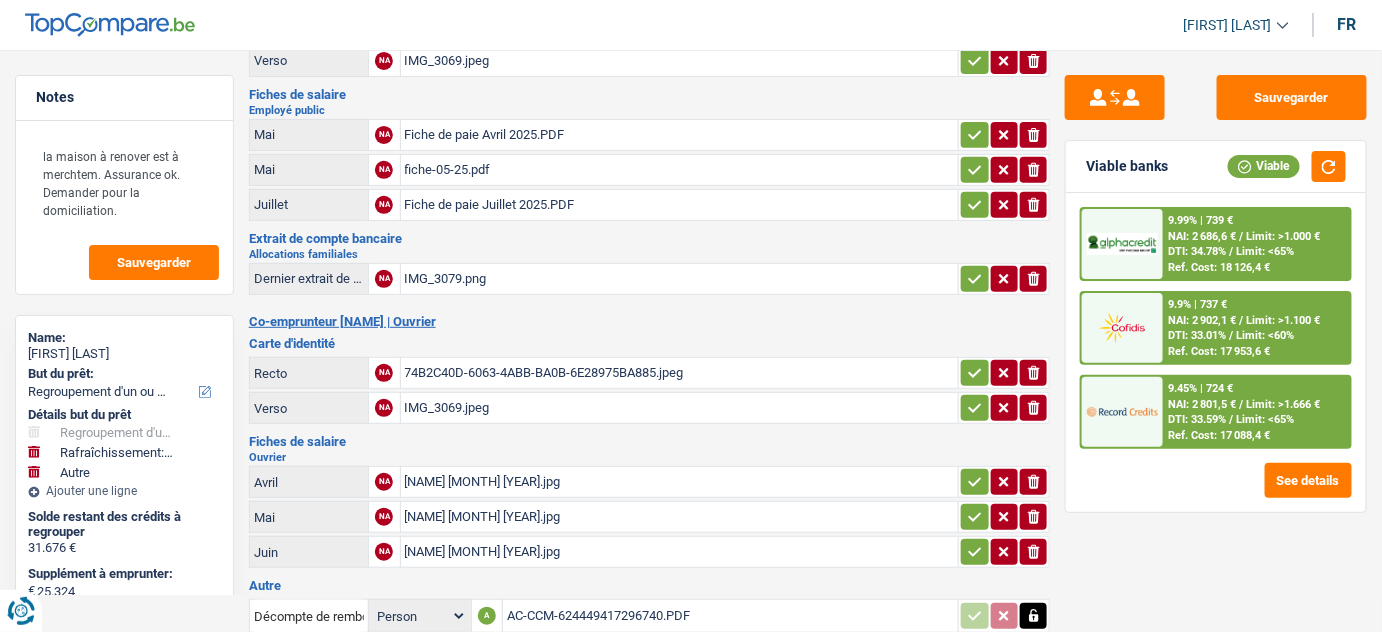 scroll, scrollTop: 0, scrollLeft: 0, axis: both 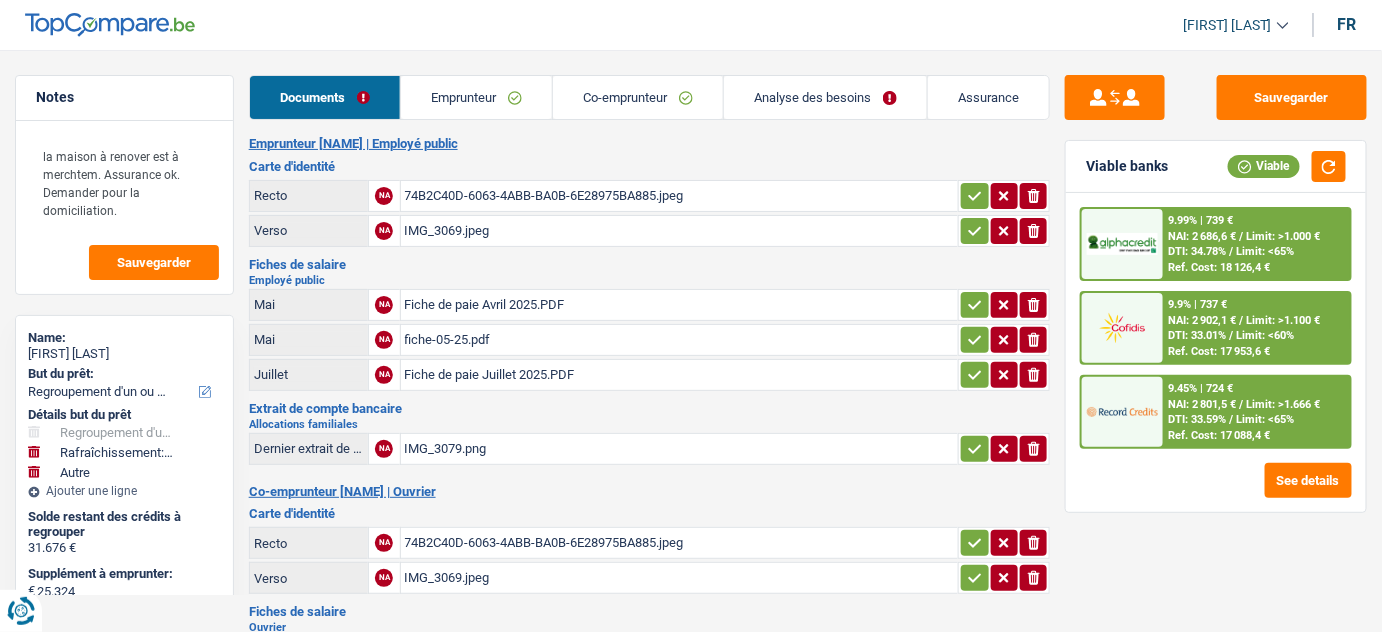 click on "Emprunteur" at bounding box center [476, 97] 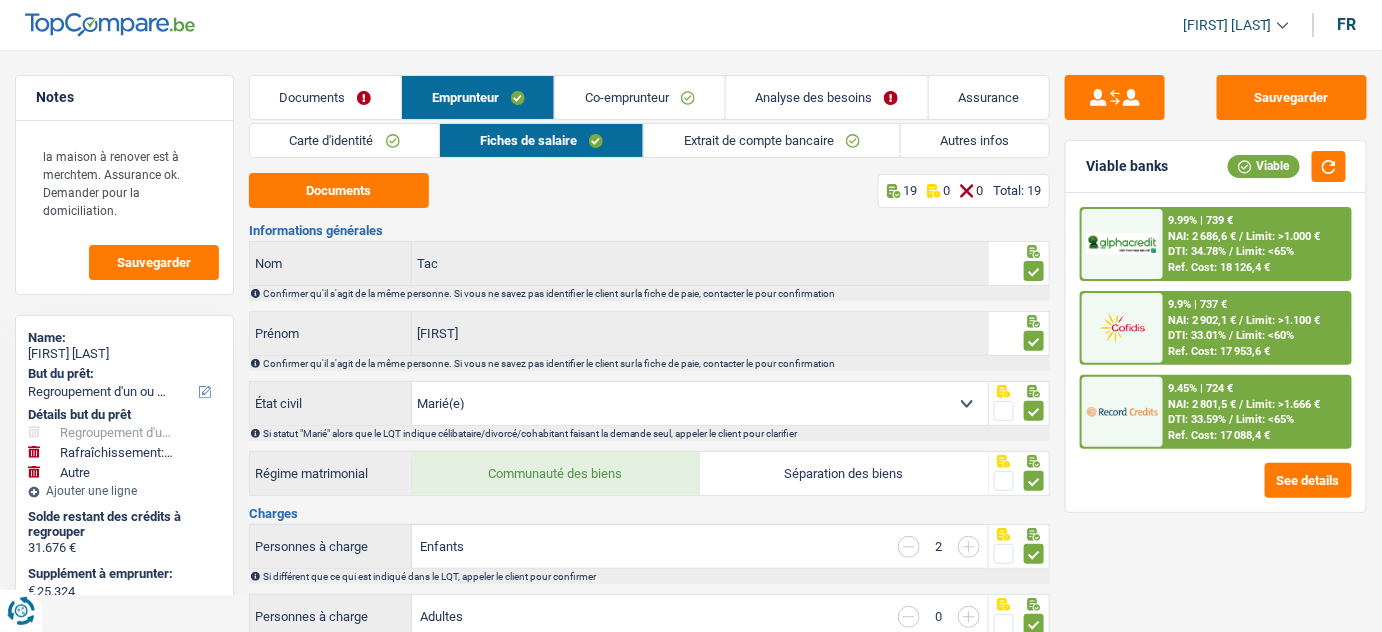 click on "Autres infos" at bounding box center (975, 140) 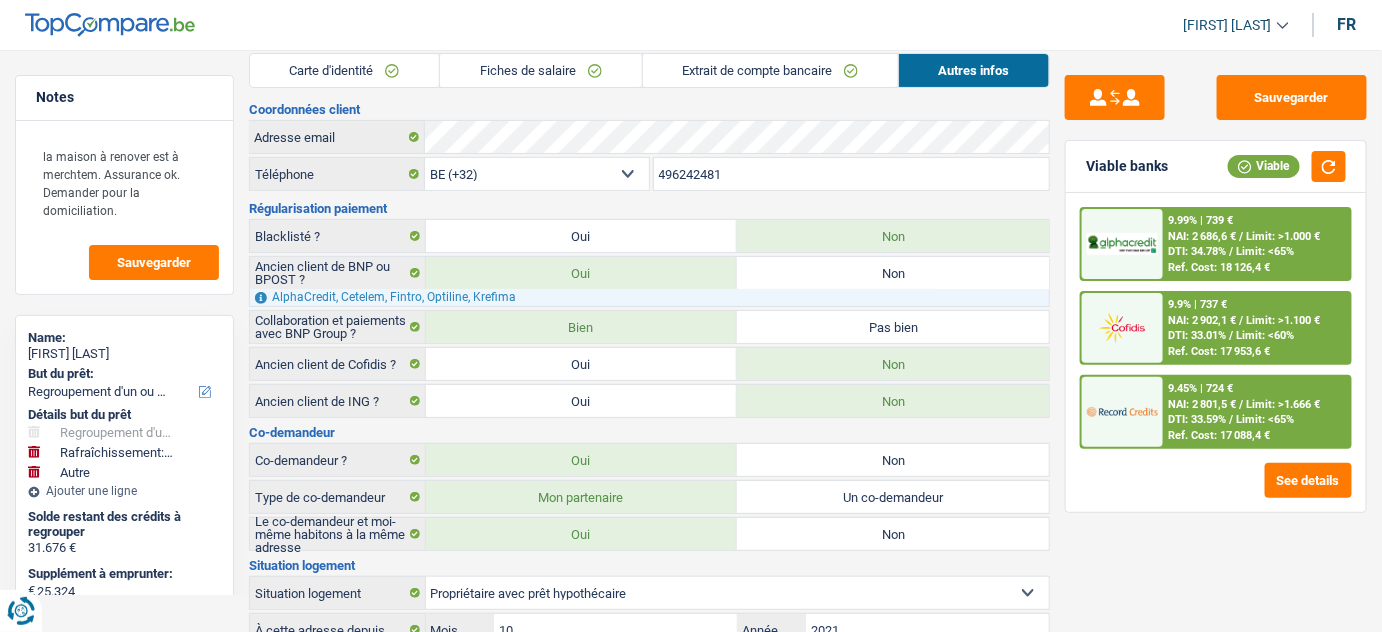 scroll, scrollTop: 0, scrollLeft: 0, axis: both 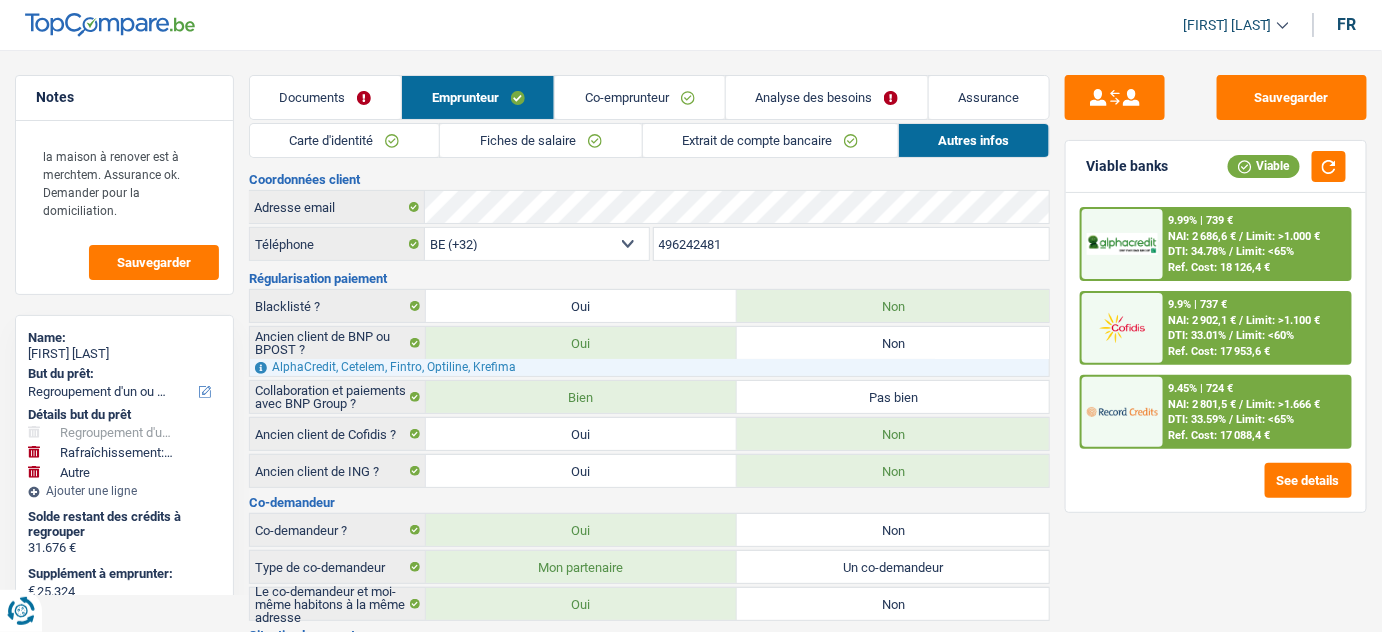 click on "Documents" at bounding box center (325, 97) 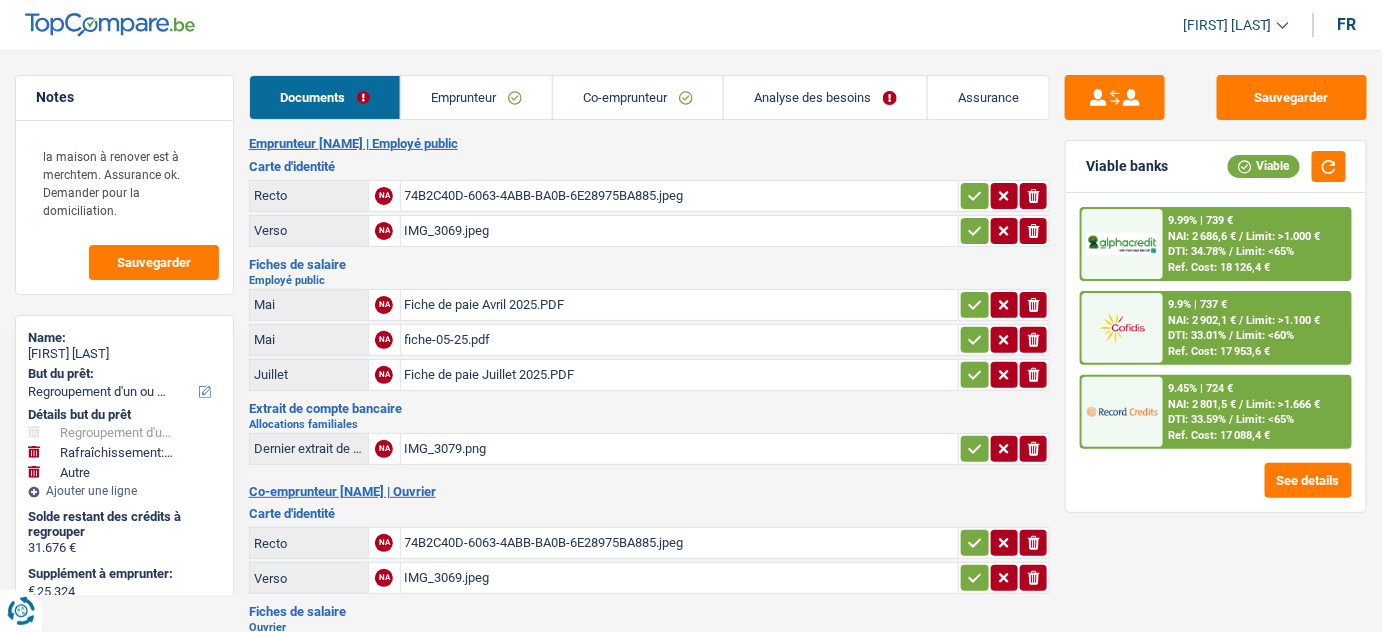 click on "Analyse des besoins" at bounding box center (825, 97) 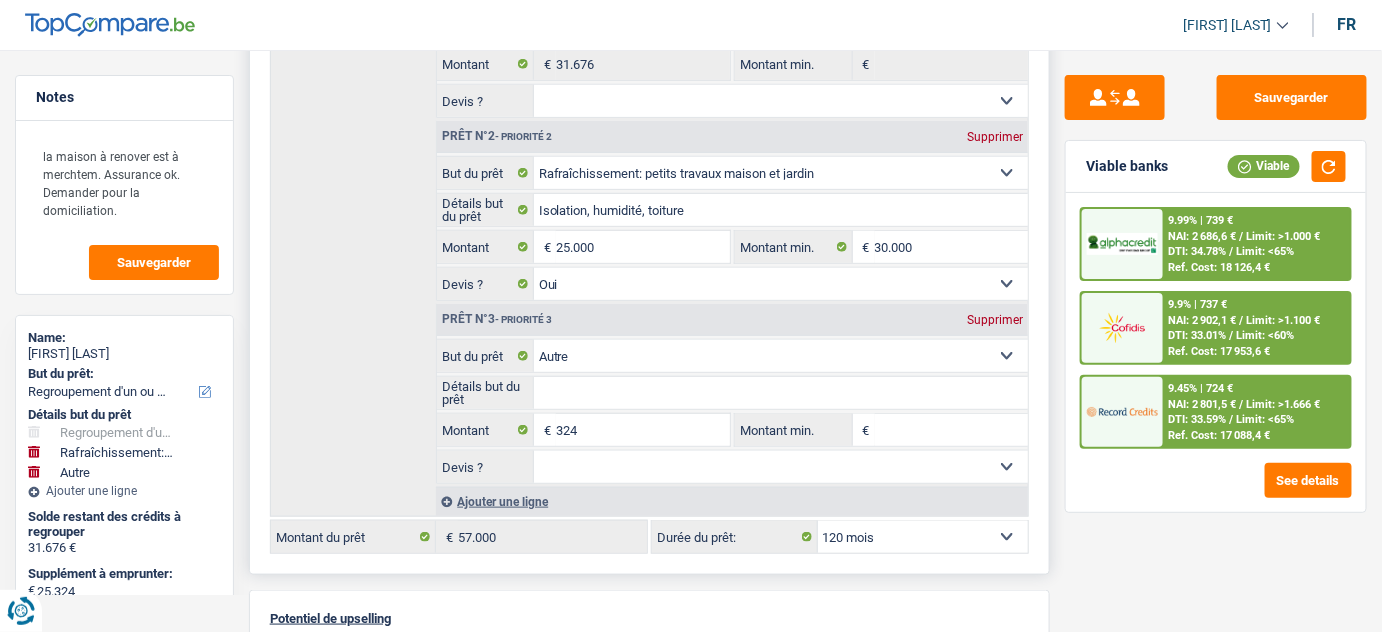 scroll, scrollTop: 0, scrollLeft: 0, axis: both 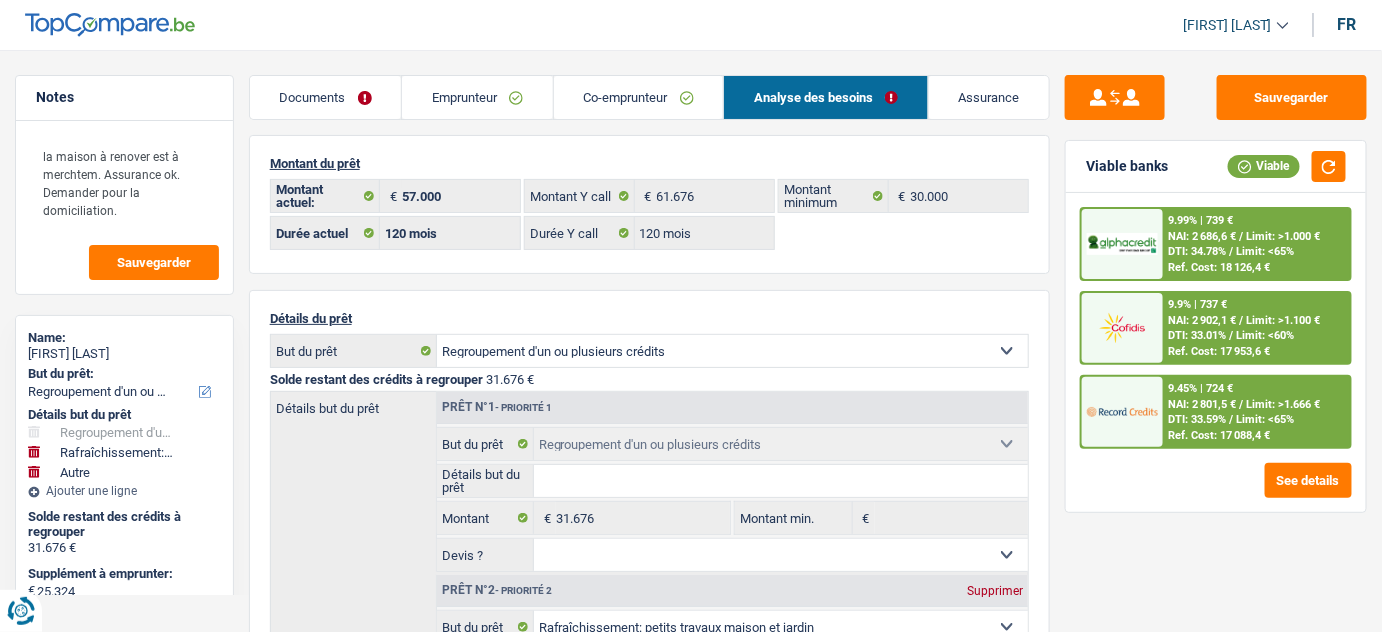click on "Documents" at bounding box center [326, 97] 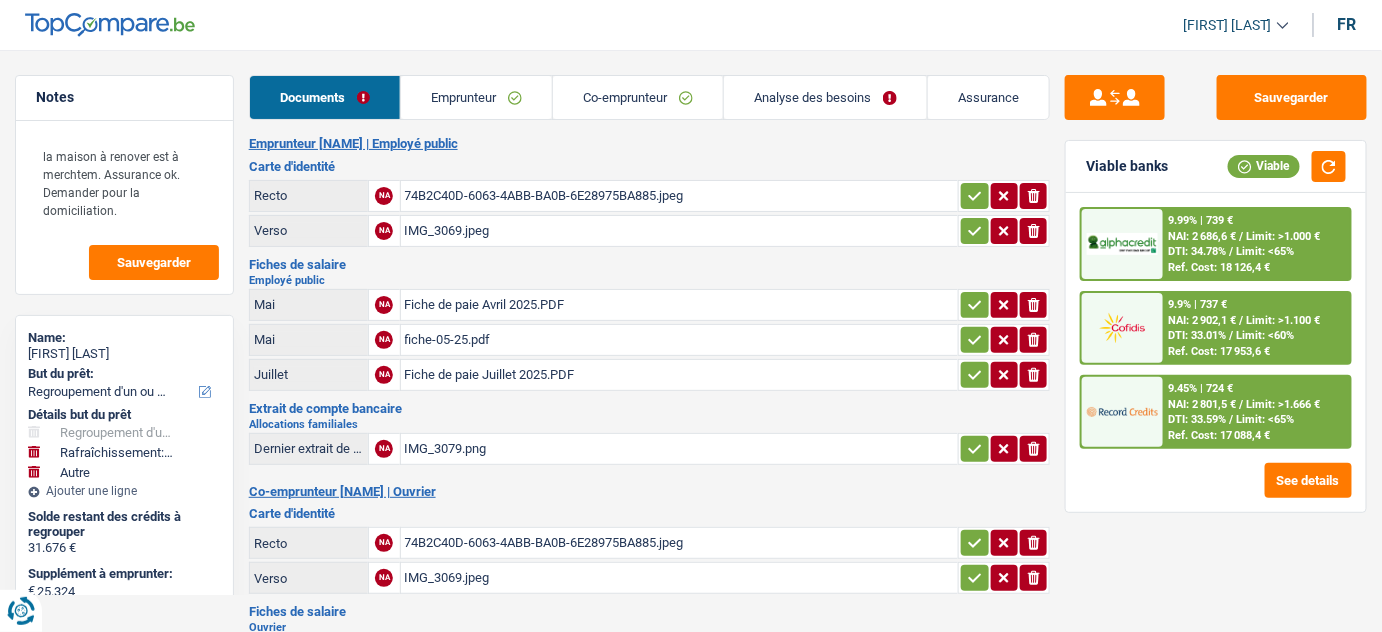 scroll, scrollTop: 352, scrollLeft: 0, axis: vertical 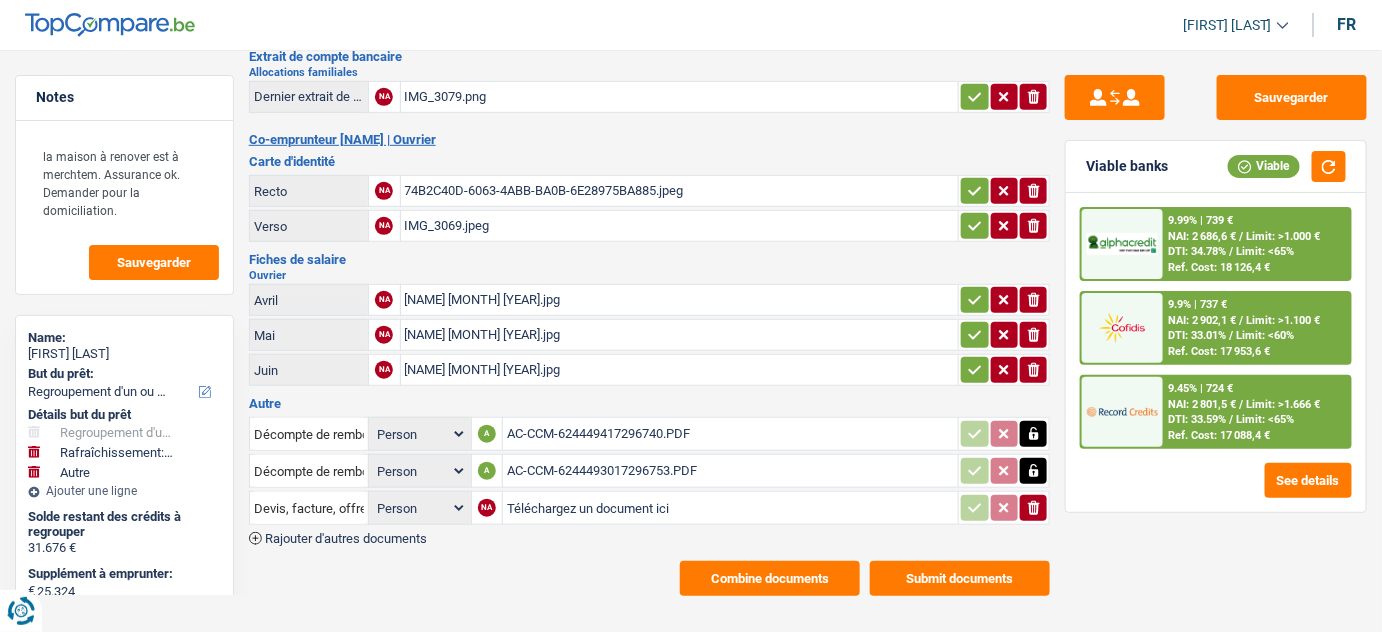click on "AC-CCM-6244493017296753.PDF" at bounding box center [730, 471] 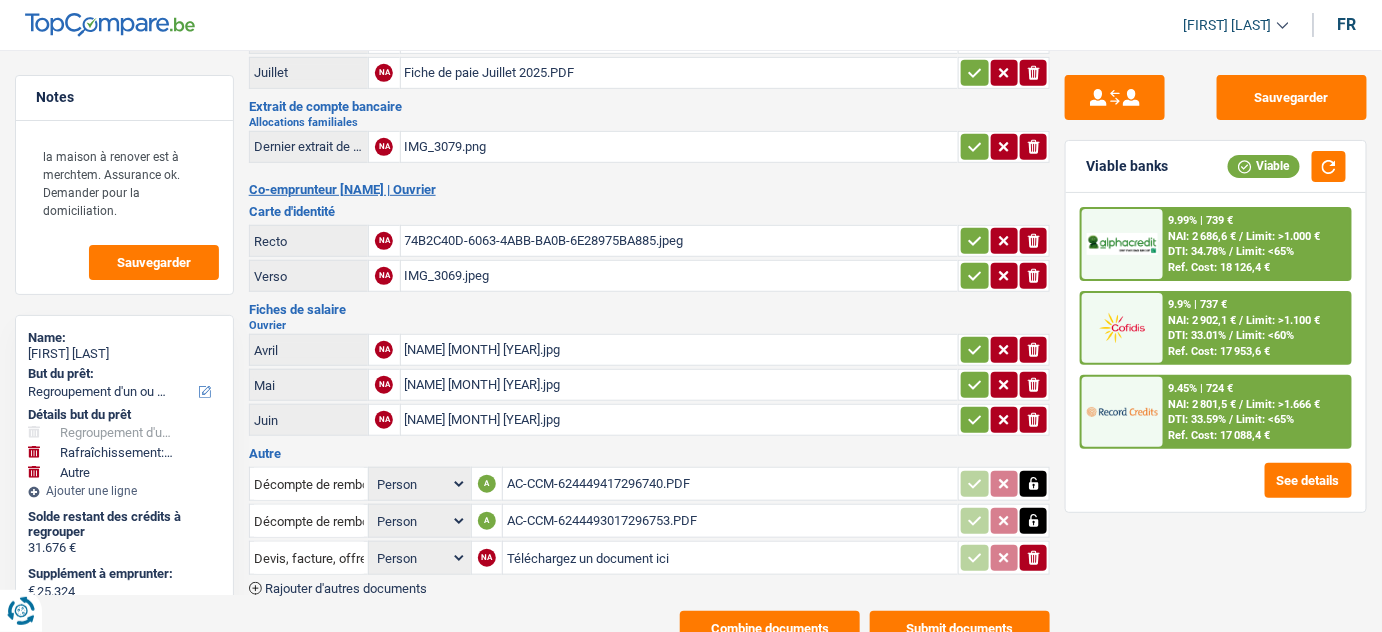 scroll, scrollTop: 261, scrollLeft: 0, axis: vertical 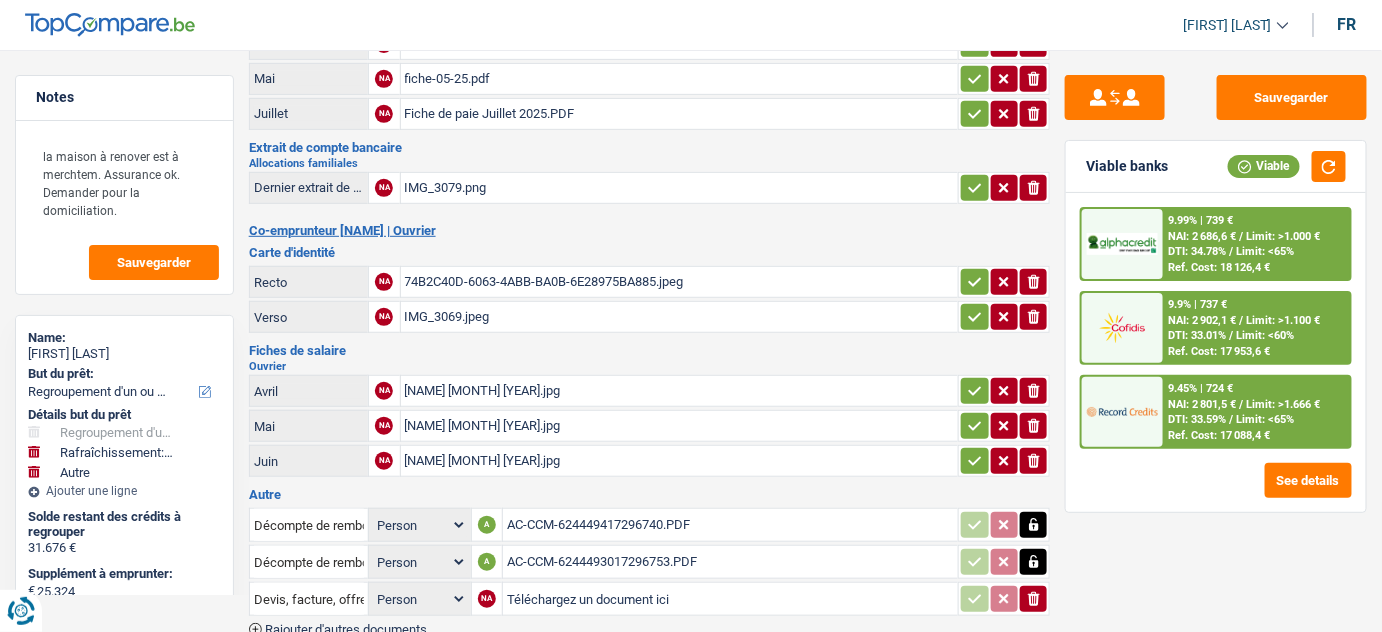 click on "Fiche de paie Juillet 2025.PDF" at bounding box center (680, 114) 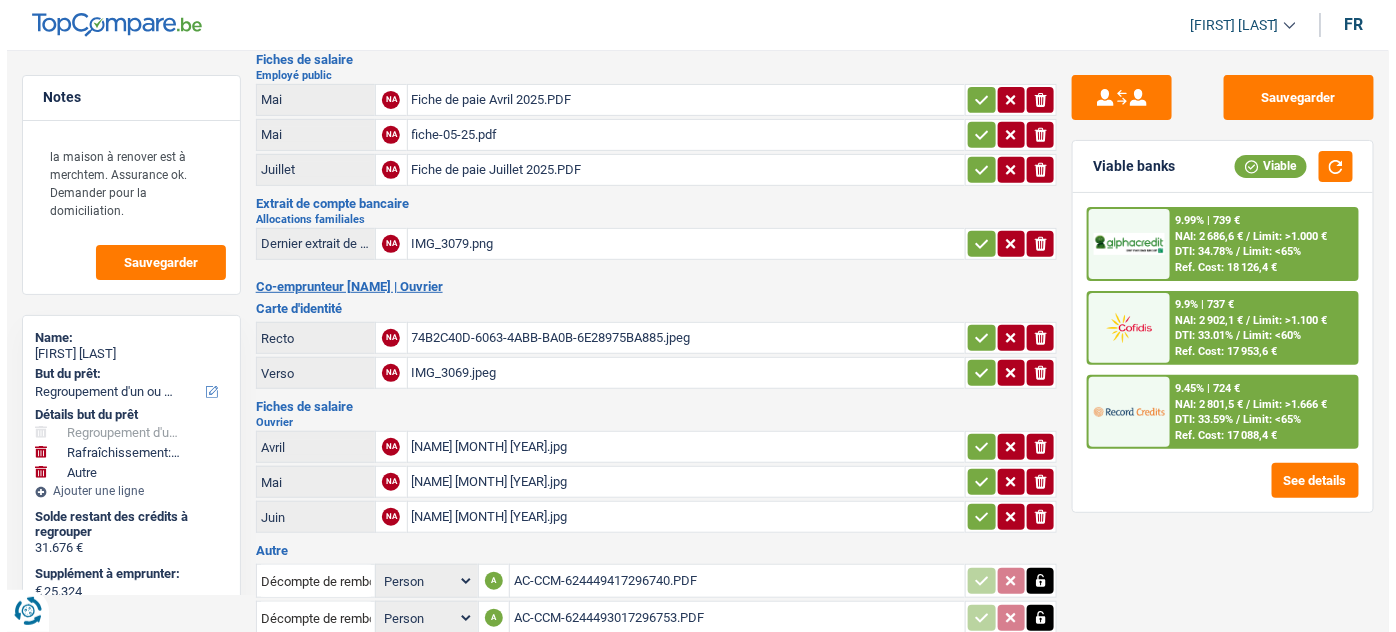 scroll, scrollTop: 352, scrollLeft: 0, axis: vertical 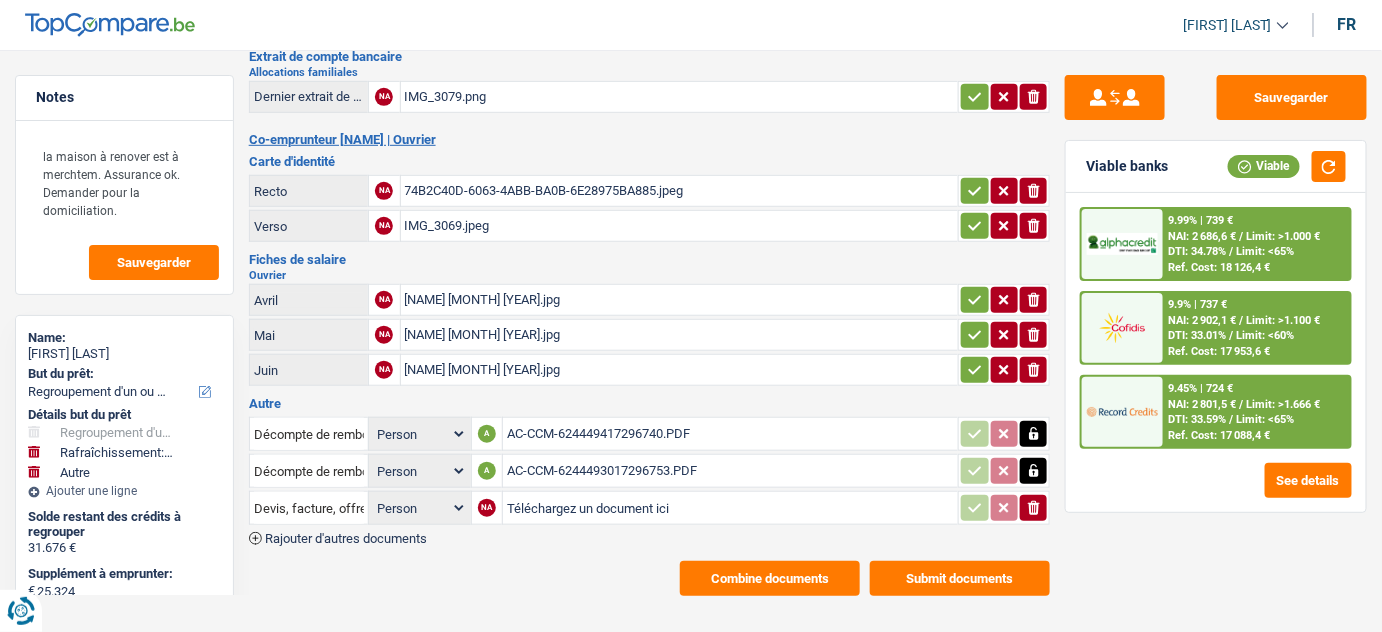 click on "Combine documents" at bounding box center [770, 578] 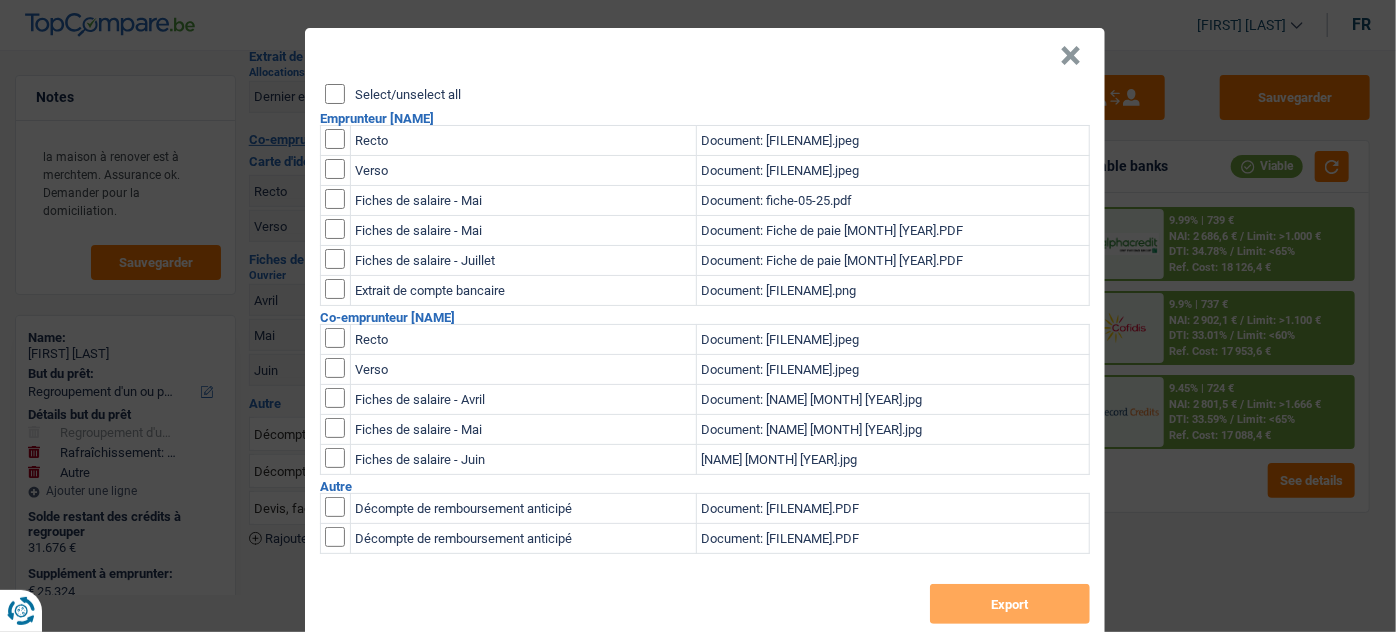 click on "Select/unselect all" at bounding box center [335, 94] 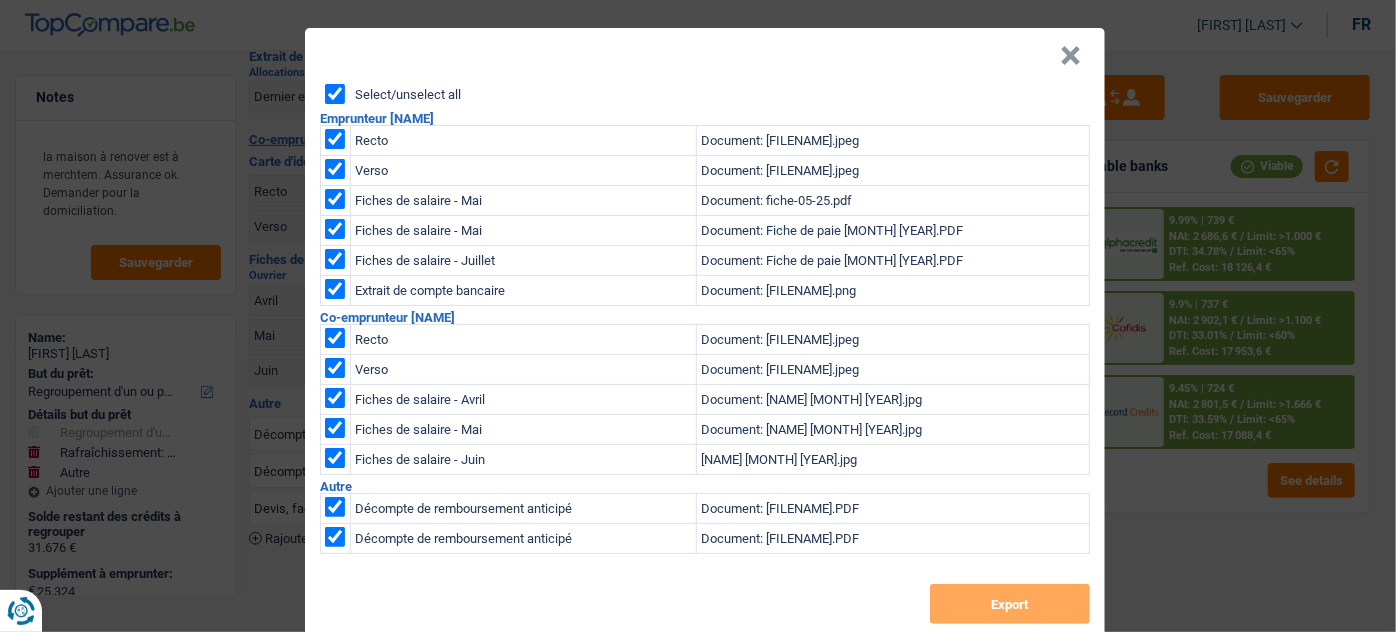 checkbox on "true" 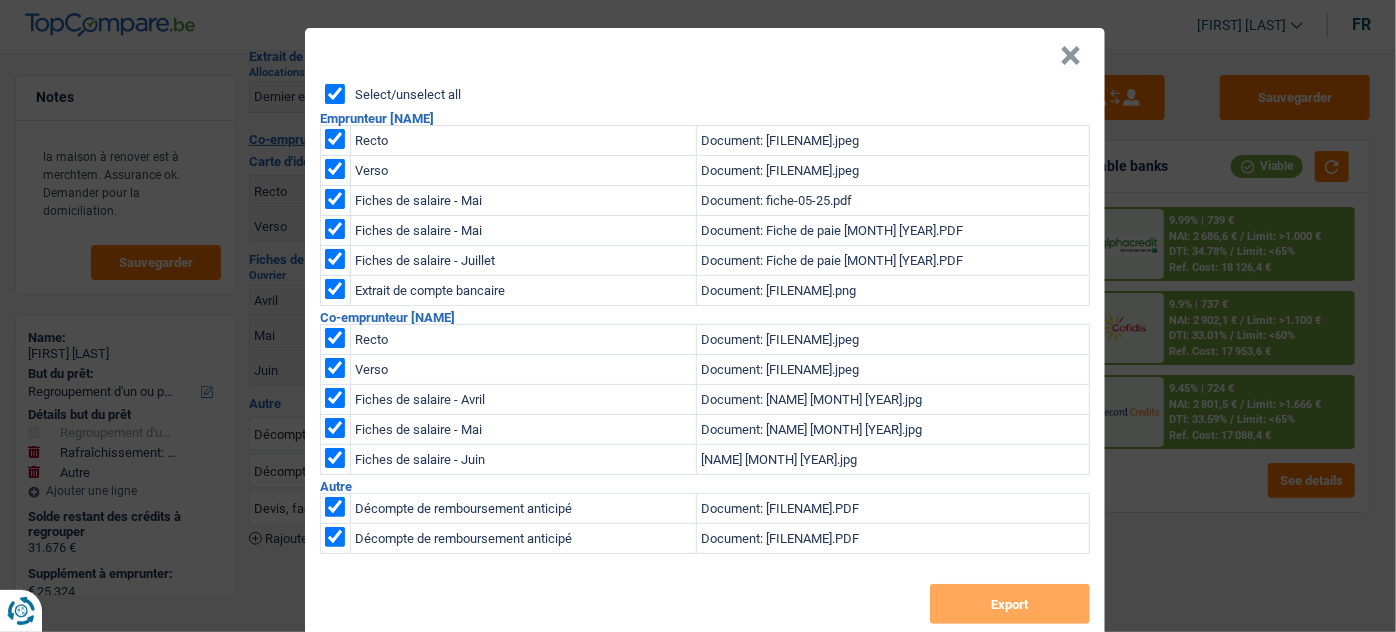 checkbox on "true" 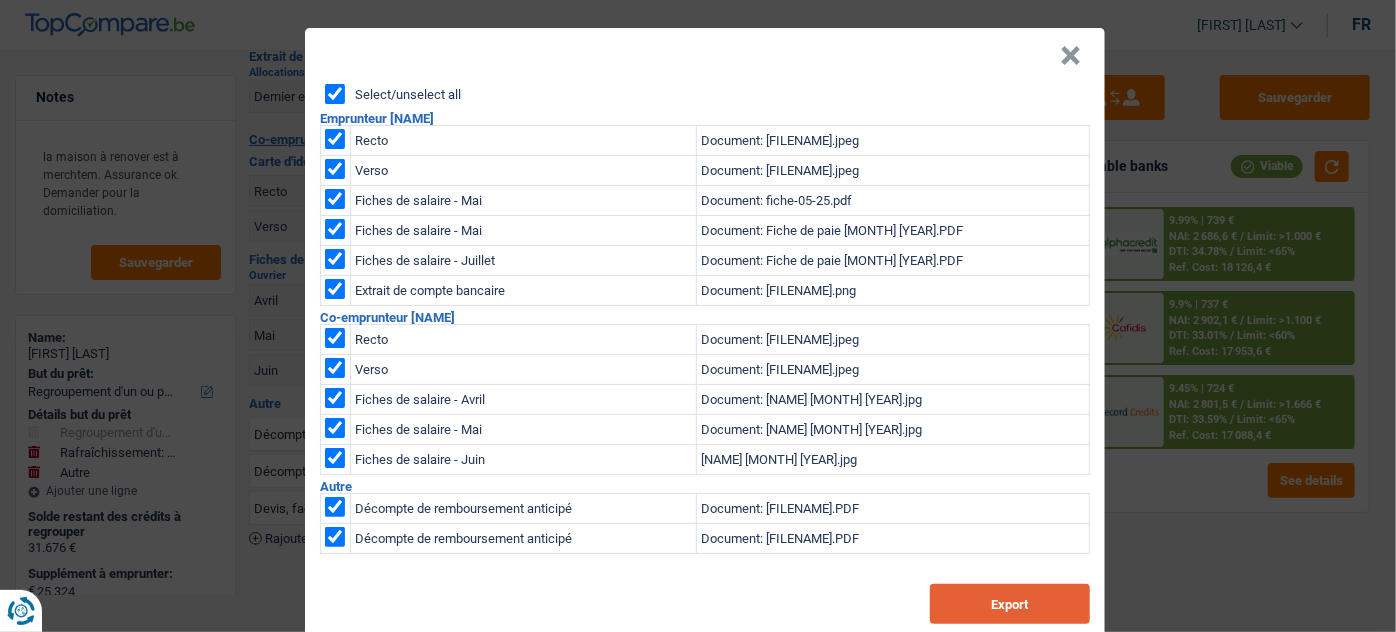 click on "Export" at bounding box center [1010, 604] 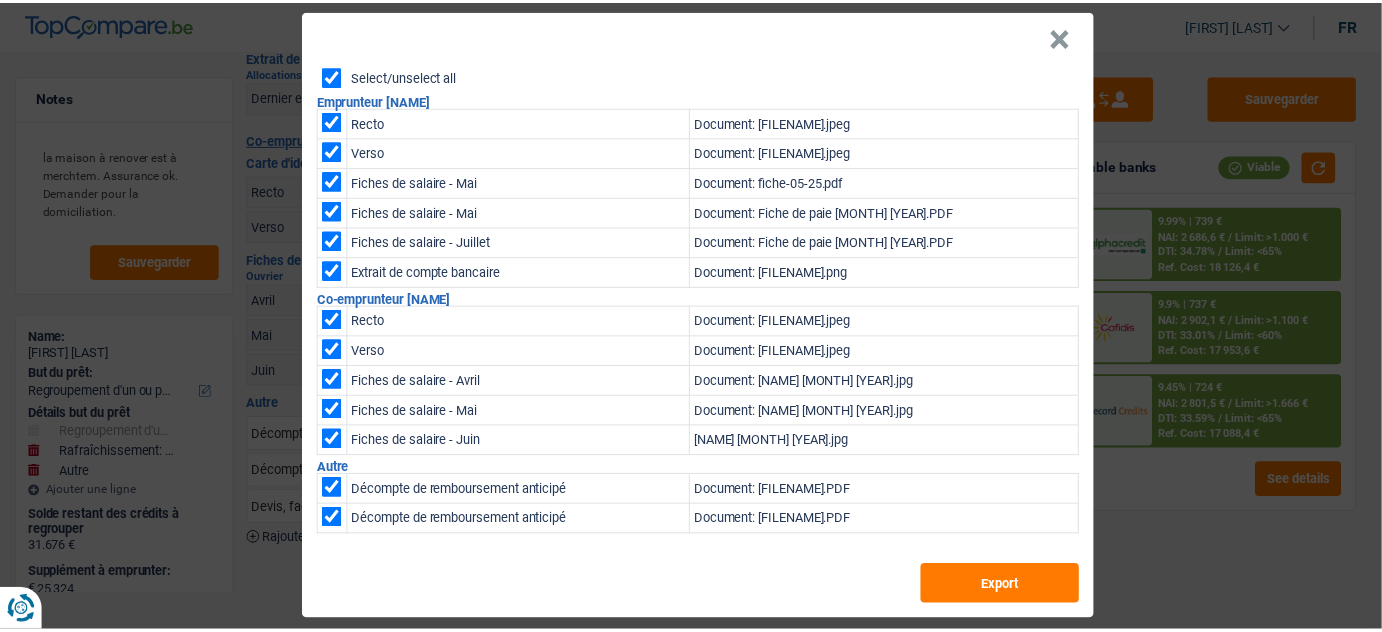 scroll, scrollTop: 34, scrollLeft: 0, axis: vertical 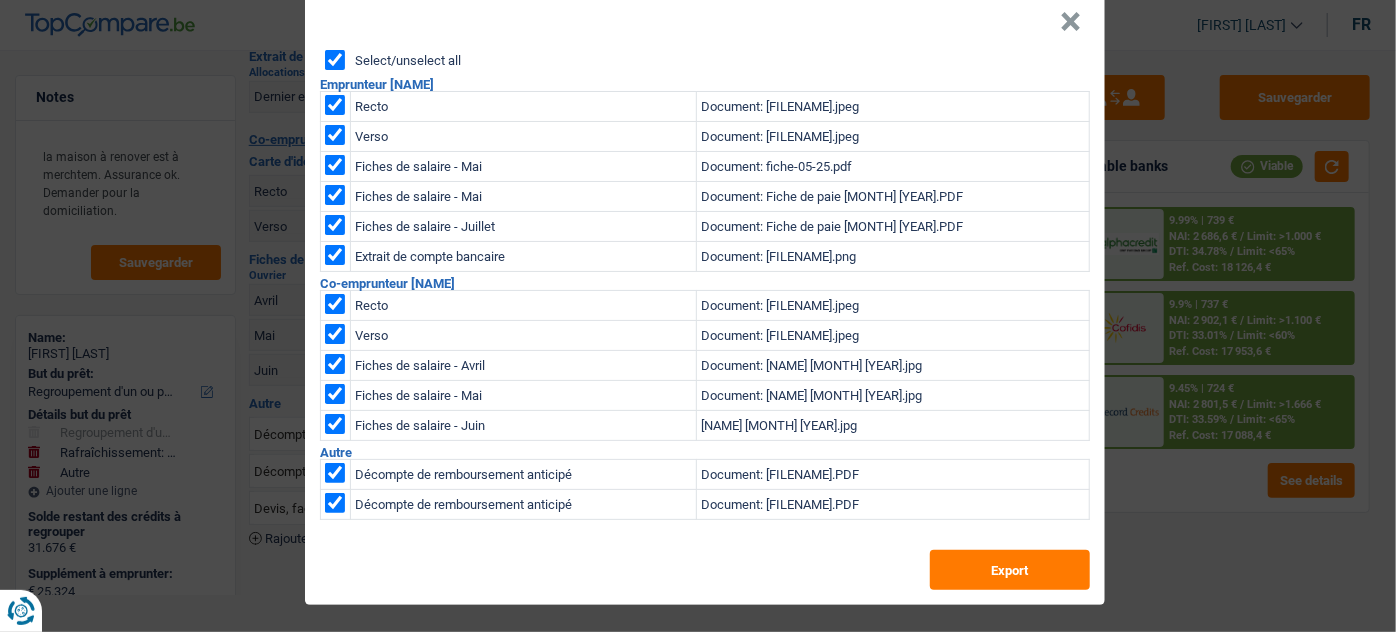 click on "×" at bounding box center (1070, 22) 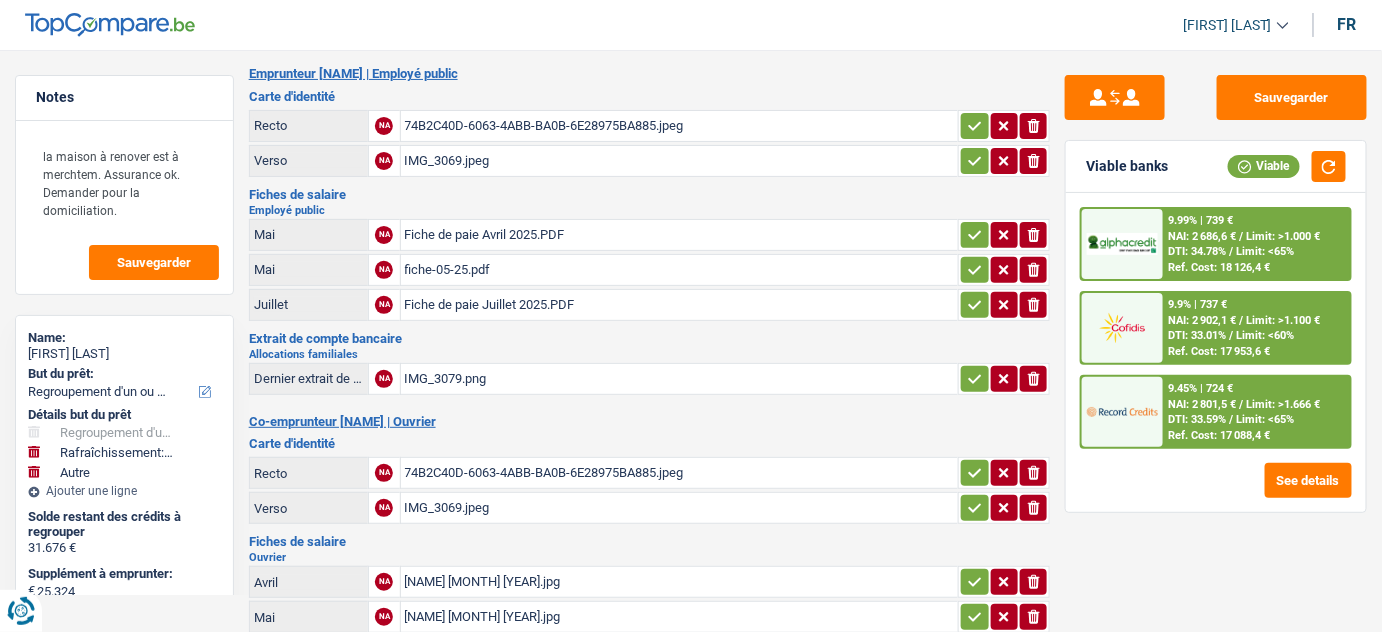 scroll, scrollTop: 0, scrollLeft: 0, axis: both 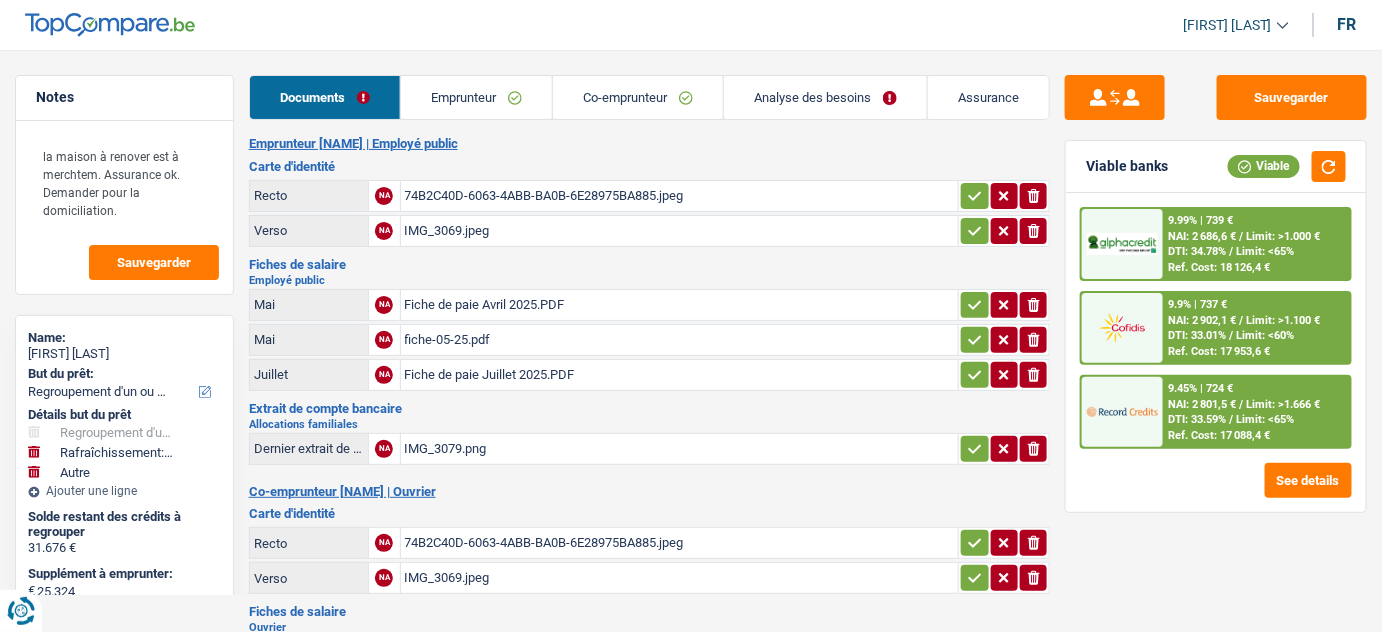 click on "IMG_3069.jpeg" at bounding box center (680, 231) 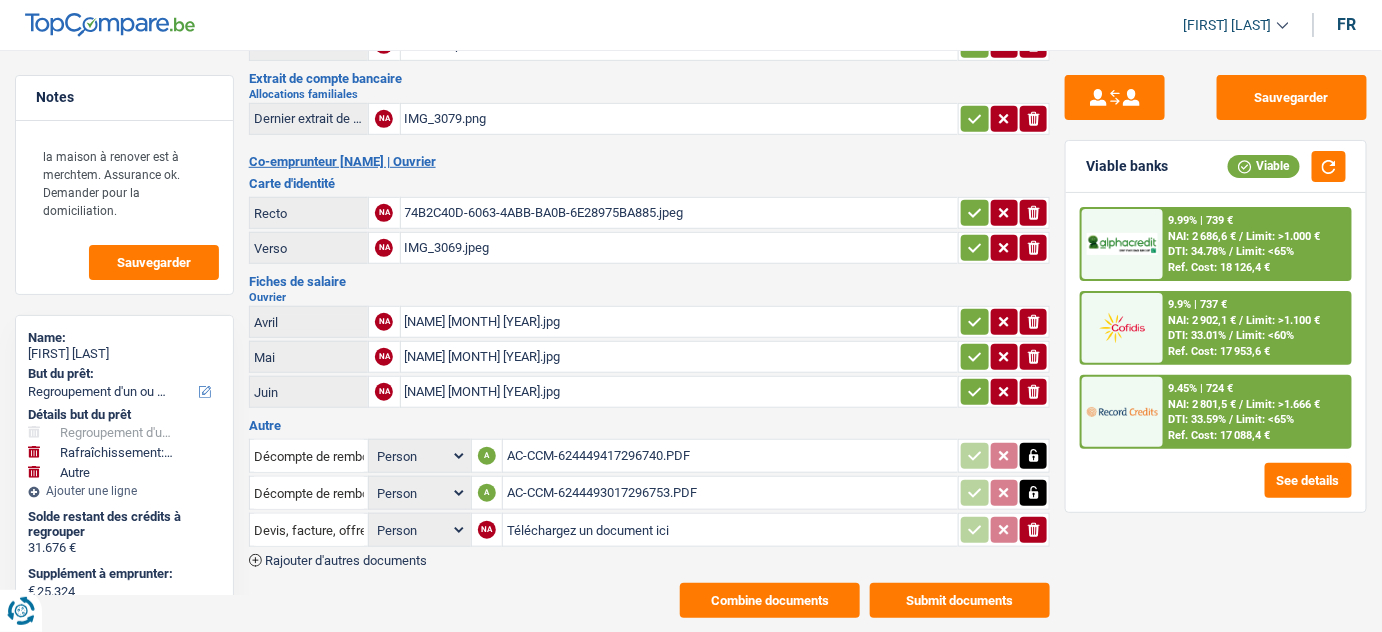scroll, scrollTop: 352, scrollLeft: 0, axis: vertical 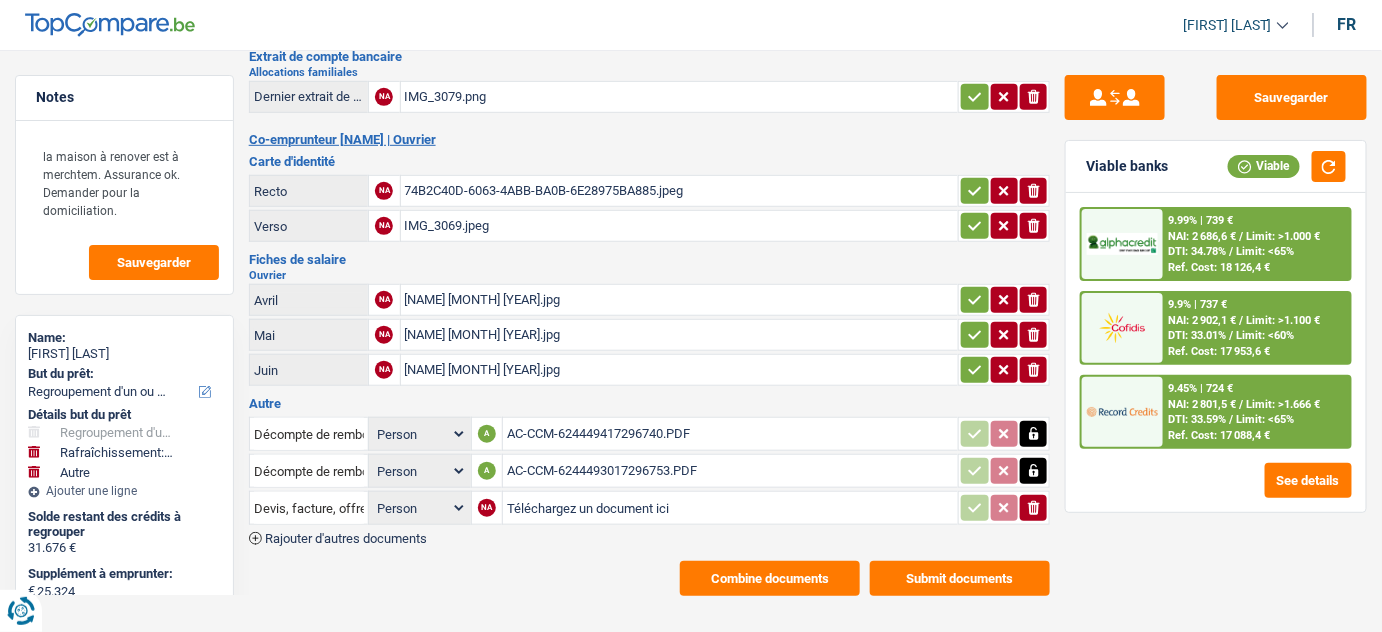 click on "74B2C40D-6063-4ABB-BA0B-6E28975BA885.jpeg" at bounding box center (680, 191) 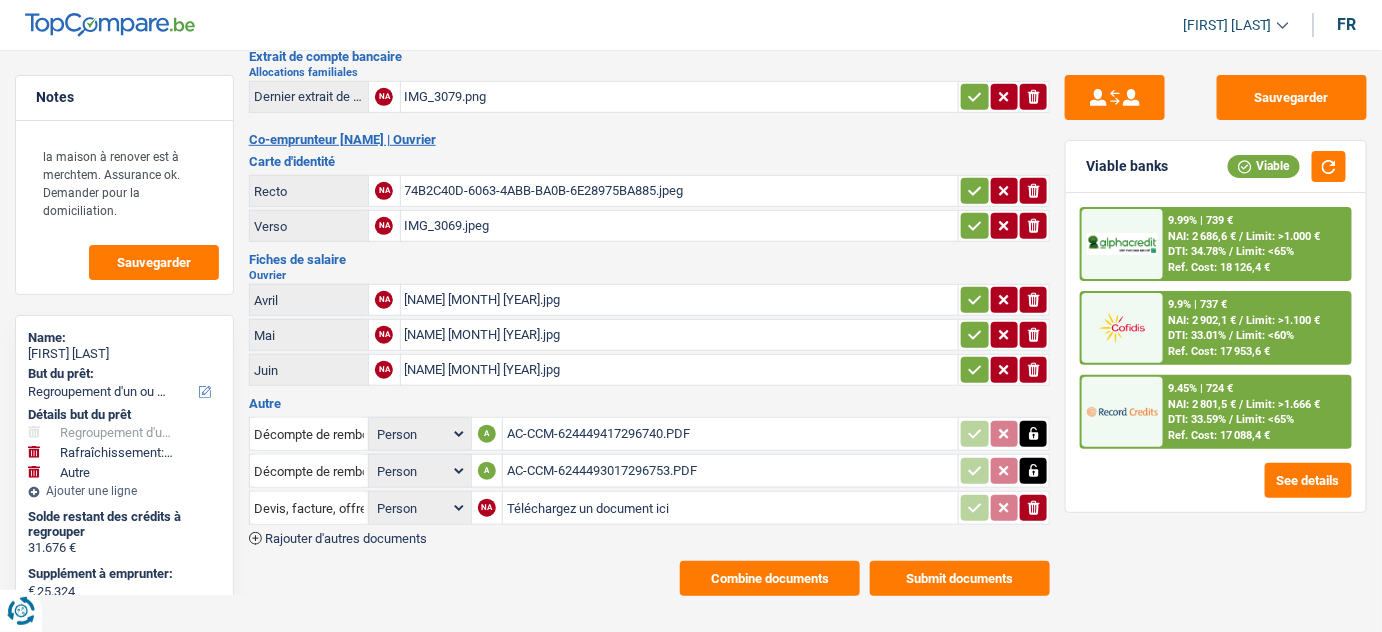 scroll, scrollTop: 0, scrollLeft: 0, axis: both 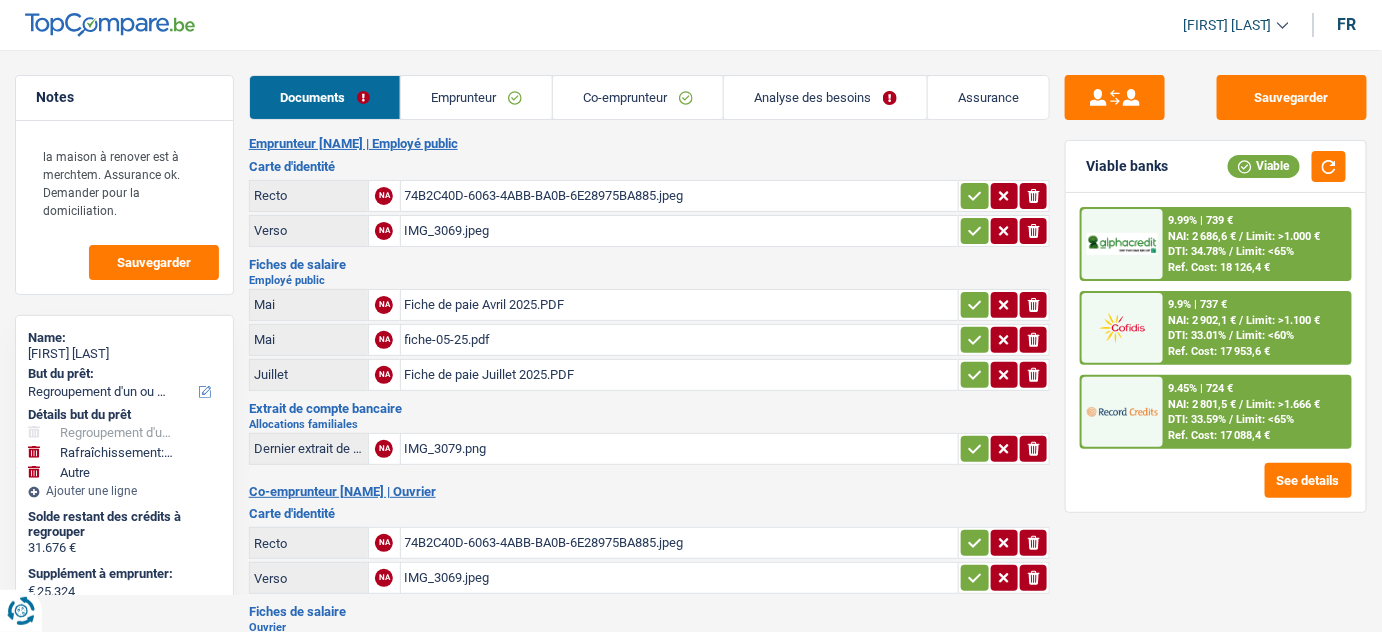 click on "IMG_3069.jpeg" at bounding box center [680, 231] 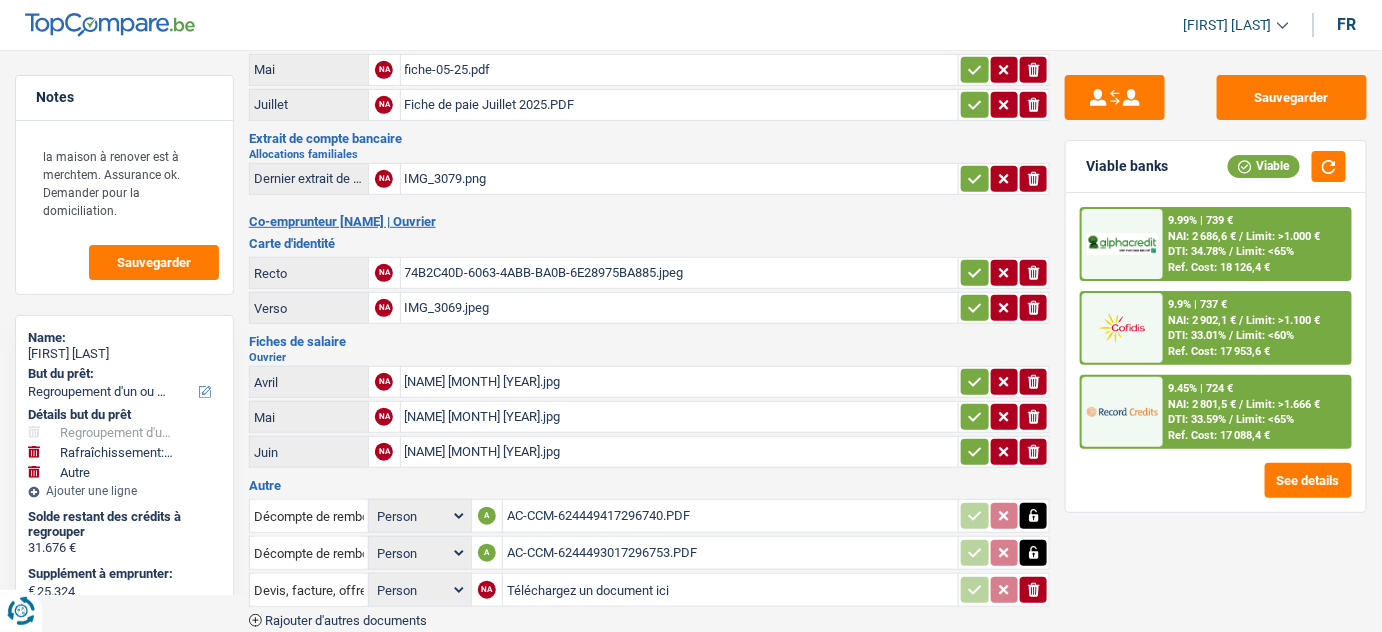 scroll, scrollTop: 272, scrollLeft: 0, axis: vertical 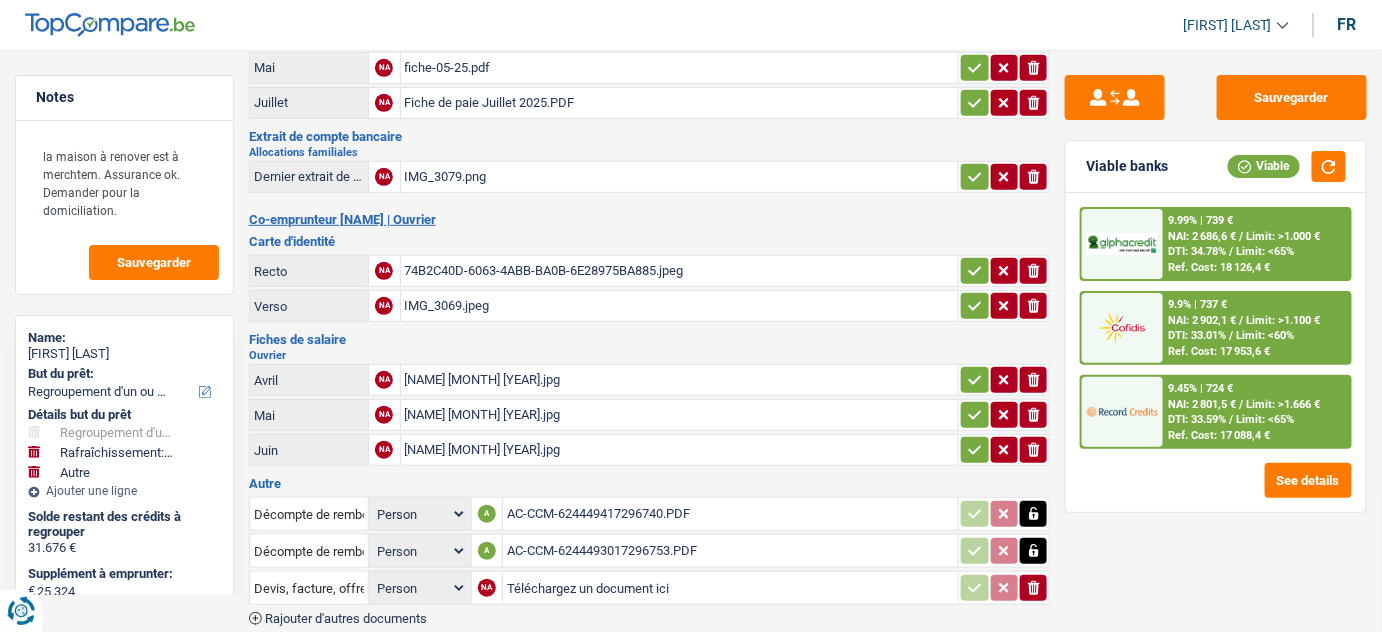 click on "IMG_3069.jpeg" at bounding box center [680, 306] 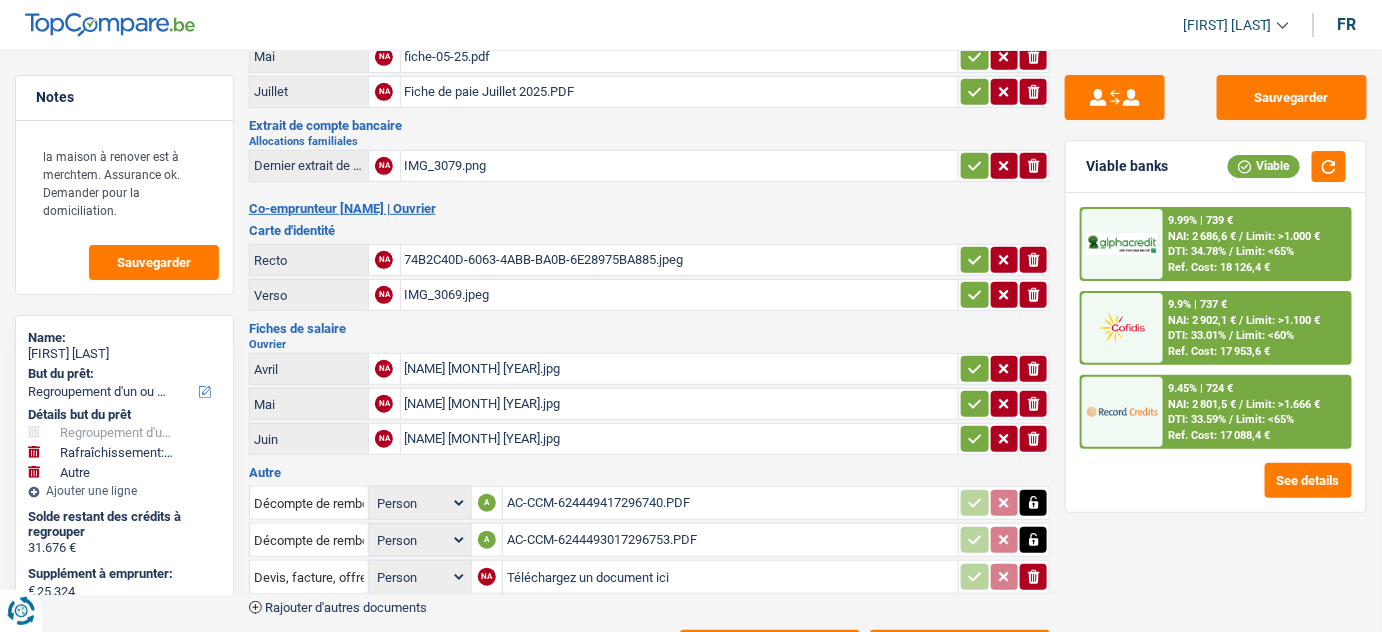 scroll, scrollTop: 352, scrollLeft: 0, axis: vertical 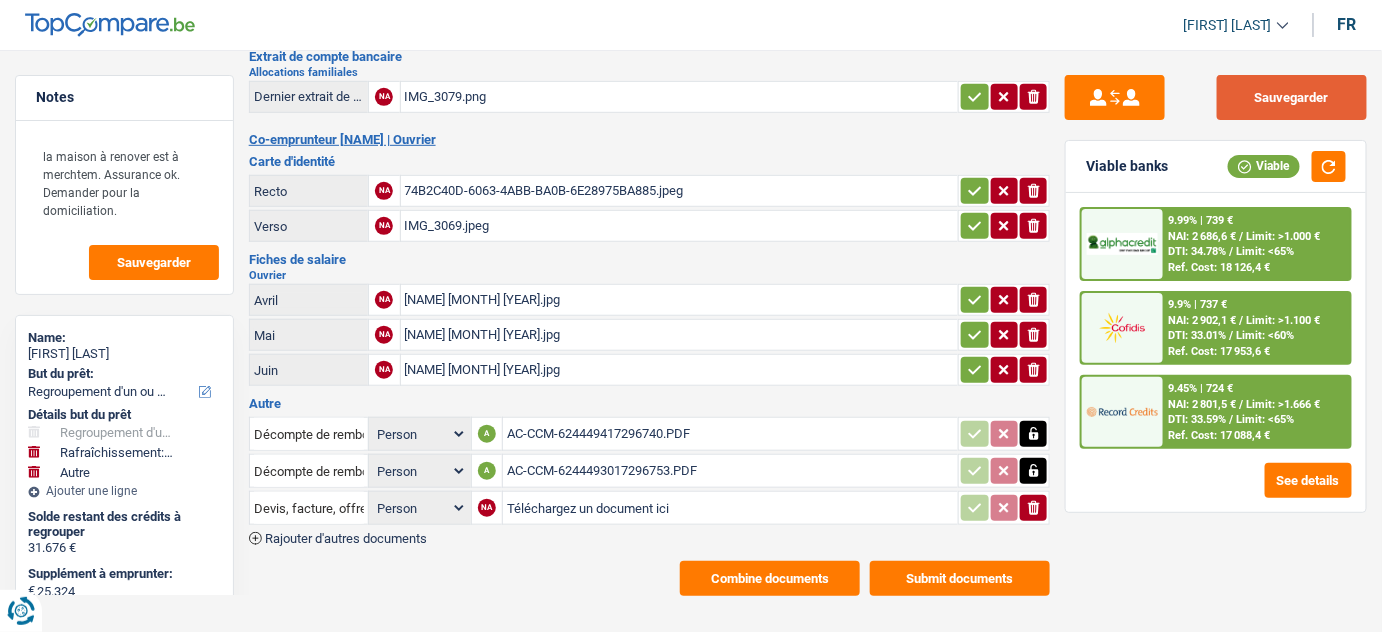 click on "Sauvegarder" at bounding box center [1292, 97] 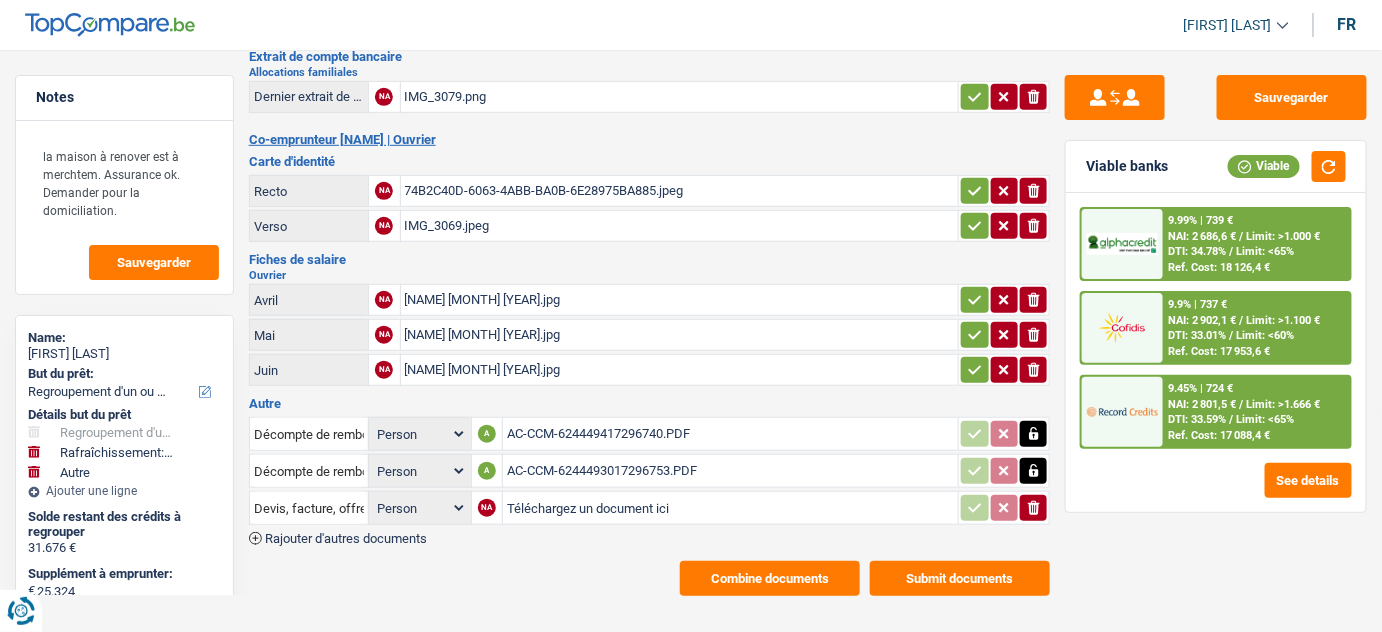 click on "AC-CCM-624449417296740.PDF" at bounding box center (730, 434) 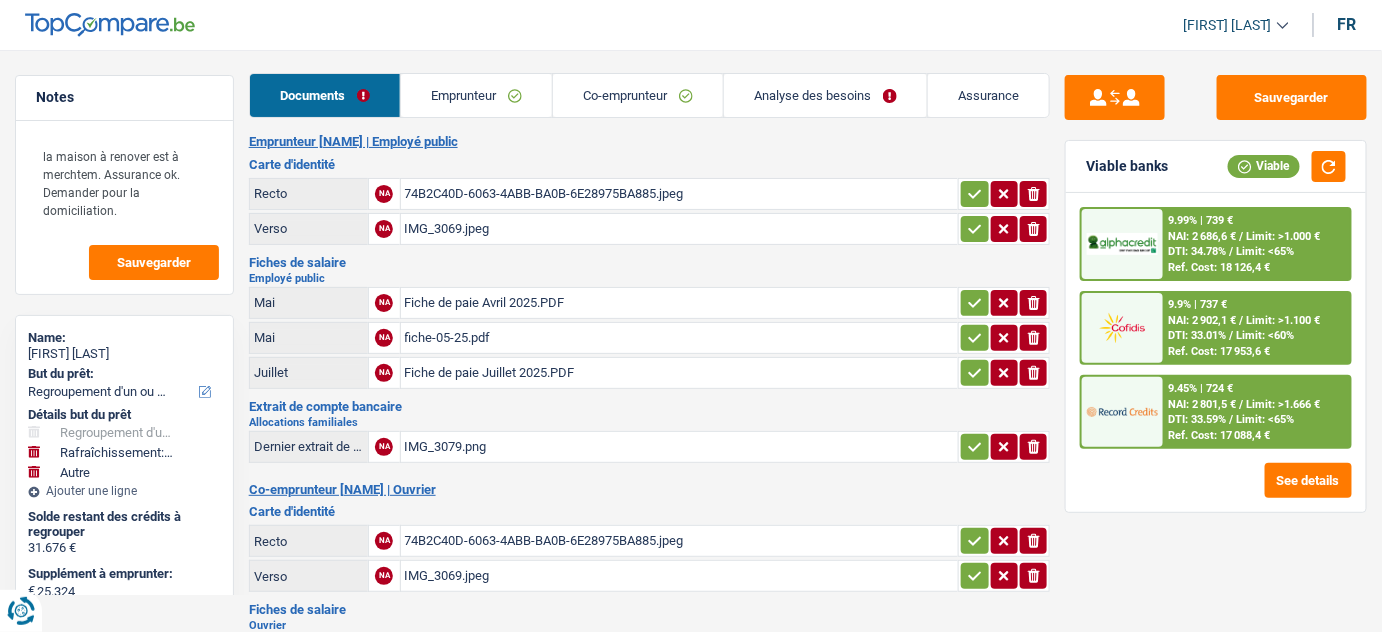 scroll, scrollTop: 0, scrollLeft: 0, axis: both 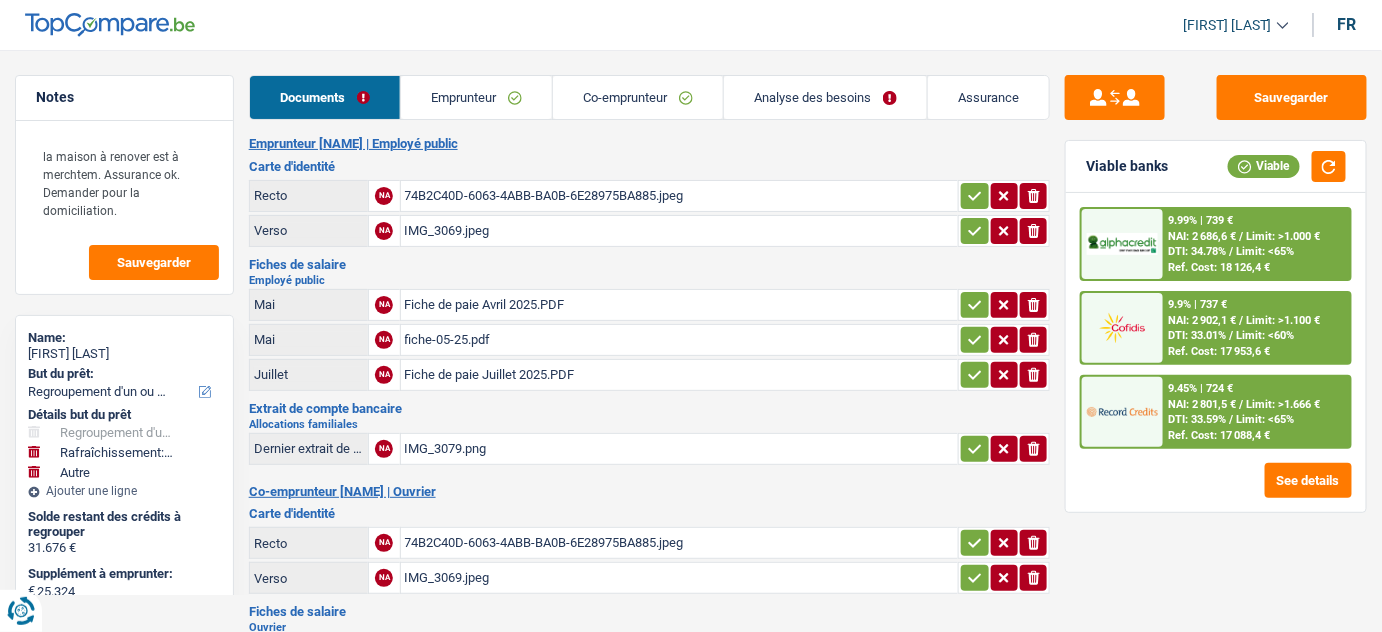 click on "Notes
la maison à renover est à merchtem. Assurance ok. Demander pour la domiciliation.
Sauvegarder
Name:   Albulena Tac   But du prêt: Confort maison: meubles, textile, peinture, électroménager, outillage non-professionnel Hifi, multimédia, gsm, ordinateur Aménagement: frais d'installation, déménagement Evénement familial: naissance, mariage, divorce, communion, décès Frais médicaux Frais d'études Frais permis de conduire Regroupement d'un ou plusieurs crédits Loisirs: voyage, sport, musique Rafraîchissement: petits travaux maison et jardin Frais judiciaires Réparation voiture Prêt rénovation Prêt énergie Prêt voiture Taxes, impôts non professionnels Rénovation bien à l'étranger Dettes familiales Assurance Autre
Sélectionner une option
Détails but du prêt
Confort maison: meubles, textile, peinture, électroménager, outillage non-professionnel Autre" at bounding box center [691, 511] 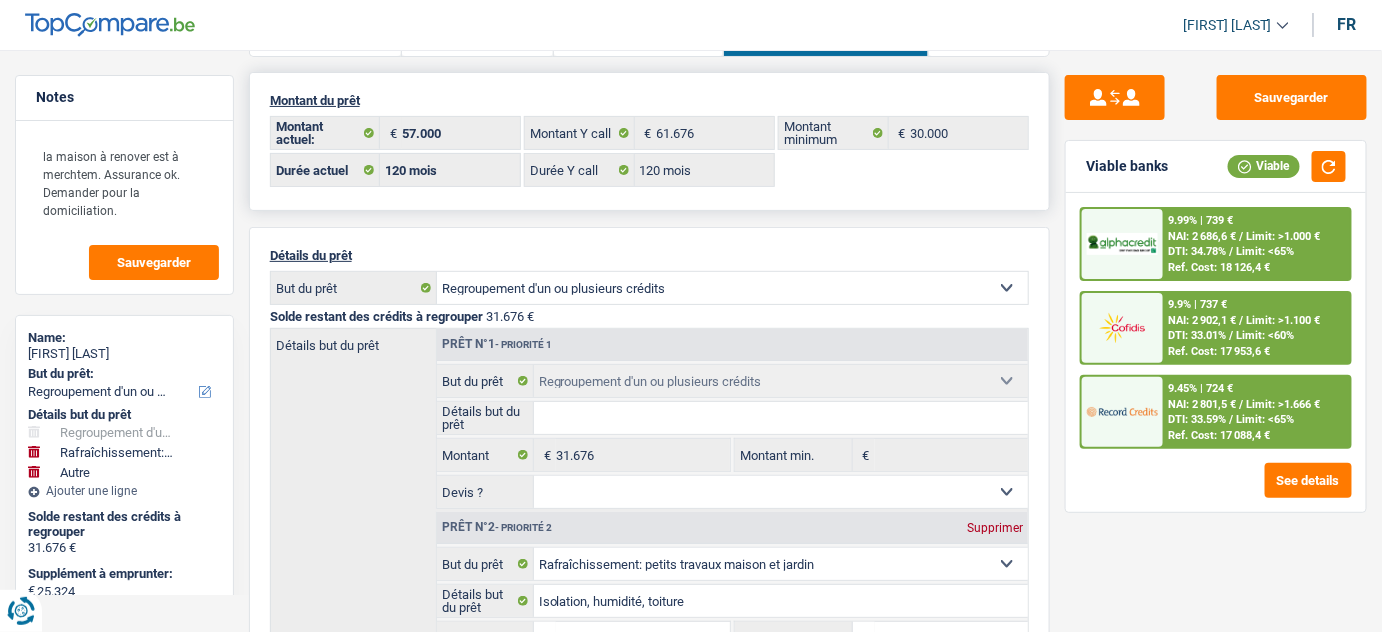 scroll, scrollTop: 0, scrollLeft: 0, axis: both 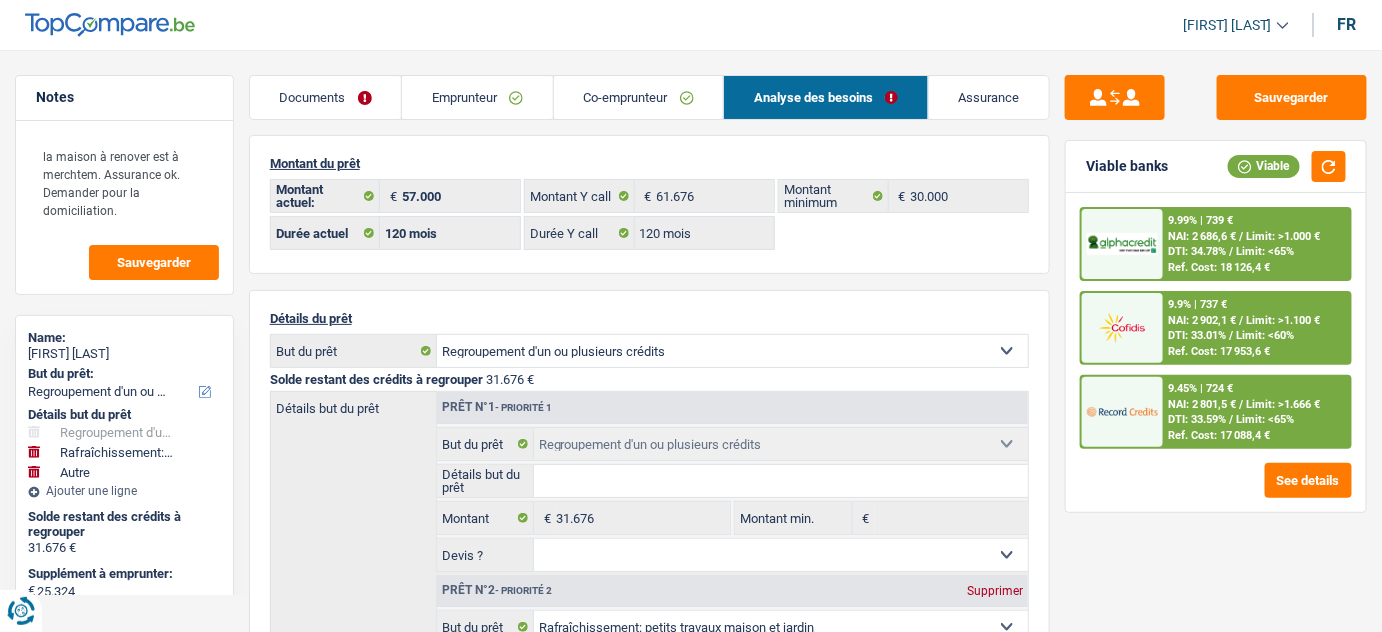 drag, startPoint x: 449, startPoint y: 97, endPoint x: 739, endPoint y: 151, distance: 294.98474 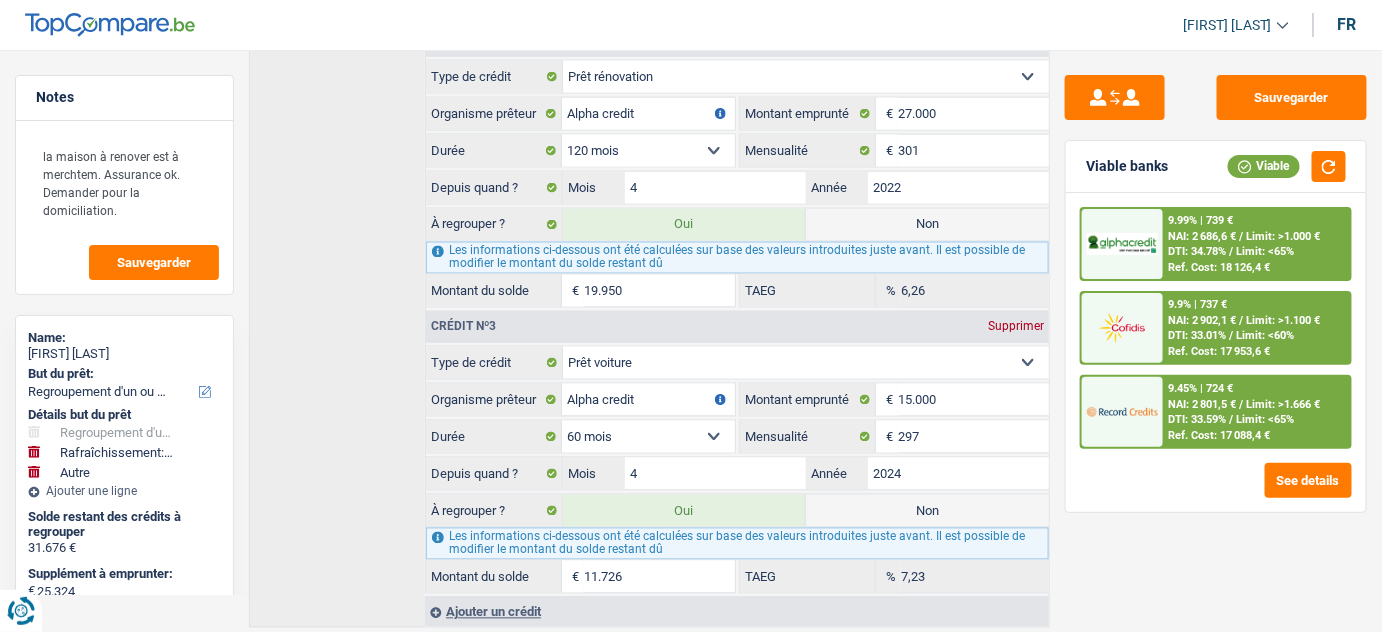 scroll, scrollTop: 1066, scrollLeft: 0, axis: vertical 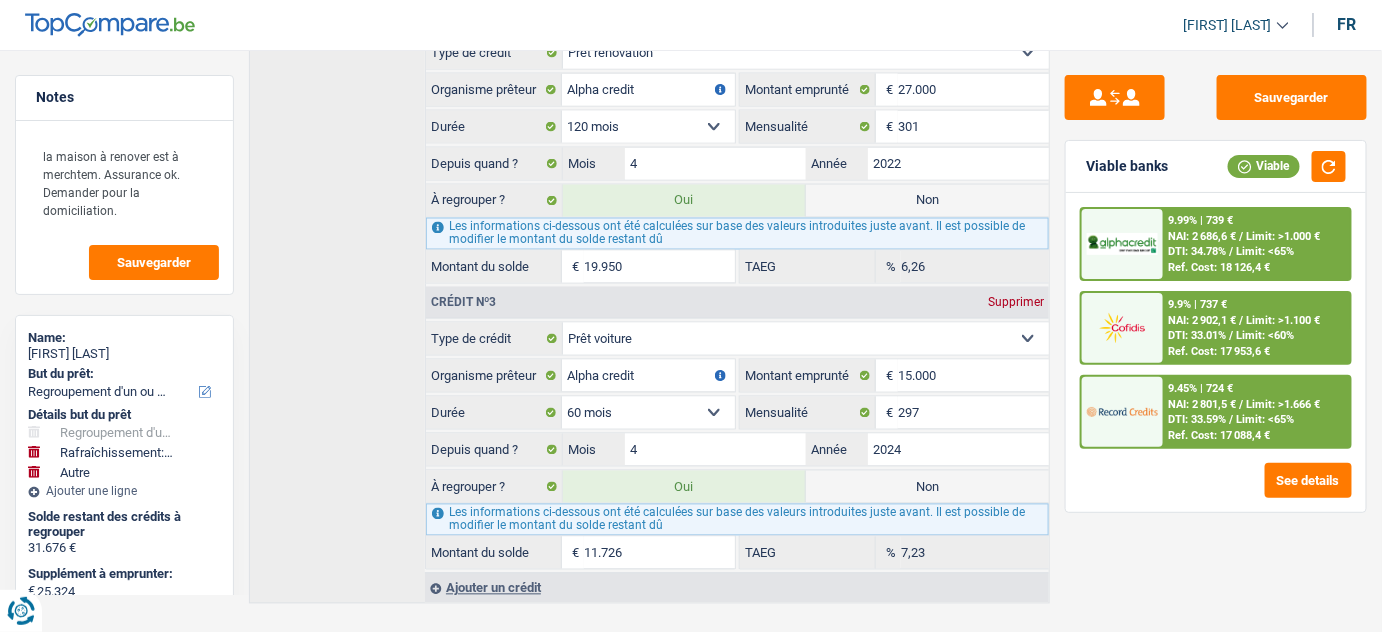 click on "19.950" at bounding box center [659, 267] 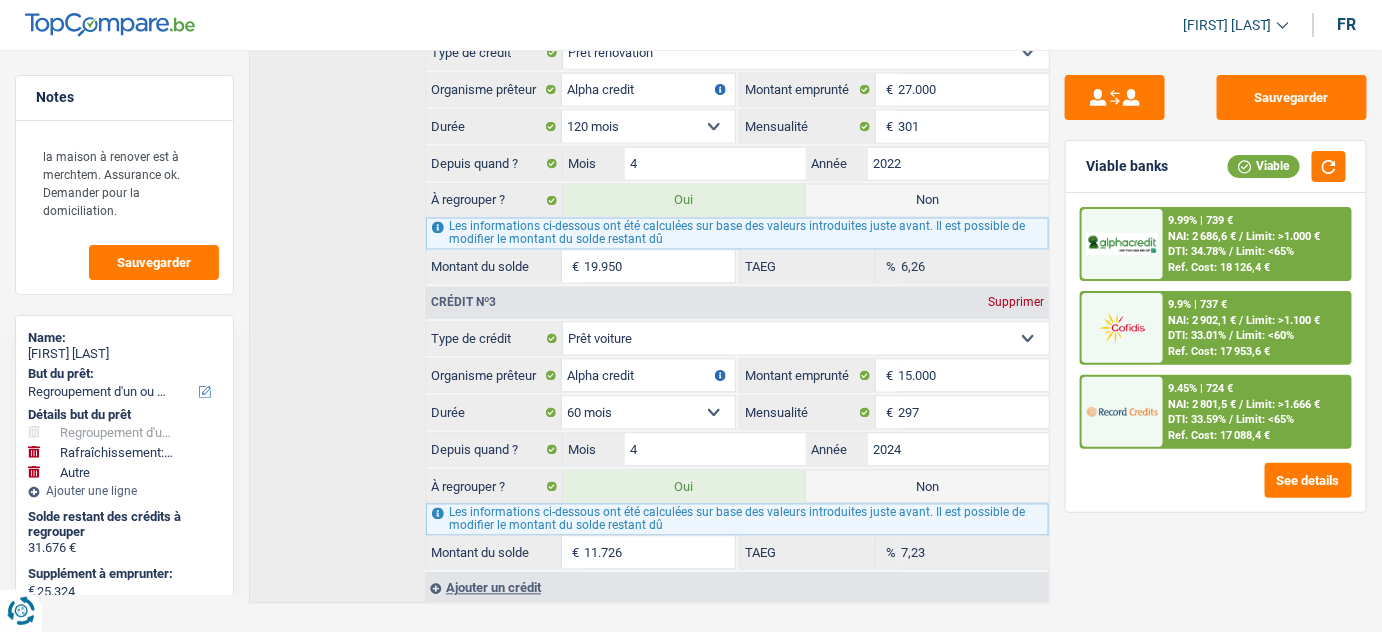 type on "37.052" 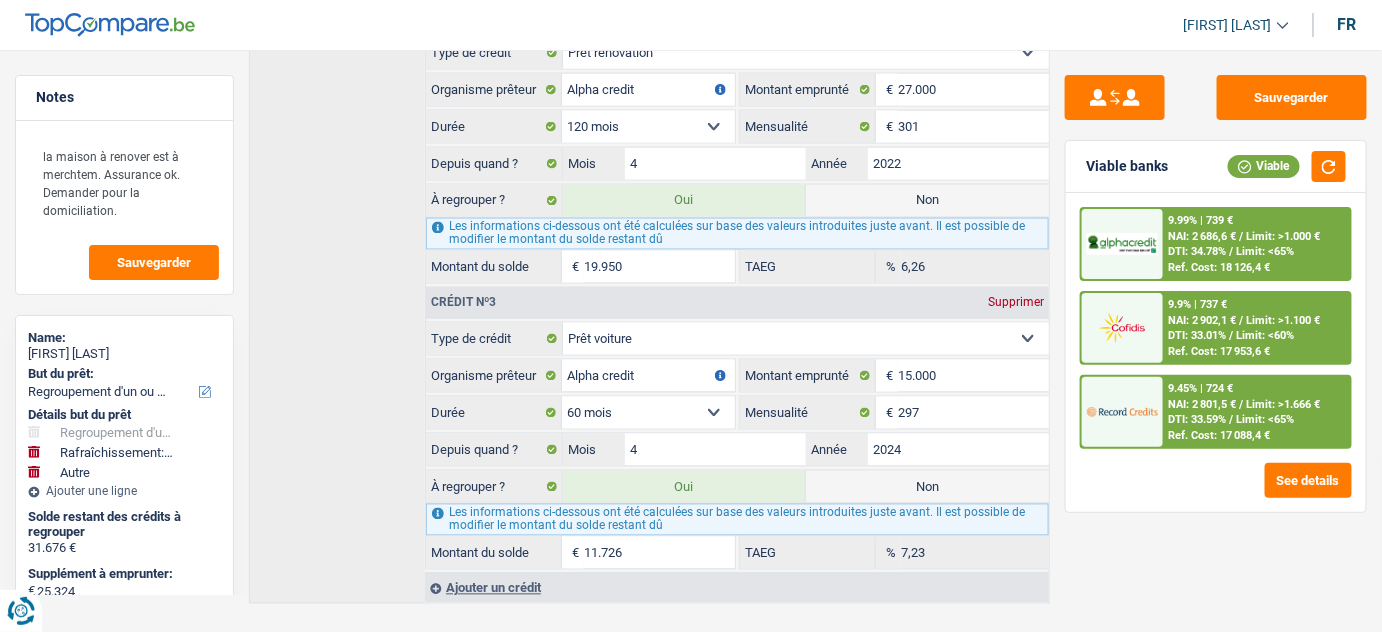 select on "144" 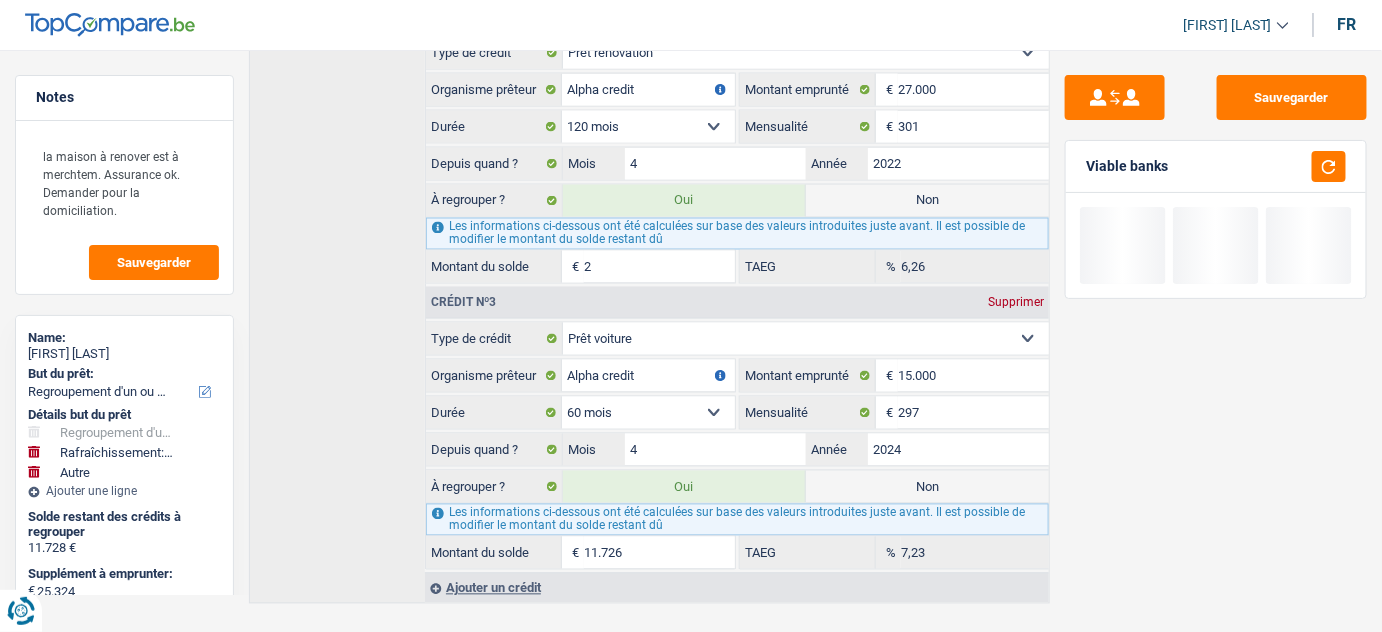 type on "37.072" 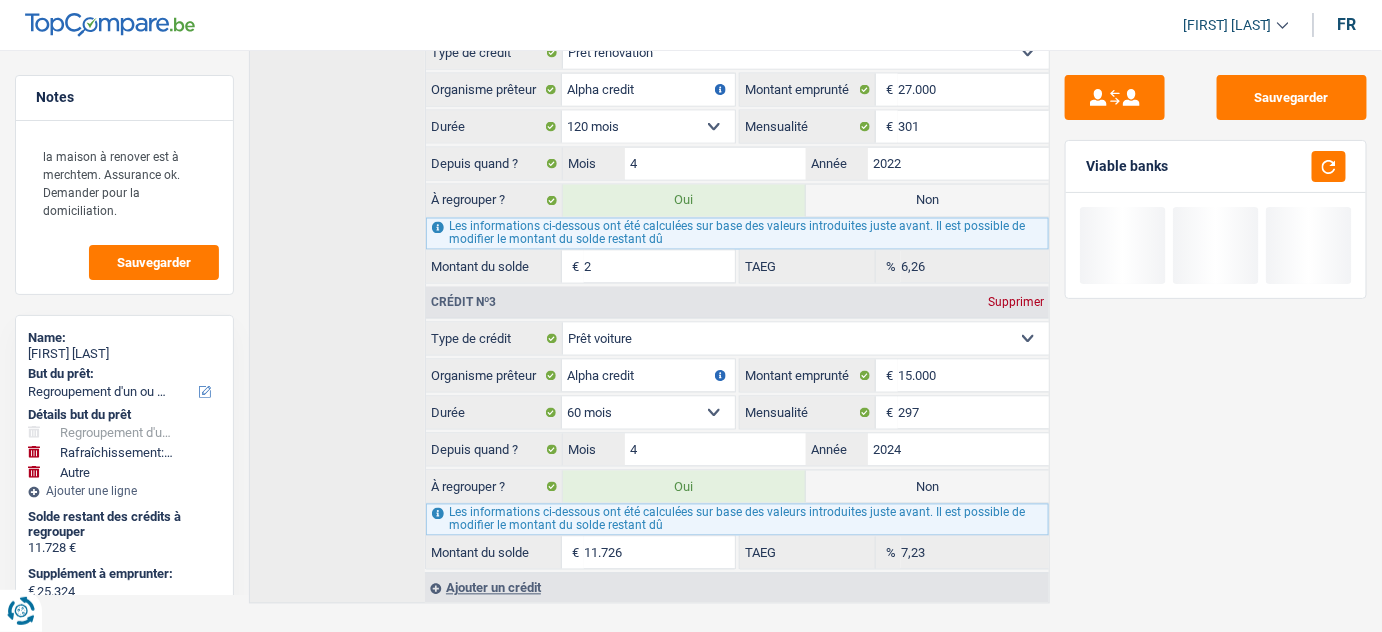 type on "22" 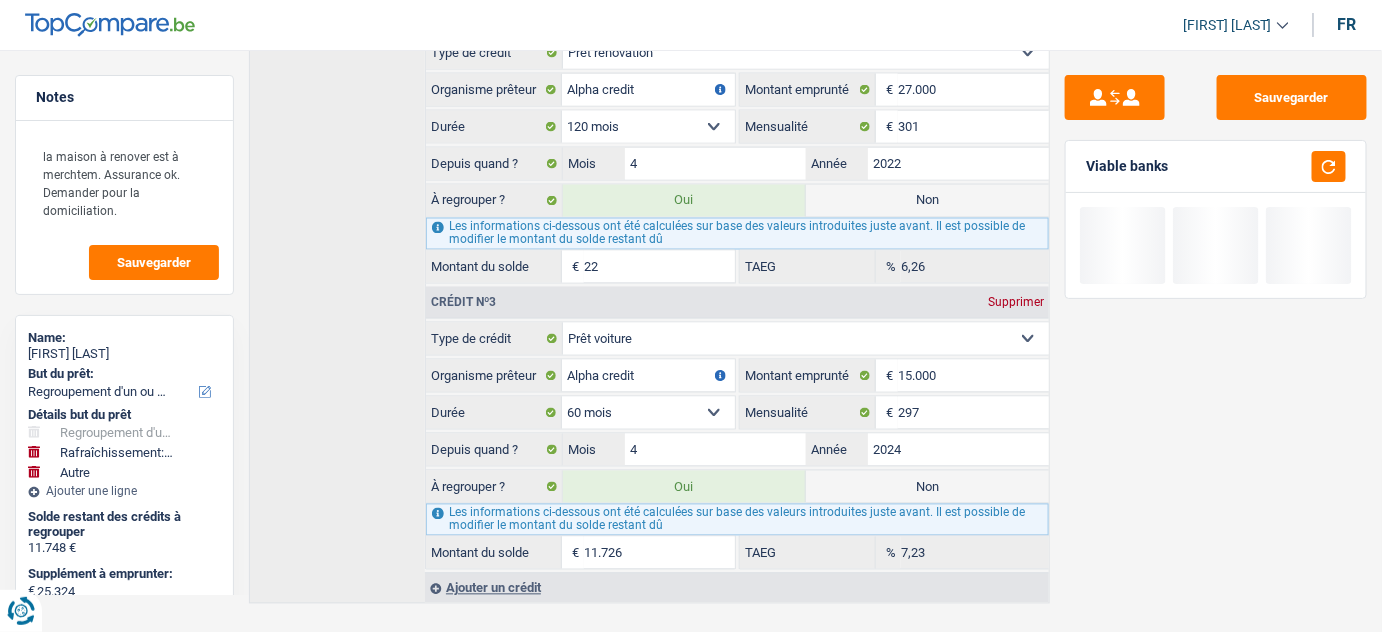 type on "37.275" 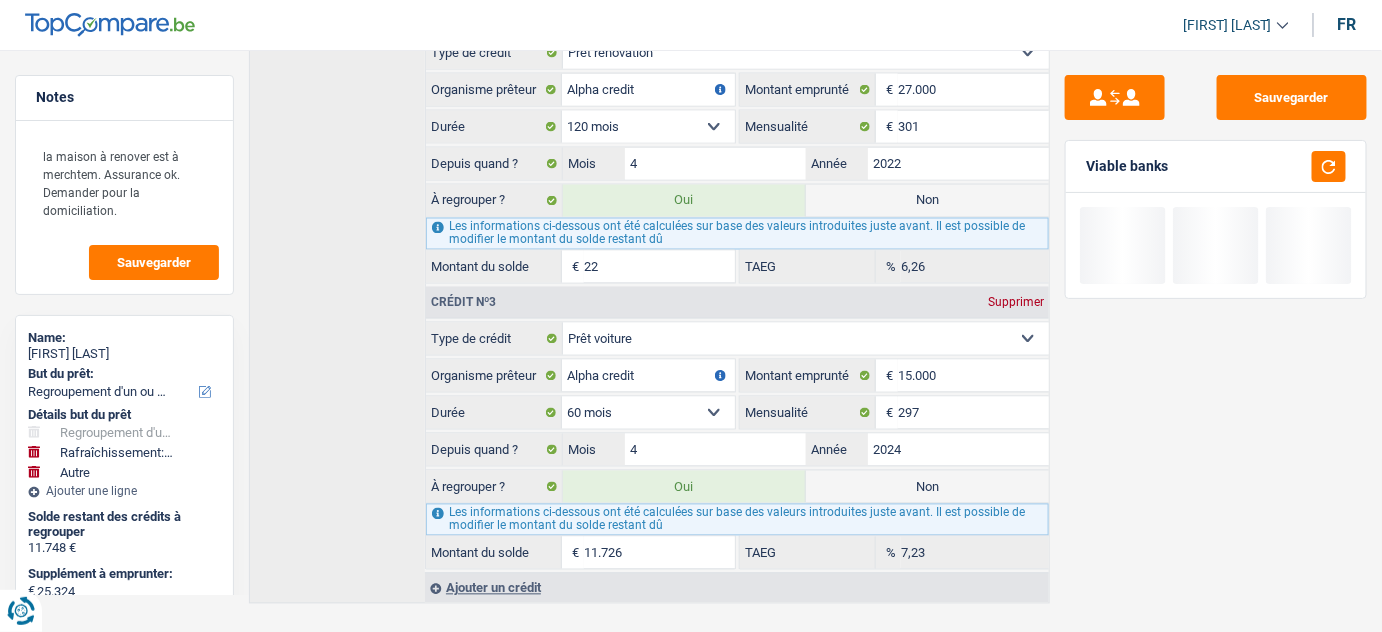 type on "225" 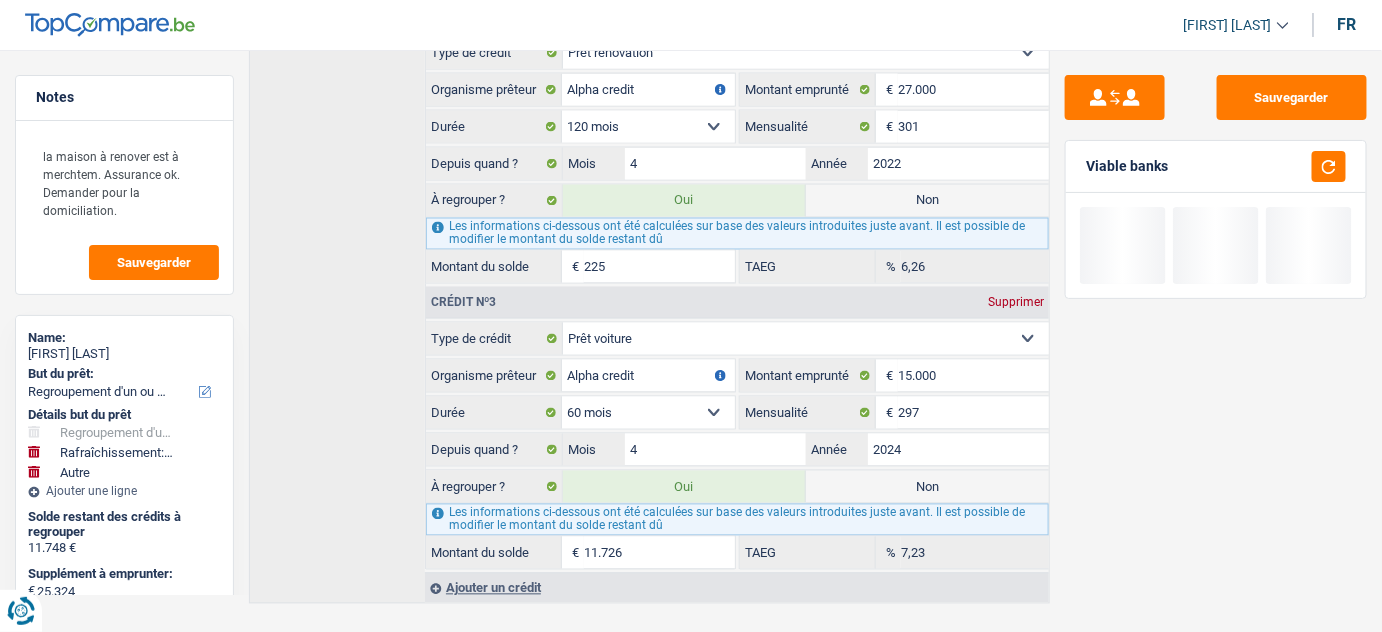 type on "39.300" 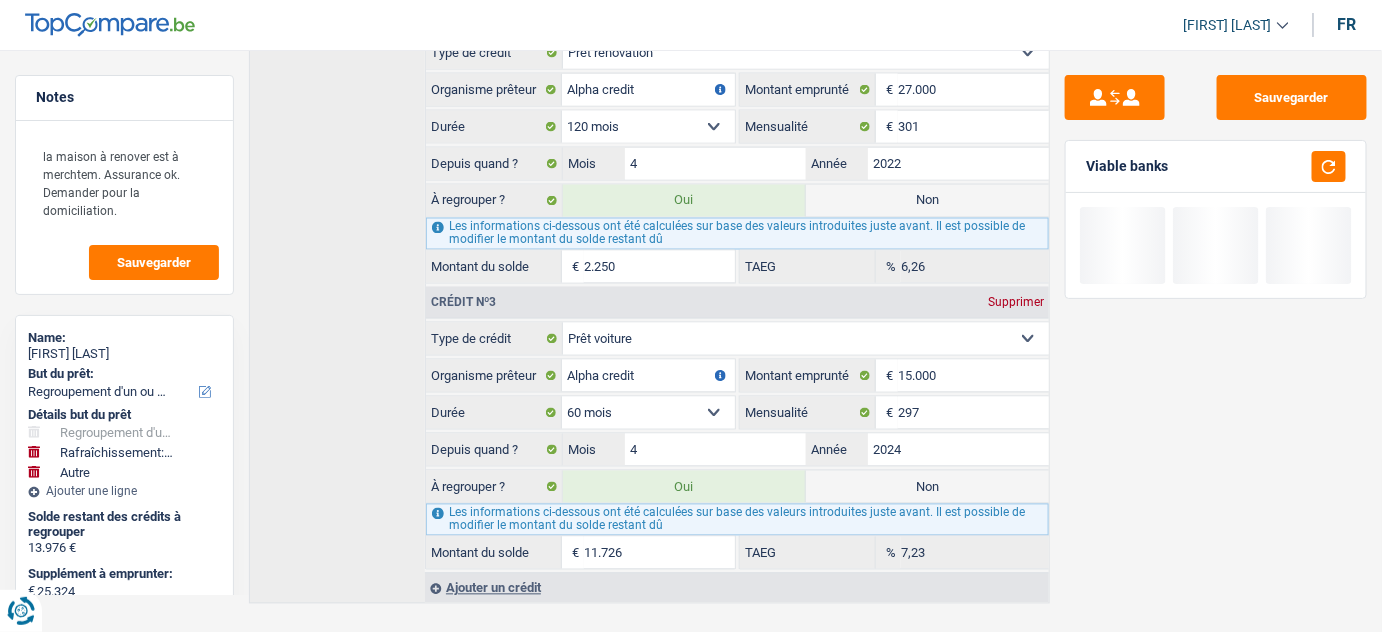 type on "59.550" 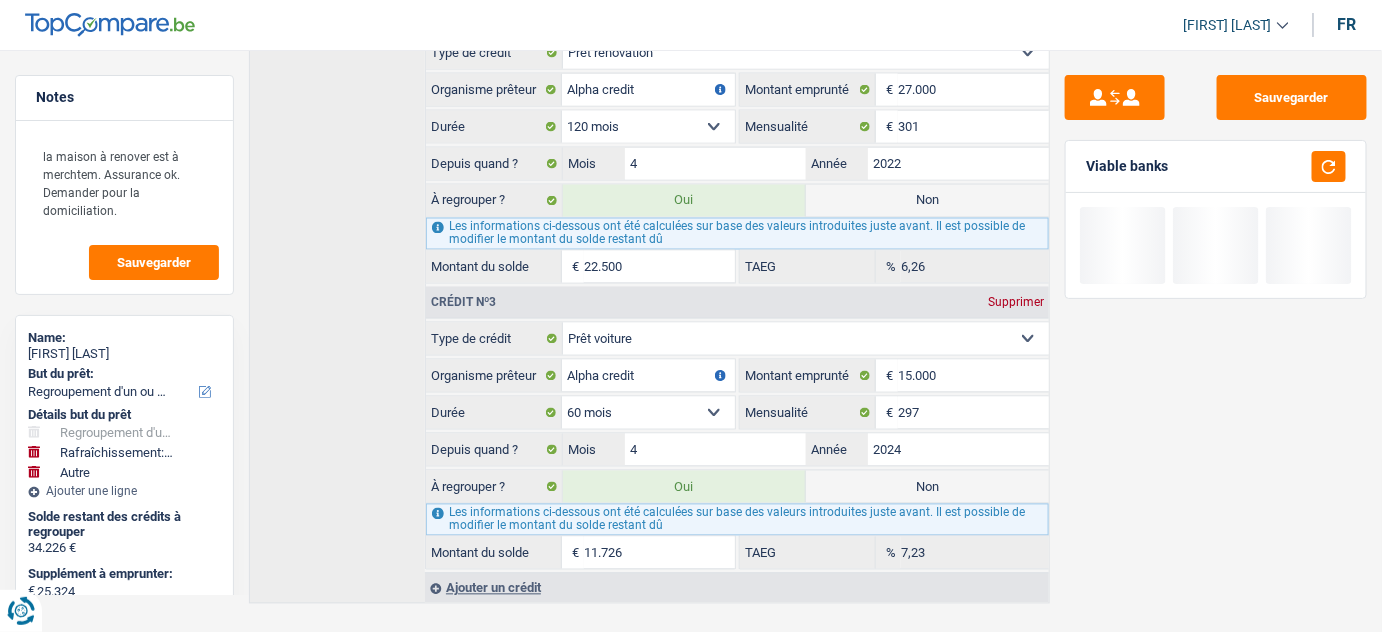 type on "22.500" 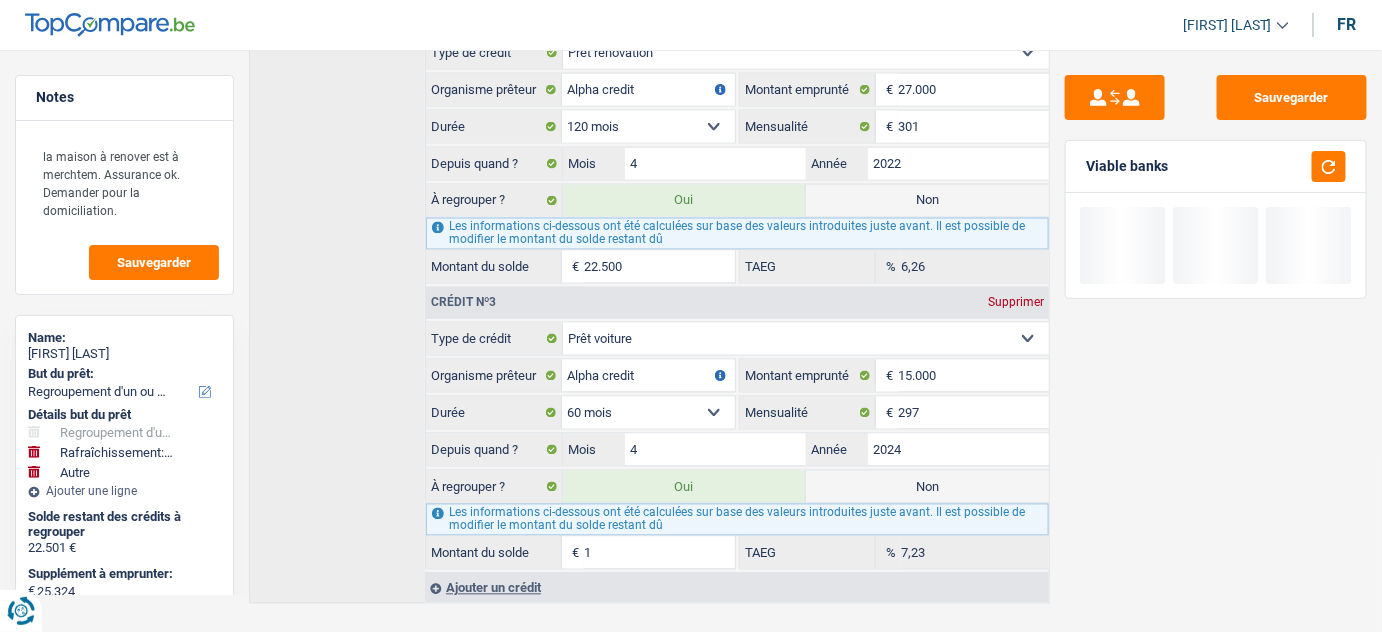 type on "47.836" 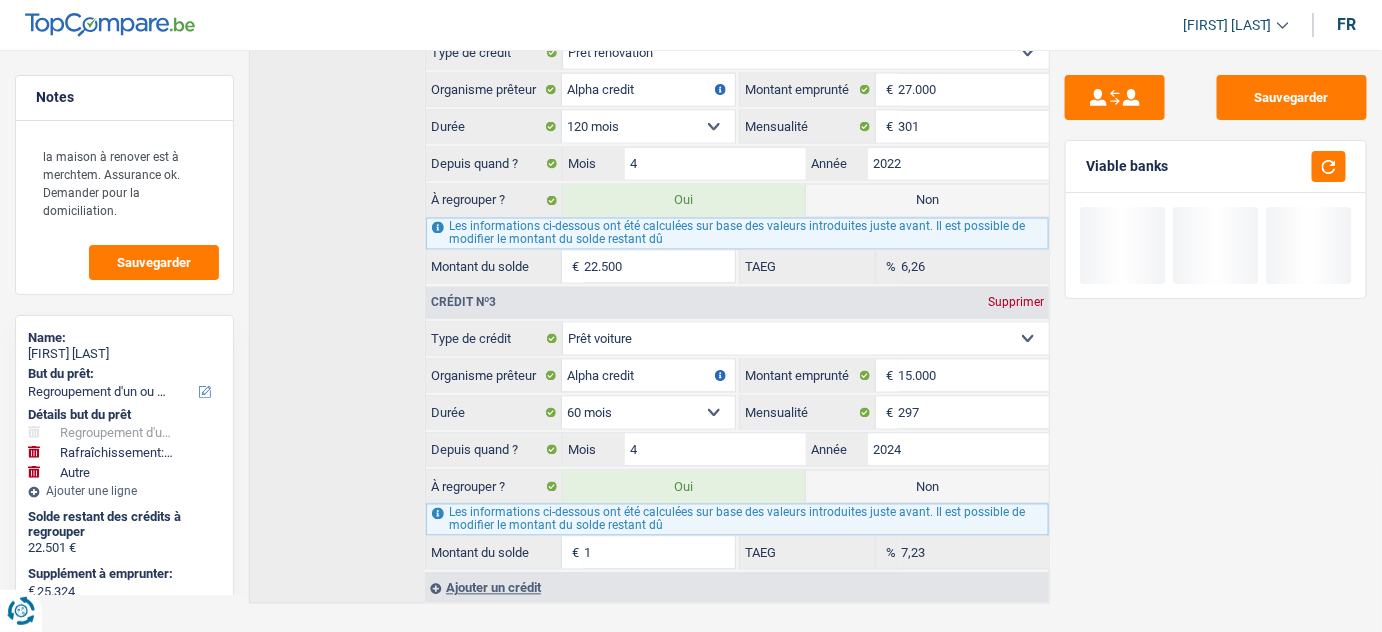 type on "12" 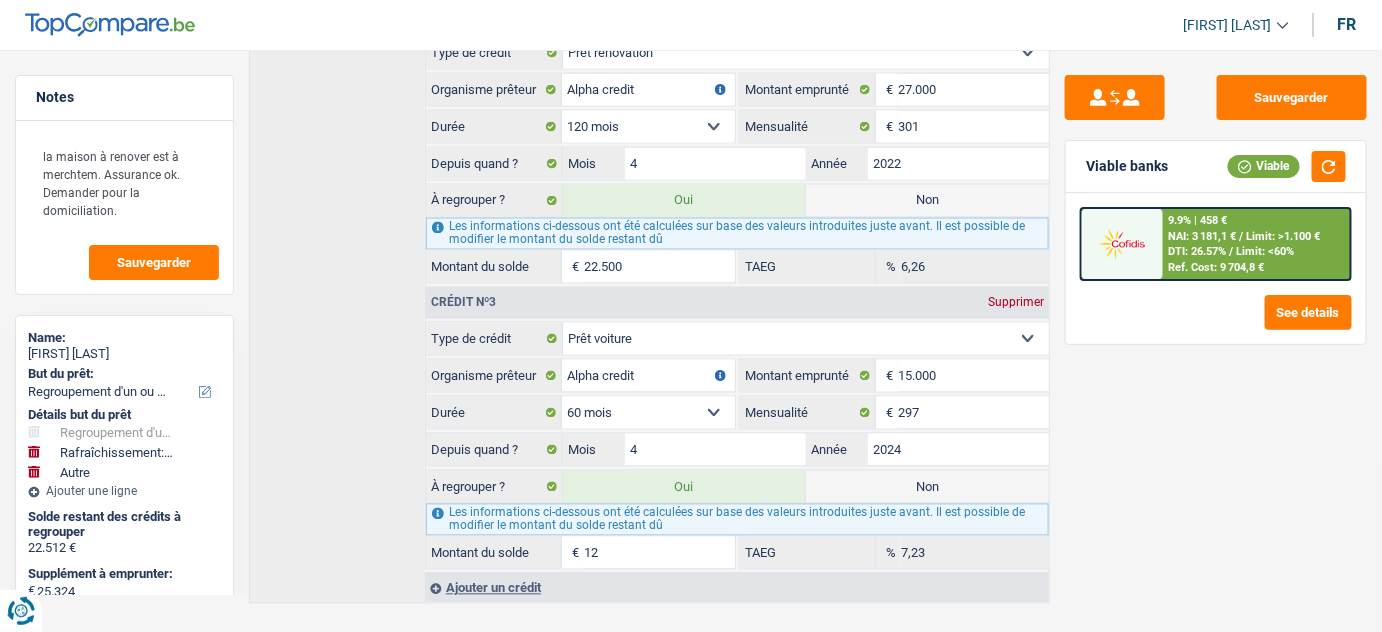 type on "47.944" 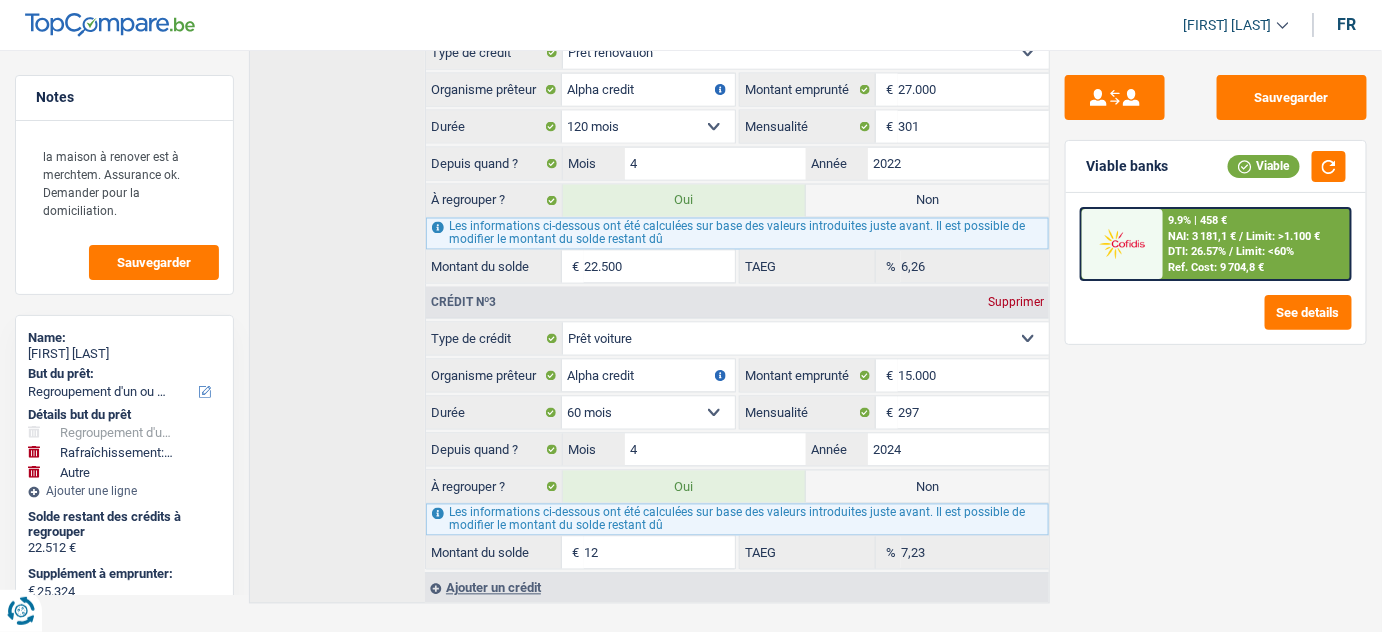 type on "120" 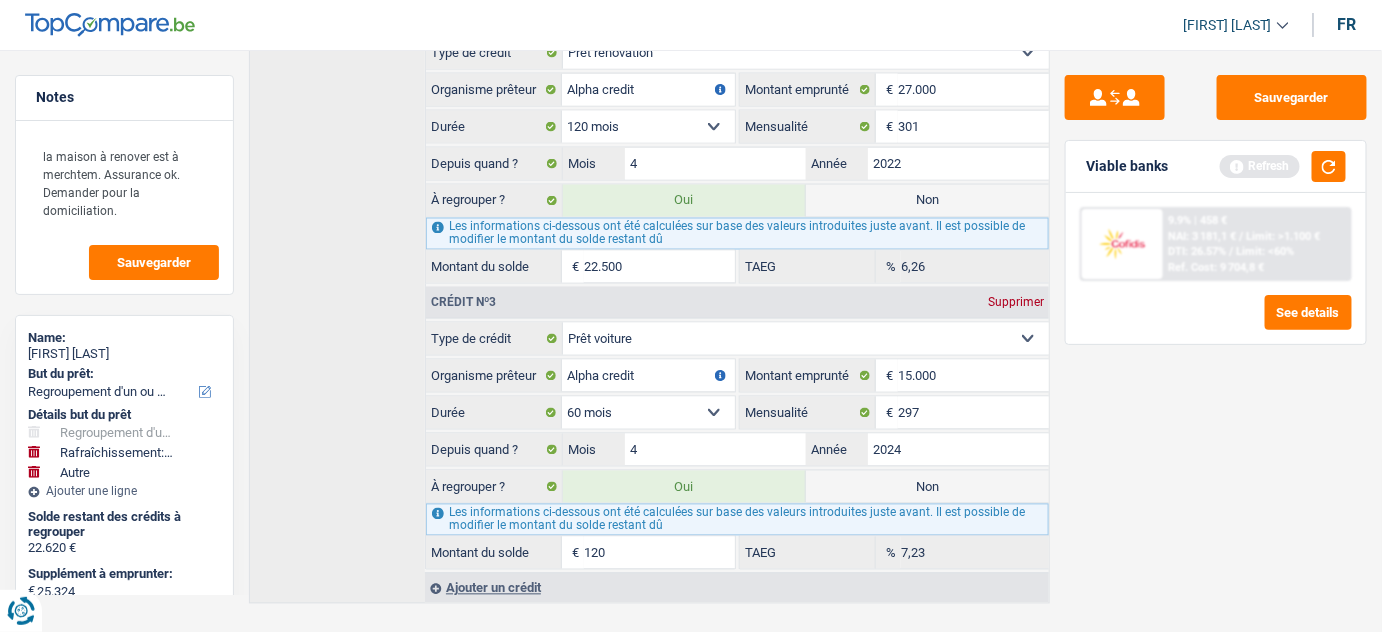 type on "49.024" 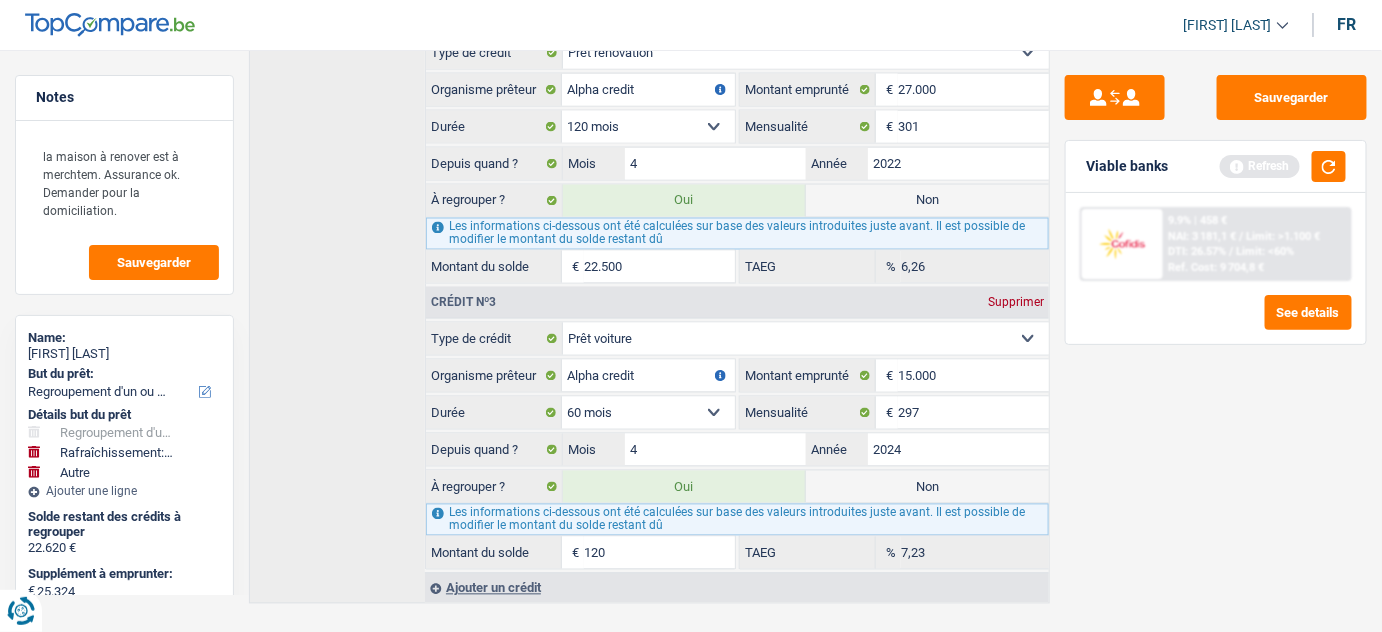 type on "1.200" 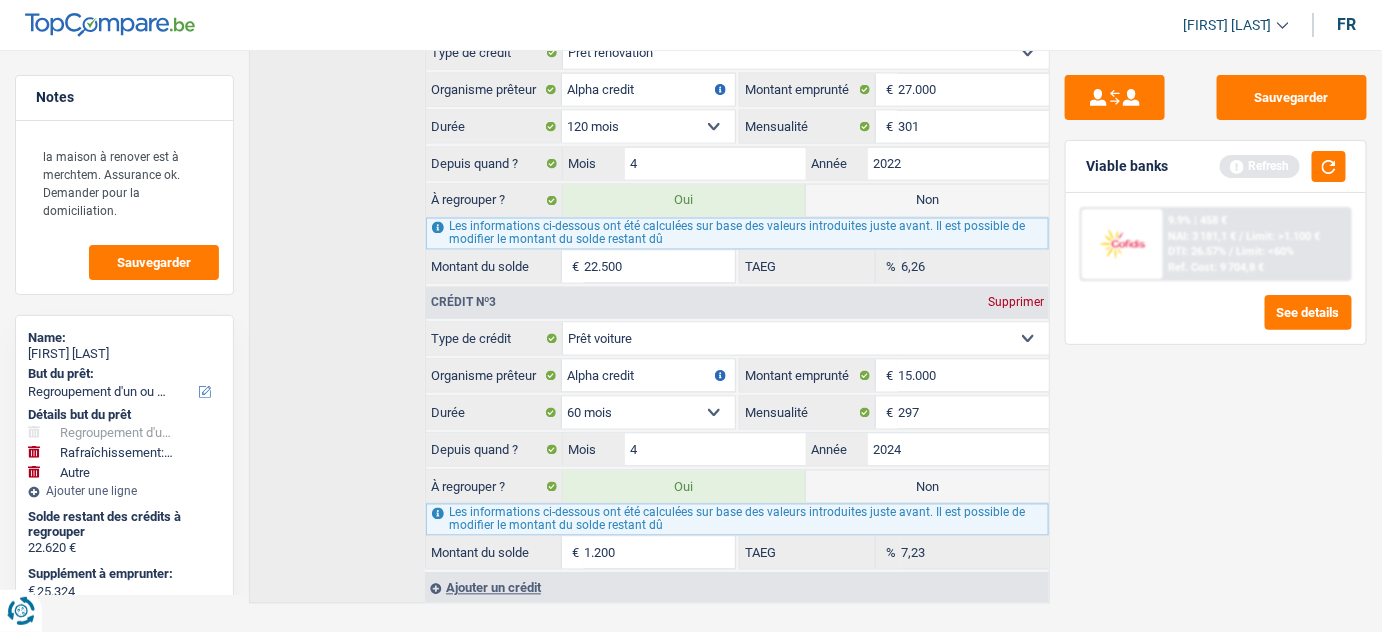type on "59.824" 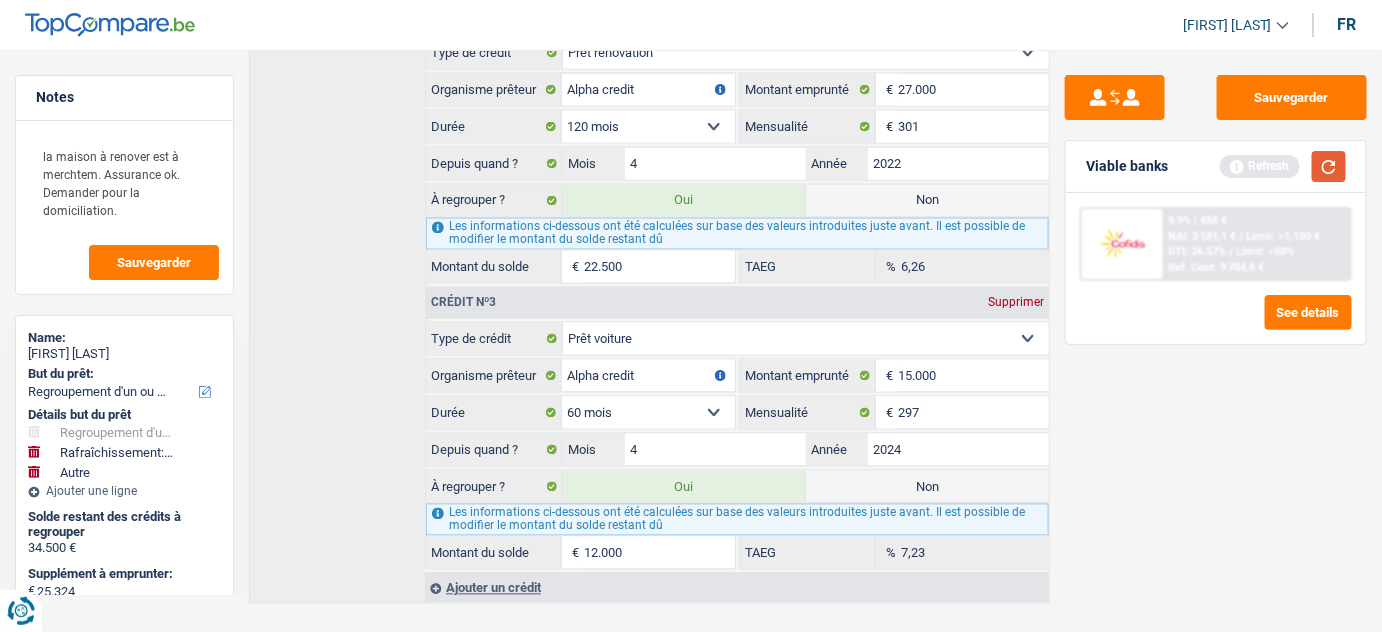 type on "12.000" 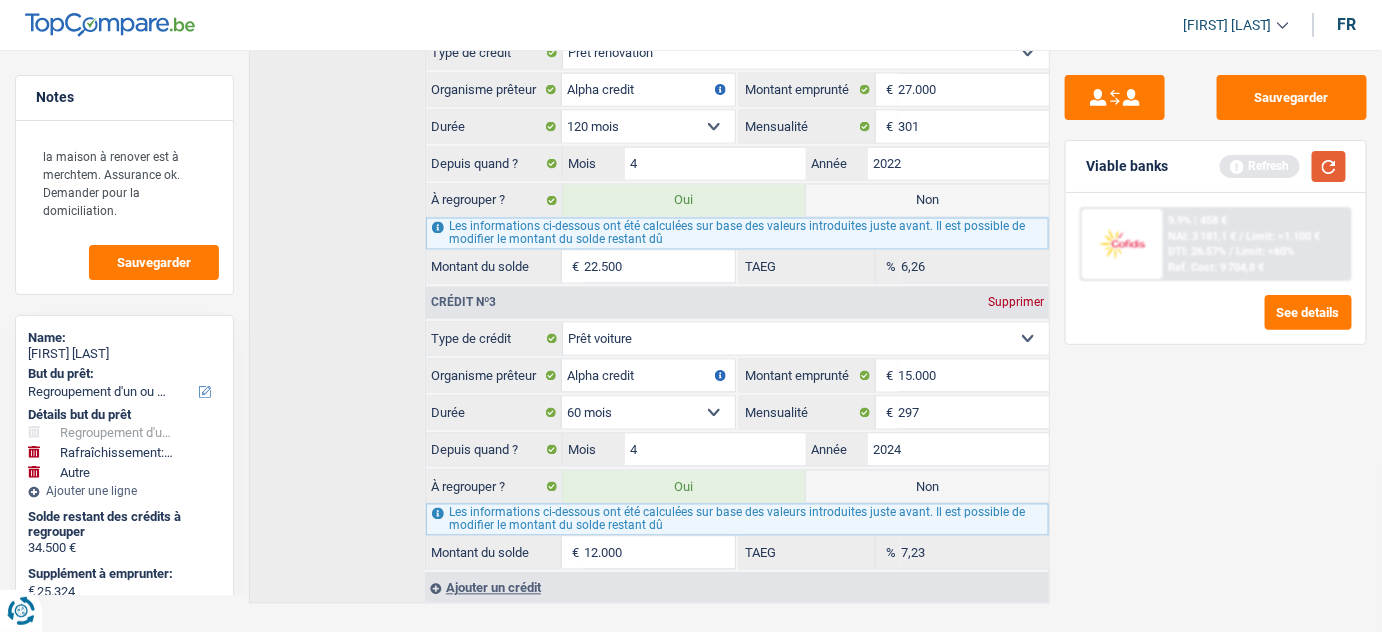 click at bounding box center (1329, 166) 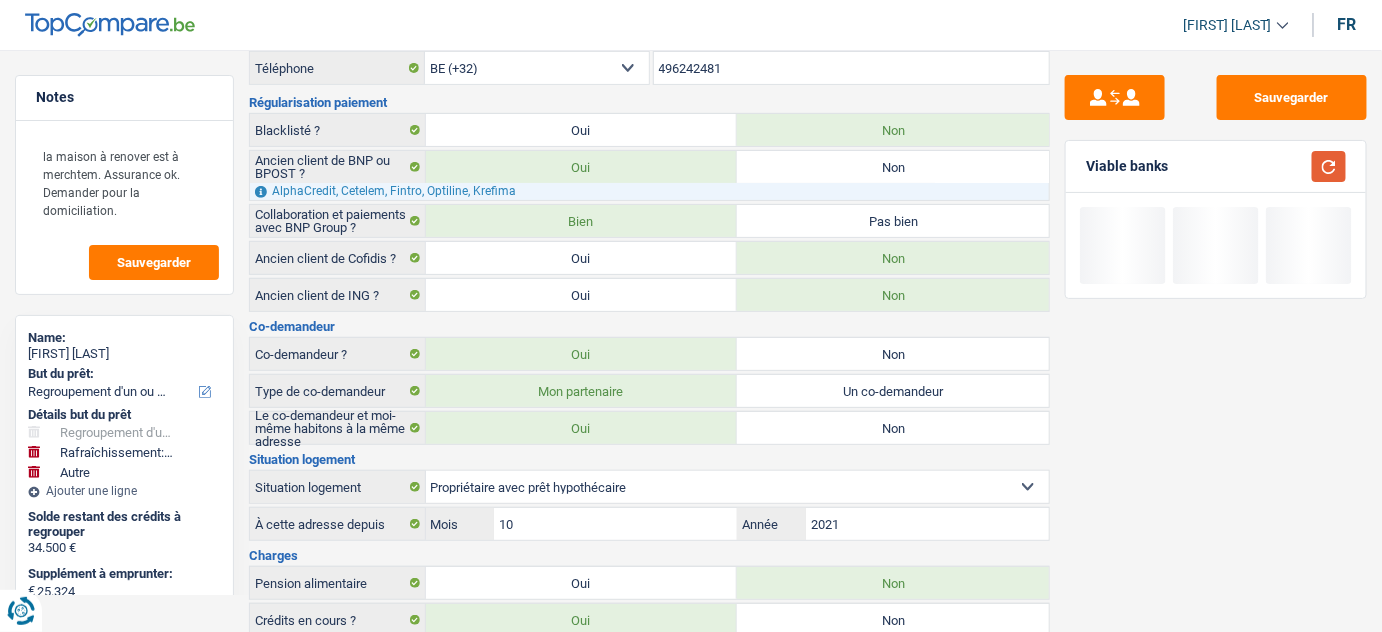 scroll, scrollTop: 0, scrollLeft: 0, axis: both 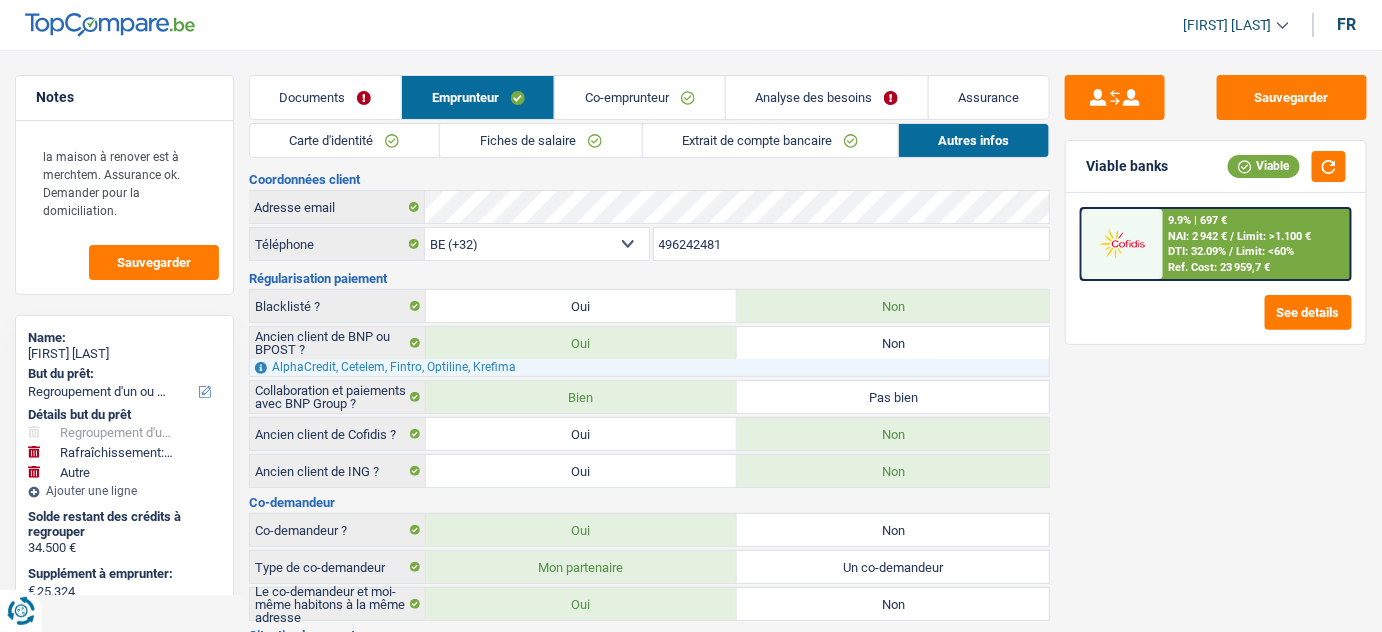 click on "Analyse des besoins" at bounding box center [827, 97] 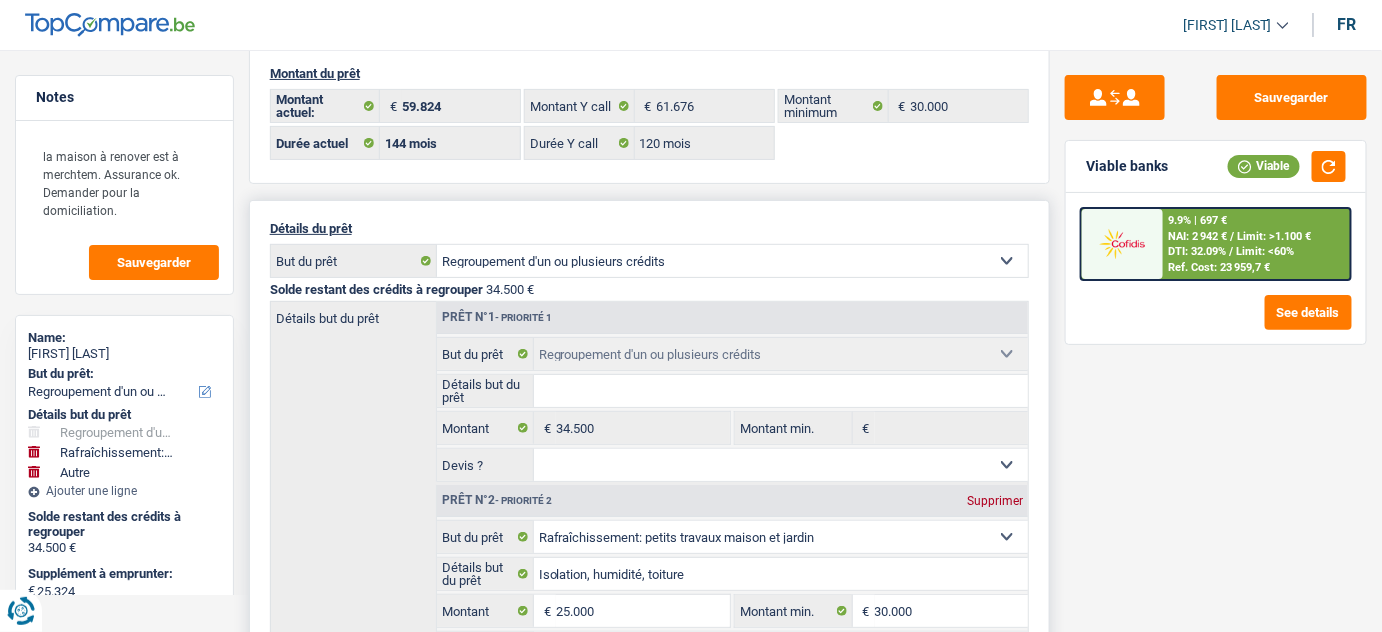 scroll, scrollTop: 363, scrollLeft: 0, axis: vertical 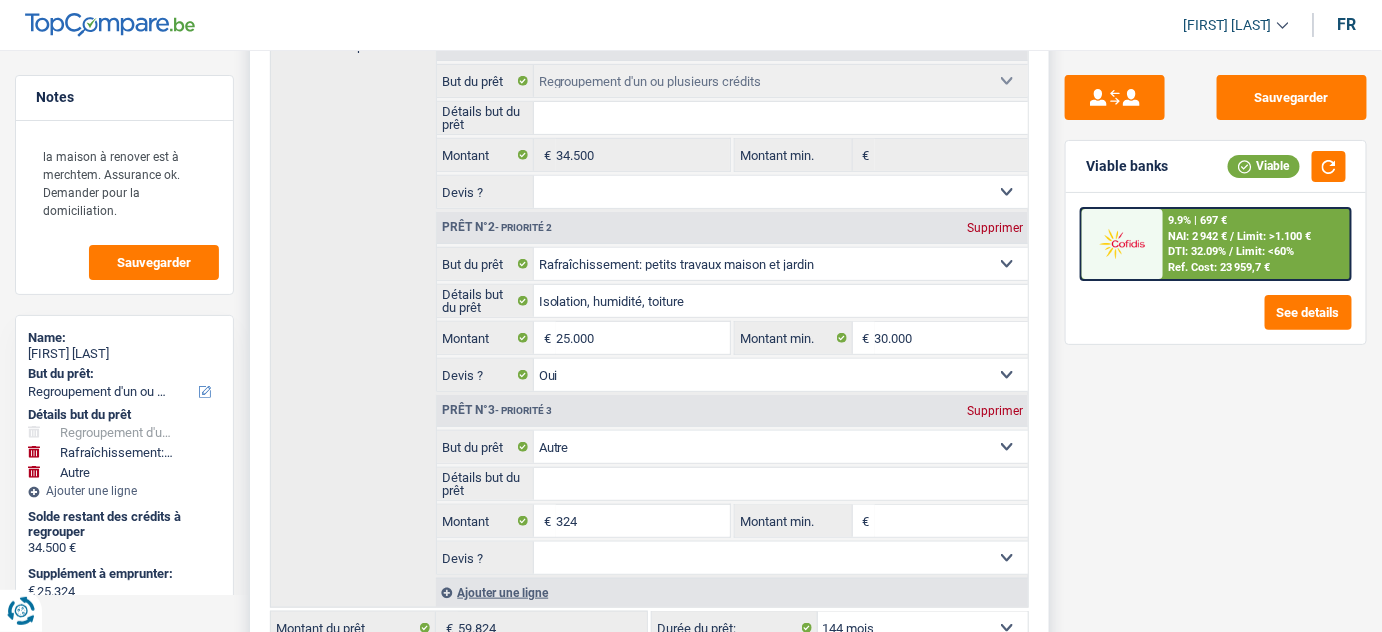 click on "Supprimer" at bounding box center (995, 411) 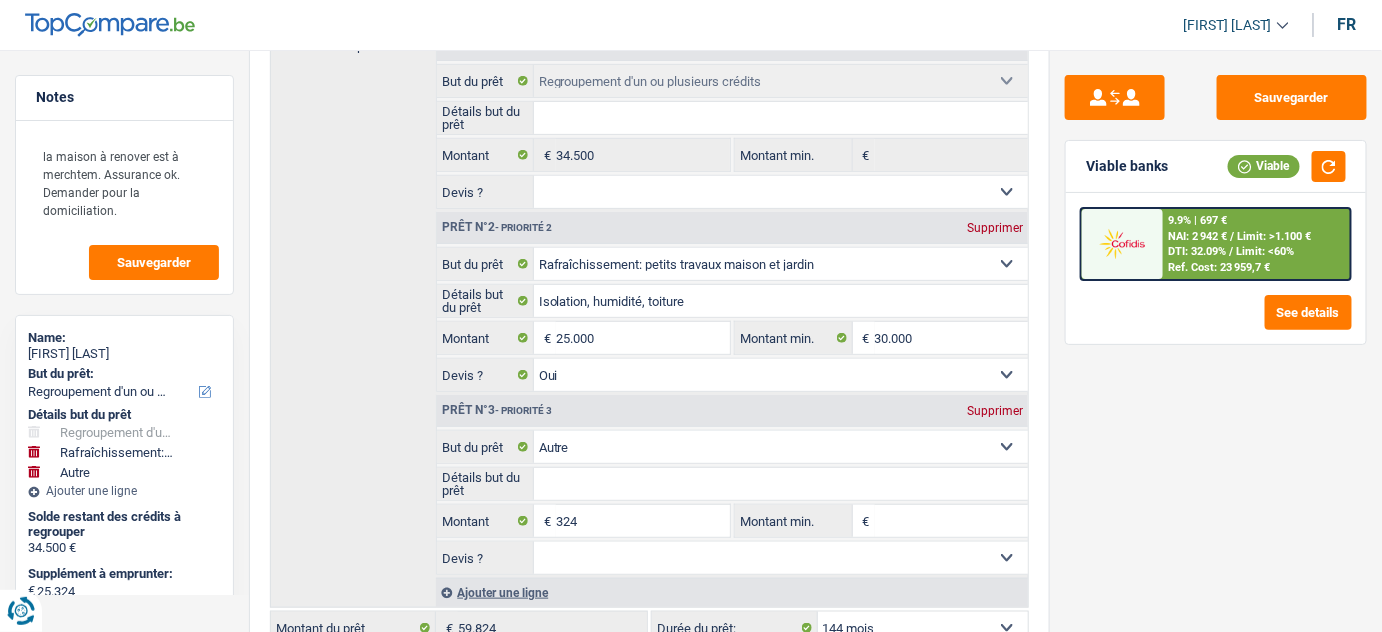 type on "25.000" 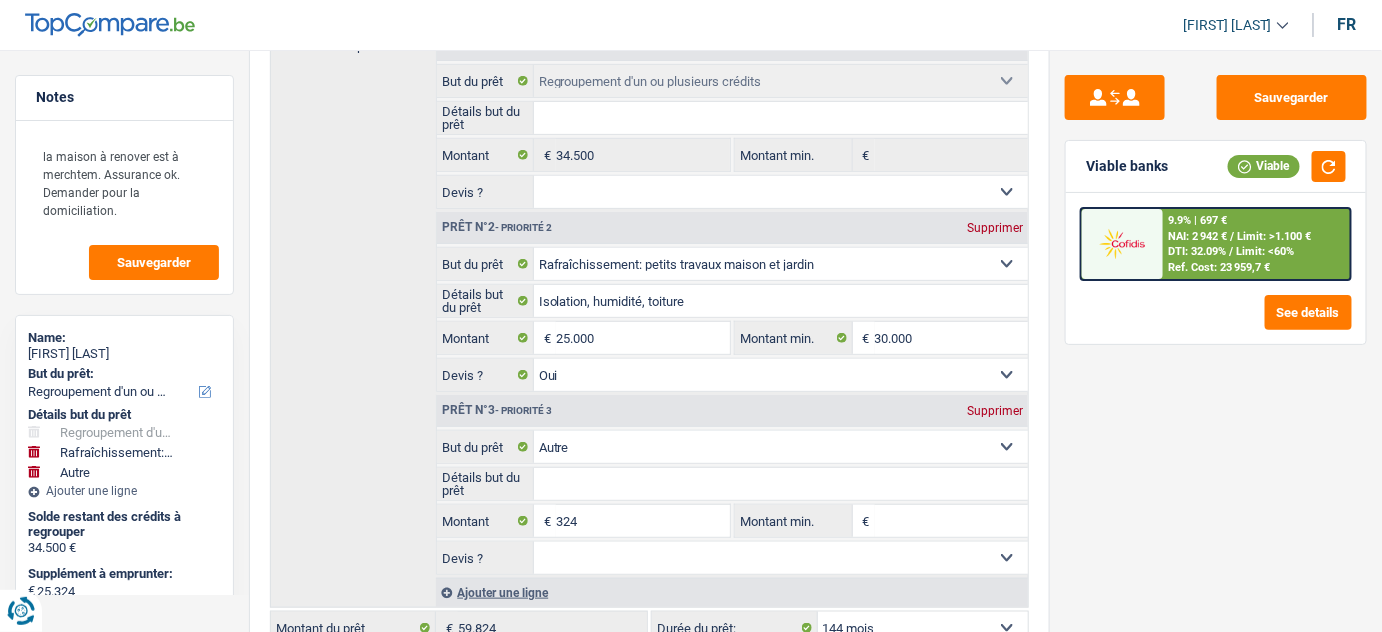 type on "59.500" 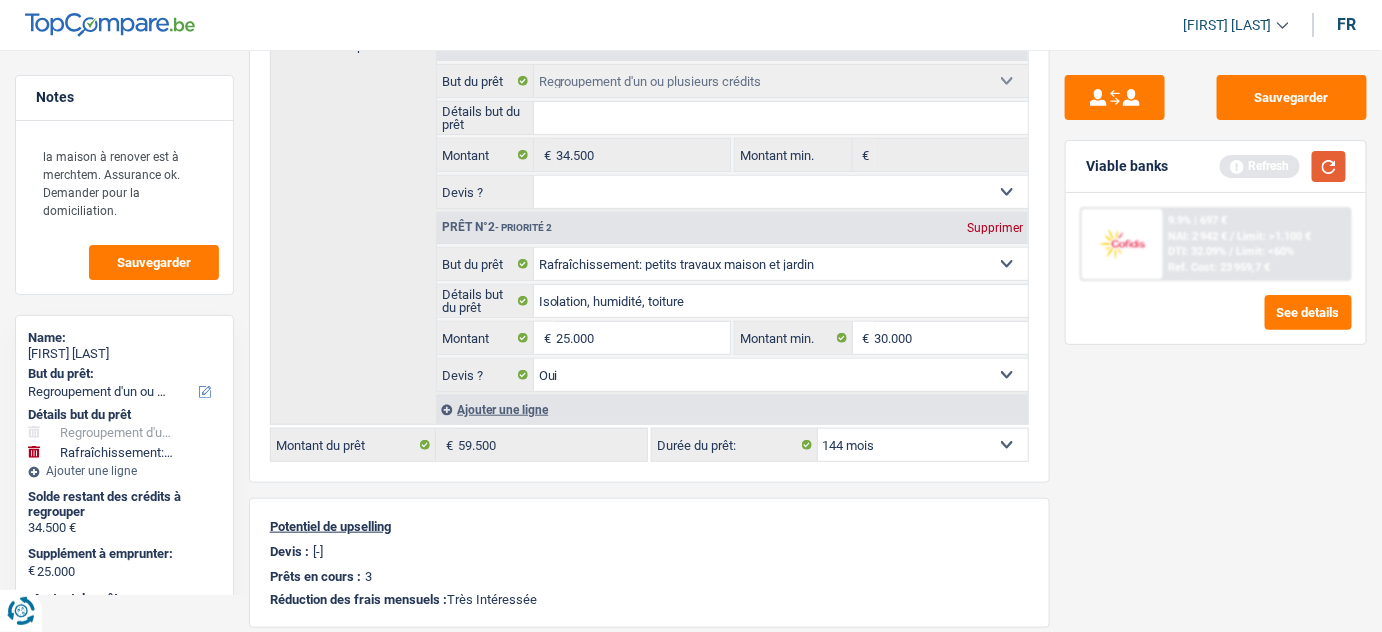 click at bounding box center [1329, 166] 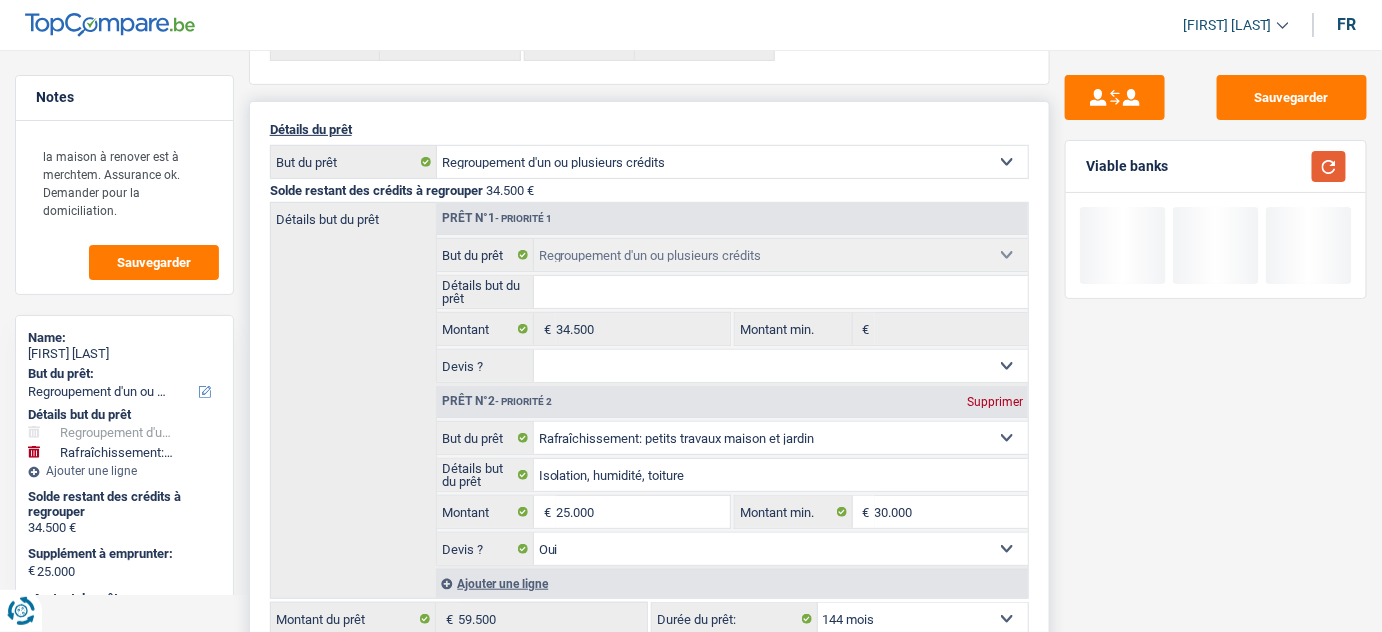 scroll, scrollTop: 181, scrollLeft: 0, axis: vertical 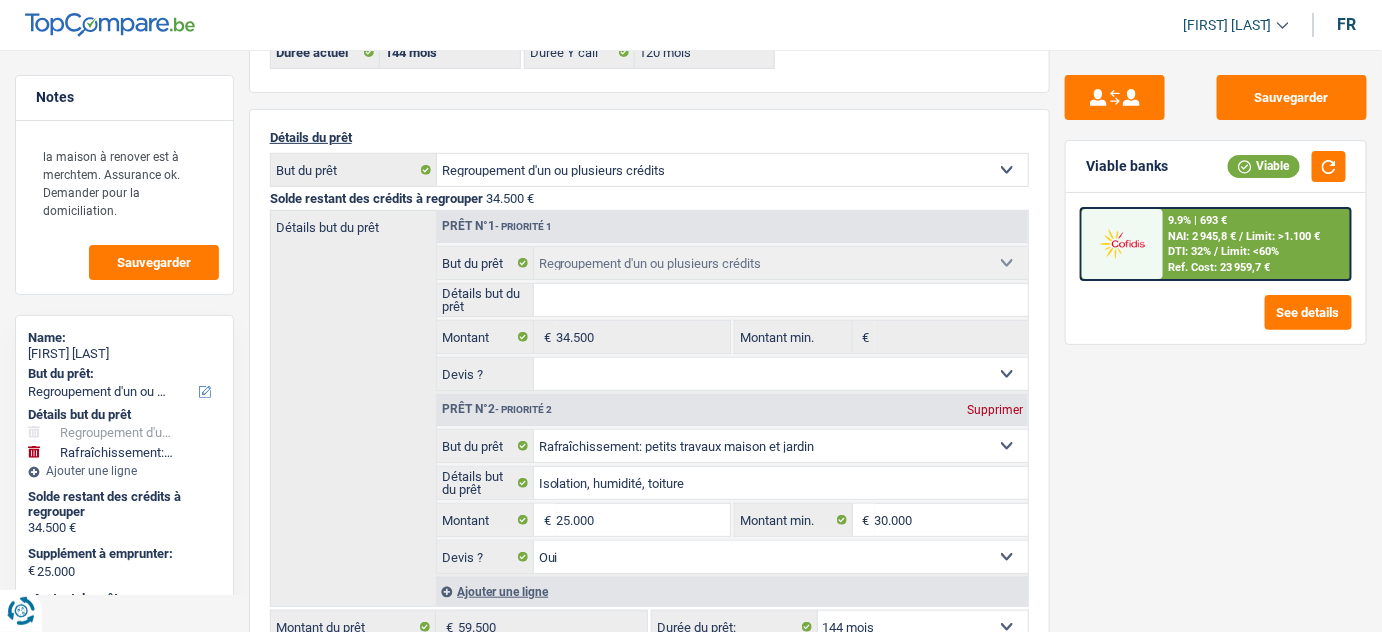click on "Ref. Cost: 23 959,7 €" at bounding box center [1220, 267] 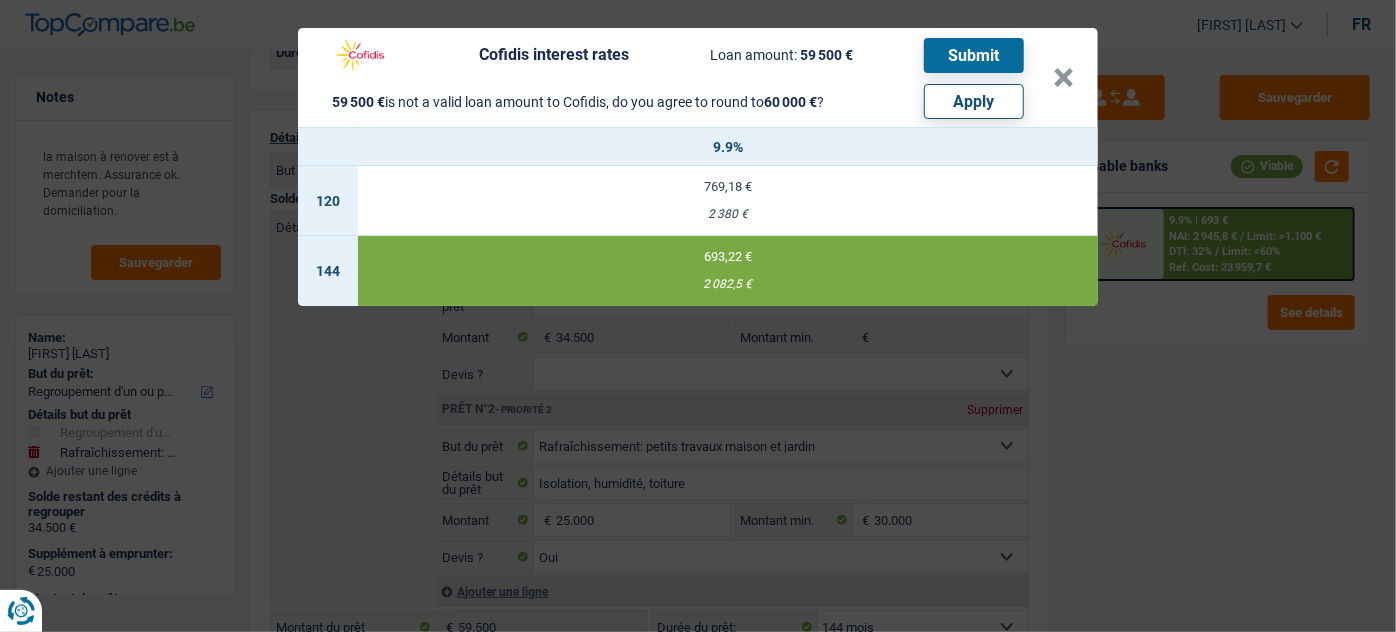 click on "Apply" at bounding box center (974, 101) 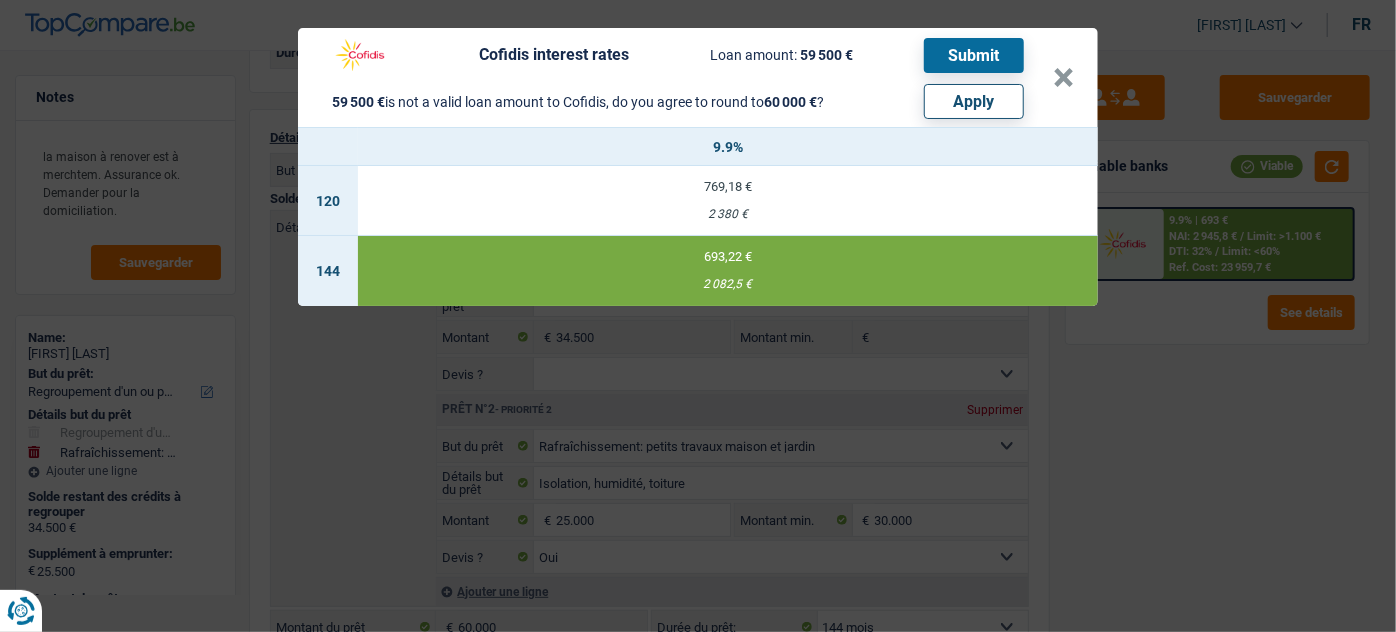 select on "other" 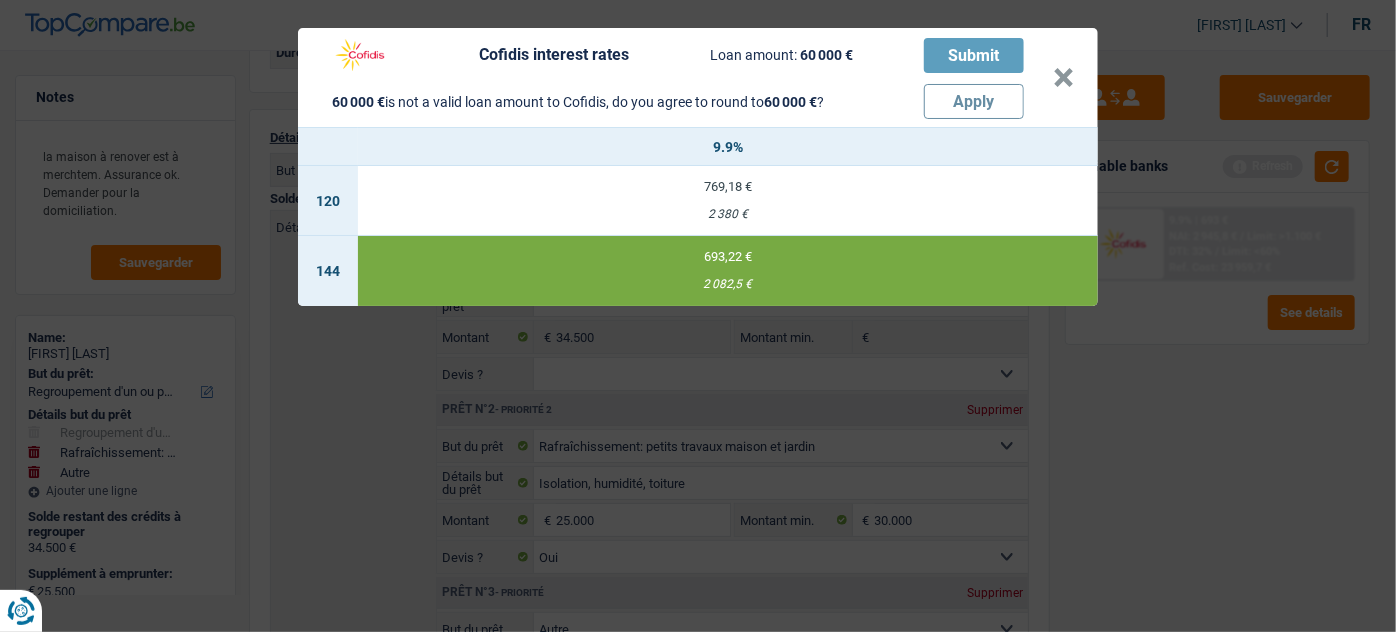 drag, startPoint x: 1138, startPoint y: 58, endPoint x: 1128, endPoint y: 95, distance: 38.327538 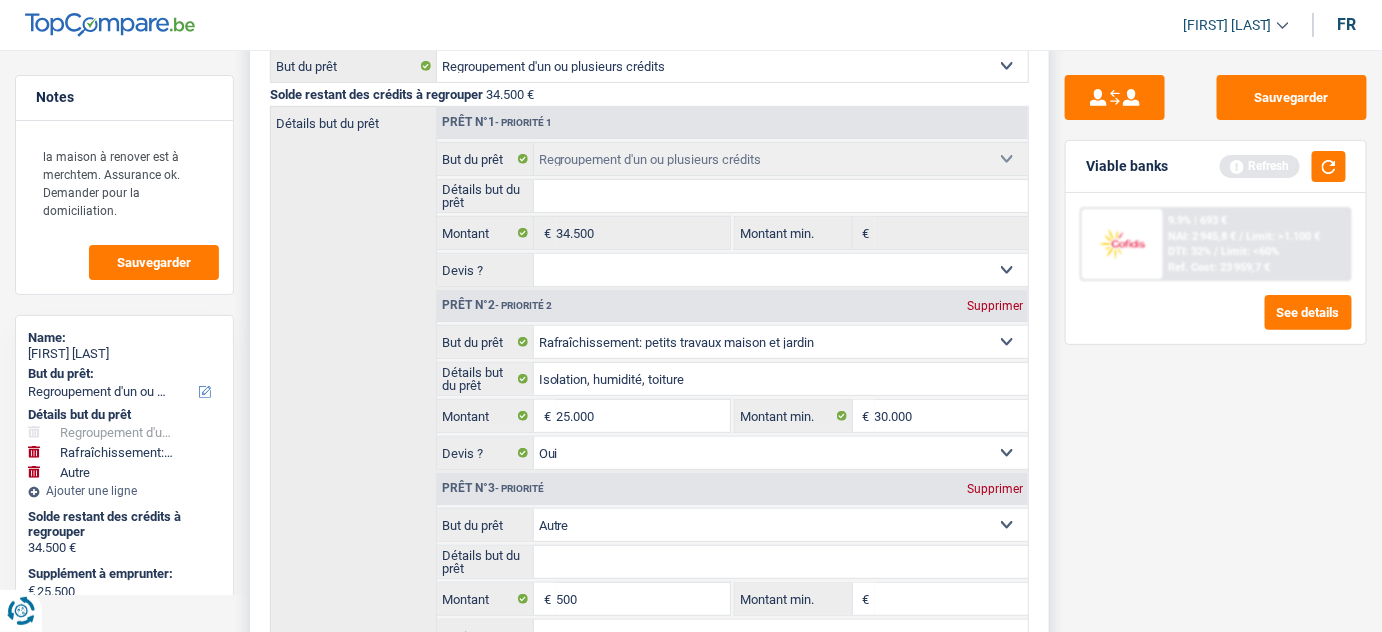 scroll, scrollTop: 363, scrollLeft: 0, axis: vertical 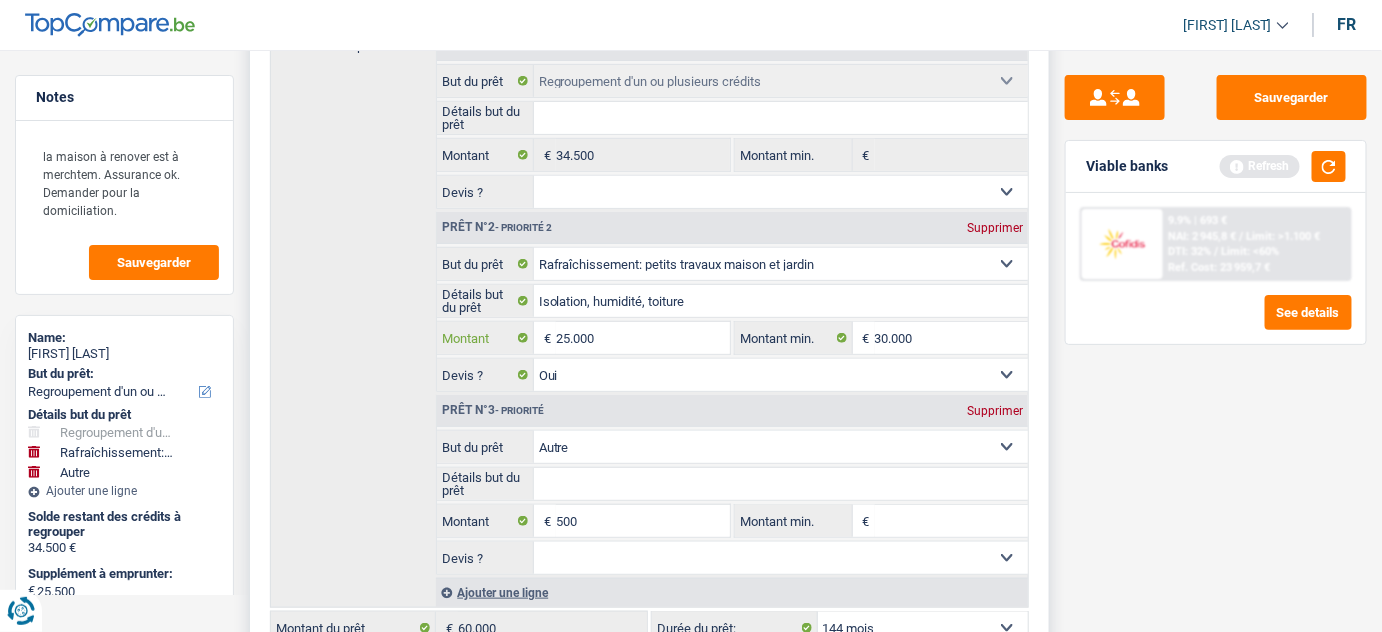click on "25.000" at bounding box center [643, 338] 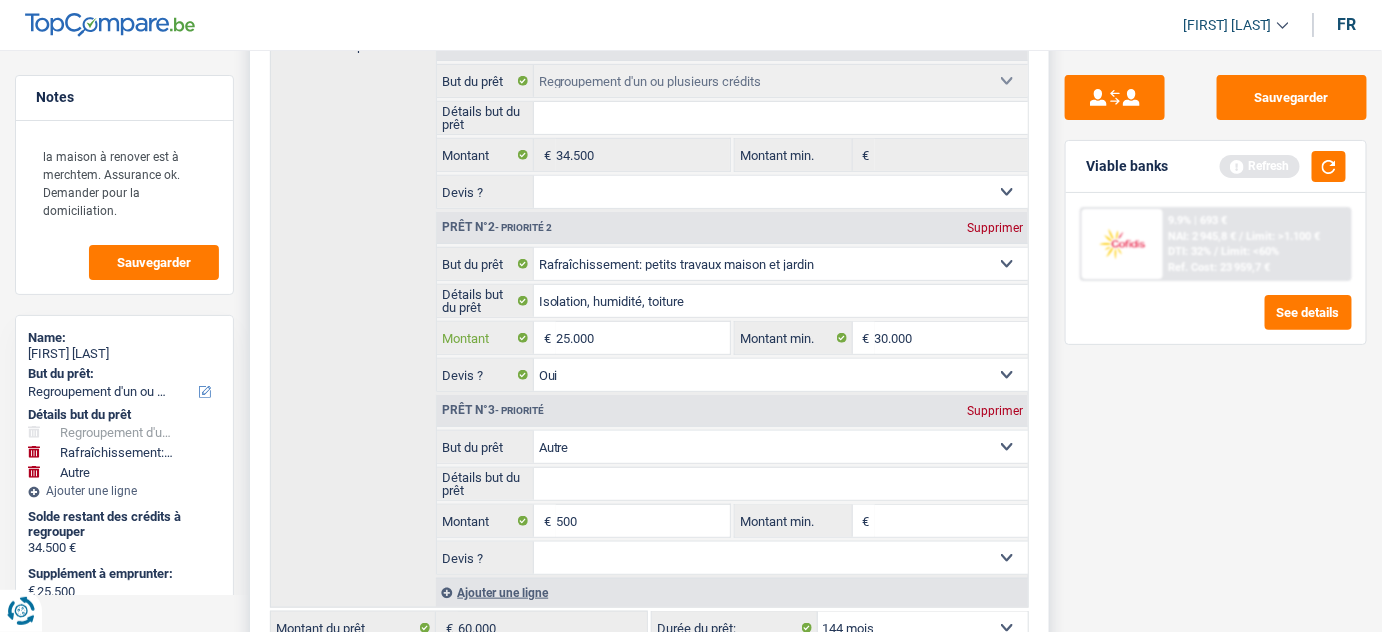 type on "2.500" 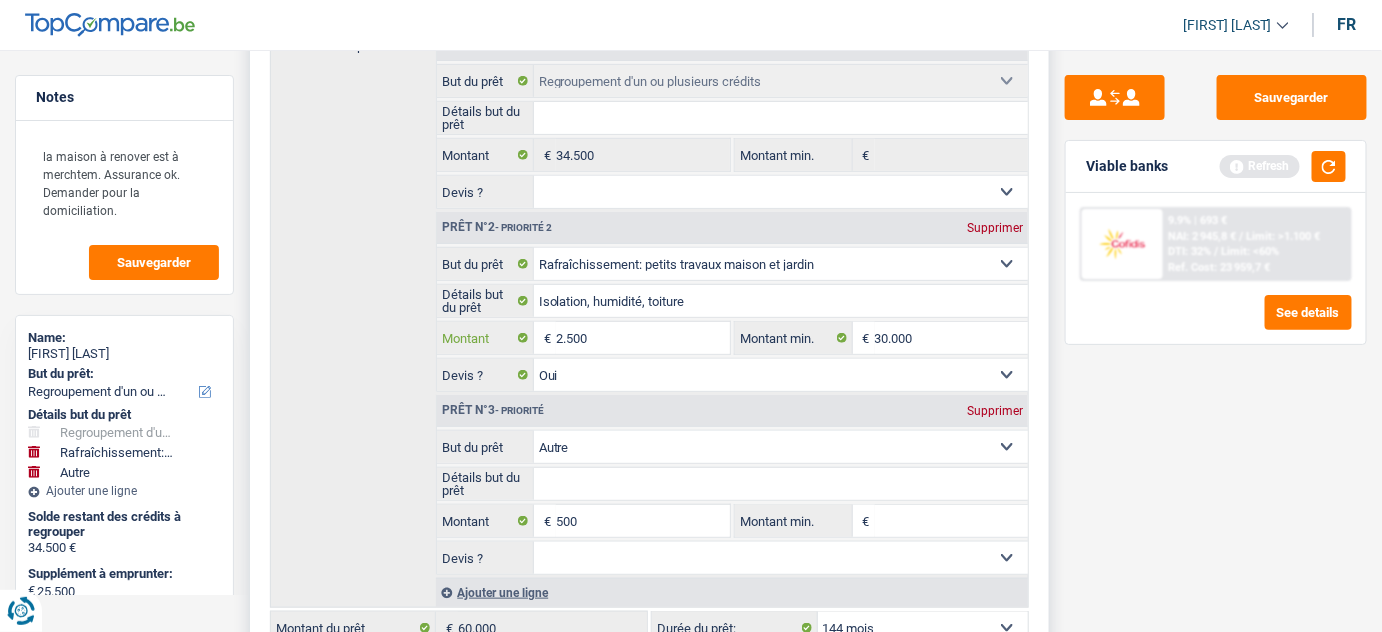 select 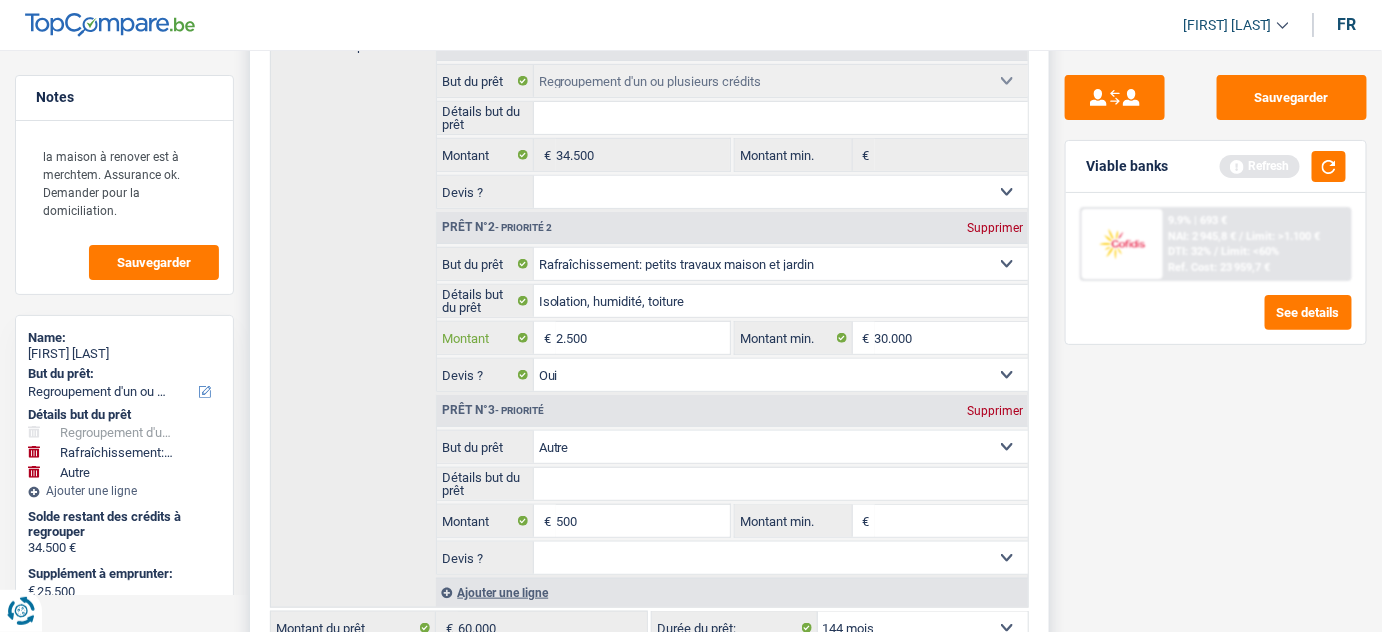 select 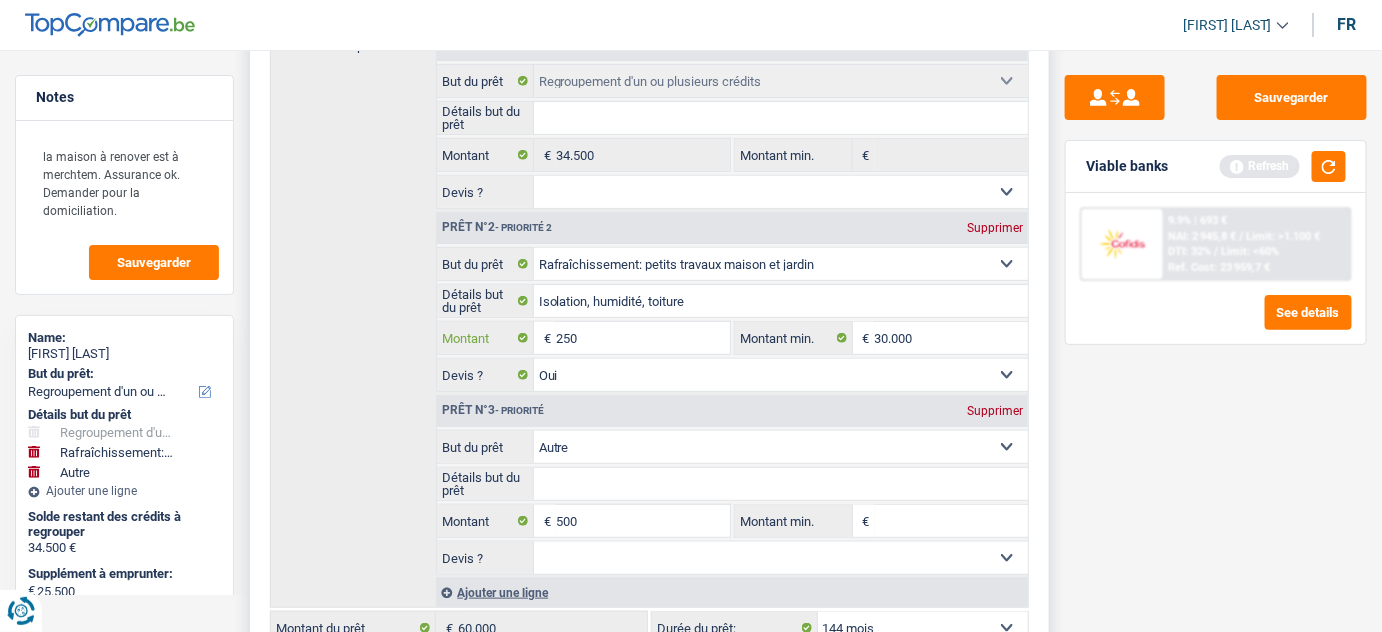 type on "25" 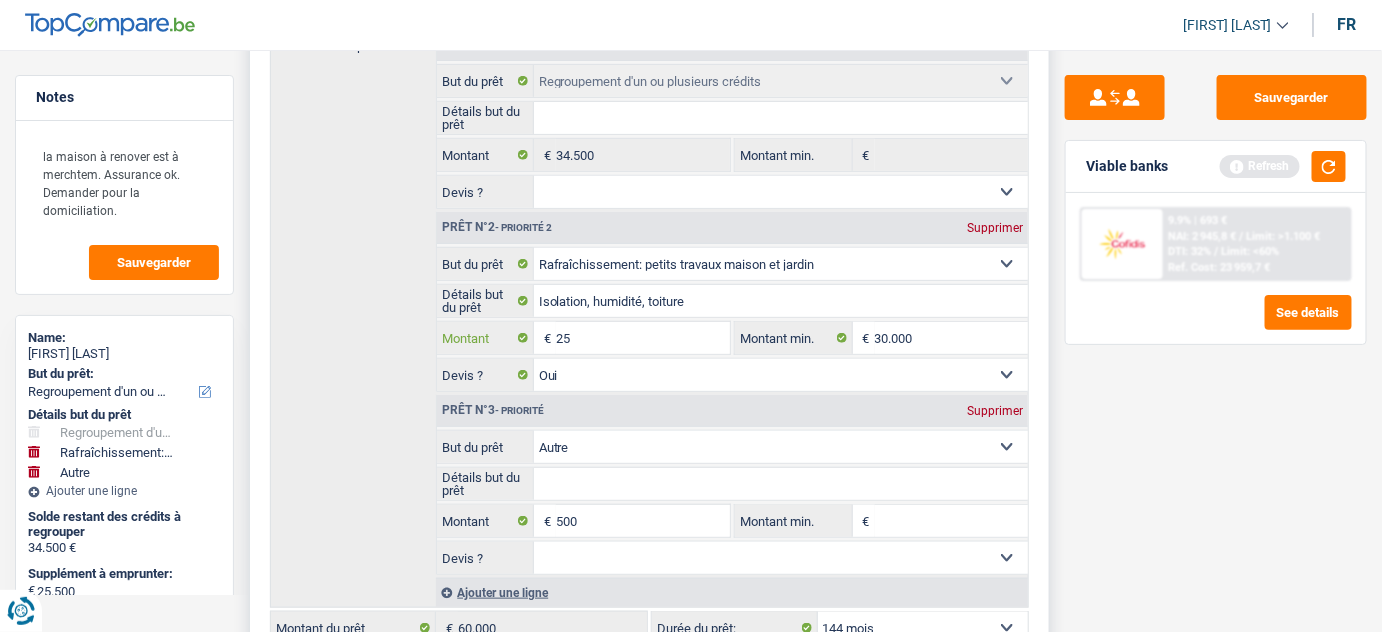 type on "255" 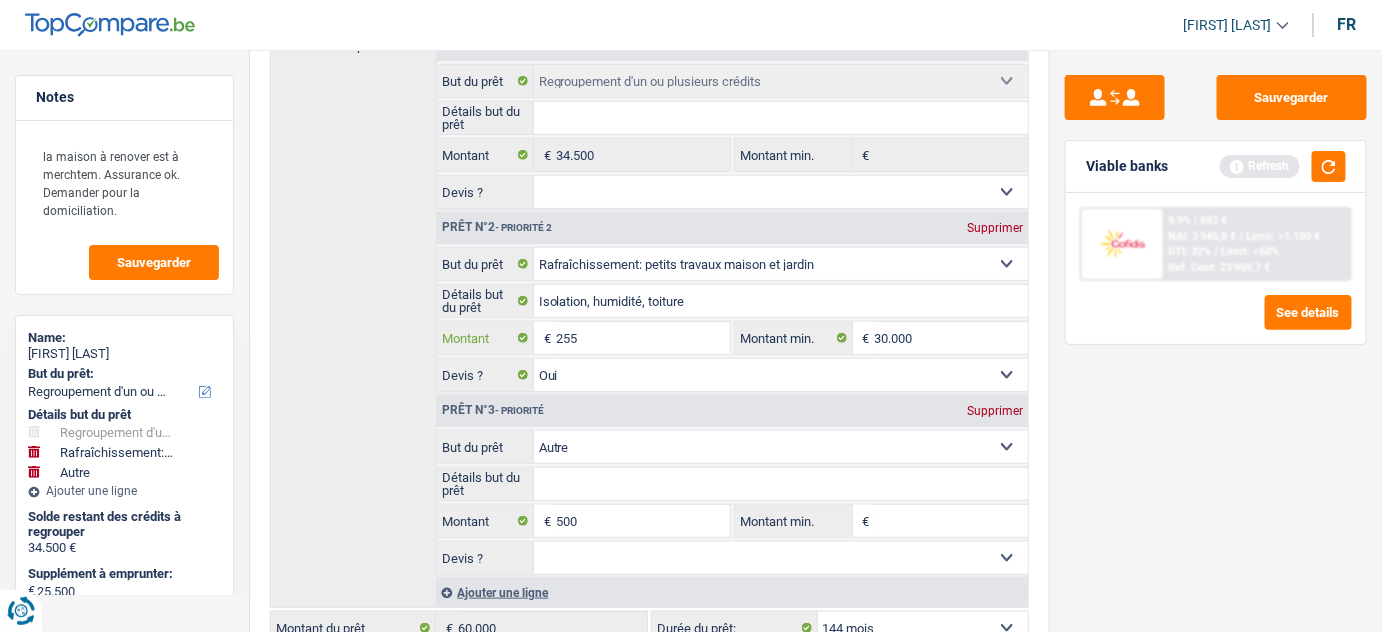 type on "2.550" 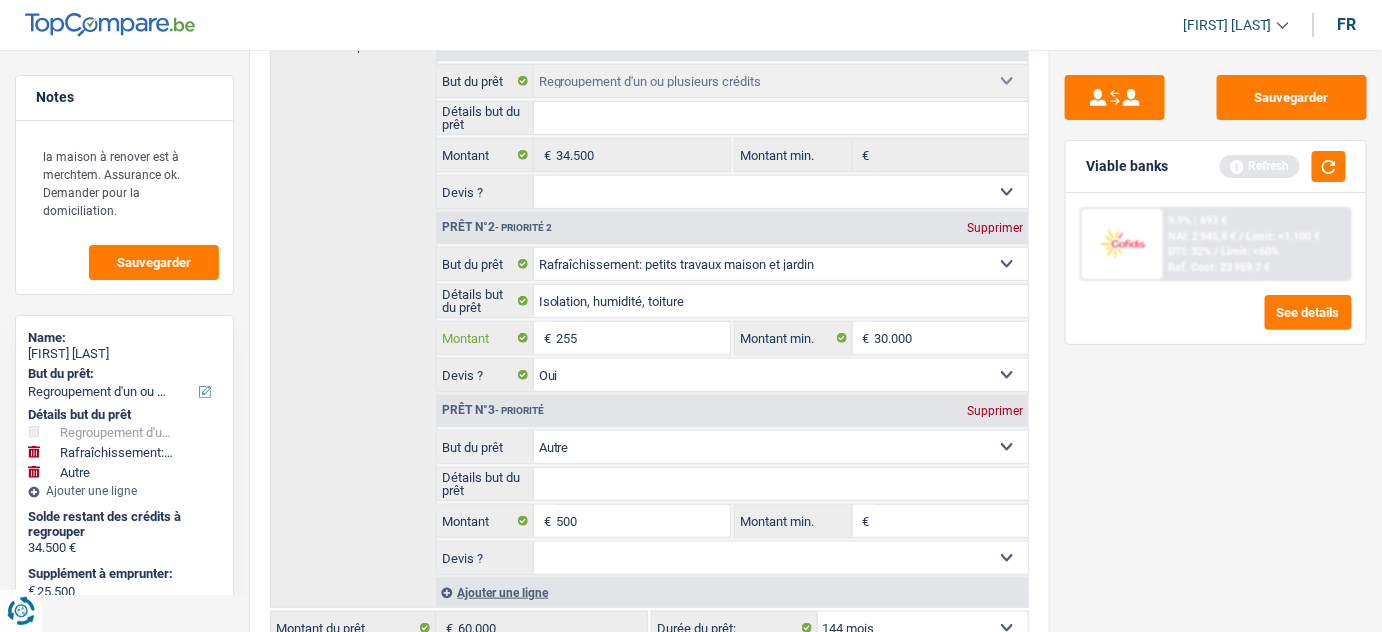 select 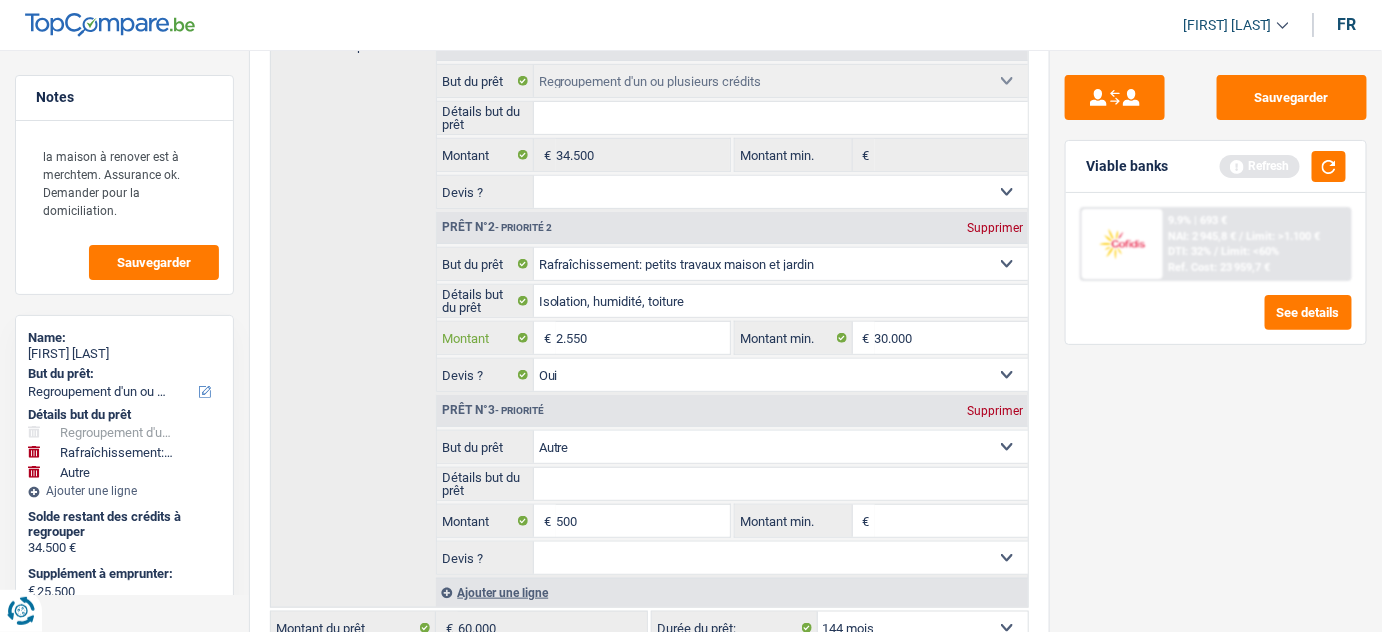 type on "25.500" 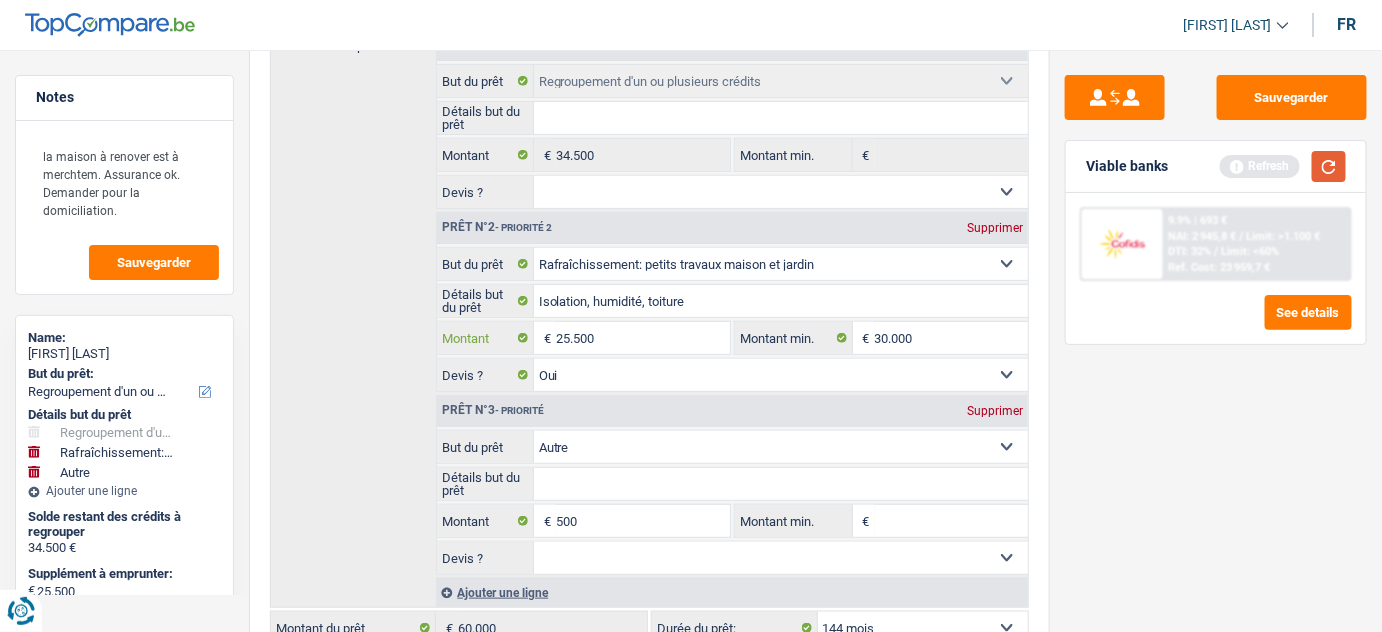 select 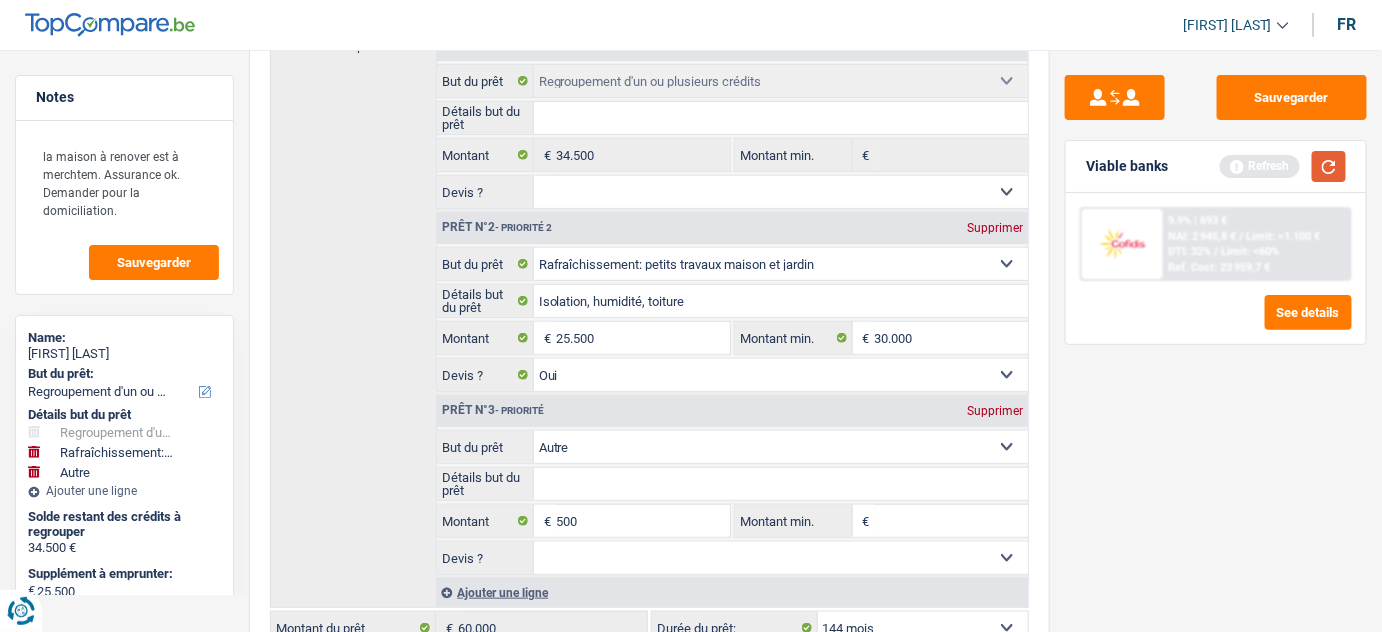 type on "26.000" 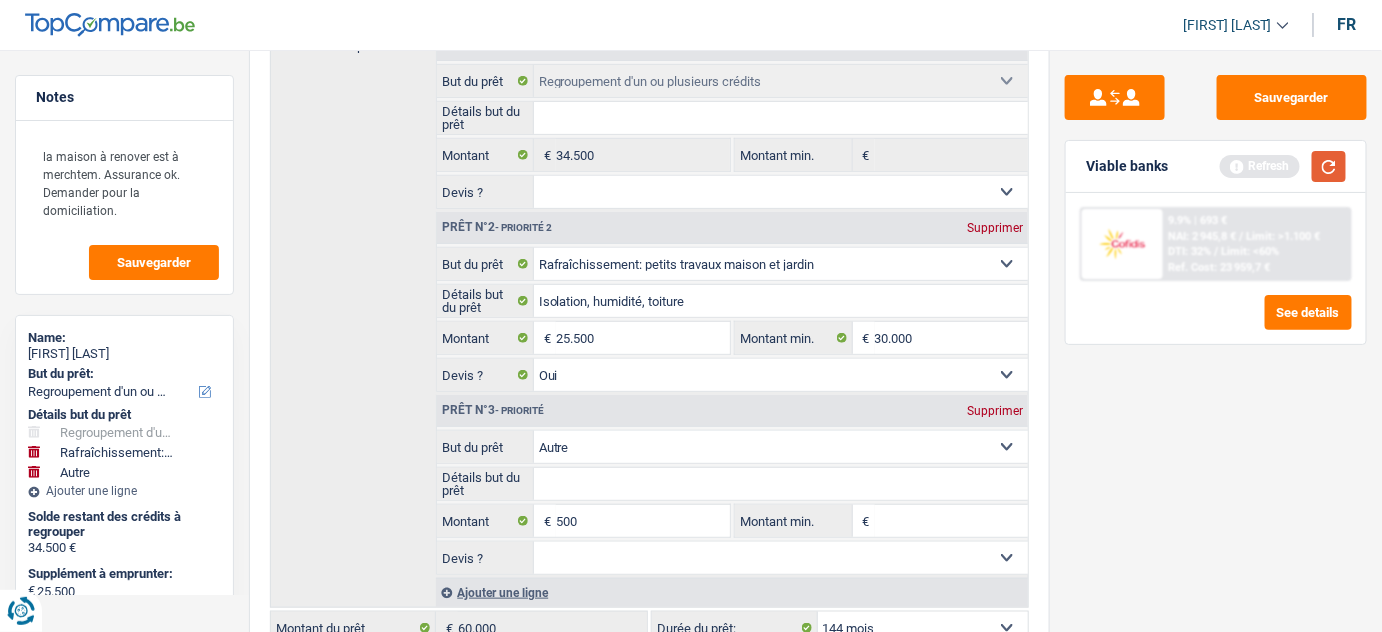 type on "60.500" 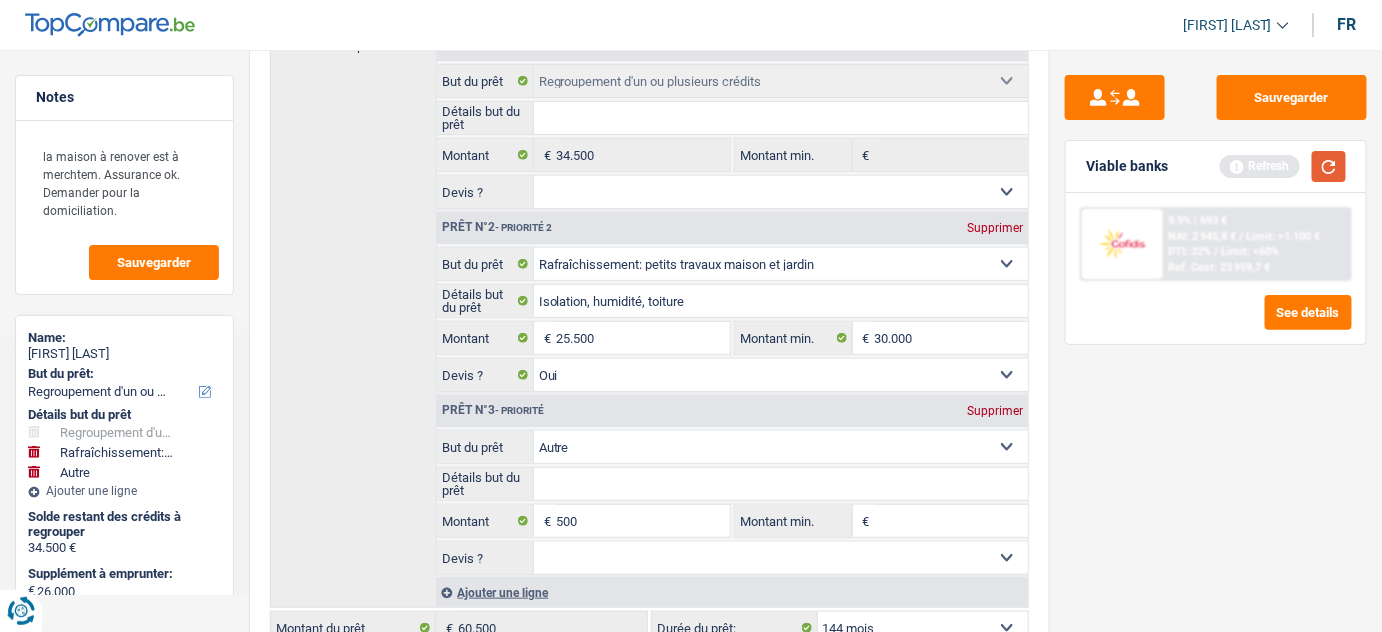 click at bounding box center (1329, 166) 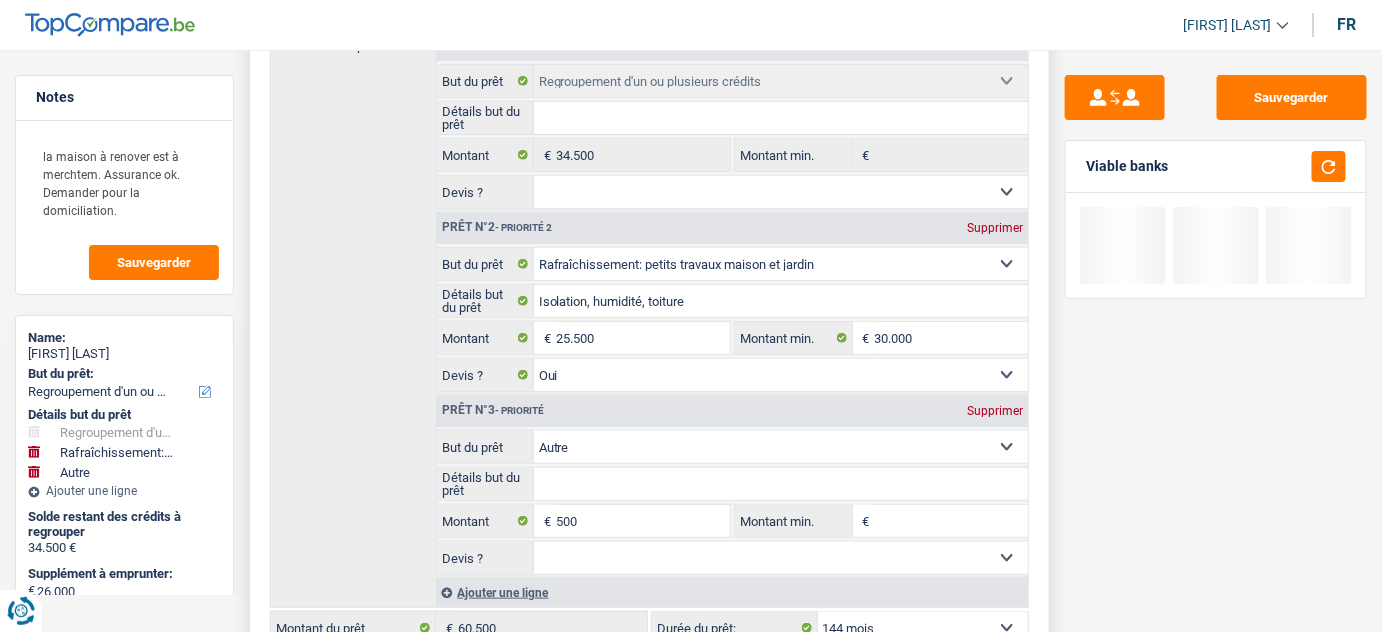 click on "Supprimer" at bounding box center [995, 411] 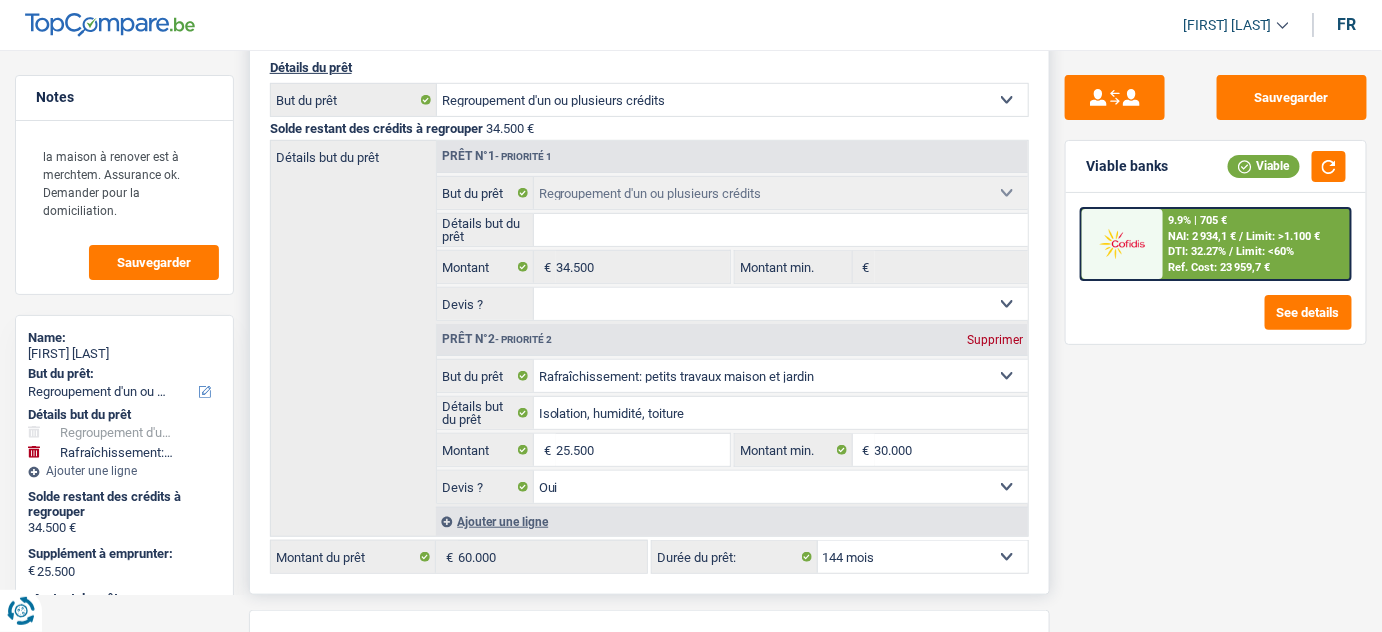 scroll, scrollTop: 363, scrollLeft: 0, axis: vertical 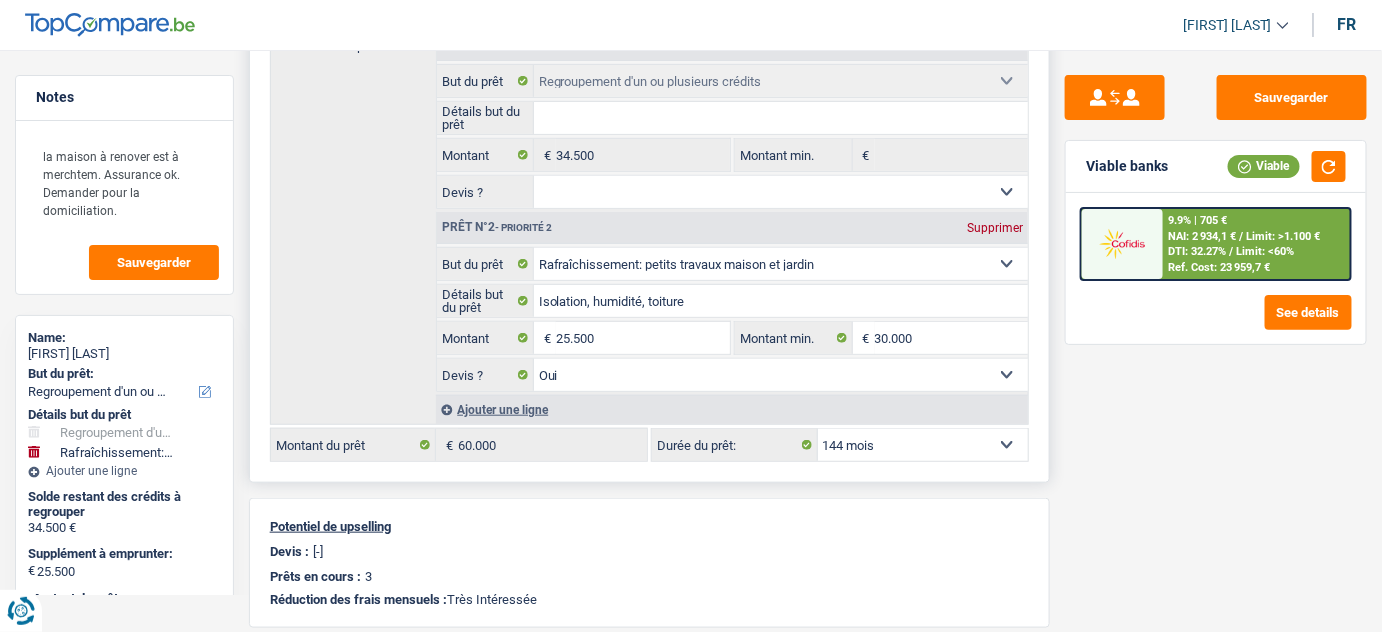 click on "12 mois 18 mois 24 mois 30 mois 36 mois 42 mois 48 mois 60 mois 72 mois 84 mois 96 mois 120 mois 132 mois 144 mois
Sélectionner une option" at bounding box center [923, 445] 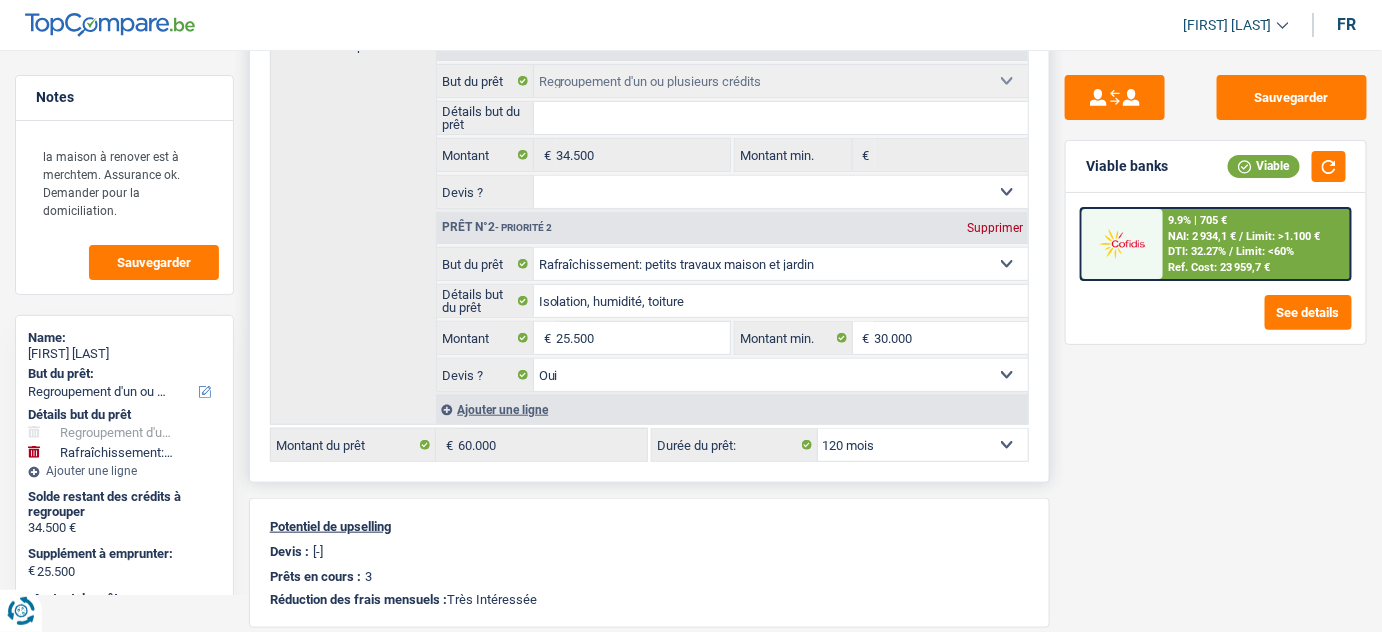 click on "12 mois 18 mois 24 mois 30 mois 36 mois 42 mois 48 mois 60 mois 72 mois 84 mois 96 mois 120 mois 132 mois 144 mois
Sélectionner une option" at bounding box center (923, 445) 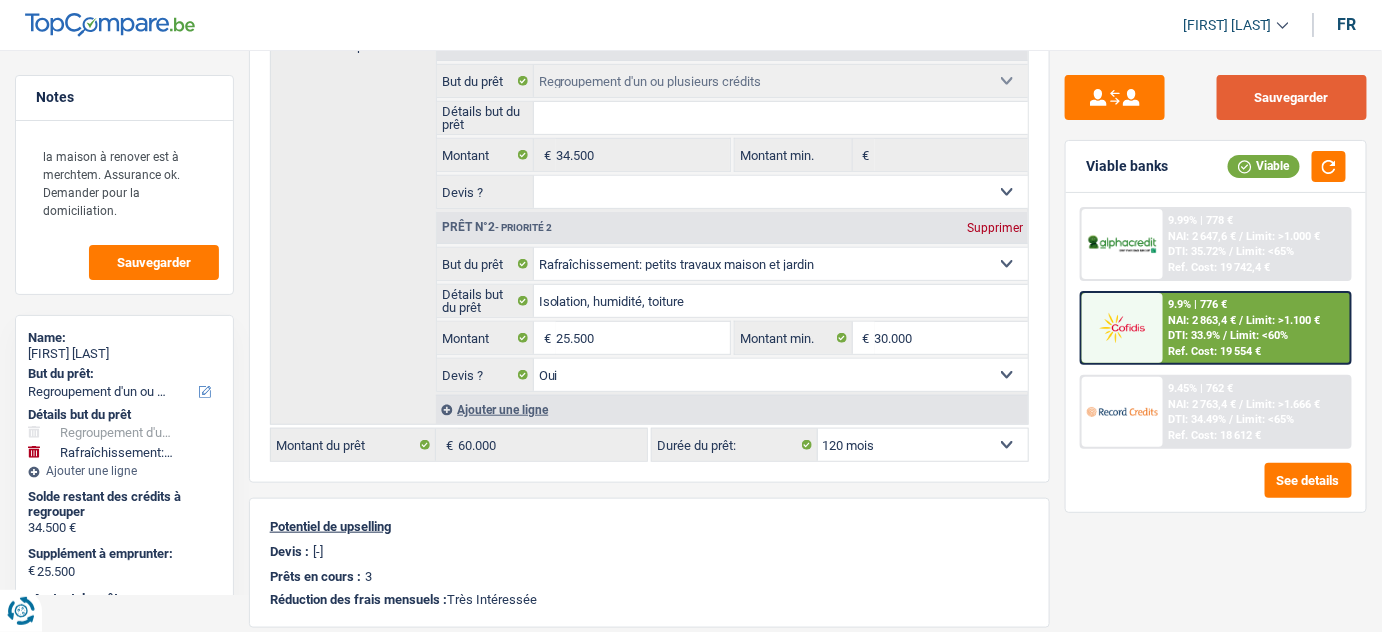 click on "Sauvegarder" at bounding box center (1292, 97) 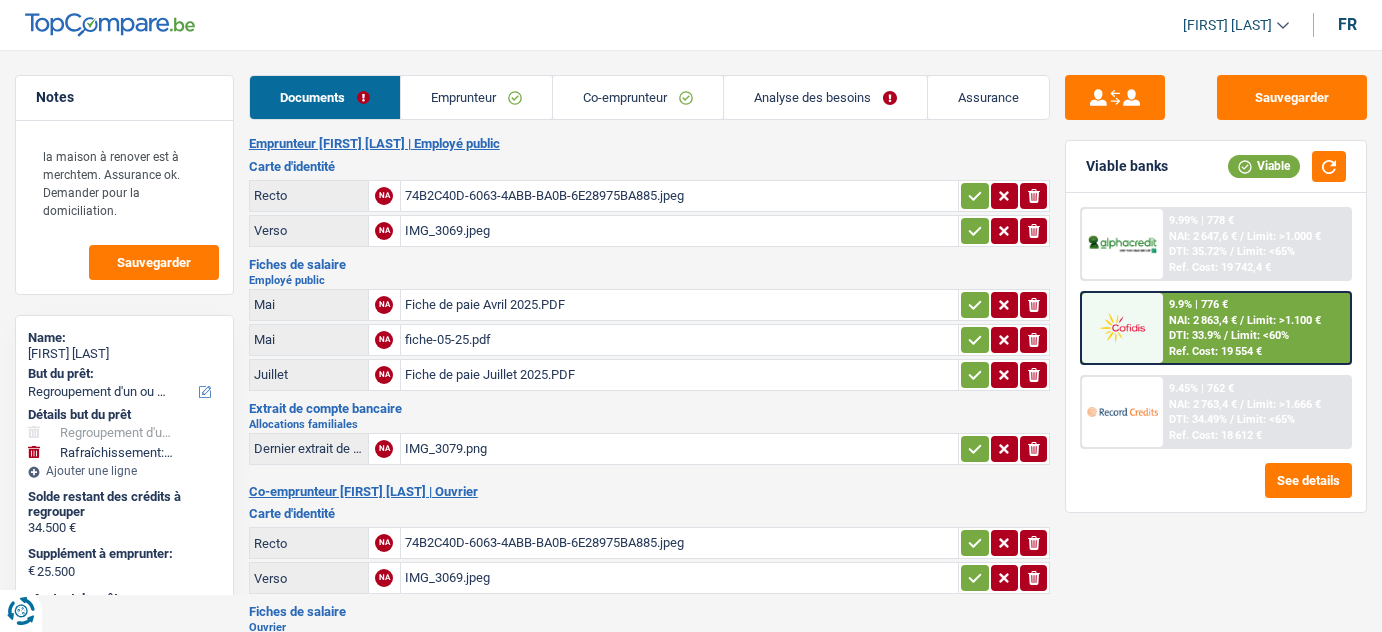 select on "refinancing" 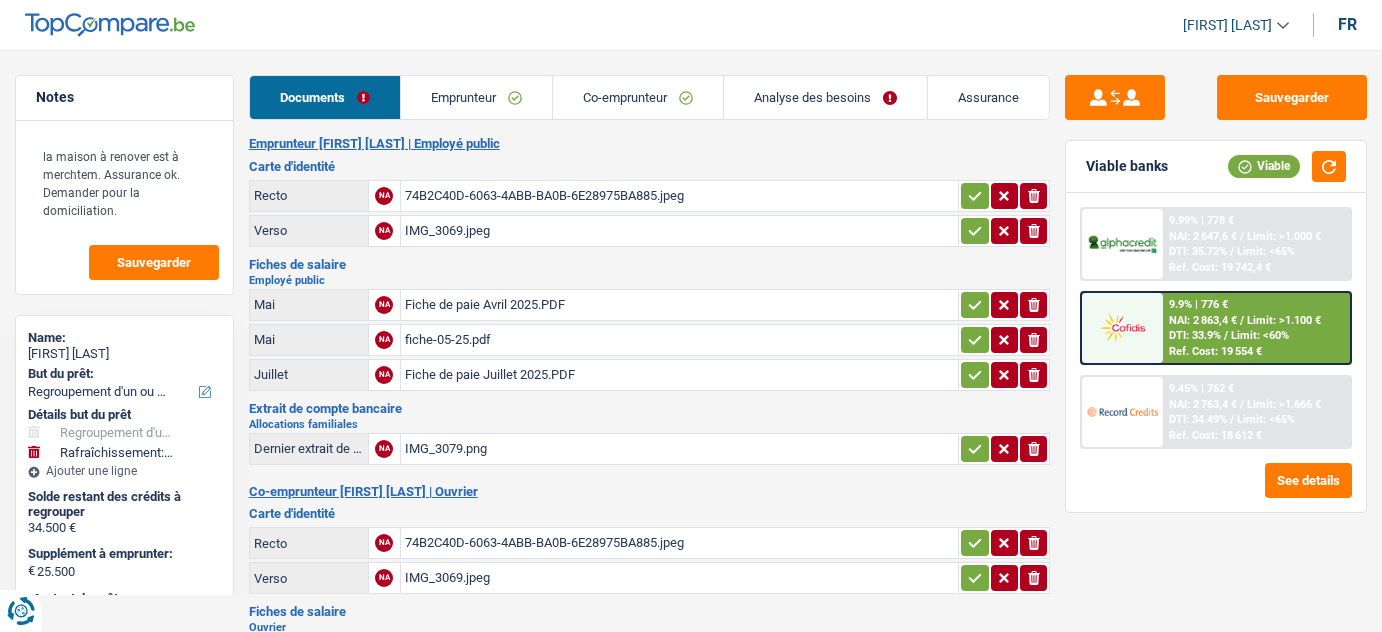 select on "refinancing" 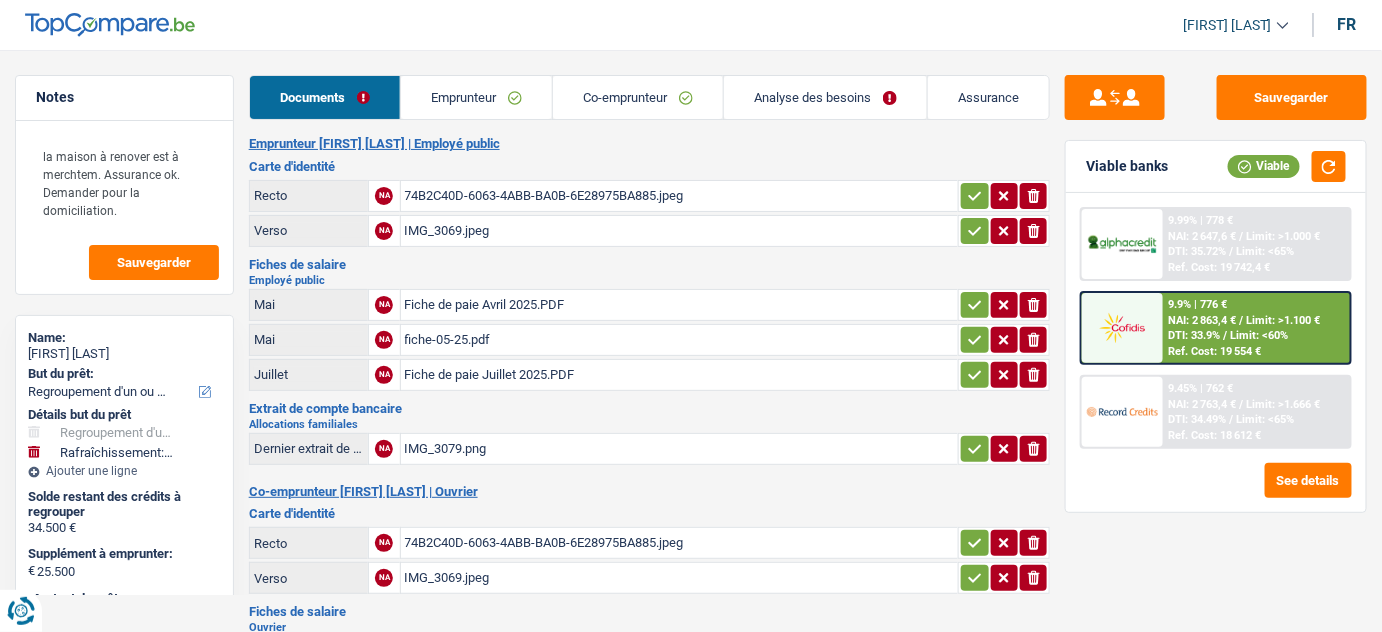 scroll, scrollTop: 0, scrollLeft: 0, axis: both 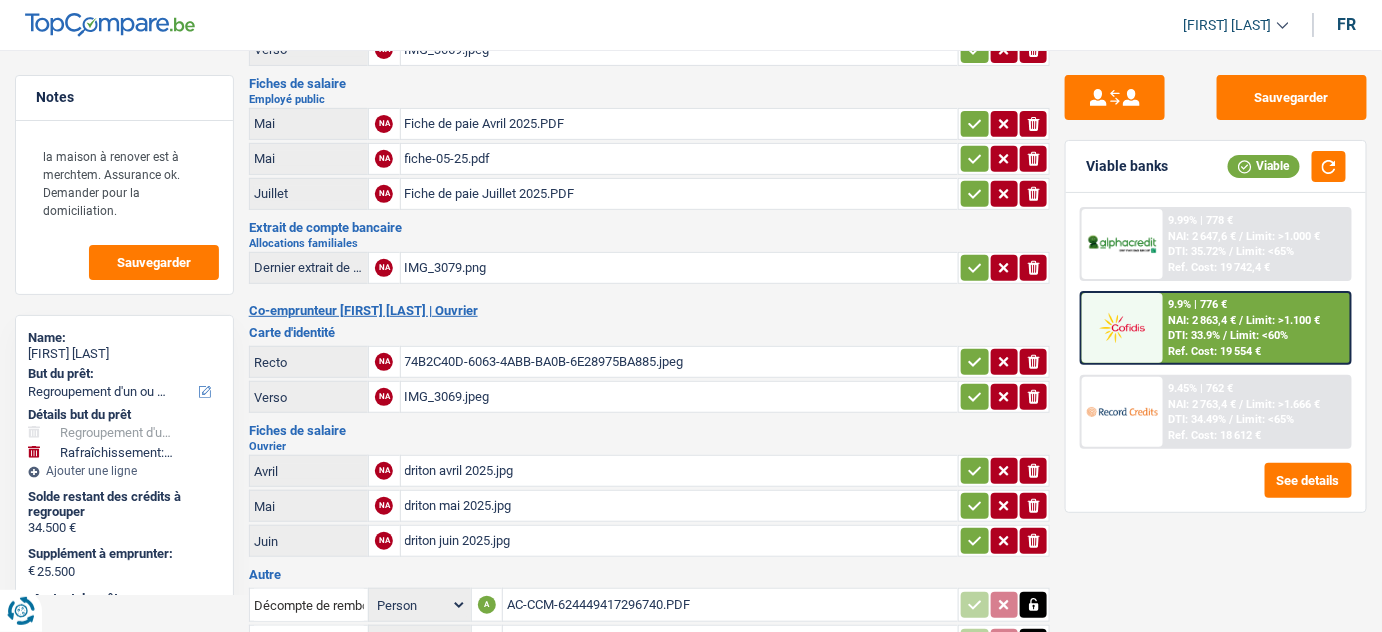 click on "driton juin 2025.jpg" at bounding box center [680, 541] 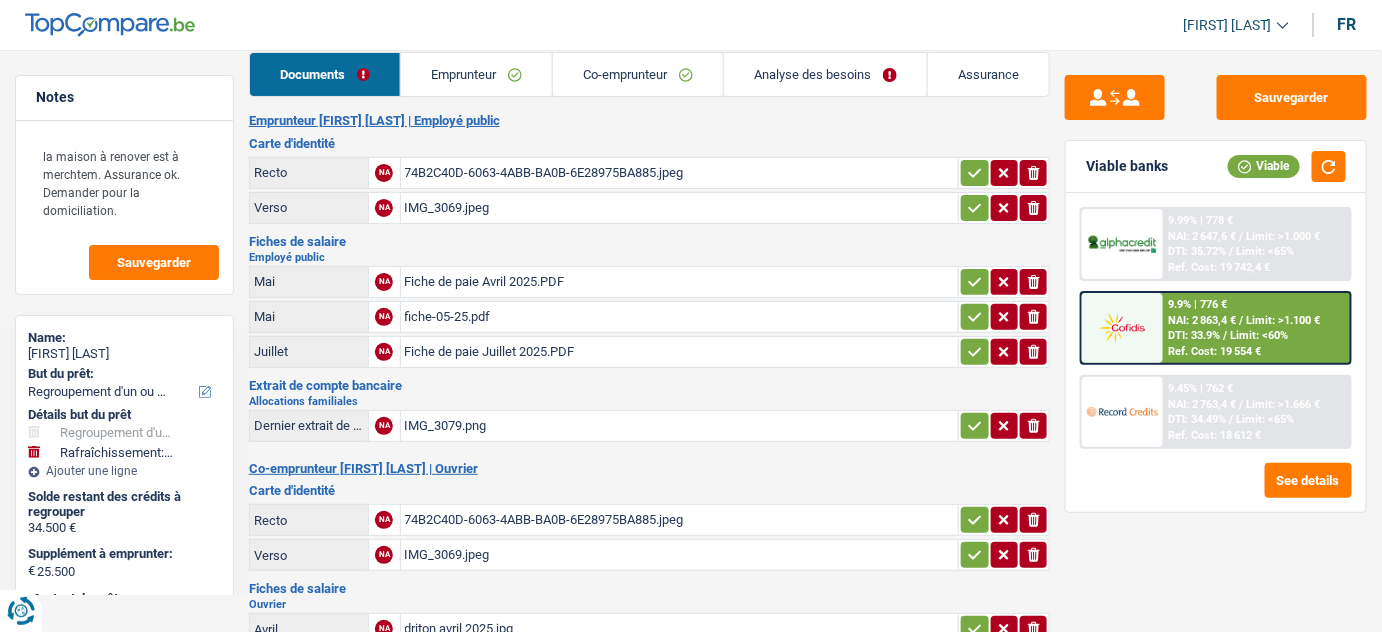 scroll, scrollTop: 0, scrollLeft: 0, axis: both 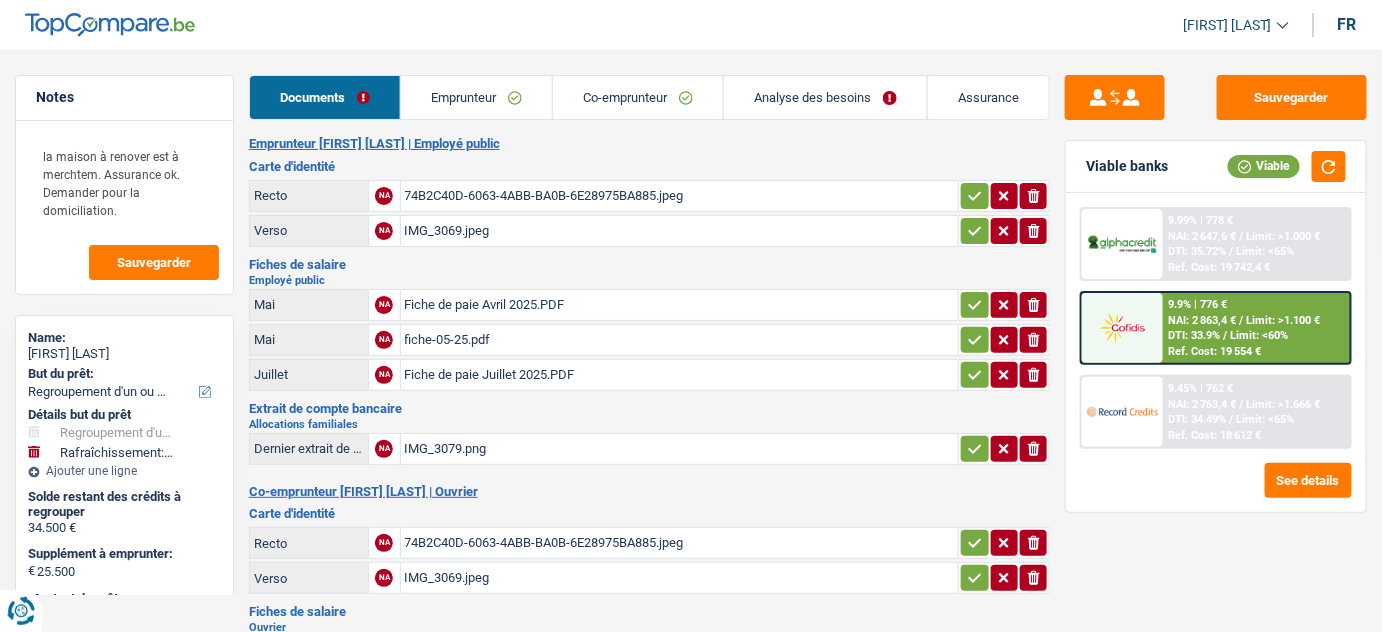 click on "Fiche de paie Juillet 2025.PDF" at bounding box center [680, 375] 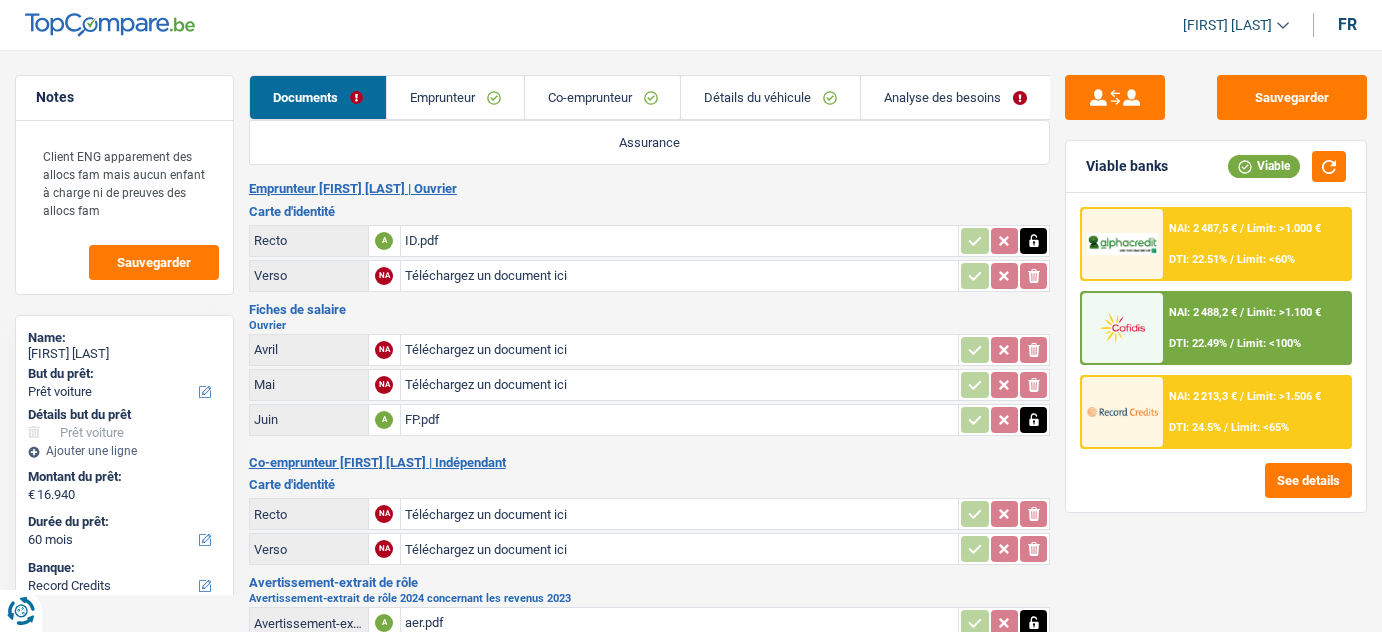 select on "car" 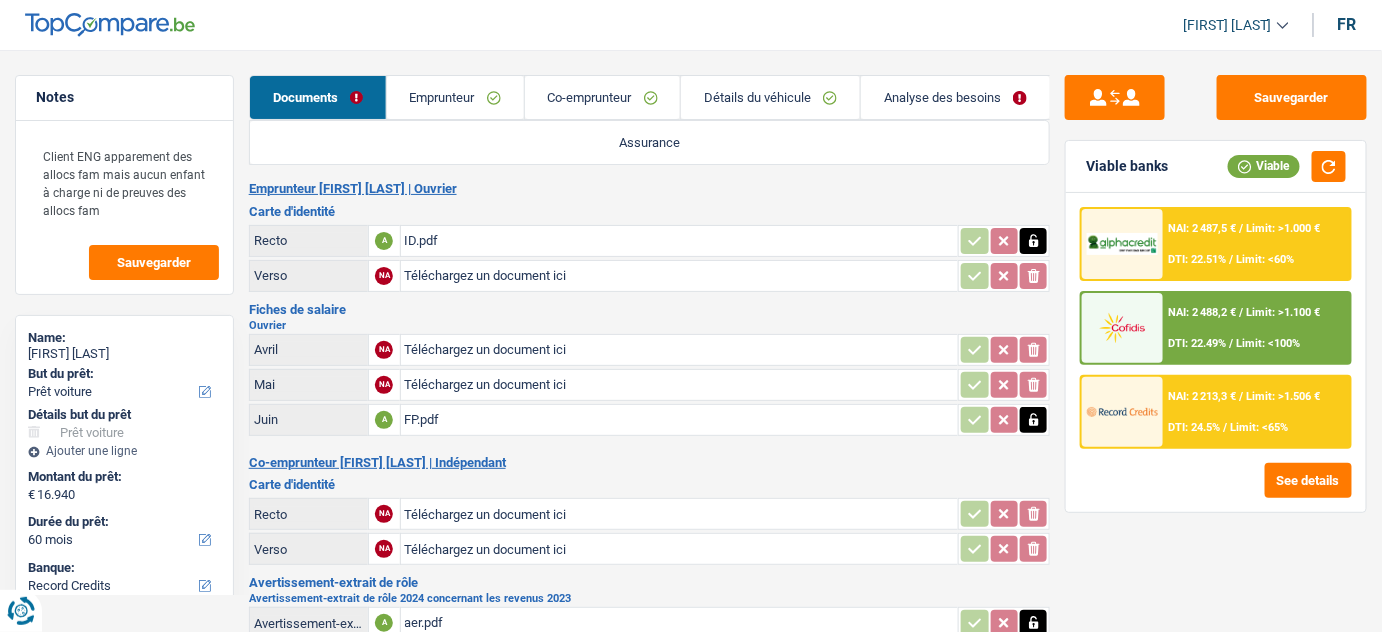 scroll, scrollTop: 0, scrollLeft: 0, axis: both 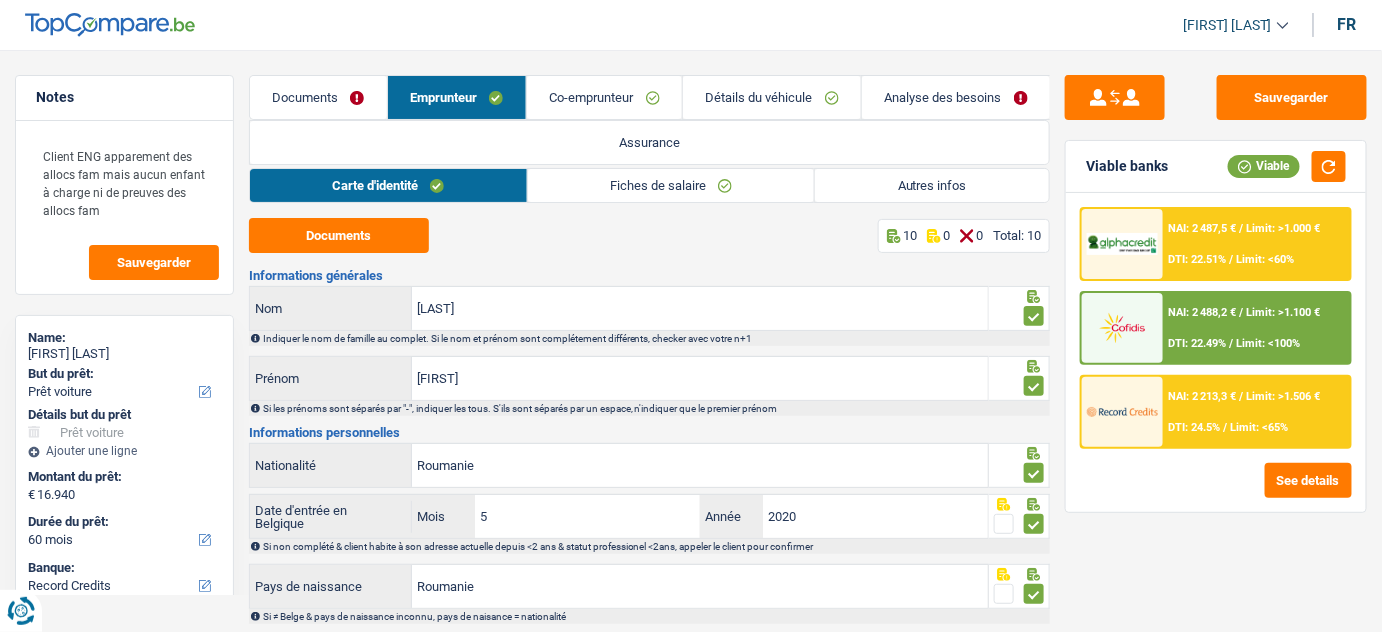 click on "Co-emprunteur" at bounding box center [604, 97] 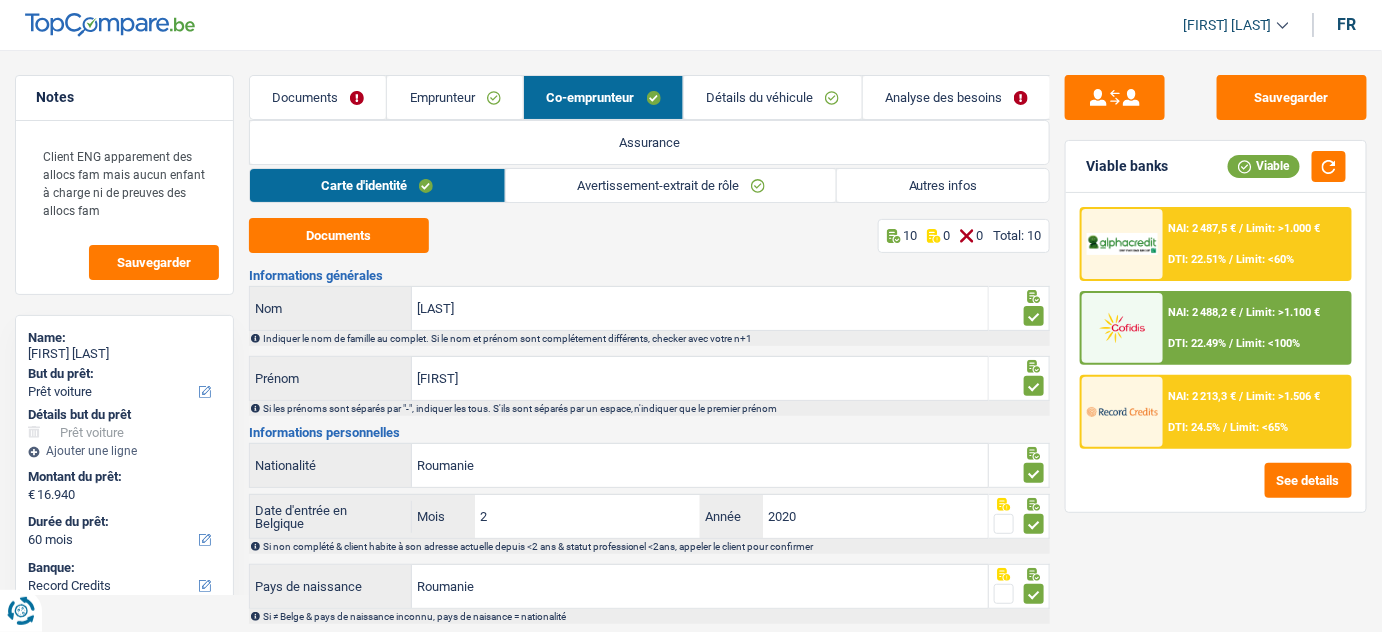 click on "Avertissement-extrait de rôle" at bounding box center (671, 185) 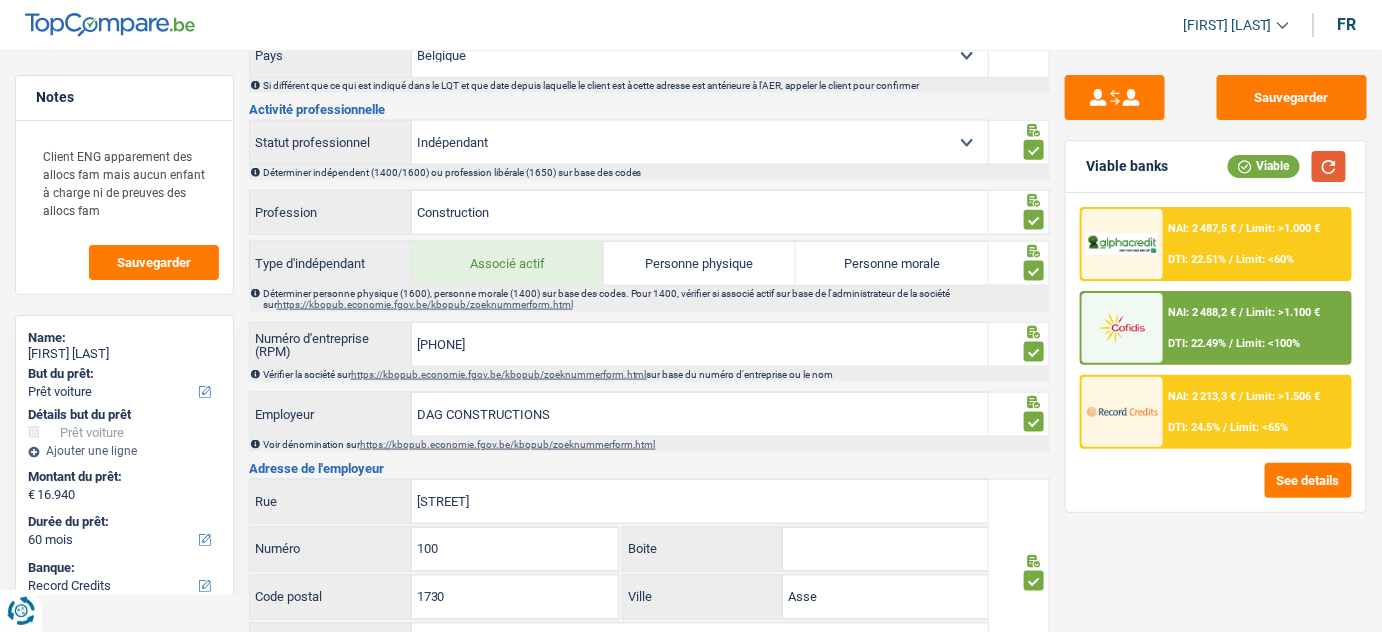 scroll, scrollTop: 727, scrollLeft: 0, axis: vertical 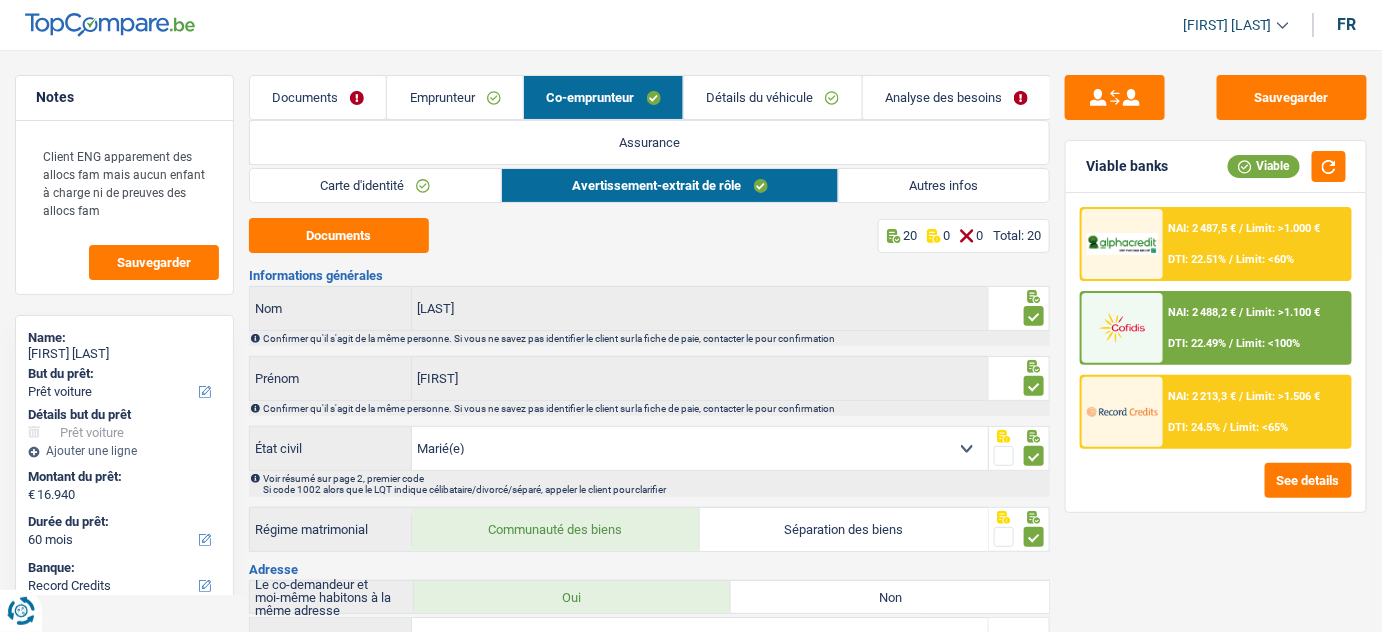 click on "Emprunteur" at bounding box center [455, 97] 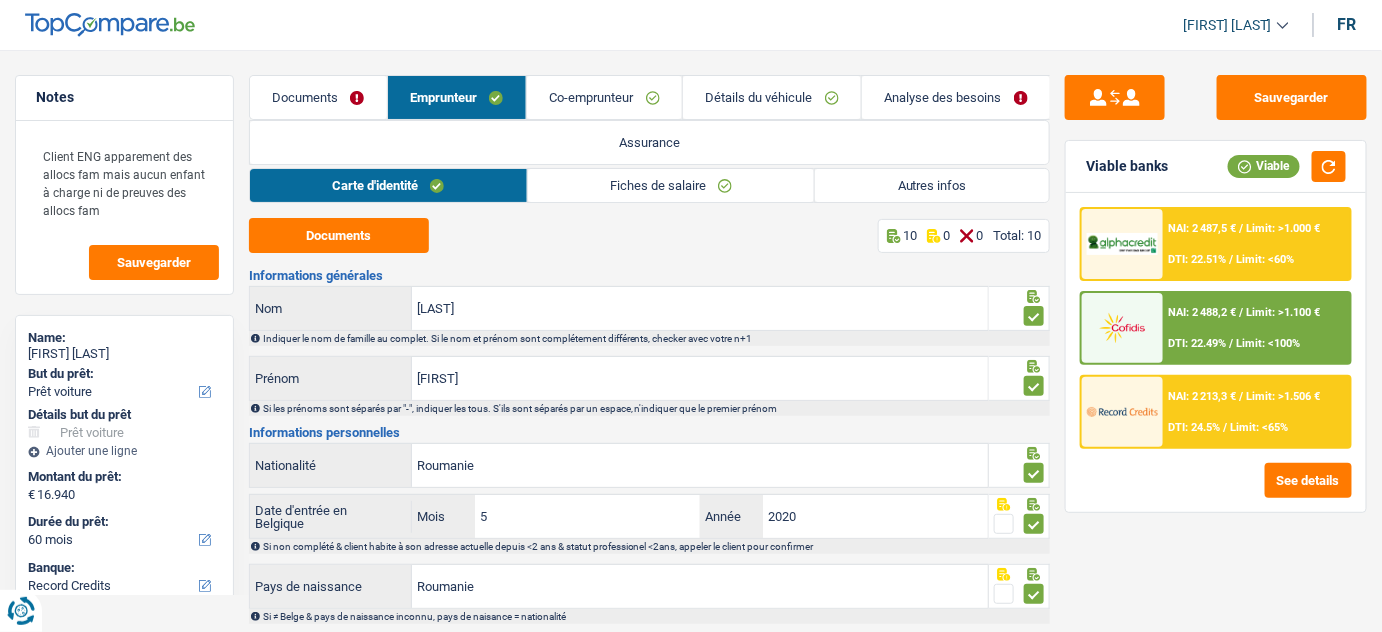 click on "Documents" at bounding box center (318, 97) 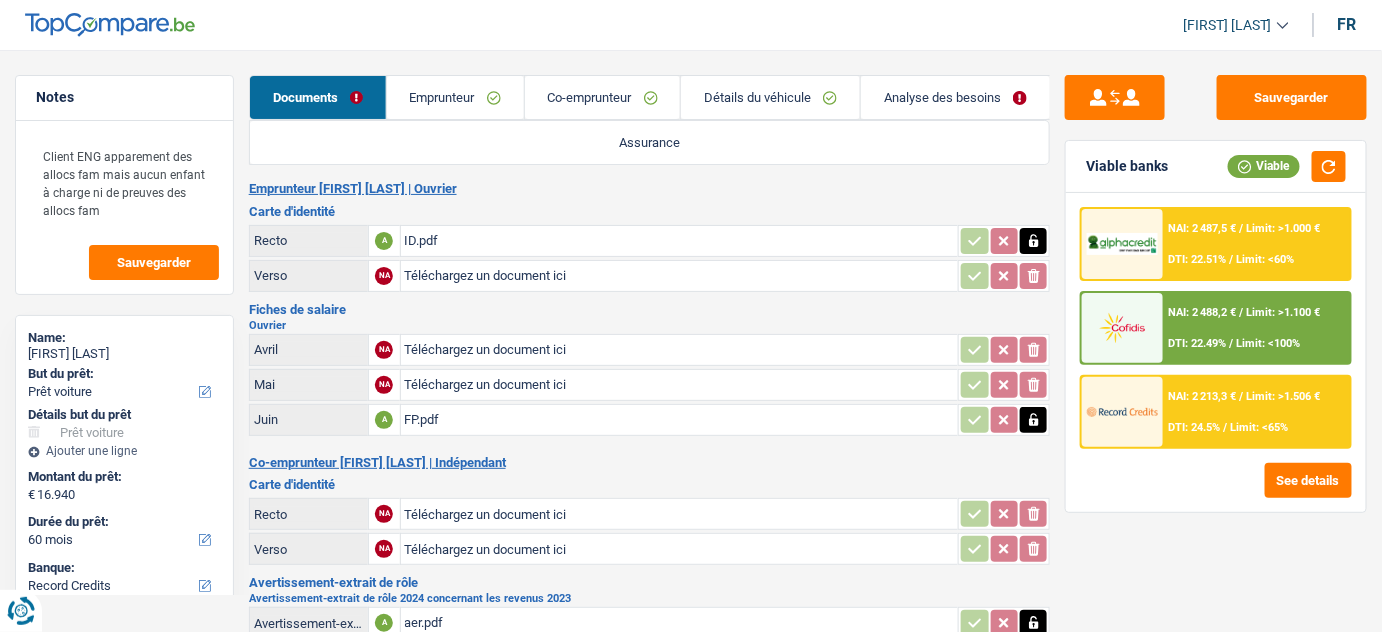 click on "Détails du véhicule" at bounding box center (770, 97) 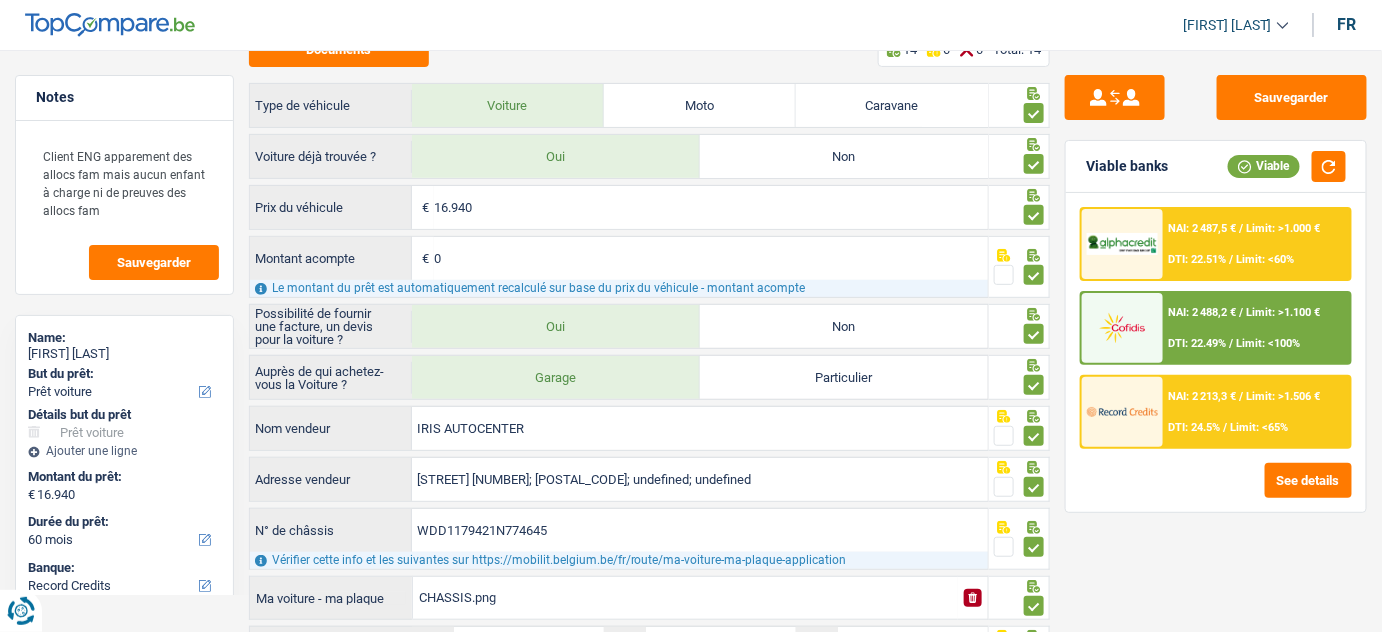 scroll, scrollTop: 23, scrollLeft: 0, axis: vertical 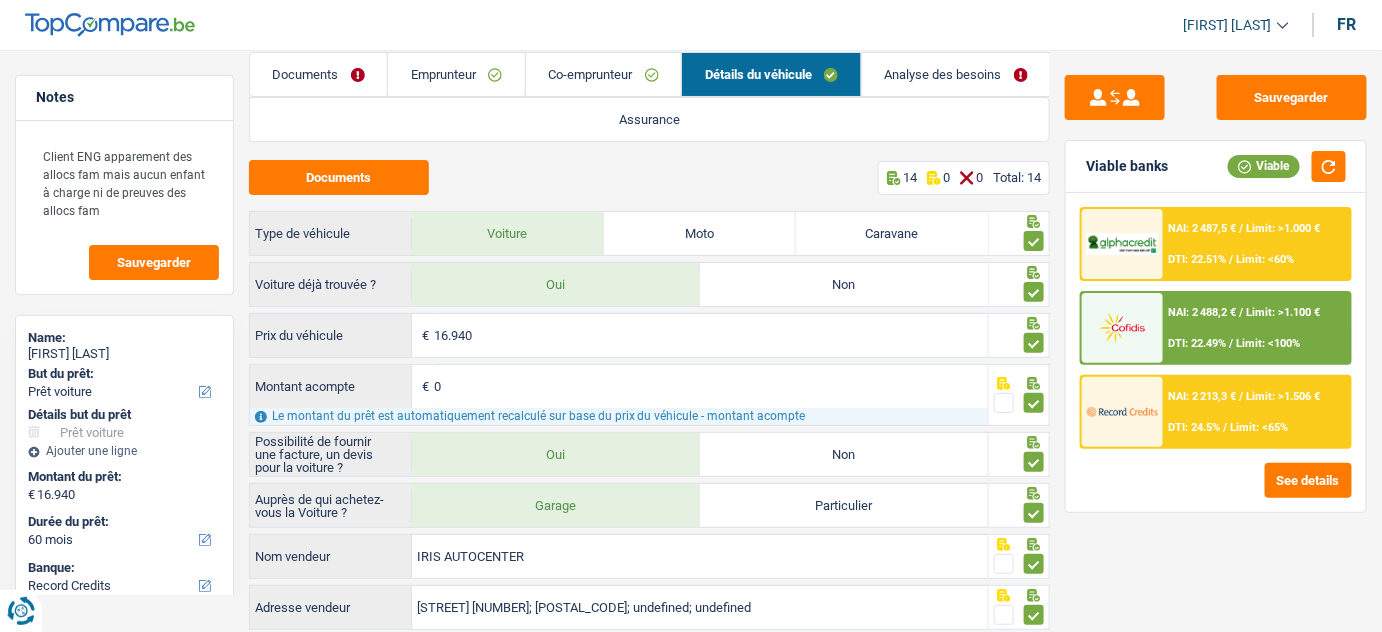 click on "Emprunteur" at bounding box center [456, 74] 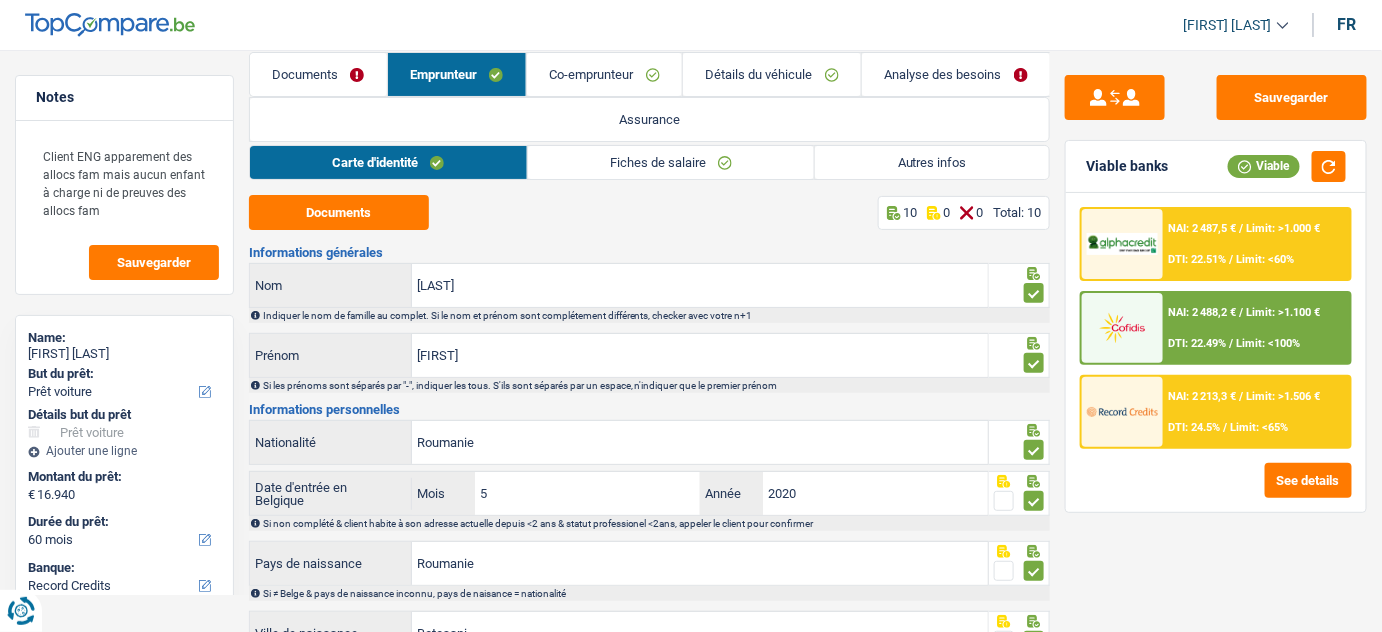 click on "Détails du véhicule" at bounding box center [772, 74] 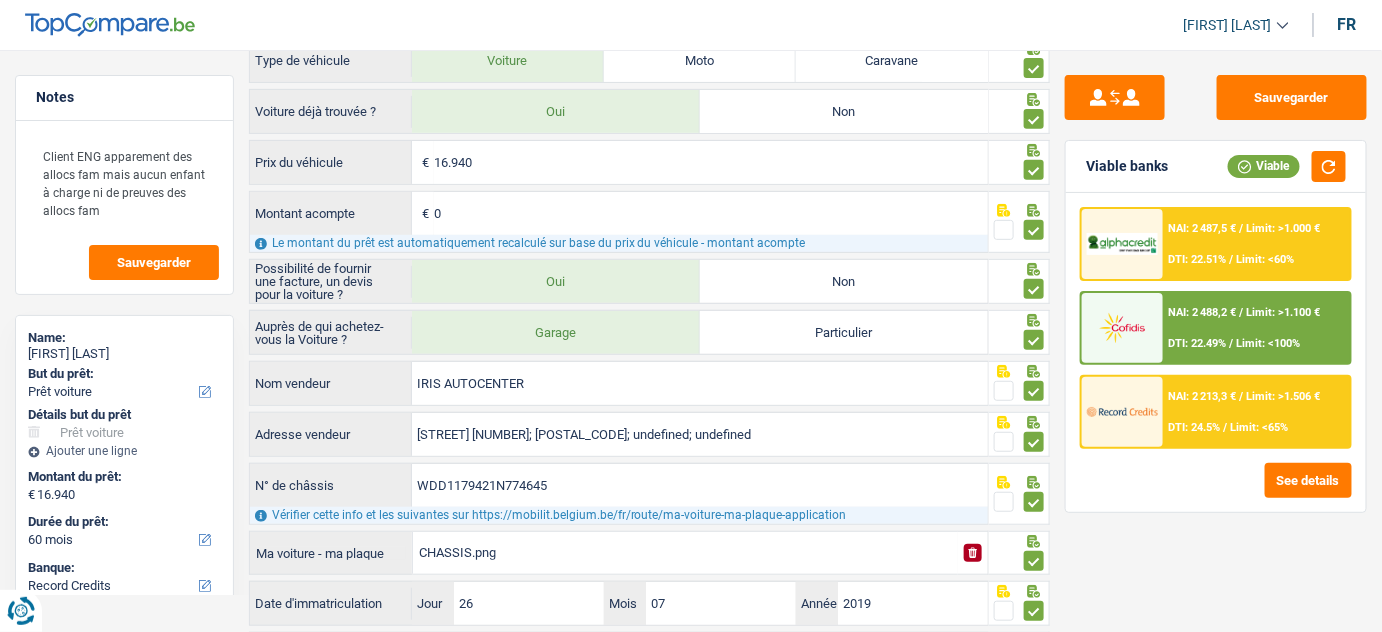 scroll, scrollTop: 0, scrollLeft: 0, axis: both 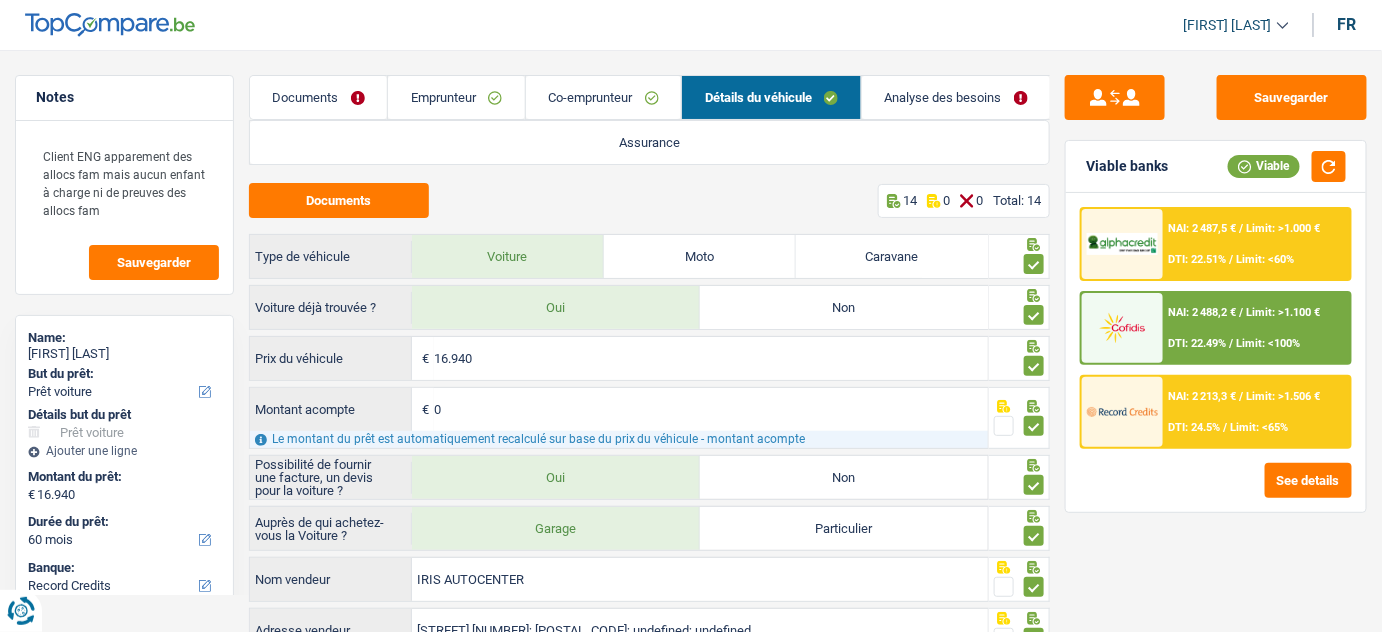 click on "Documents" at bounding box center (319, 97) 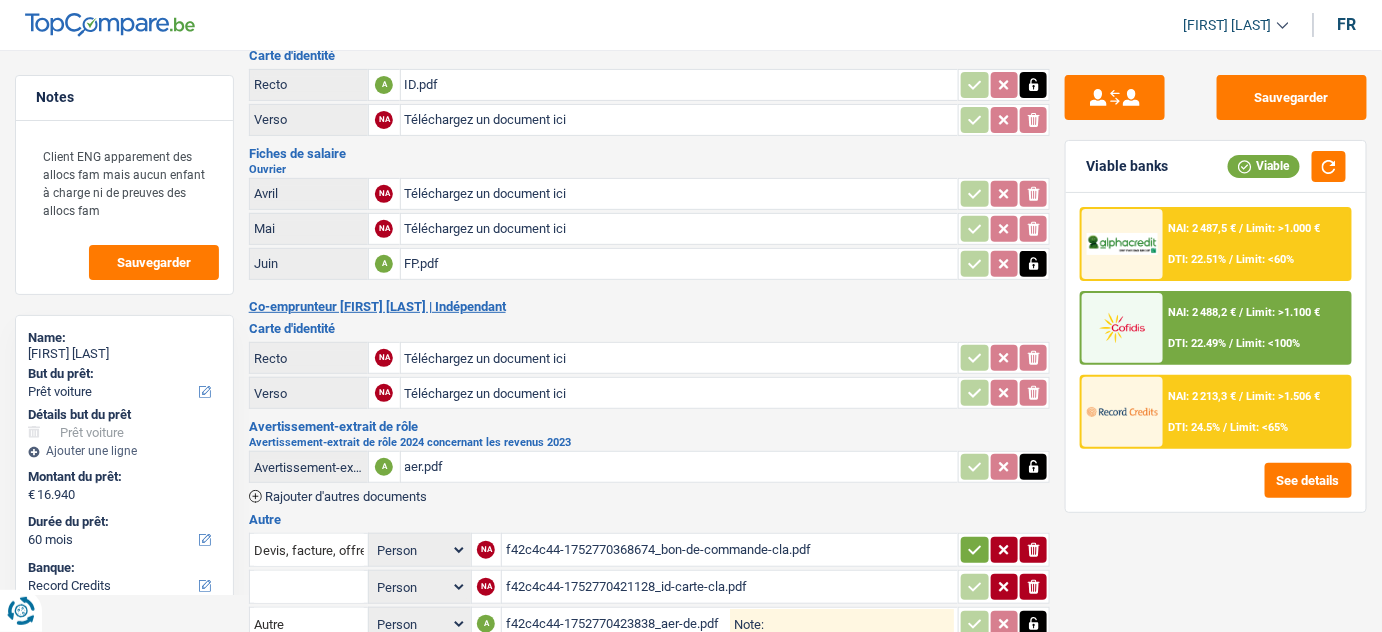 scroll, scrollTop: 0, scrollLeft: 0, axis: both 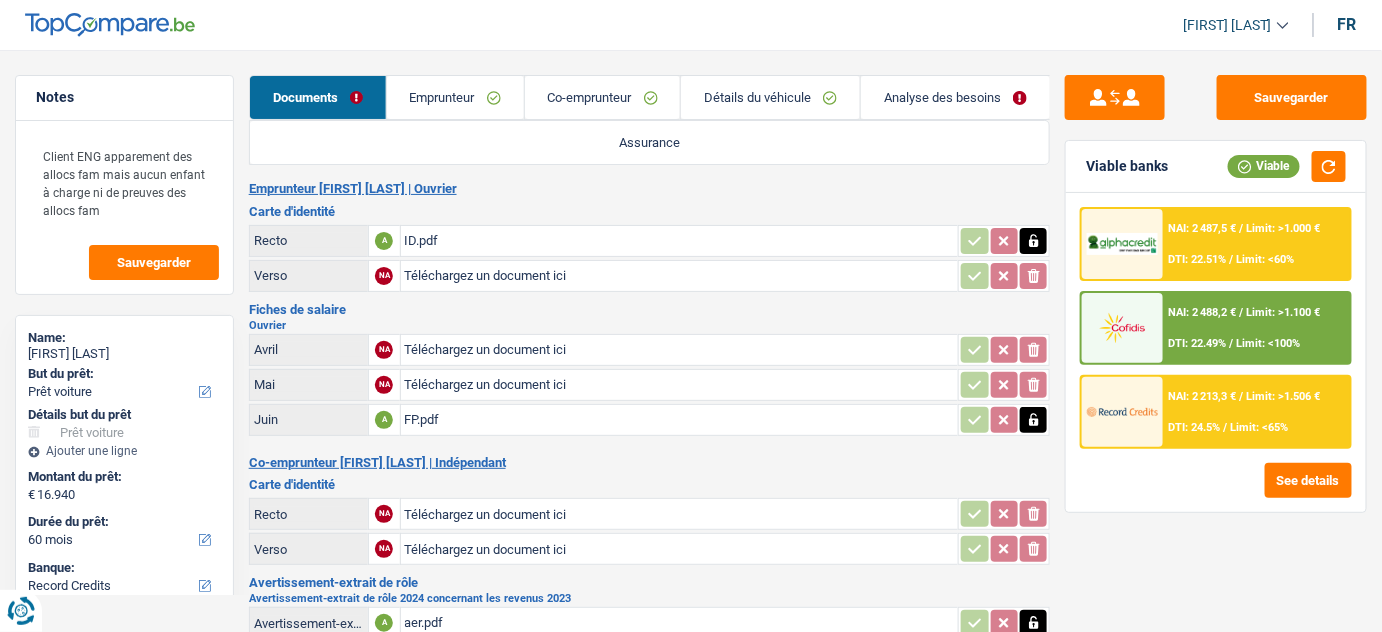 click on "Détails du véhicule" at bounding box center (770, 97) 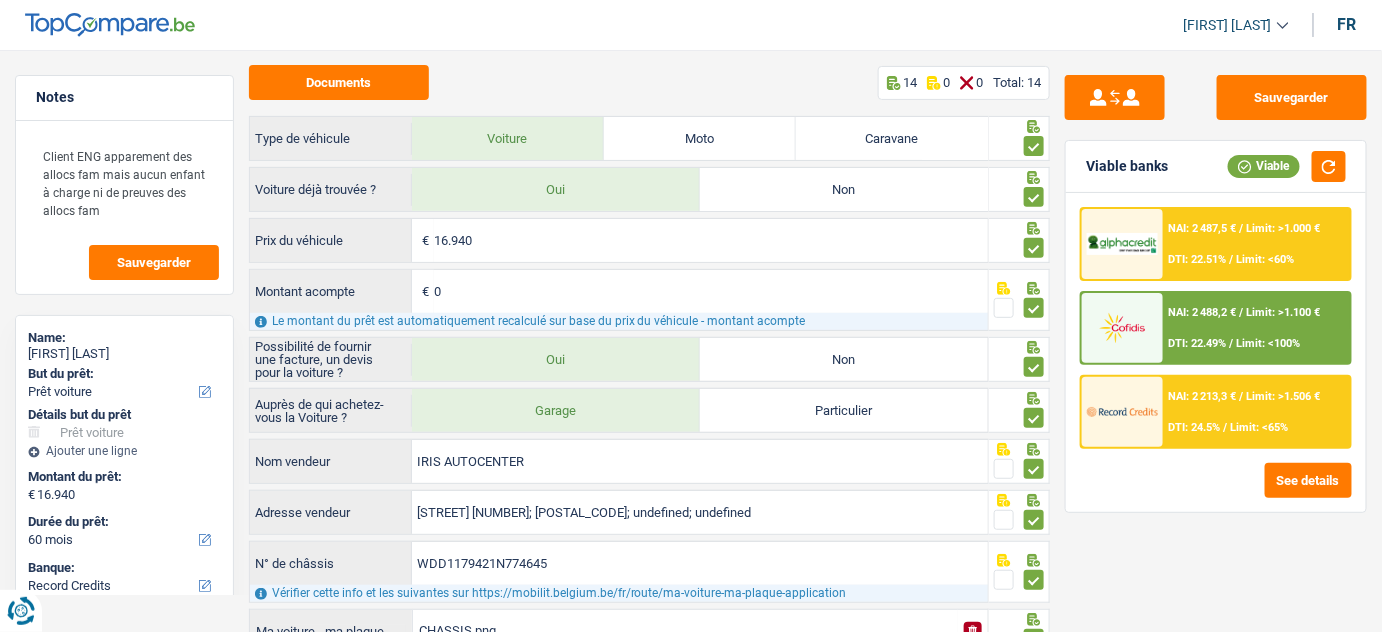 scroll, scrollTop: 0, scrollLeft: 0, axis: both 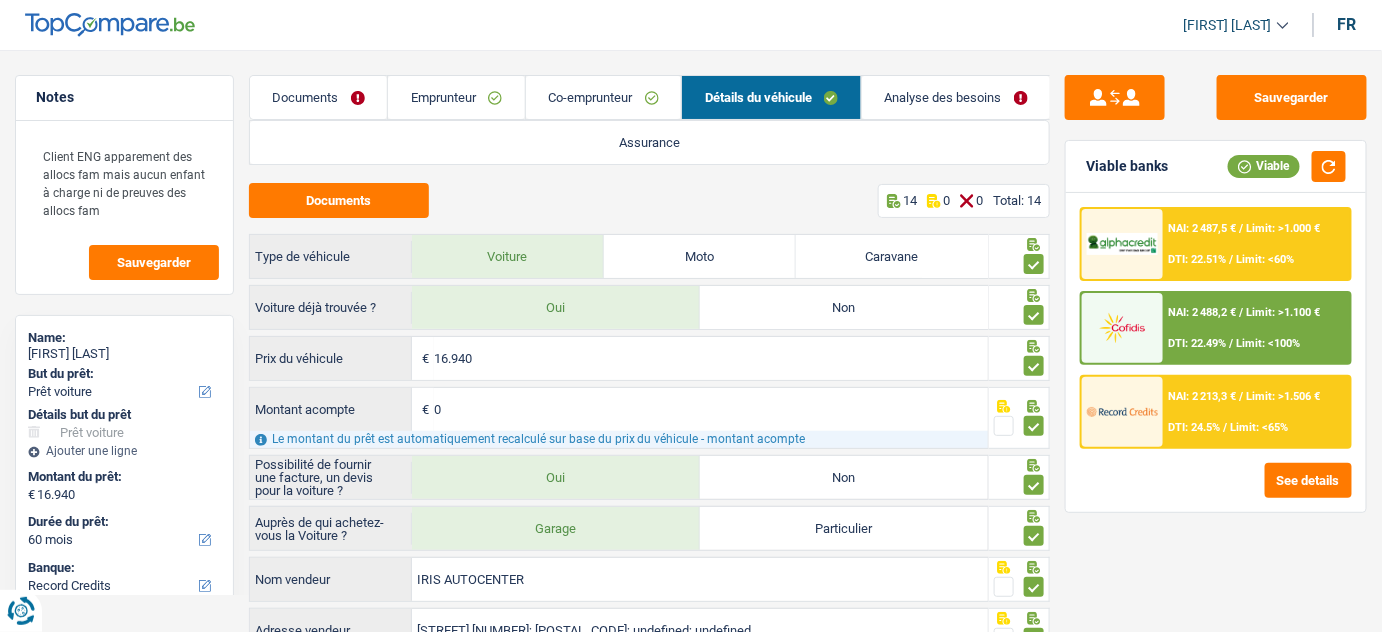 click on "Documents" at bounding box center [319, 97] 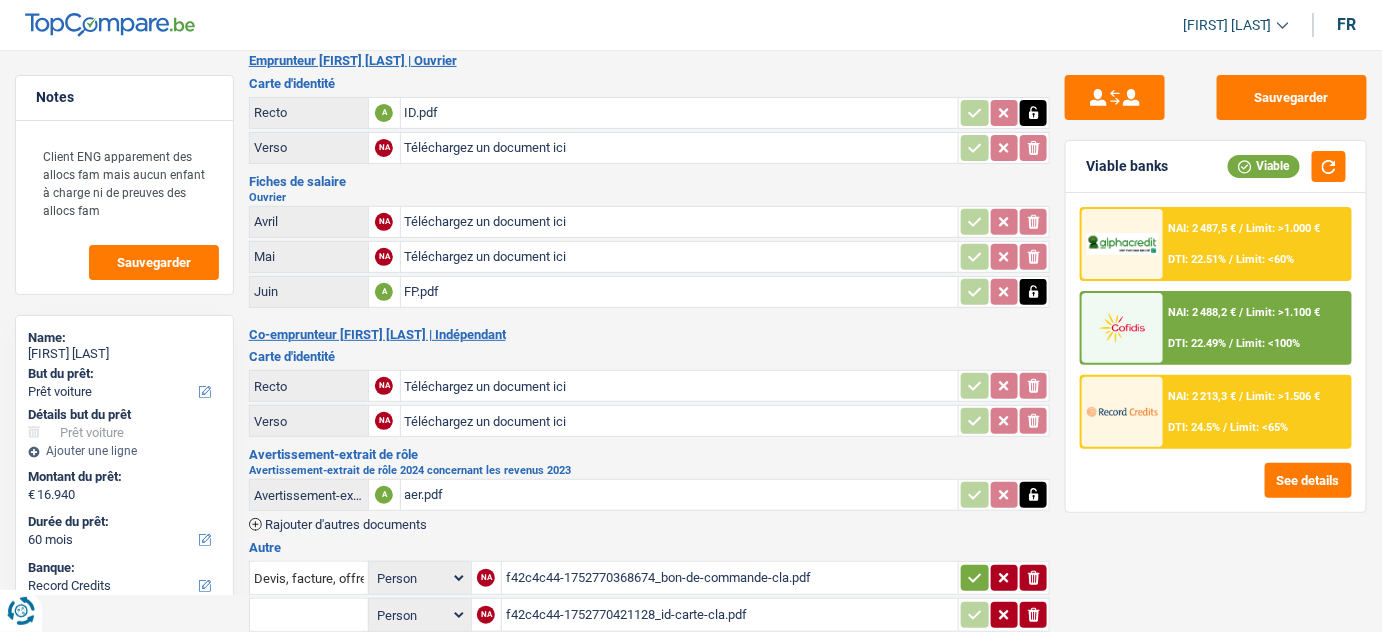 scroll, scrollTop: 0, scrollLeft: 0, axis: both 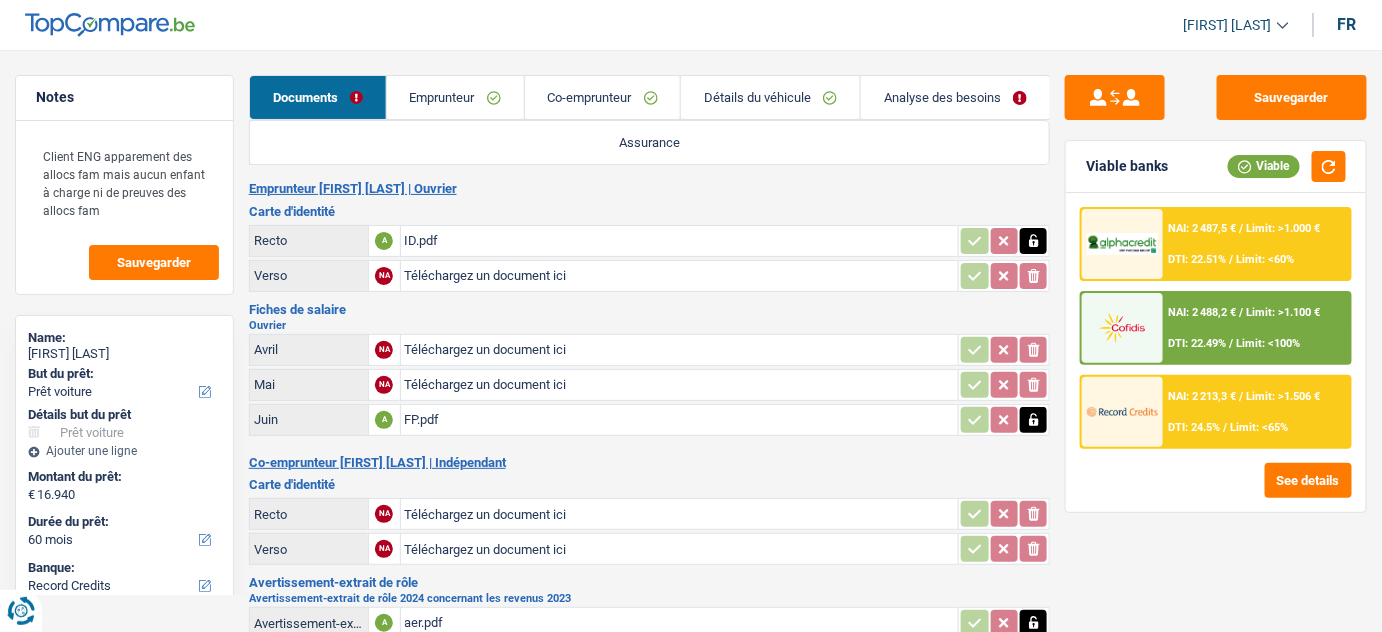 click on "Emprunteur" at bounding box center (455, 97) 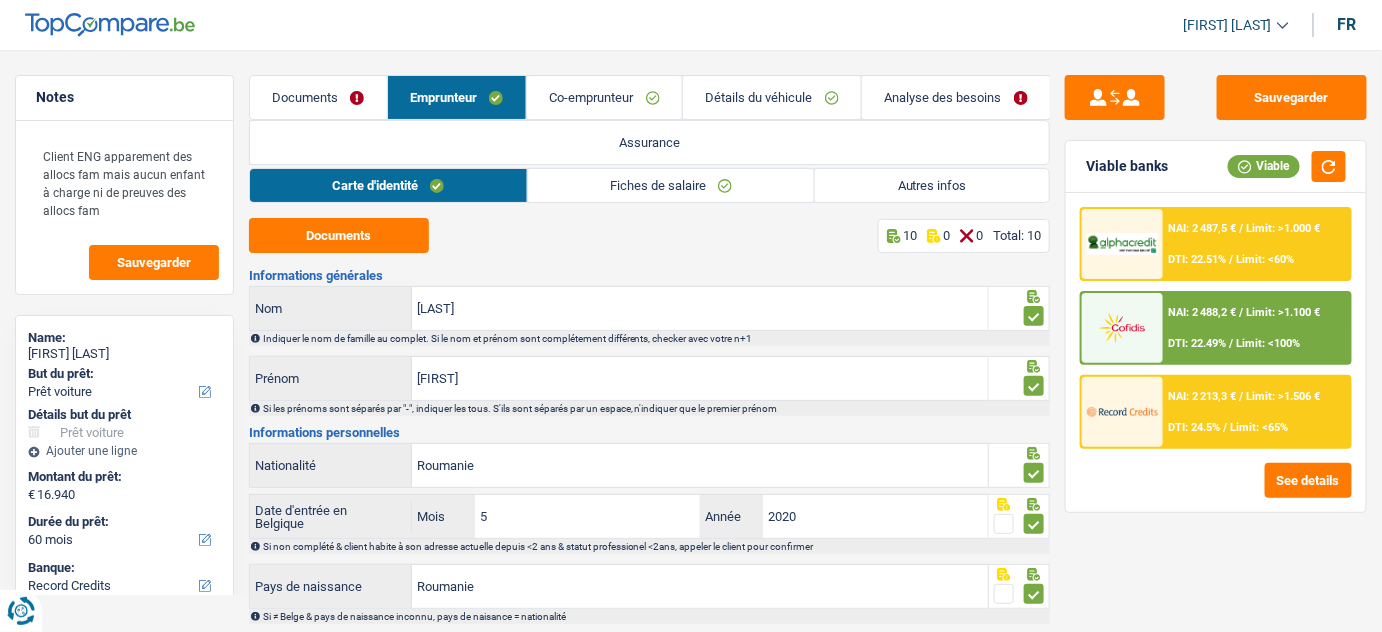 click on "Autres infos" at bounding box center [932, 185] 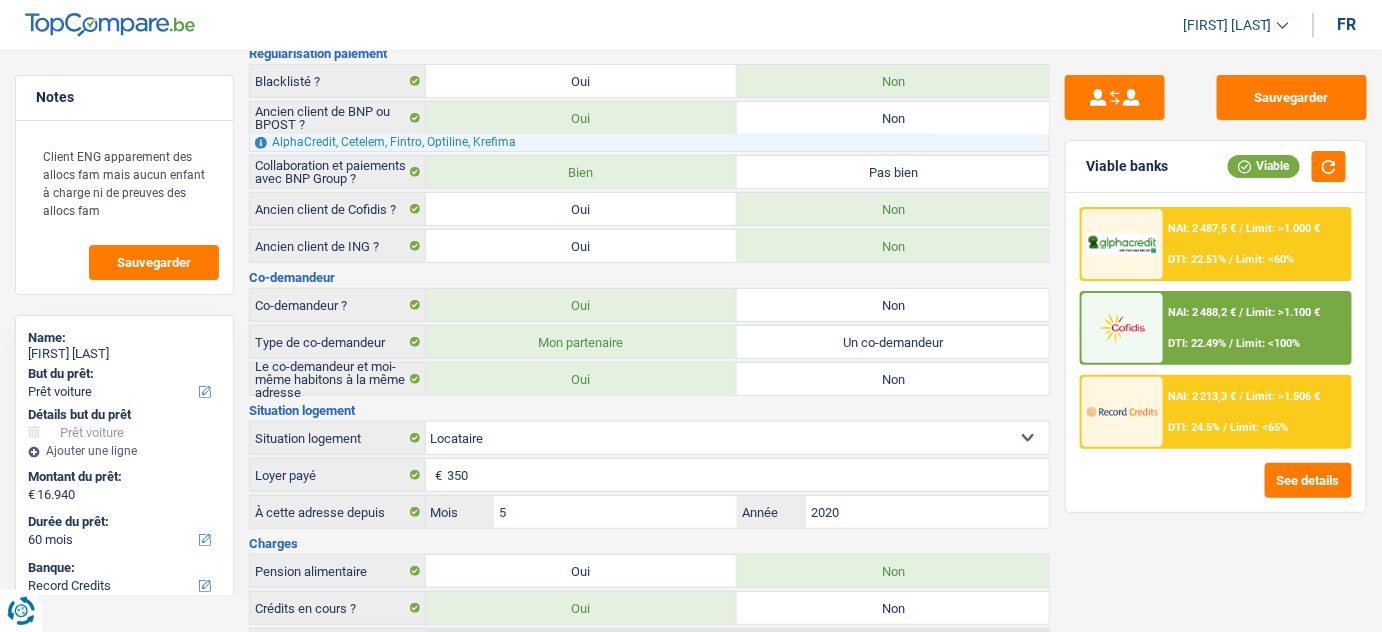 scroll, scrollTop: 0, scrollLeft: 0, axis: both 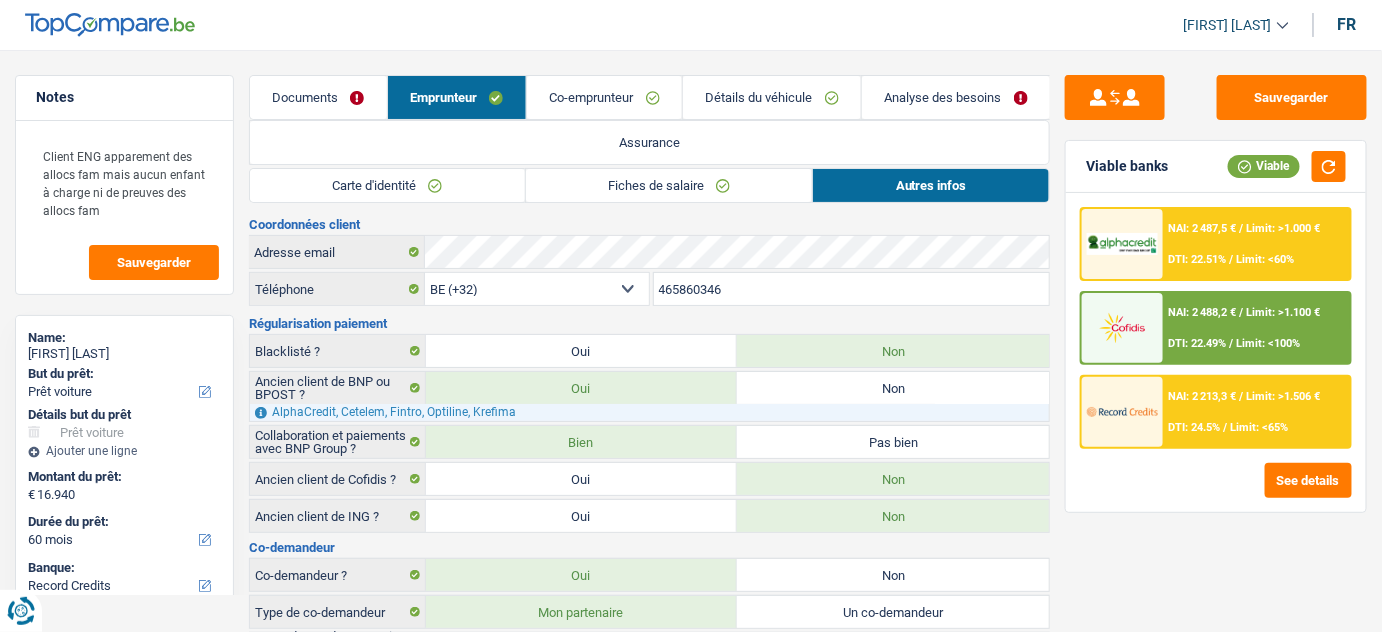 click on "Carte d'identité" at bounding box center [387, 185] 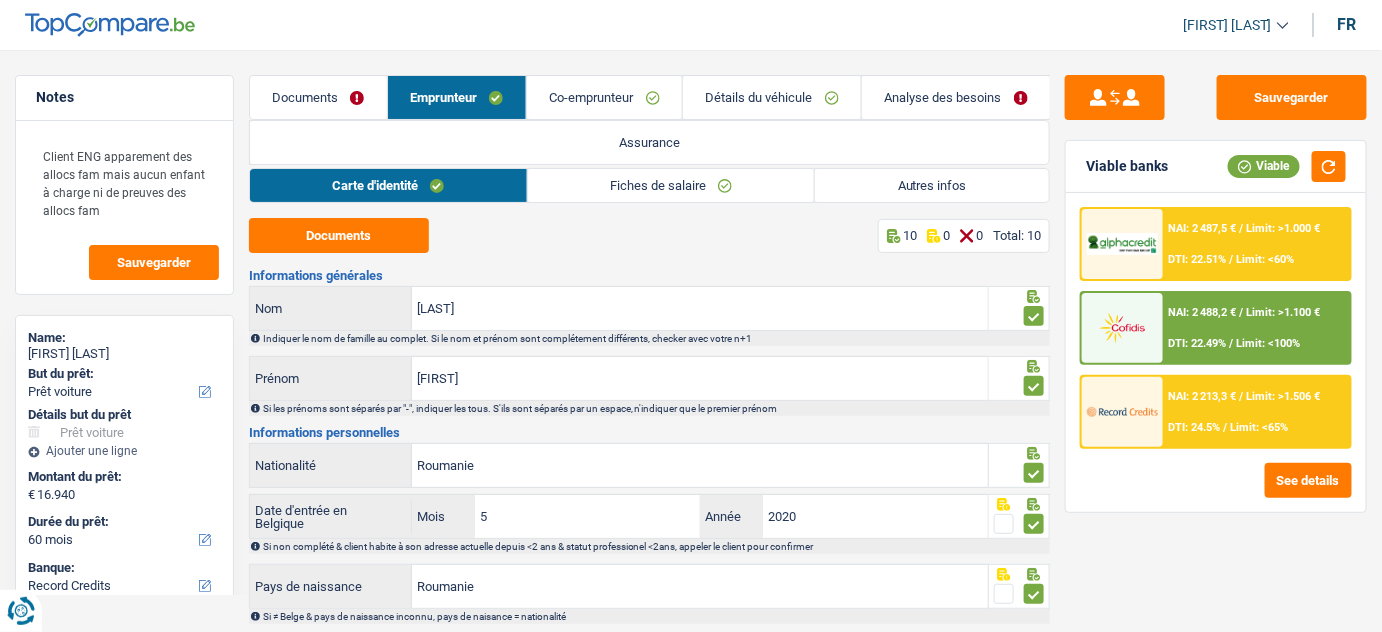 click on "Détails du véhicule" at bounding box center (772, 97) 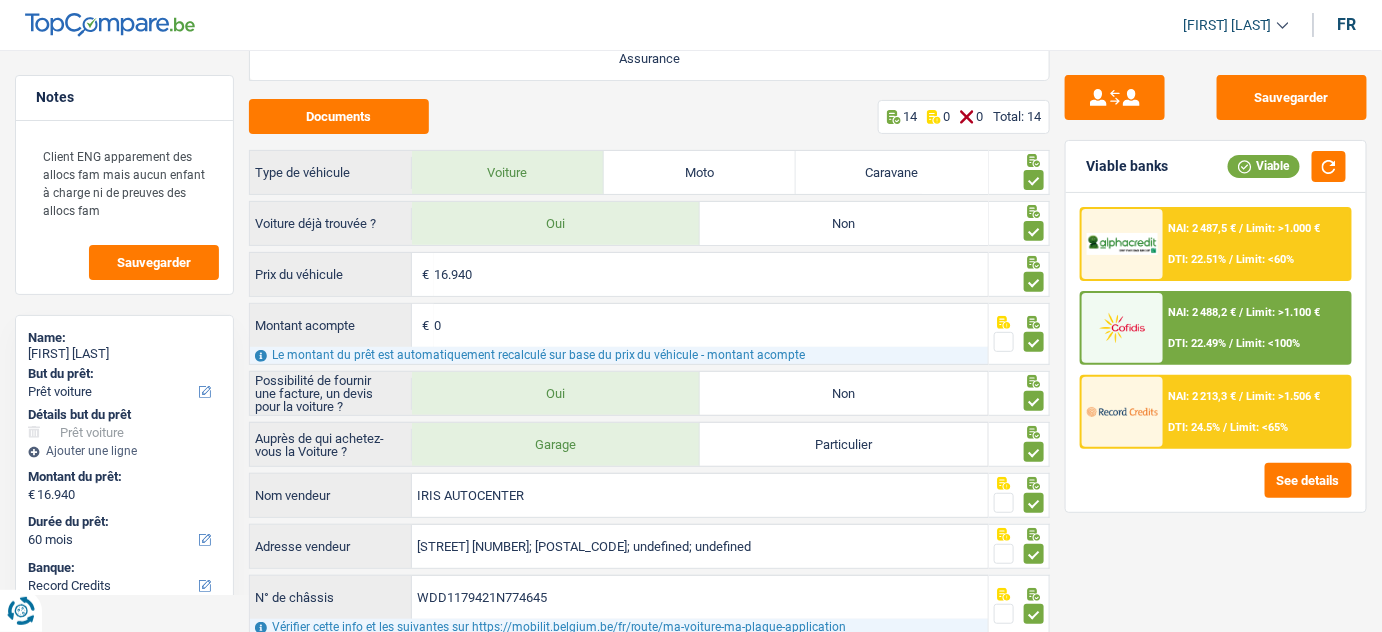 scroll, scrollTop: 0, scrollLeft: 0, axis: both 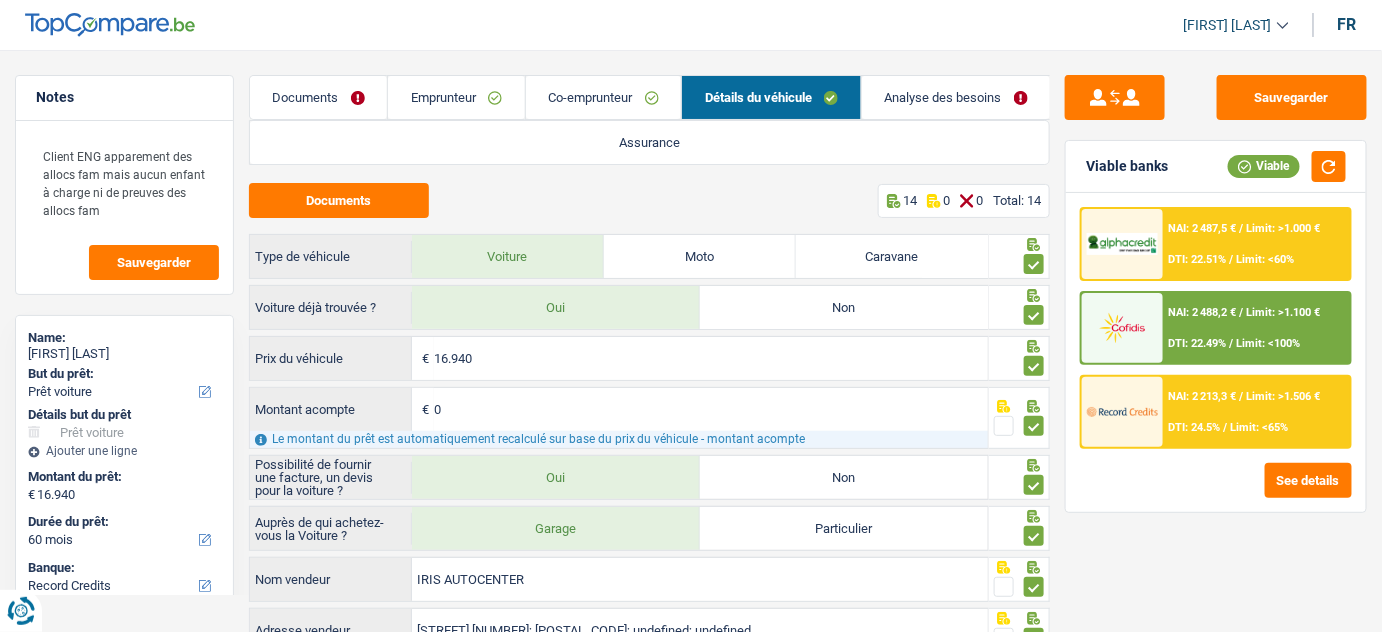 click on "Détails du véhicule" at bounding box center (771, 97) 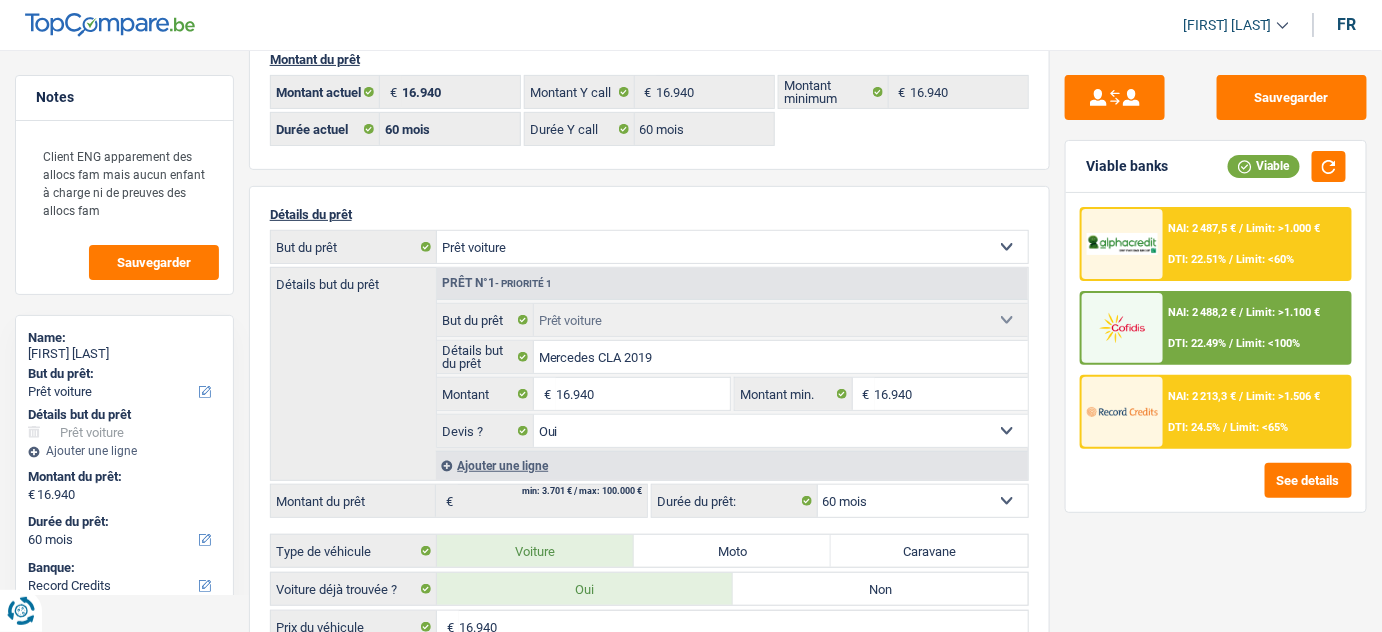 scroll, scrollTop: 181, scrollLeft: 0, axis: vertical 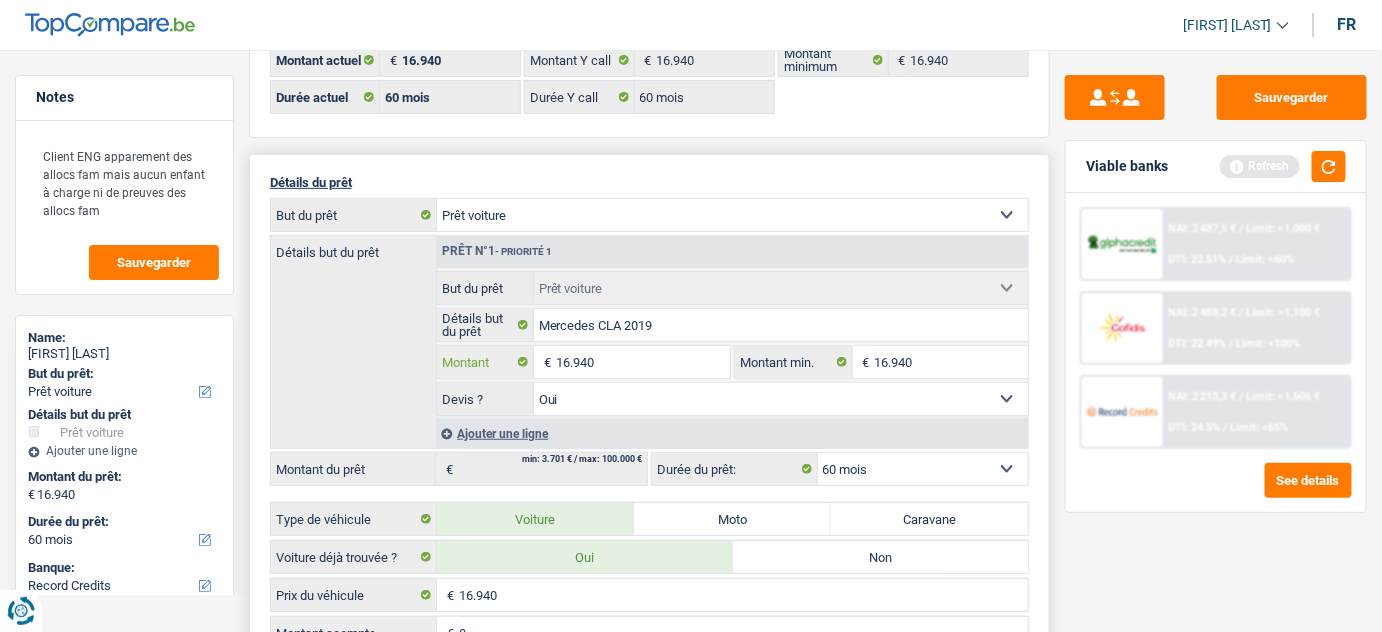 click on "16.940" at bounding box center [643, 362] 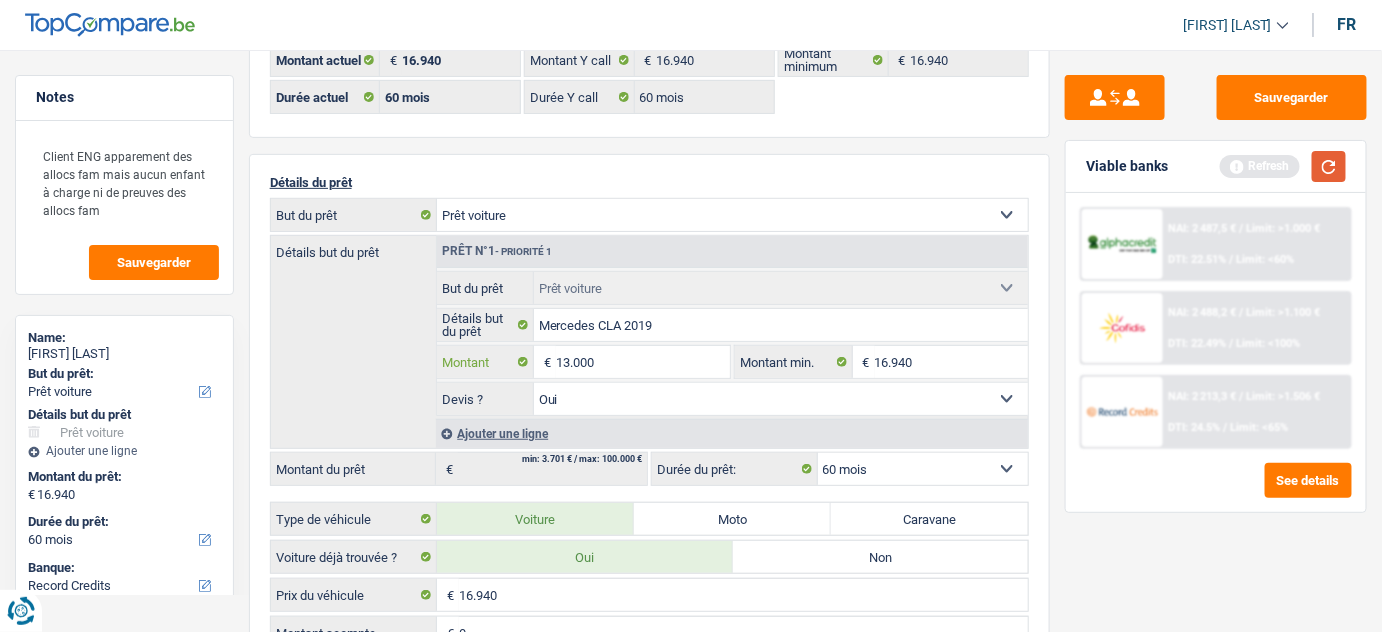 type on "13.000" 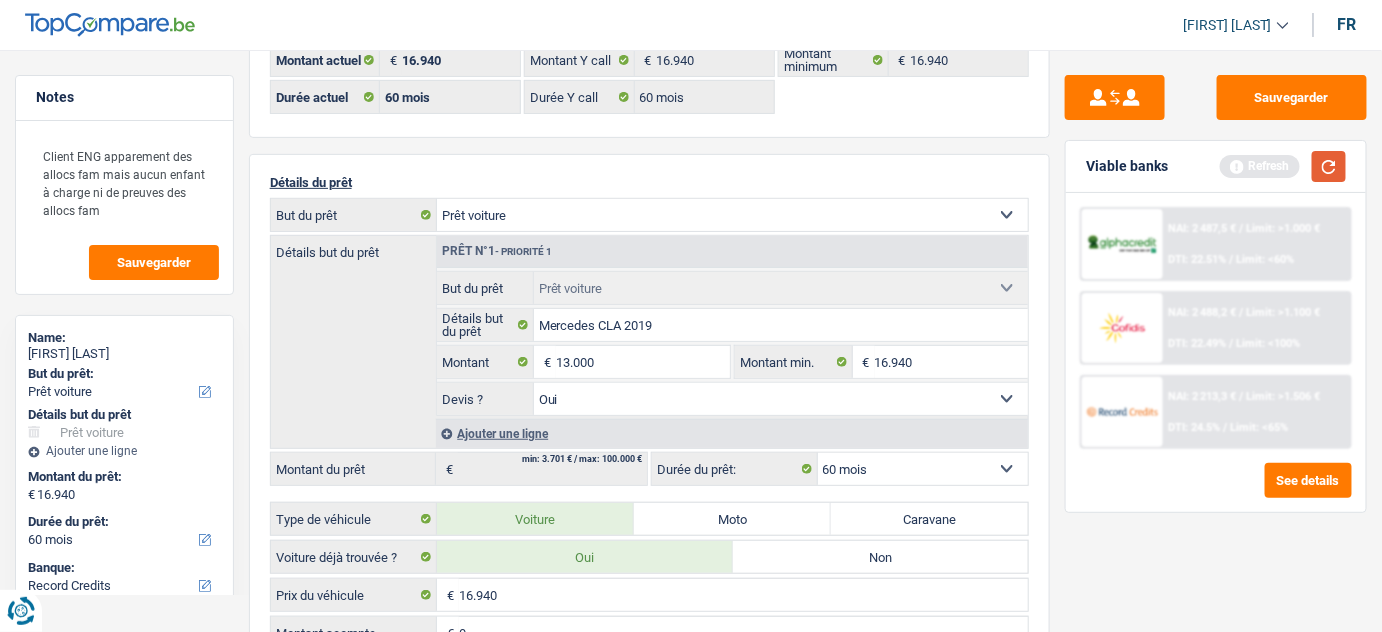 type on "13.000" 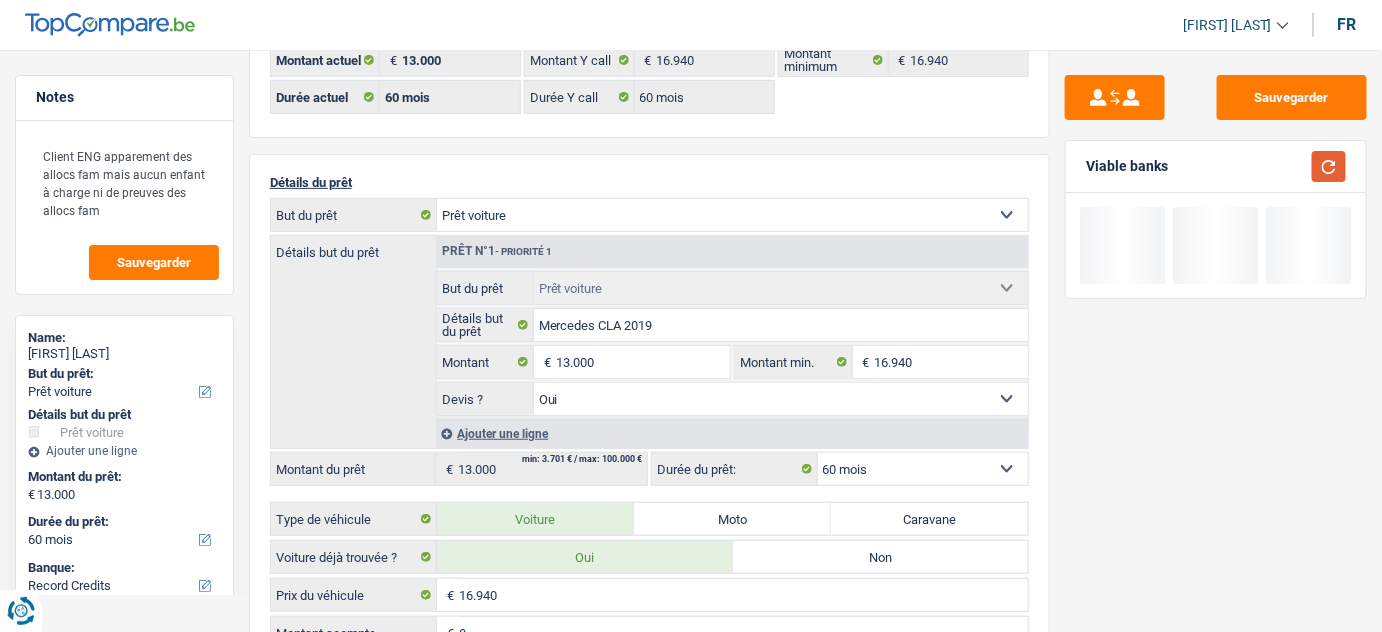 click at bounding box center (1329, 166) 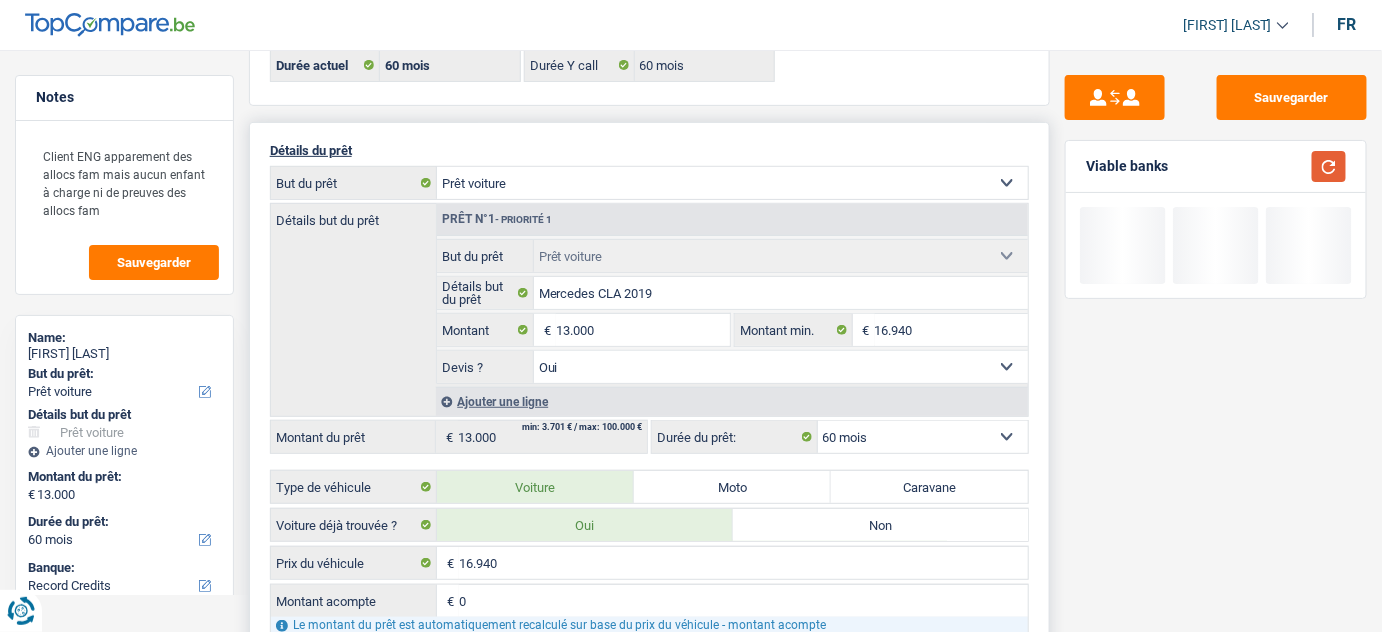scroll, scrollTop: 181, scrollLeft: 0, axis: vertical 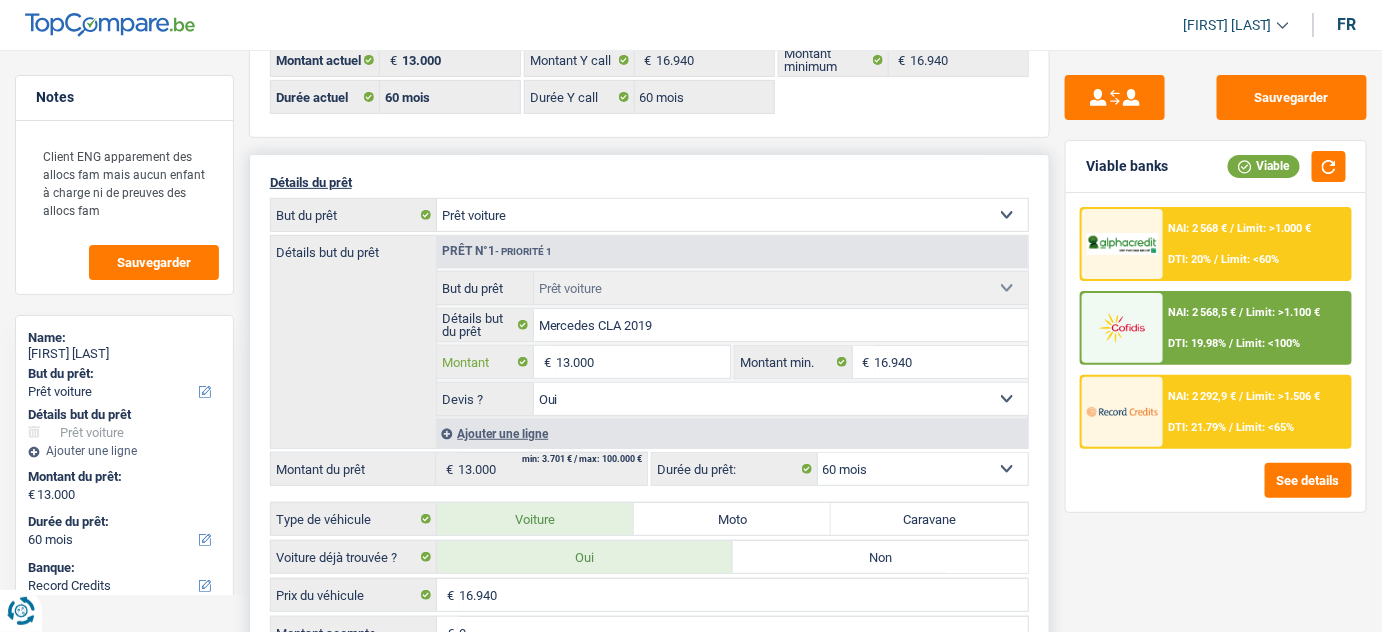 click on "13.000" at bounding box center (643, 362) 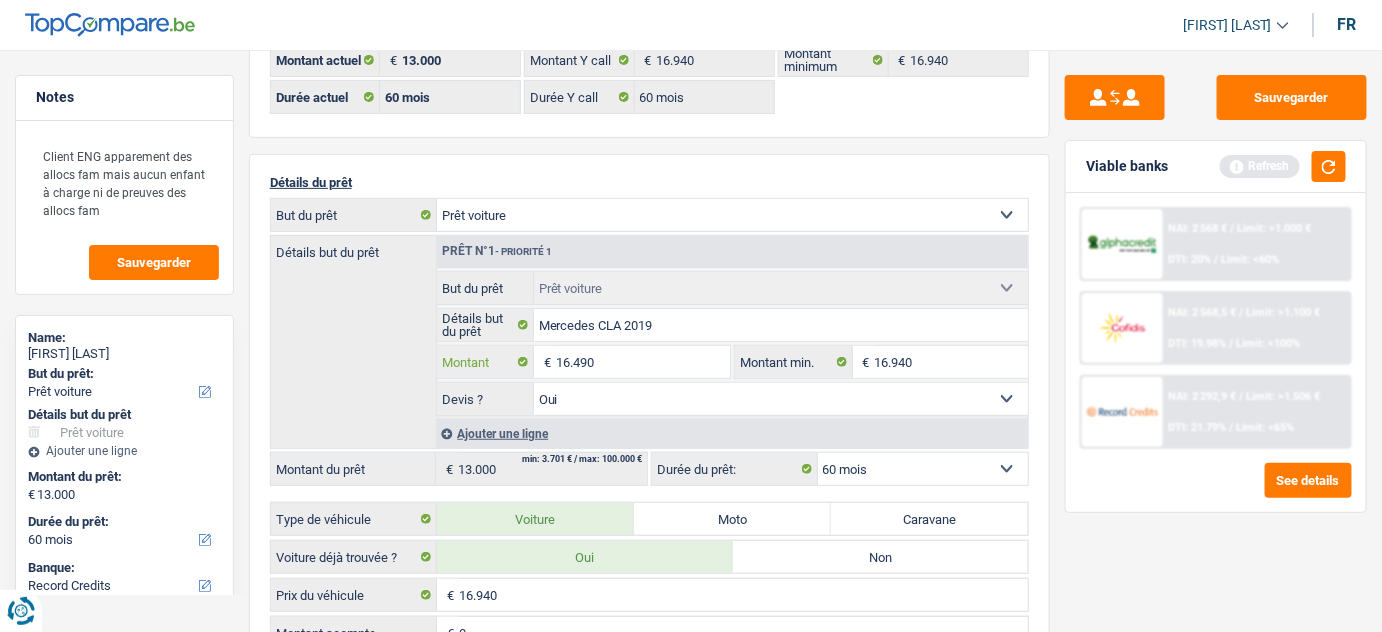 type on "16.490" 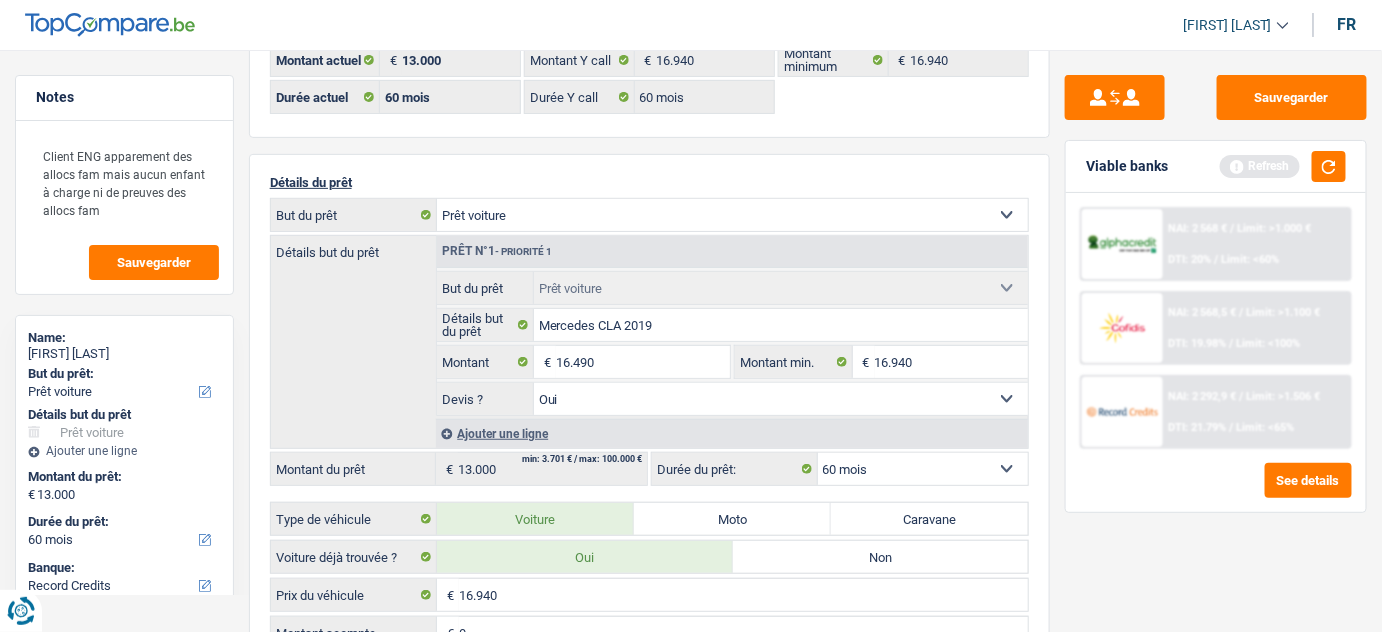 type on "16.490" 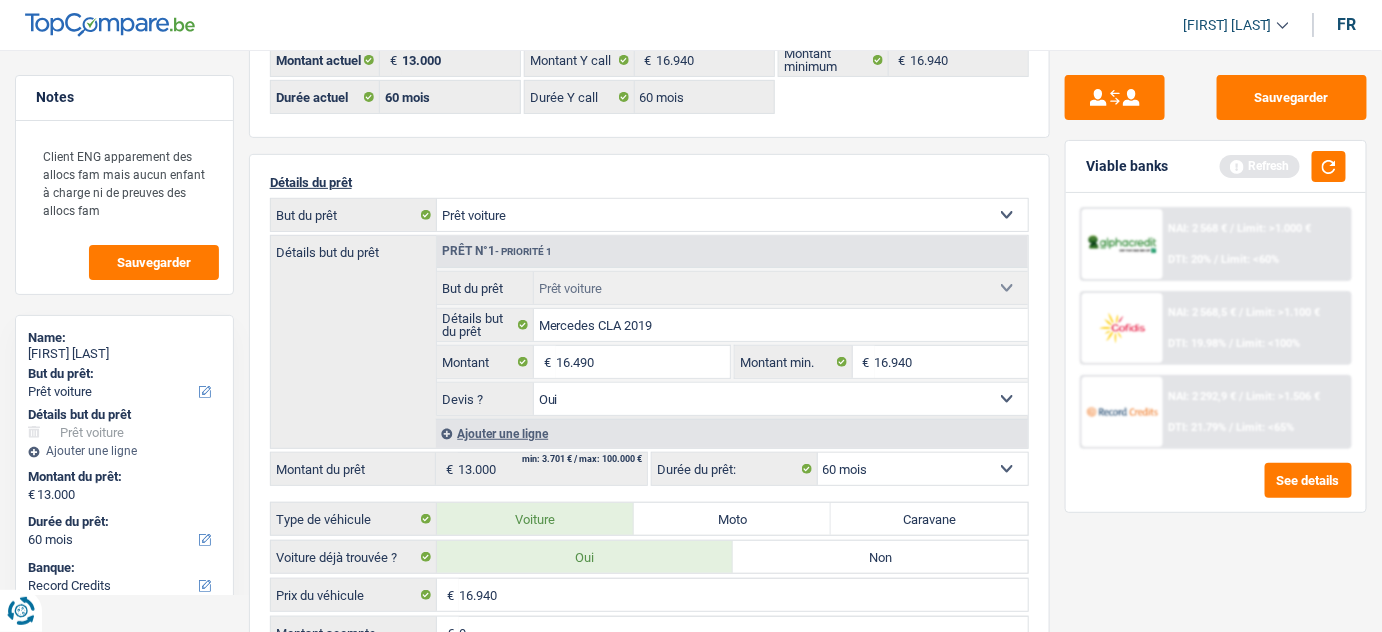 type on "16.490" 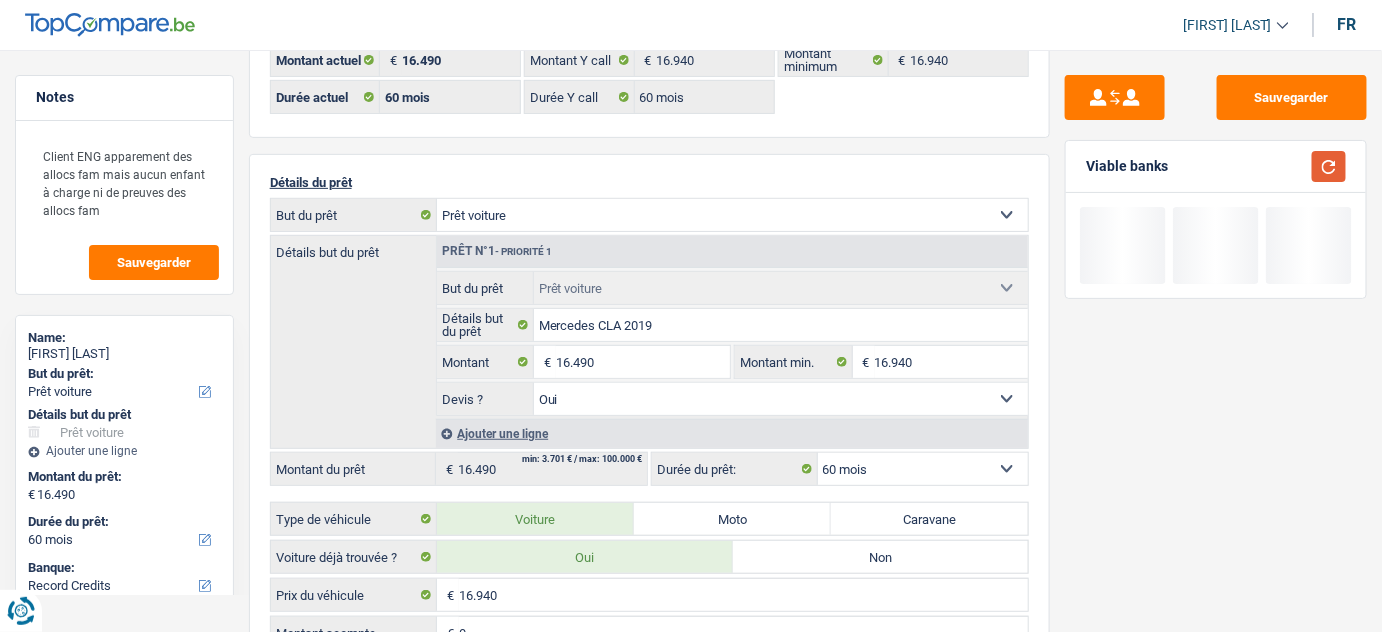 click at bounding box center (1329, 166) 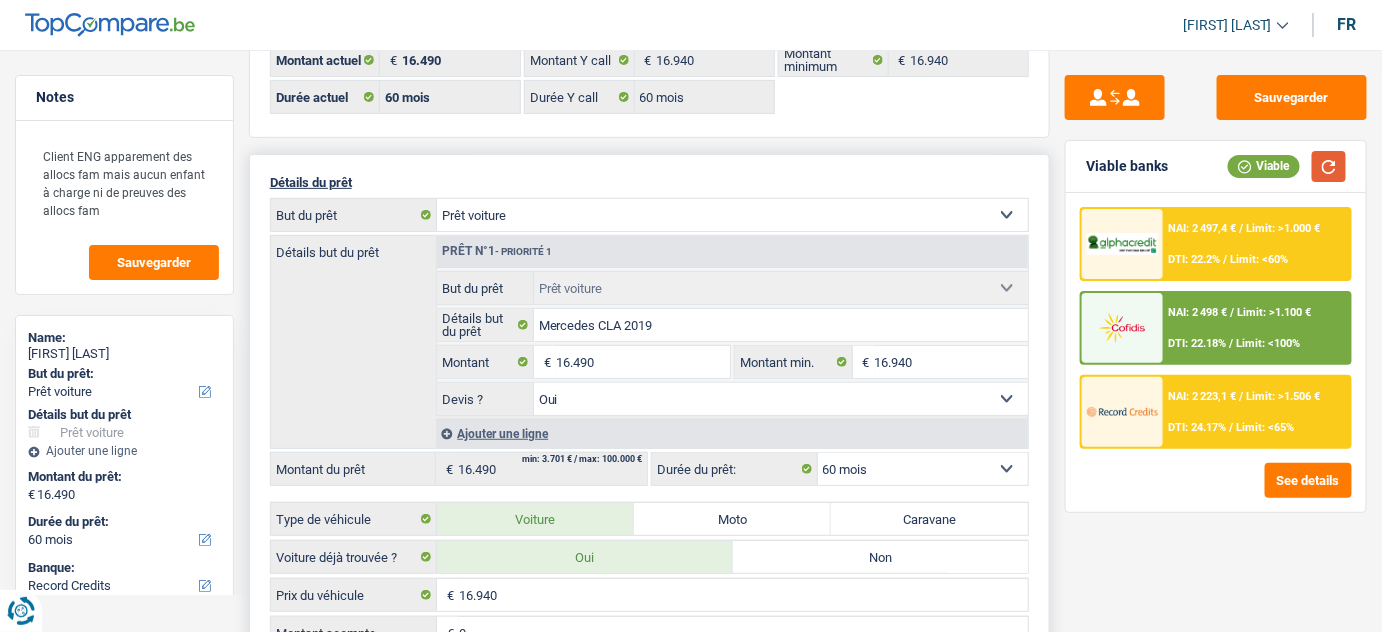 scroll, scrollTop: 0, scrollLeft: 0, axis: both 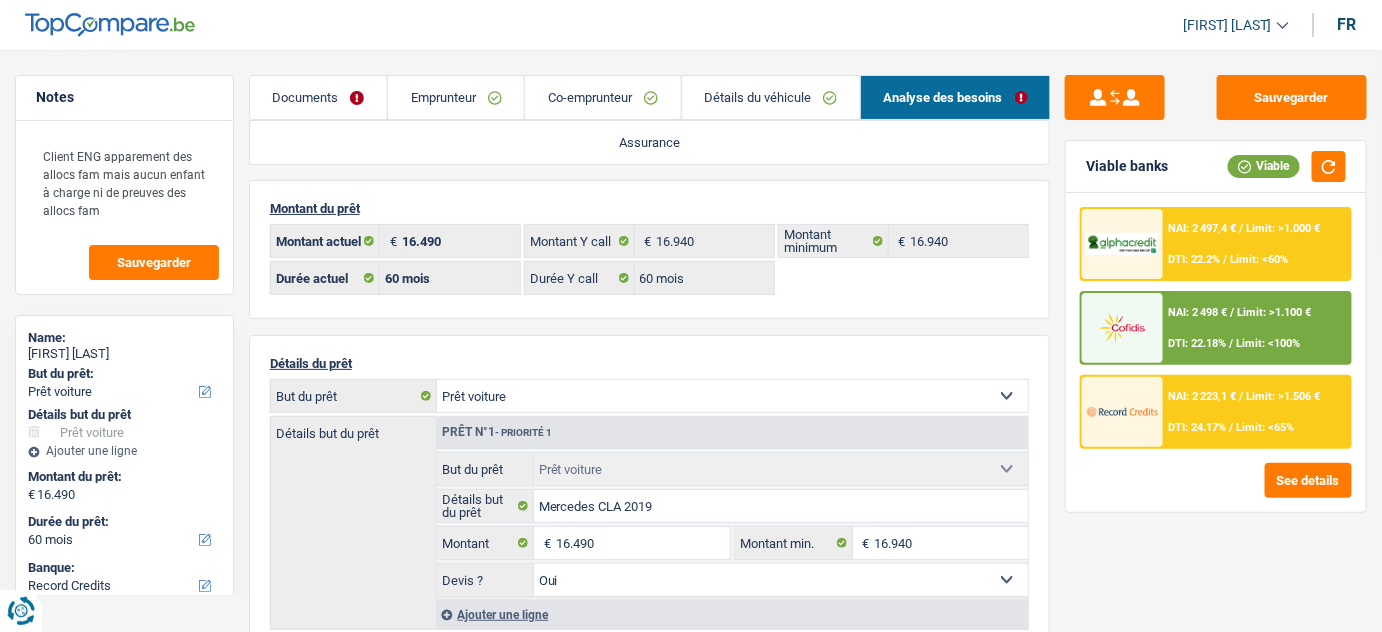 click on "Co-emprunteur" at bounding box center [602, 97] 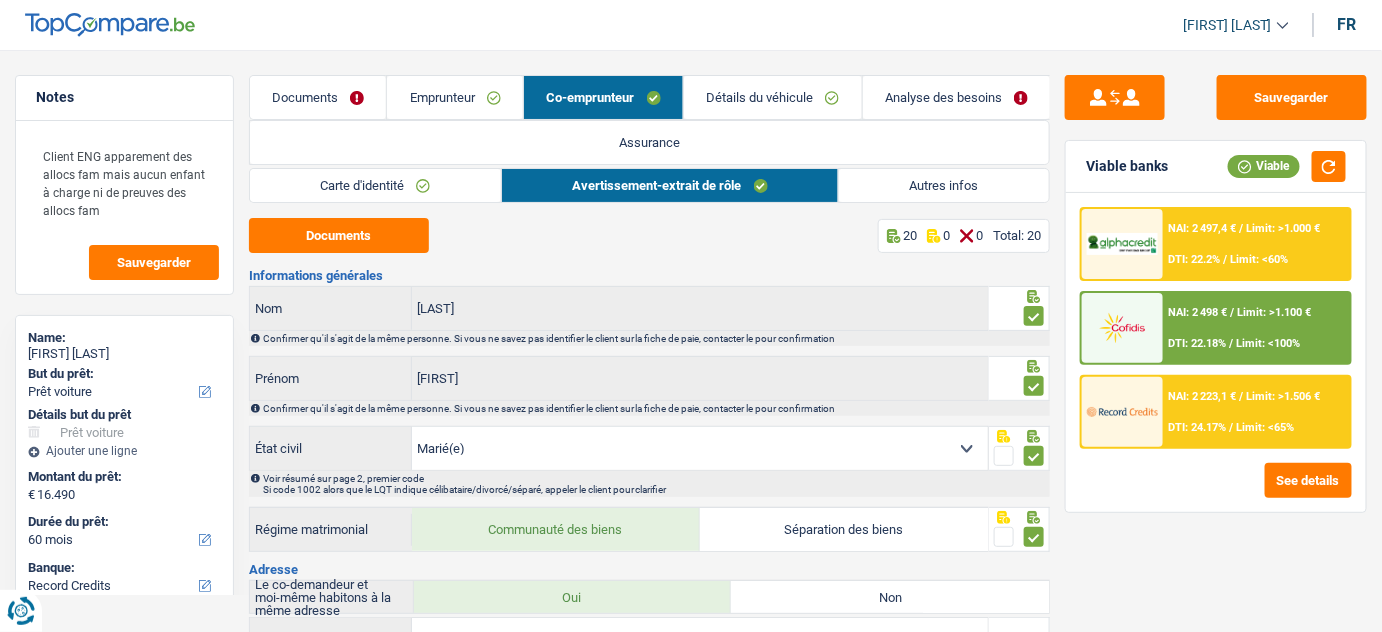 click on "Emprunteur" at bounding box center [455, 97] 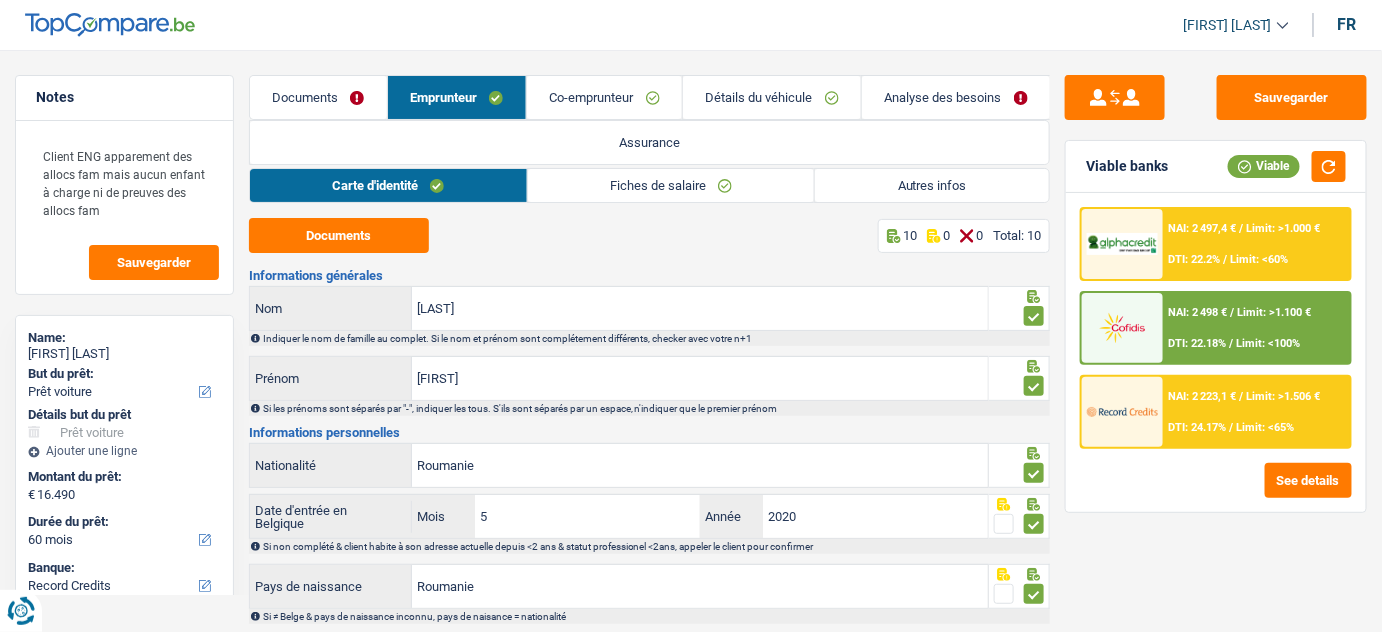 click on "Co-emprunteur" at bounding box center (604, 97) 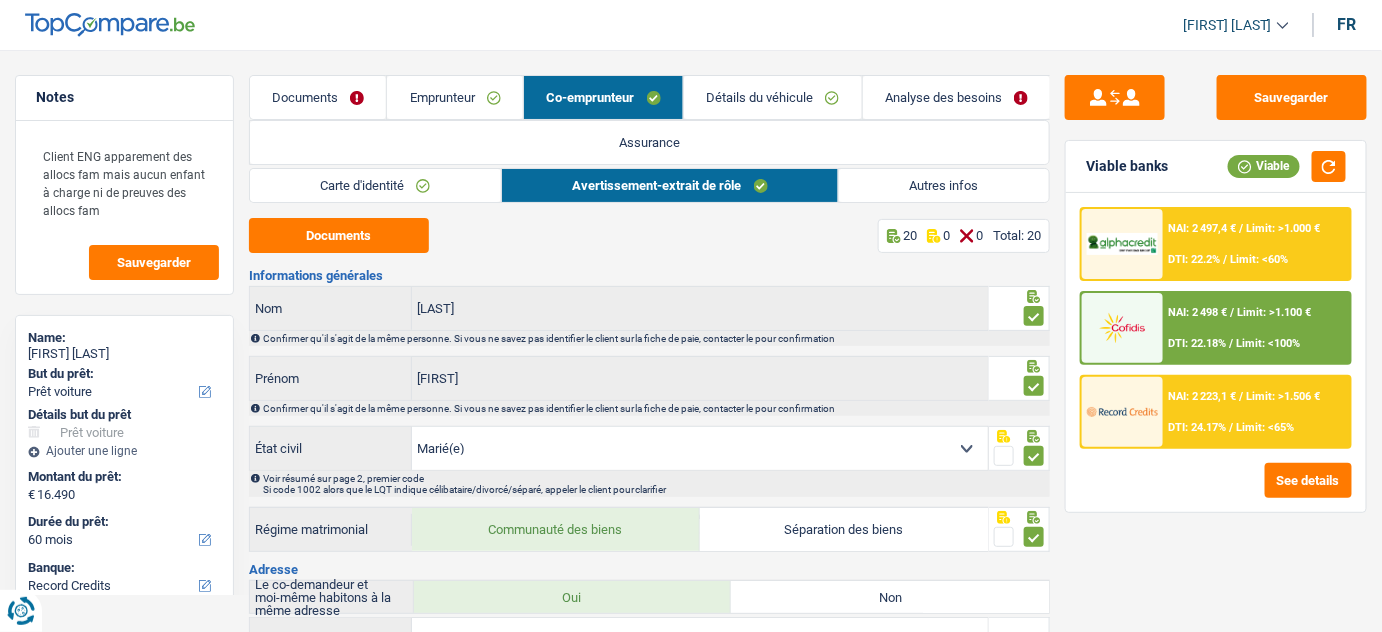 click on "Détails du véhicule" at bounding box center [773, 97] 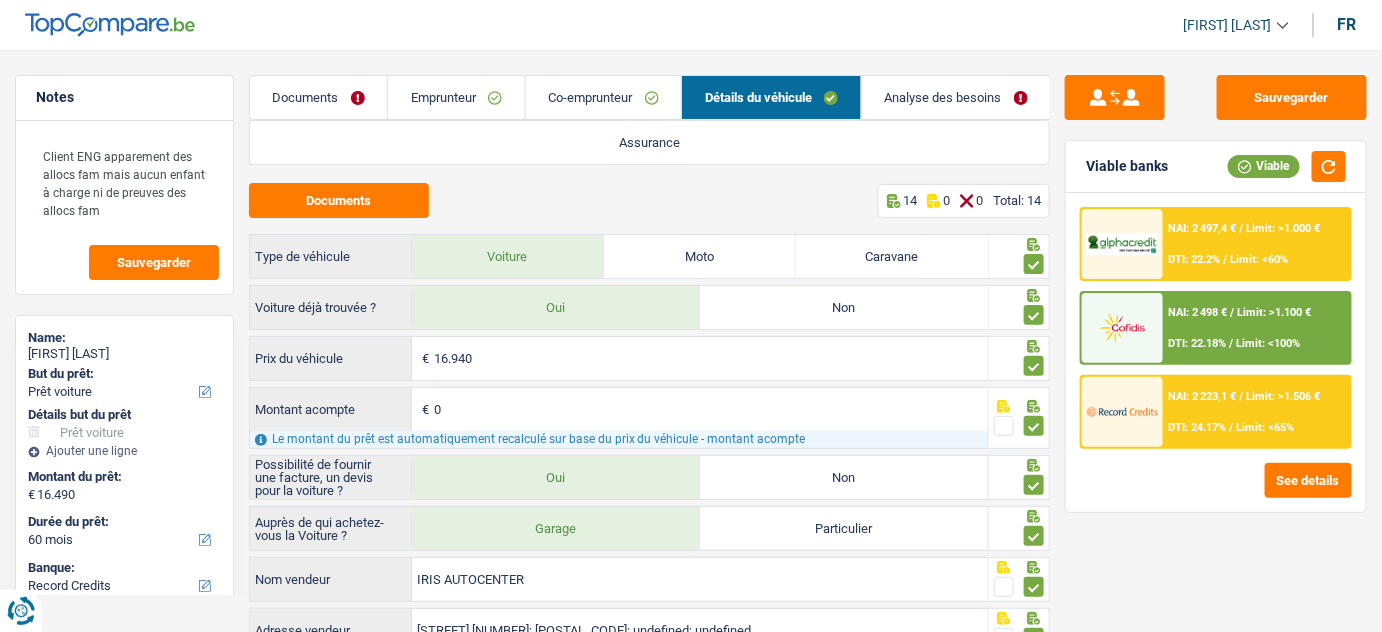 click on "Analyse des besoins" at bounding box center (956, 97) 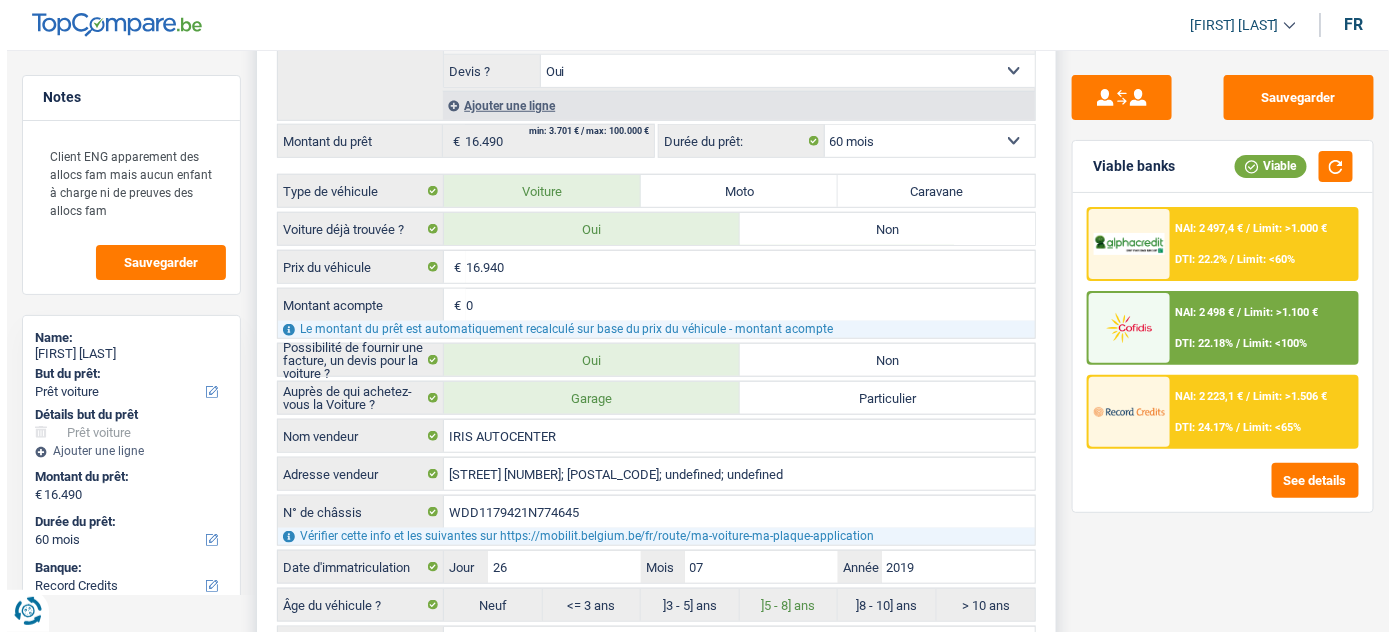 scroll, scrollTop: 263, scrollLeft: 0, axis: vertical 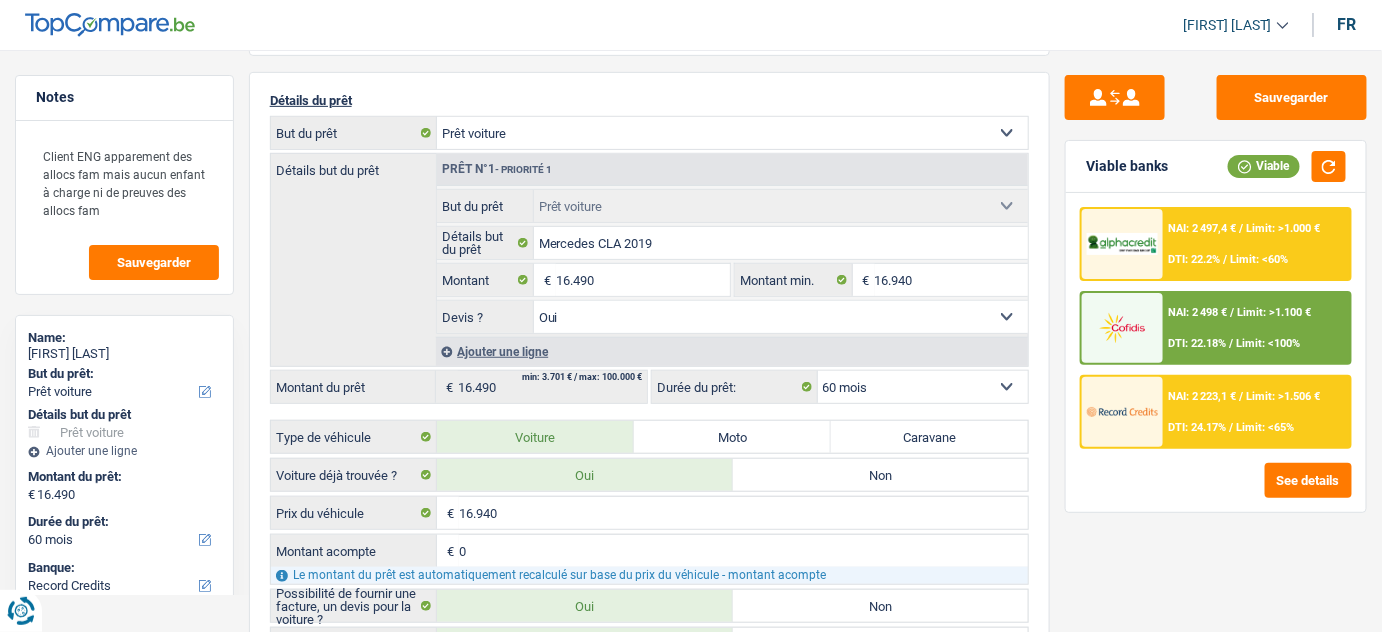 click on "NAI: 2 498 €
/
Limit: >1.100 €
DTI: 22.18%
/
Limit: <100%" at bounding box center (1256, 328) 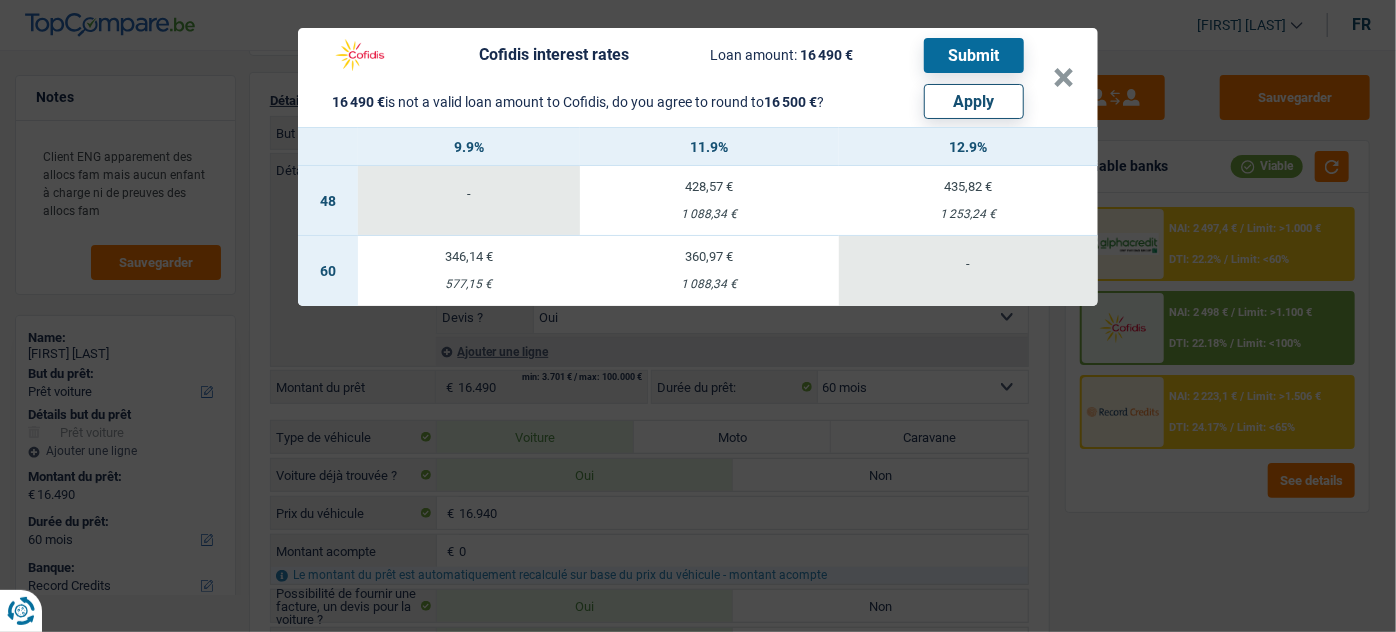 click on "Apply" at bounding box center (974, 101) 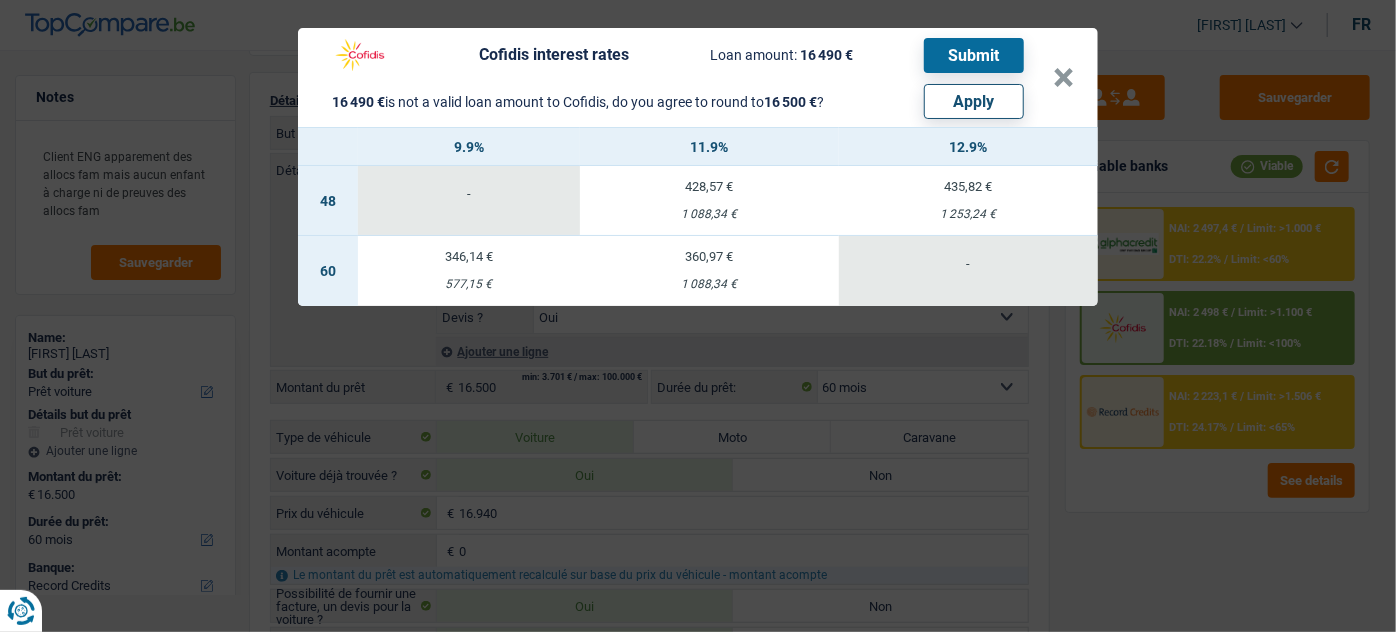 select on "other" 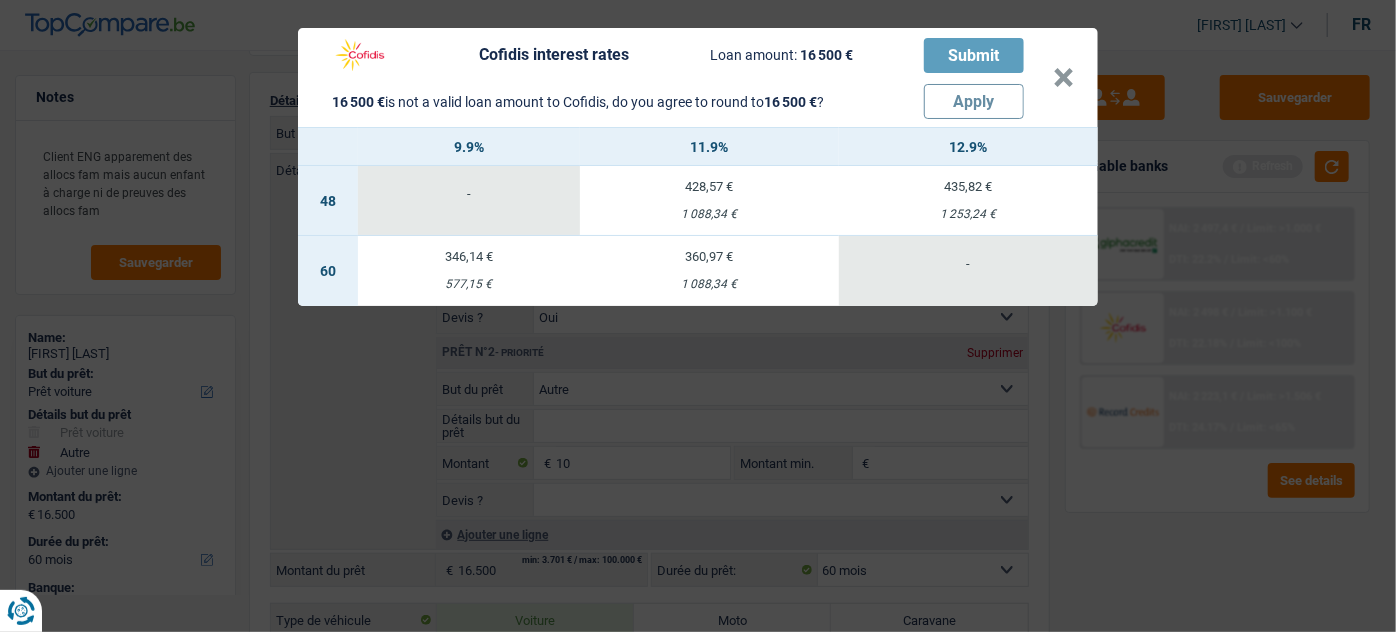 click on "346,14 €
577,15 €" at bounding box center [469, 271] 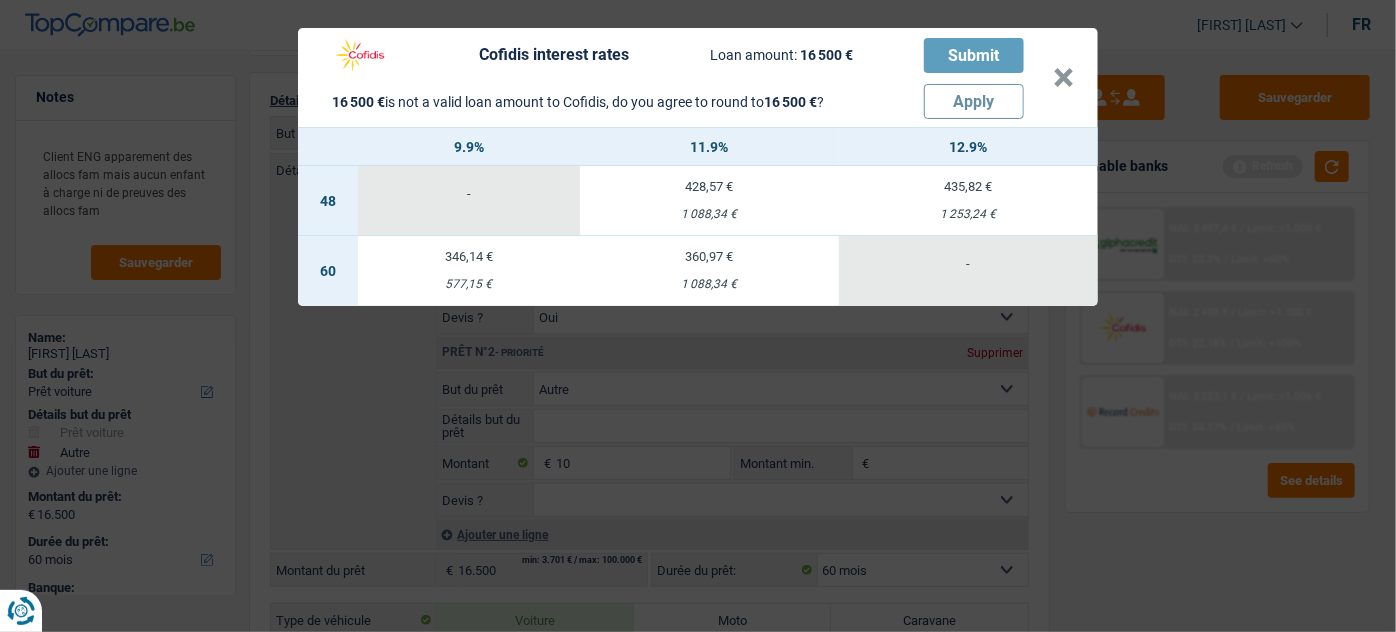 type on "9,90" 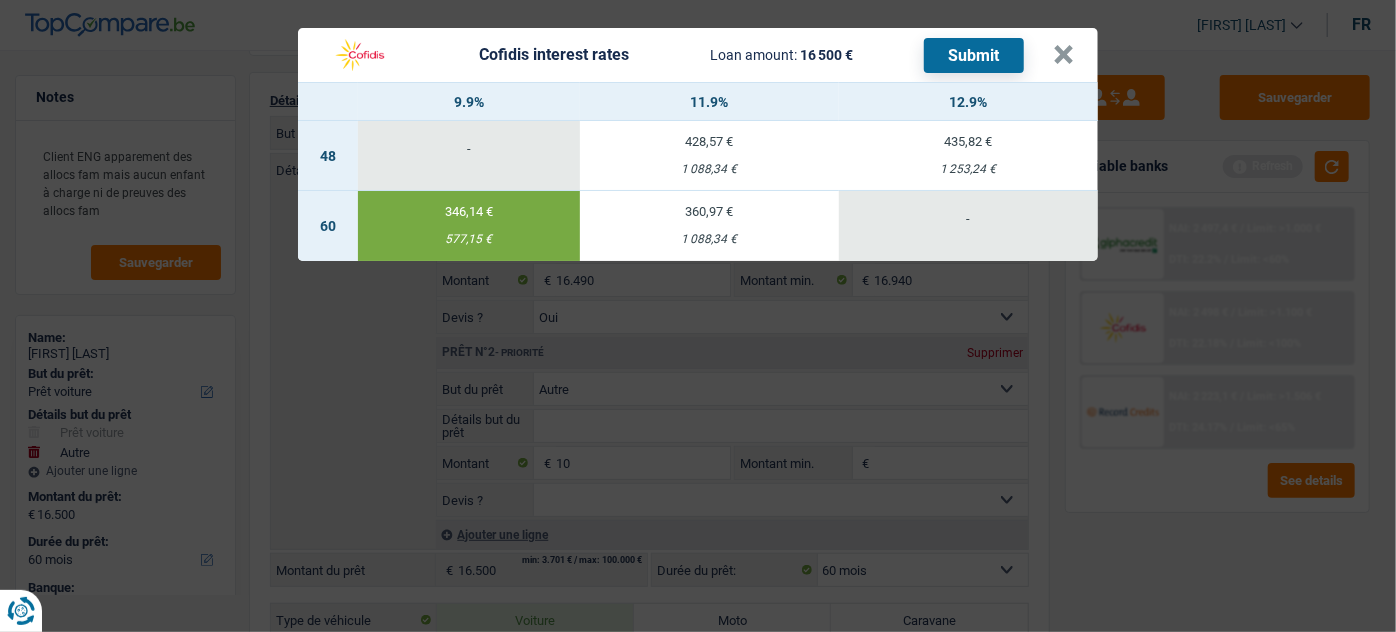 click on "Submit" at bounding box center [974, 55] 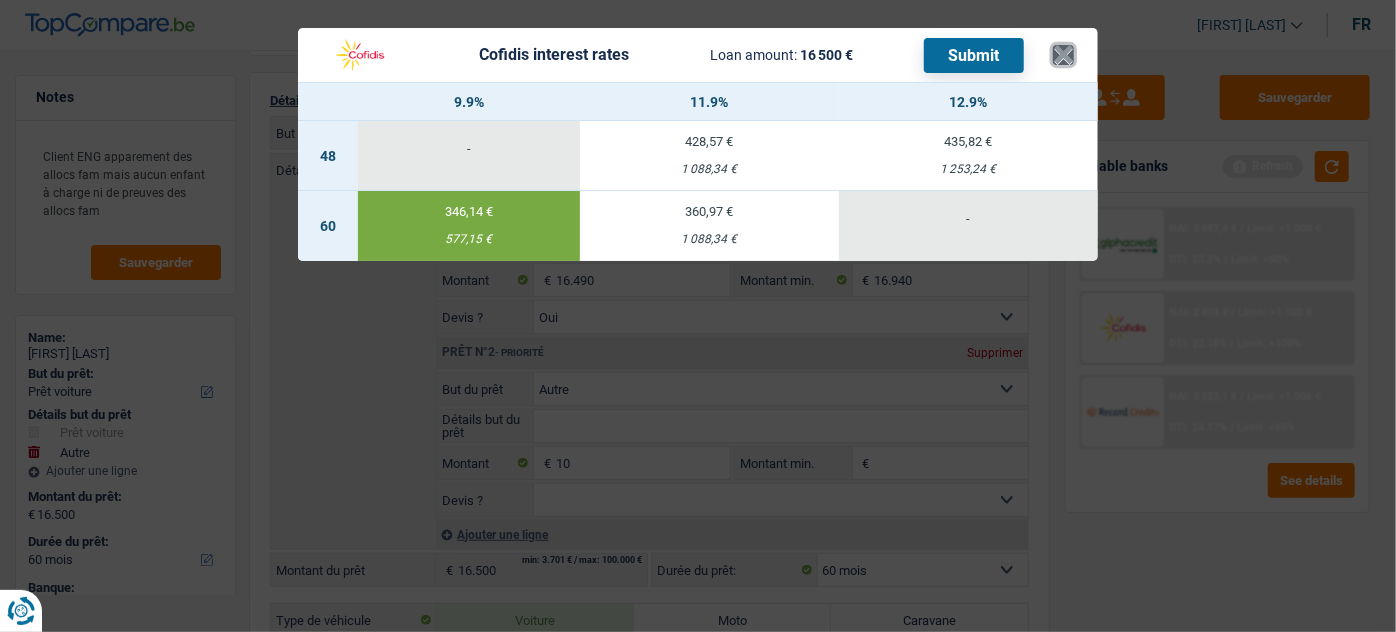 click on "×" at bounding box center (1063, 55) 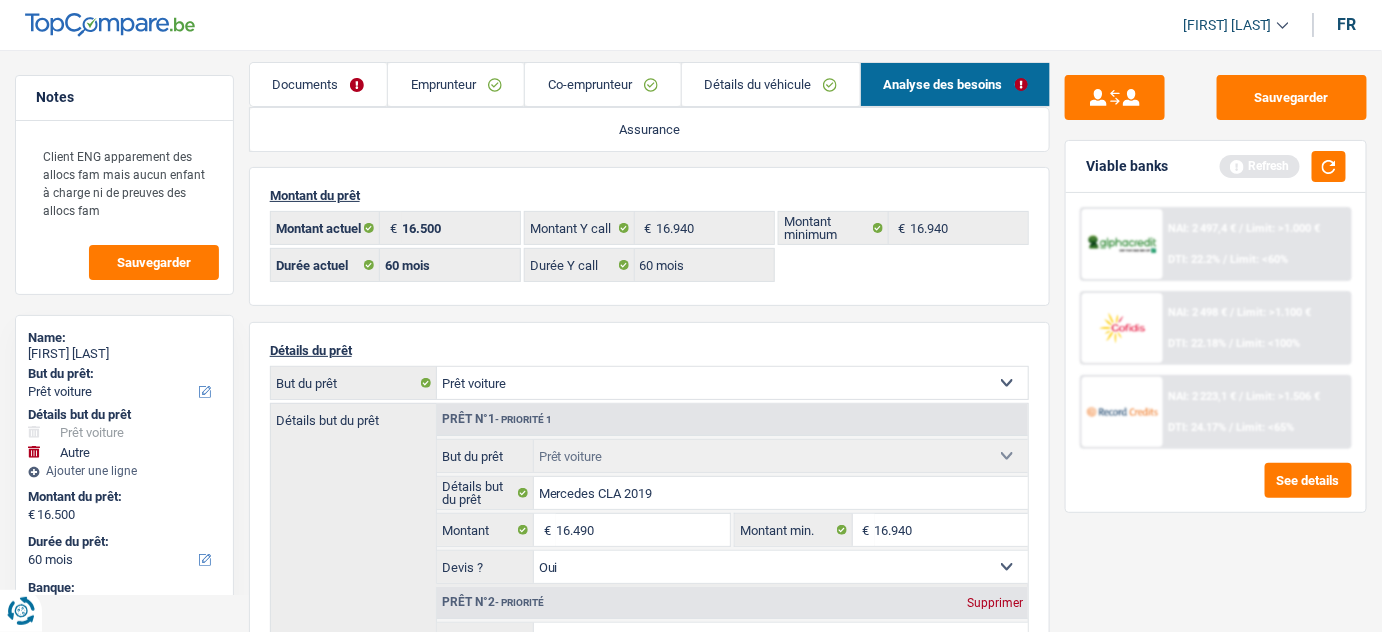 scroll, scrollTop: 0, scrollLeft: 0, axis: both 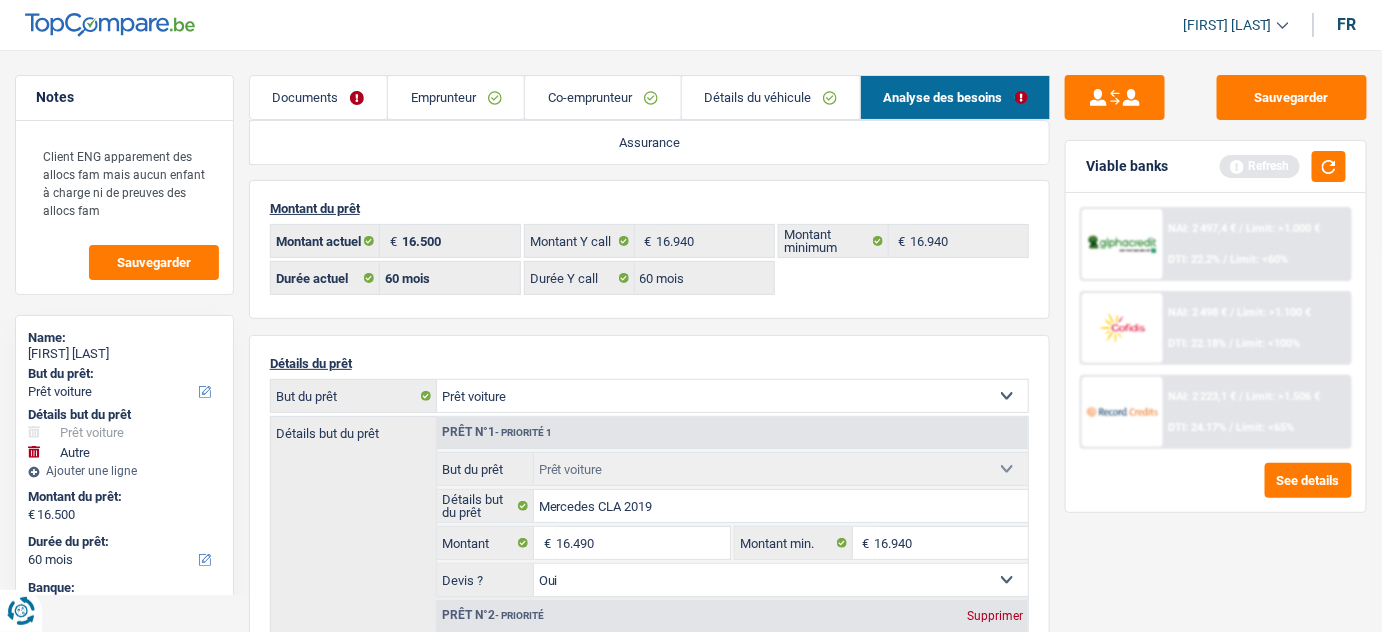 click on "Documents" at bounding box center (318, 97) 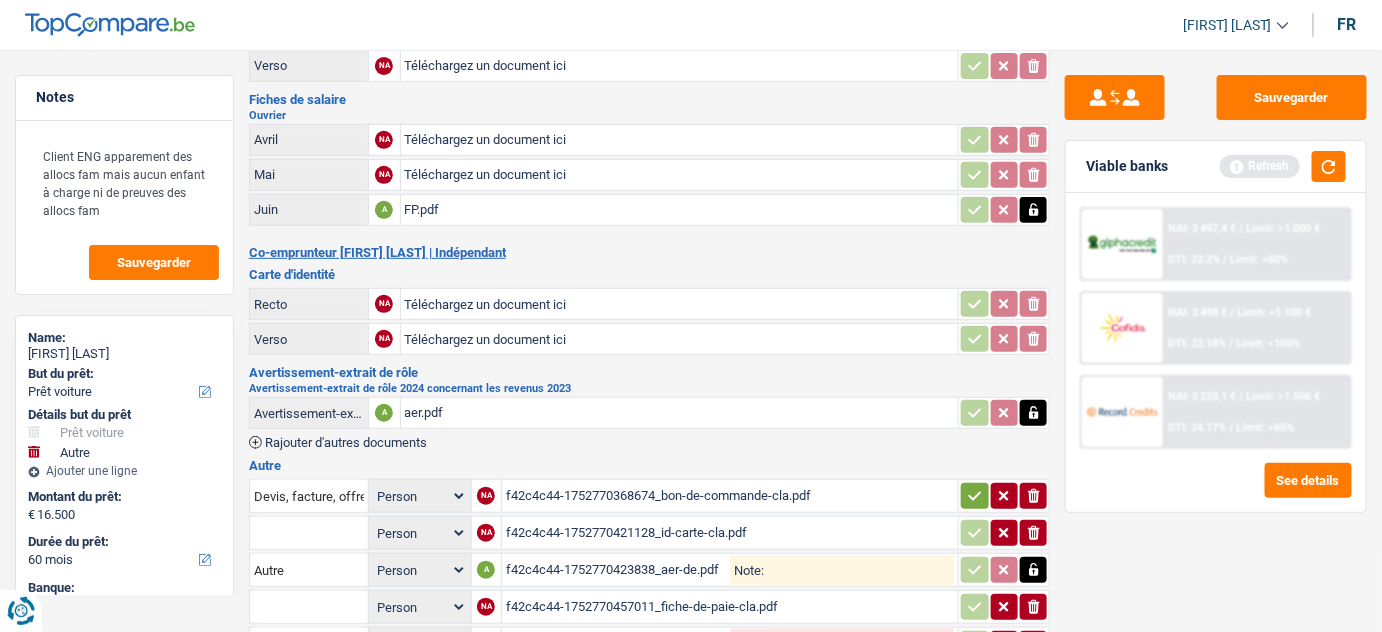 scroll, scrollTop: 346, scrollLeft: 0, axis: vertical 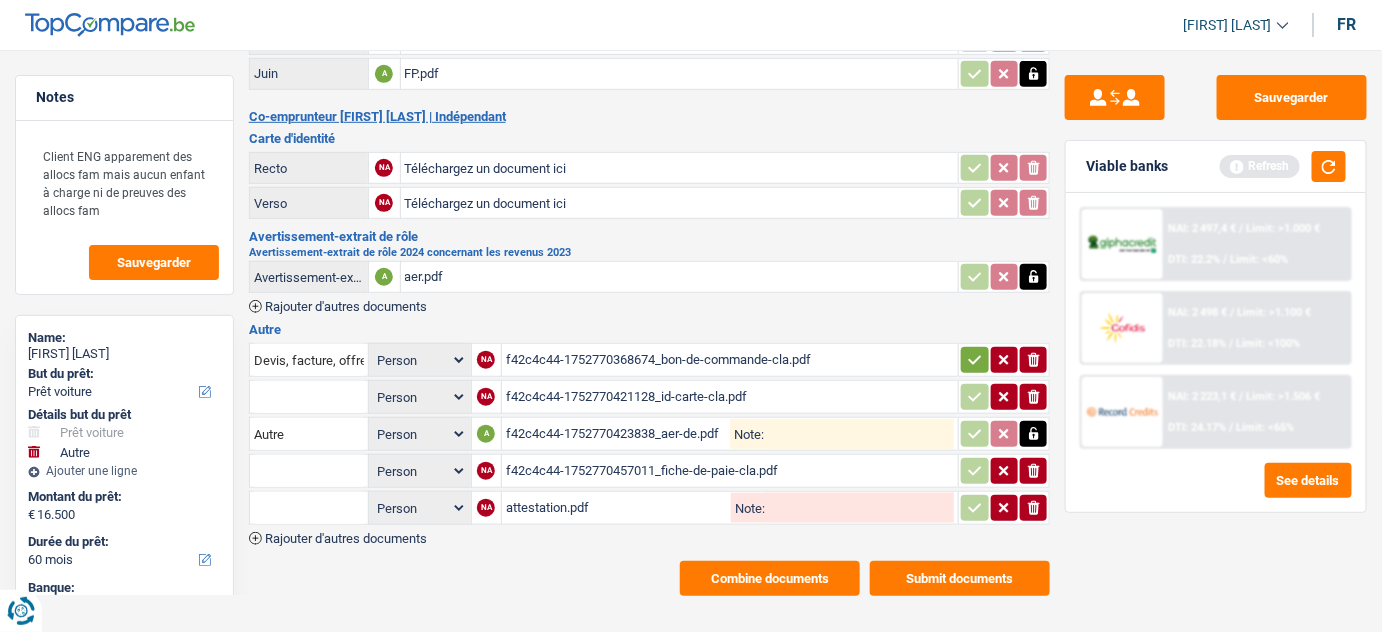 click on "f42c4c44-1752770368674_bon-de-commande-cla.pdf" at bounding box center [730, 360] 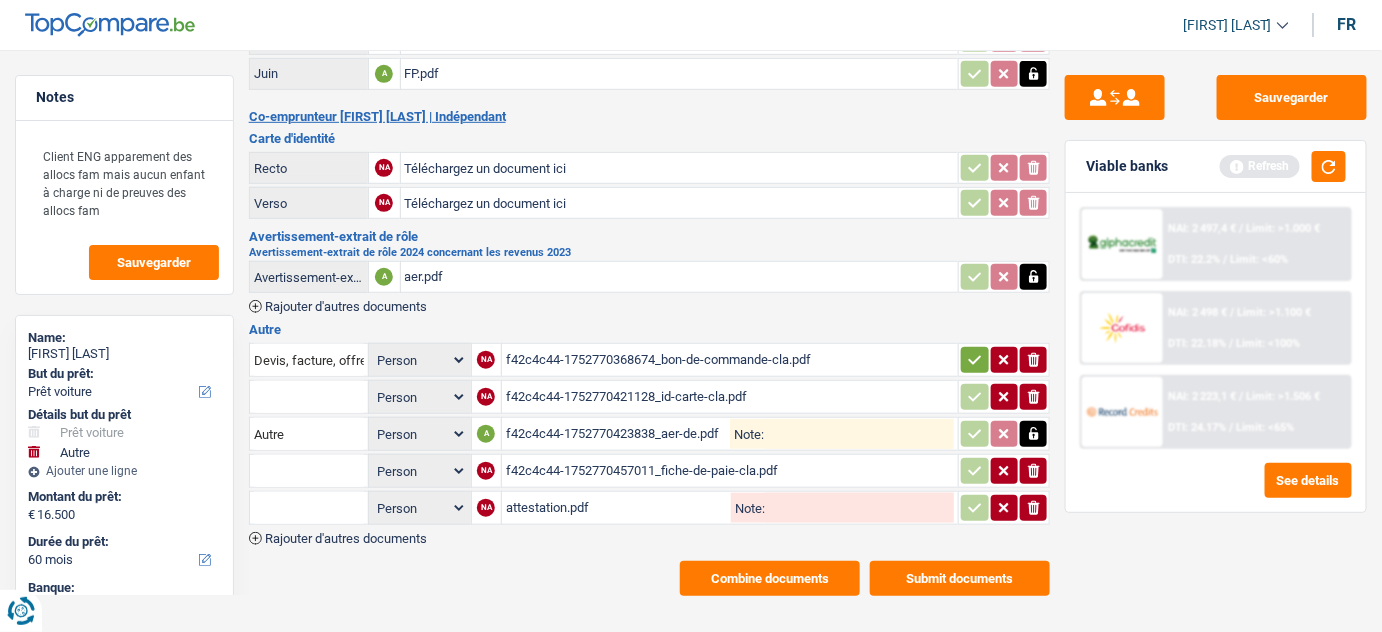 click on "f42c4c44-1752770421128_id-carte-cla.pdf" at bounding box center (730, 397) 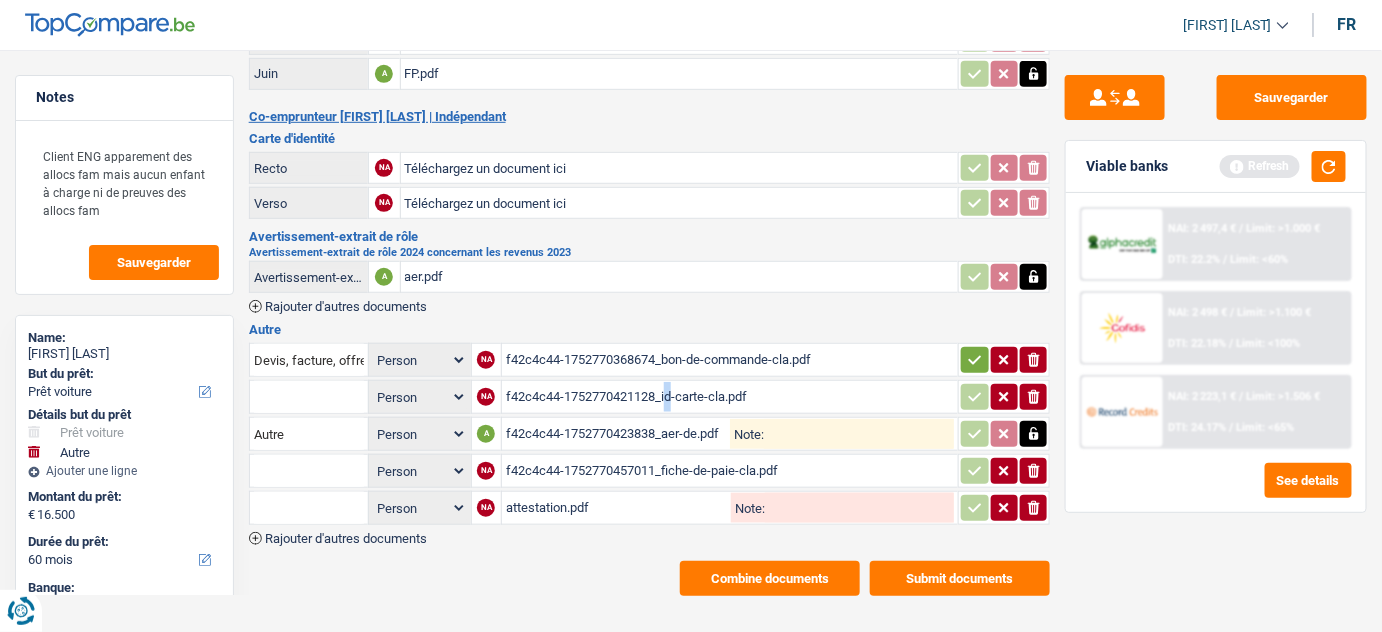 scroll, scrollTop: 0, scrollLeft: 0, axis: both 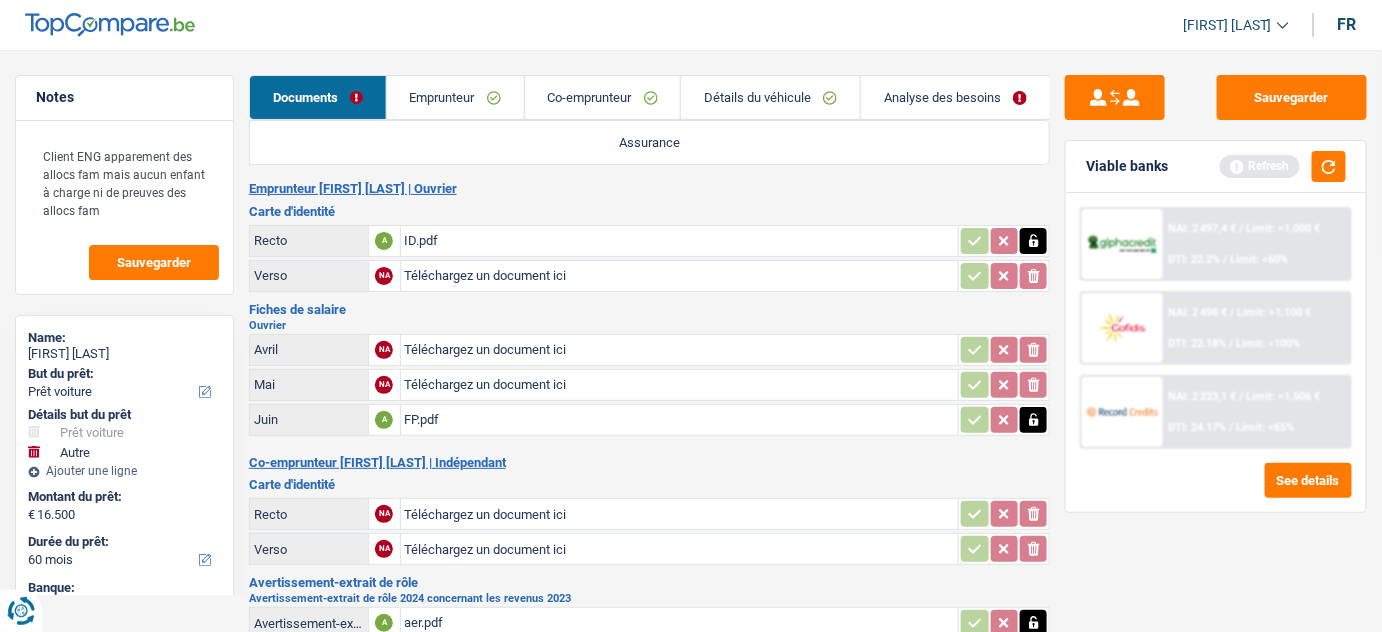 click on "ID.pdf" at bounding box center (680, 241) 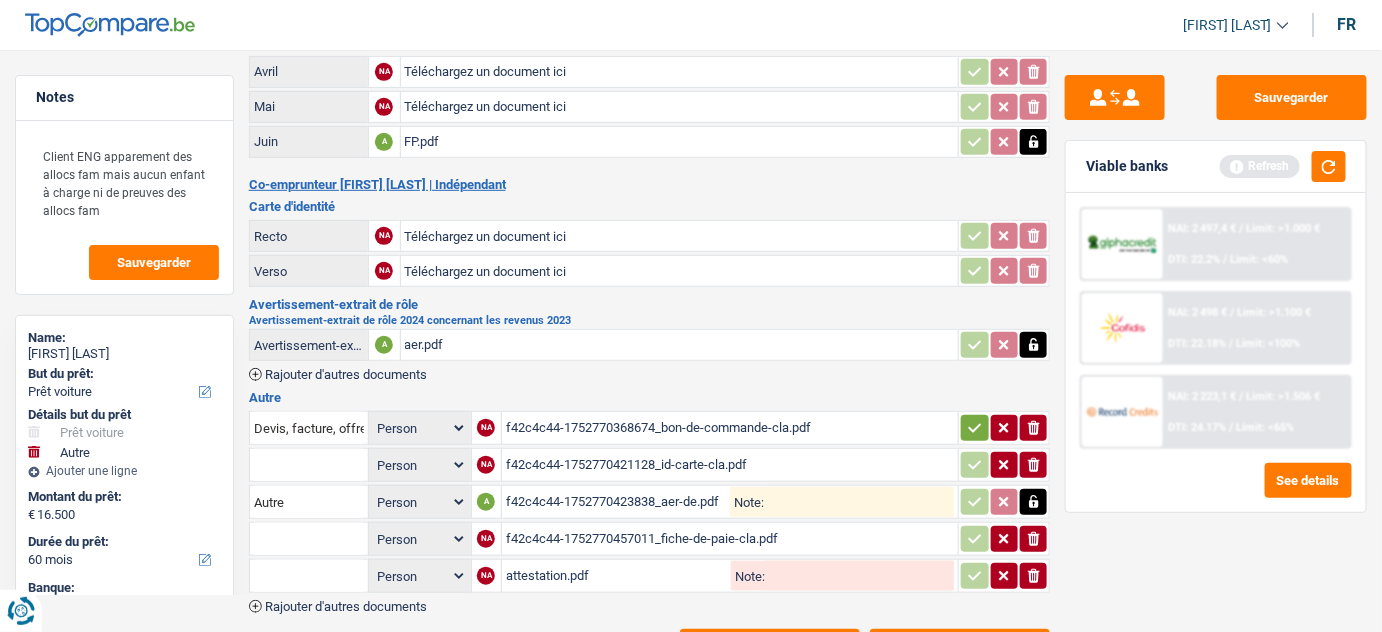 scroll, scrollTop: 346, scrollLeft: 0, axis: vertical 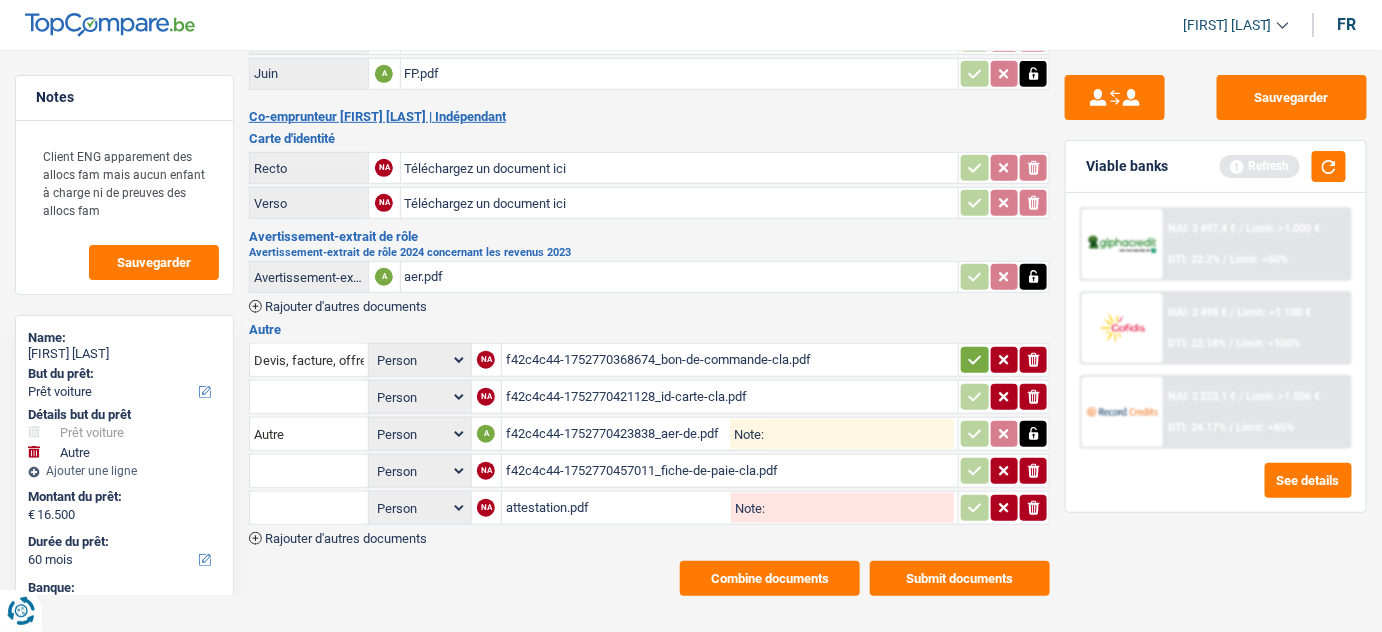 click on "f42c4c44-1752770457011_fiche-de-paie-cla.pdf" at bounding box center (730, 471) 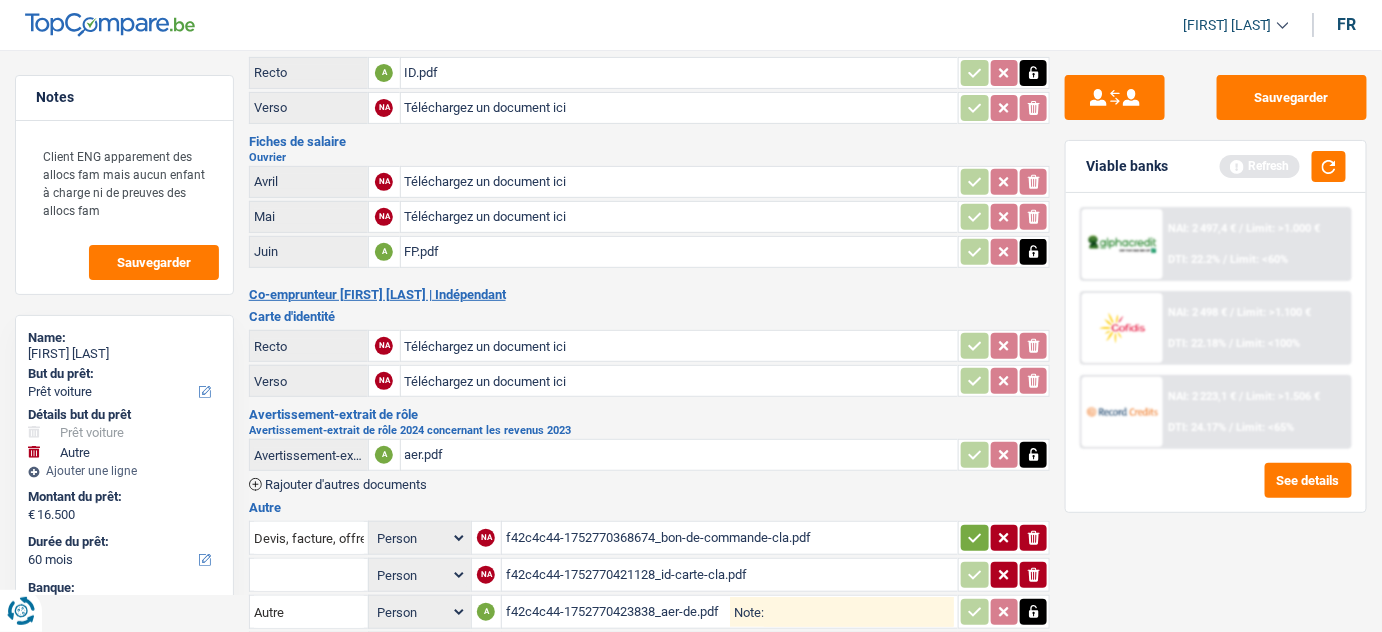 scroll, scrollTop: 164, scrollLeft: 0, axis: vertical 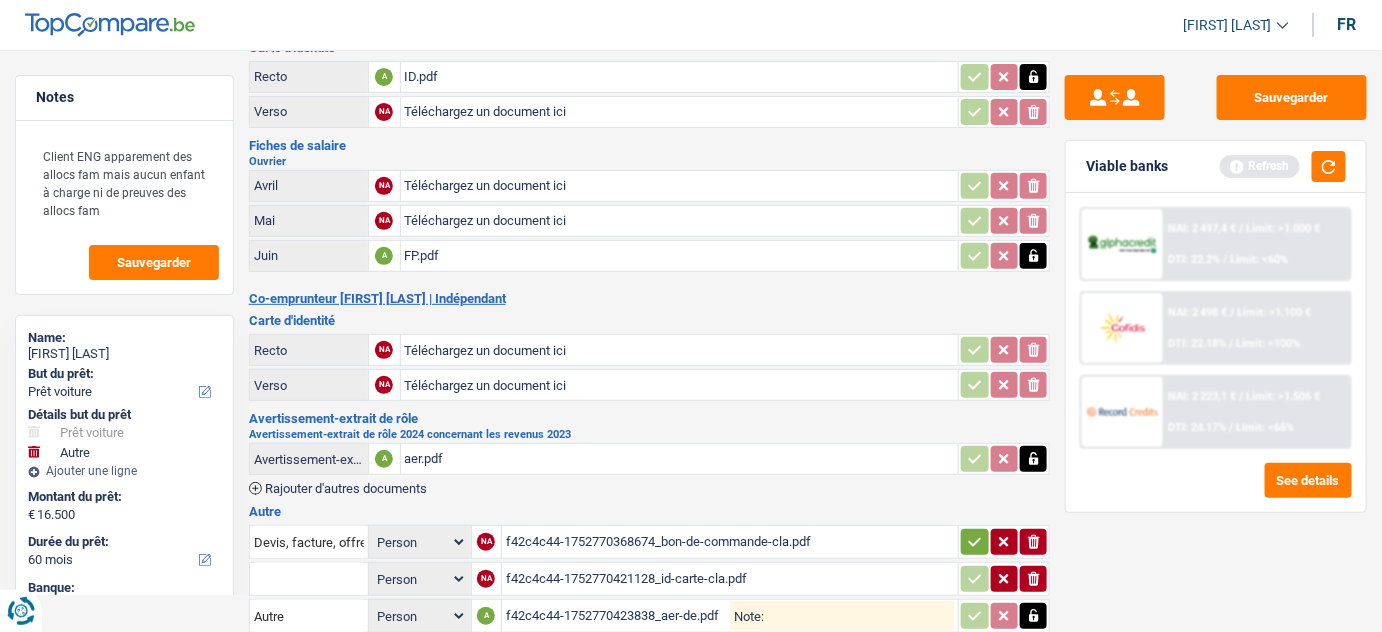 click on "FP.pdf" at bounding box center (680, 256) 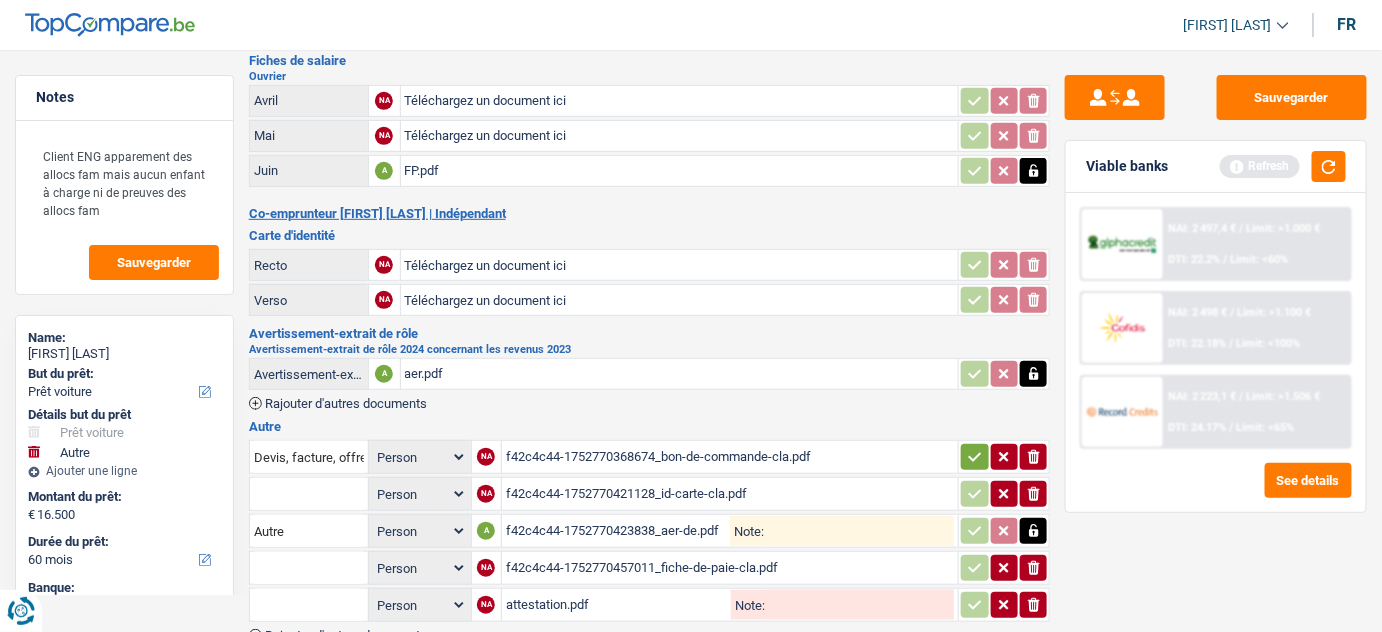 scroll, scrollTop: 346, scrollLeft: 0, axis: vertical 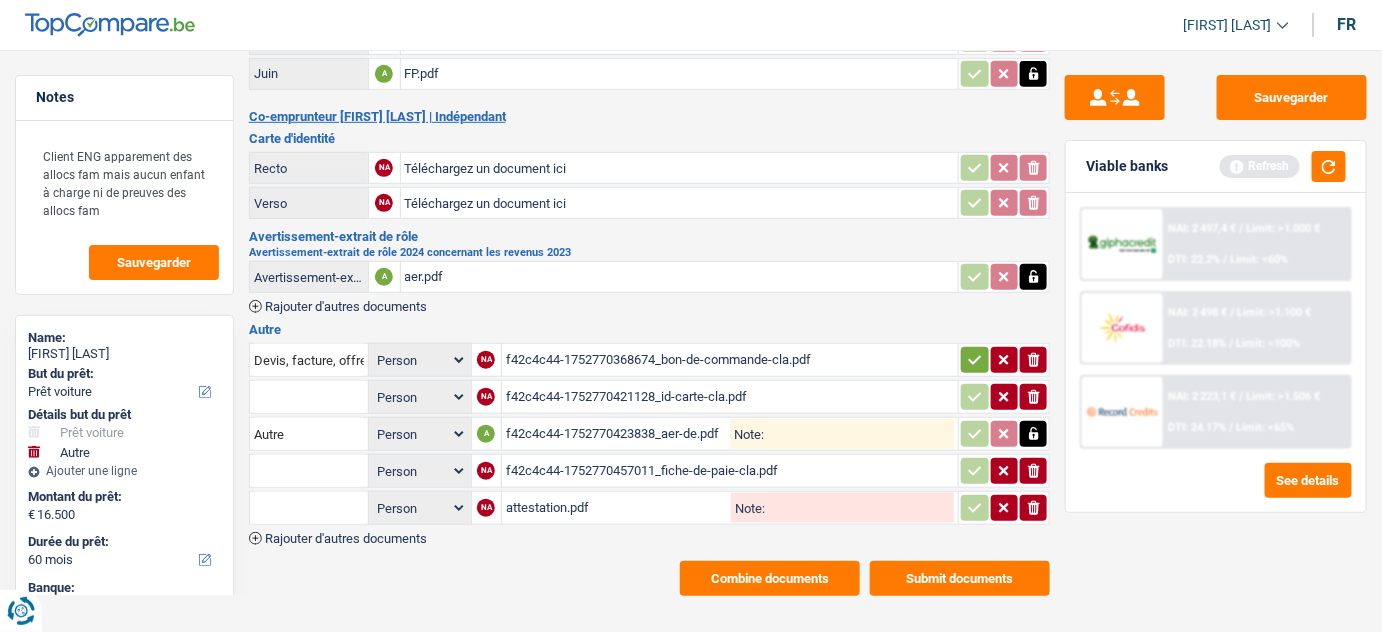 drag, startPoint x: 649, startPoint y: 495, endPoint x: 649, endPoint y: 482, distance: 13 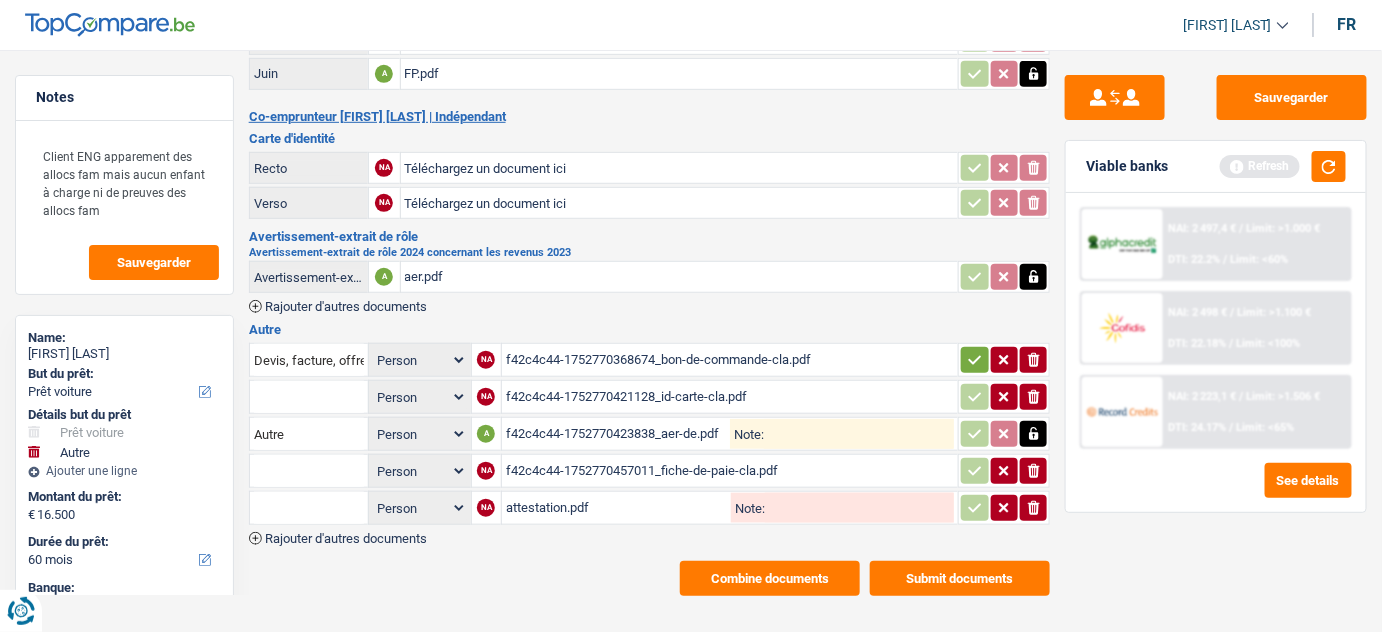click on "f42c4c44-1752770457011_fiche-de-paie-cla.pdf" at bounding box center [730, 471] 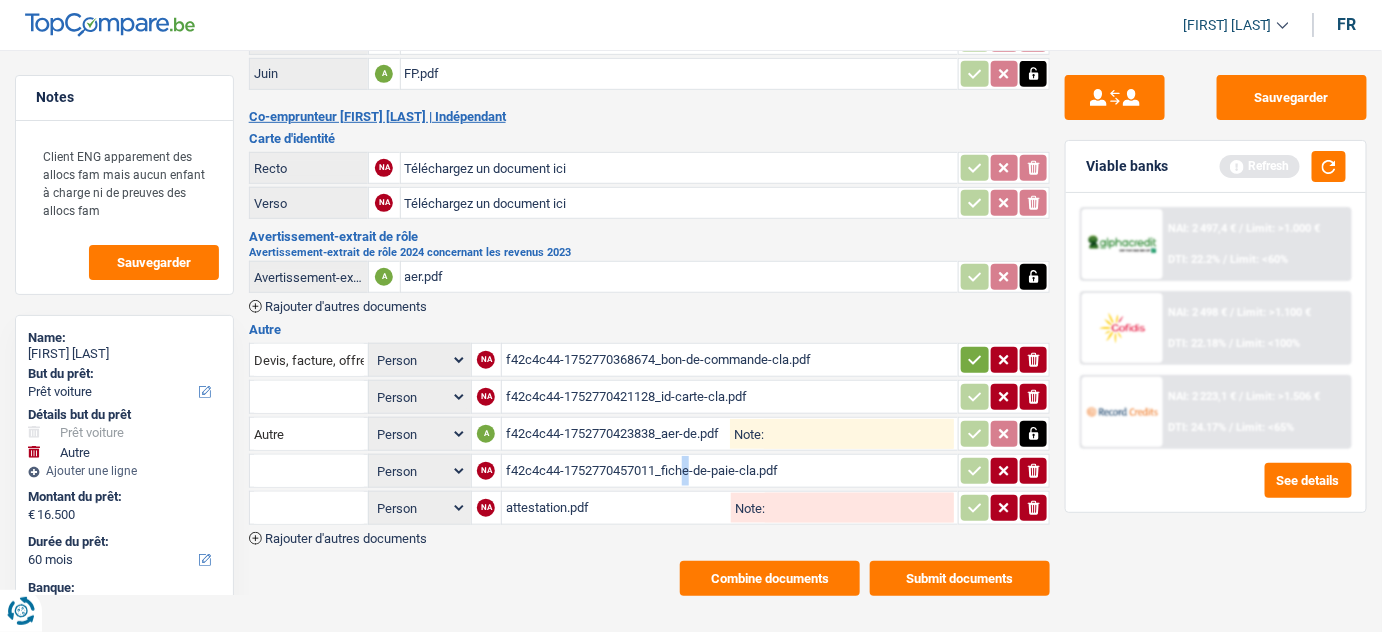 click on "Combine documents" at bounding box center (770, 578) 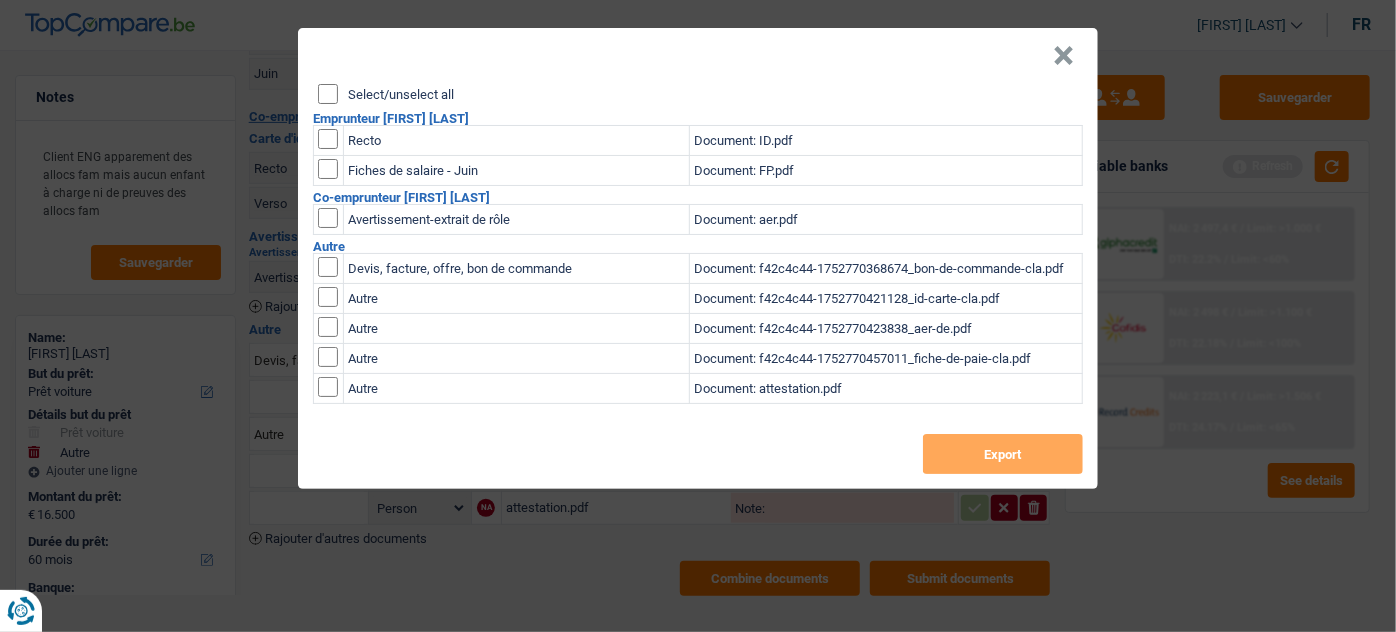 click at bounding box center (328, 139) 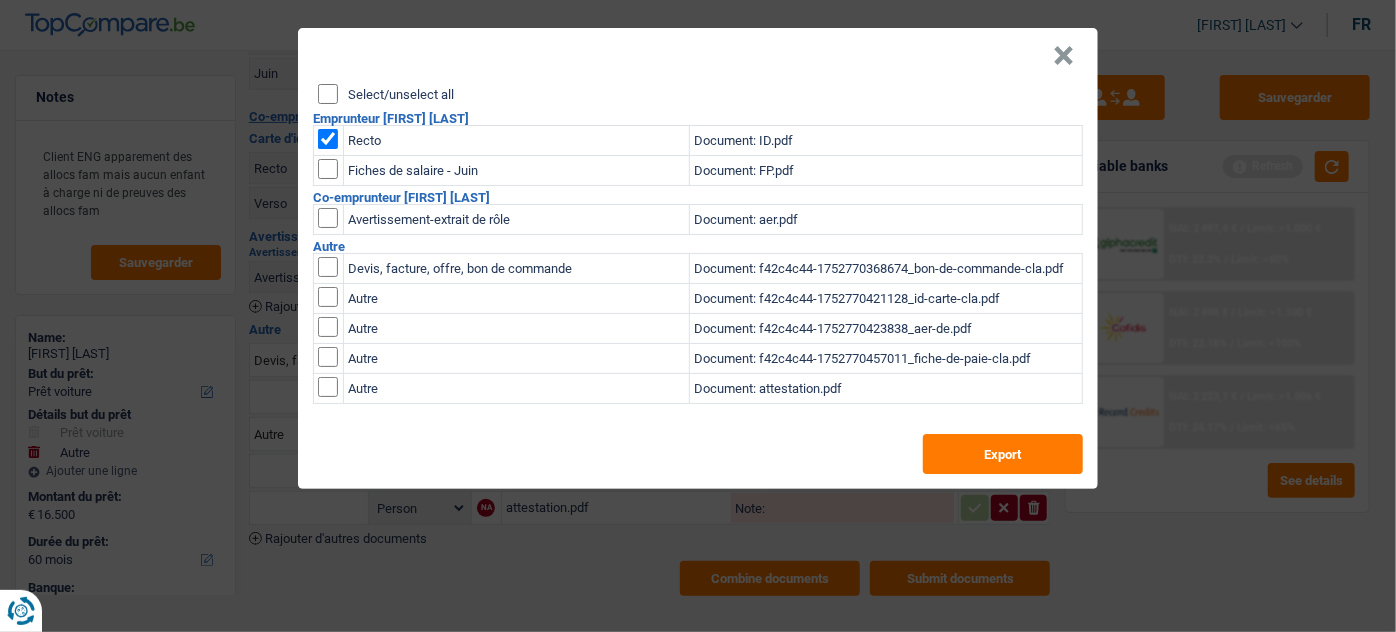 click at bounding box center (328, 169) 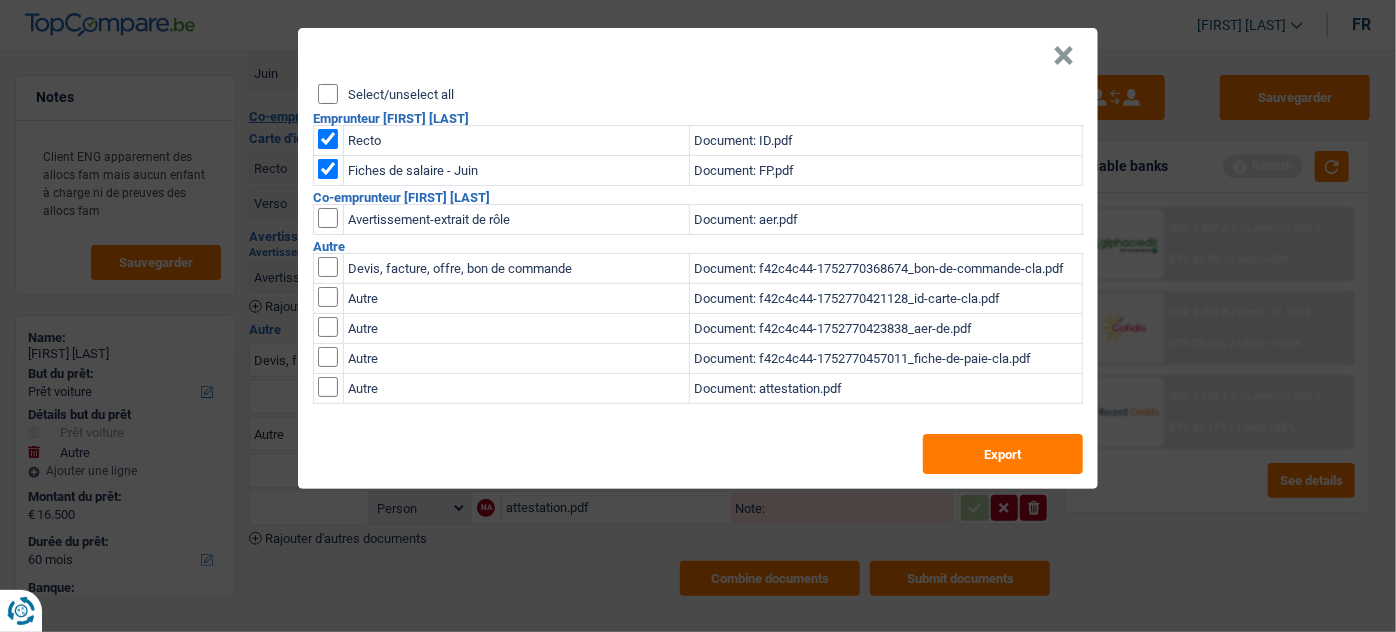 click at bounding box center (328, 218) 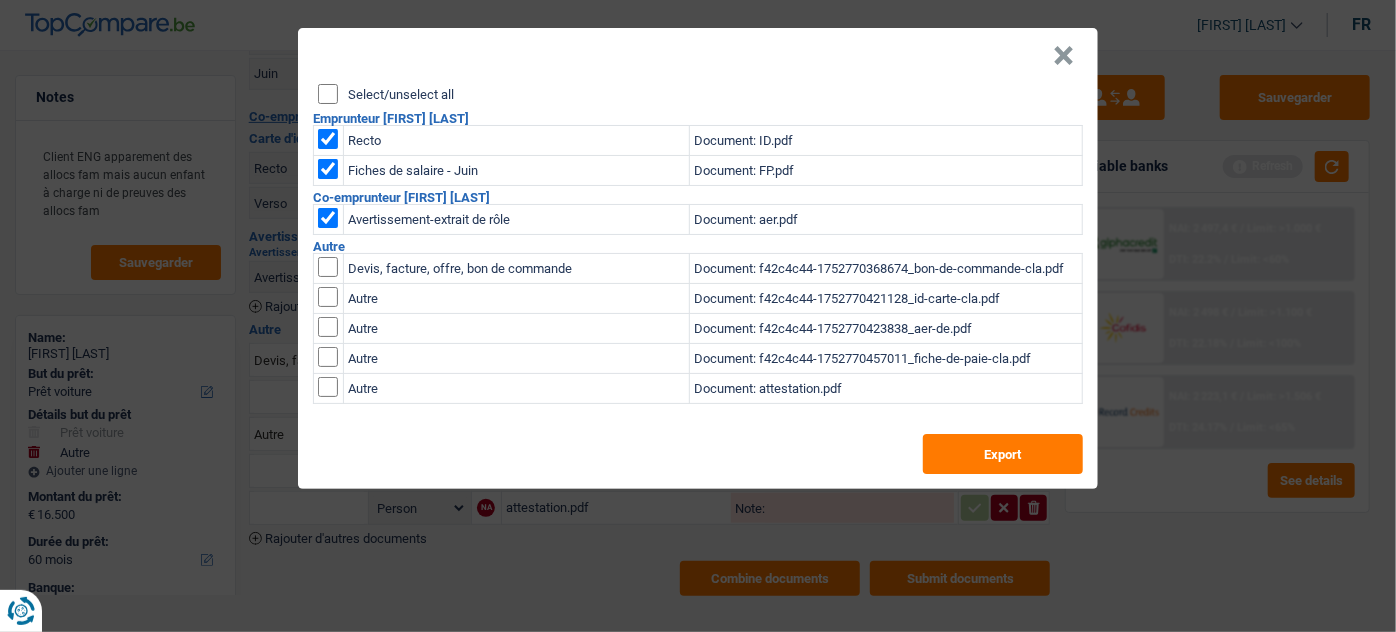 click on "×" at bounding box center [698, 56] 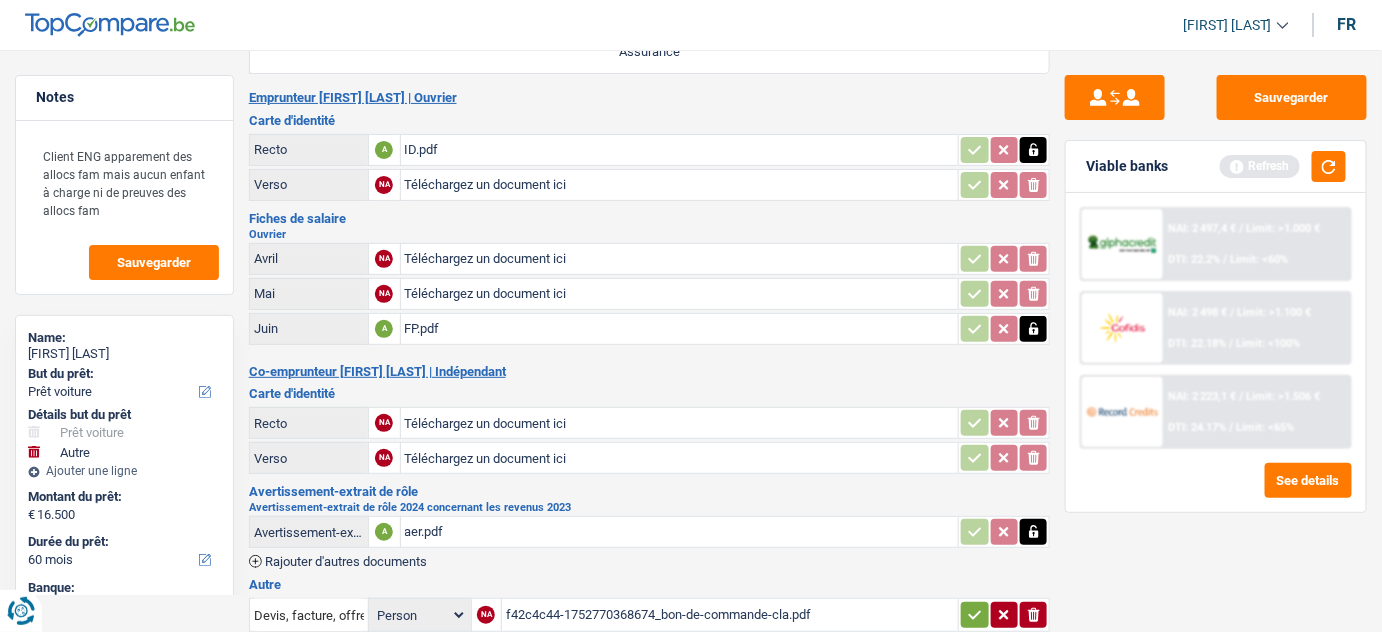 scroll, scrollTop: 0, scrollLeft: 0, axis: both 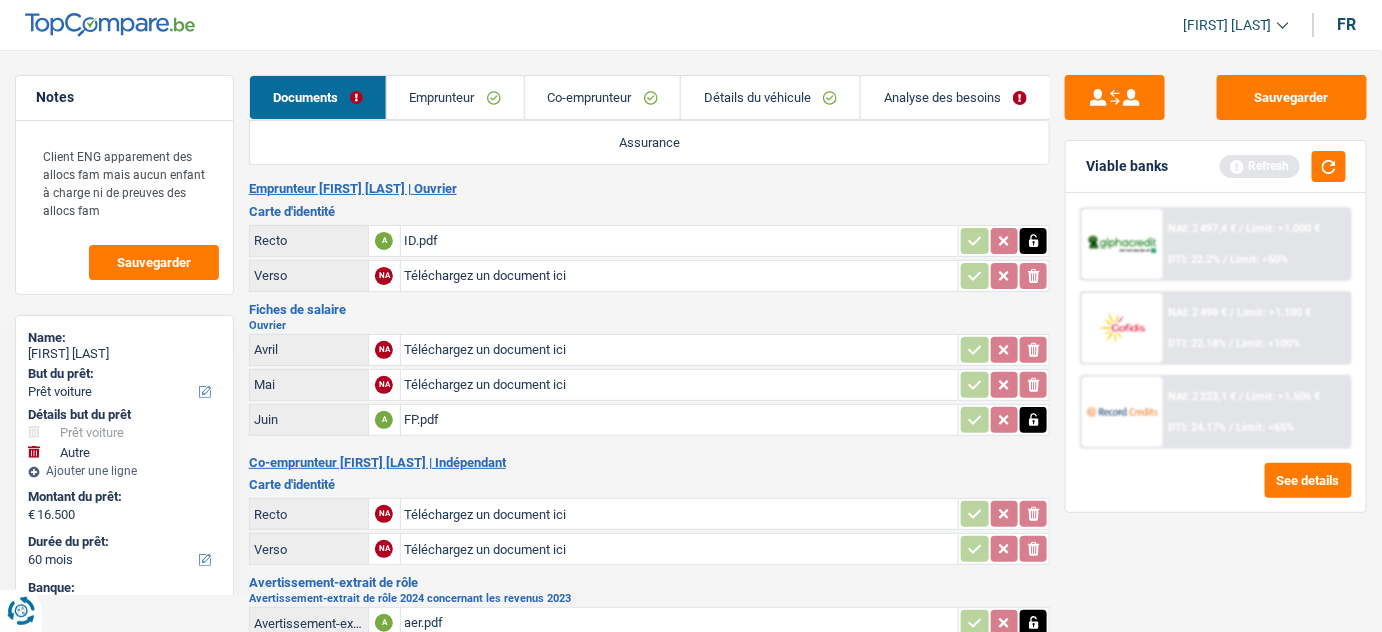 click on "ID.pdf" at bounding box center (680, 241) 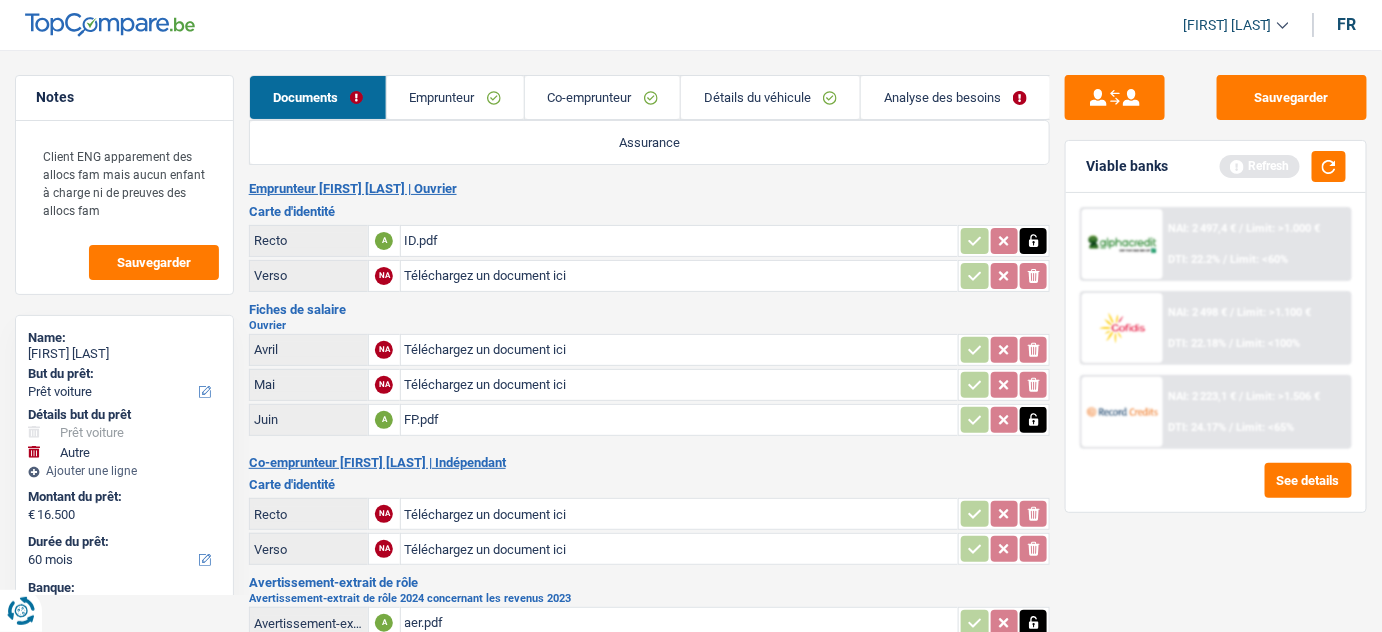 scroll, scrollTop: 346, scrollLeft: 0, axis: vertical 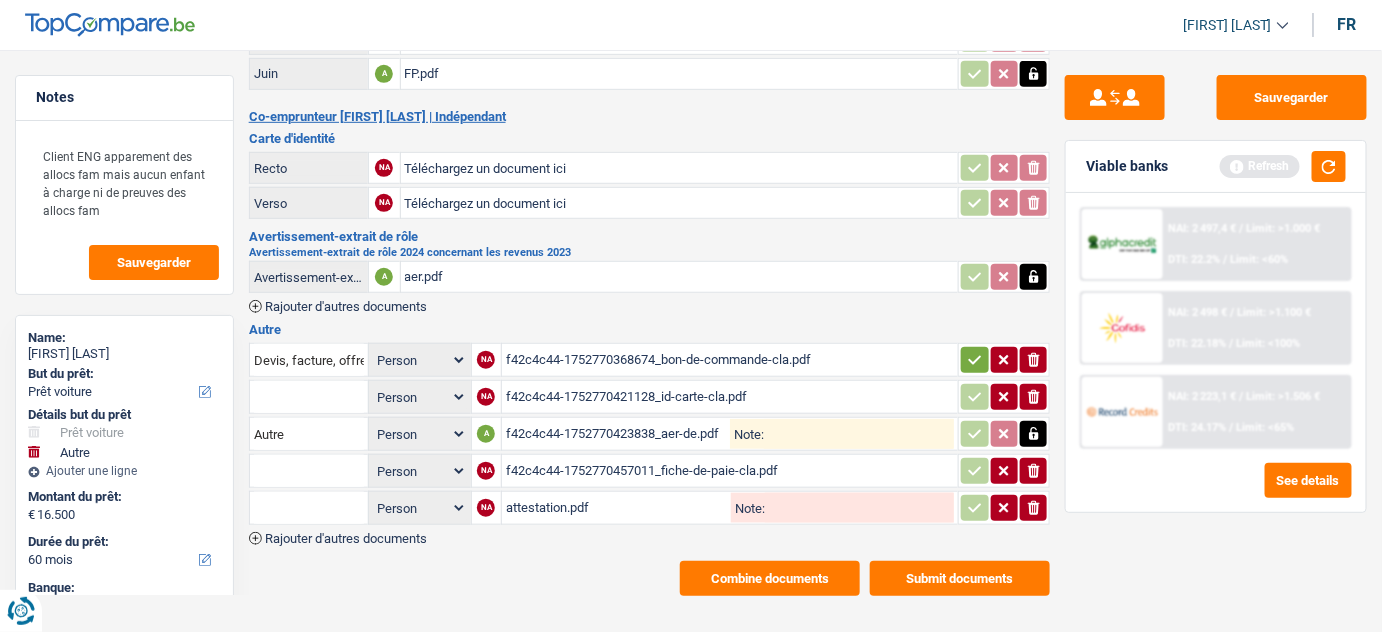 click on "Combine documents" at bounding box center [770, 578] 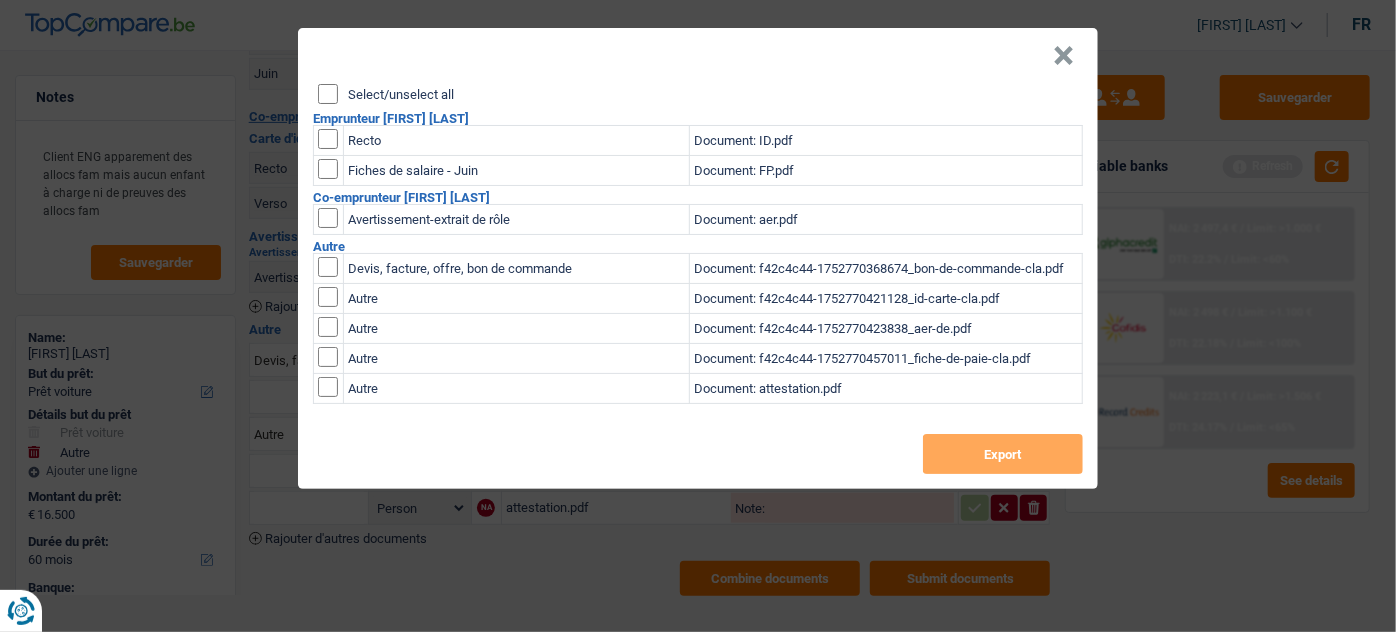 click at bounding box center [328, 139] 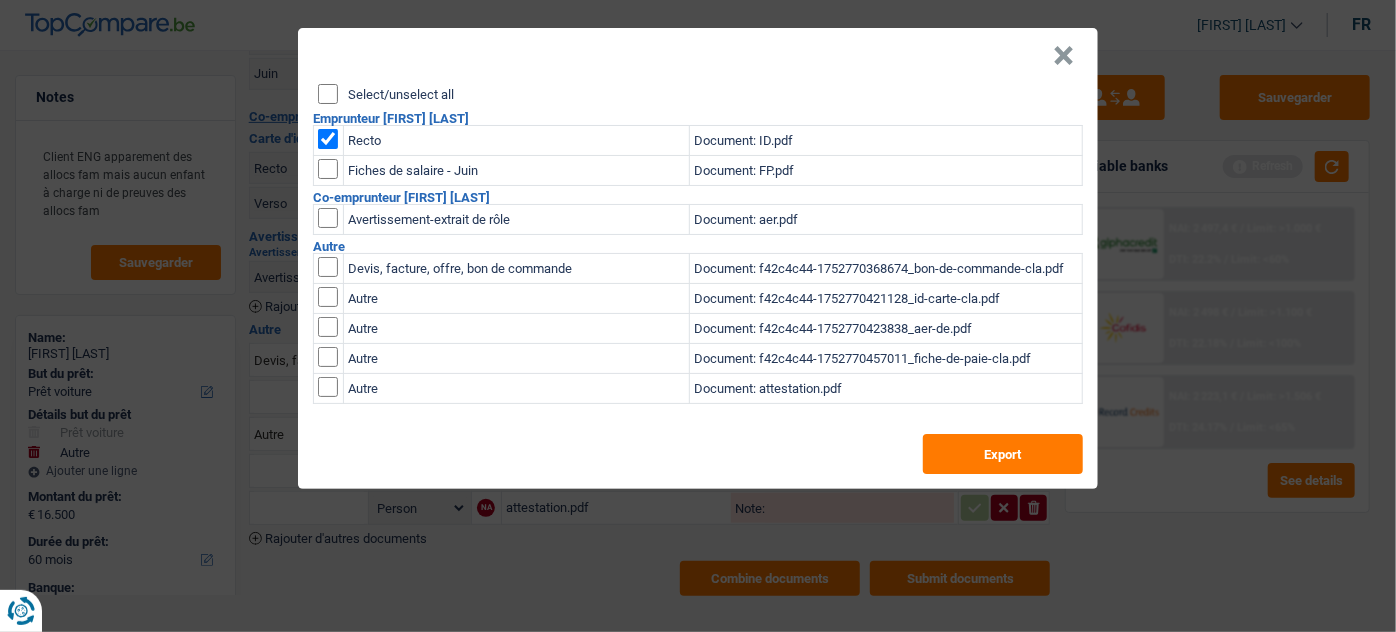 drag, startPoint x: 328, startPoint y: 167, endPoint x: 331, endPoint y: 202, distance: 35.128338 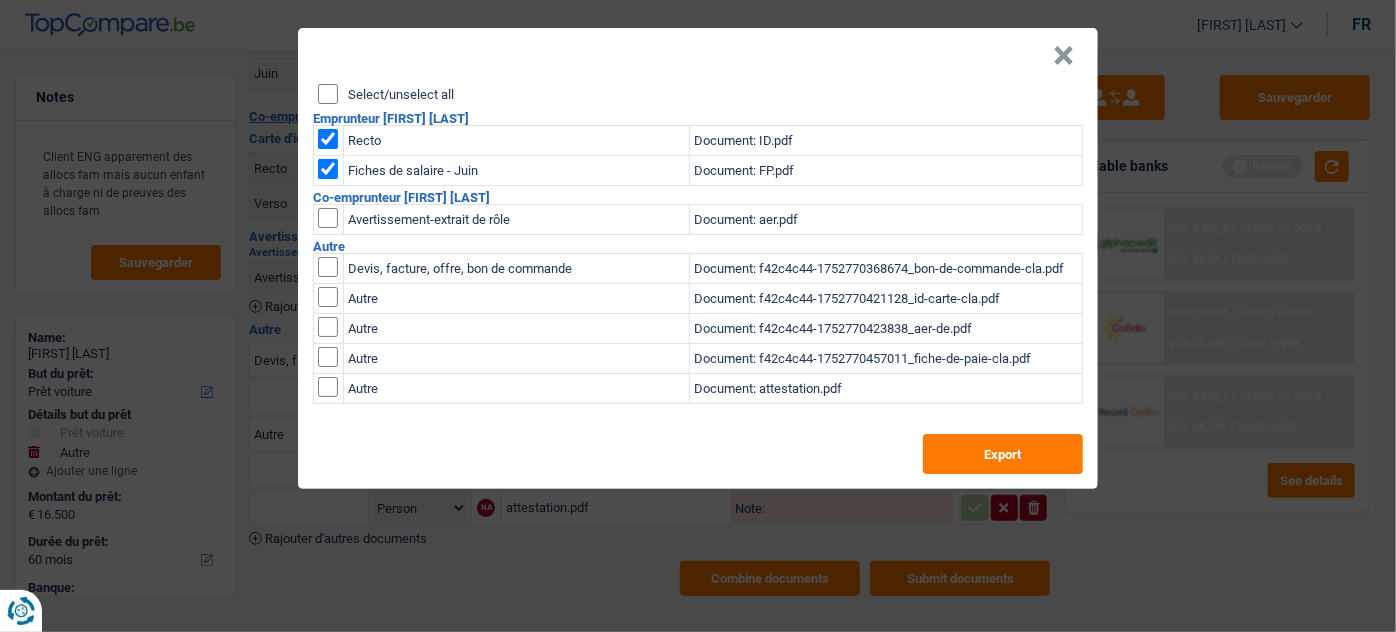 click at bounding box center (328, 218) 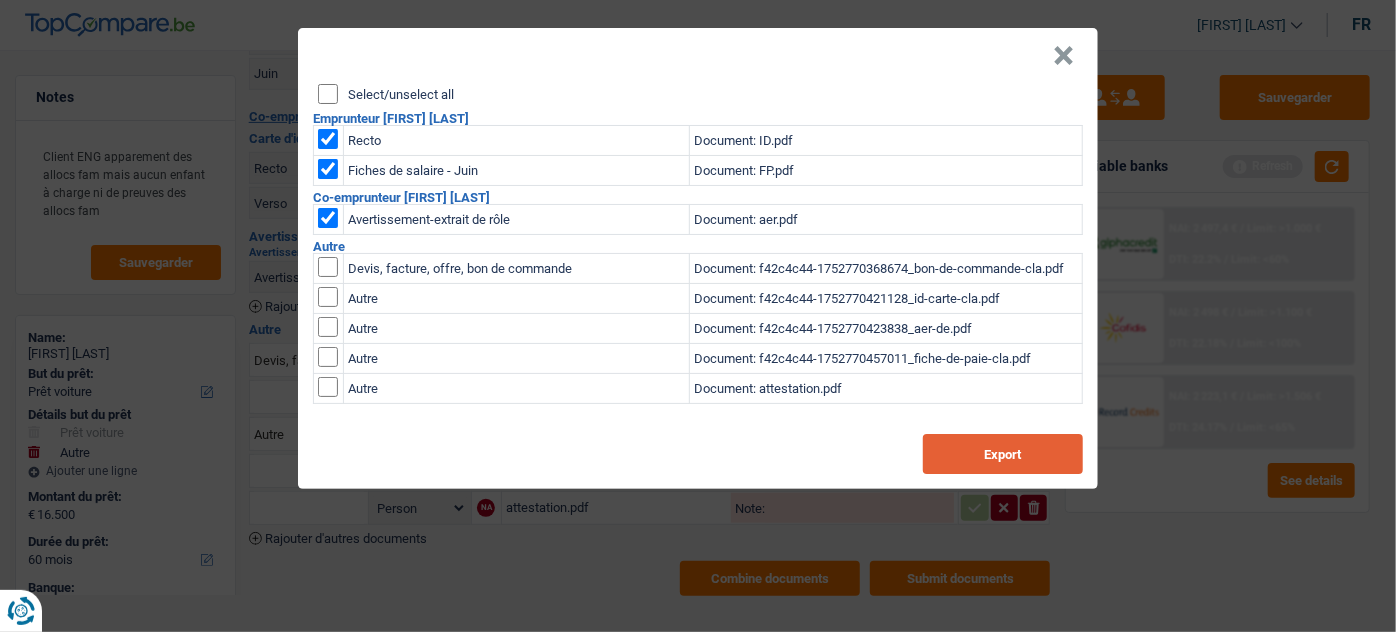 click on "Export" at bounding box center (1003, 454) 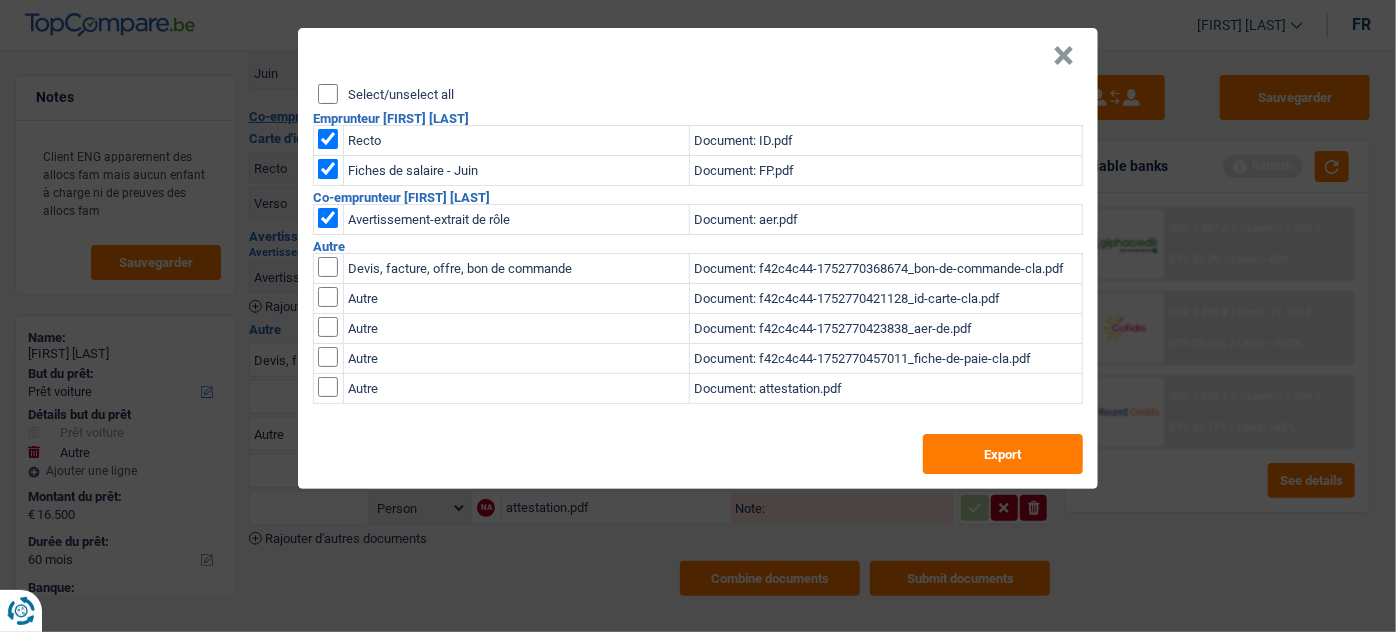 drag, startPoint x: 644, startPoint y: 559, endPoint x: 691, endPoint y: 570, distance: 48.270073 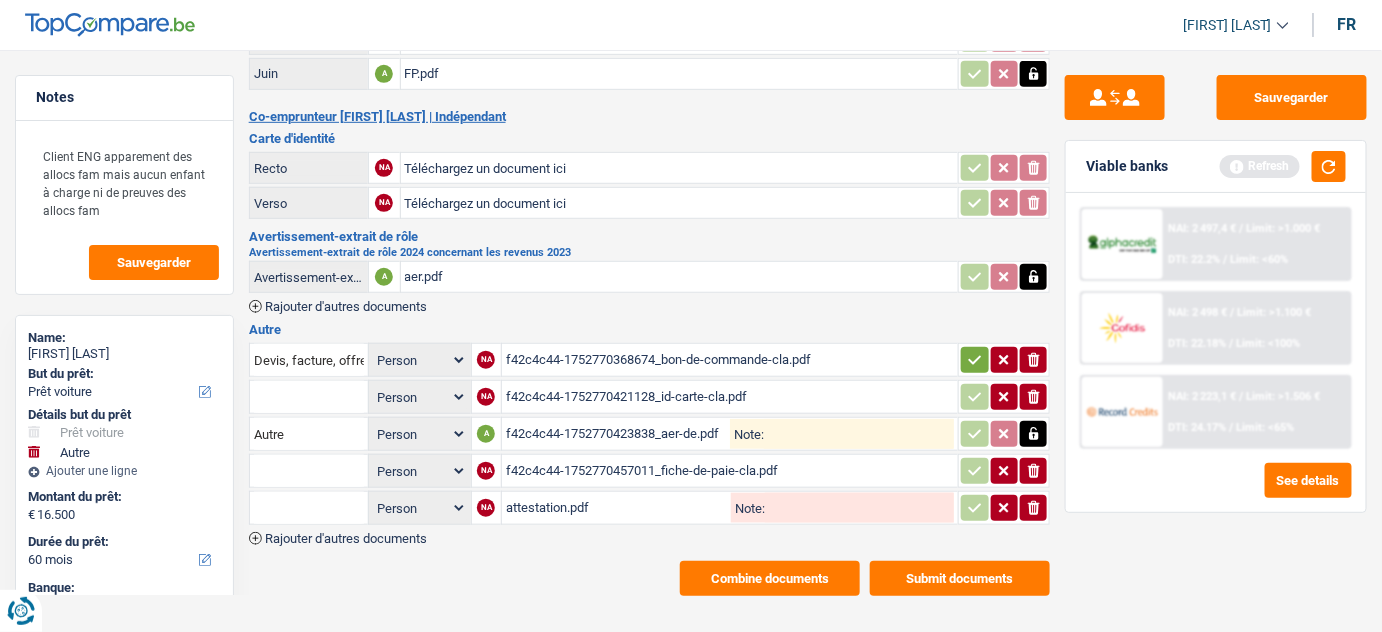 click on "Submit documents" at bounding box center (960, 578) 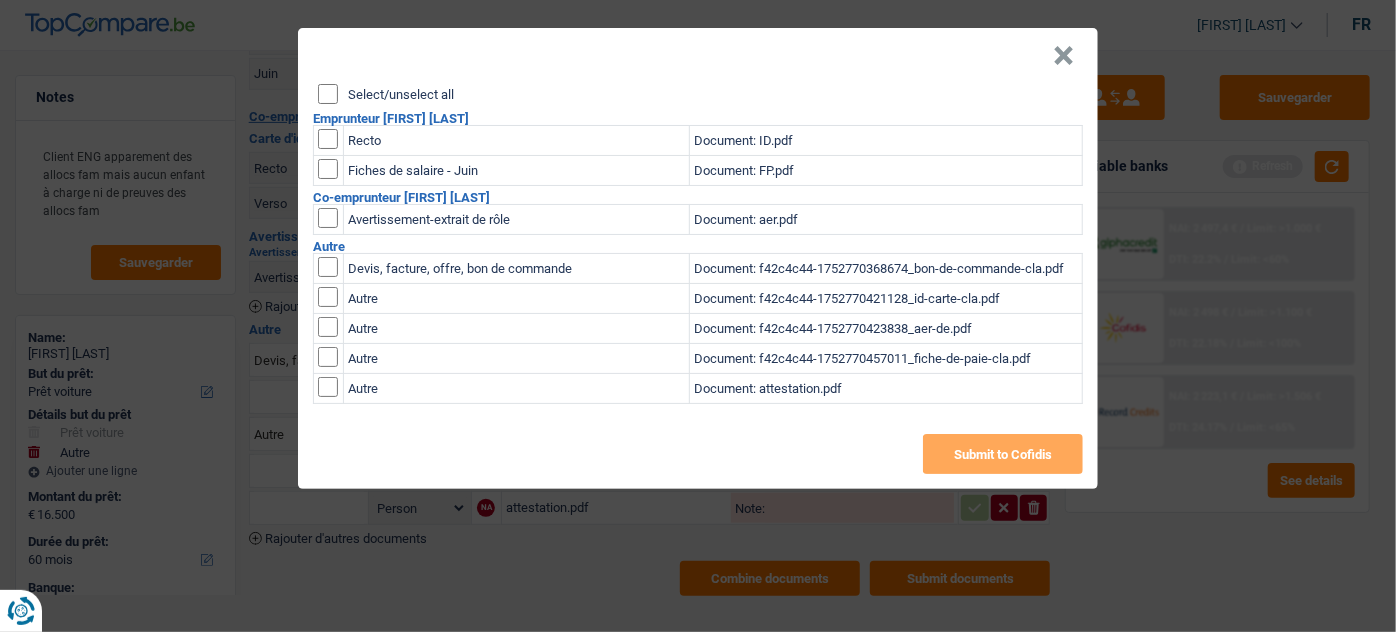 drag, startPoint x: 330, startPoint y: 135, endPoint x: 328, endPoint y: 178, distance: 43.046486 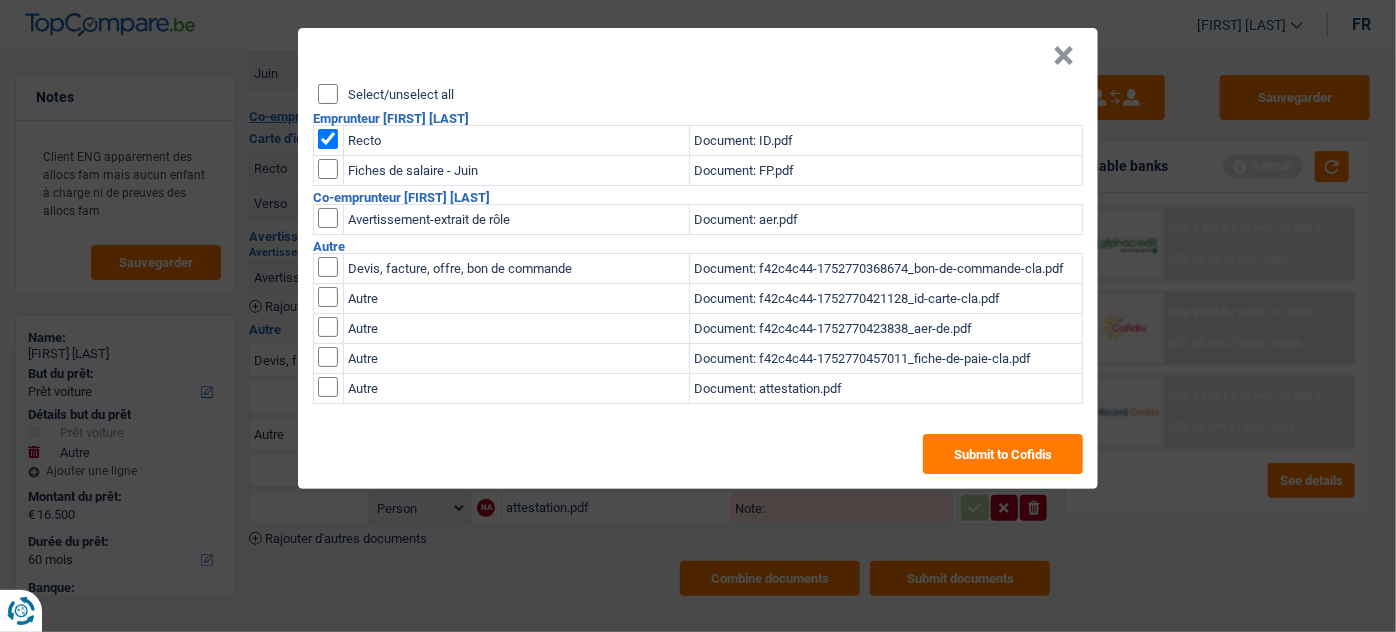 drag, startPoint x: 325, startPoint y: 166, endPoint x: 326, endPoint y: 187, distance: 21.023796 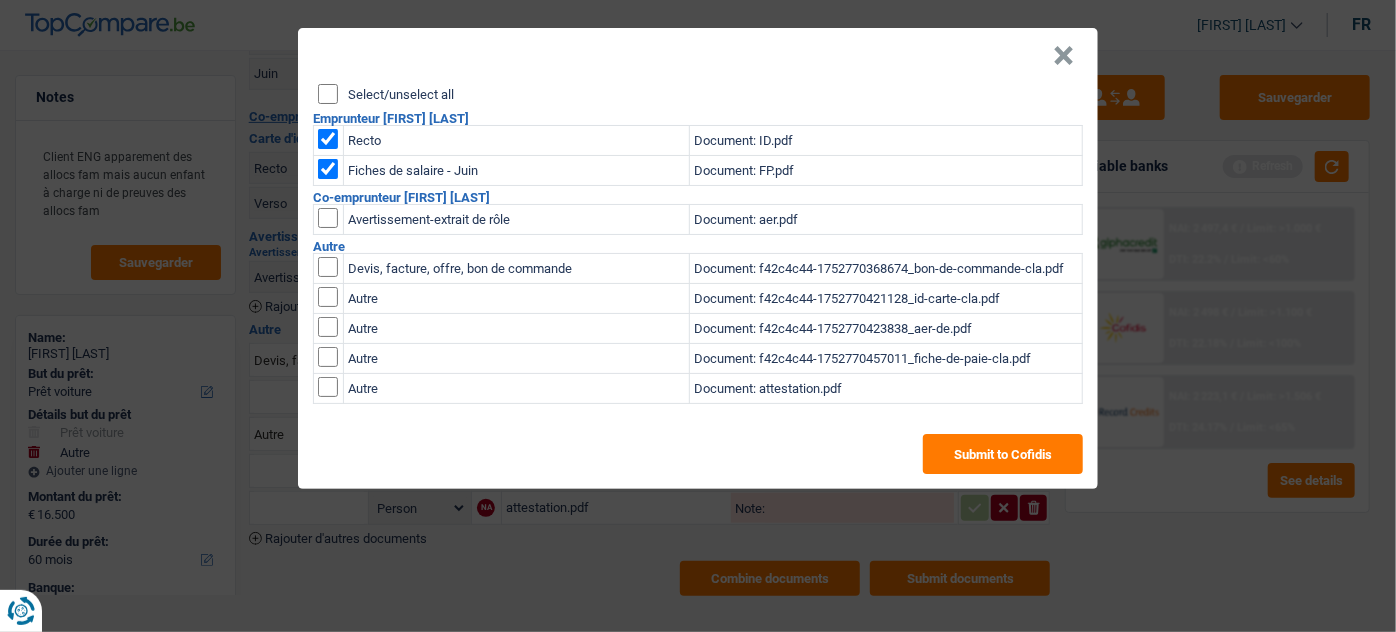 click at bounding box center [328, 218] 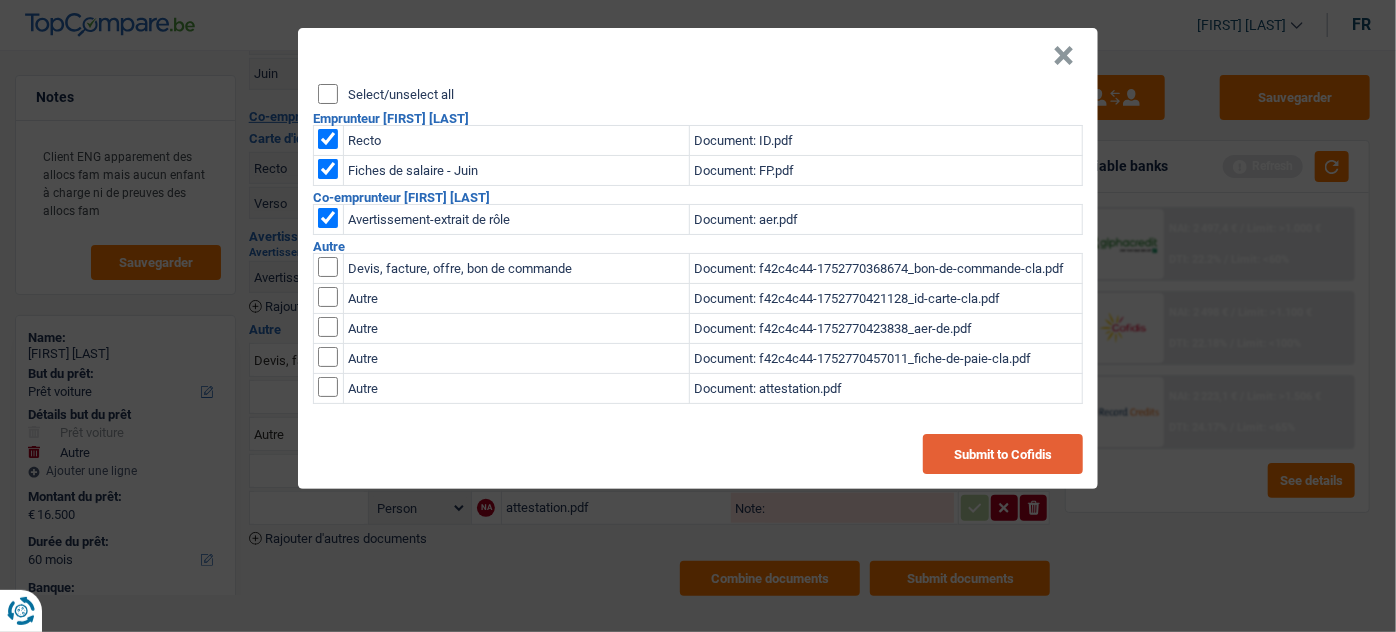 click on "Submit to Cofidis" at bounding box center [1003, 454] 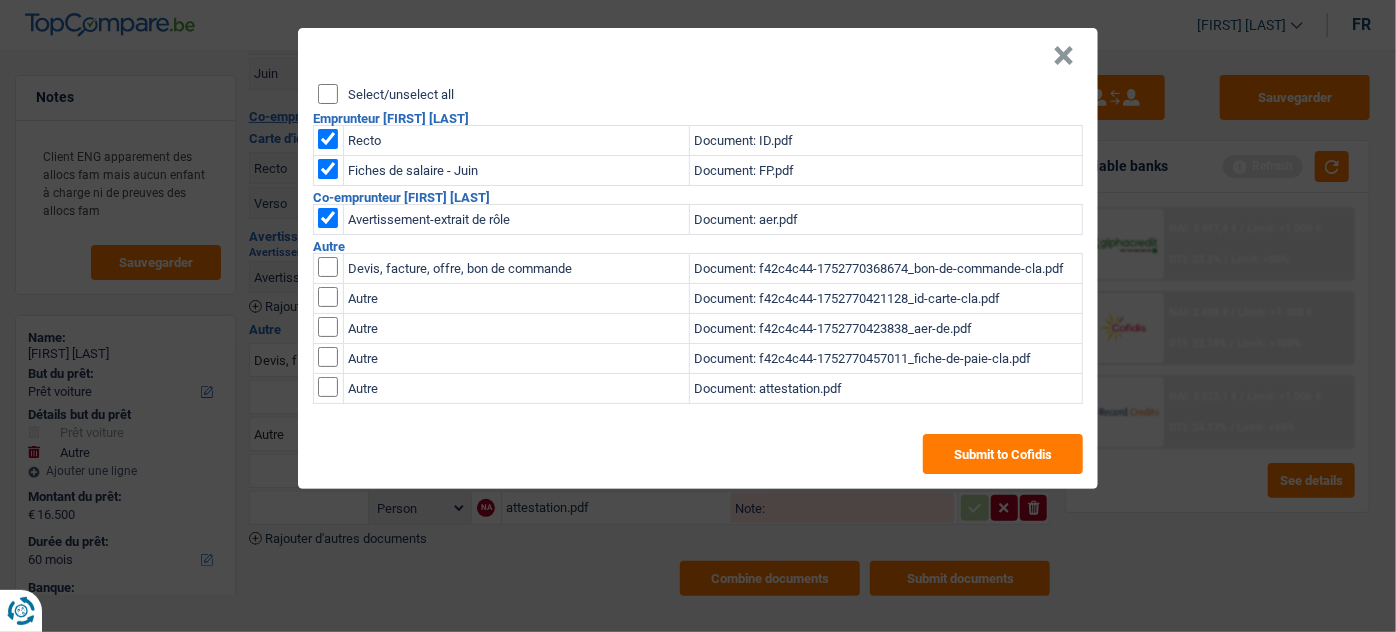 click on "×" at bounding box center (1063, 56) 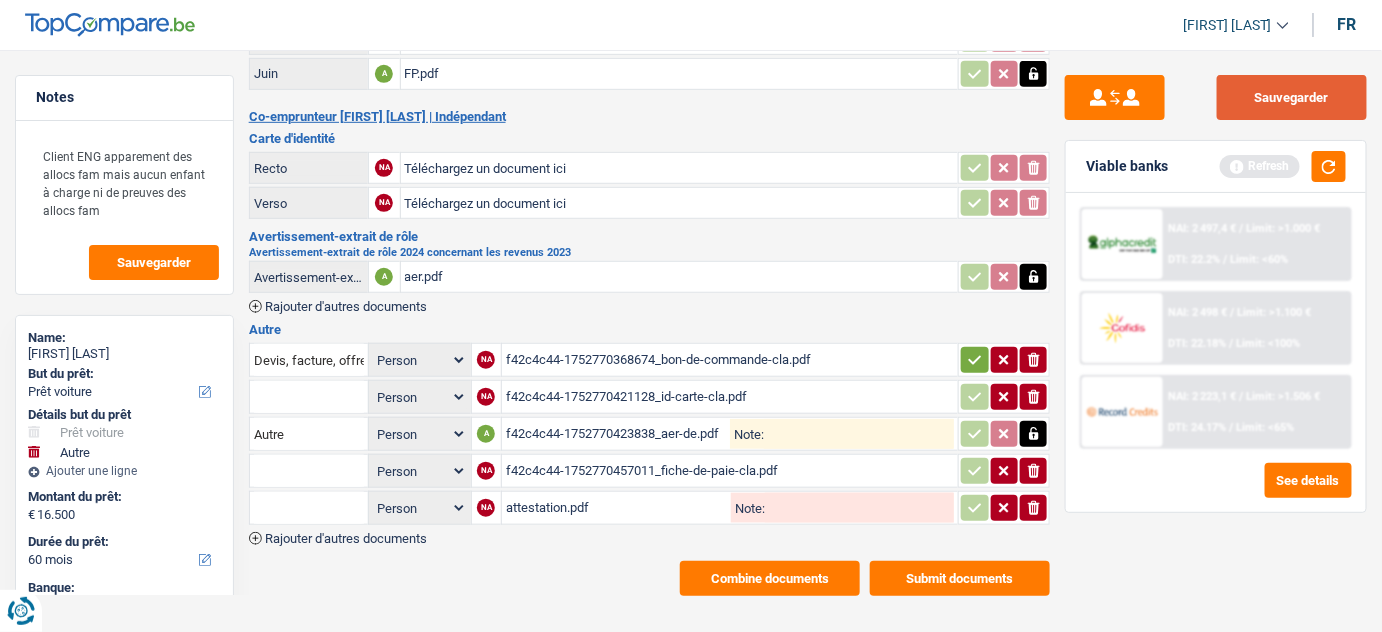 click on "Sauvegarder" at bounding box center [1292, 97] 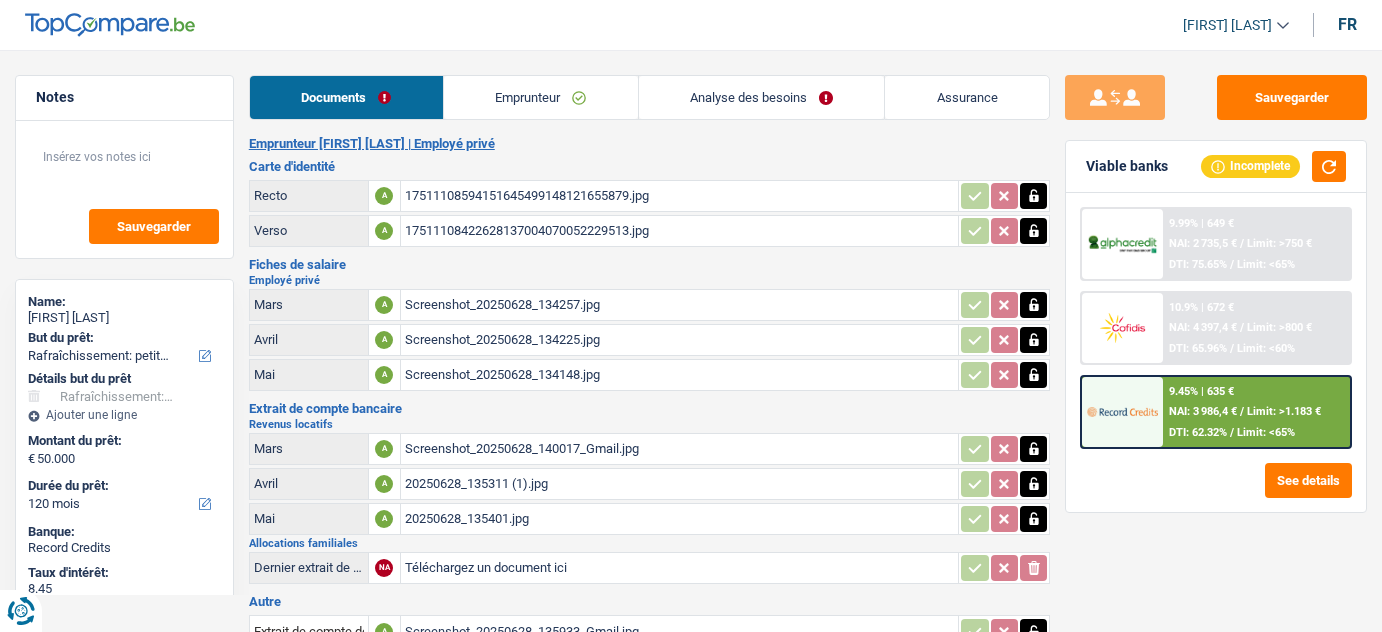 select on "houseOrGarden" 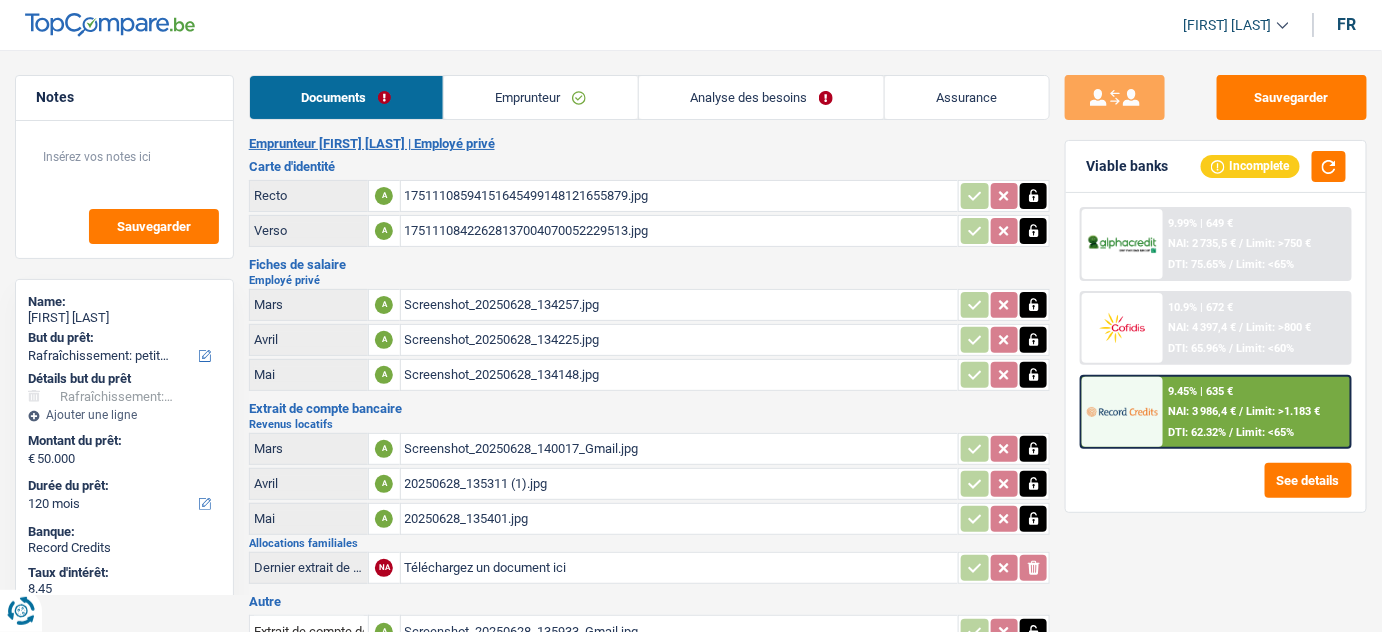 scroll, scrollTop: 0, scrollLeft: 0, axis: both 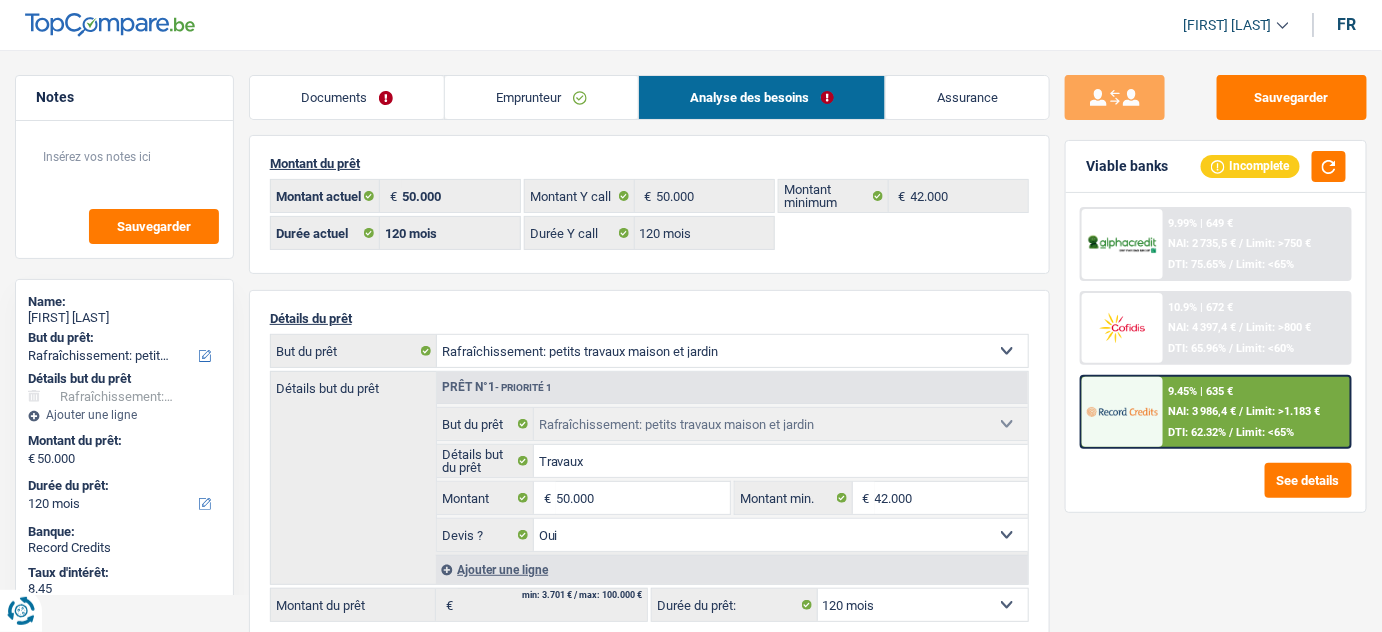 click on "Emprunteur" at bounding box center (541, 97) 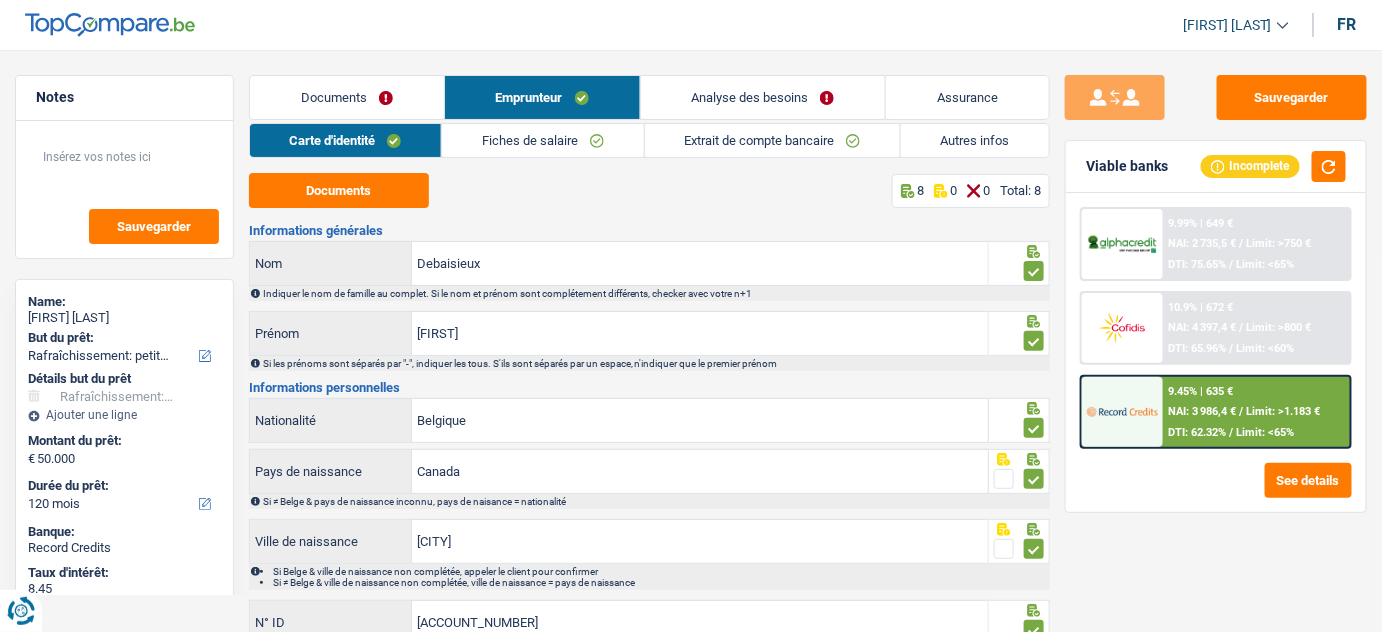 click on "Documents" at bounding box center (347, 97) 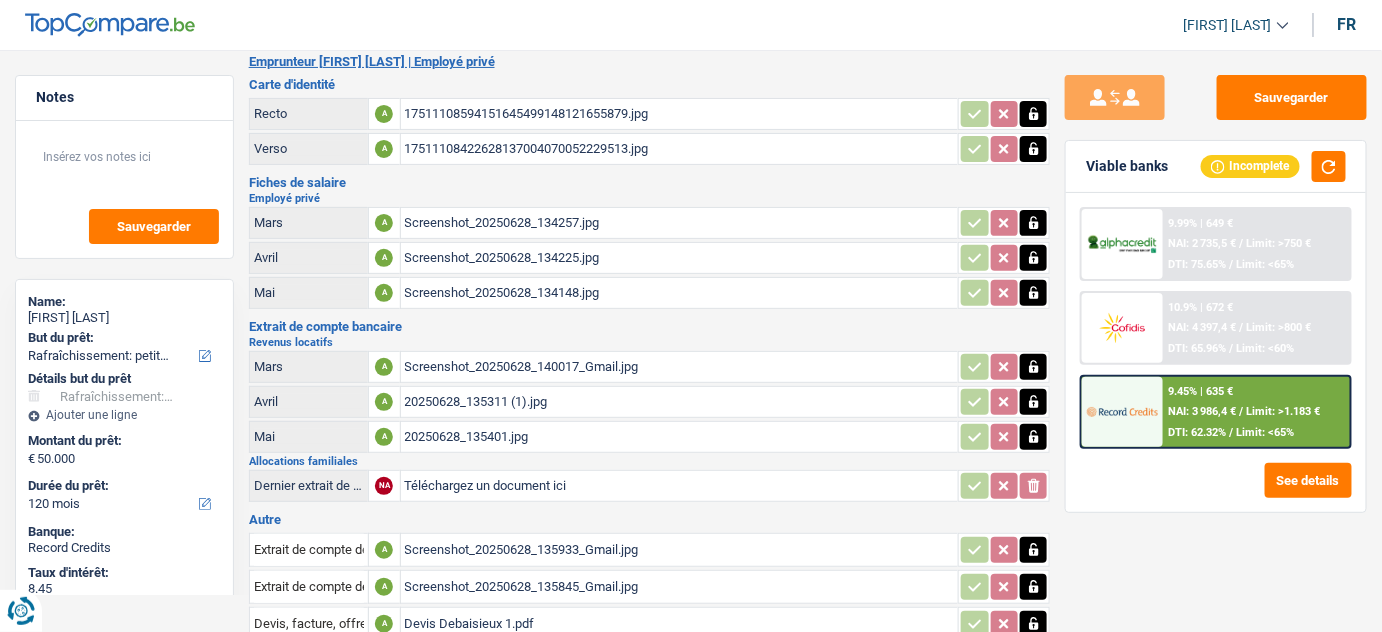 scroll, scrollTop: 0, scrollLeft: 0, axis: both 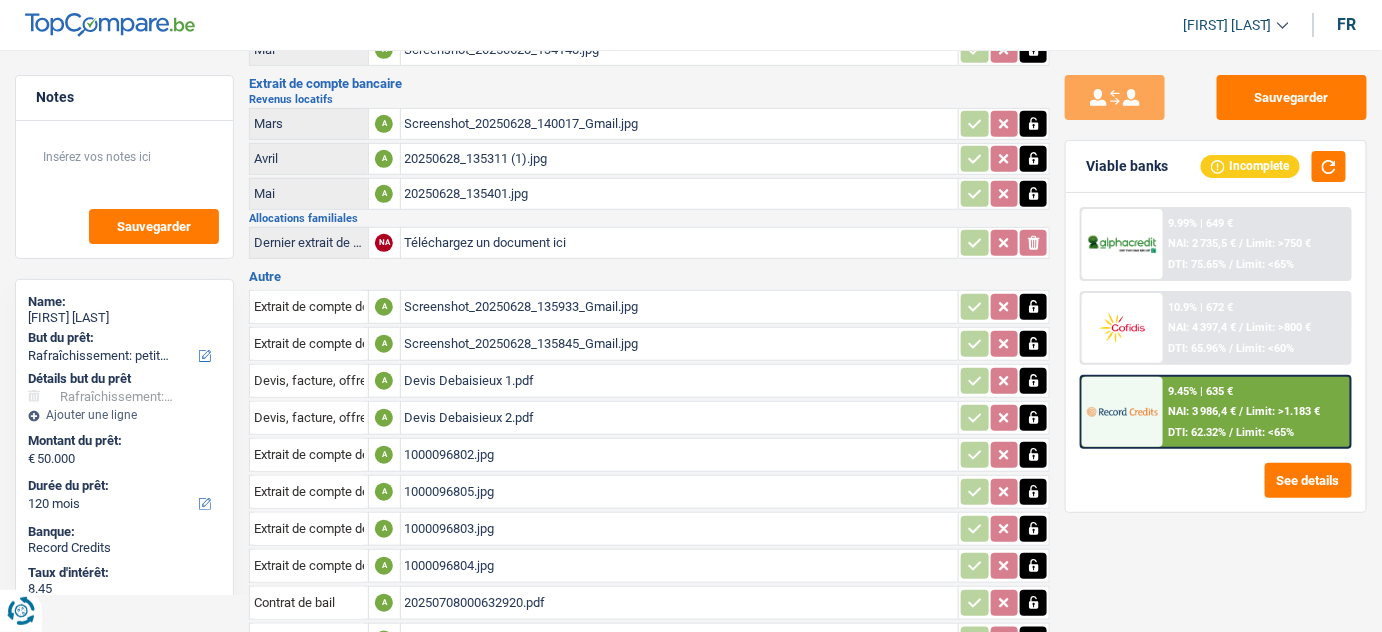 click on "20250628_135401.jpg" at bounding box center (680, 194) 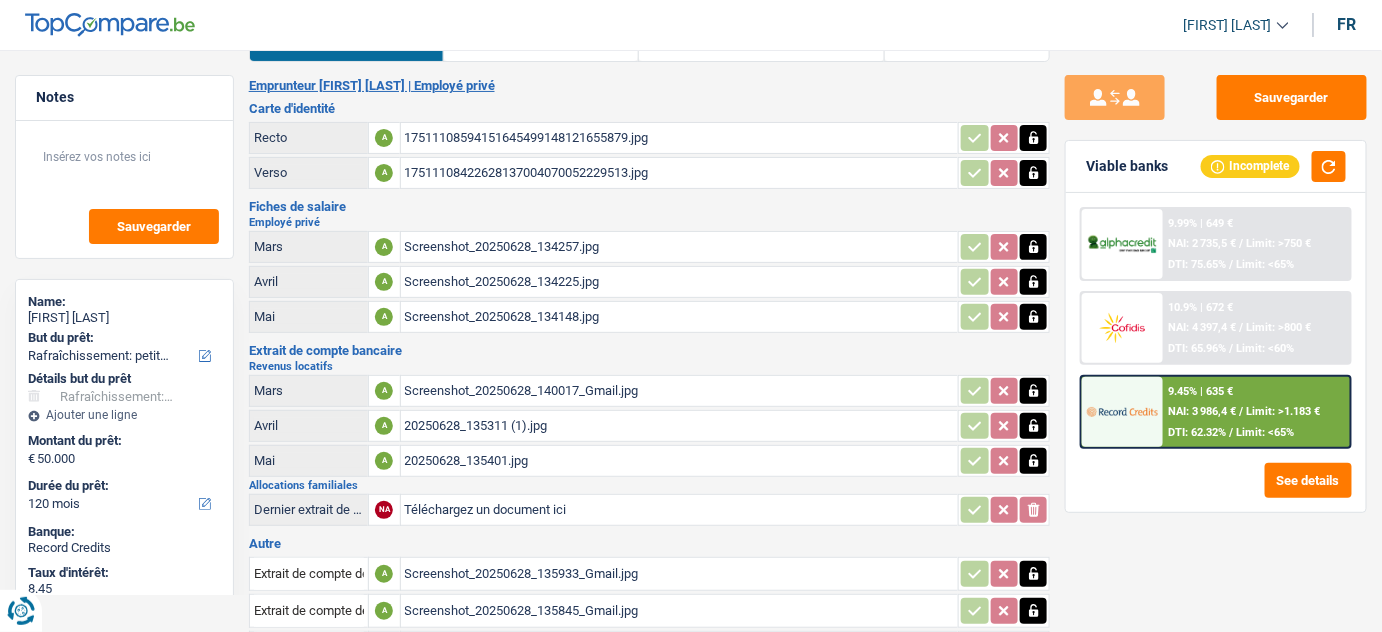 scroll, scrollTop: 53, scrollLeft: 0, axis: vertical 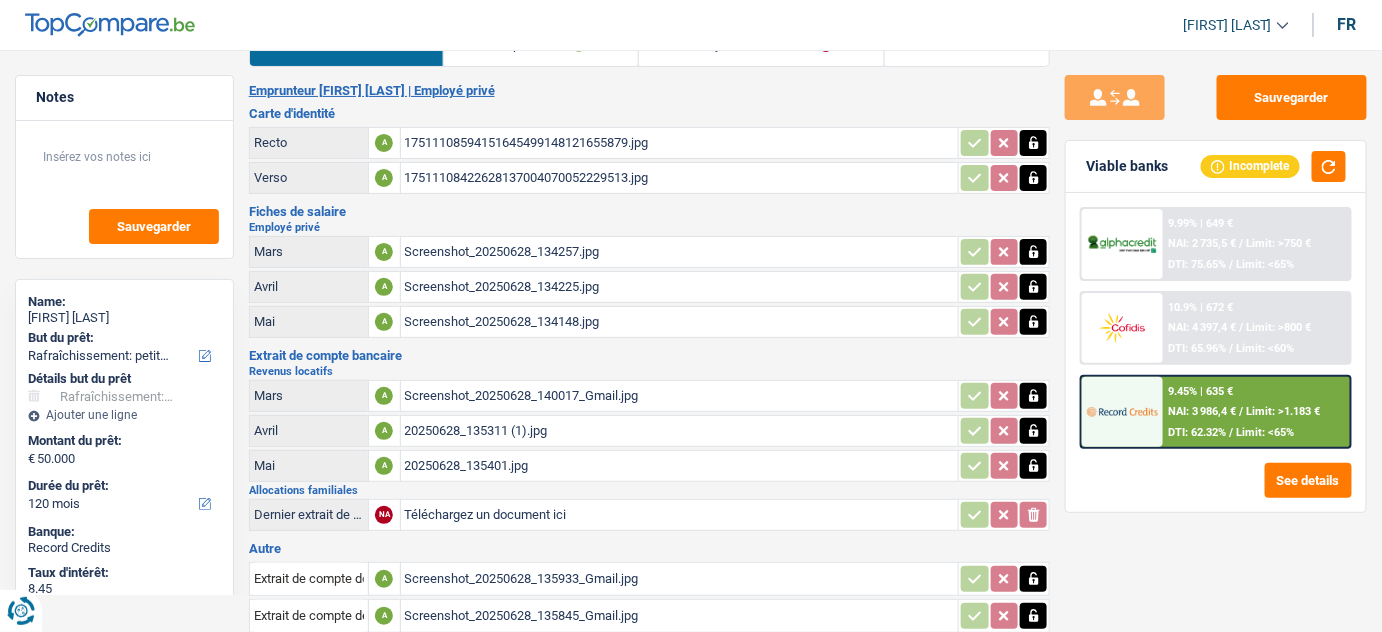 click on "Screenshot_20250628_134148.jpg" at bounding box center (680, 322) 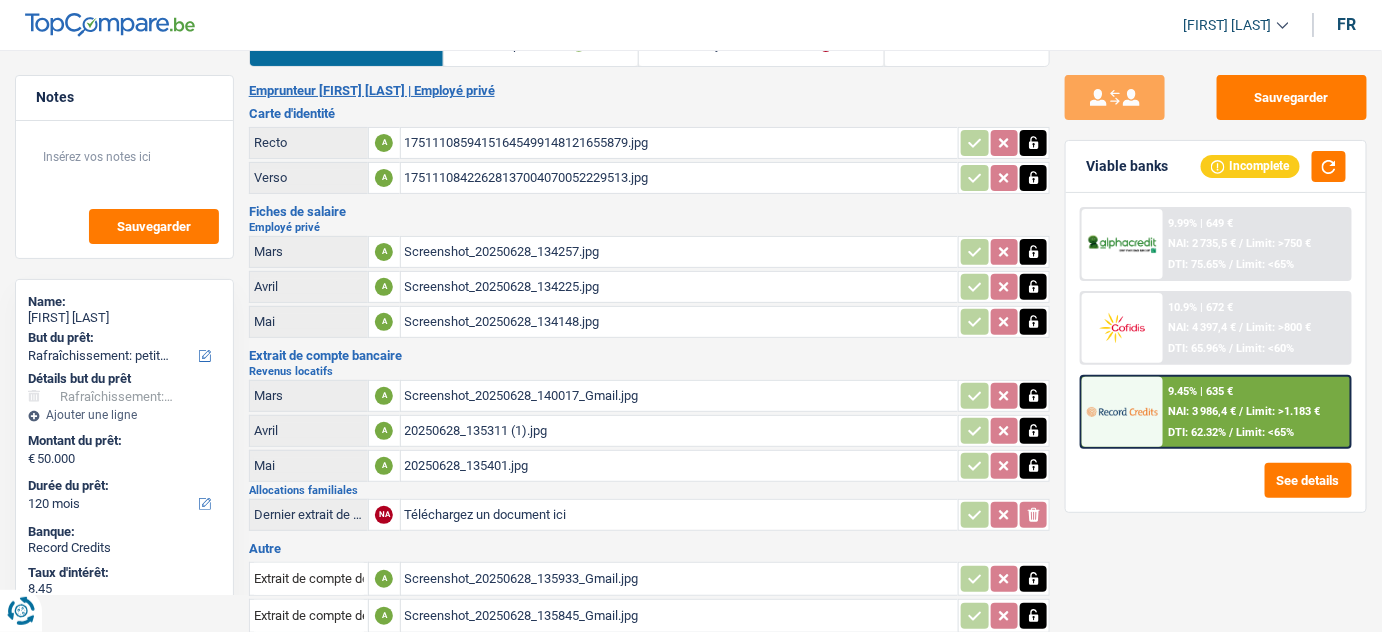 drag, startPoint x: 481, startPoint y: 277, endPoint x: 490, endPoint y: 268, distance: 12.727922 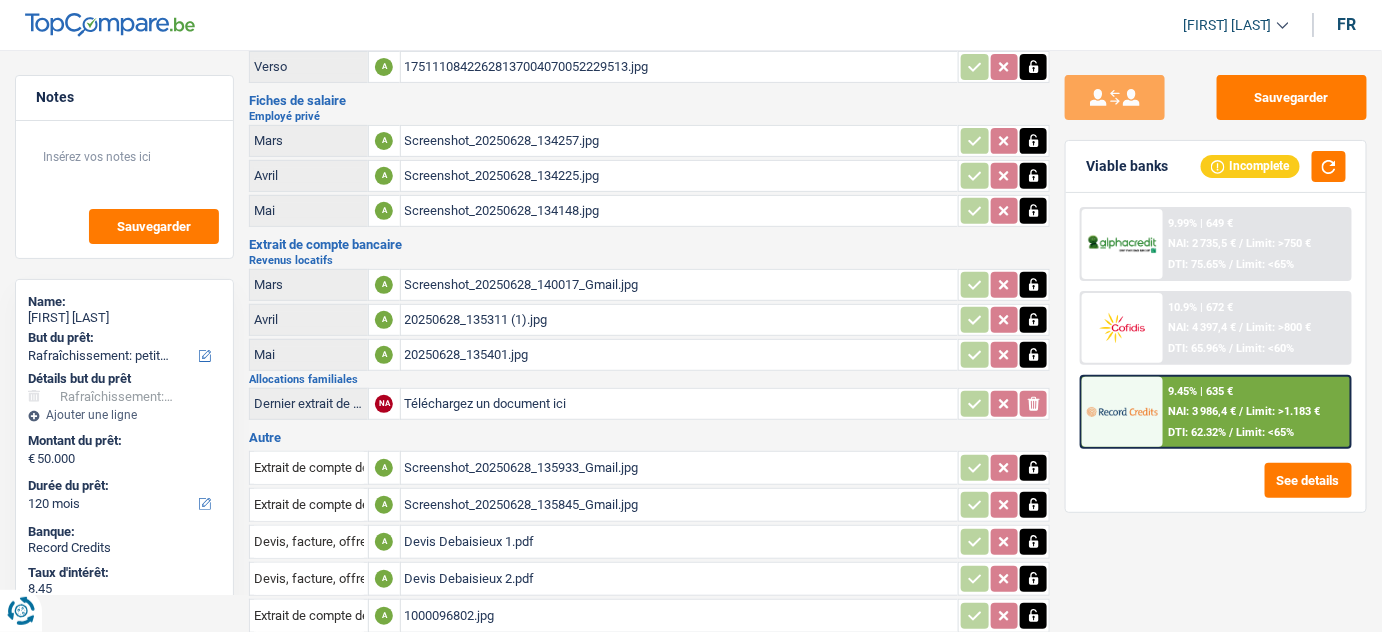 scroll, scrollTop: 144, scrollLeft: 0, axis: vertical 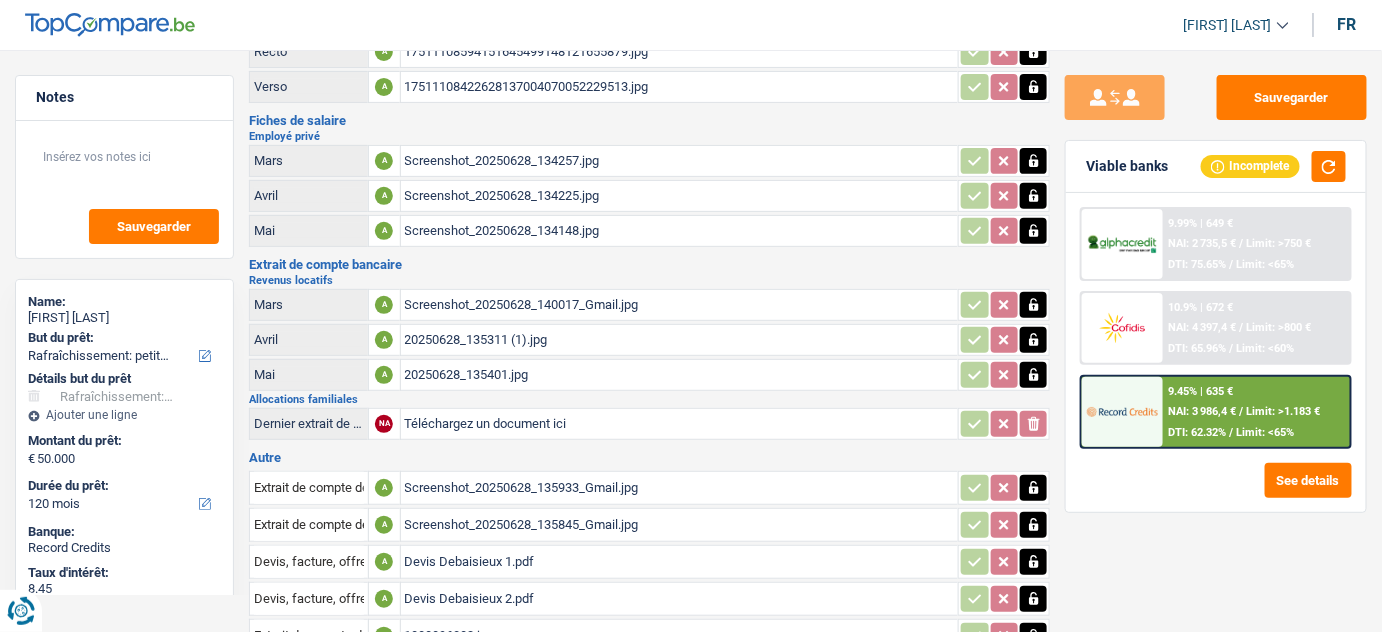 click on "20250628_135401.jpg" at bounding box center (680, 375) 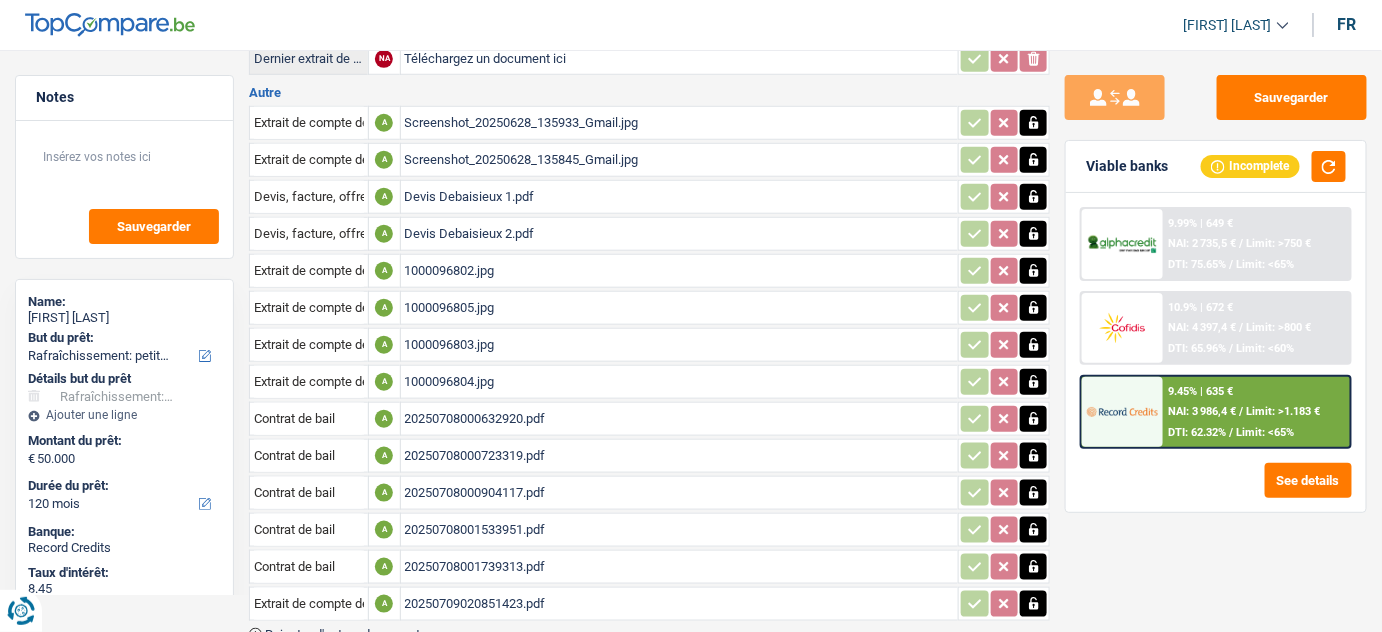 scroll, scrollTop: 598, scrollLeft: 0, axis: vertical 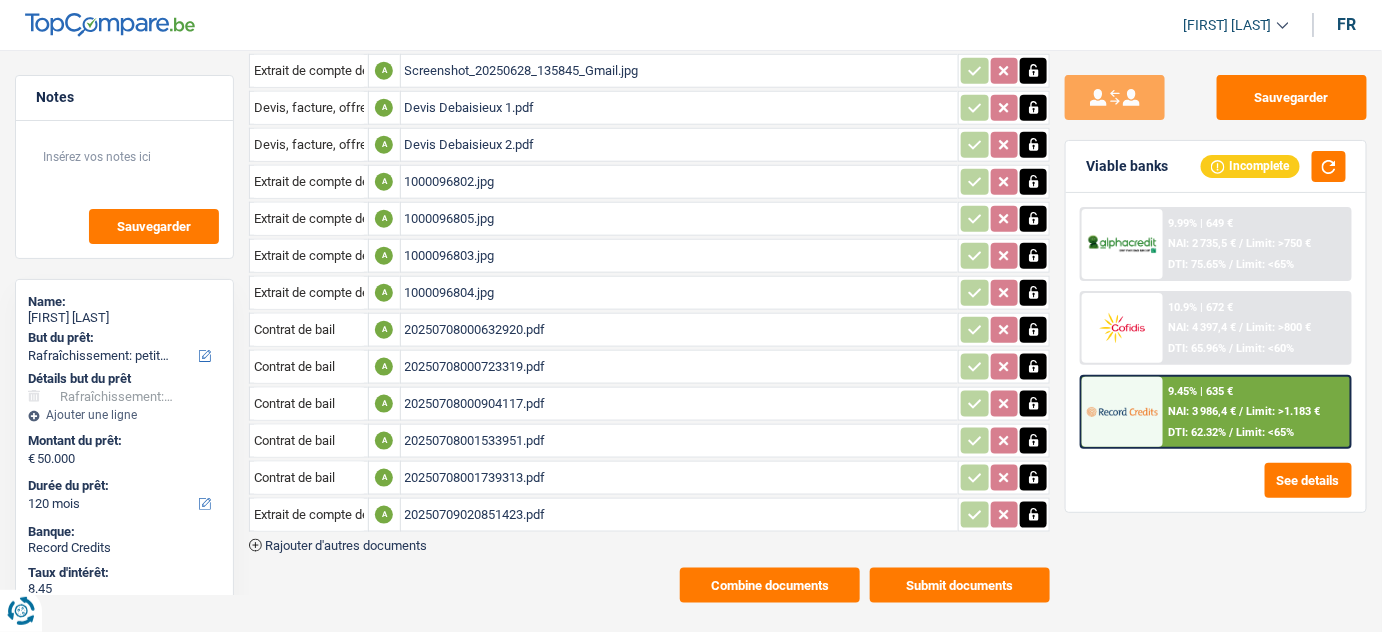 click on "20250708001533951.pdf" at bounding box center (679, 441) 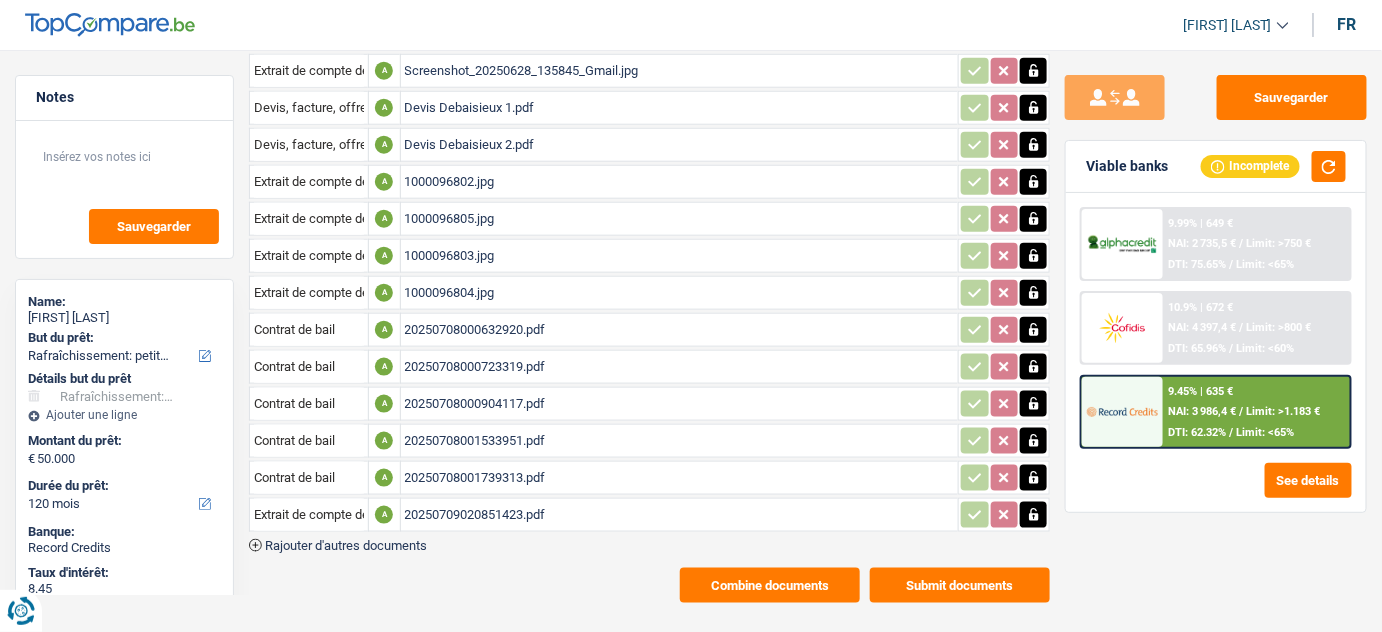 click on "20250709020851423.pdf" at bounding box center [680, 515] 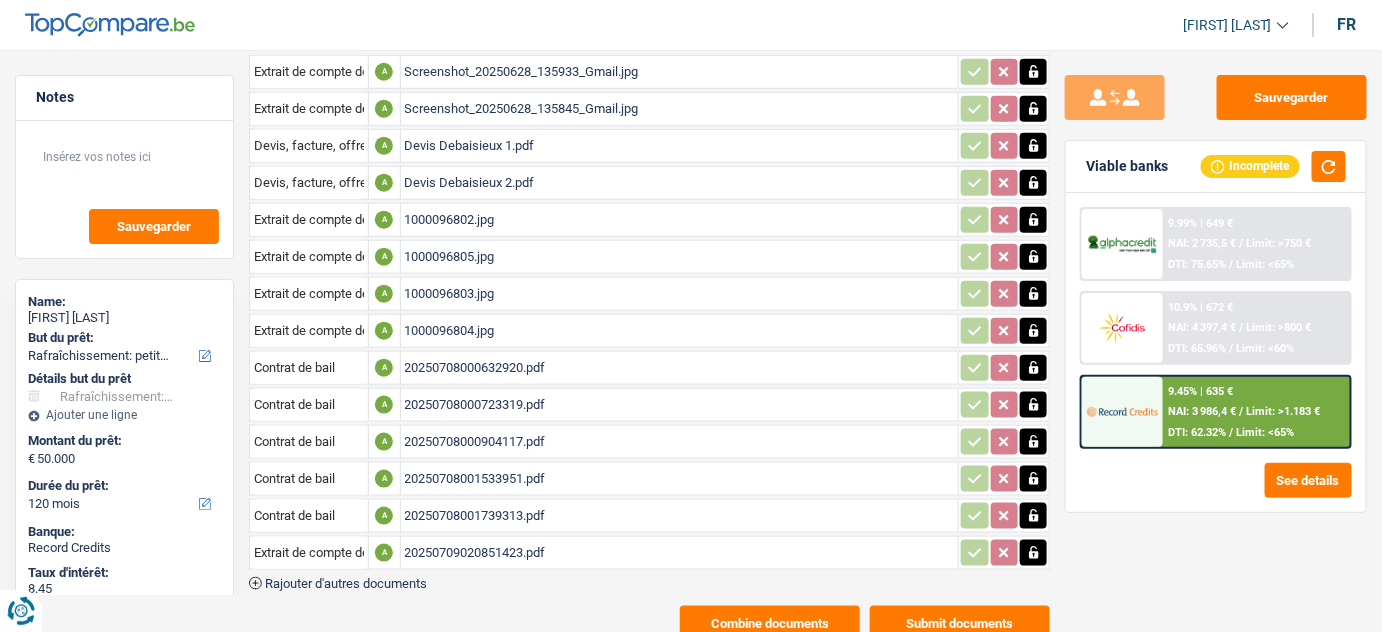scroll, scrollTop: 507, scrollLeft: 0, axis: vertical 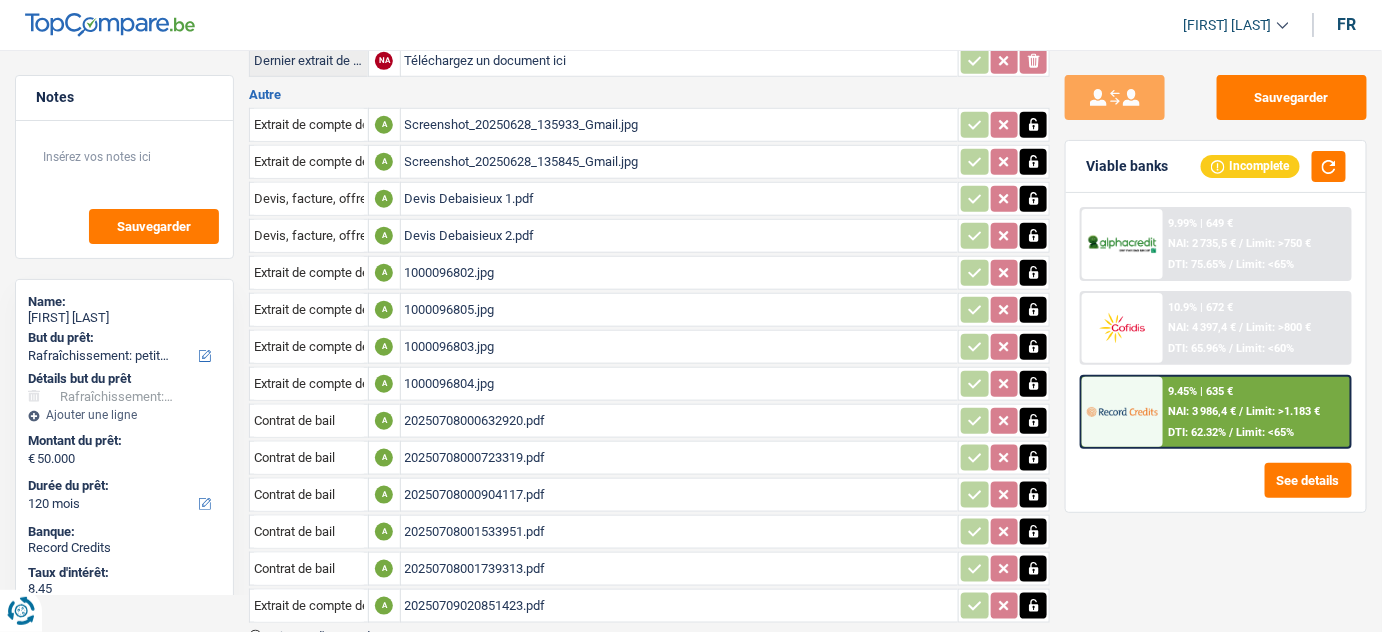 click on "1000096802.jpg" at bounding box center [680, 273] 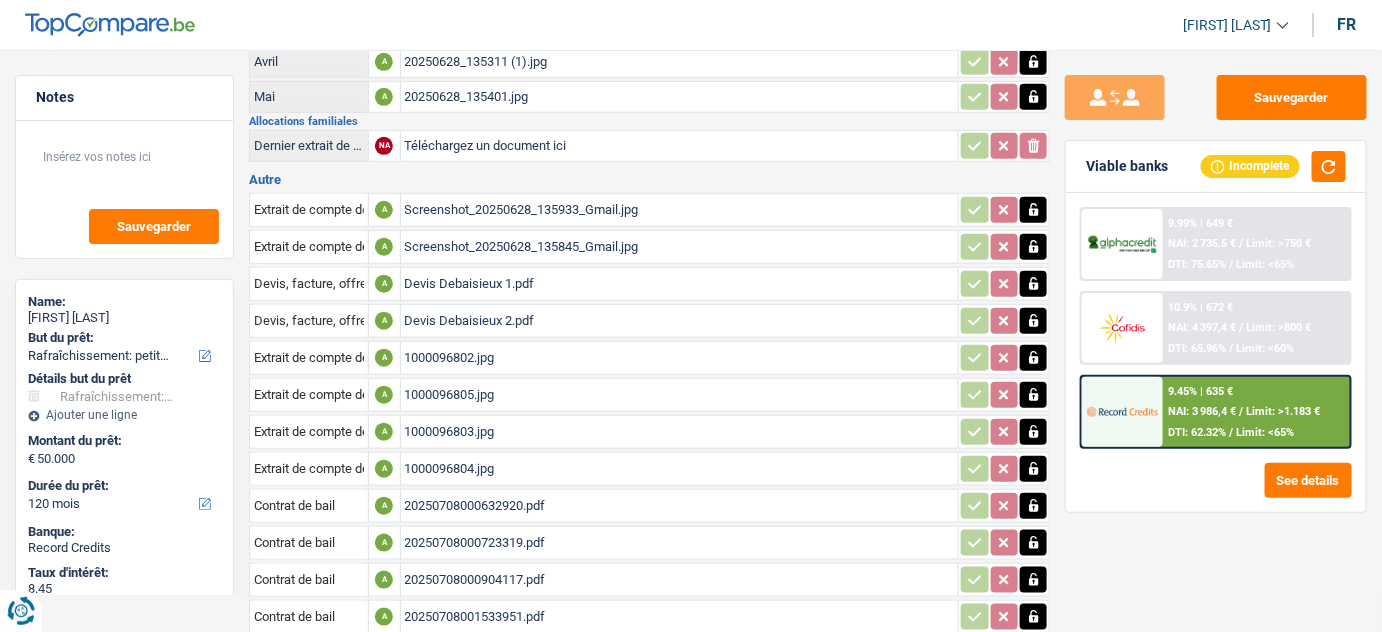 scroll, scrollTop: 325, scrollLeft: 0, axis: vertical 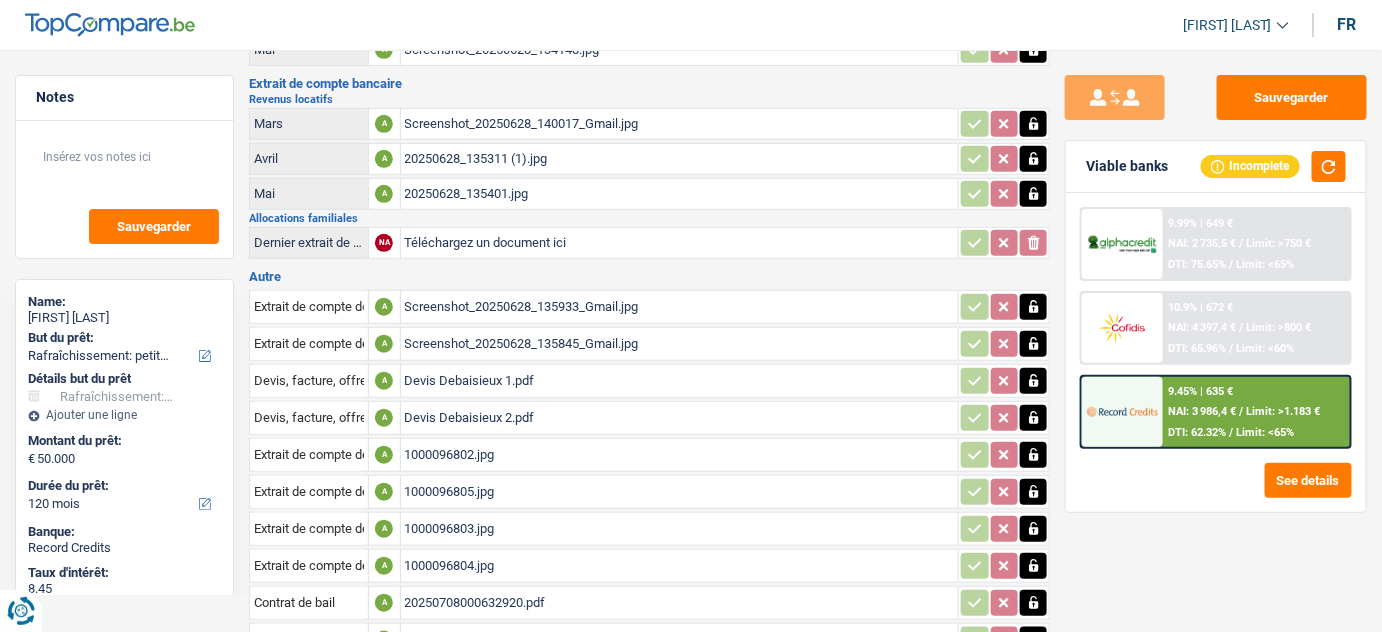click on "20250628_135401.jpg" at bounding box center (680, 194) 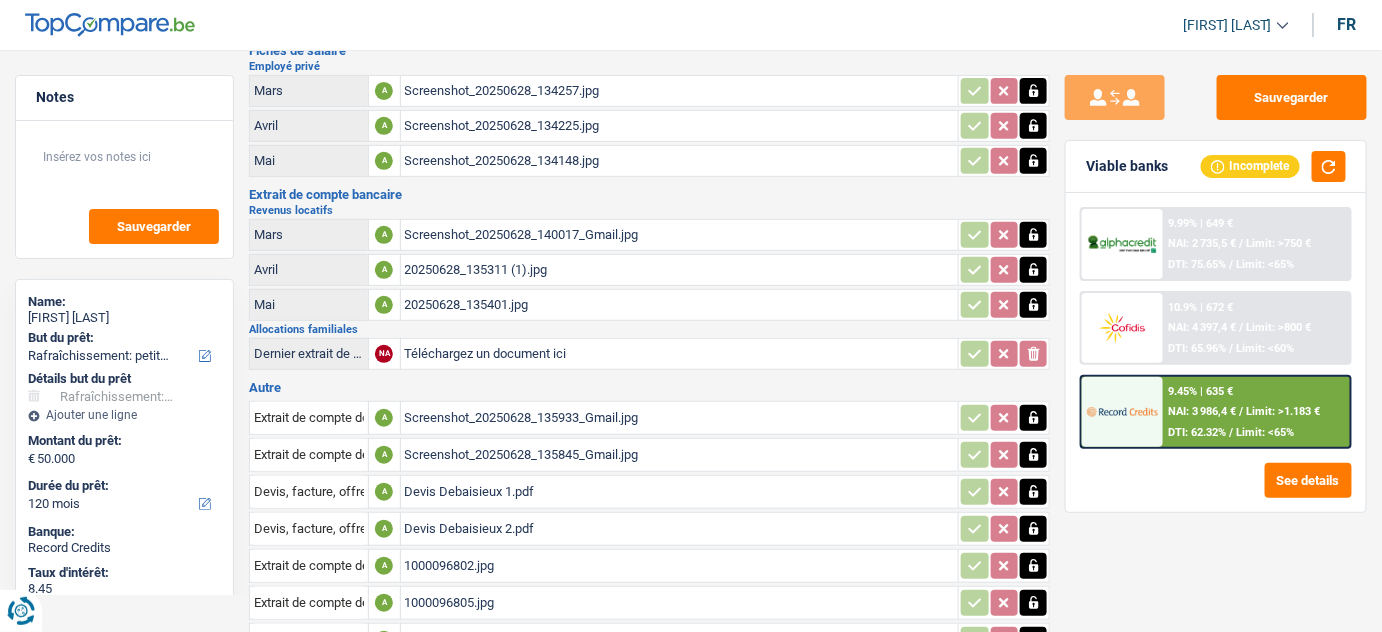 scroll, scrollTop: 144, scrollLeft: 0, axis: vertical 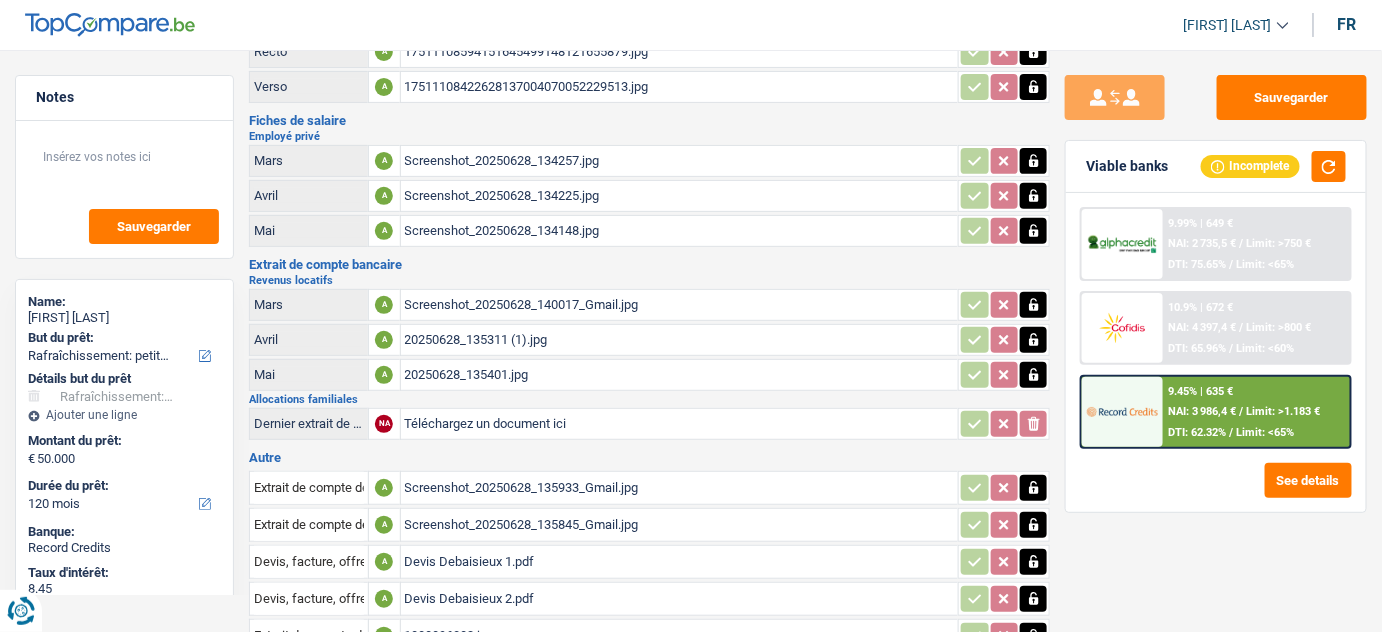 click on "20250628_135311 (1).jpg" at bounding box center [680, 340] 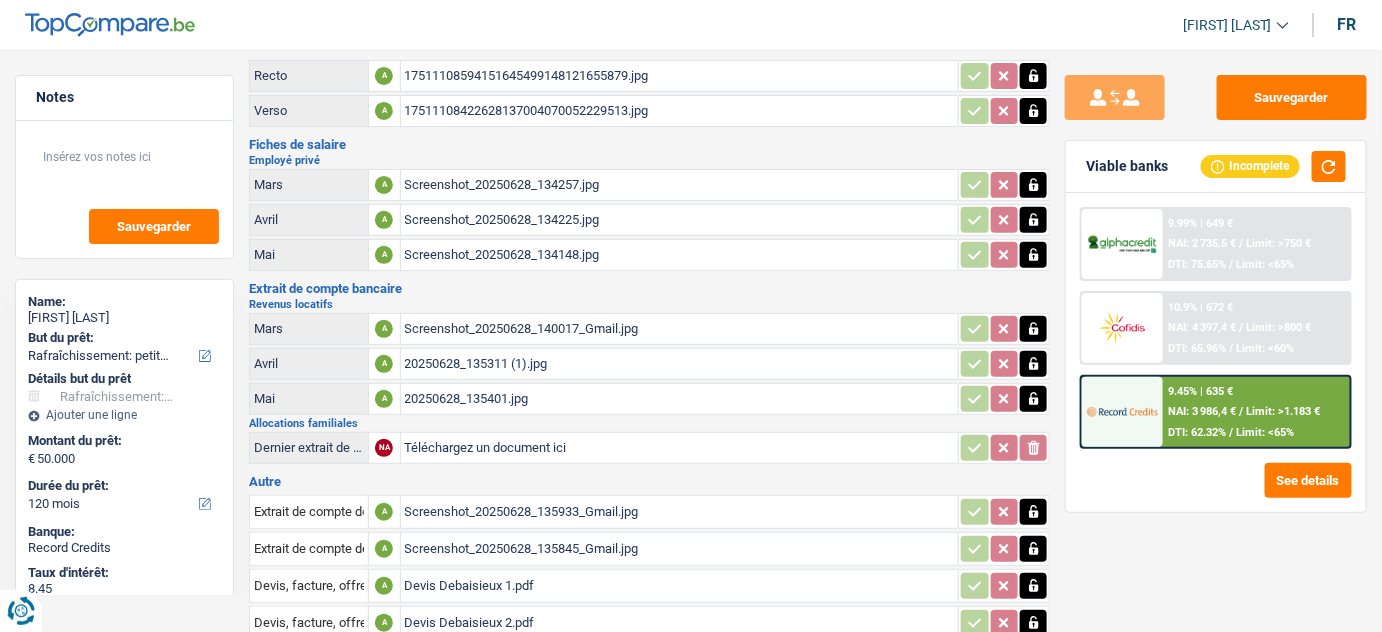 scroll, scrollTop: 53, scrollLeft: 0, axis: vertical 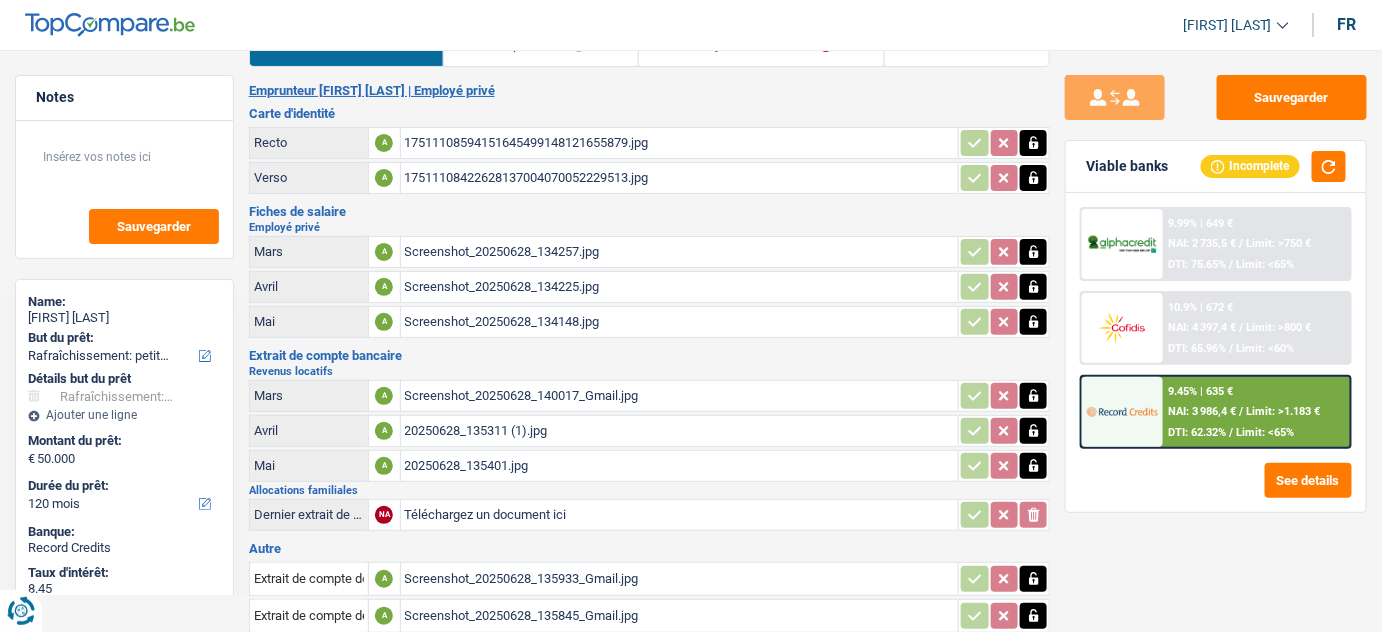 click on "Screenshot_20250628_134148.jpg" at bounding box center [680, 322] 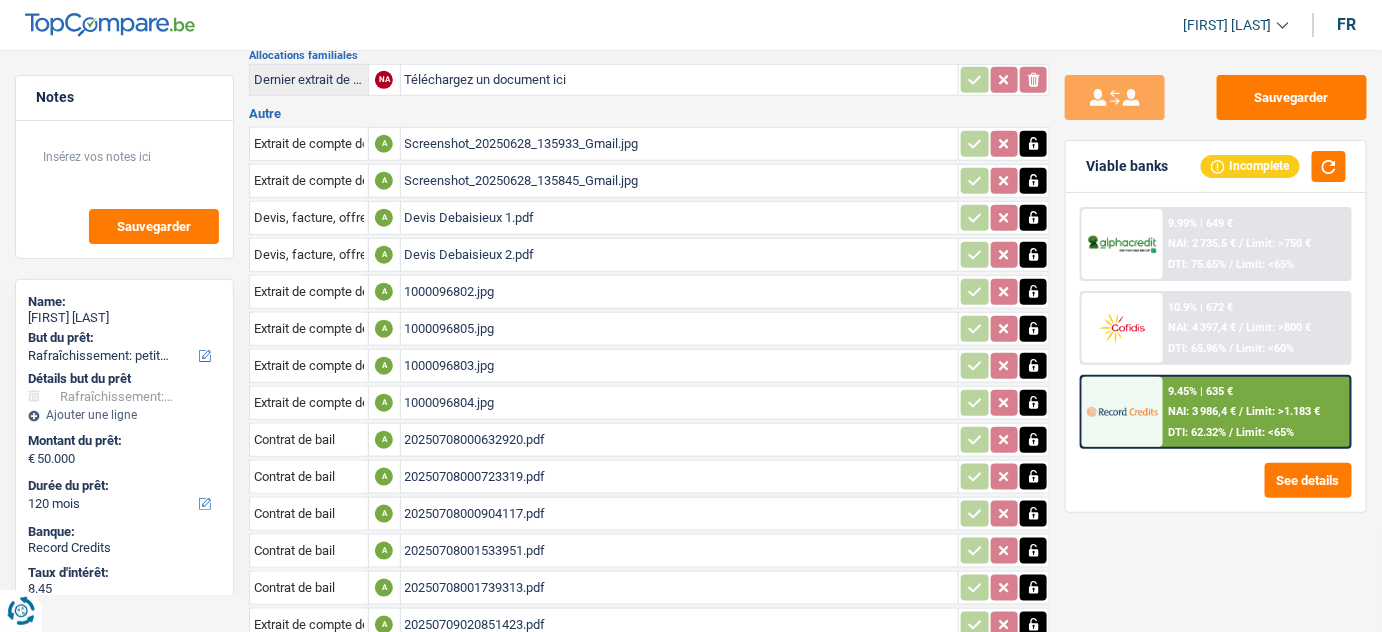 scroll, scrollTop: 507, scrollLeft: 0, axis: vertical 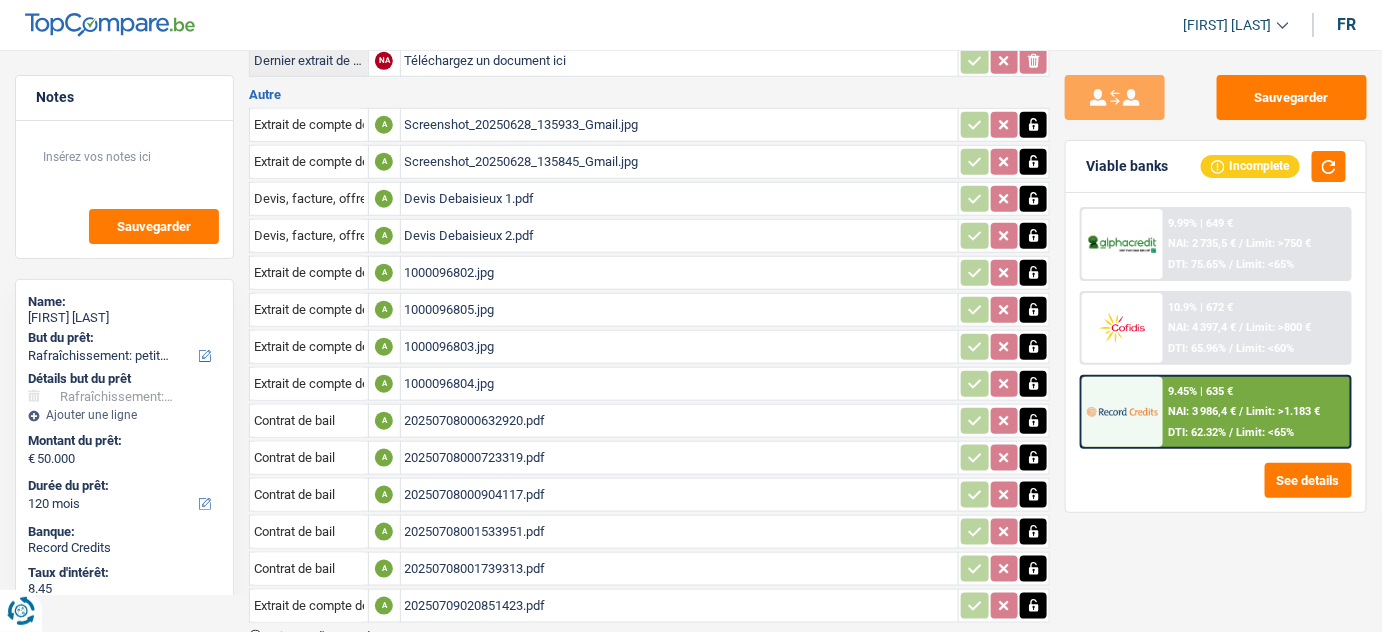 click on "1000096802.jpg" at bounding box center (680, 273) 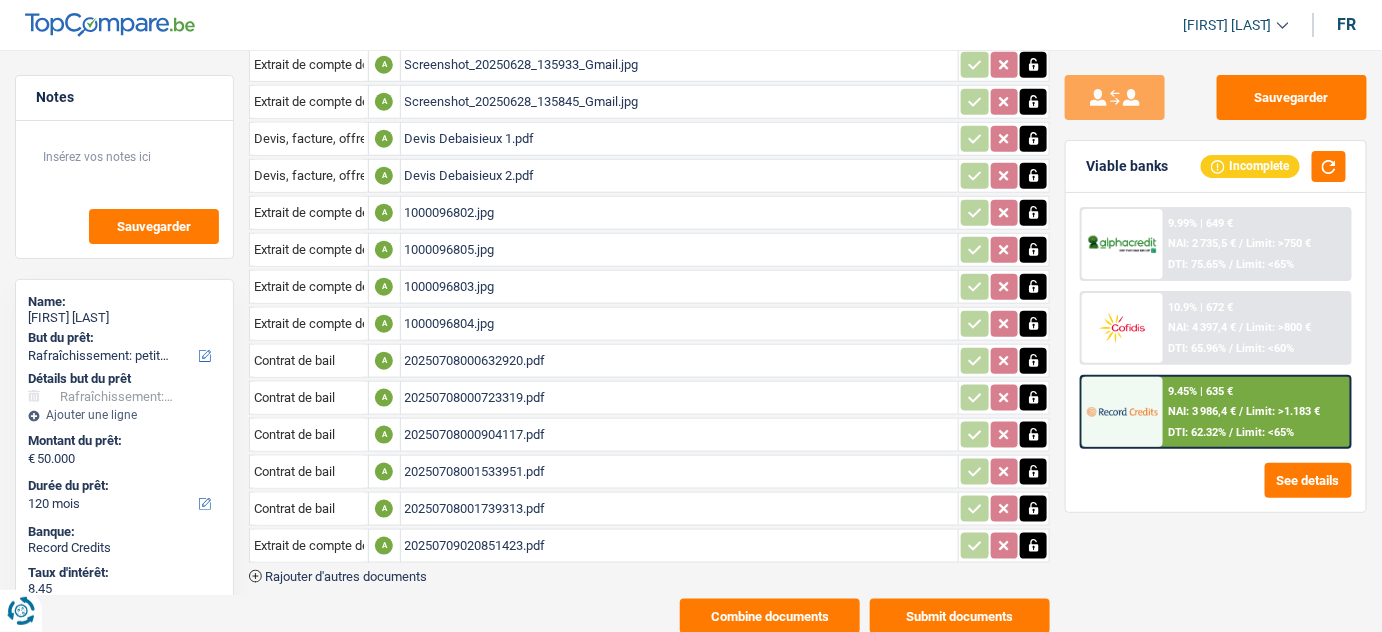 scroll, scrollTop: 598, scrollLeft: 0, axis: vertical 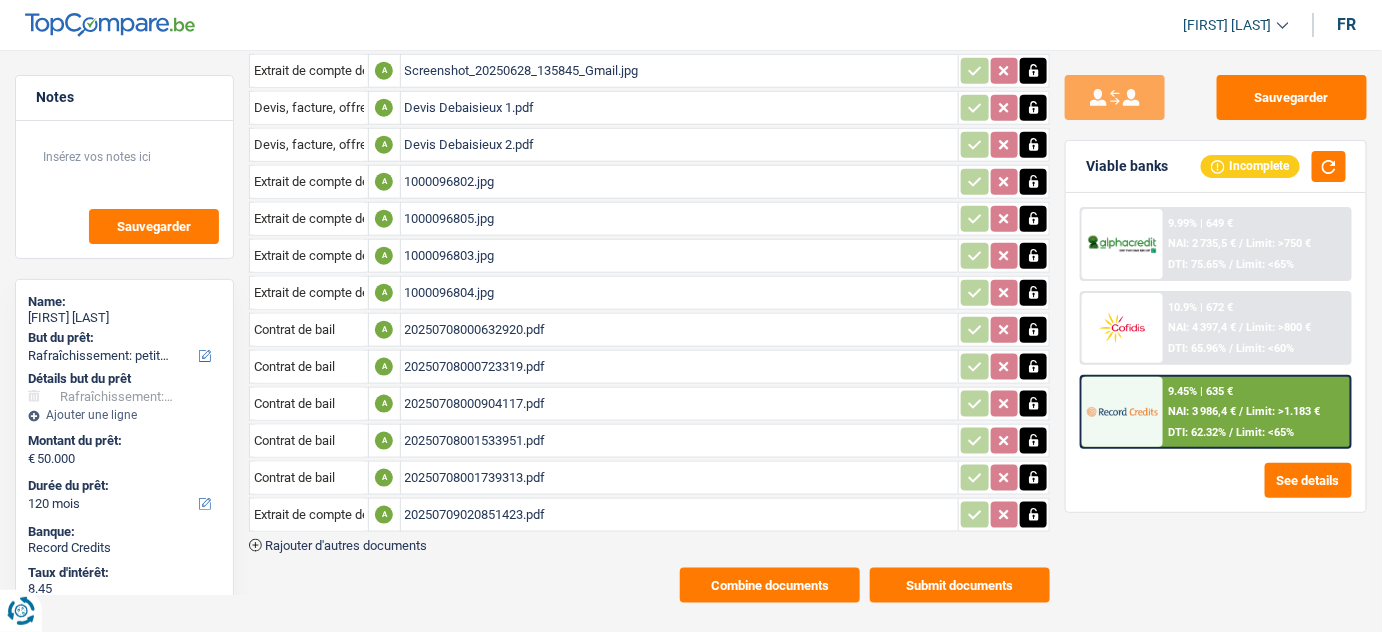 click on "20250709020851423.pdf" at bounding box center (680, 515) 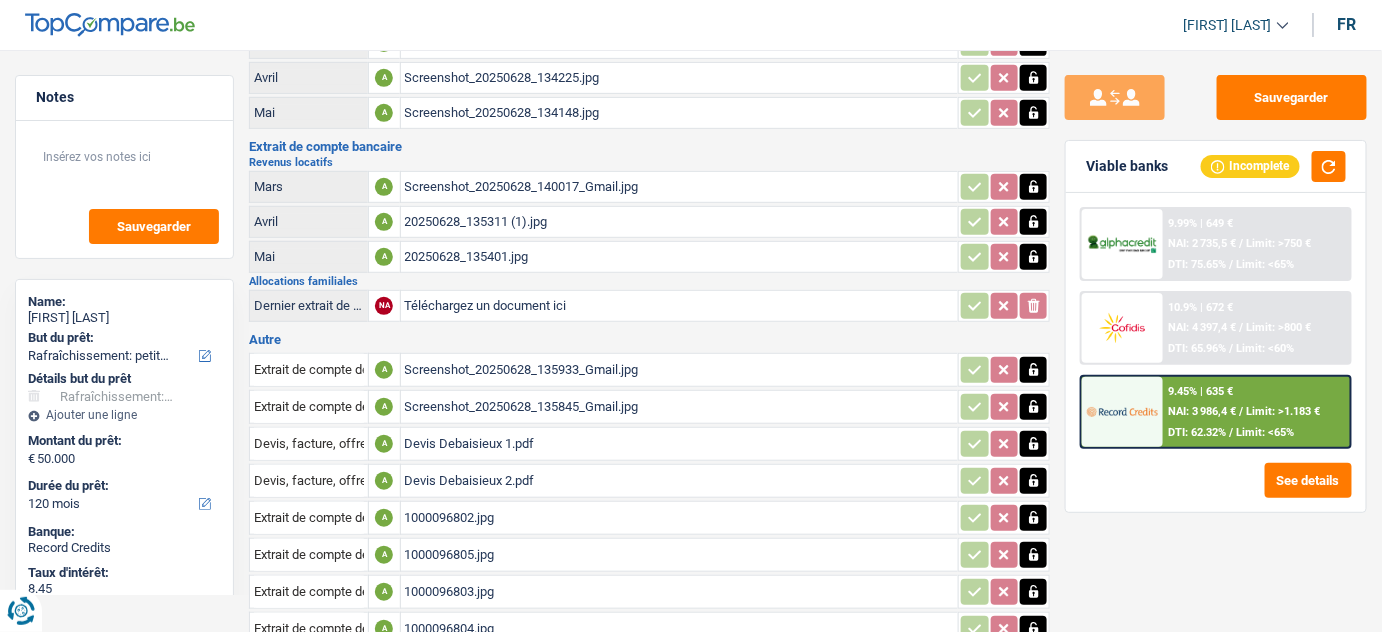 scroll, scrollTop: 272, scrollLeft: 0, axis: vertical 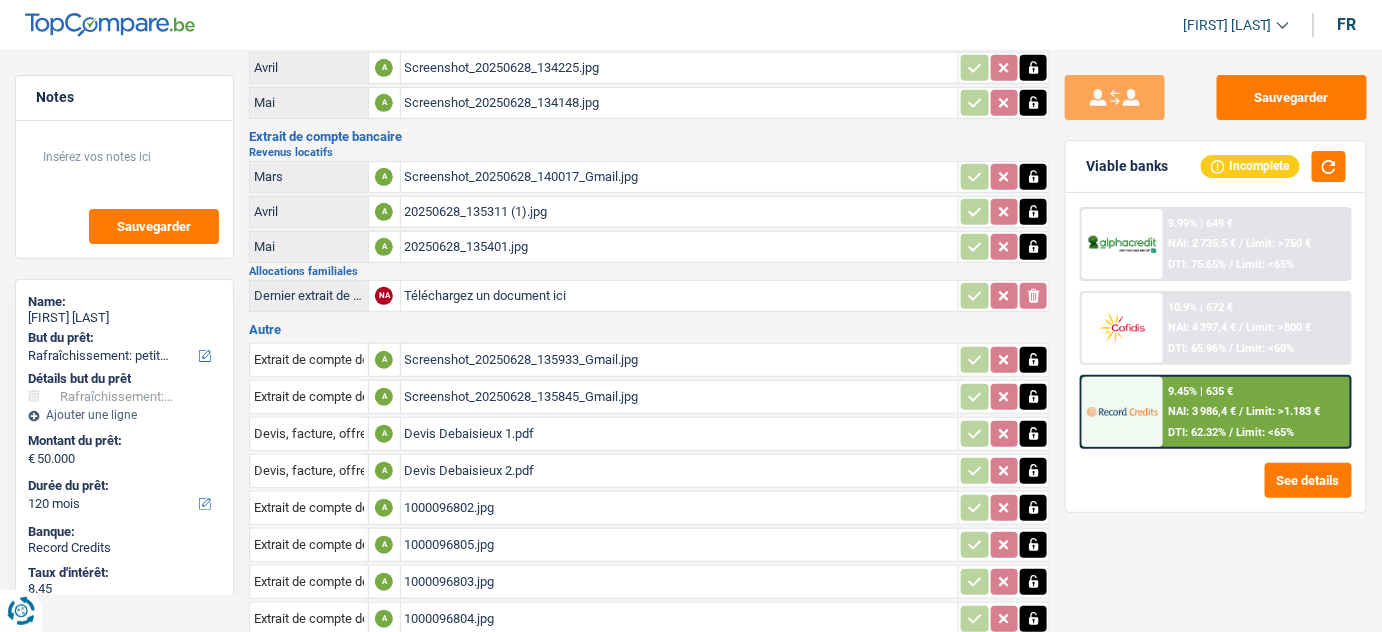 click on "Allocations familiales" at bounding box center [650, 271] 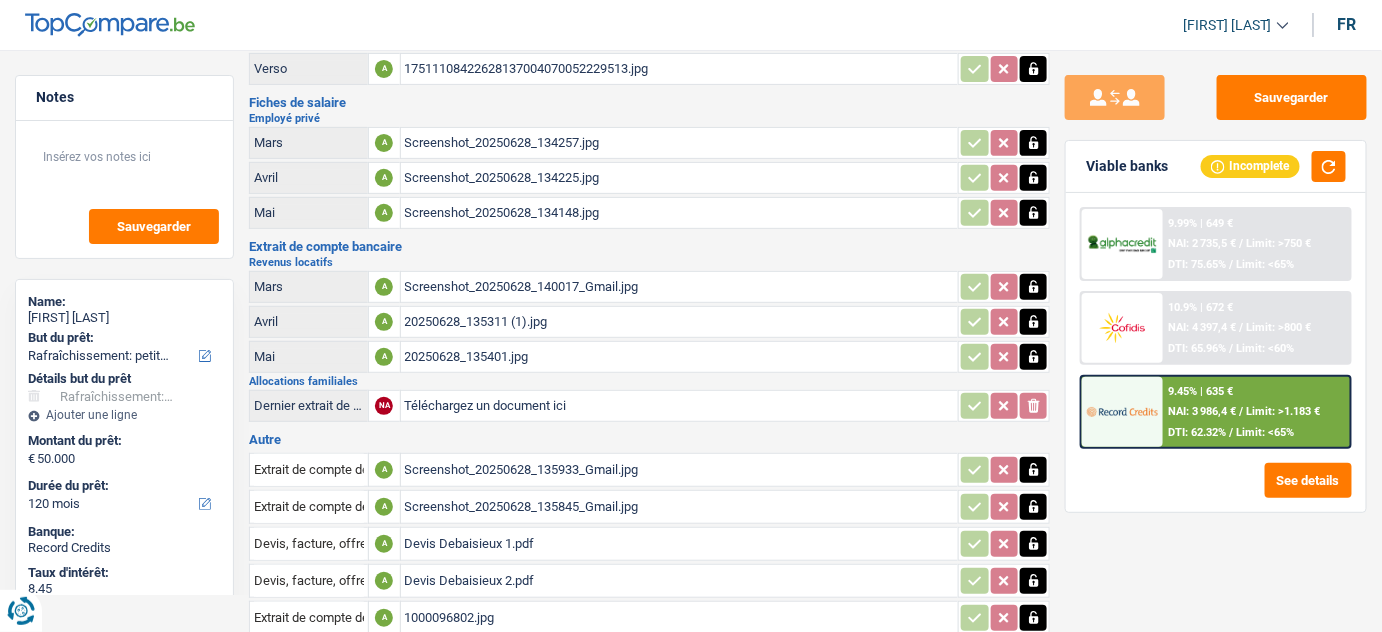 scroll, scrollTop: 0, scrollLeft: 0, axis: both 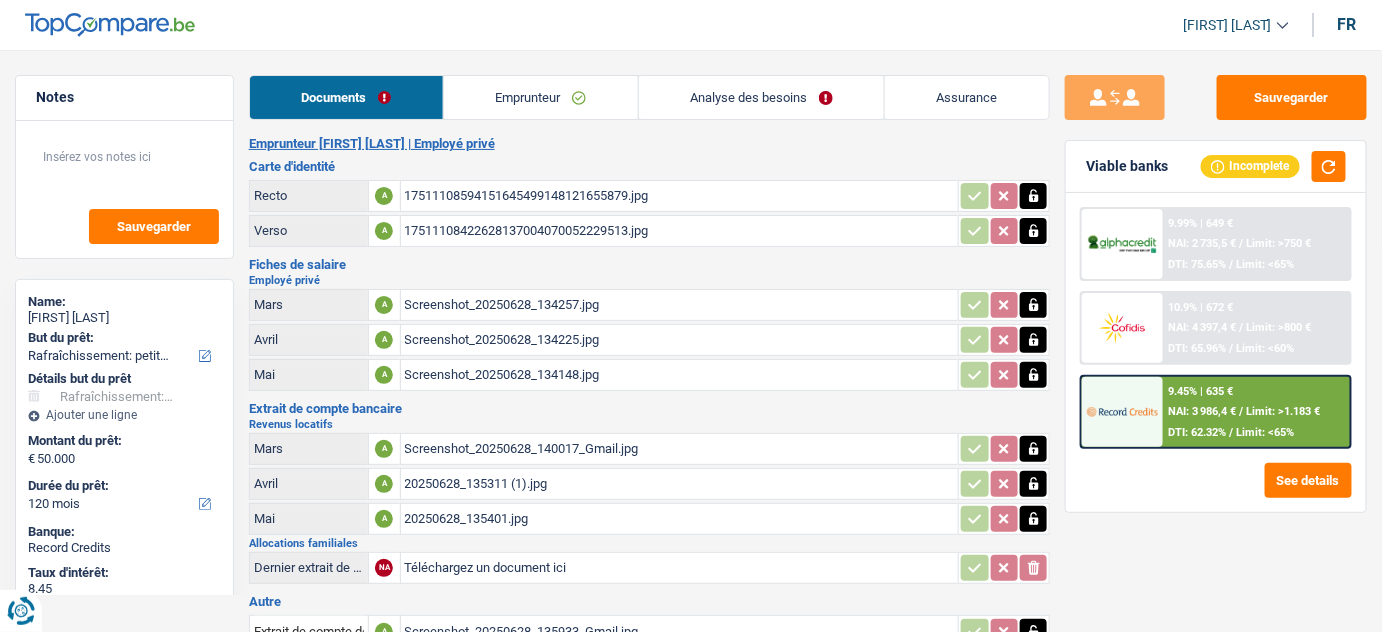 click on "Documents Emprunteur Analyse des besoins Assurance
Emprunteur Anne-Laure Debaisieux | Employé privé
Carte d'identité
Recto
A
17511108594151645499148121655879.jpg
Verso
A
17511108422628137004070052229513.jpg
Fiches de salaire
Employé privé
Mars
A
Screenshot_20250628_134257.jpg
Avril
A
Screenshot_20250628_134225.jpg
Mai
A
Screenshot_20250628_134148.jpg
Extrait de compte bancaire" at bounding box center [650, 638] 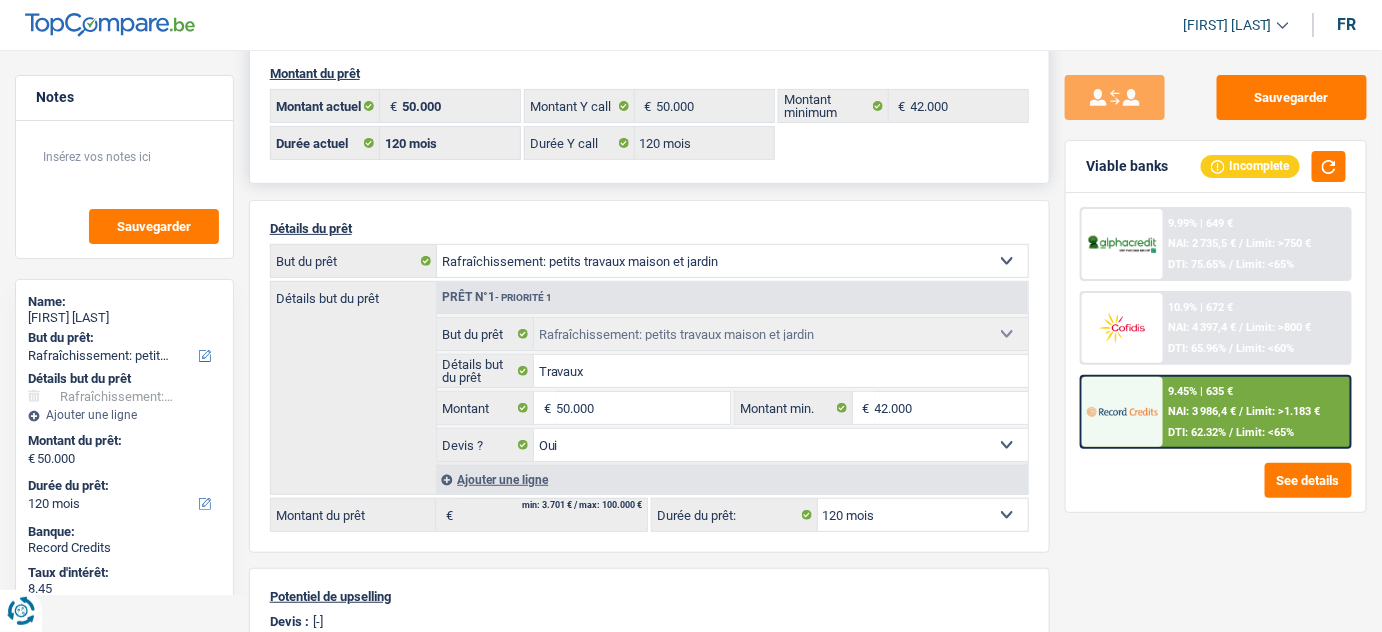 scroll, scrollTop: 0, scrollLeft: 0, axis: both 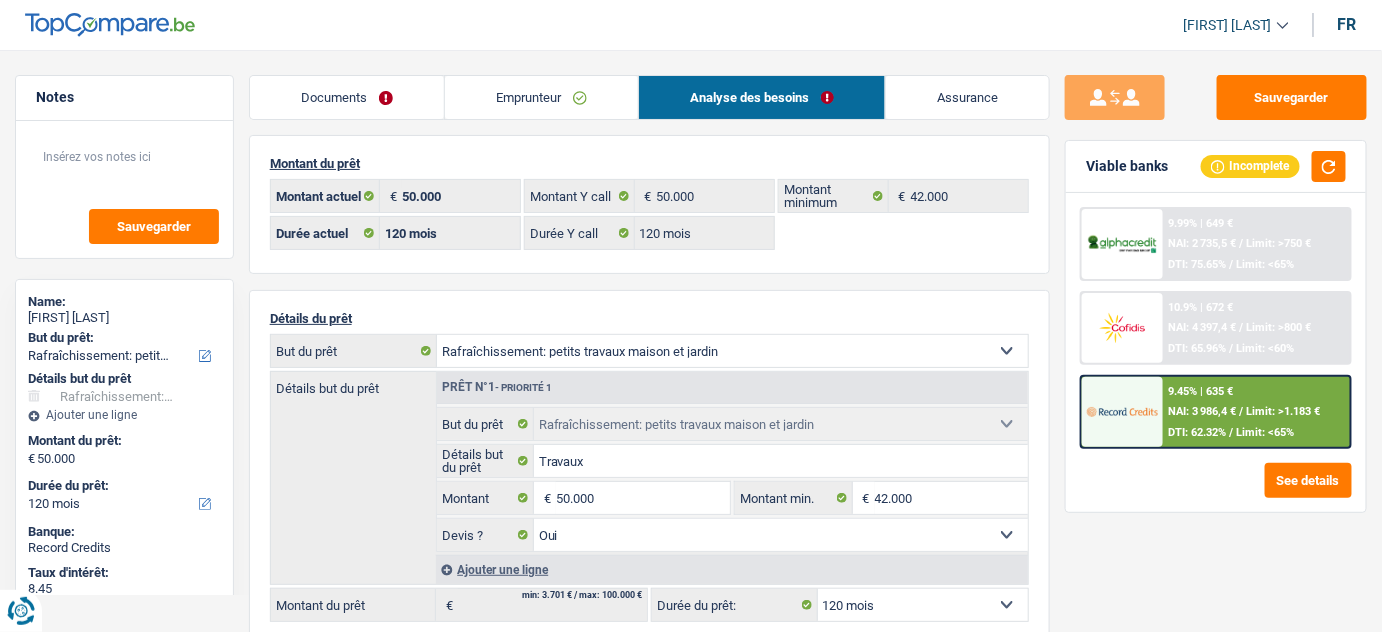 click on "Documents" at bounding box center (347, 97) 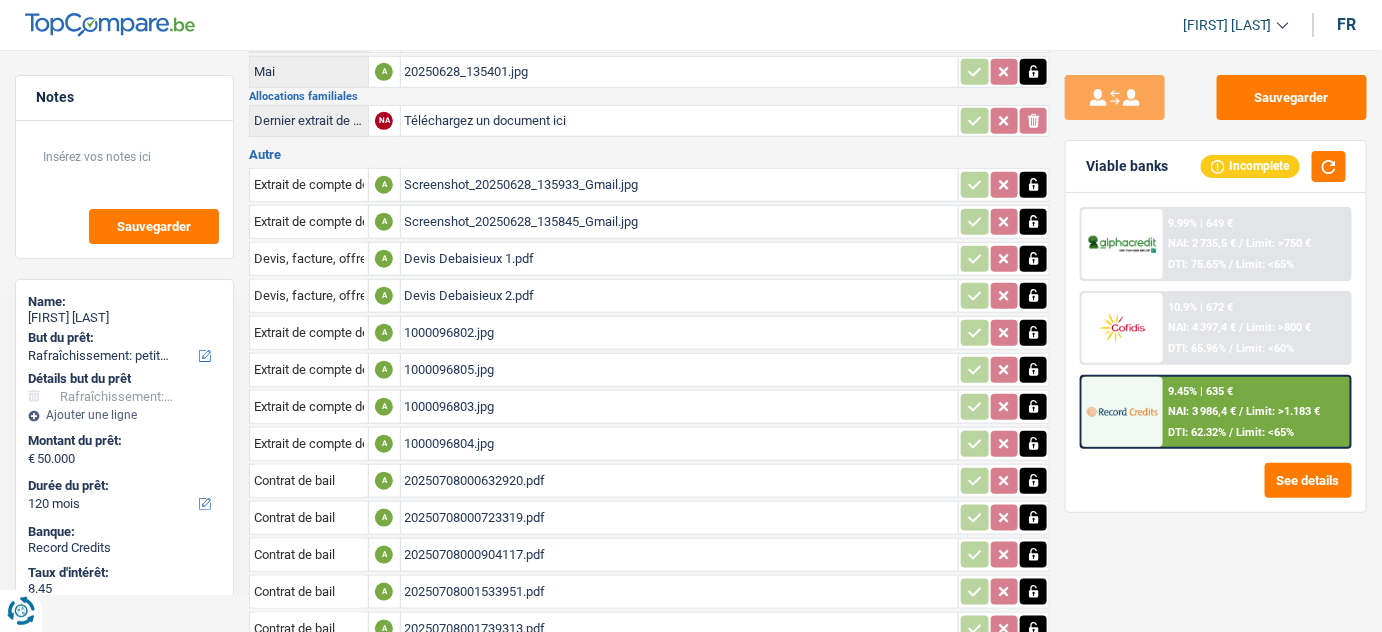 scroll, scrollTop: 416, scrollLeft: 0, axis: vertical 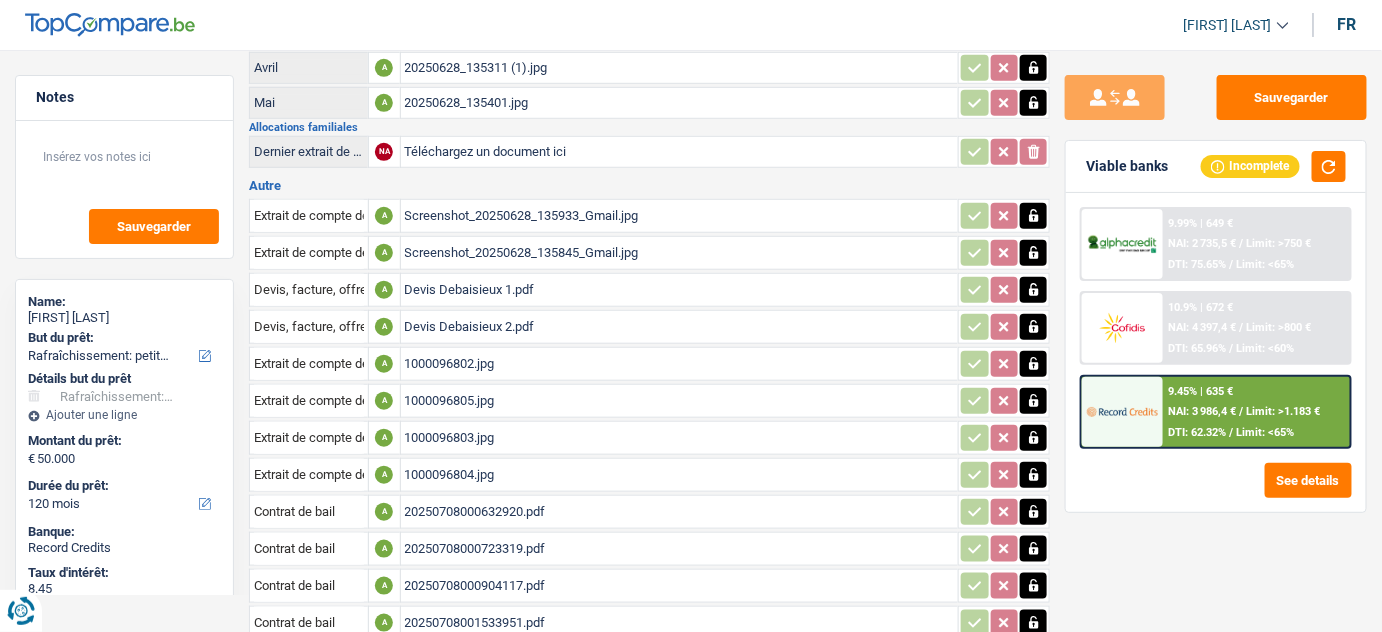 click on "Devis Debaisieux 2.pdf" at bounding box center [680, 327] 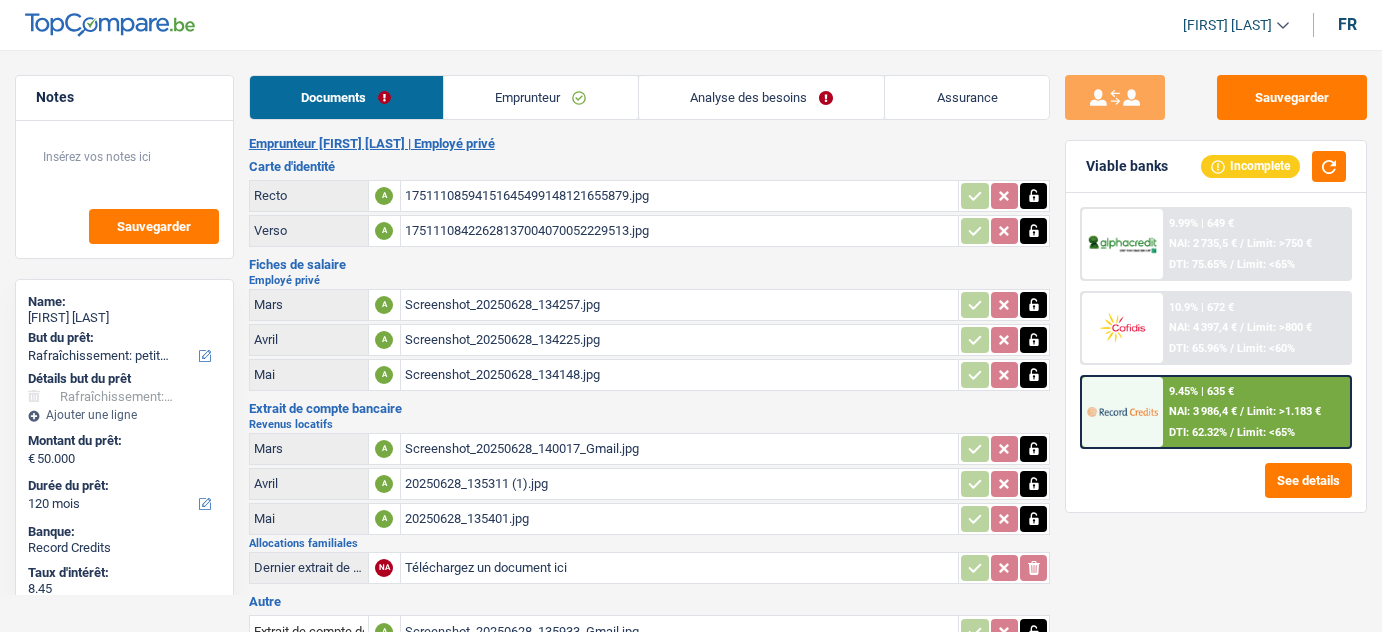 select on "houseOrGarden" 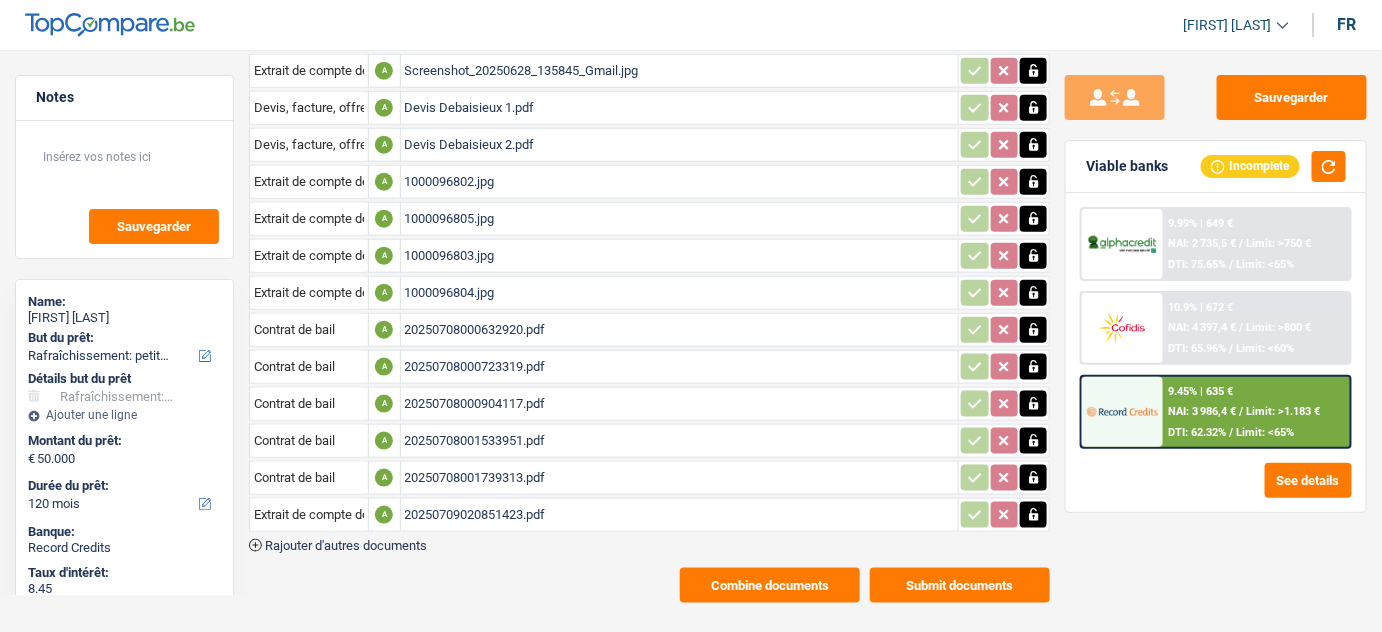 scroll, scrollTop: 552, scrollLeft: 0, axis: vertical 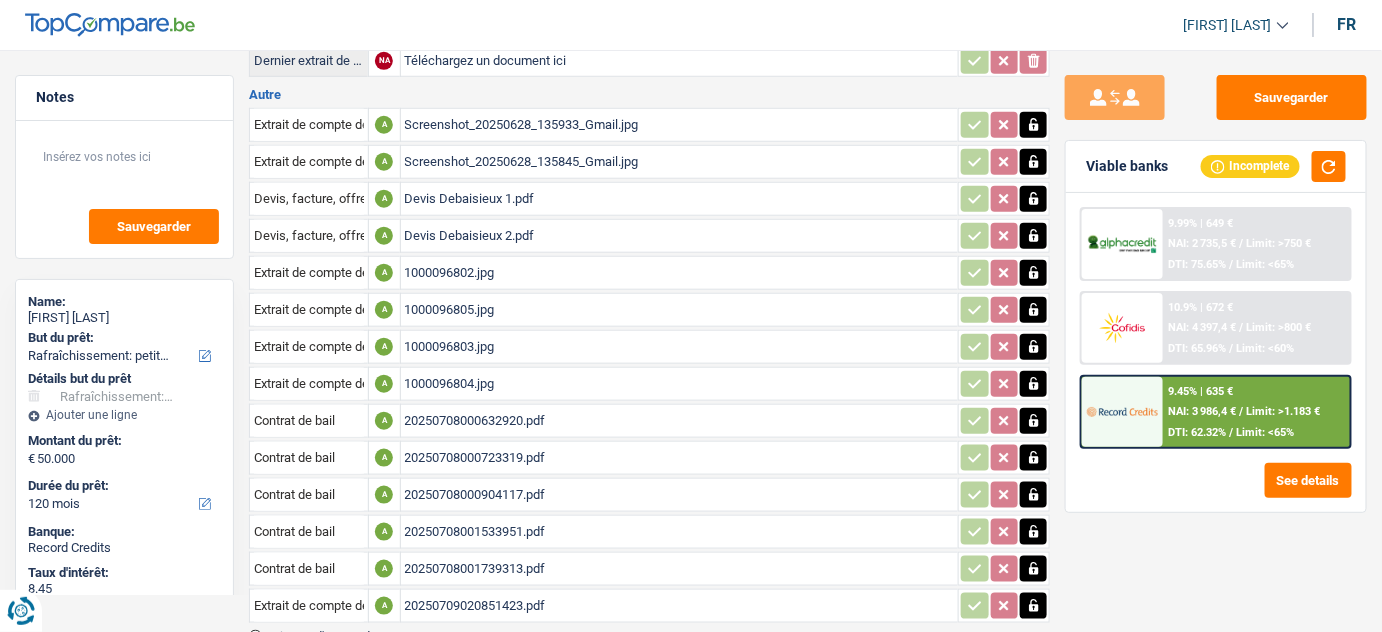 click on "Devis Debaisieux 1.pdf" at bounding box center [680, 199] 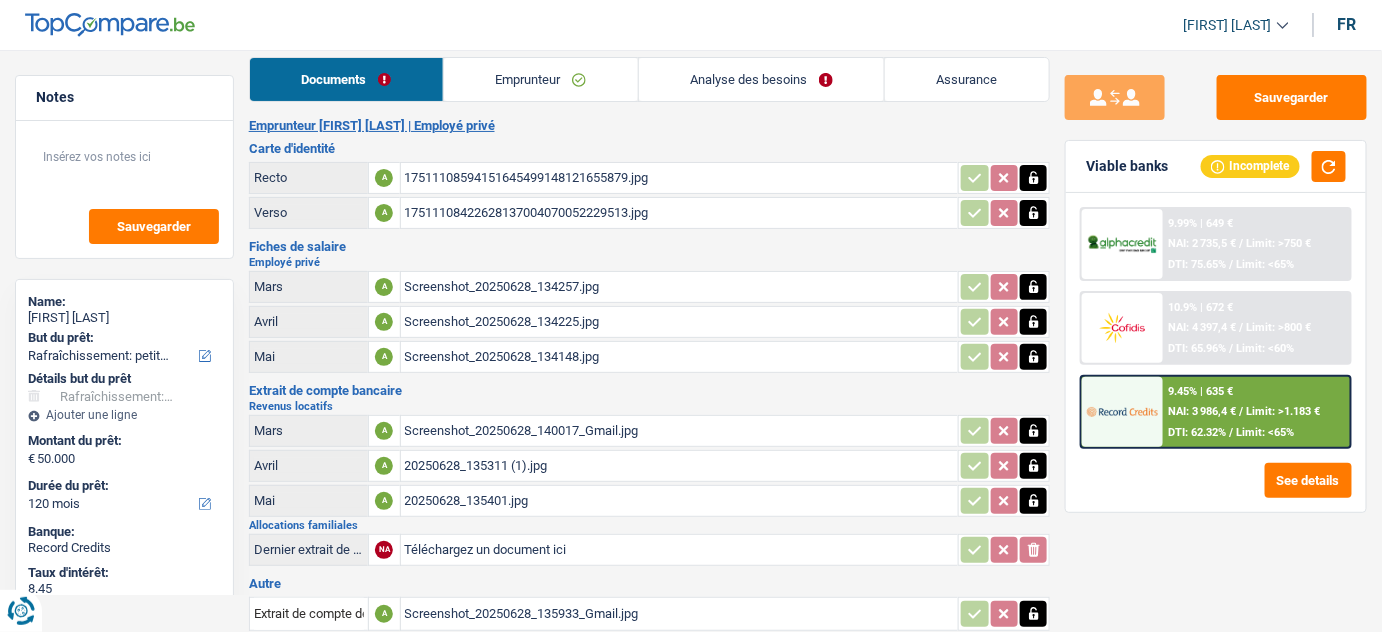 scroll, scrollTop: 0, scrollLeft: 0, axis: both 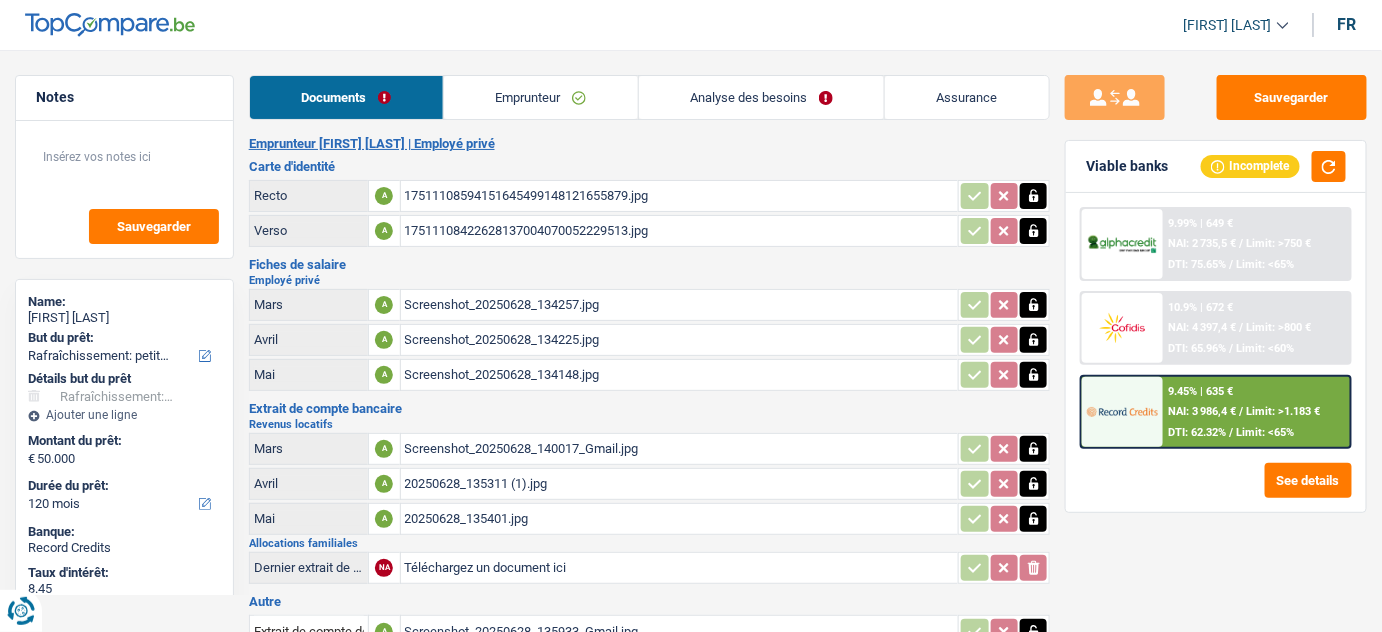 drag, startPoint x: 792, startPoint y: 84, endPoint x: 794, endPoint y: 143, distance: 59.03389 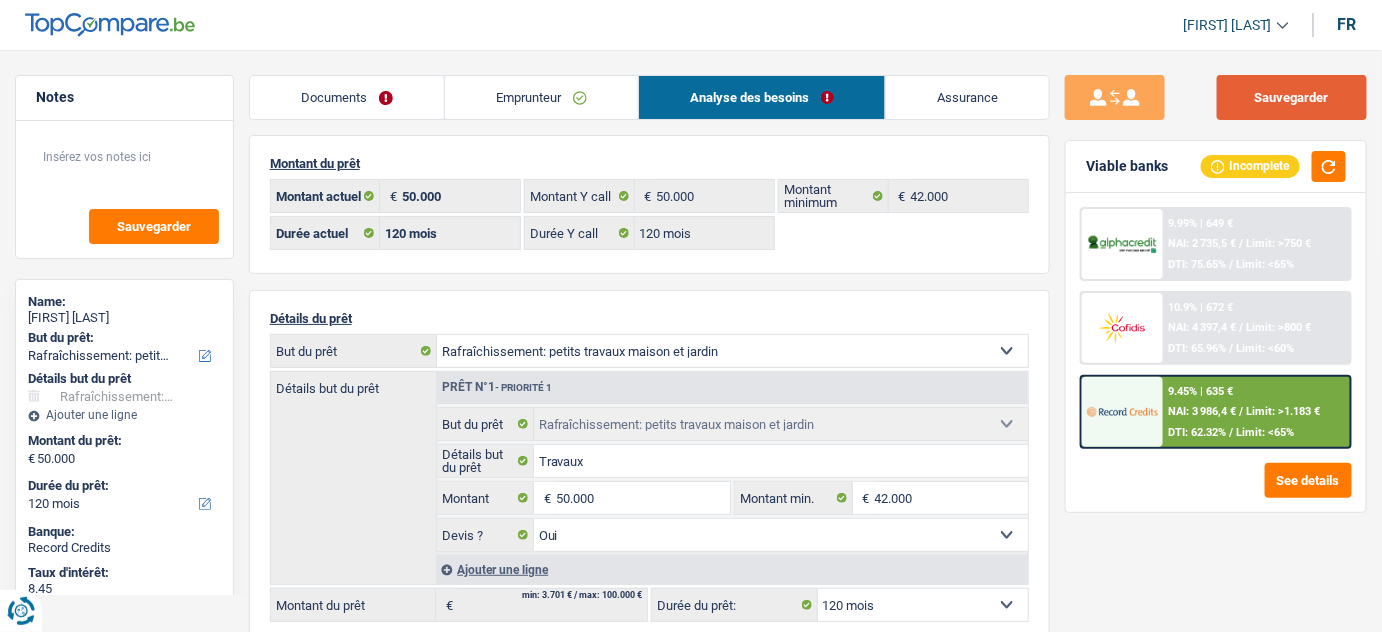 click on "Sauvegarder" at bounding box center (1292, 97) 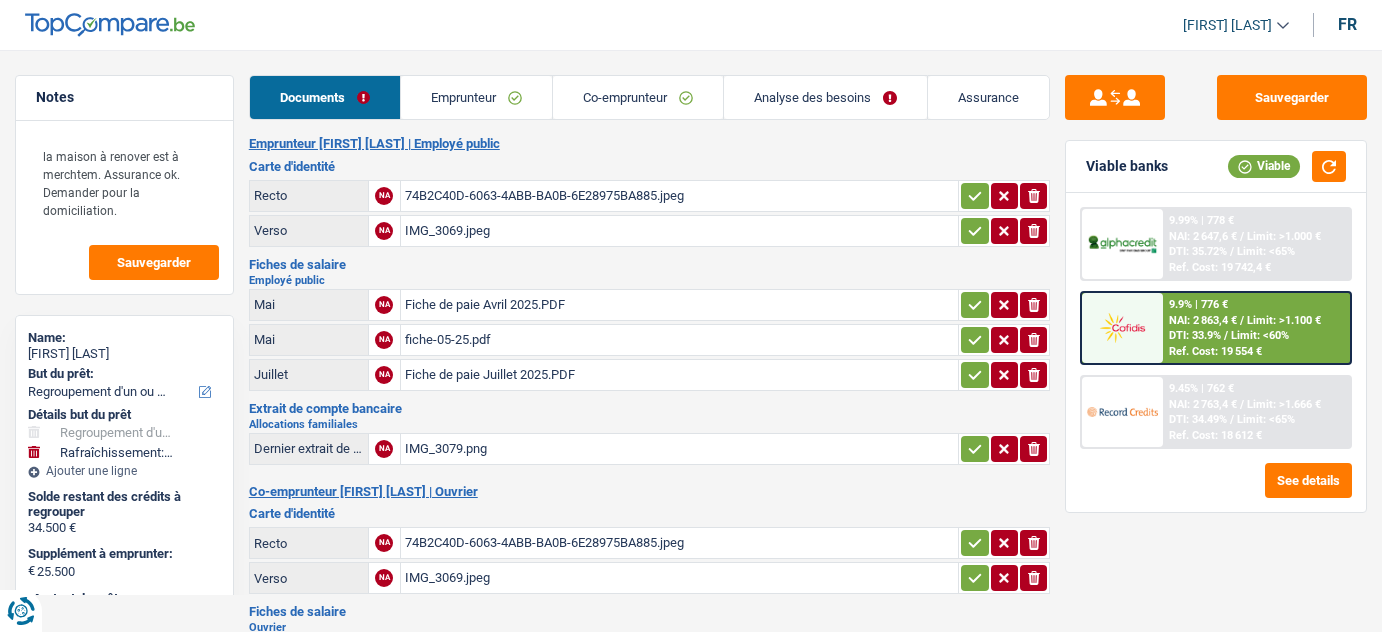 select on "refinancing" 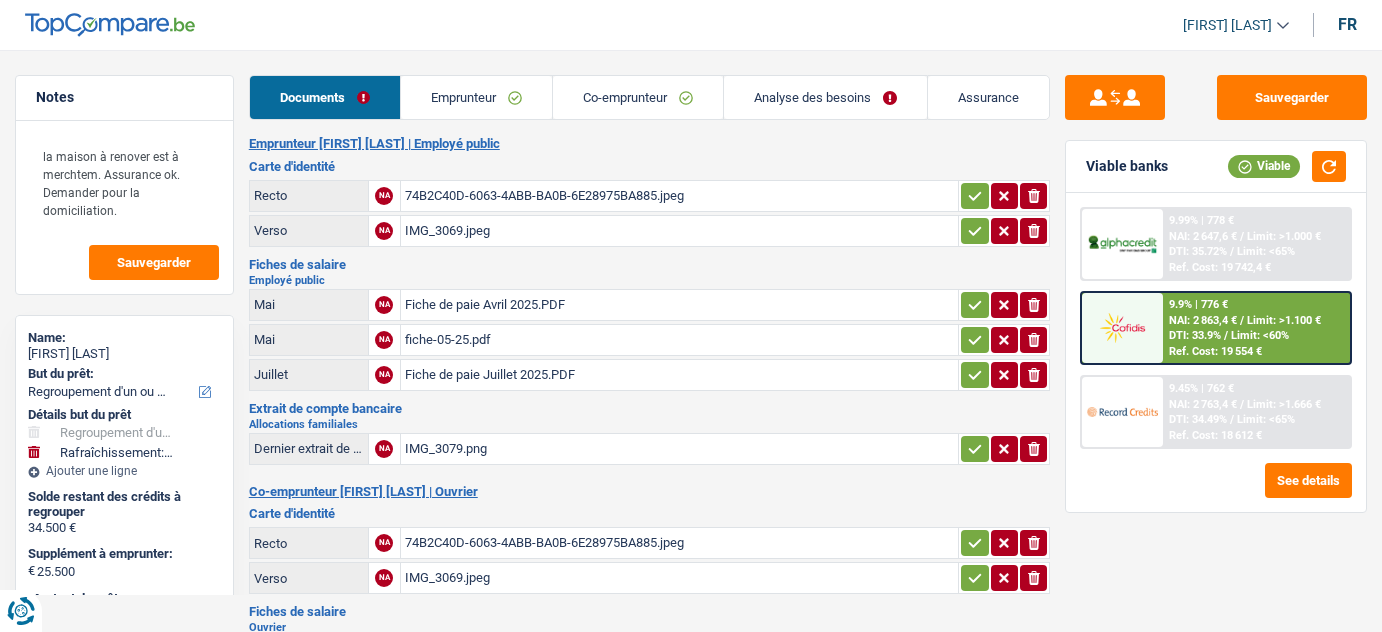 select on "refinancing" 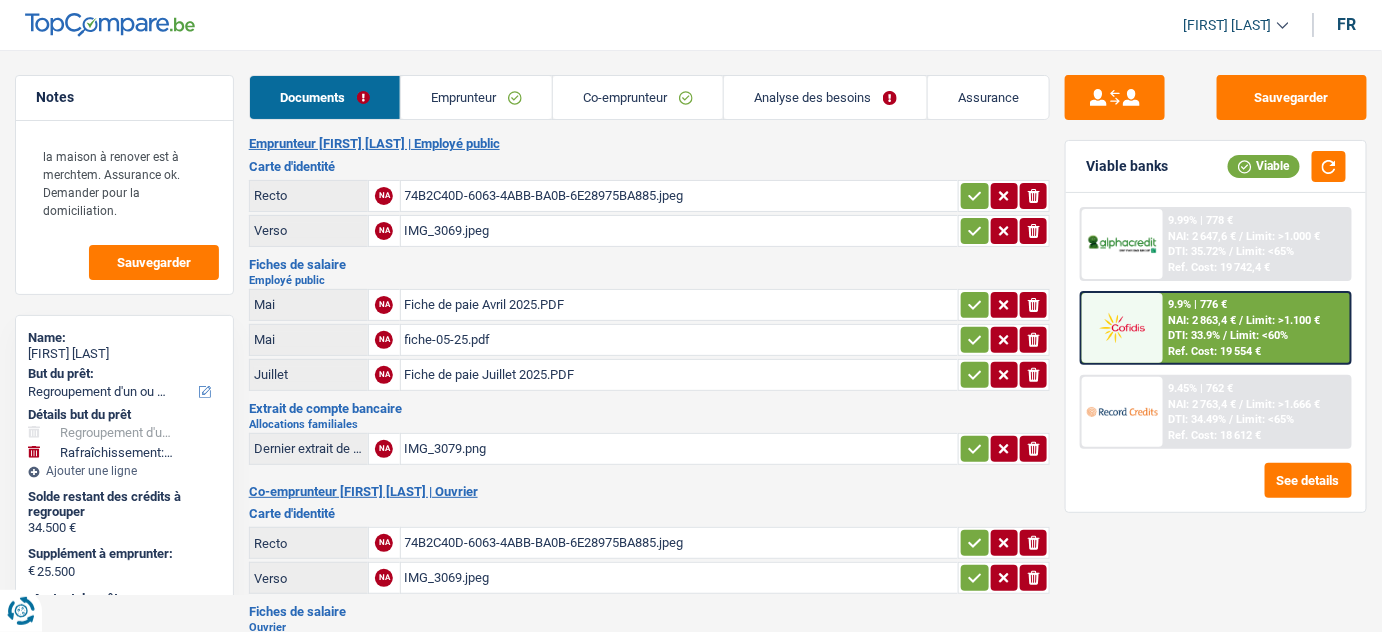 scroll, scrollTop: 0, scrollLeft: 0, axis: both 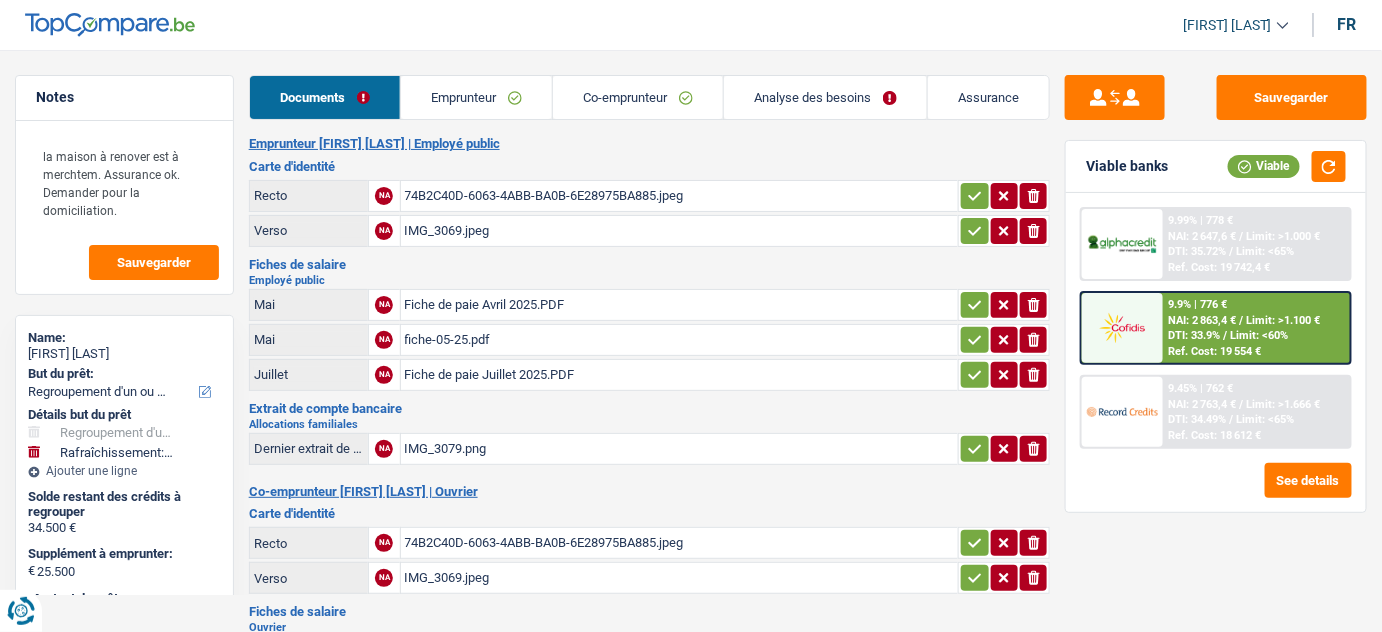 click on "Analyse des besoins" at bounding box center [825, 97] 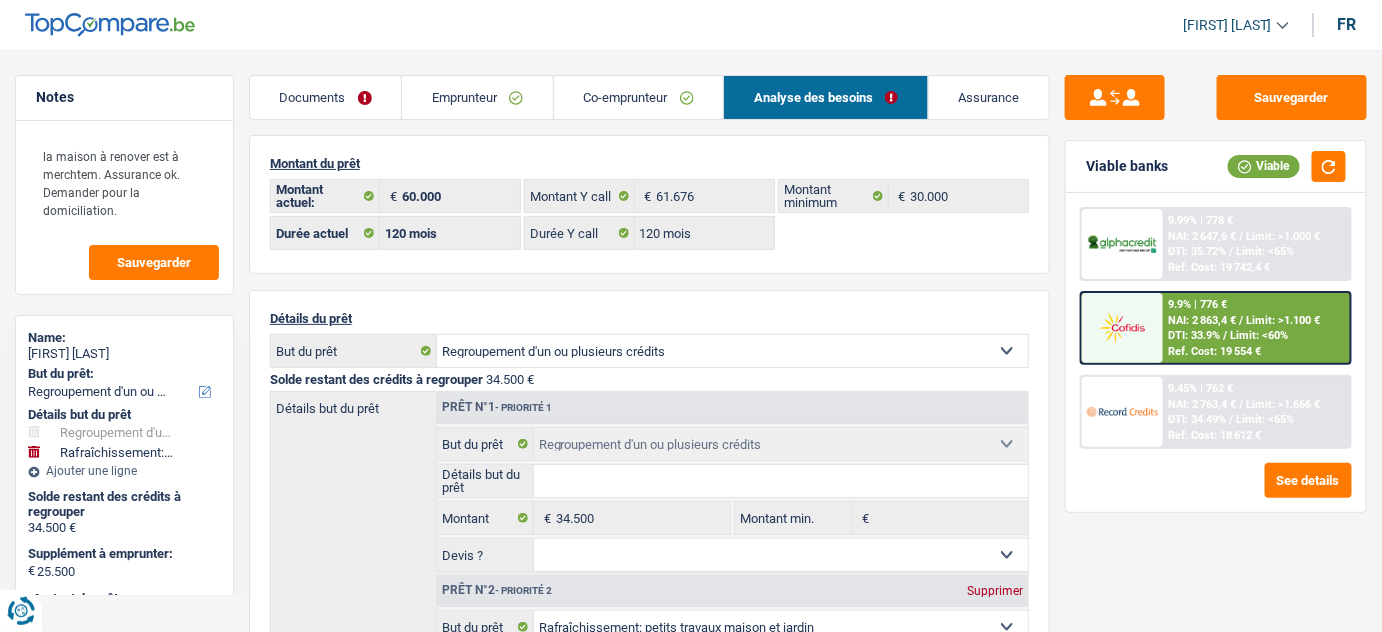 click on "Documents" at bounding box center (326, 97) 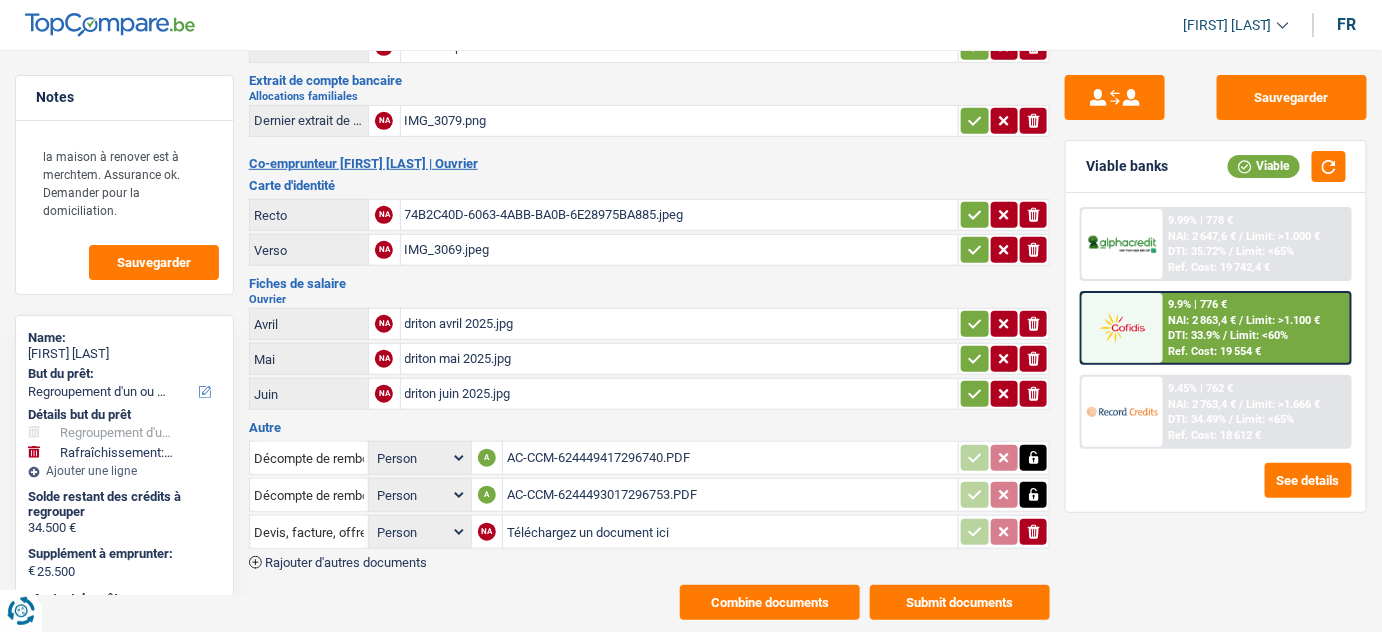 scroll, scrollTop: 352, scrollLeft: 0, axis: vertical 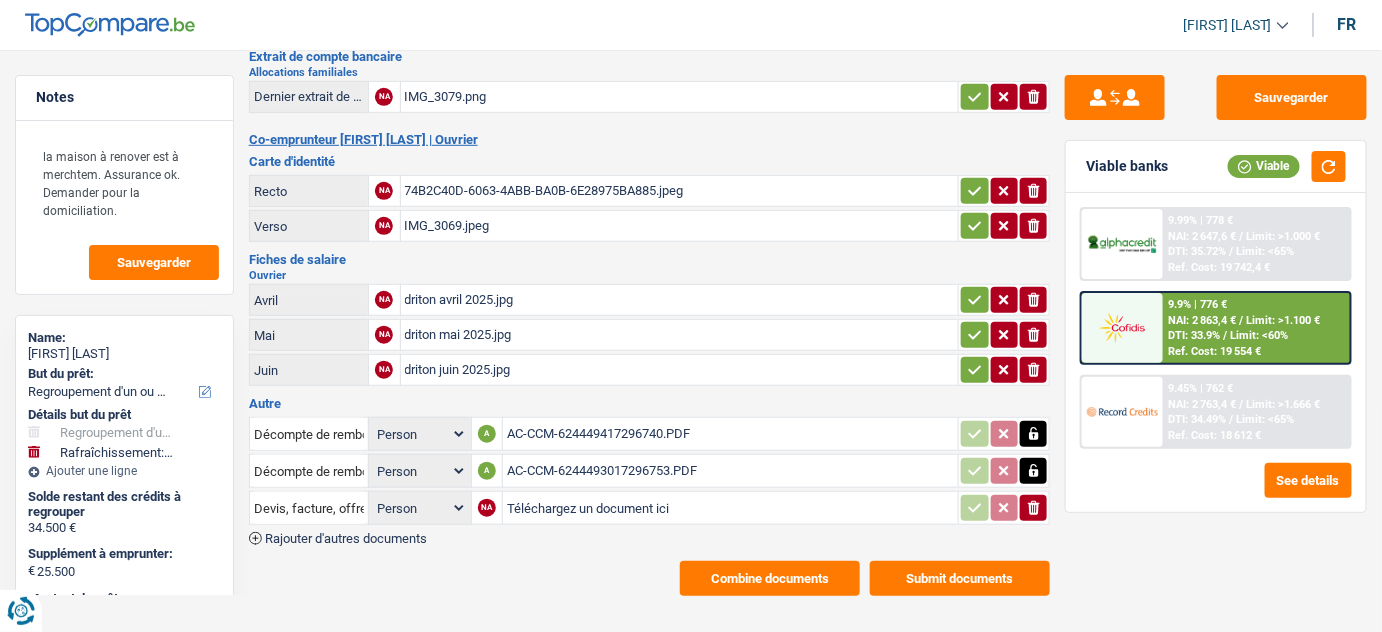 click on "AC-CCM-624449417296740.PDF" at bounding box center [730, 434] 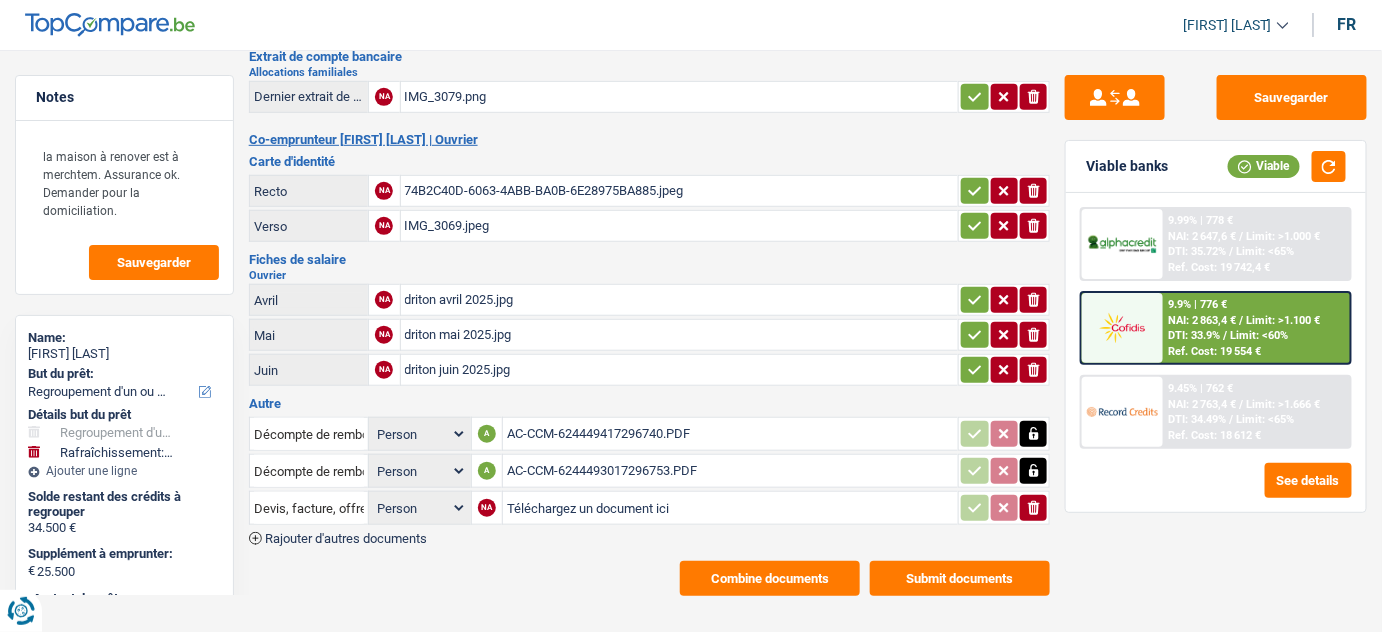 click on "AC-CCM-6244493017296753.PDF" at bounding box center (730, 471) 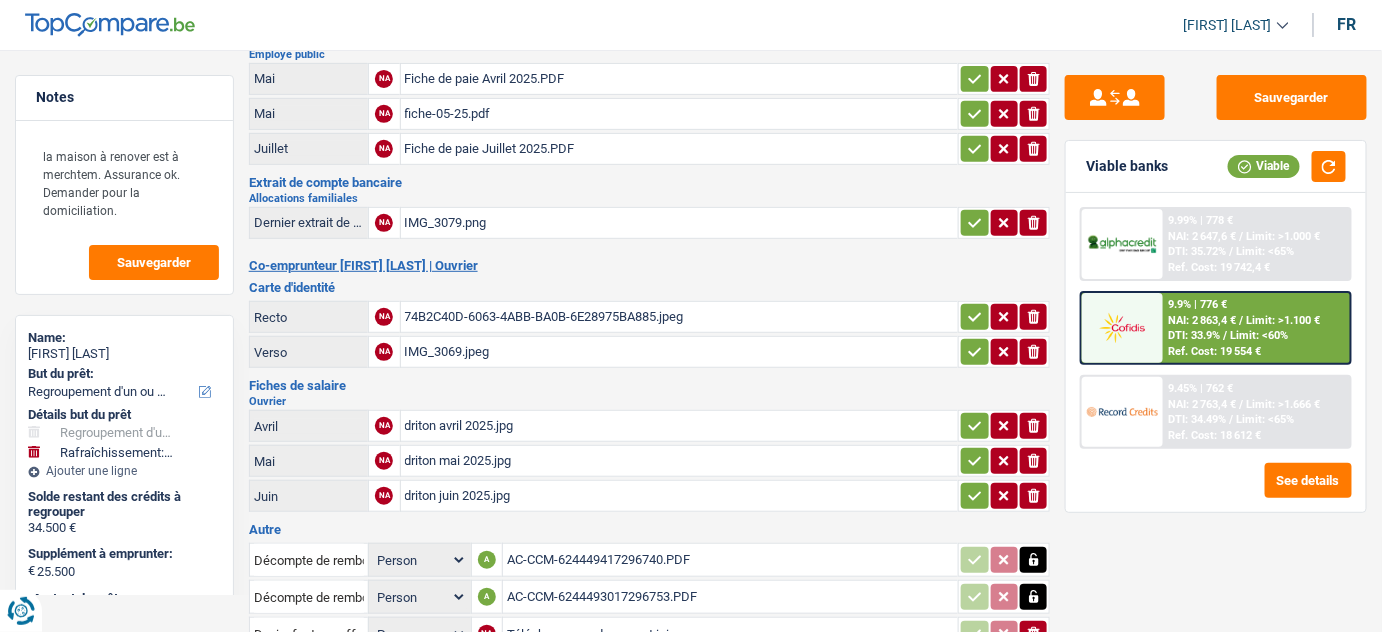 scroll, scrollTop: 0, scrollLeft: 0, axis: both 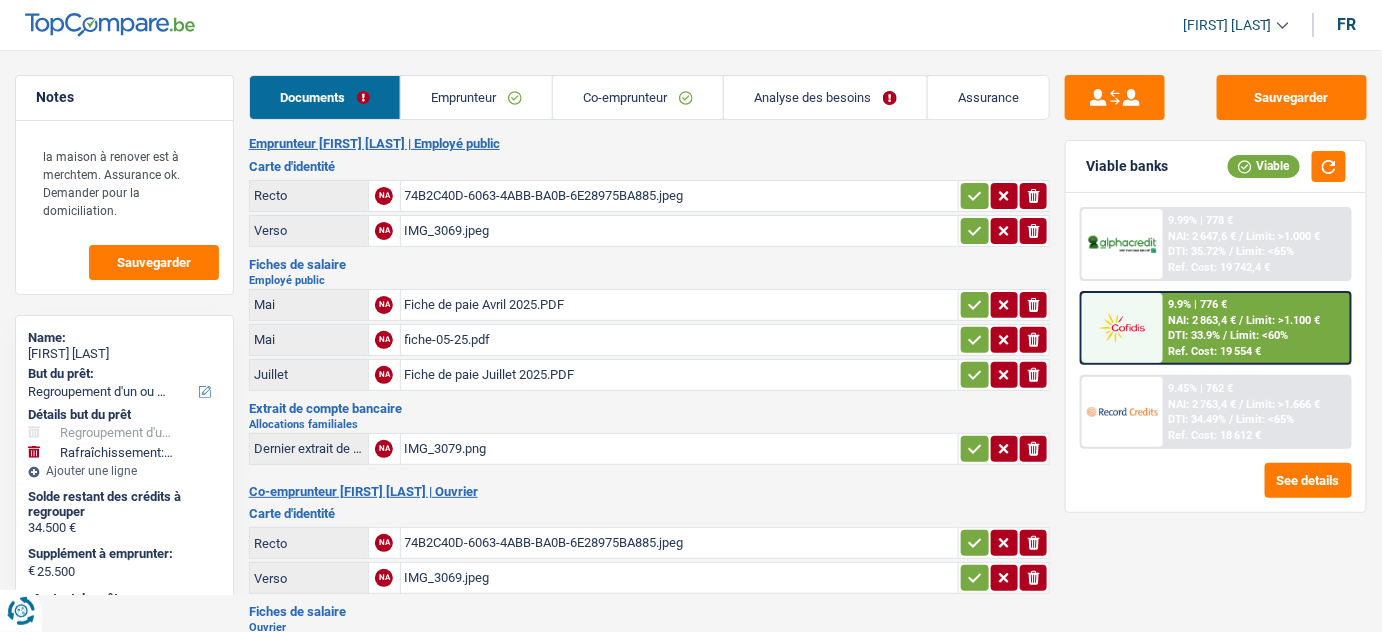 click on "Analyse des besoins" at bounding box center (825, 97) 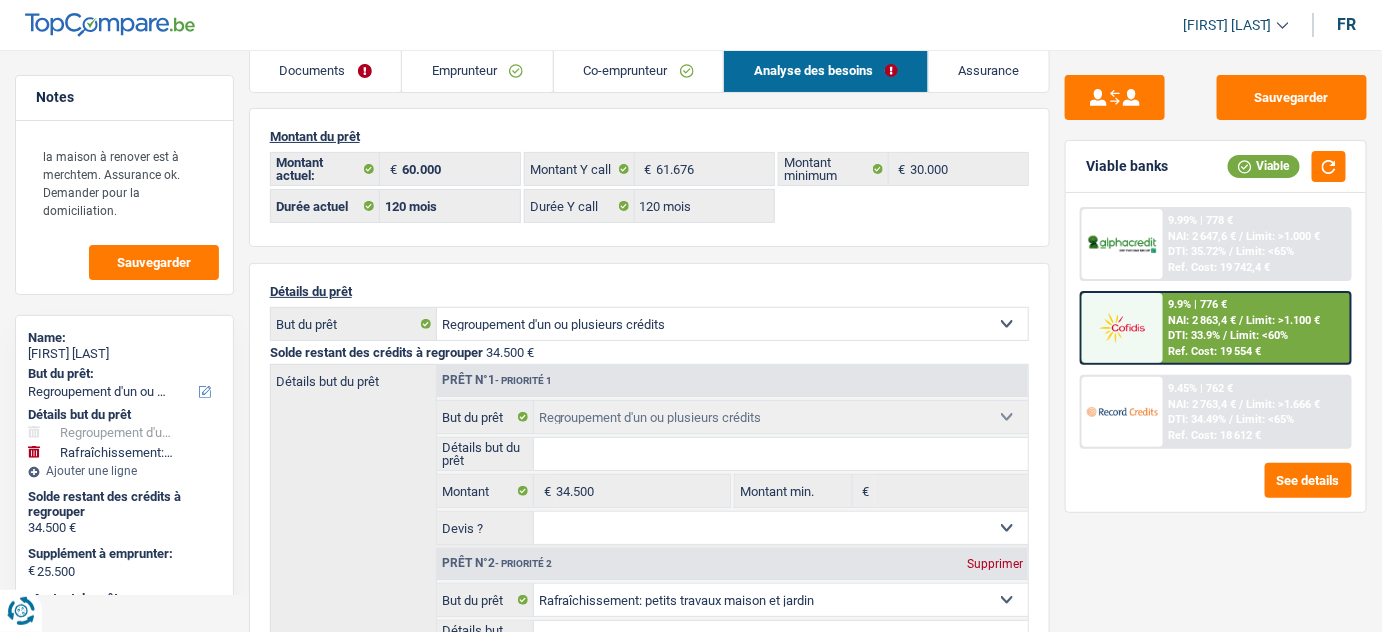 scroll, scrollTop: 0, scrollLeft: 0, axis: both 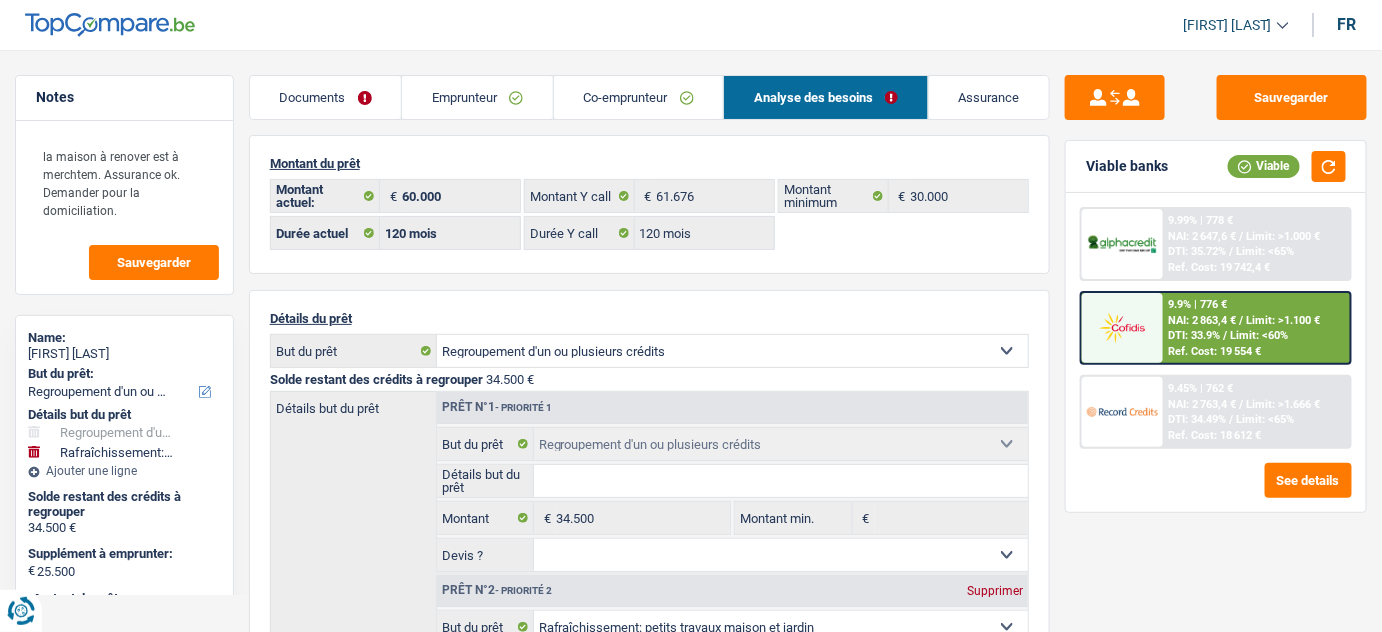 click on "Documents" at bounding box center [326, 97] 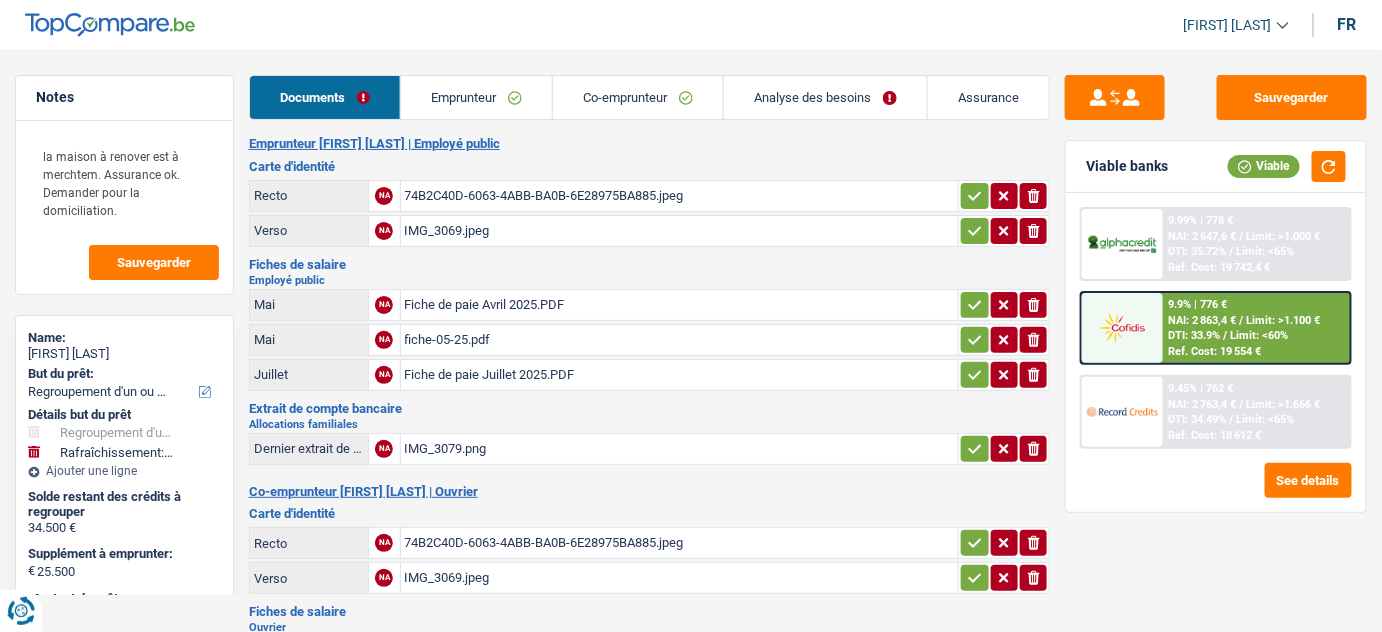 click on "Analyse des besoins" at bounding box center [825, 97] 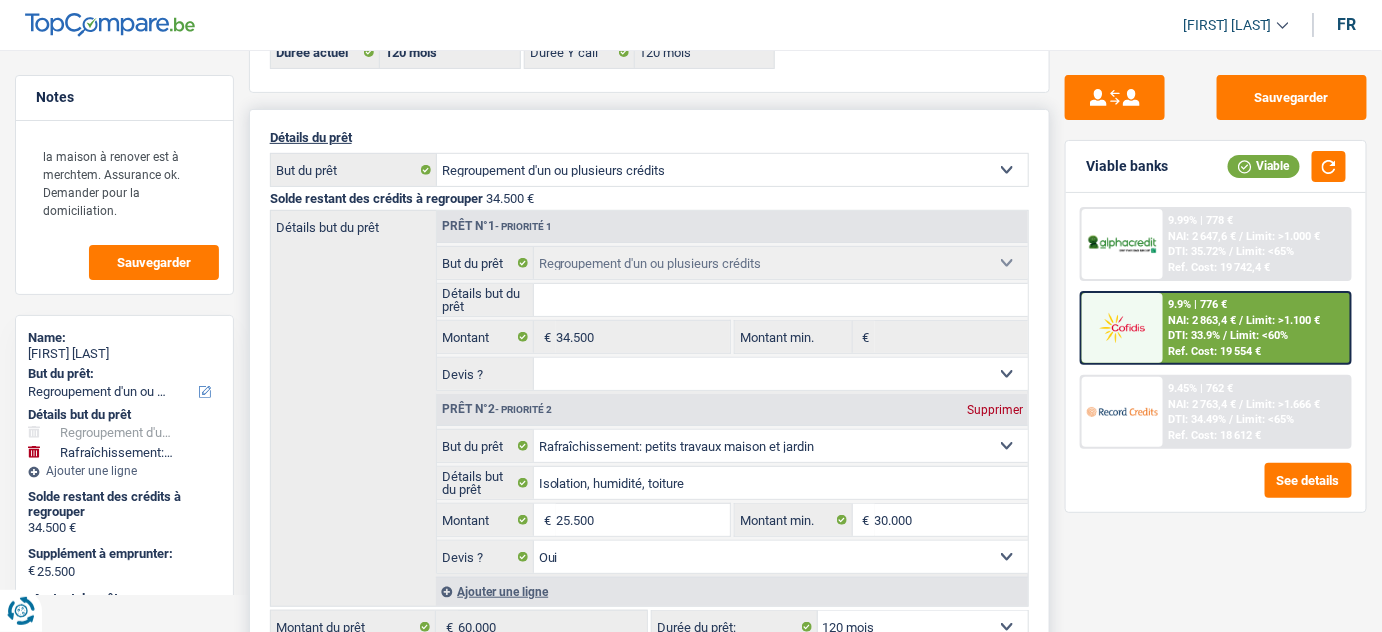 scroll, scrollTop: 90, scrollLeft: 0, axis: vertical 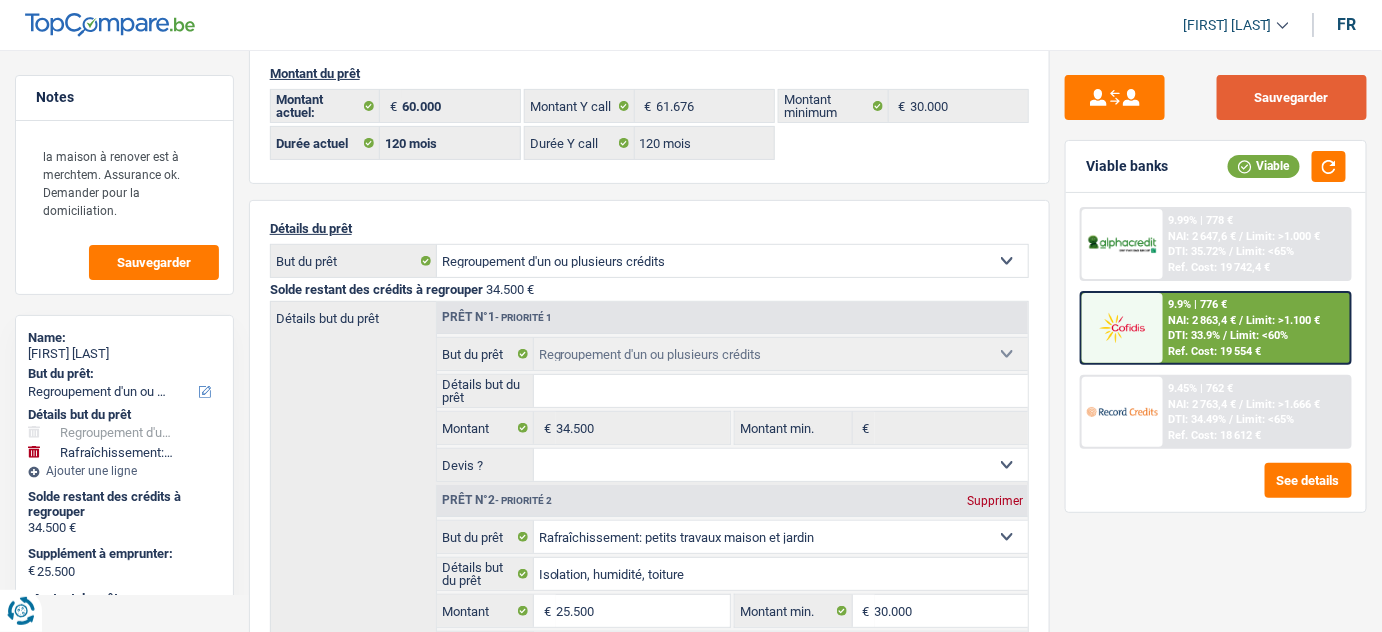 click on "Sauvegarder" at bounding box center [1292, 97] 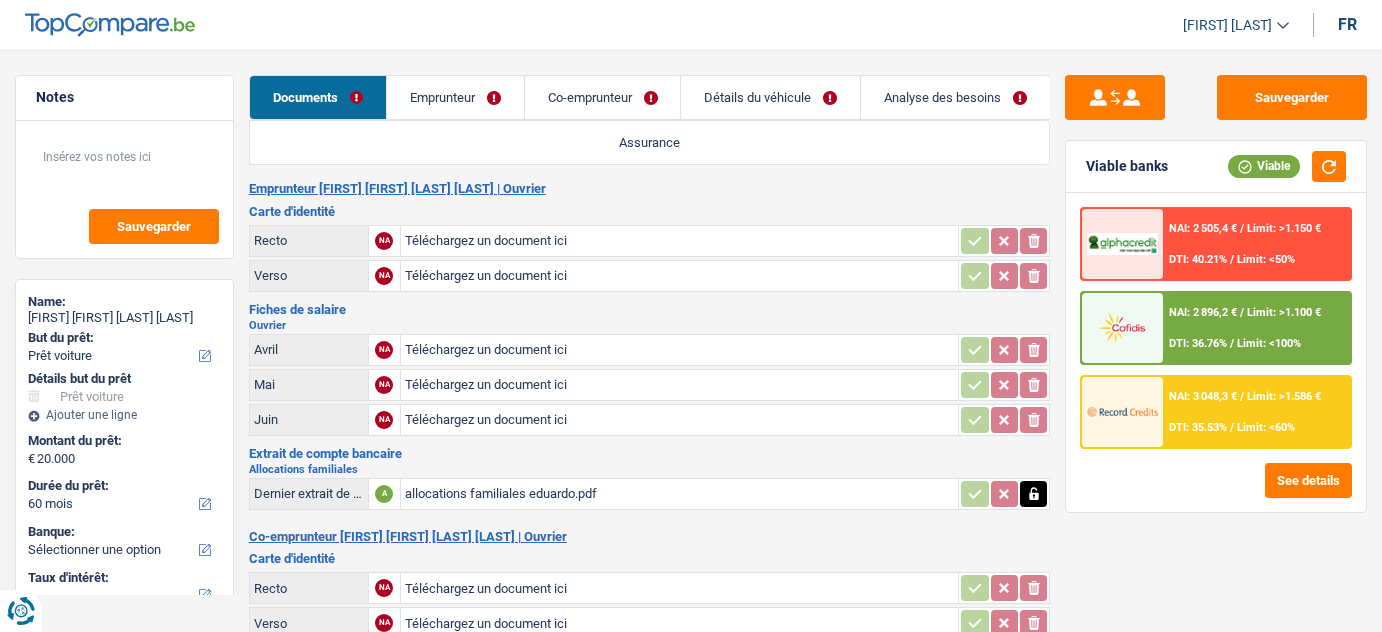 select on "car" 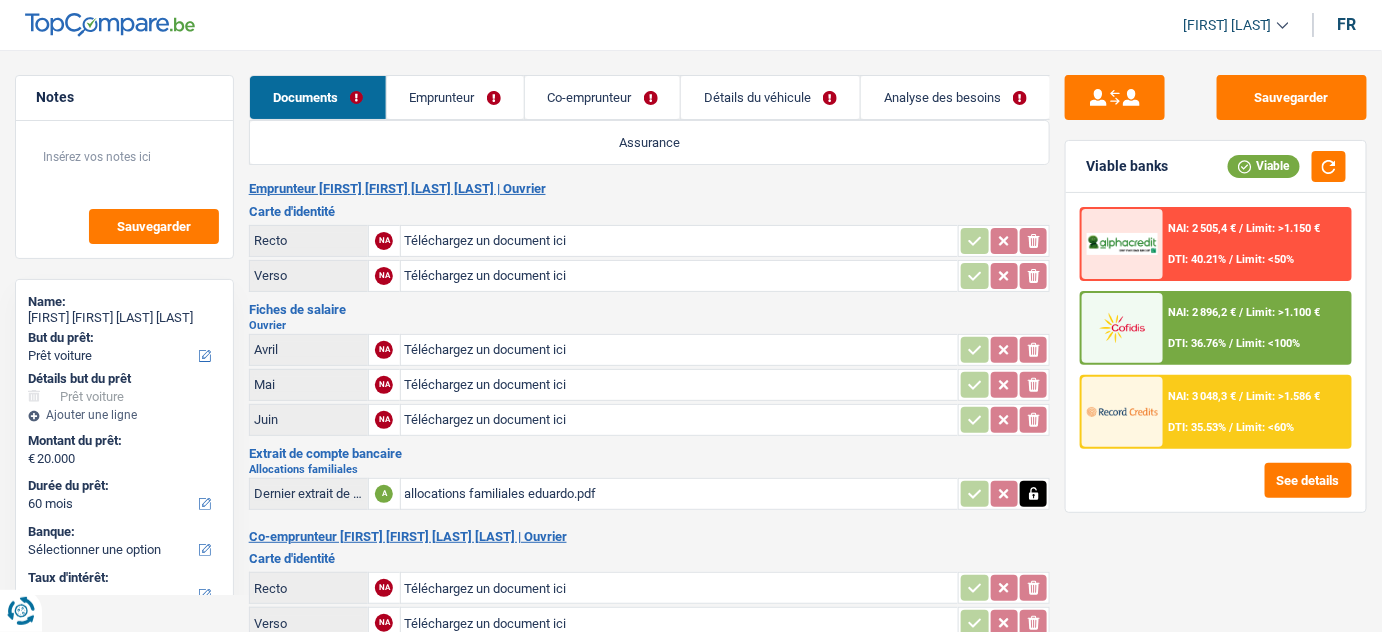 scroll, scrollTop: 0, scrollLeft: 0, axis: both 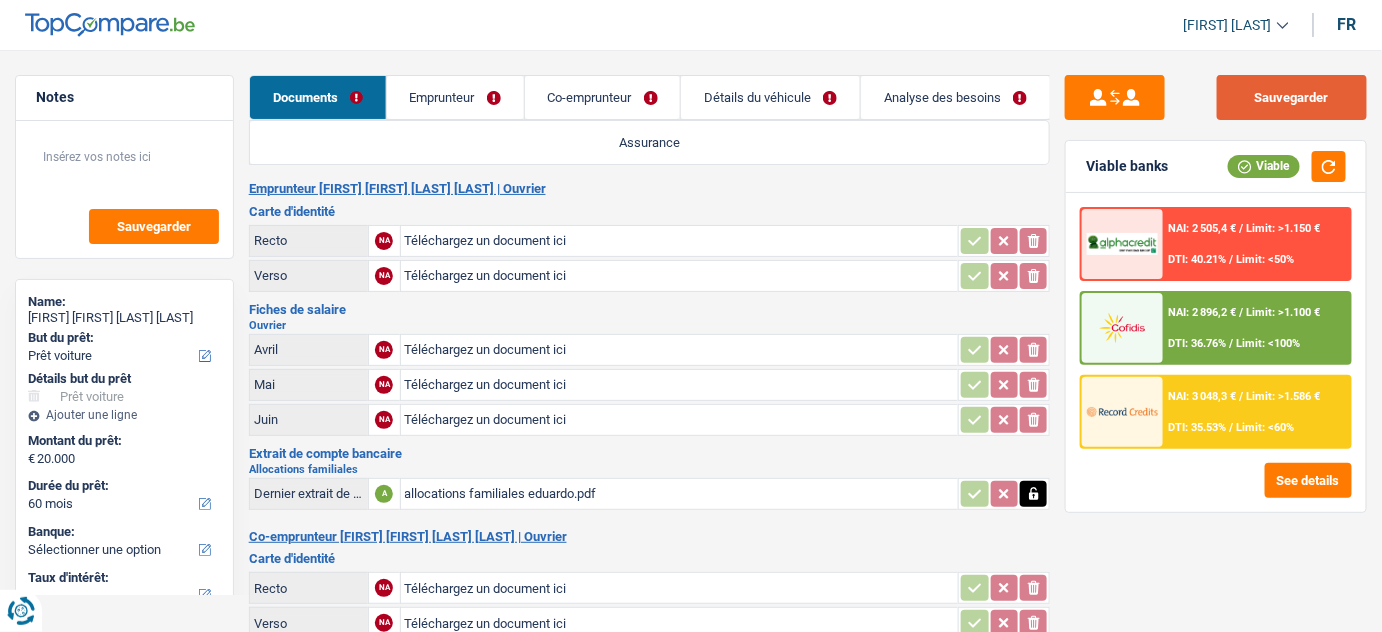drag, startPoint x: 1264, startPoint y: 72, endPoint x: 1258, endPoint y: 83, distance: 12.529964 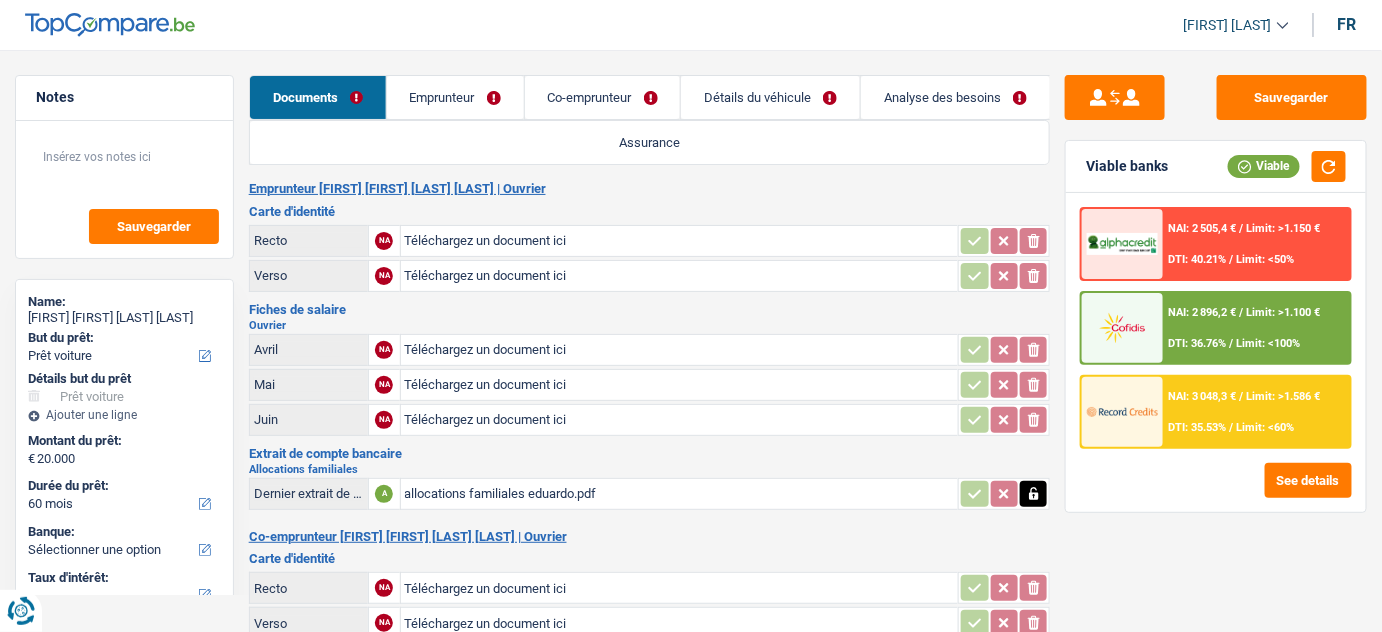 click on "Emprunteur" at bounding box center [455, 97] 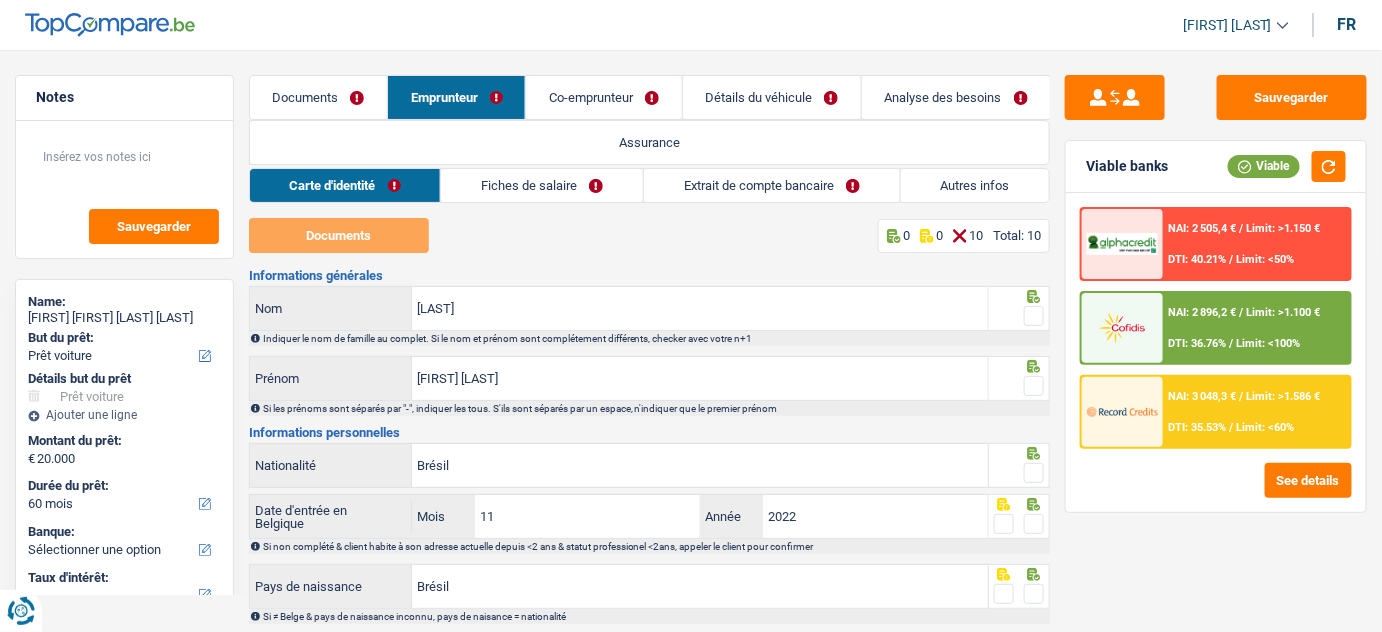 click on "Autres infos" at bounding box center (975, 185) 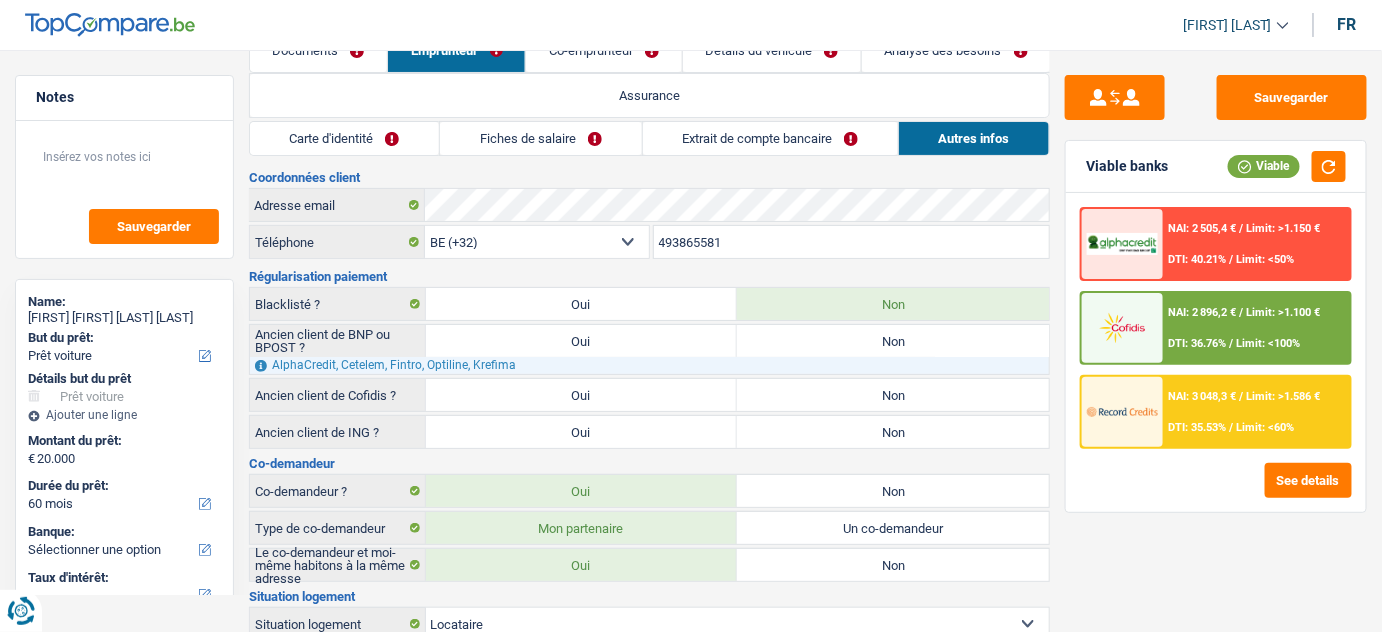 scroll, scrollTop: 0, scrollLeft: 0, axis: both 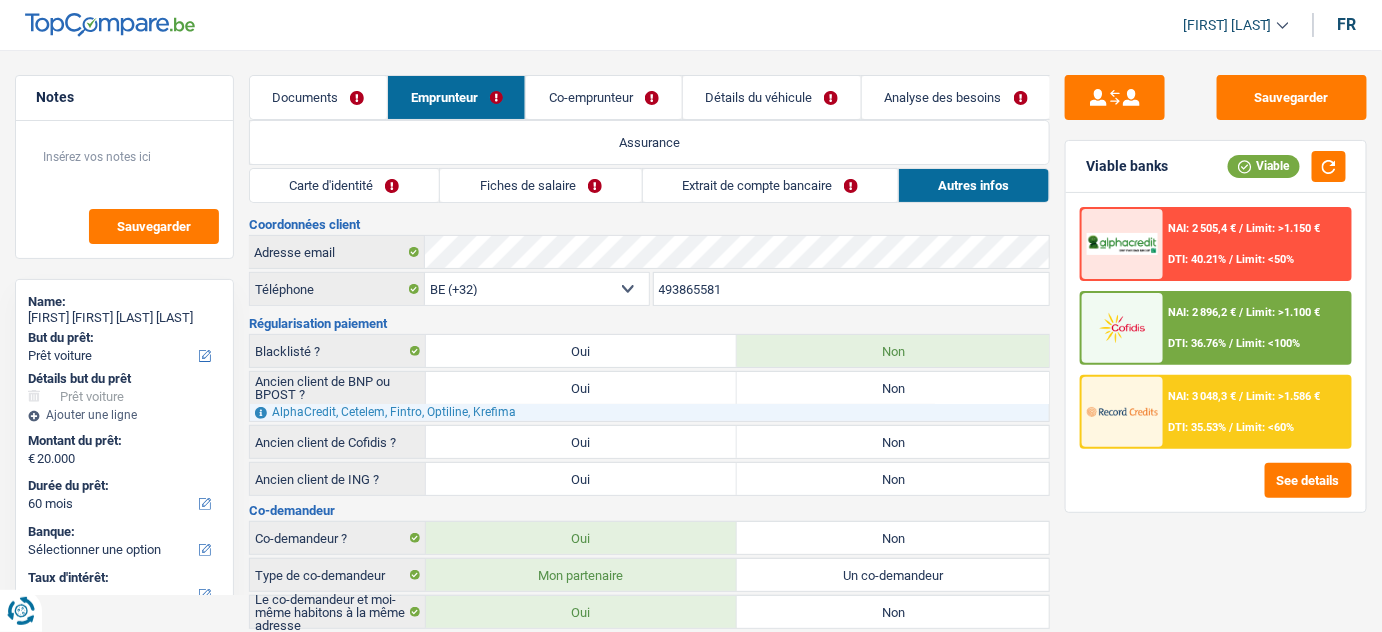 click on "Carte d'identité" at bounding box center (344, 185) 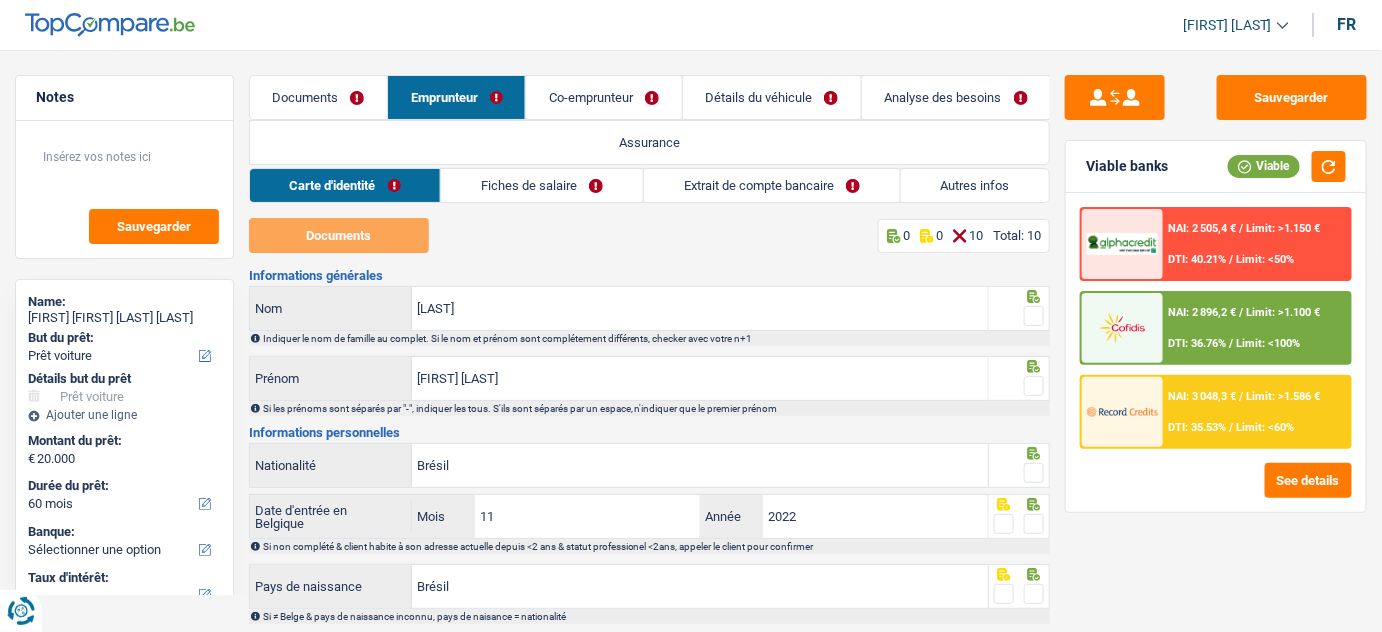 click on "Documents" at bounding box center [318, 97] 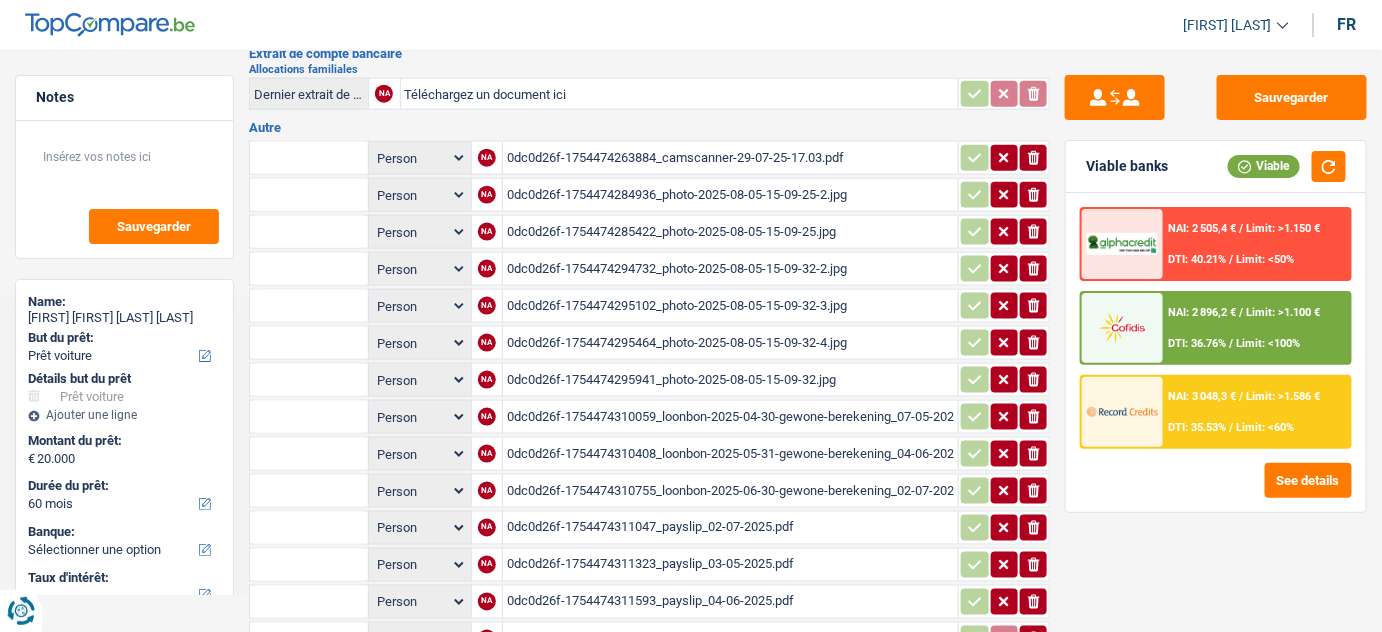 scroll, scrollTop: 778, scrollLeft: 0, axis: vertical 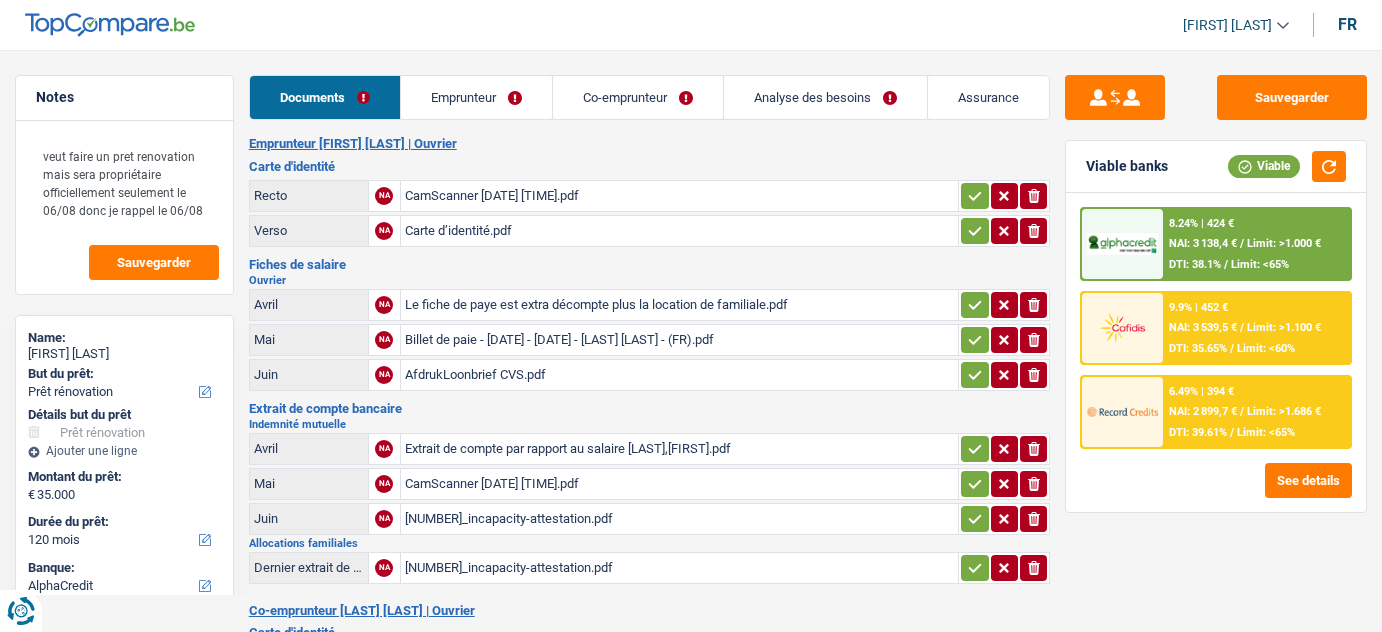 select on "renovation" 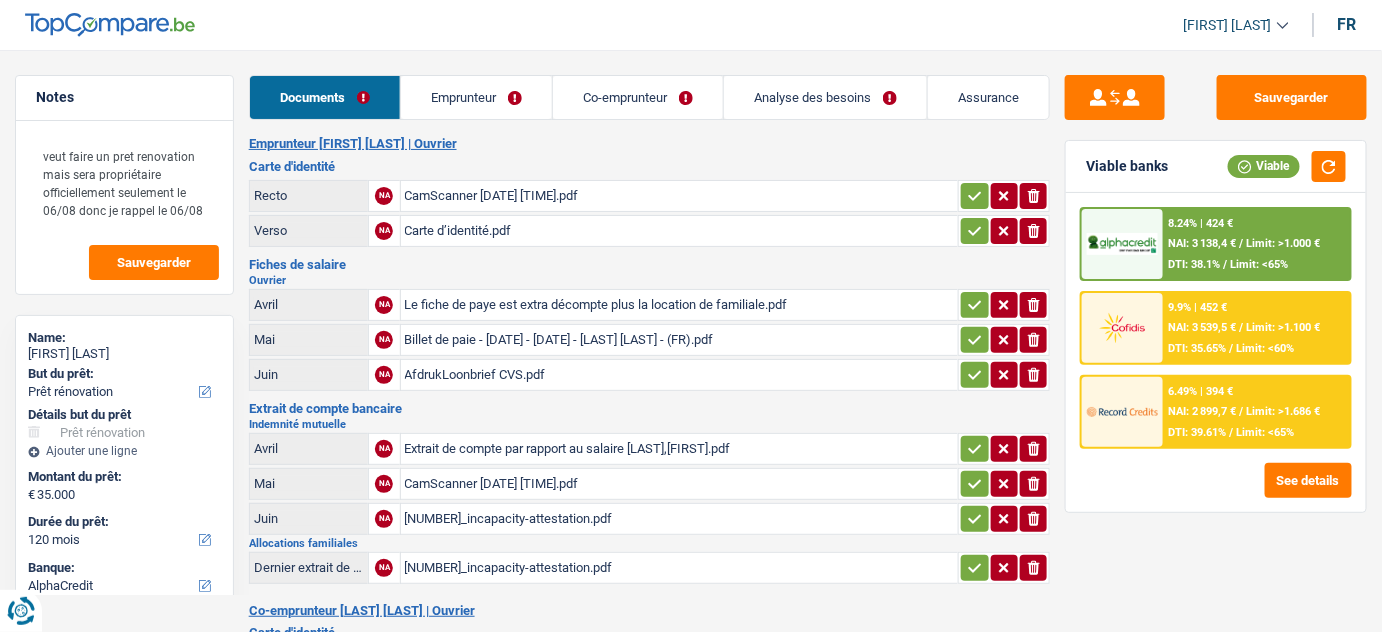 scroll, scrollTop: 0, scrollLeft: 0, axis: both 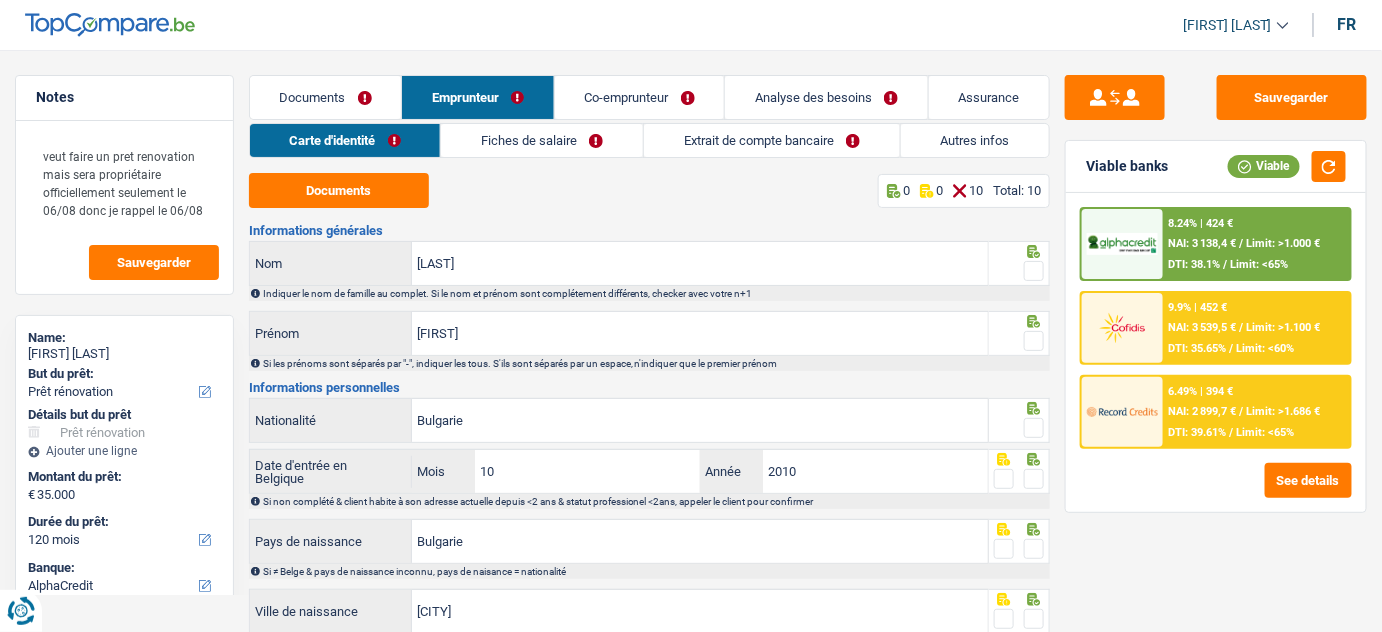 click on "Informations générales
0
0
10
Total: 10
Informations générales
[COUNTRY]
Nom
Indiquer le nom de famille au complet. Si le nom et prénom sont complètement différents, checker avec votre  n+1   [FIRST]
Prénom
Si les prénoms sont séparés par "-", indiquer les tous. S'ils sont séparés par un espace, n'indiquer que le premier prénom
Informations personnelles
[COUNTRY]
Nationalité
Date d'entrée en Belgique     10
Mois
/   2010
Année
Si non complété & client habite à son adresse actuelle depuis <2 ans & statut professionel <2ans, appeler le client pour confirmer   [COUNTRY]" at bounding box center [650, 531] 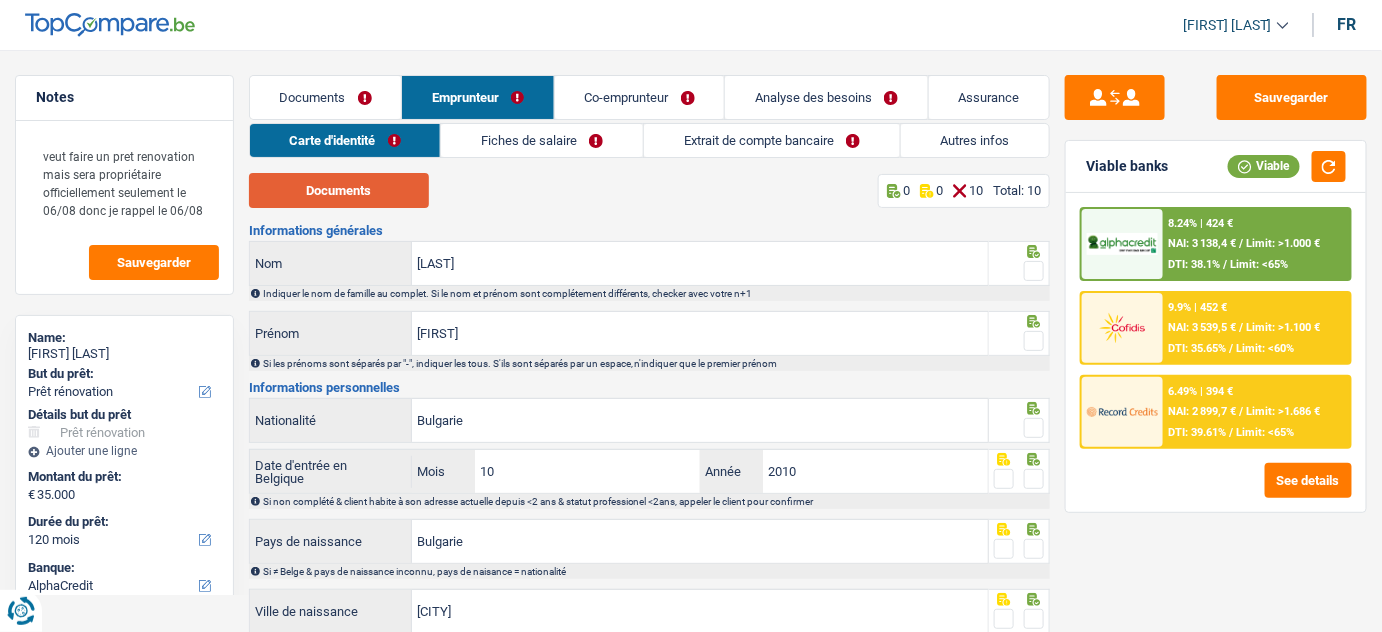 click on "Documents" at bounding box center (339, 190) 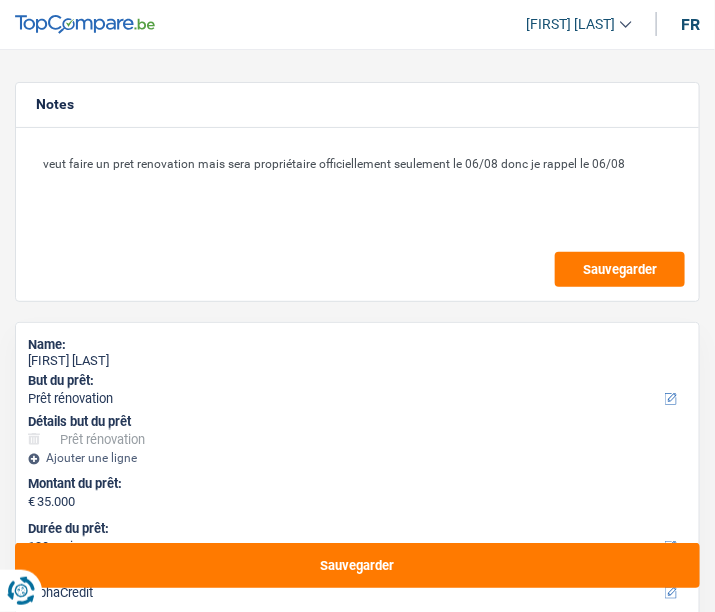 type 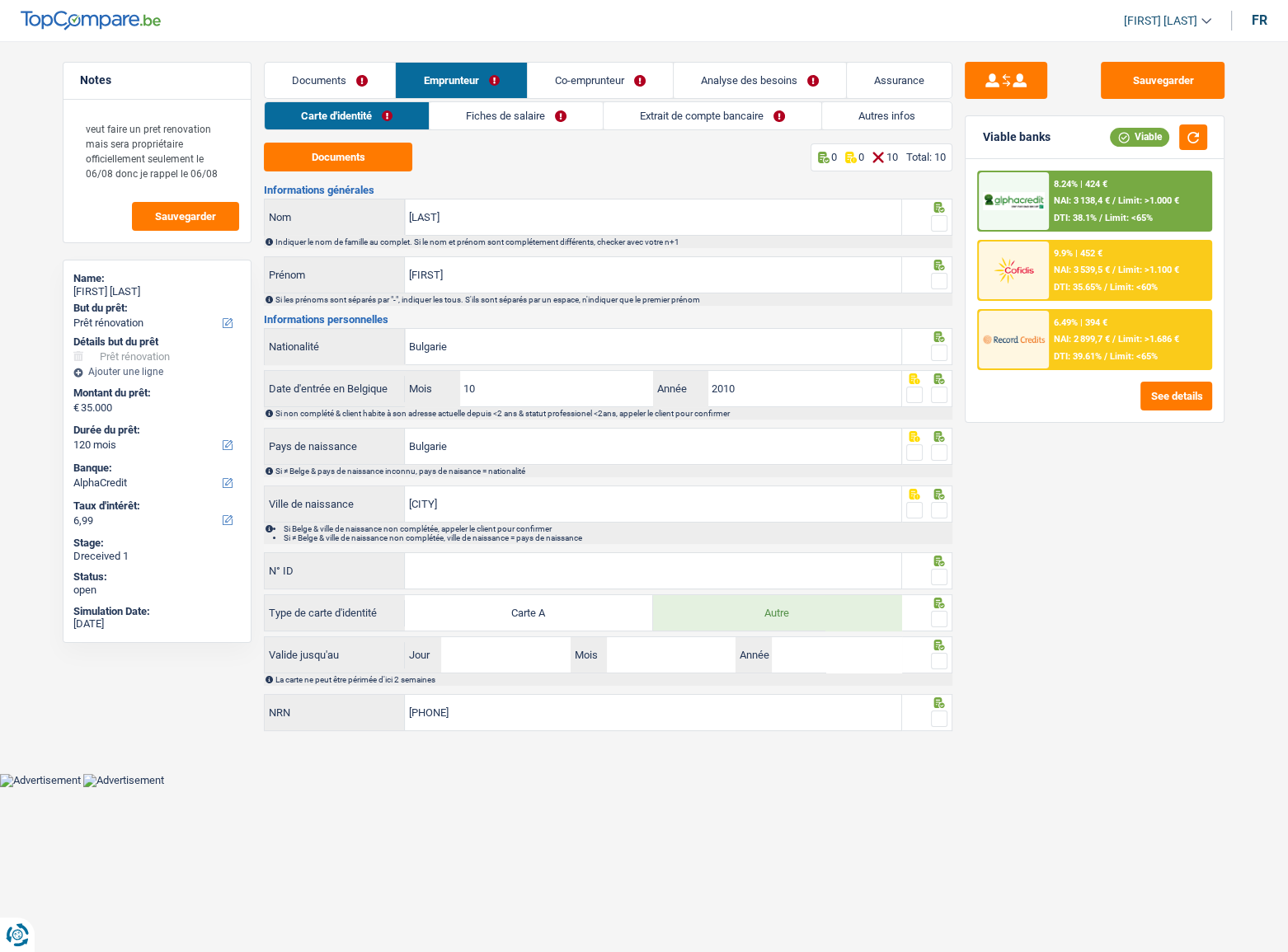 click at bounding box center (939, 223) 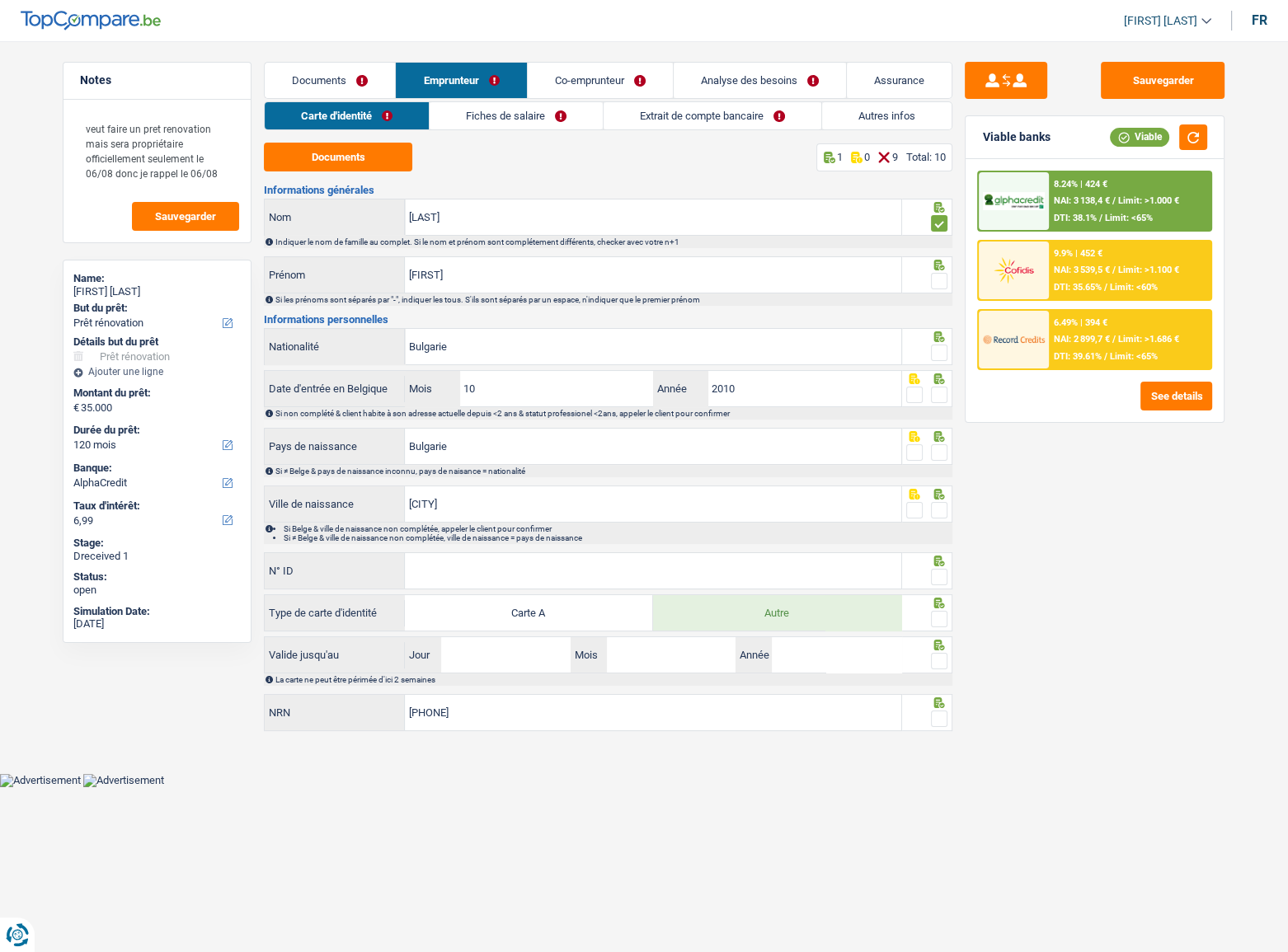 click at bounding box center (939, 281) 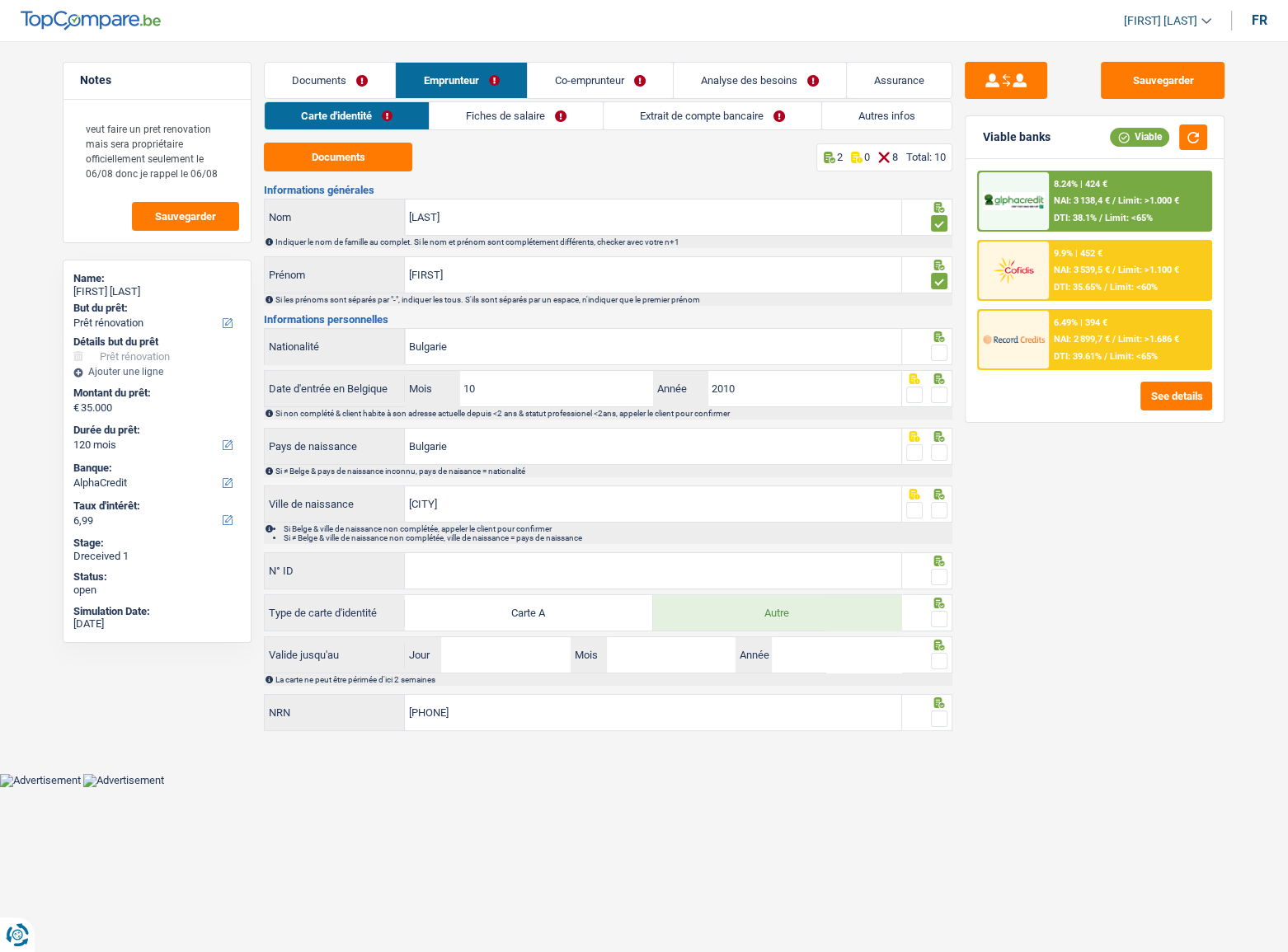 click at bounding box center (939, 353) 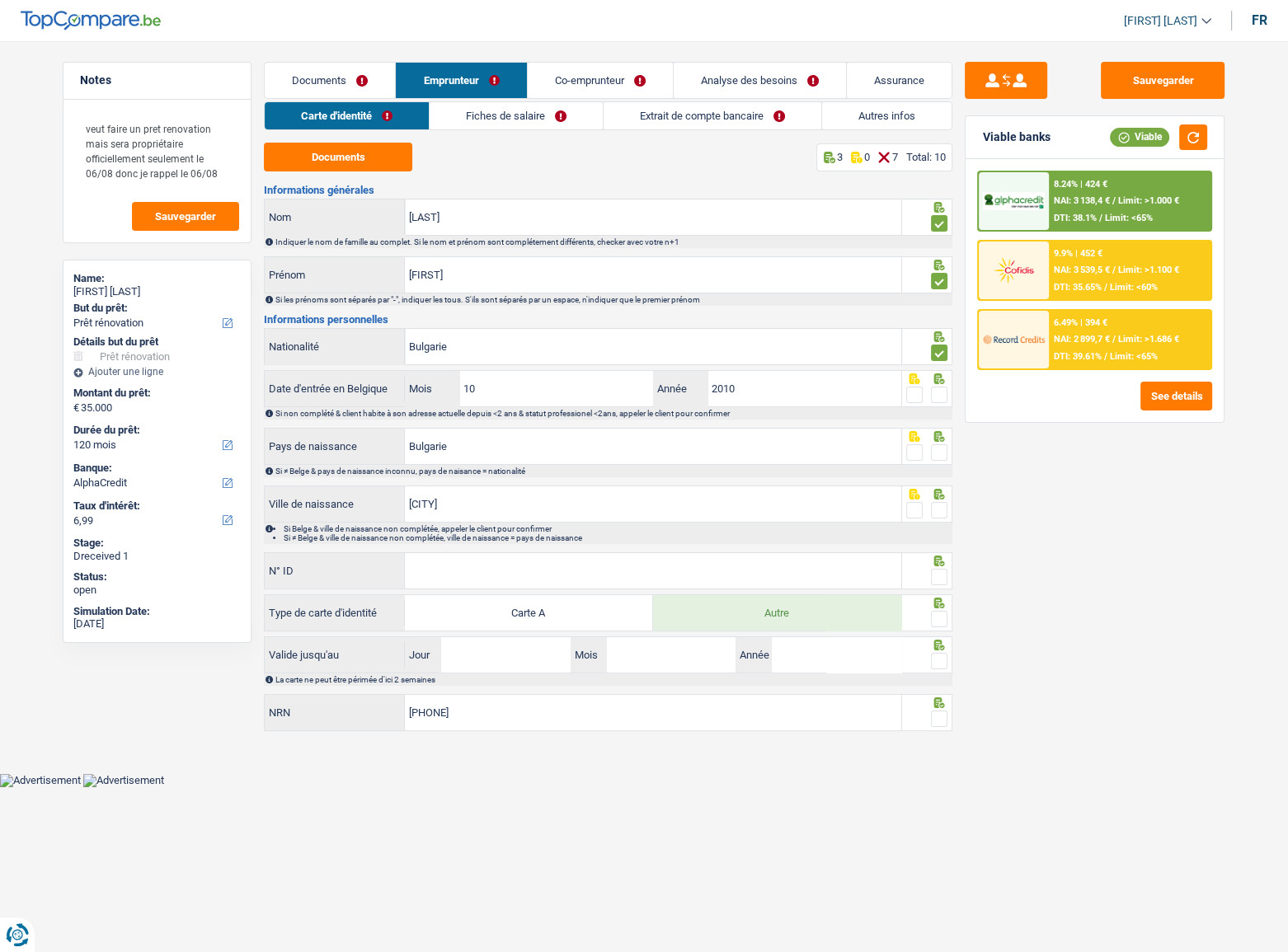 click at bounding box center (939, 395) 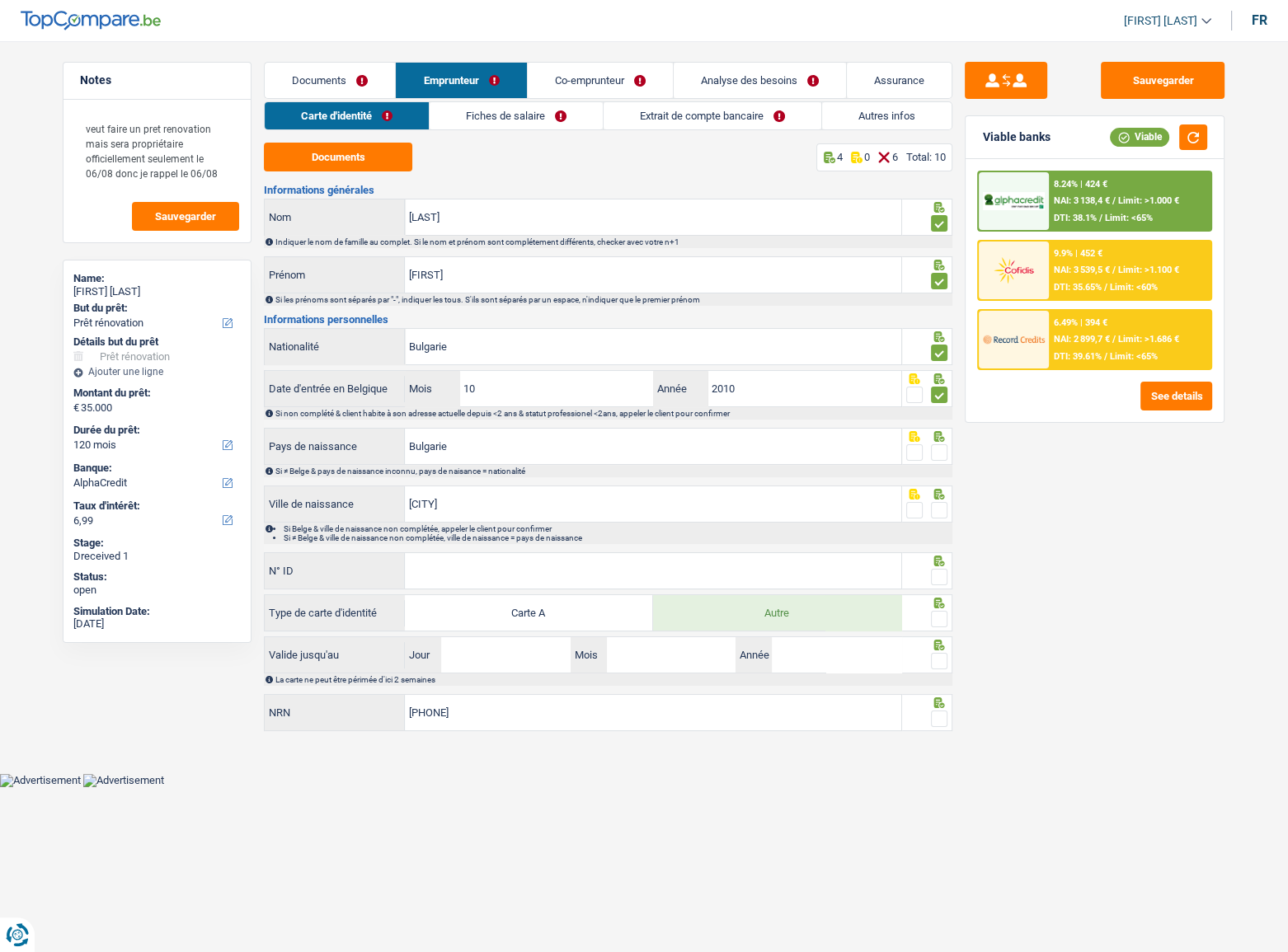 click at bounding box center (939, 453) 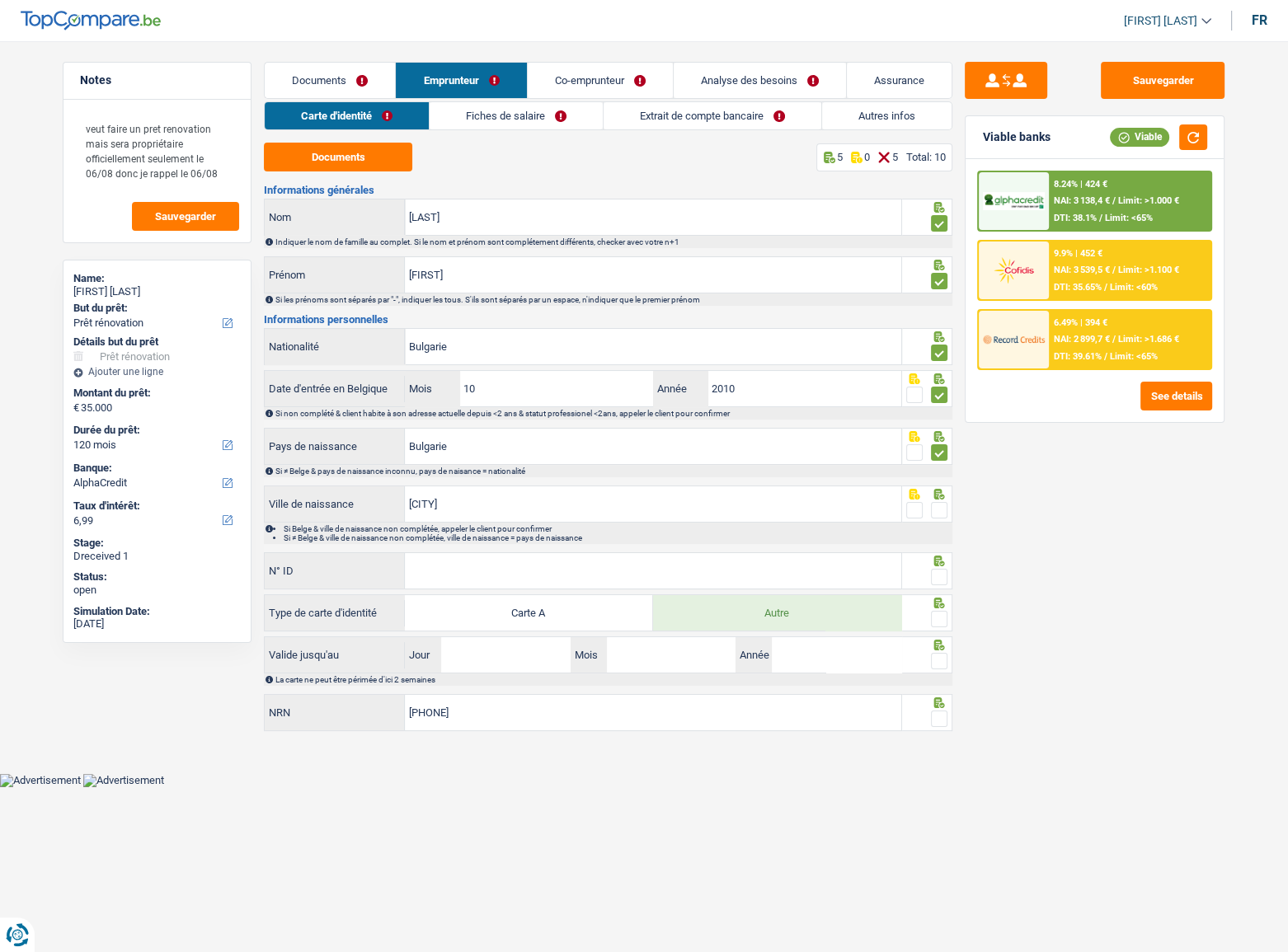 click at bounding box center (939, 510) 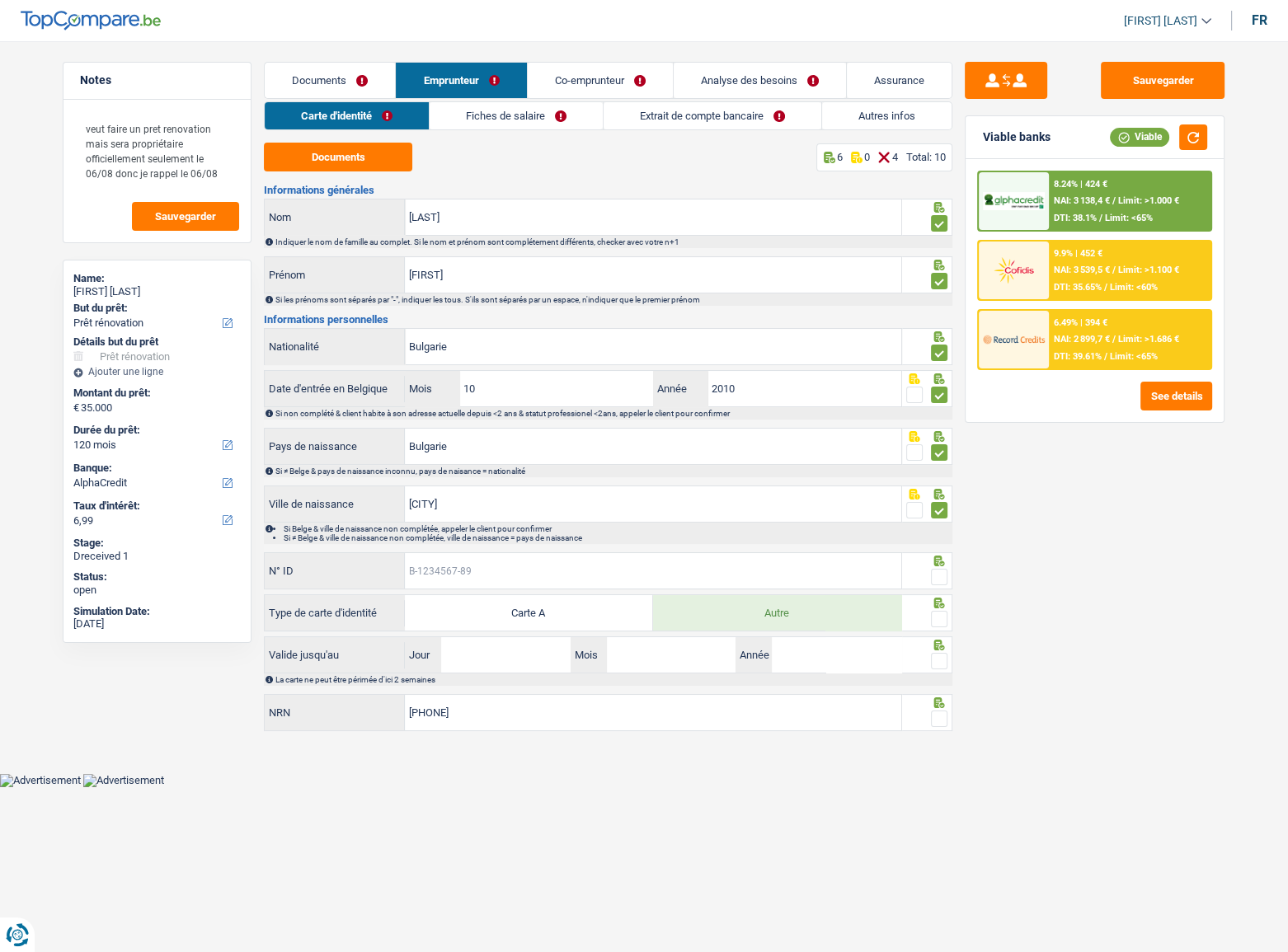 drag, startPoint x: 731, startPoint y: 577, endPoint x: 1211, endPoint y: 631, distance: 483.0279 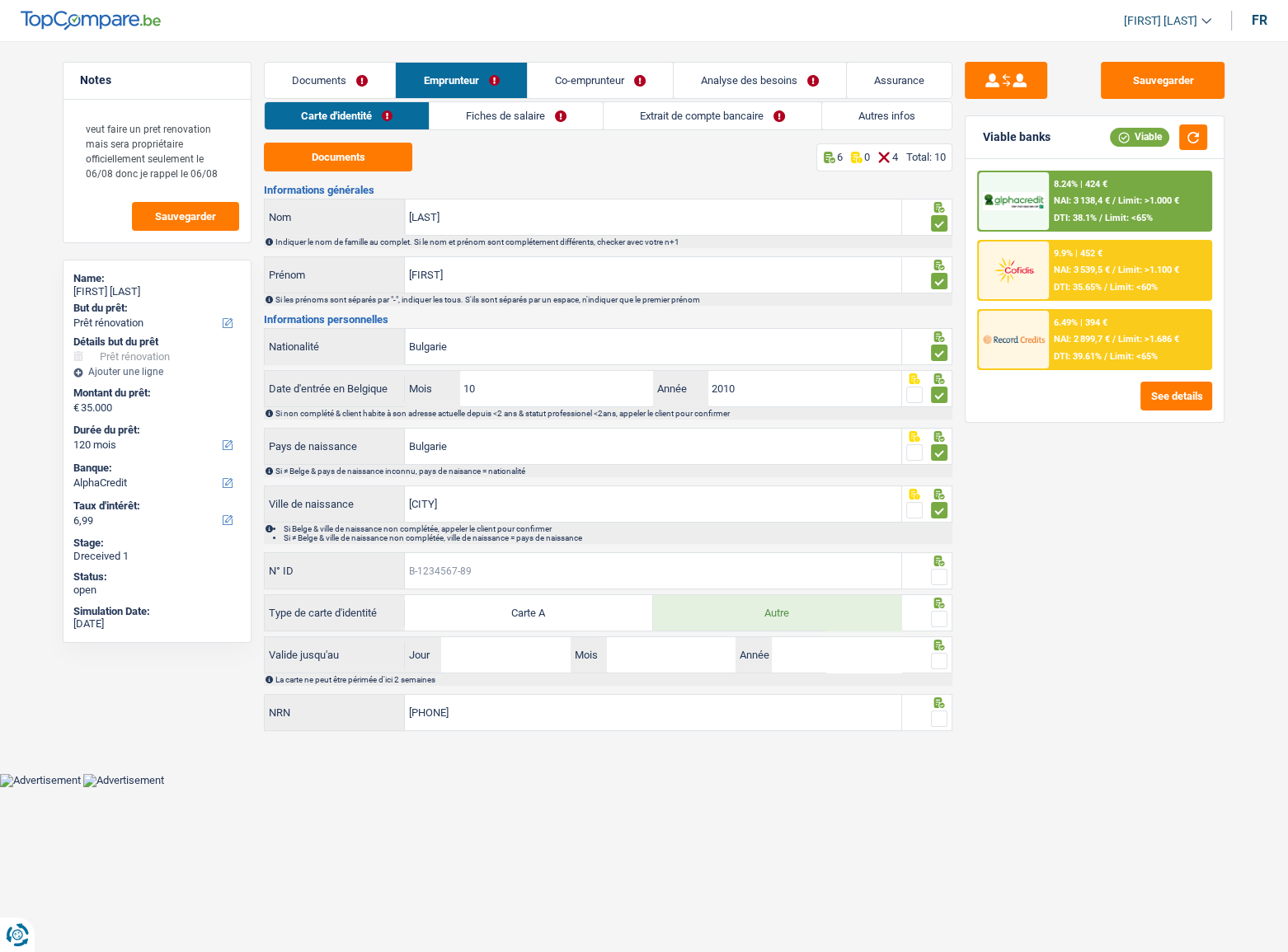 click on "N° ID" at bounding box center (653, 570) 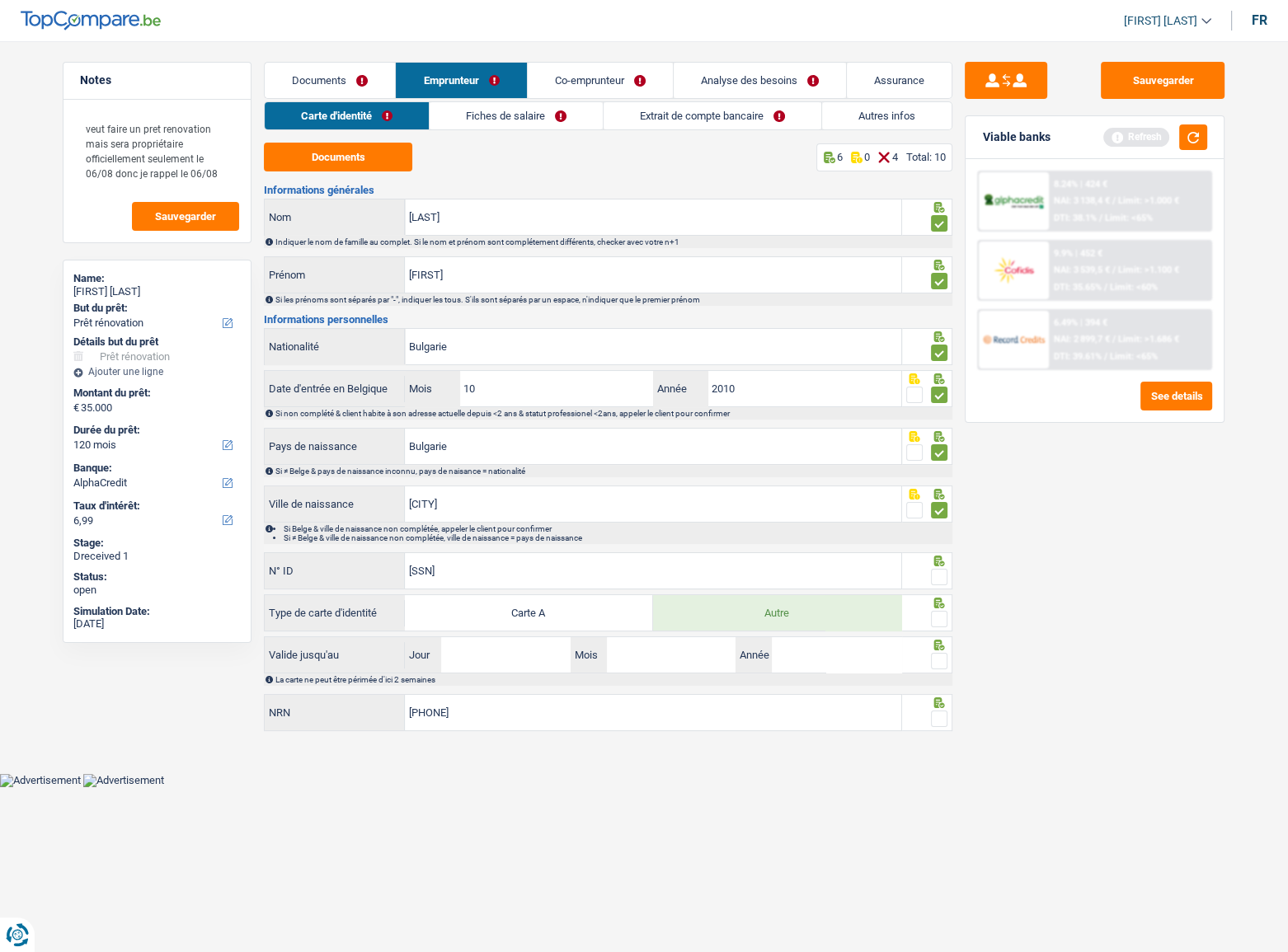 type on "B-6534248-37" 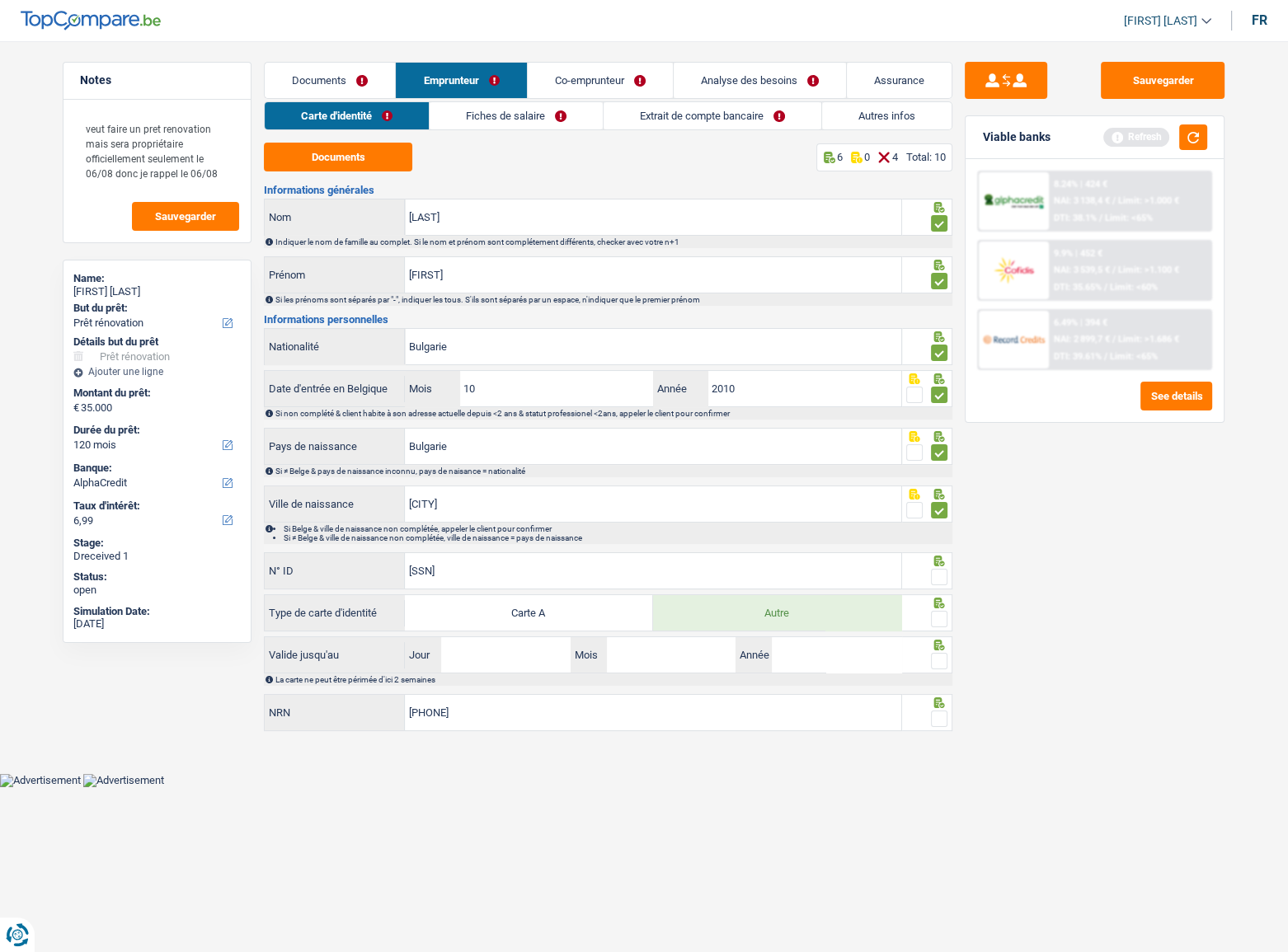 click at bounding box center (939, 577) 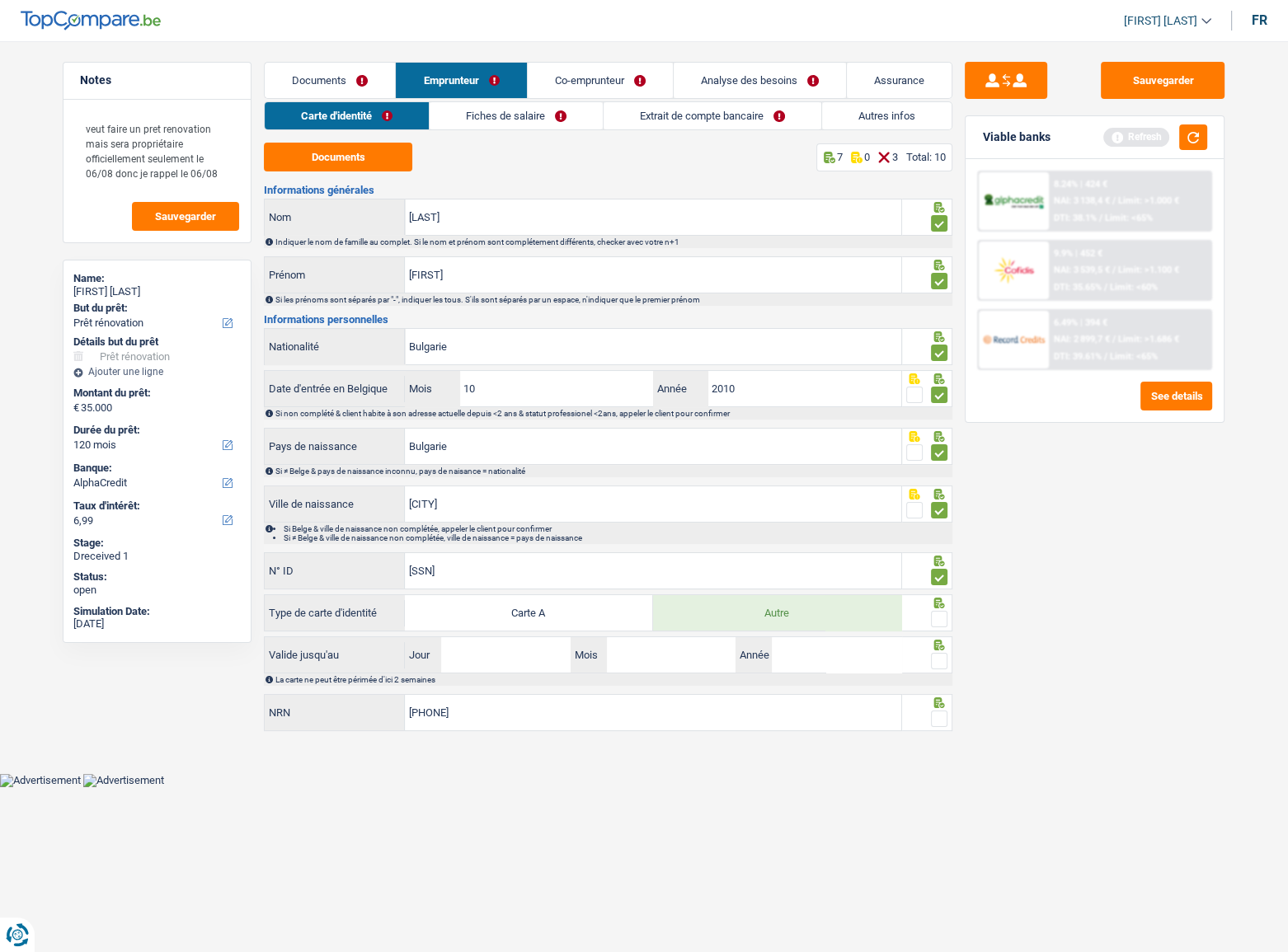 drag, startPoint x: 936, startPoint y: 612, endPoint x: 927, endPoint y: 619, distance: 11.401754 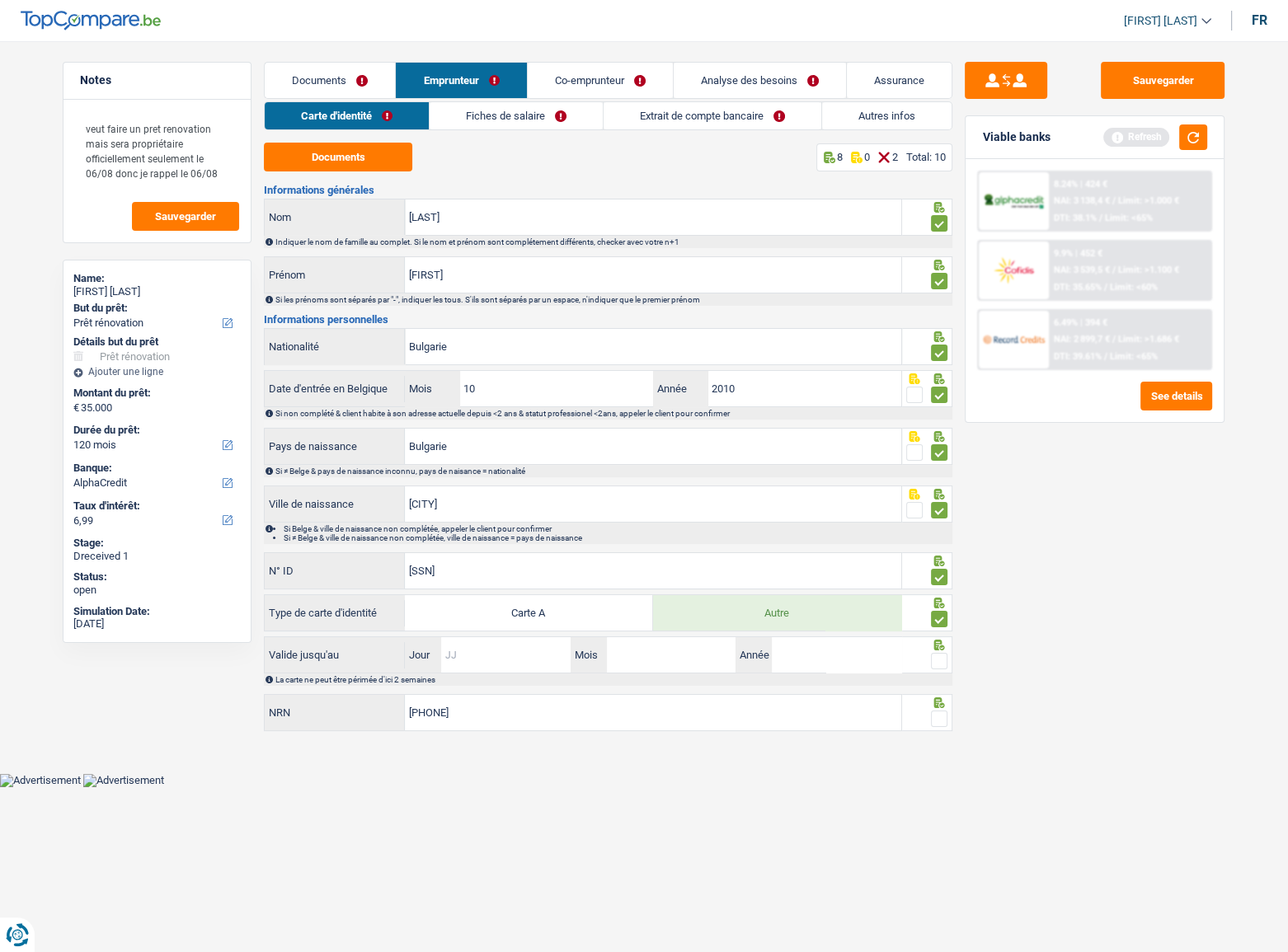 drag, startPoint x: 521, startPoint y: 663, endPoint x: 1249, endPoint y: 662, distance: 728.00069 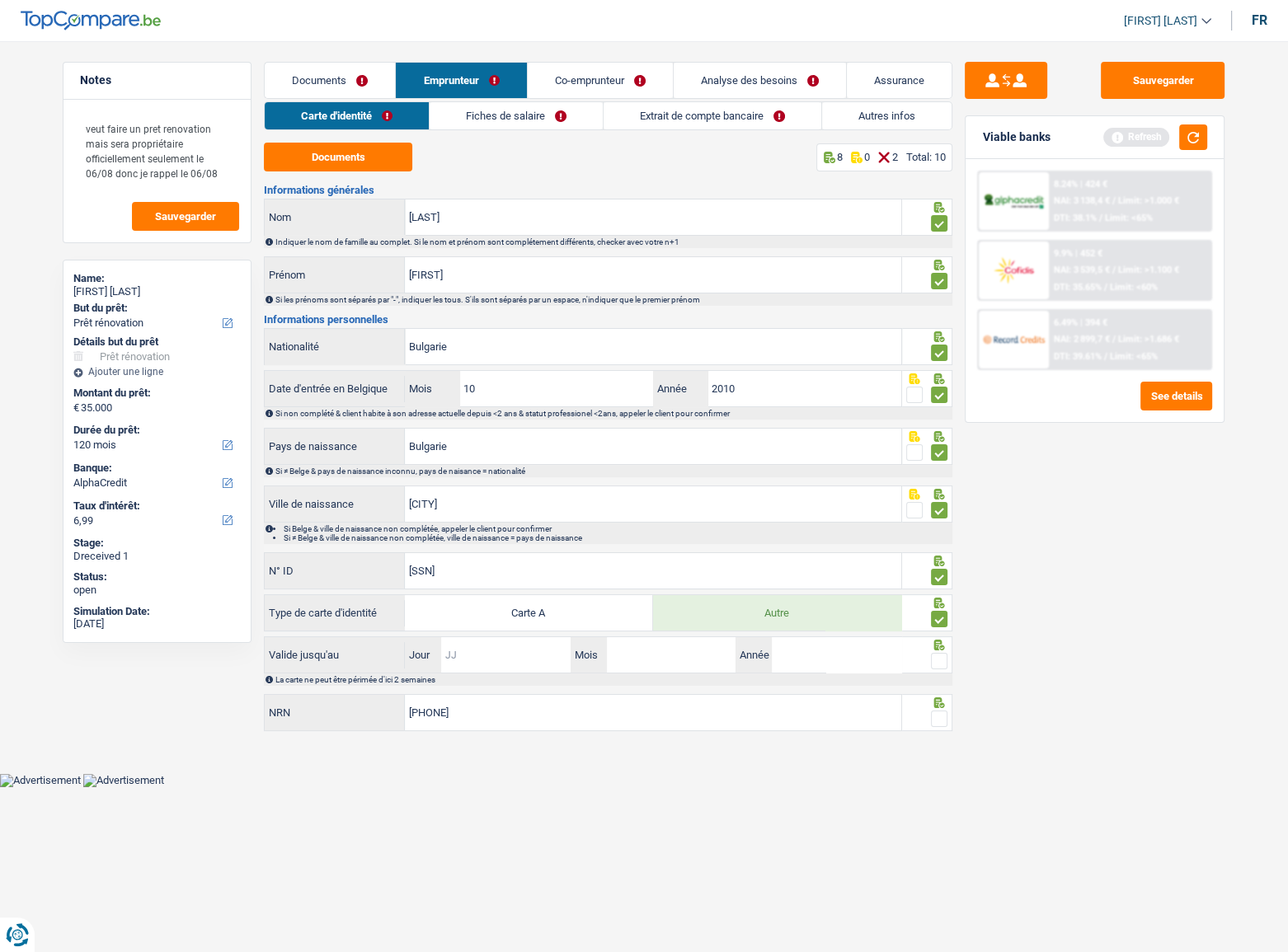 click on "Jour" at bounding box center (505, 654) 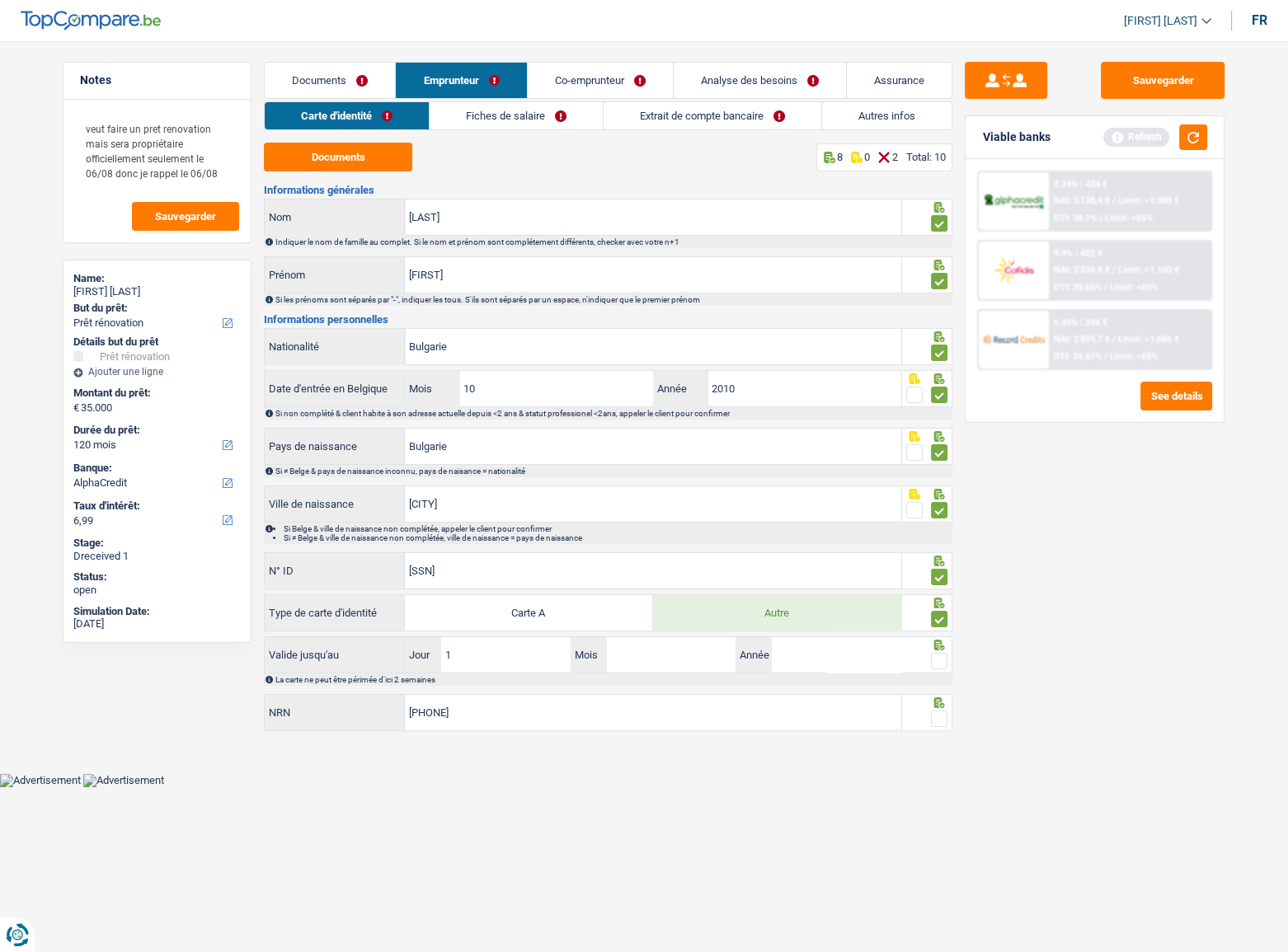 type on "17" 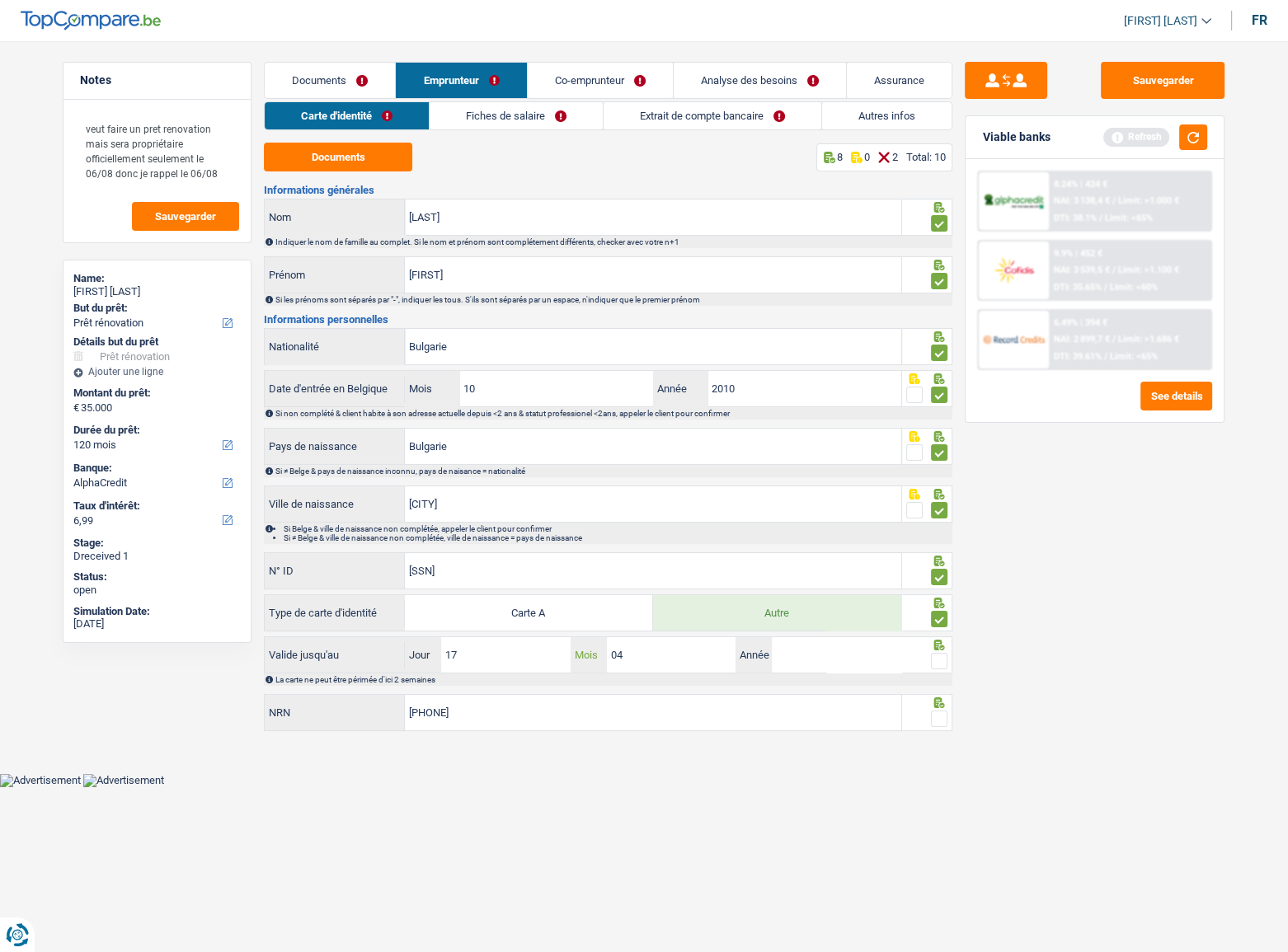 click on "04" at bounding box center [671, 654] 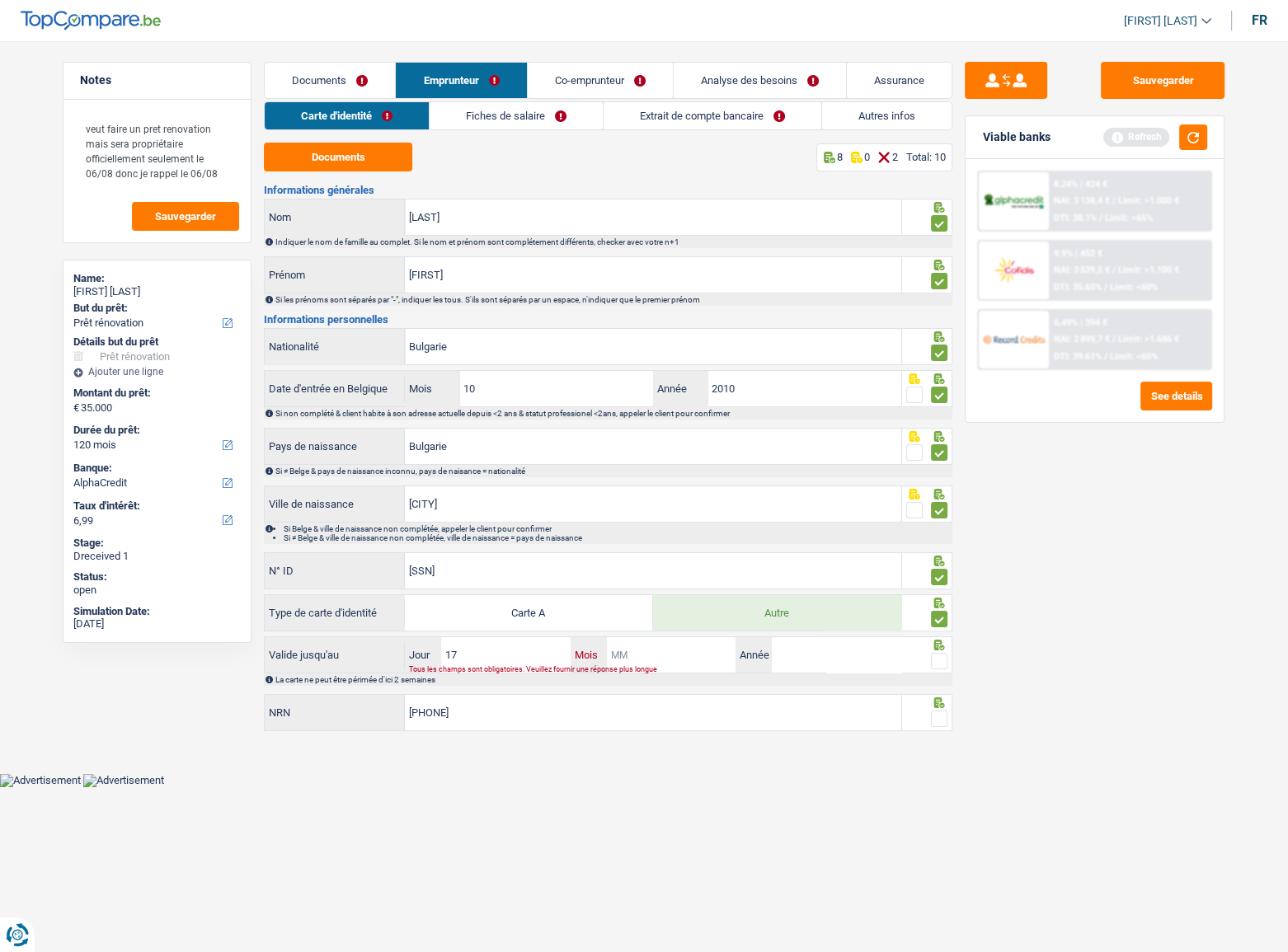 type 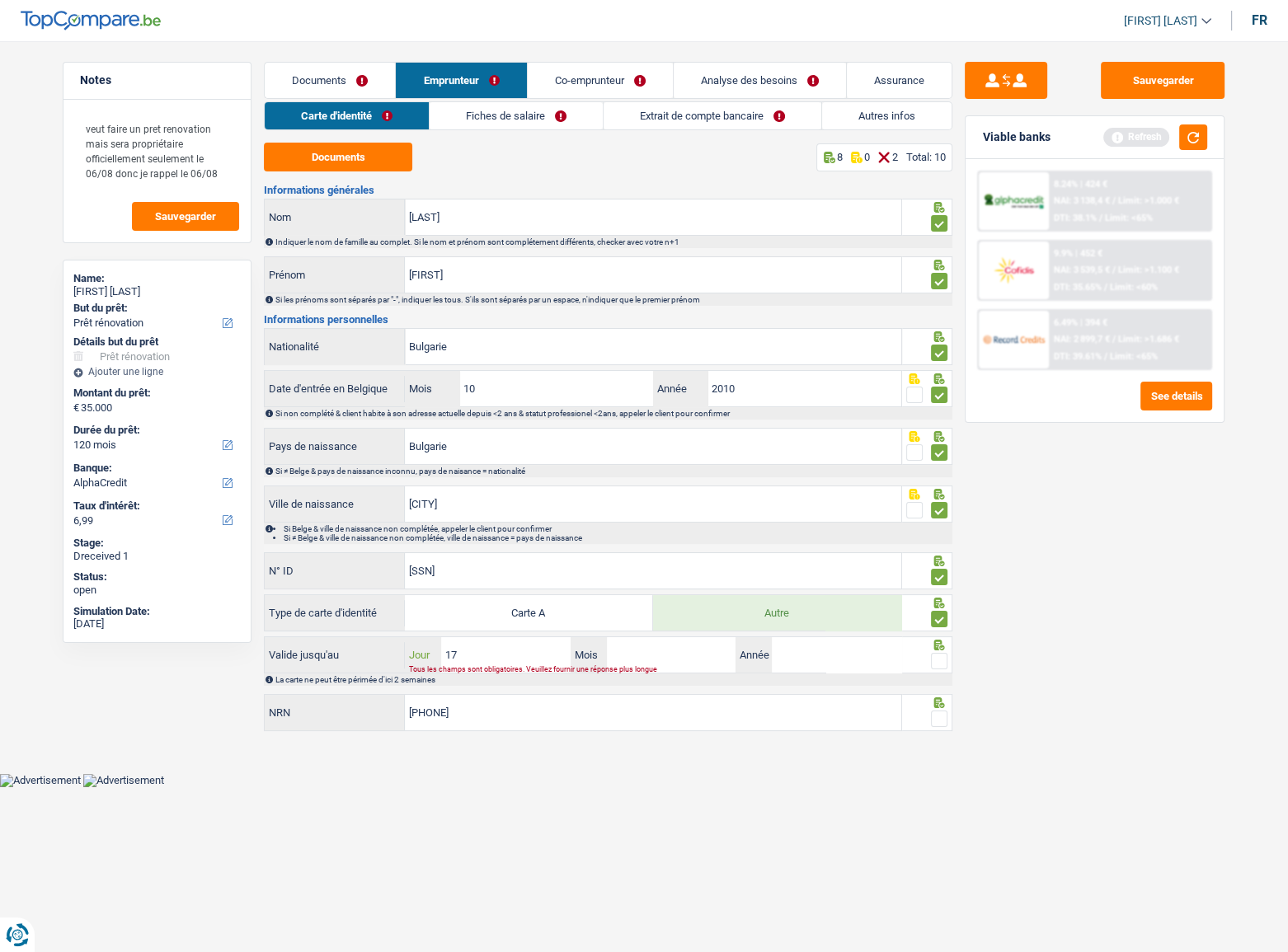 click on "17" at bounding box center [505, 654] 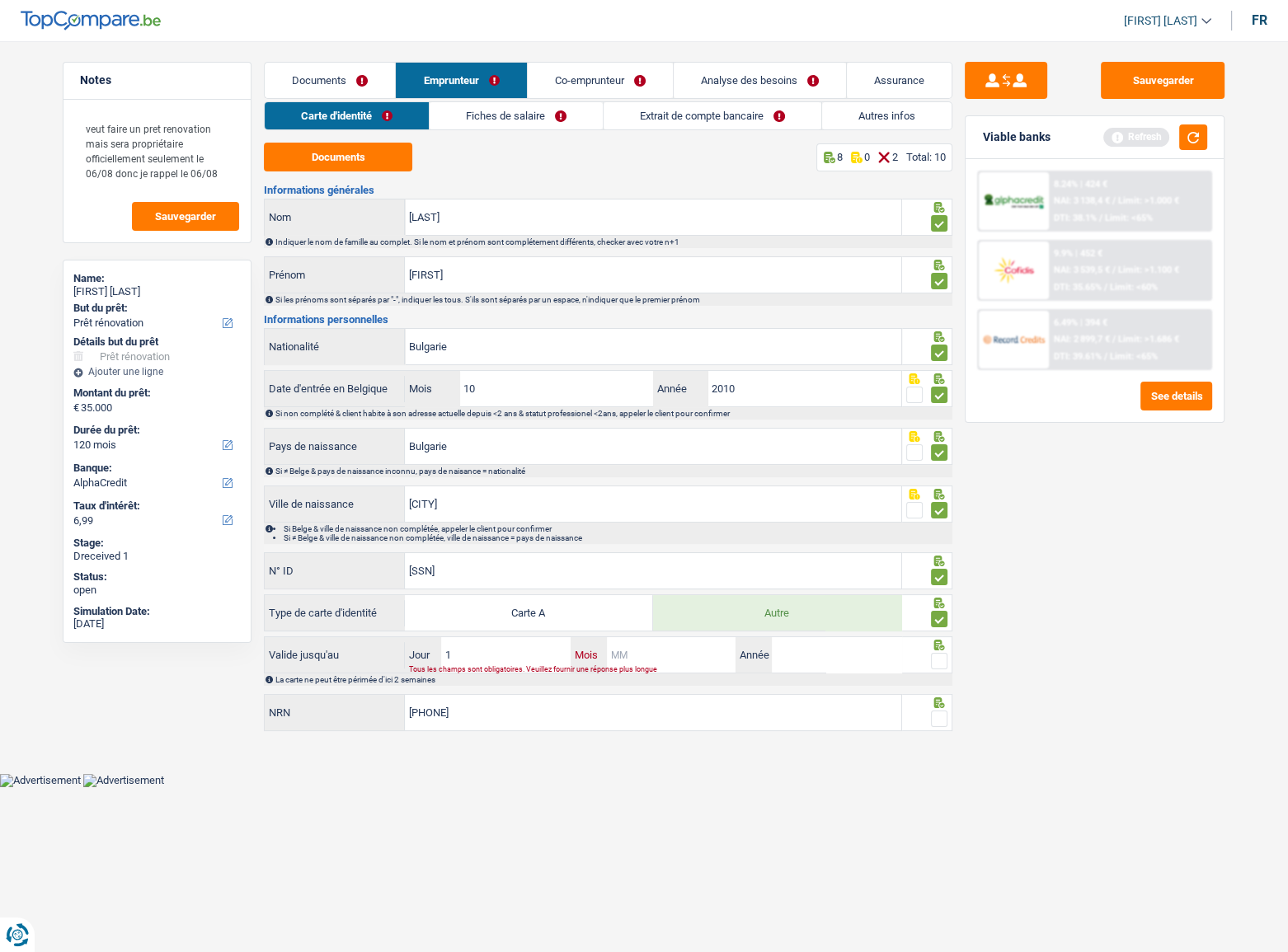 type on "17" 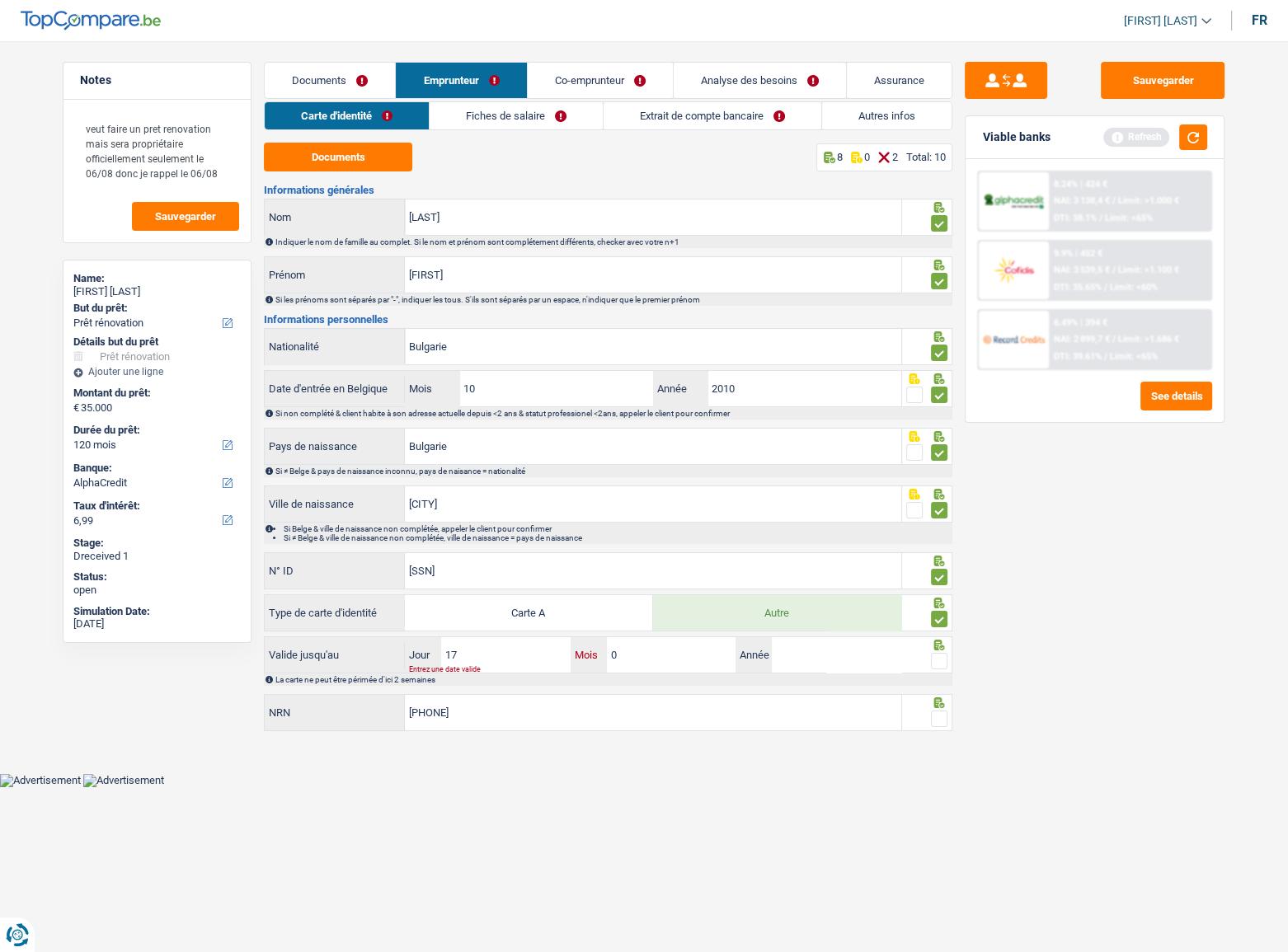 type on "04" 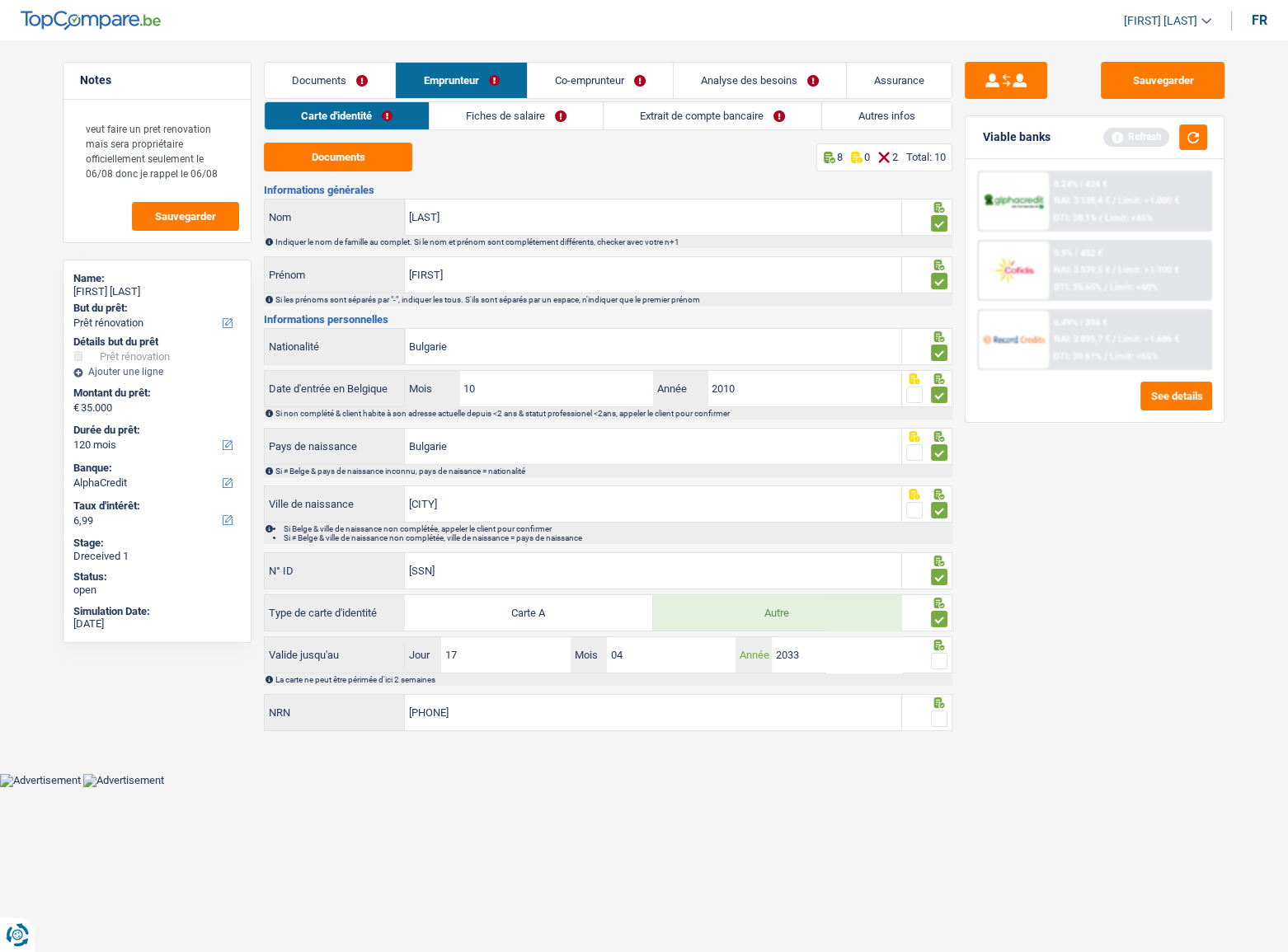 type on "2033" 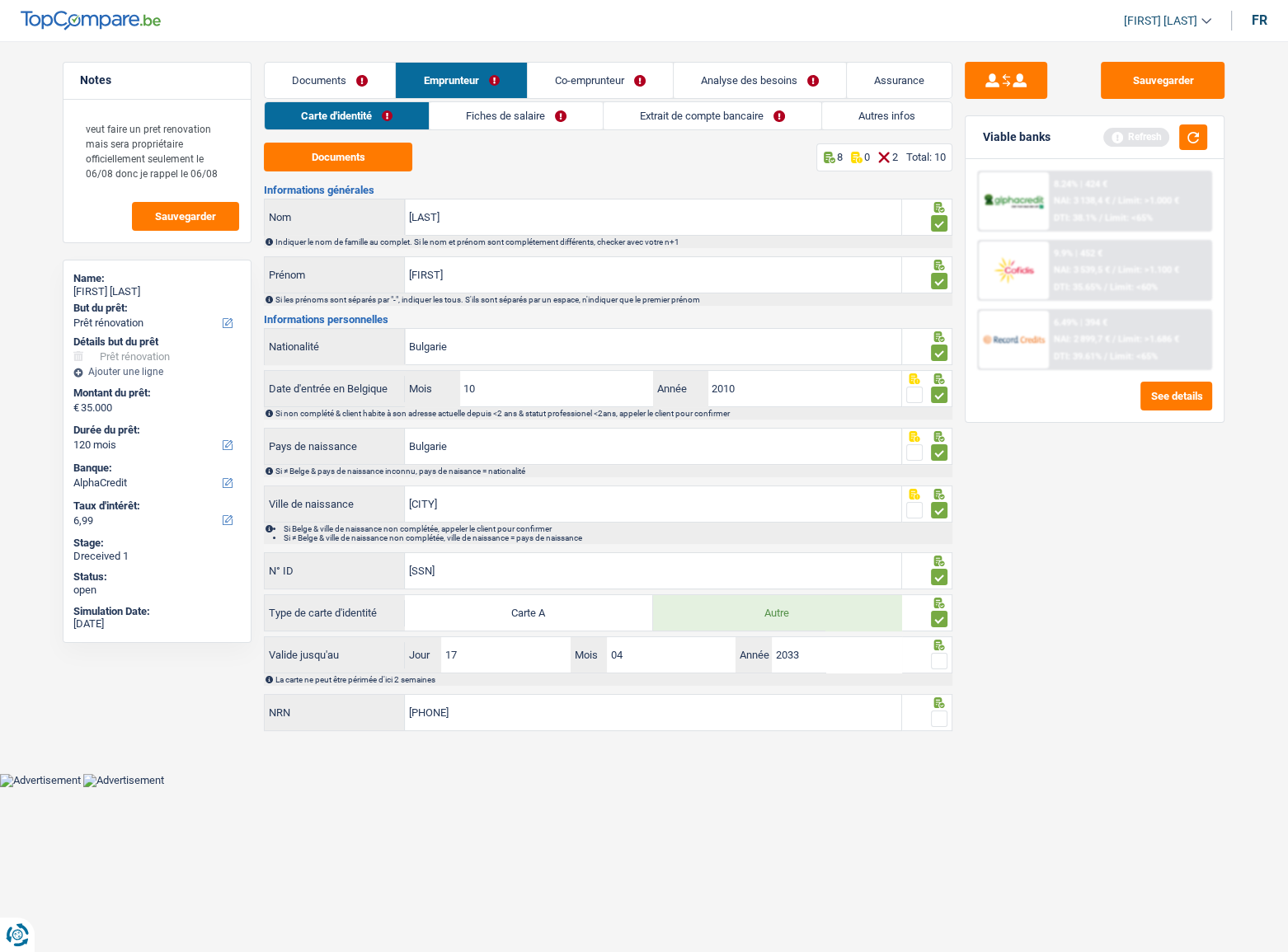 click at bounding box center (939, 661) 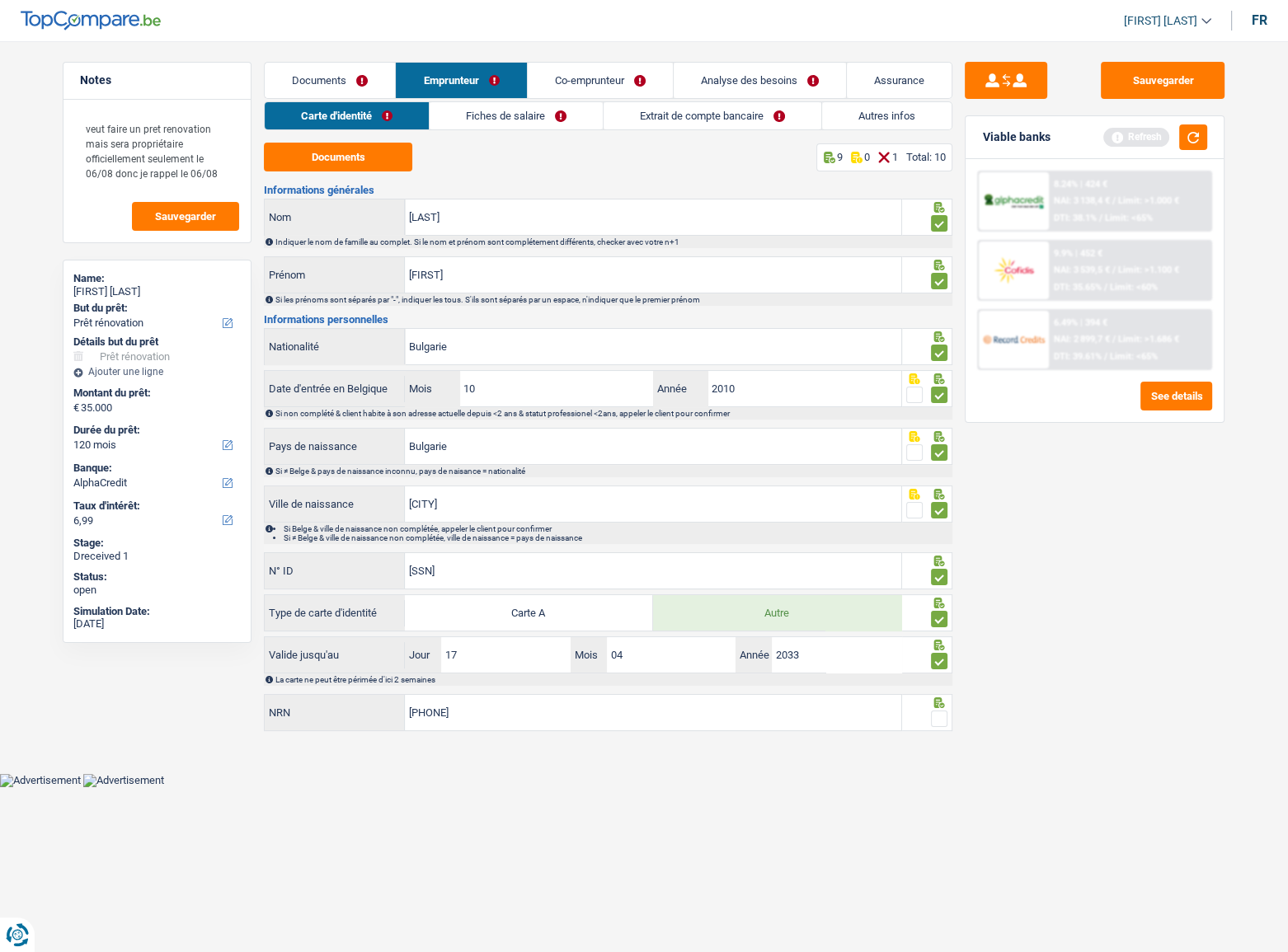 click at bounding box center [939, 719] 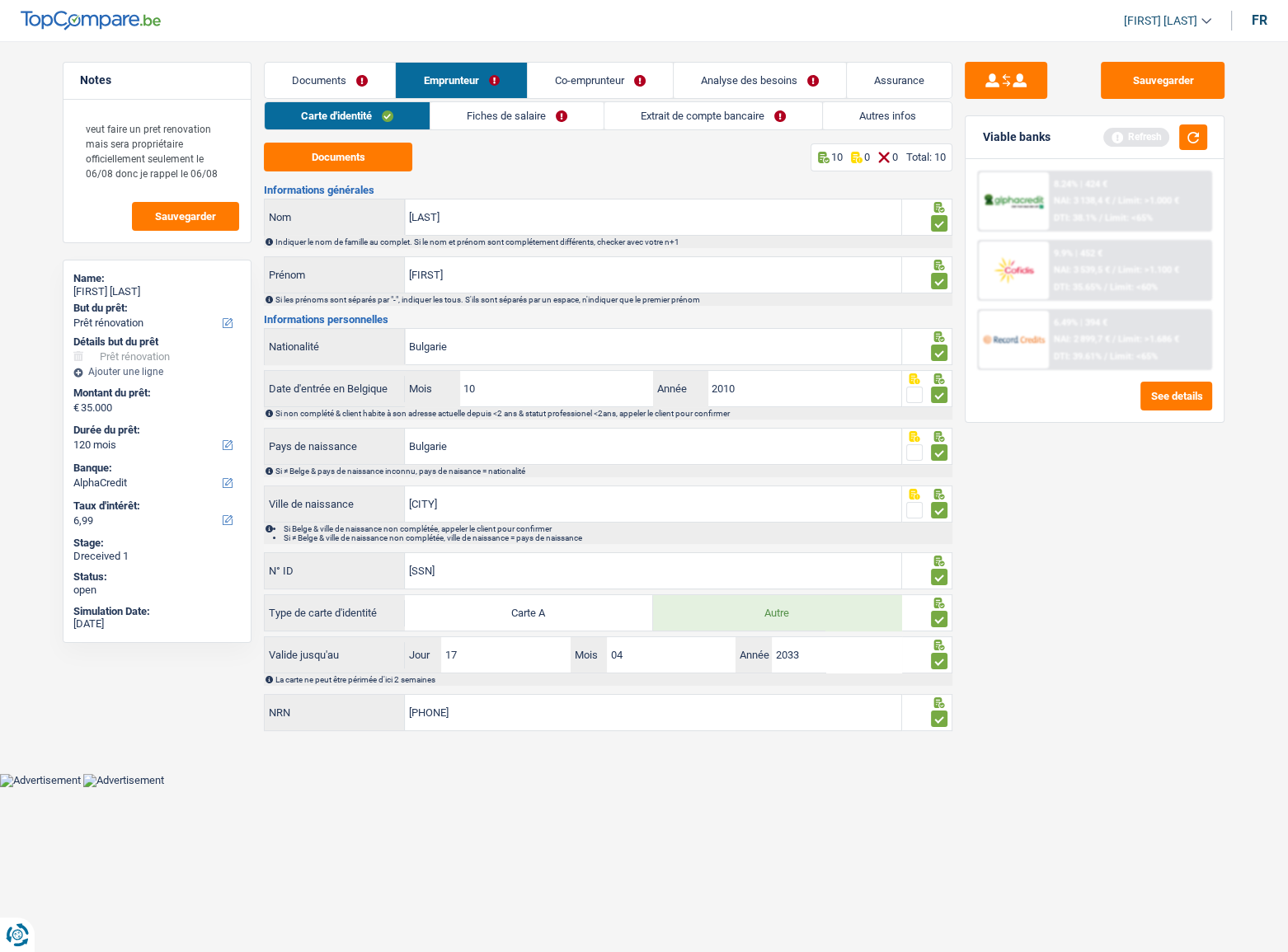 click on "Fiches de salaire" at bounding box center (517, 115) 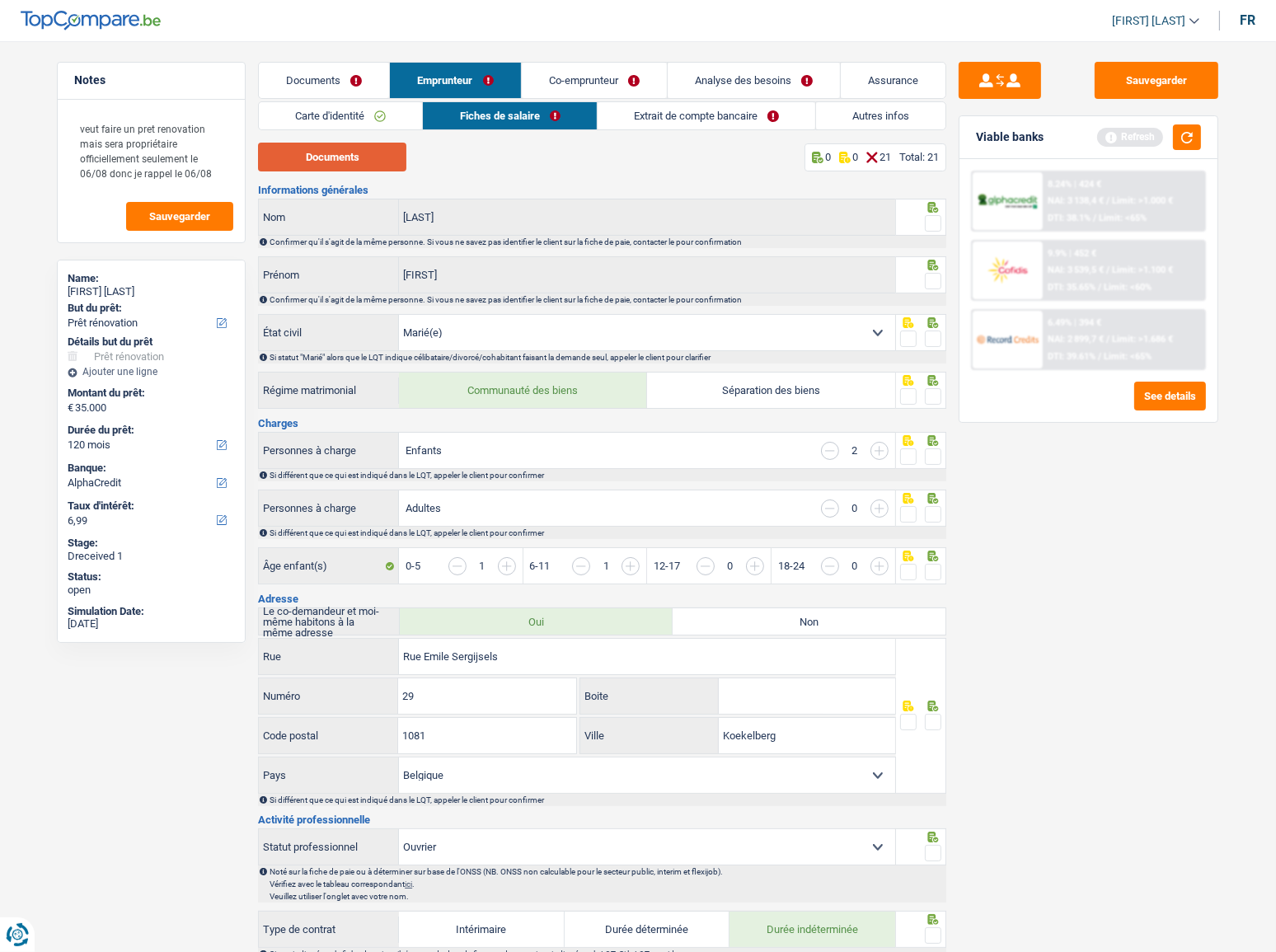 click on "Documents" at bounding box center [332, 157] 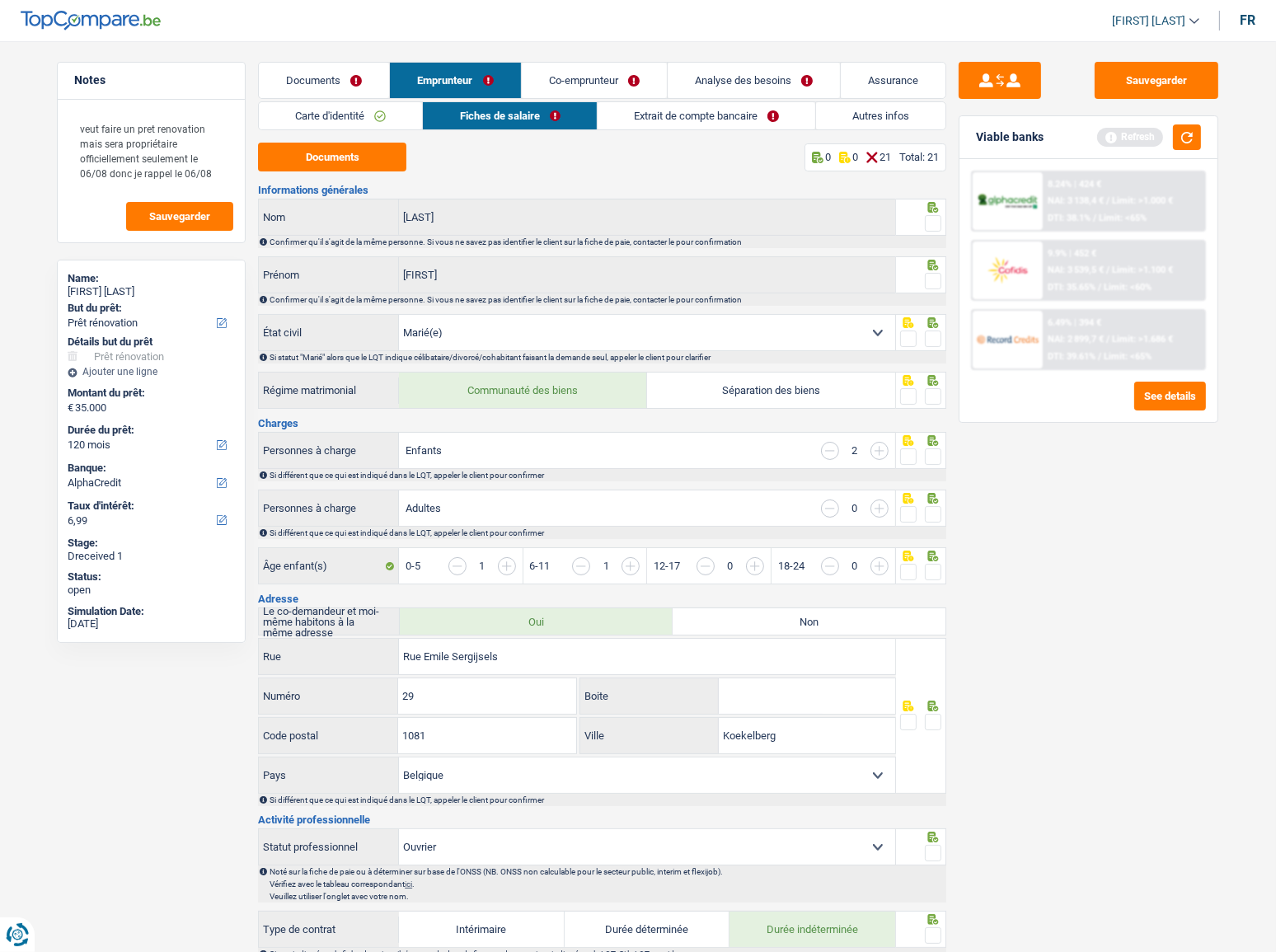 click on "Extrait de compte bancaire" at bounding box center [706, 115] 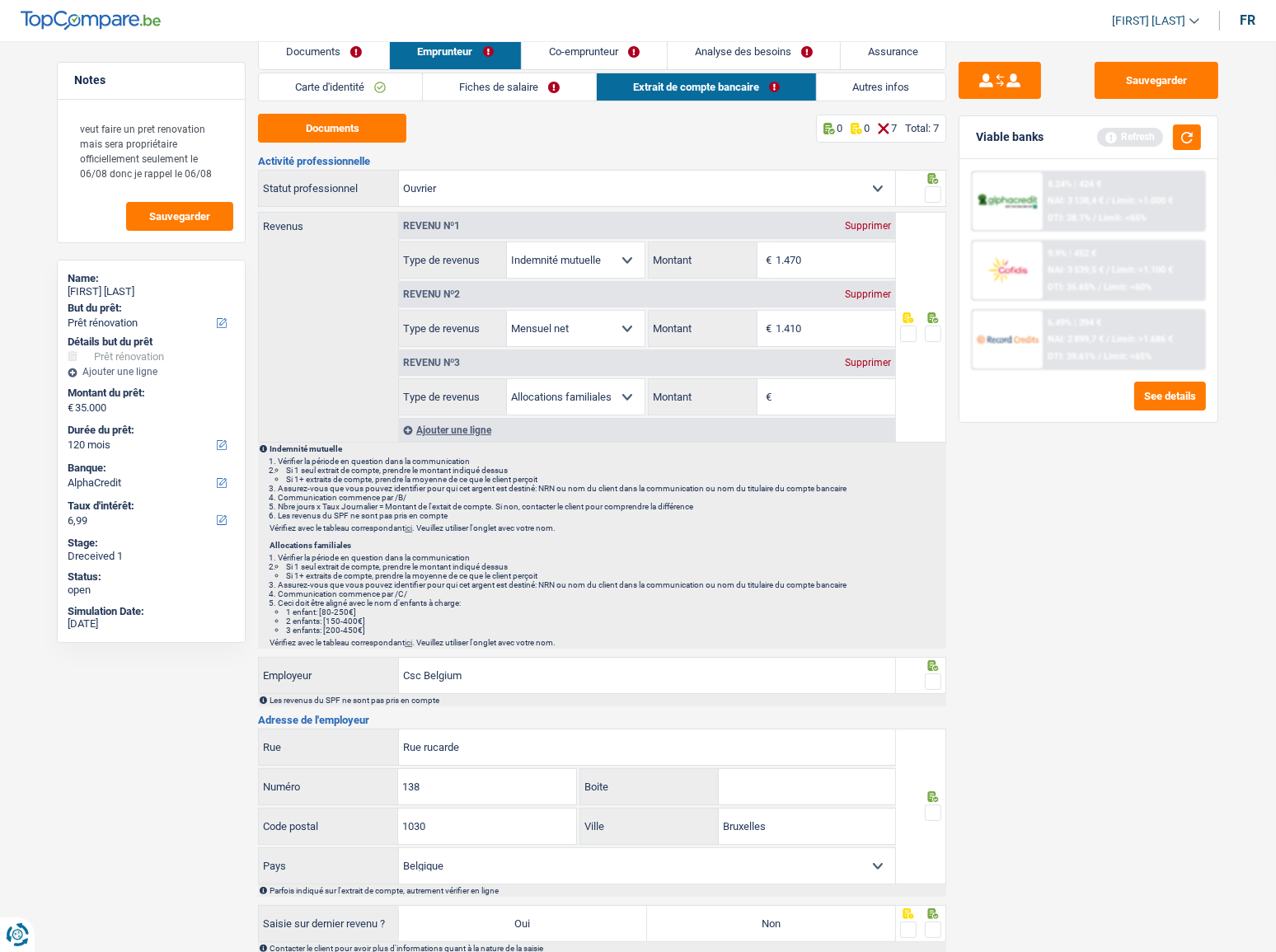 scroll, scrollTop: 74, scrollLeft: 0, axis: vertical 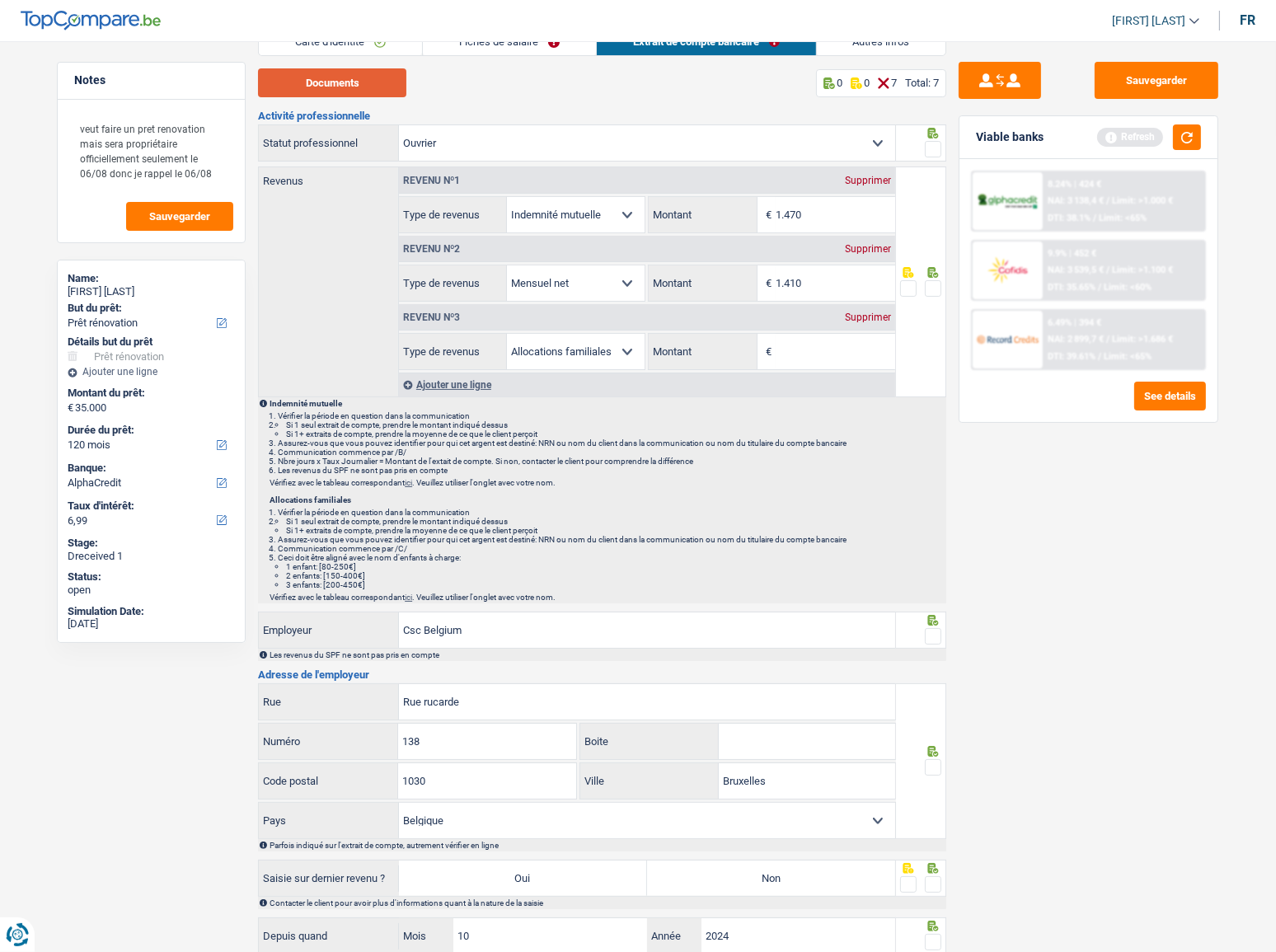 click on "Documents" at bounding box center (332, 82) 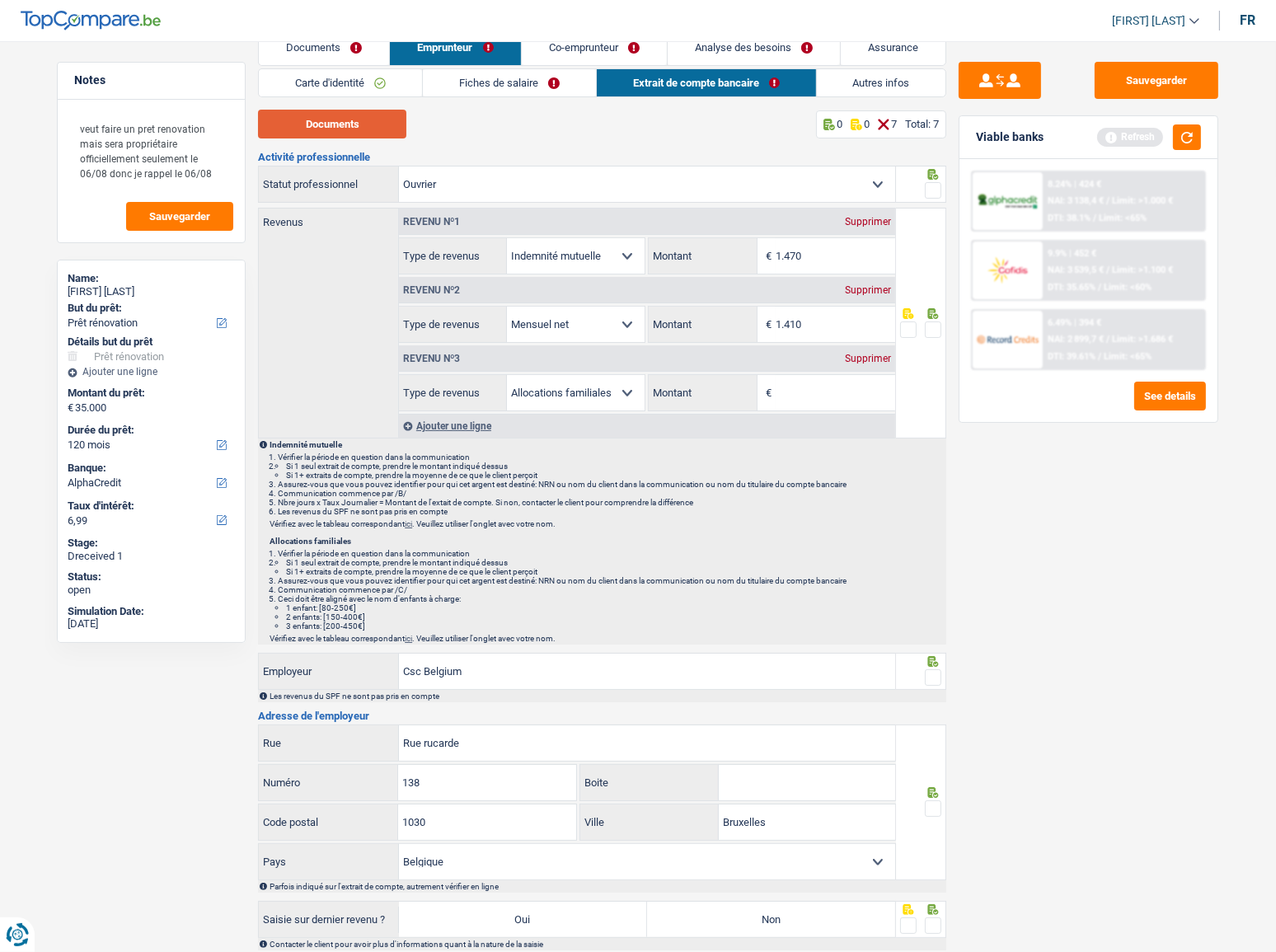 scroll, scrollTop: 0, scrollLeft: 0, axis: both 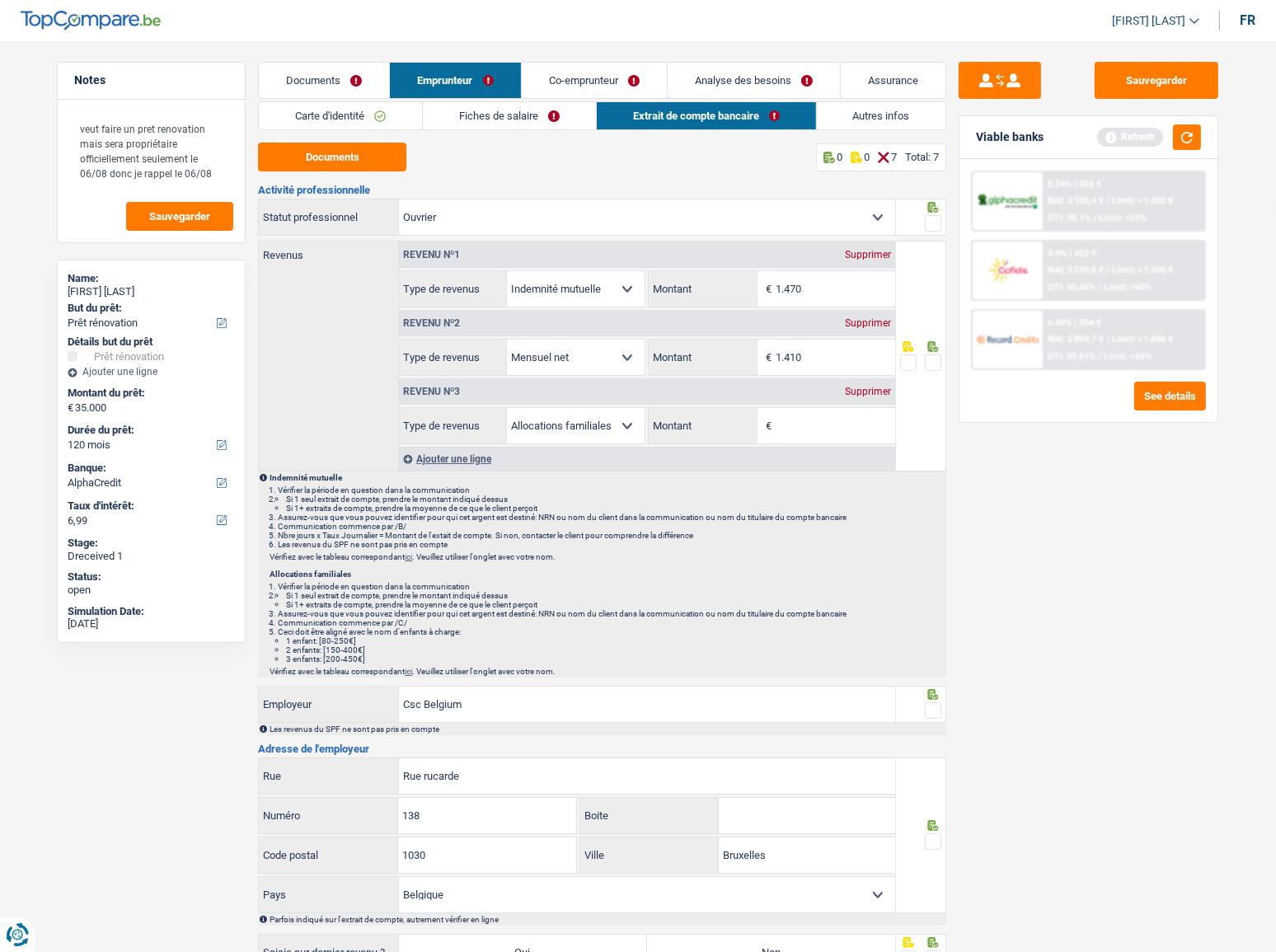 click on "Fiches de salaire" at bounding box center [509, 115] 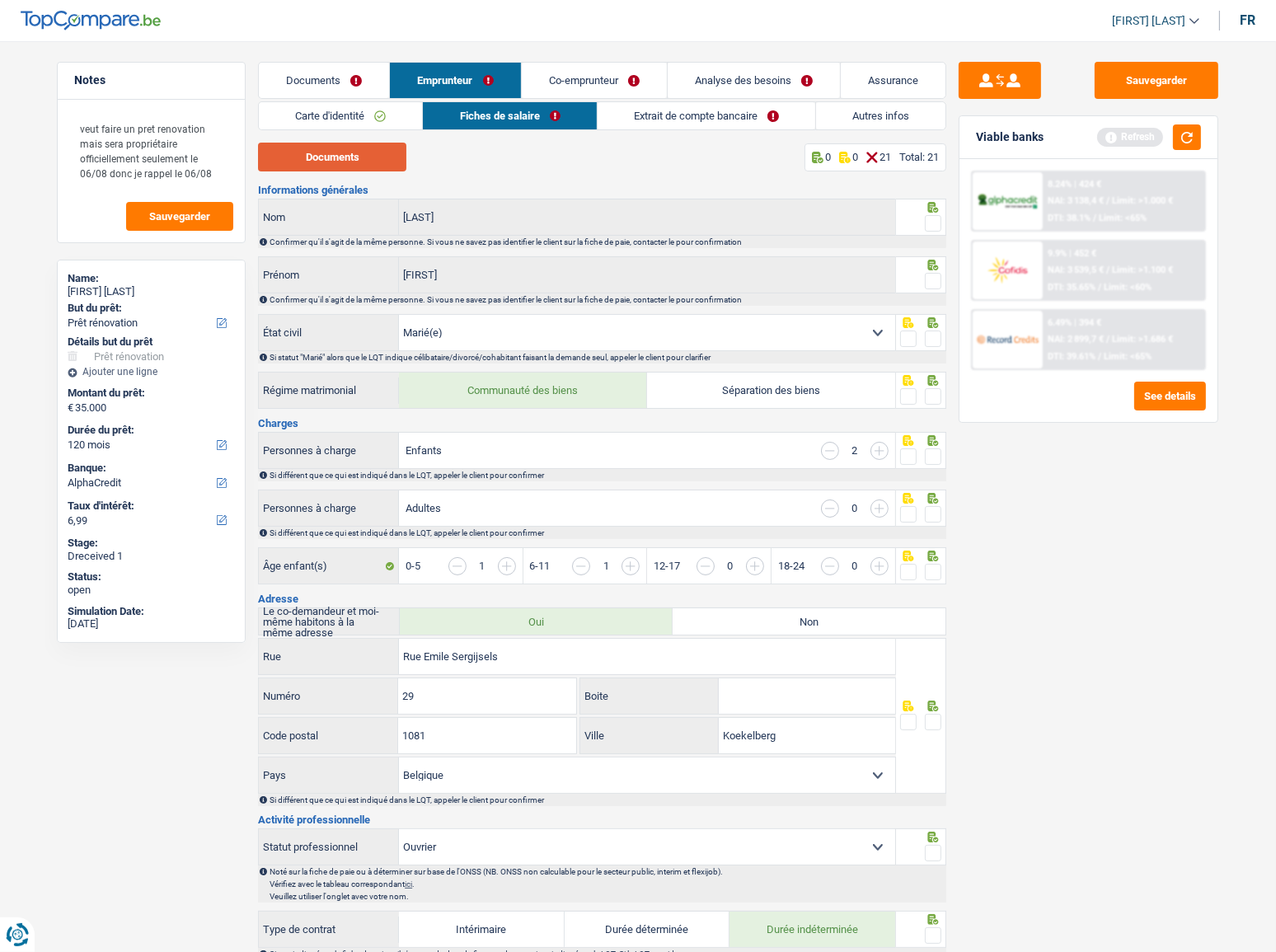 click on "Documents" at bounding box center [332, 157] 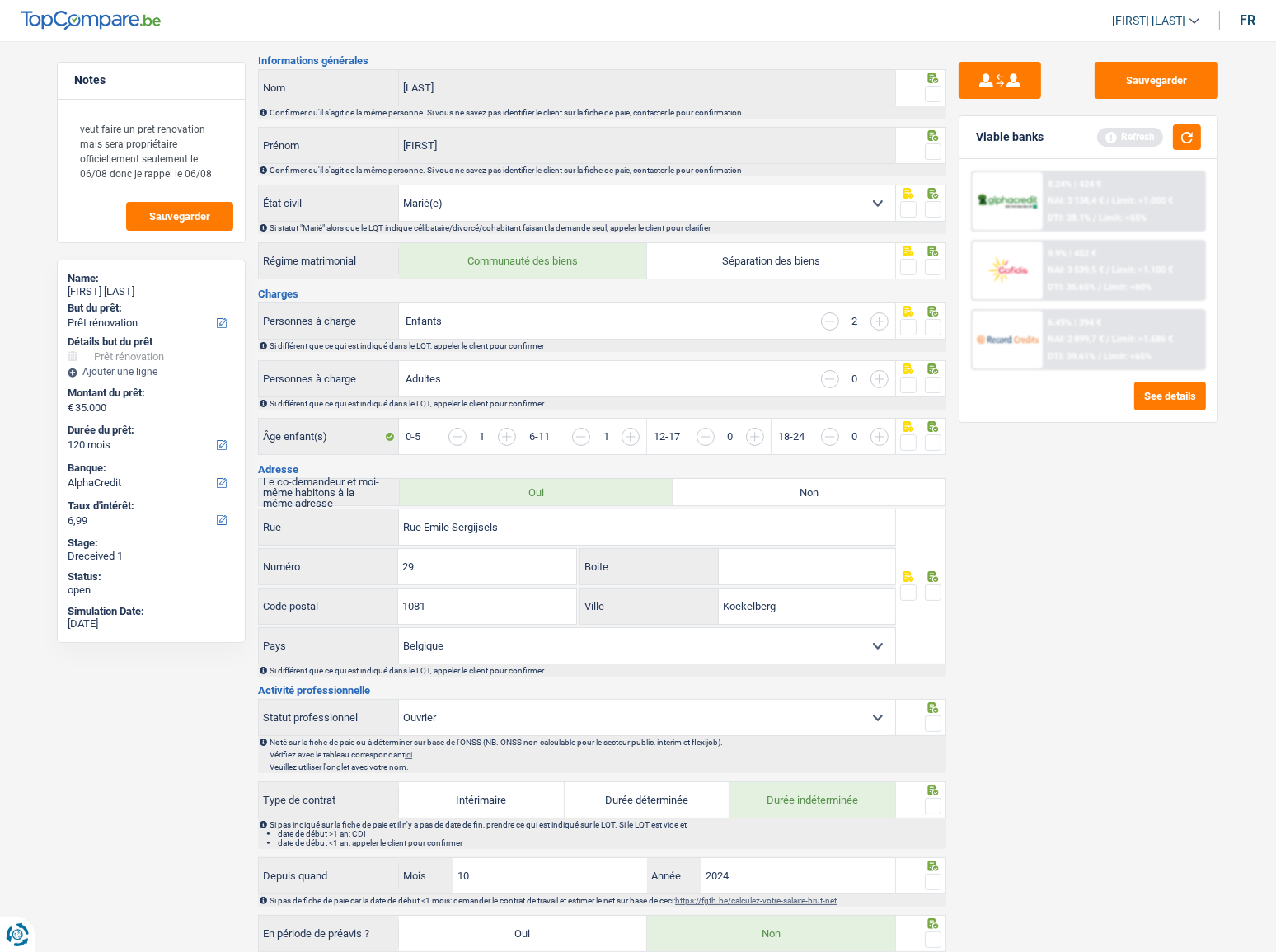 scroll, scrollTop: 149, scrollLeft: 0, axis: vertical 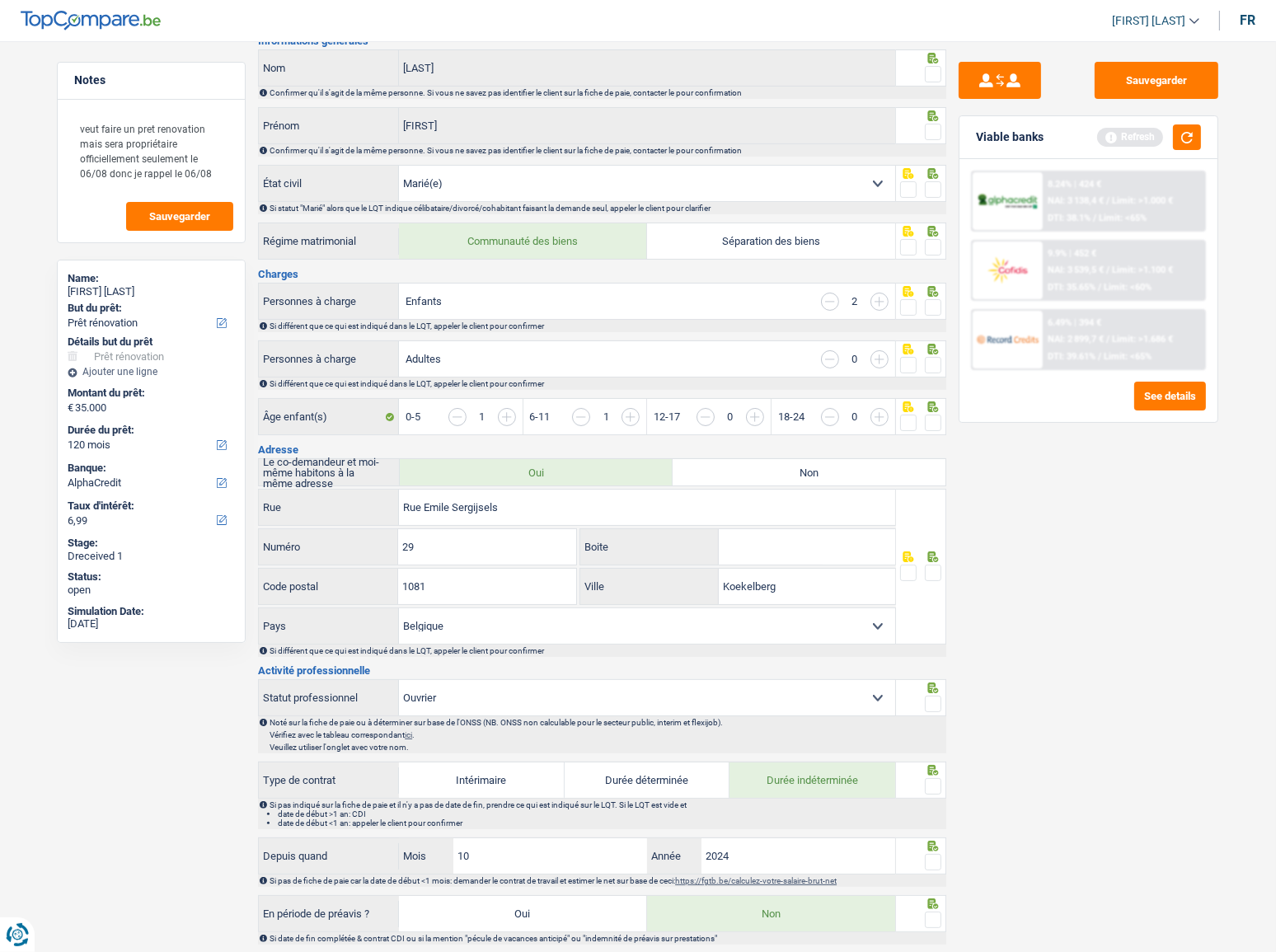 click at bounding box center (933, 74) 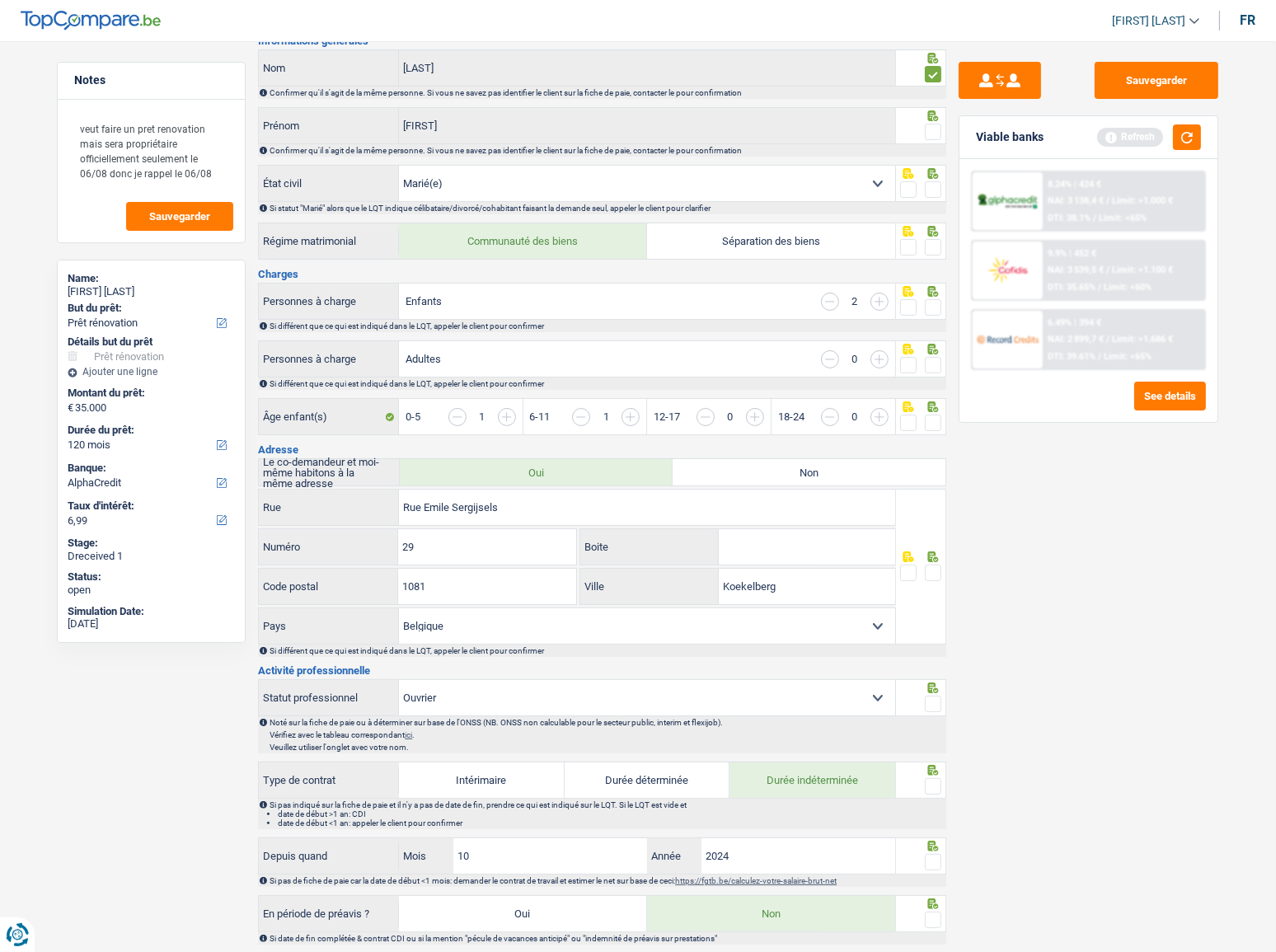 click at bounding box center [933, 132] 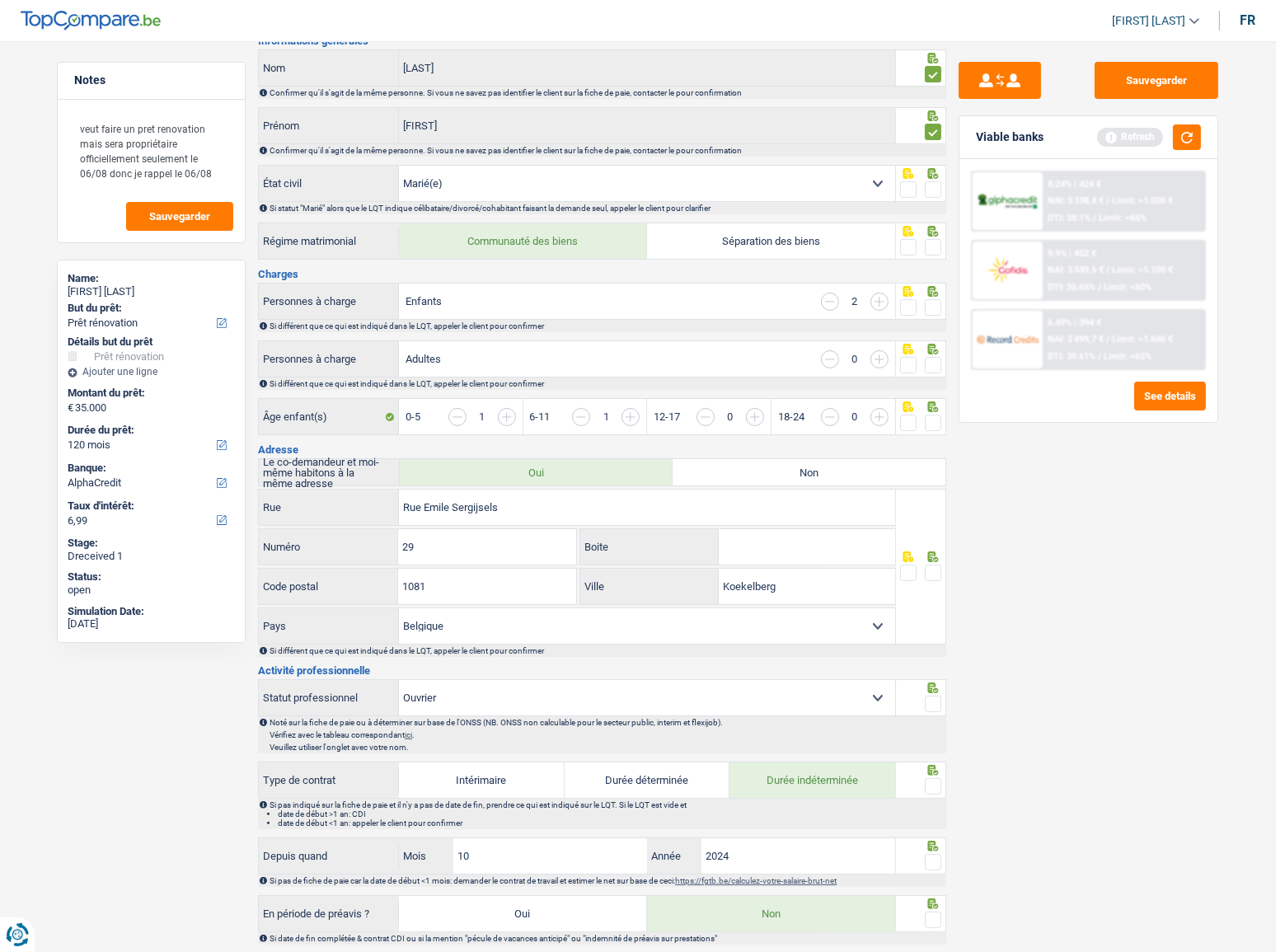 click at bounding box center [933, 190] 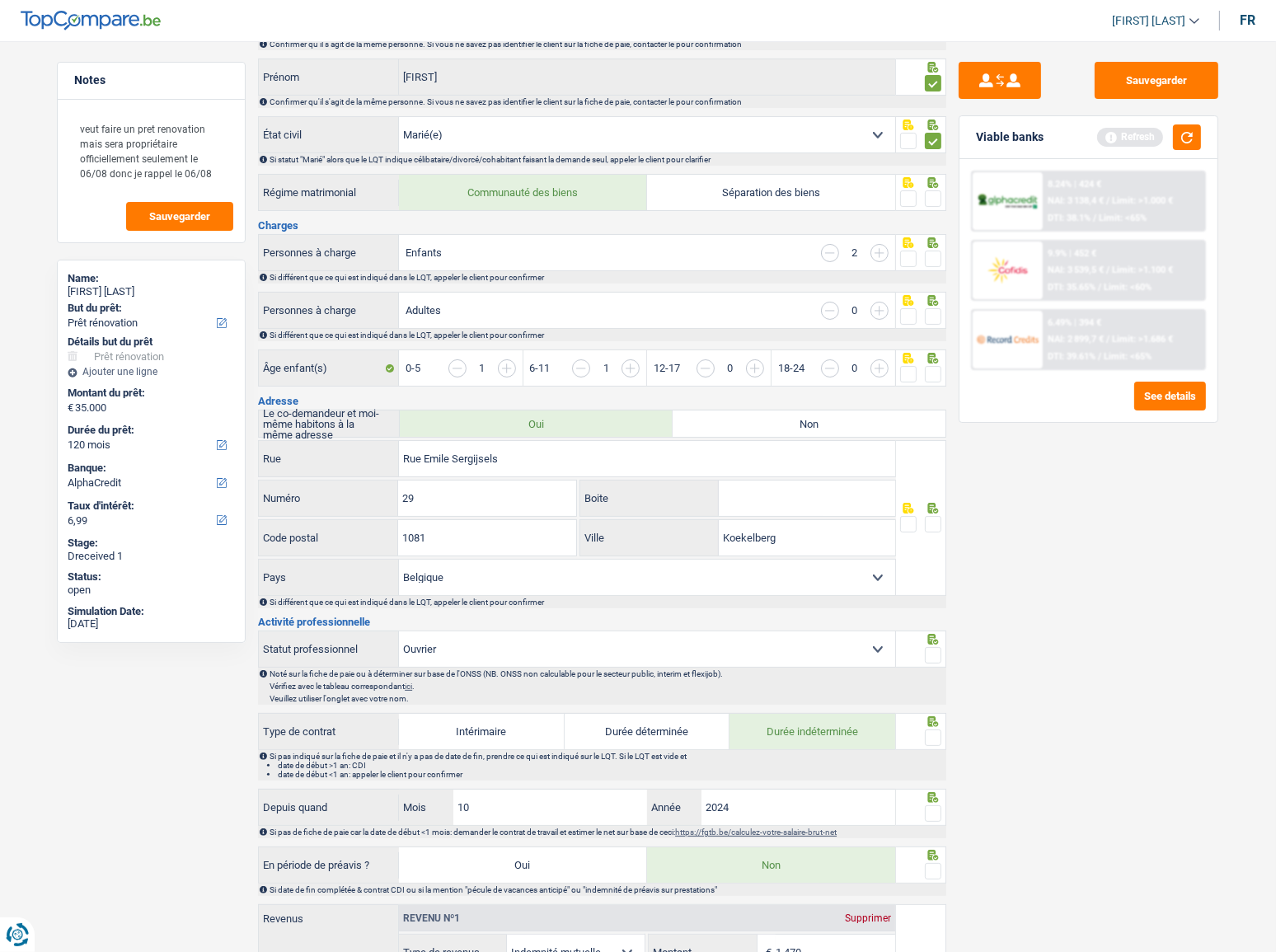 scroll, scrollTop: 224, scrollLeft: 0, axis: vertical 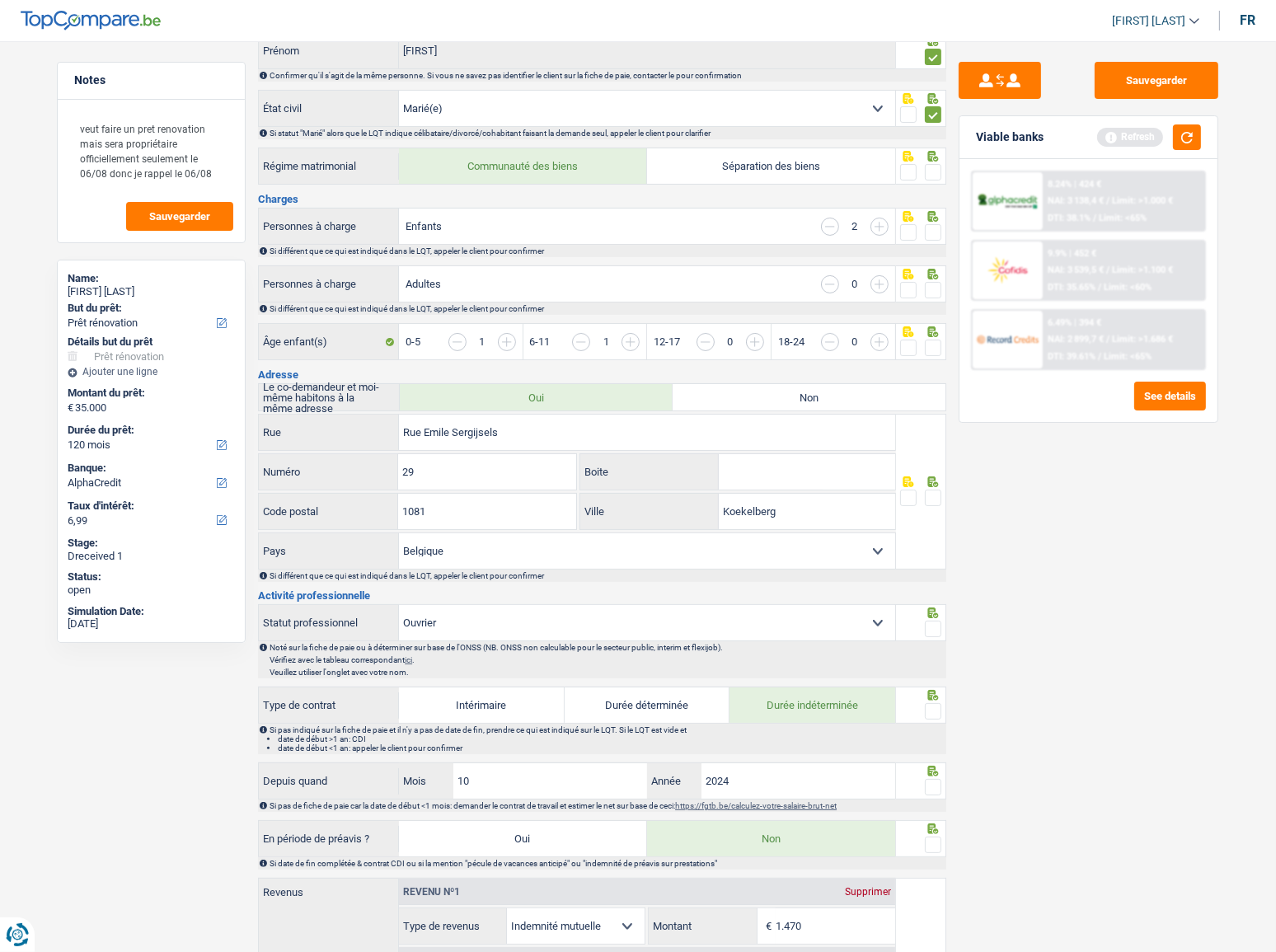 click at bounding box center [933, 172] 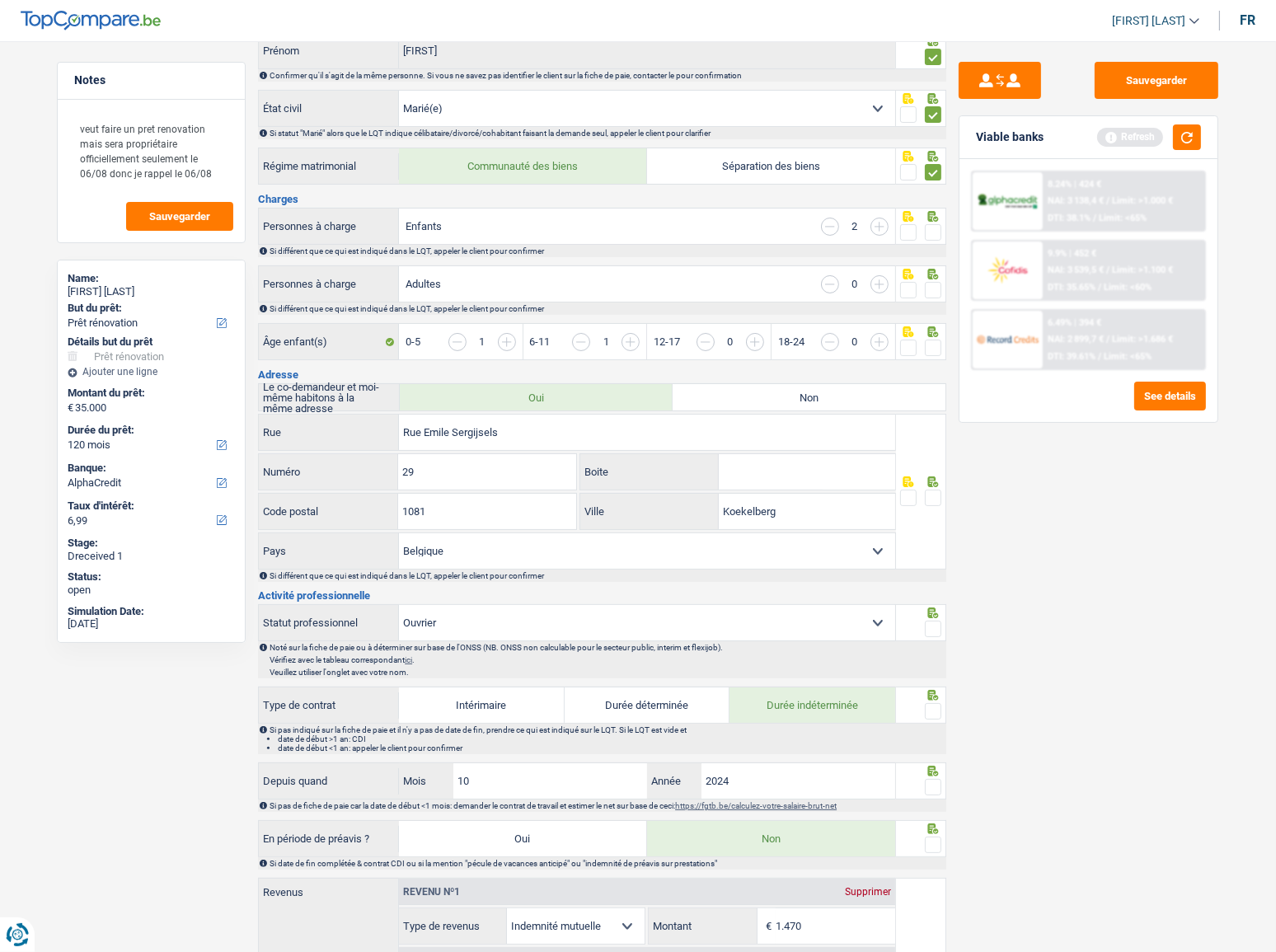 click at bounding box center [908, 232] 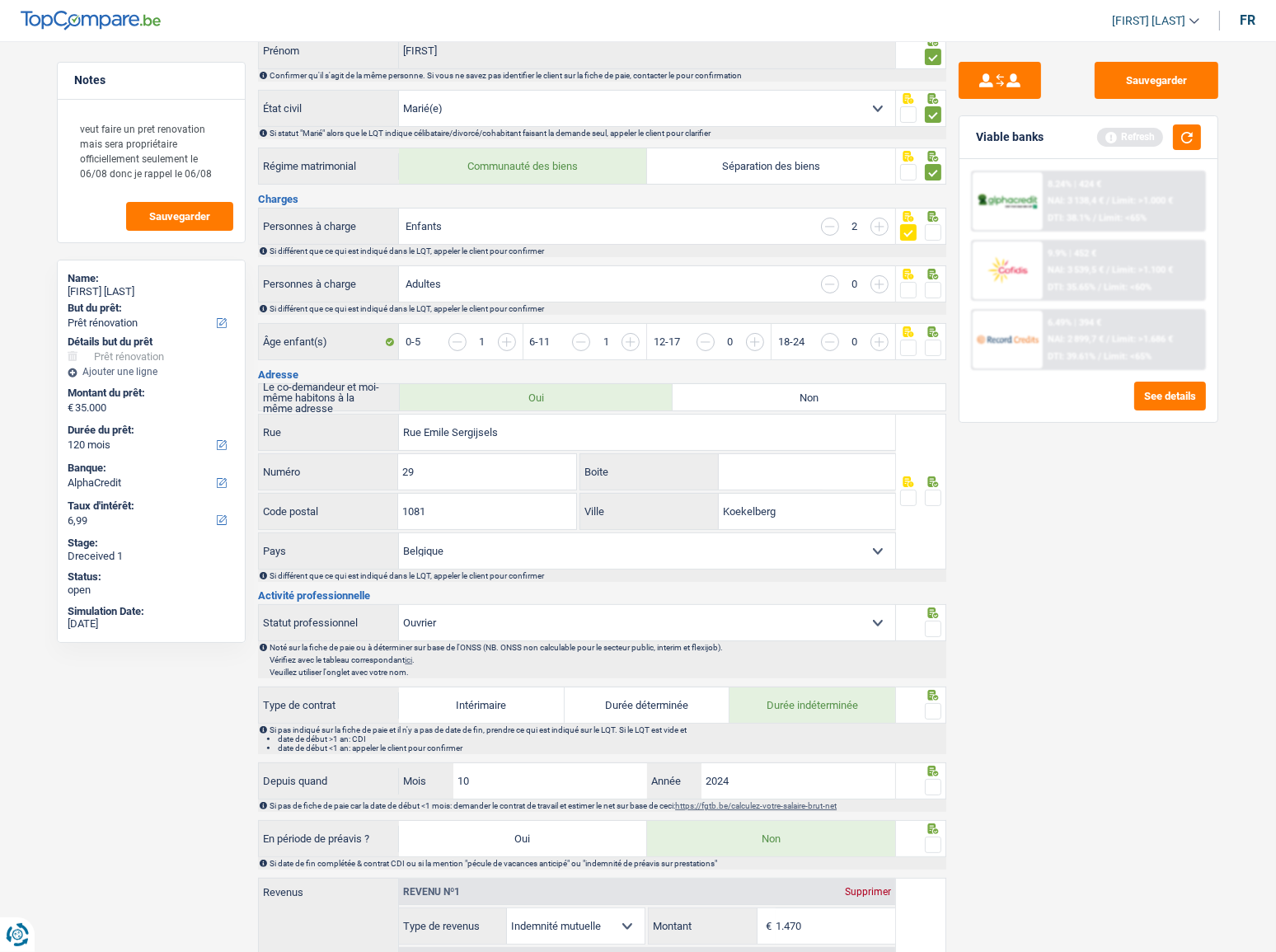 drag, startPoint x: 881, startPoint y: 226, endPoint x: 923, endPoint y: 250, distance: 48.37355 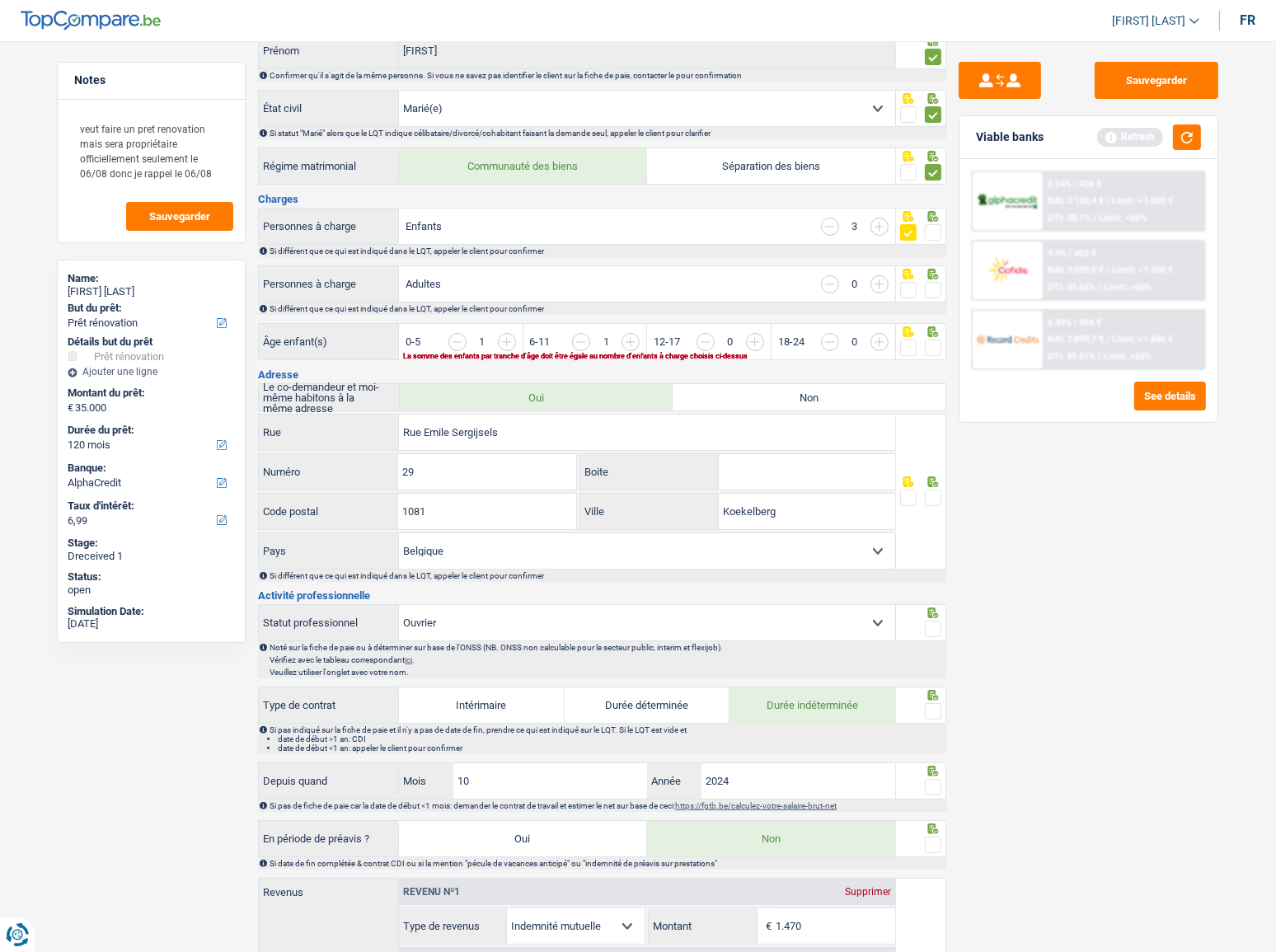 click at bounding box center [933, 232] 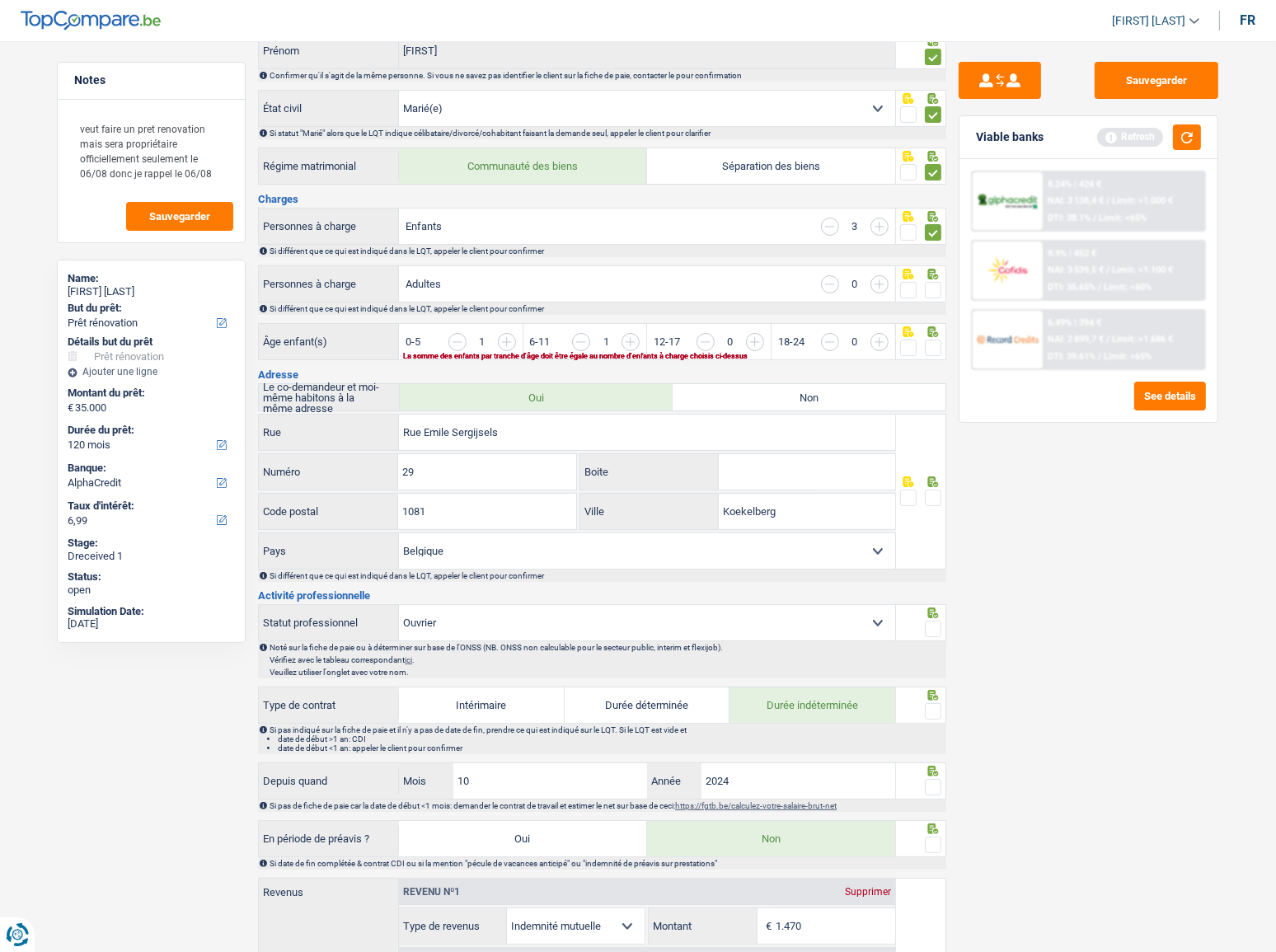 click at bounding box center (940, 350) 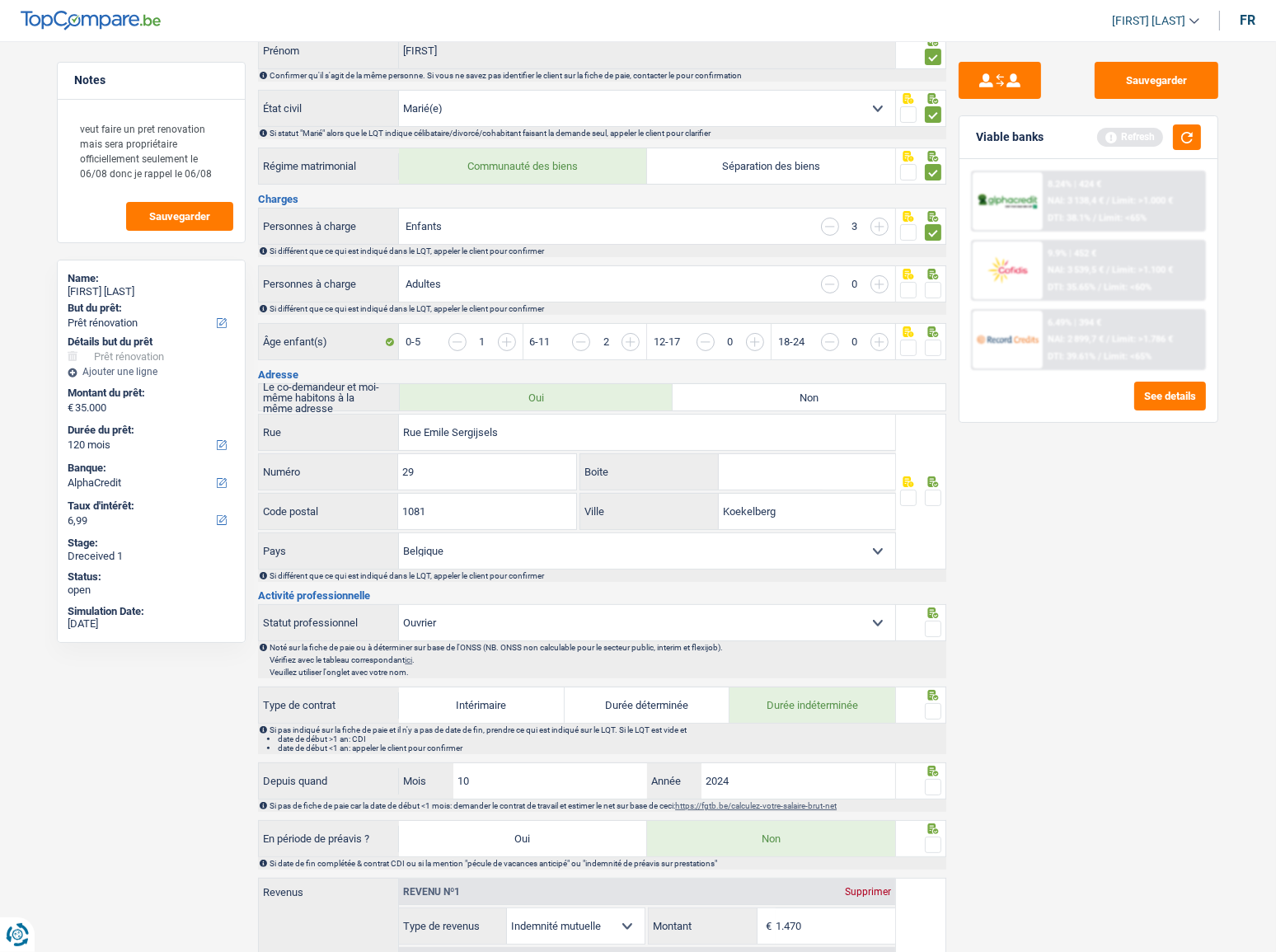 click on "Âge enfant(s)
0-5
1
6-11
2
12-17
0
18-24
0" at bounding box center (602, 343) 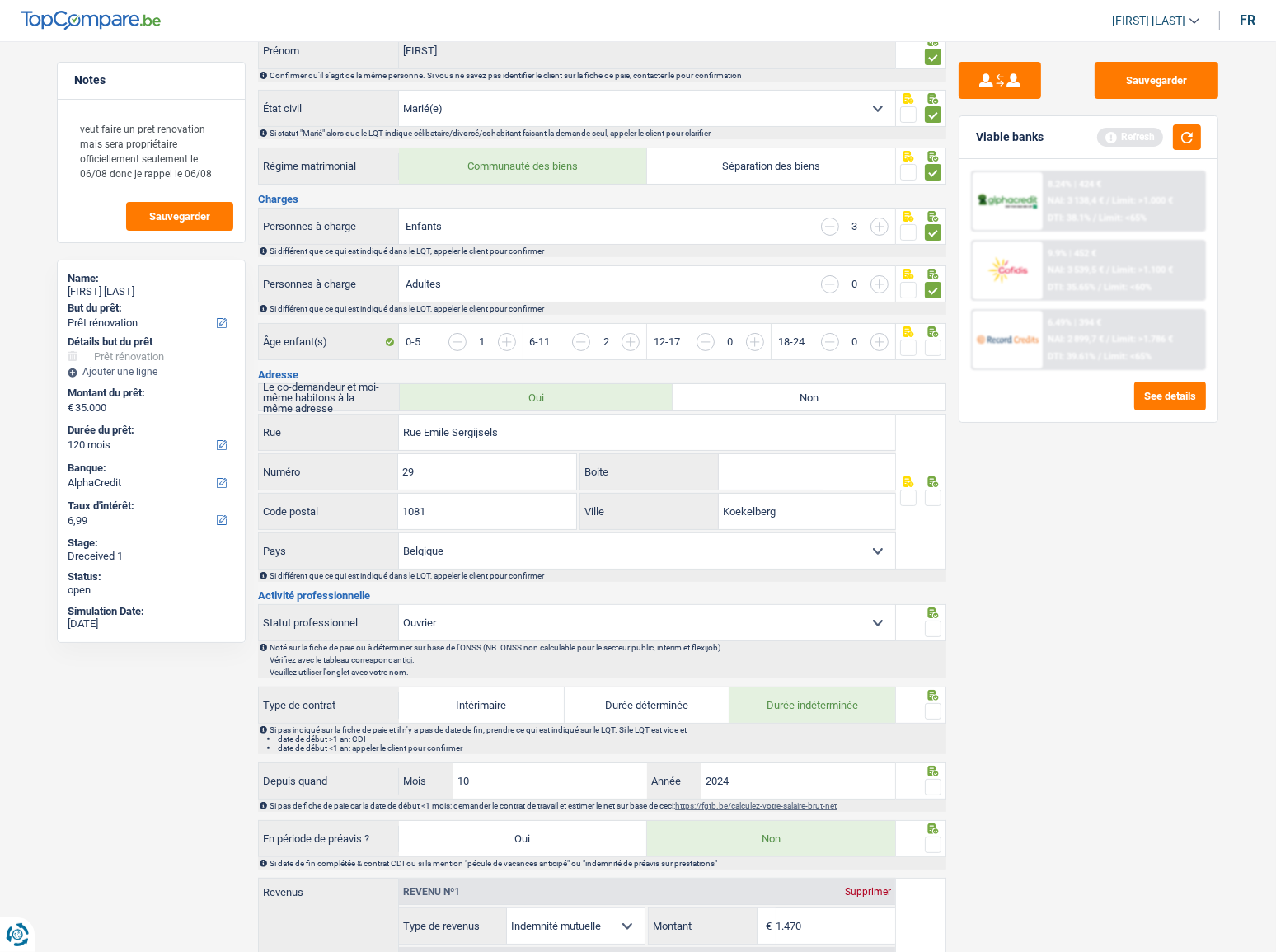 drag, startPoint x: 912, startPoint y: 349, endPoint x: 916, endPoint y: 318, distance: 31.256999 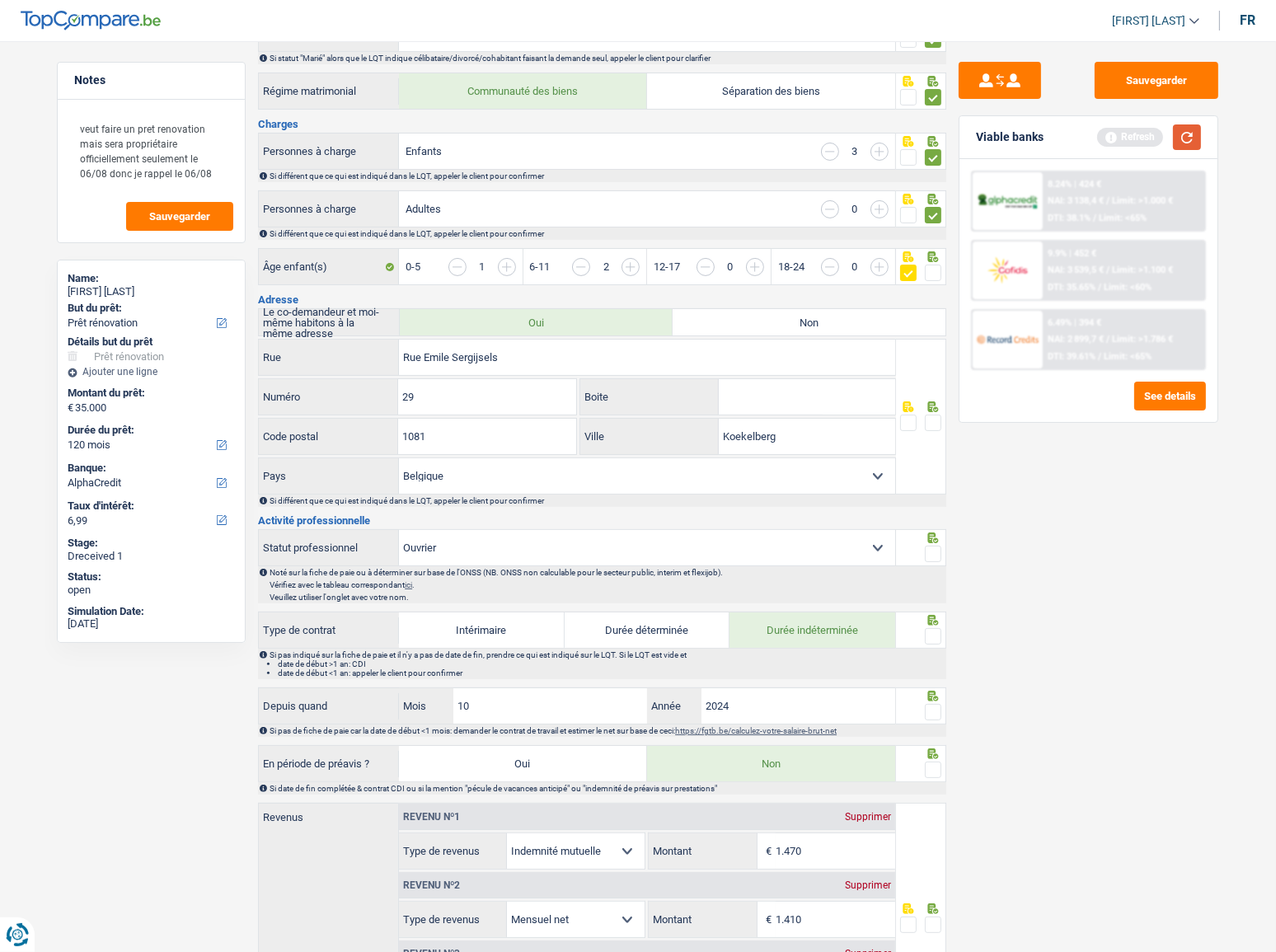 drag, startPoint x: 1185, startPoint y: 138, endPoint x: 1110, endPoint y: 164, distance: 79.37884 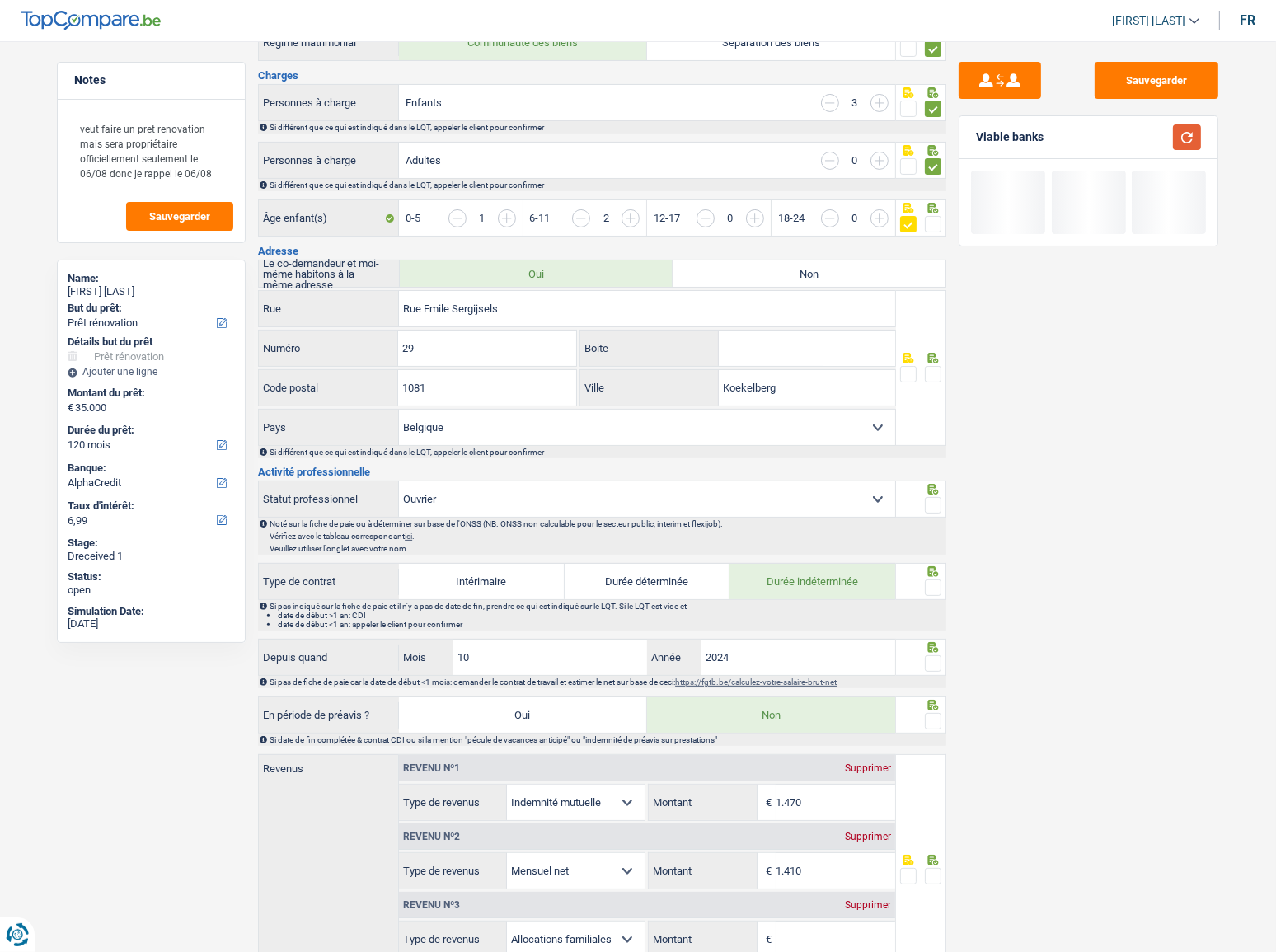 scroll, scrollTop: 374, scrollLeft: 0, axis: vertical 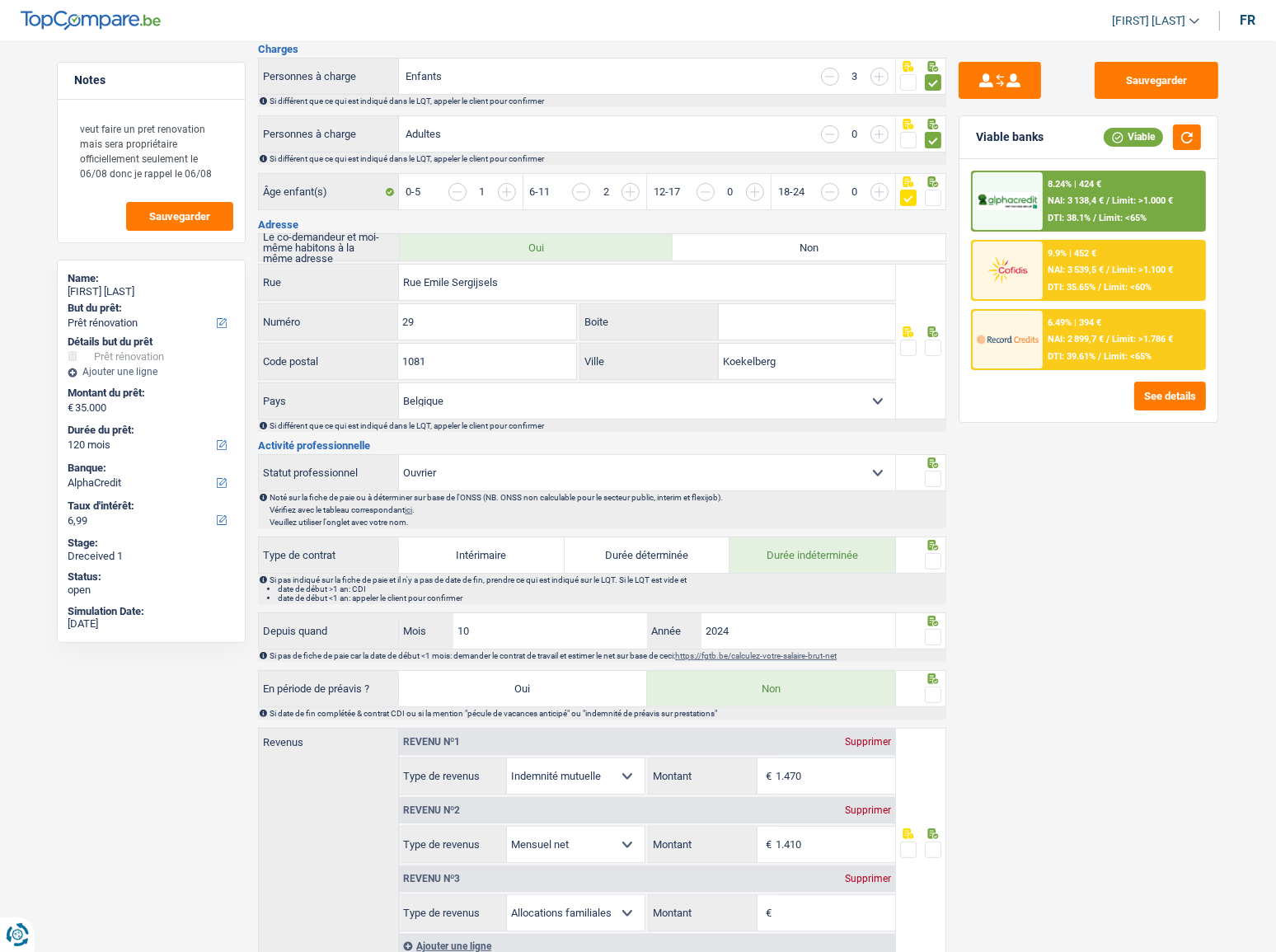 click at bounding box center [933, 348] 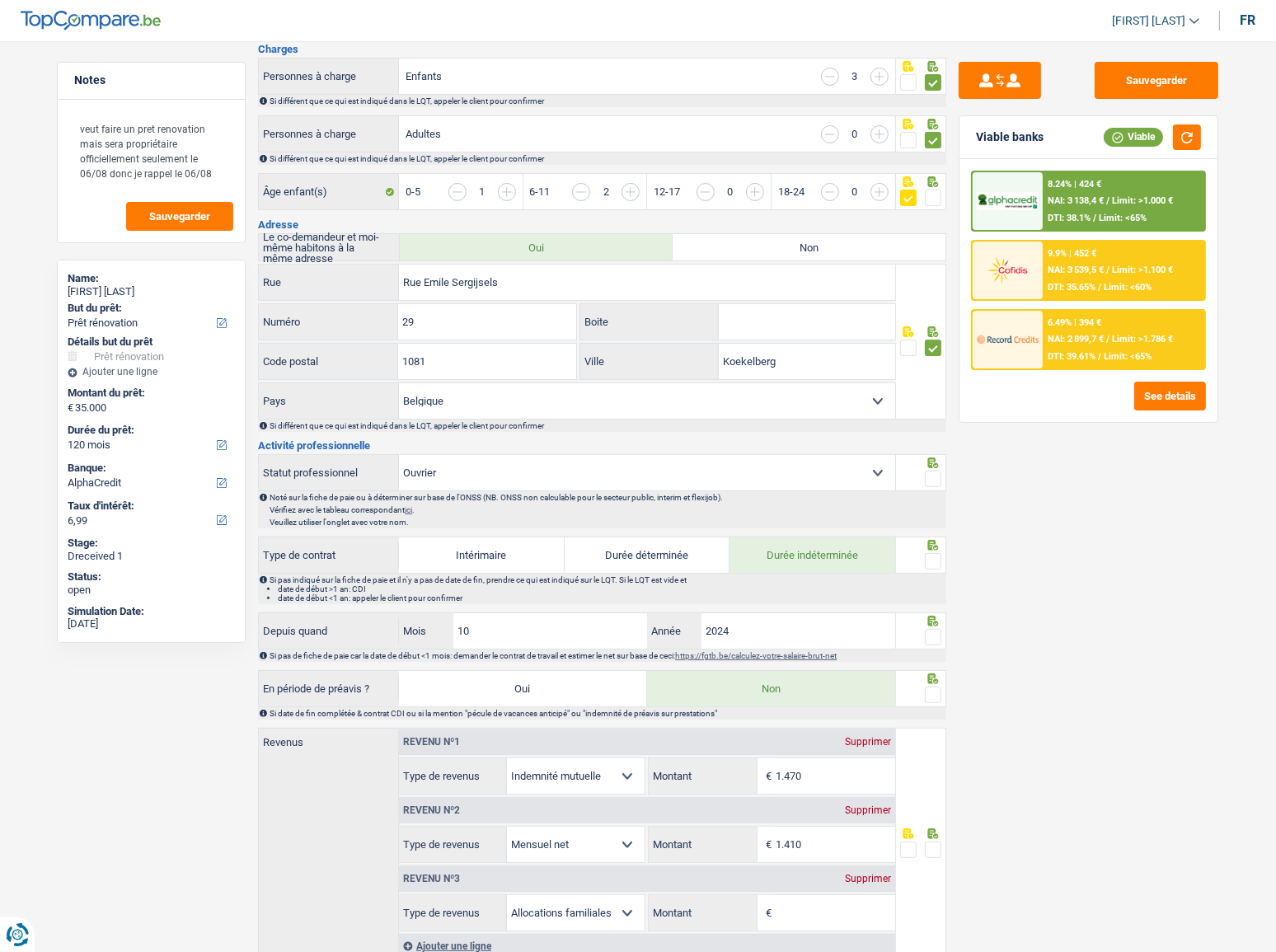 click on "Boite" at bounding box center [807, 321] 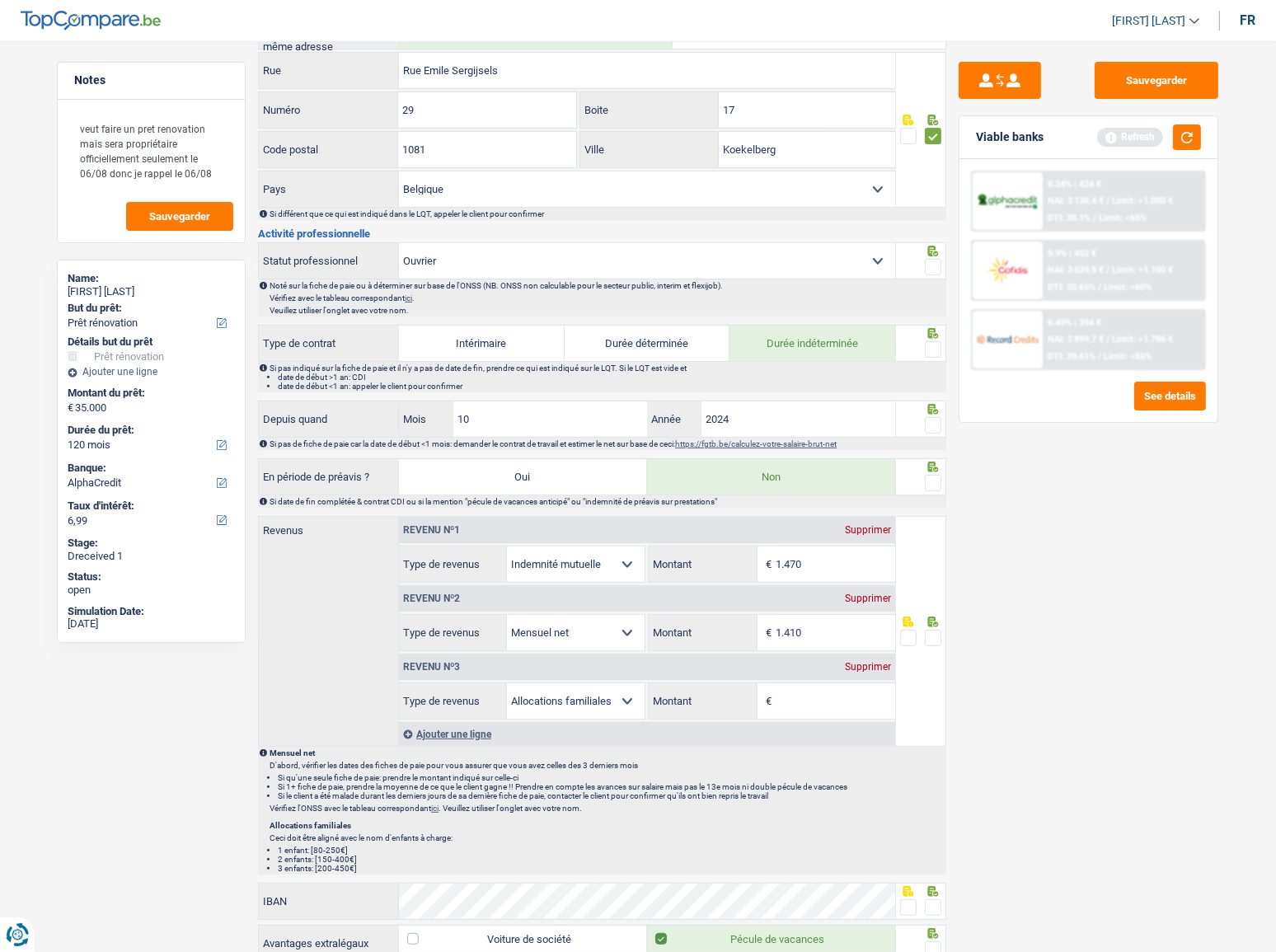 scroll, scrollTop: 599, scrollLeft: 0, axis: vertical 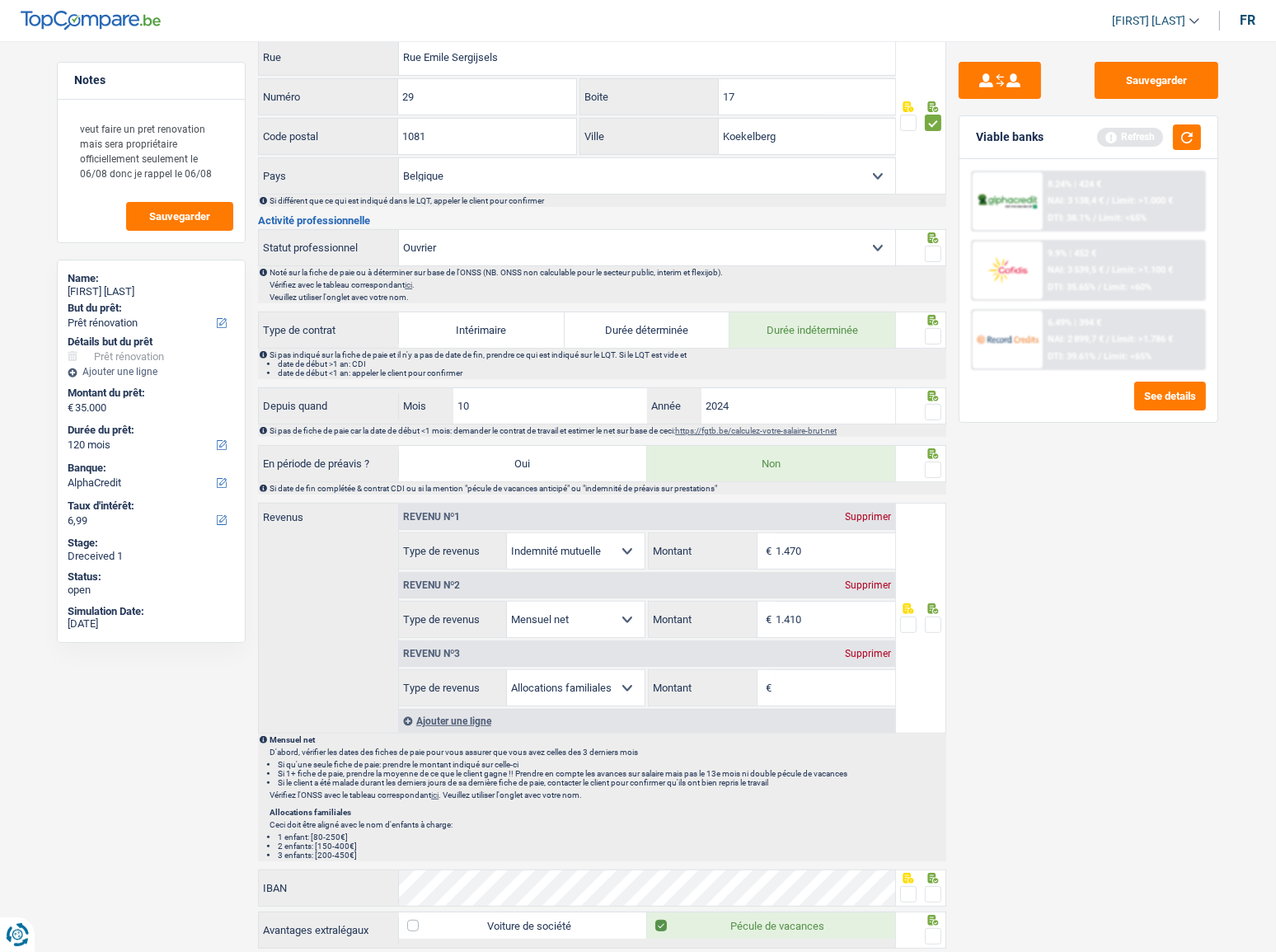 type on "17" 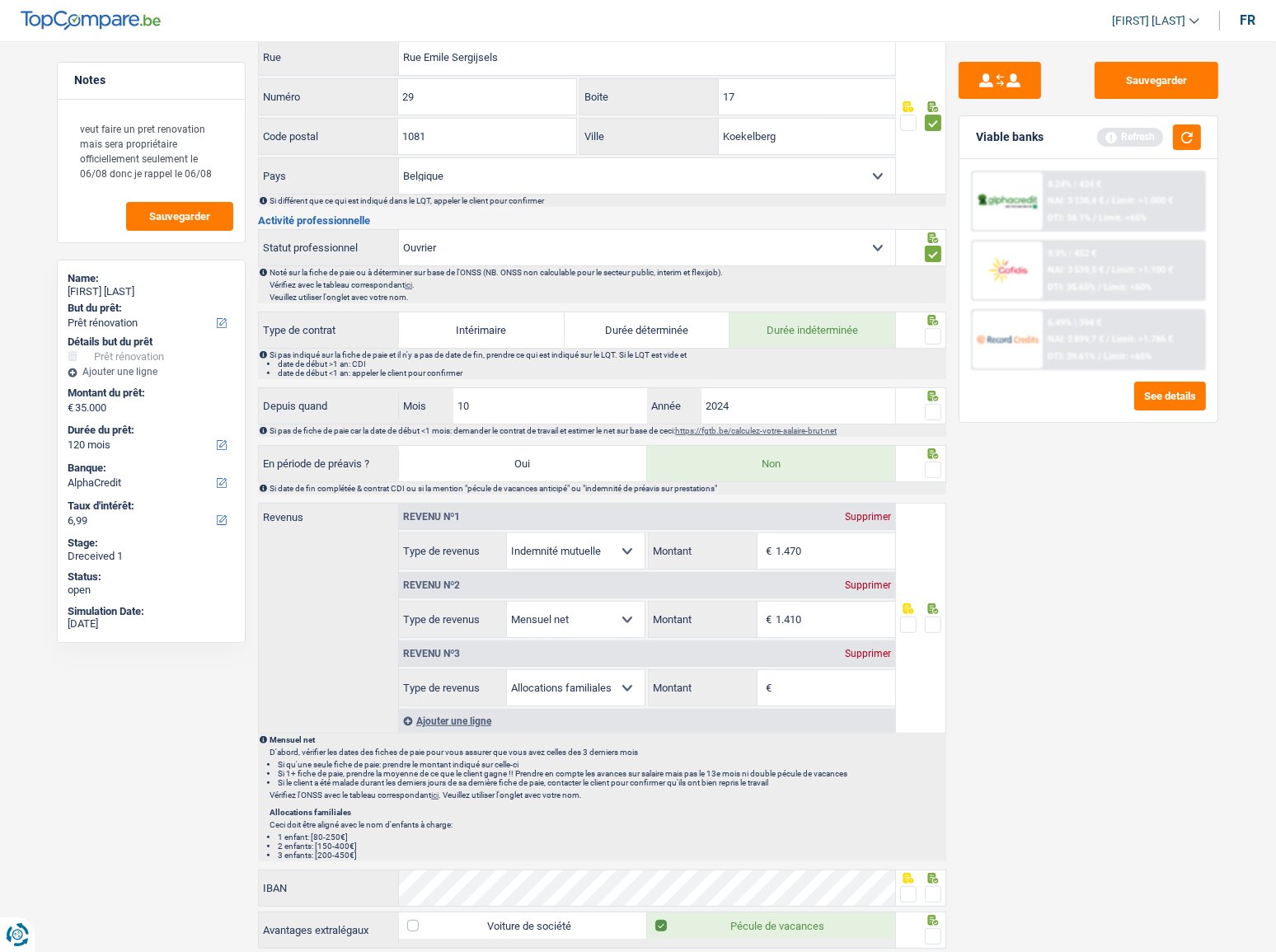 click on "Ouvrier Employé privé Employé public Invalide Indépendant Pensionné Chômeur Mutuelle Femme au foyer Sans profession Allocataire sécurité/Intégration social (SPF Sécurité Sociale, CPAS) Etudiant Profession libérale Commerçant Rentier Pré-pensionné
Sélectionner une option" at bounding box center [647, 247] 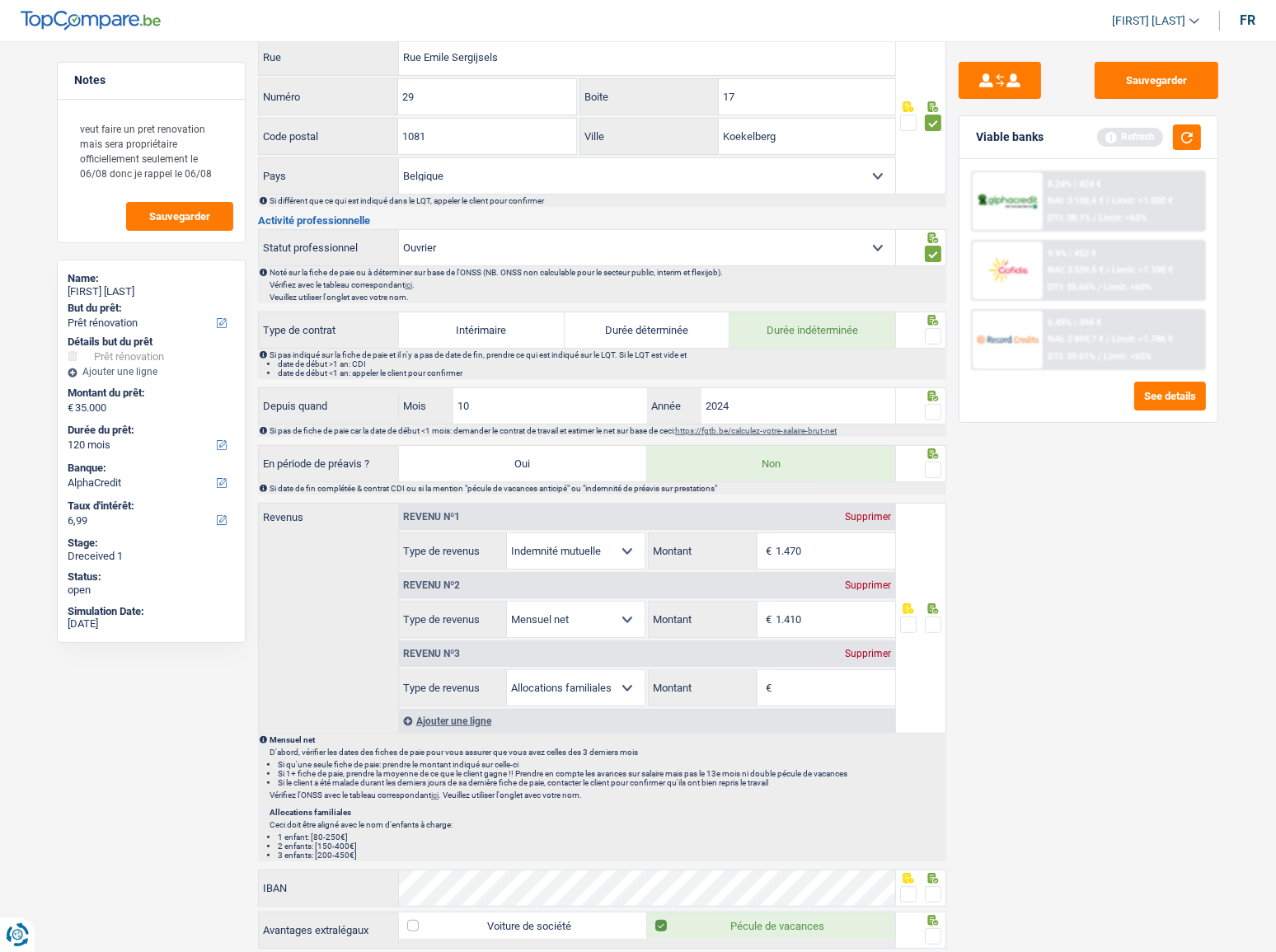 select on "privateEmployee" 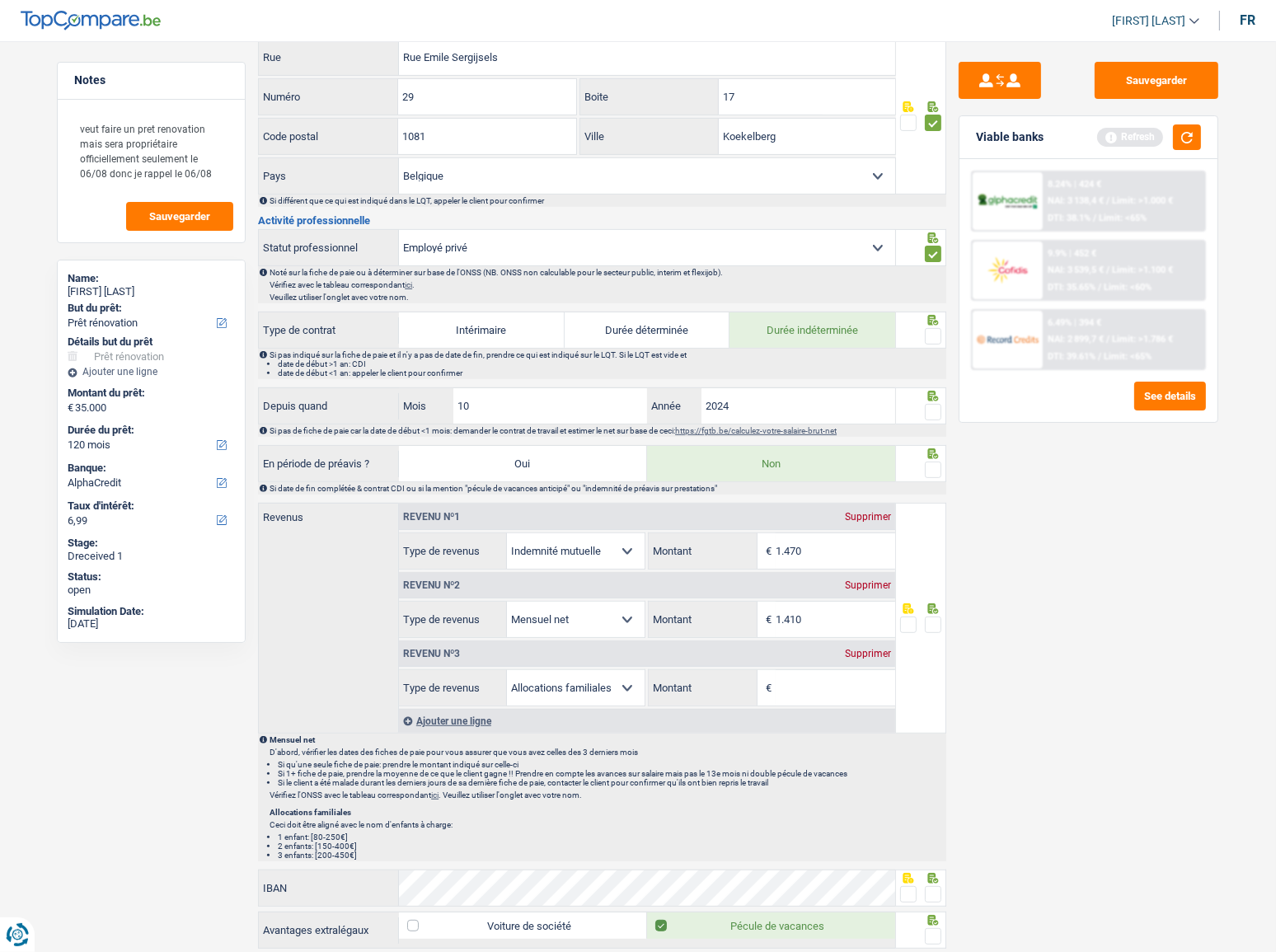 click on "Ouvrier Employé privé Employé public Invalide Indépendant Pensionné Chômeur Mutuelle Femme au foyer Sans profession Allocataire sécurité/Intégration social (SPF Sécurité Sociale, CPAS) Etudiant Profession libérale Commerçant Rentier Pré-pensionné
Sélectionner une option" at bounding box center [647, 247] 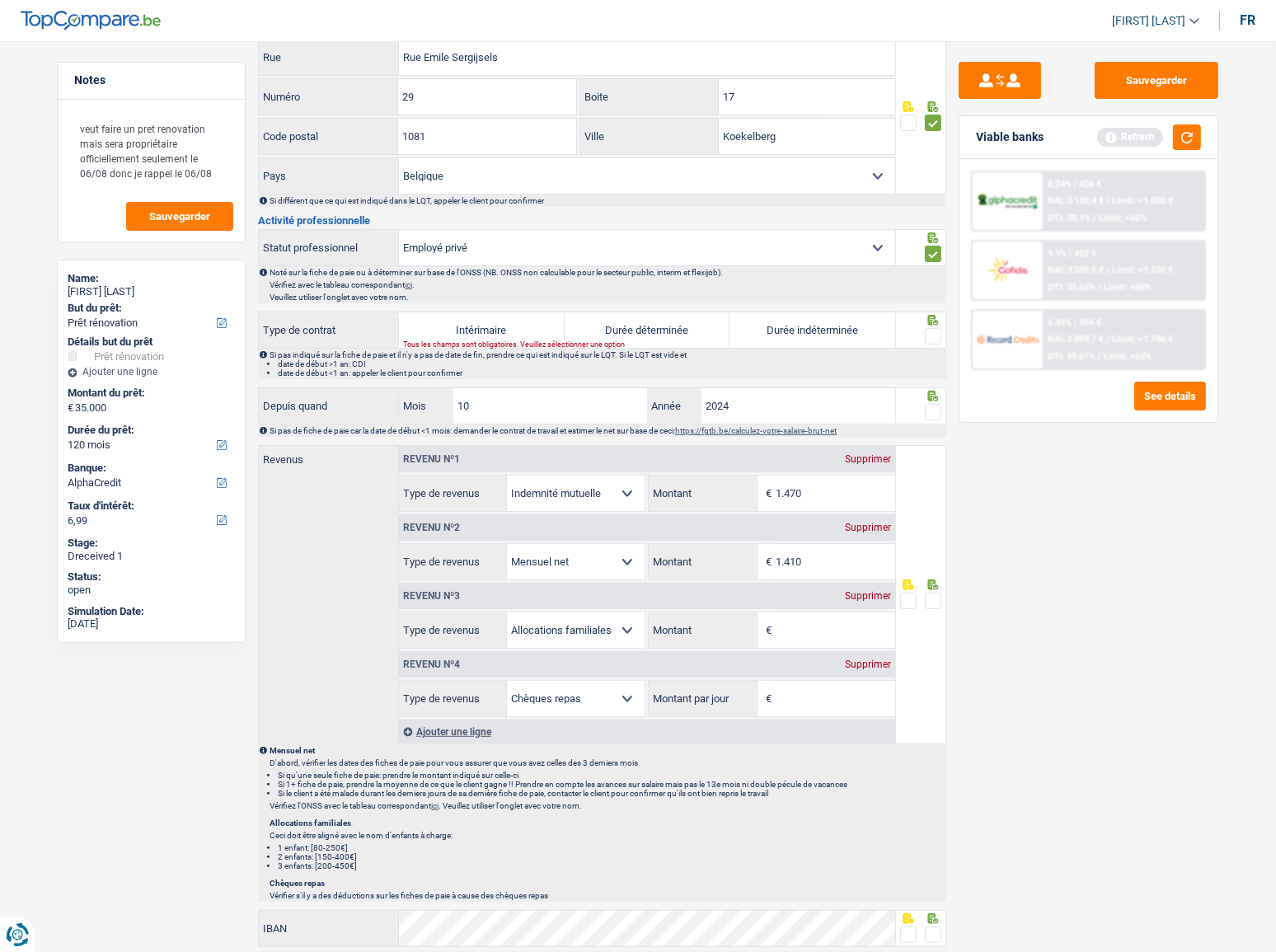 click at bounding box center (933, 336) 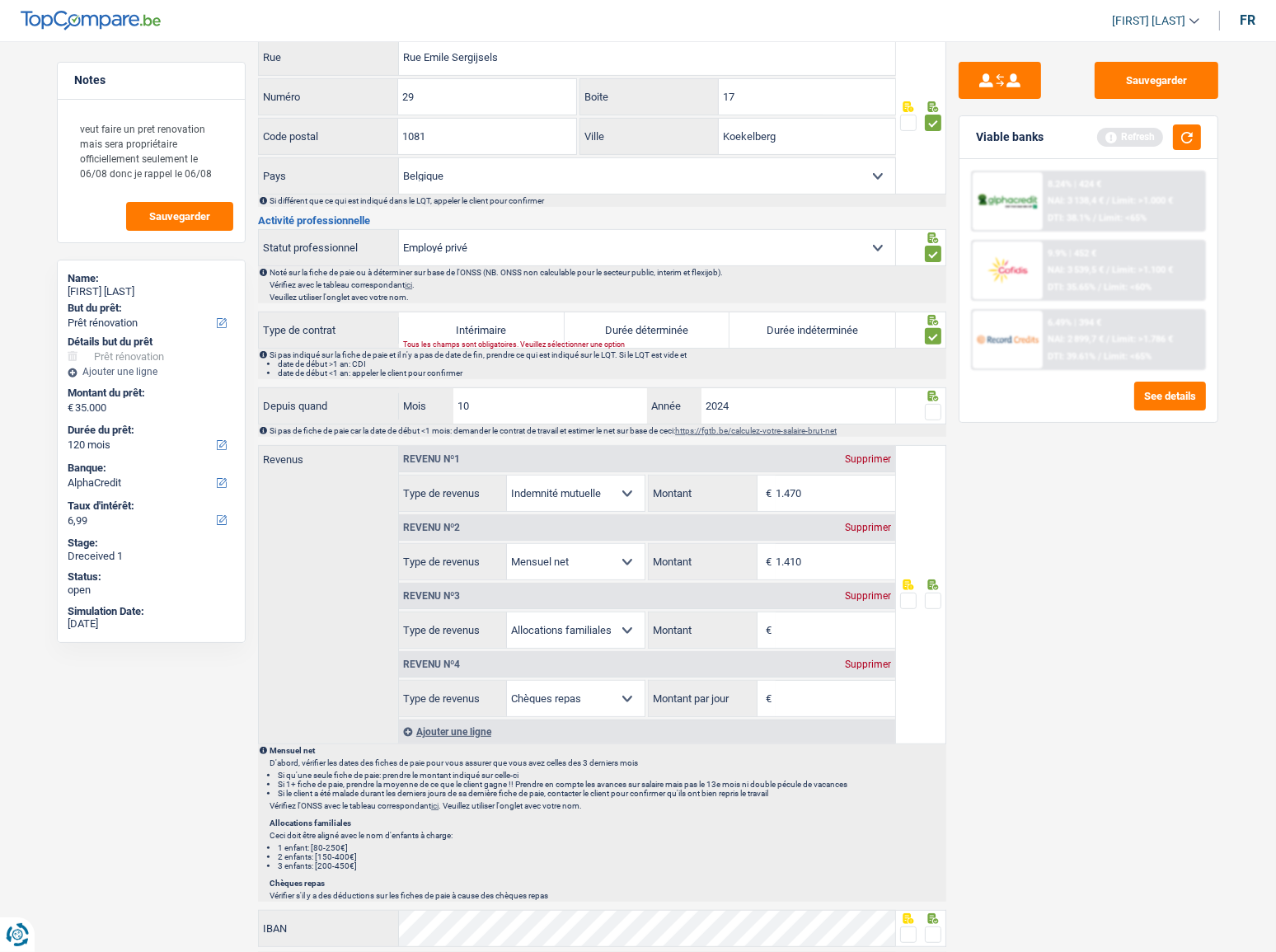 click on "Durée indéterminée" at bounding box center [812, 330] 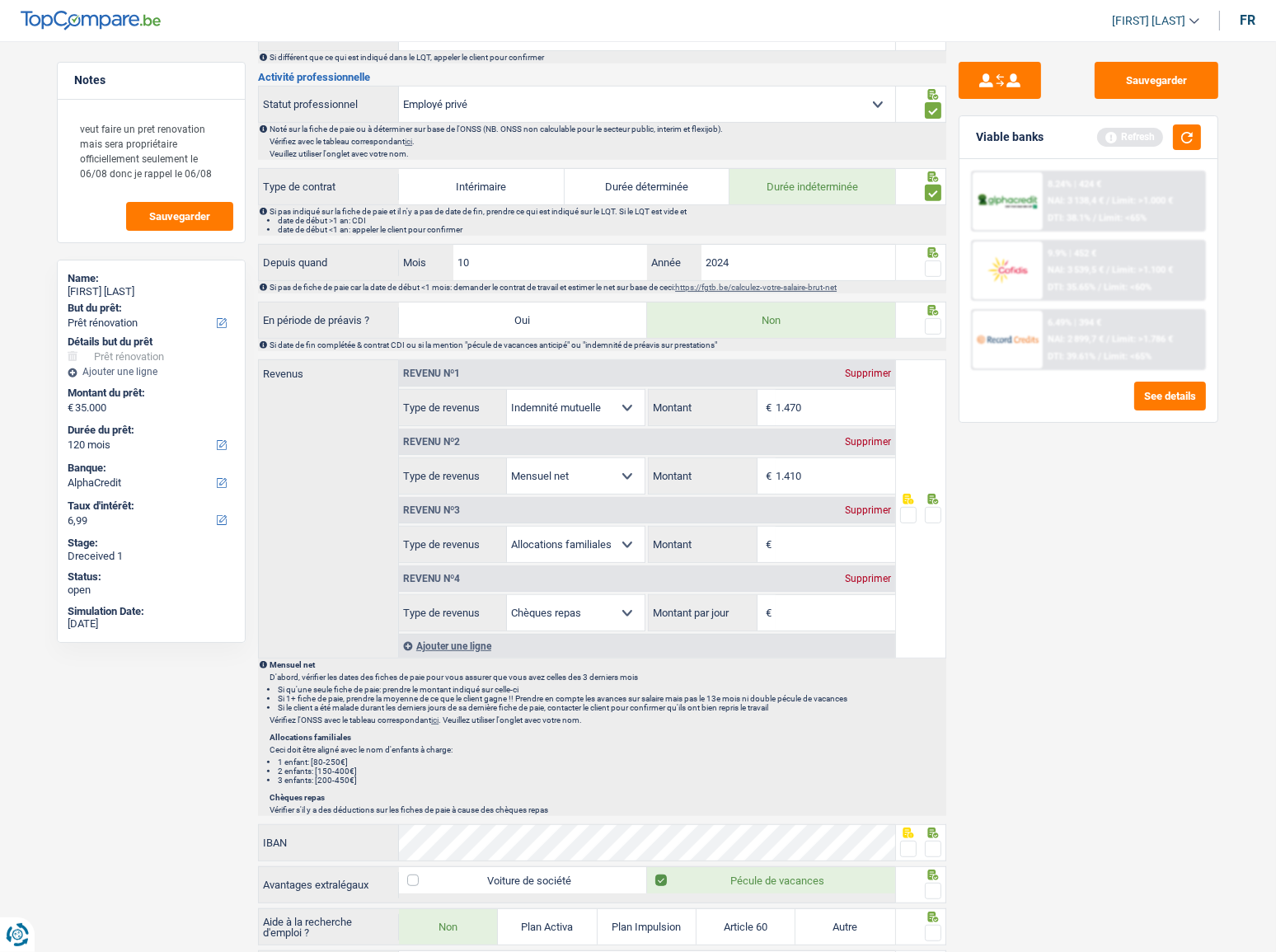 scroll, scrollTop: 749, scrollLeft: 0, axis: vertical 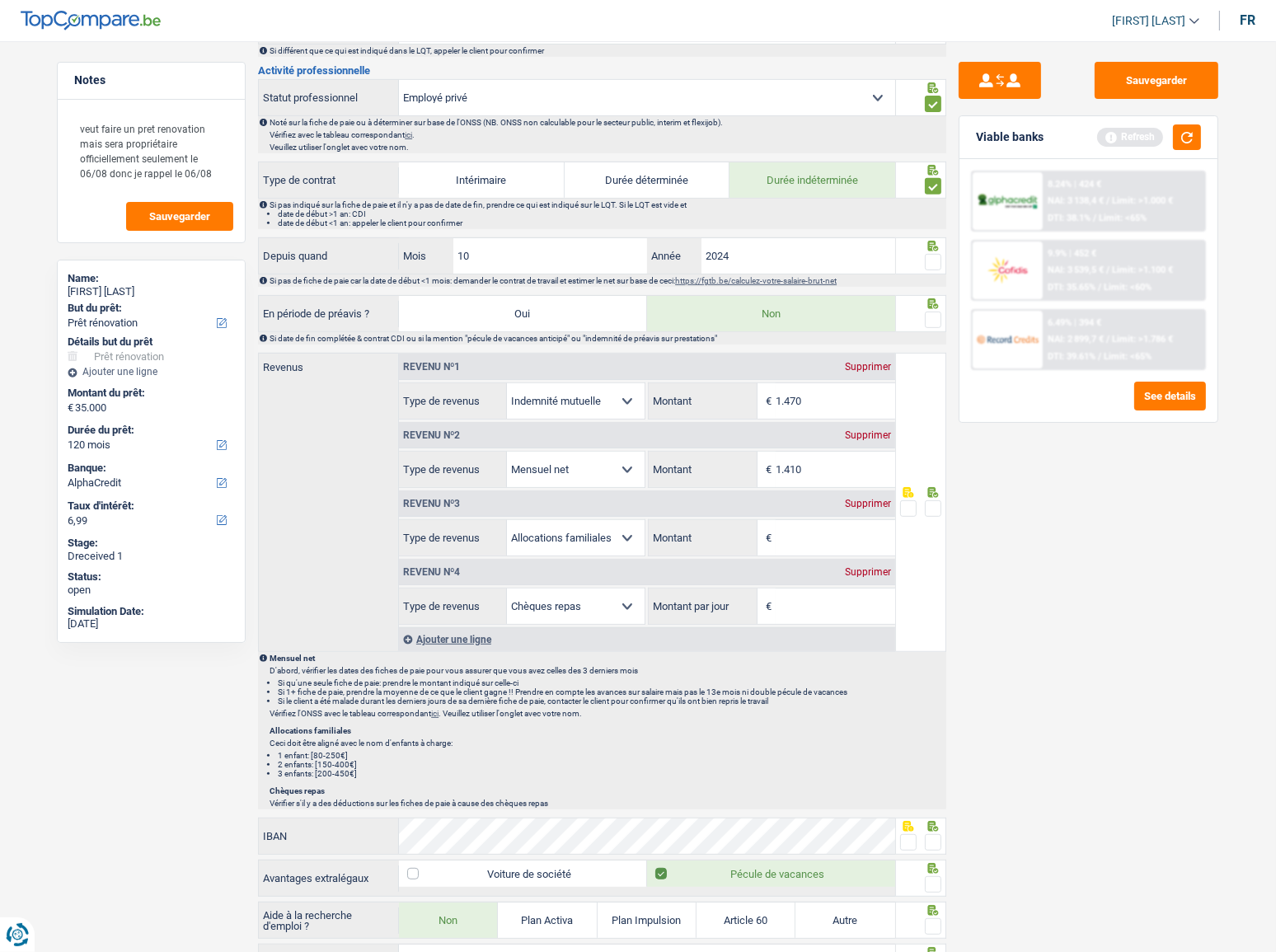 click at bounding box center (933, 262) 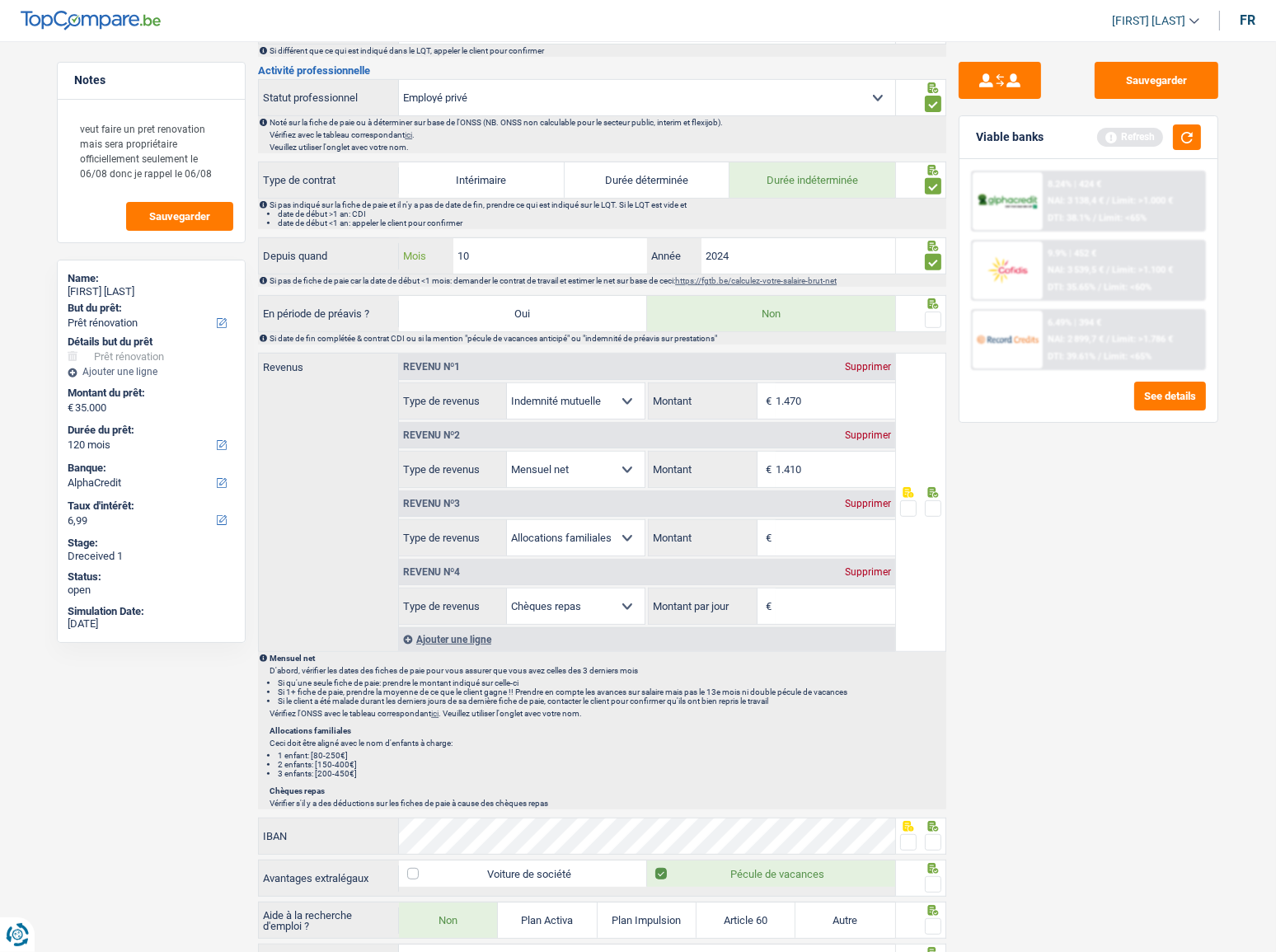 click on "10" at bounding box center [550, 256] 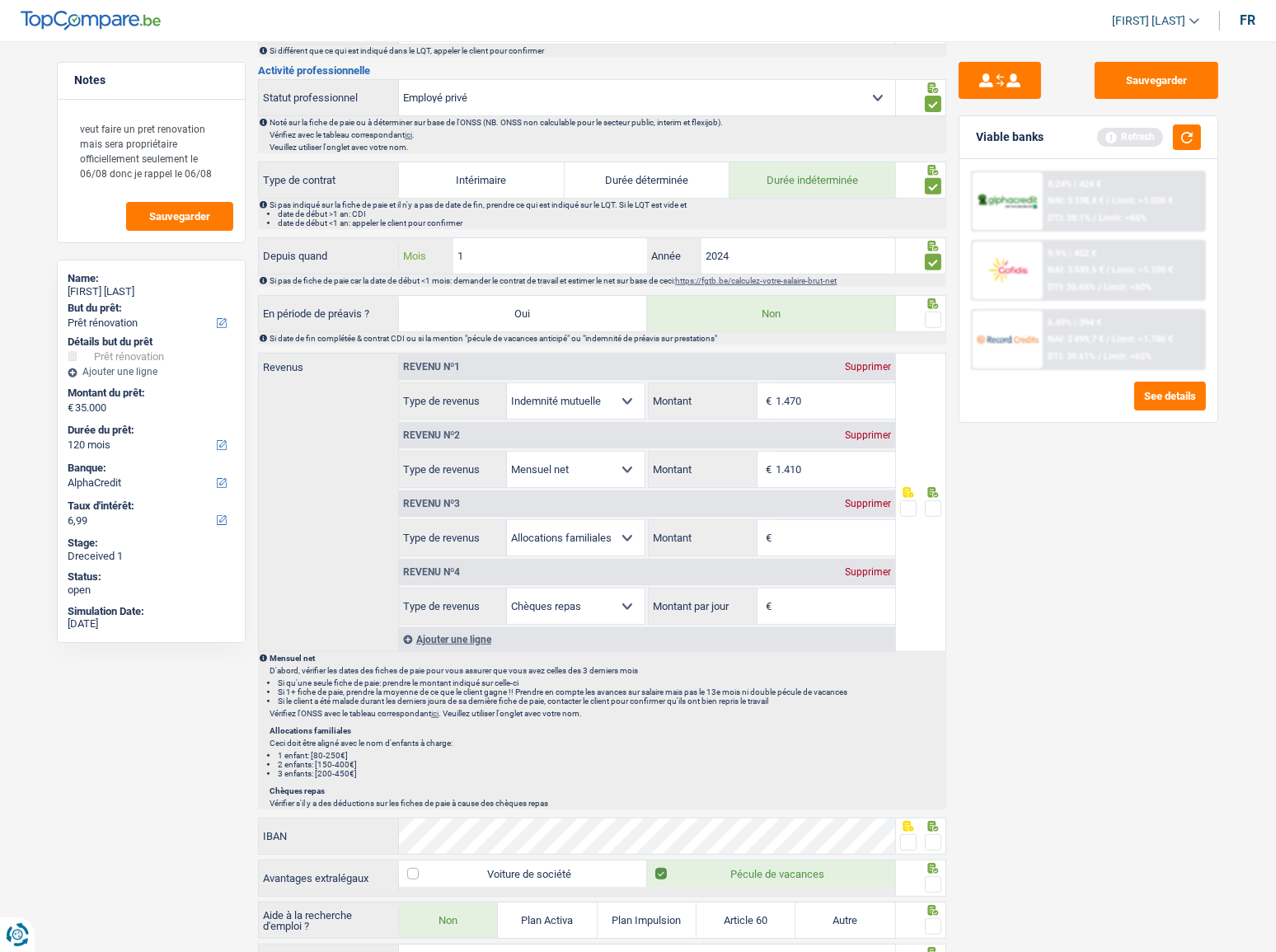 type on "1" 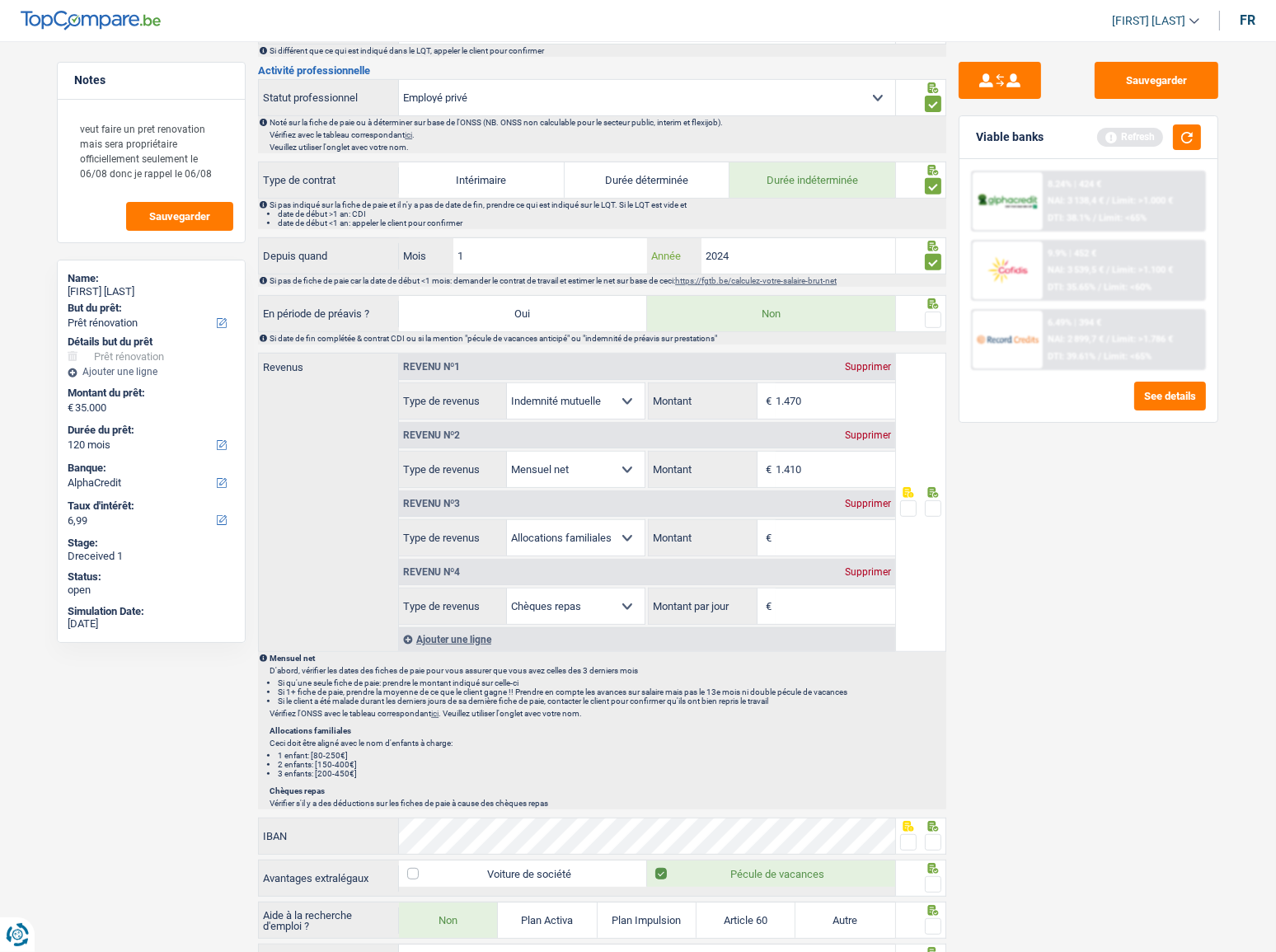 click on "2024" at bounding box center [798, 256] 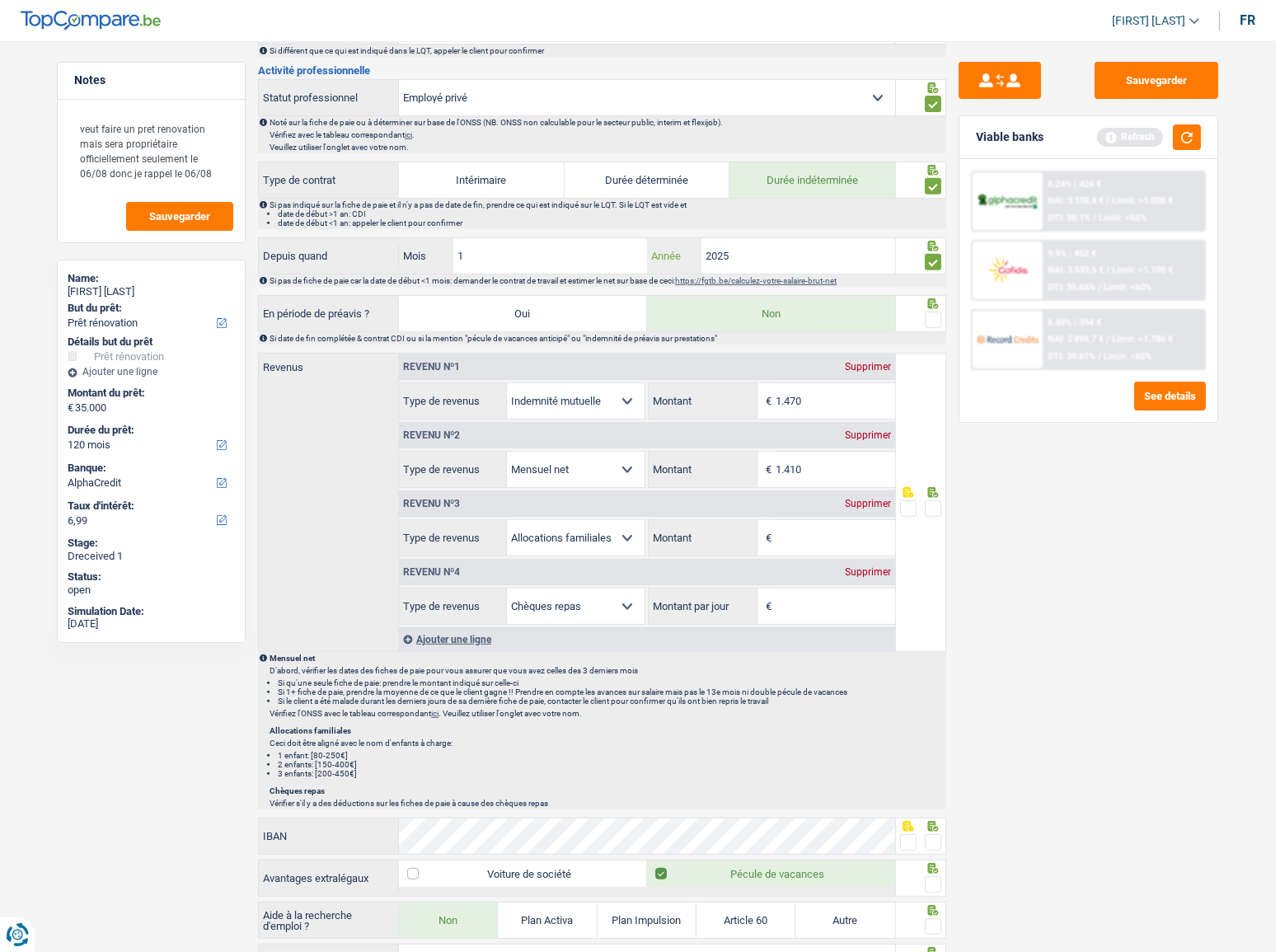 type on "2025" 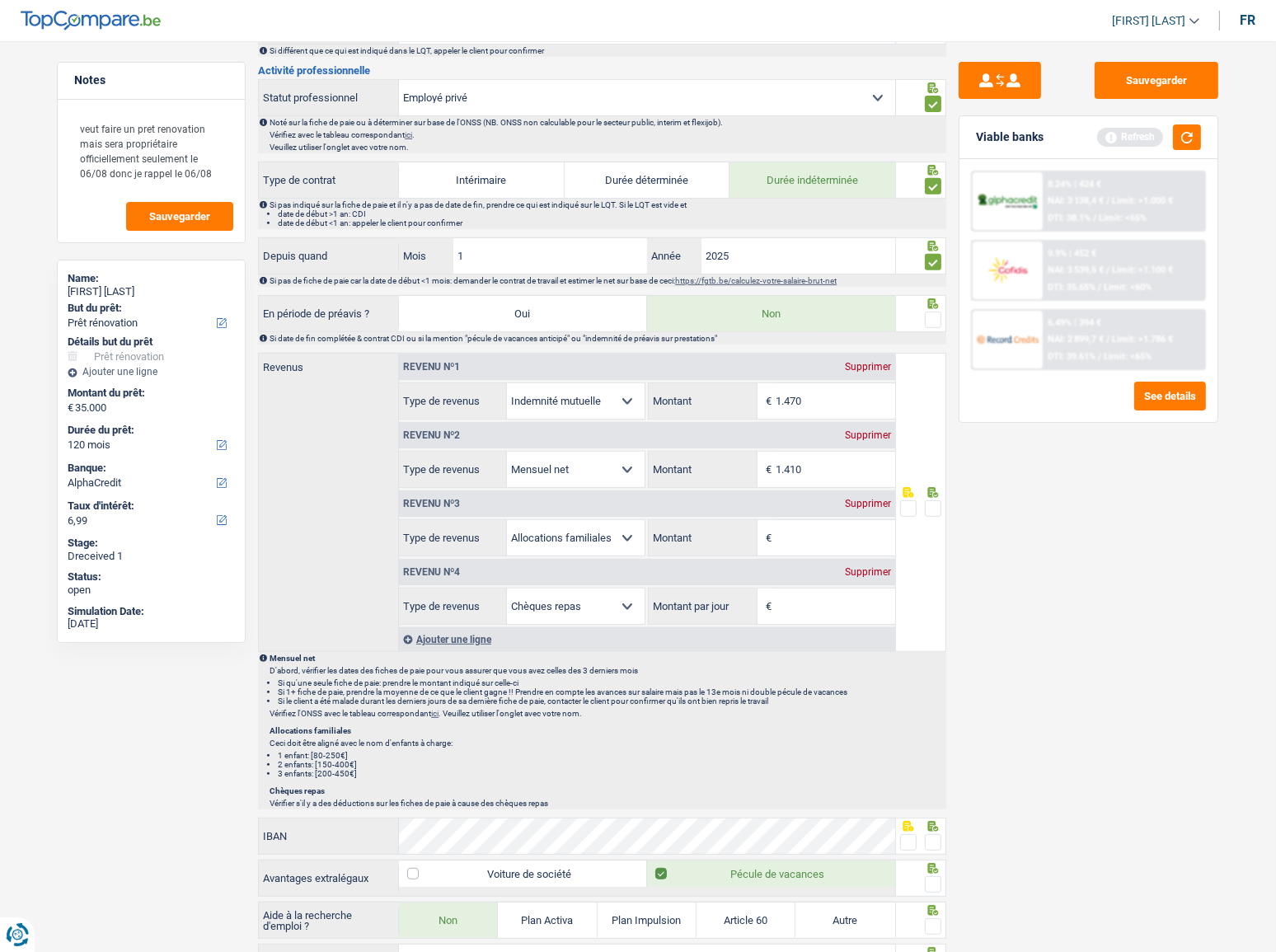 click at bounding box center (933, 320) 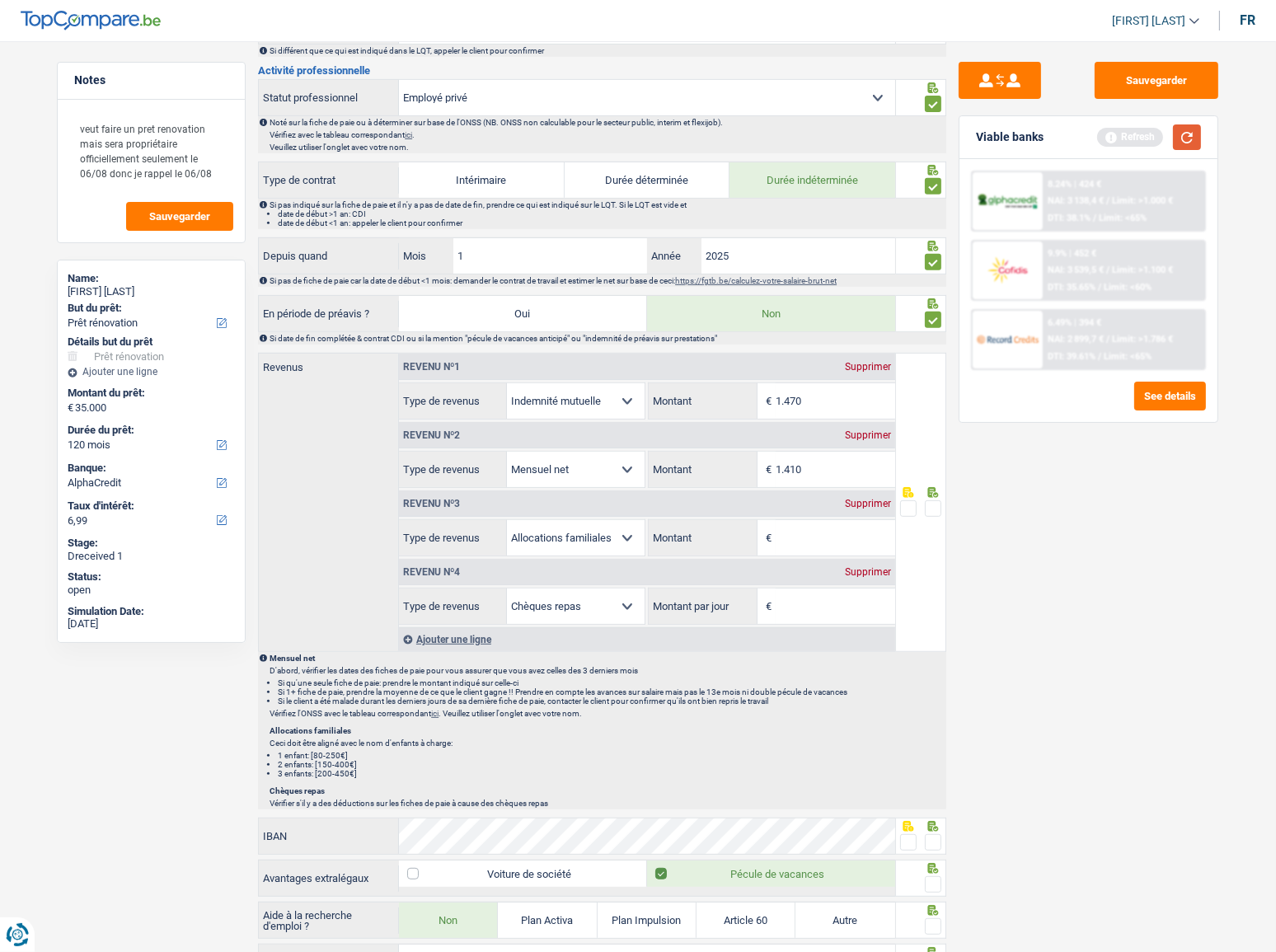 drag, startPoint x: 1184, startPoint y: 130, endPoint x: 1167, endPoint y: 133, distance: 17.26268 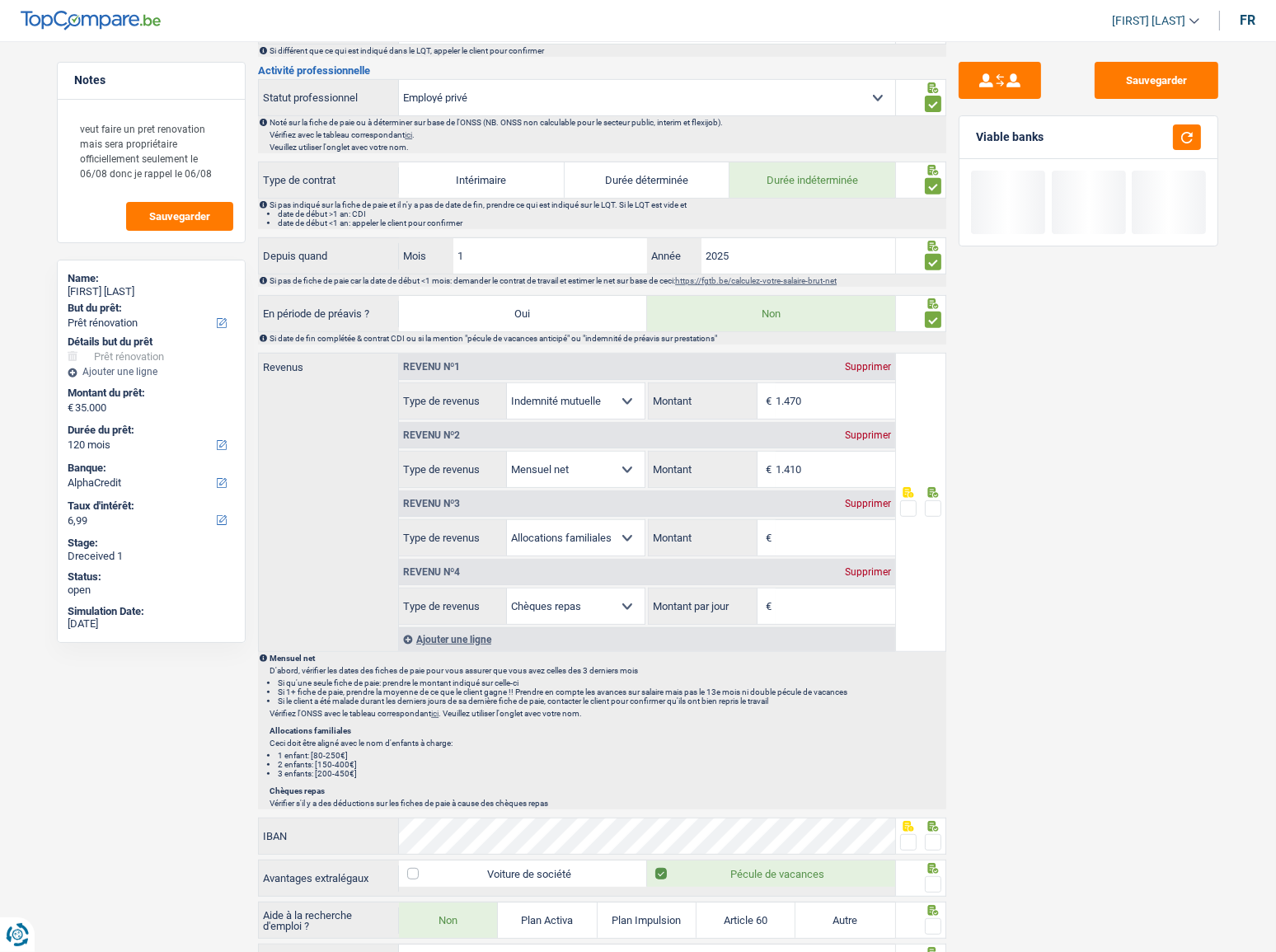 click on "Supprimer" at bounding box center (868, 504) 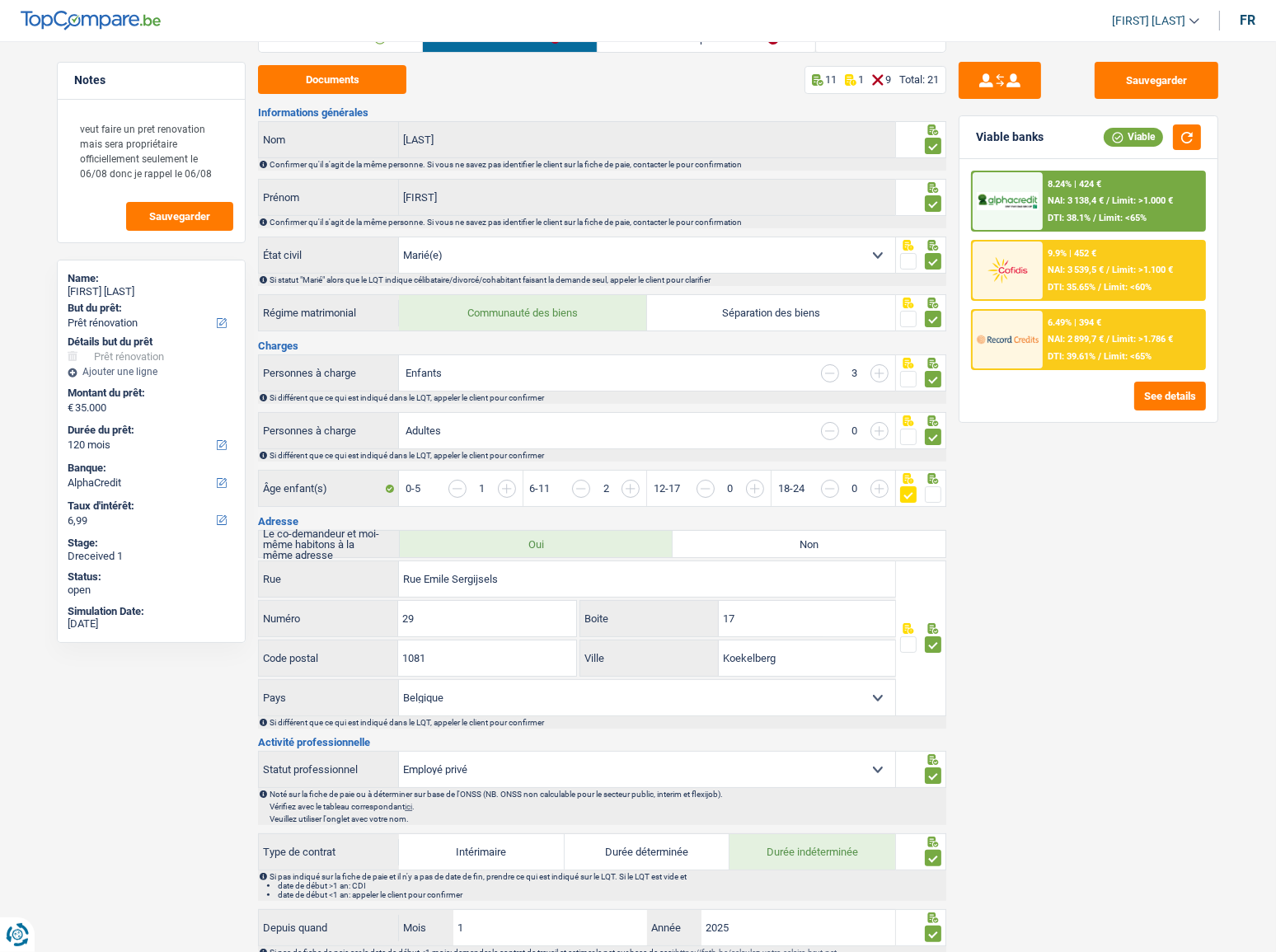 scroll, scrollTop: 0, scrollLeft: 0, axis: both 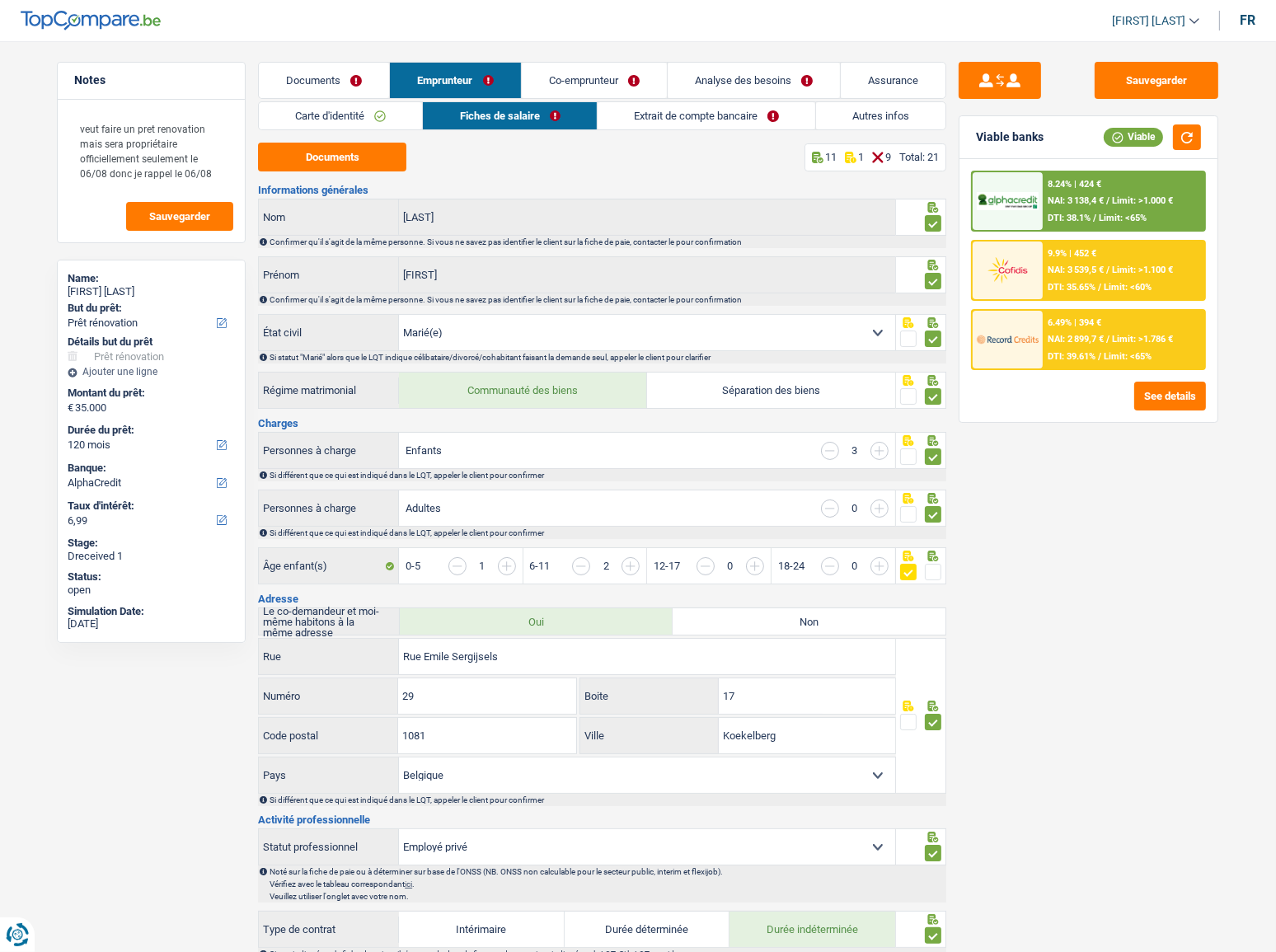 click on "Documents" at bounding box center (324, 80) 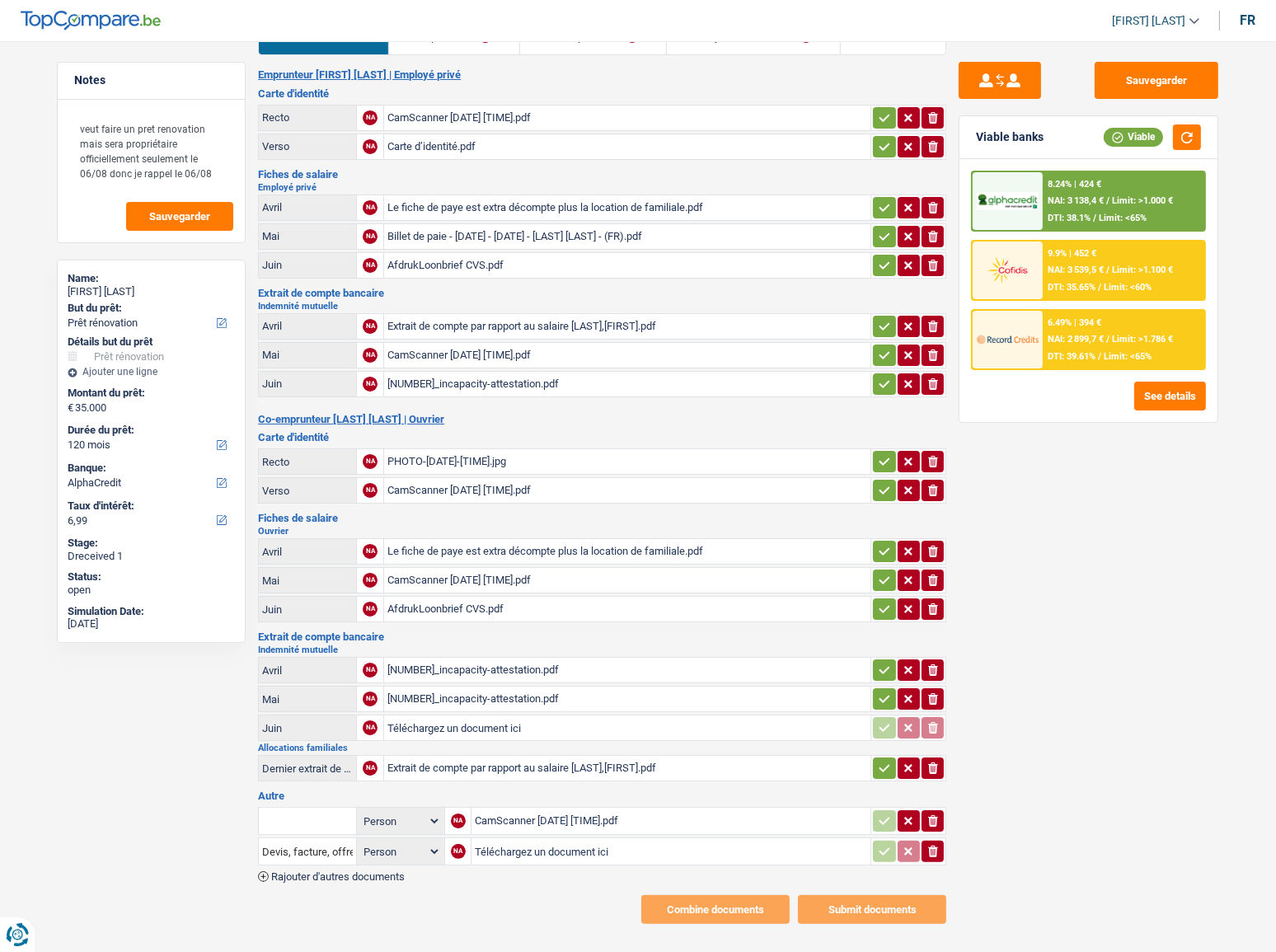 scroll, scrollTop: 0, scrollLeft: 0, axis: both 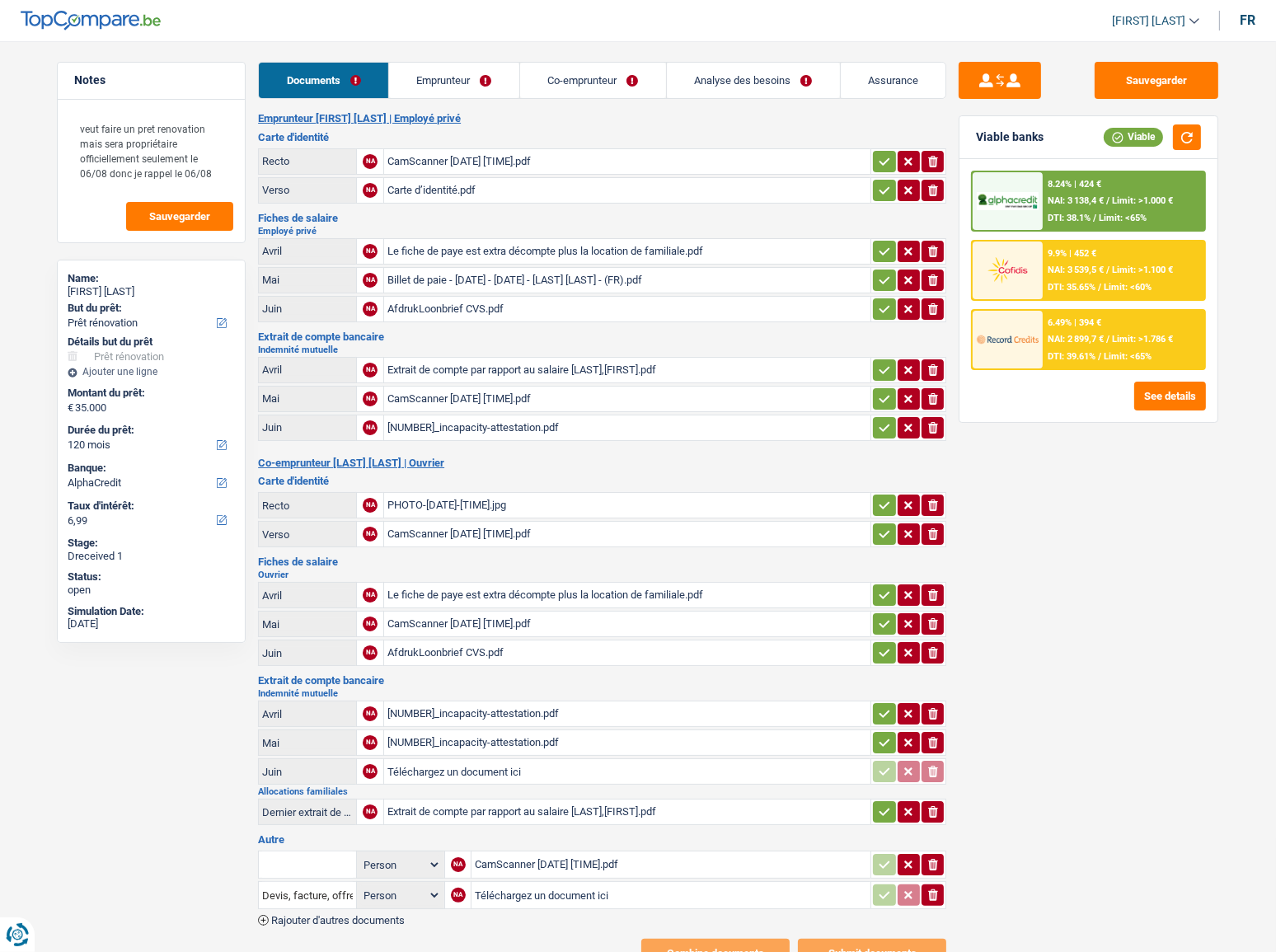 click on "Emprunteur" at bounding box center [454, 80] 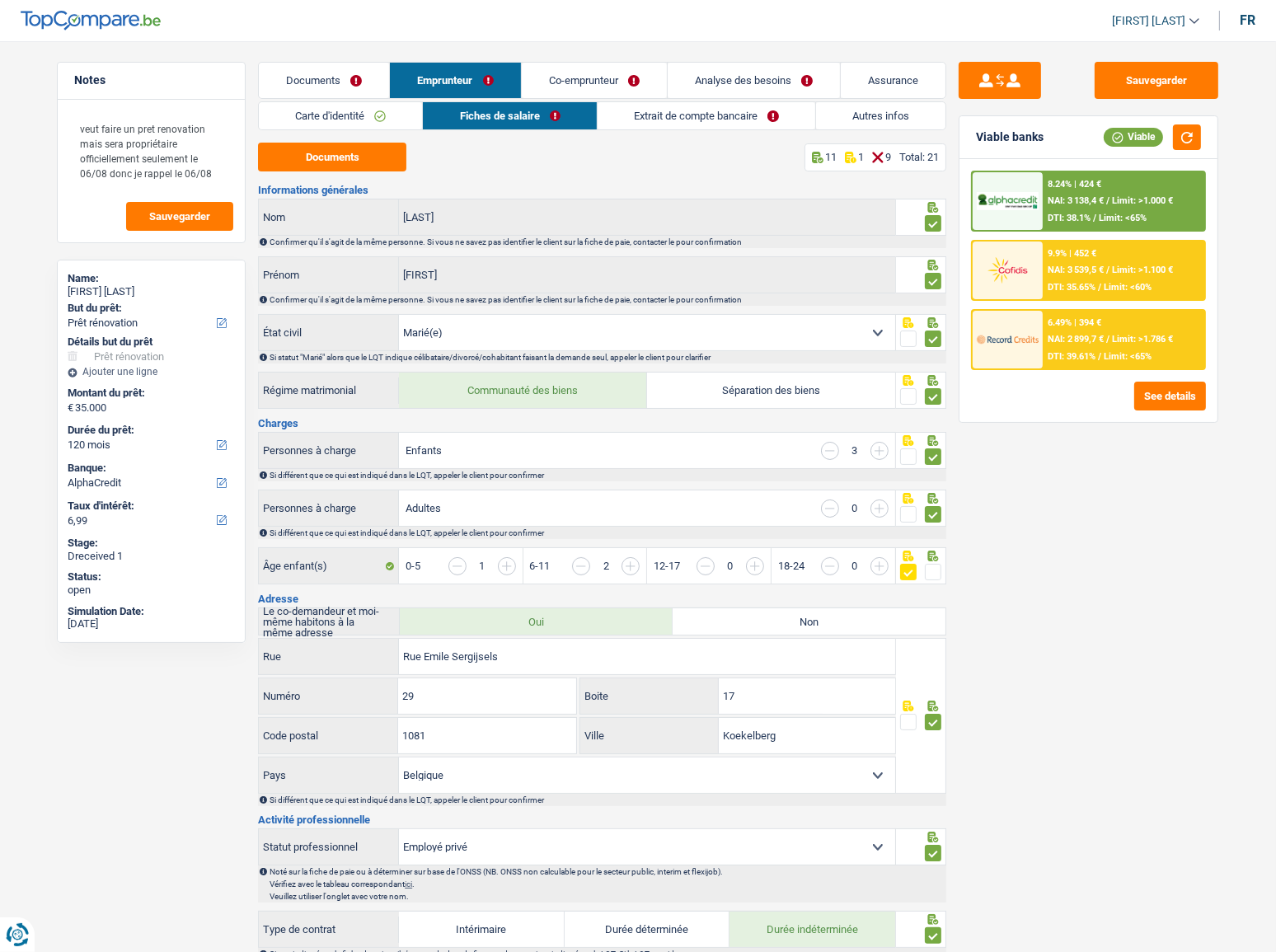 click on "Extrait de compte bancaire" at bounding box center [706, 115] 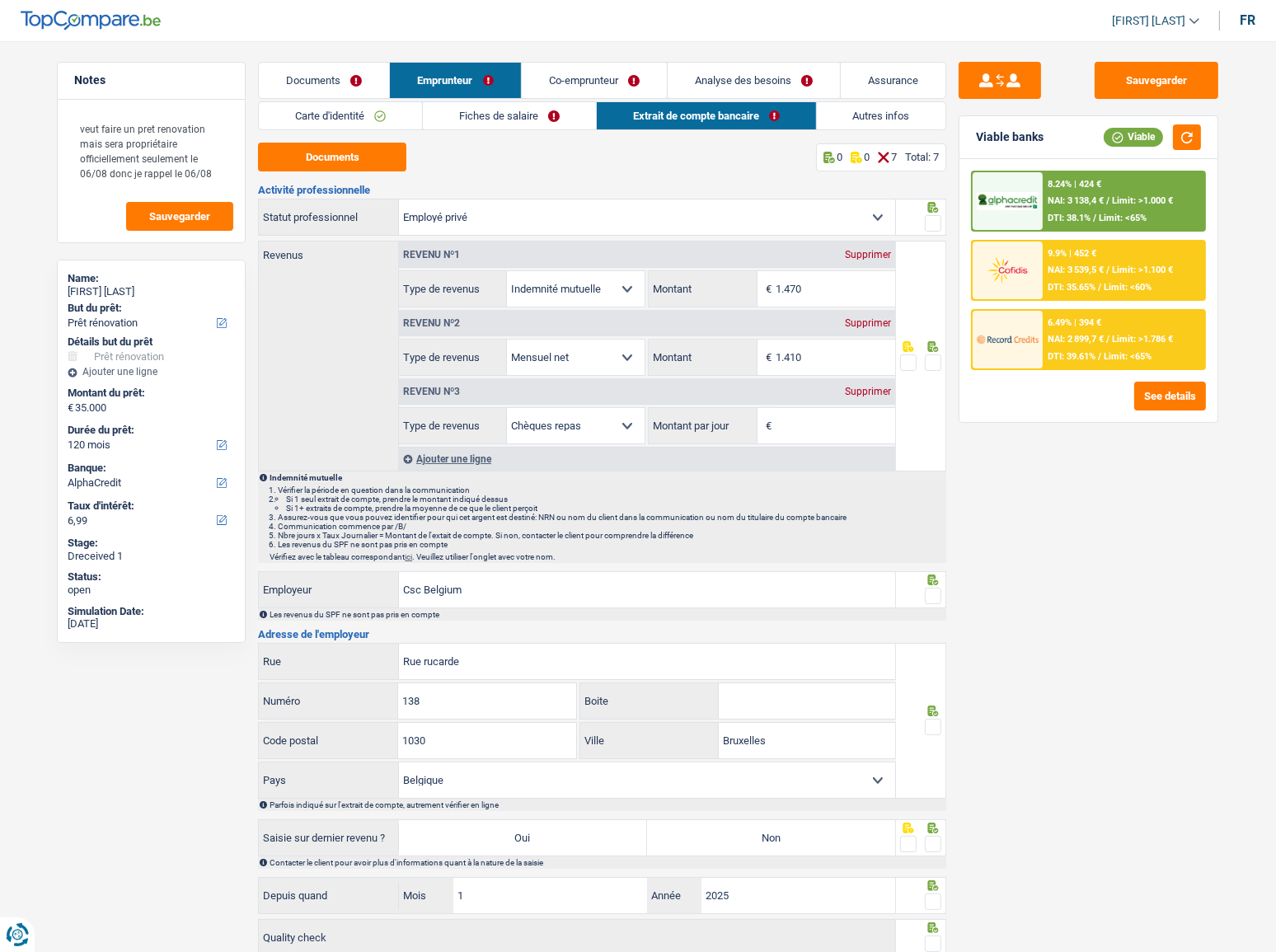 click on "Fiches de salaire" at bounding box center (509, 115) 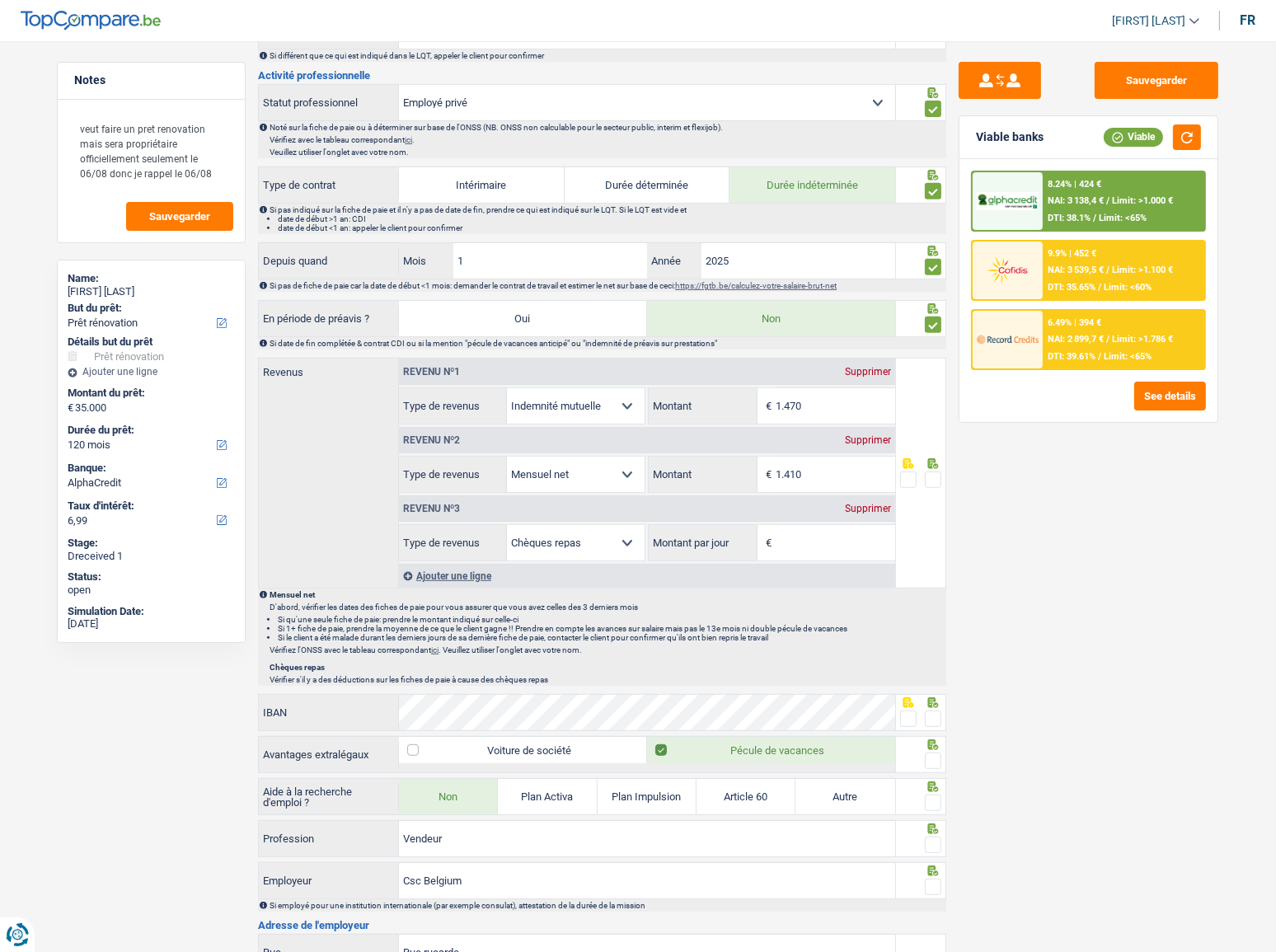 scroll, scrollTop: 824, scrollLeft: 0, axis: vertical 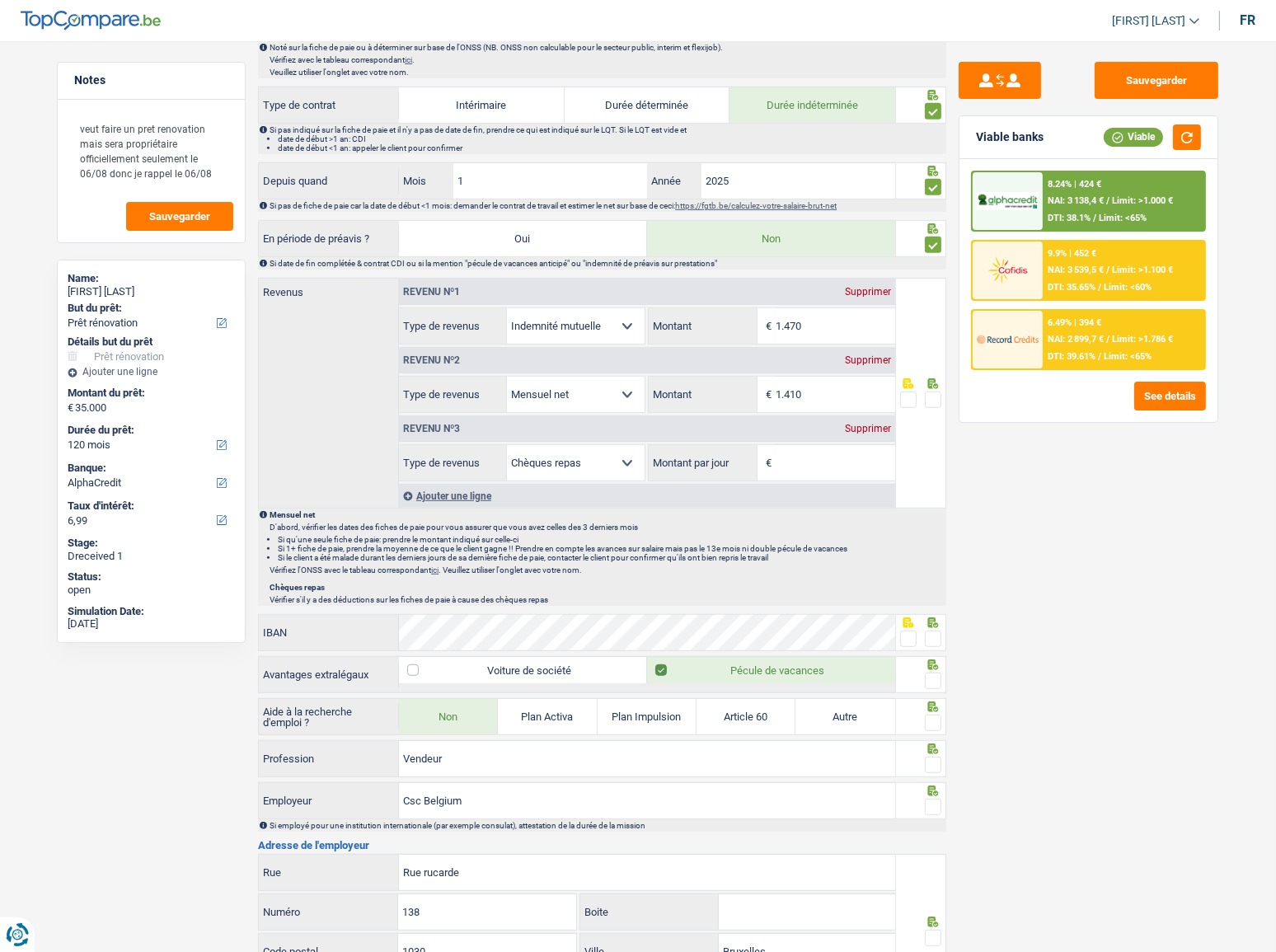 drag, startPoint x: 814, startPoint y: 331, endPoint x: 782, endPoint y: 326, distance: 32.388269 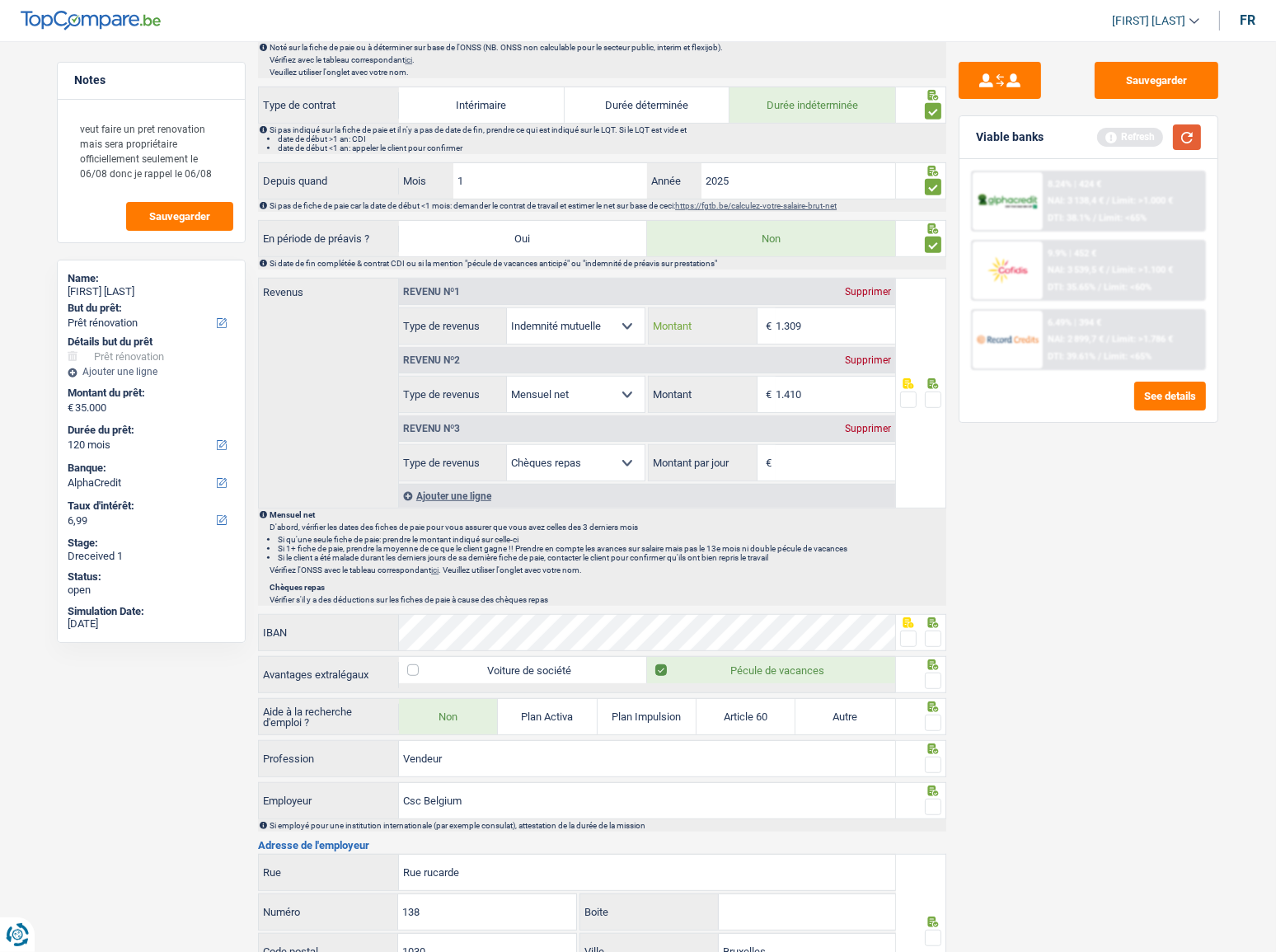 type on "1.309" 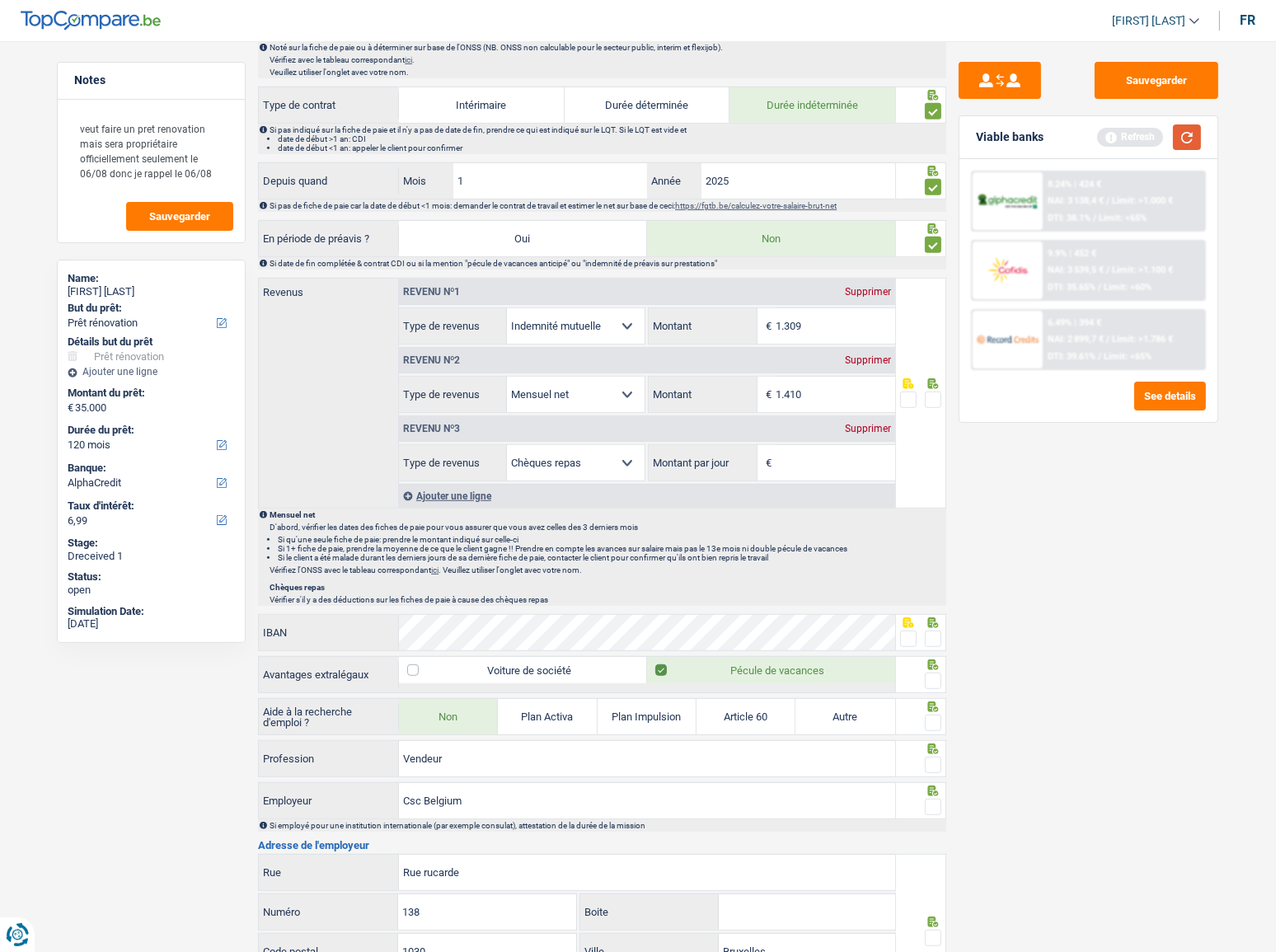 click at bounding box center [1187, 137] 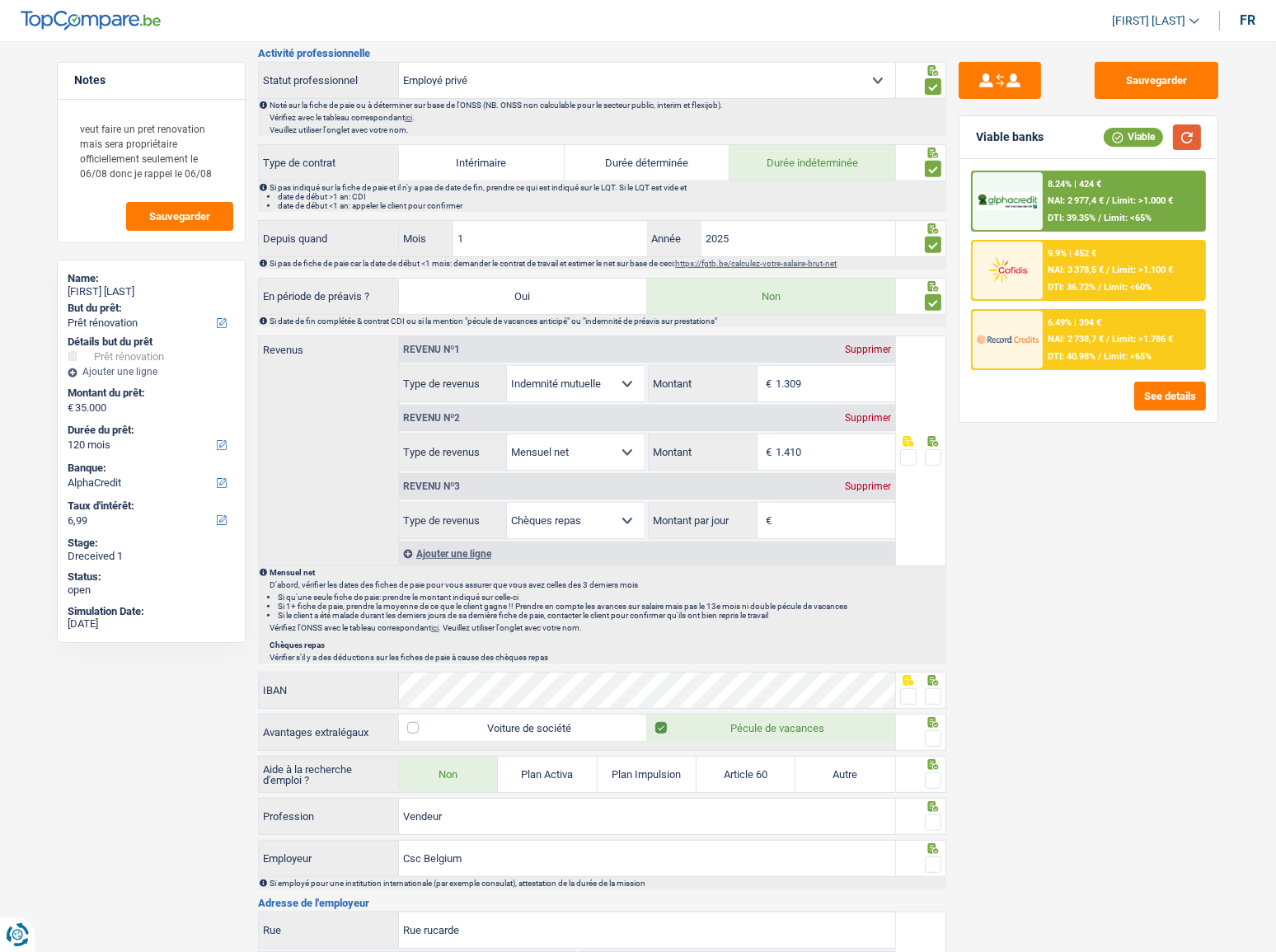 scroll, scrollTop: 898, scrollLeft: 0, axis: vertical 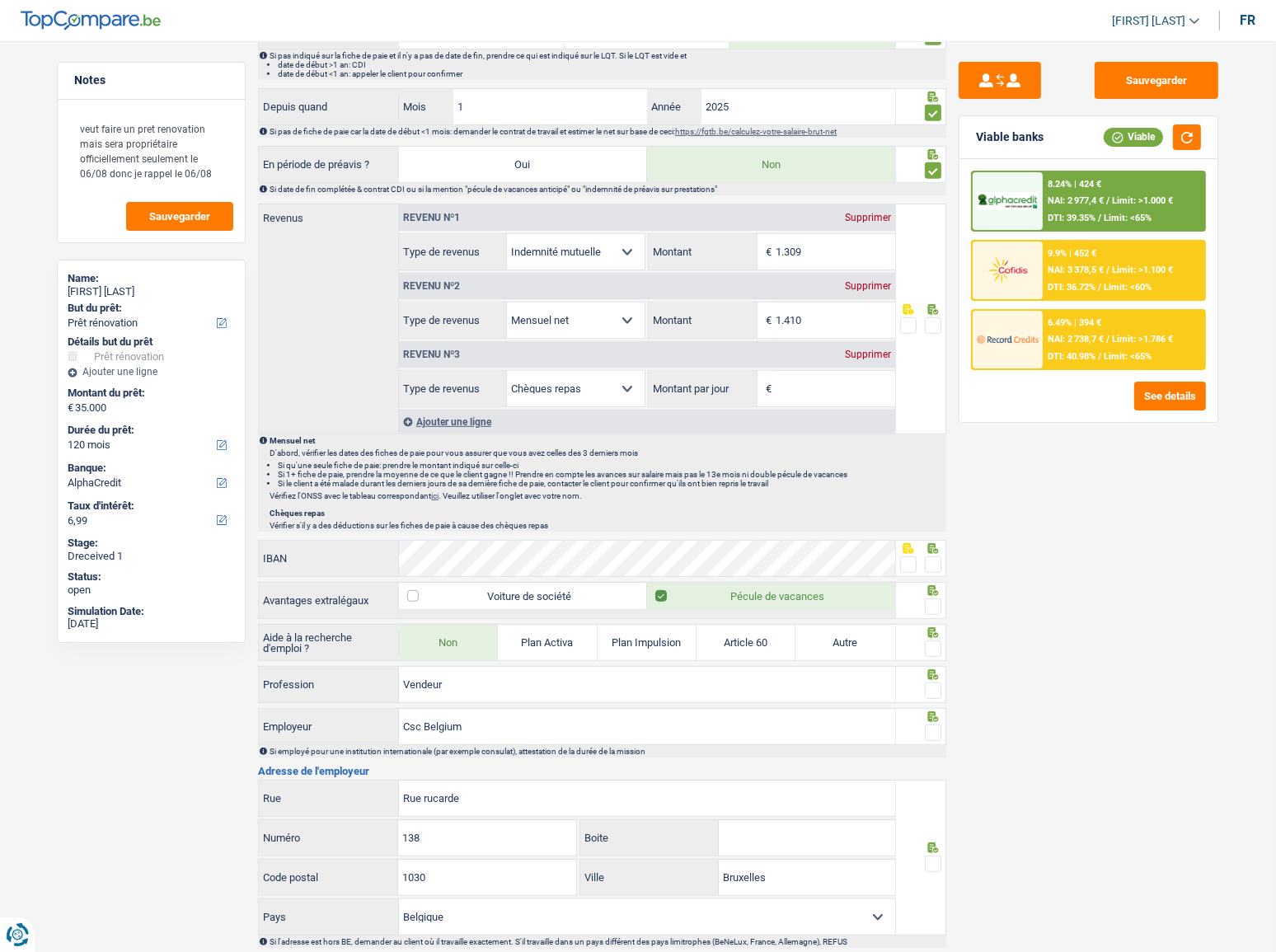 click on "1.410" at bounding box center (835, 320) 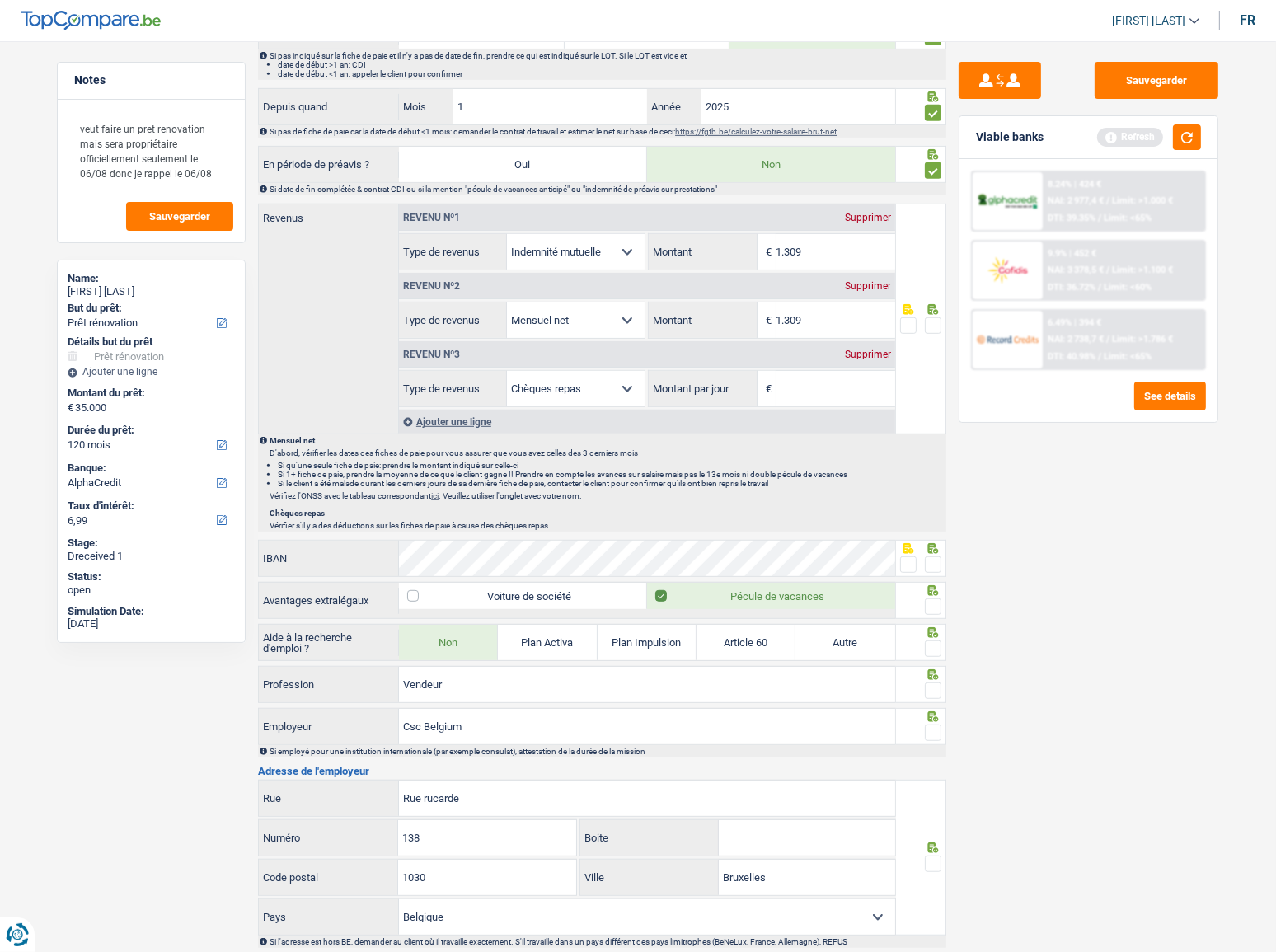 type on "1.309" 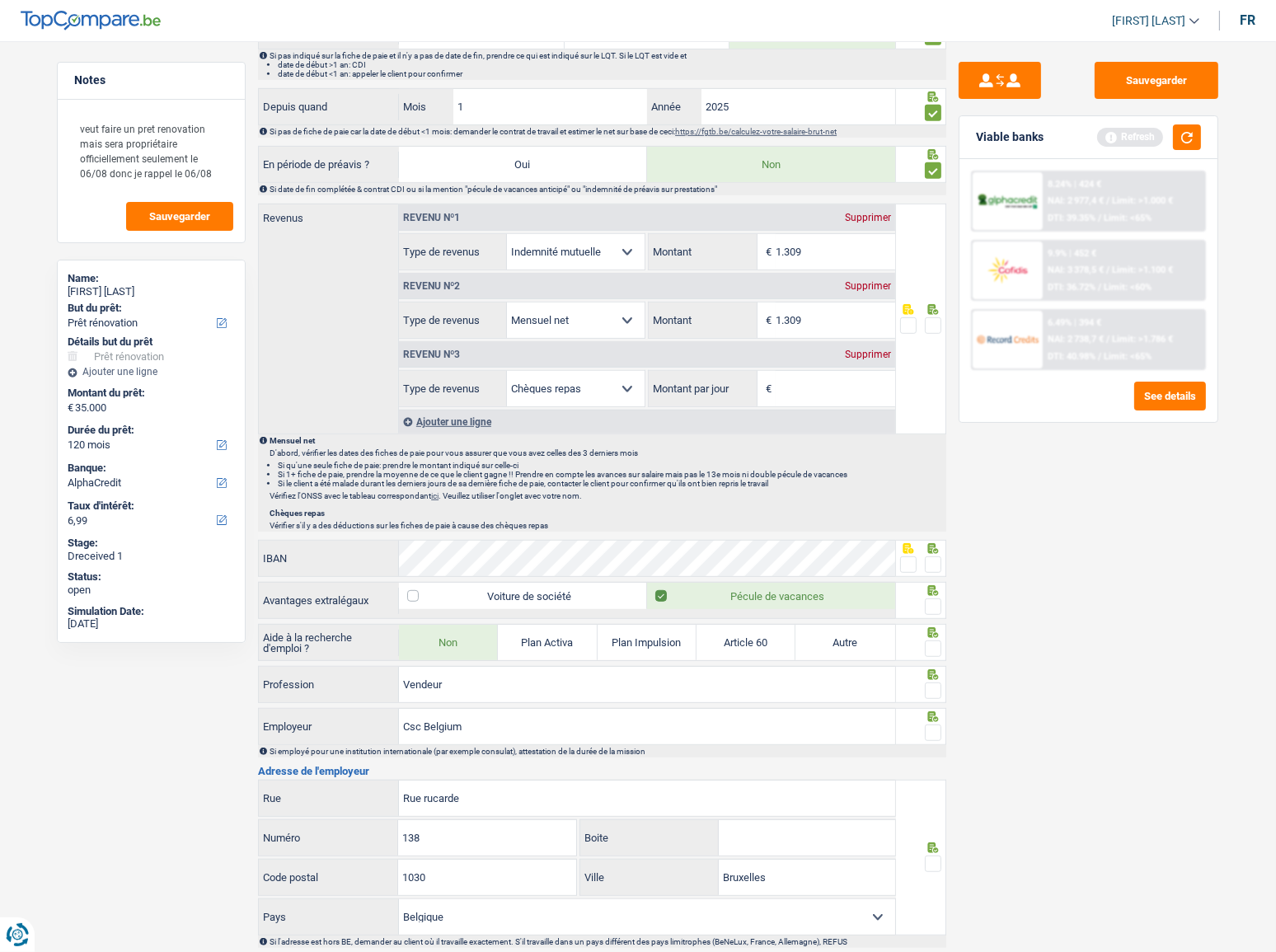 click at bounding box center (933, 326) 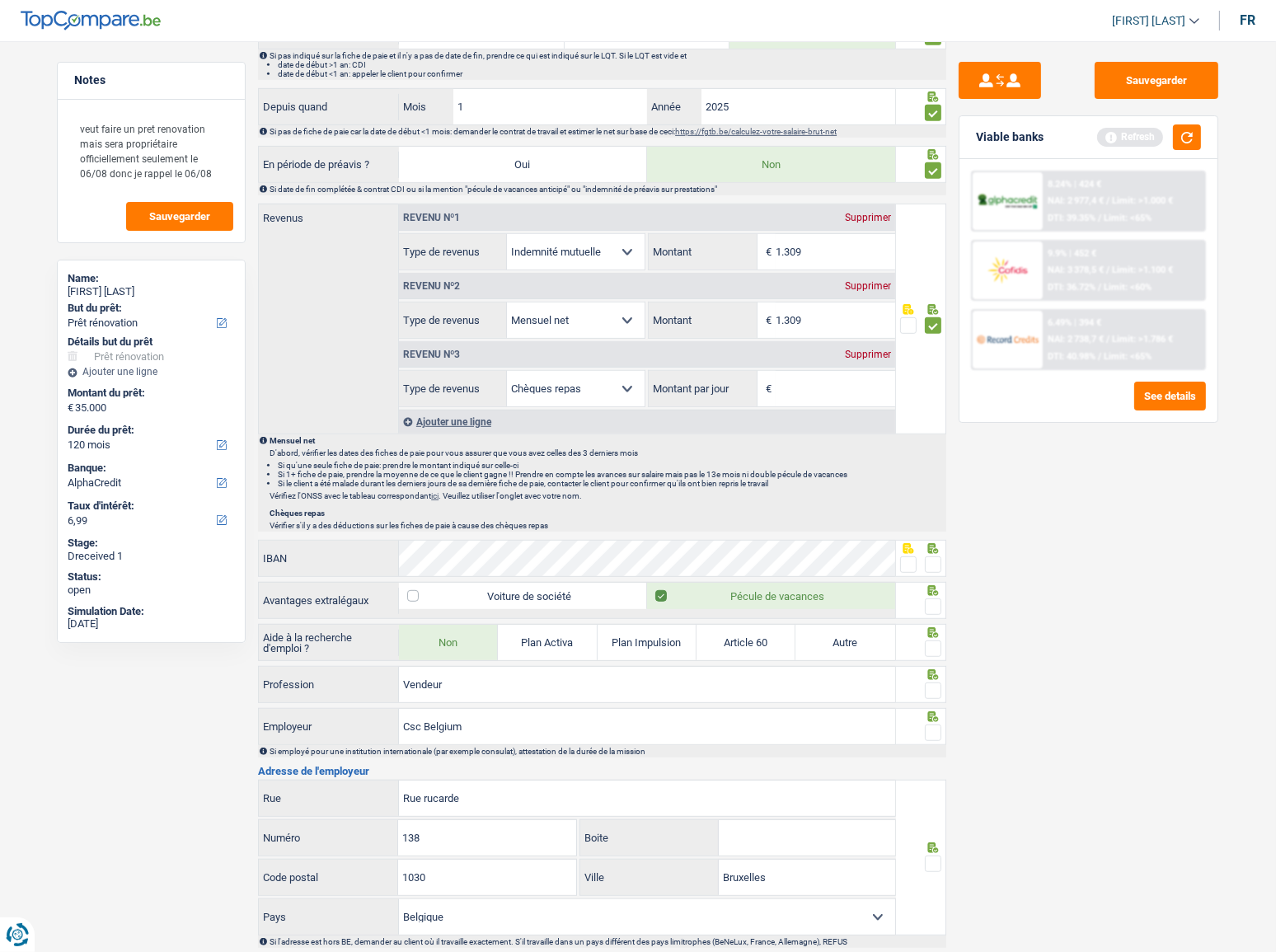 click on "Supprimer" at bounding box center [868, 354] 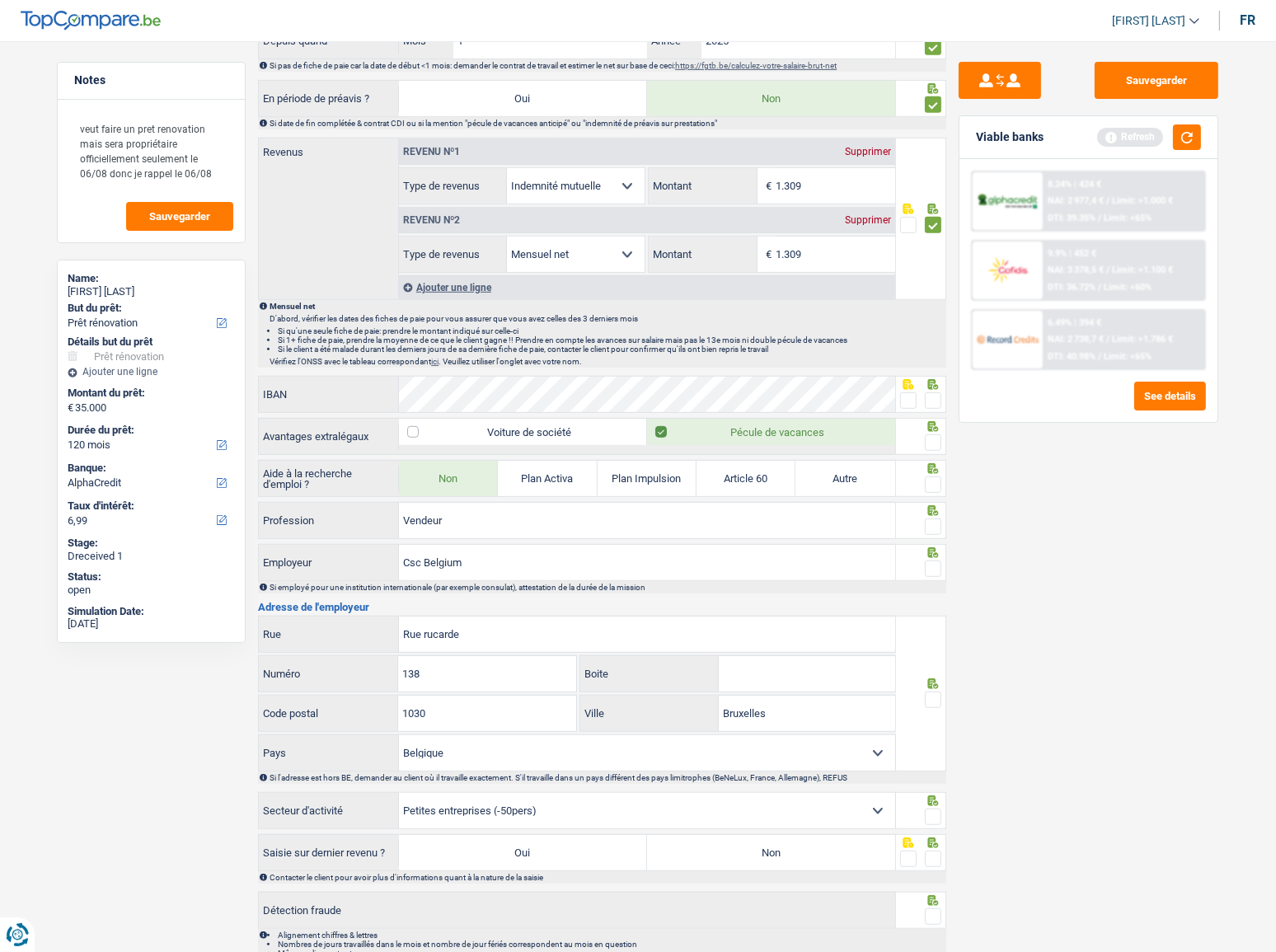 scroll, scrollTop: 1030, scrollLeft: 0, axis: vertical 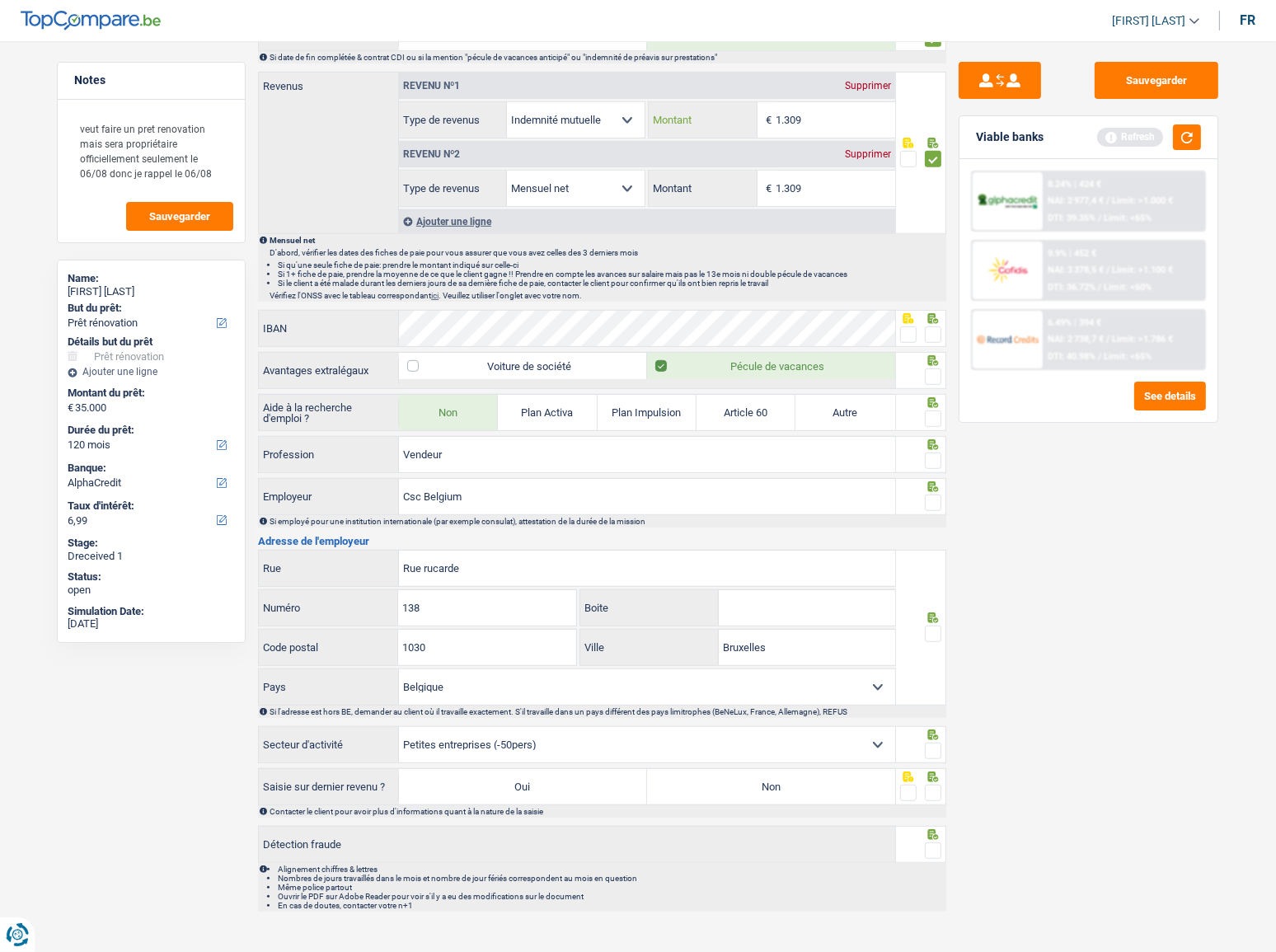click on "1.309" at bounding box center (835, 120) 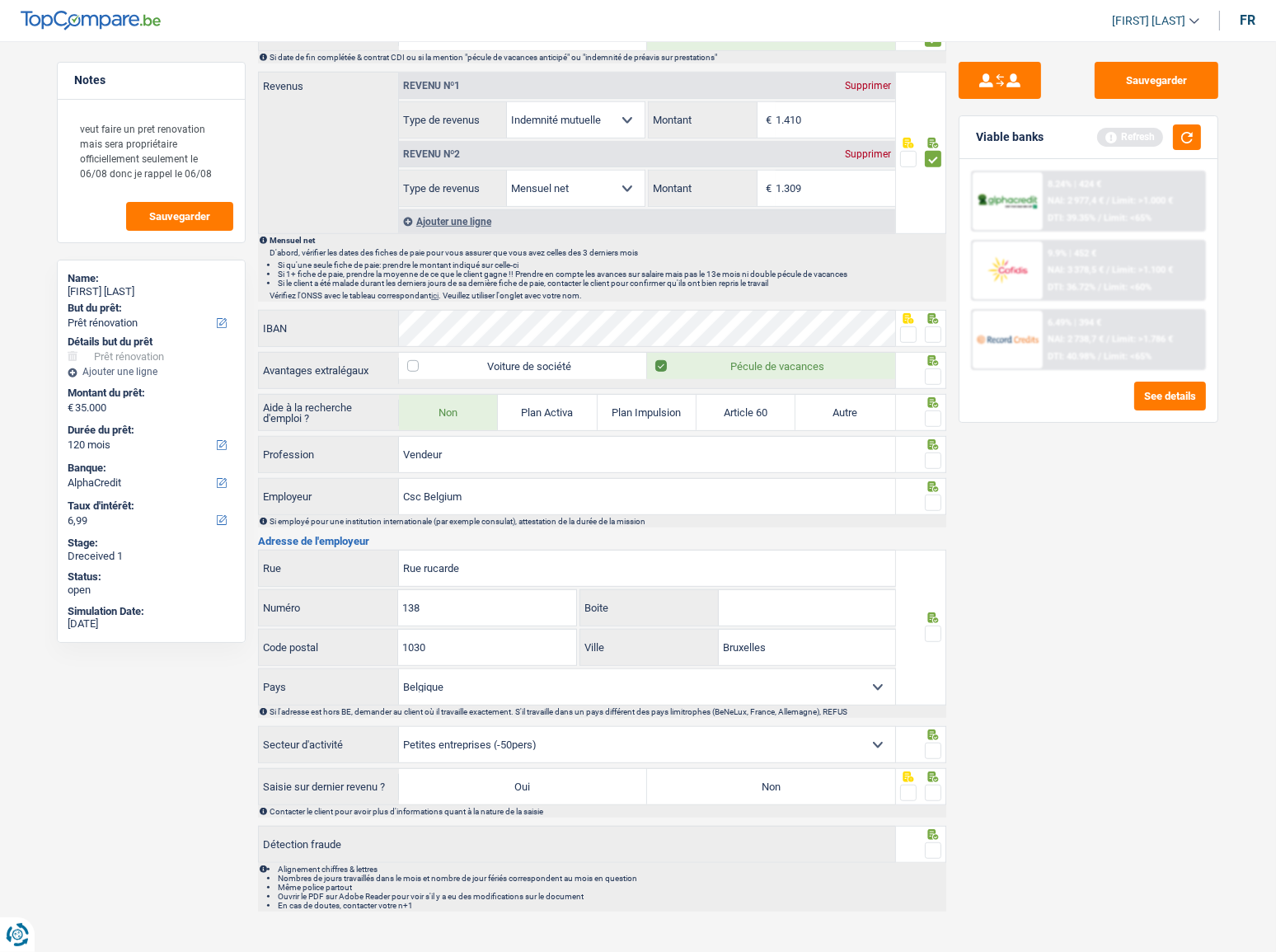 type on "1.410" 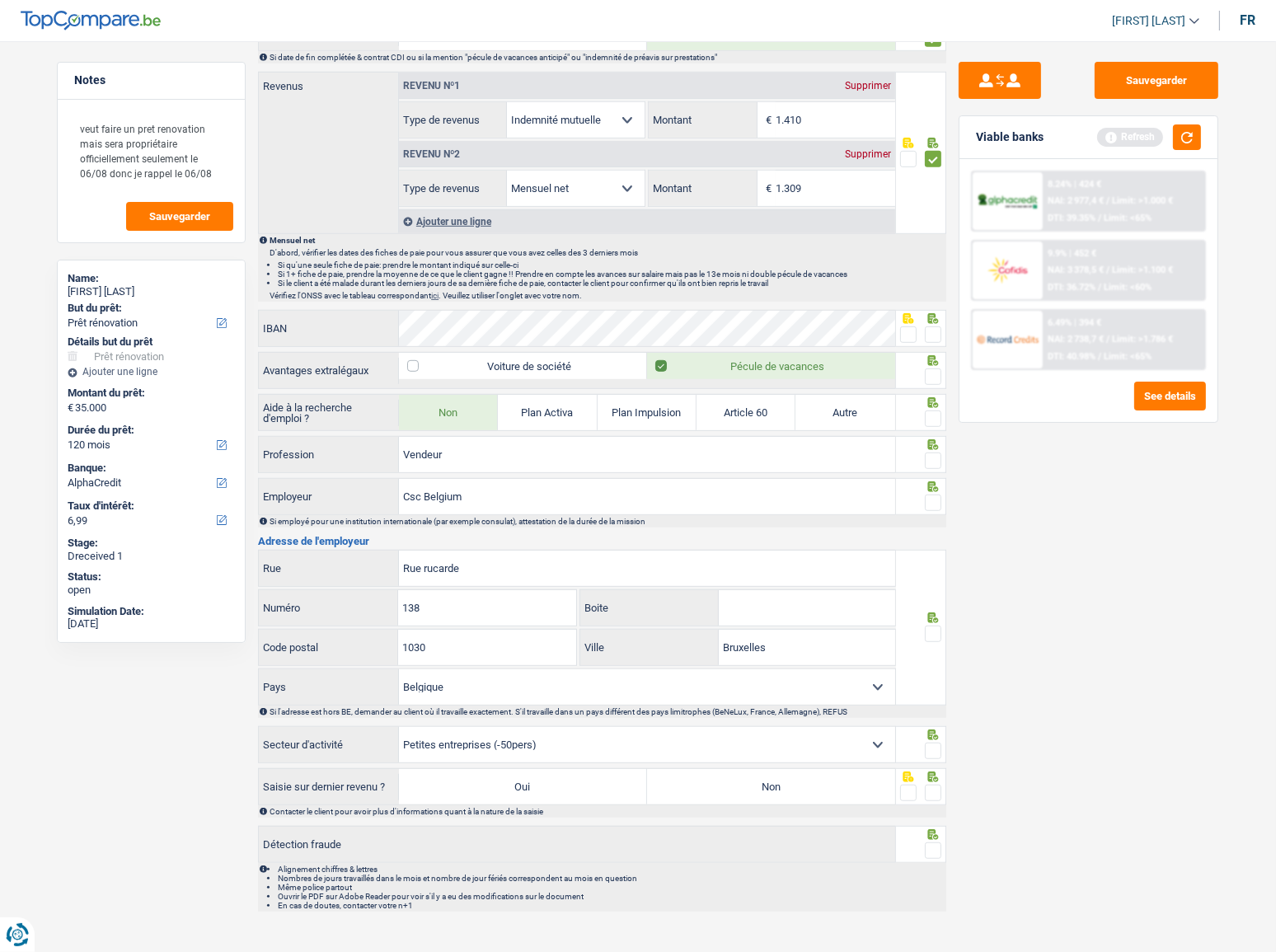 drag, startPoint x: 932, startPoint y: 330, endPoint x: 935, endPoint y: 356, distance: 26.172505 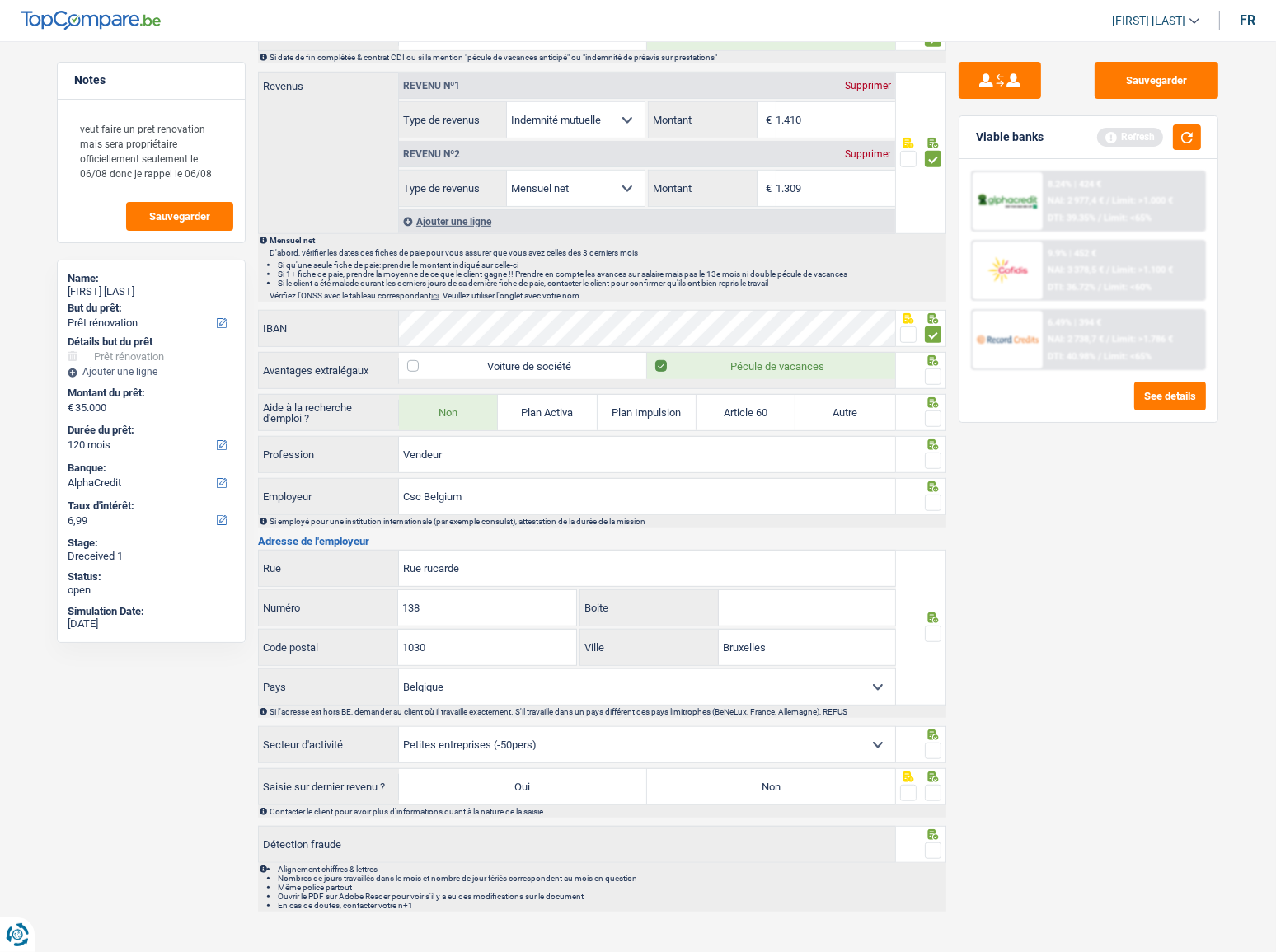 click at bounding box center [933, 377] 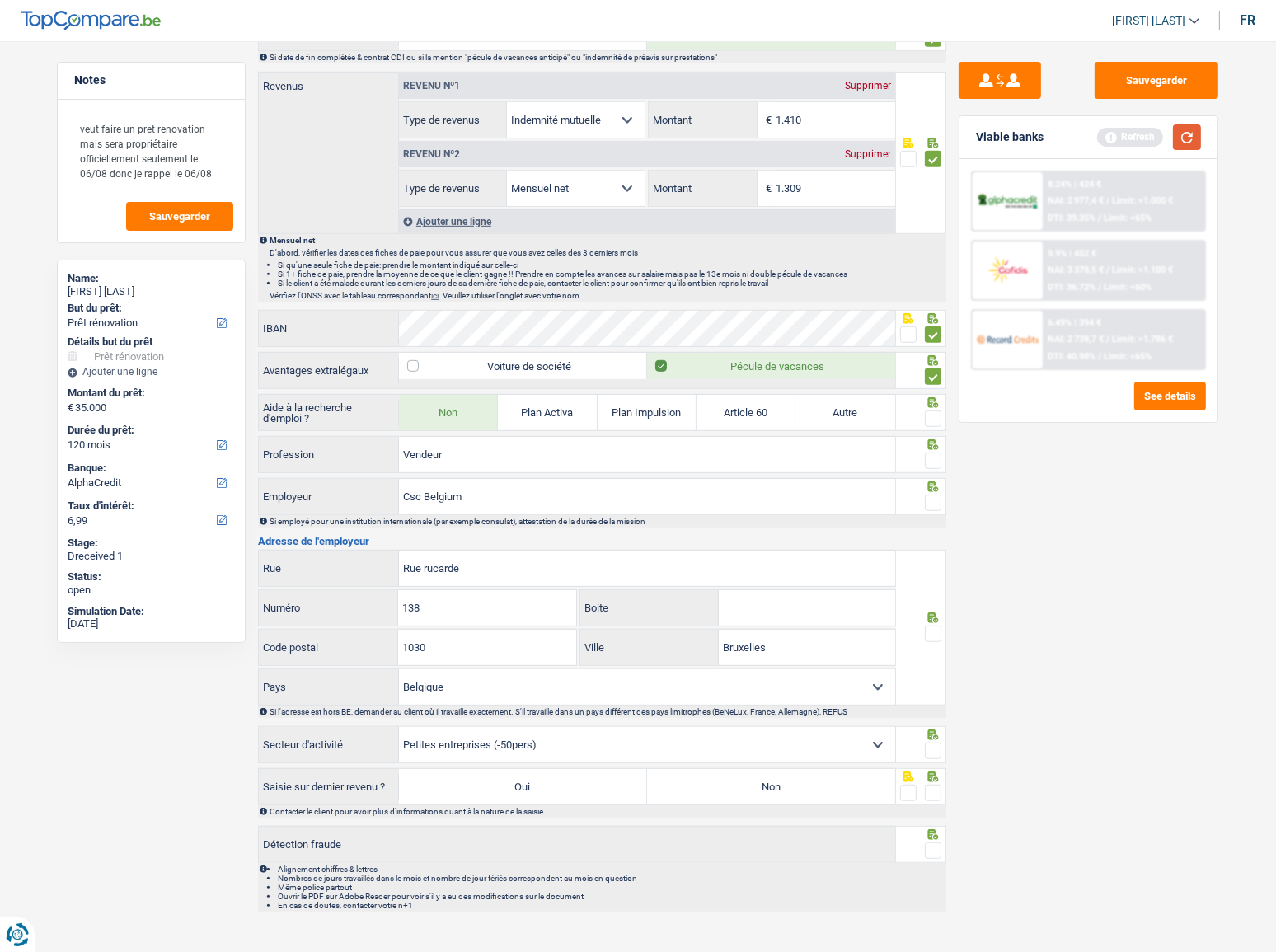 click at bounding box center [1187, 137] 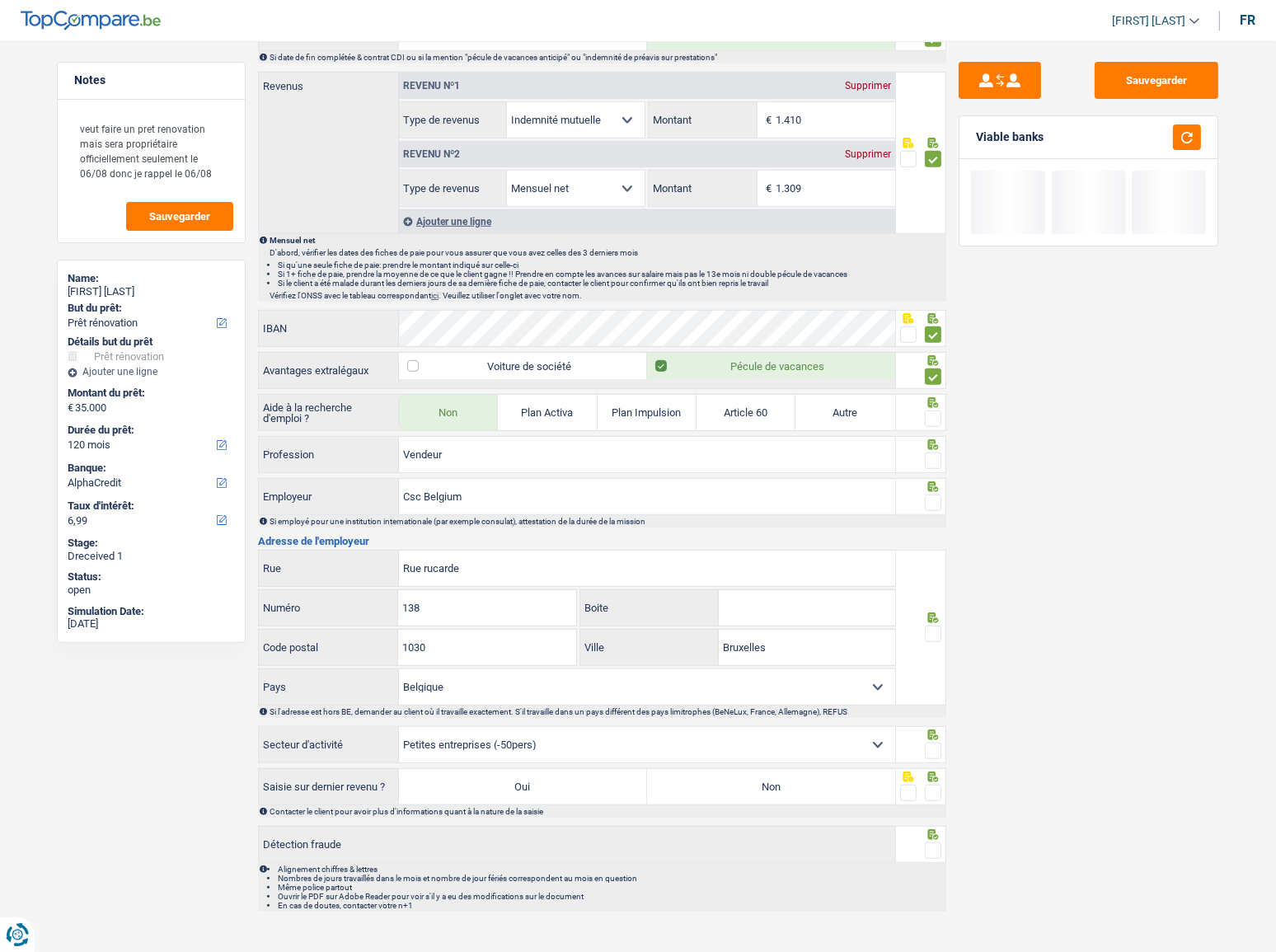 click at bounding box center [933, 419] 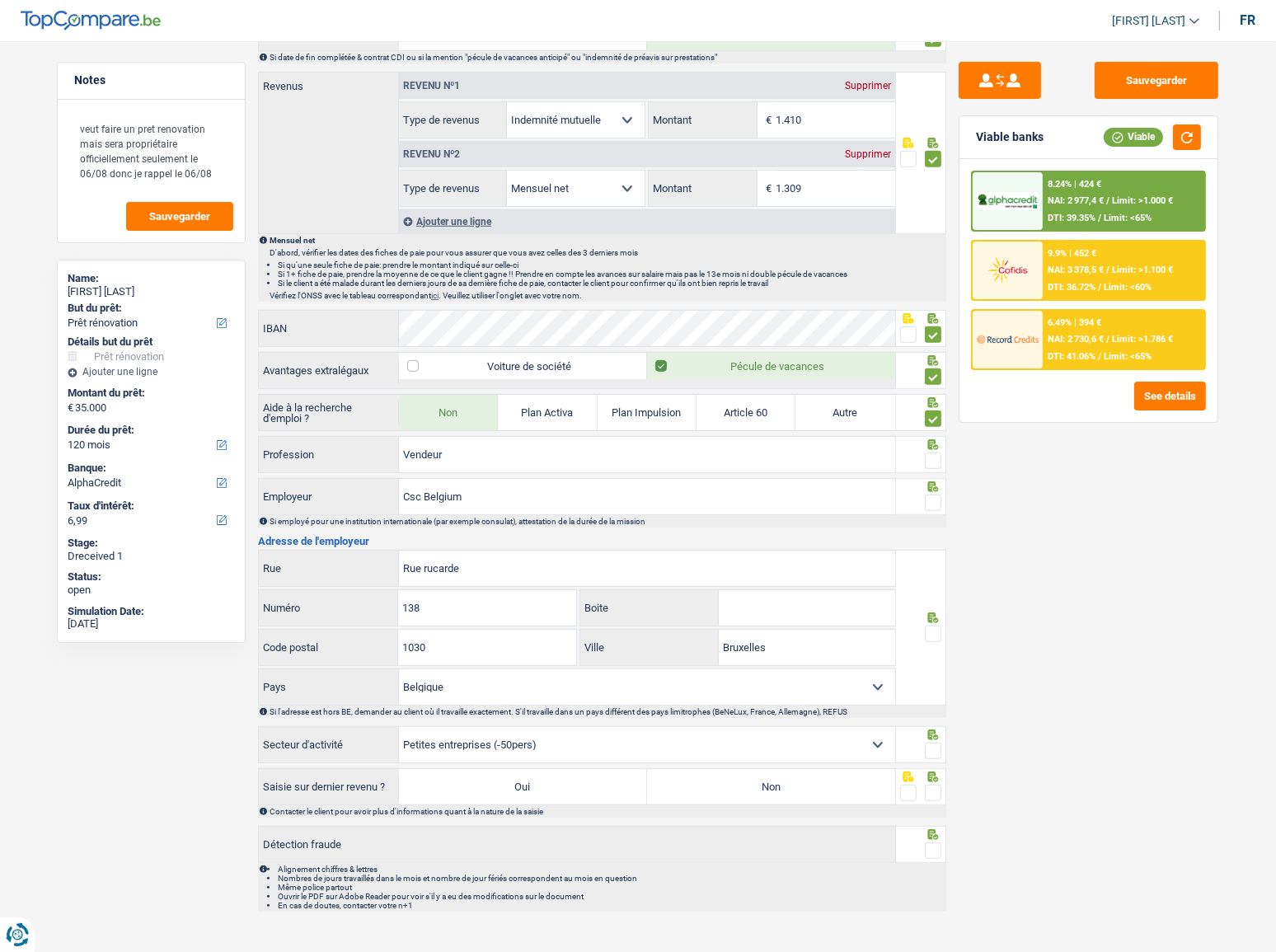 click at bounding box center [933, 461] 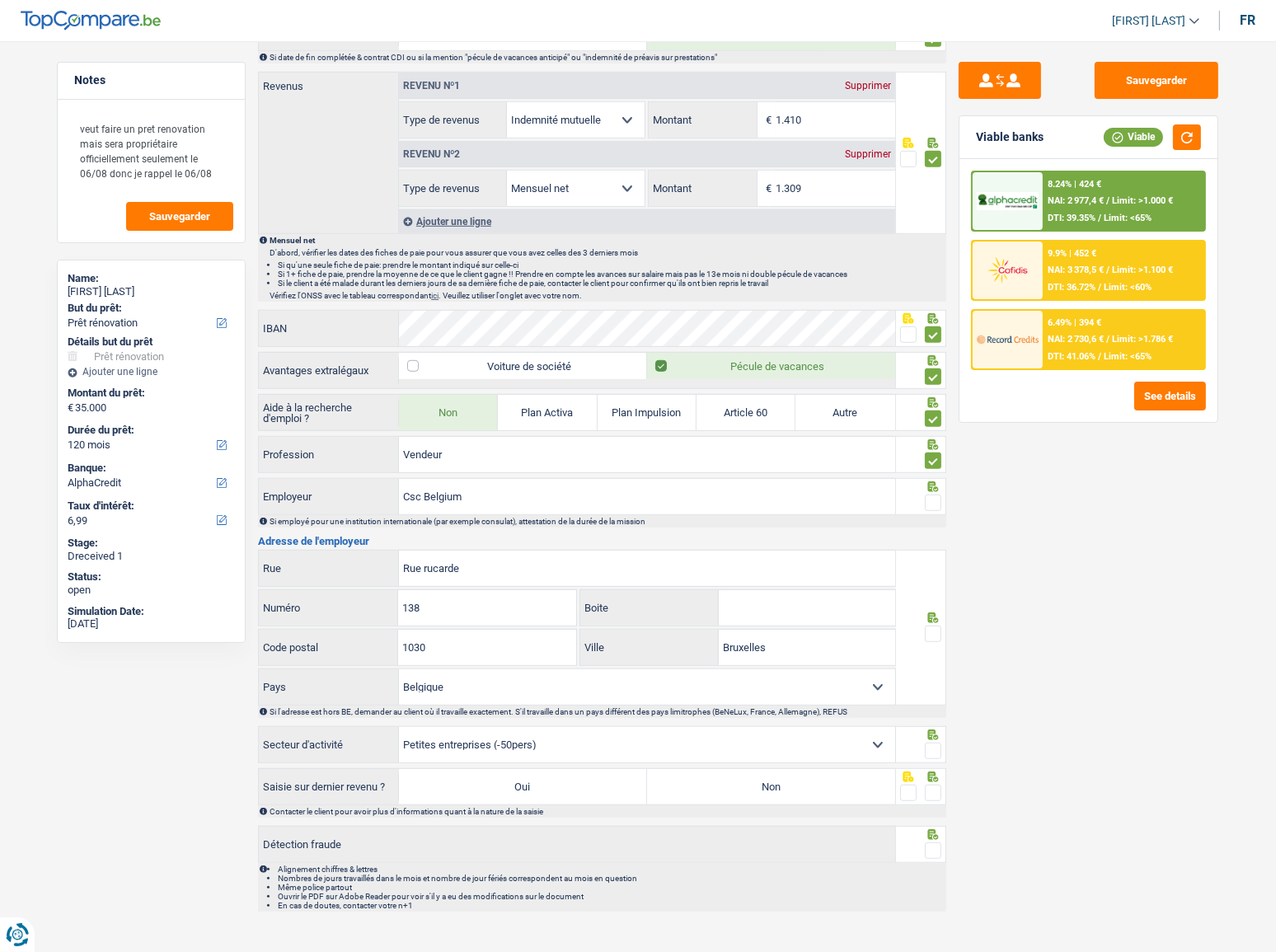 click at bounding box center (933, 503) 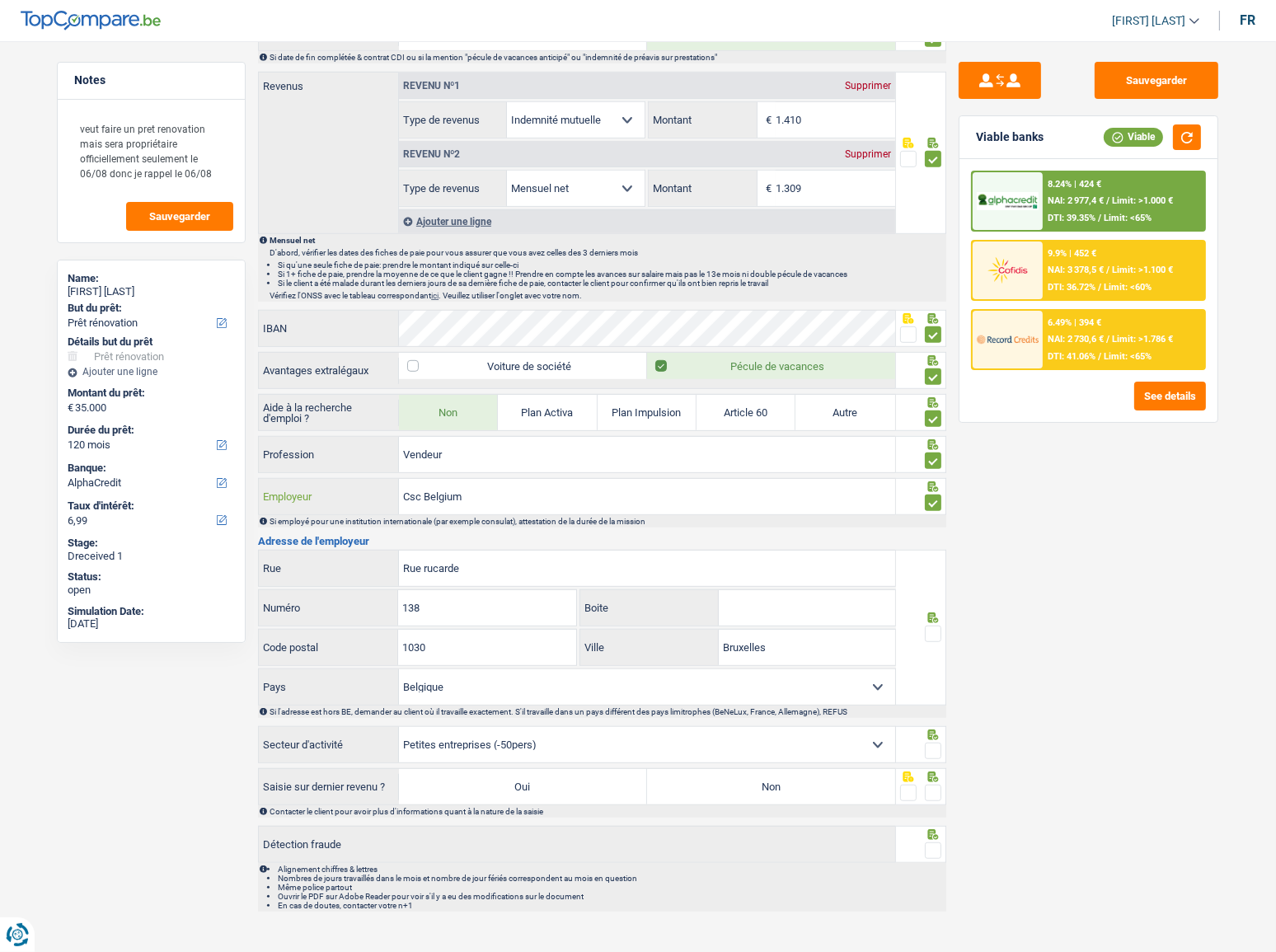 click on "Csc Belgium" at bounding box center [647, 496] 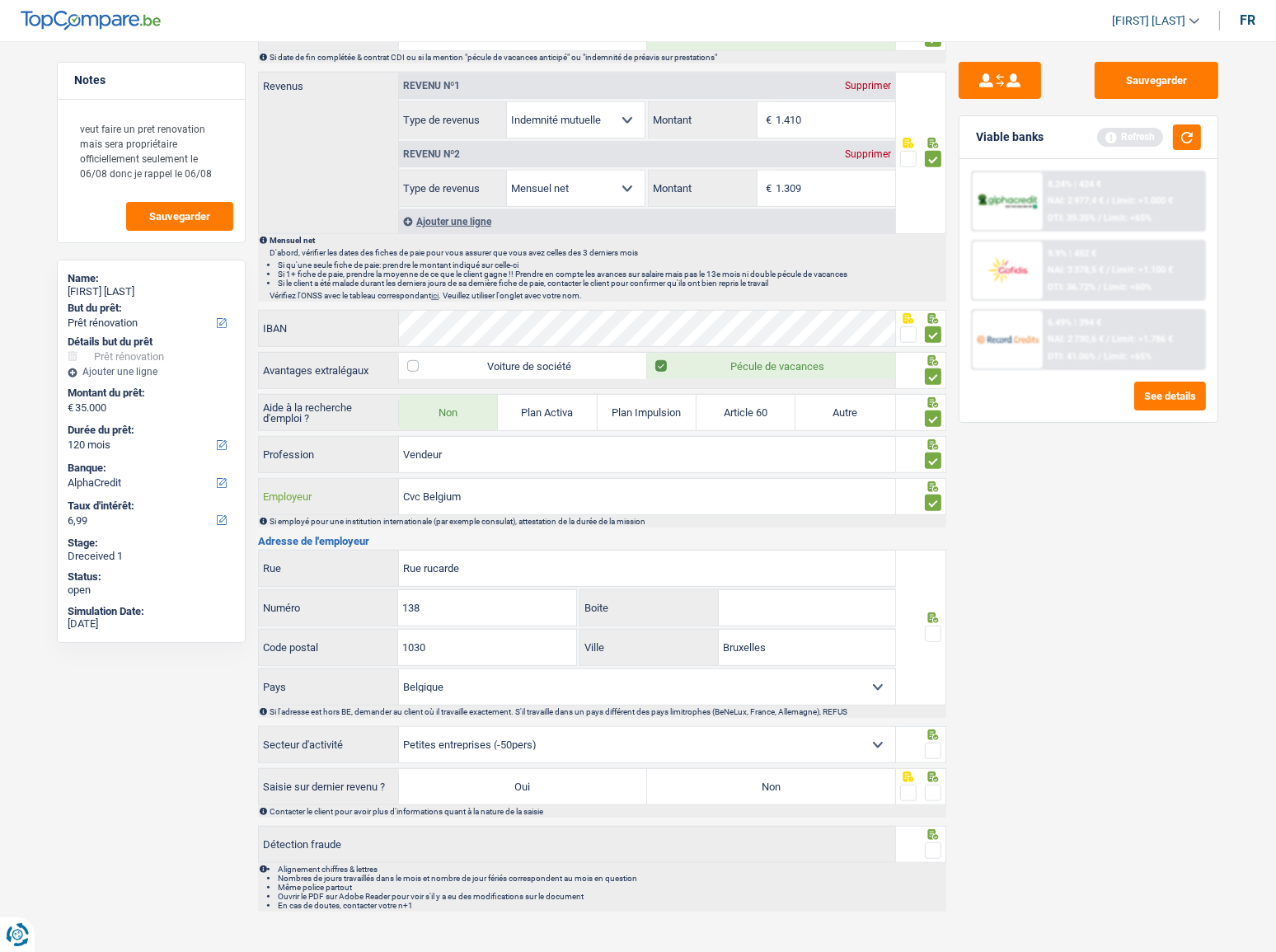 click on "Cvc Belgium" at bounding box center [647, 496] 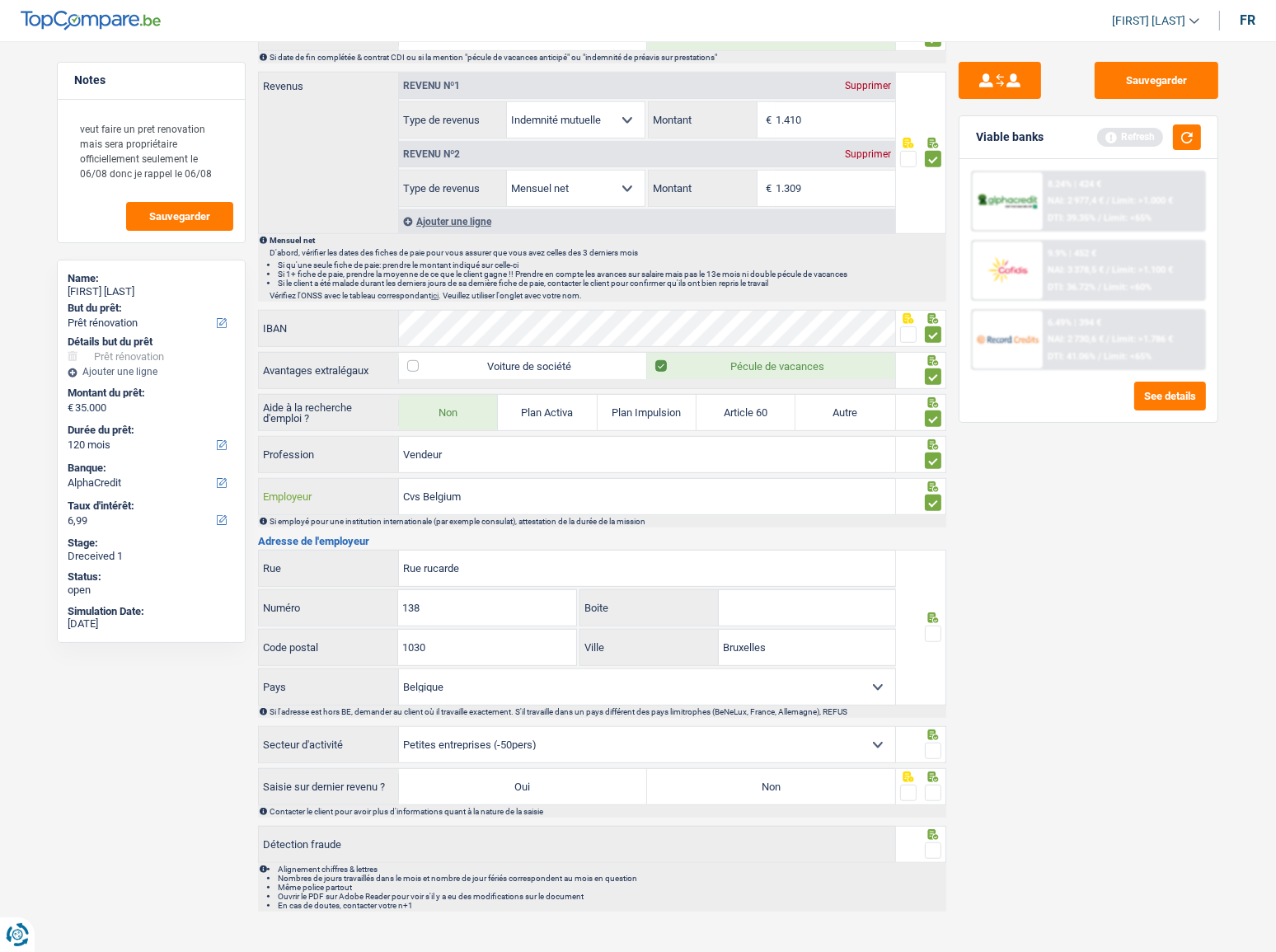 type on "Cvs Belgium" 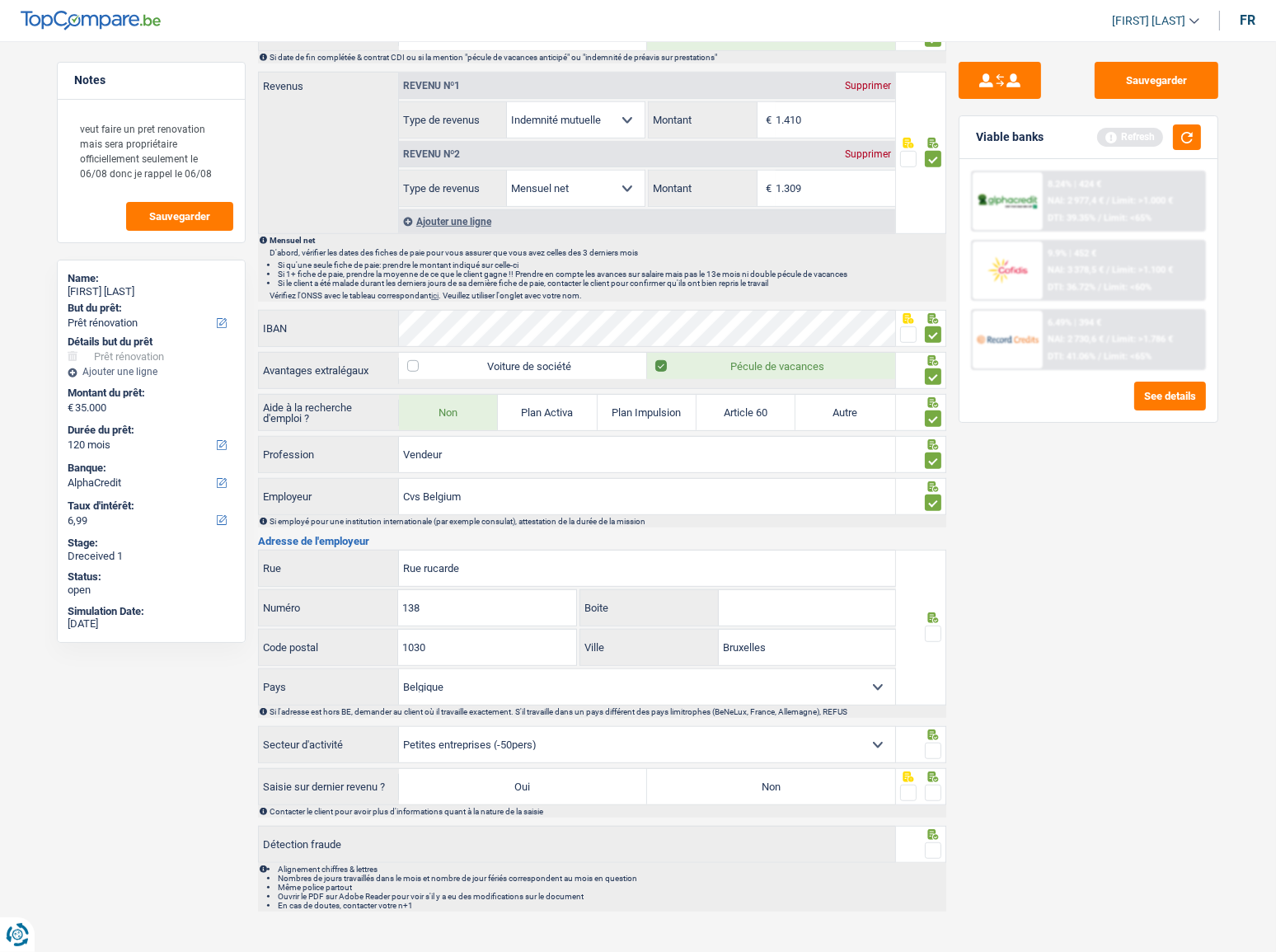 click at bounding box center [933, 634] 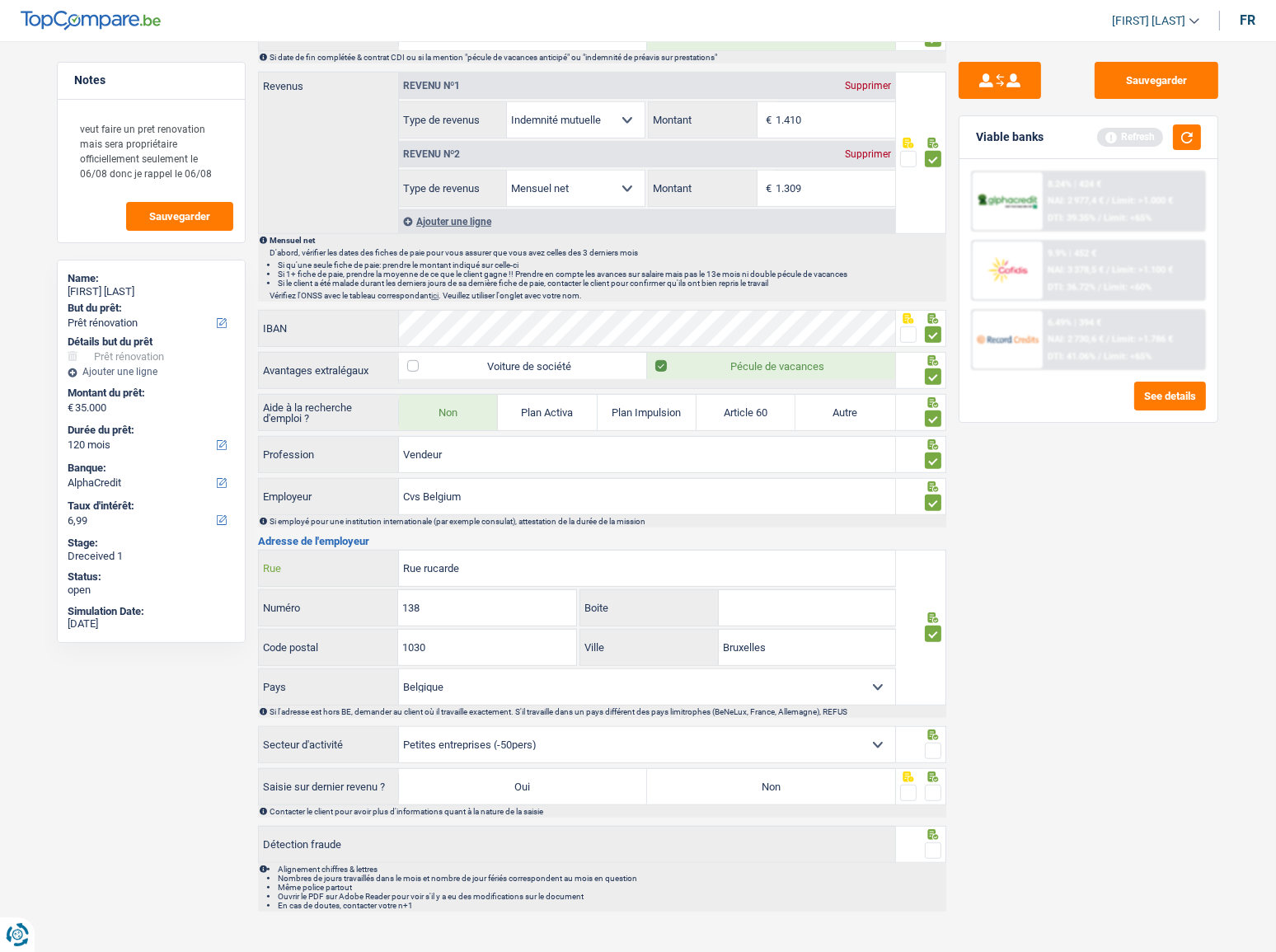 drag, startPoint x: 443, startPoint y: 570, endPoint x: 424, endPoint y: 568, distance: 19.104973 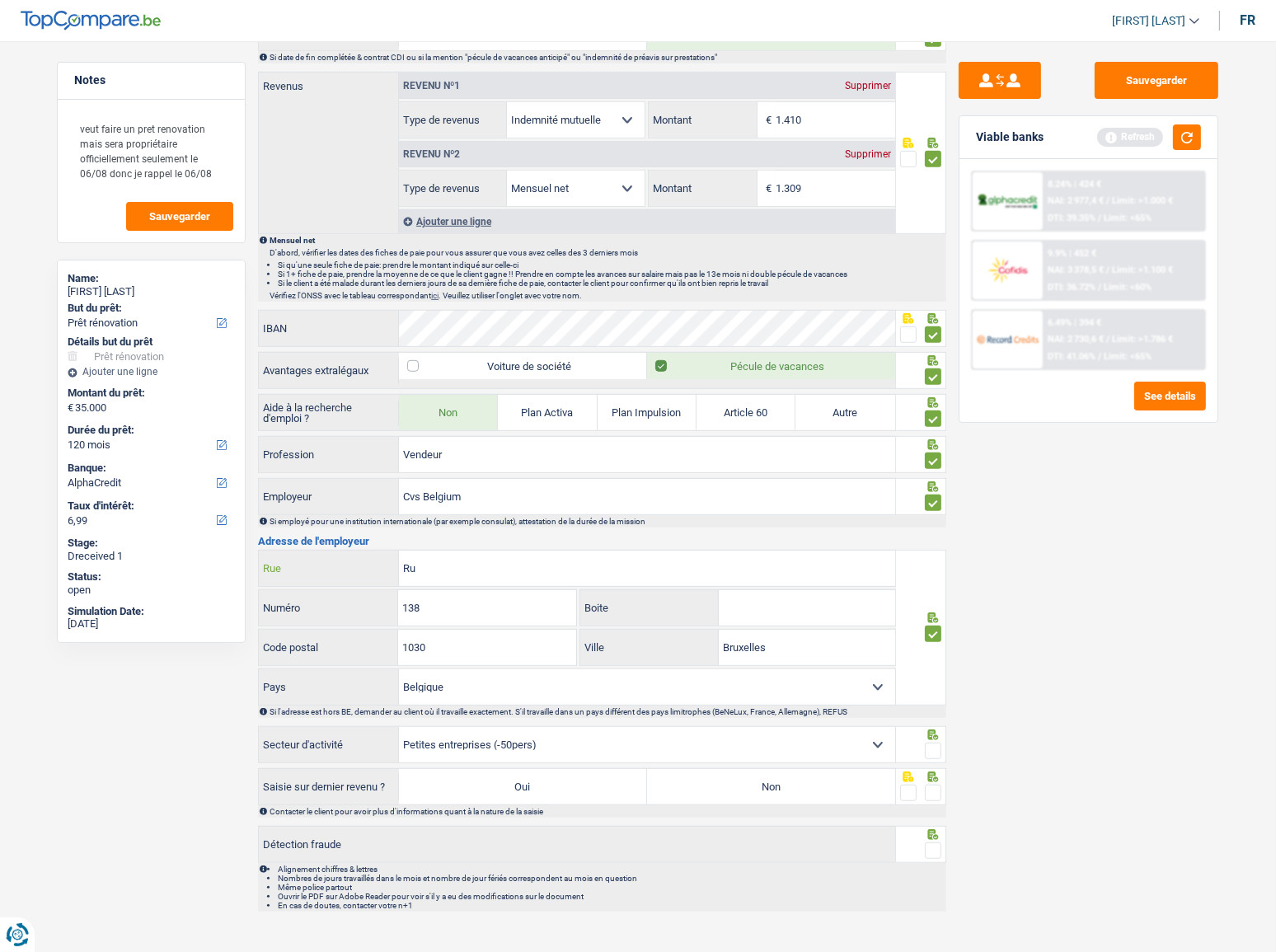 type on "R" 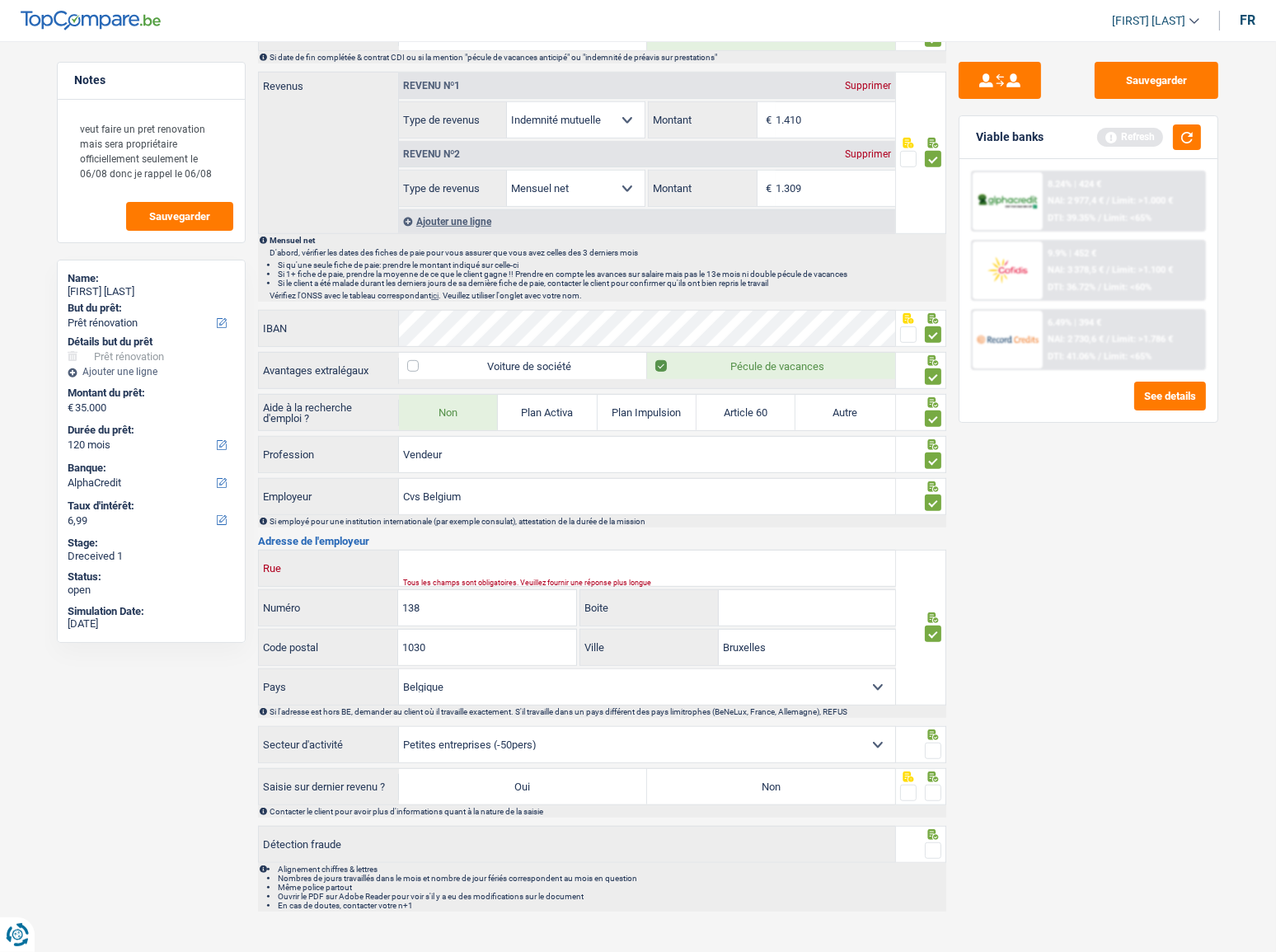 click on "Rue" at bounding box center [647, 568] 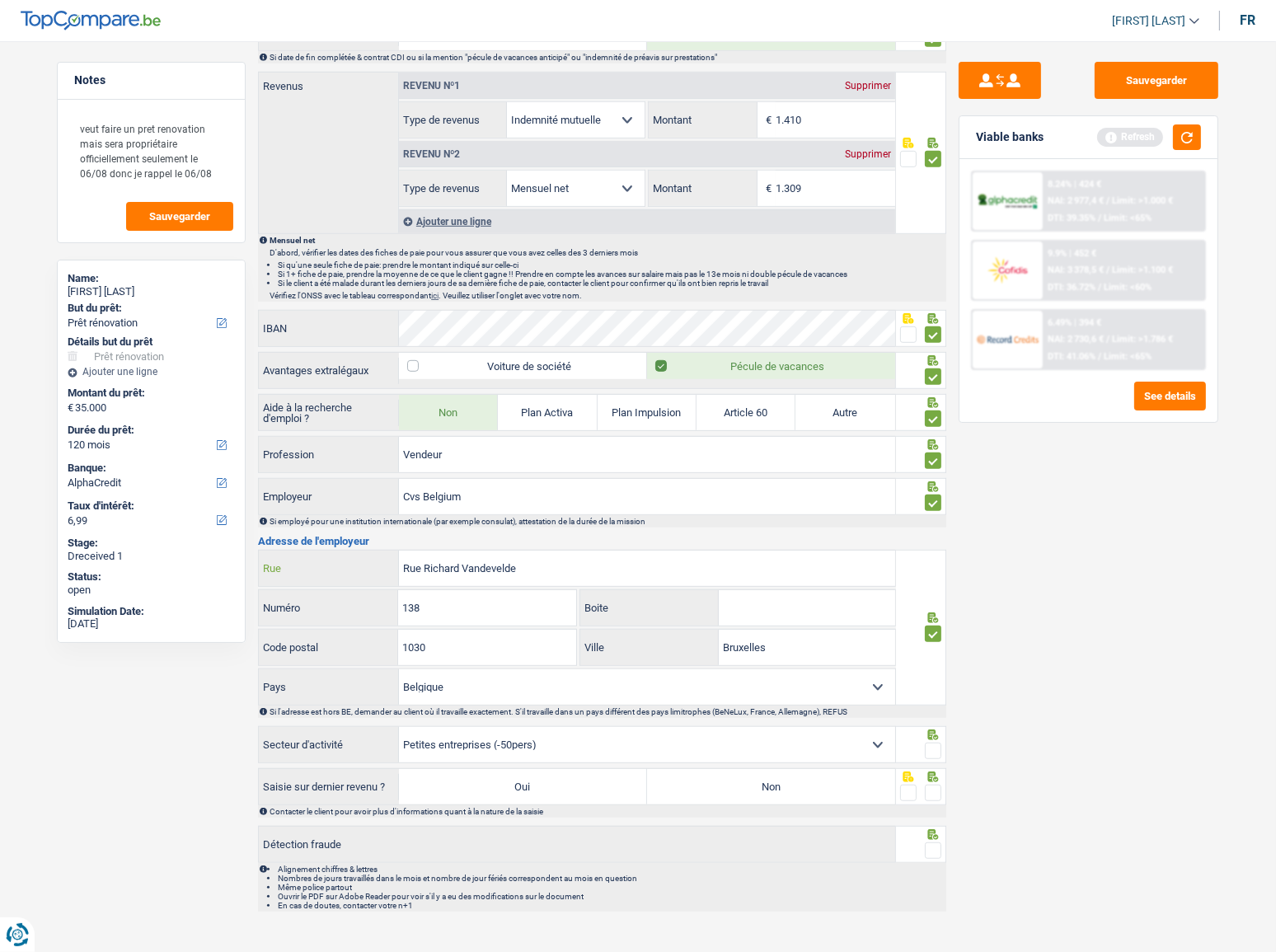 type on "Rue Richard Vandevelde" 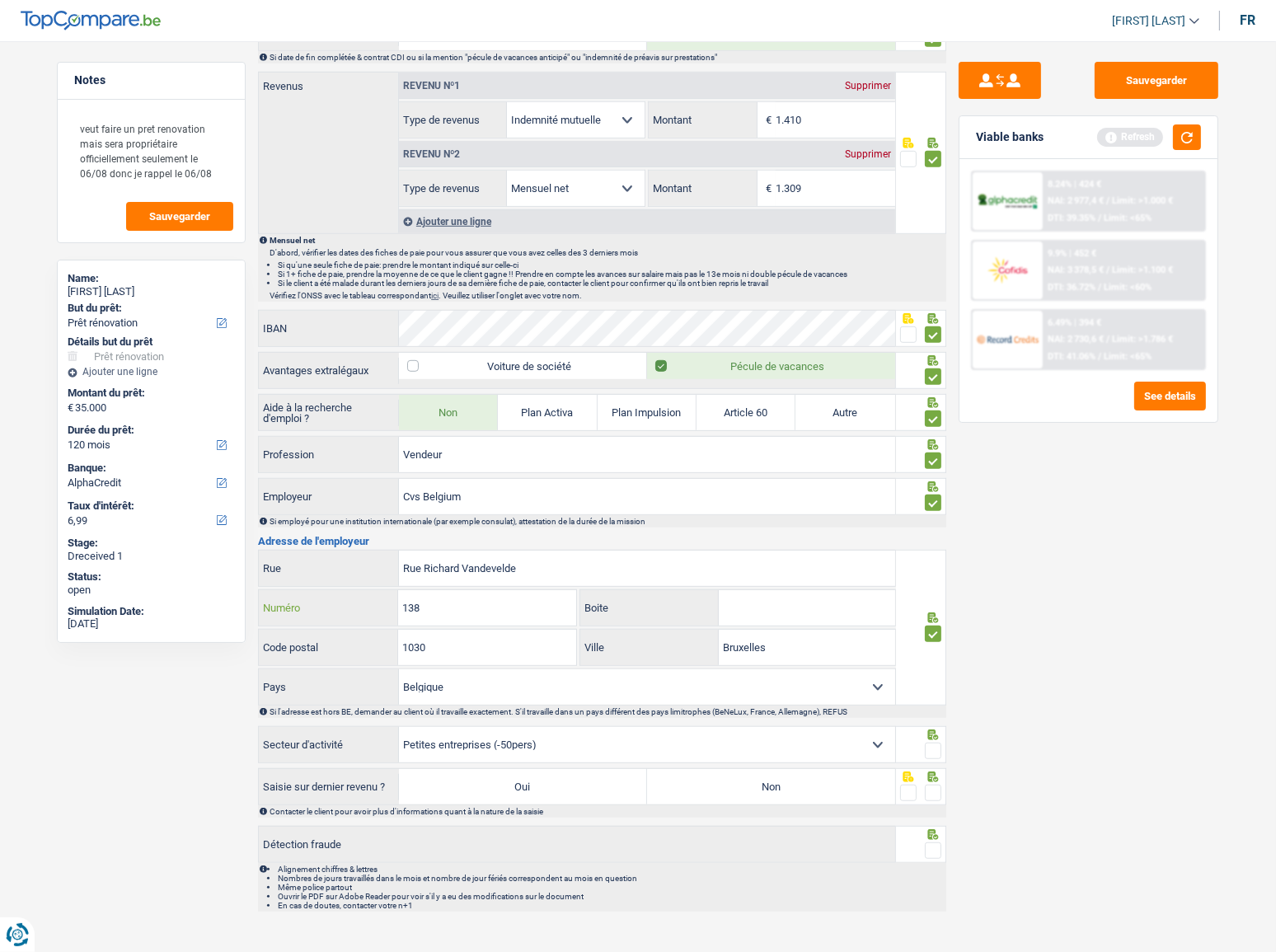 click on "138" at bounding box center [486, 607] 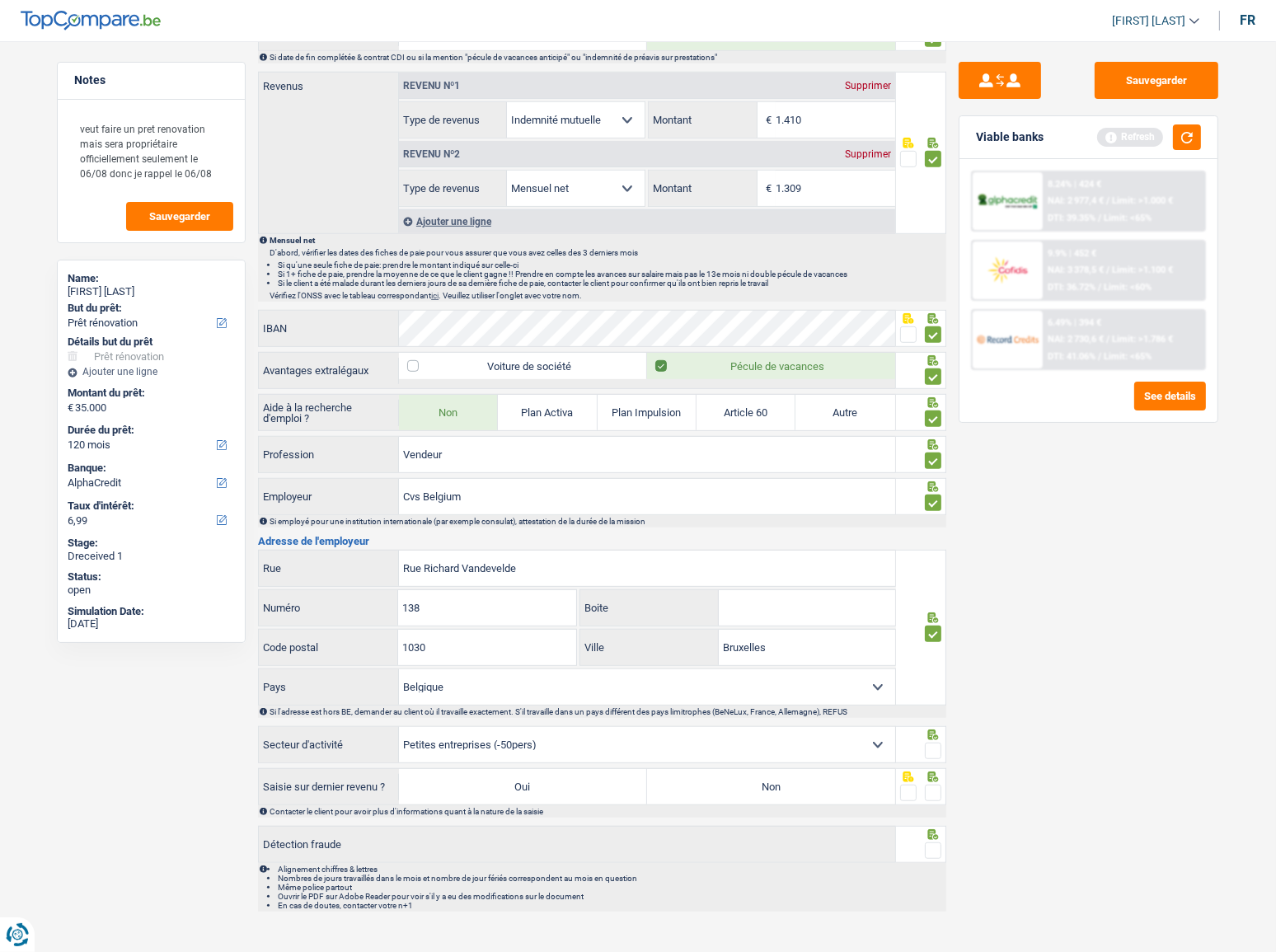 click at bounding box center [933, 751] 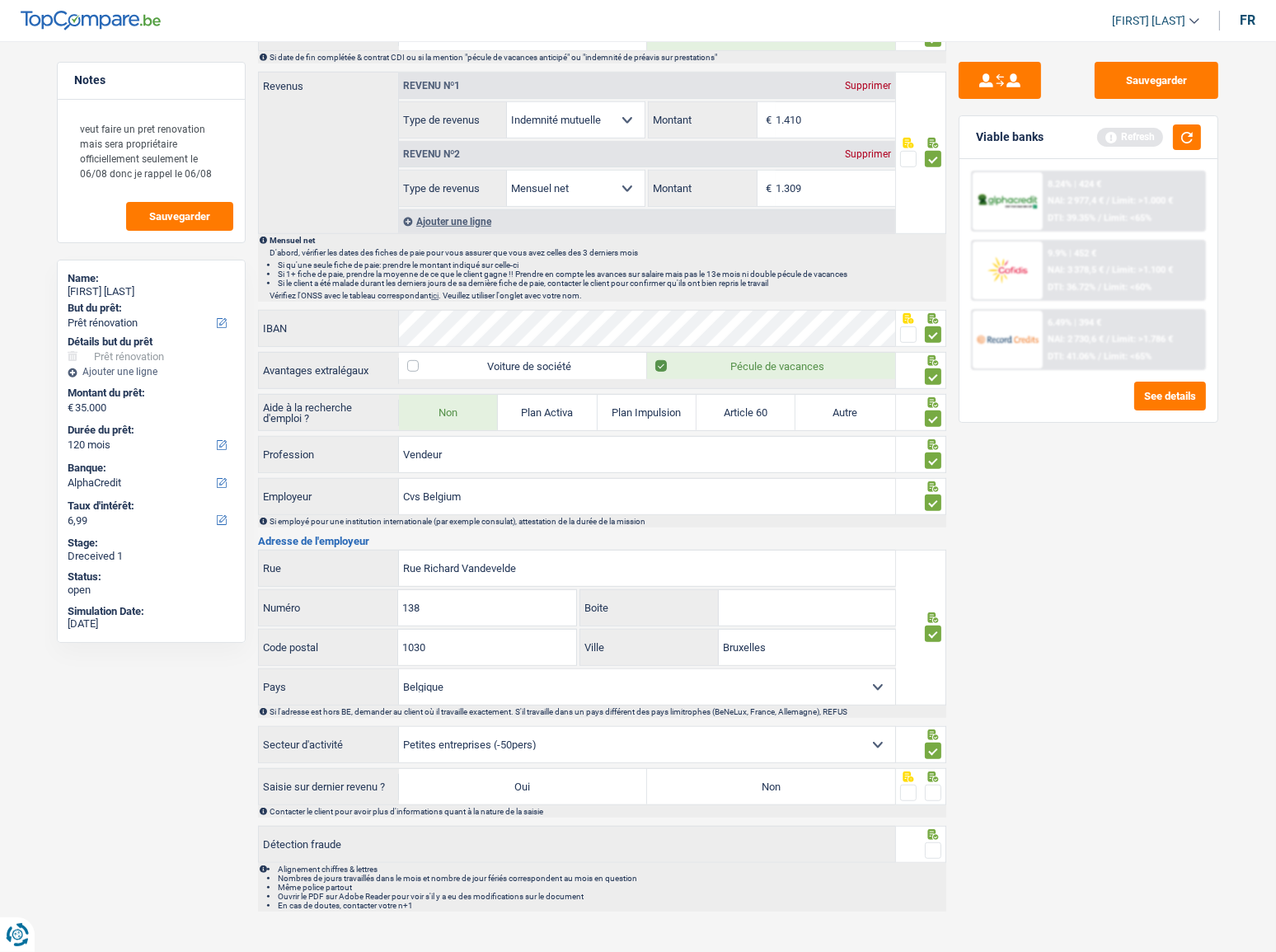 drag, startPoint x: 805, startPoint y: 775, endPoint x: 907, endPoint y: 789, distance: 102.9563 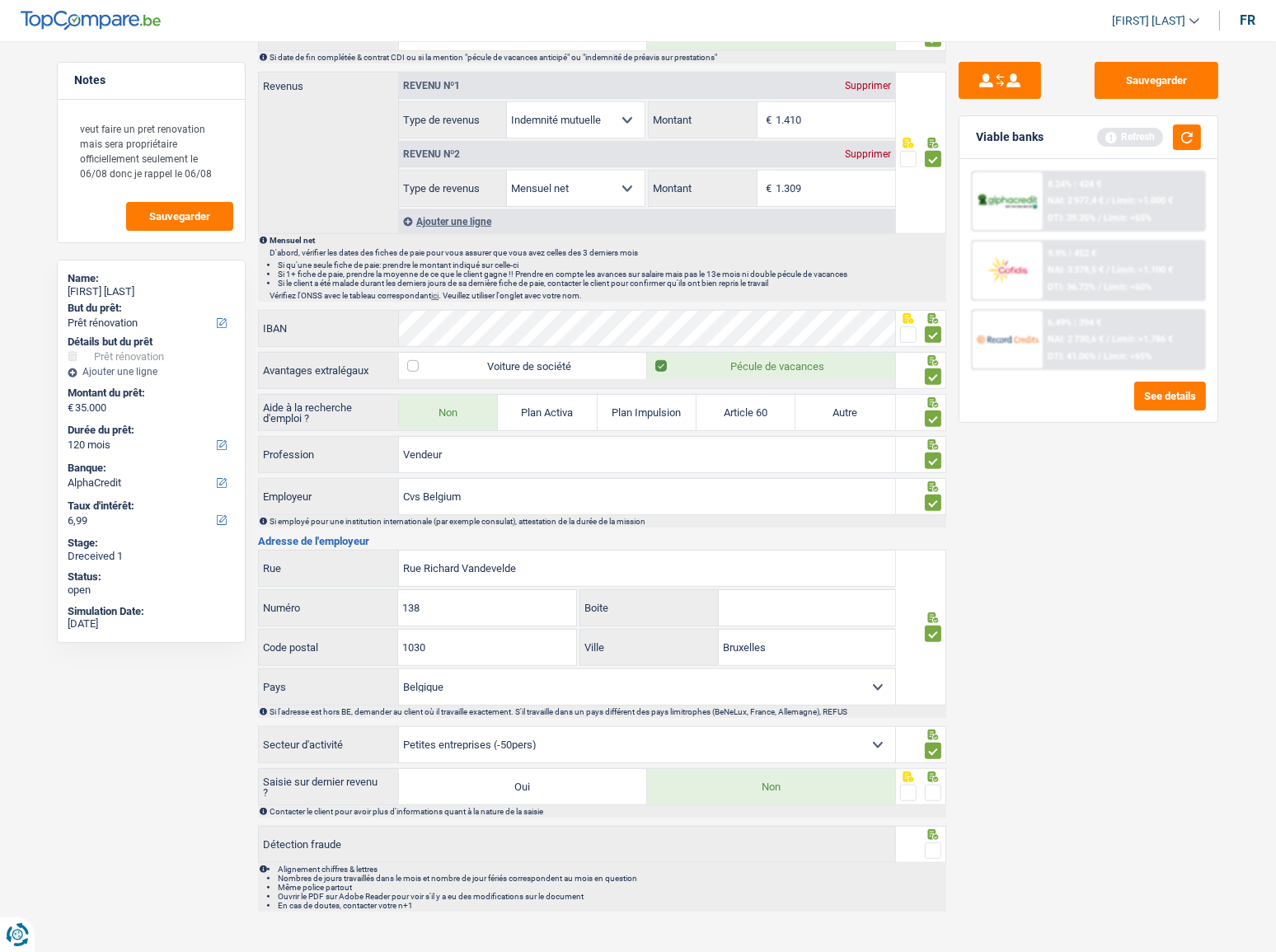 click at bounding box center [933, 793] 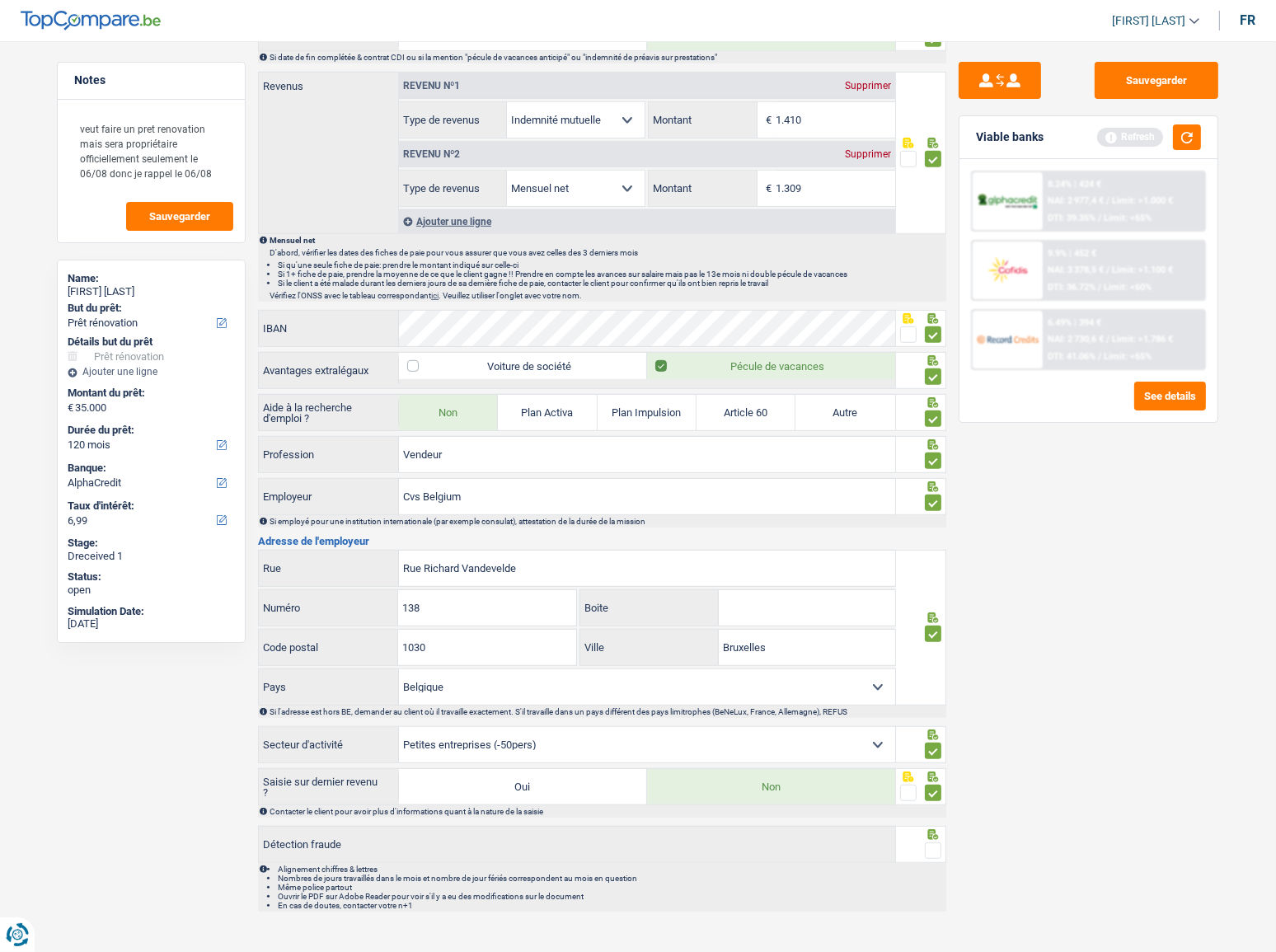 drag, startPoint x: 929, startPoint y: 840, endPoint x: 1235, endPoint y: 828, distance: 306.2352 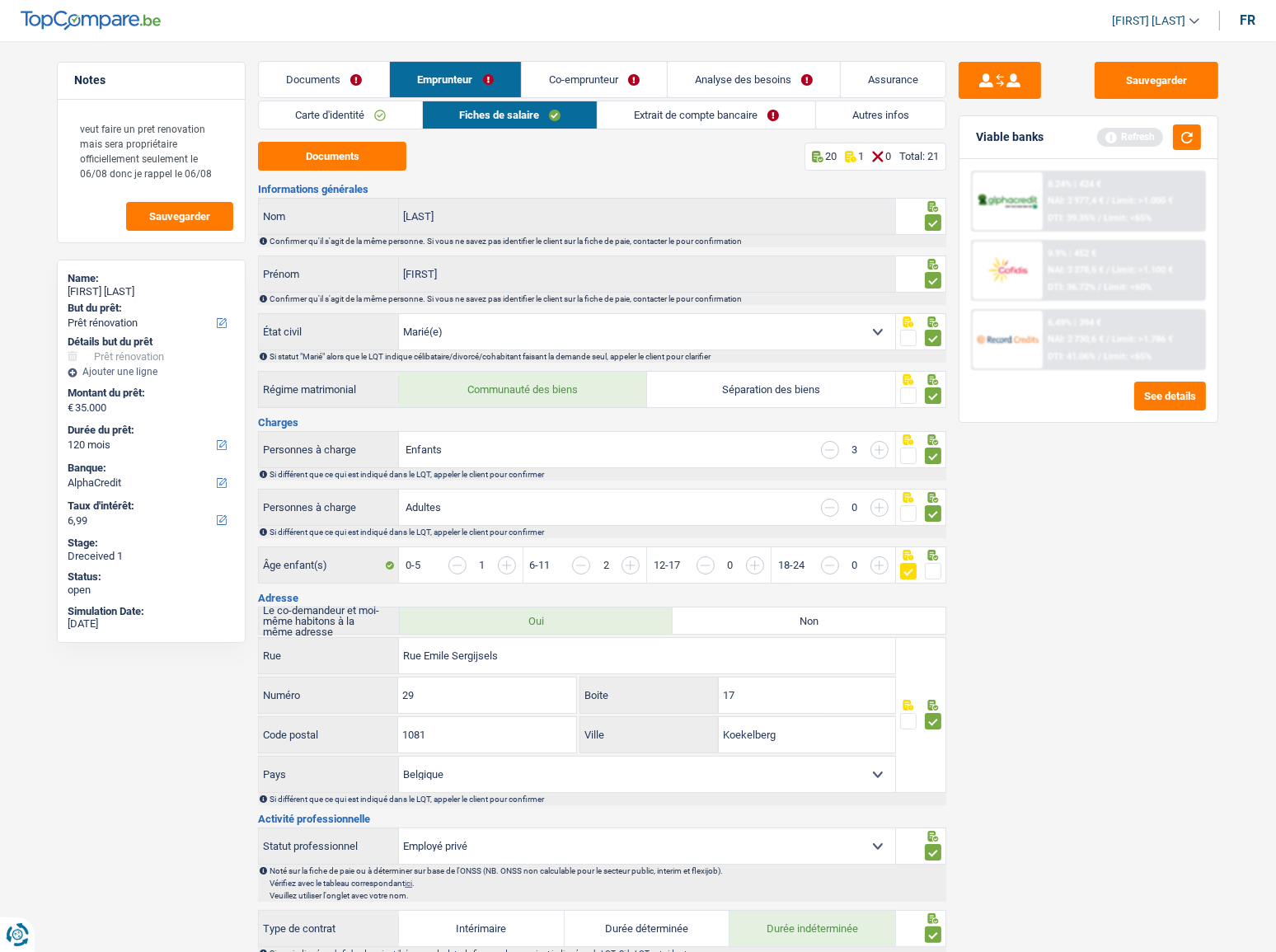scroll, scrollTop: 0, scrollLeft: 0, axis: both 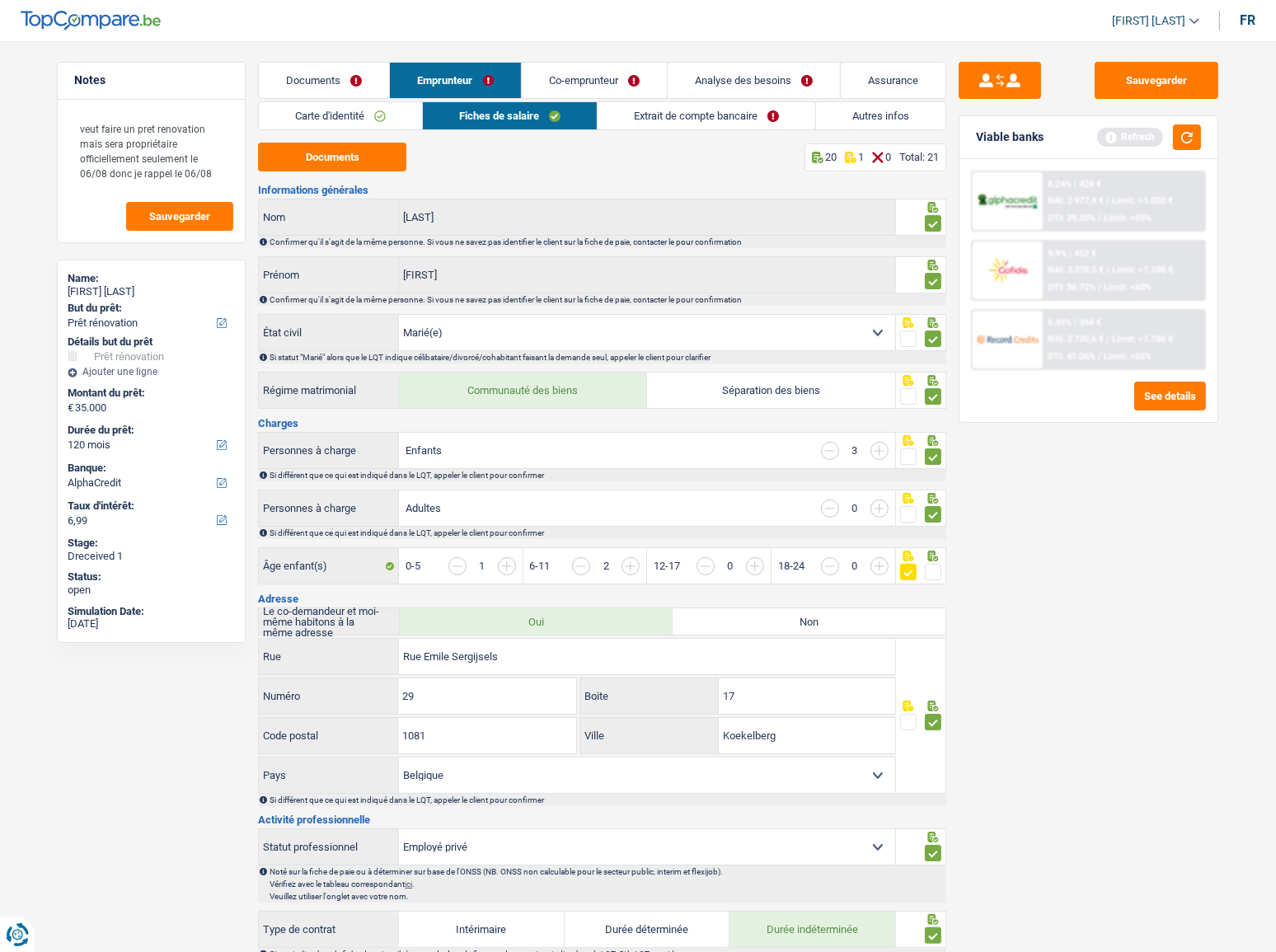 click on "Extrait de compte bancaire" at bounding box center (706, 115) 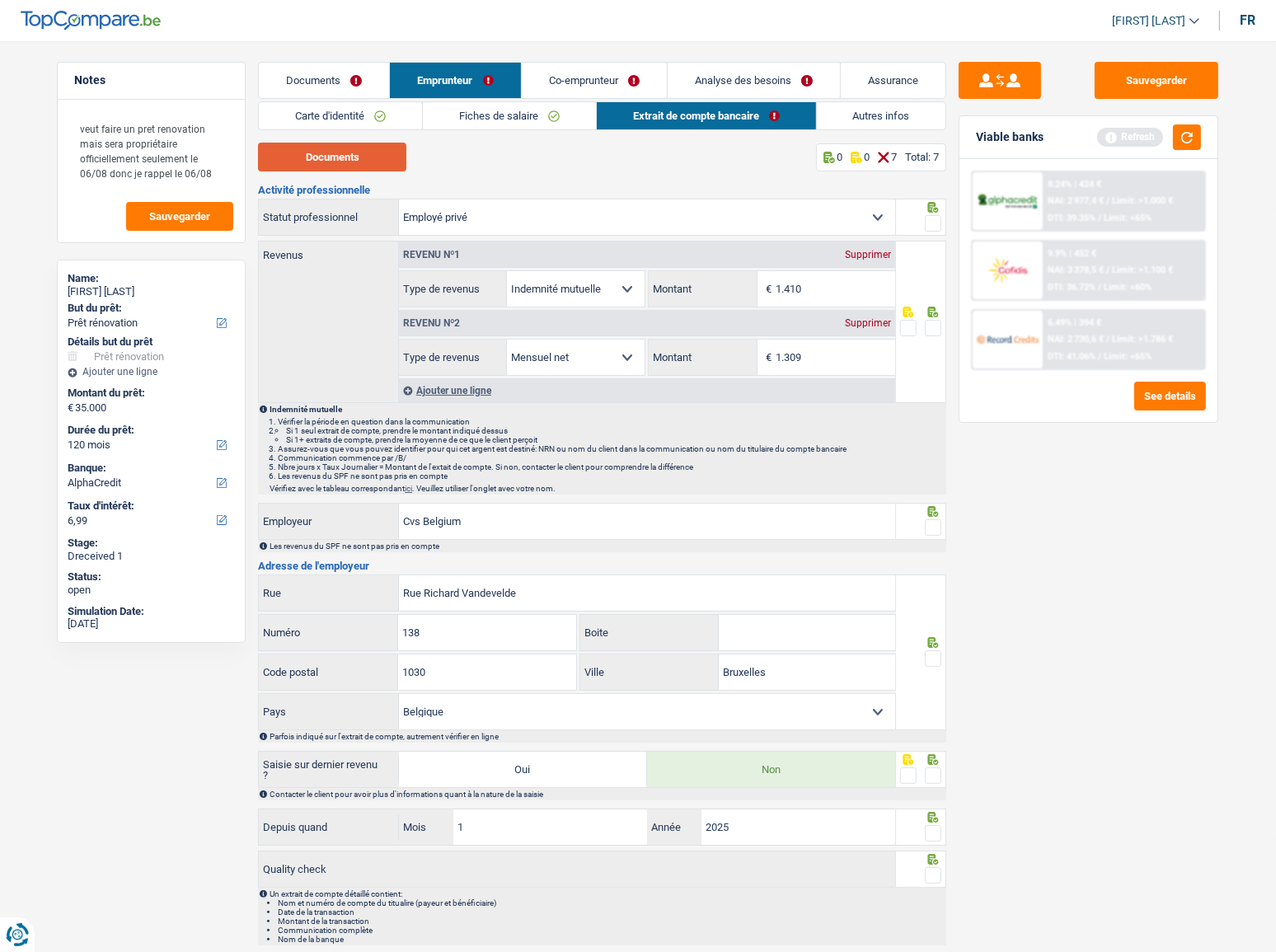 click on "Documents" at bounding box center (332, 157) 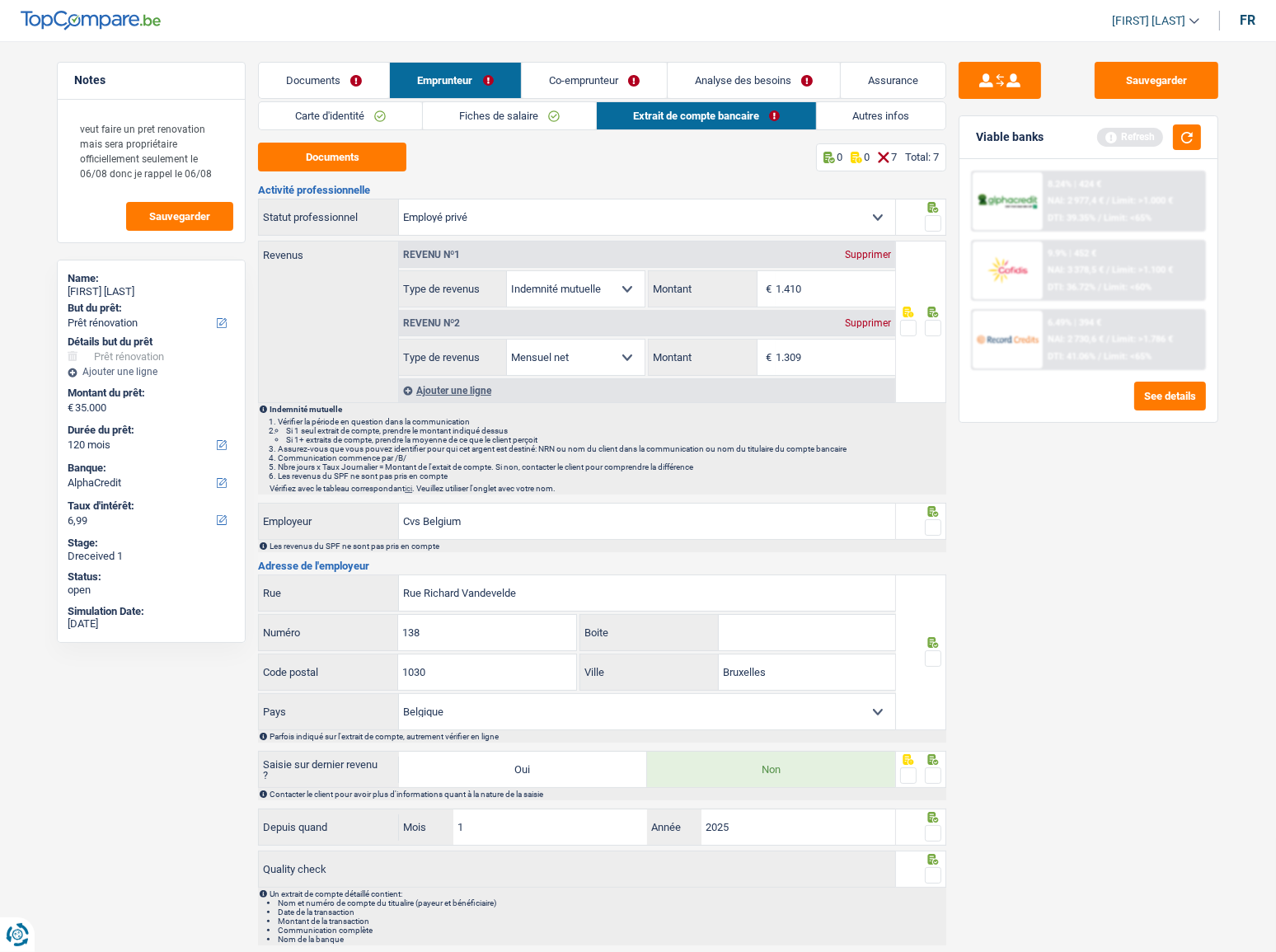 click on "Carte d'identité" at bounding box center (340, 115) 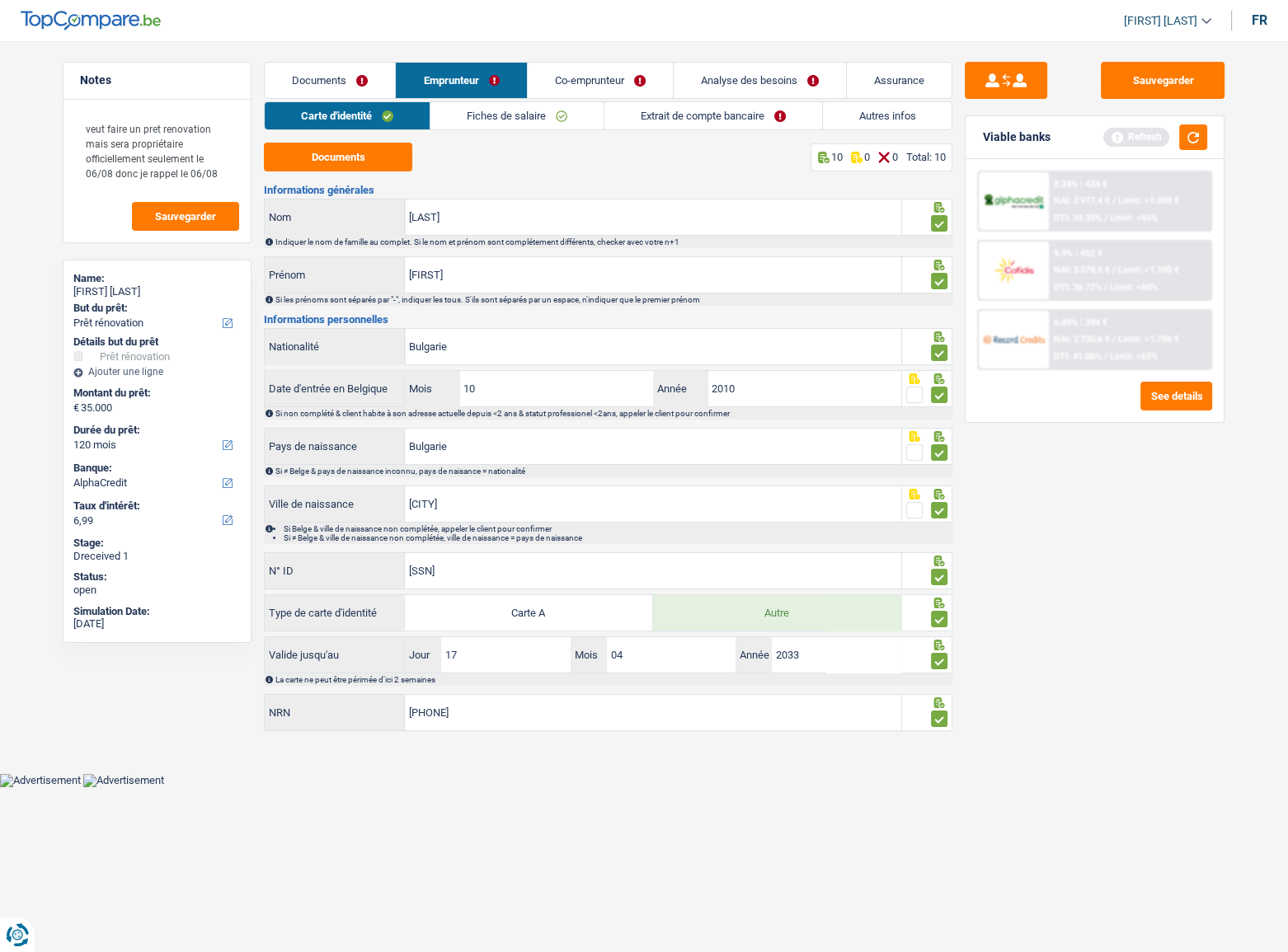 click on "Fiches de salaire" at bounding box center [517, 115] 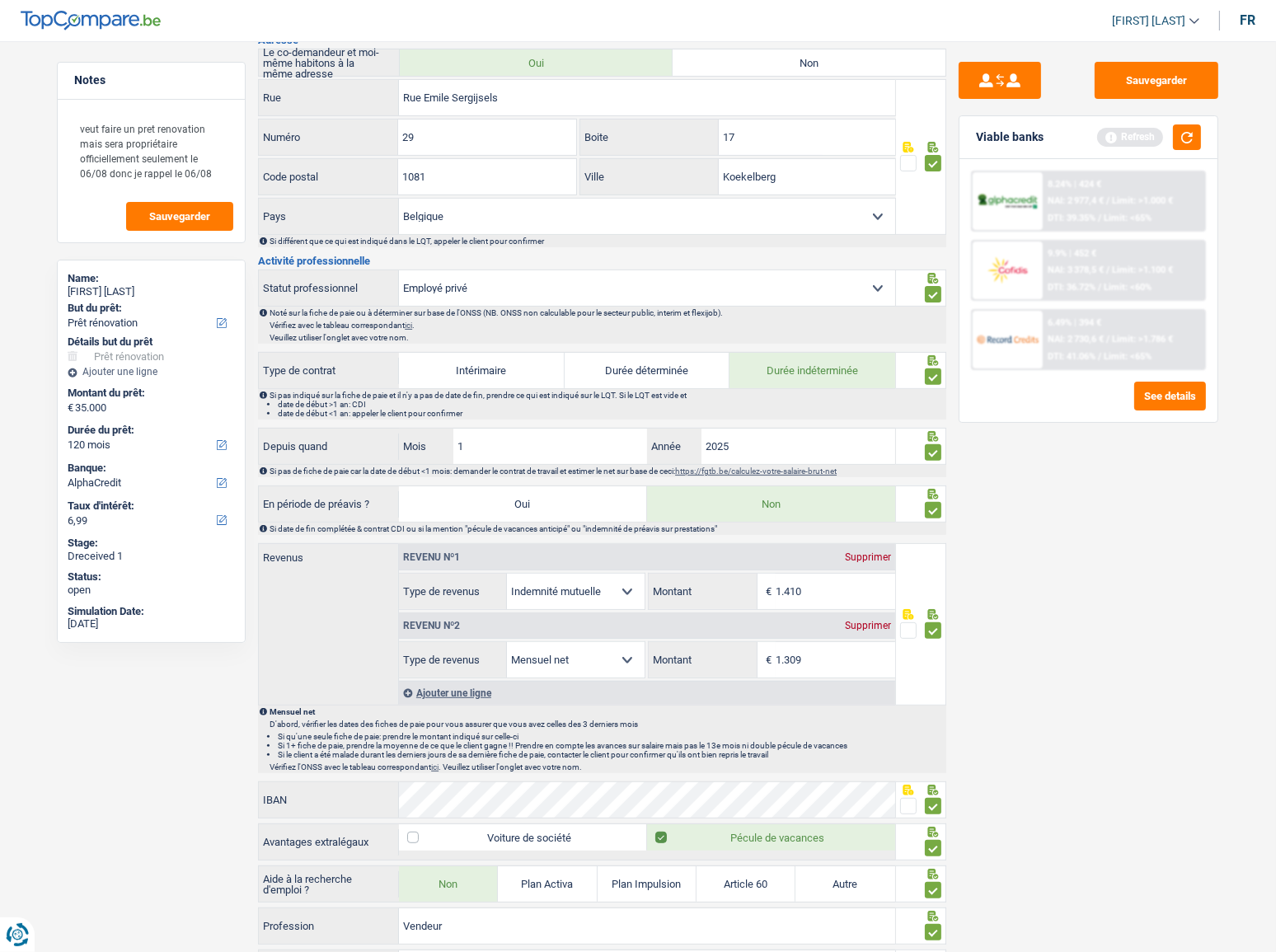 scroll, scrollTop: 674, scrollLeft: 0, axis: vertical 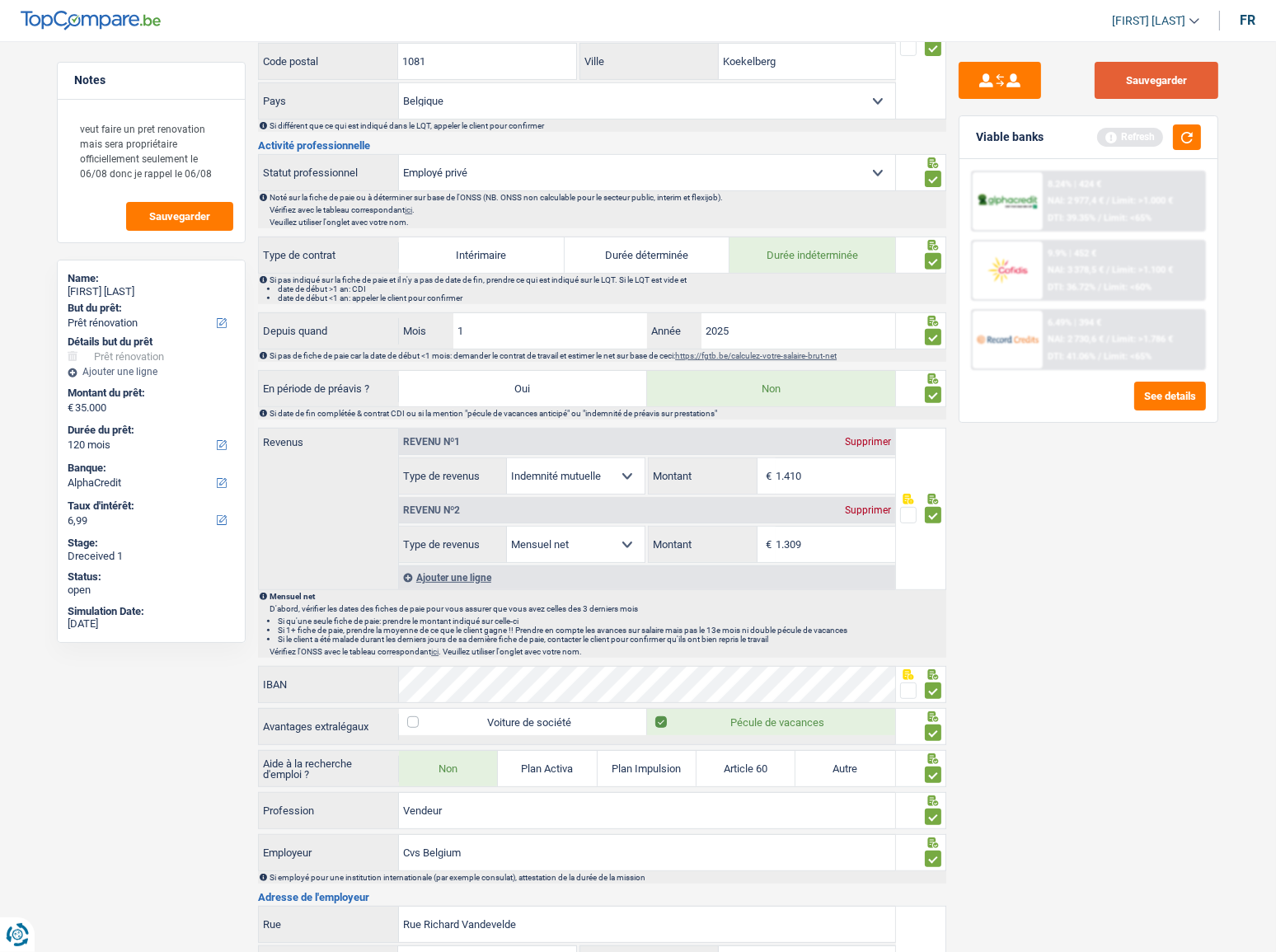 click on "Sauvegarder" at bounding box center (1156, 80) 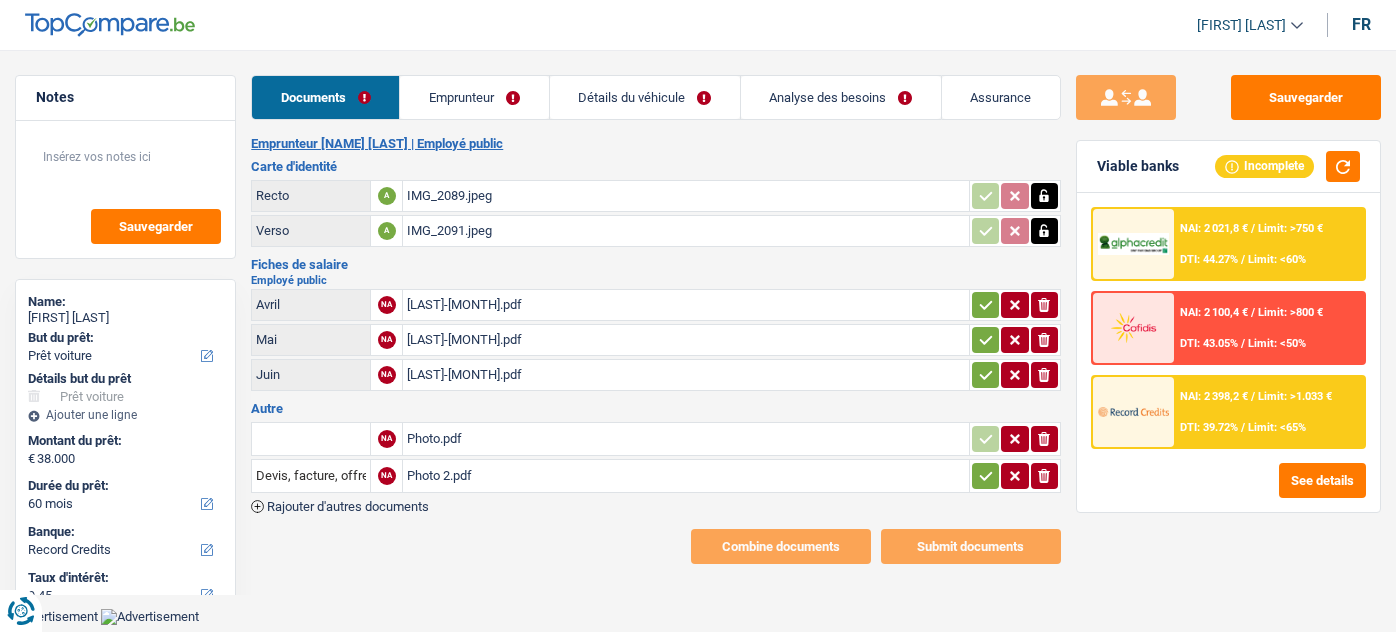 select on "car" 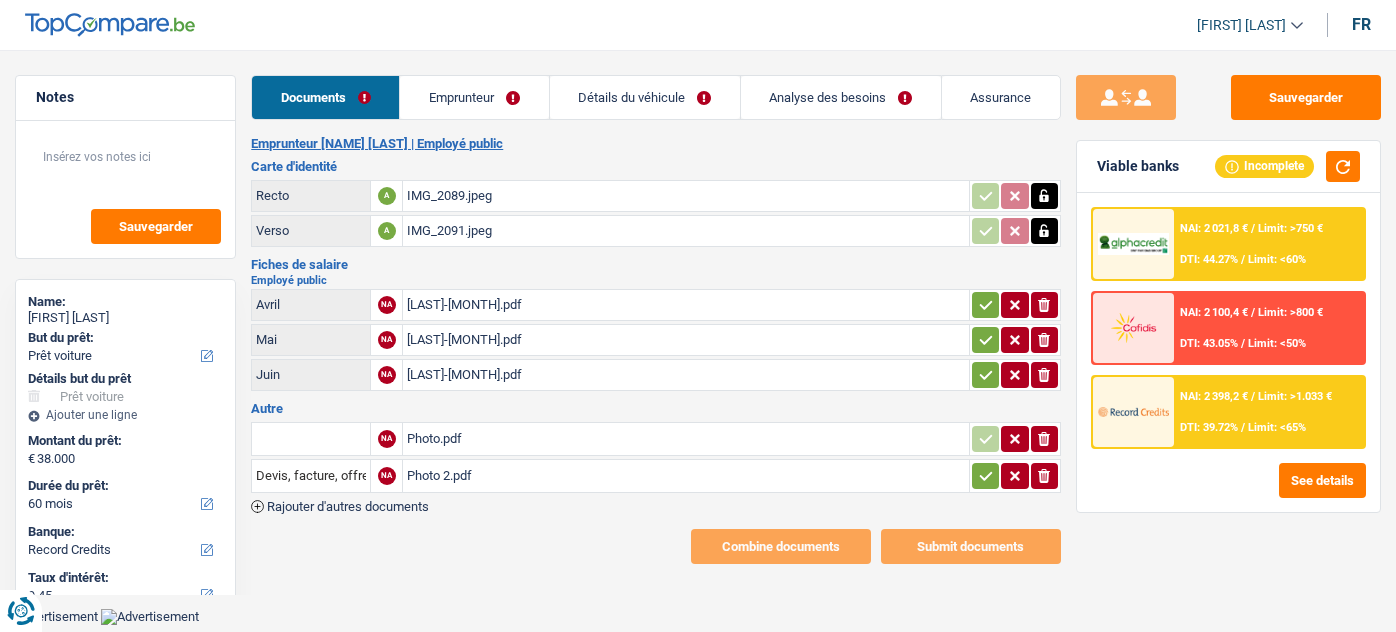 select on "car" 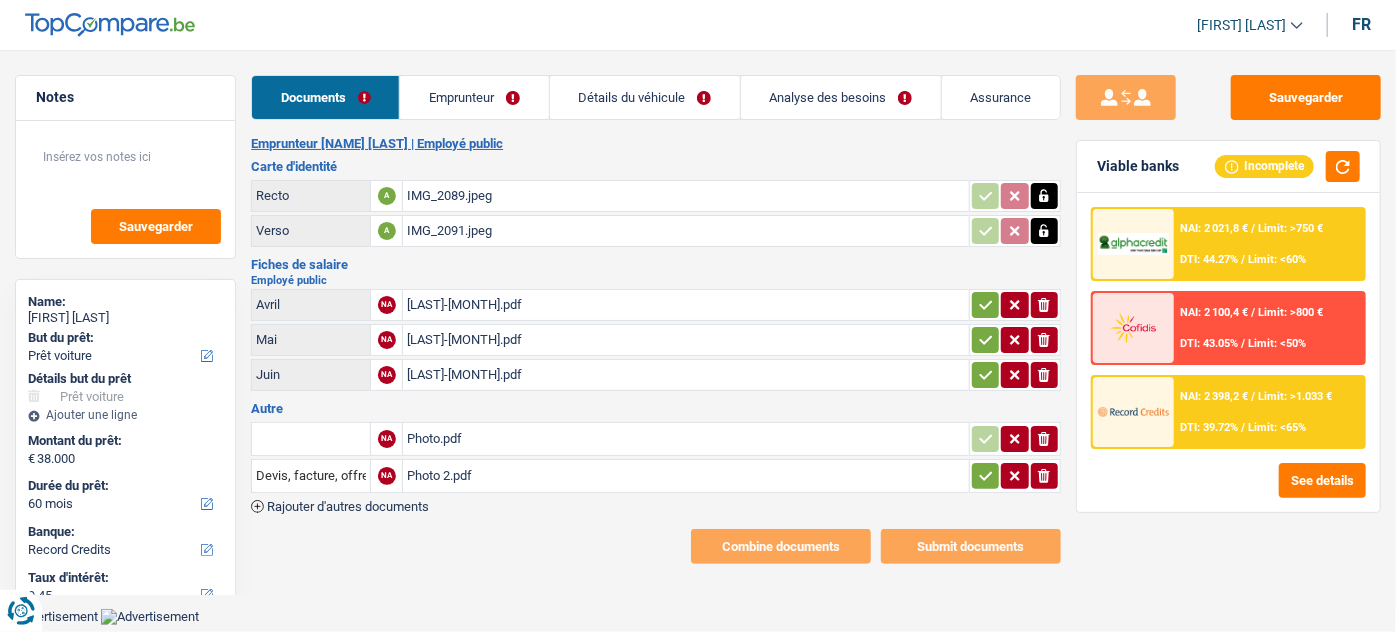 scroll, scrollTop: 0, scrollLeft: 0, axis: both 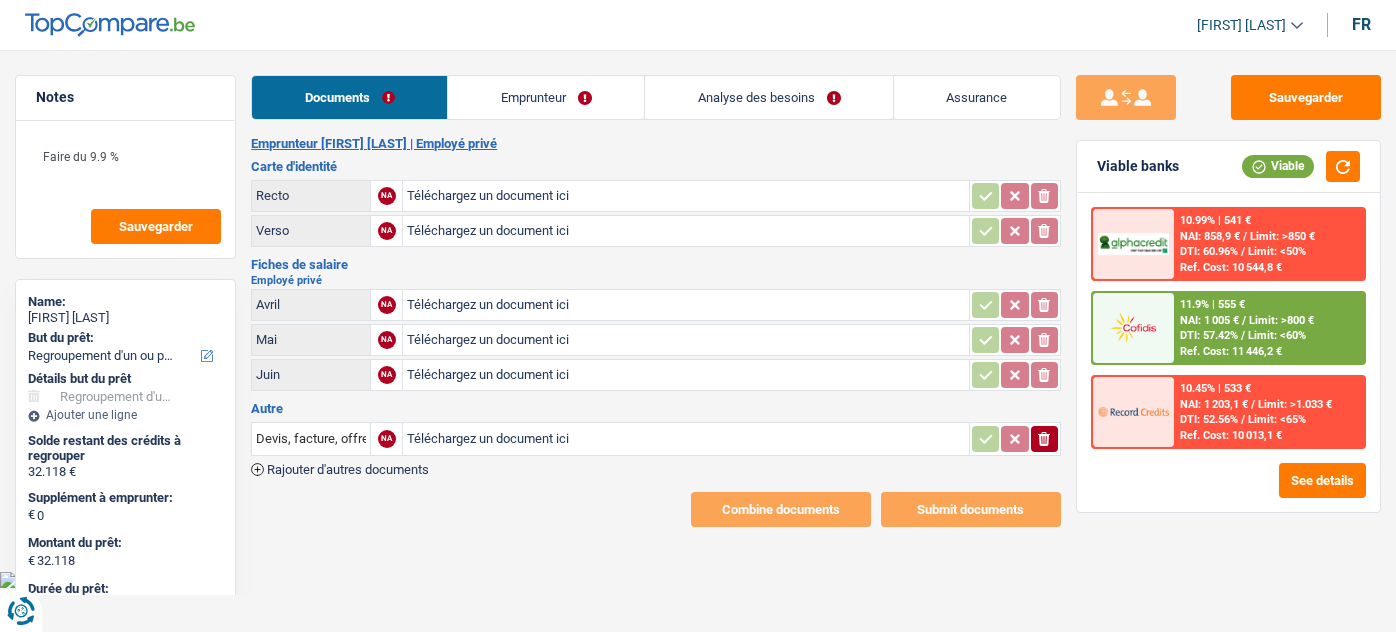 select on "refinancing" 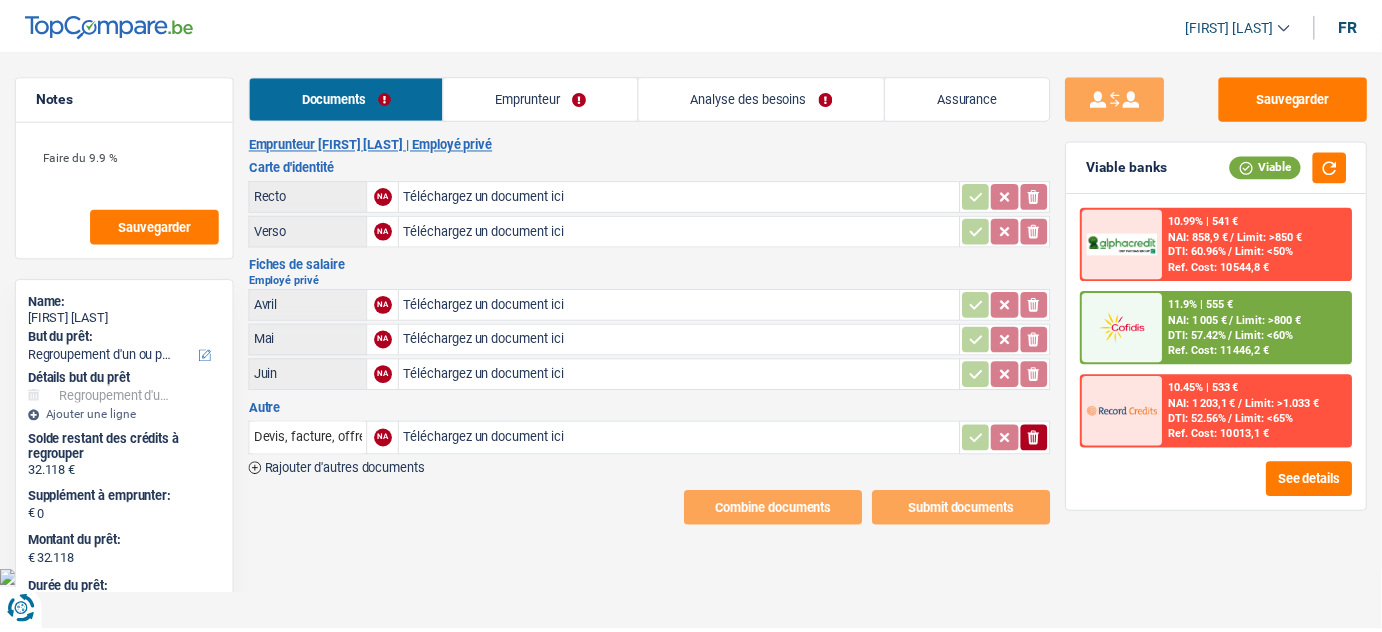 scroll, scrollTop: 0, scrollLeft: 0, axis: both 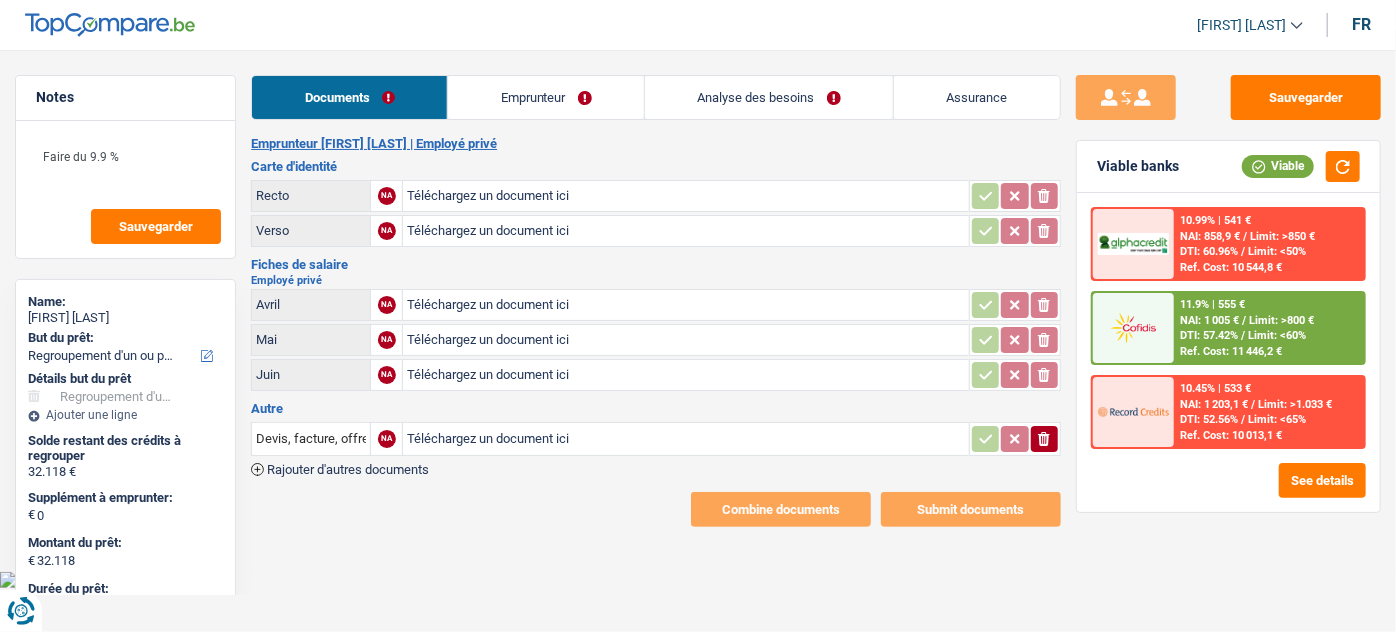 click on "Analyse des besoins" at bounding box center (769, 97) 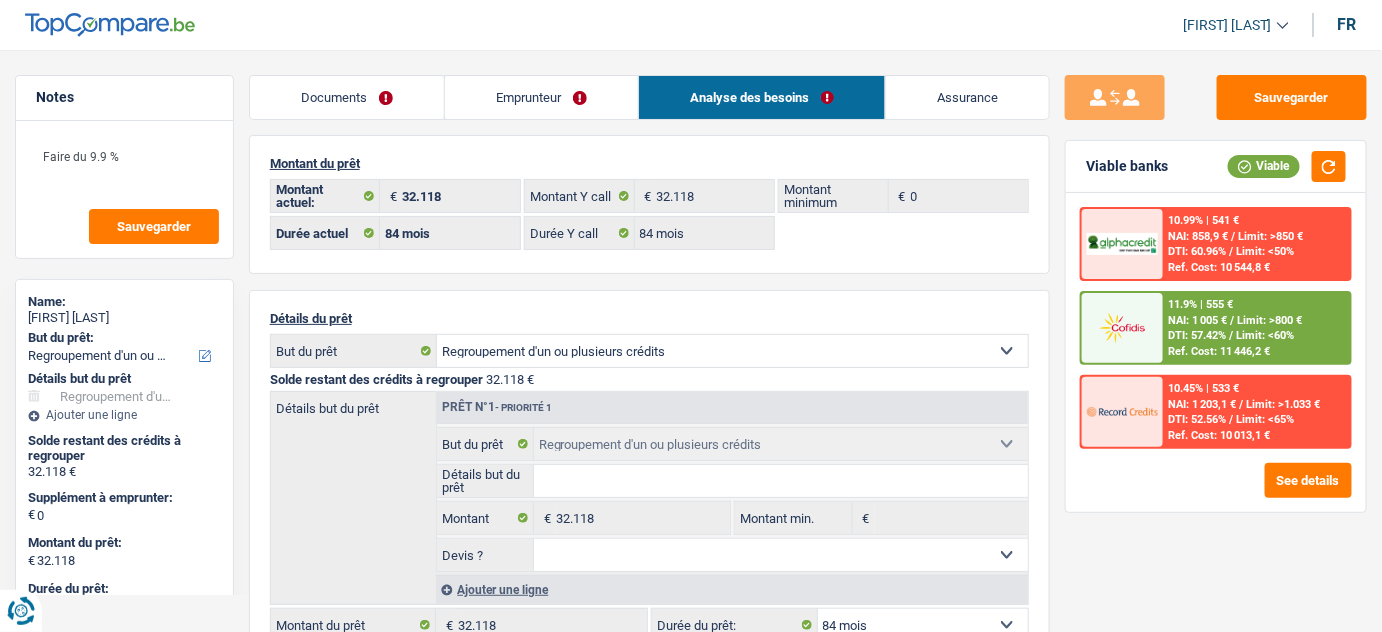 click on "Analyse des besoins" at bounding box center (762, 97) 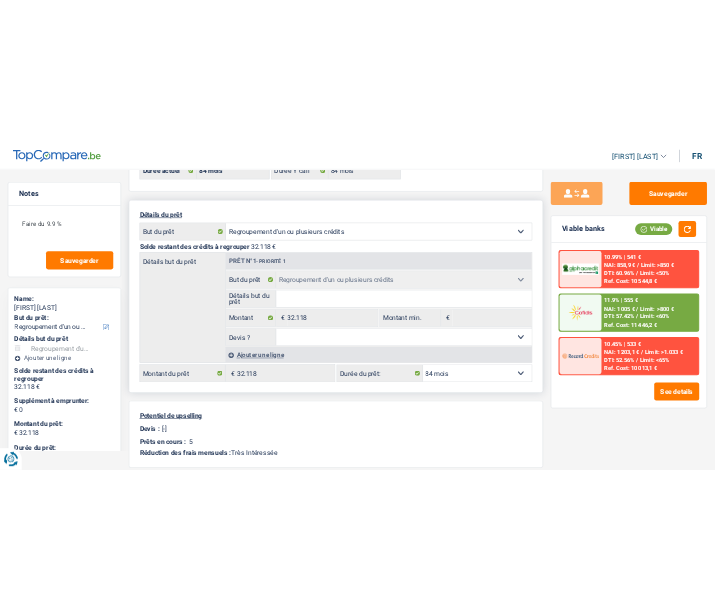 scroll, scrollTop: 181, scrollLeft: 0, axis: vertical 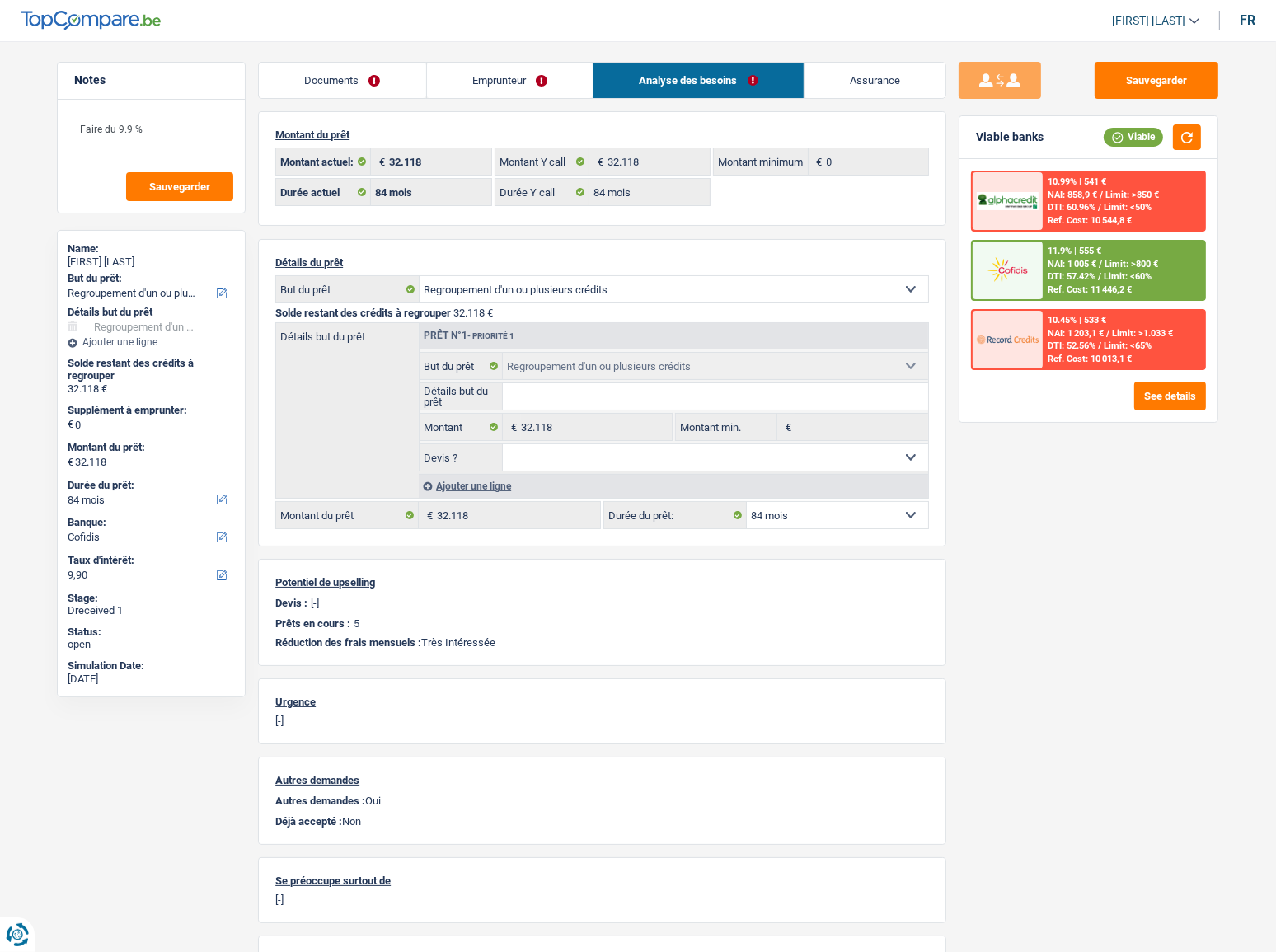 click on "Documents" at bounding box center (342, 80) 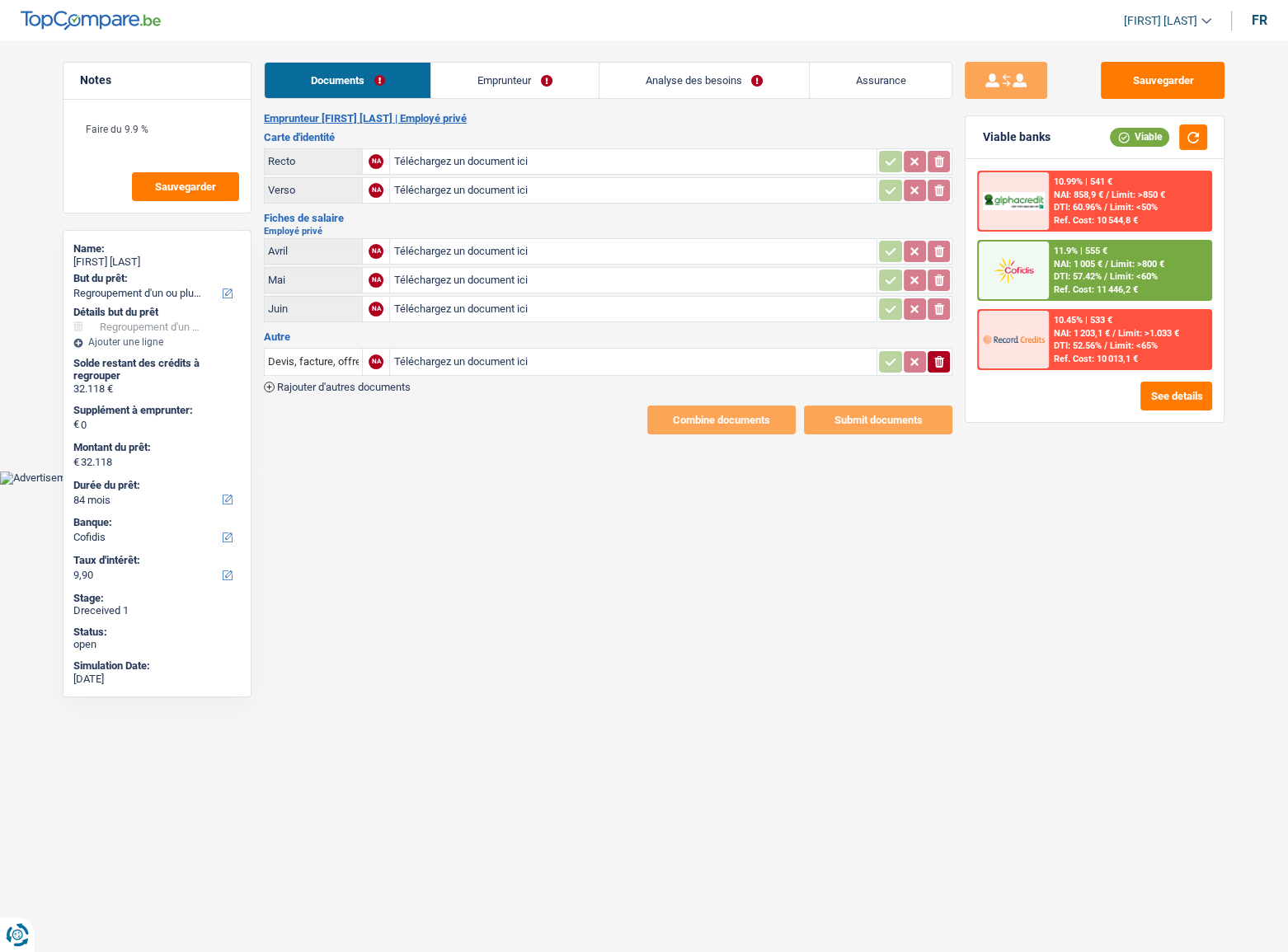click on "Téléchargez un document ici" at bounding box center [633, 162] 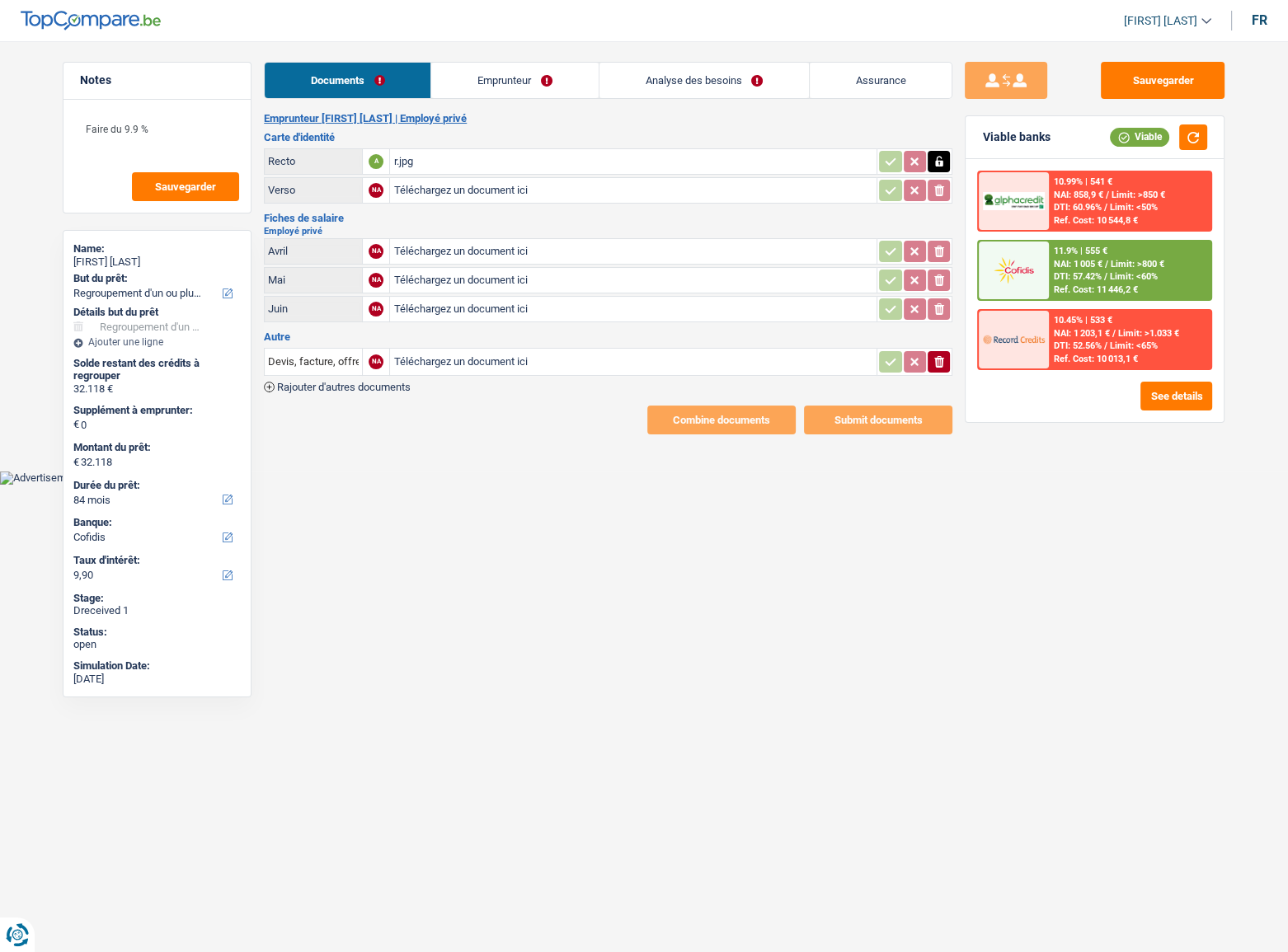 type on "C:\fakepath\v.jpg" 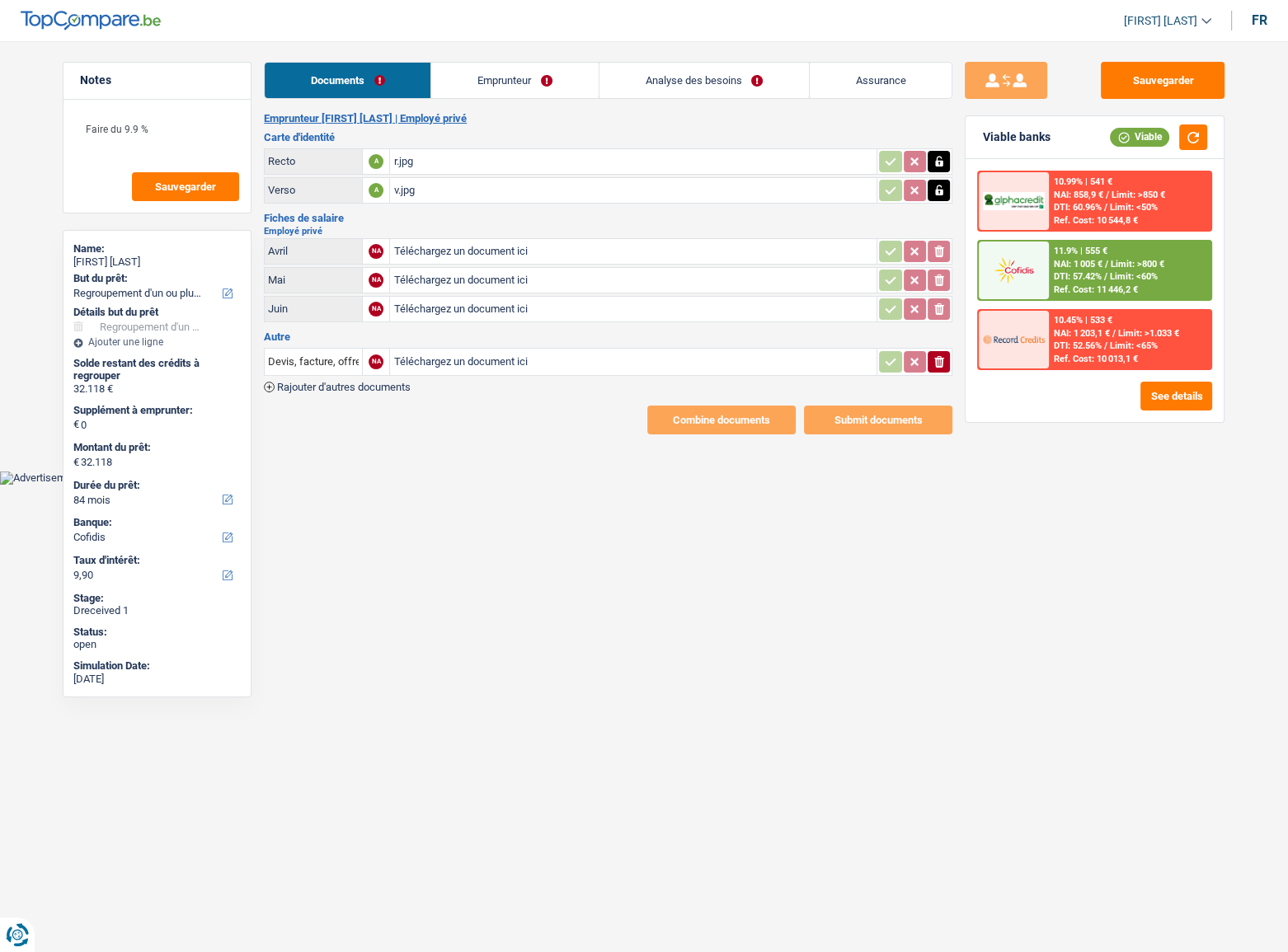 click on "Téléchargez un document ici" at bounding box center [633, 309] 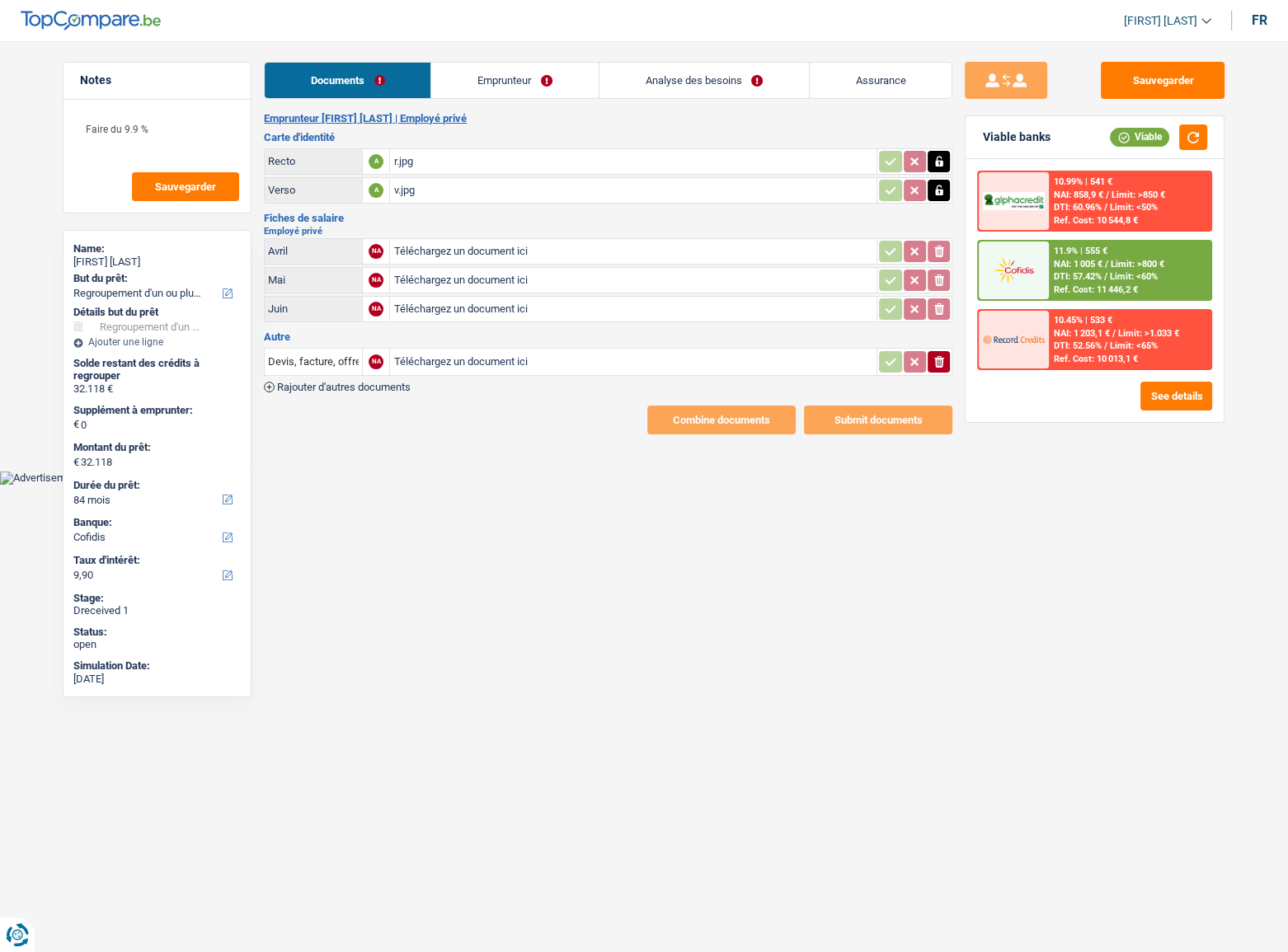 type on "C:\fakepath\1Ux5hqd24kjYufWryIPD-1.pdf" 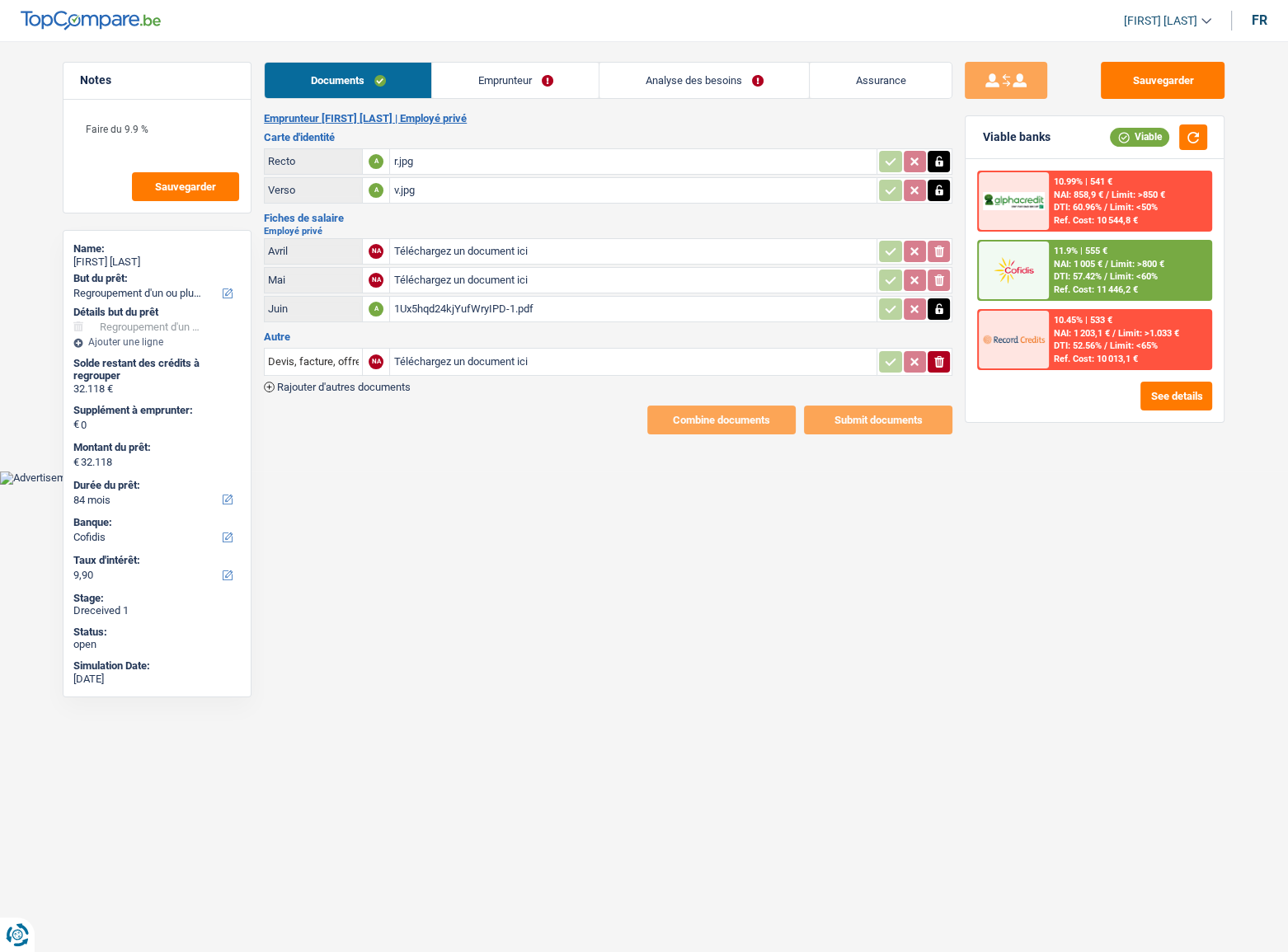 click 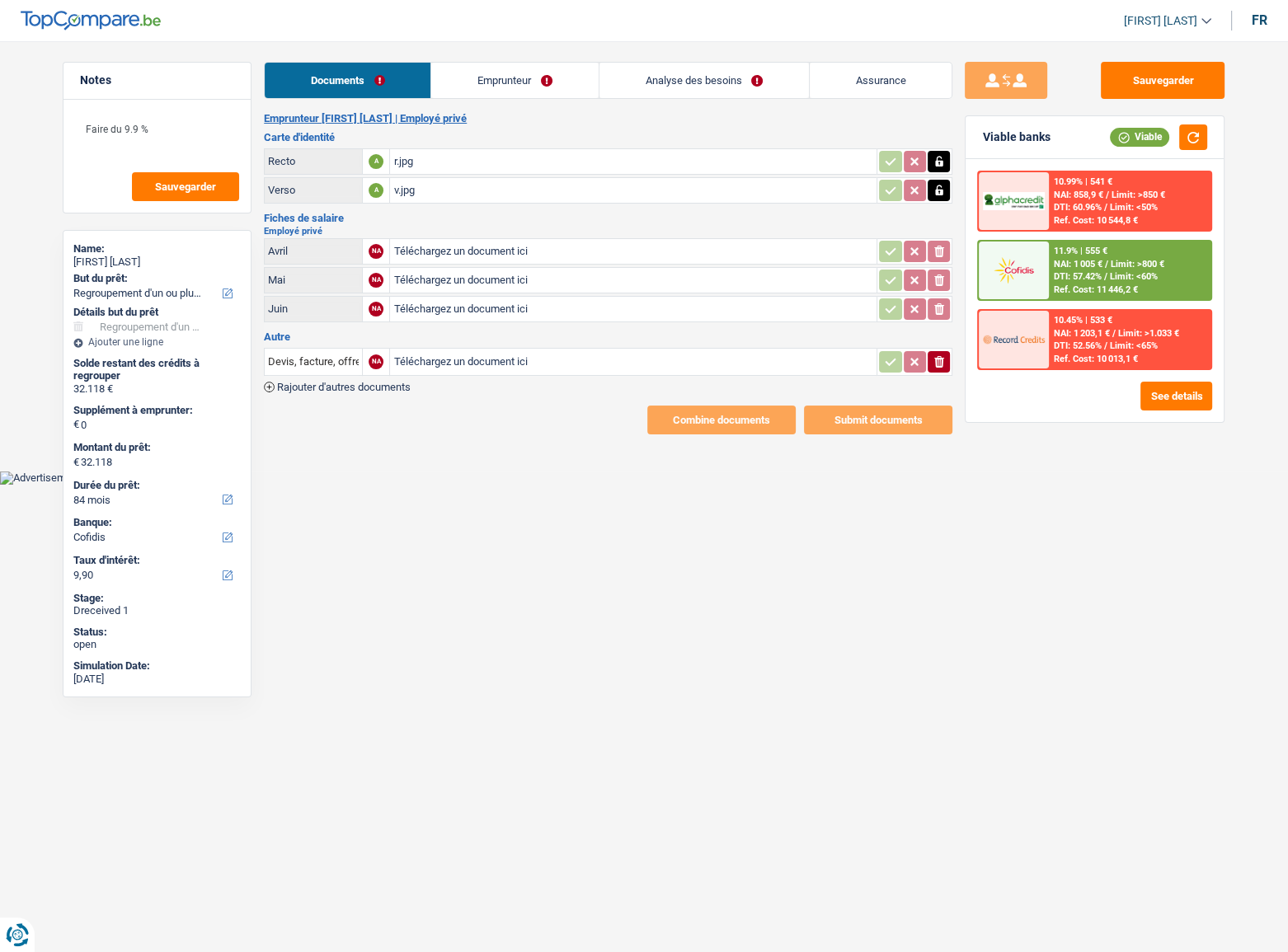 click on "Téléchargez un document ici" at bounding box center [633, 251] 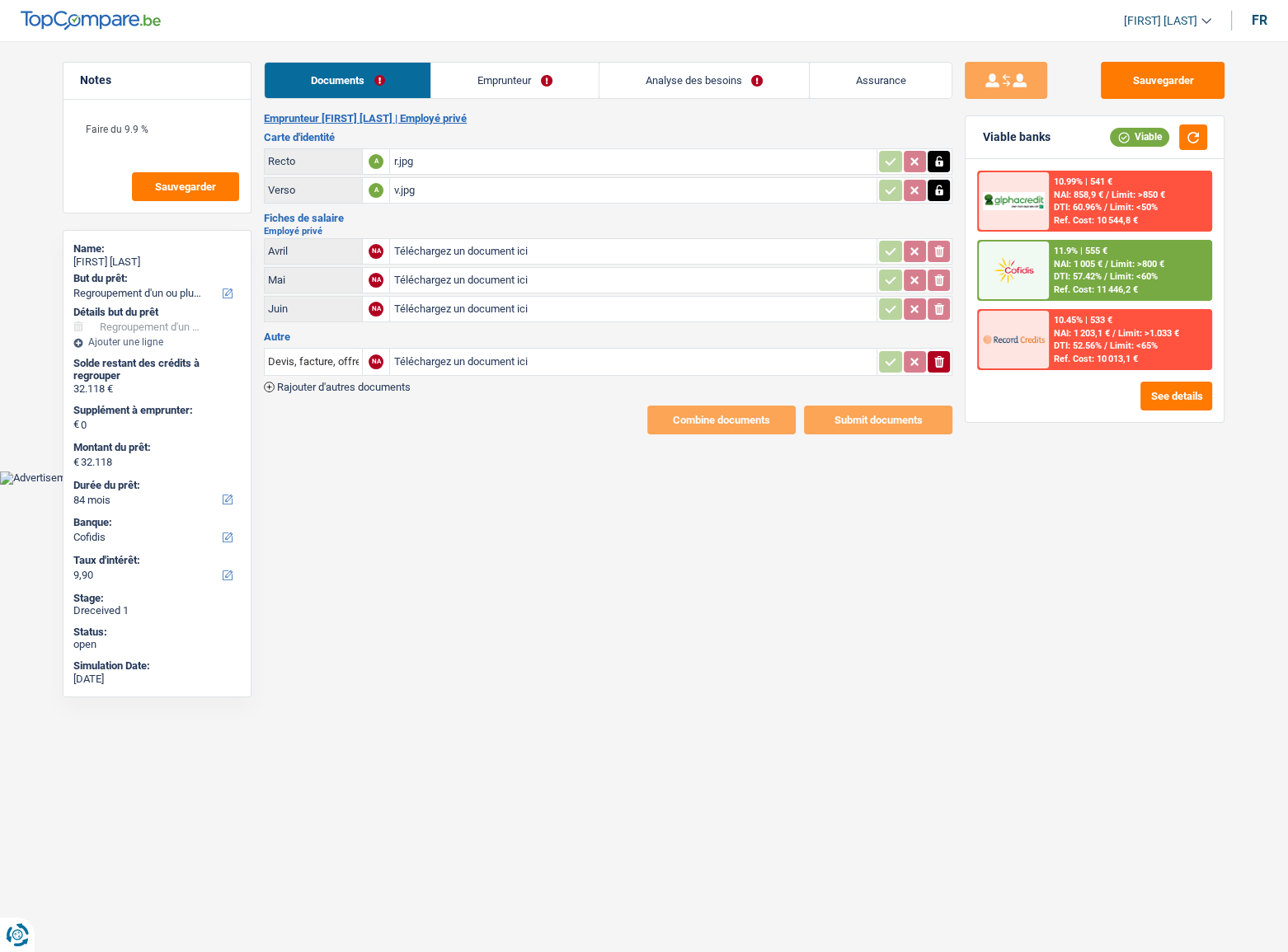 type on "C:\fakepath\05.pdf" 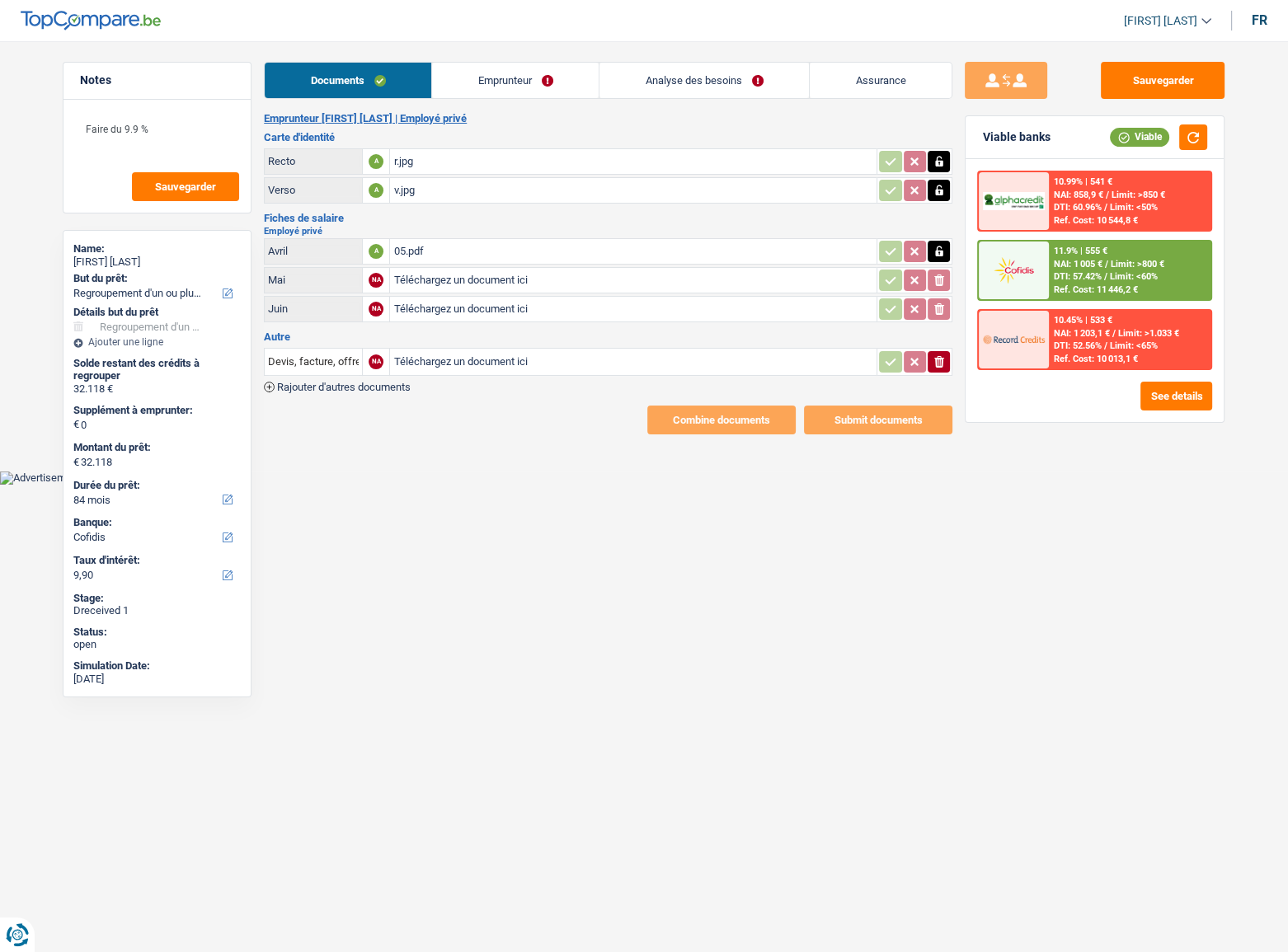 click on "Téléchargez un document ici" at bounding box center (633, 280) 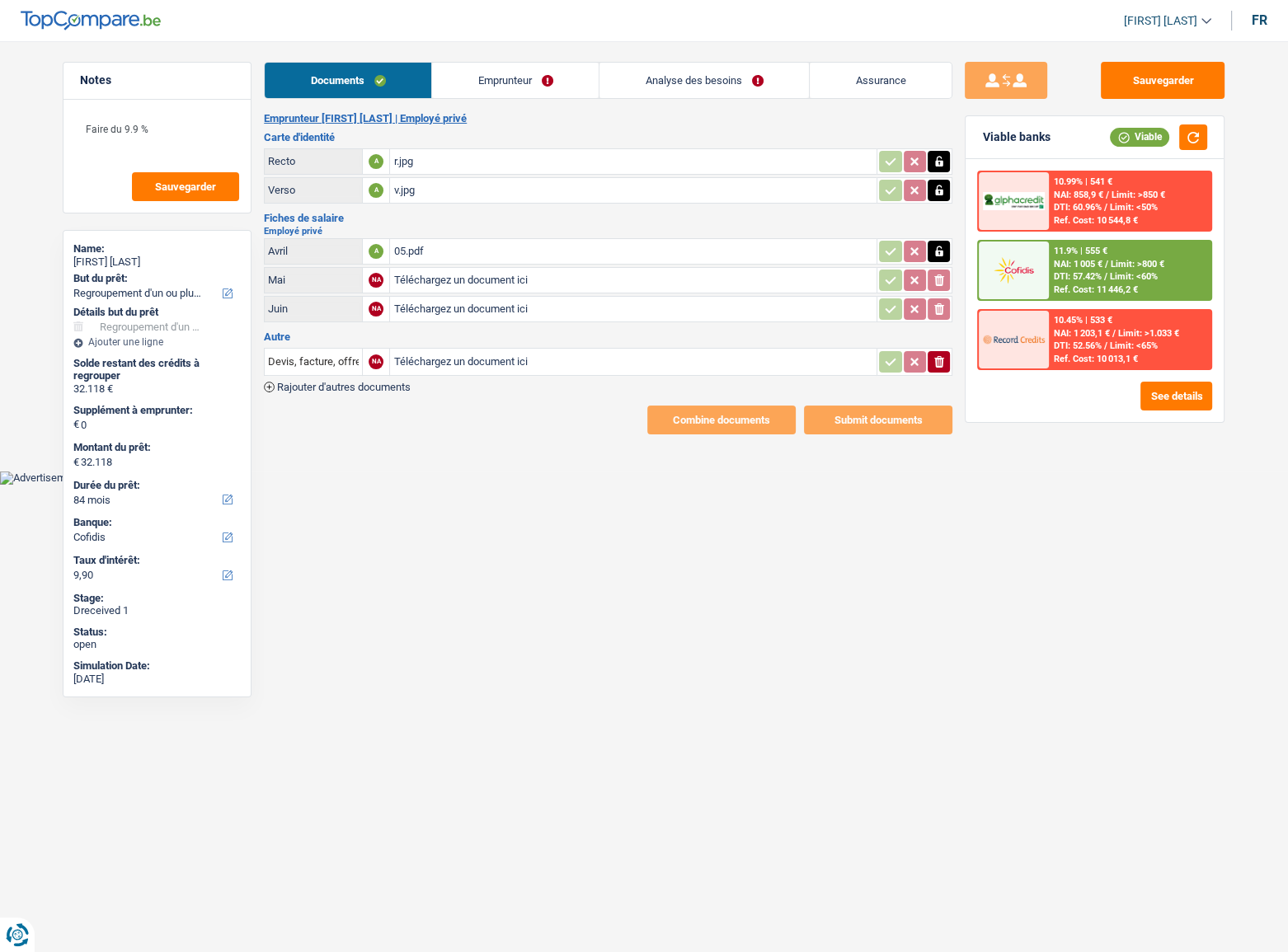 type on "C:\fakepath\06.pdf" 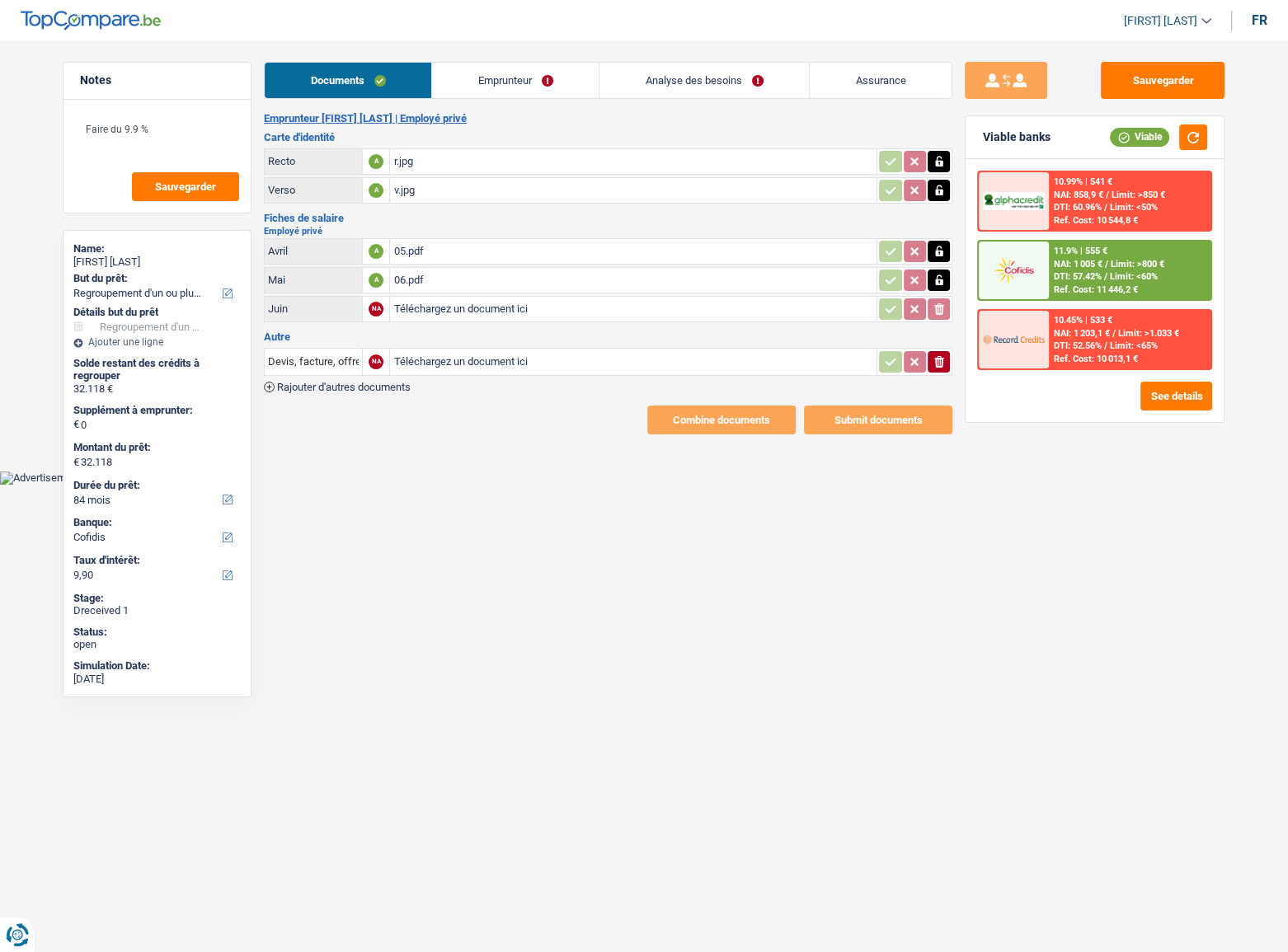 click on "Téléchargez un document ici" at bounding box center [633, 309] 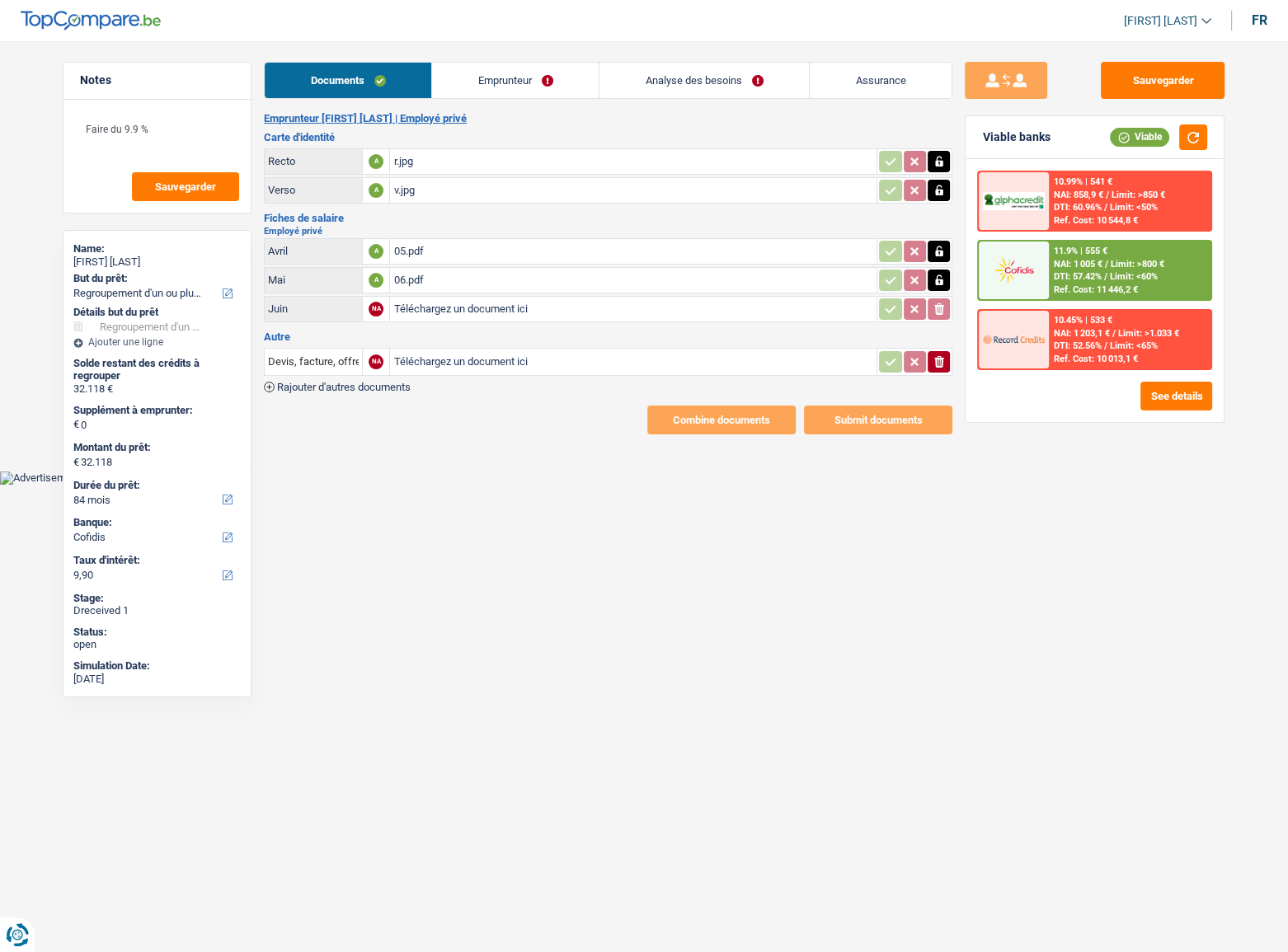 type on "C:\fakepath\07.pdf" 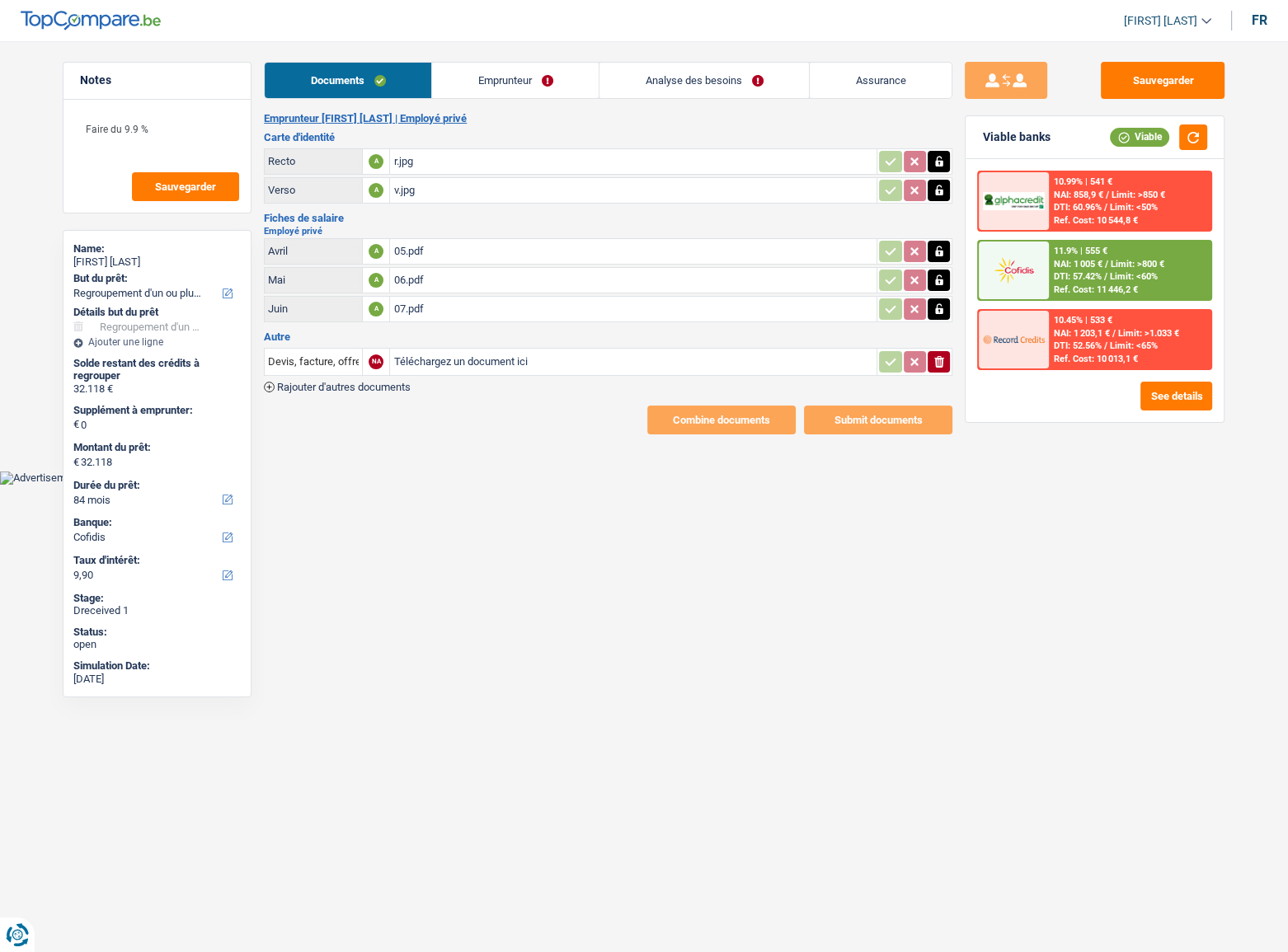 click on "Rajouter d'autres documents" at bounding box center (344, 387) 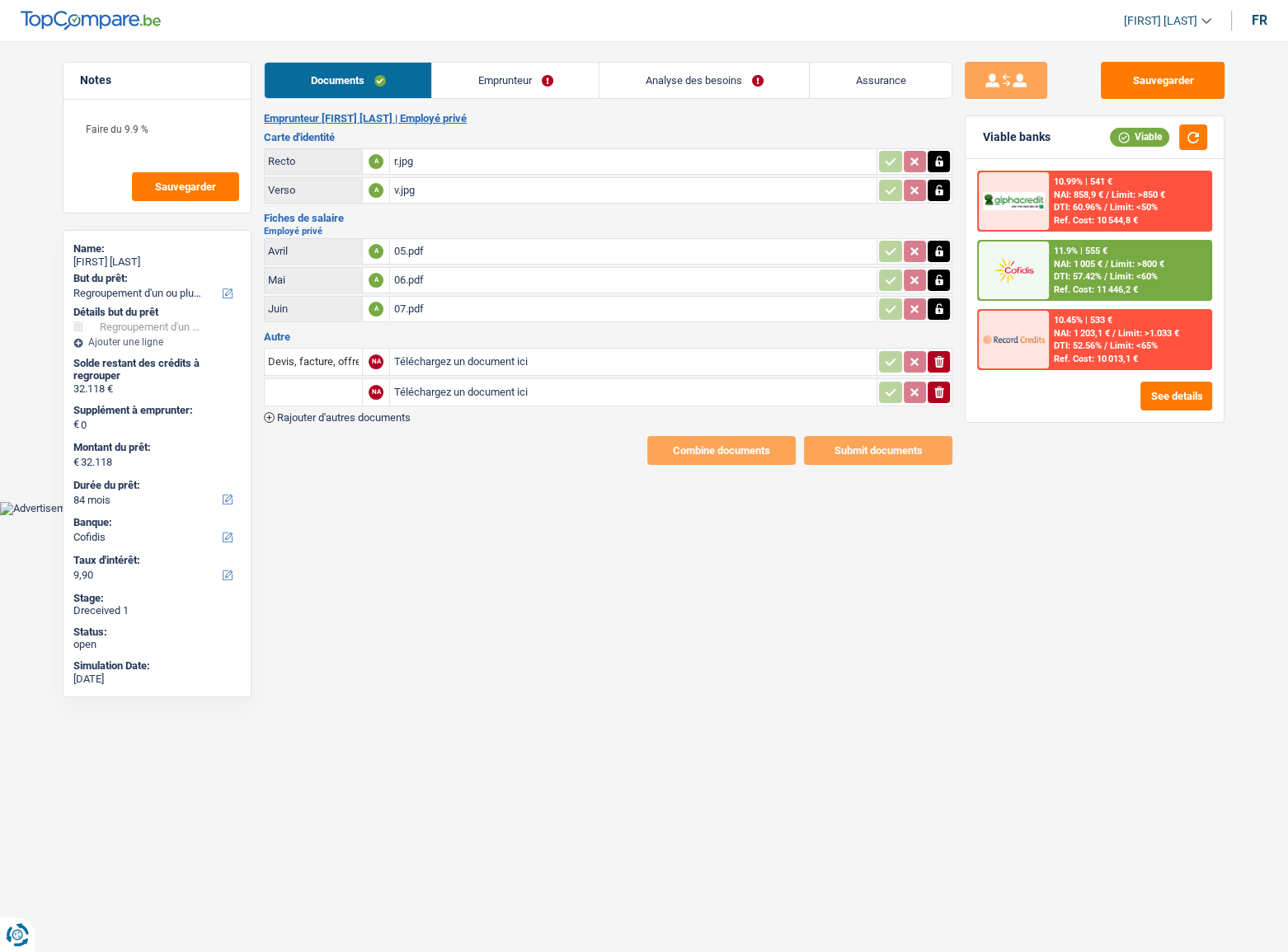 click on "Téléchargez un document ici" at bounding box center (633, 362) 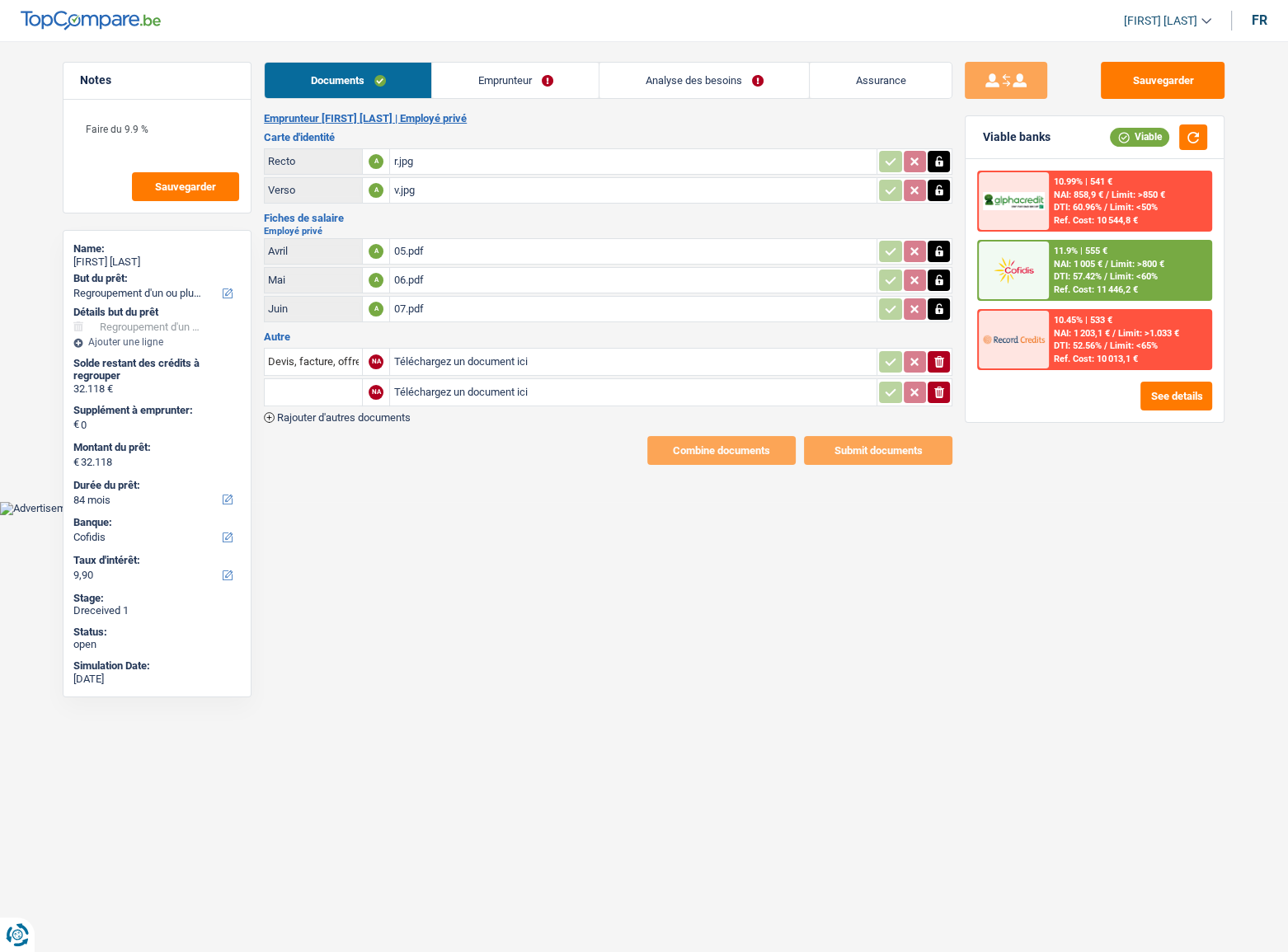 type on "C:\fakepath\Relever Mastercard beo.pdf" 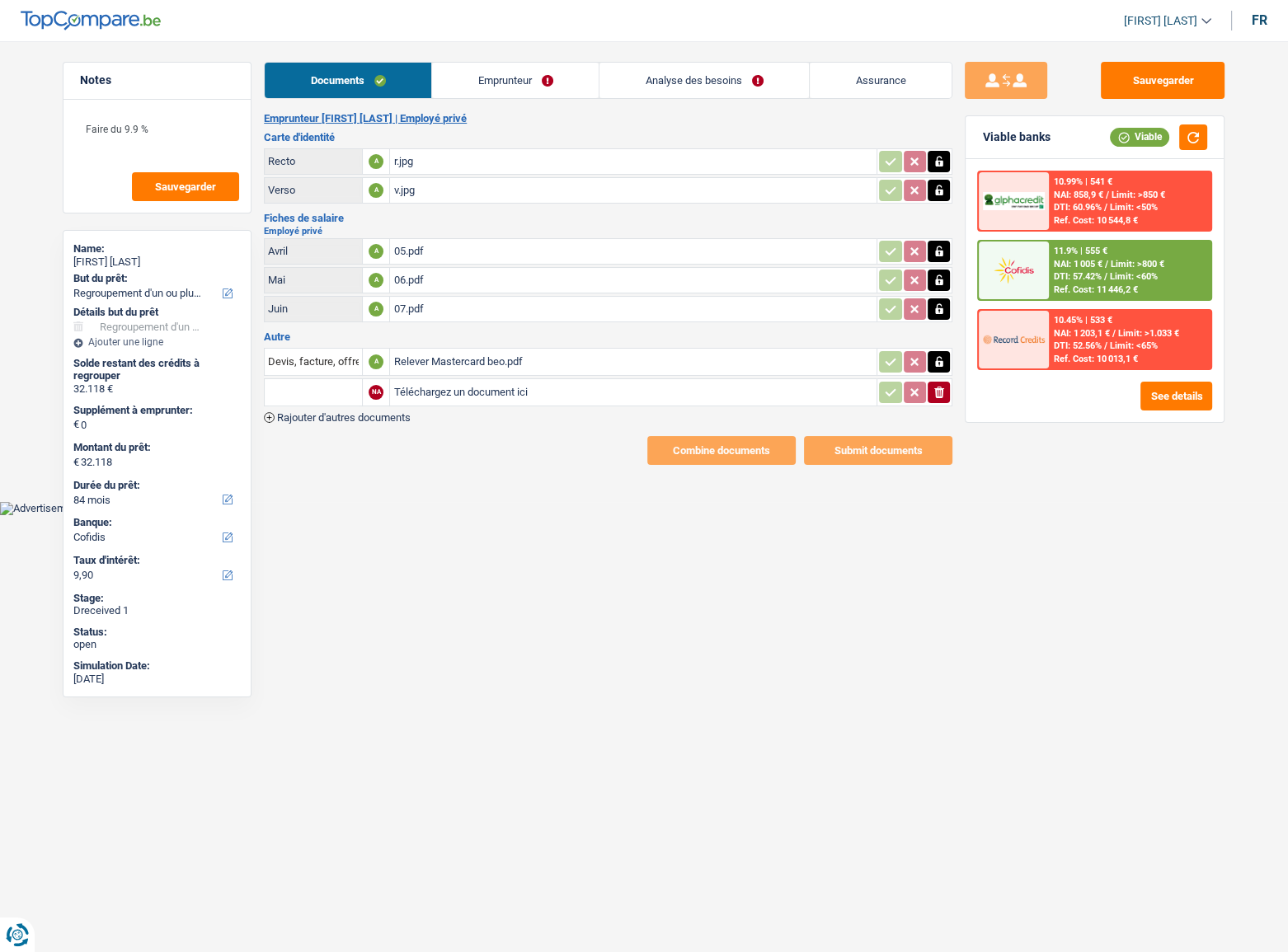 click on "Téléchargez un document ici" at bounding box center (633, 392) 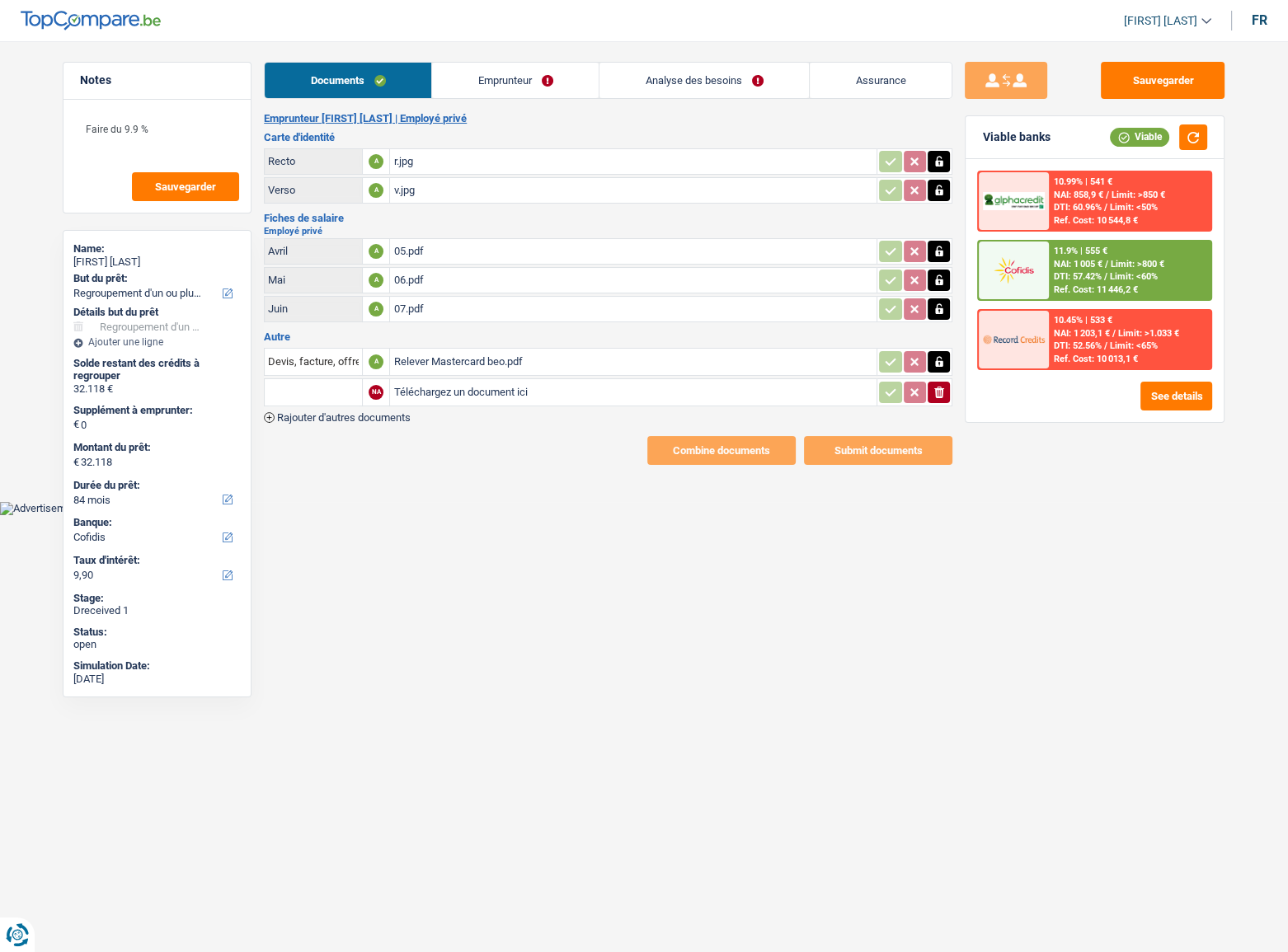 type on "C:\fakepath\Relever cofidis.pdf" 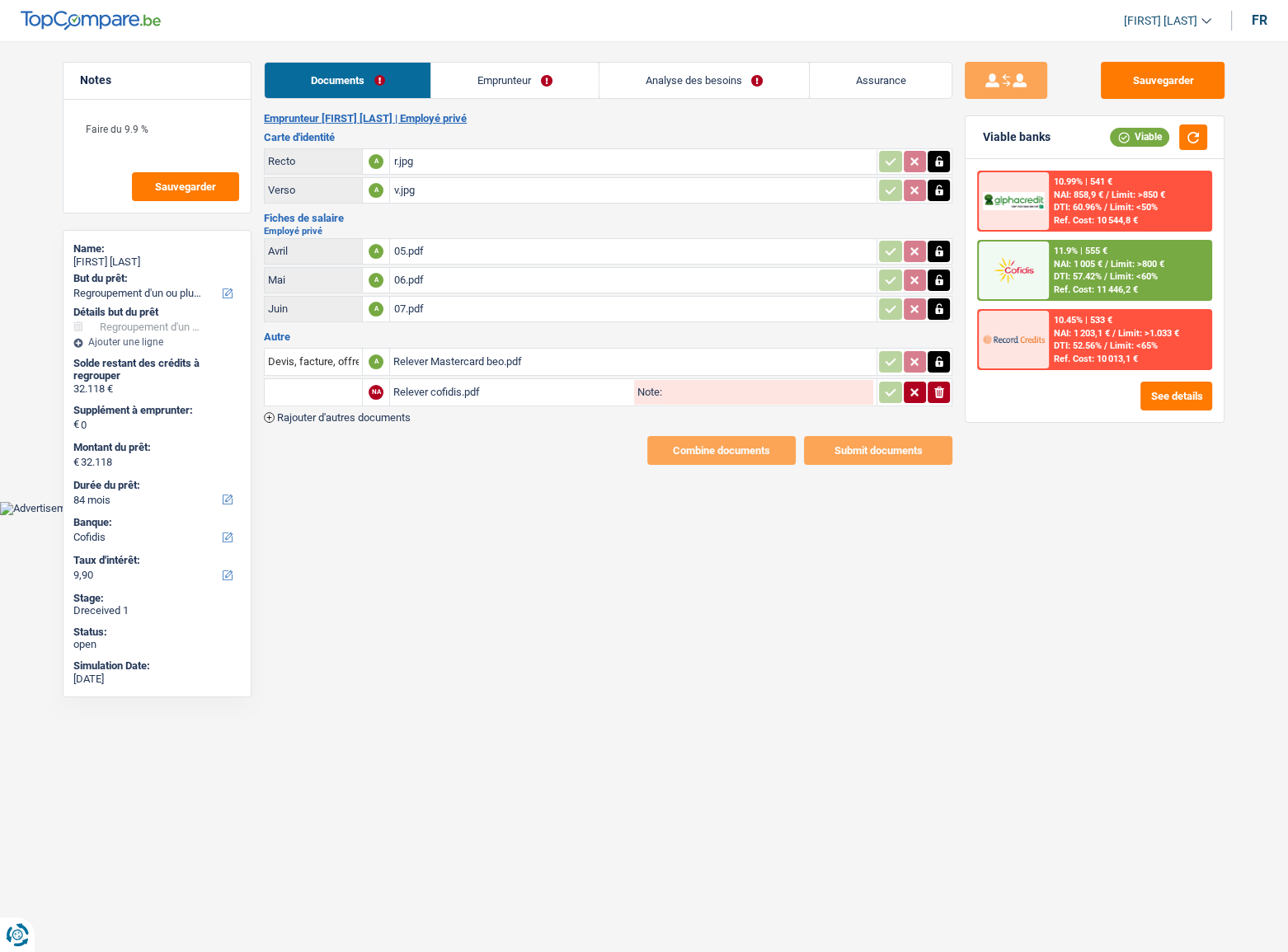 click on "Rajouter d'autres documents" at bounding box center (344, 417) 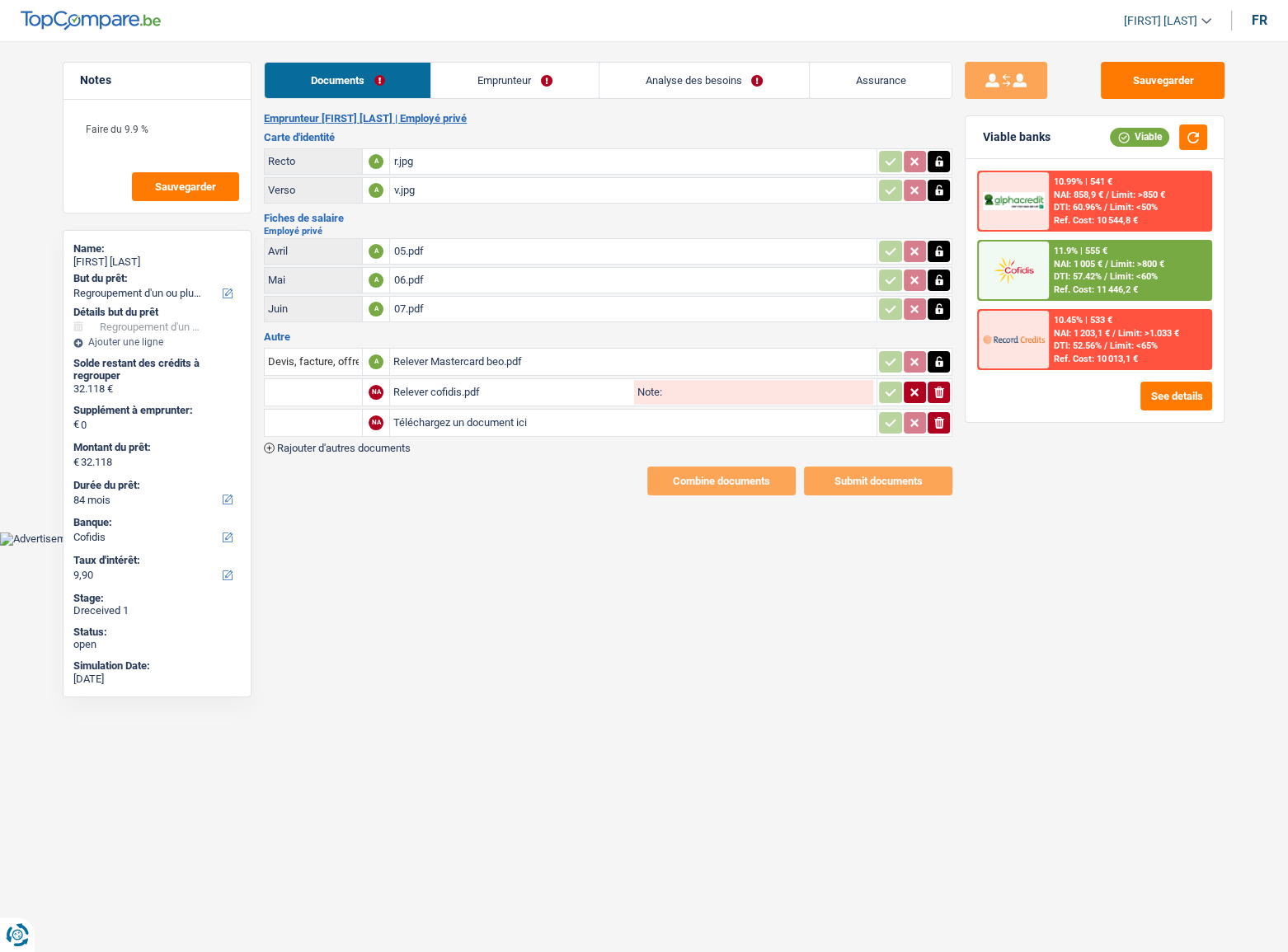 click on "Téléchargez un document ici" at bounding box center (633, 423) 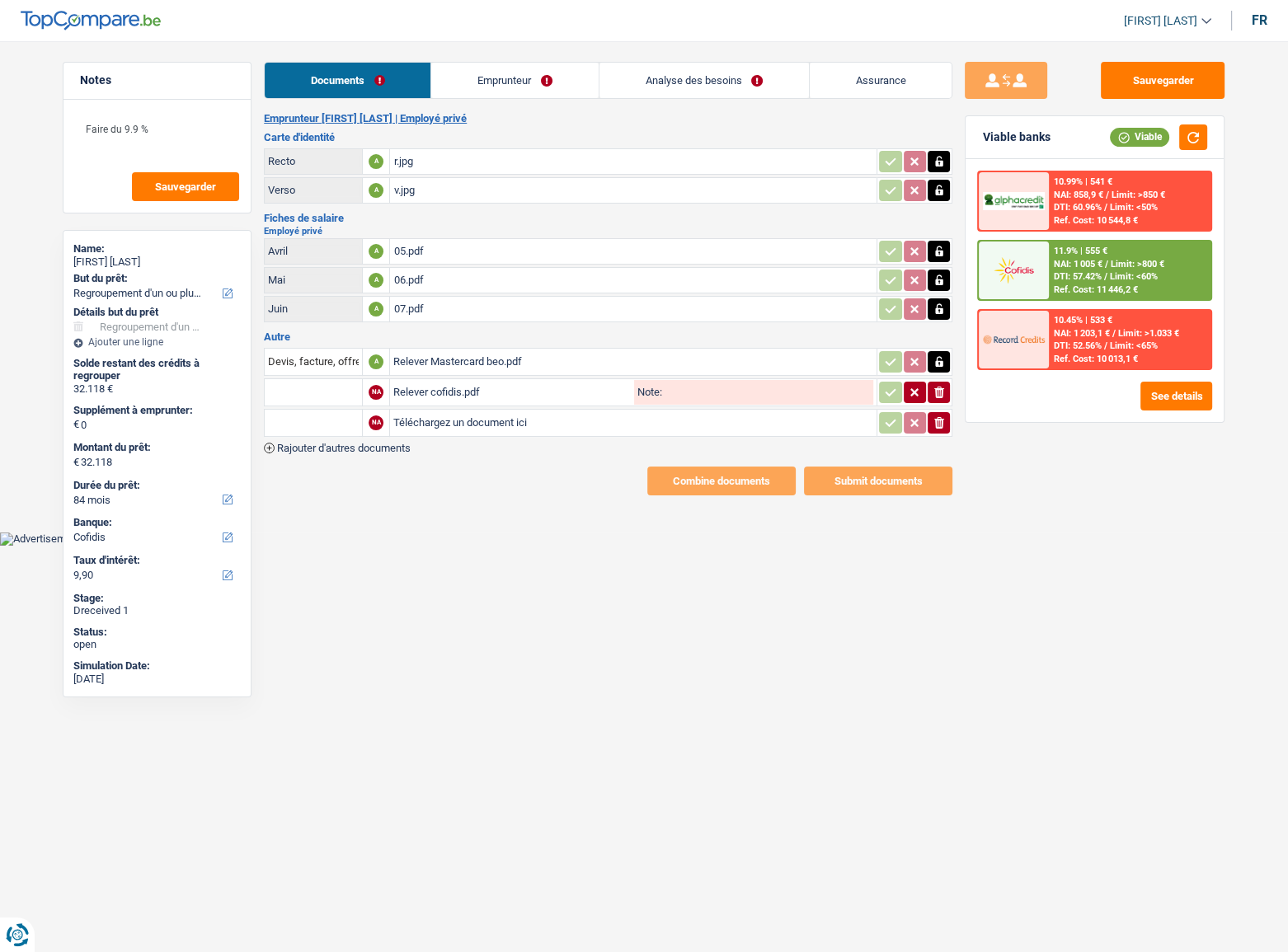 type on "C:\fakepath\Relever buy way .pdf" 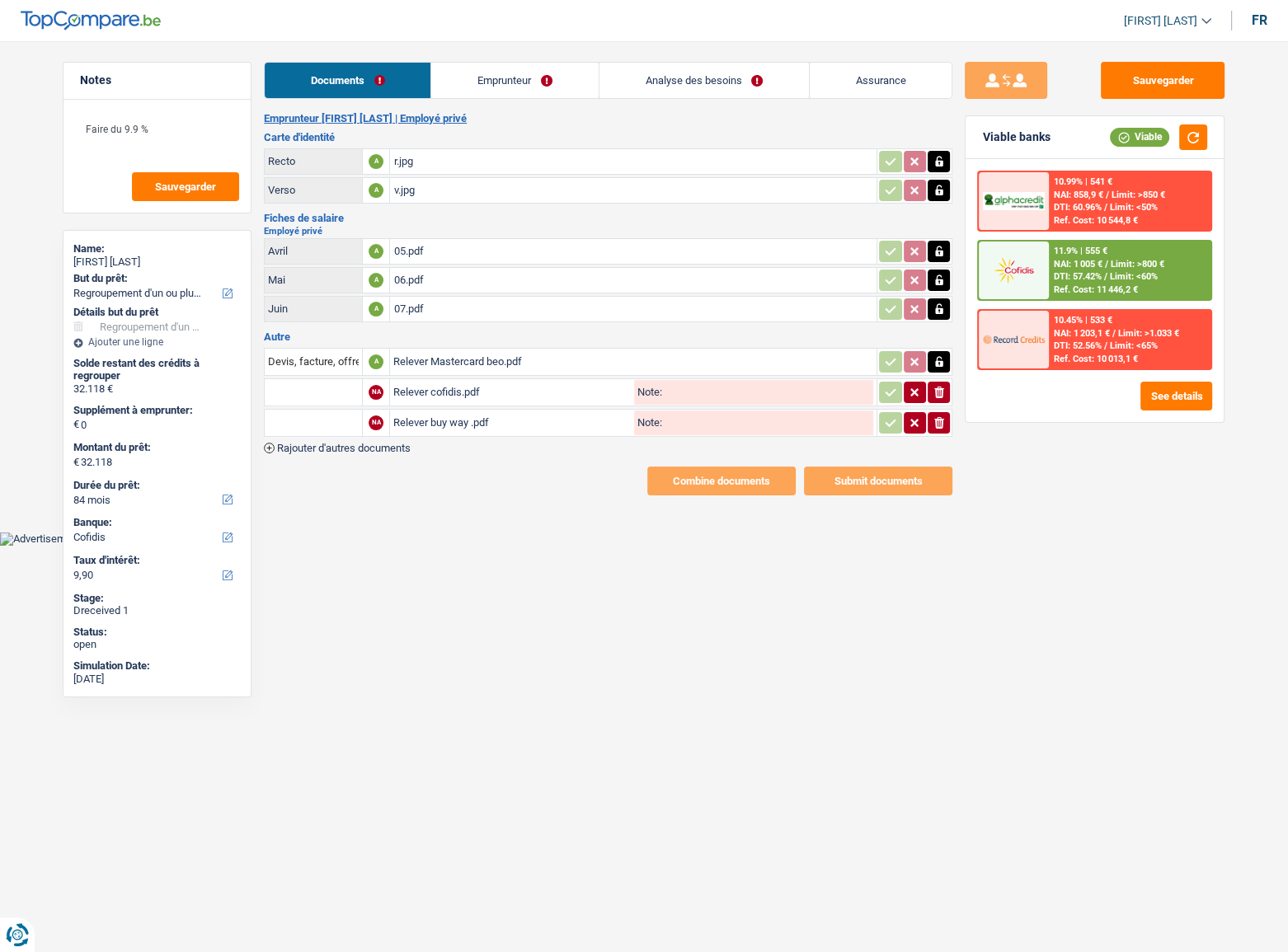 drag, startPoint x: 380, startPoint y: 445, endPoint x: 392, endPoint y: 447, distance: 12.165525 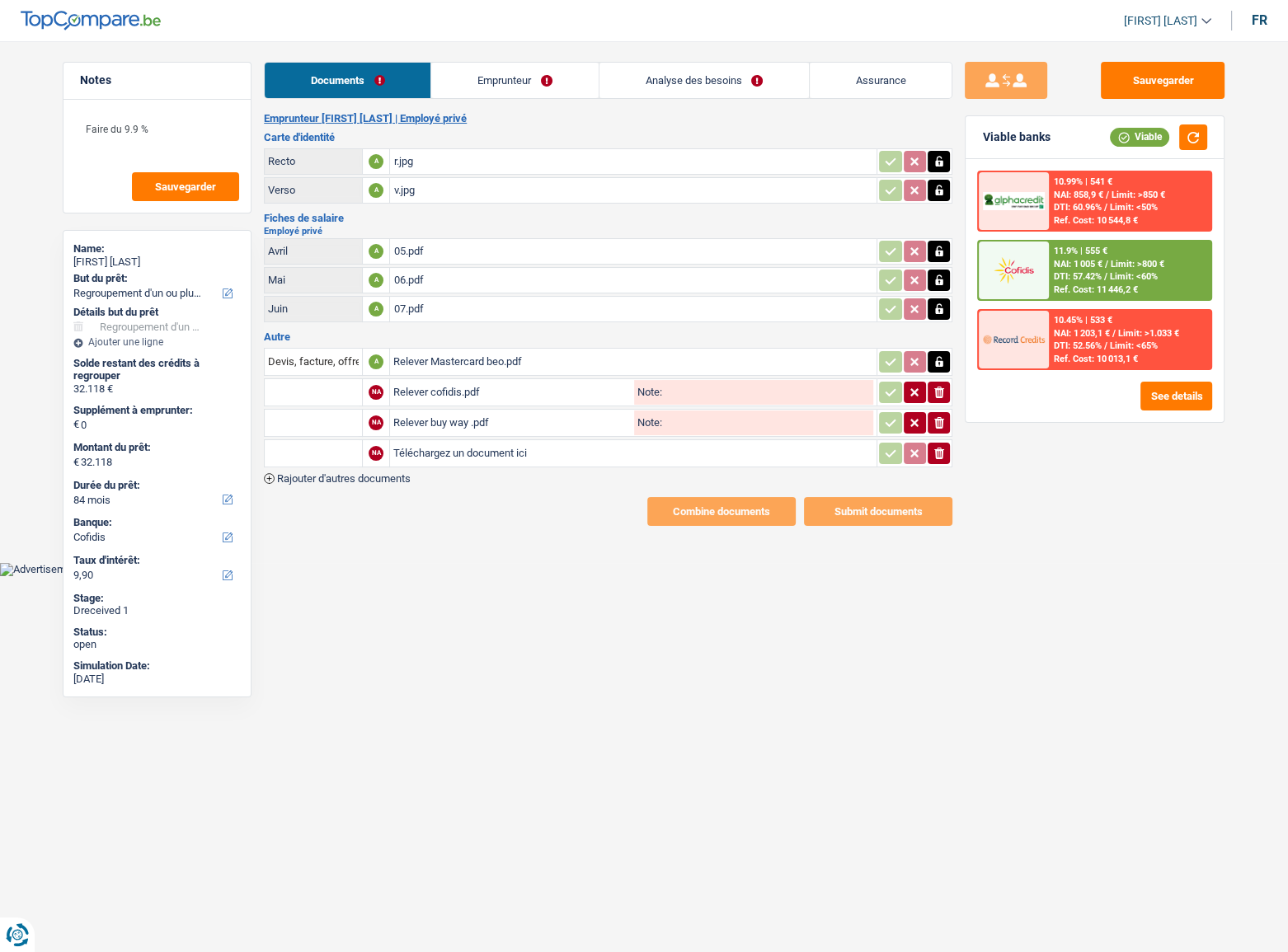 click on "Téléchargez un document ici" at bounding box center [633, 453] 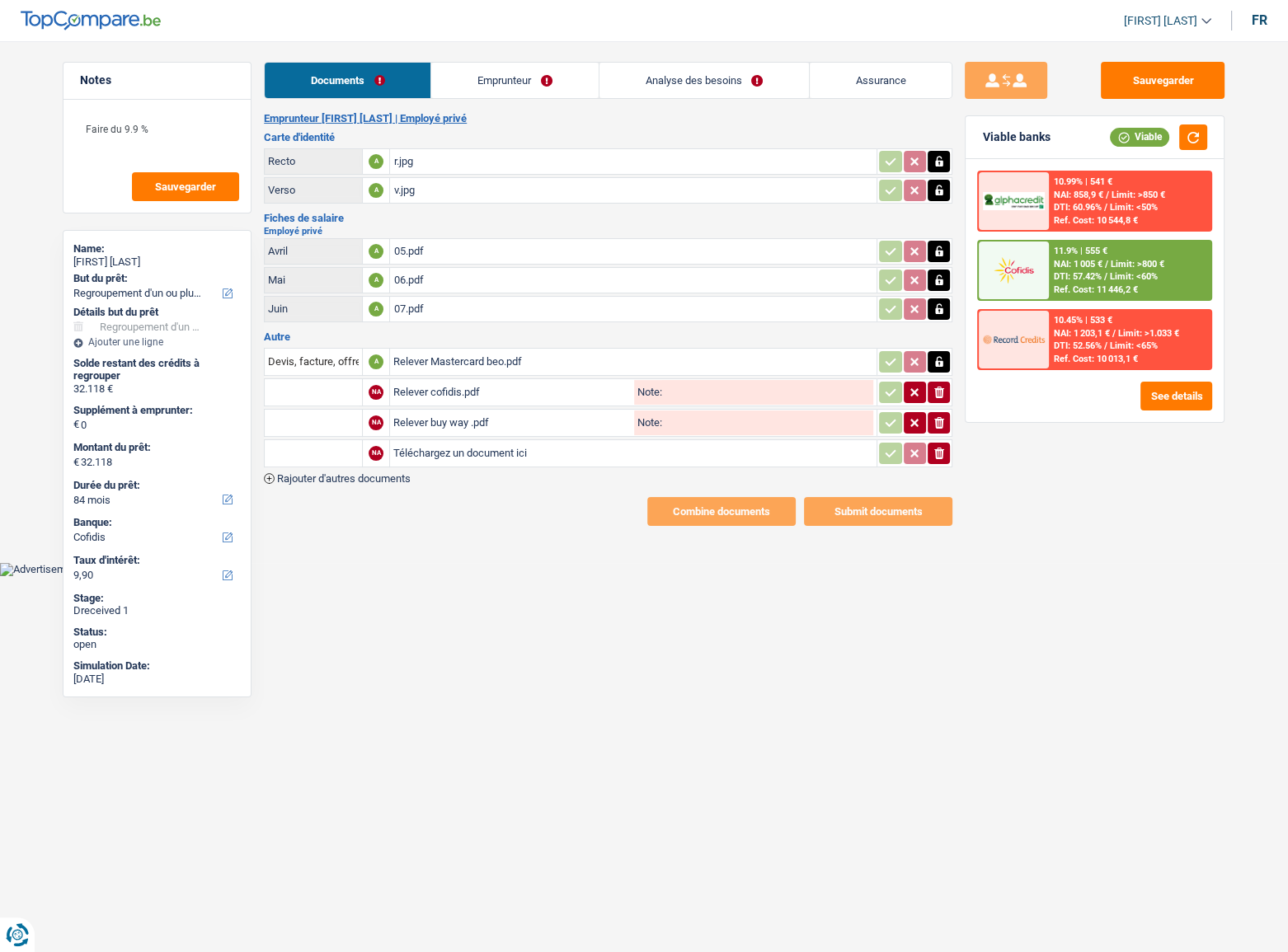 type on "C:\fakepath\statement_900130337703.pdf" 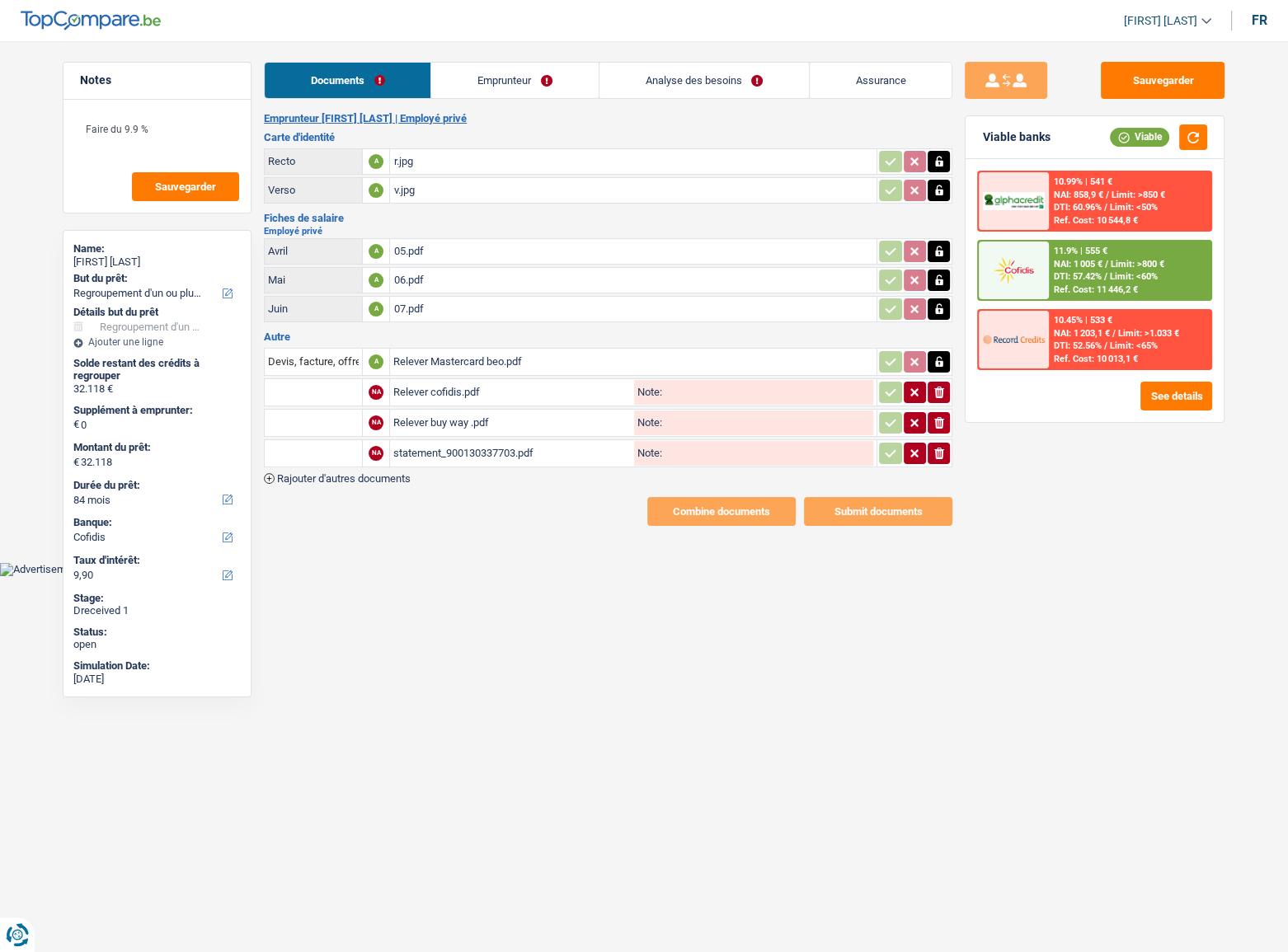 click on "Devis, facture, offre, bon de commande
A
Relever Mastercard beo.pdf
NA
Relever cofidis.pdf
Note:
ionicons-v5-e
NA
Relever buy way .pdf
Note:
ionicons-v5-e
NA
statement_900130337703.pdf
Note:
ionicons-v5-e
Rajouter d'autres documents" at bounding box center (608, 415) 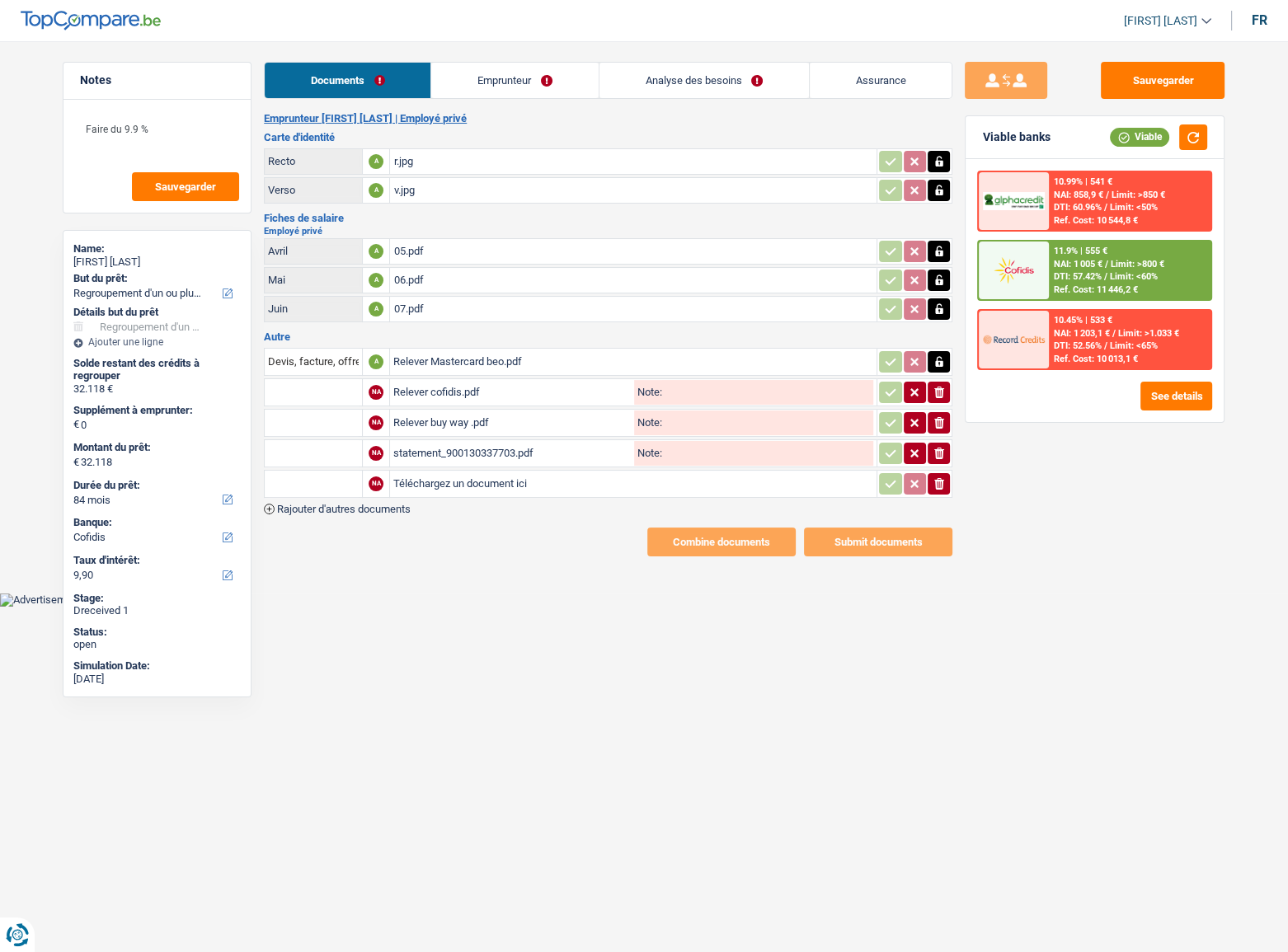 click on "Téléchargez un document ici" at bounding box center (633, 484) 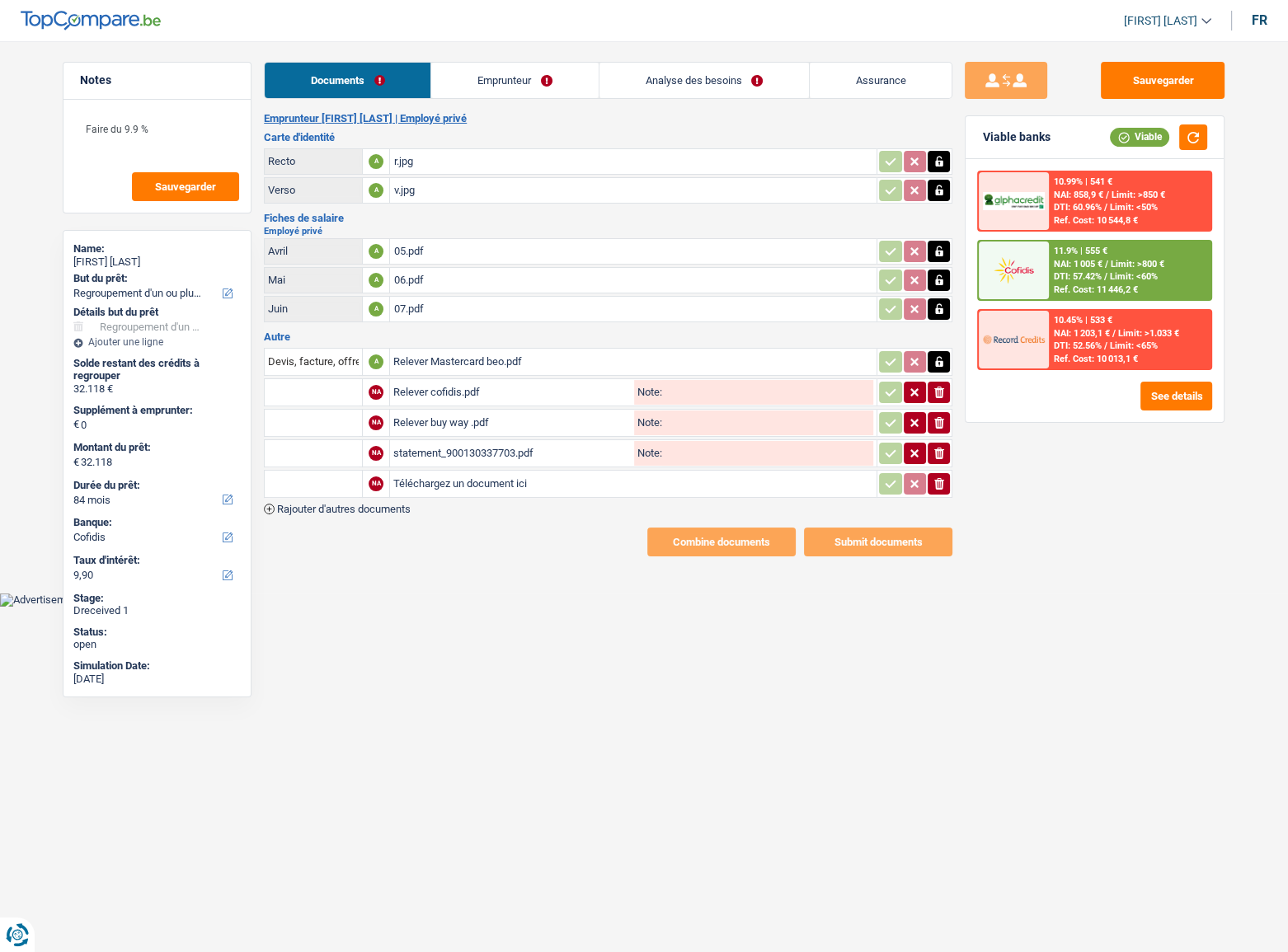 type on "C:\fakepath\mozzeno remboursement app.jpg" 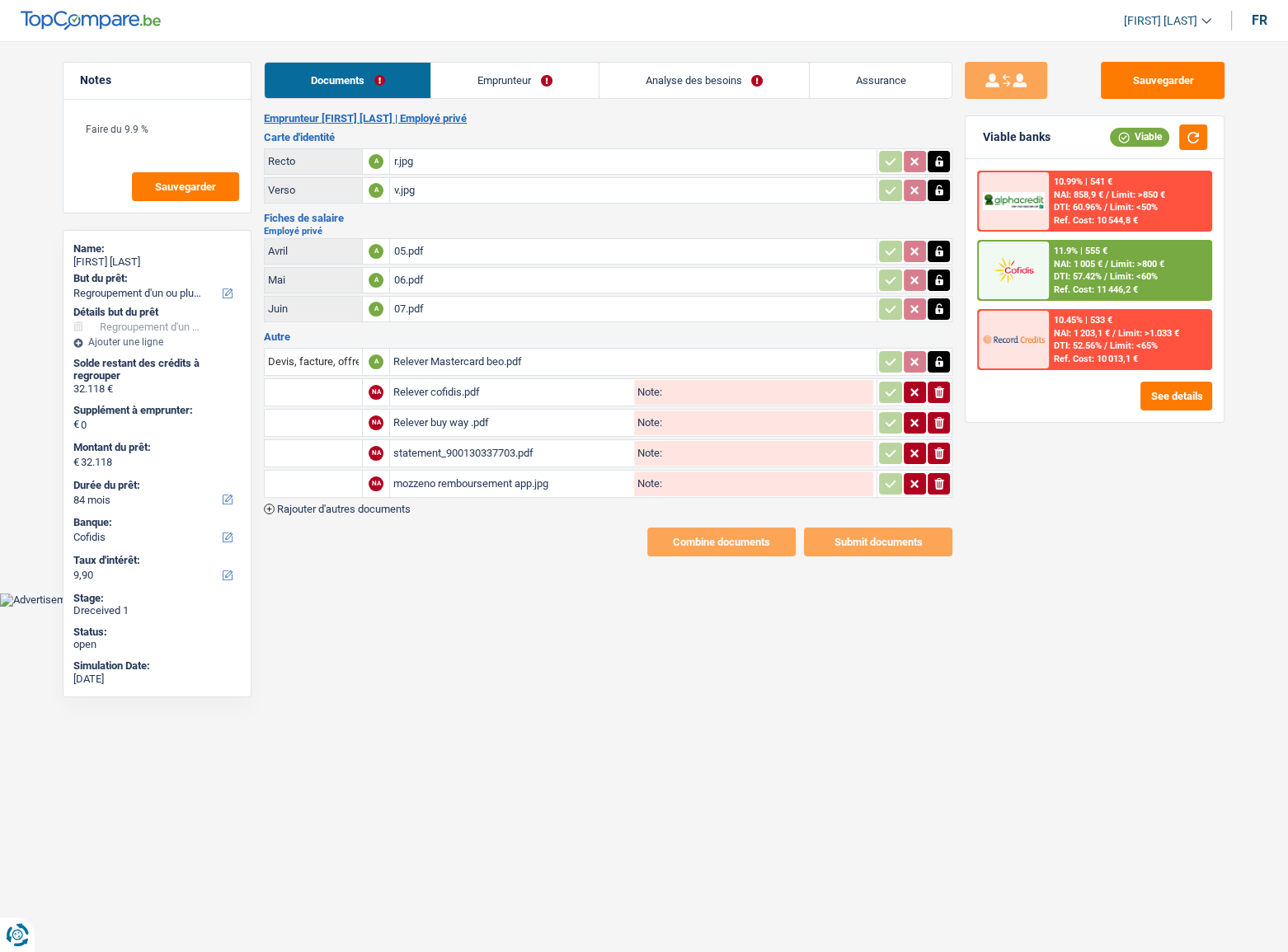 click at bounding box center [313, 392] 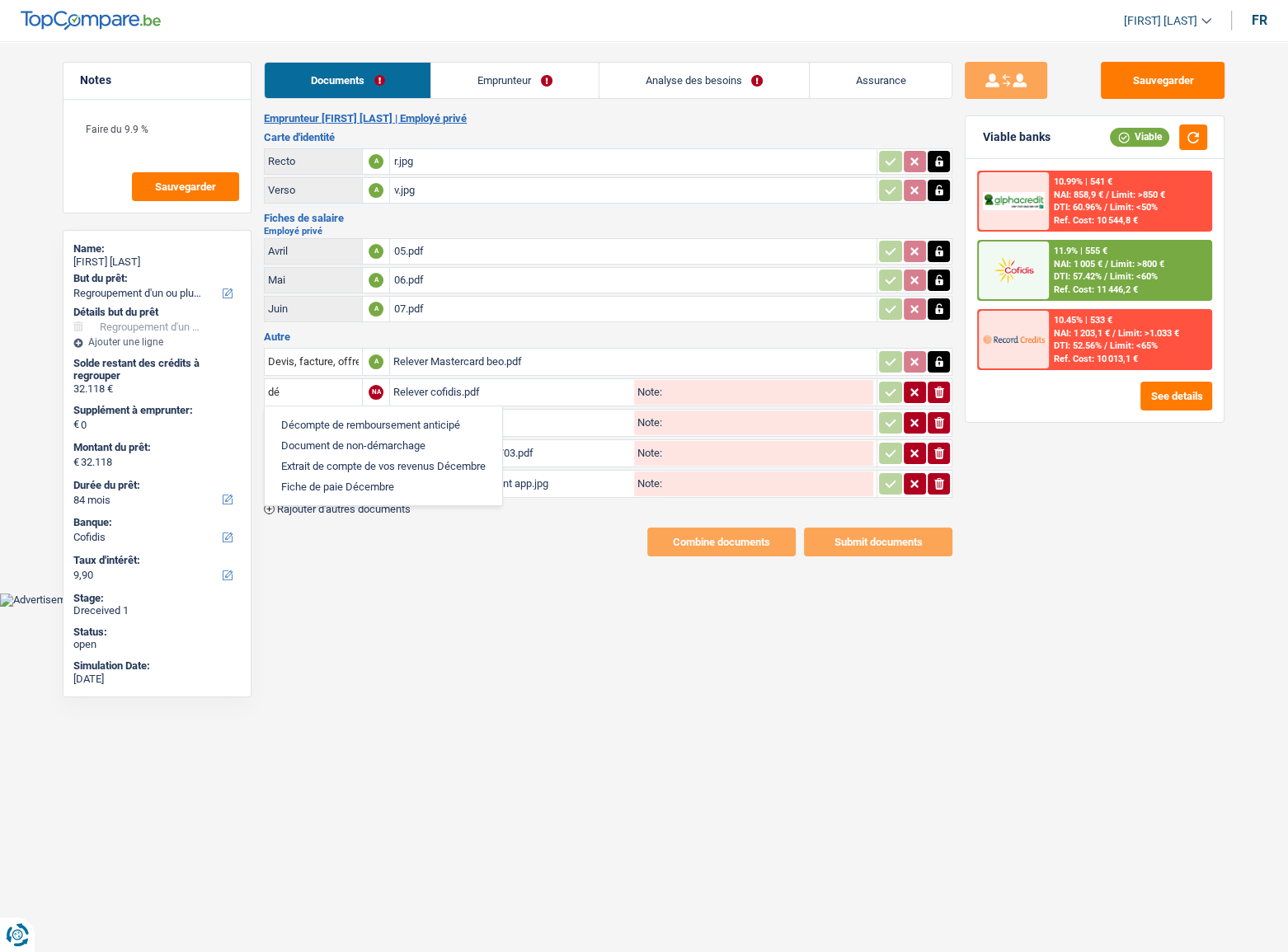 click on "Décompte de remboursement anticipé" at bounding box center [383, 424] 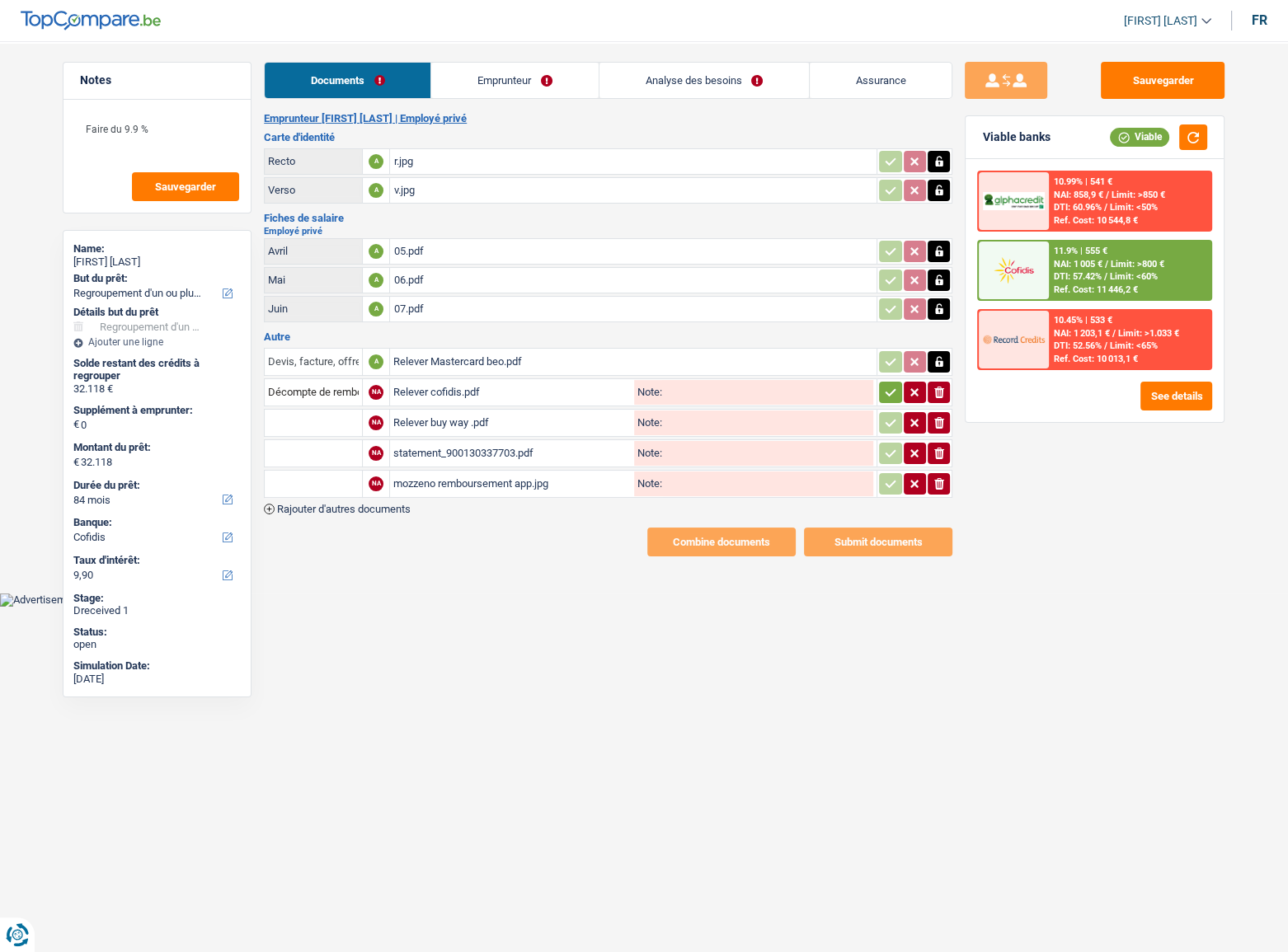 click on "Devis, facture, offre, bon de commande" at bounding box center [313, 362] 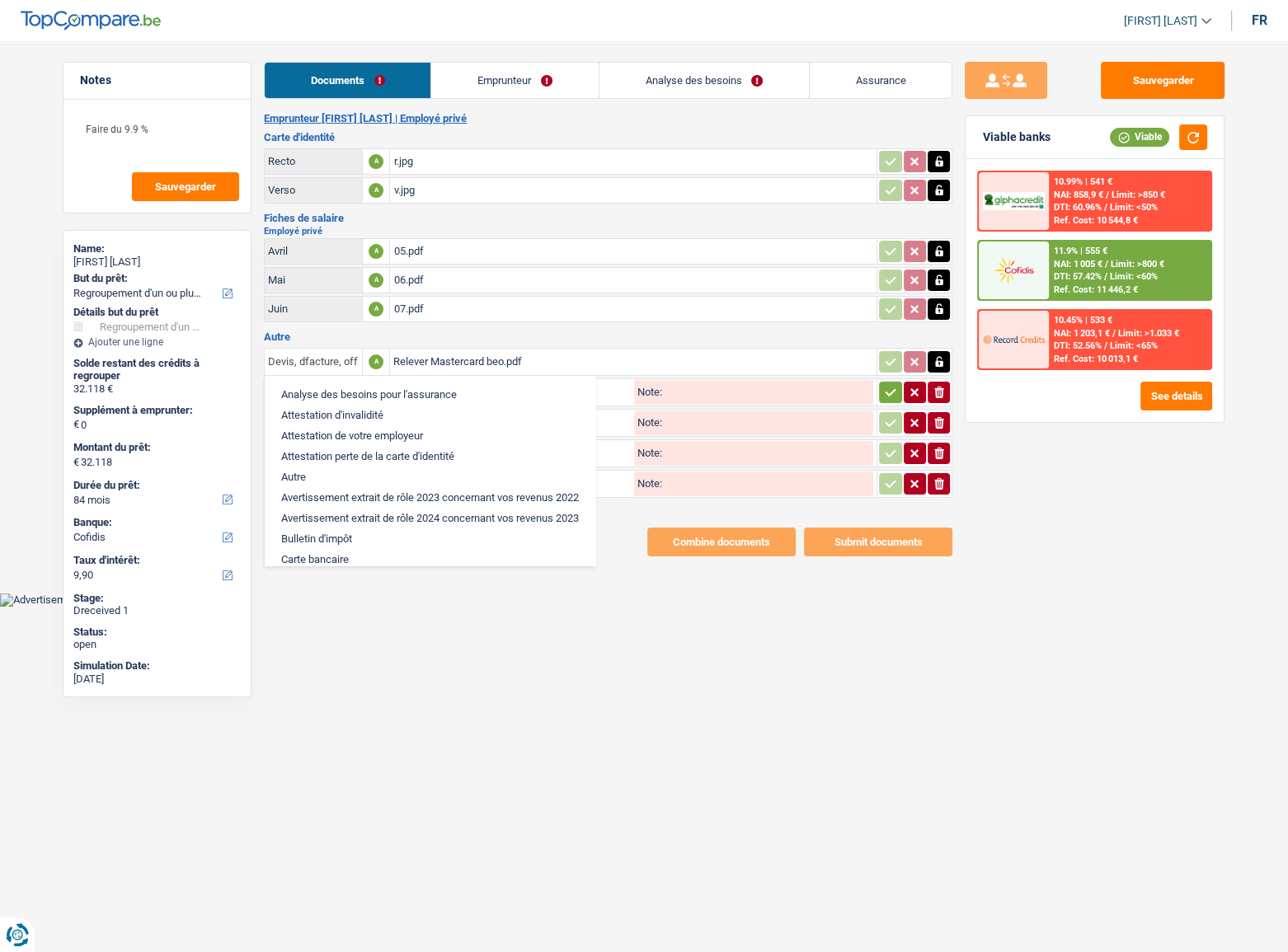 type on "Devis, défacture, offre, bon de commande" 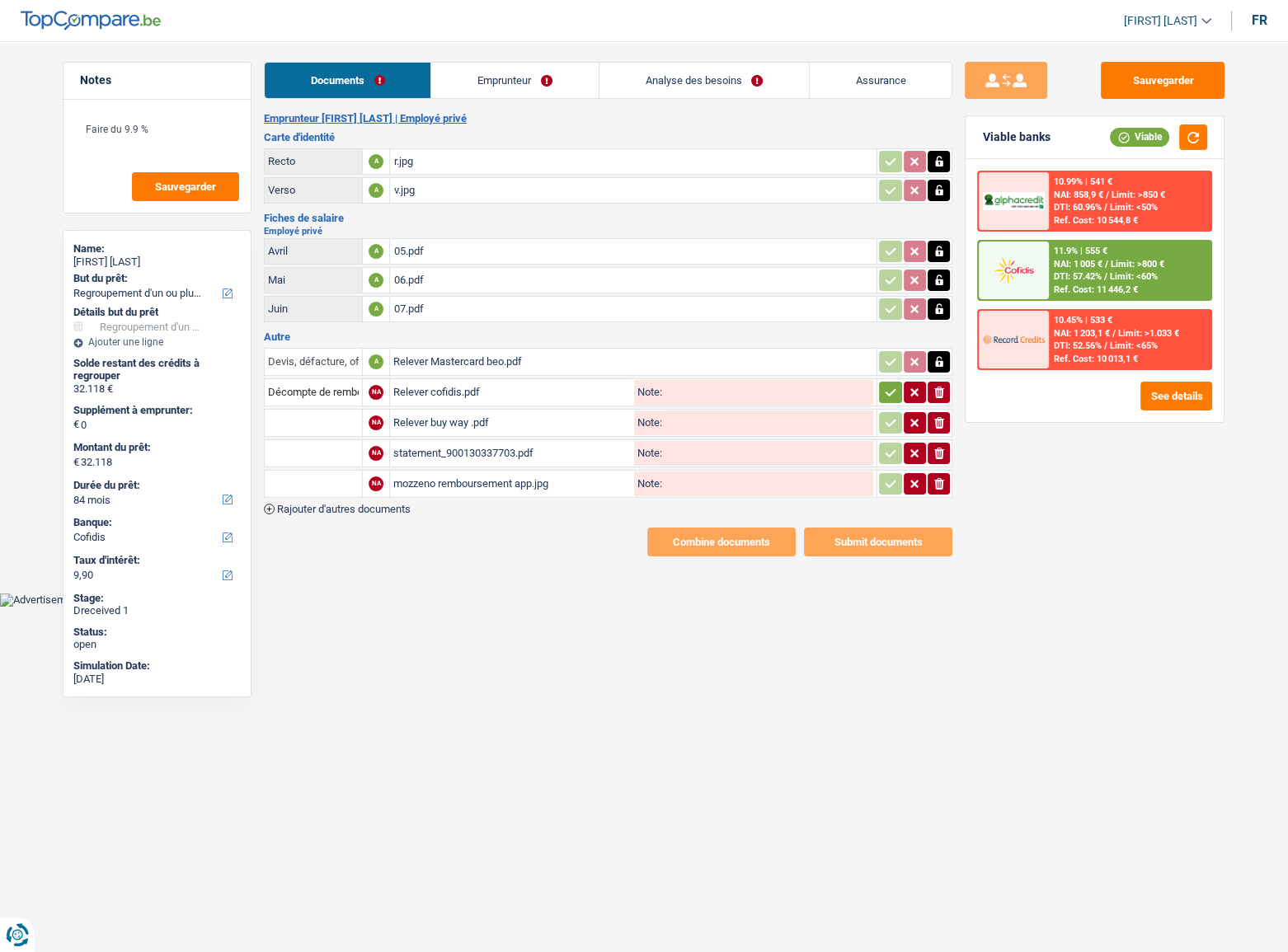 click on "Devis, défacture, offre, bon de commande" at bounding box center [313, 362] 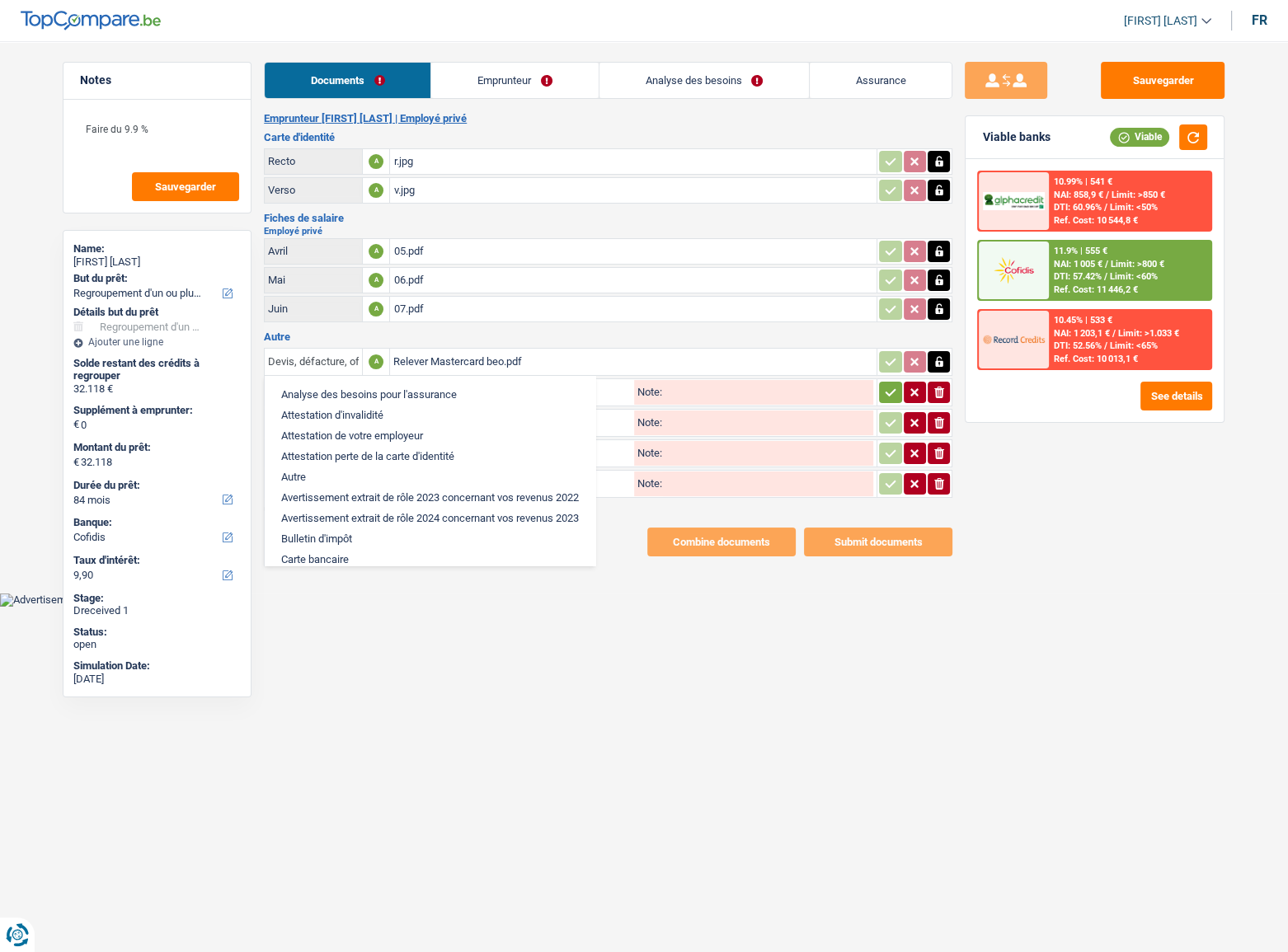 click on "Devis, défacture, offre, bon de commande" at bounding box center [313, 362] 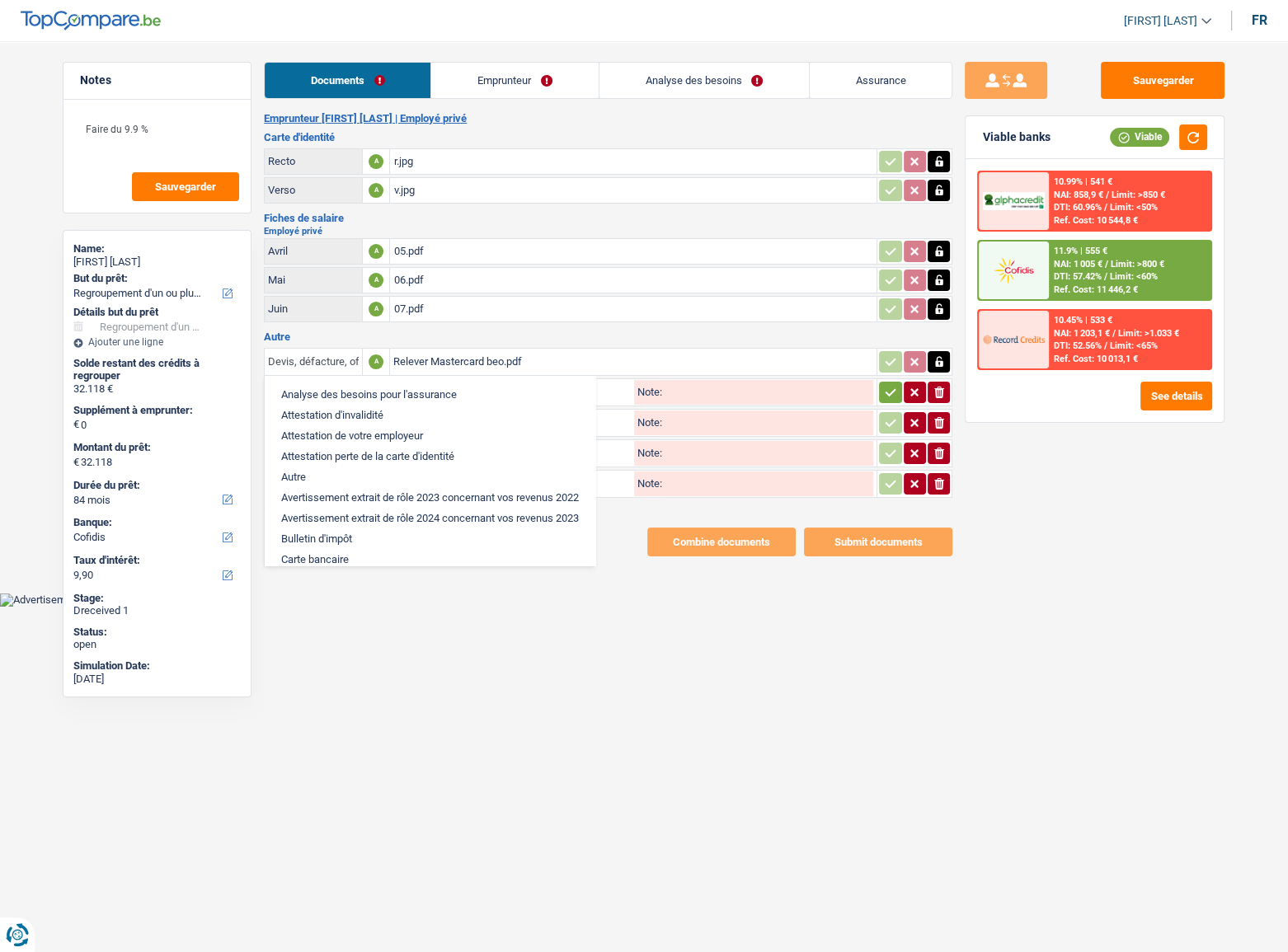 click on "Devis, défacture, offre, bon de commande" at bounding box center (313, 362) 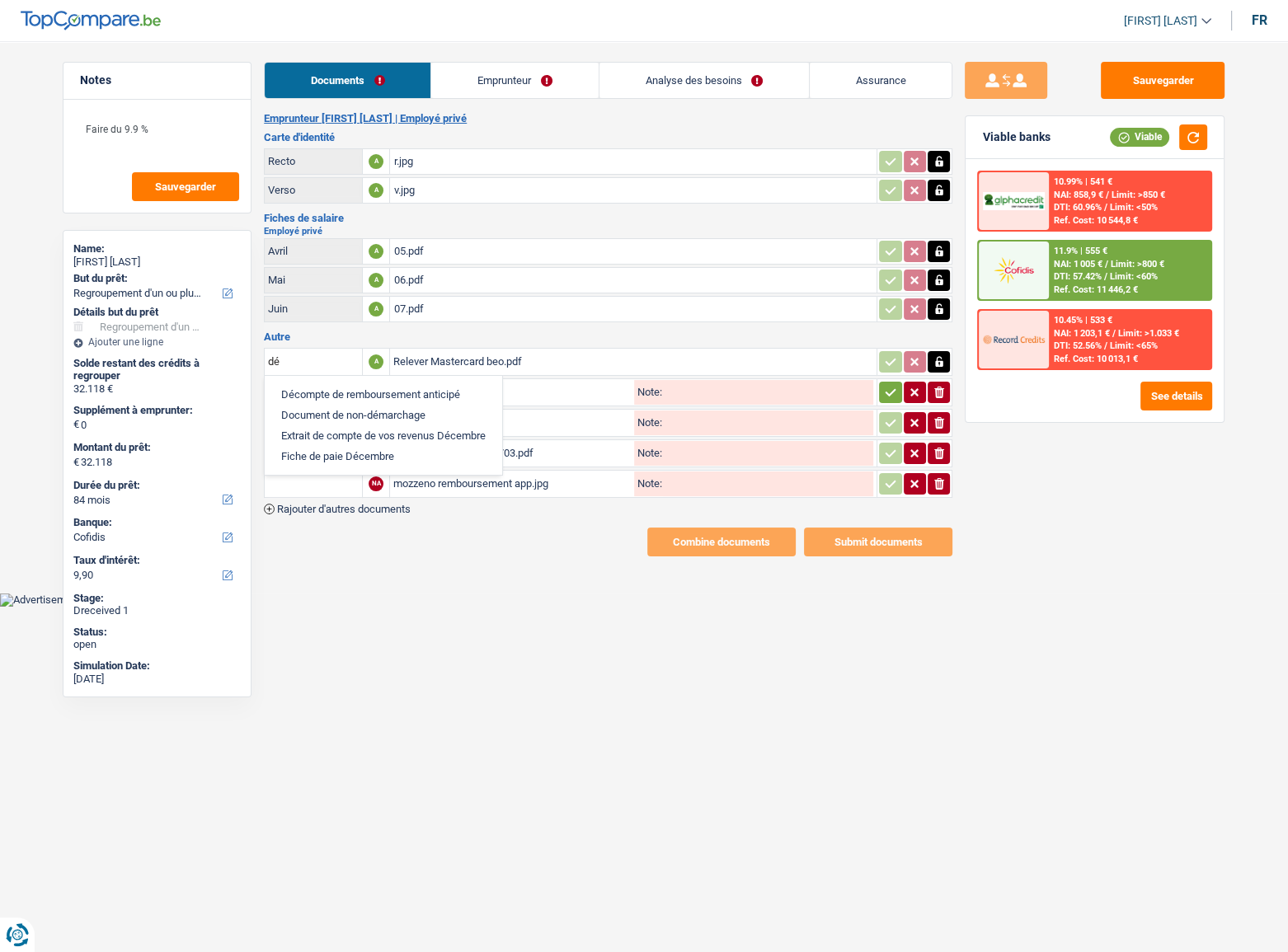 click on "Décompte de remboursement anticipé" at bounding box center (383, 394) 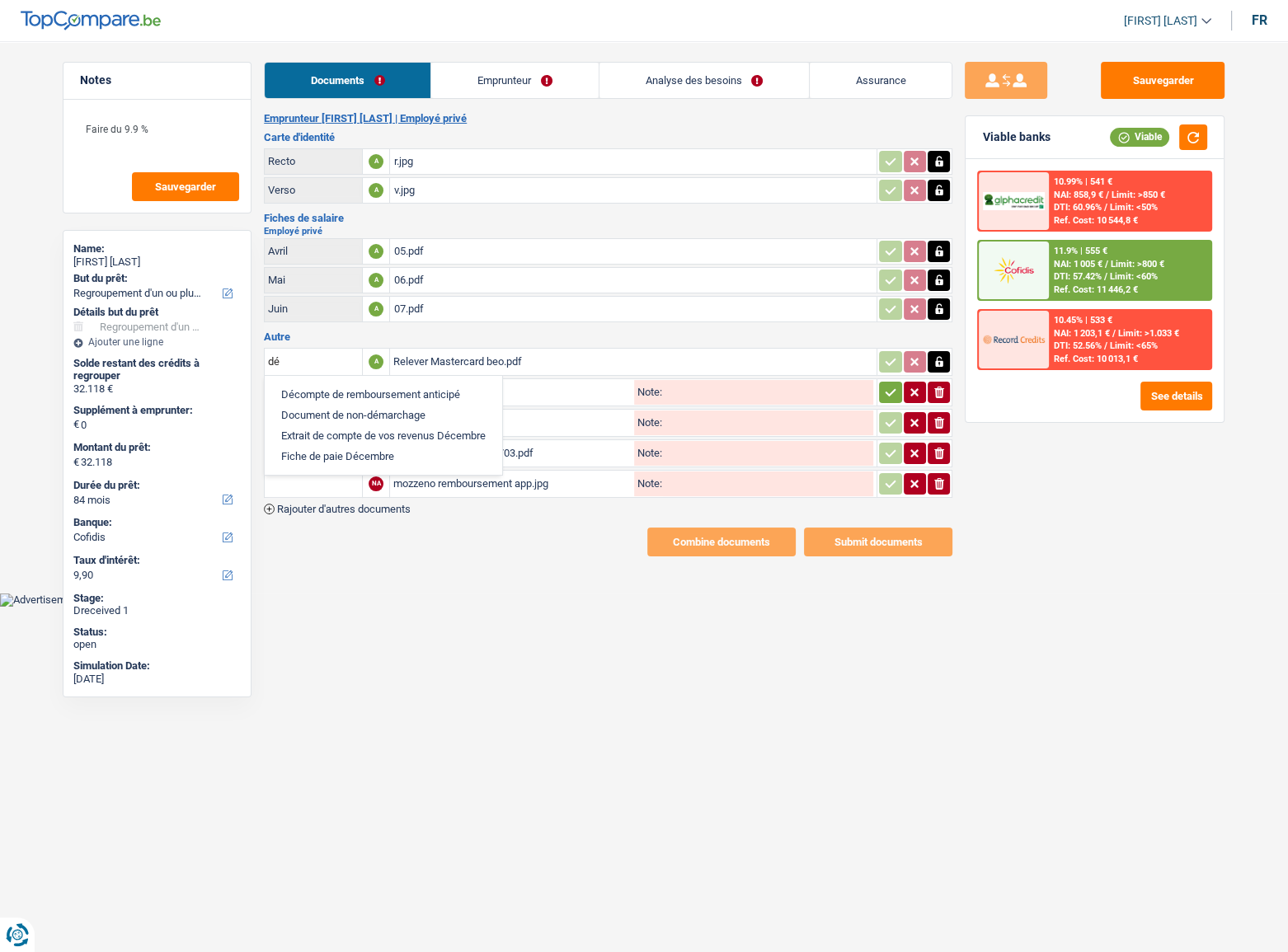 type on "Décompte de remboursement anticipé" 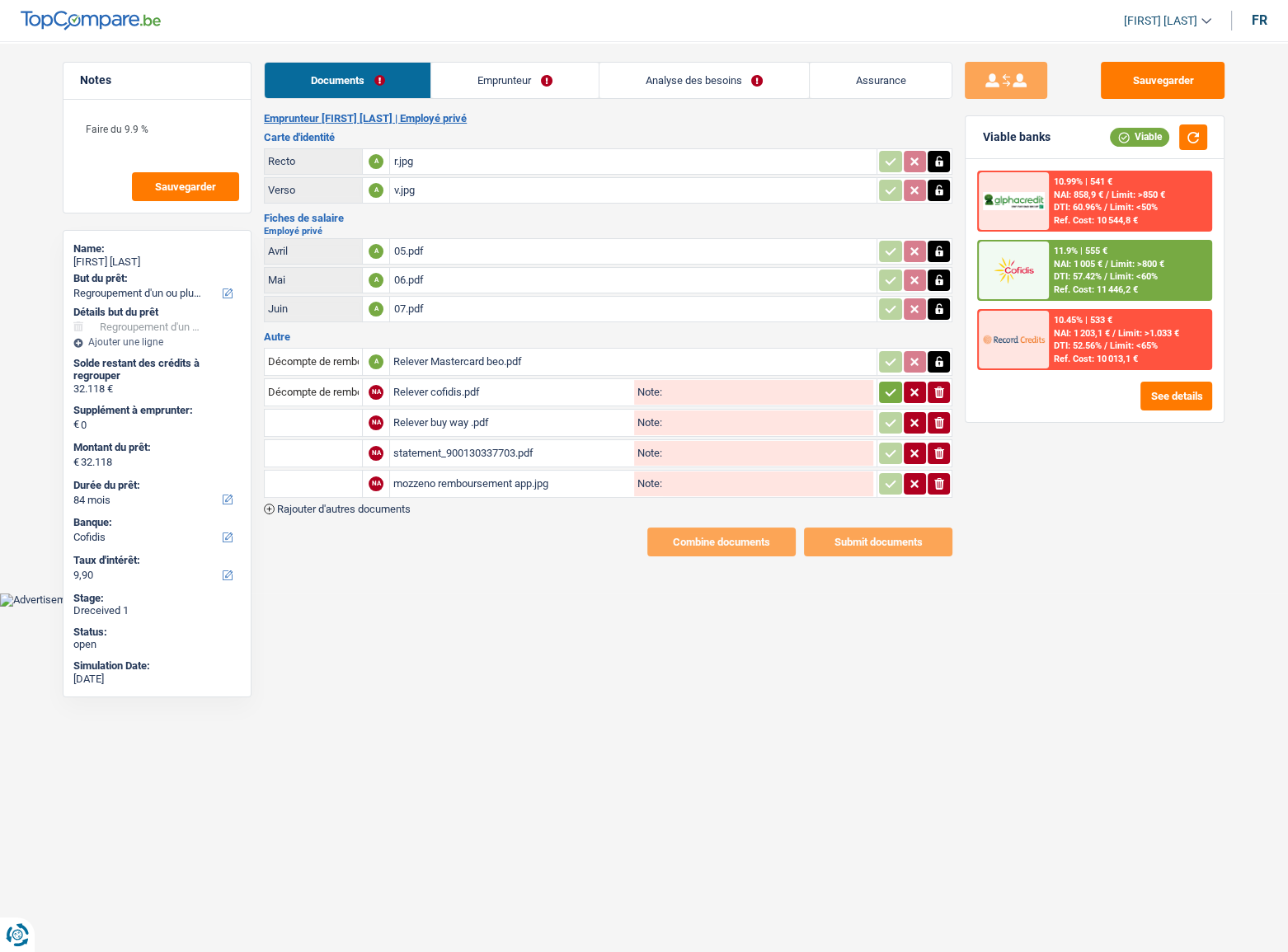 click at bounding box center [313, 423] 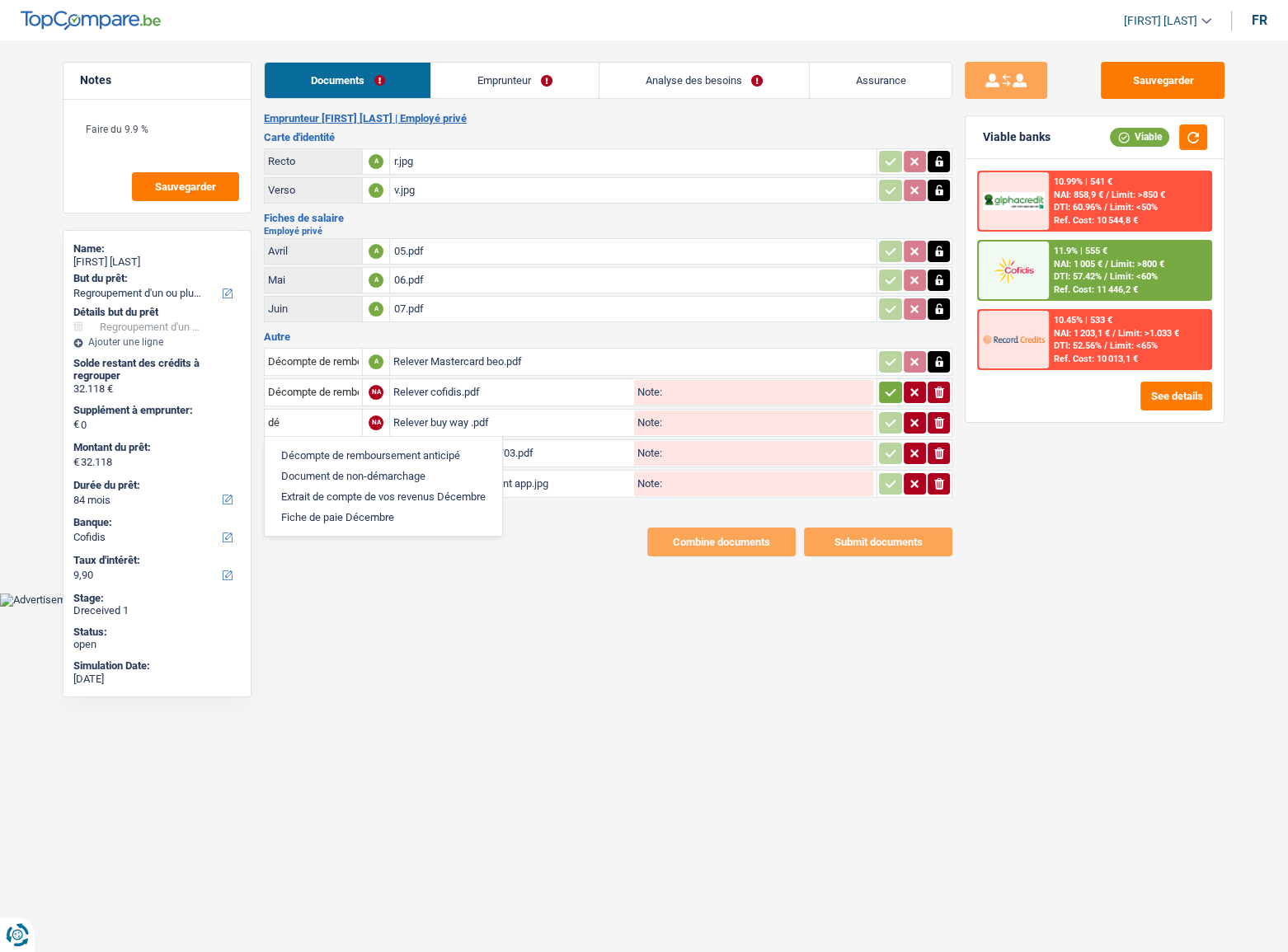 click on "Décompte de remboursement anticipé" at bounding box center [383, 455] 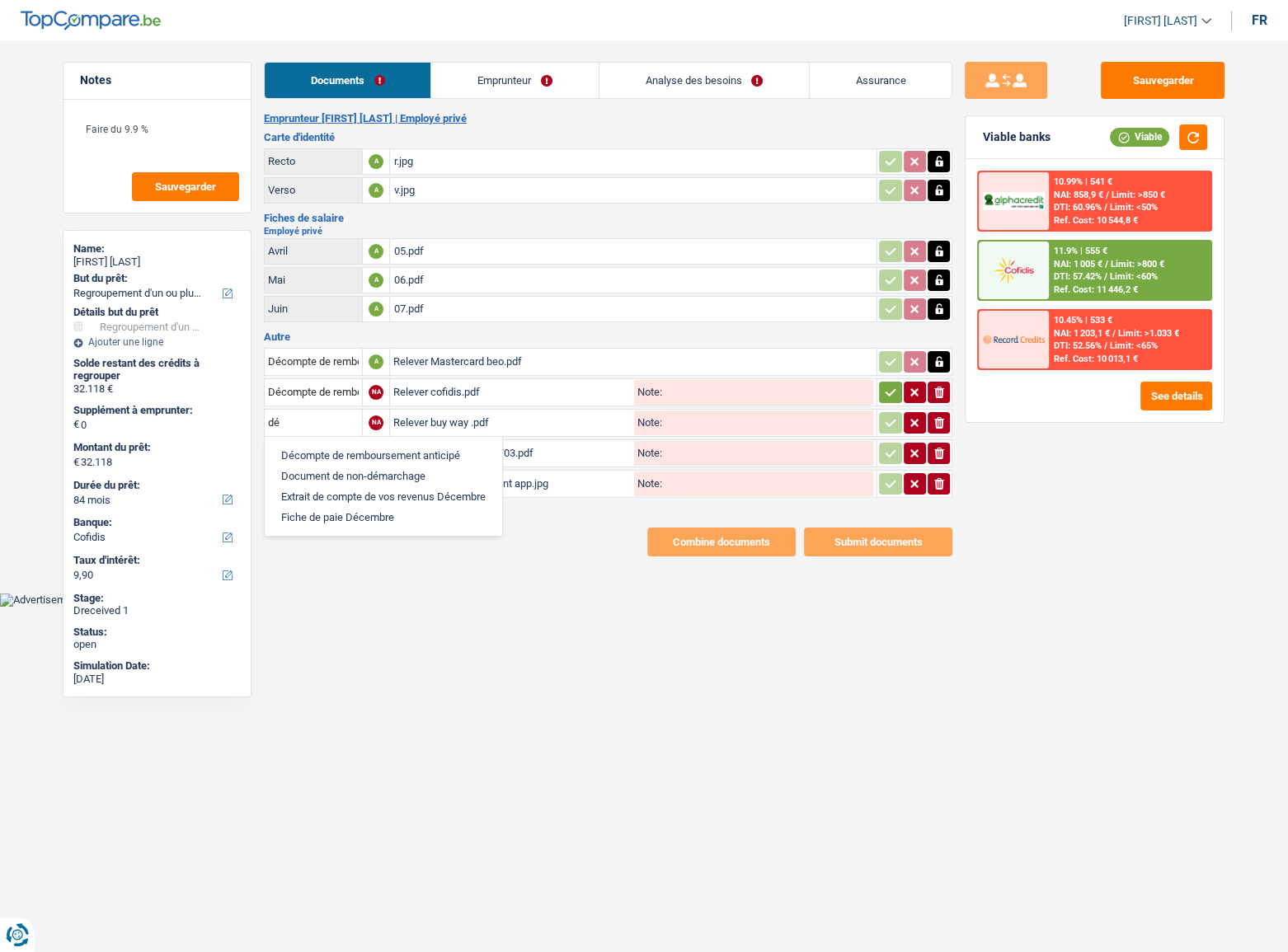 type on "Décompte de remboursement anticipé" 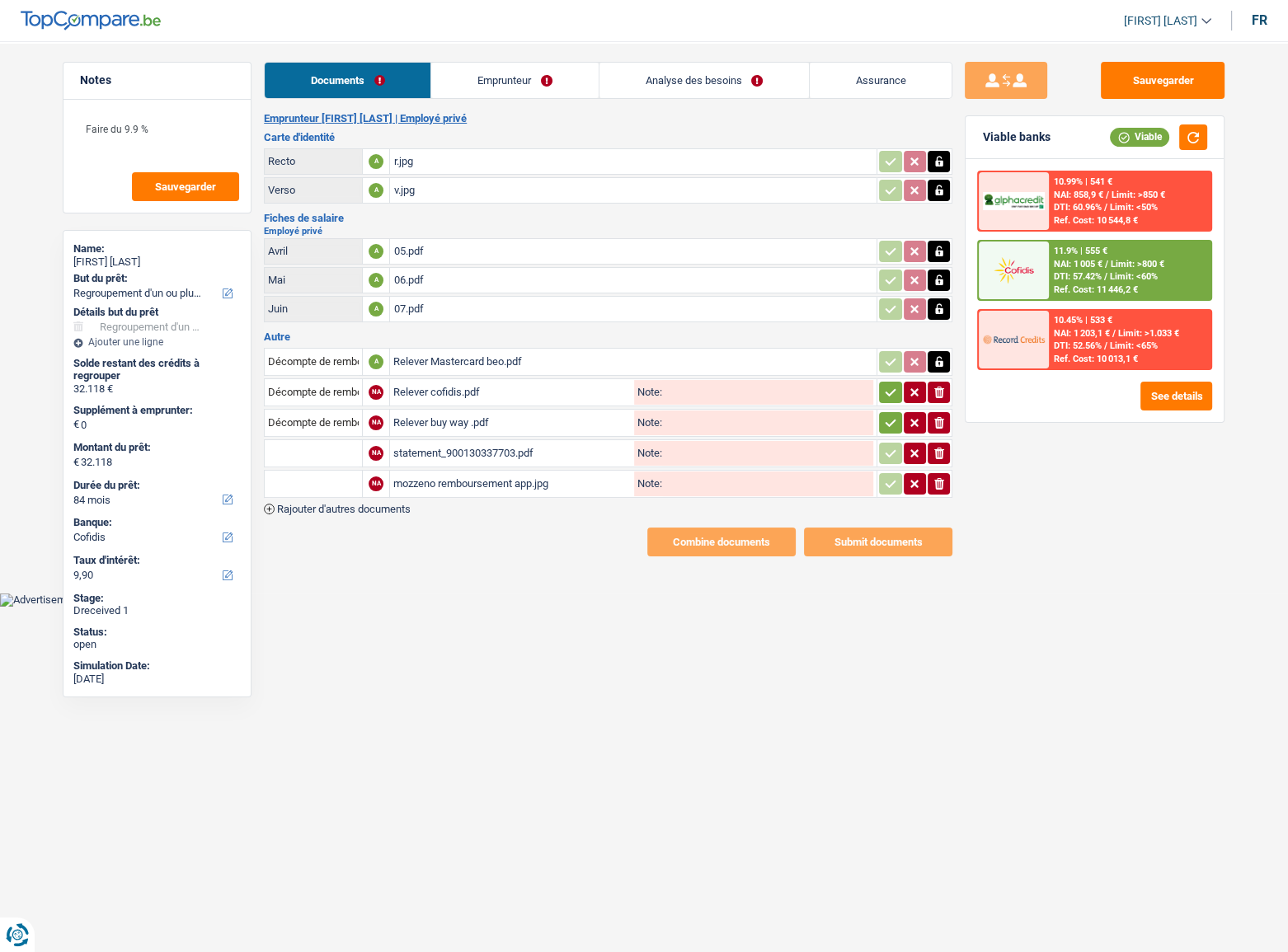 click at bounding box center [313, 453] 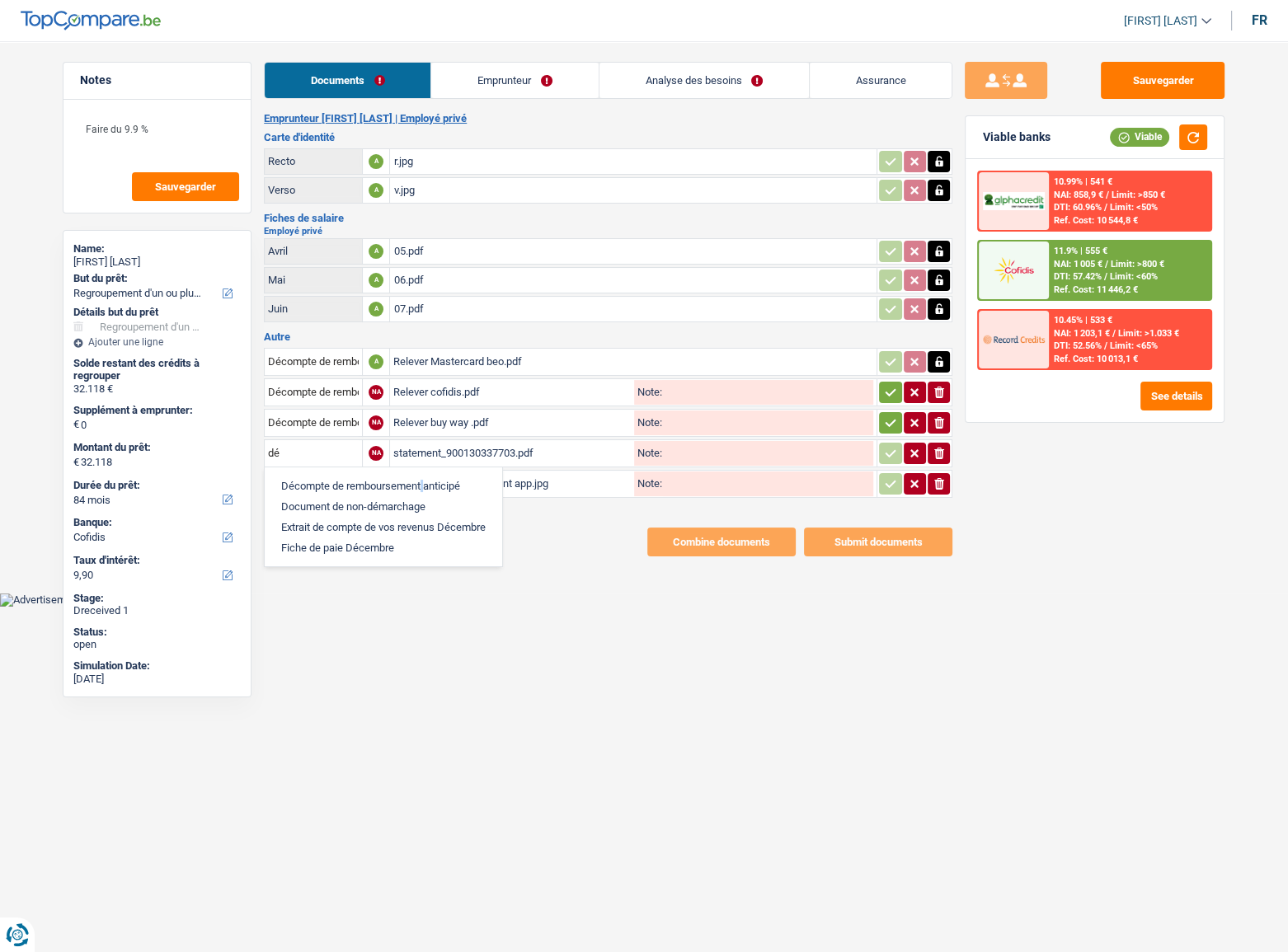 click on "Décompte de remboursement anticipé" at bounding box center (383, 485) 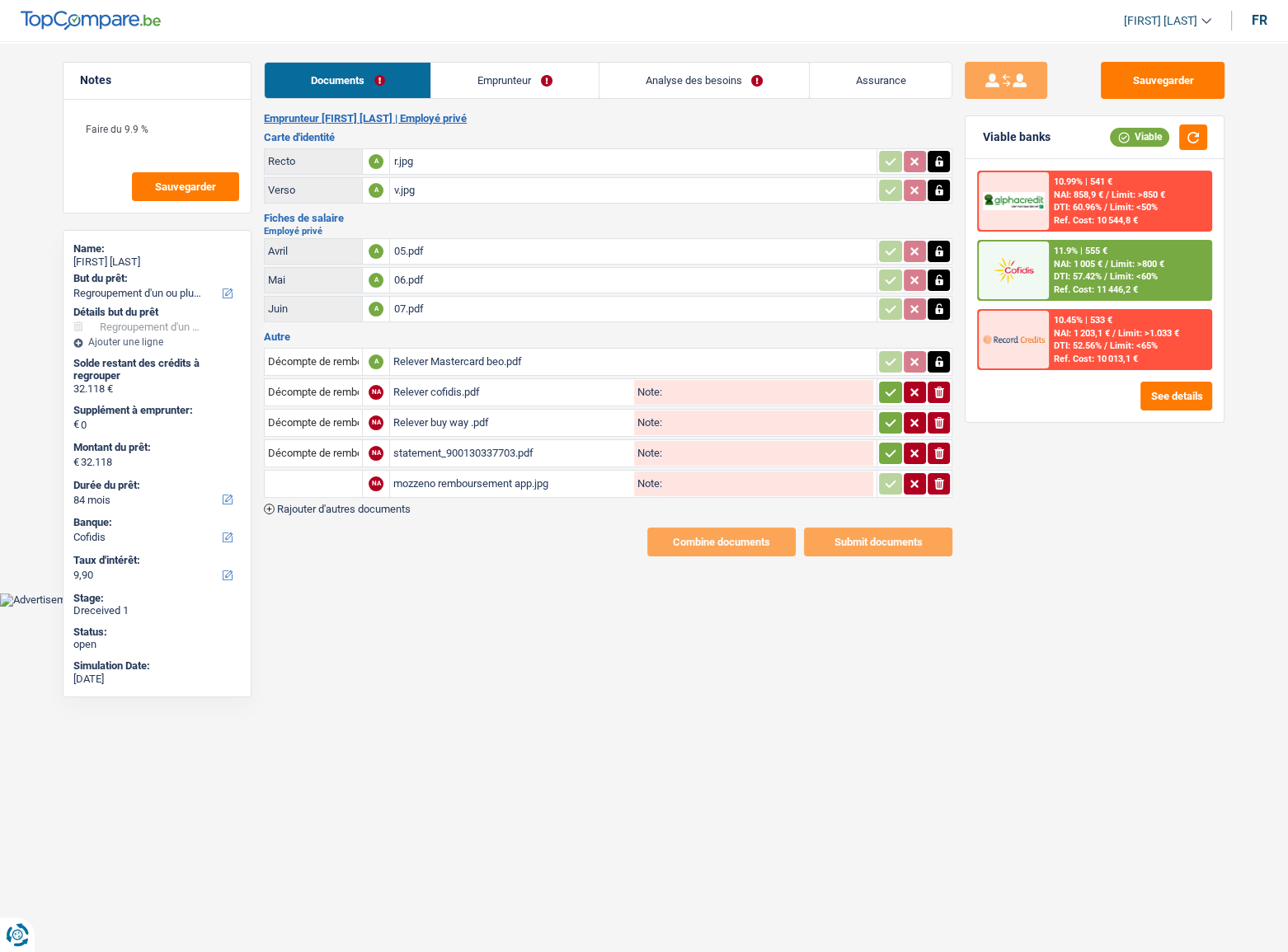 click at bounding box center [313, 484] 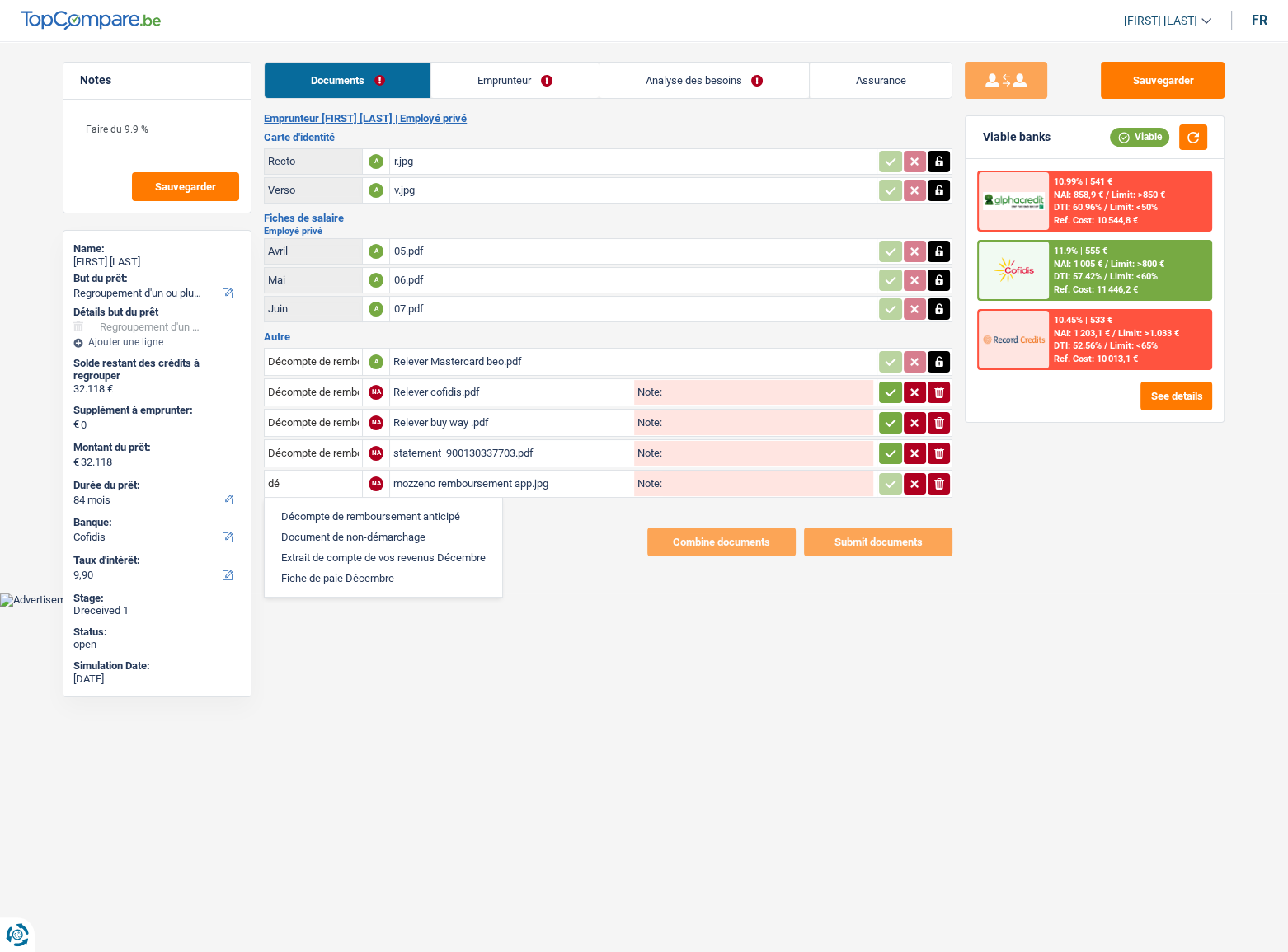 click on "Décompte de remboursement anticipé" at bounding box center [383, 516] 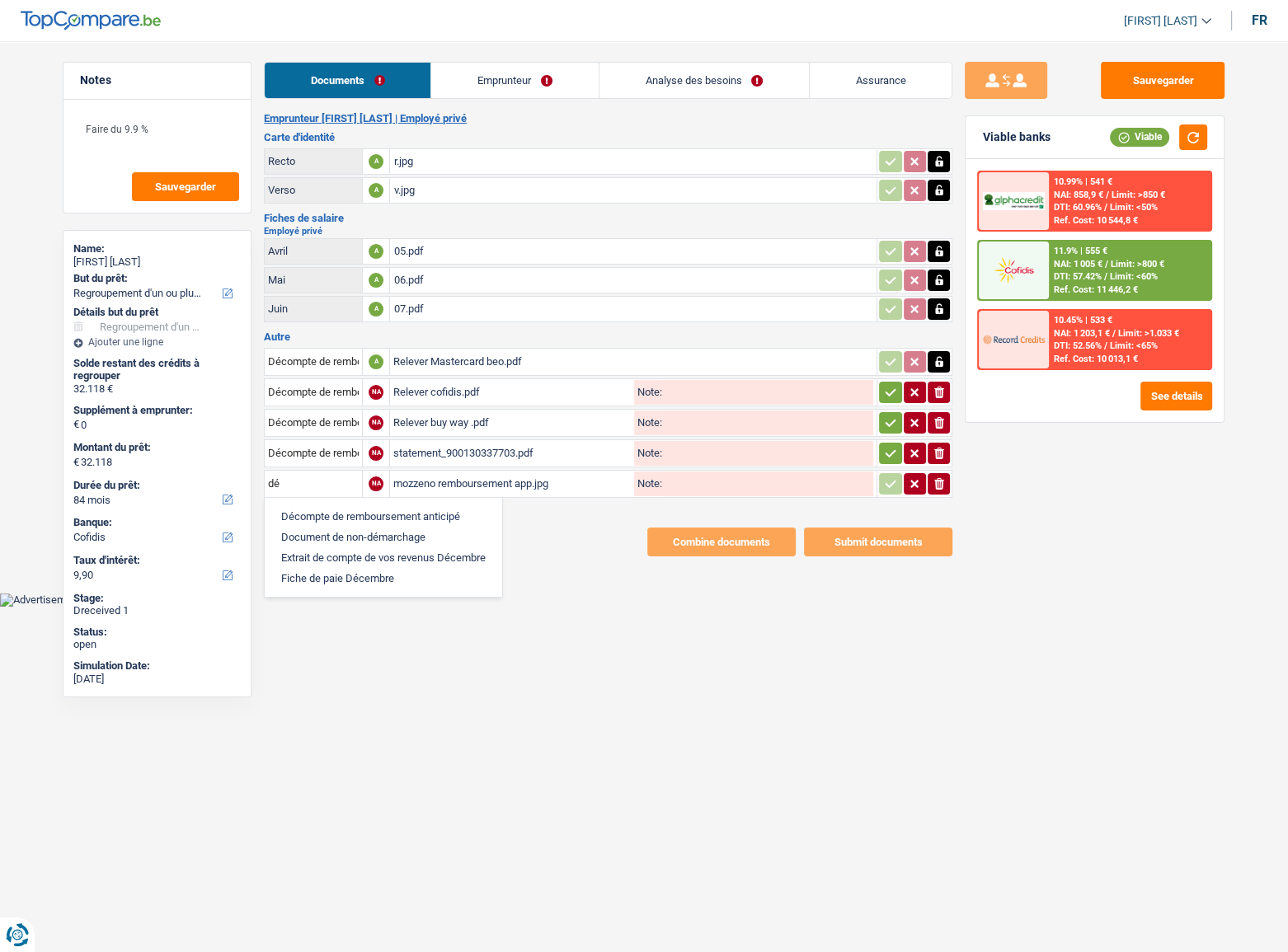 type on "Décompte de remboursement anticipé" 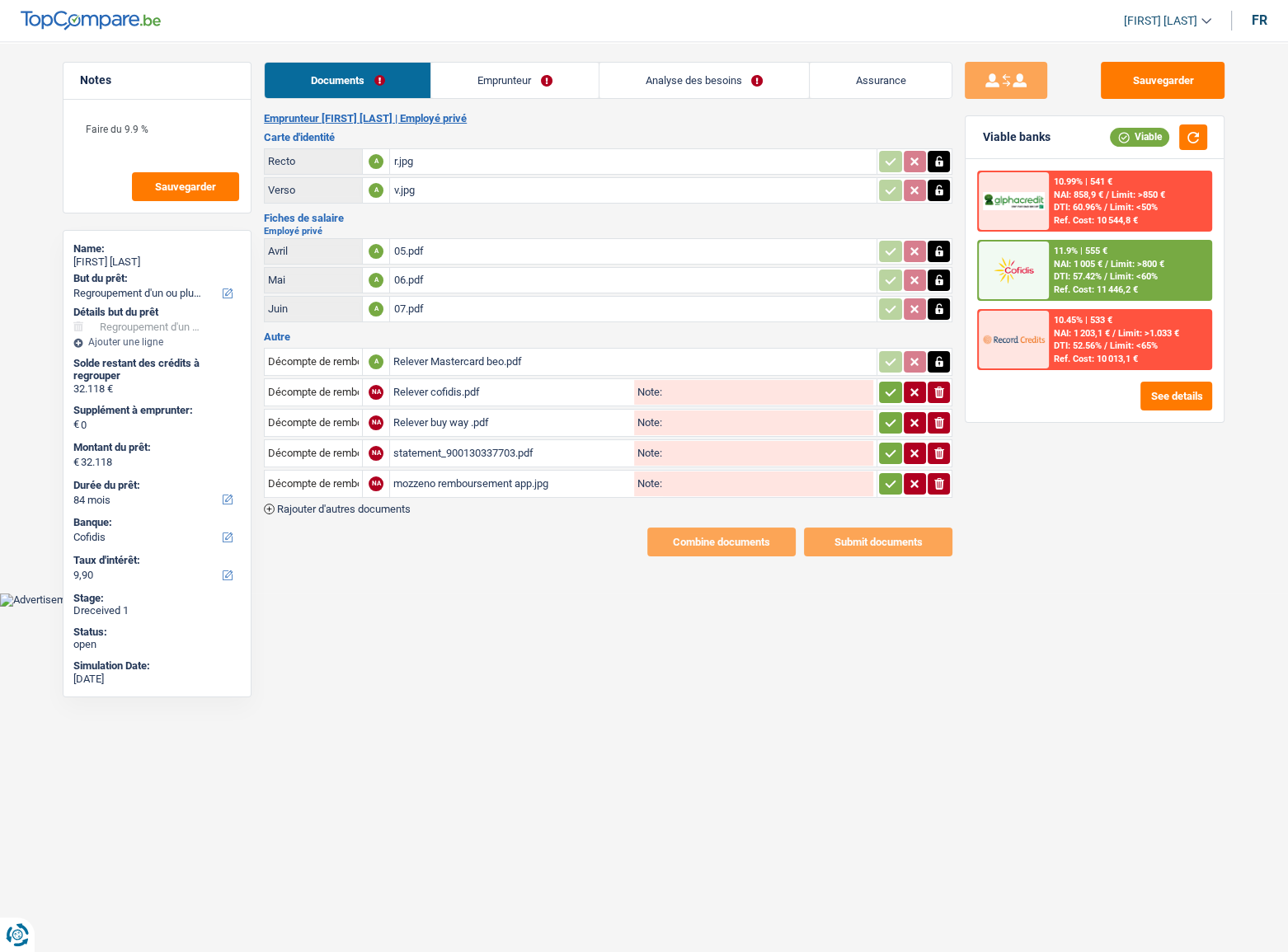 click 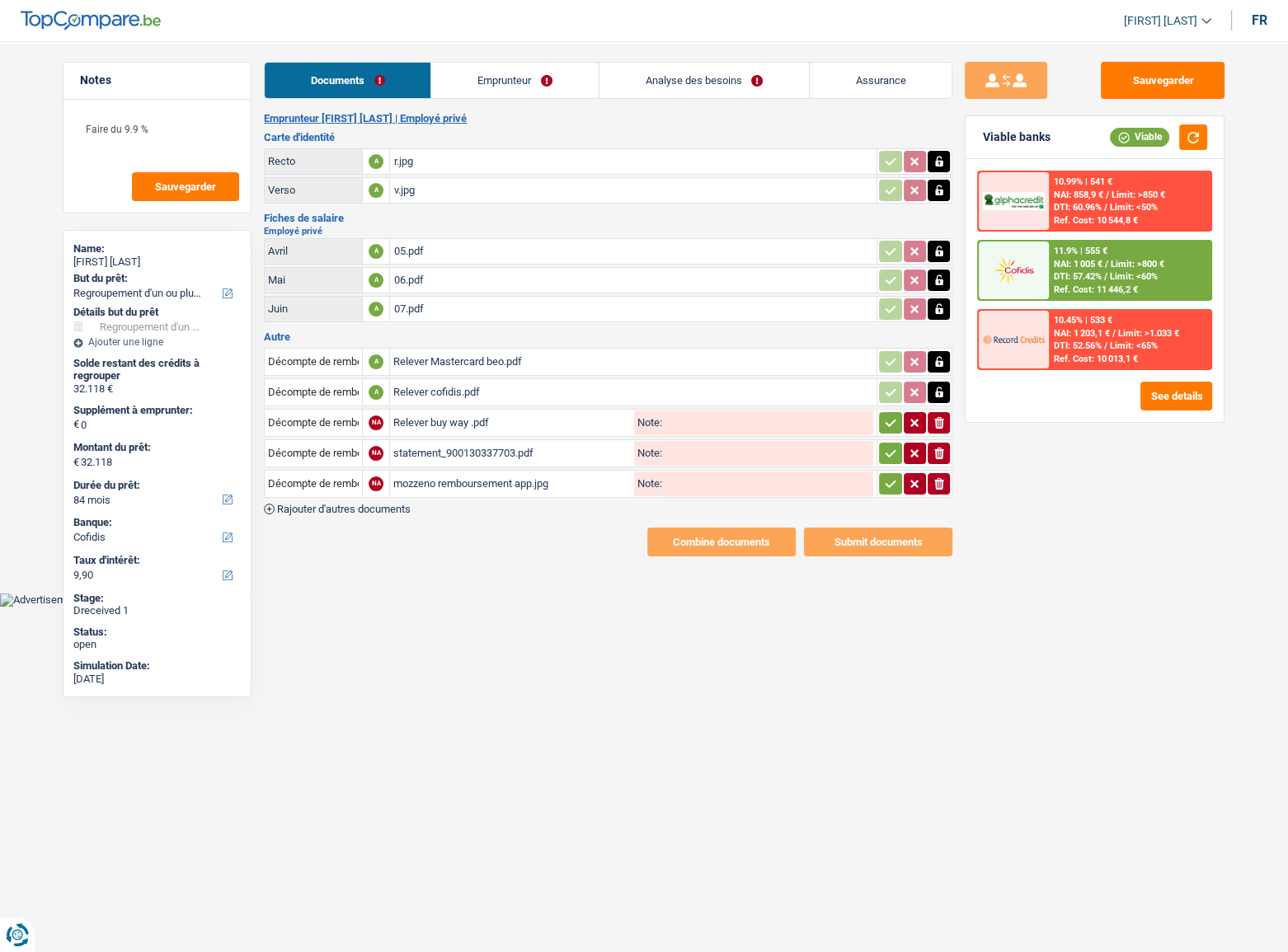 click 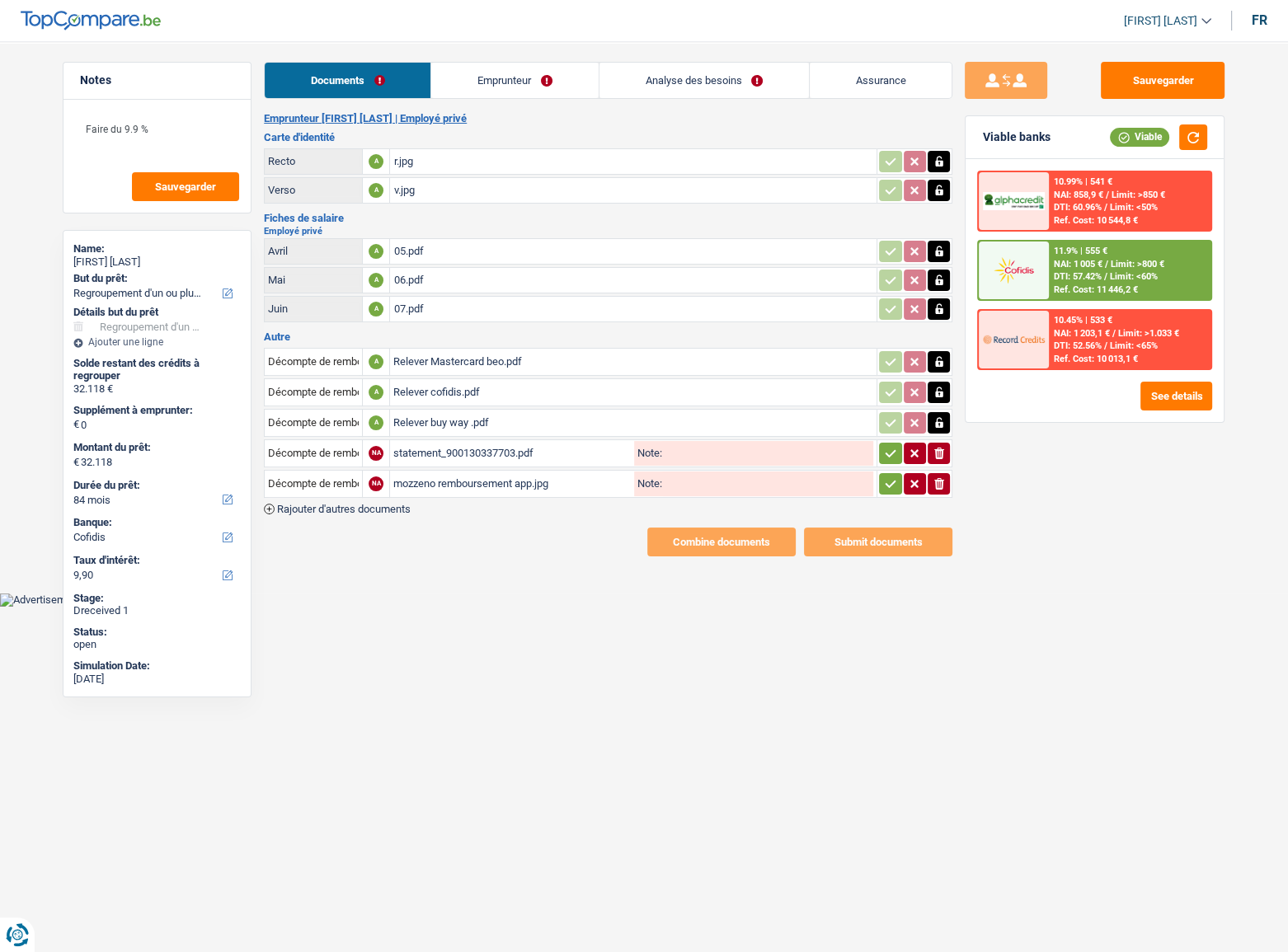 drag, startPoint x: 891, startPoint y: 437, endPoint x: 891, endPoint y: 456, distance: 19 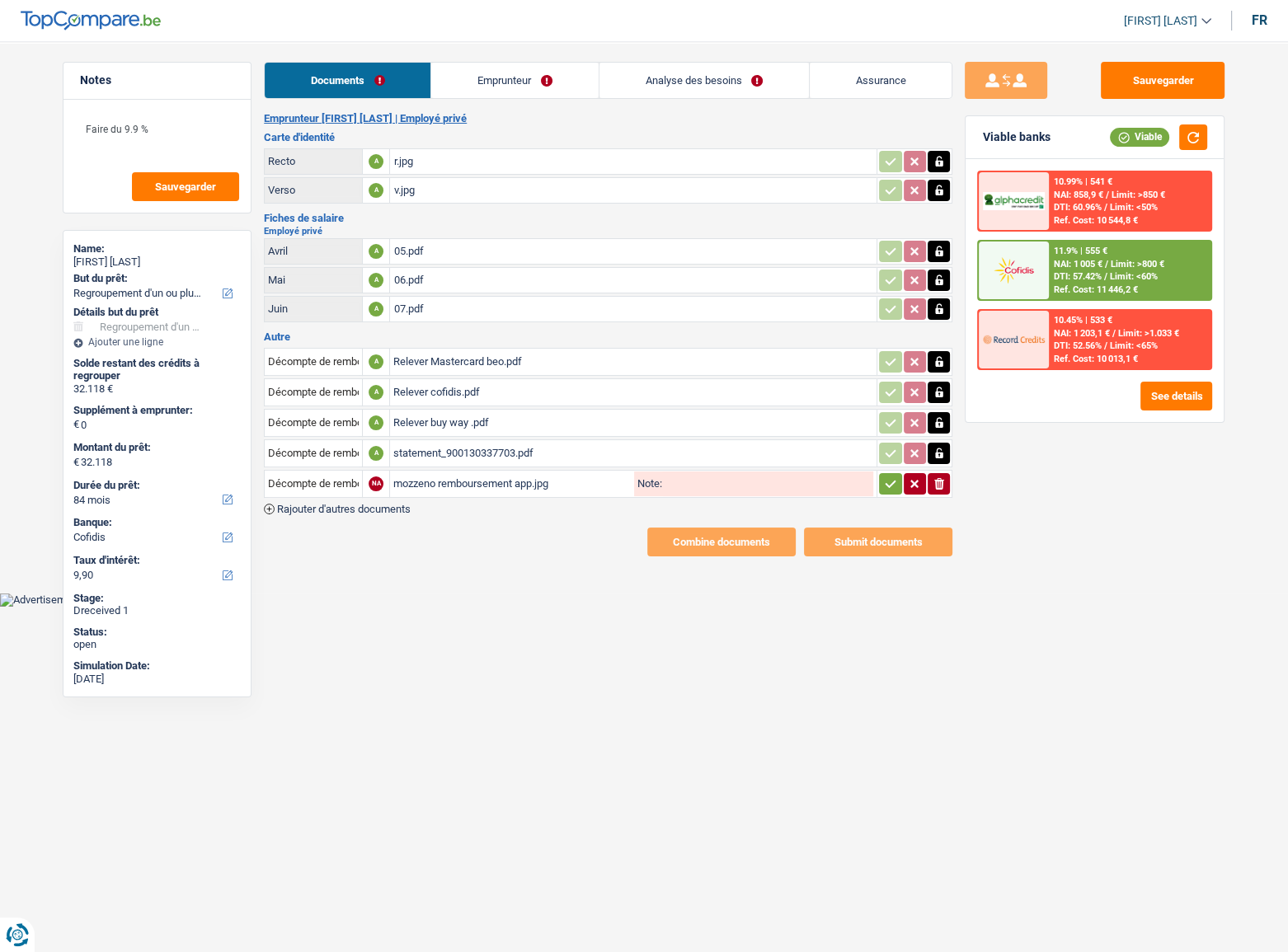 drag, startPoint x: 885, startPoint y: 475, endPoint x: 698, endPoint y: 372, distance: 213.49 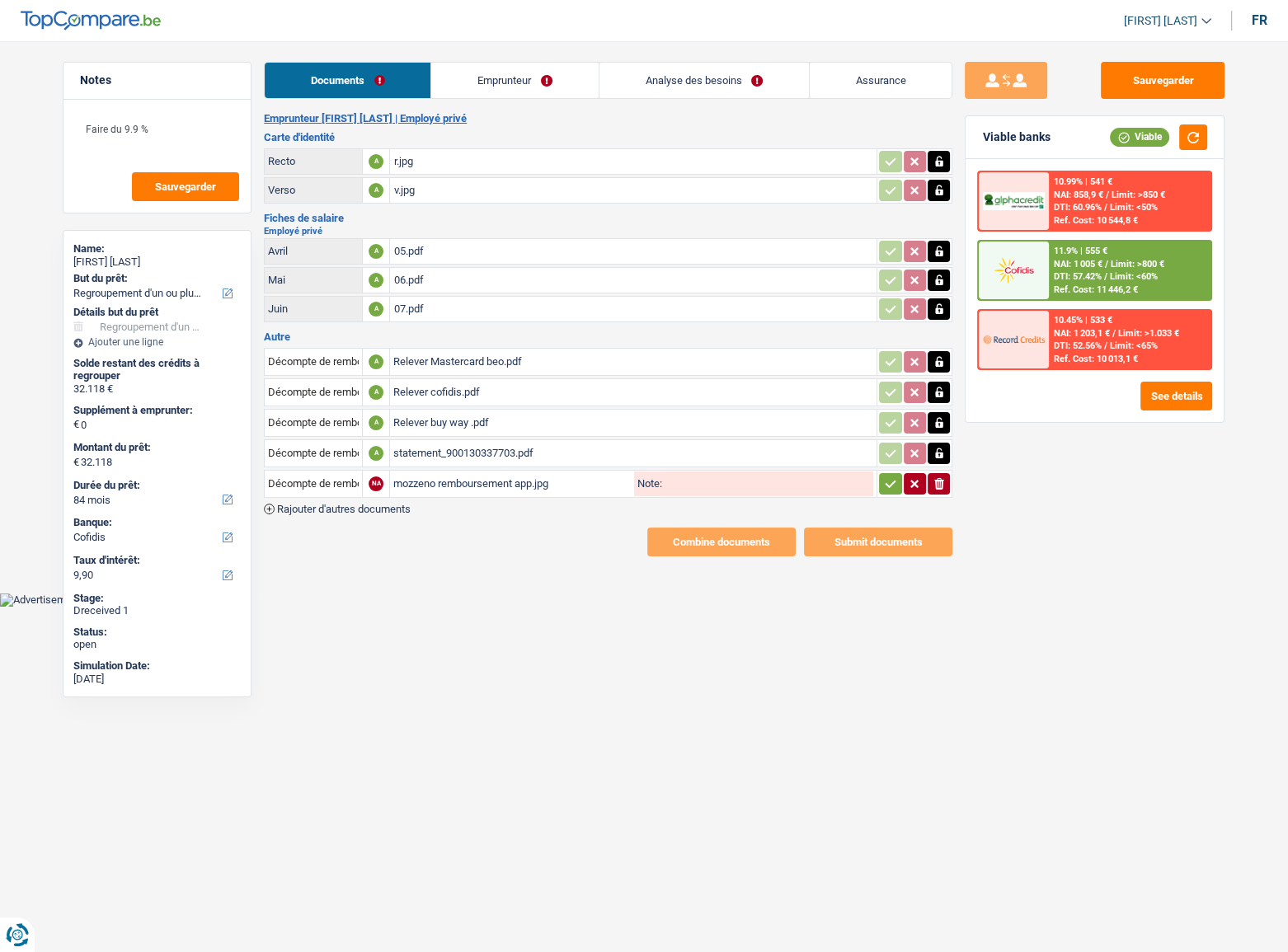 drag, startPoint x: 478, startPoint y: 67, endPoint x: 474, endPoint y: 99, distance: 32.249031 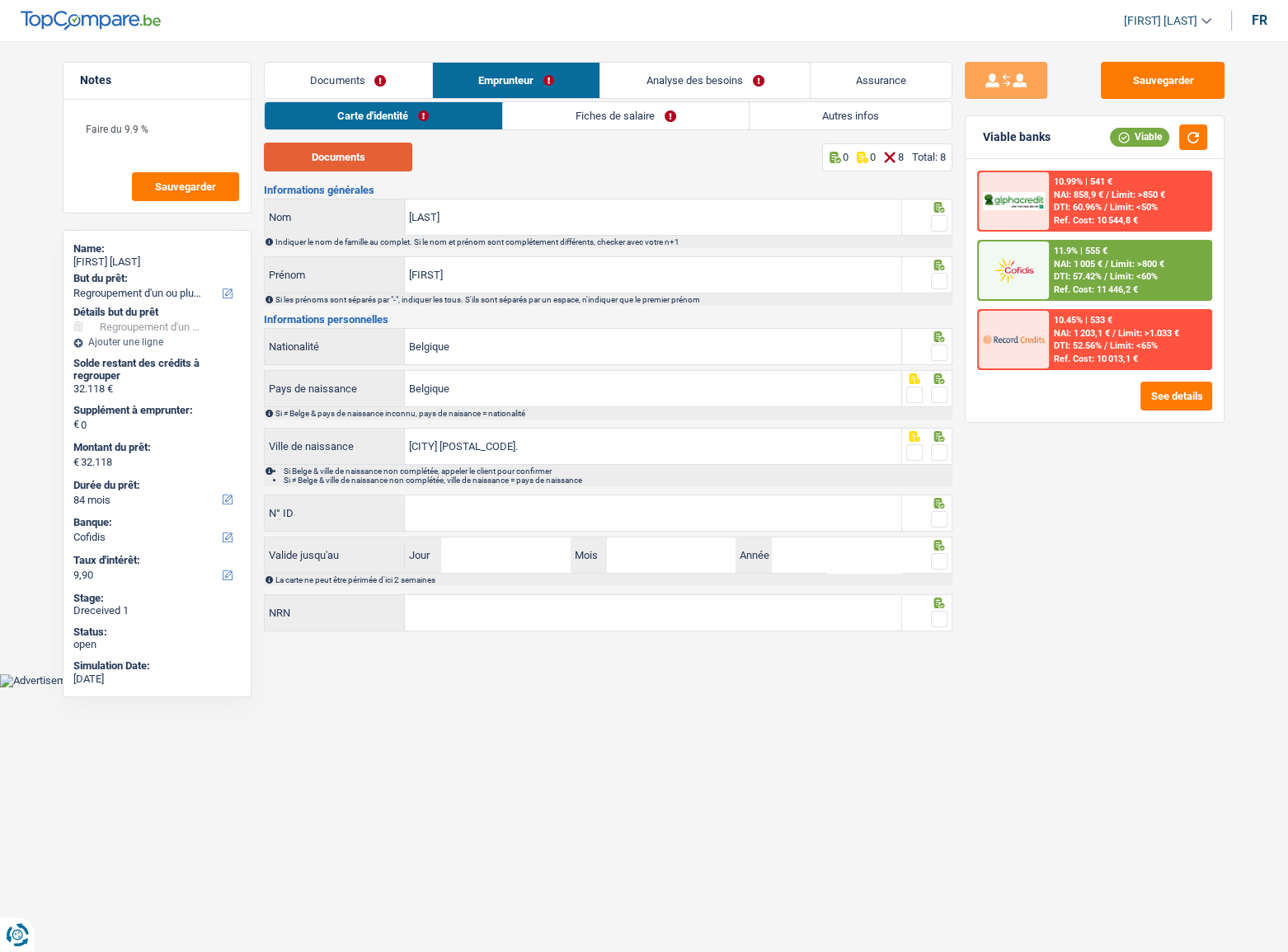 click on "Documents" at bounding box center [338, 157] 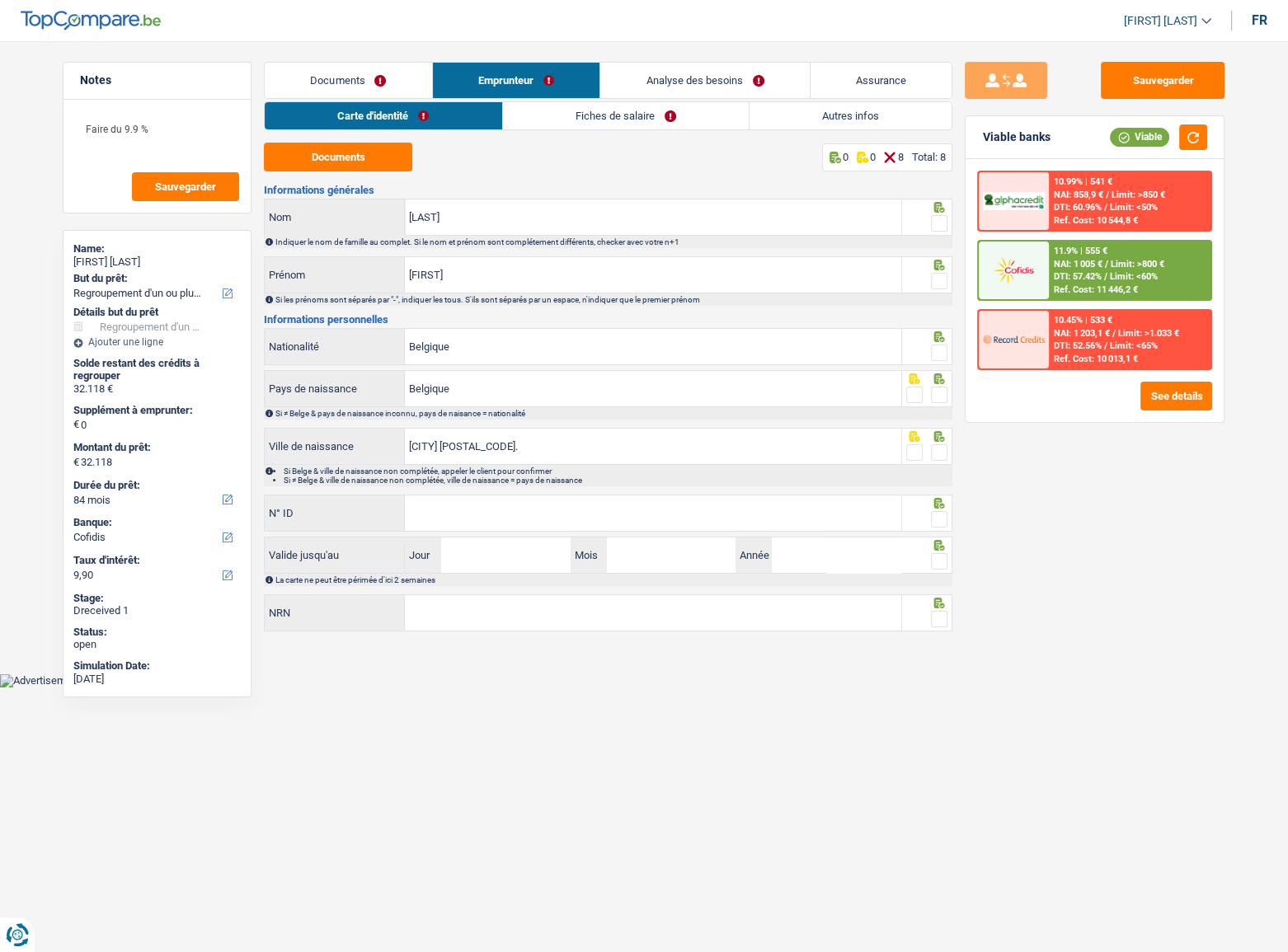 click at bounding box center [939, 223] 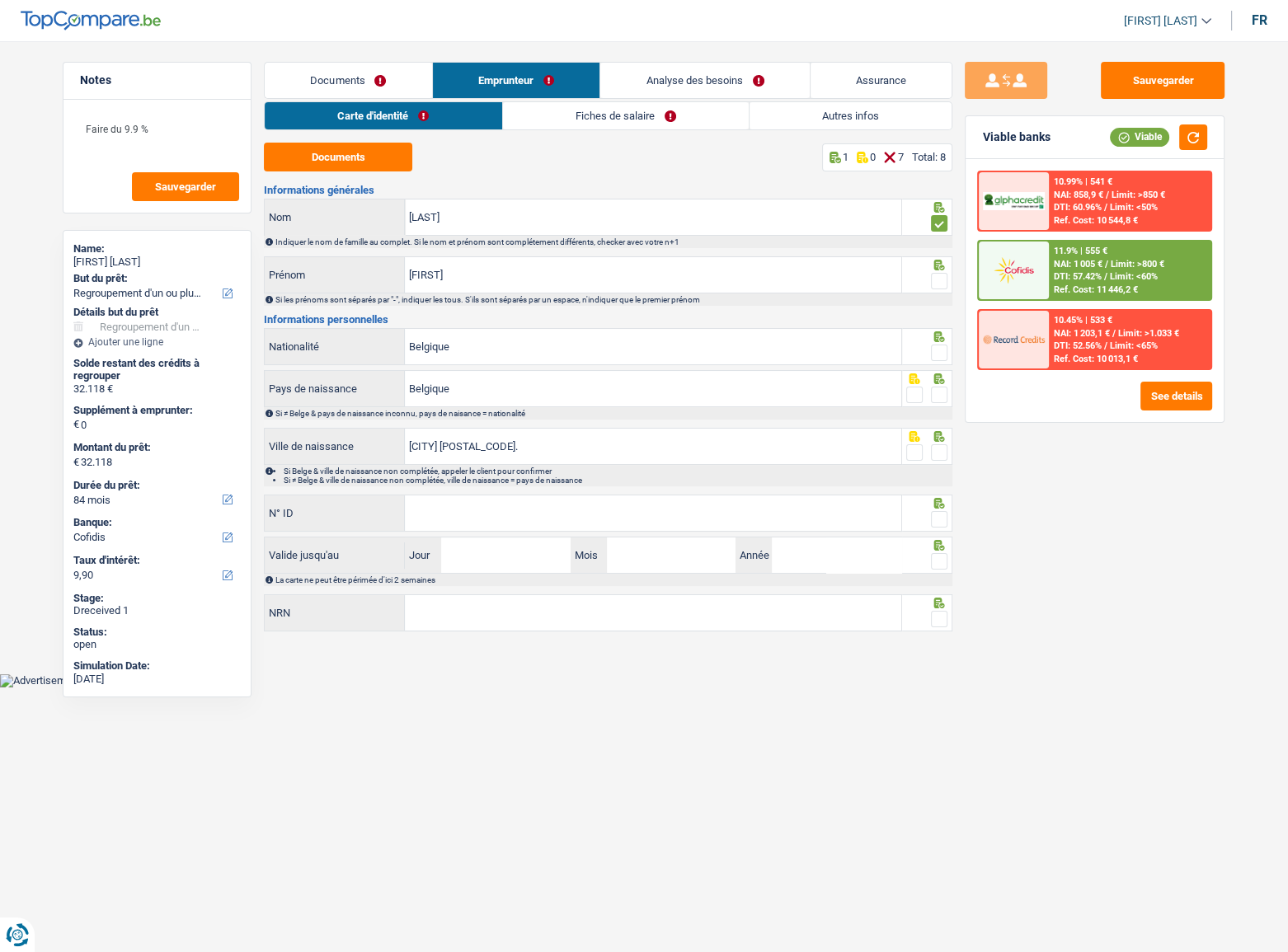 click at bounding box center [939, 281] 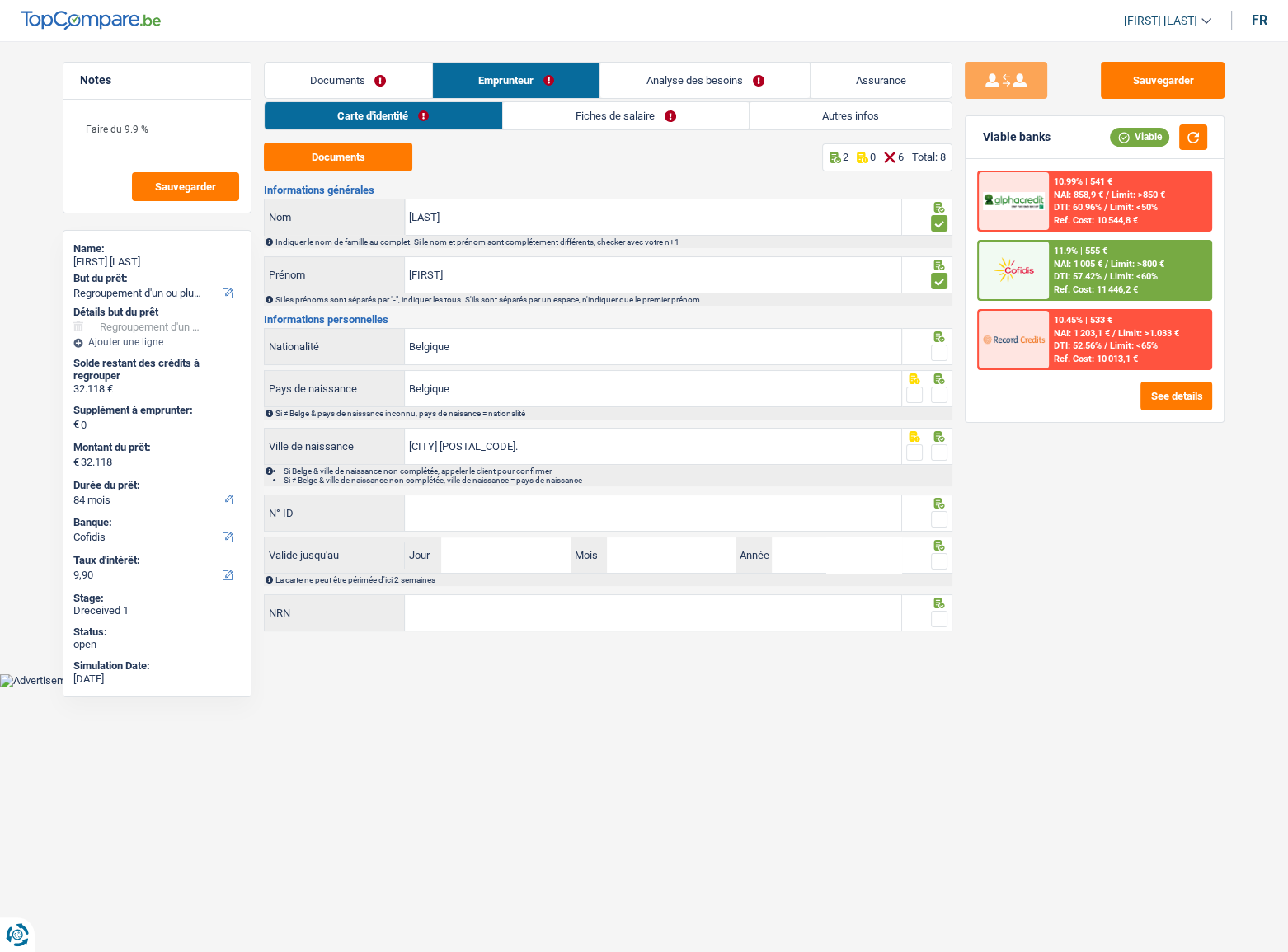 click at bounding box center (939, 353) 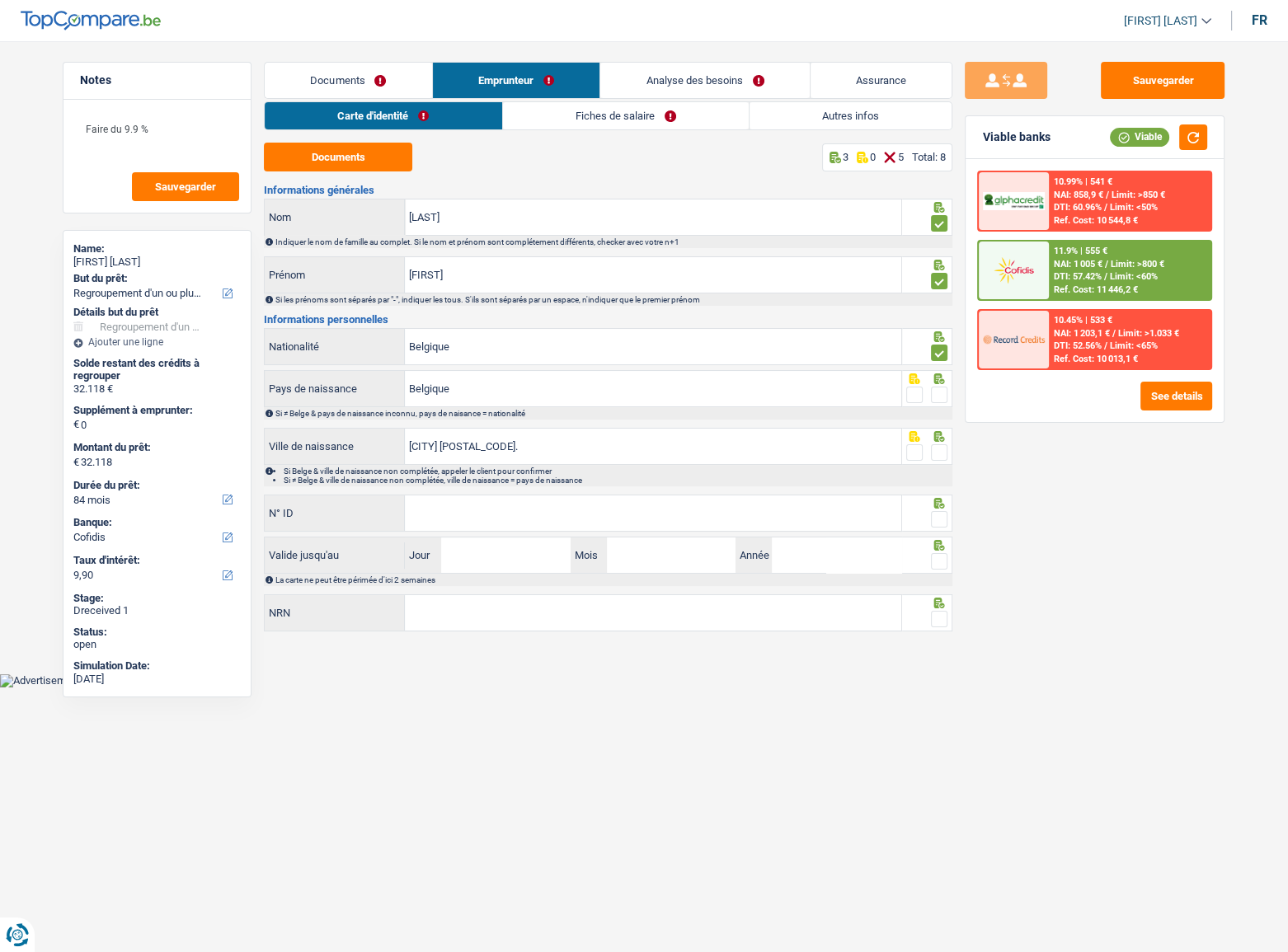 drag, startPoint x: 939, startPoint y: 392, endPoint x: 906, endPoint y: 403, distance: 34.785054 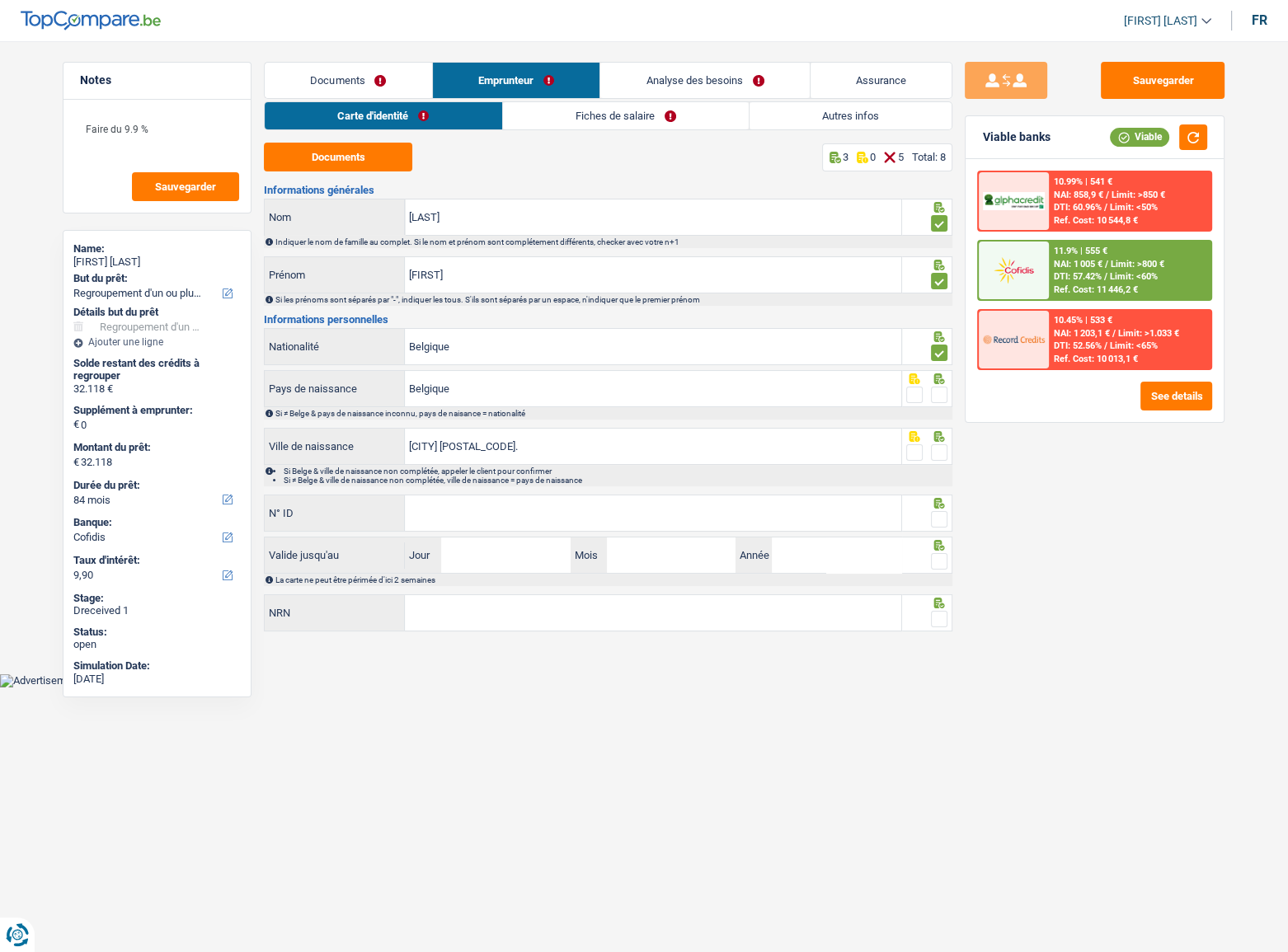 click at bounding box center [939, 395] 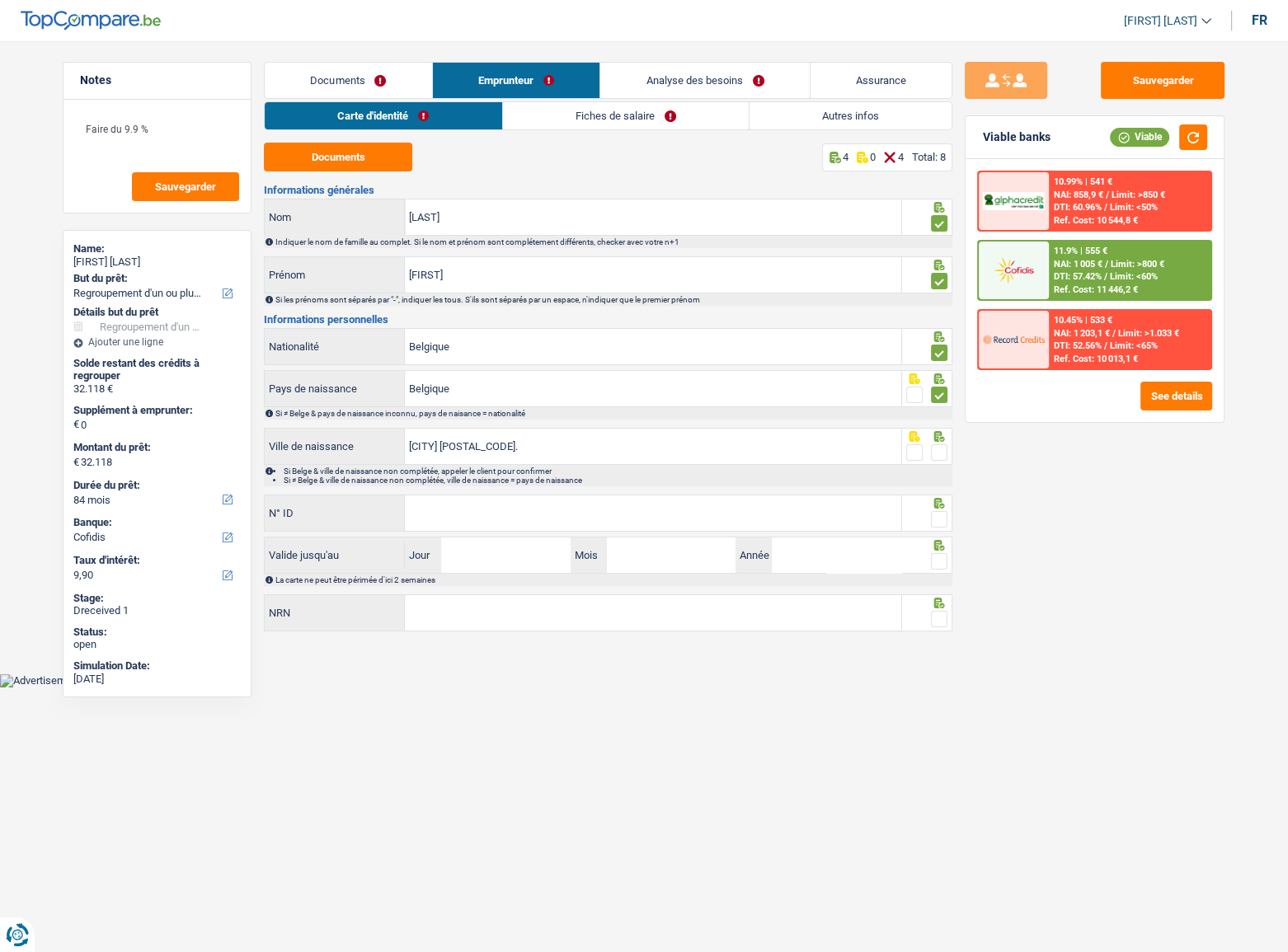drag, startPoint x: 940, startPoint y: 447, endPoint x: 799, endPoint y: 496, distance: 149.27156 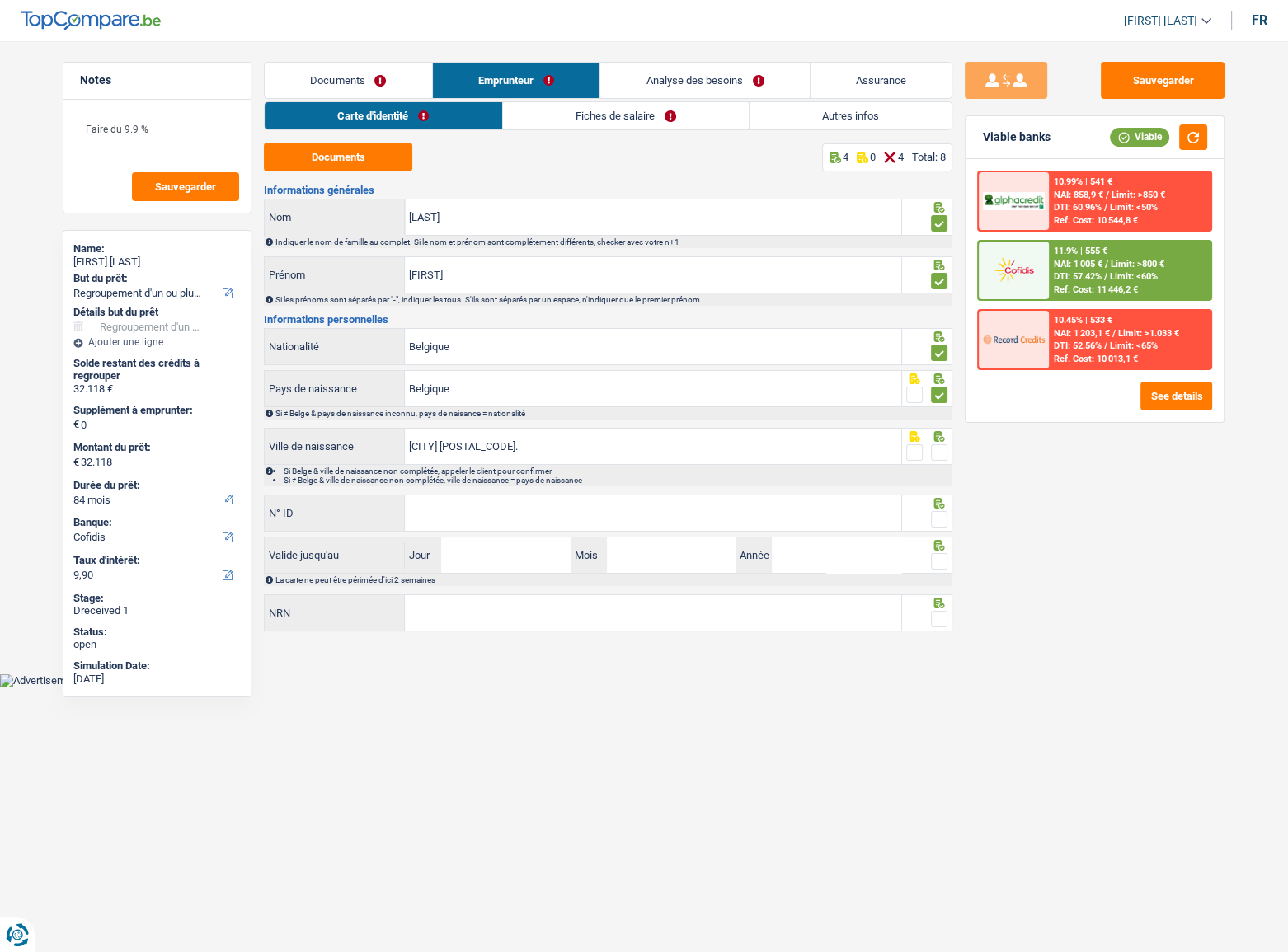 click at bounding box center (927, 453) 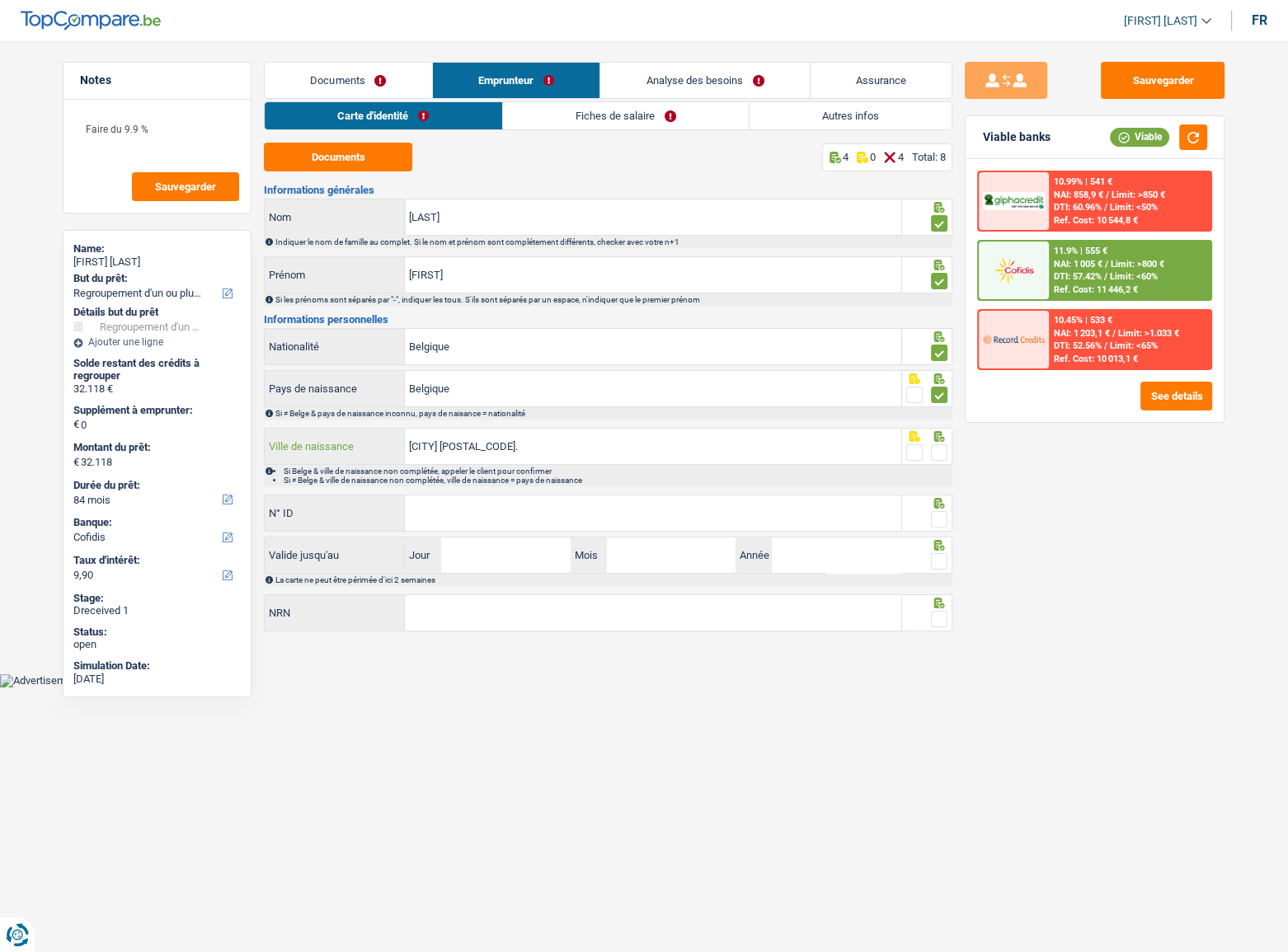 drag, startPoint x: 585, startPoint y: 453, endPoint x: 449, endPoint y: 445, distance: 136.23509 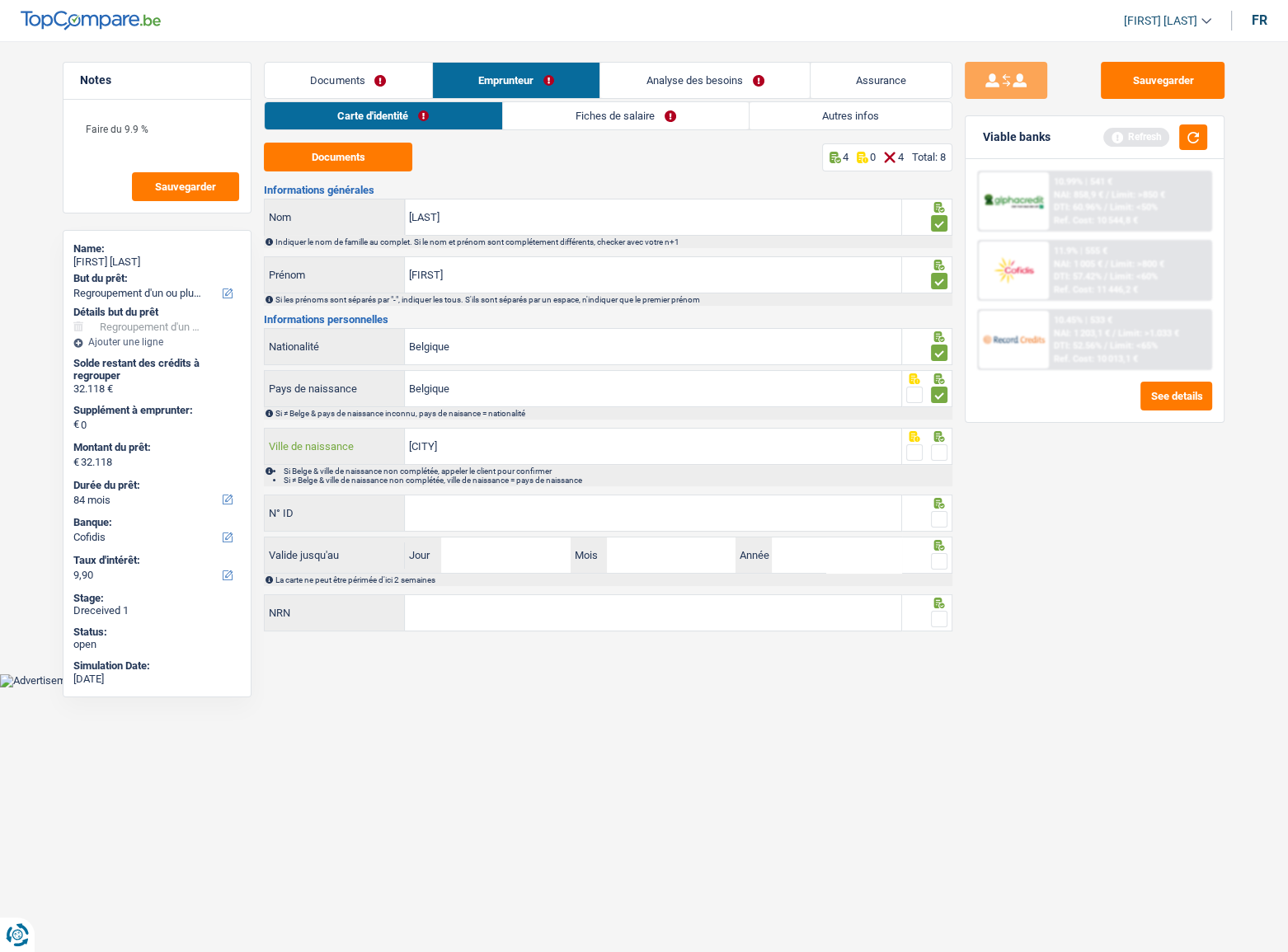 type on "[CITY]" 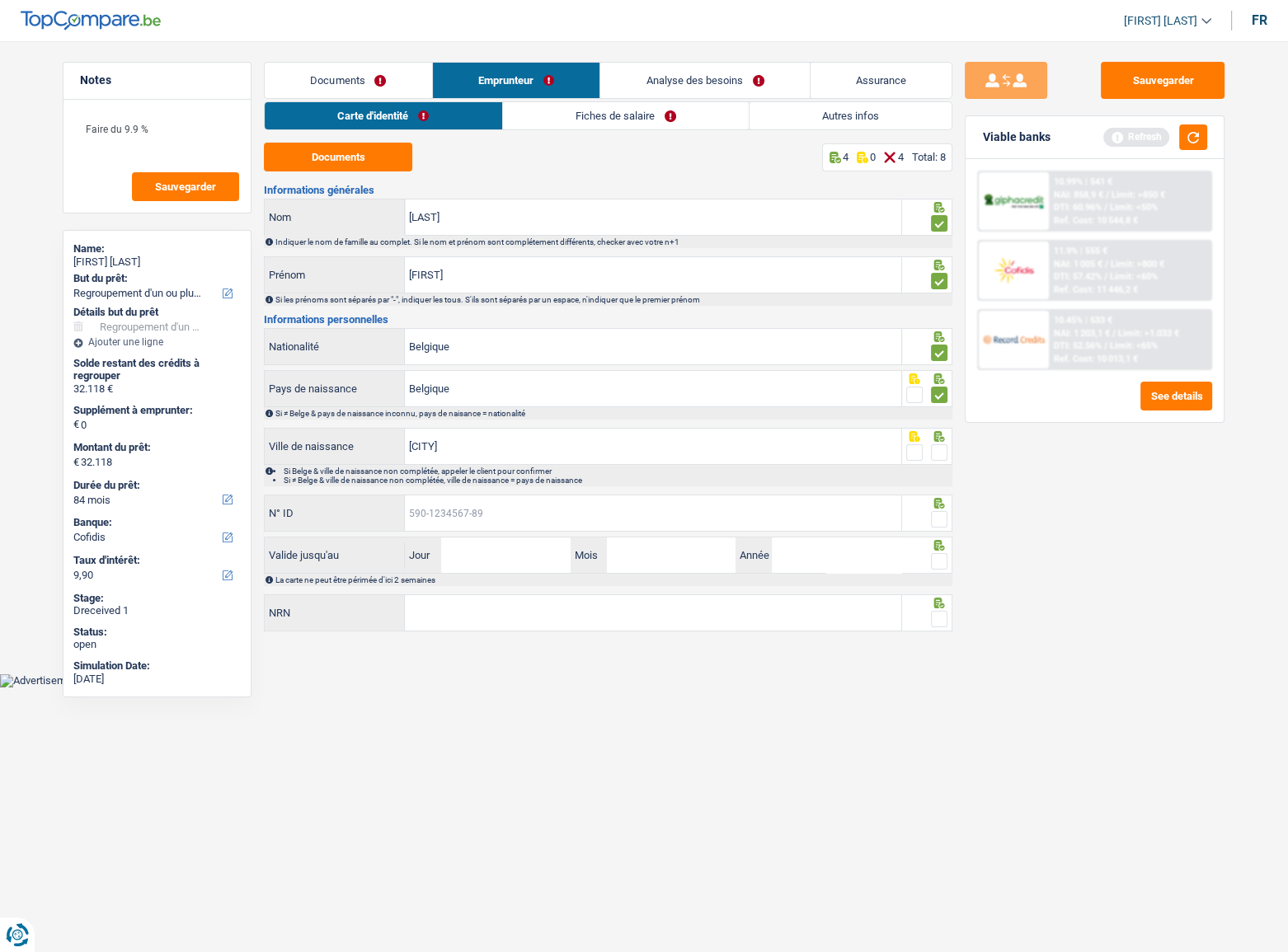 drag, startPoint x: 458, startPoint y: 505, endPoint x: 863, endPoint y: 505, distance: 405 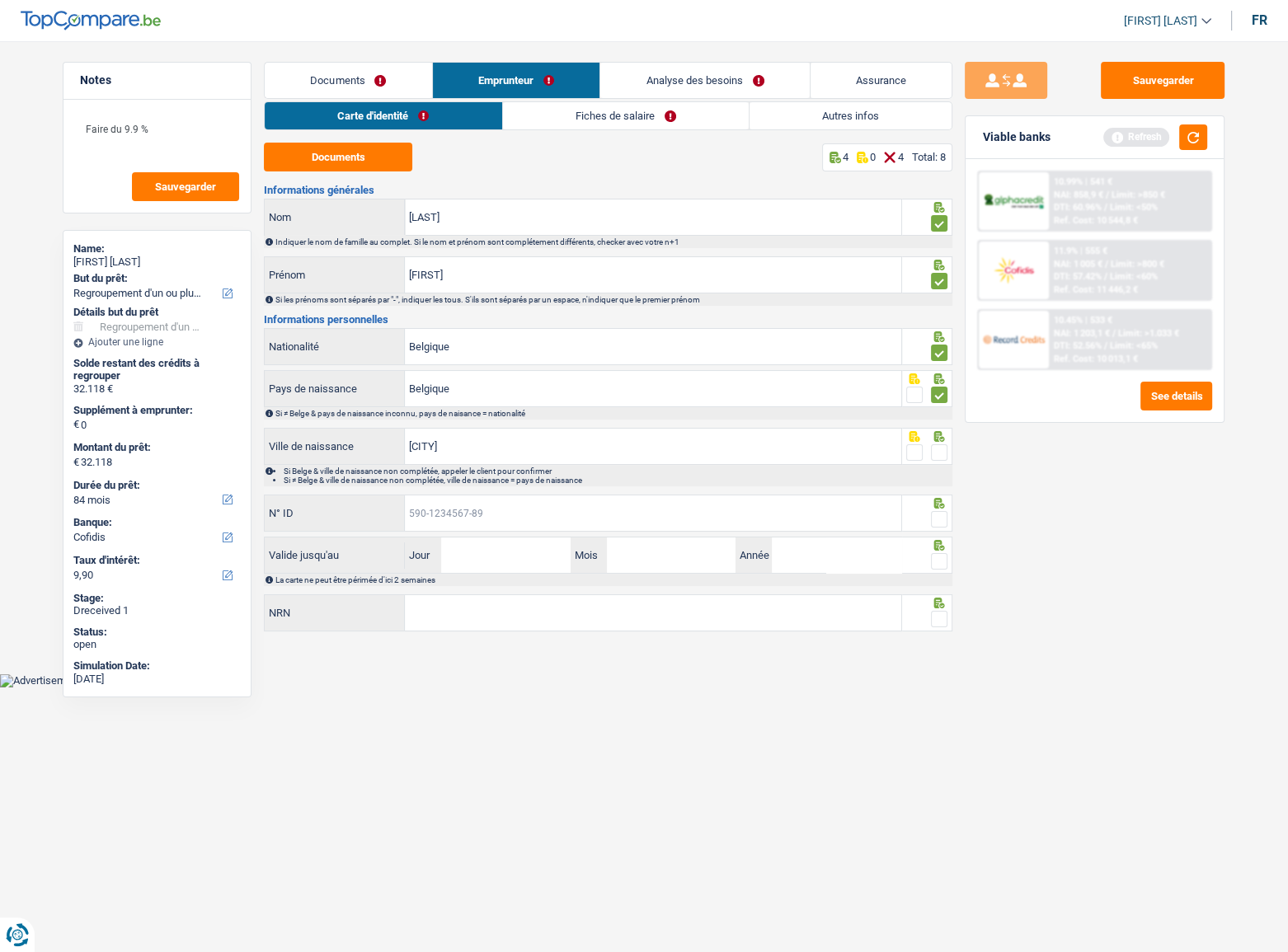 click on "N° ID" at bounding box center [653, 513] 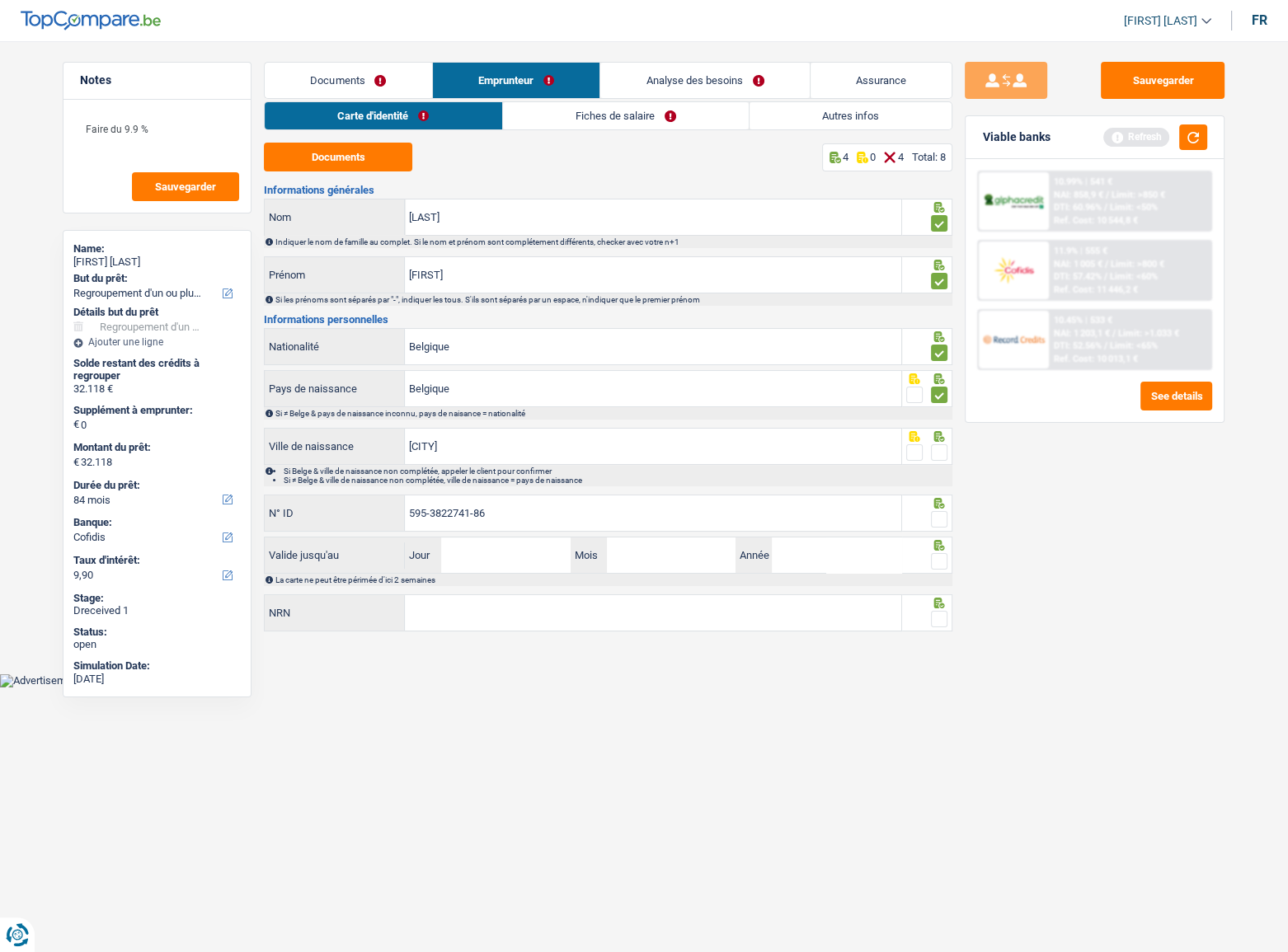 type on "595-3822741-86" 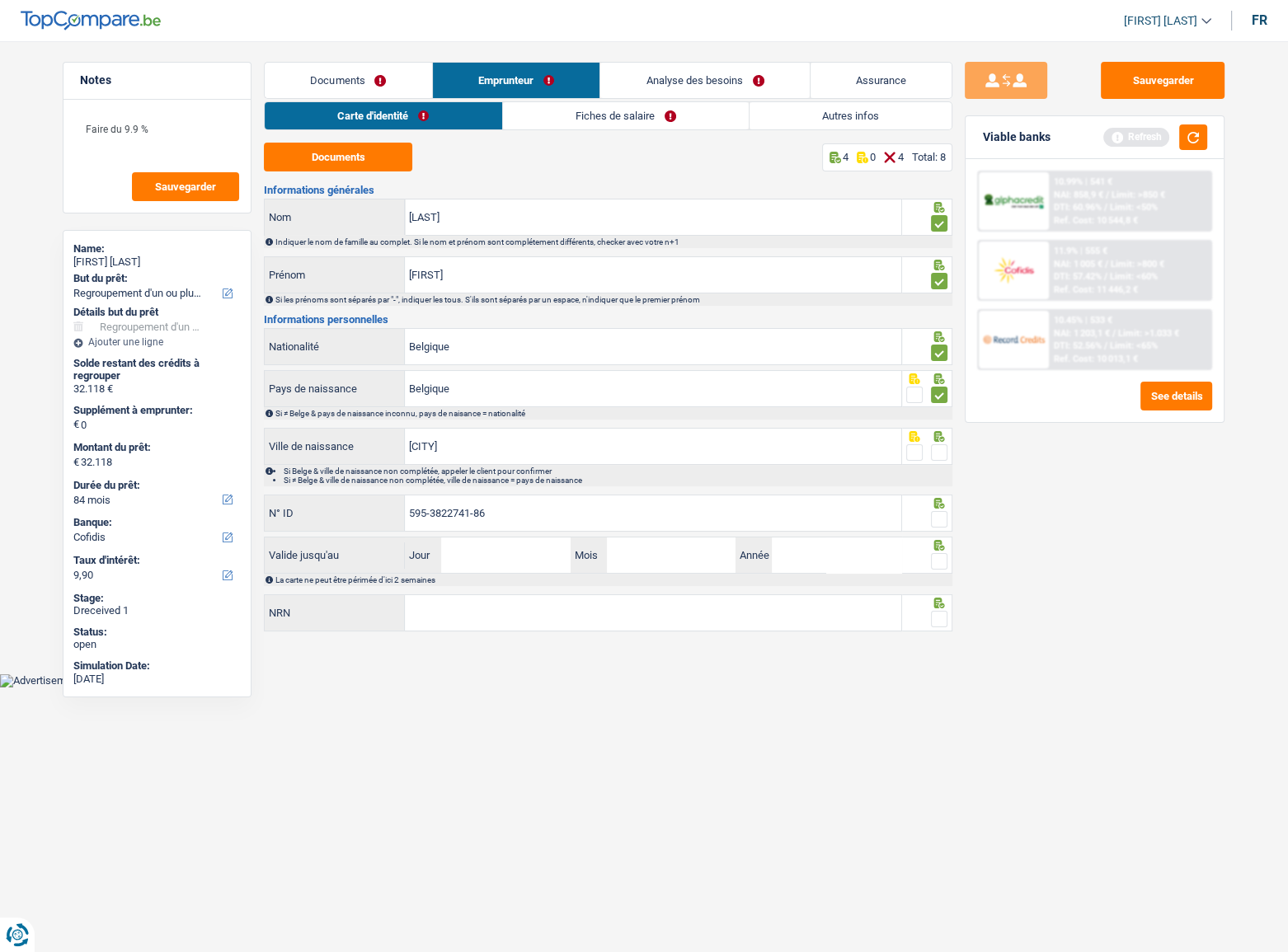 click at bounding box center (939, 453) 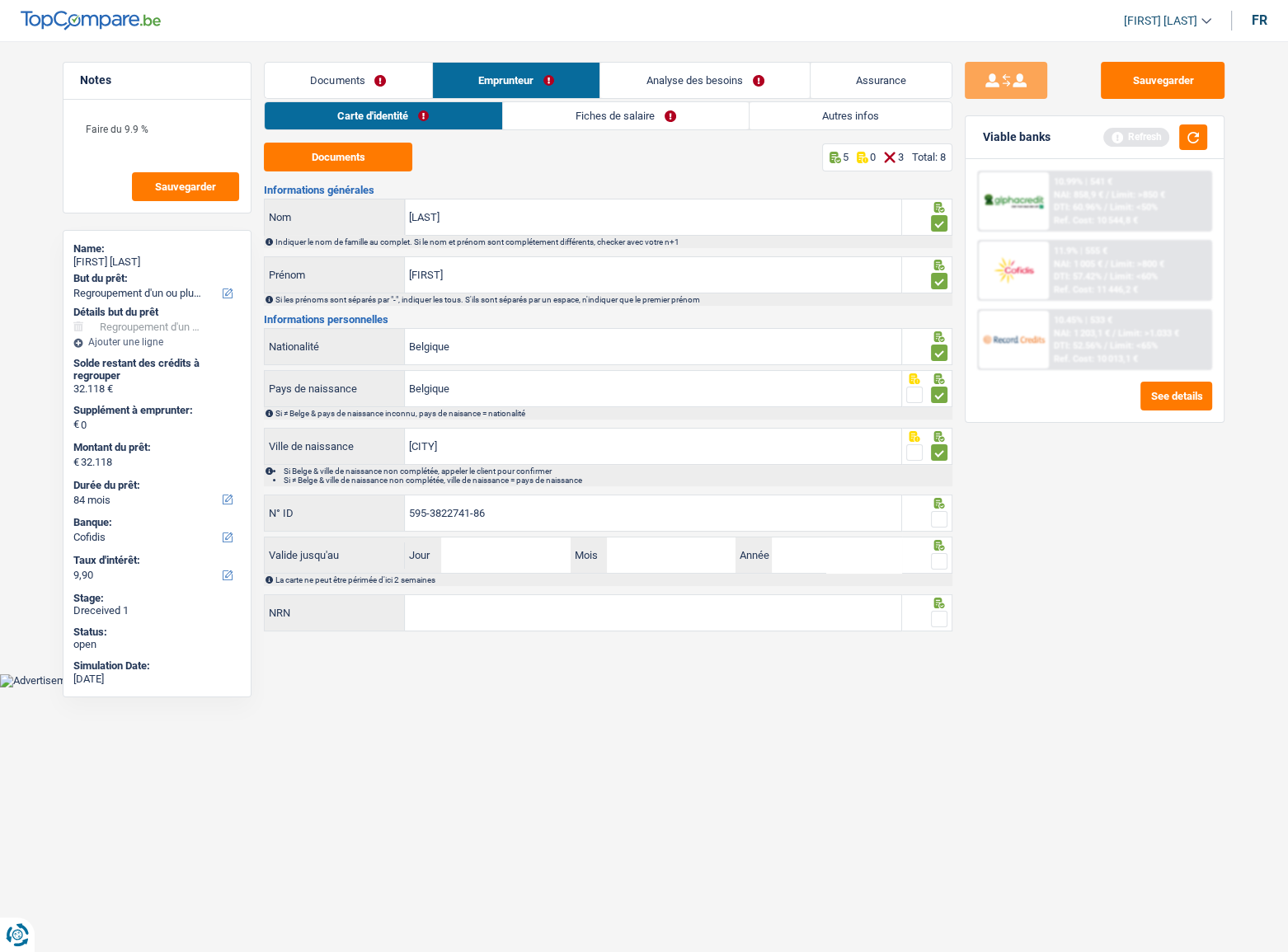 click at bounding box center (939, 519) 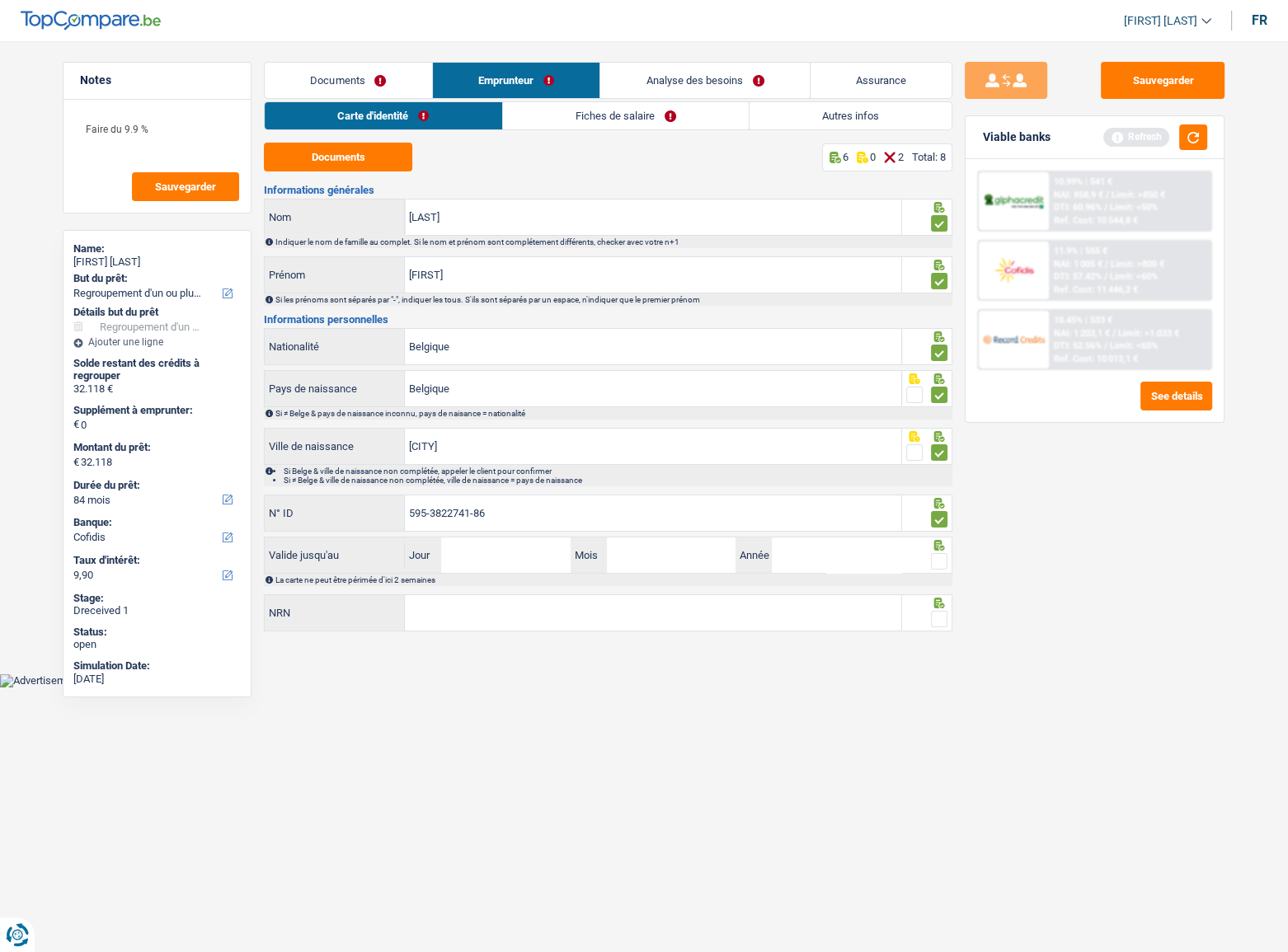 click on "Refresh" at bounding box center [1155, 137] 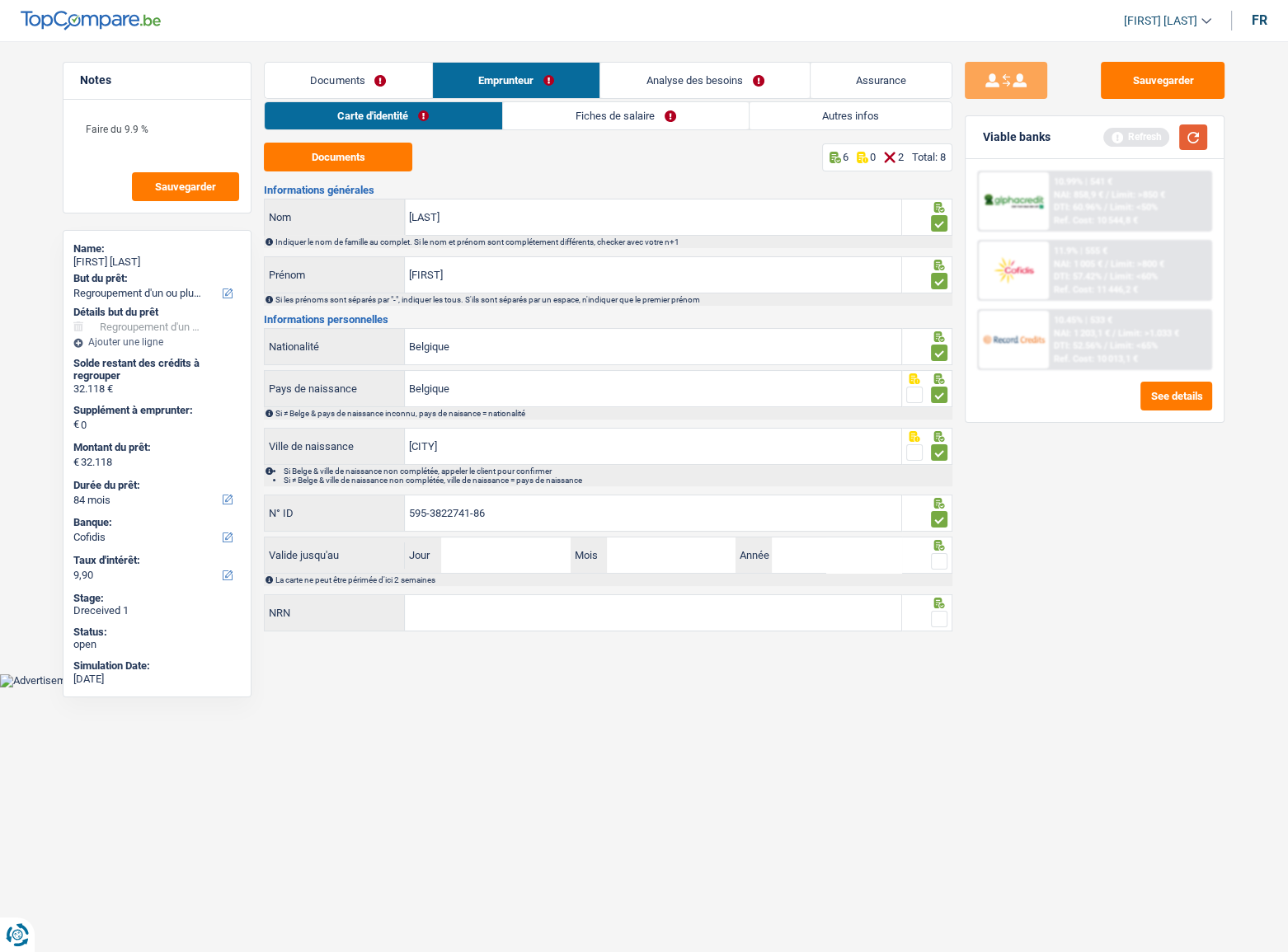 click at bounding box center (1193, 137) 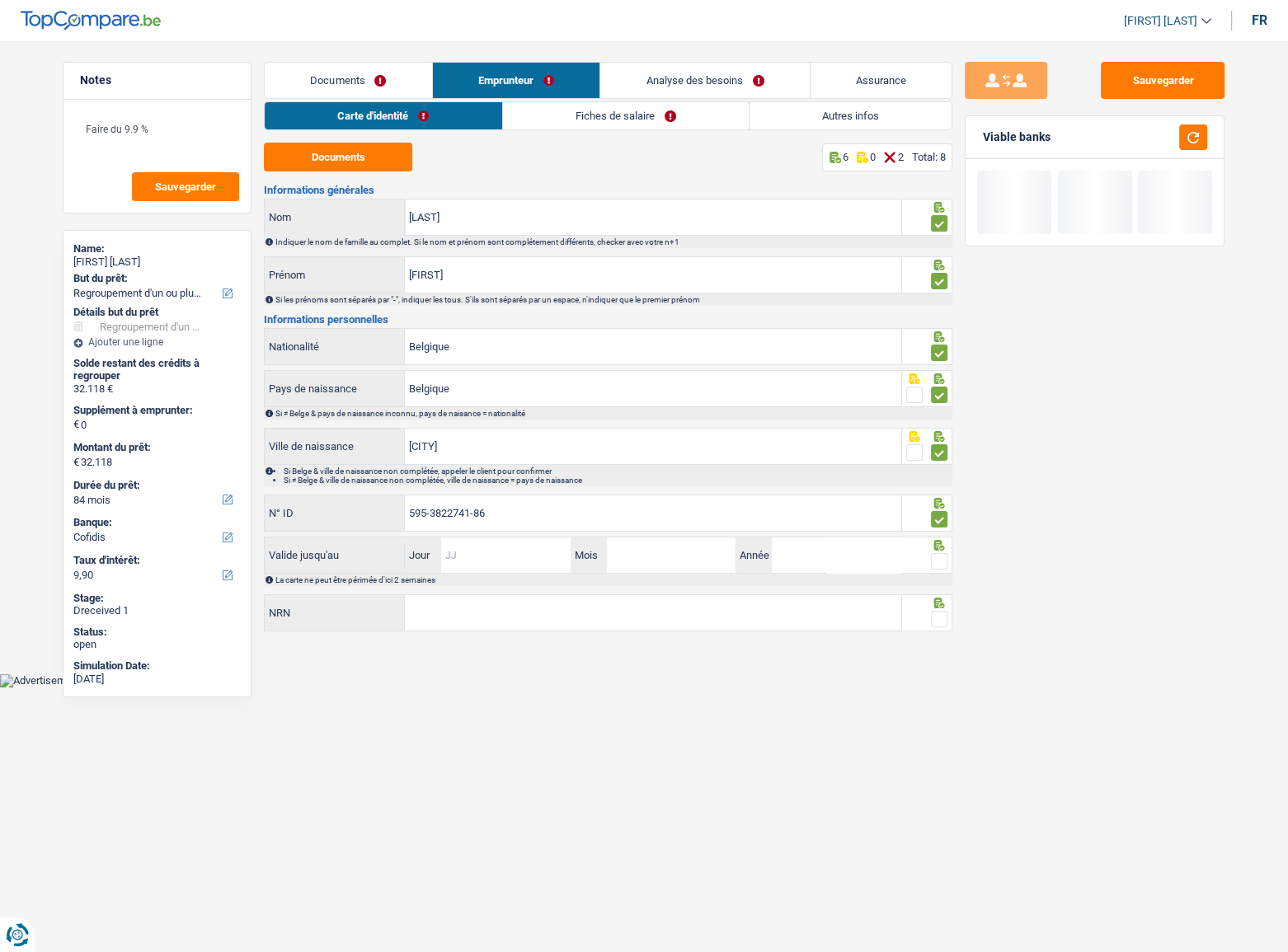 drag, startPoint x: 456, startPoint y: 557, endPoint x: 1197, endPoint y: 539, distance: 741.21859 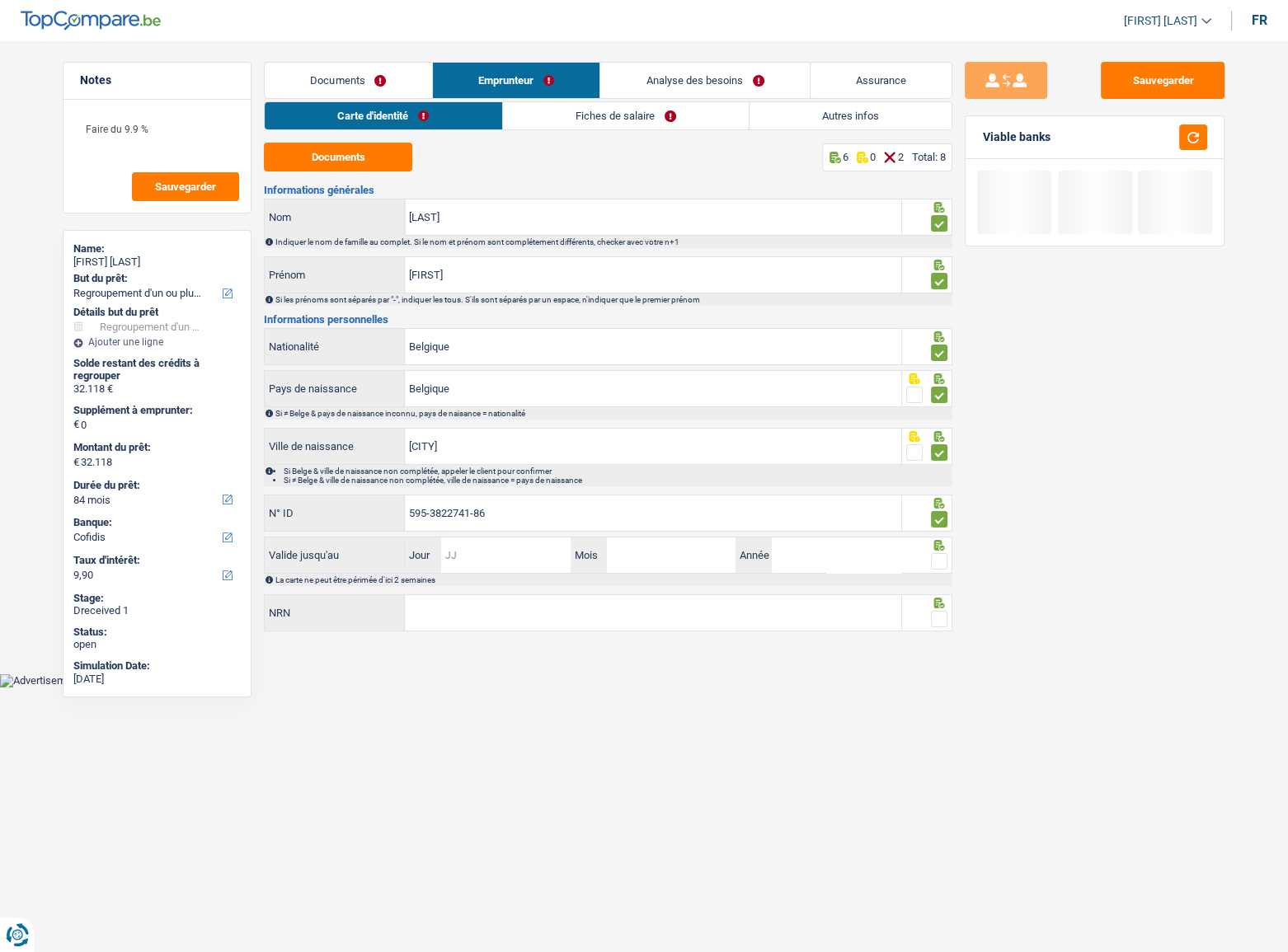 click on "Jour" at bounding box center [505, 555] 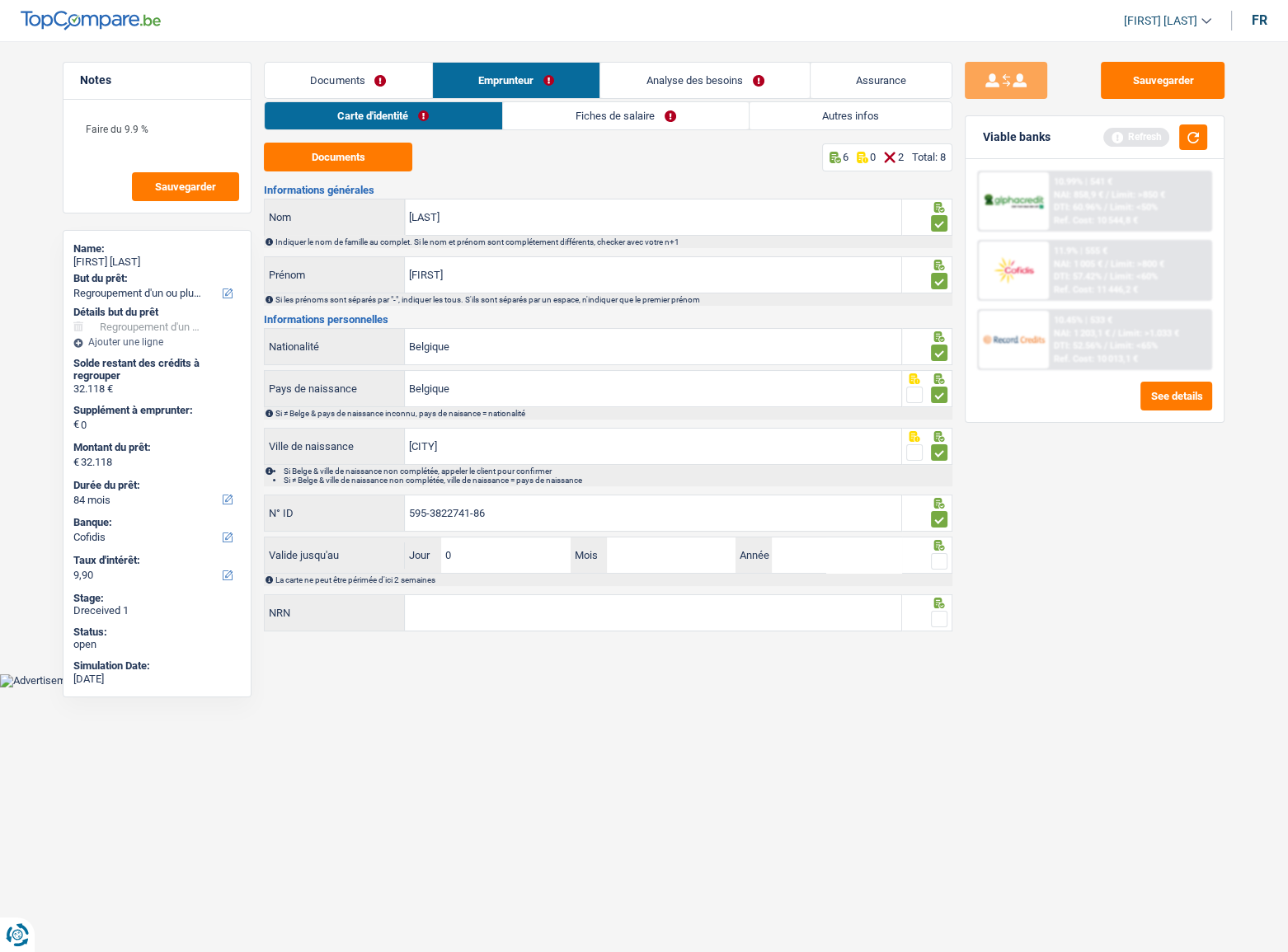 type on "02" 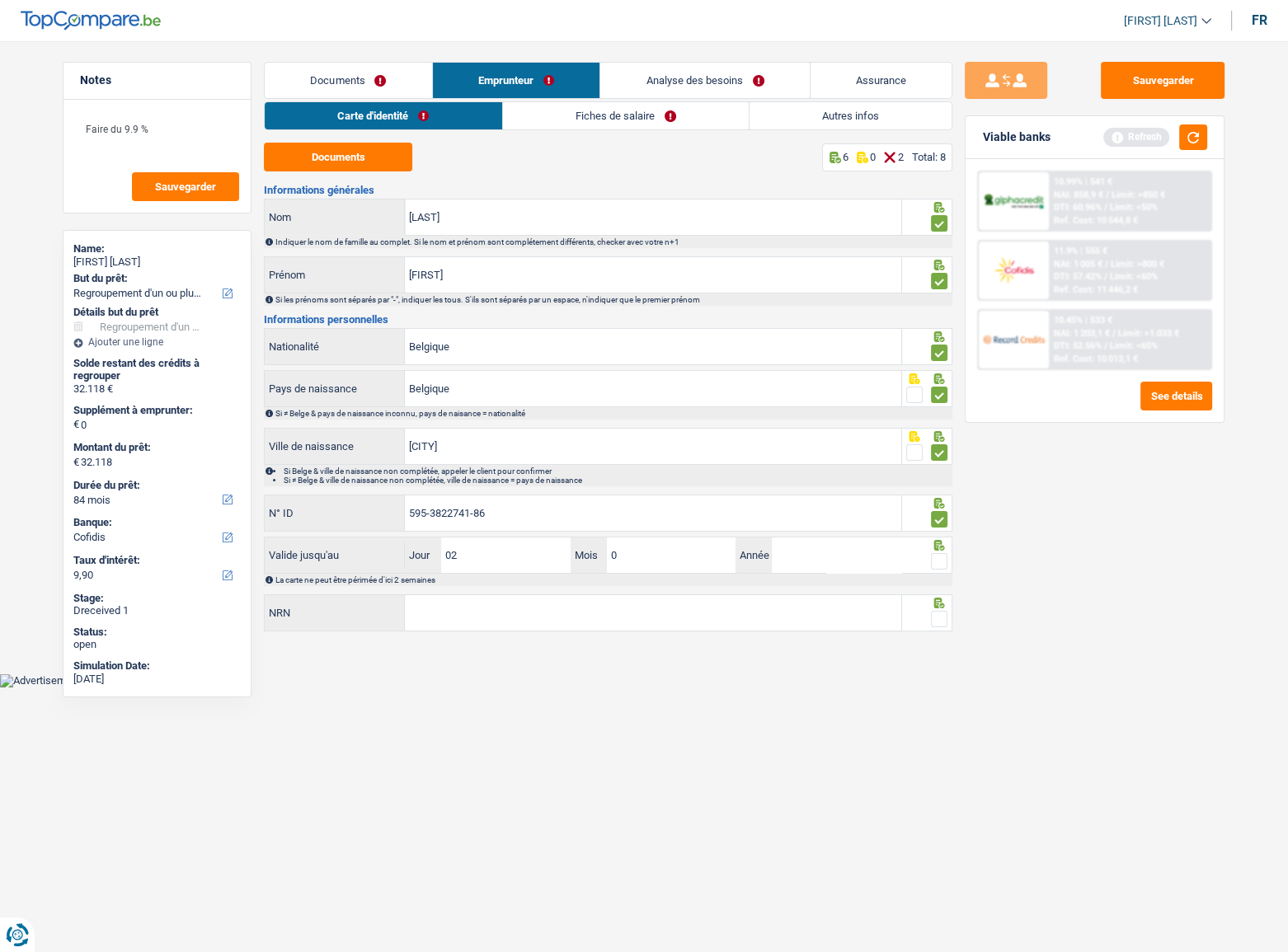 type on "04" 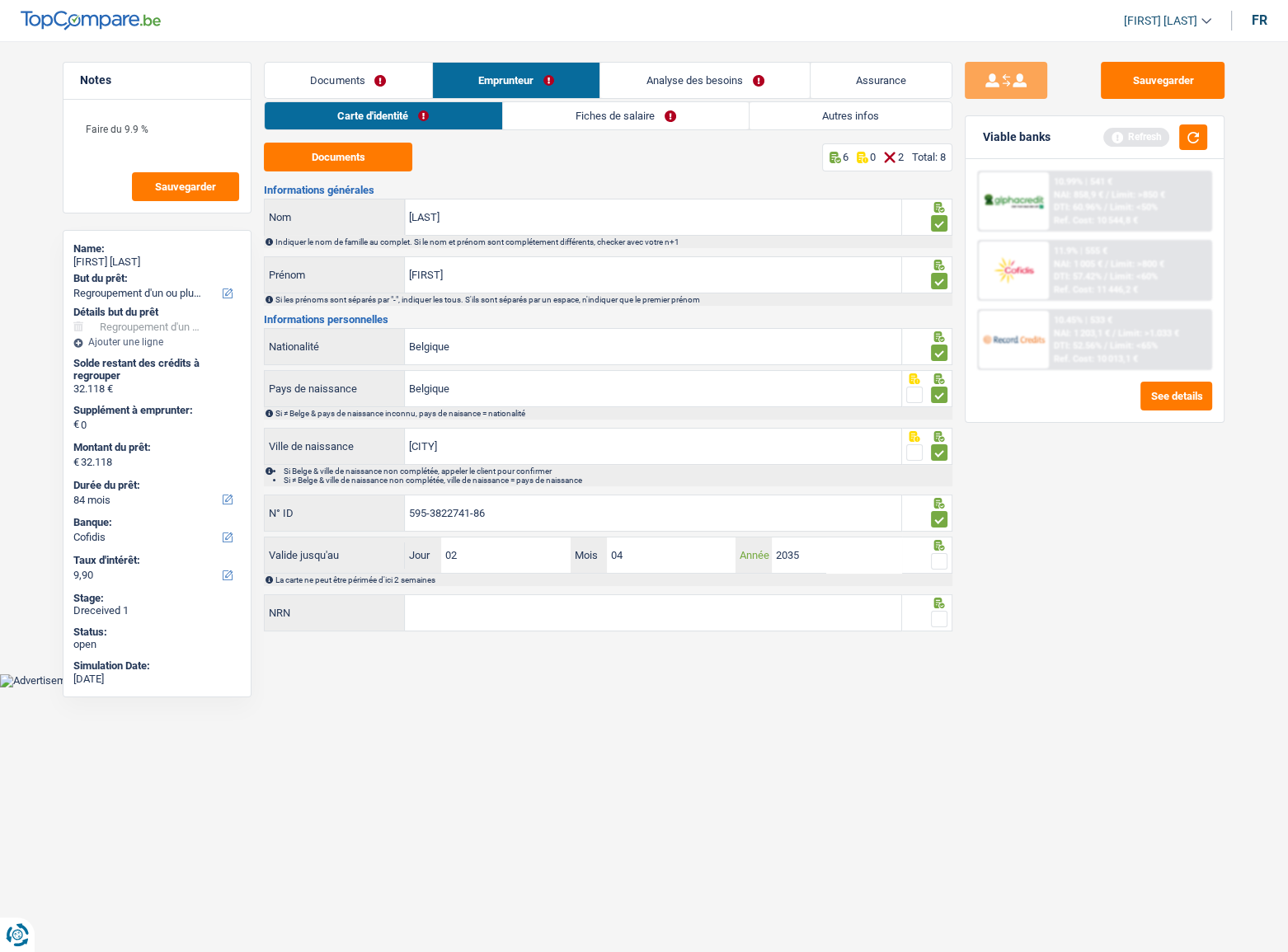 type on "2035" 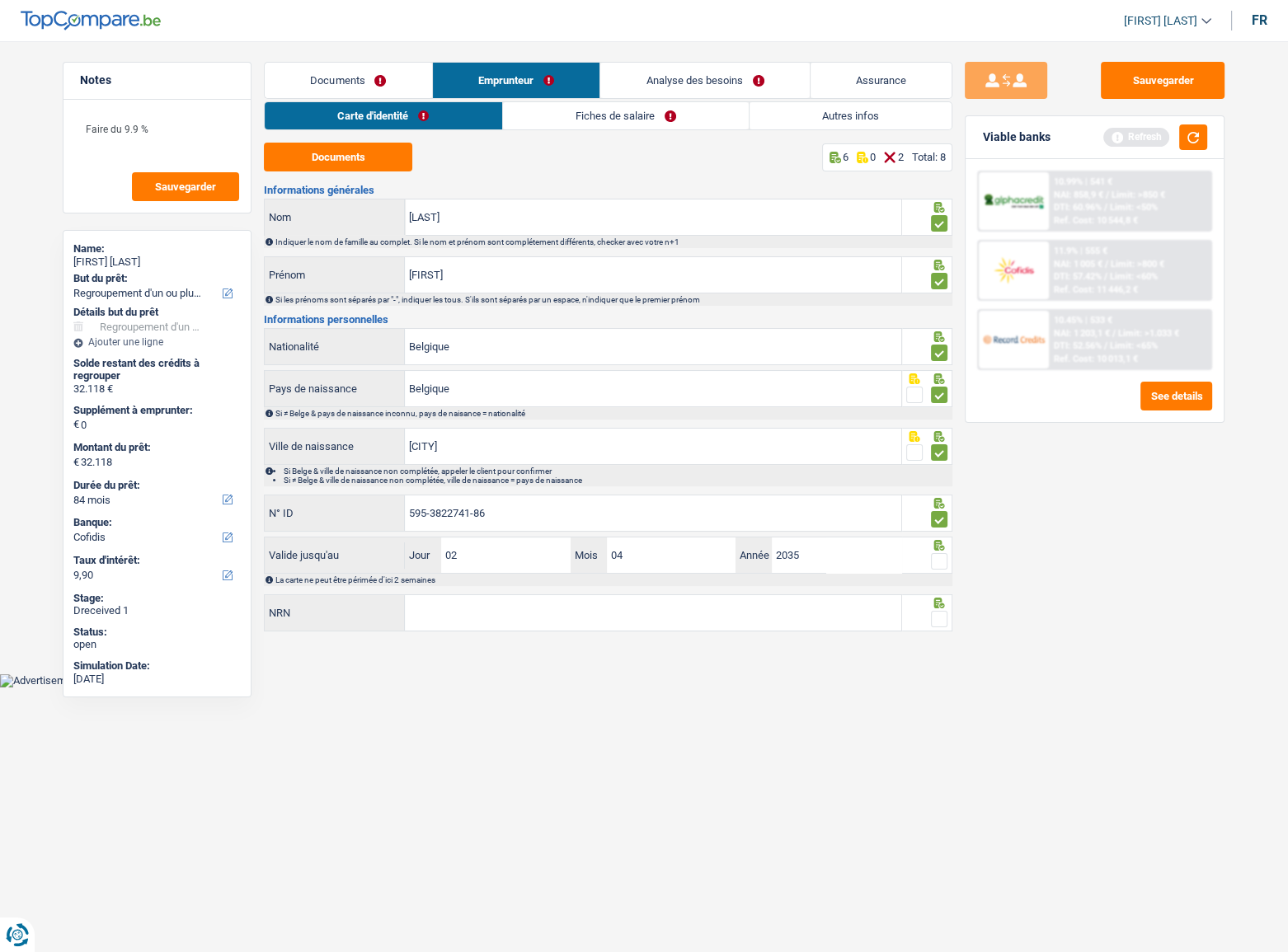 click at bounding box center (939, 561) 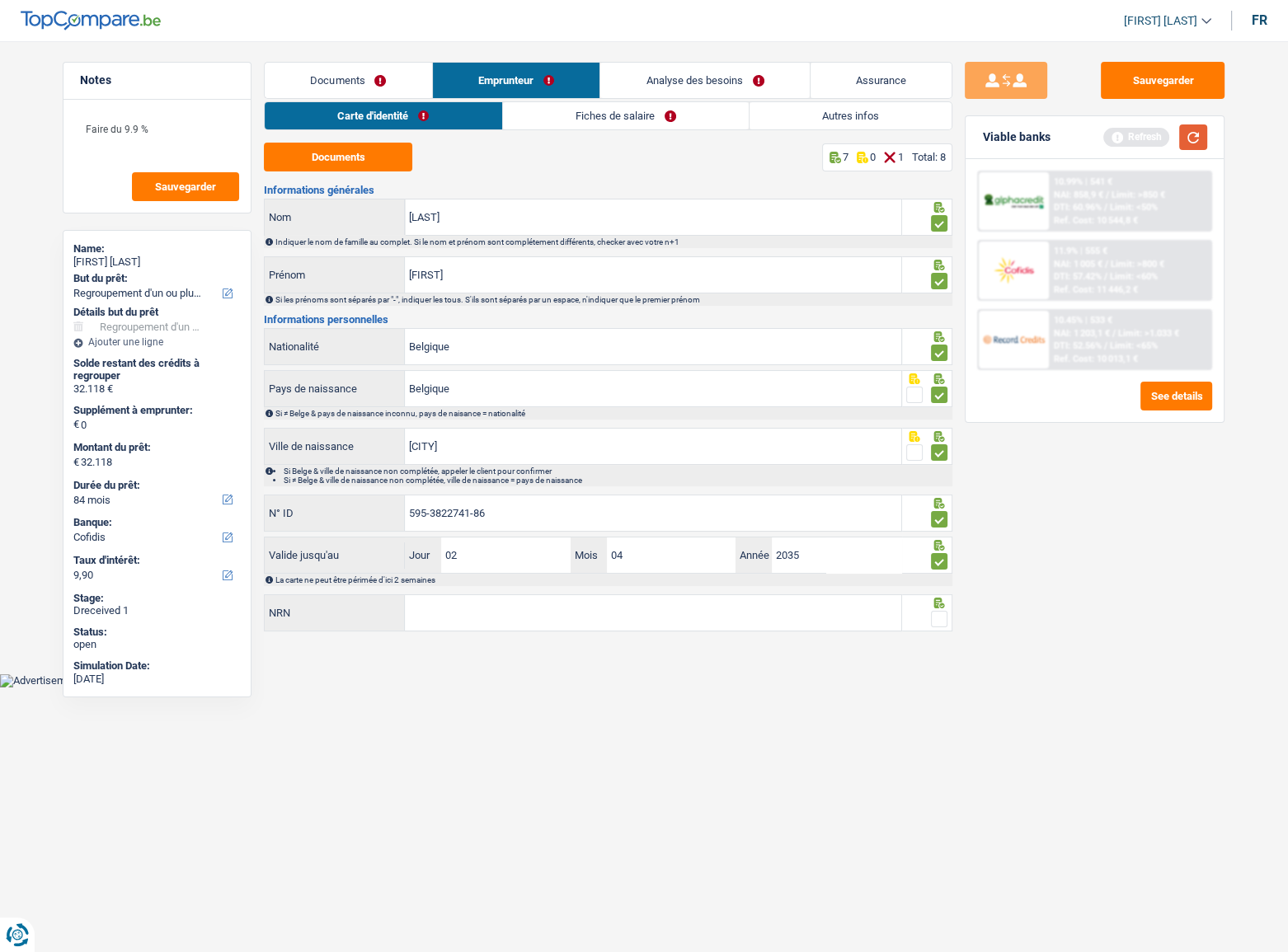 drag, startPoint x: 1204, startPoint y: 140, endPoint x: 1065, endPoint y: 284, distance: 200.14245 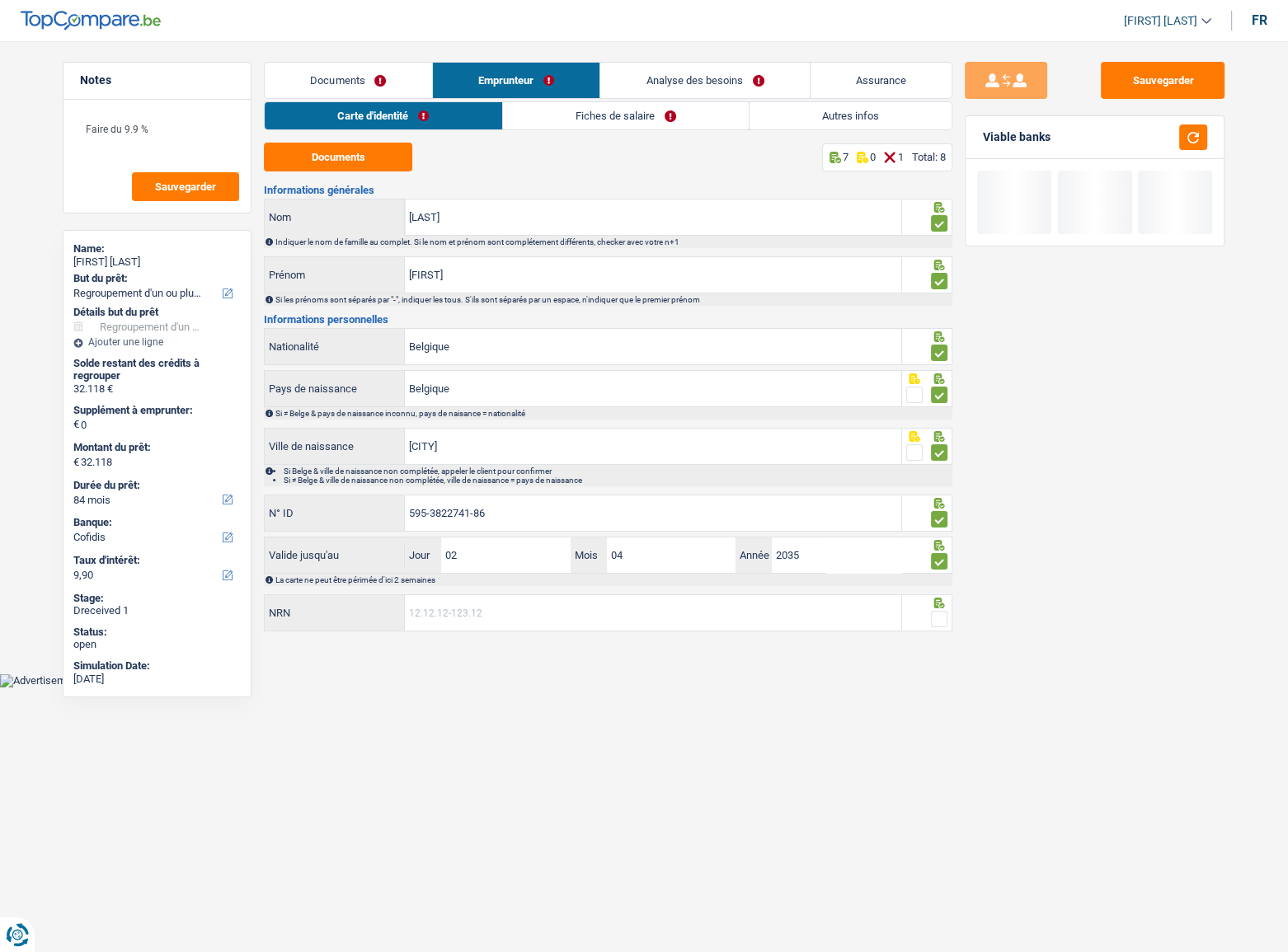drag, startPoint x: 448, startPoint y: 607, endPoint x: 458, endPoint y: 608, distance: 10.049876 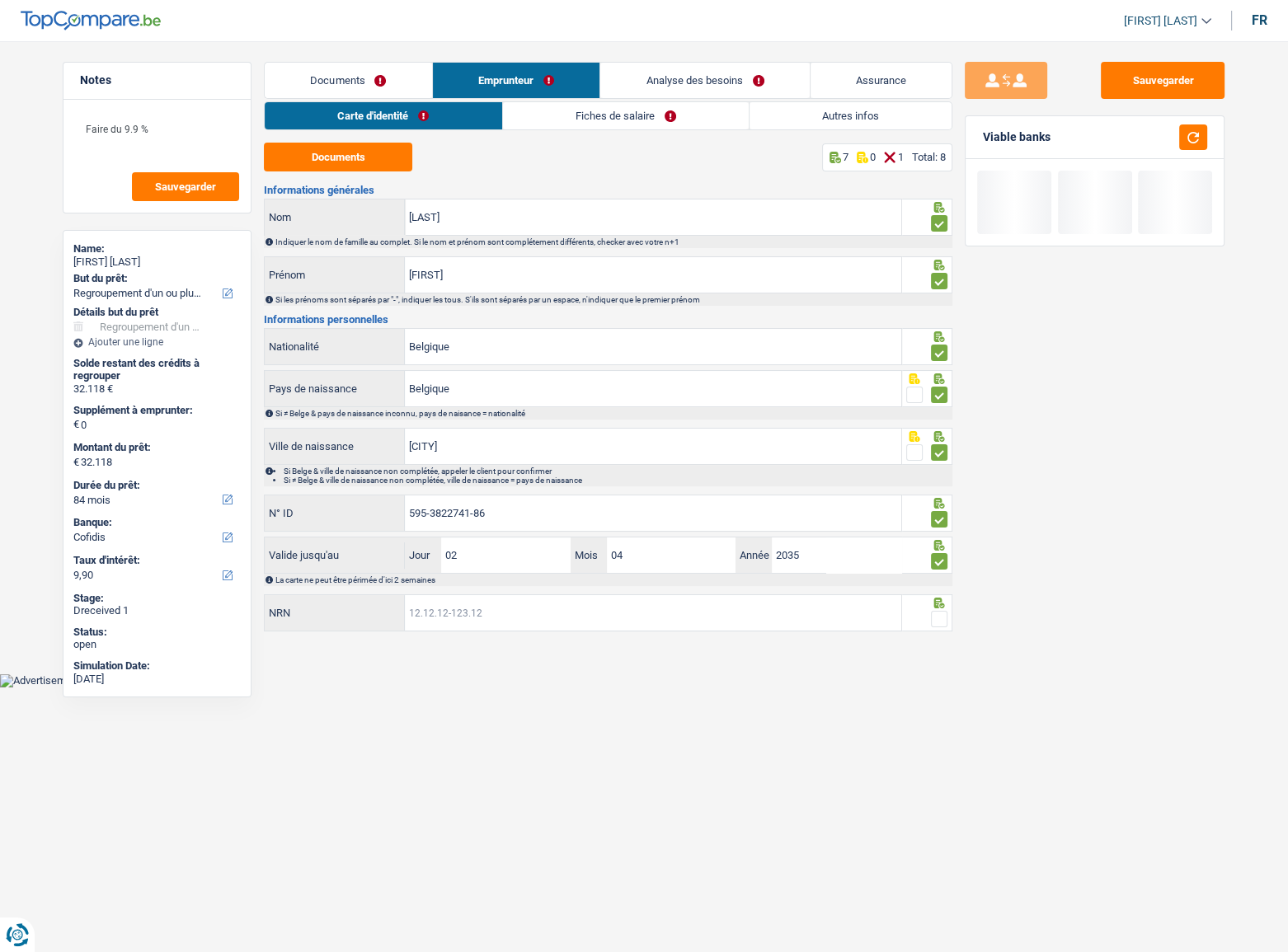 click on "NRN" at bounding box center [653, 612] 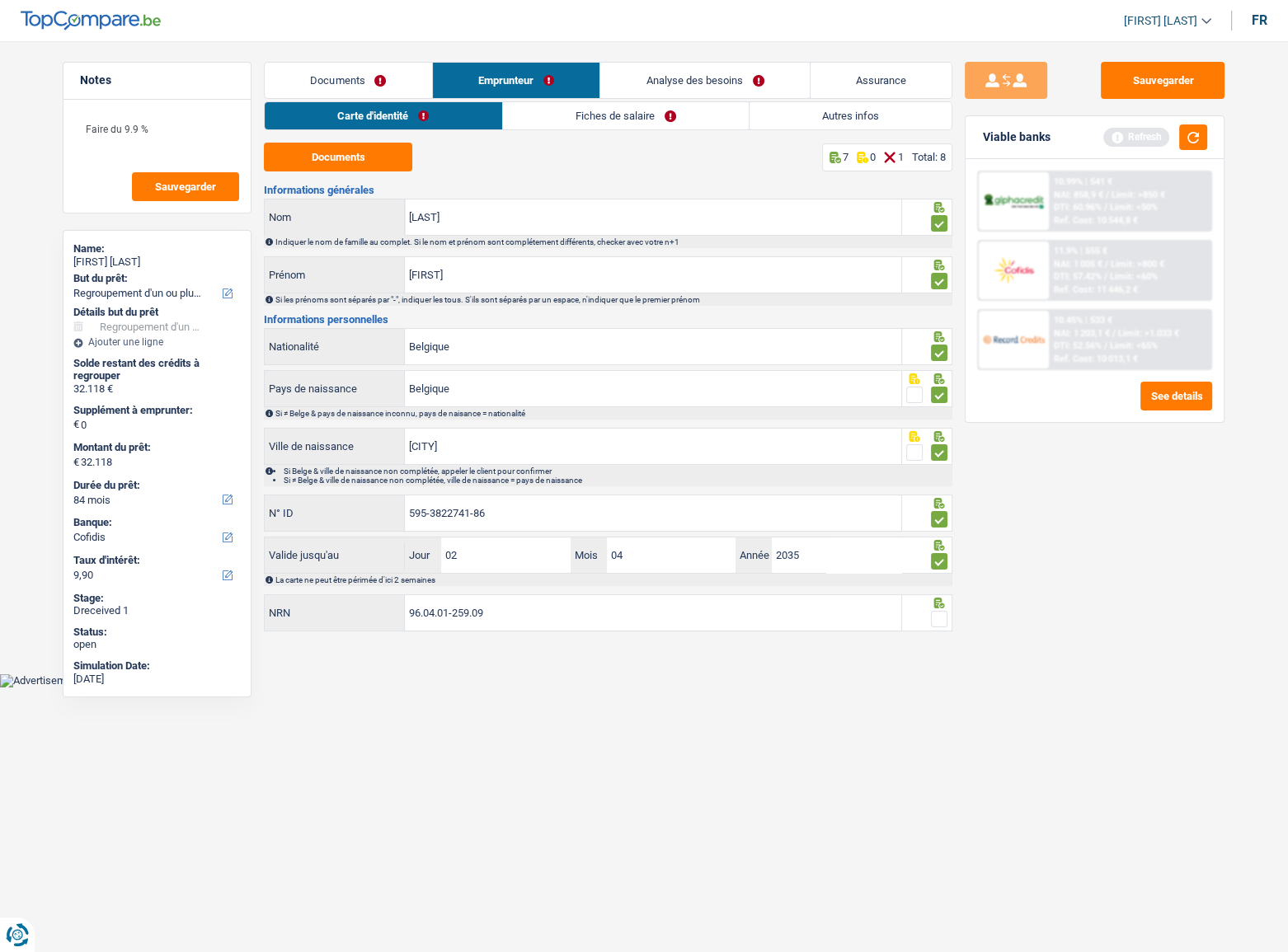 type on "96.04.01-259.09" 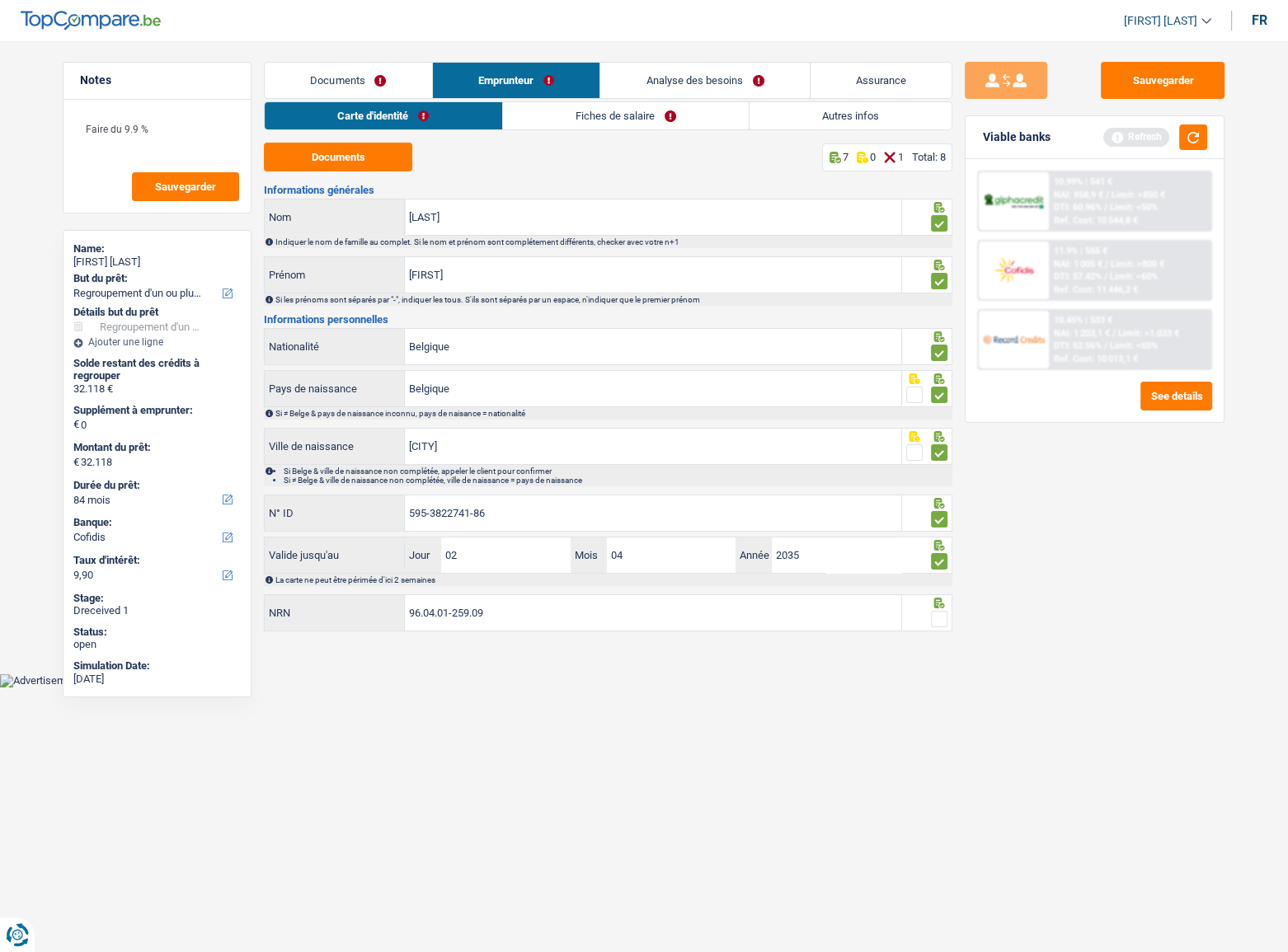 click at bounding box center (939, 619) 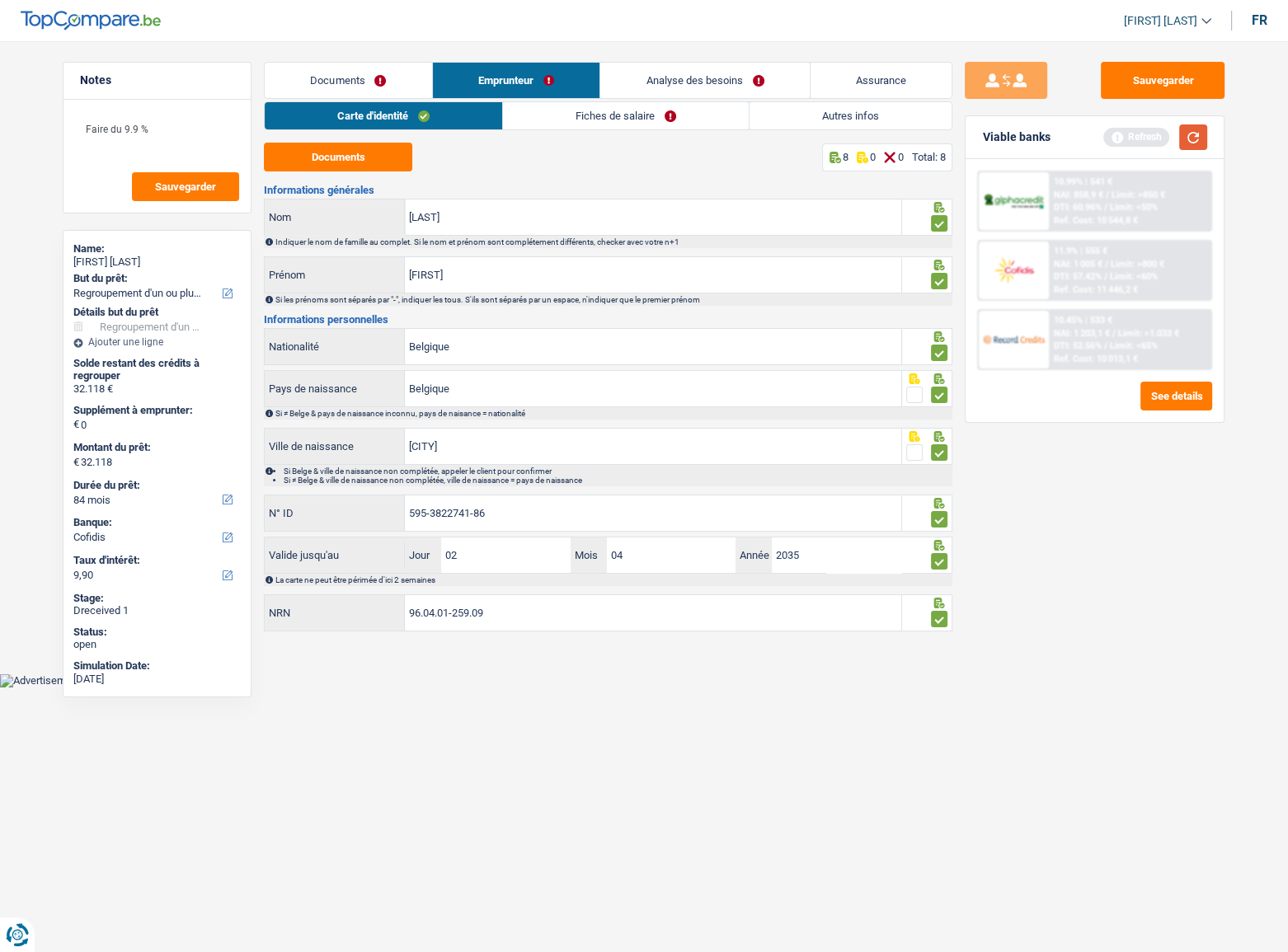 click at bounding box center (1193, 137) 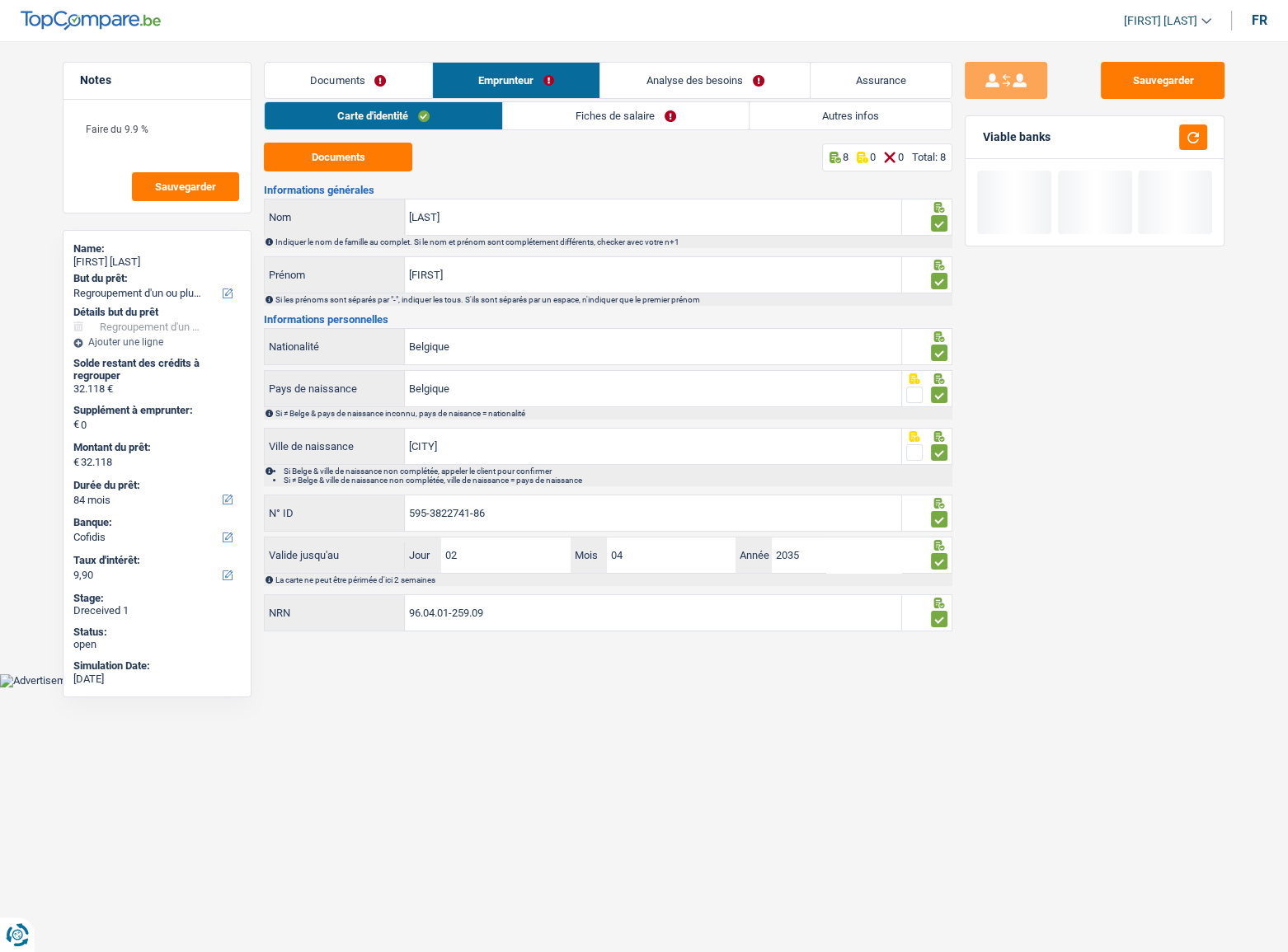 click on "Fiches de salaire" at bounding box center [626, 115] 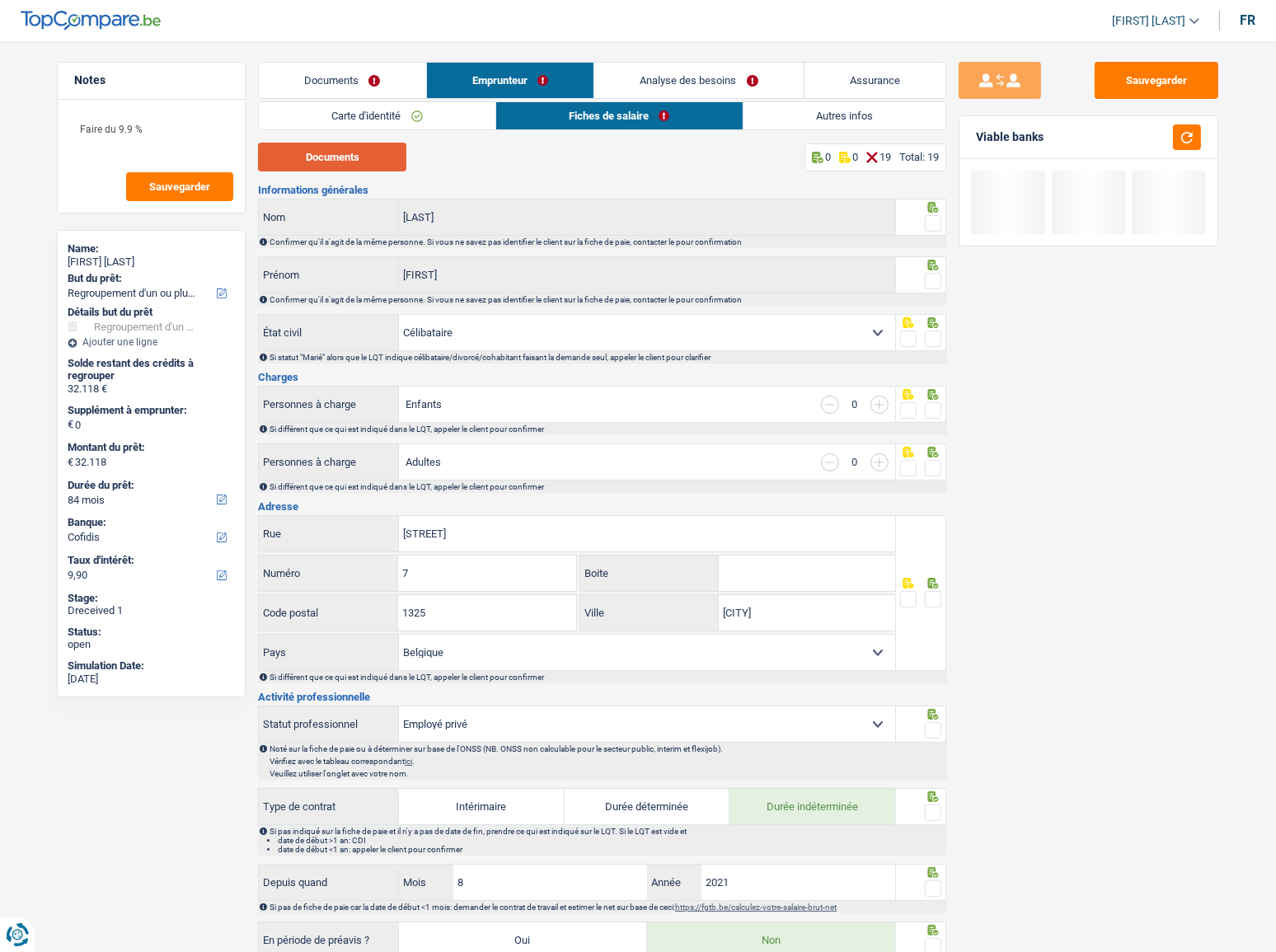 click on "Documents" at bounding box center (332, 157) 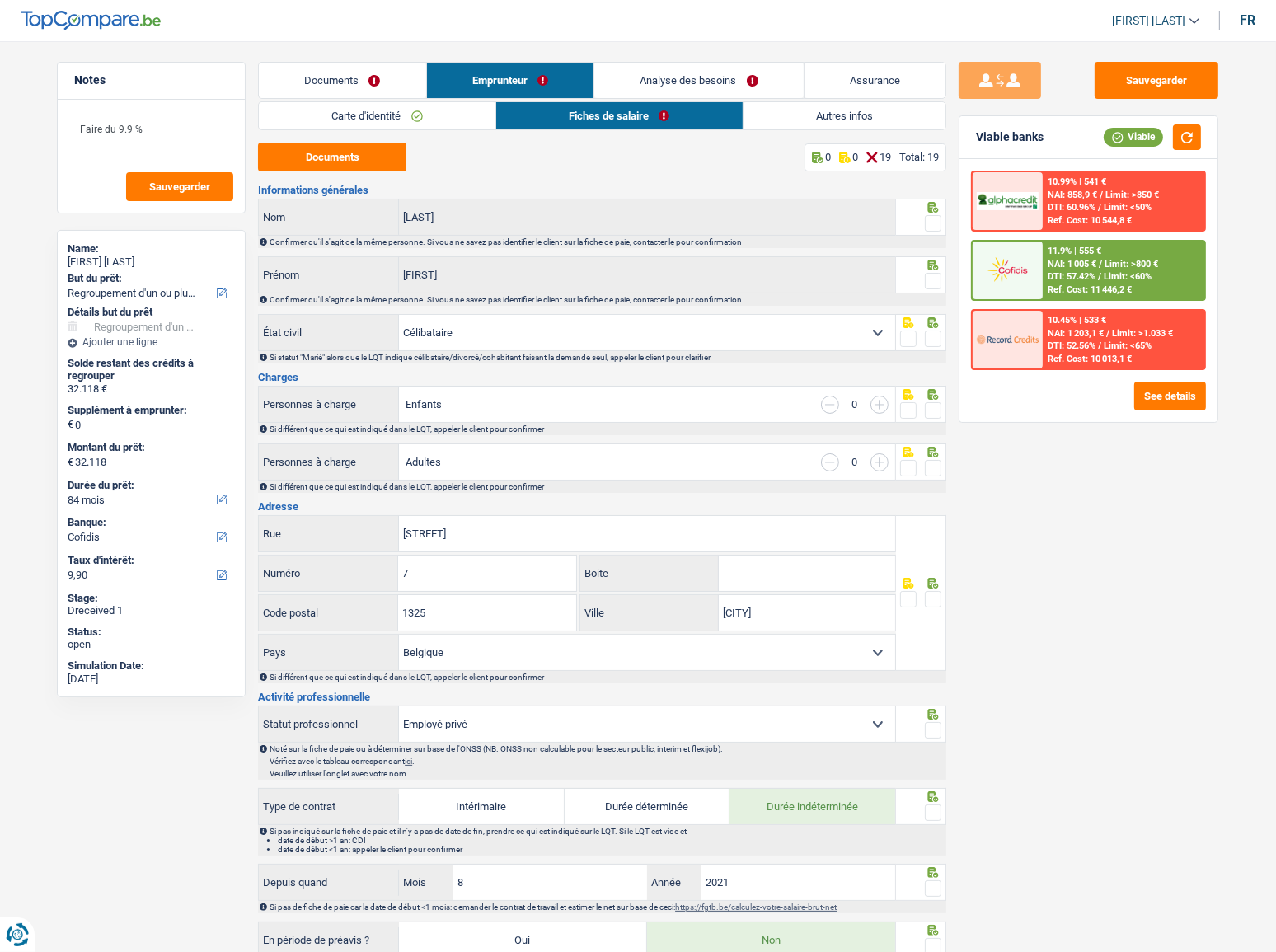 click at bounding box center [921, 223] 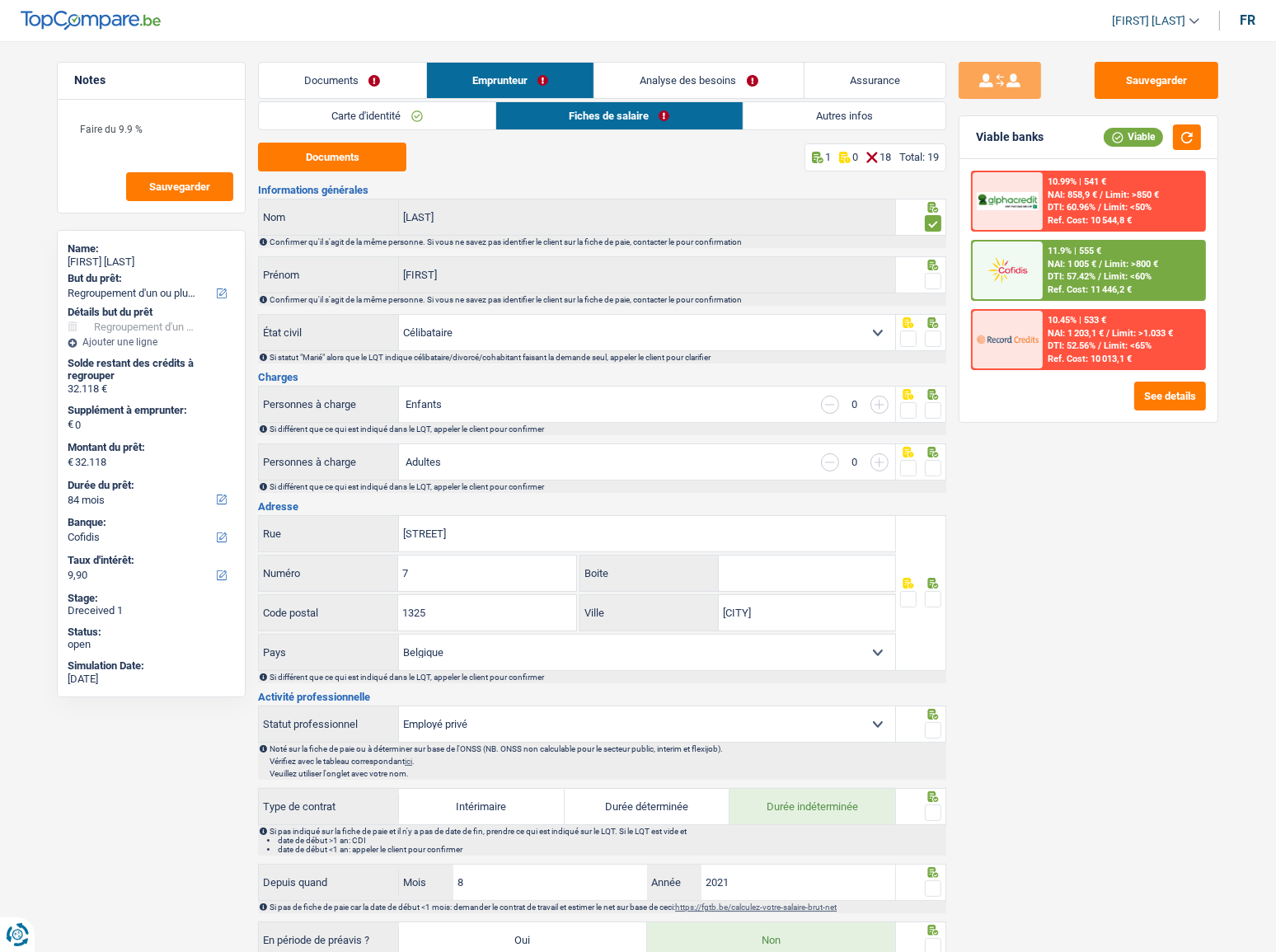 drag, startPoint x: 931, startPoint y: 284, endPoint x: 1002, endPoint y: 197, distance: 112.29426 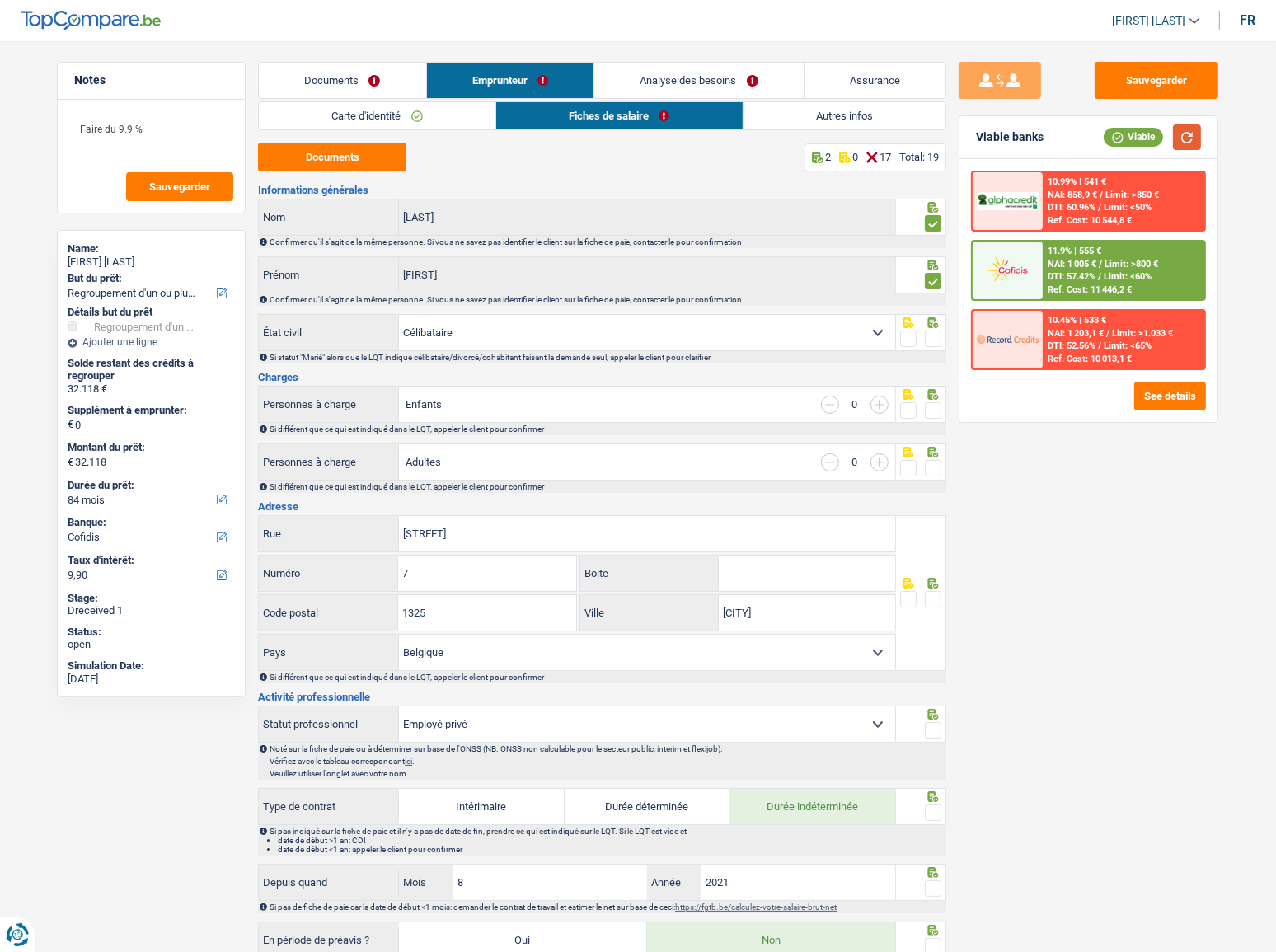click at bounding box center (1187, 137) 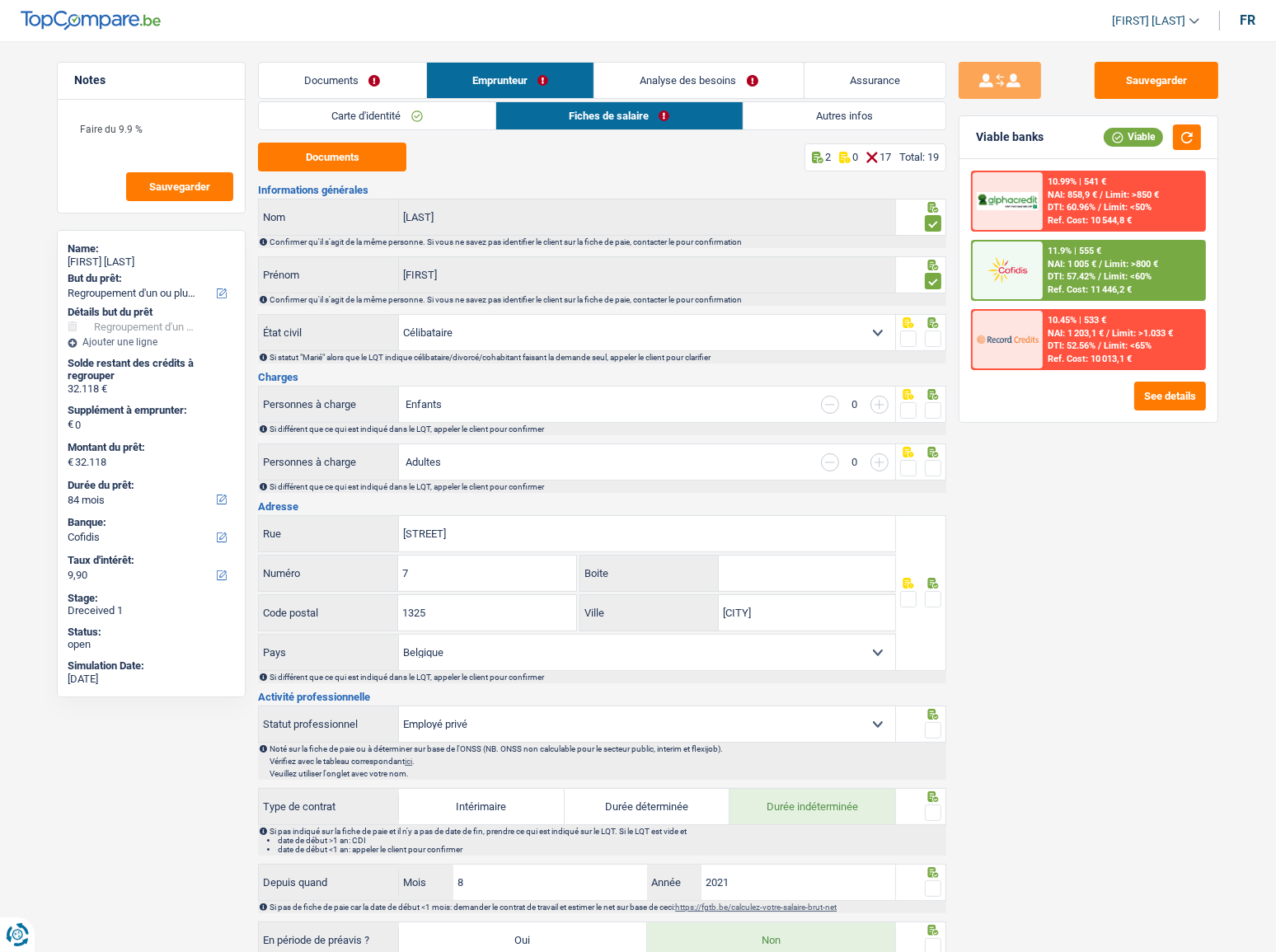 click at bounding box center (933, 339) 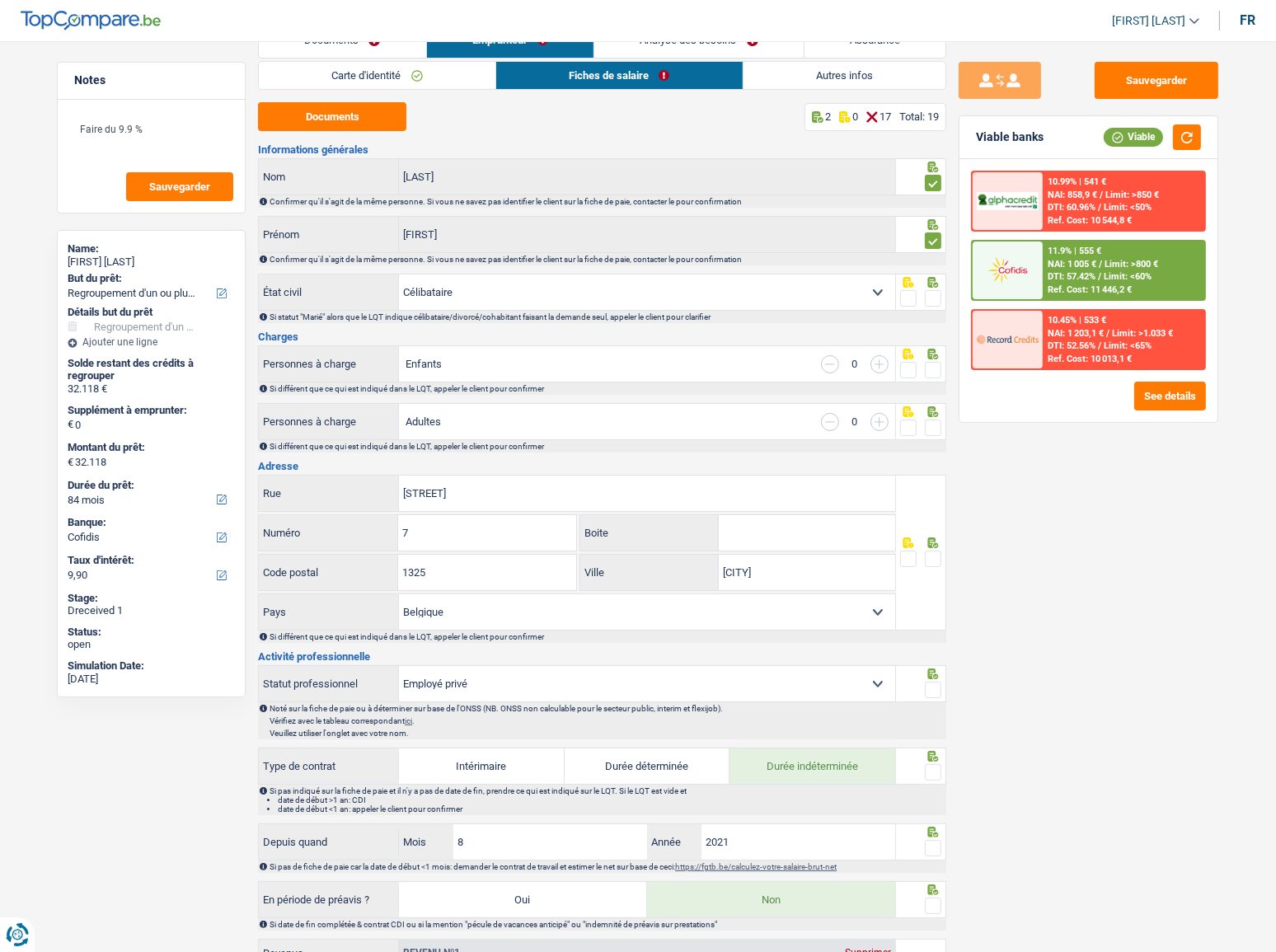 scroll, scrollTop: 74, scrollLeft: 0, axis: vertical 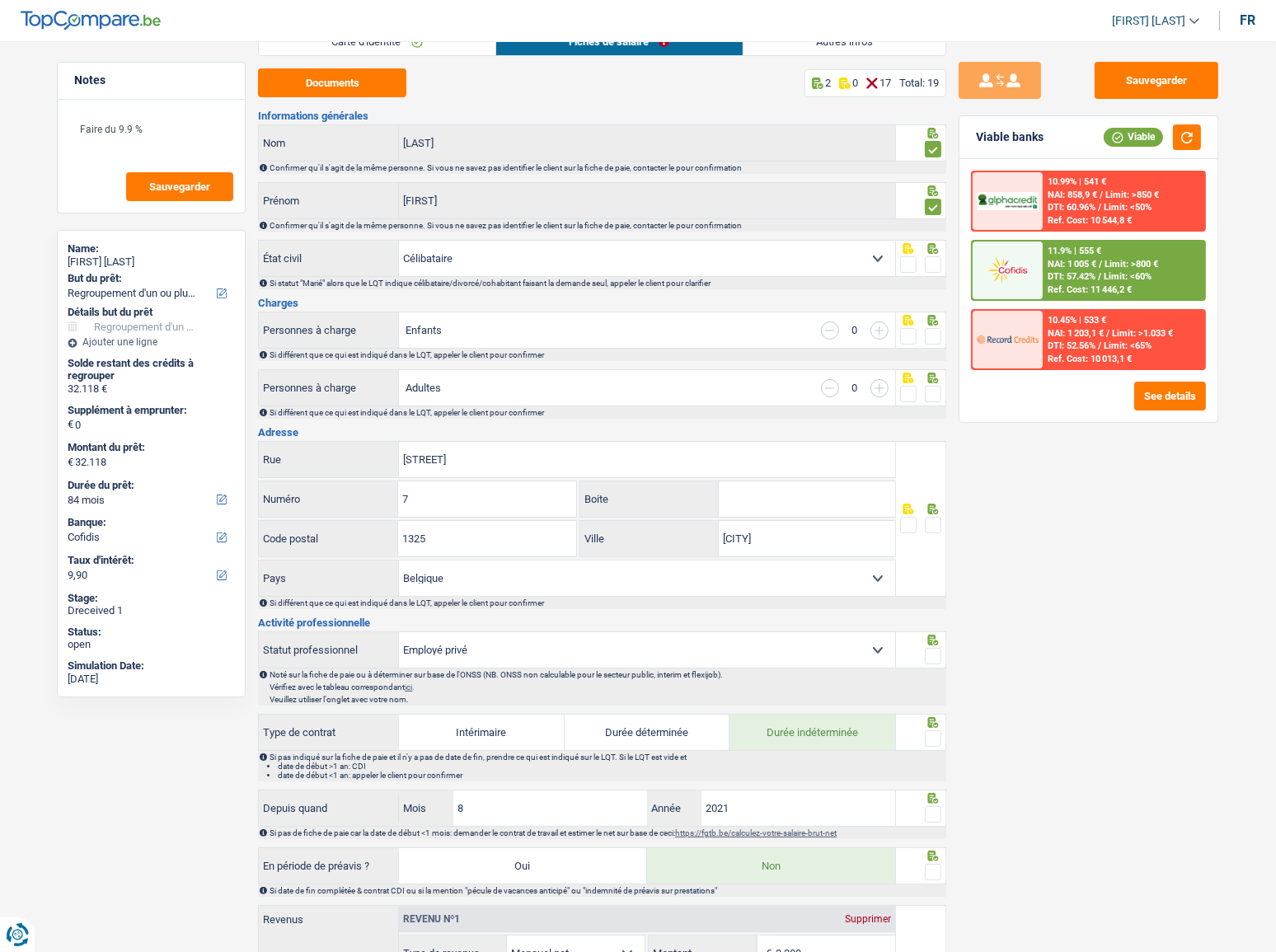 click at bounding box center (933, 265) 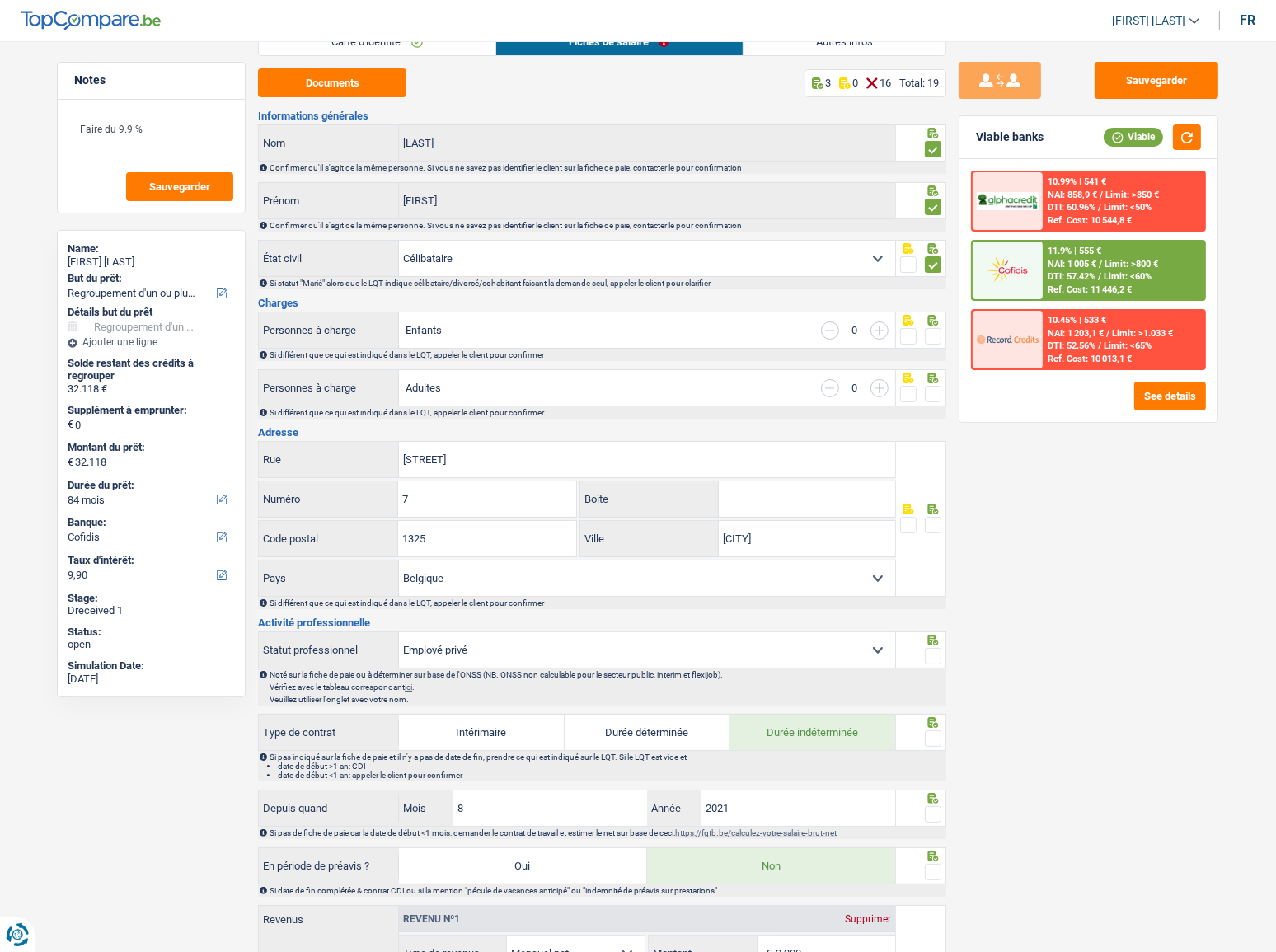 click at bounding box center [933, 336] 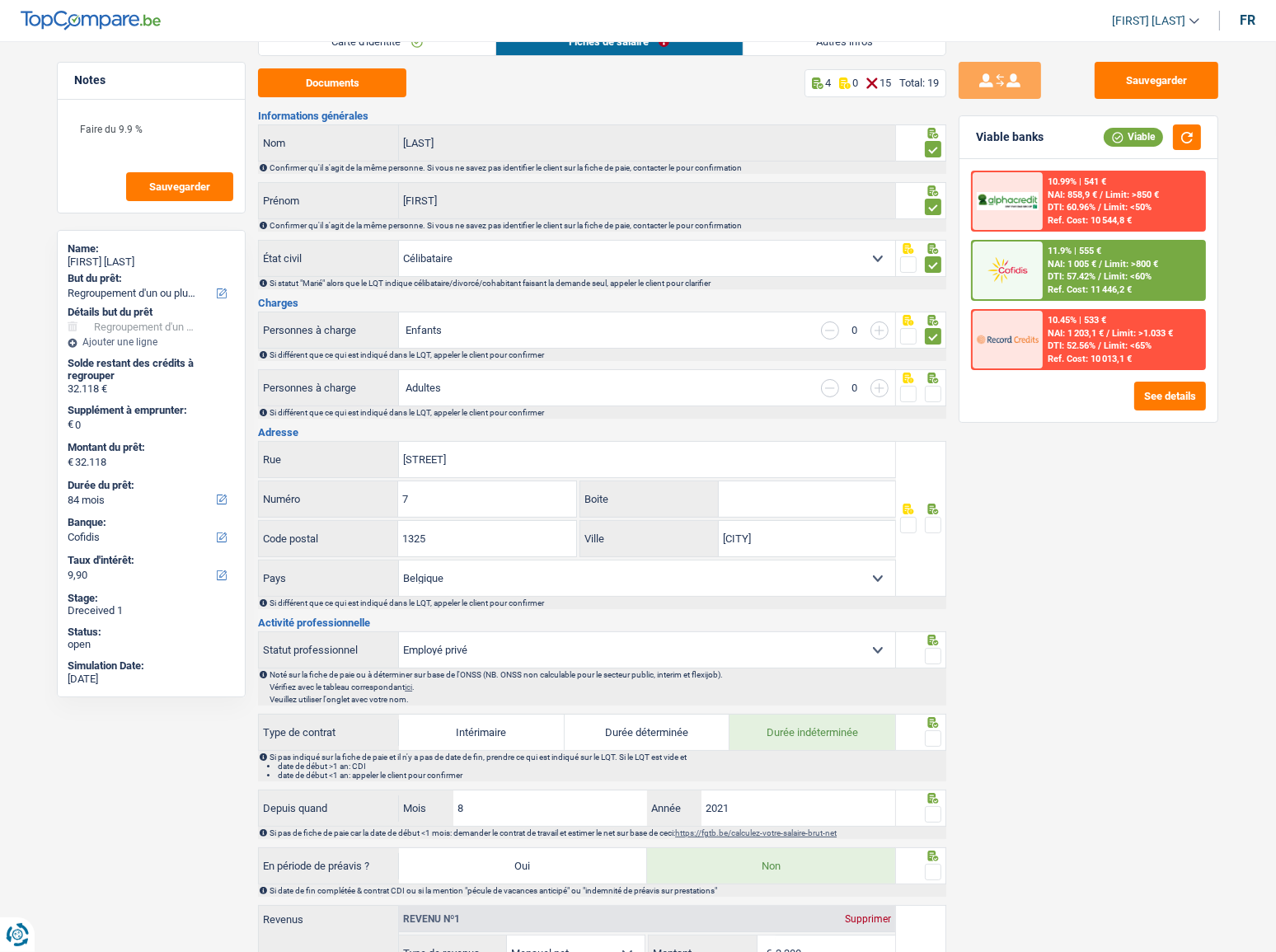 click at bounding box center [933, 394] 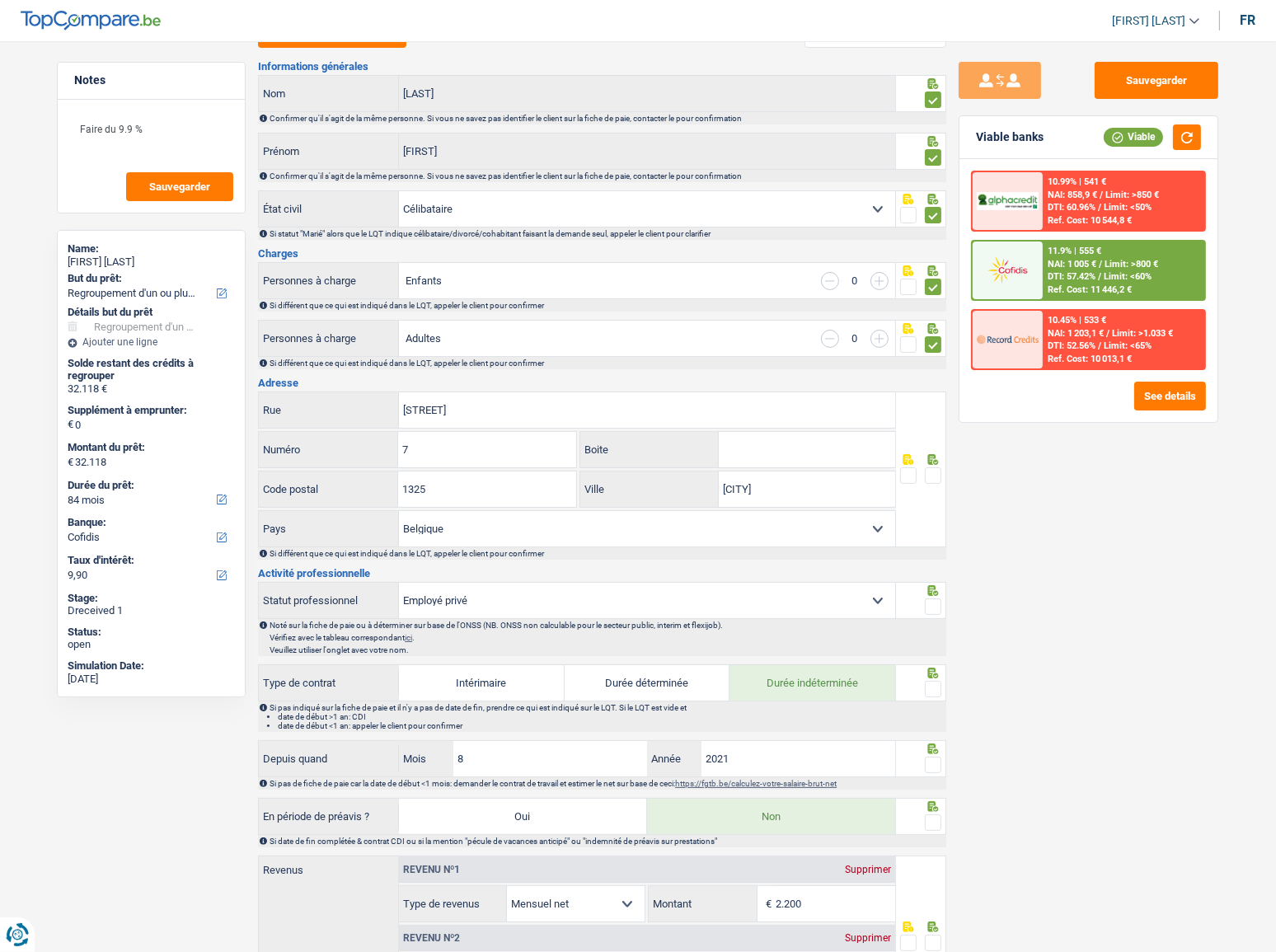 scroll, scrollTop: 149, scrollLeft: 0, axis: vertical 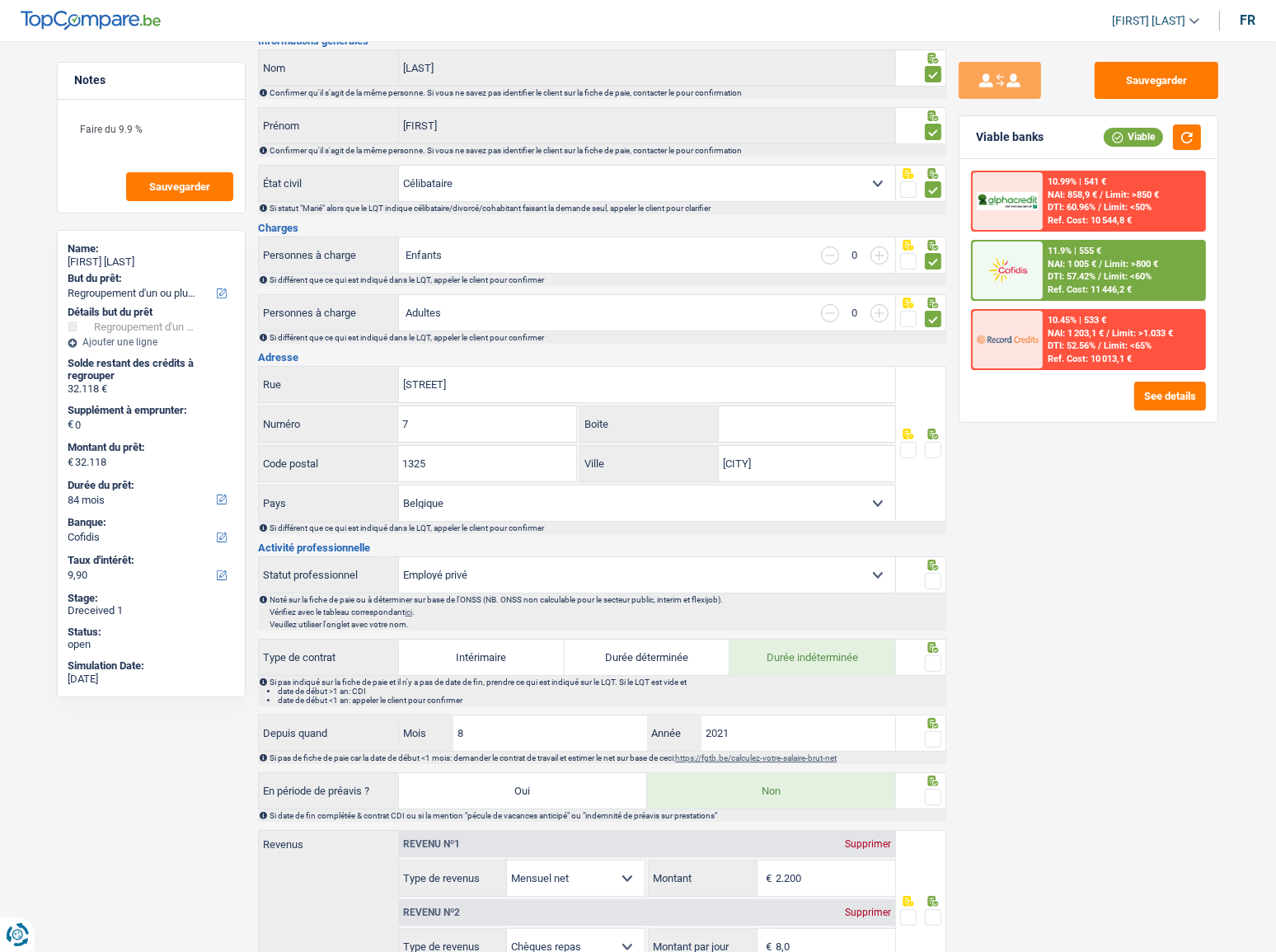 click at bounding box center (933, 450) 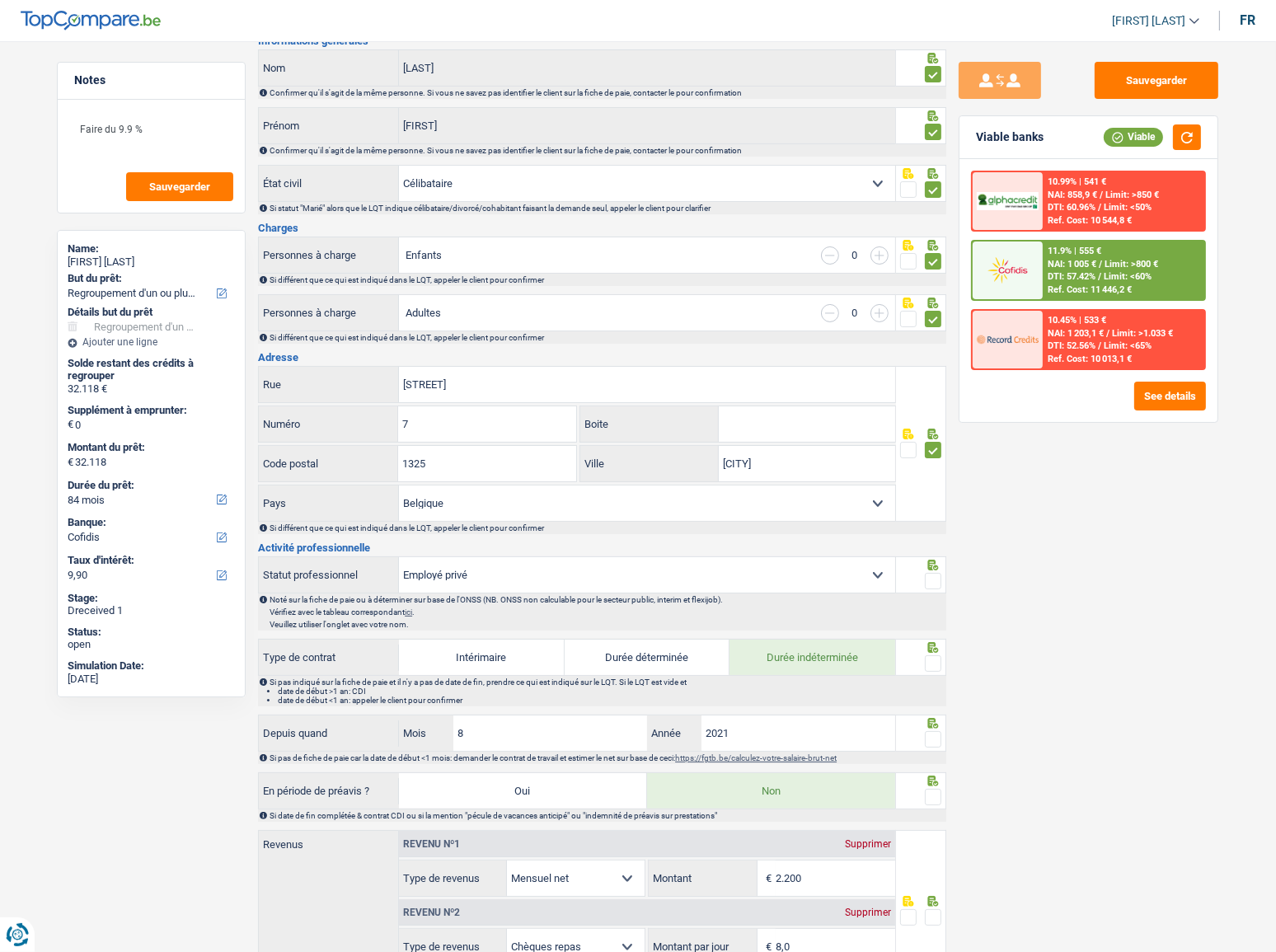 click on "Boite" at bounding box center [807, 424] 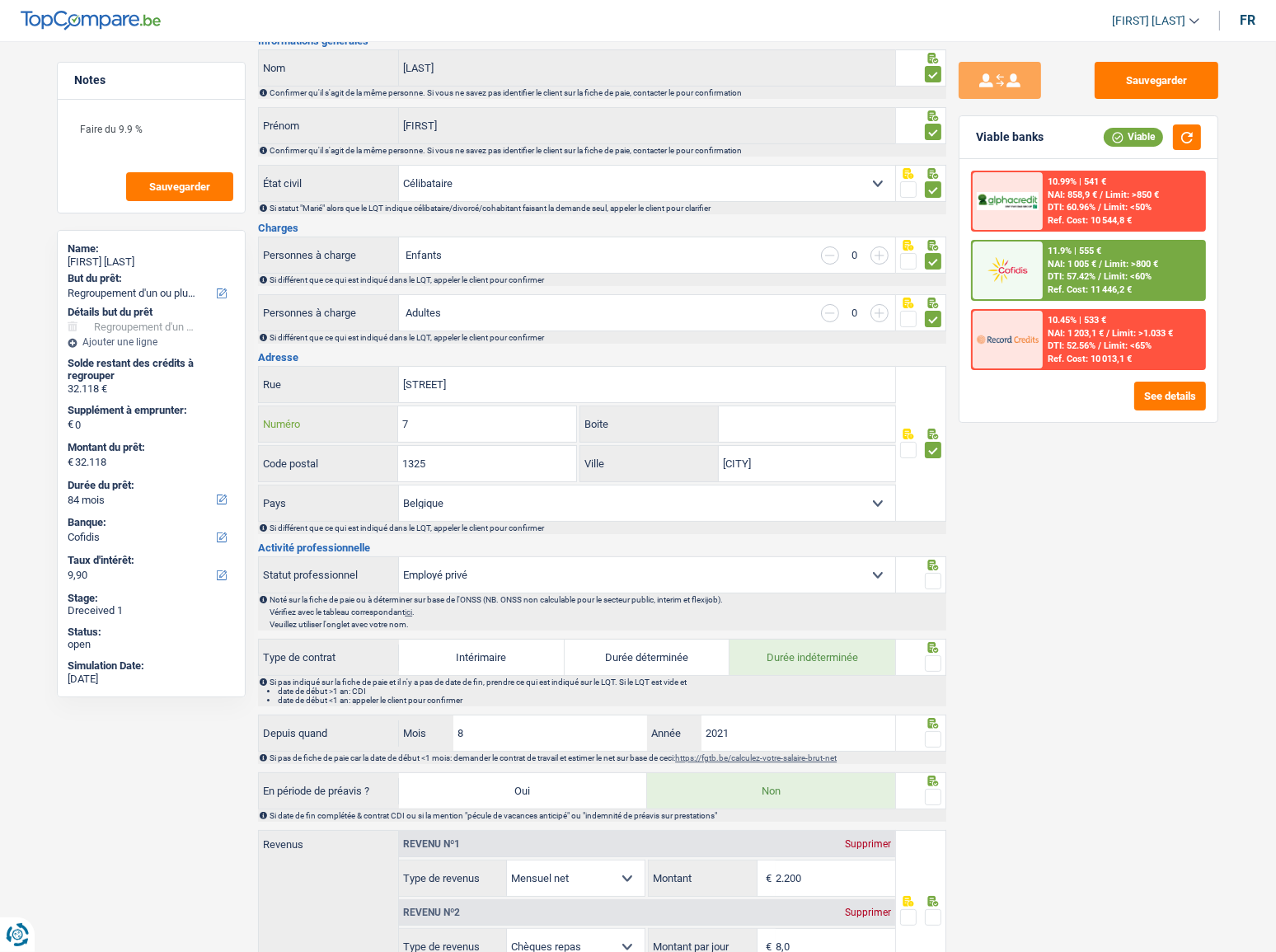 click on "7" at bounding box center [486, 424] 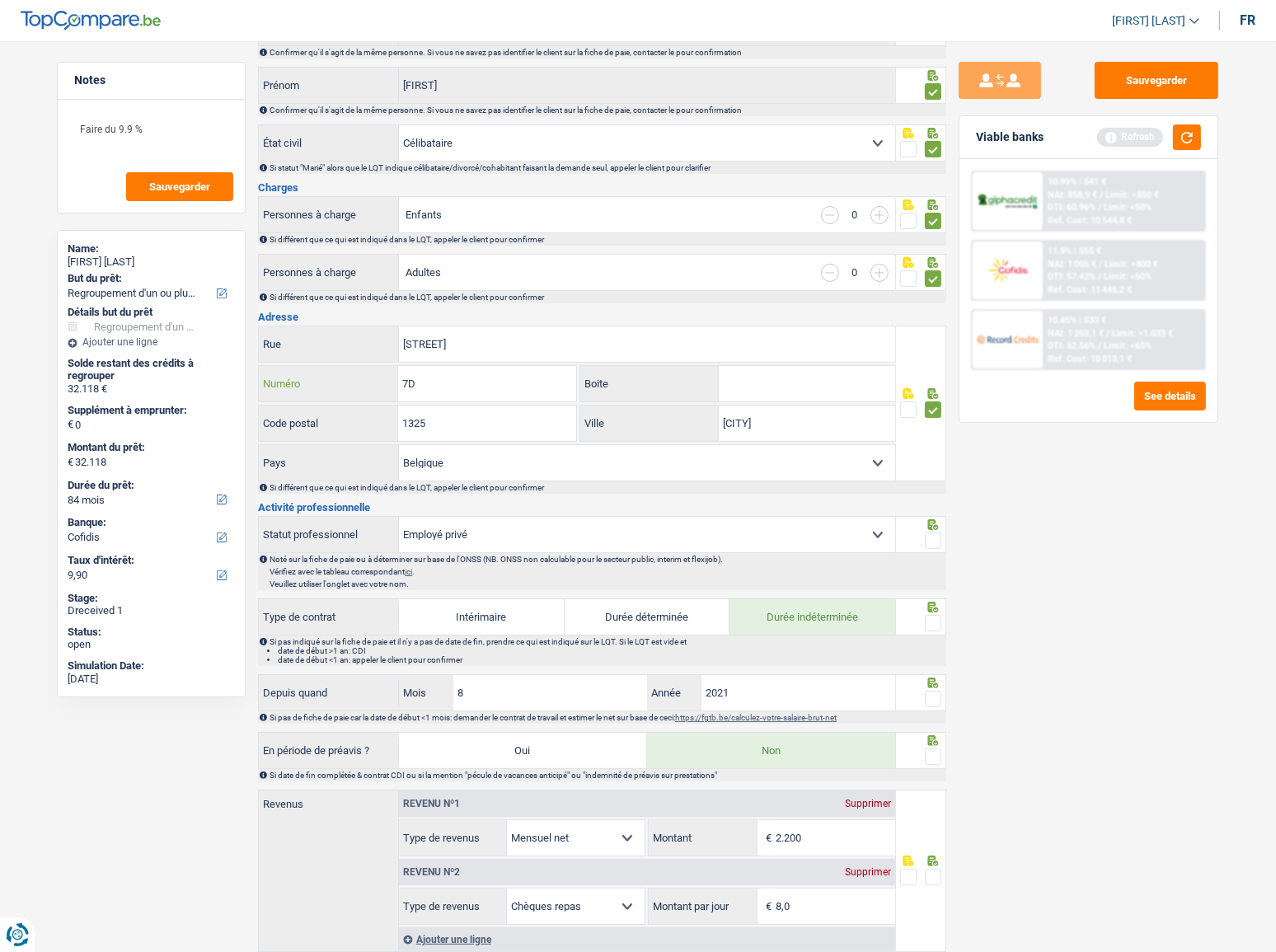 scroll, scrollTop: 224, scrollLeft: 0, axis: vertical 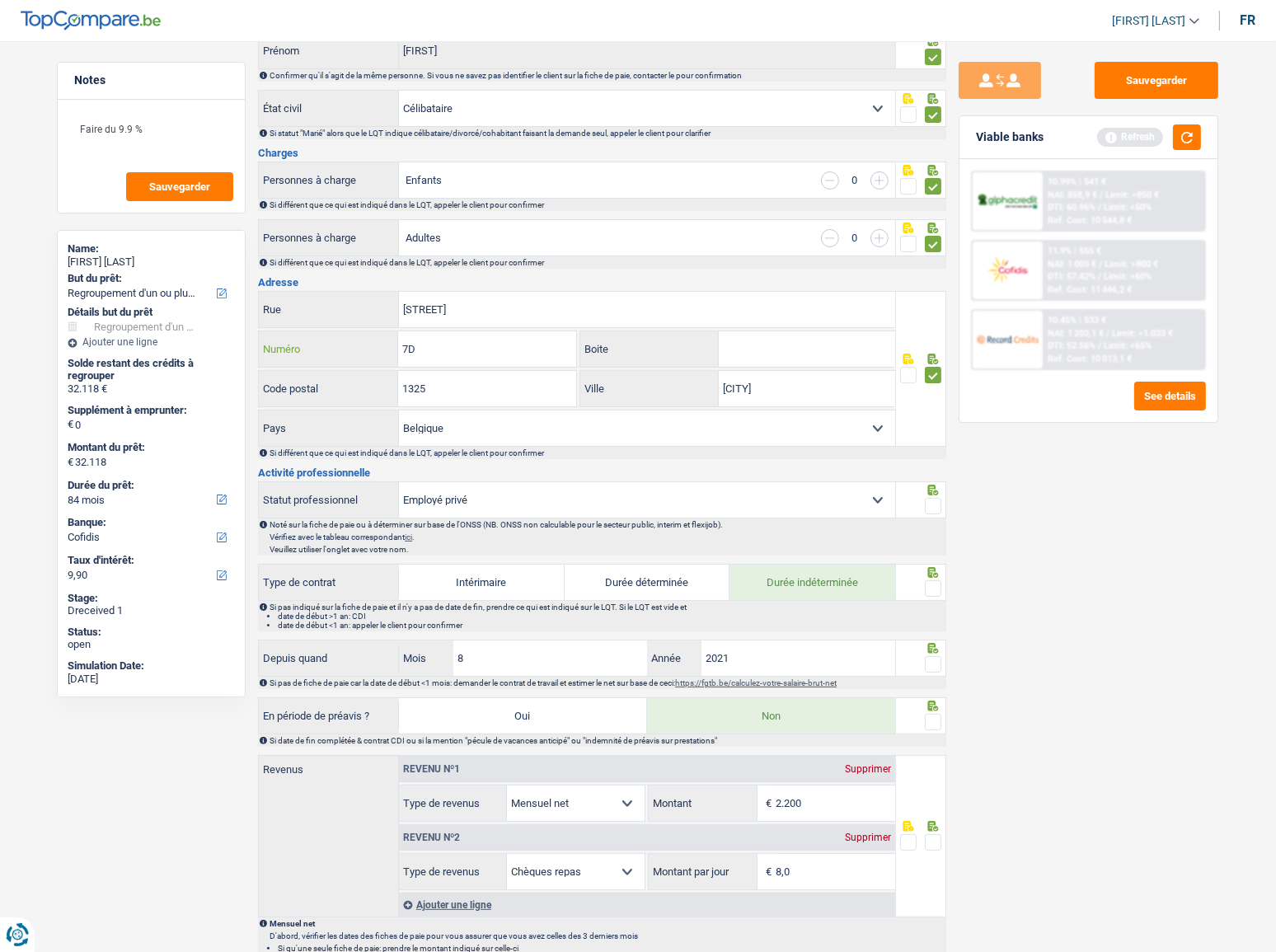 type on "7D" 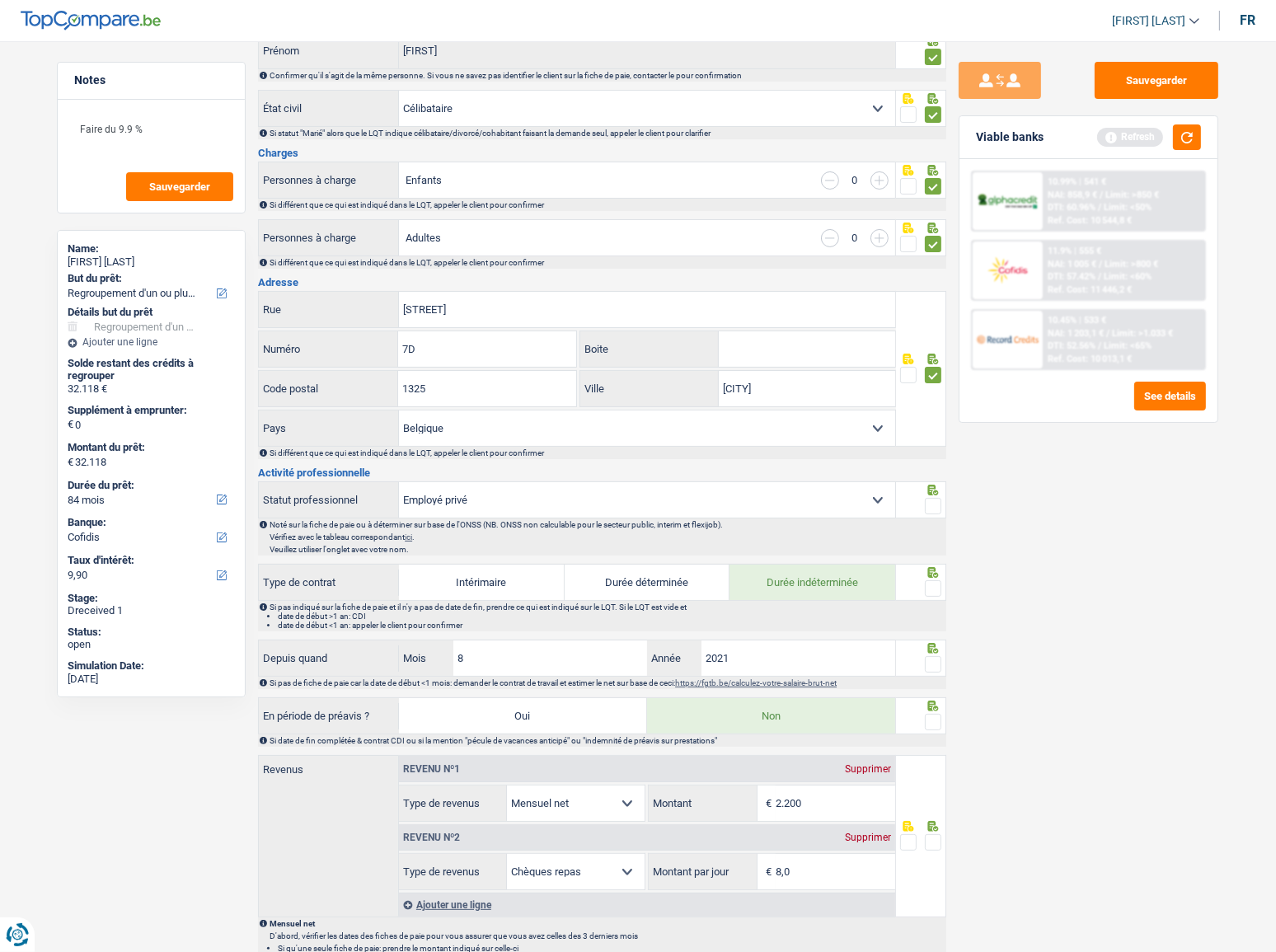 click at bounding box center [933, 506] 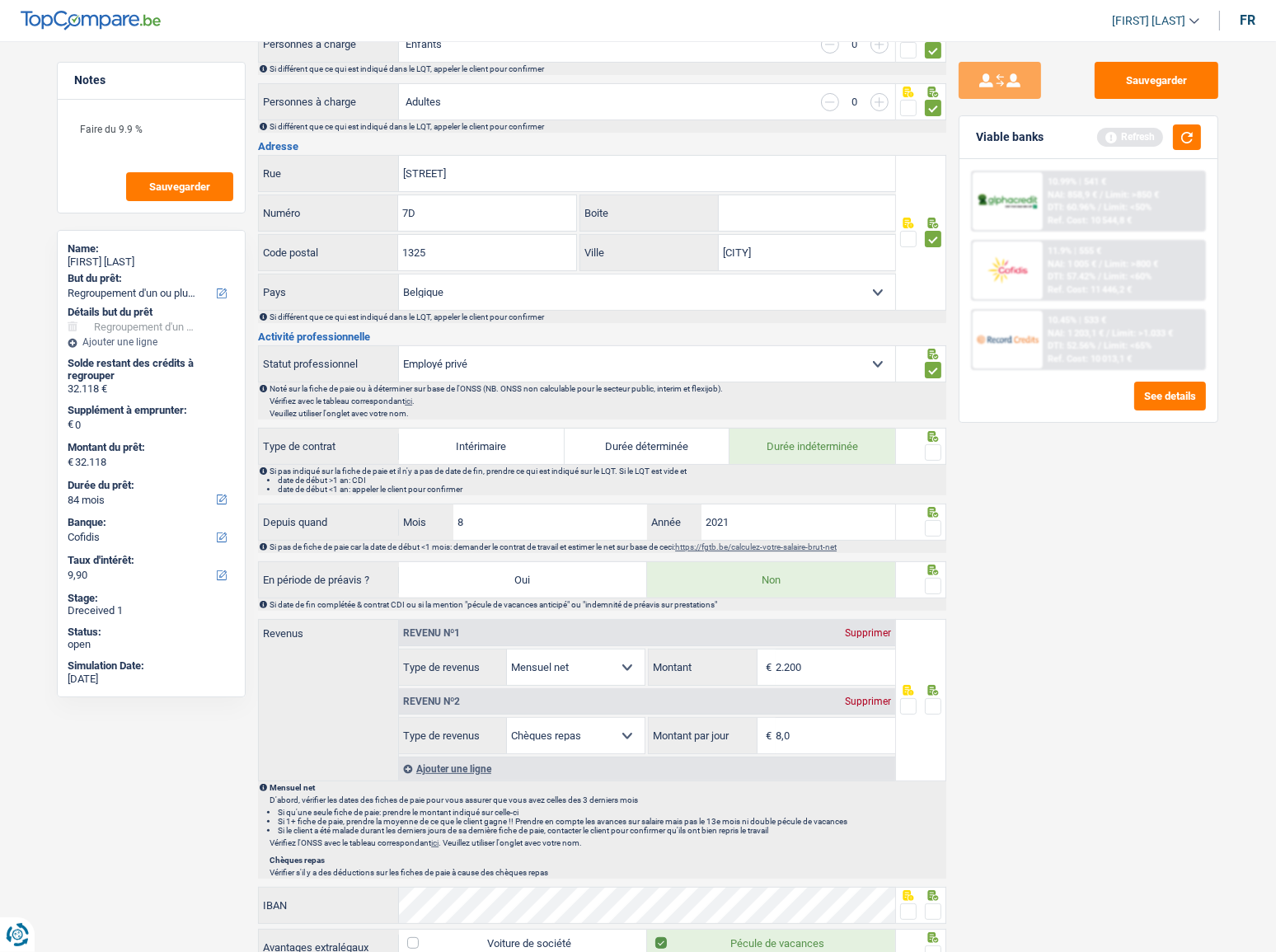 scroll, scrollTop: 449, scrollLeft: 0, axis: vertical 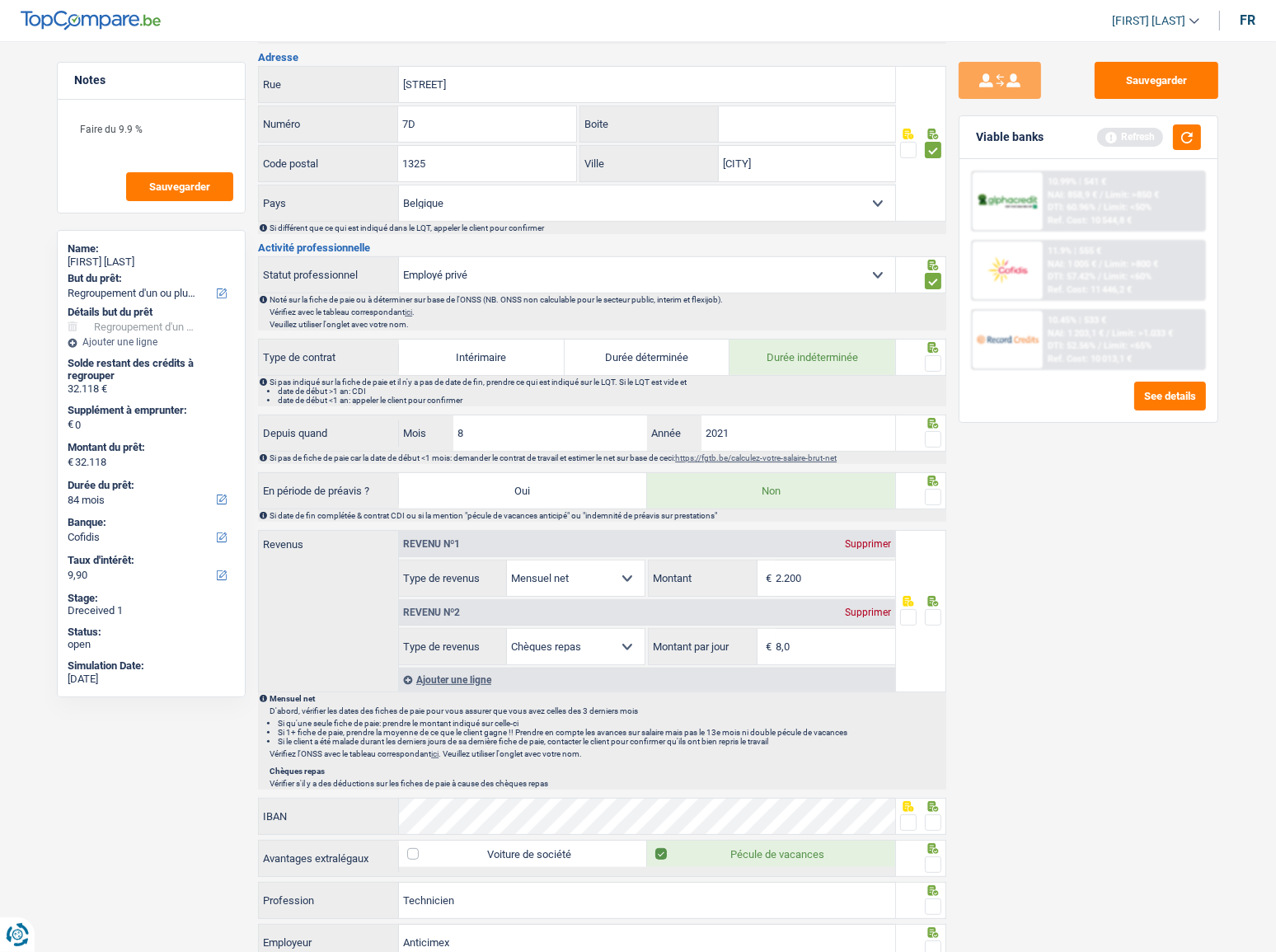 click at bounding box center [933, 363] 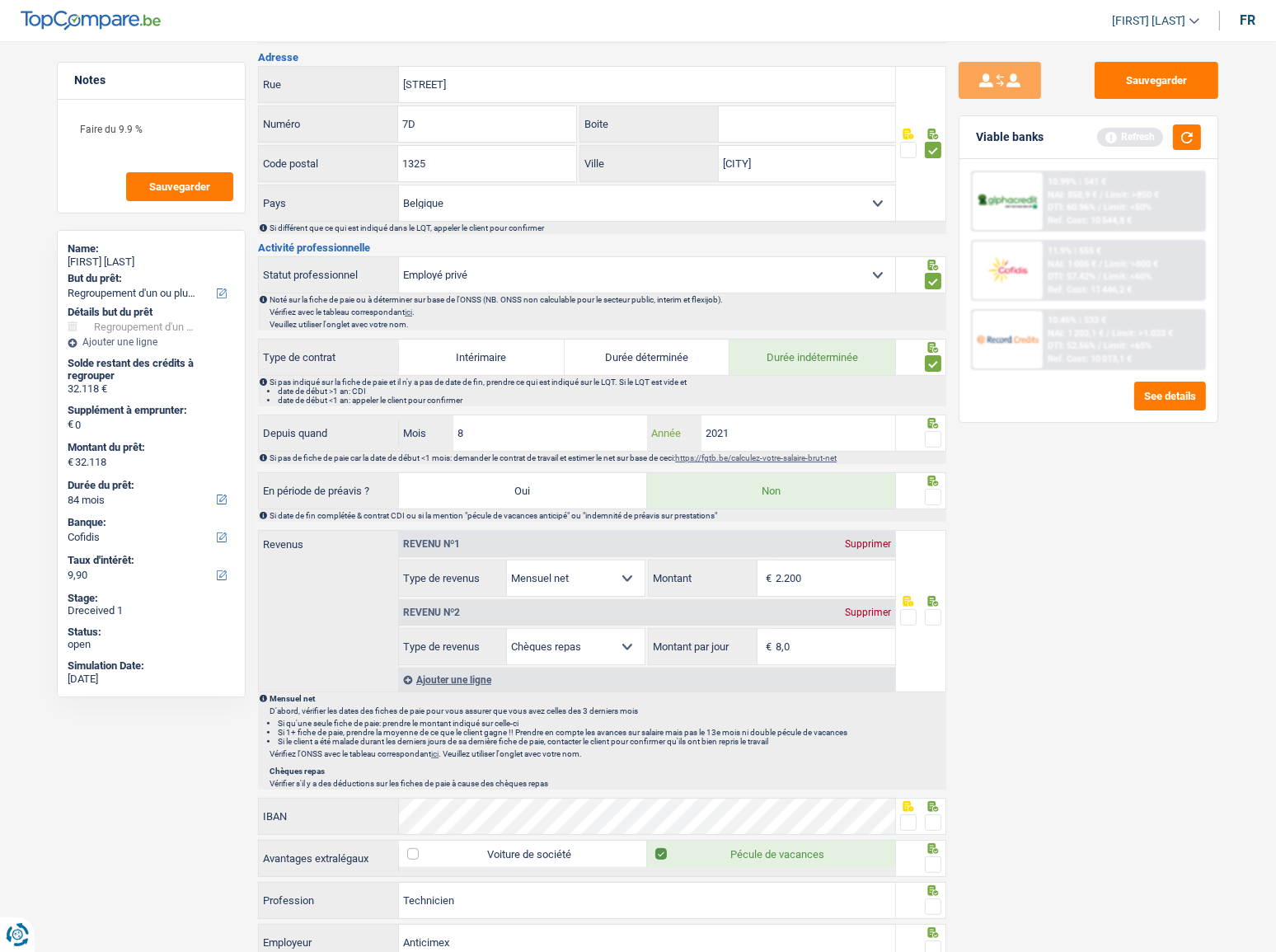 click on "2021" at bounding box center (798, 433) 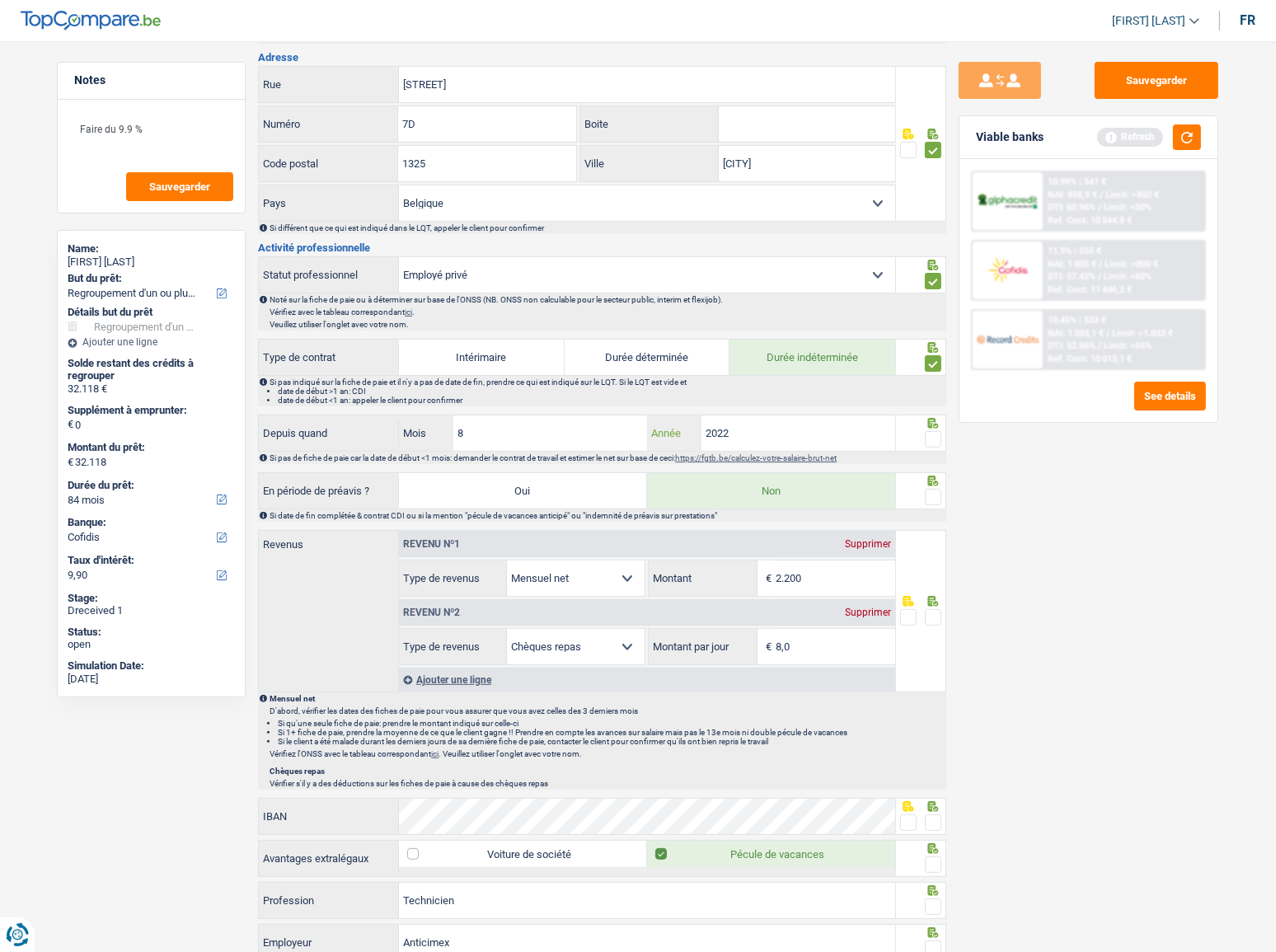 type on "2022" 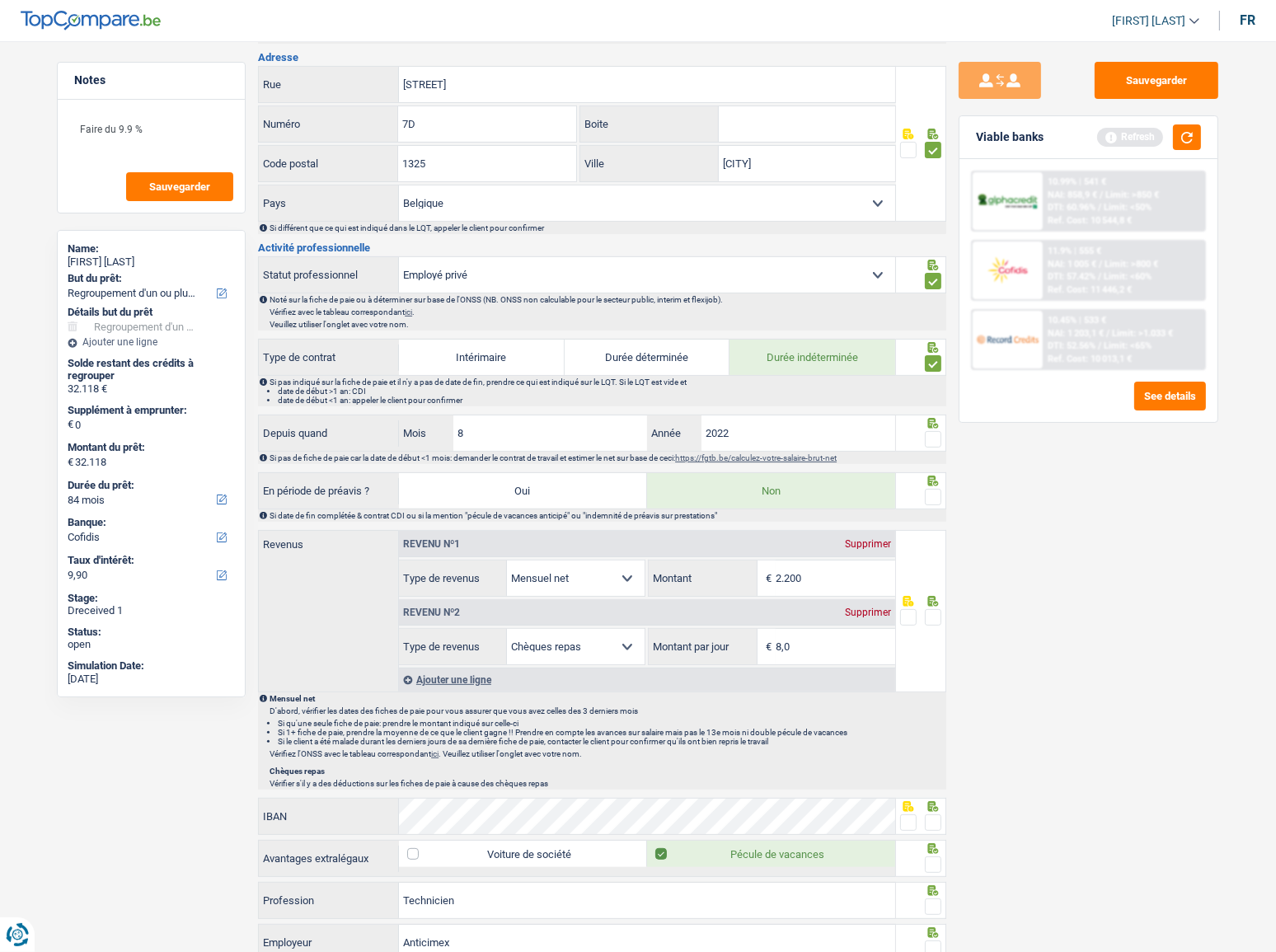 click at bounding box center [933, 439] 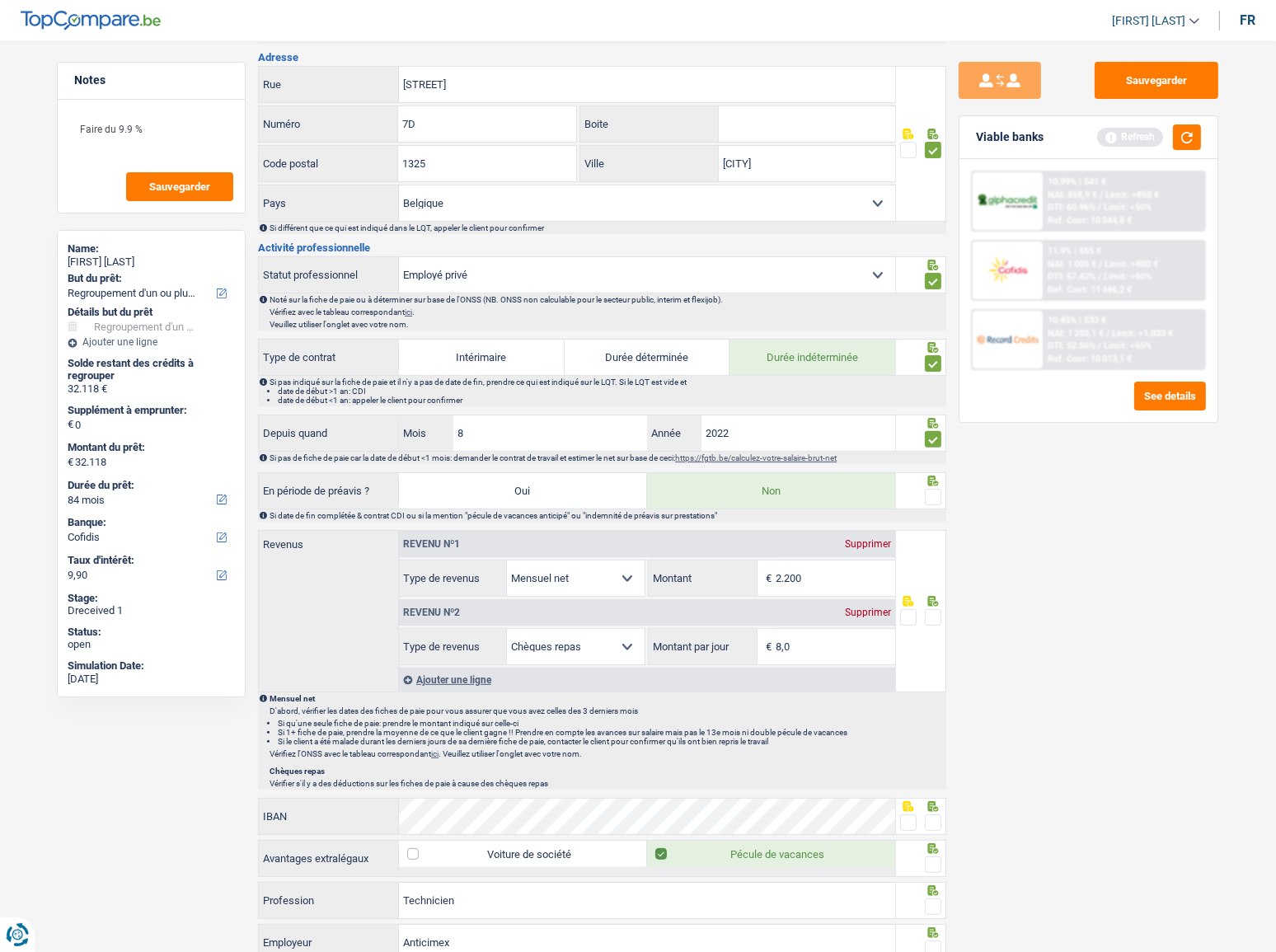 scroll, scrollTop: 599, scrollLeft: 0, axis: vertical 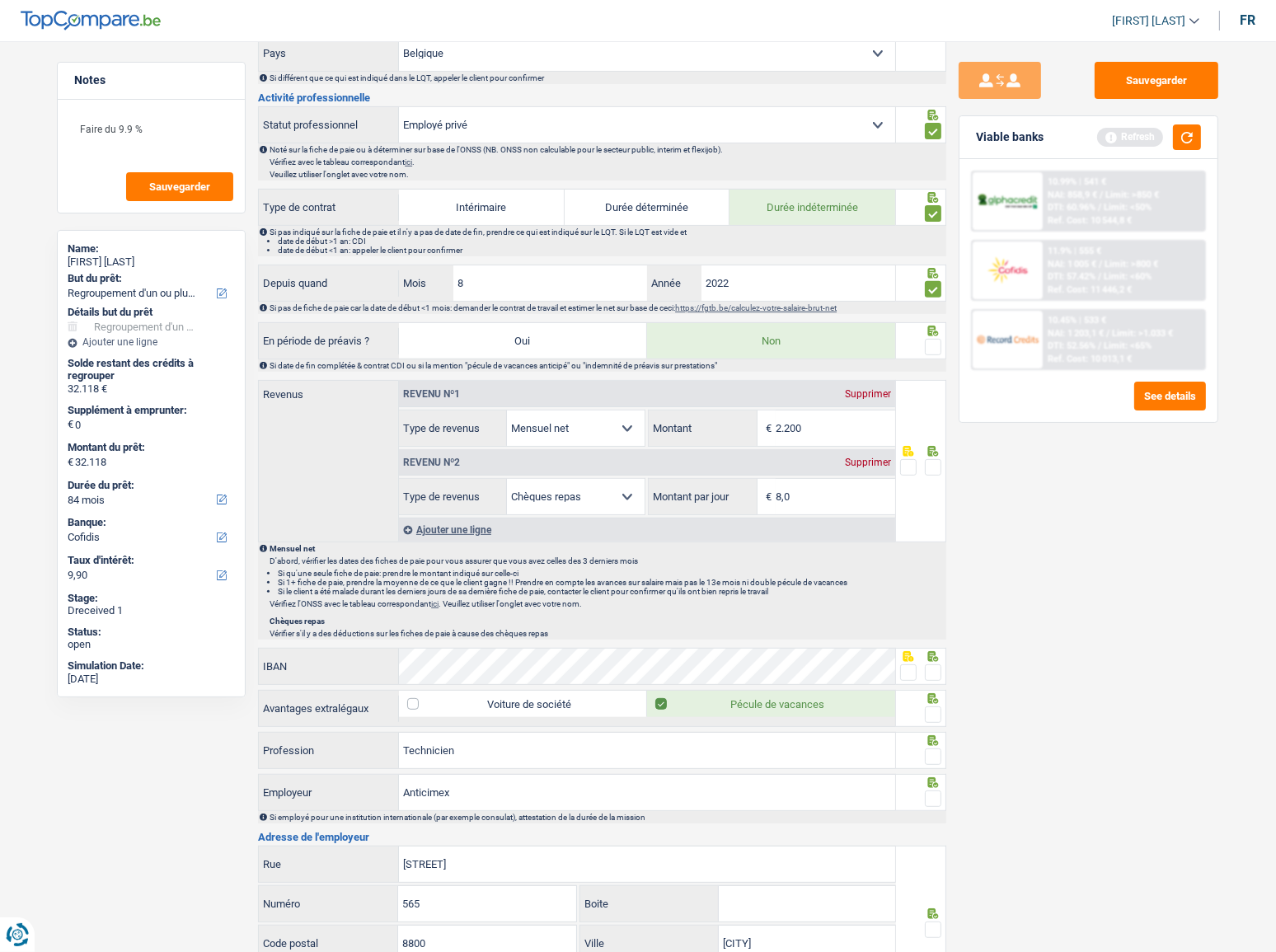 click at bounding box center (921, 347) 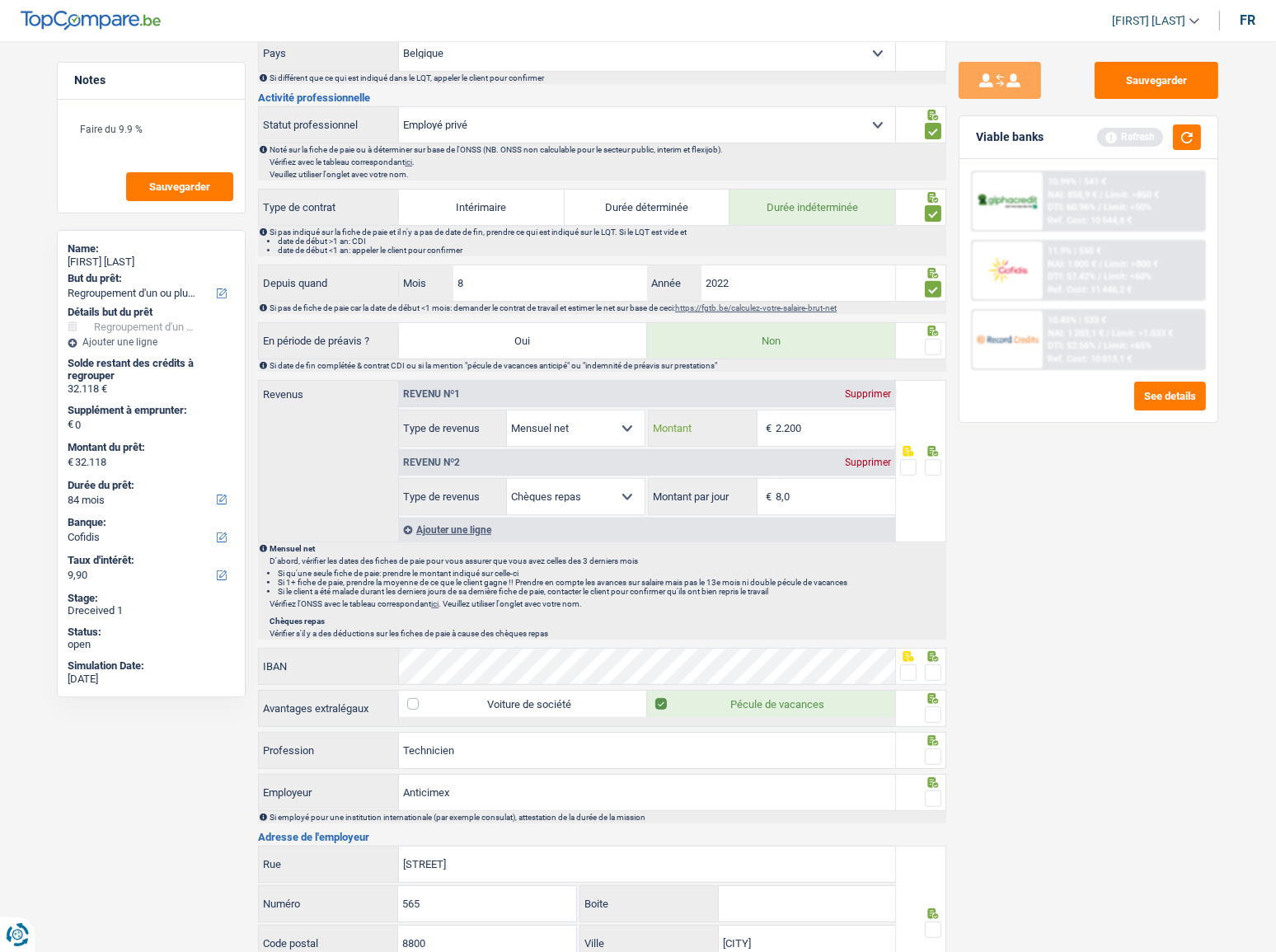 drag, startPoint x: 832, startPoint y: 421, endPoint x: 785, endPoint y: 423, distance: 47.042534 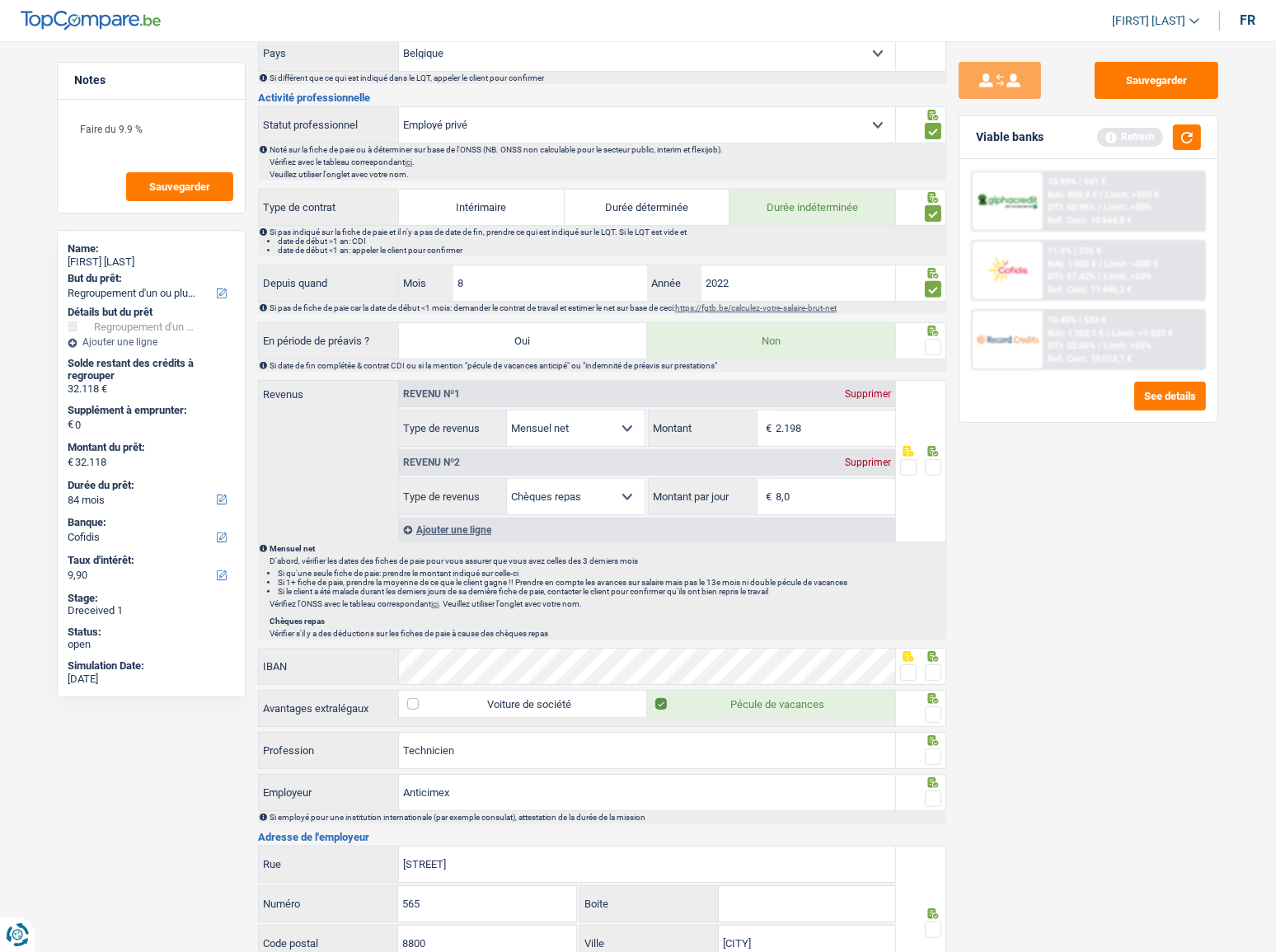 type on "2.198" 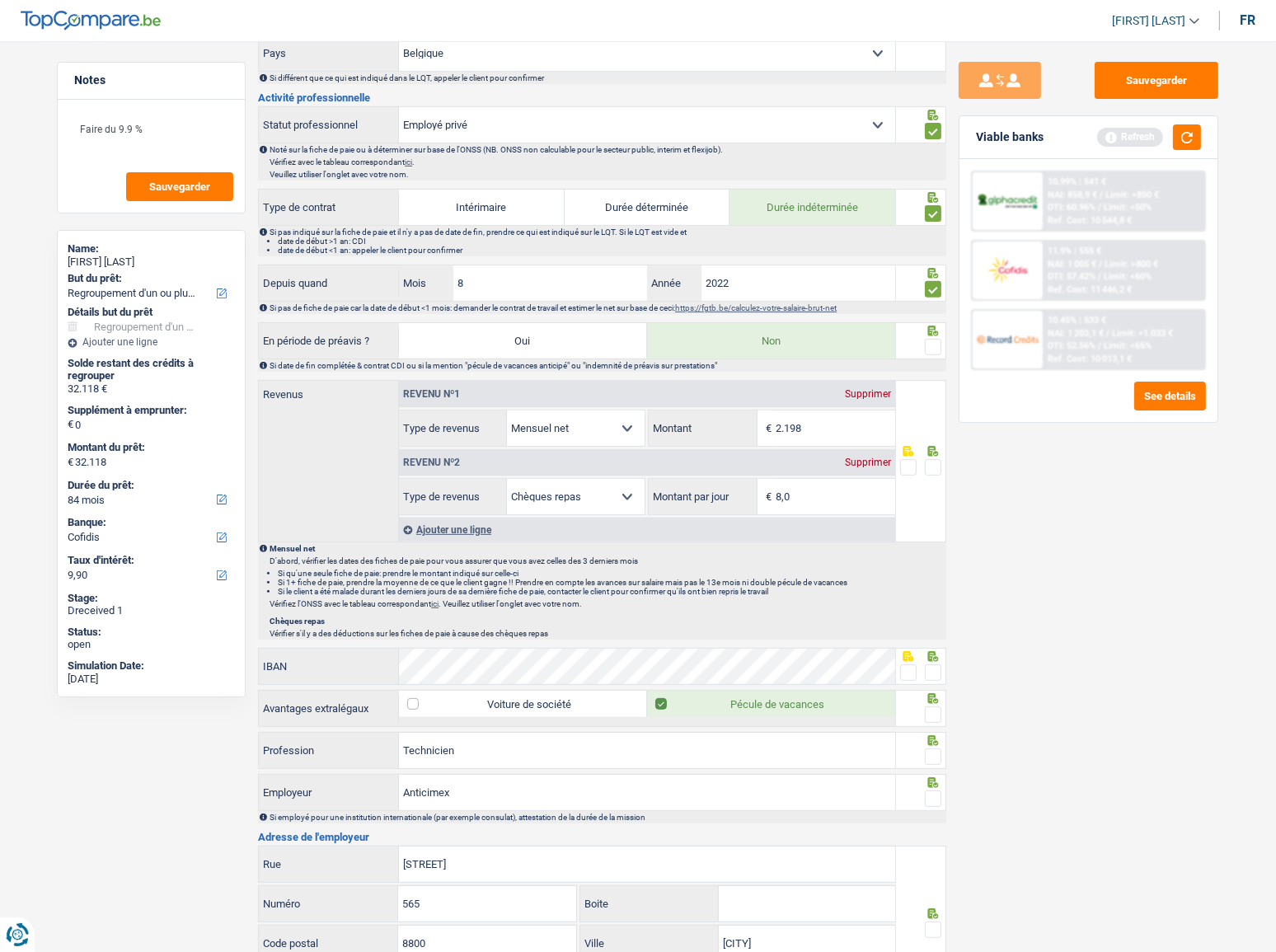 click at bounding box center [933, 347] 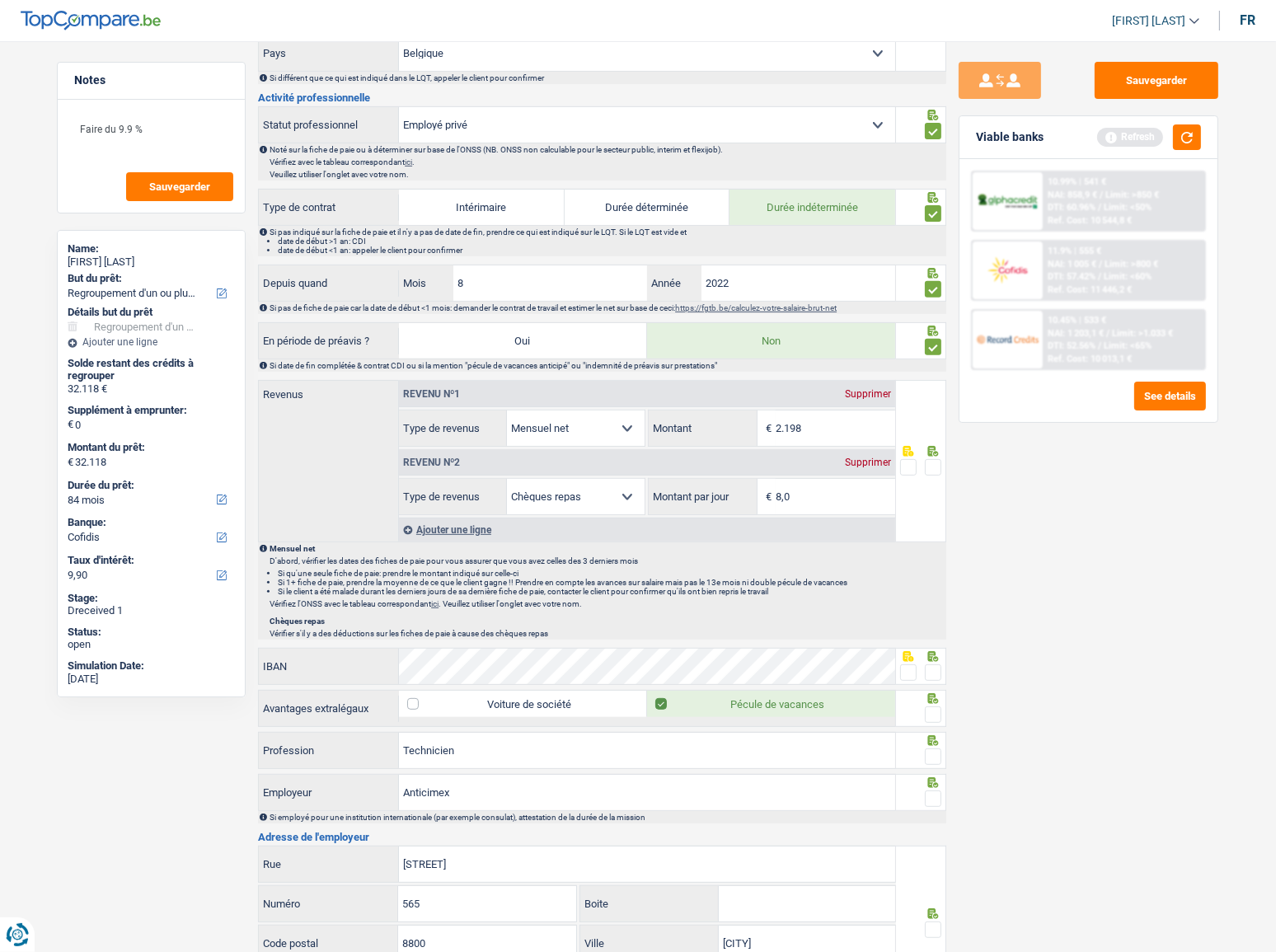 click at bounding box center (933, 467) 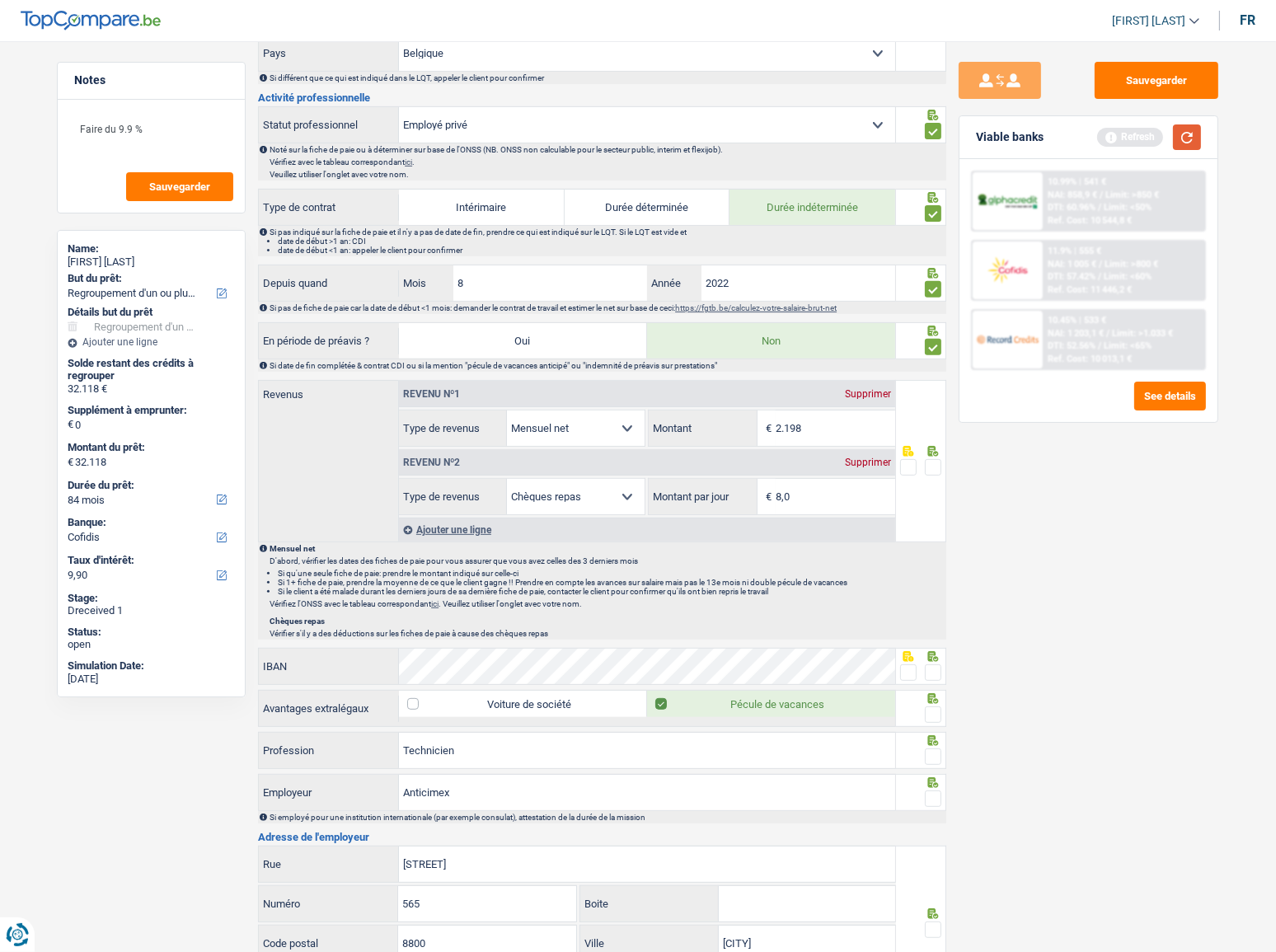 click at bounding box center [1187, 137] 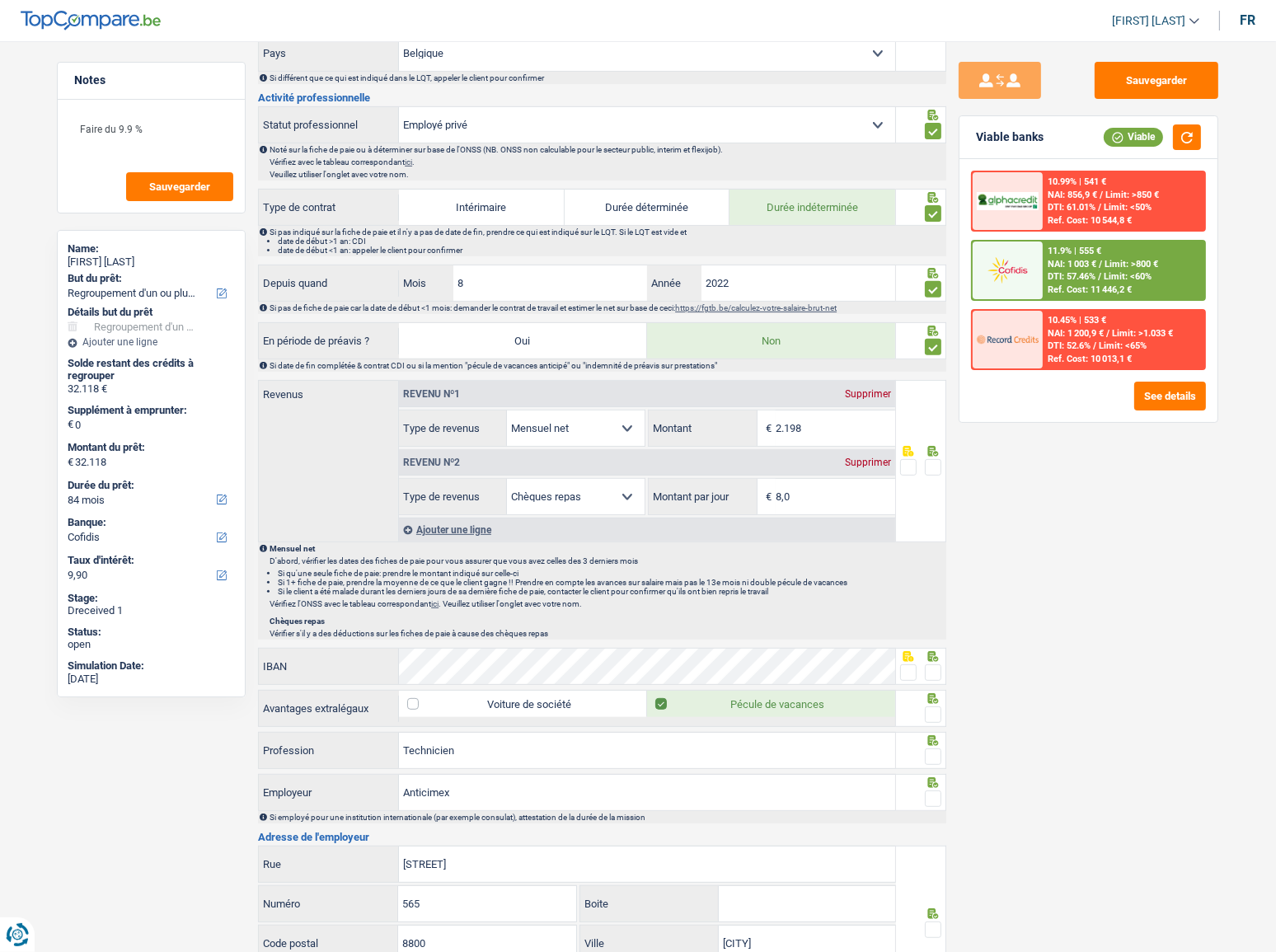 click at bounding box center (933, 467) 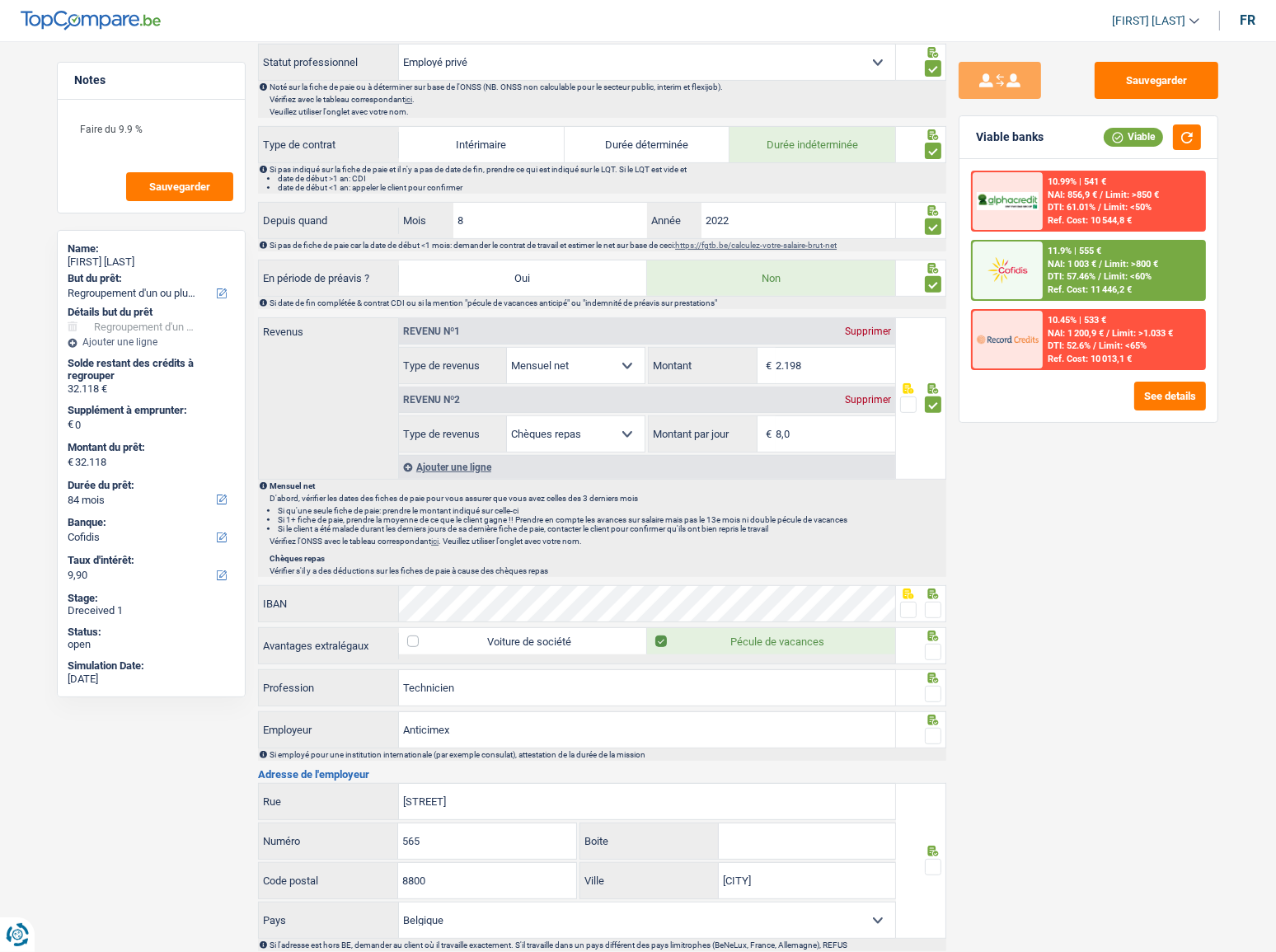 scroll, scrollTop: 749, scrollLeft: 0, axis: vertical 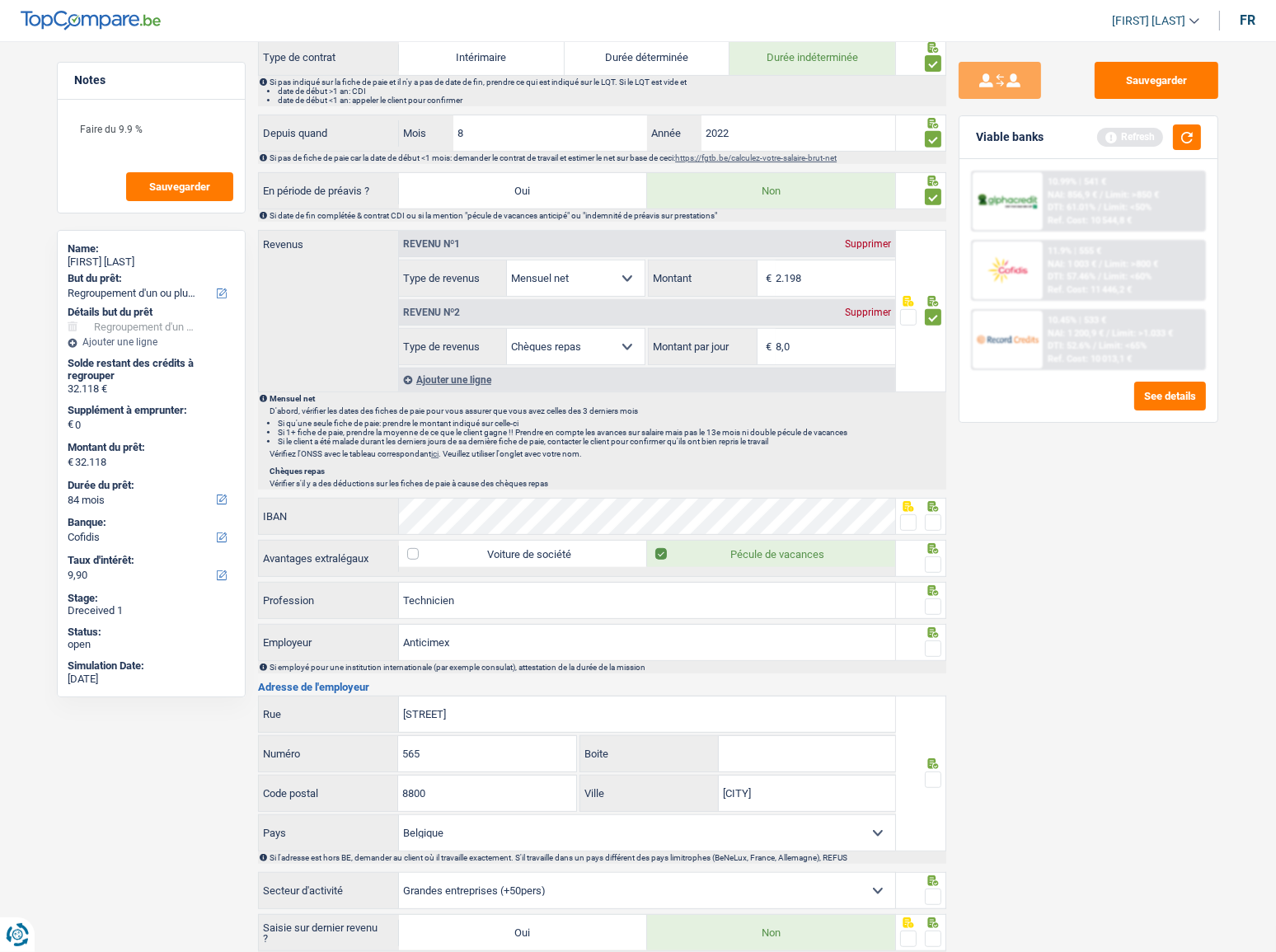 click at bounding box center [933, 523] 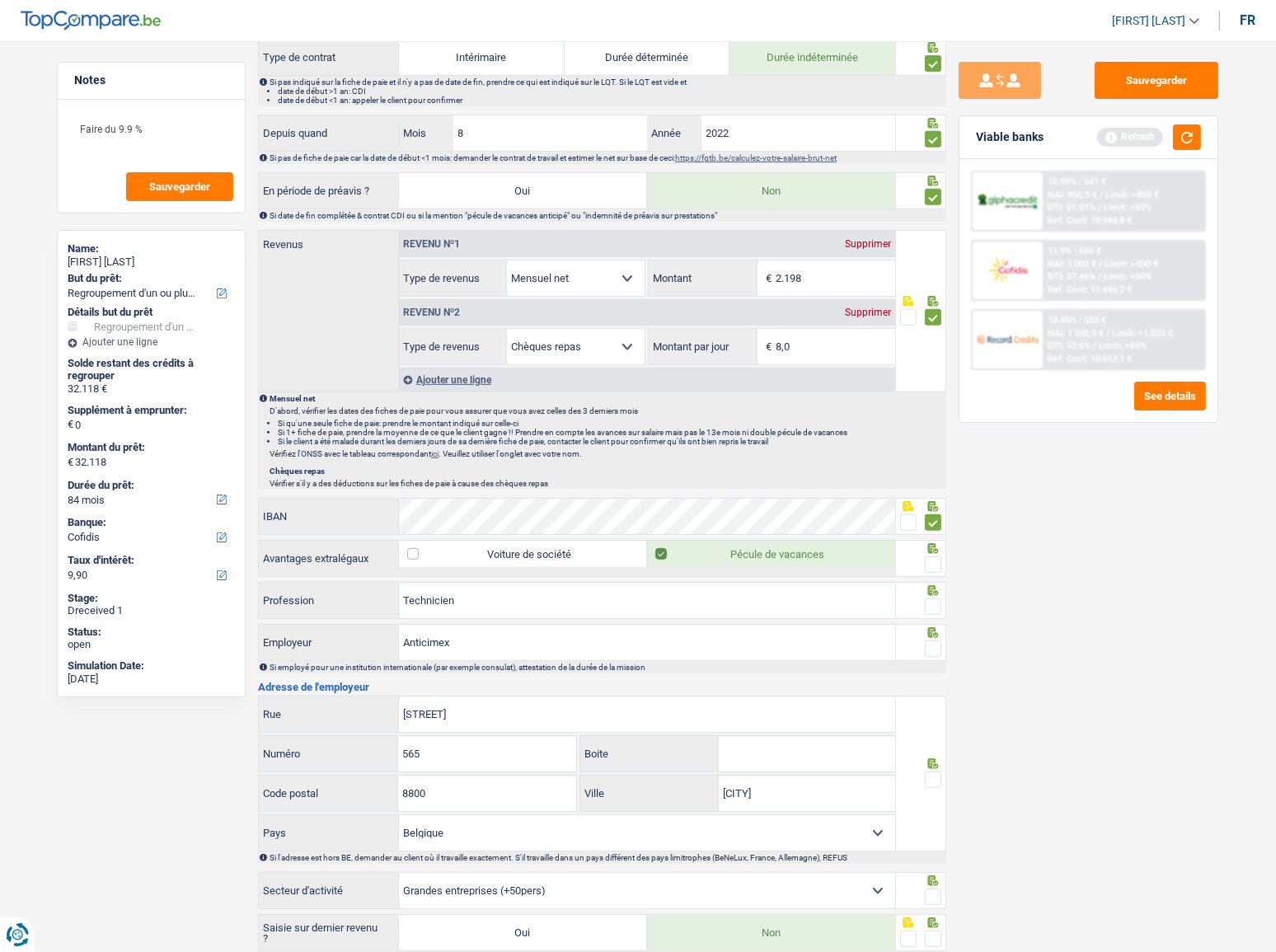 click at bounding box center (933, 565) 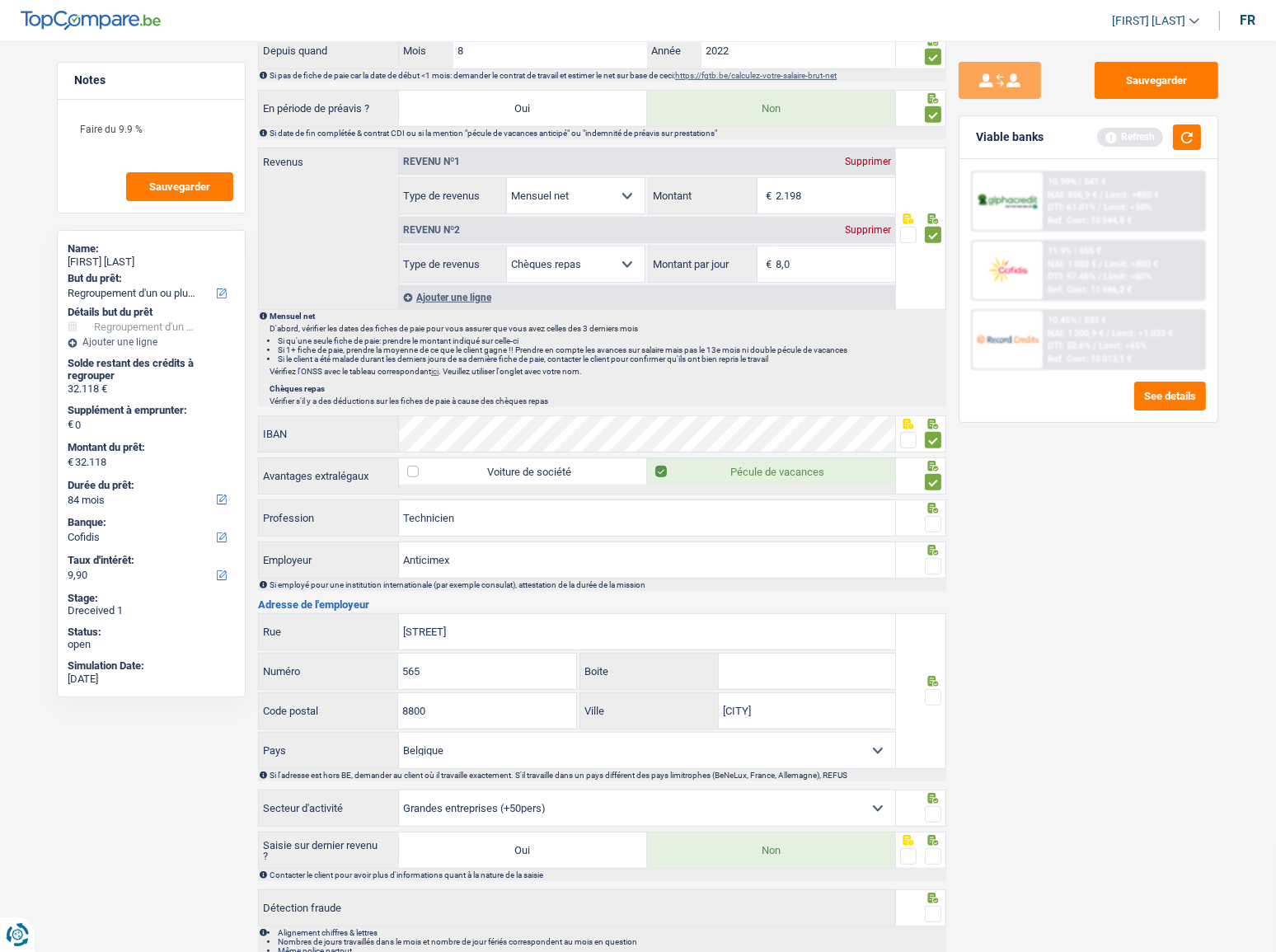 scroll, scrollTop: 896, scrollLeft: 0, axis: vertical 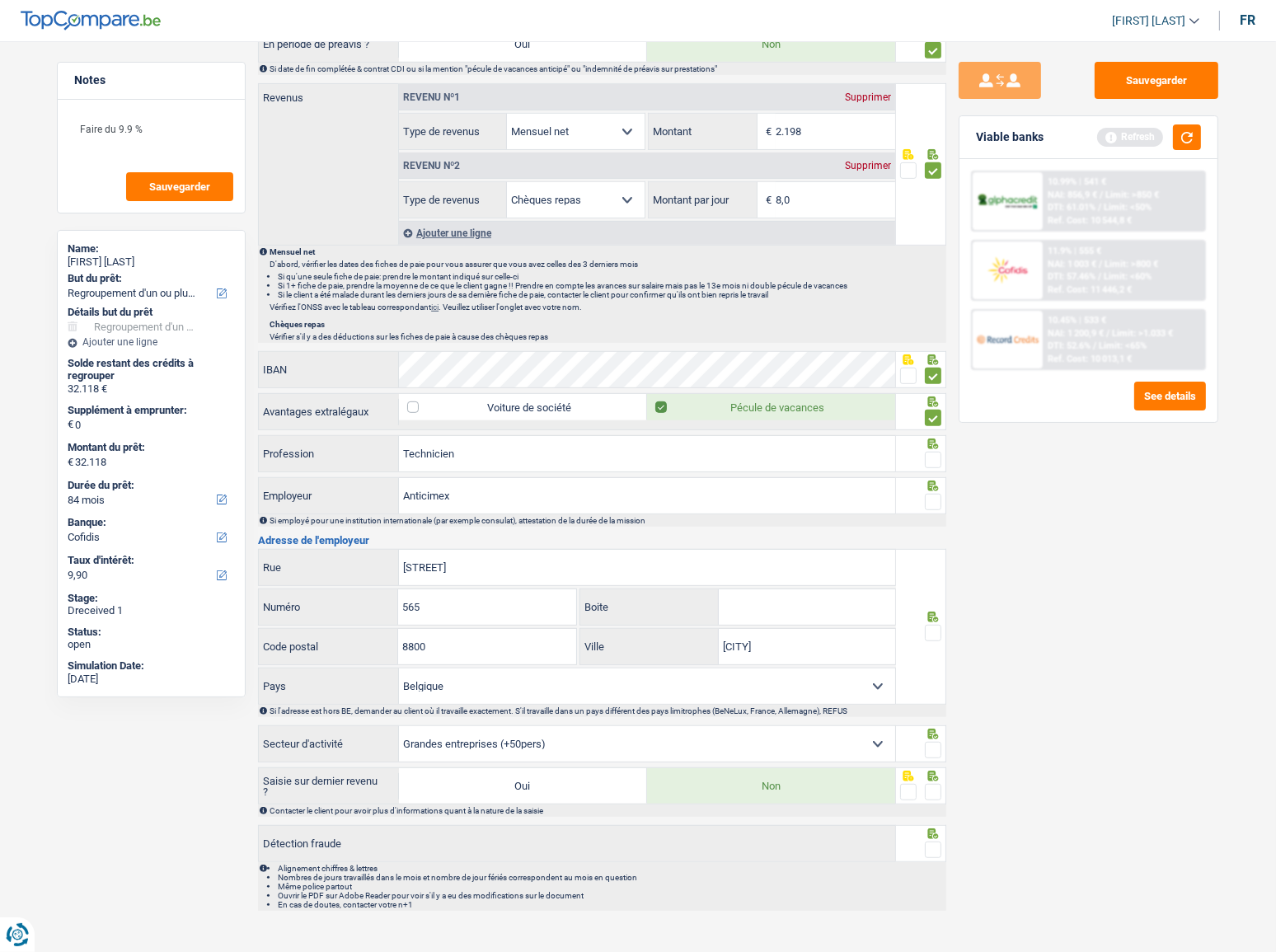 drag, startPoint x: 934, startPoint y: 454, endPoint x: 935, endPoint y: 464, distance: 10.0498756 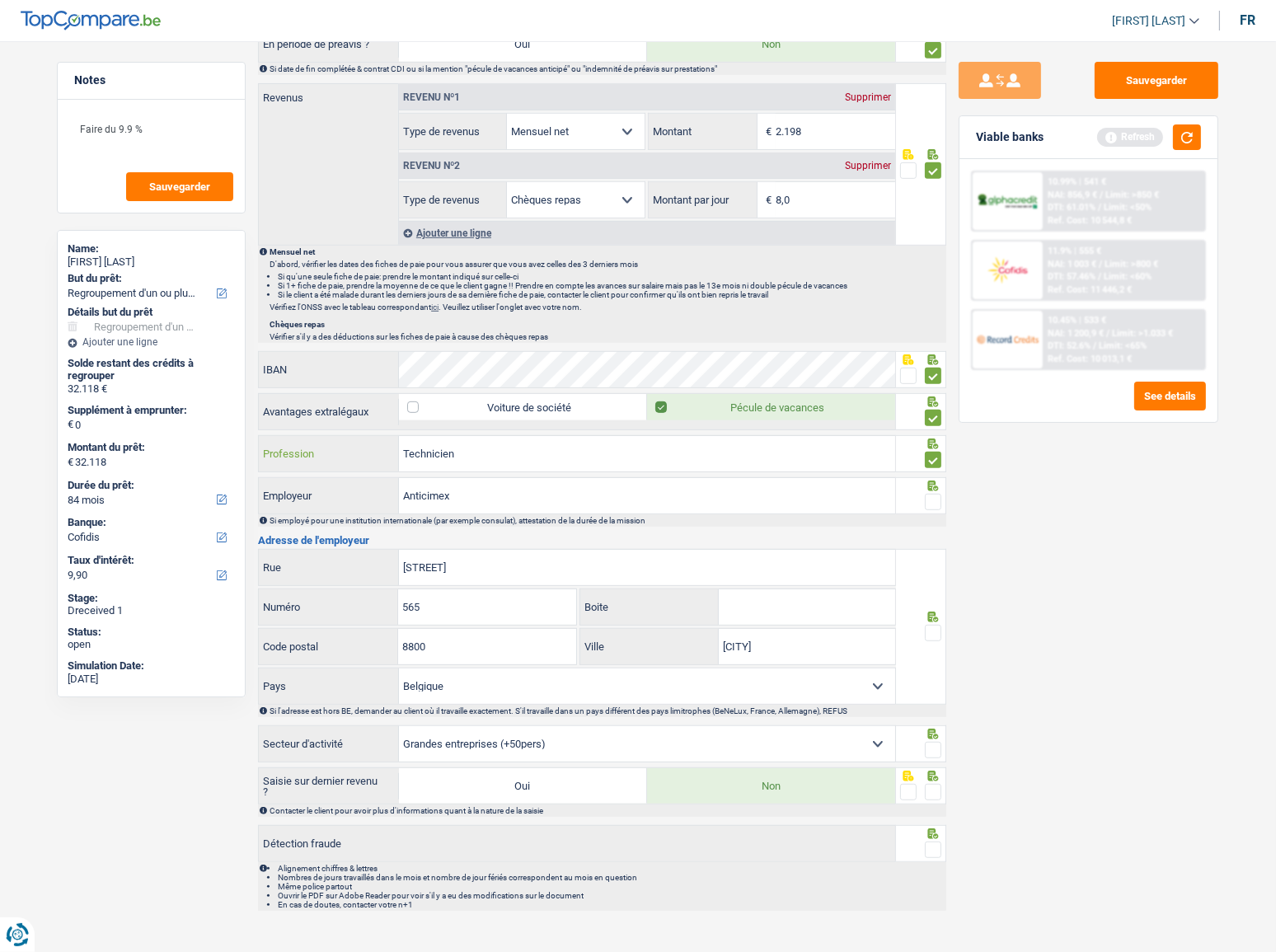 click on "Technicien" at bounding box center [647, 453] 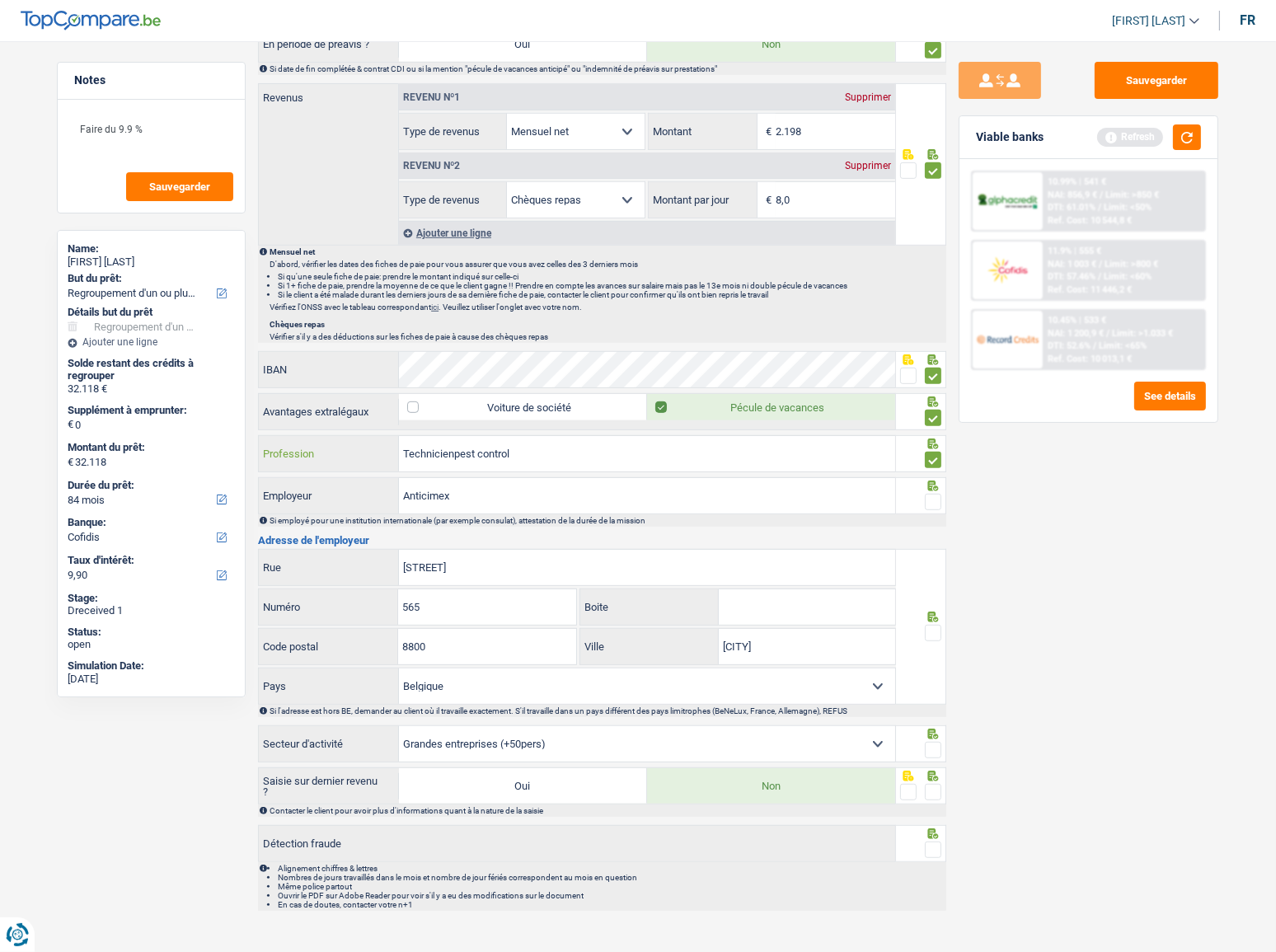 click on "Technicienpest control" at bounding box center [647, 453] 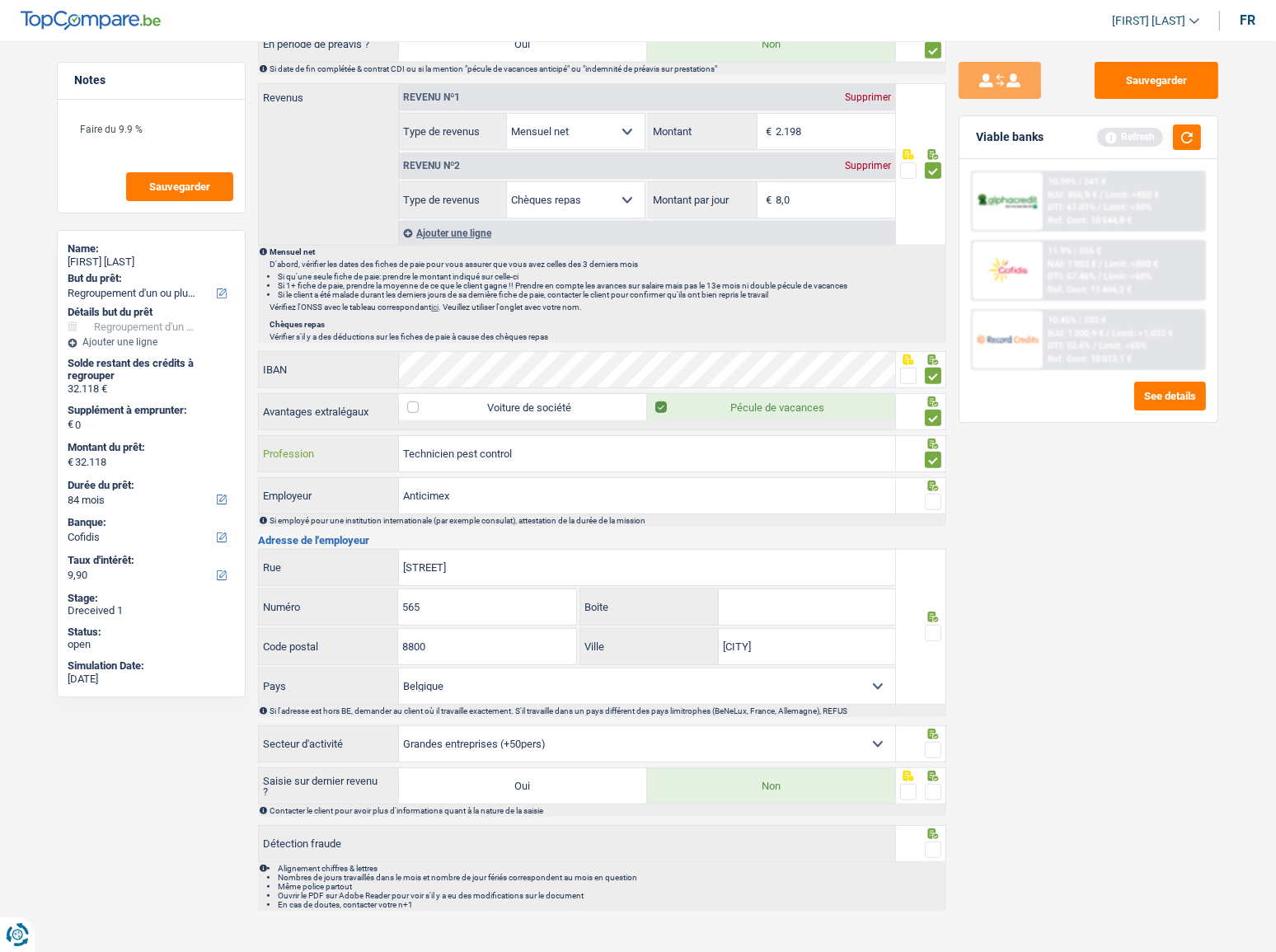 type on "Technicien pest control" 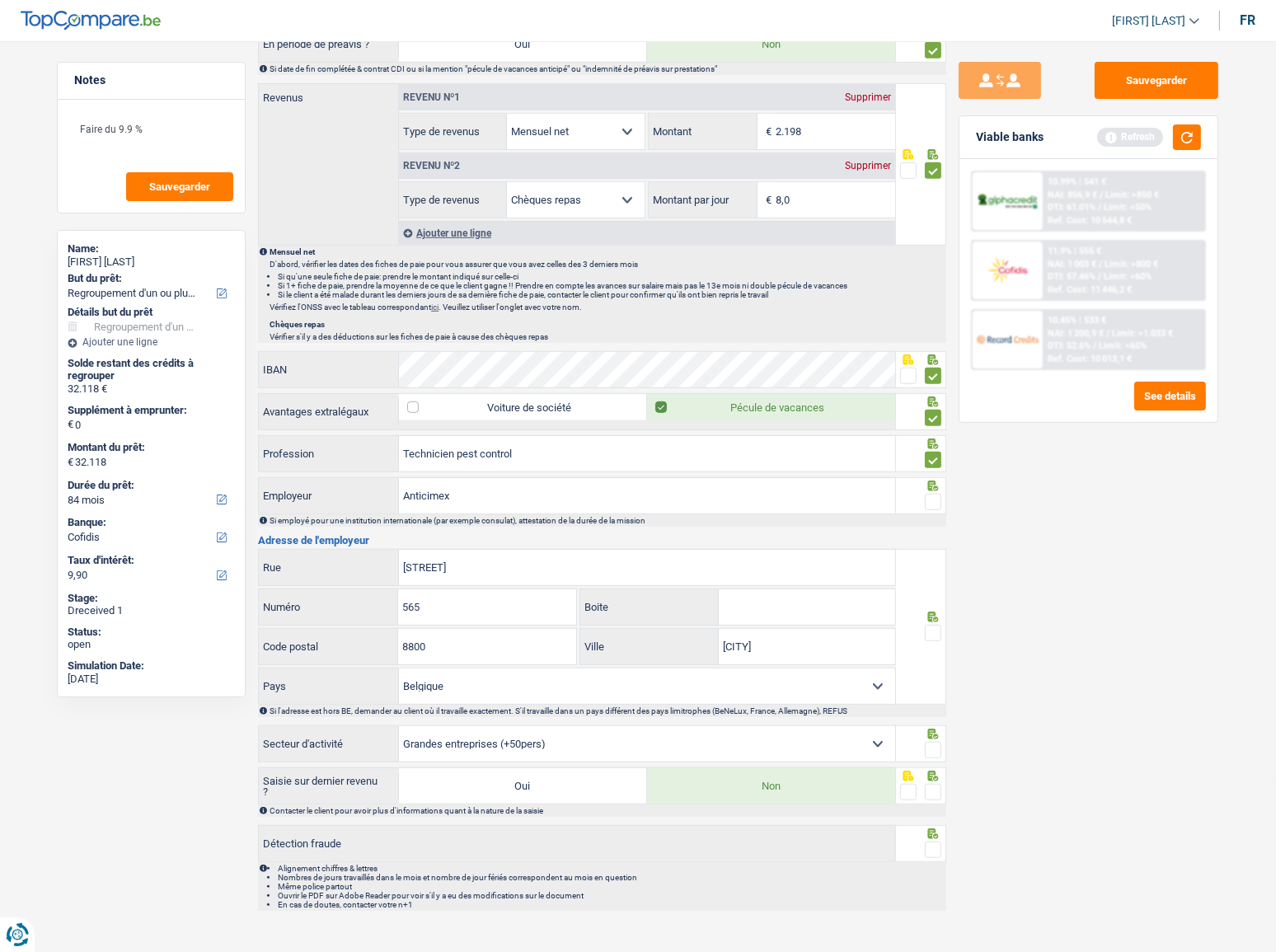 click at bounding box center [933, 502] 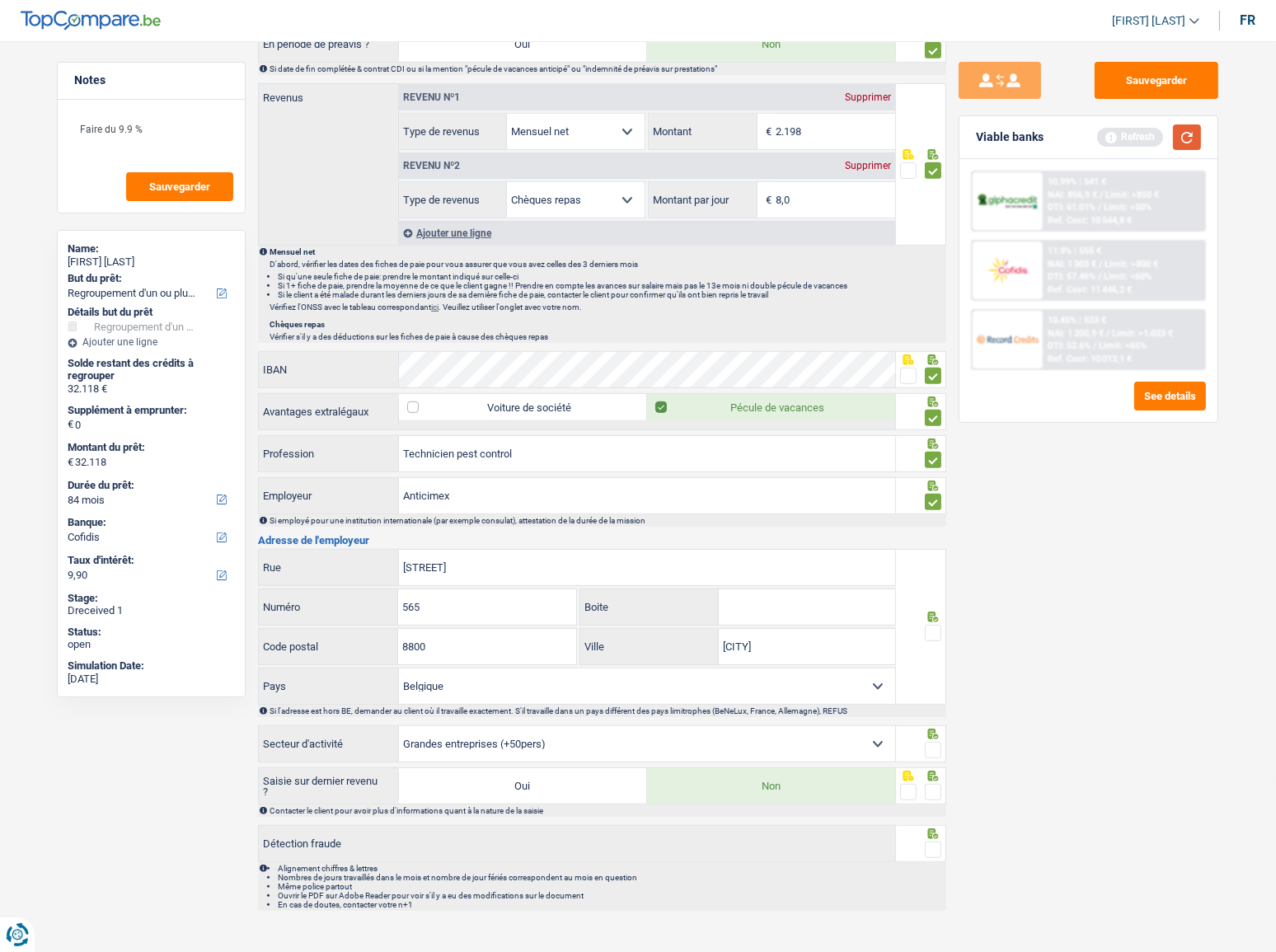 click at bounding box center [1187, 137] 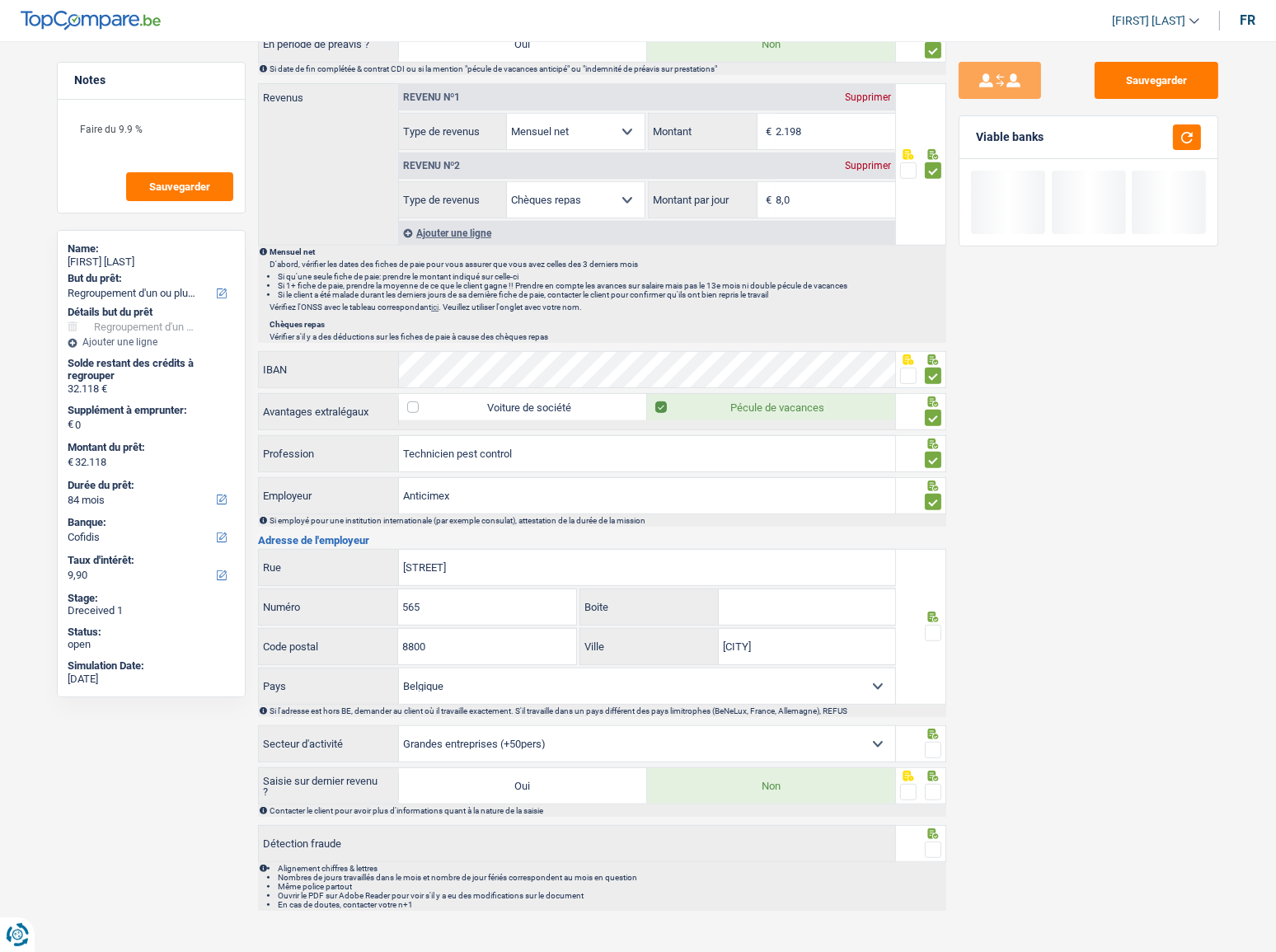 click at bounding box center (933, 633) 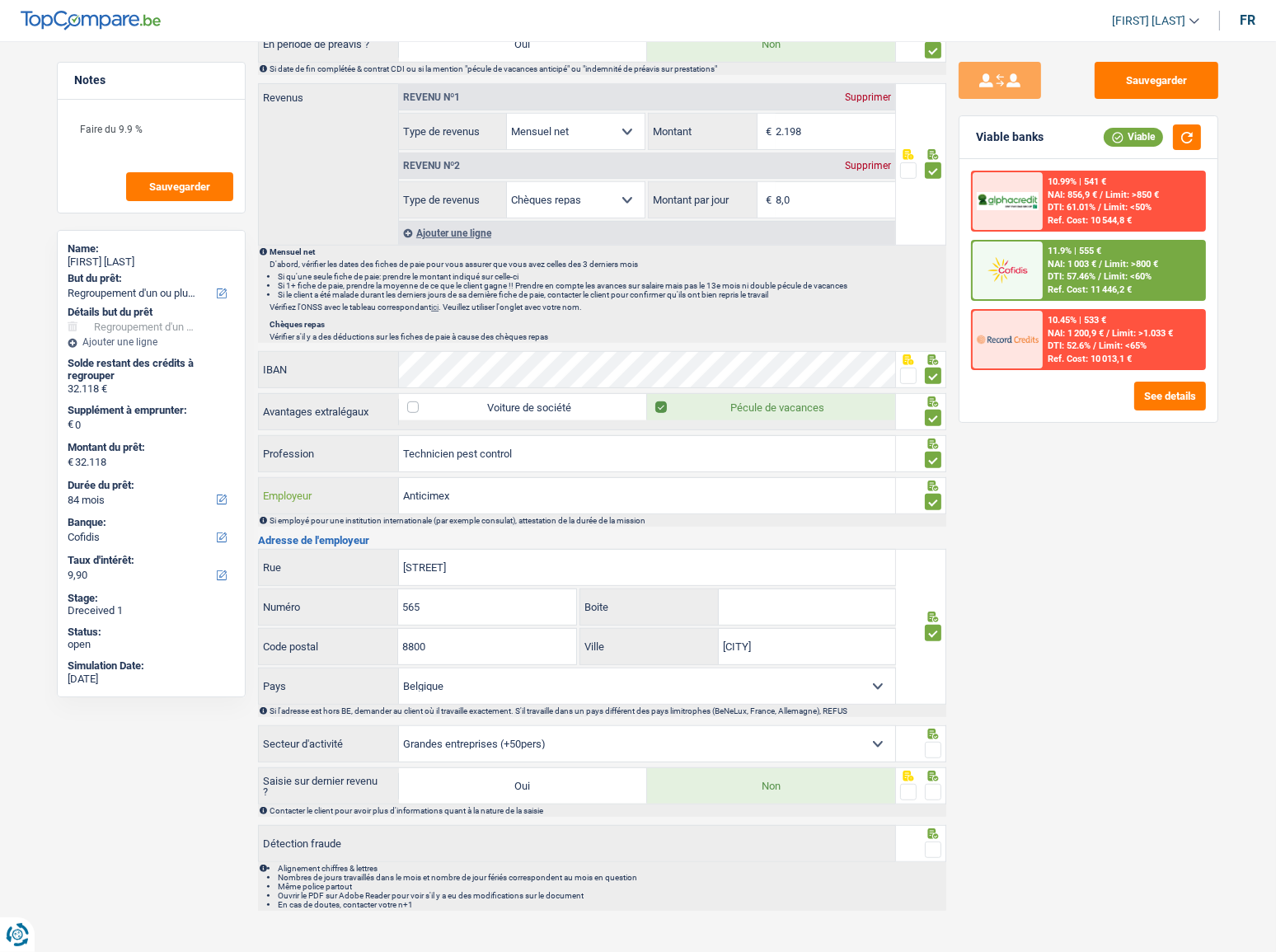 click on "Anticimex" at bounding box center (647, 495) 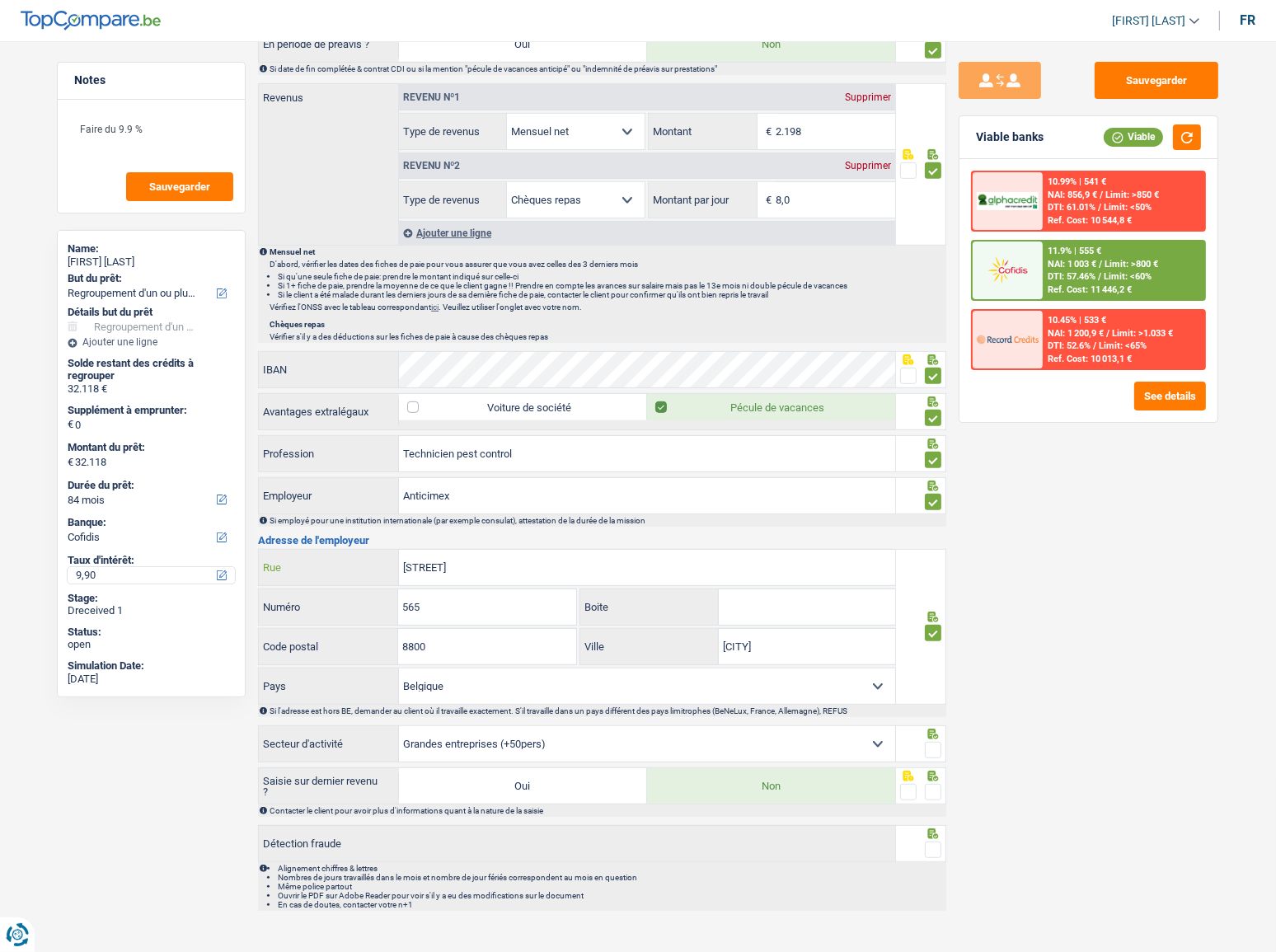 drag, startPoint x: 546, startPoint y: 565, endPoint x: 203, endPoint y: 570, distance: 343.03644 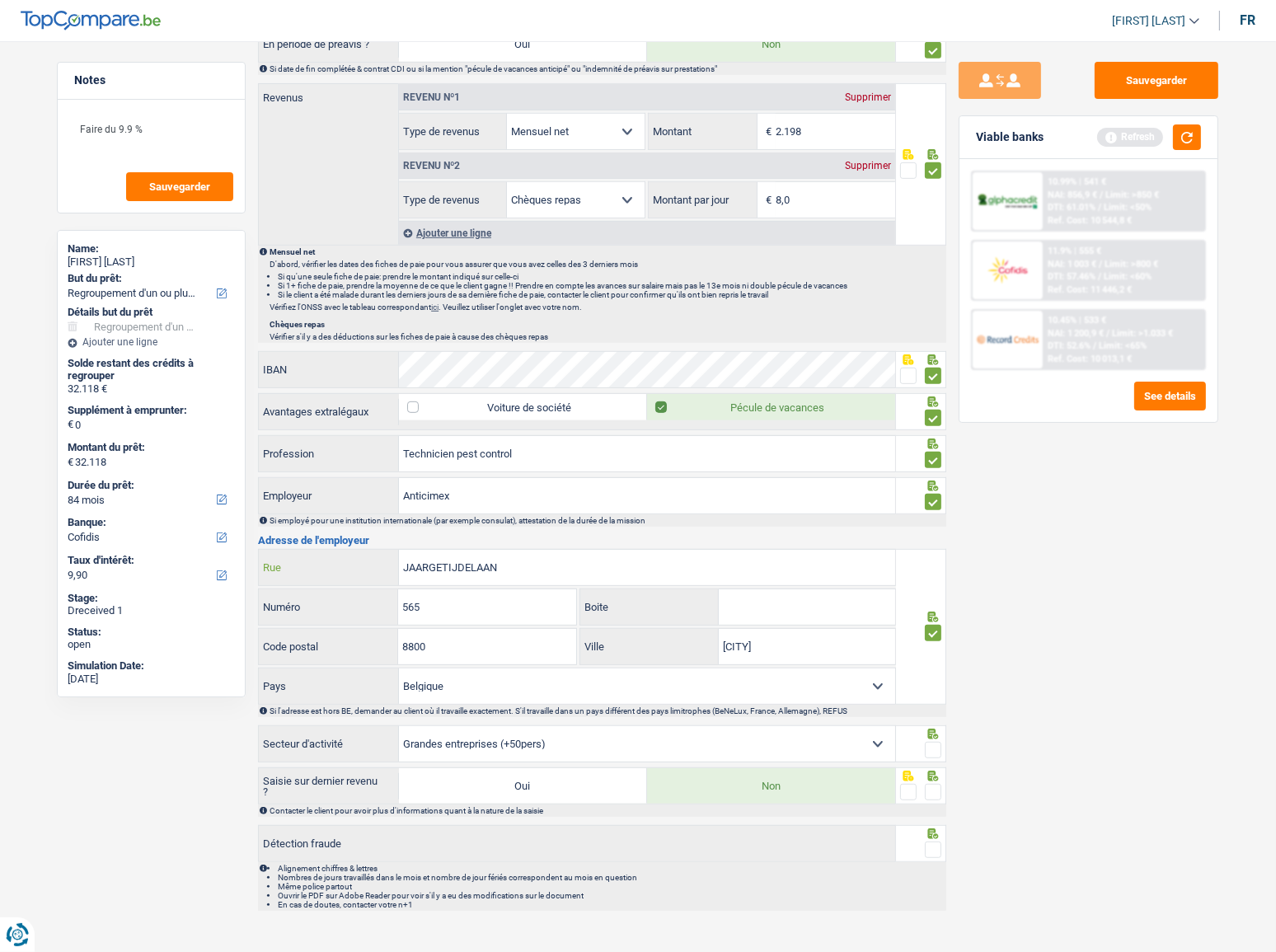 type on "JAARGETIJDELAAN" 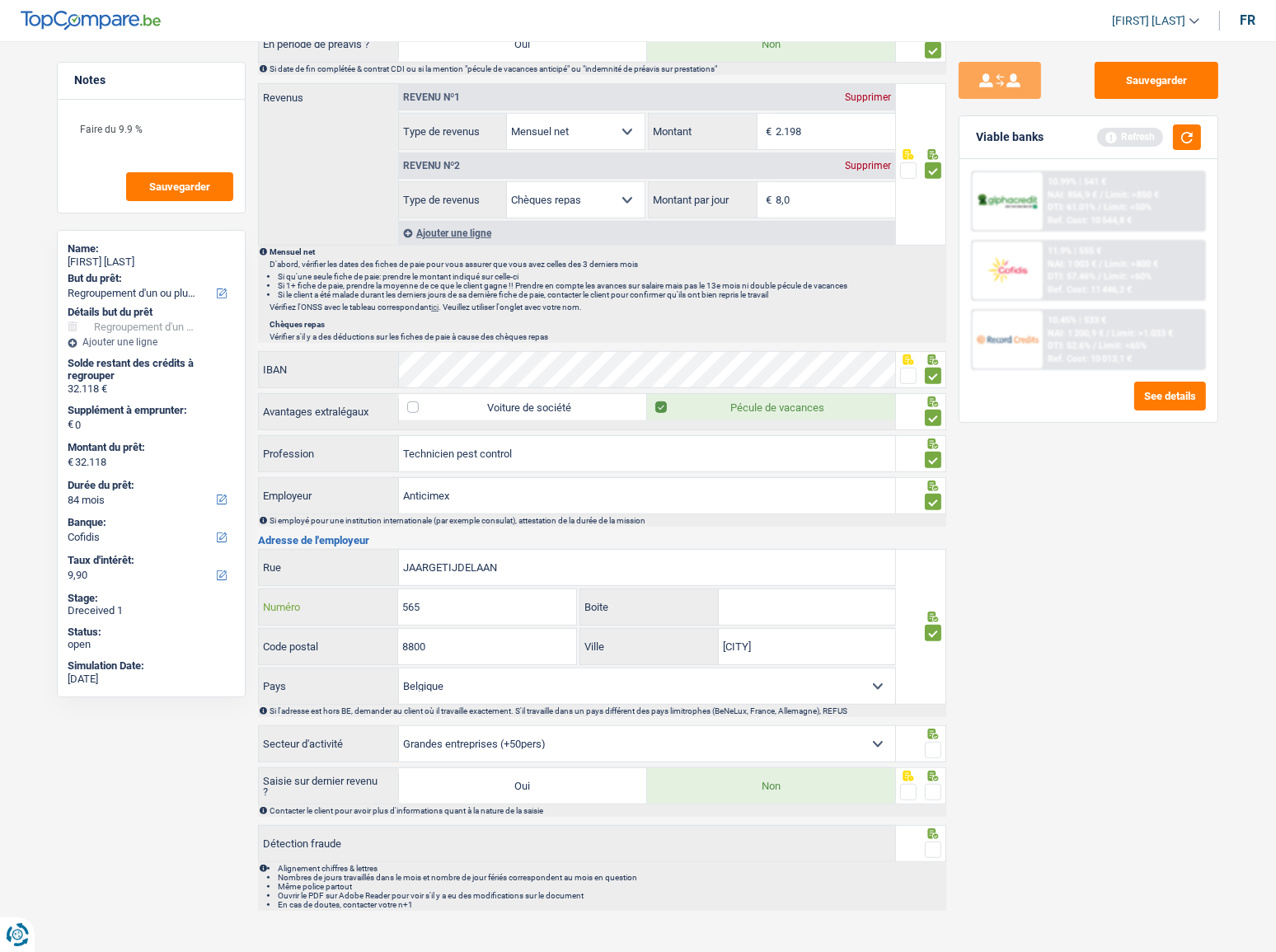 click on "565" at bounding box center [486, 607] 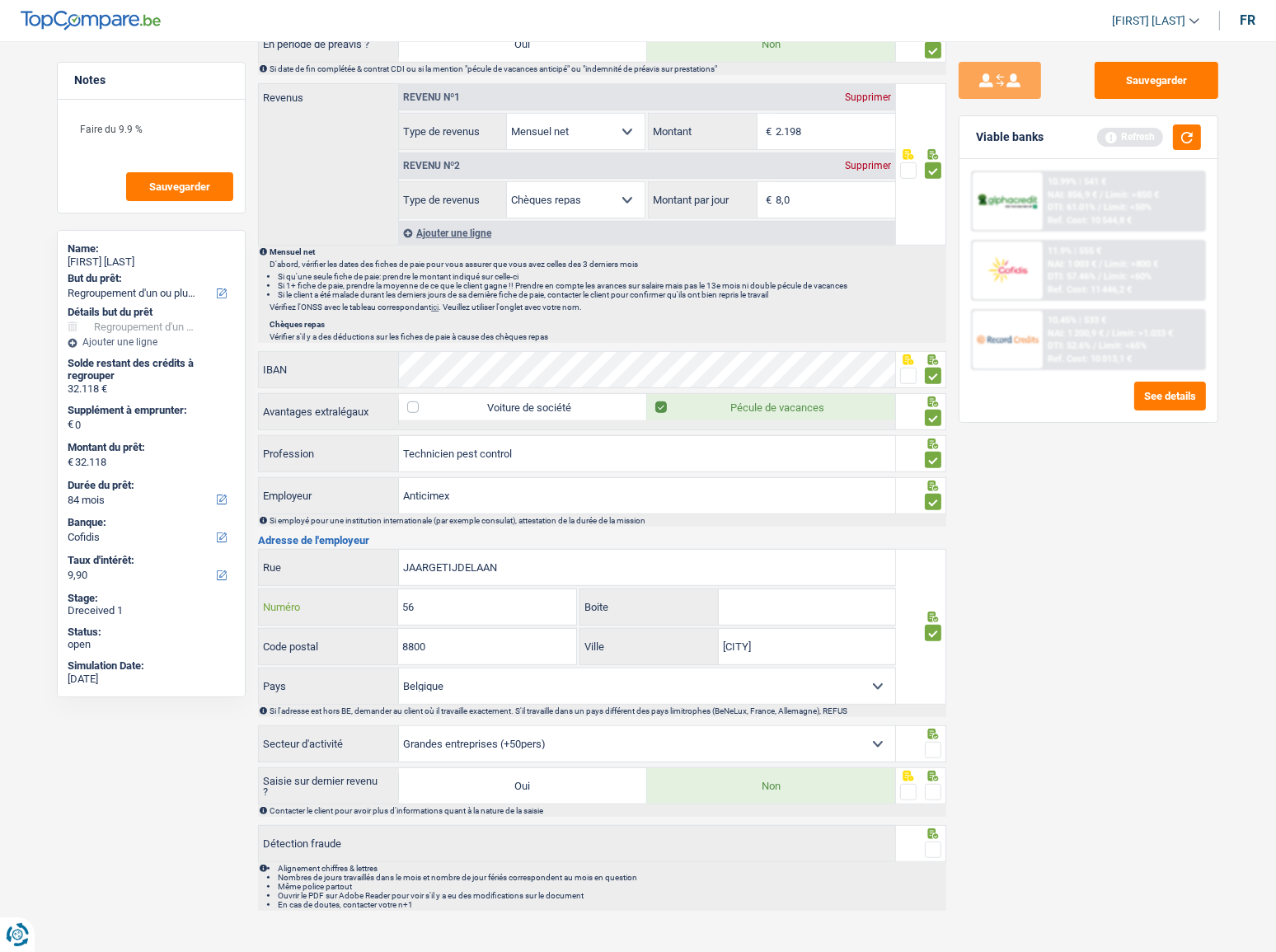 type on "5" 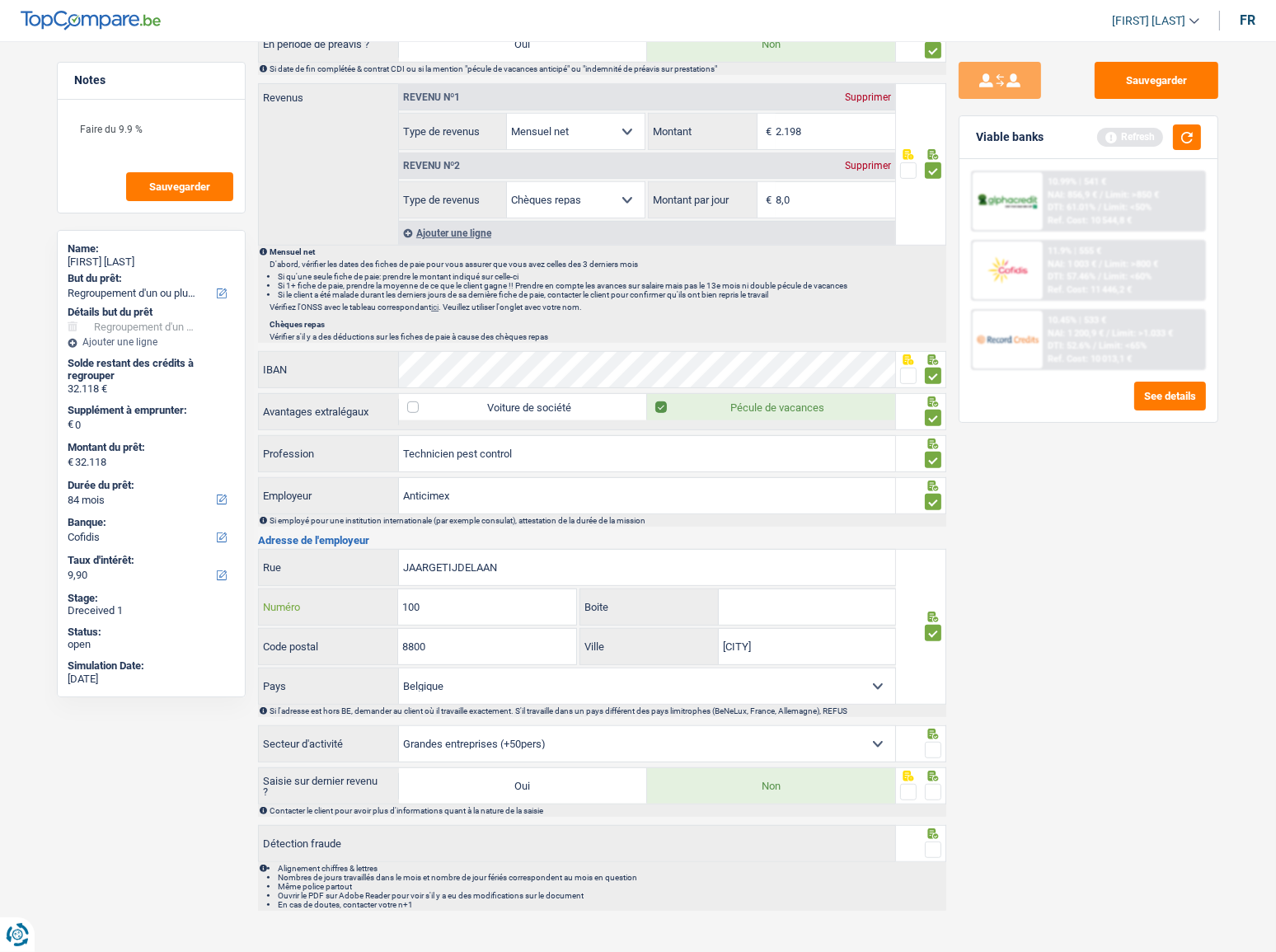 type on "100" 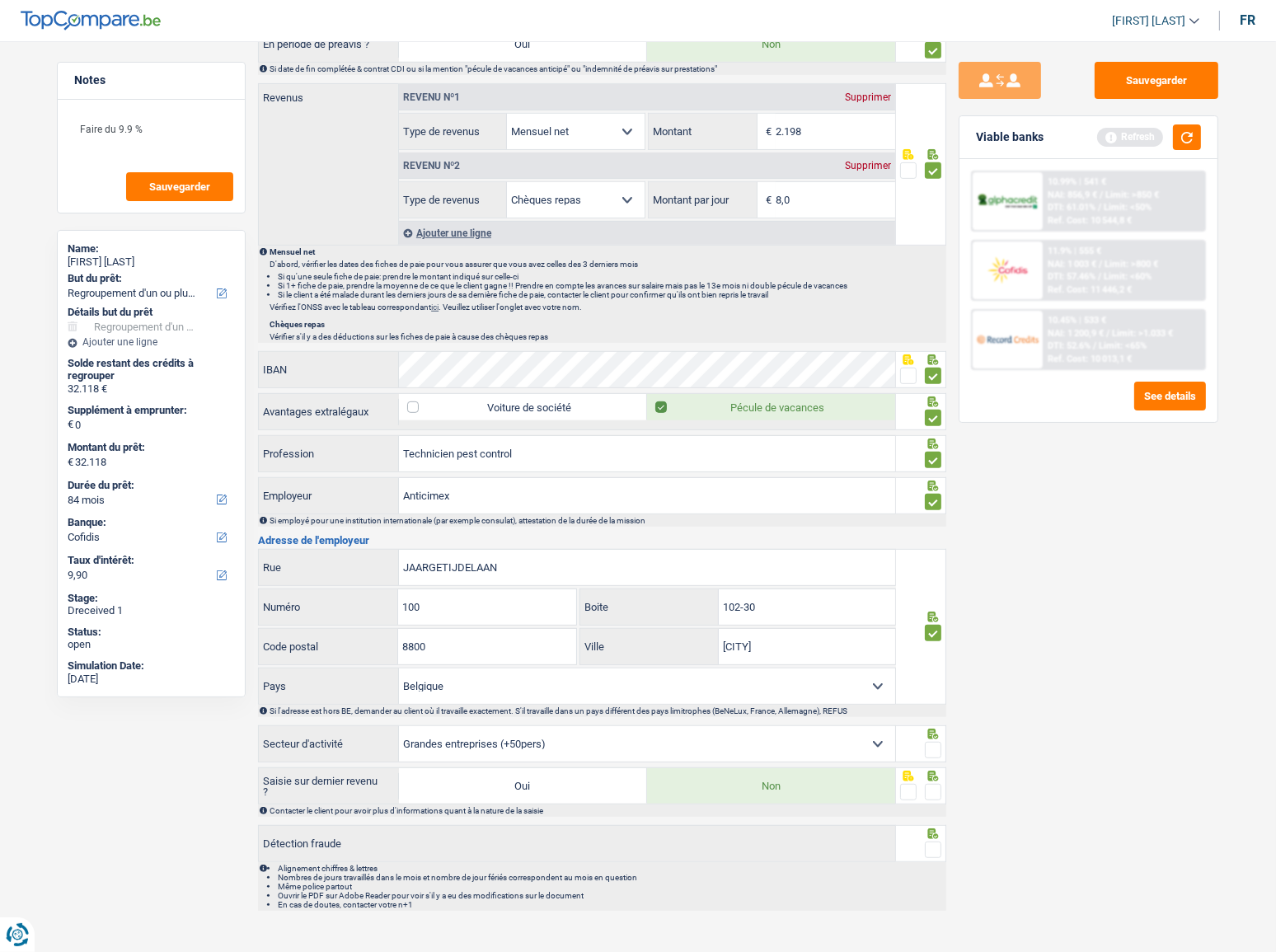 type on "102-30" 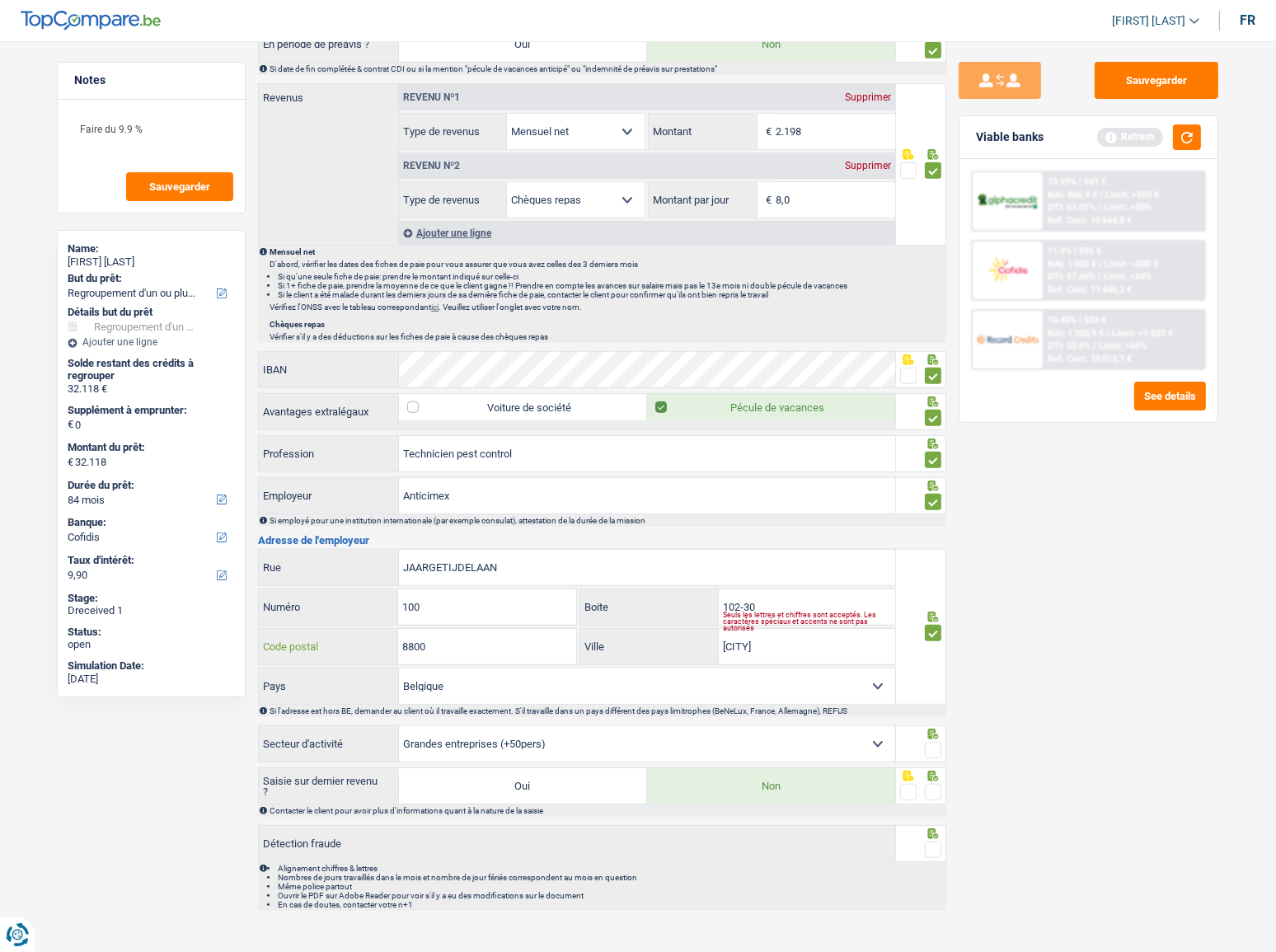drag, startPoint x: 433, startPoint y: 643, endPoint x: 352, endPoint y: 654, distance: 81.7435 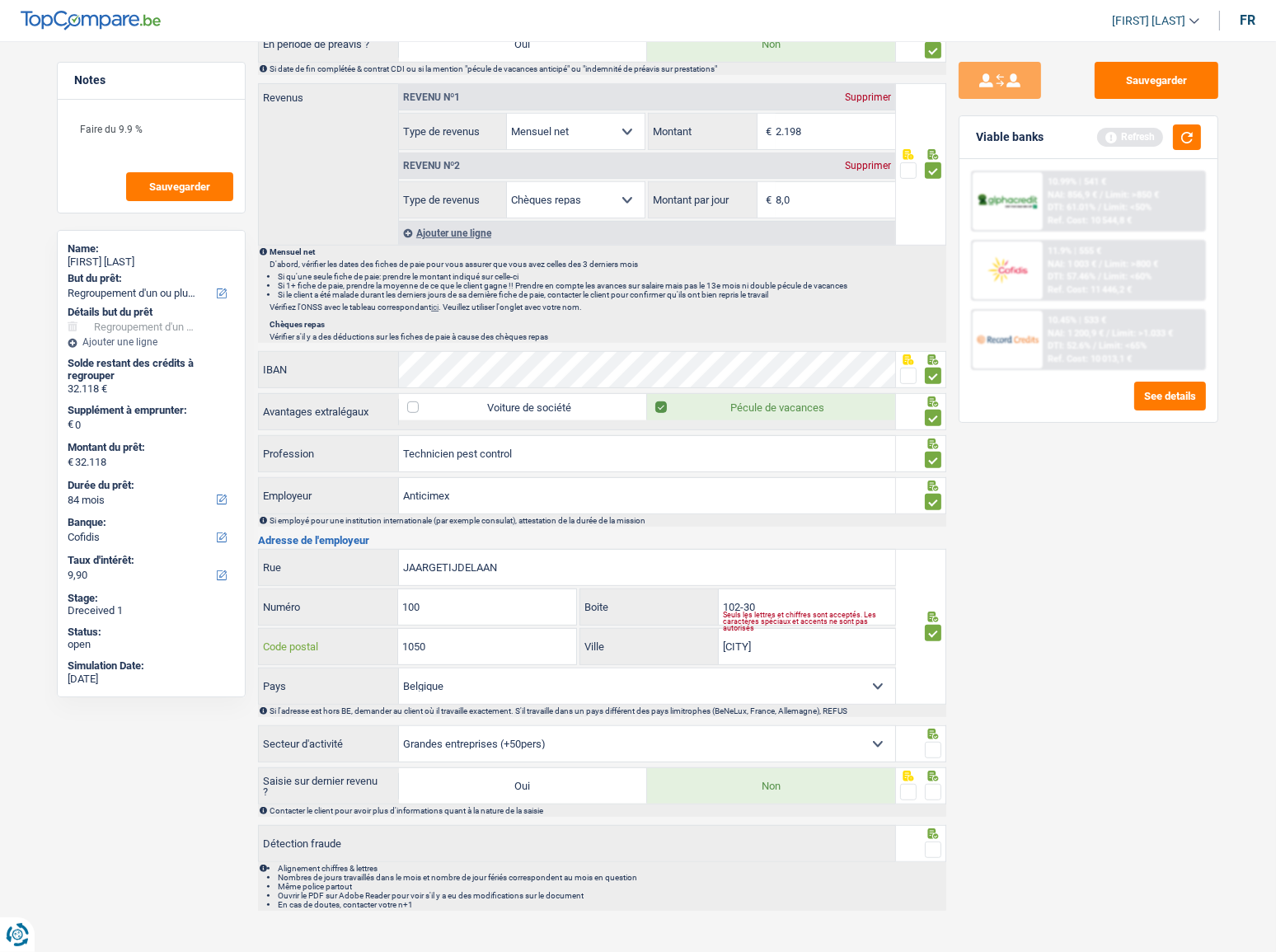 type on "1050" 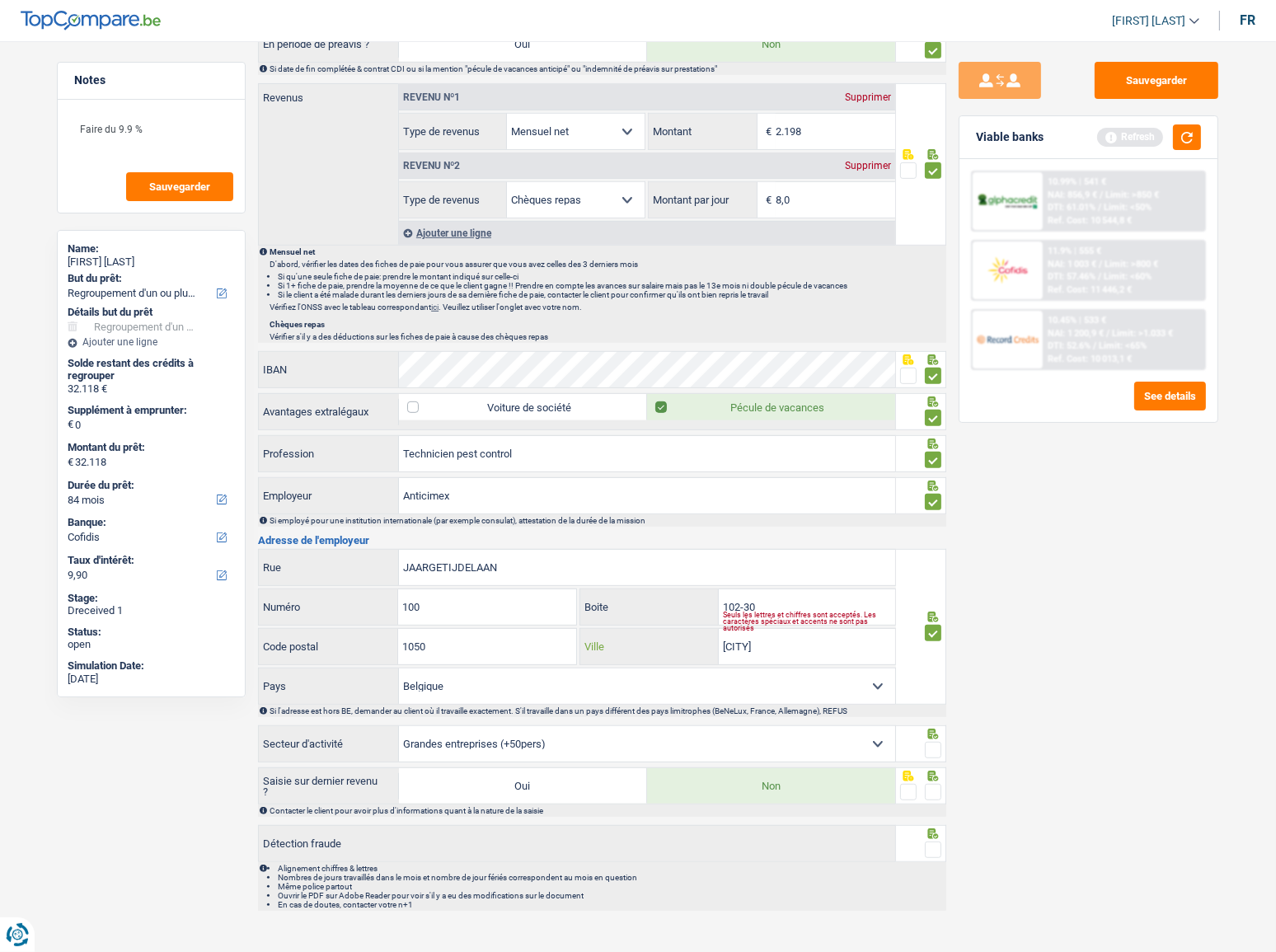 click on "ROESELARE" at bounding box center (807, 646) 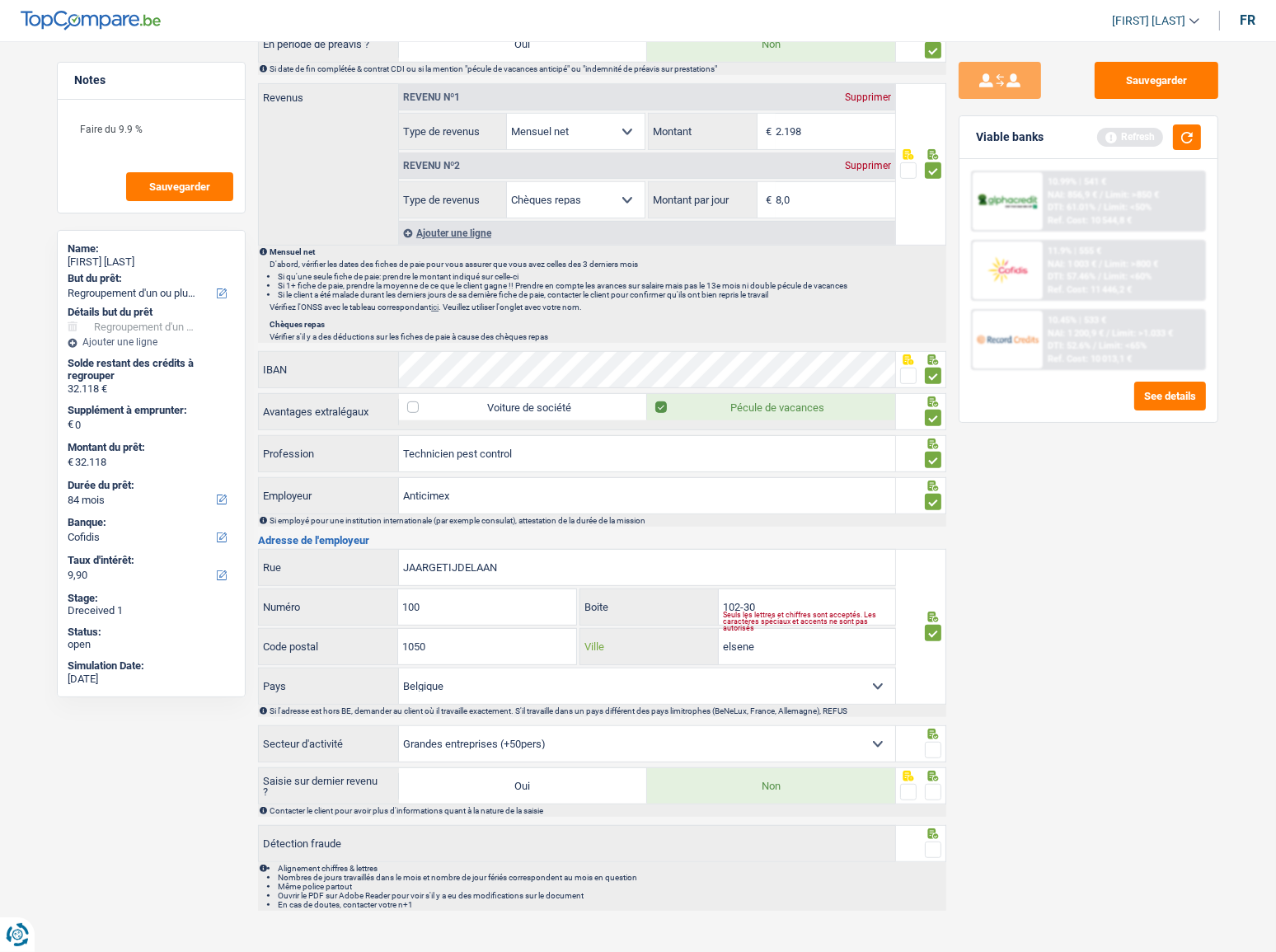 type on "elsene" 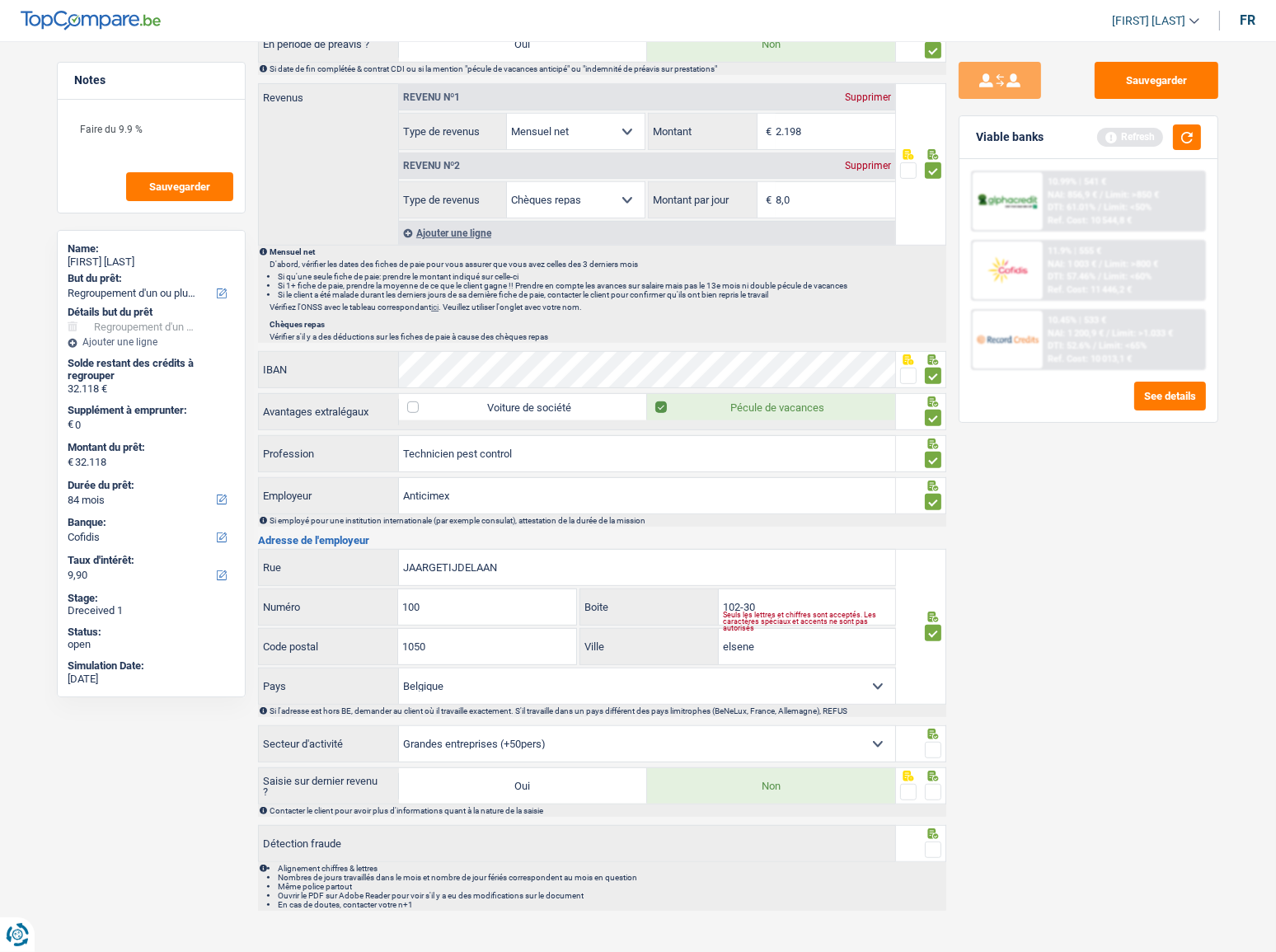 drag, startPoint x: 931, startPoint y: 748, endPoint x: 931, endPoint y: 771, distance: 23 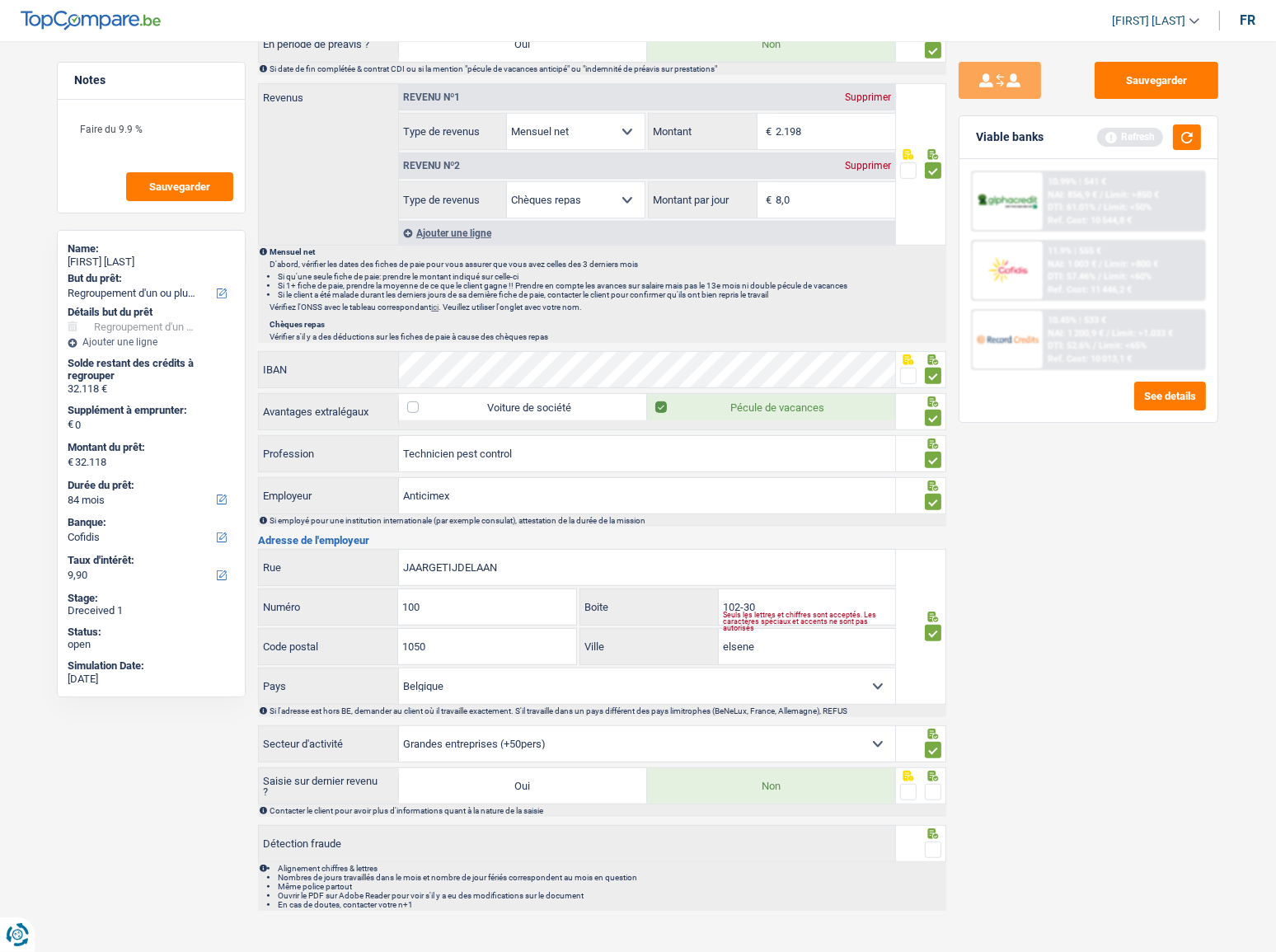 drag, startPoint x: 932, startPoint y: 783, endPoint x: 934, endPoint y: 795, distance: 12.165525 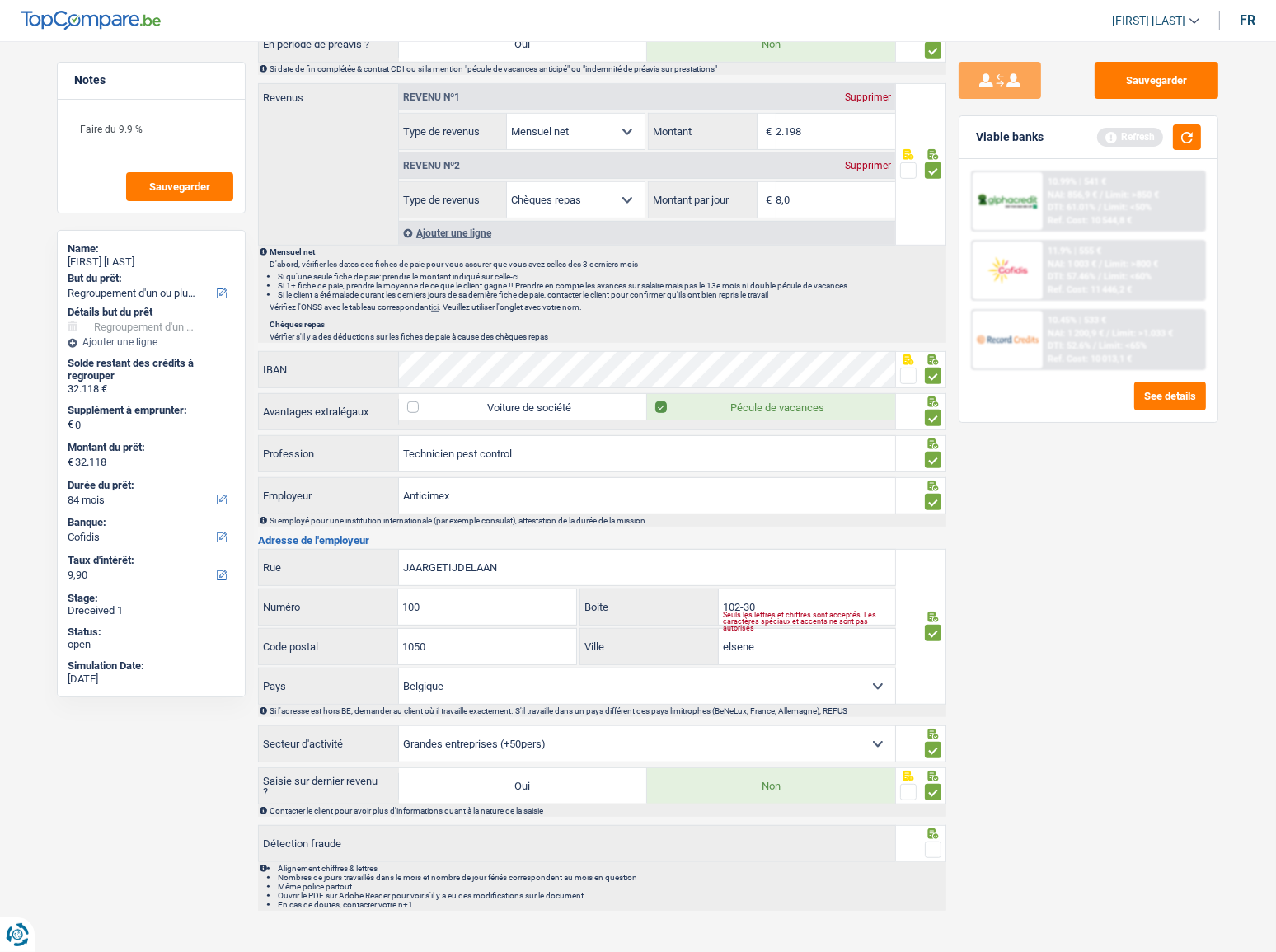 drag, startPoint x: 936, startPoint y: 845, endPoint x: 978, endPoint y: 846, distance: 42.011903 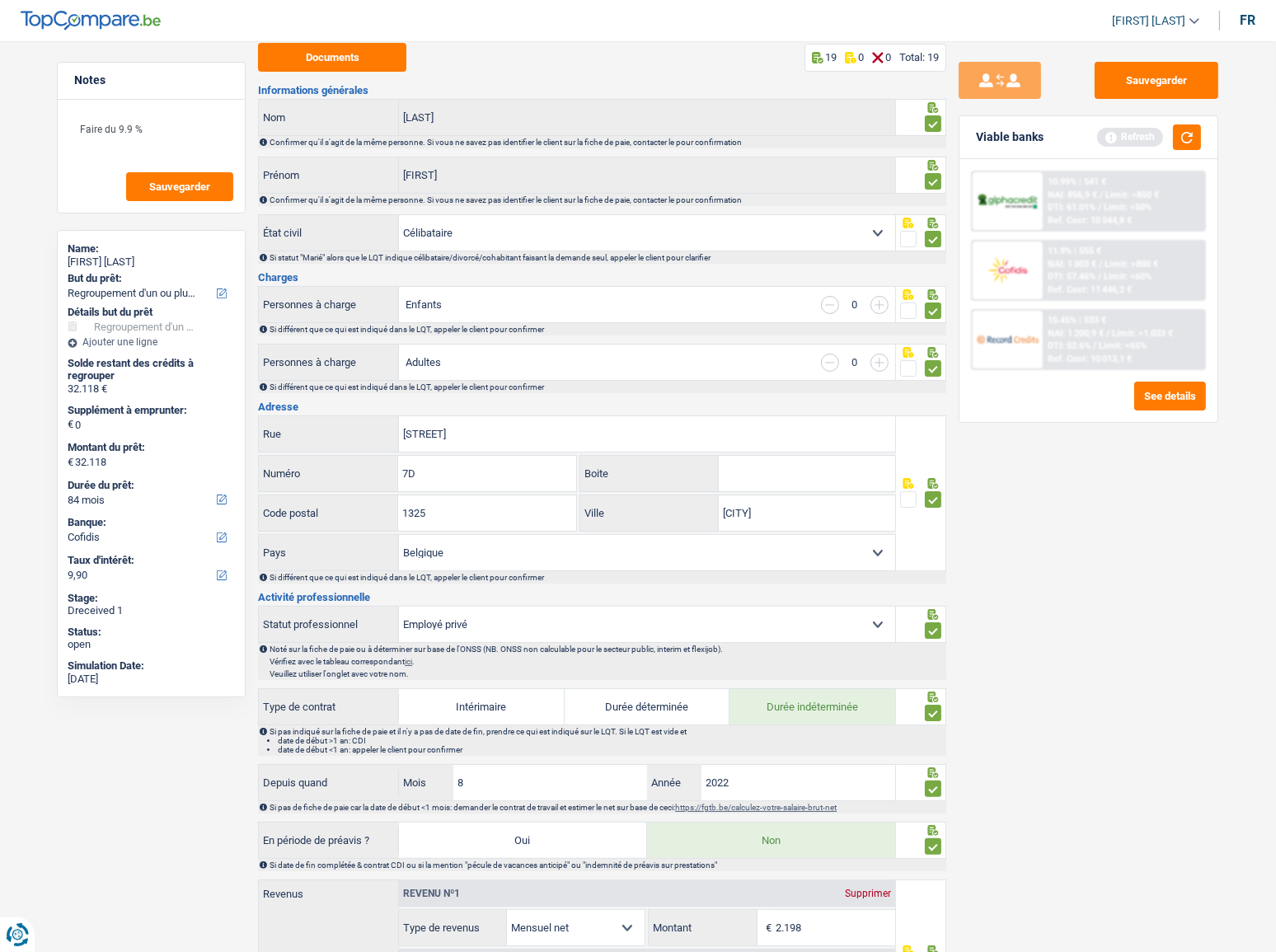 scroll, scrollTop: 0, scrollLeft: 0, axis: both 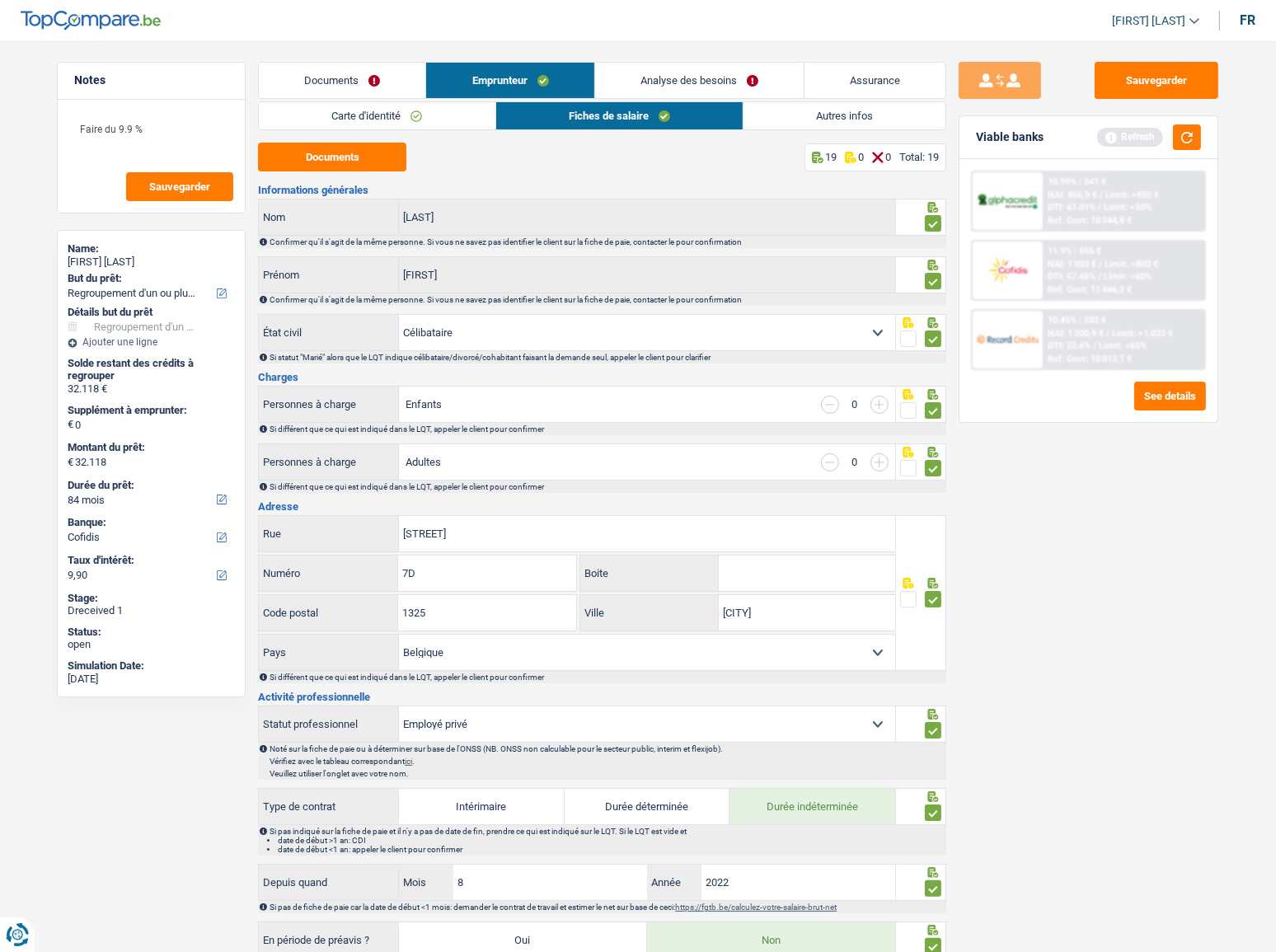 click on "Autres infos" at bounding box center (844, 115) 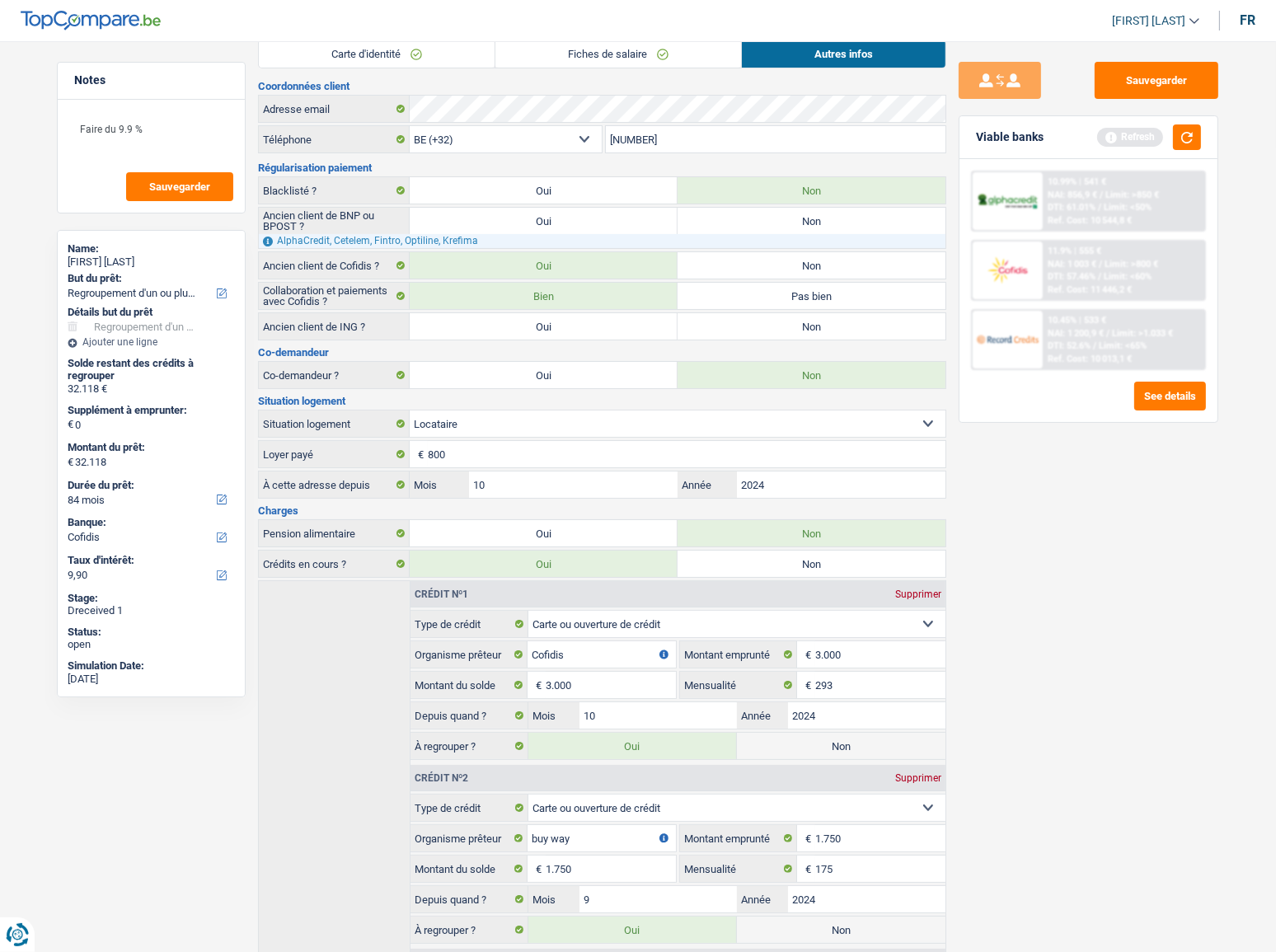 scroll, scrollTop: 0, scrollLeft: 0, axis: both 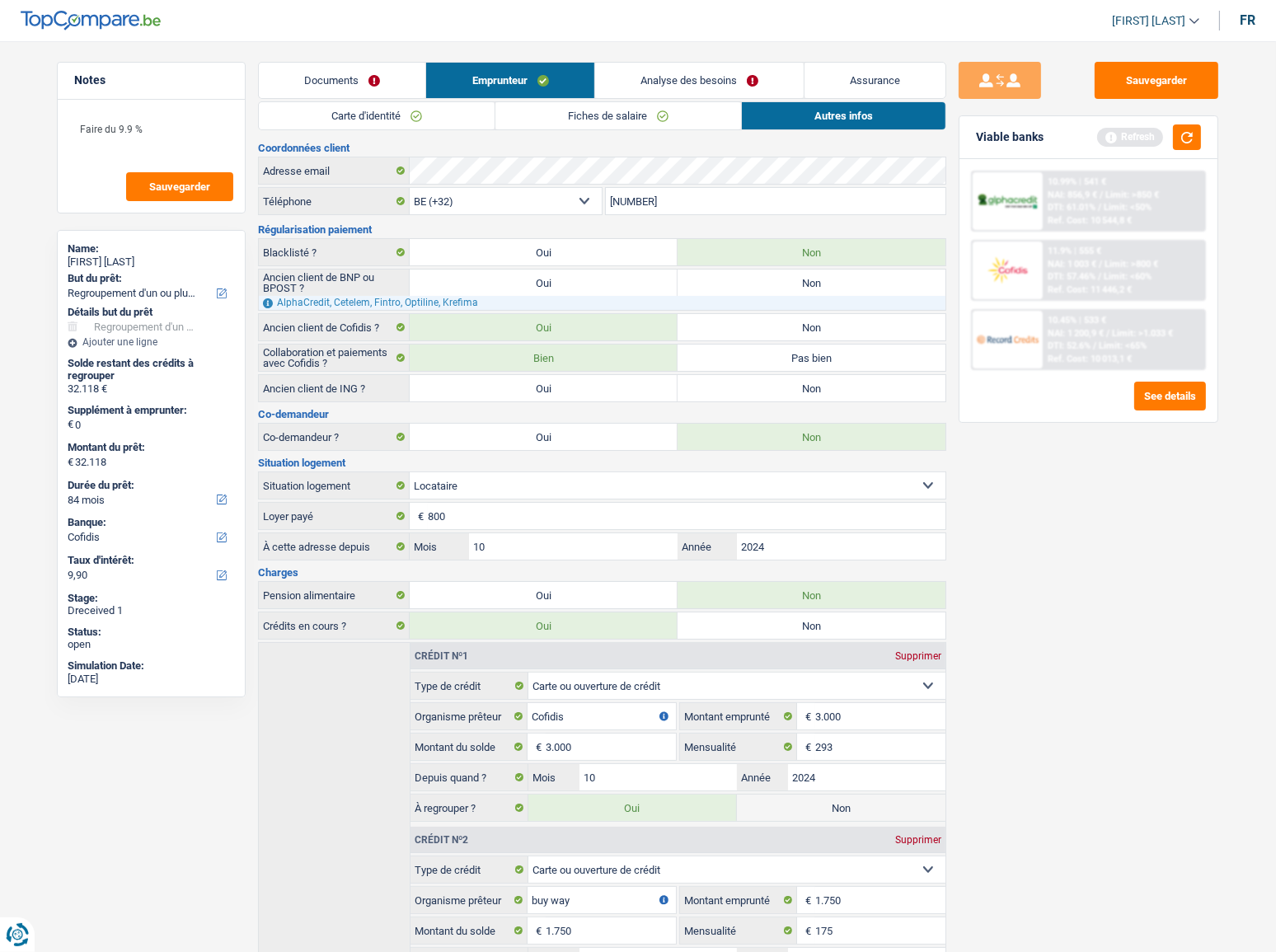 click on "Documents" at bounding box center [342, 80] 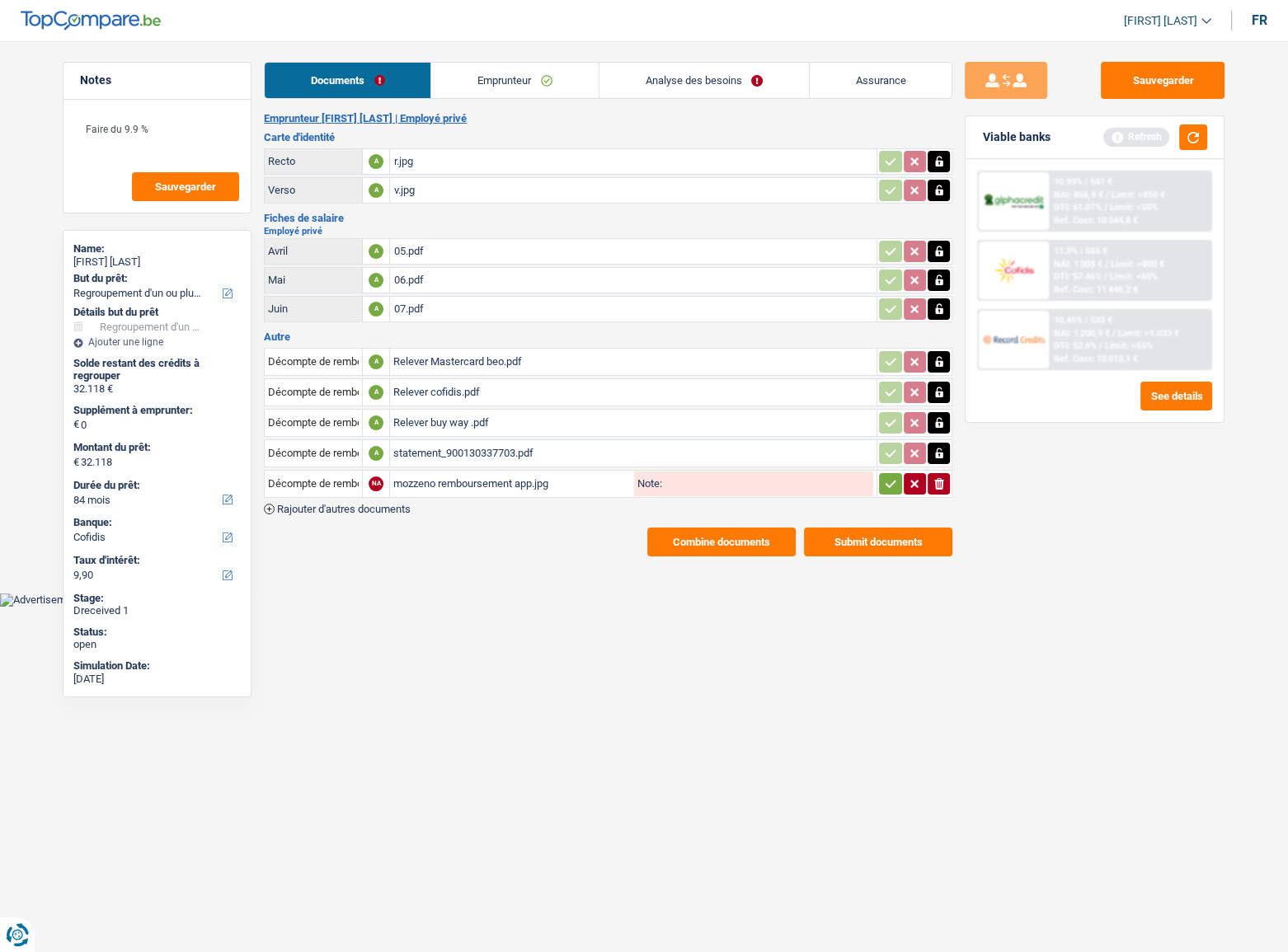 click on "Relever Mastercard beo.pdf" at bounding box center [633, 362] 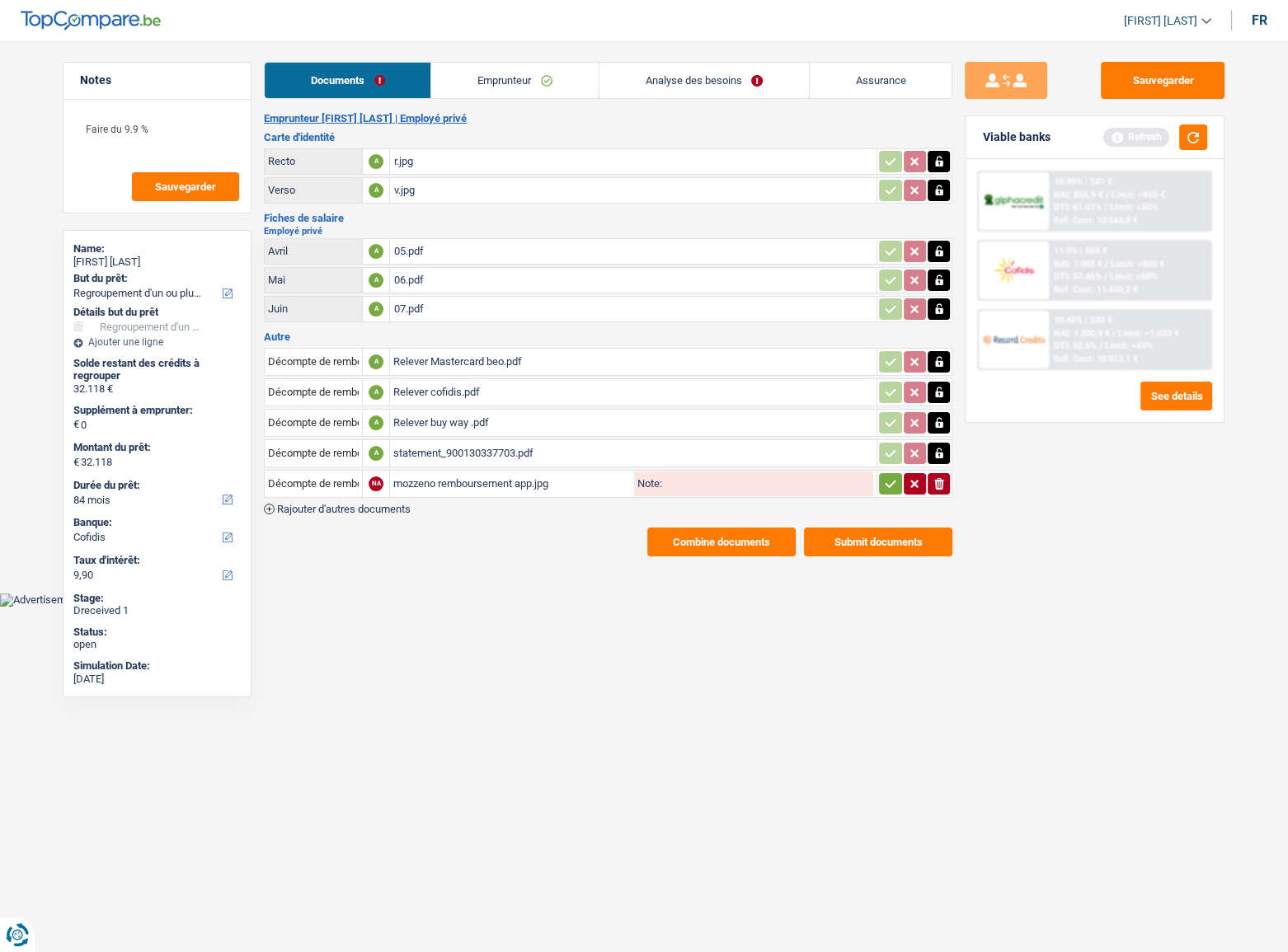 click on "Relever cofidis.pdf" at bounding box center [633, 392] 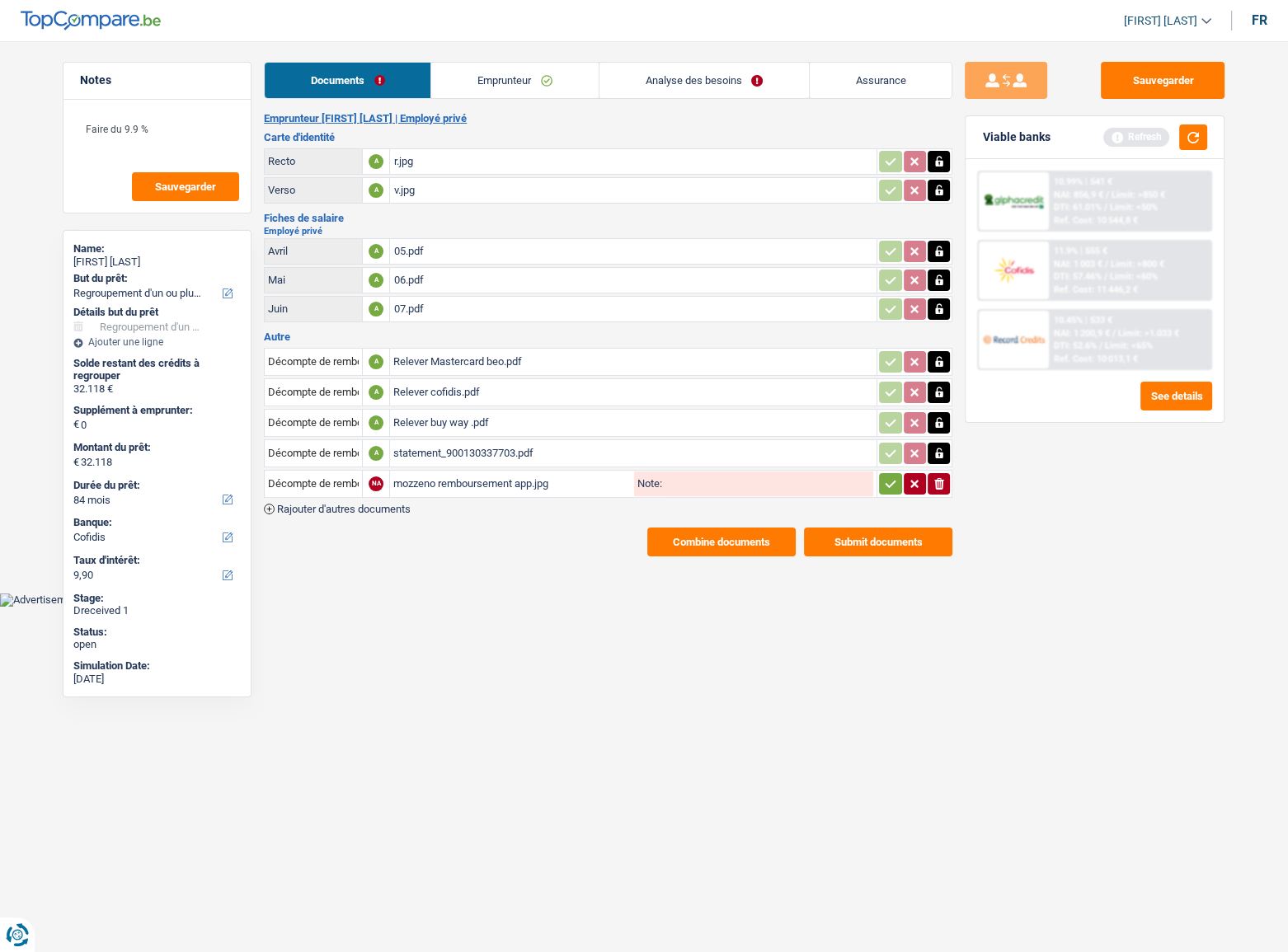 click on "Relever buy way .pdf" at bounding box center (632, 423) 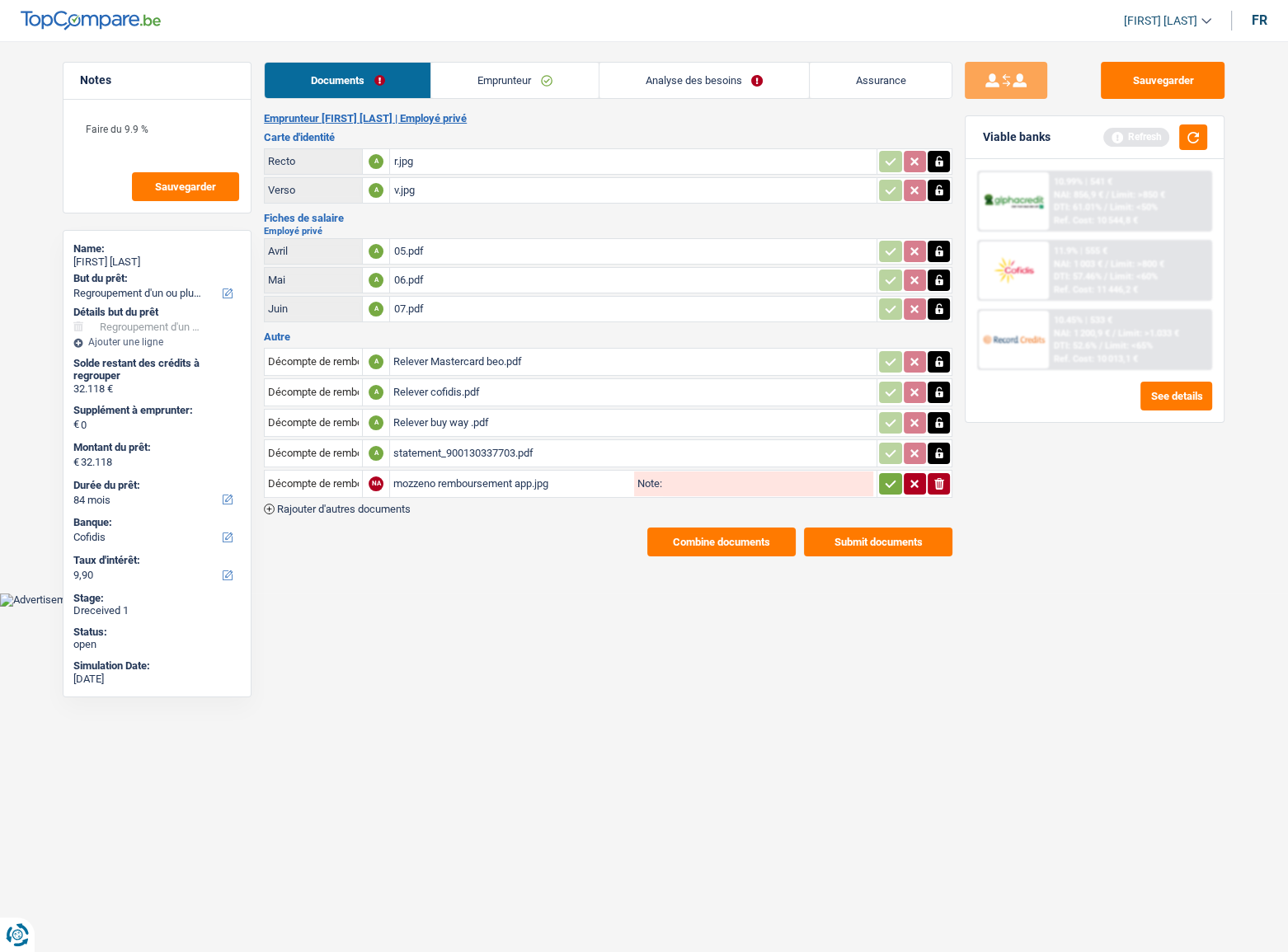 click on "Emprunteur" at bounding box center [515, 80] 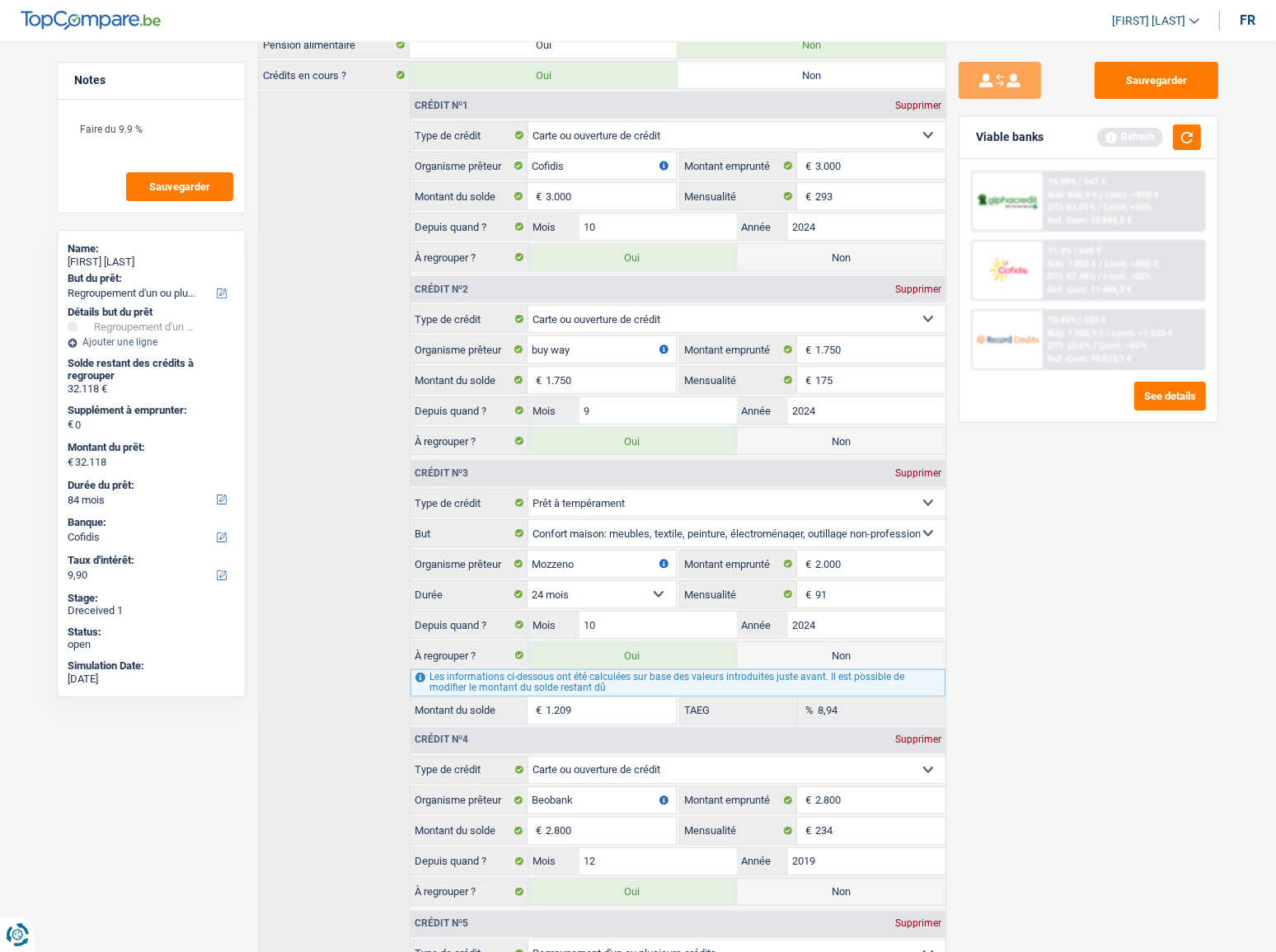 scroll, scrollTop: 524, scrollLeft: 0, axis: vertical 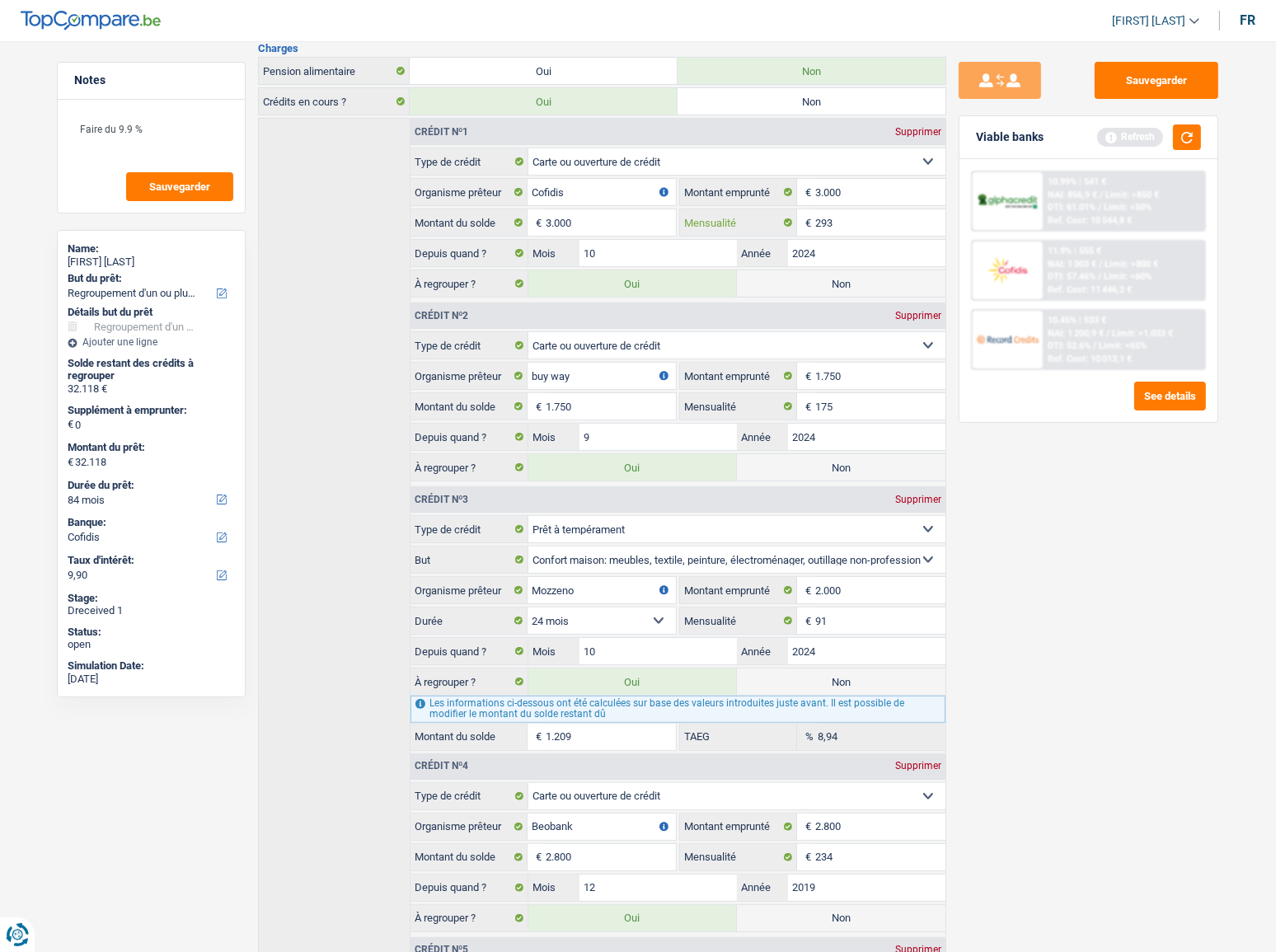 drag, startPoint x: 882, startPoint y: 214, endPoint x: 770, endPoint y: 218, distance: 112.0714 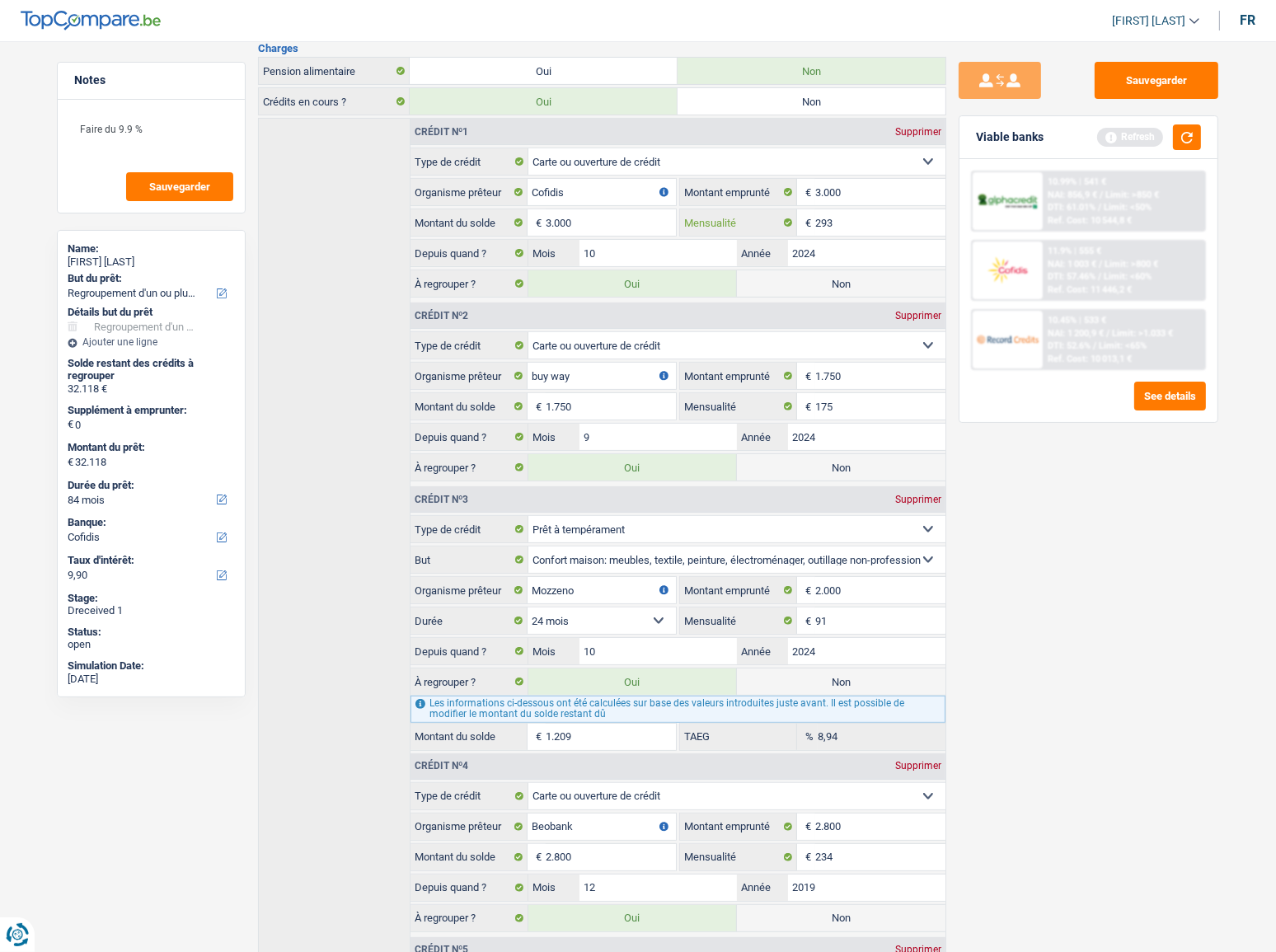 click on "293   €
Mensualité" at bounding box center [813, 223] 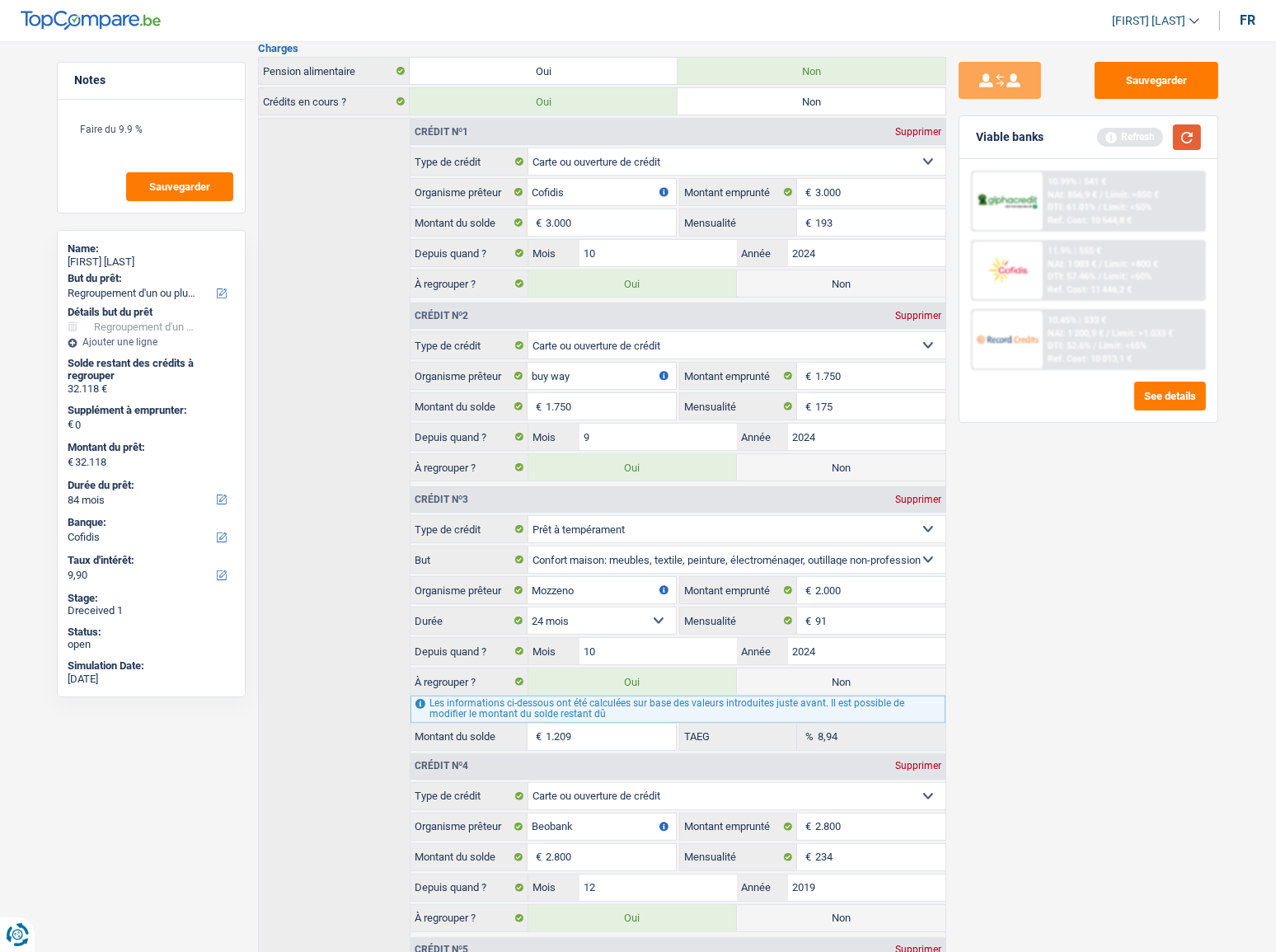 type on "193" 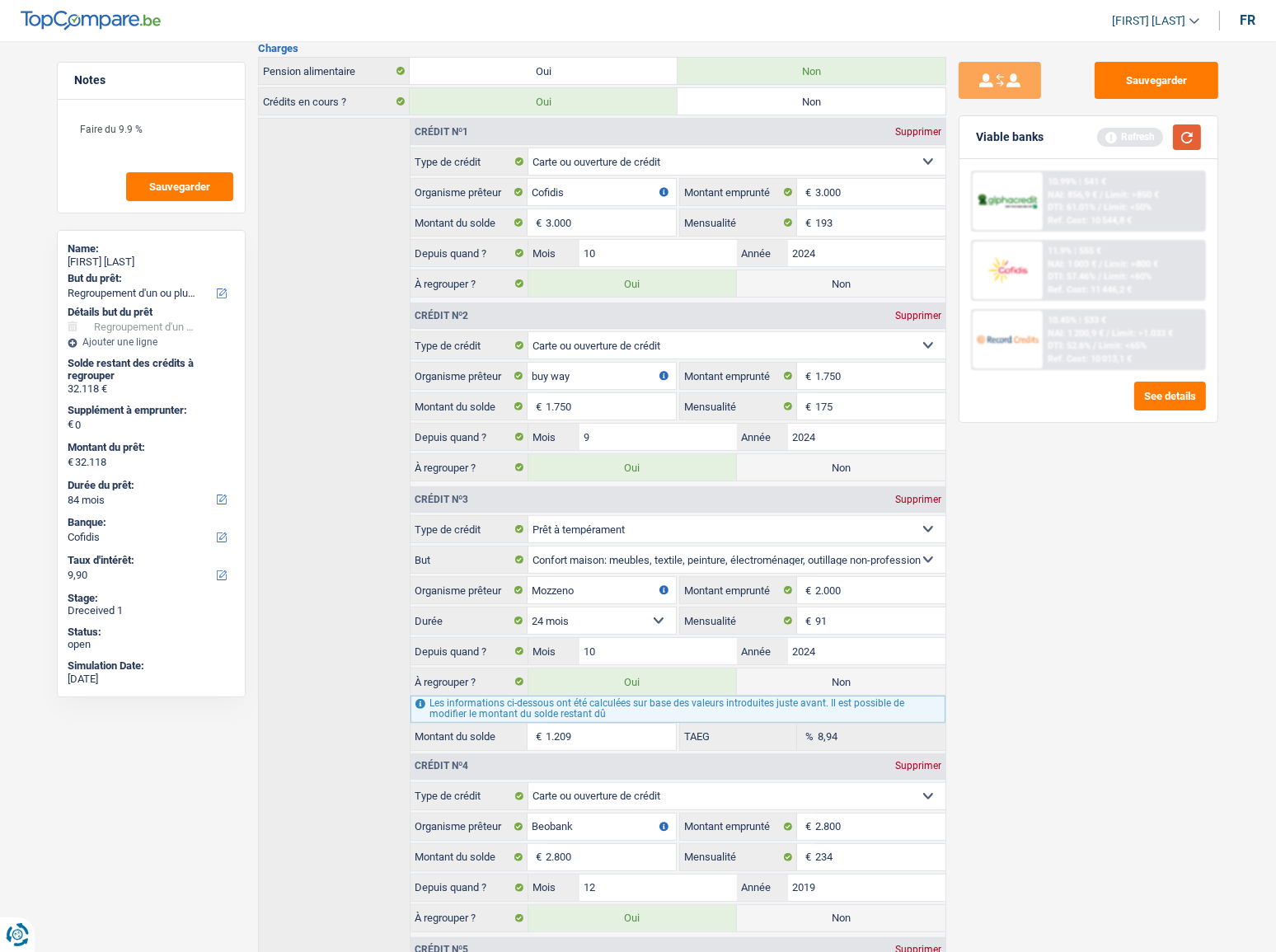click at bounding box center (1187, 137) 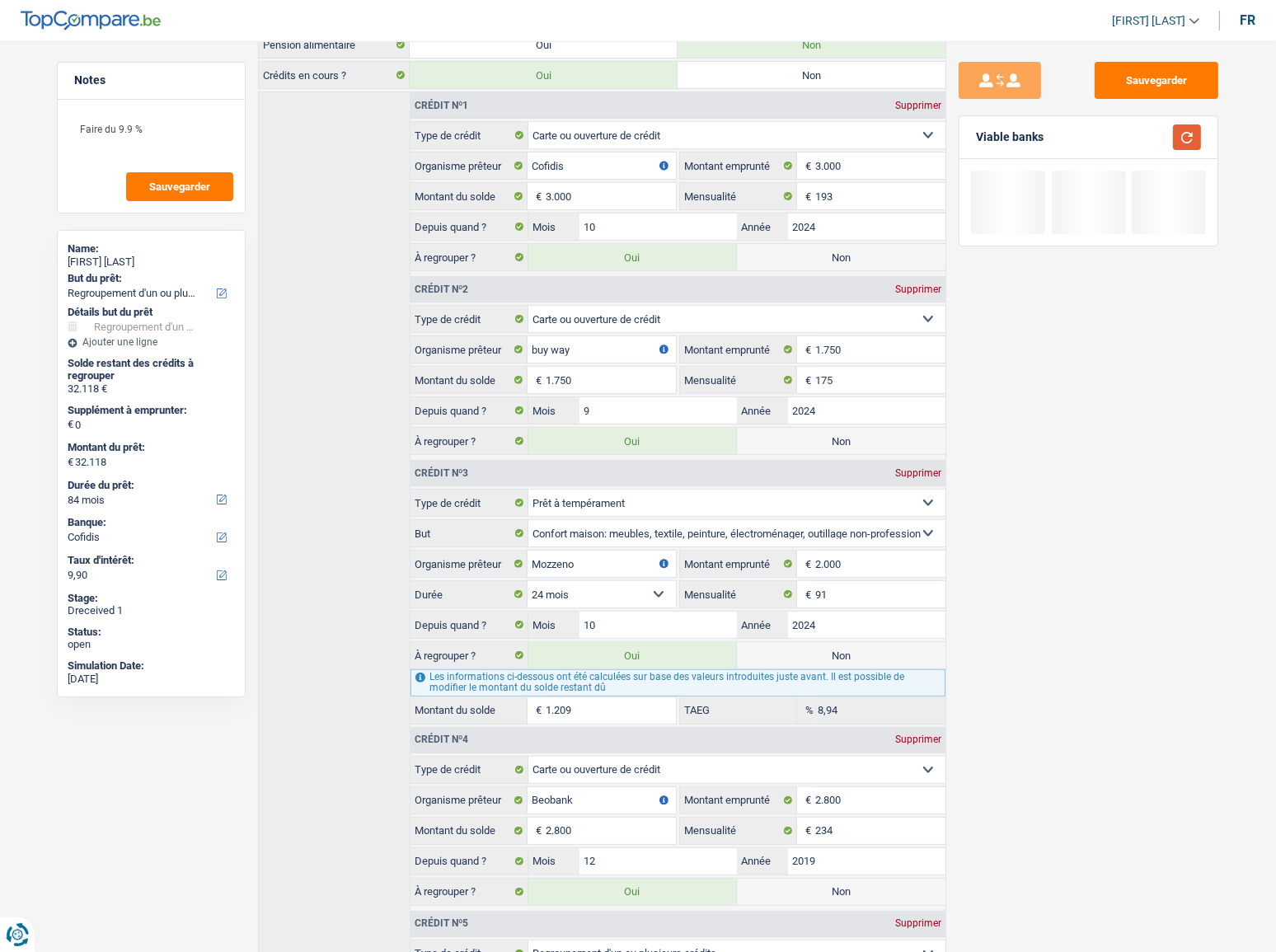 scroll, scrollTop: 524, scrollLeft: 0, axis: vertical 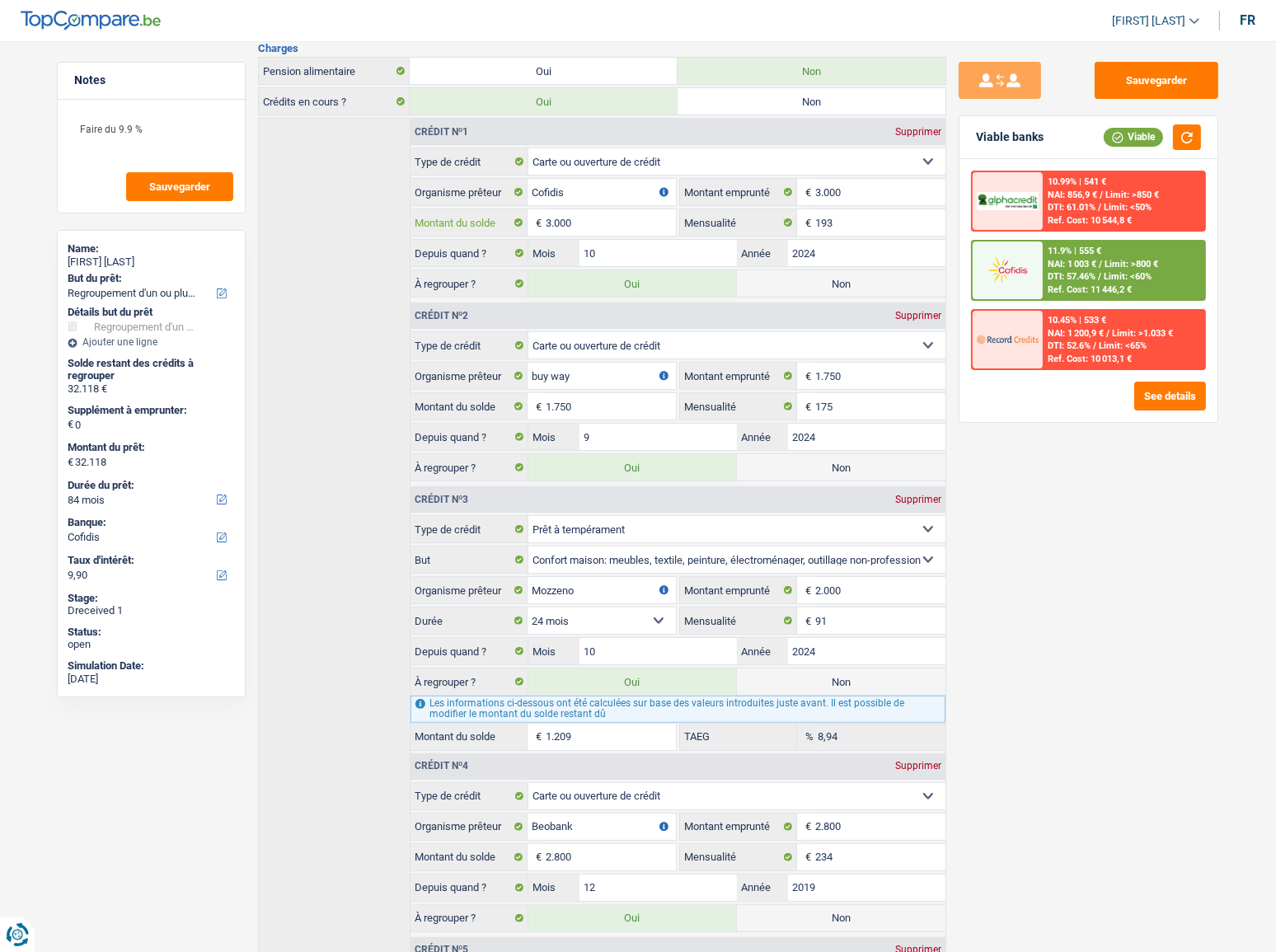 click on "3.000" at bounding box center (611, 223) 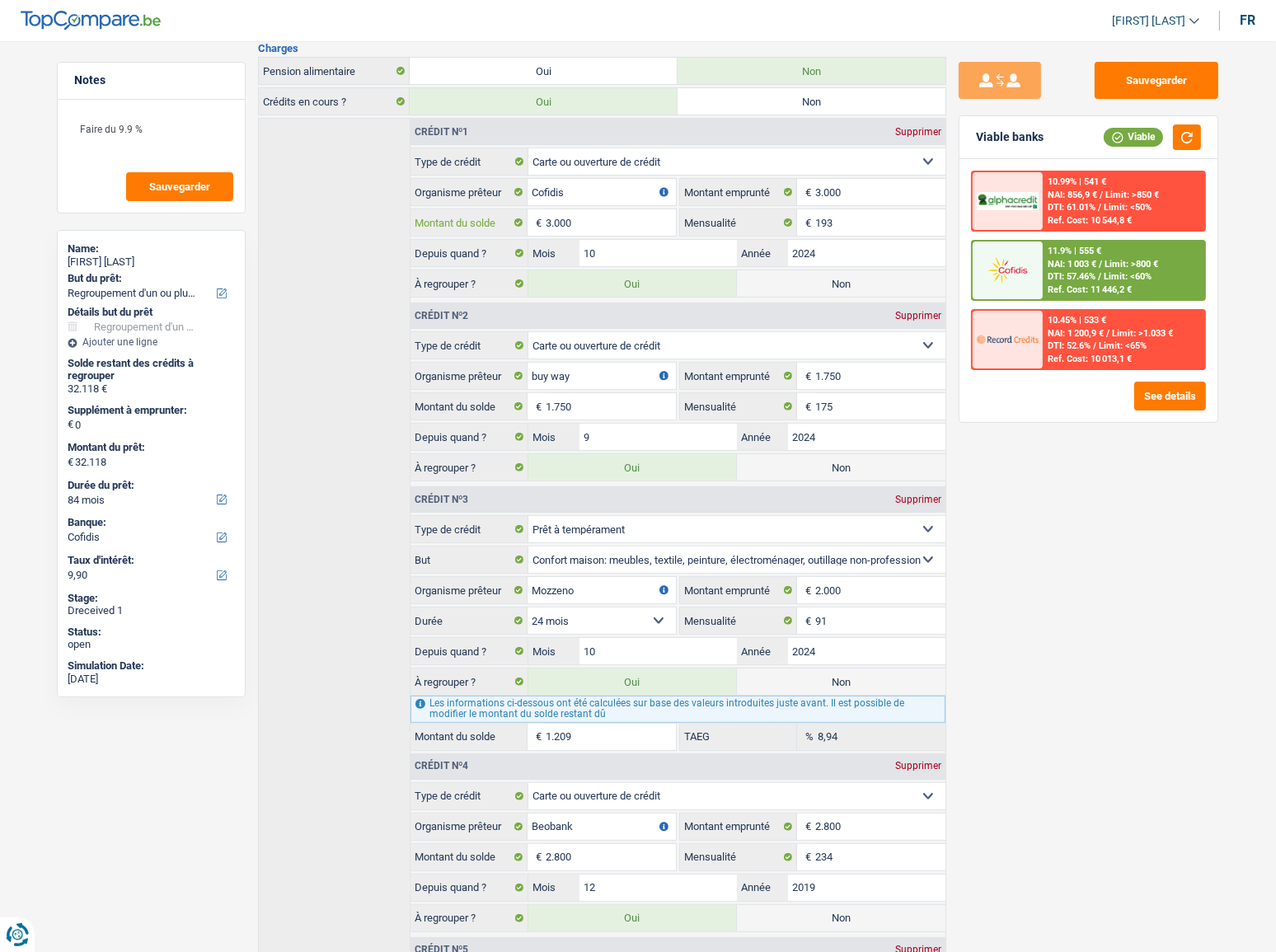type on "29.418" 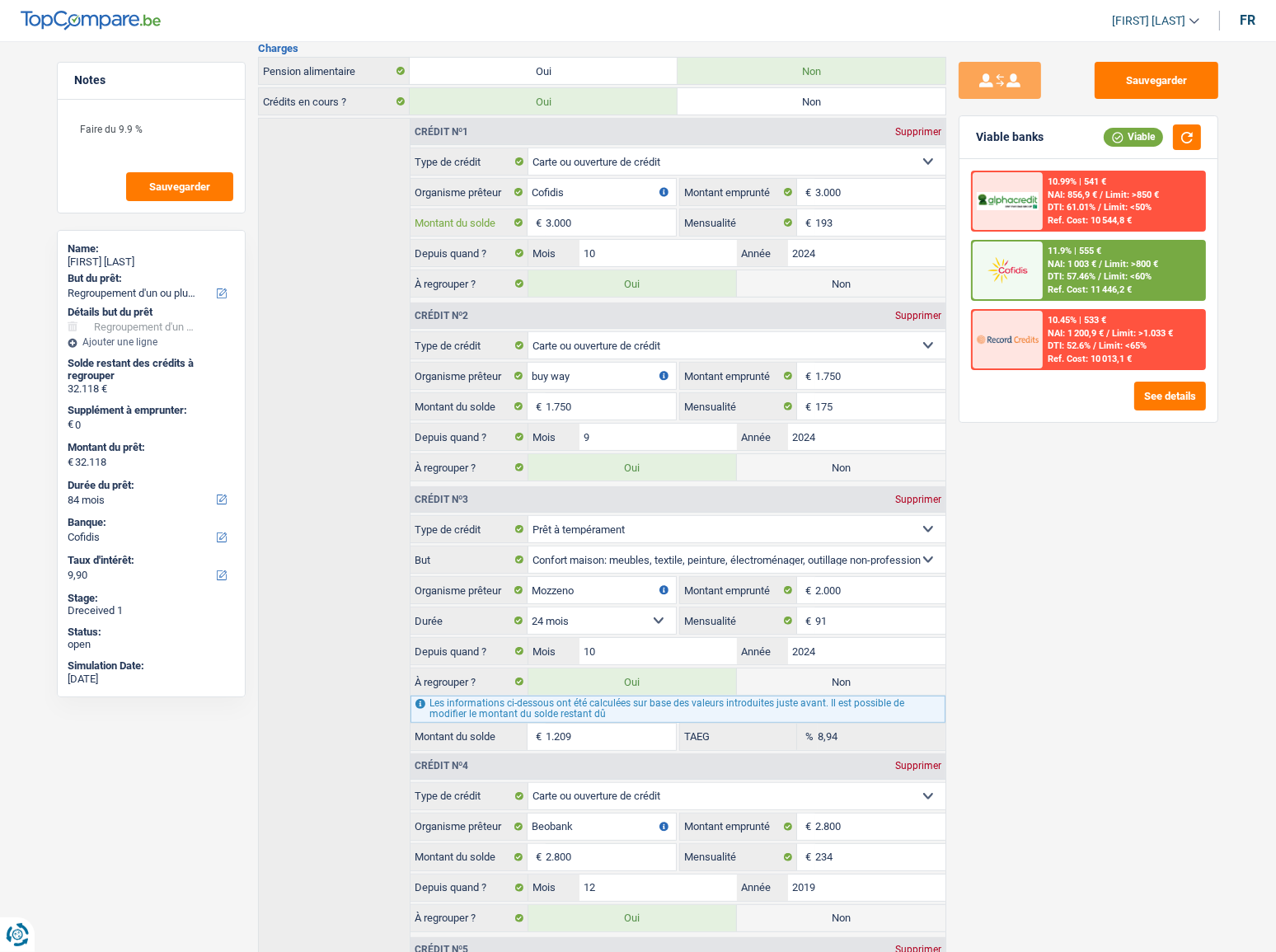 select on "120" 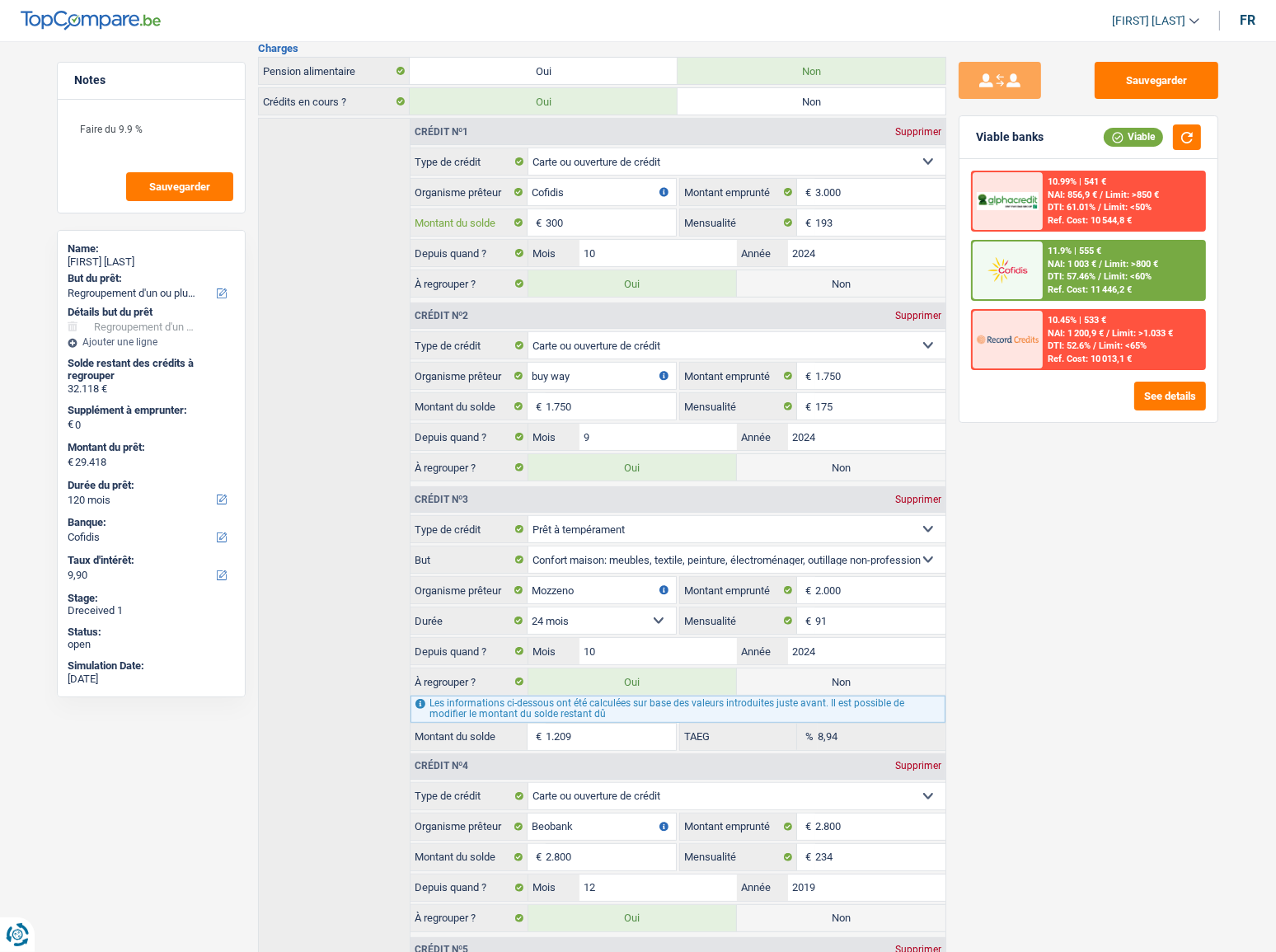 type on "29.148" 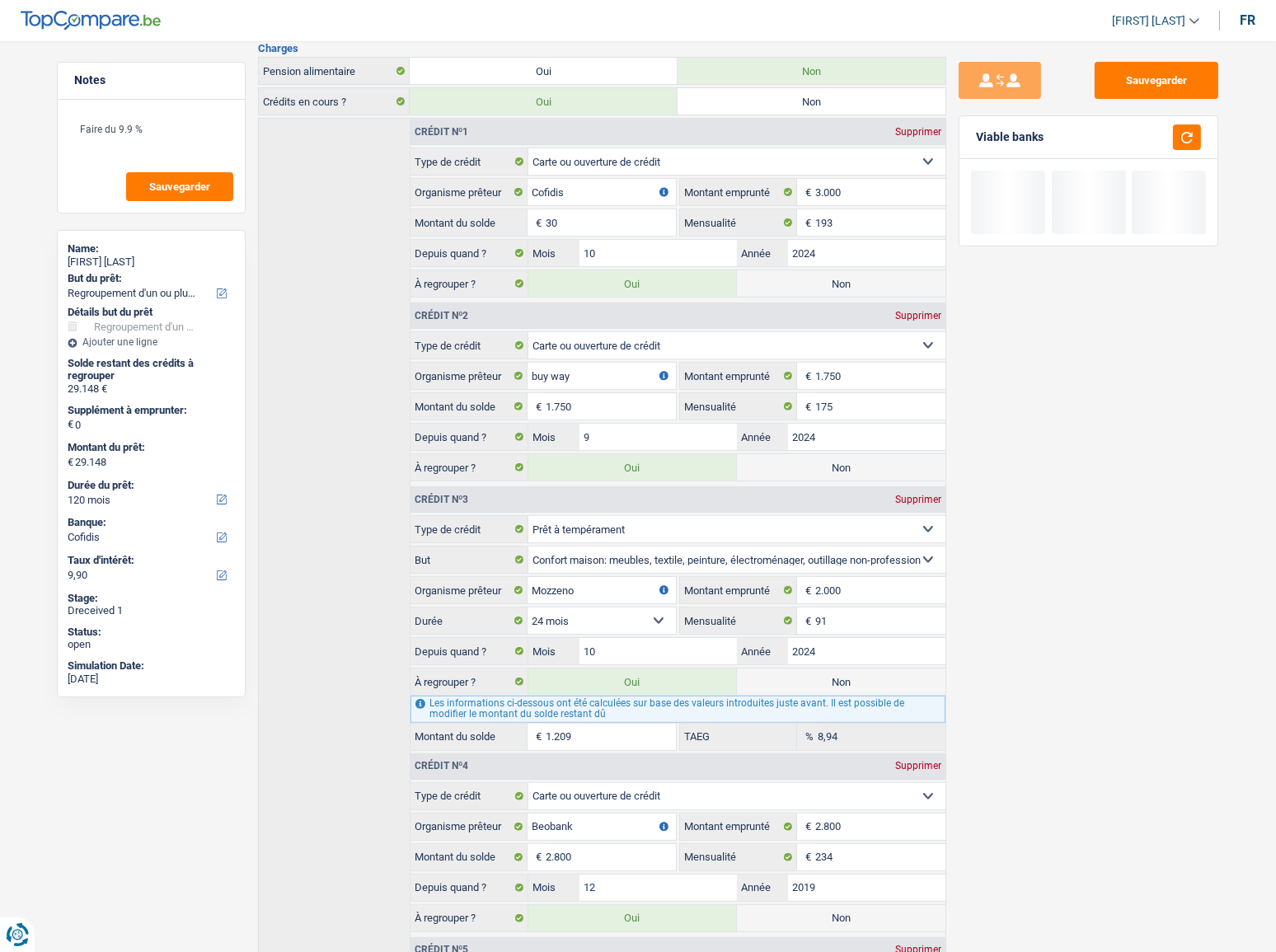 type on "29.425" 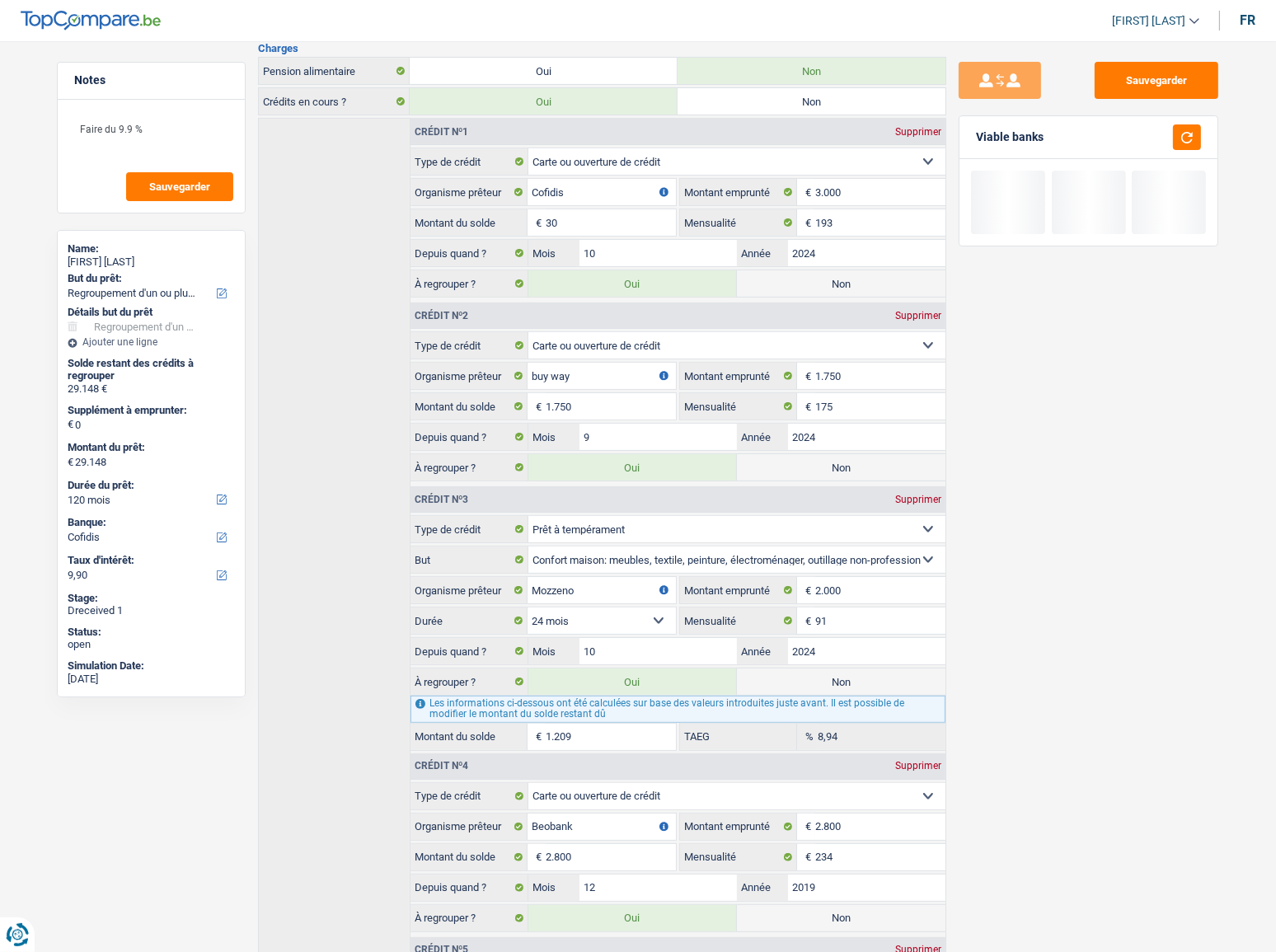 type on "307" 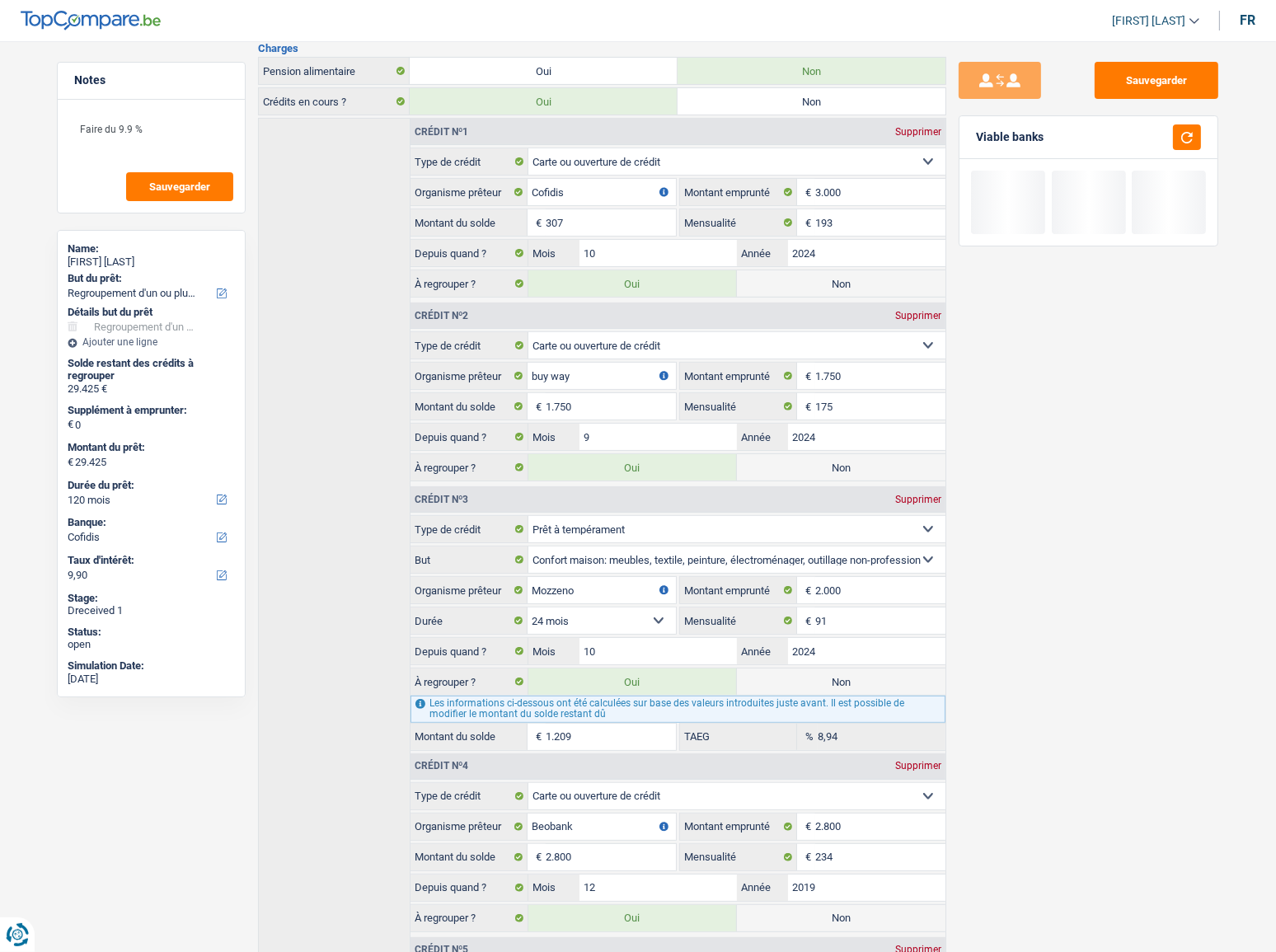 type on "32.189" 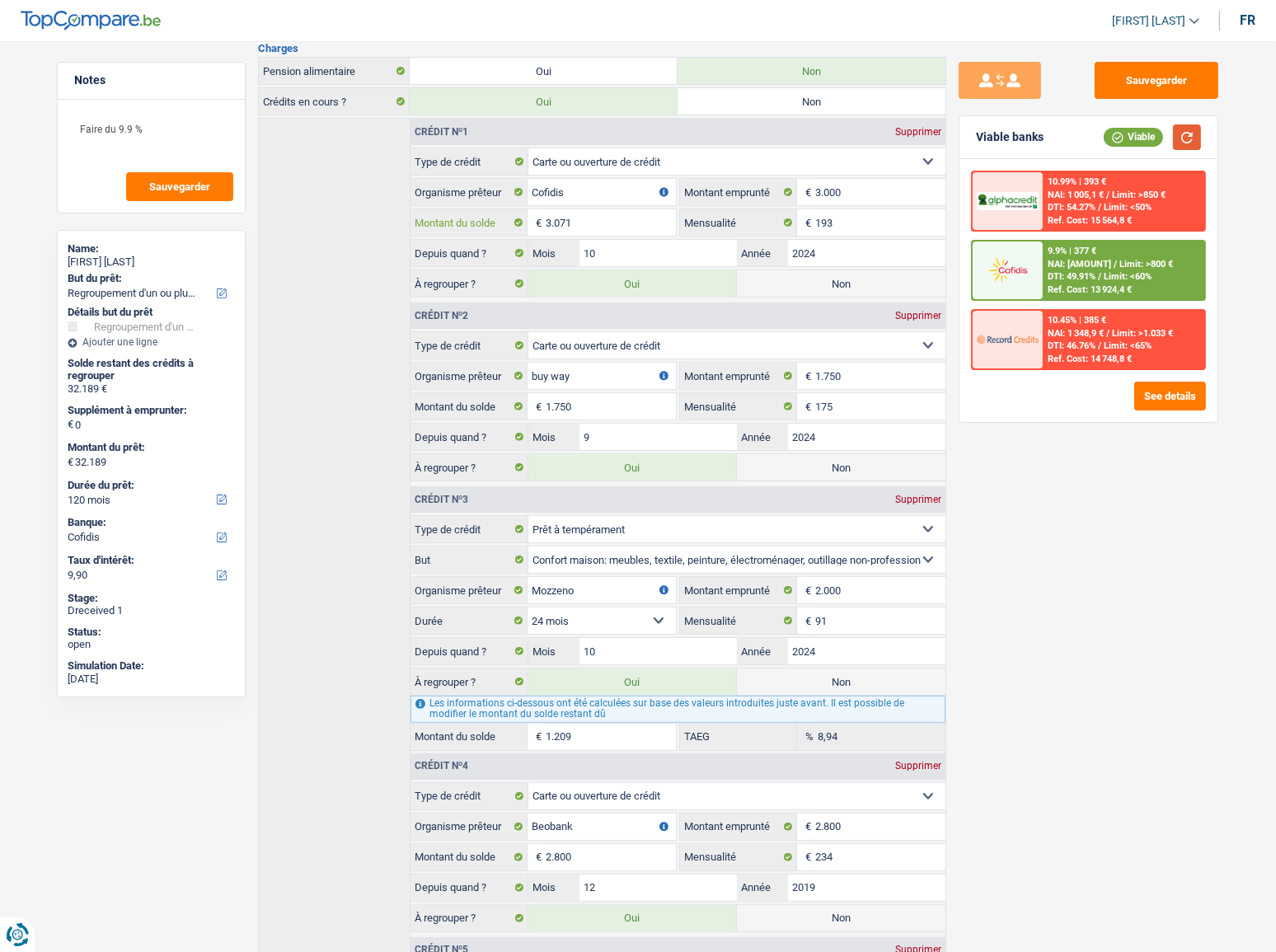type on "3.071" 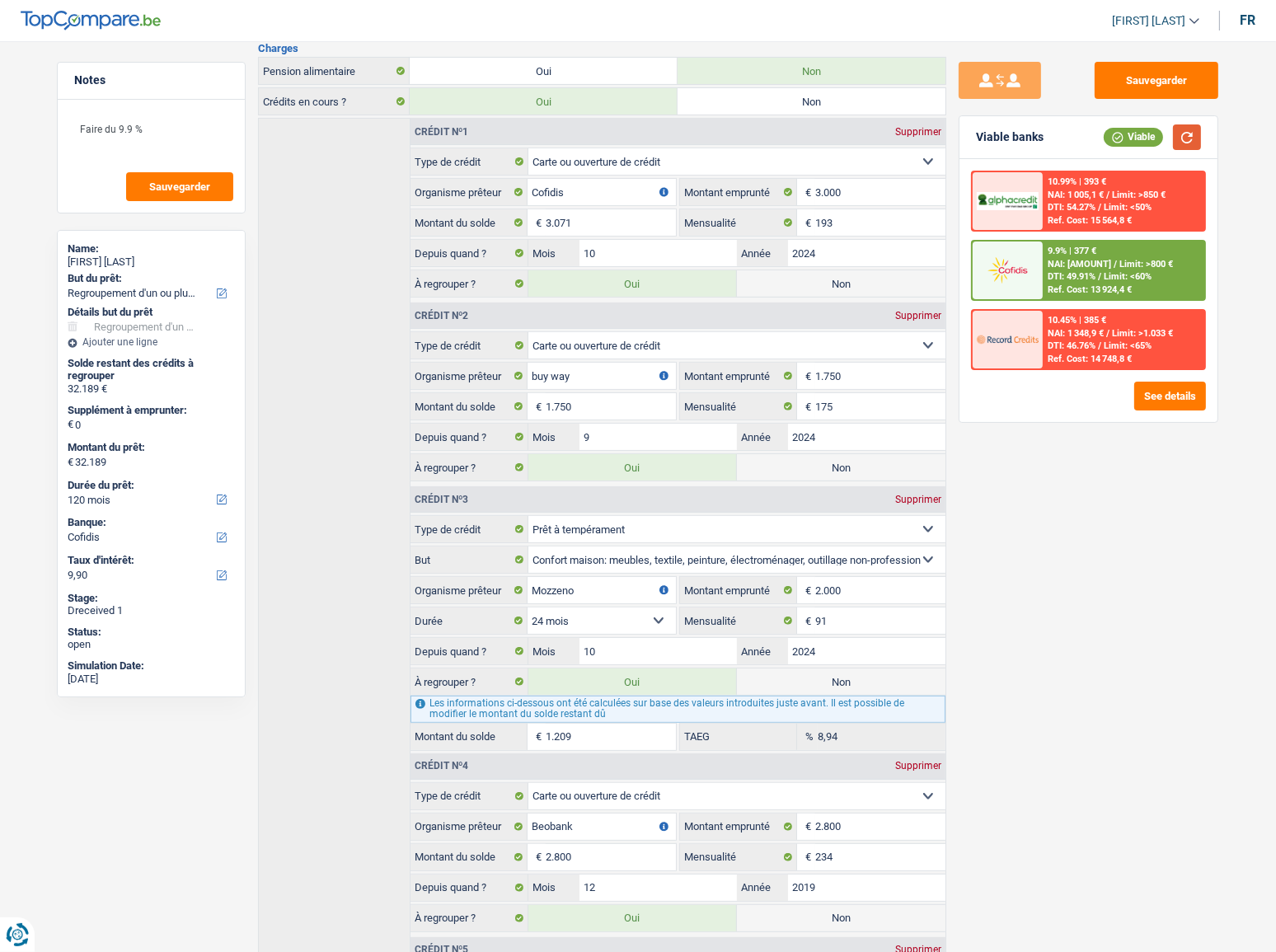drag, startPoint x: 1189, startPoint y: 135, endPoint x: 1050, endPoint y: 236, distance: 171.81967 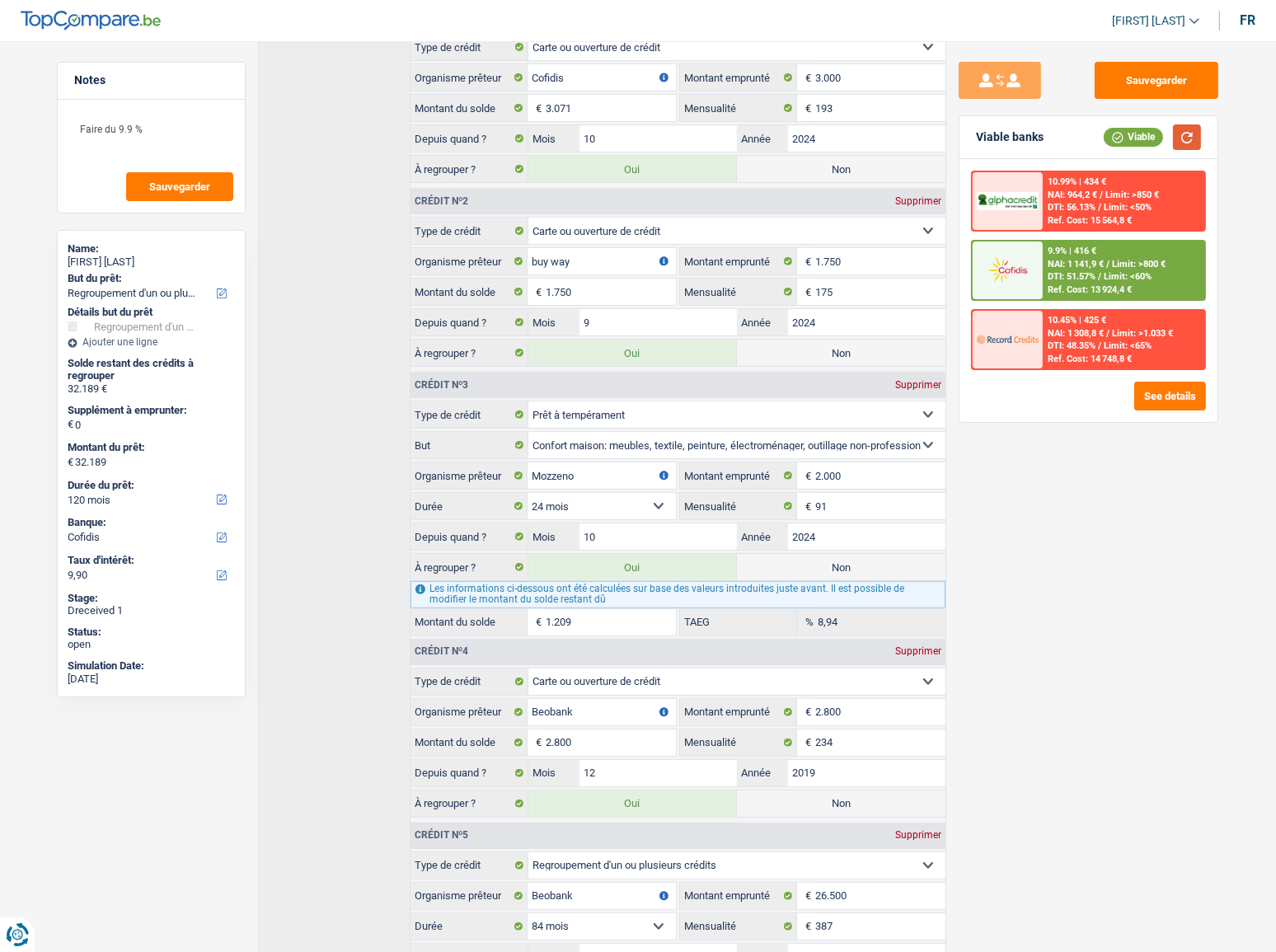 scroll, scrollTop: 674, scrollLeft: 0, axis: vertical 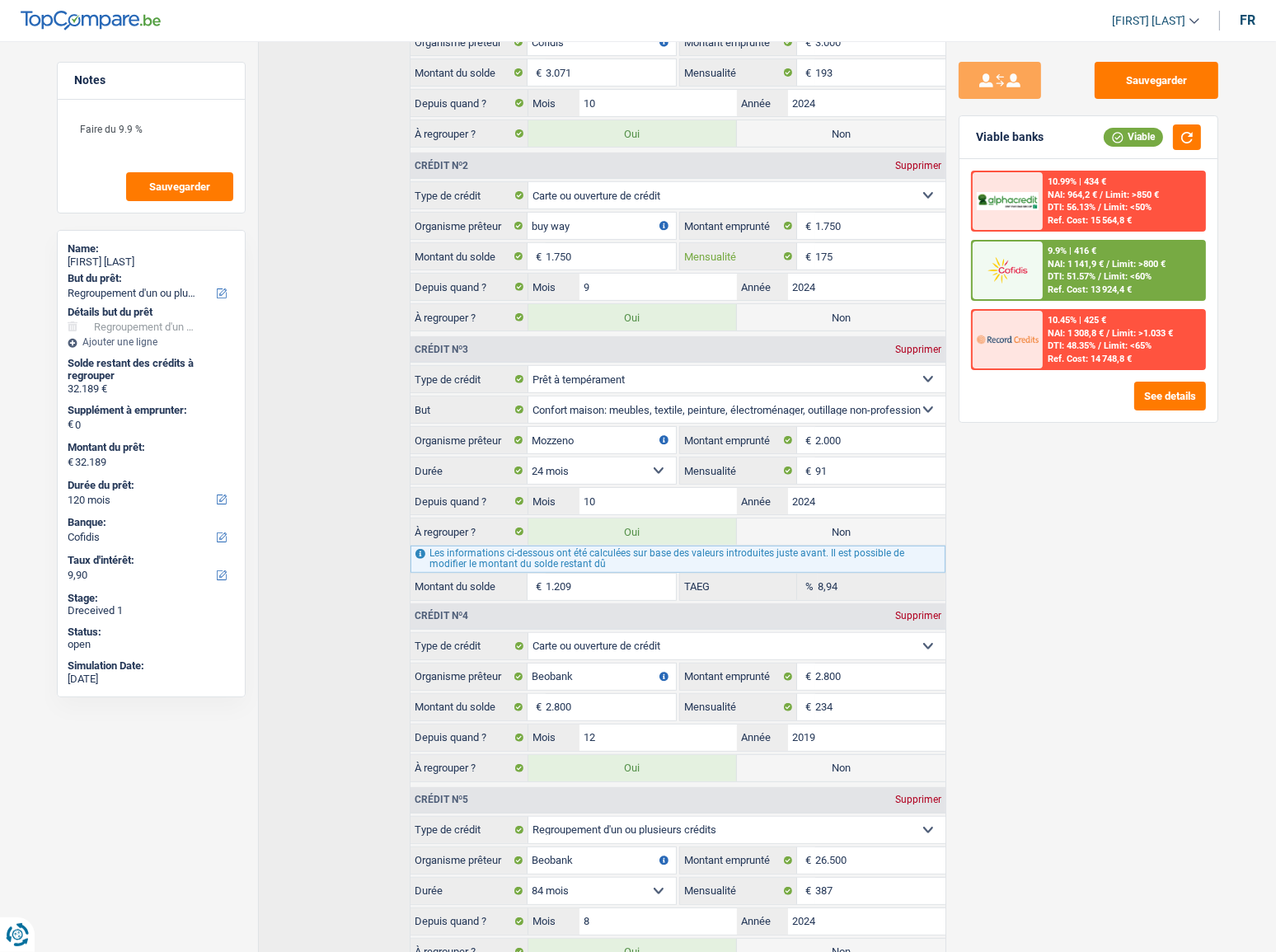 drag, startPoint x: 816, startPoint y: 256, endPoint x: 805, endPoint y: 257, distance: 11.045361 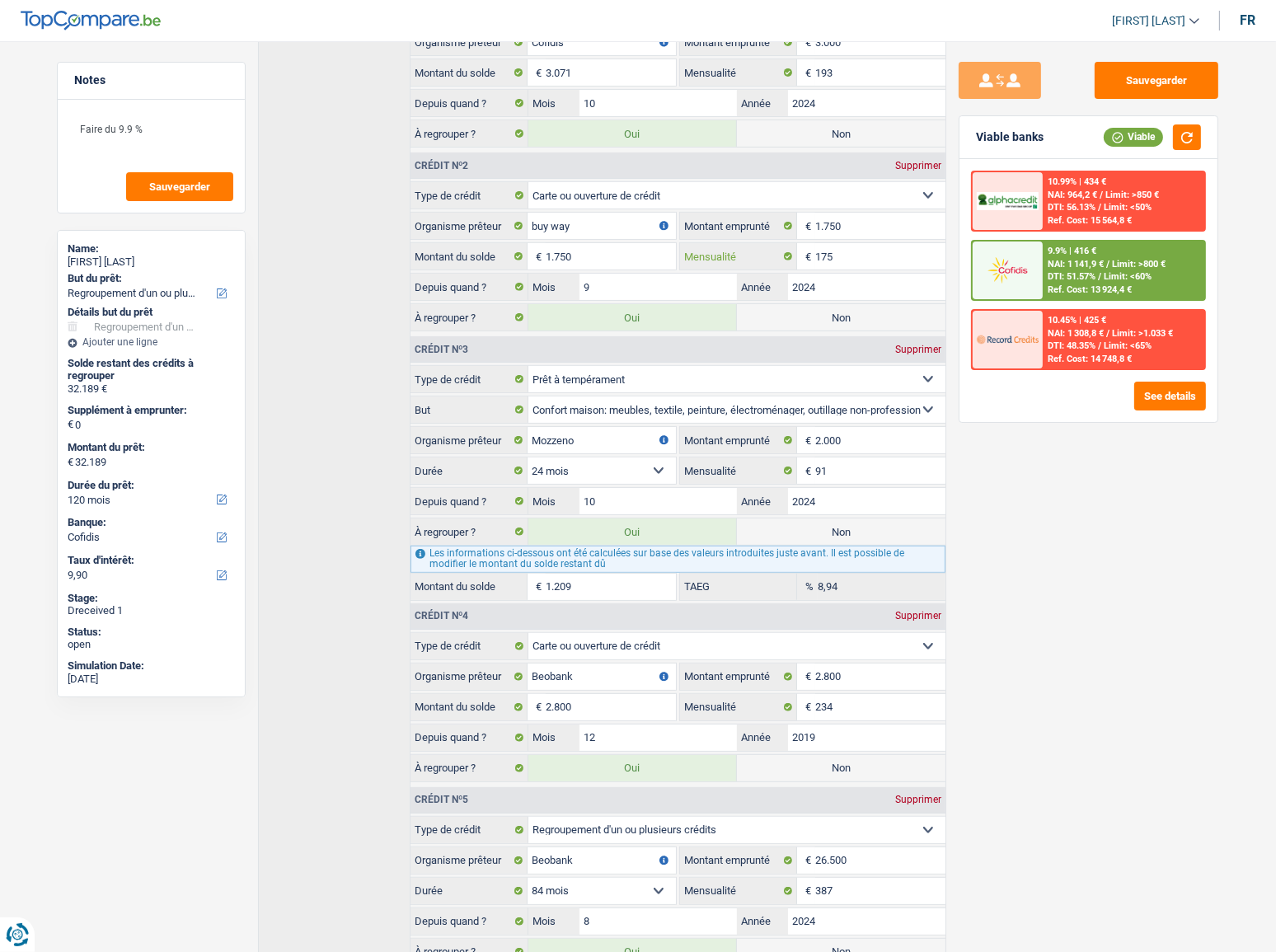 click on "175   €
Mensualité" at bounding box center [813, 256] 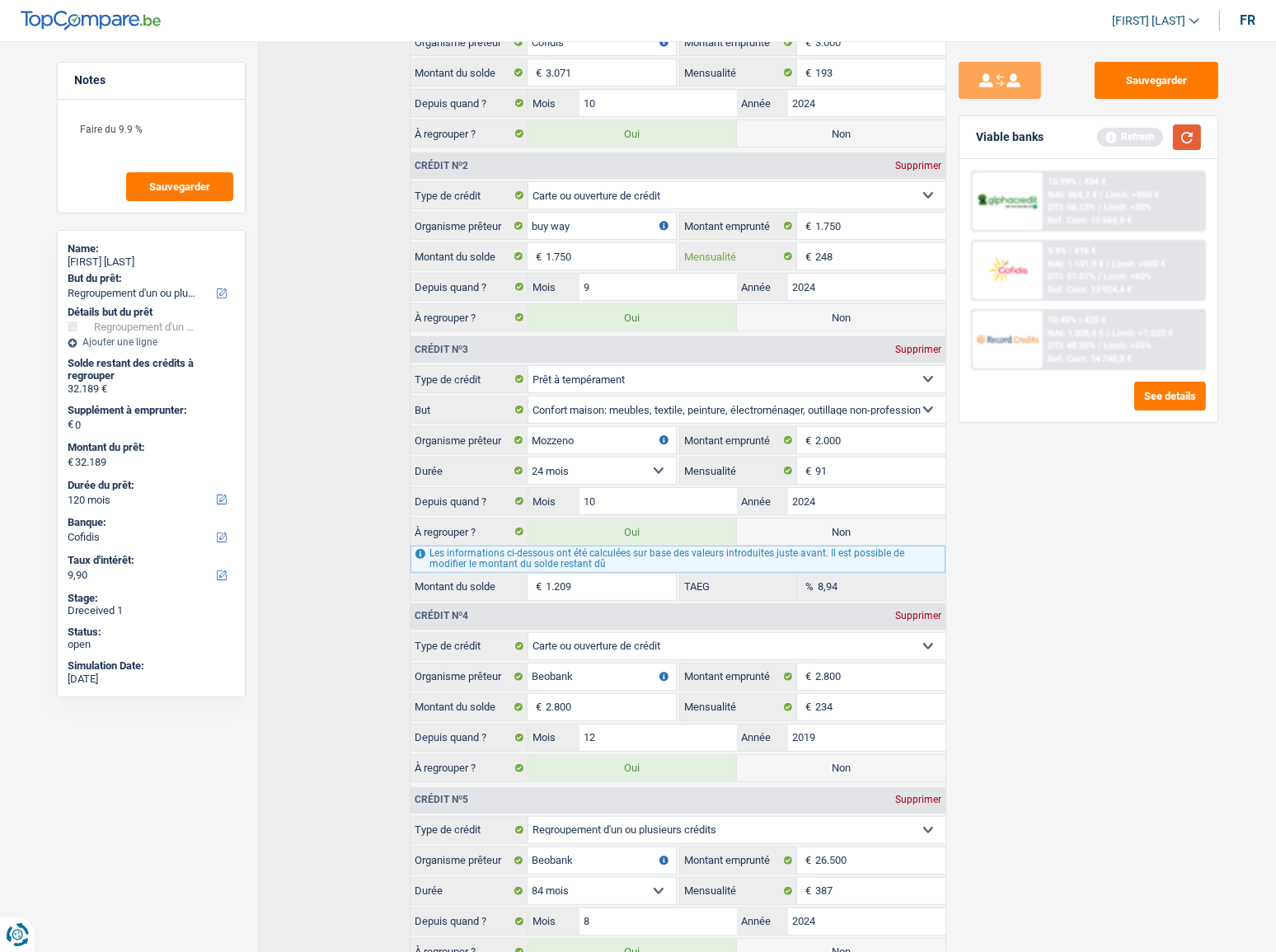 type on "248" 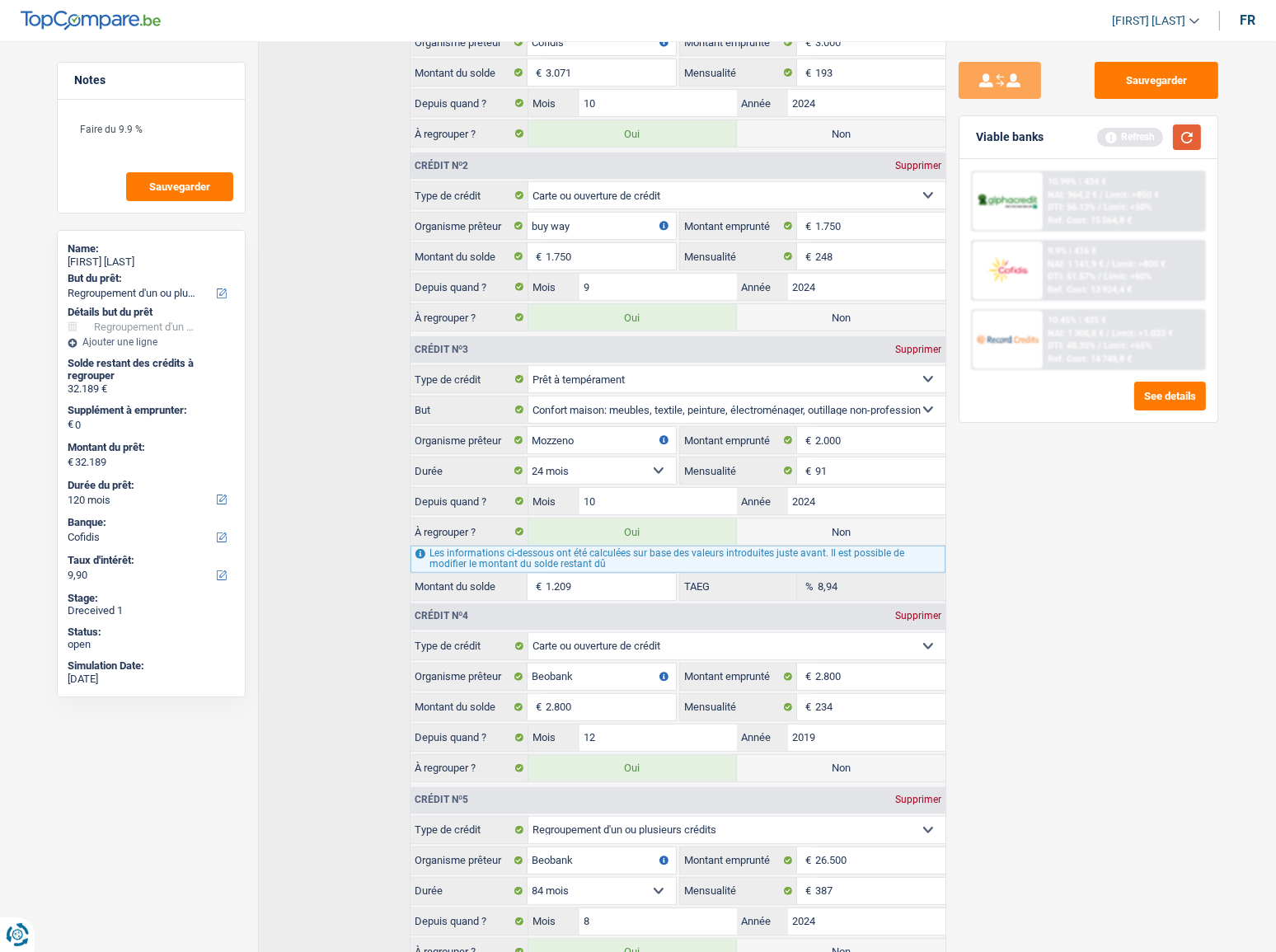 click at bounding box center [1187, 137] 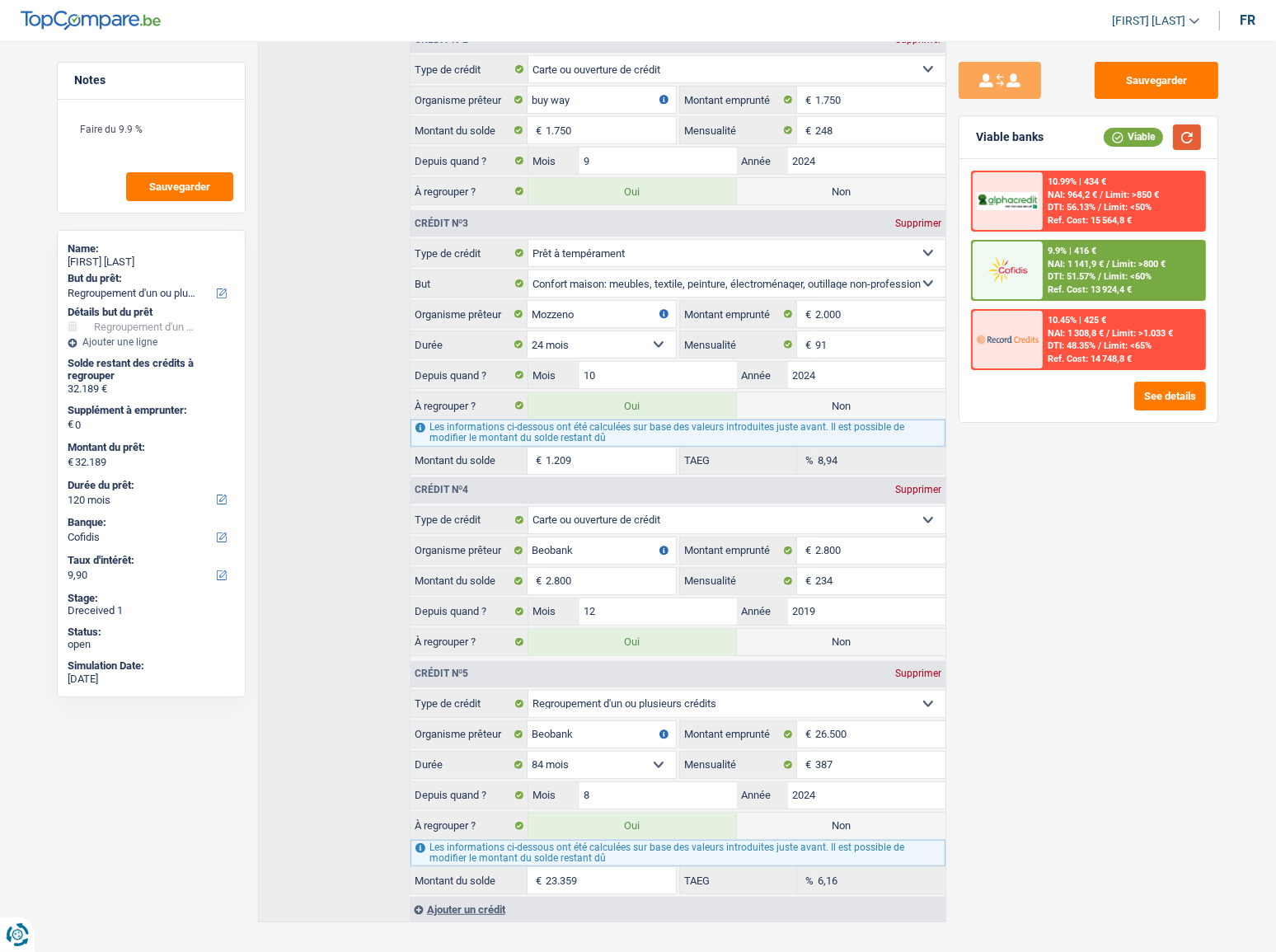 scroll, scrollTop: 803, scrollLeft: 0, axis: vertical 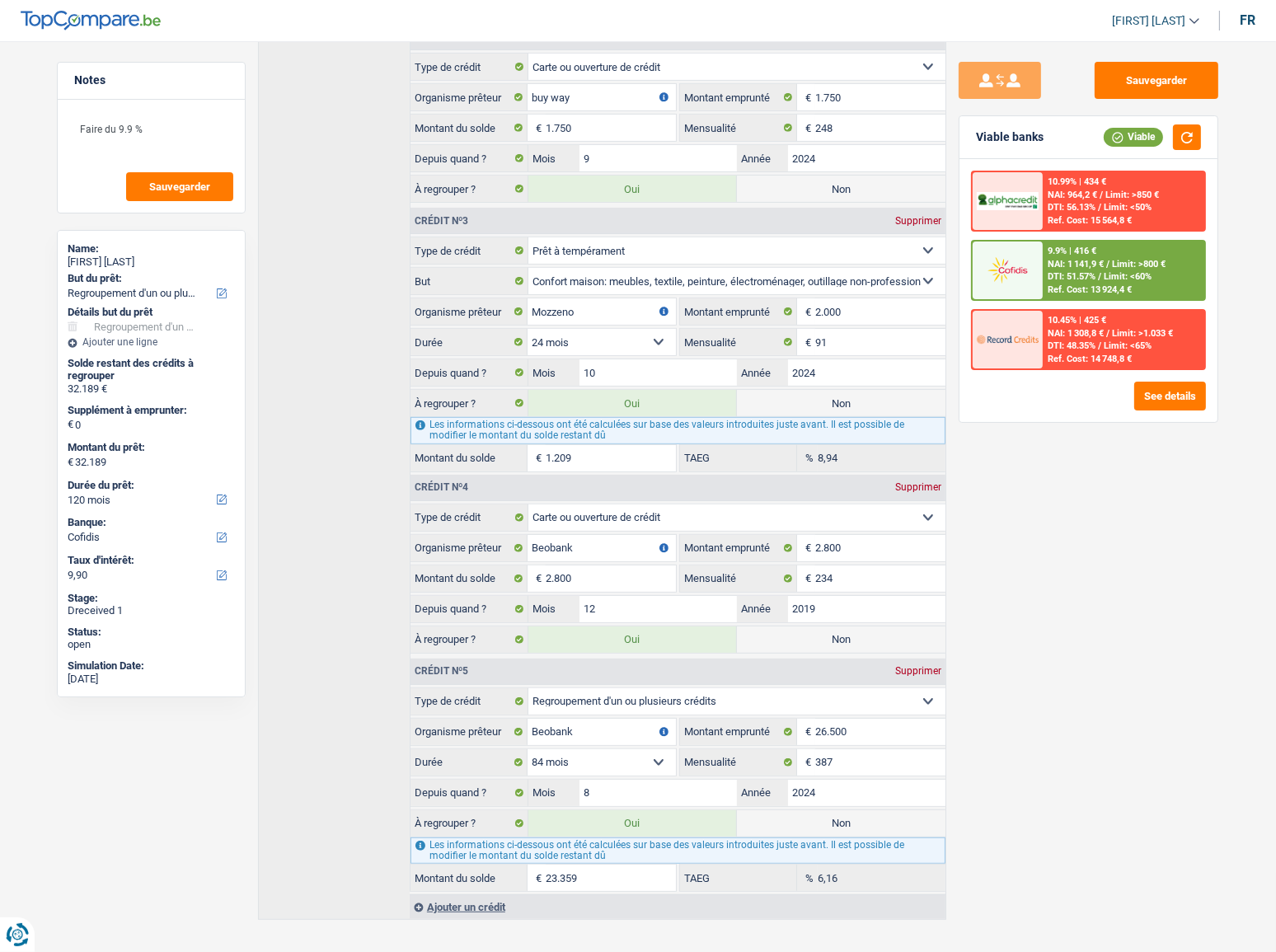 drag, startPoint x: 593, startPoint y: 459, endPoint x: 554, endPoint y: 457, distance: 39.05125 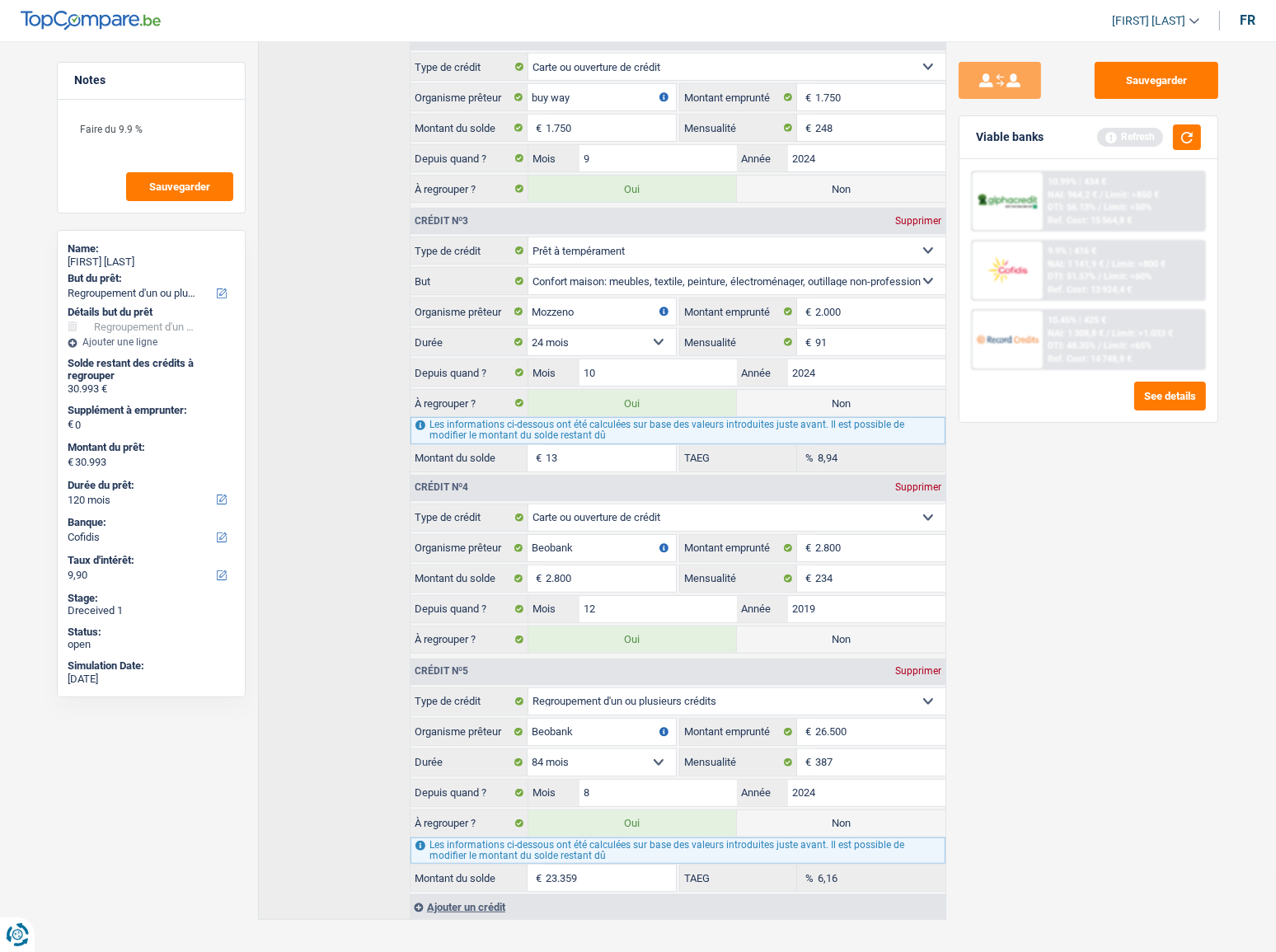 type on "31.112" 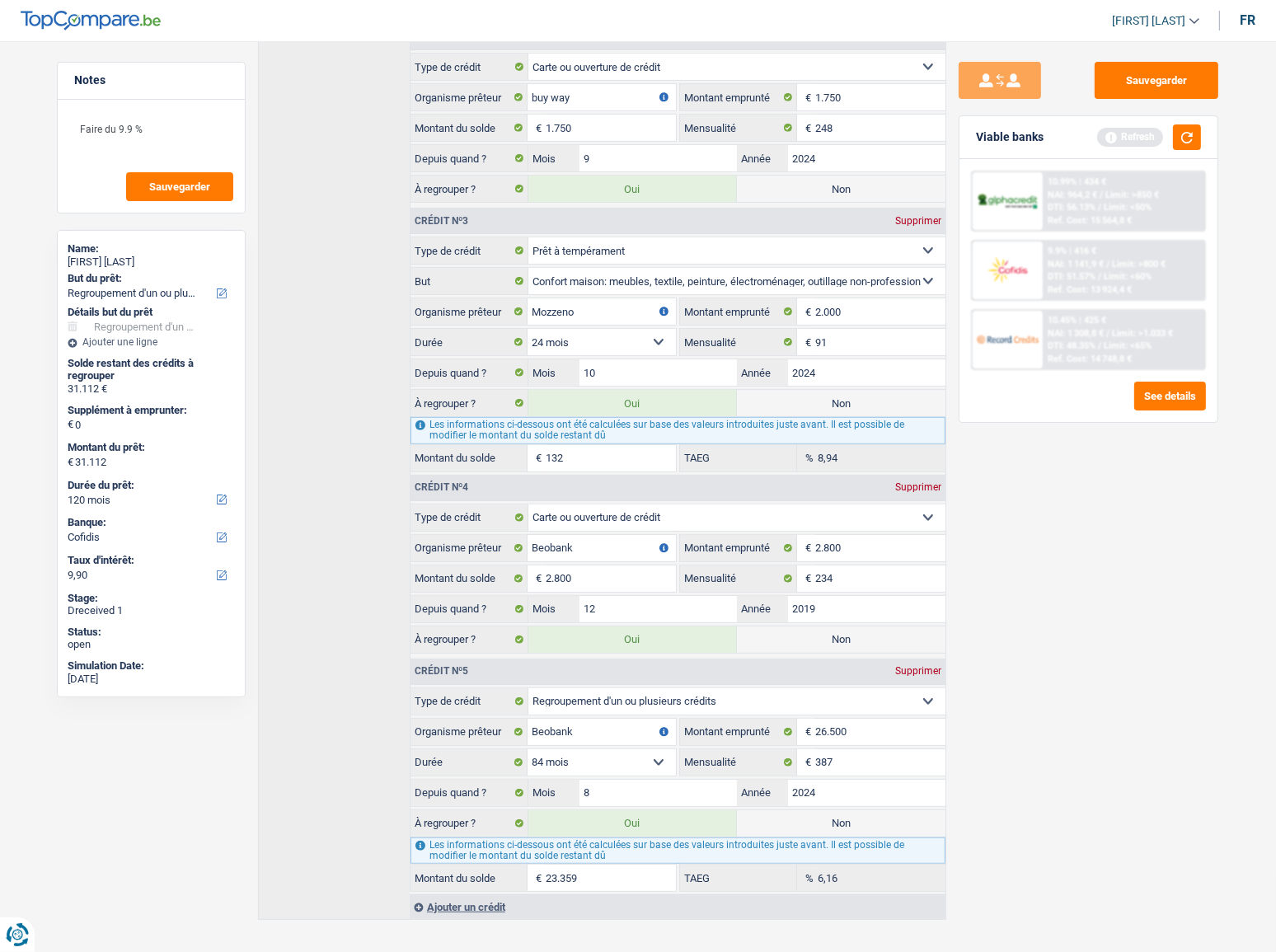 type on "32.306" 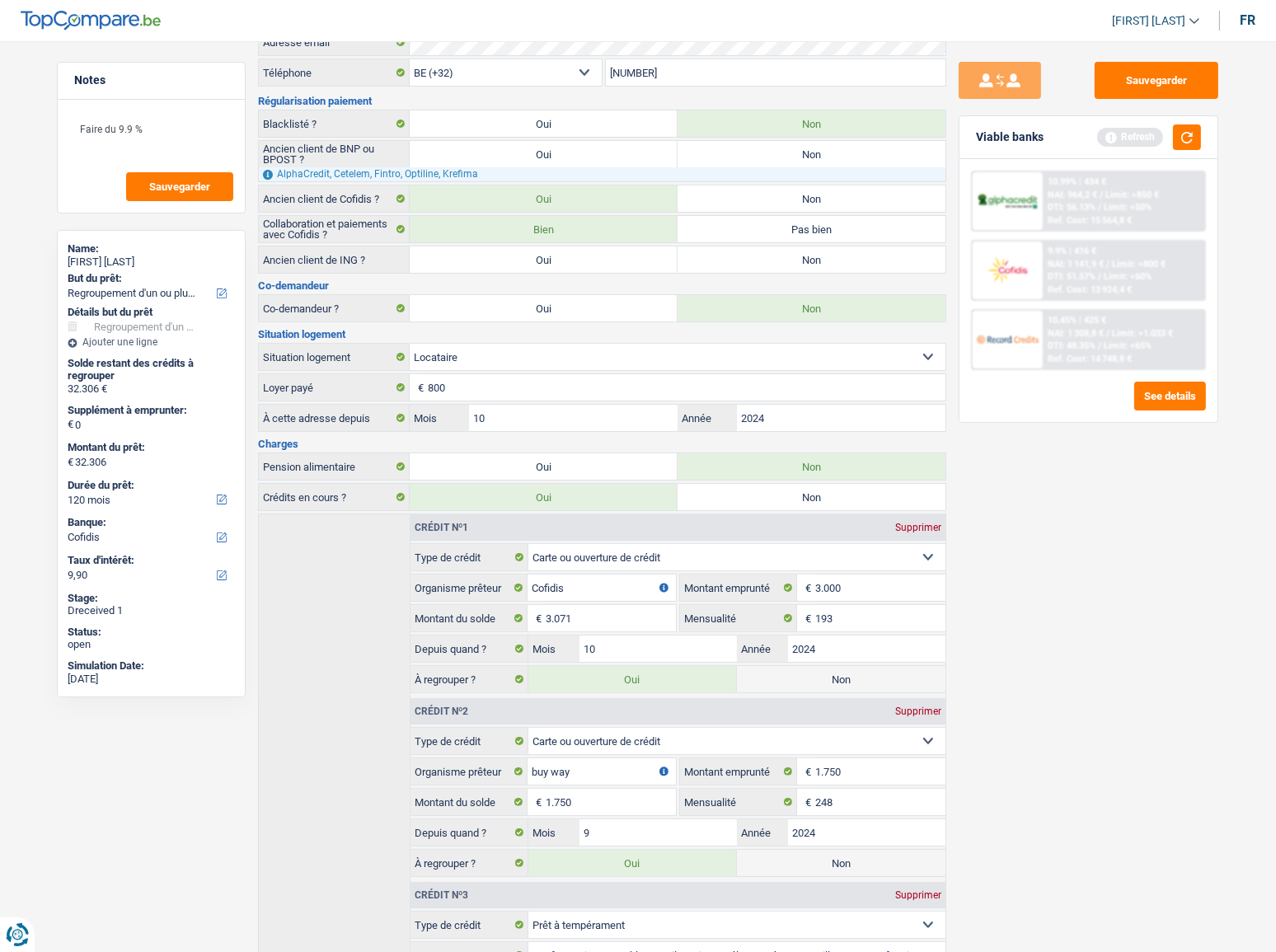 scroll, scrollTop: 0, scrollLeft: 0, axis: both 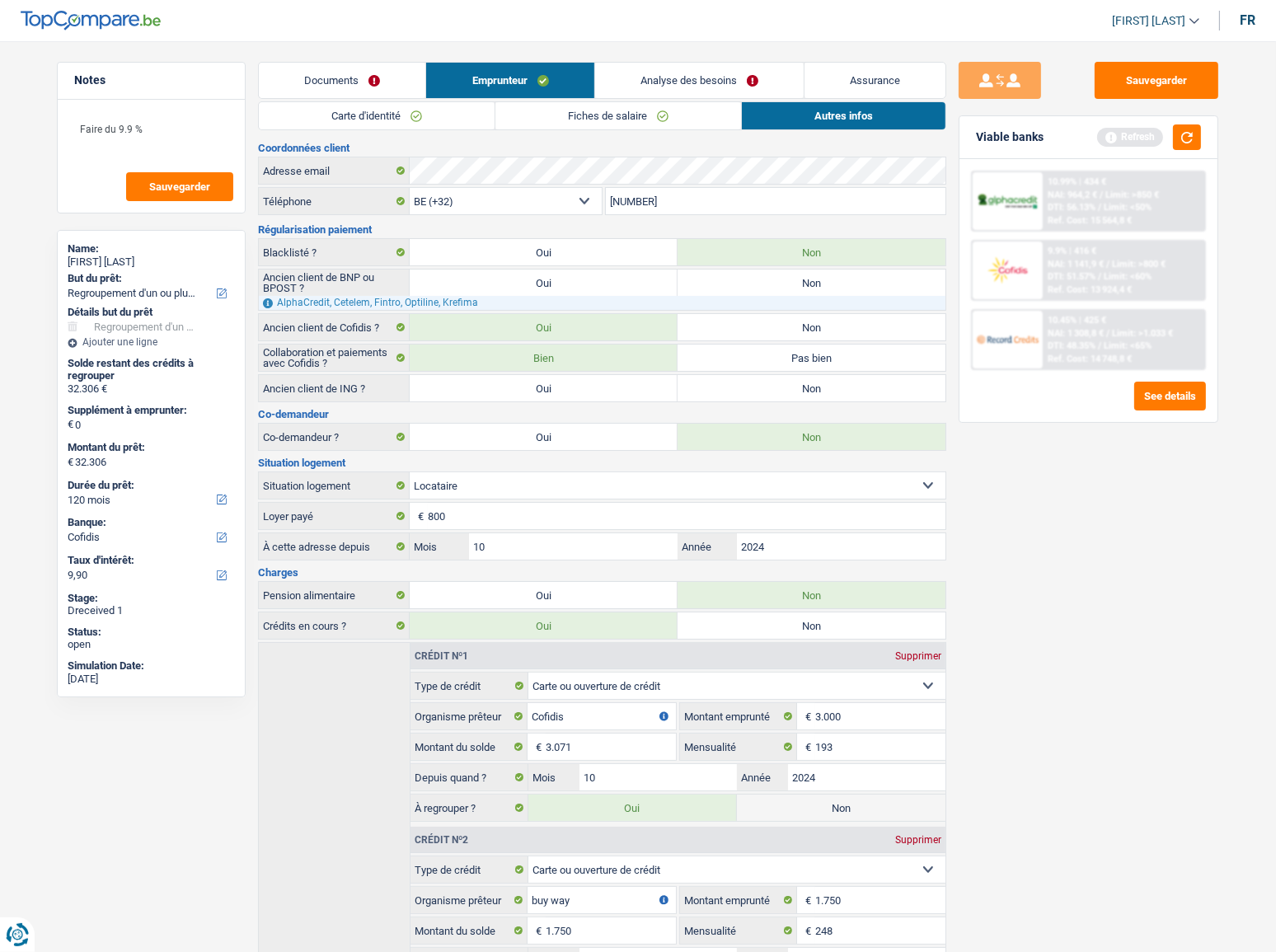 type on "1.326" 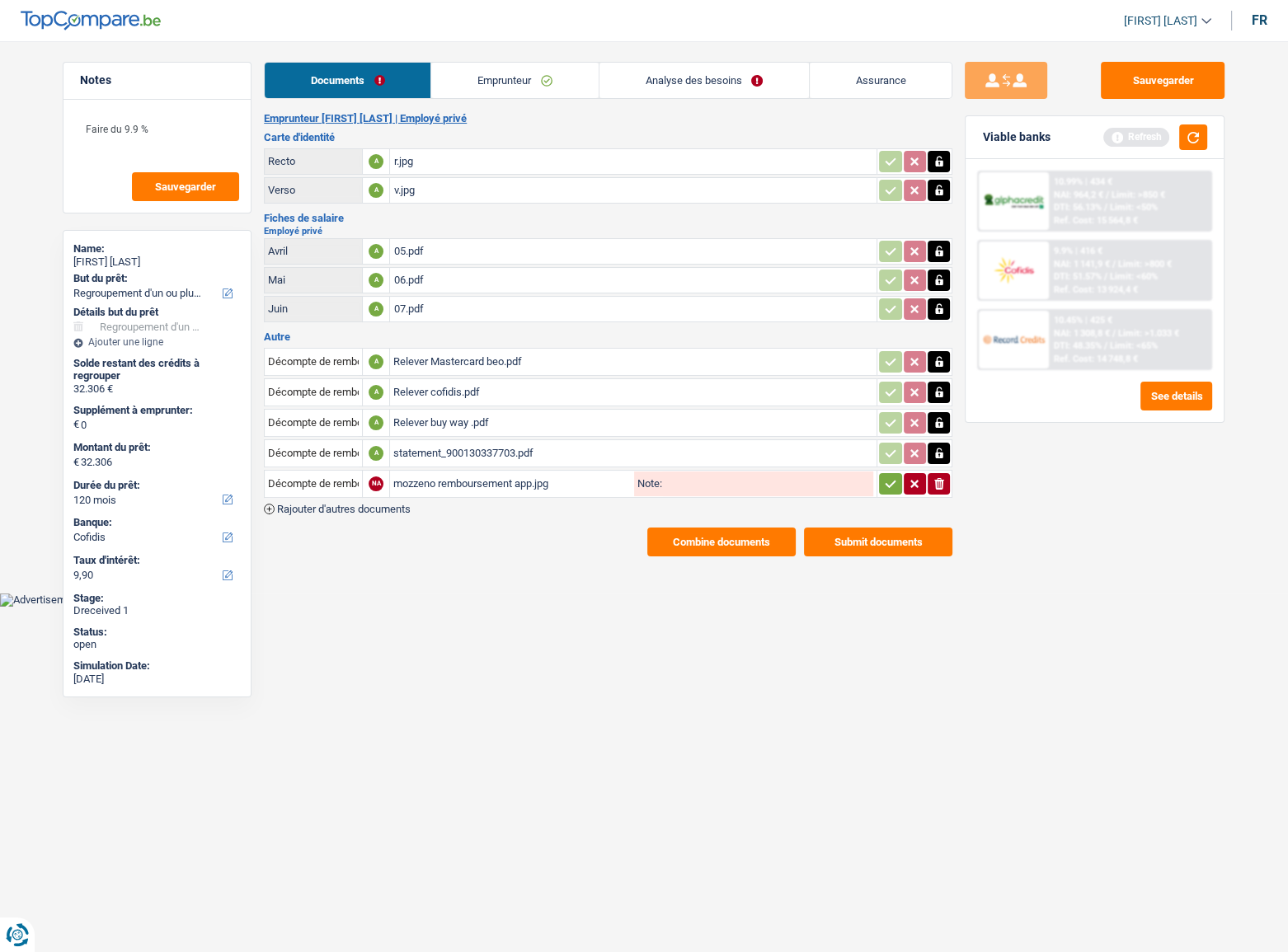click on "mozzeno remboursement app.jpg" at bounding box center (512, 484) 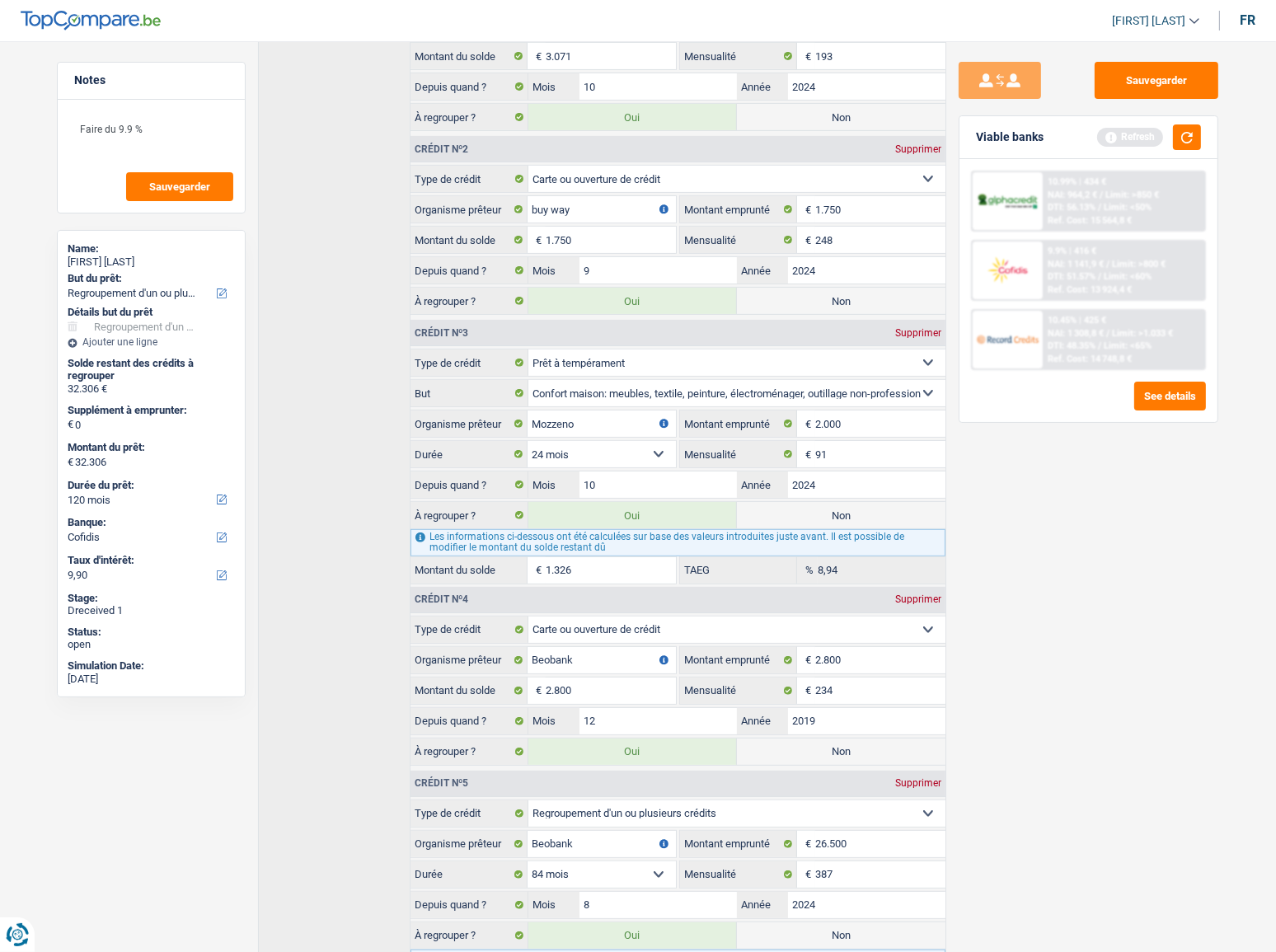 scroll, scrollTop: 803, scrollLeft: 0, axis: vertical 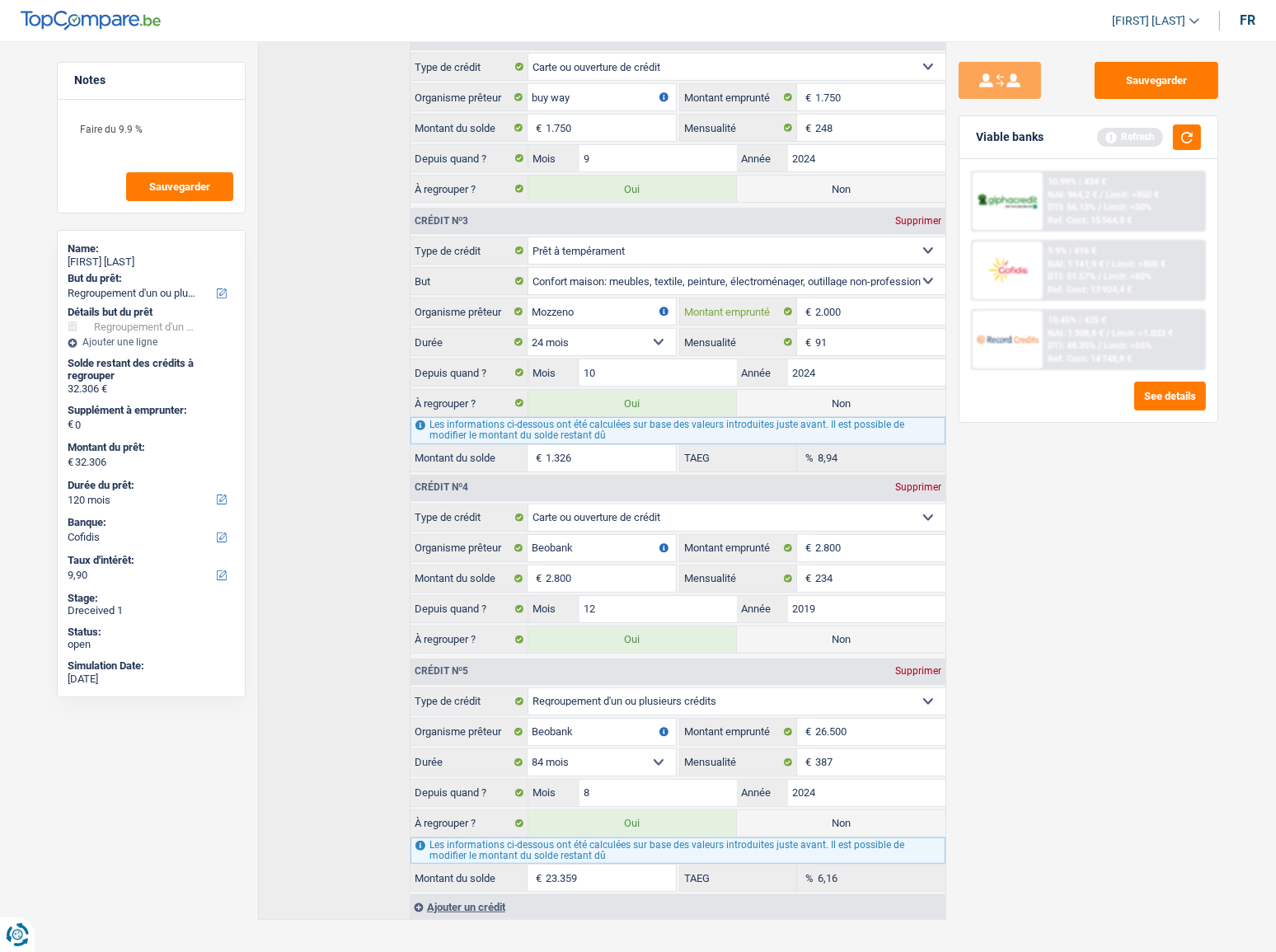 click on "2.000" at bounding box center [880, 312] 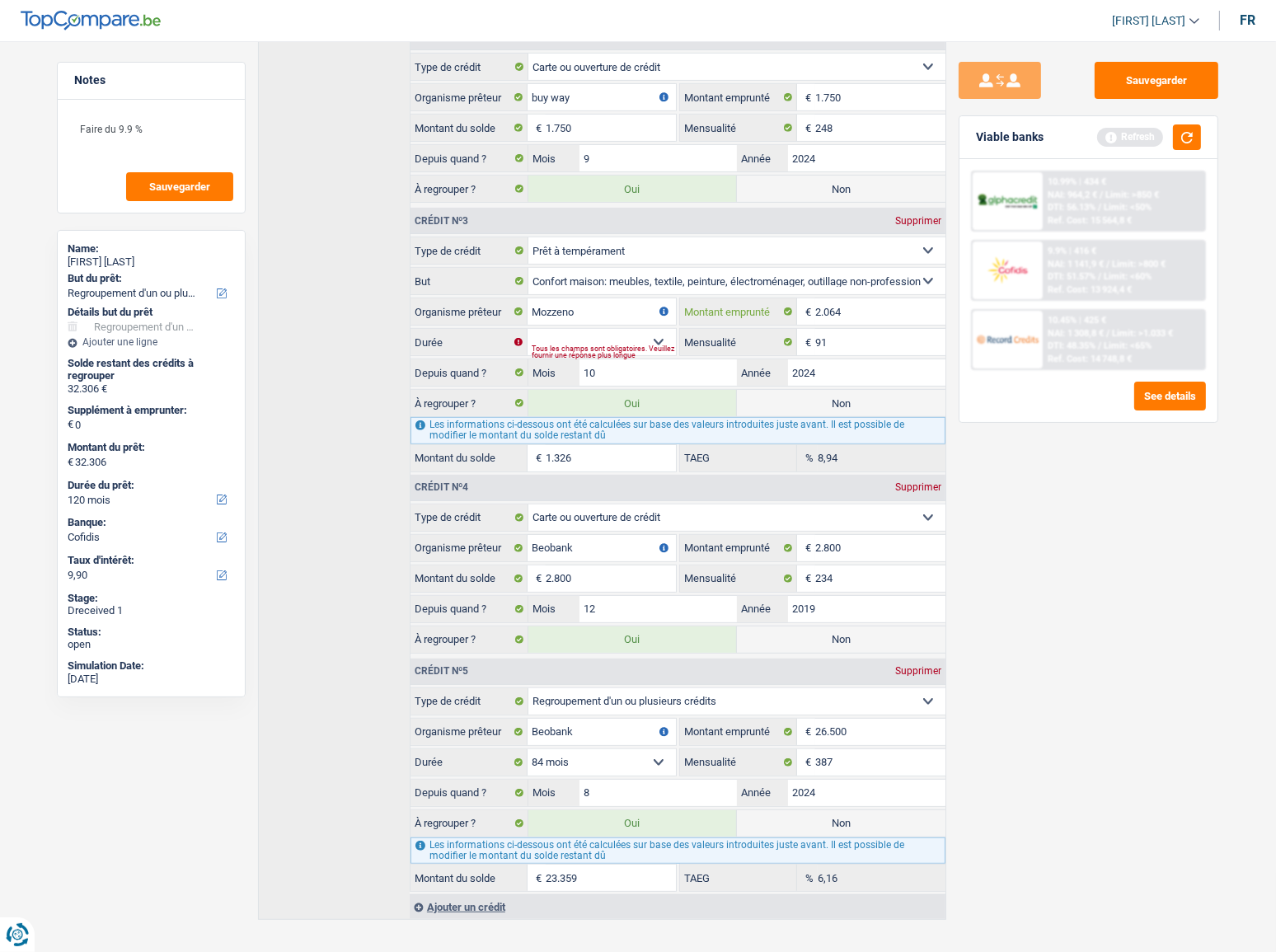 type on "2.064" 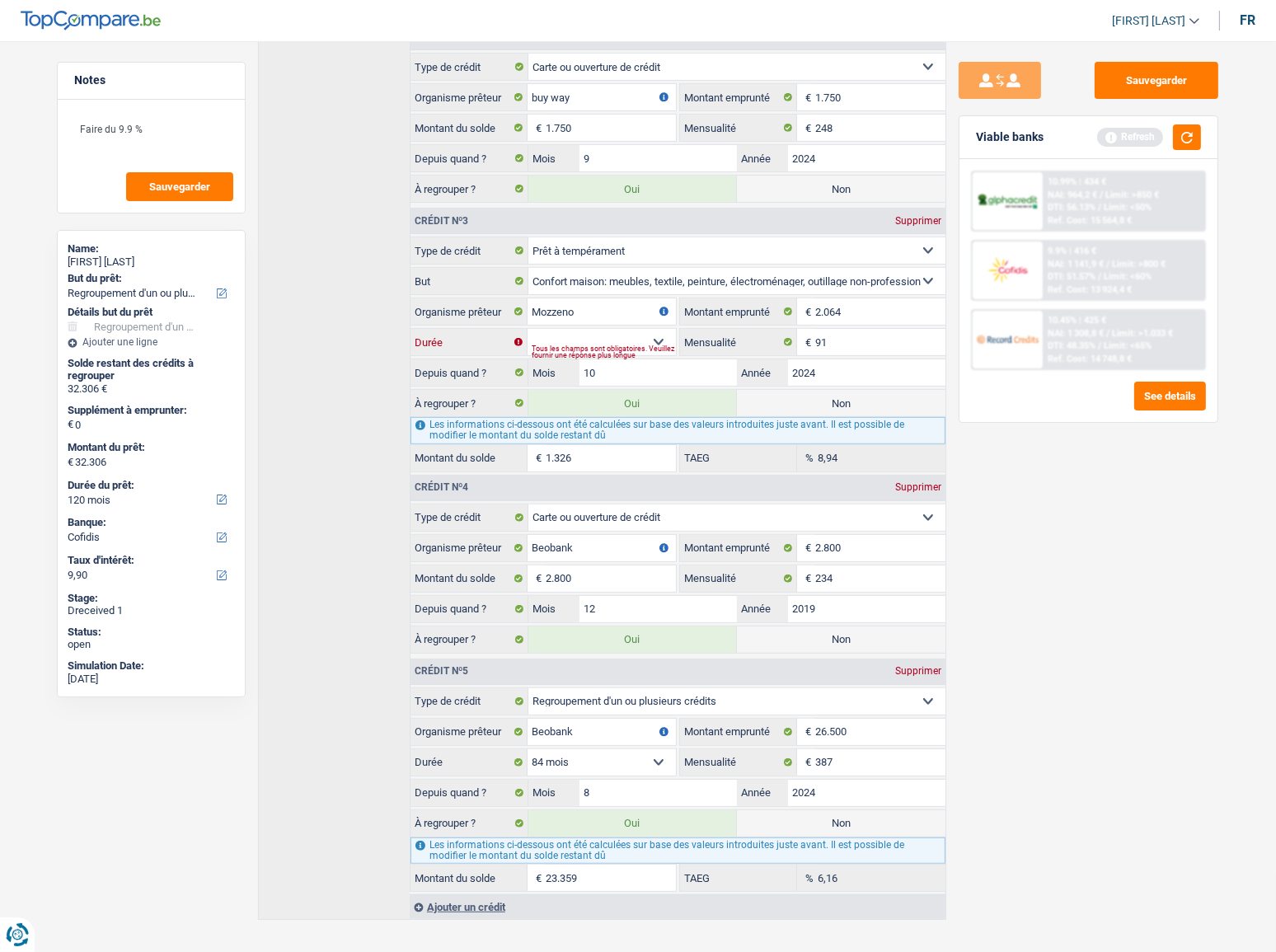 type 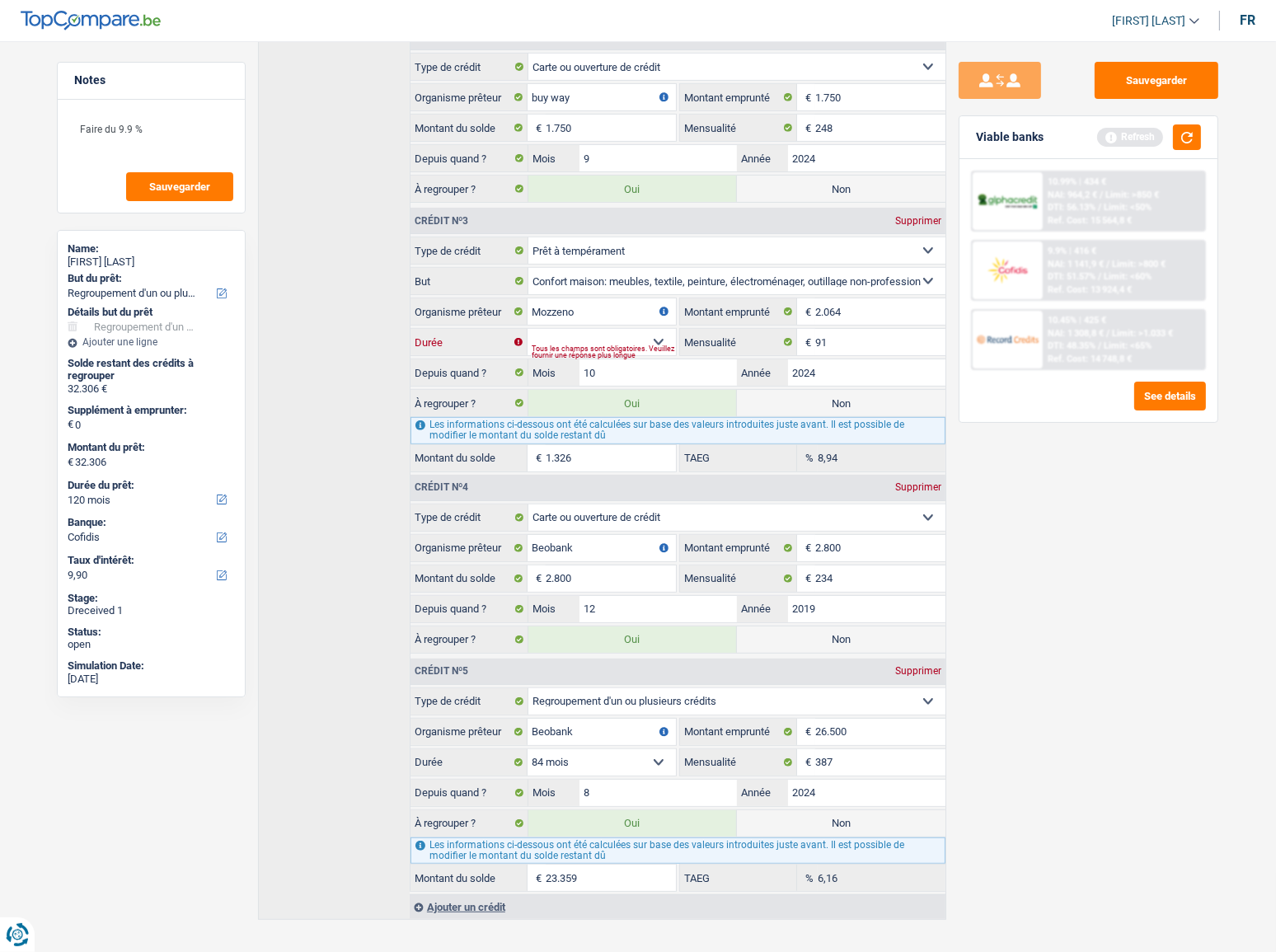 type 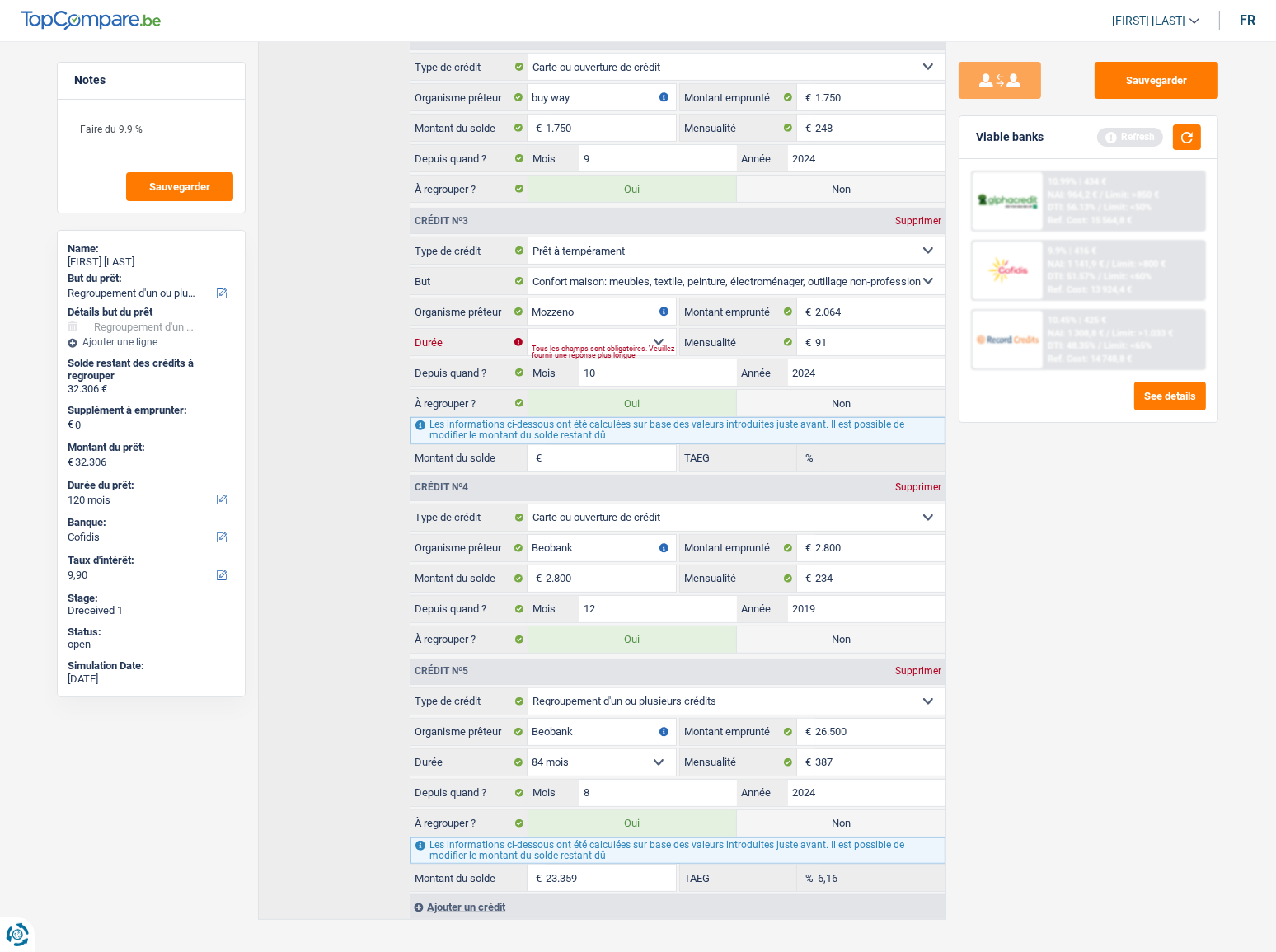drag, startPoint x: 617, startPoint y: 329, endPoint x: 618, endPoint y: 340, distance: 11.045361 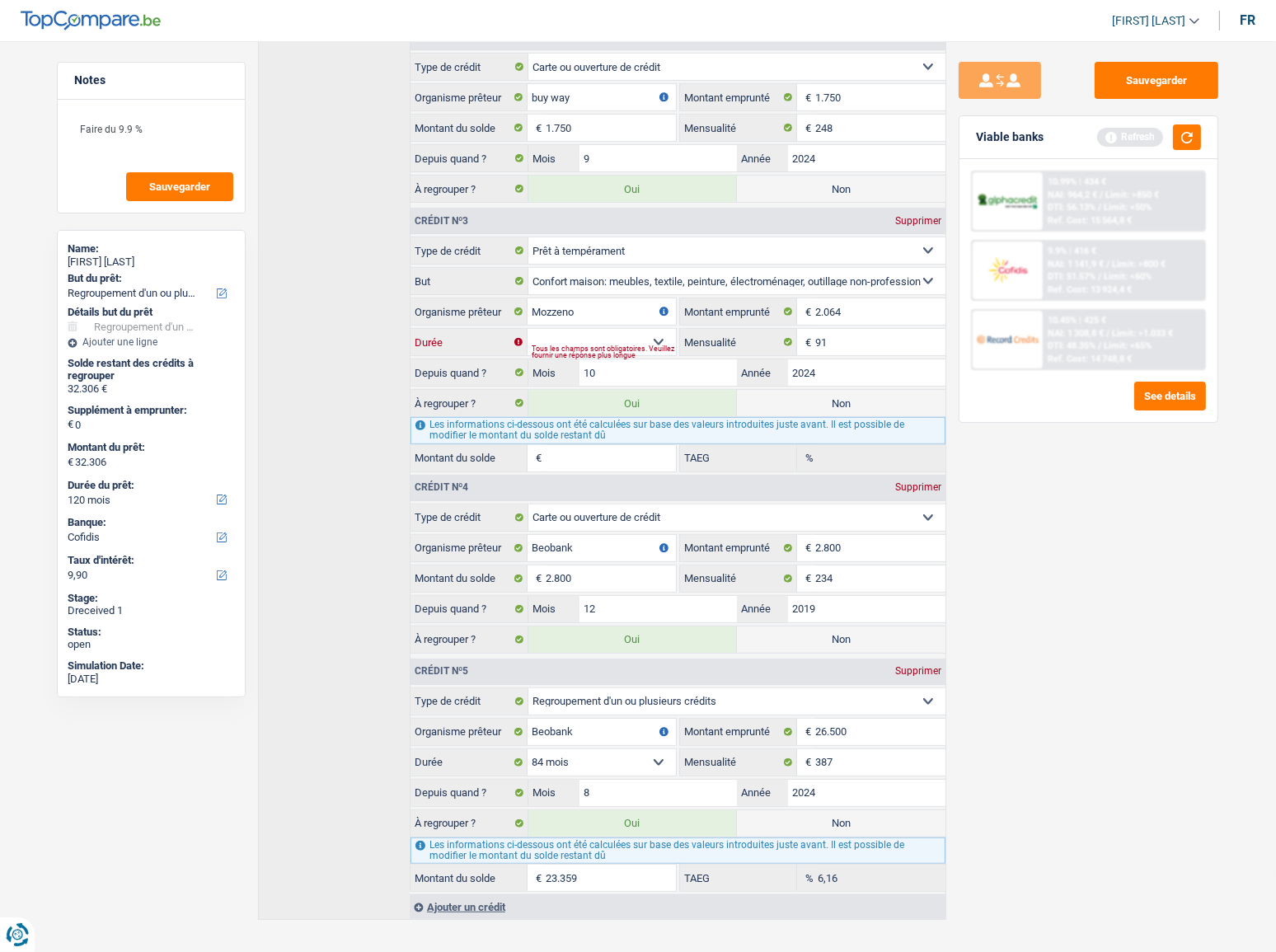 click on "12 mois 18 mois 24 mois
Sélectionner une option" at bounding box center [602, 342] 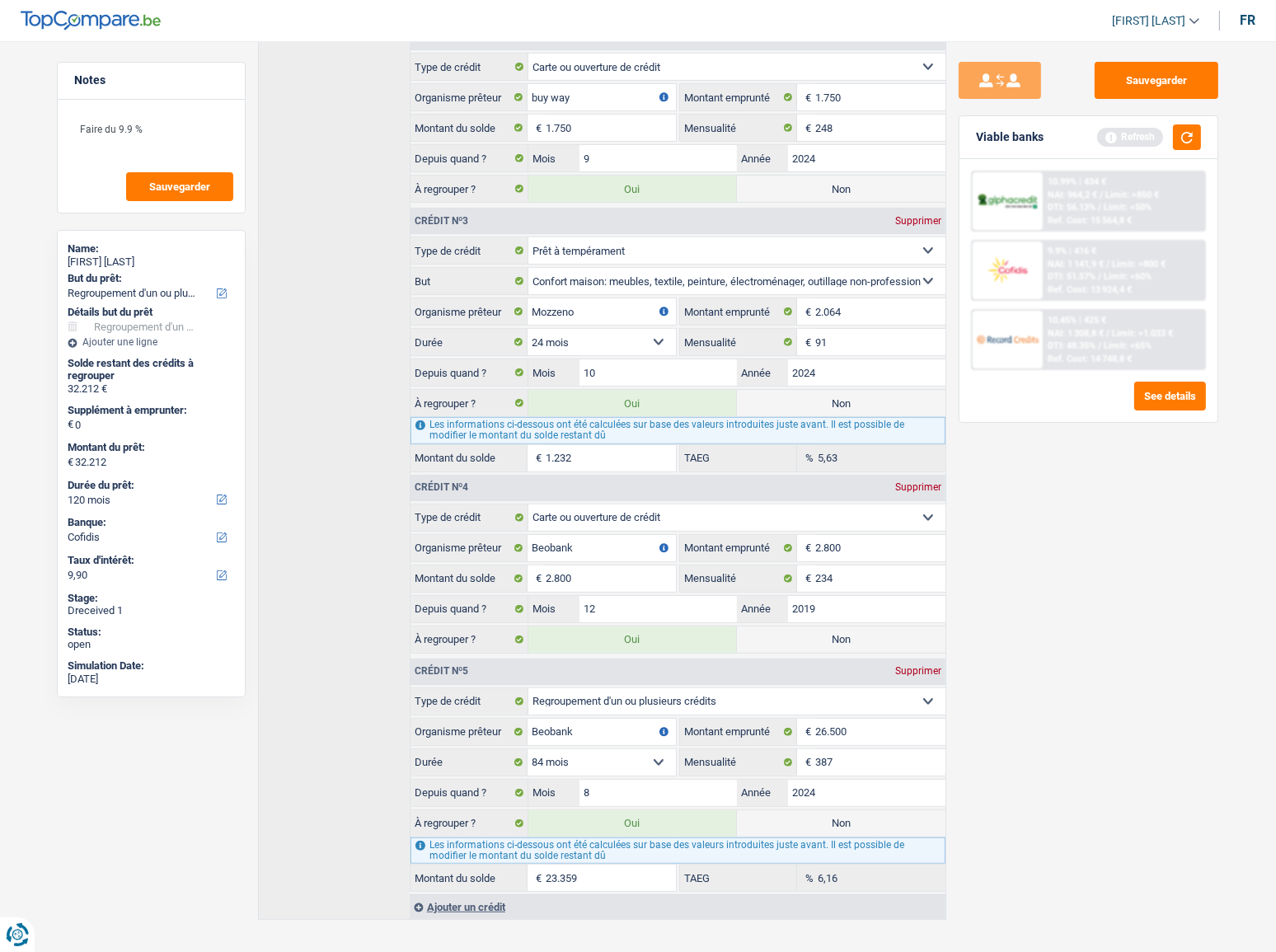 click on "Sauvegarder
Viable banks
Refresh
10.99% | 434 €
NAI: 964,2 €
/
Limit: >850 €
DTI: 56.13%
/
Limit: <50%
Ref. Cost: 15 564,8 €
9.9% | 416 €
NAI: 1 141,9 €
/
Limit: >800 €
DTI: 51.57%
/               /       /" at bounding box center [1088, 491] 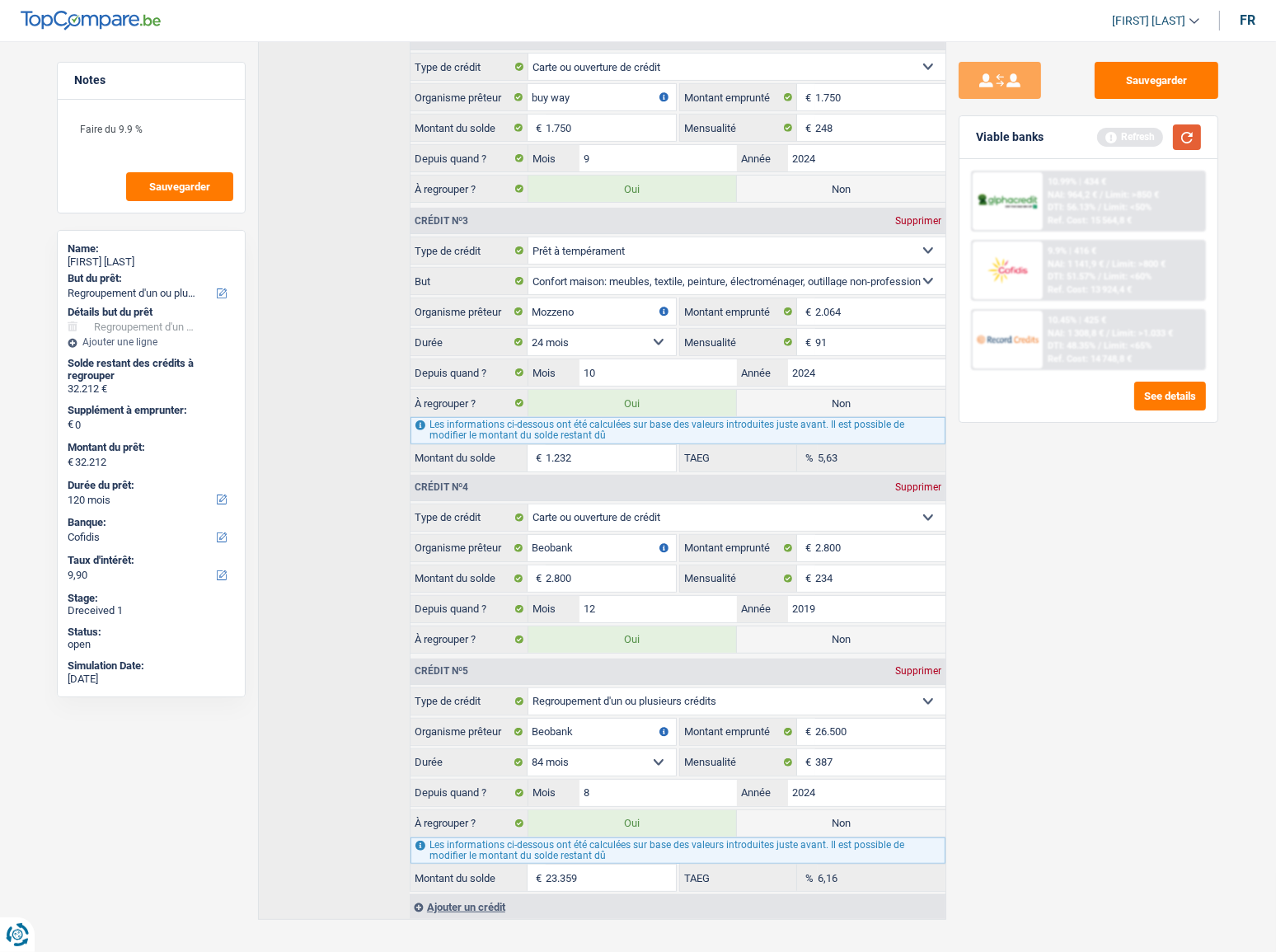 click at bounding box center [1187, 137] 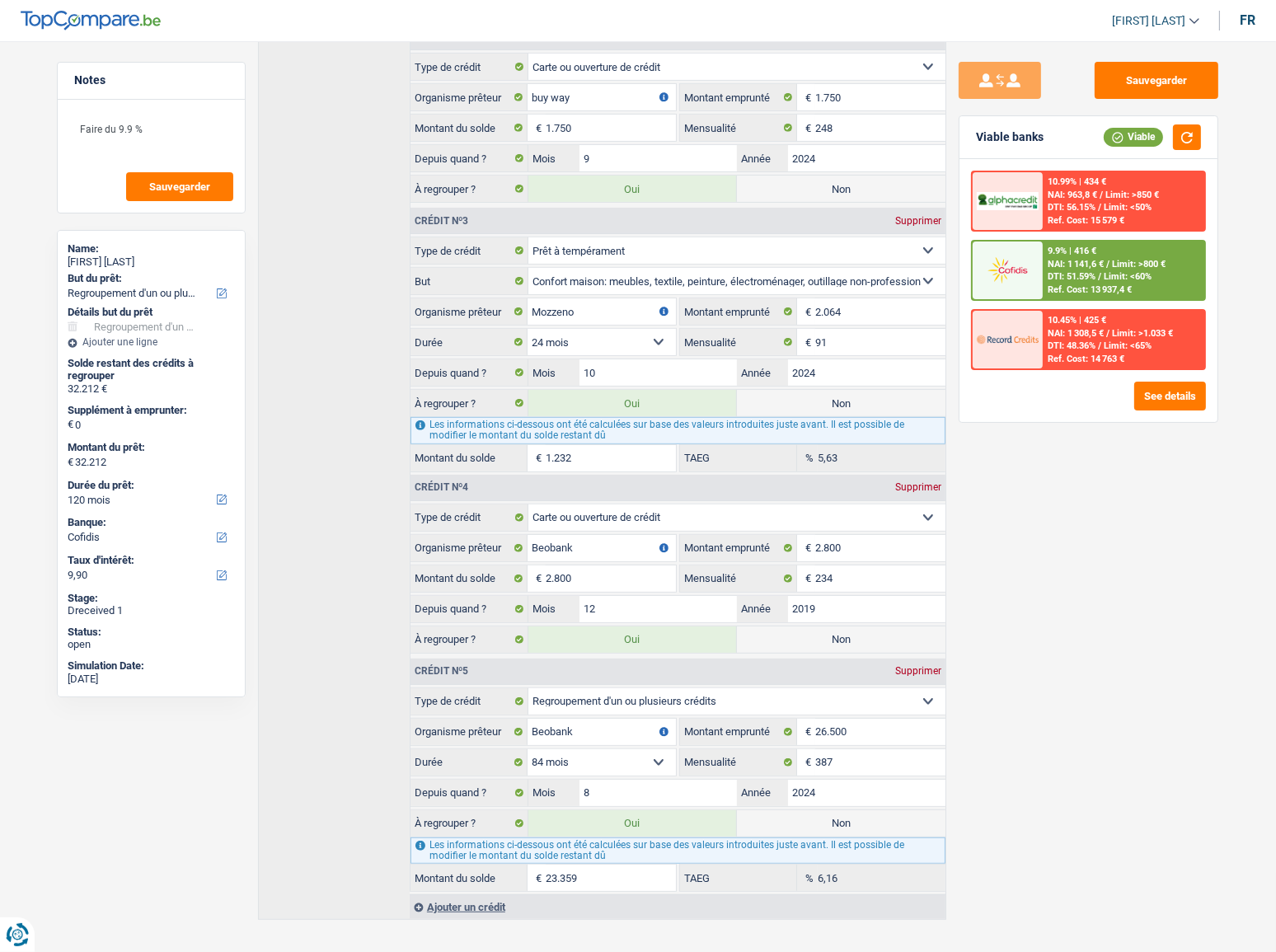 click on "1.232" at bounding box center [611, 458] 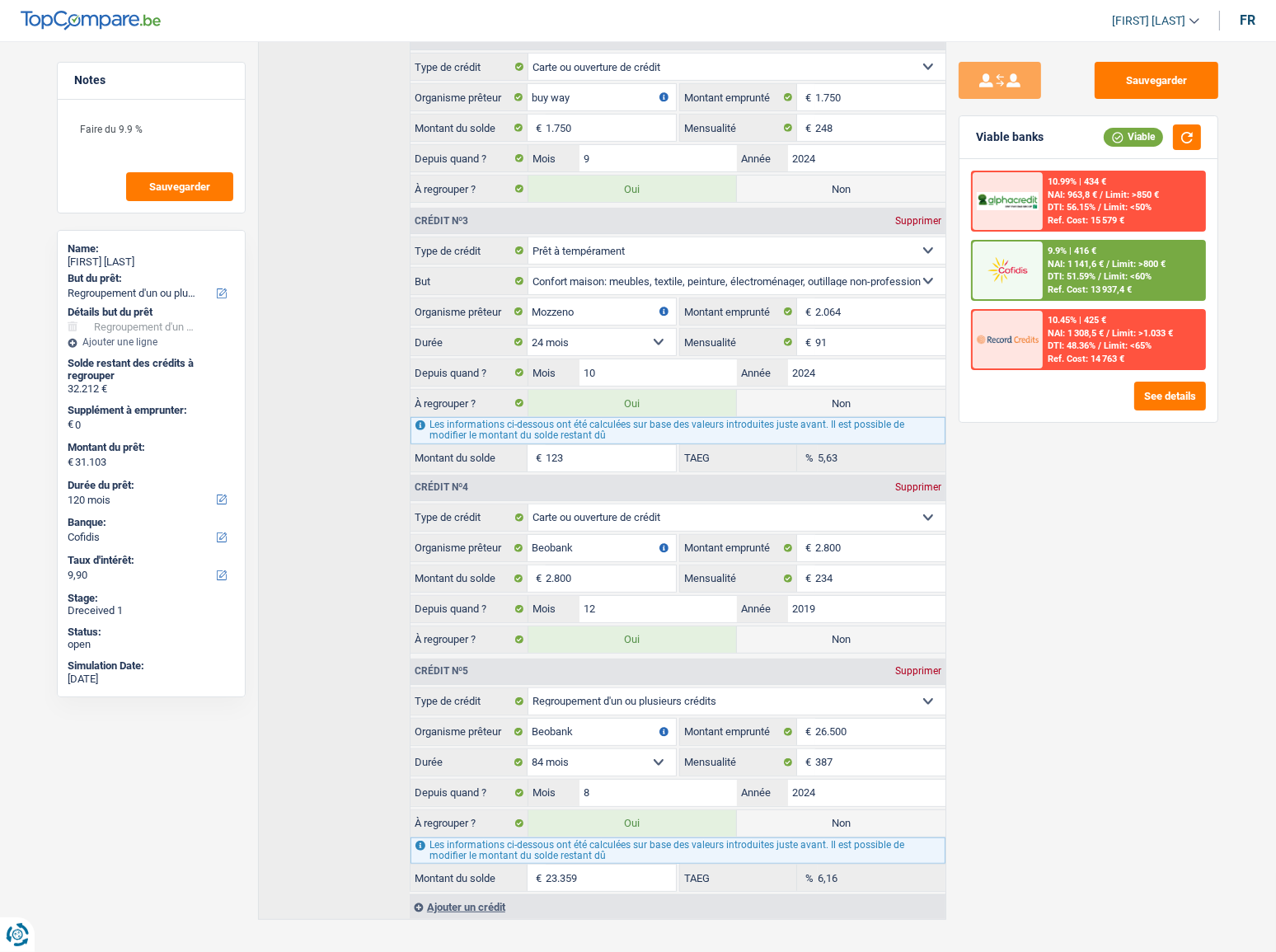 type on "1.237" 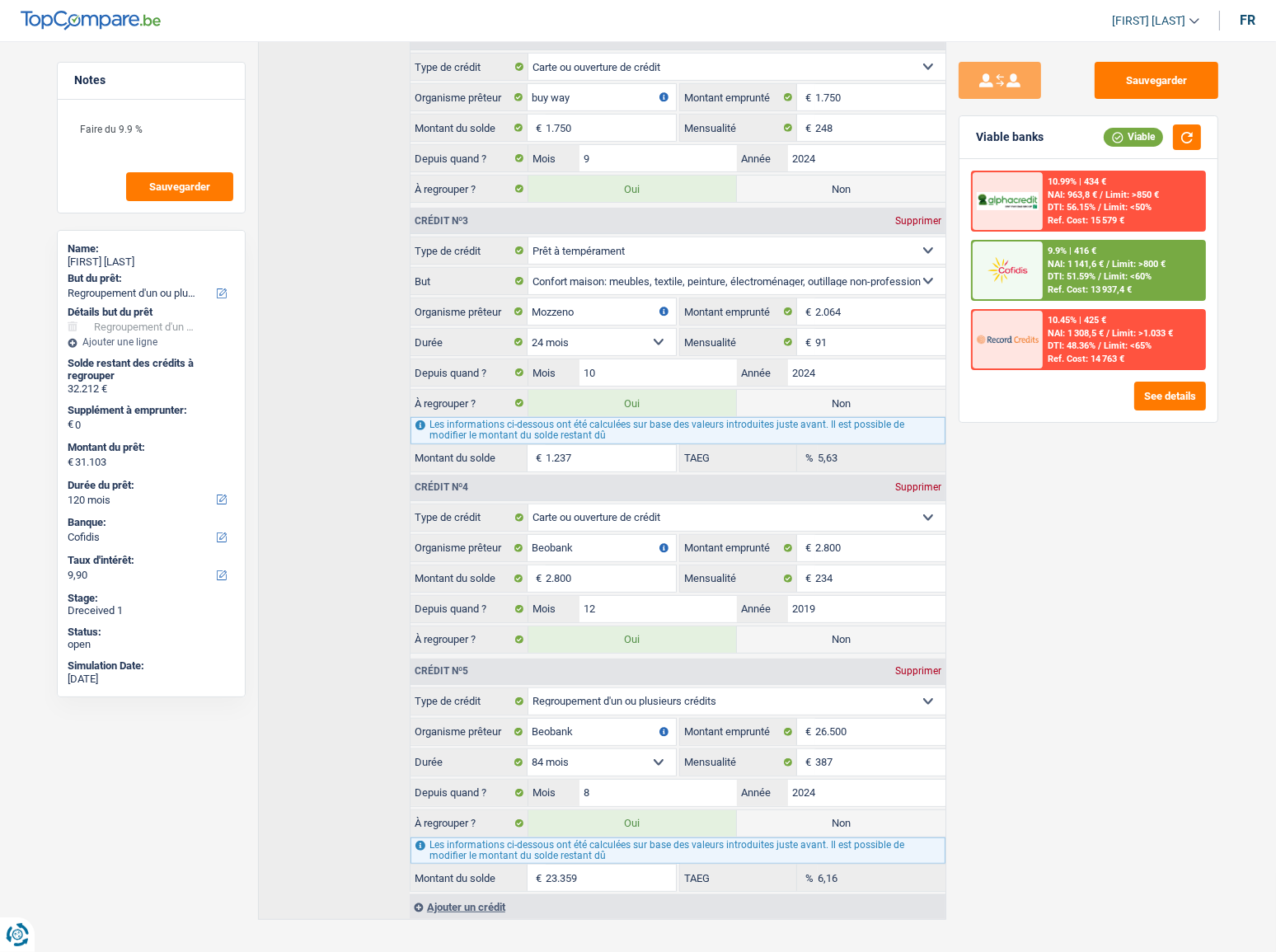 type on "32.217" 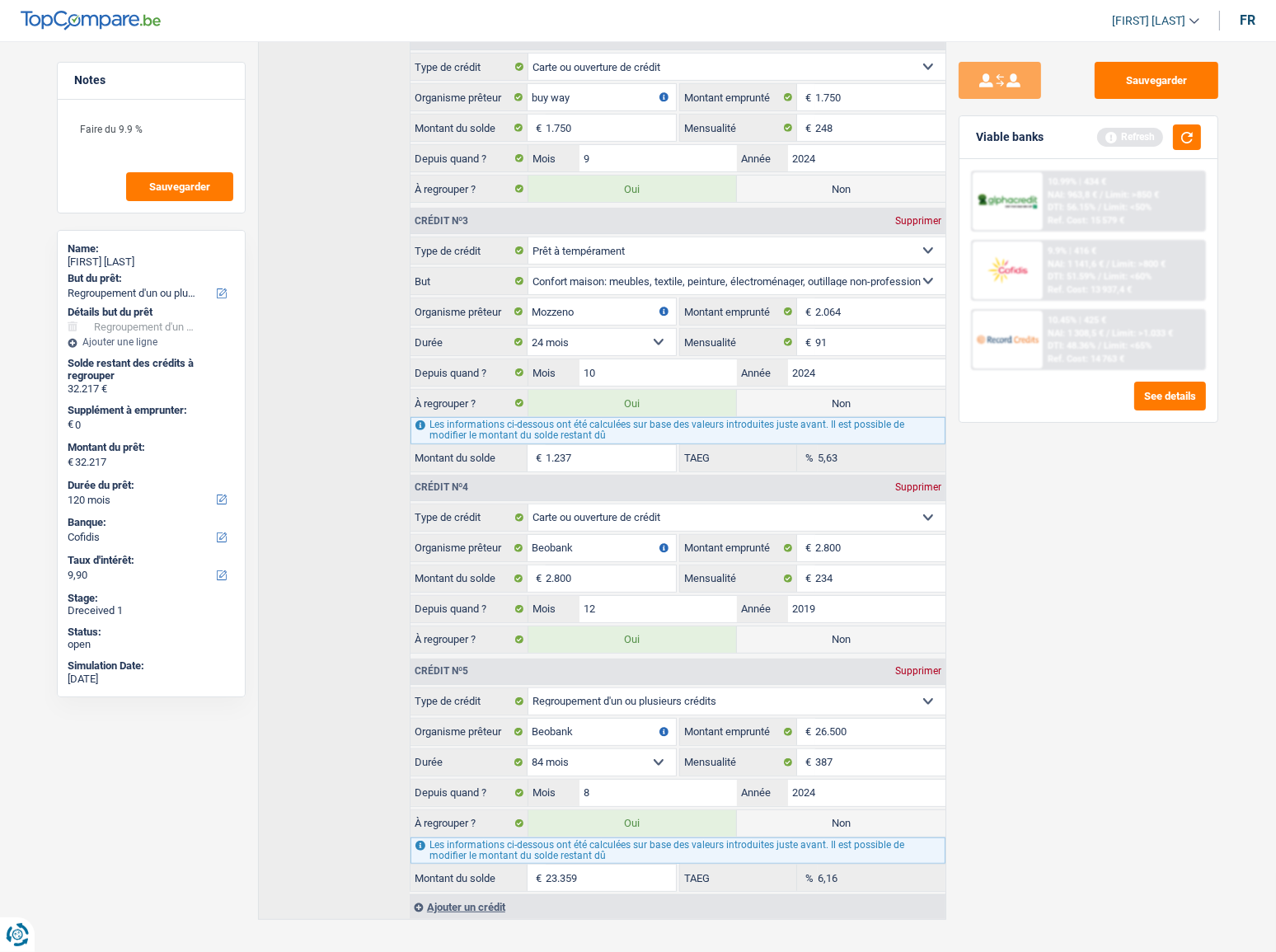 type on "1.237" 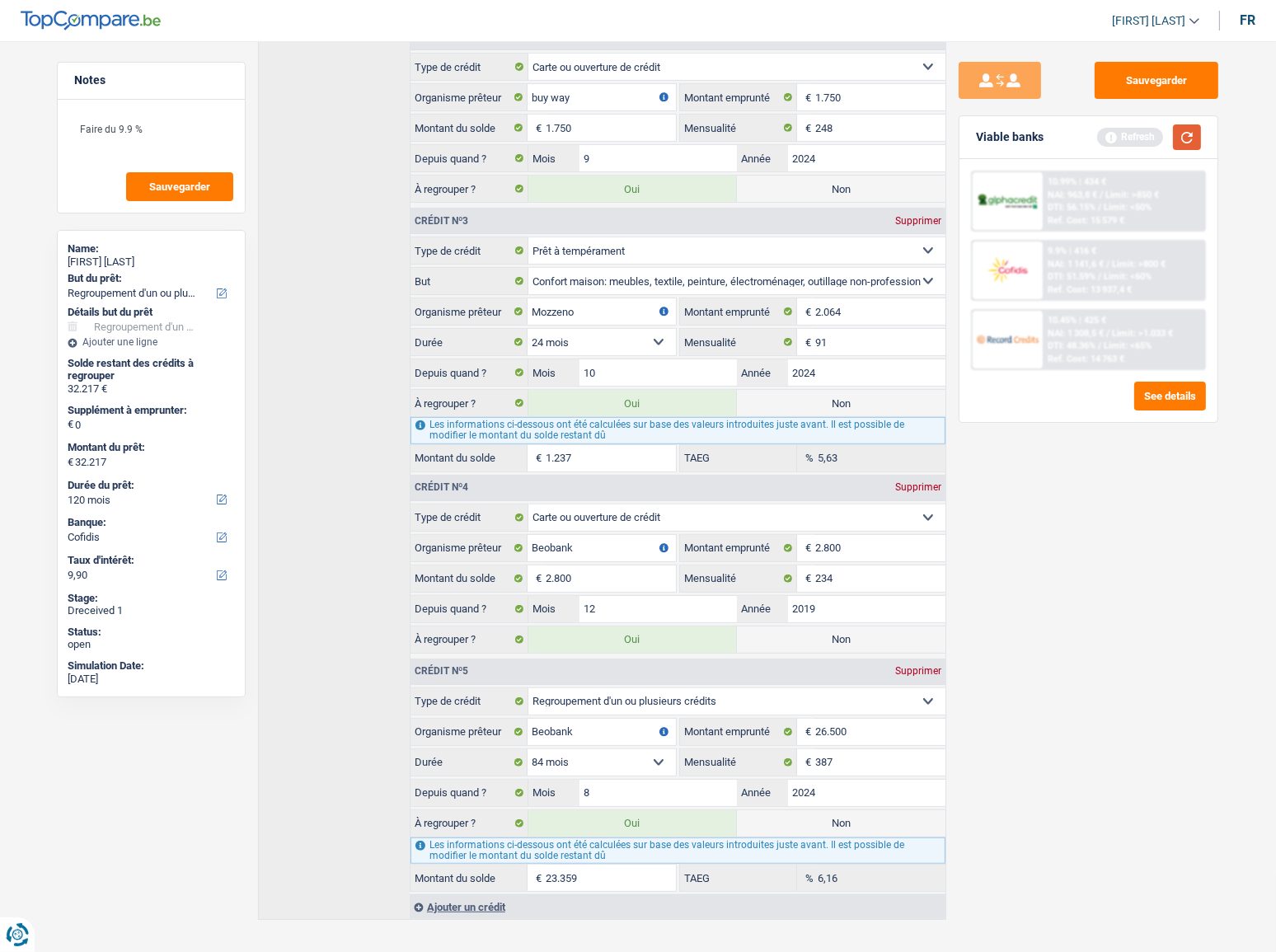 click at bounding box center [1187, 137] 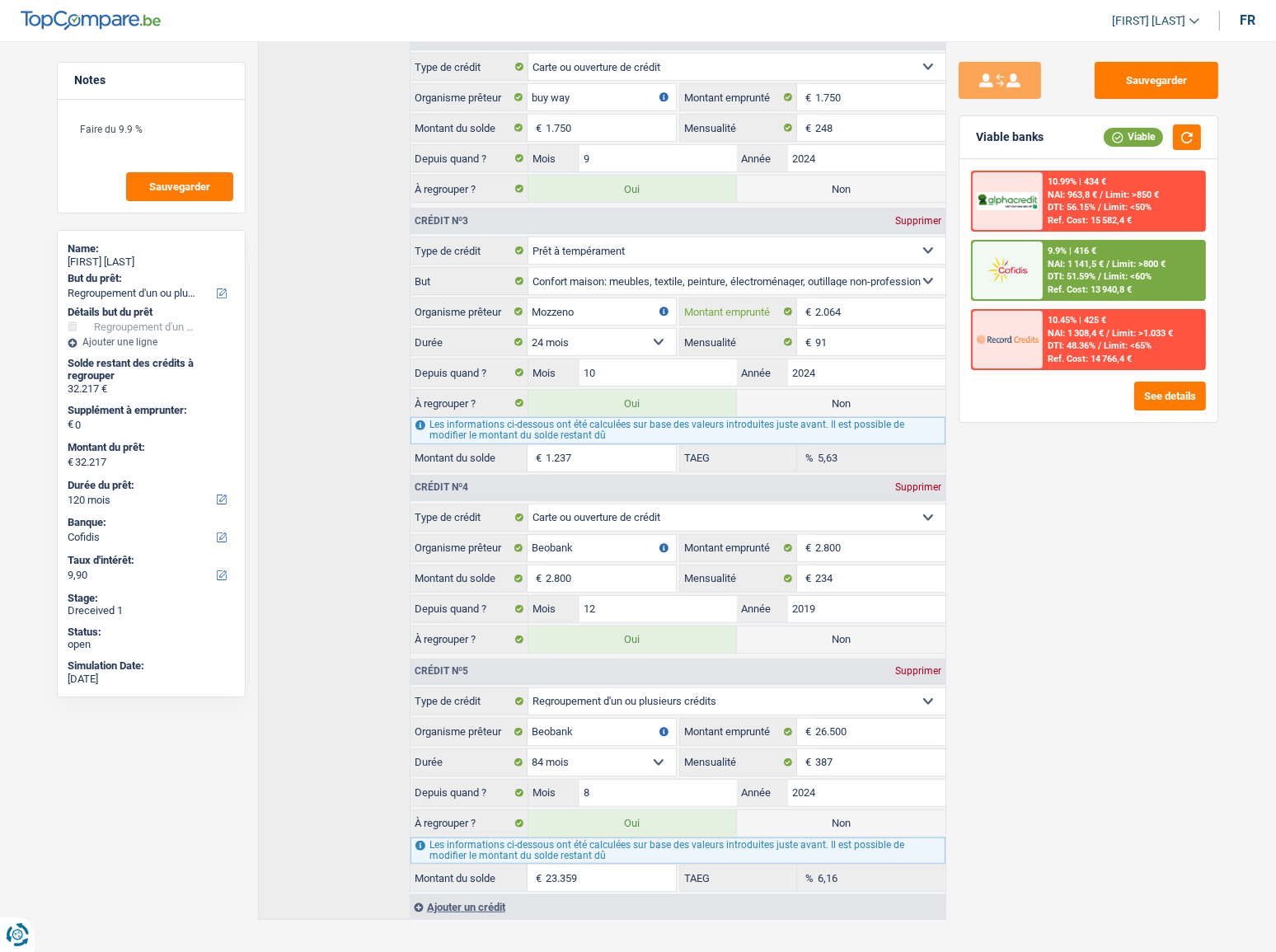 click on "2.064" at bounding box center (880, 312) 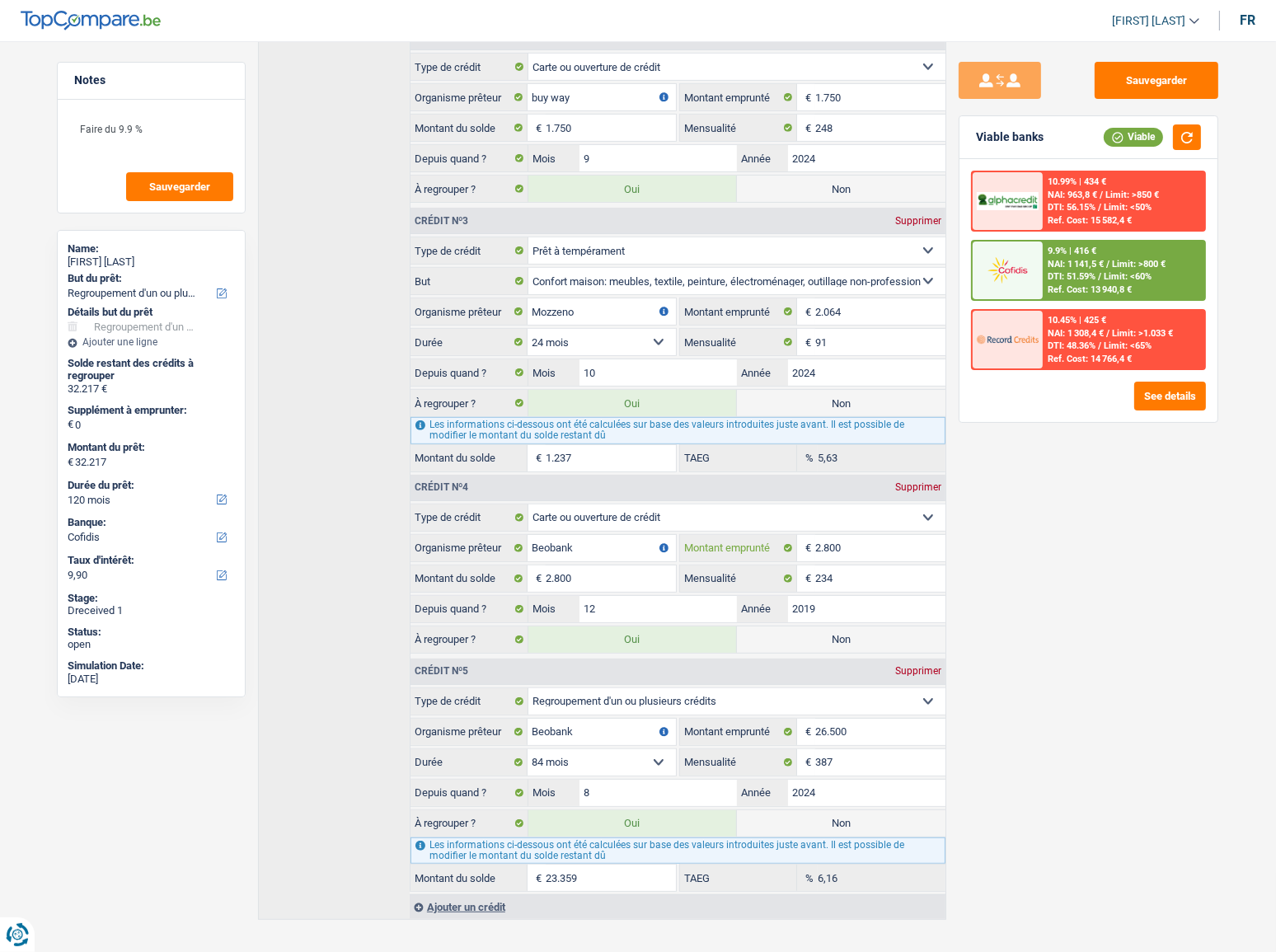 type on "32.212" 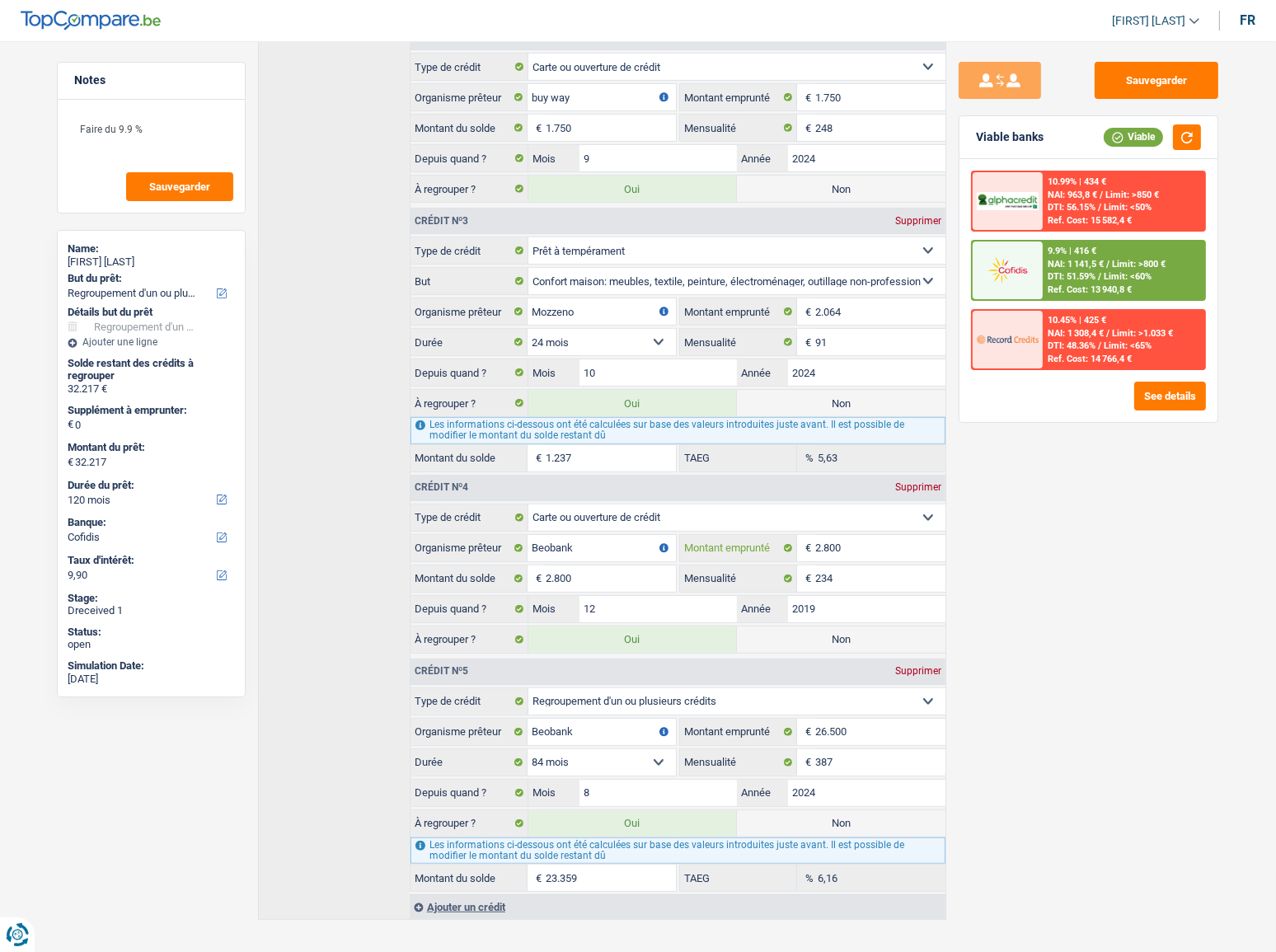 type on "1.232" 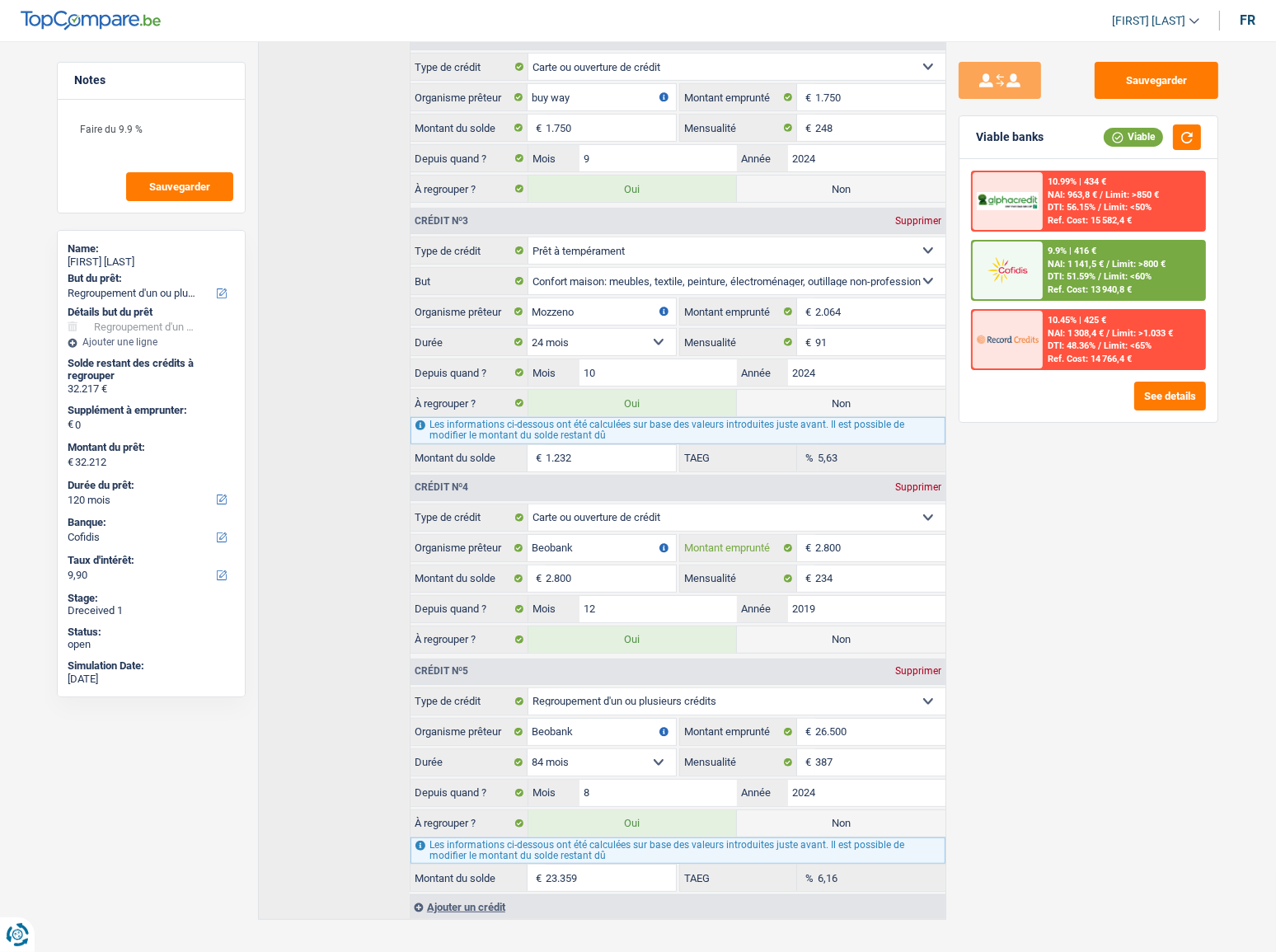 click on "2.800" at bounding box center [880, 548] 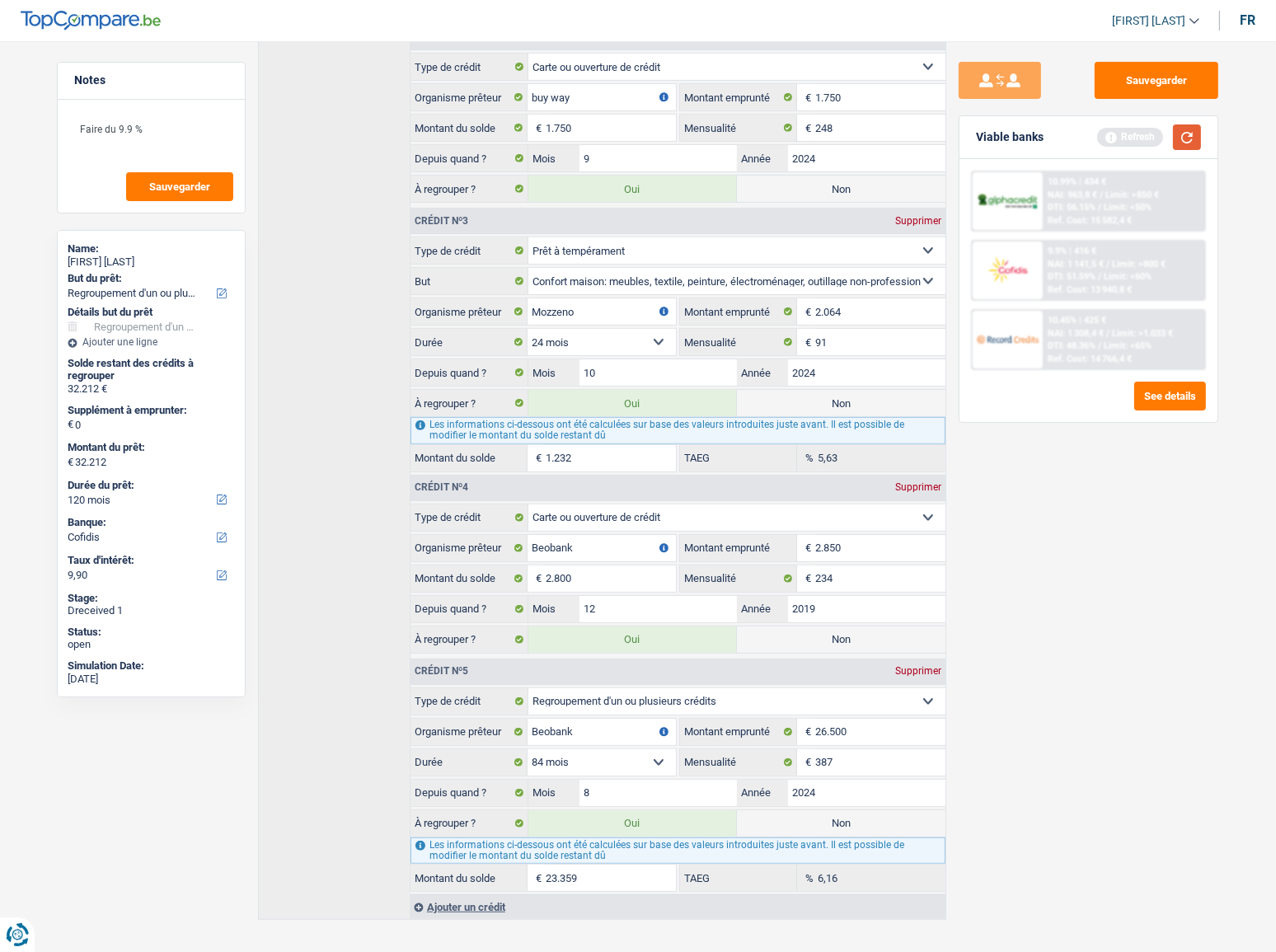 type on "2.850" 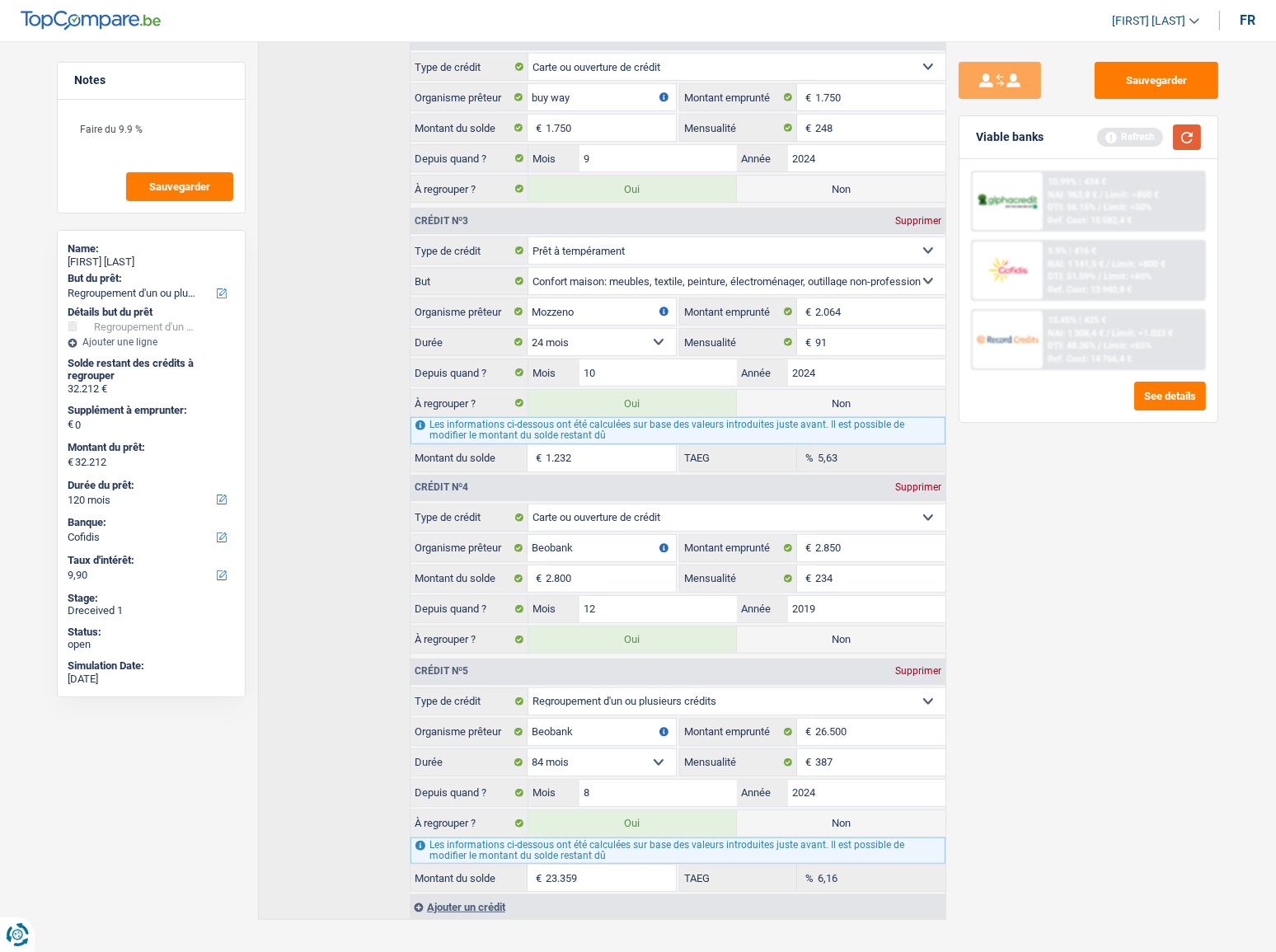 drag, startPoint x: 1189, startPoint y: 135, endPoint x: 687, endPoint y: 502, distance: 621.8464 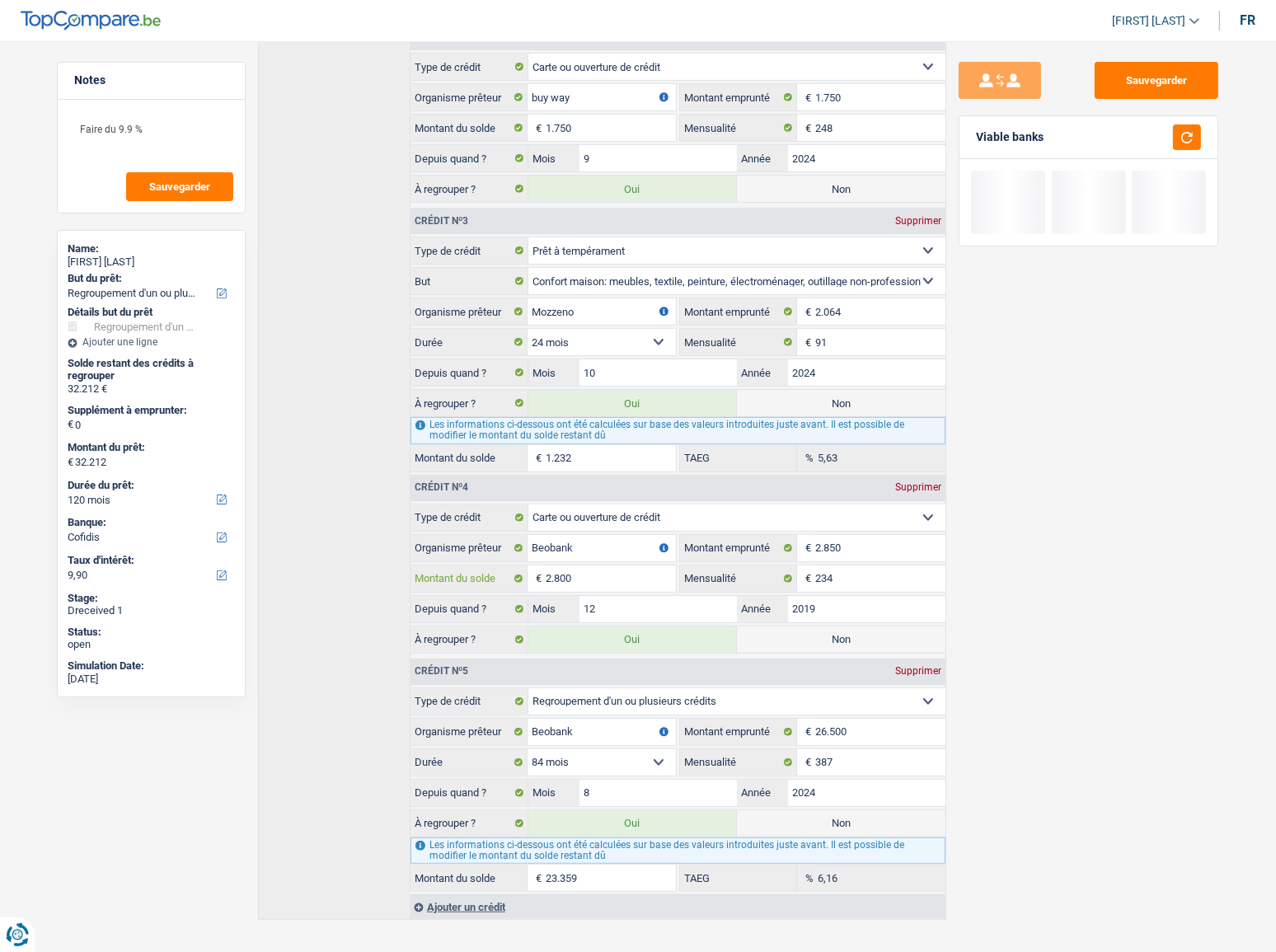 click on "2.800" at bounding box center (611, 579) 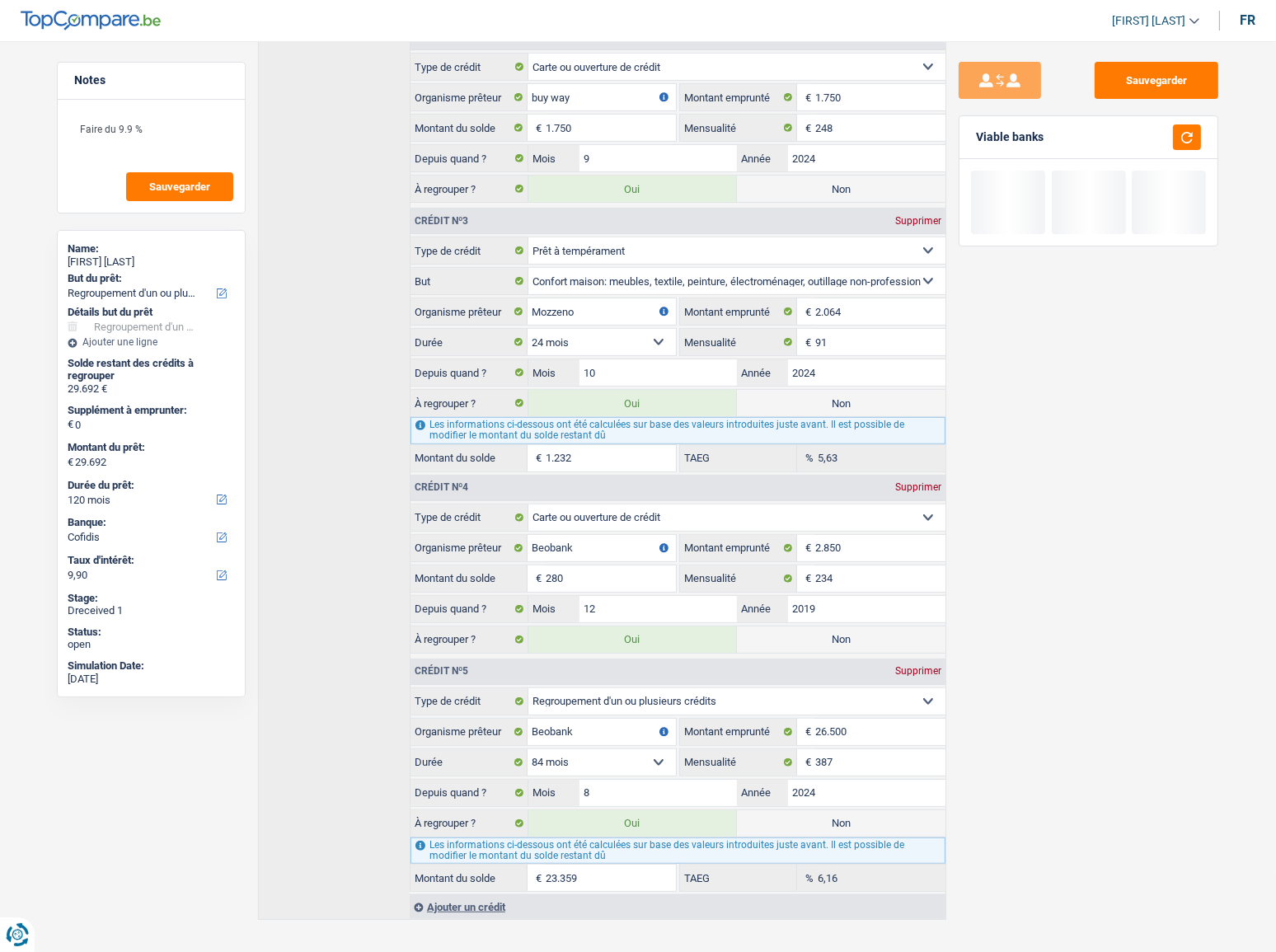 type on "29.440" 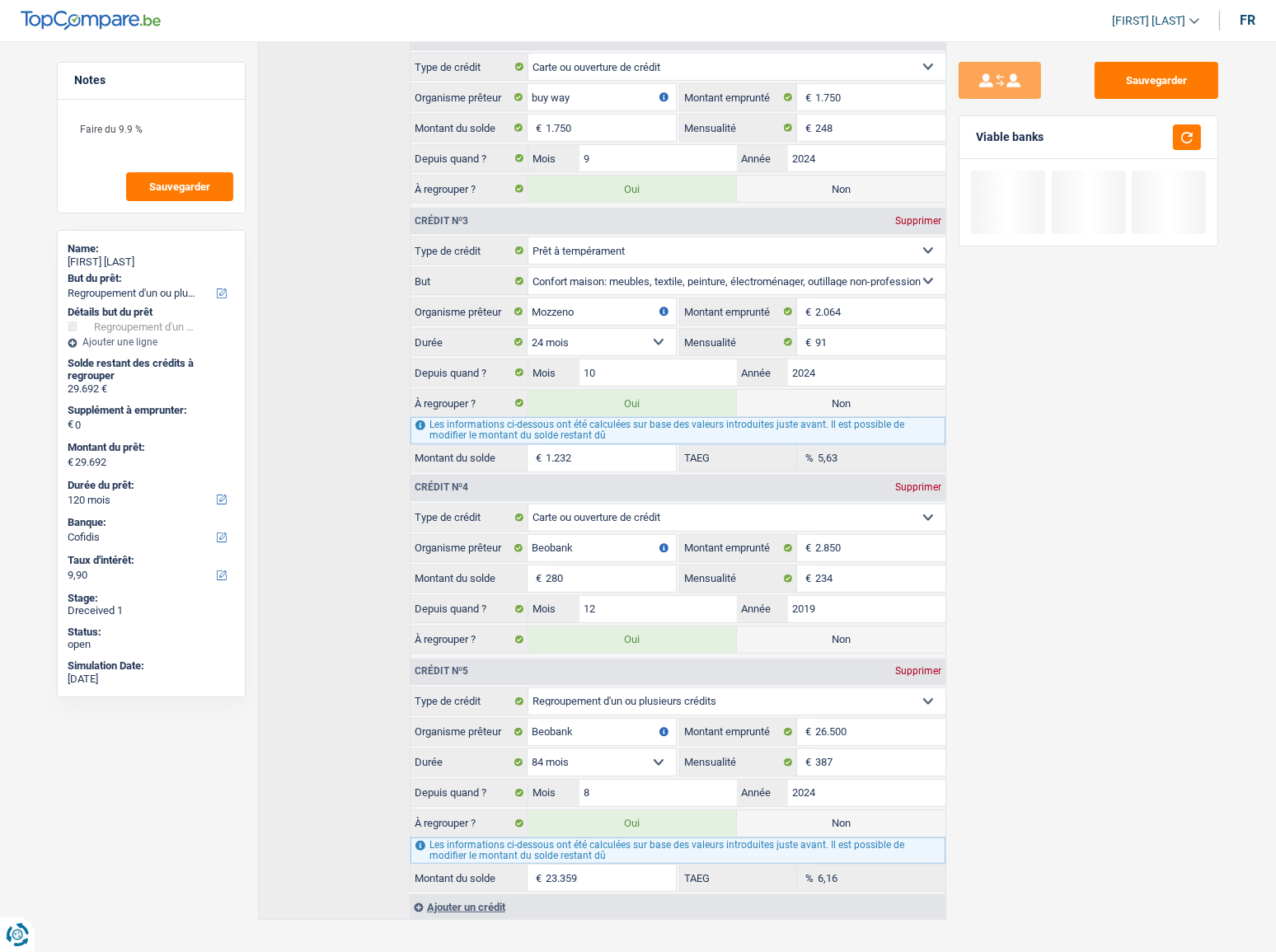 type on "28" 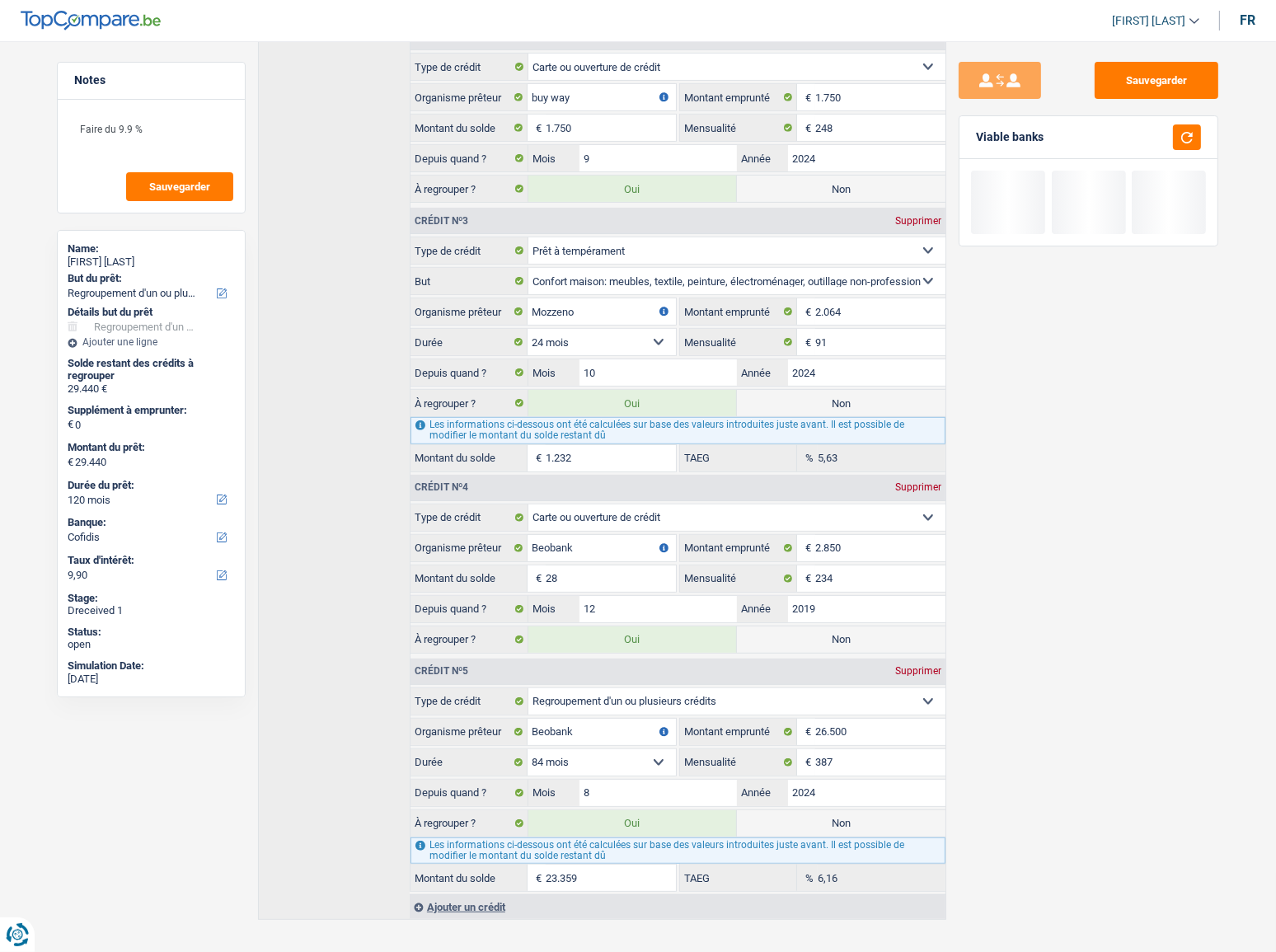 type on "29.697" 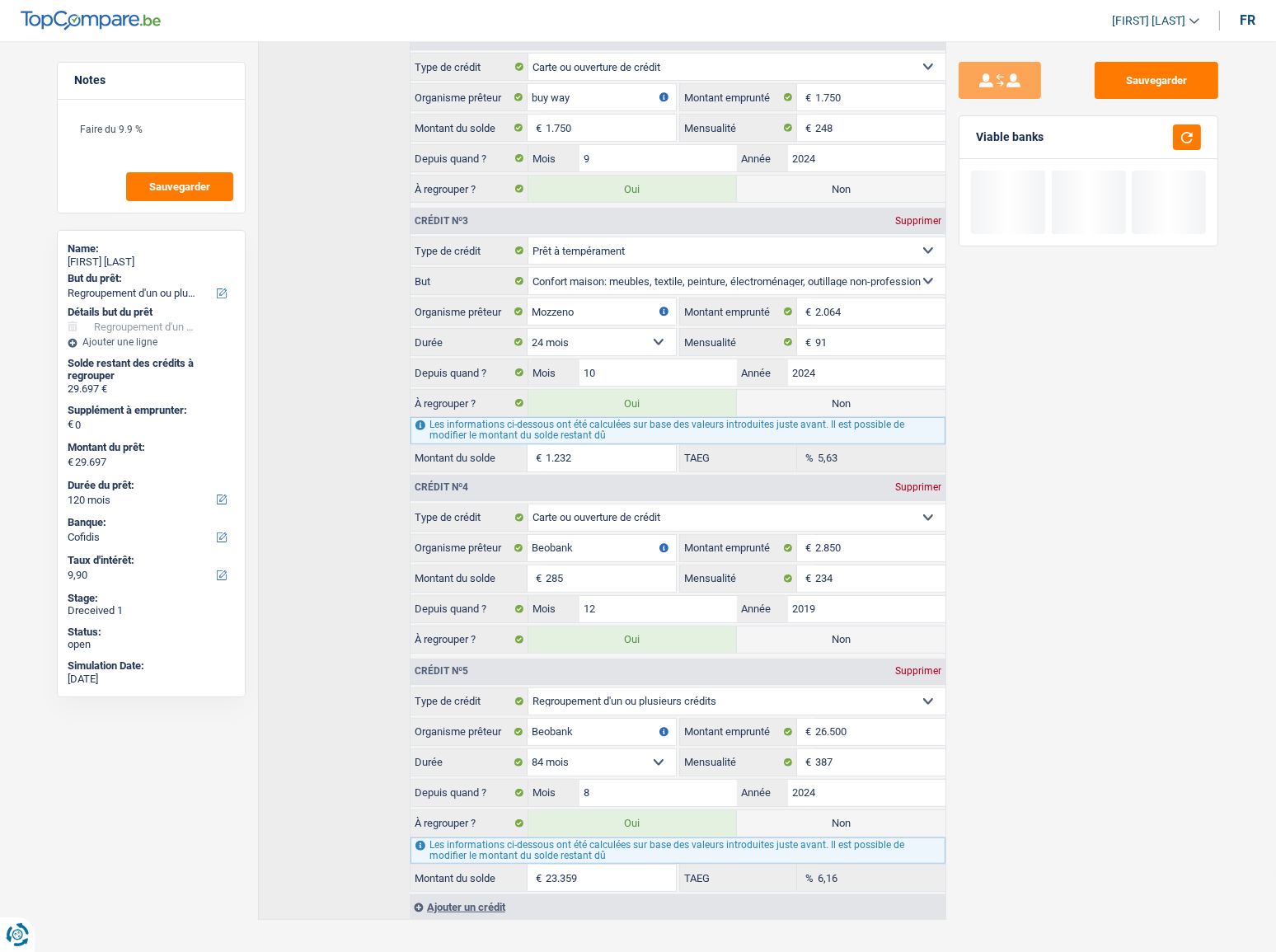 type on "32.262" 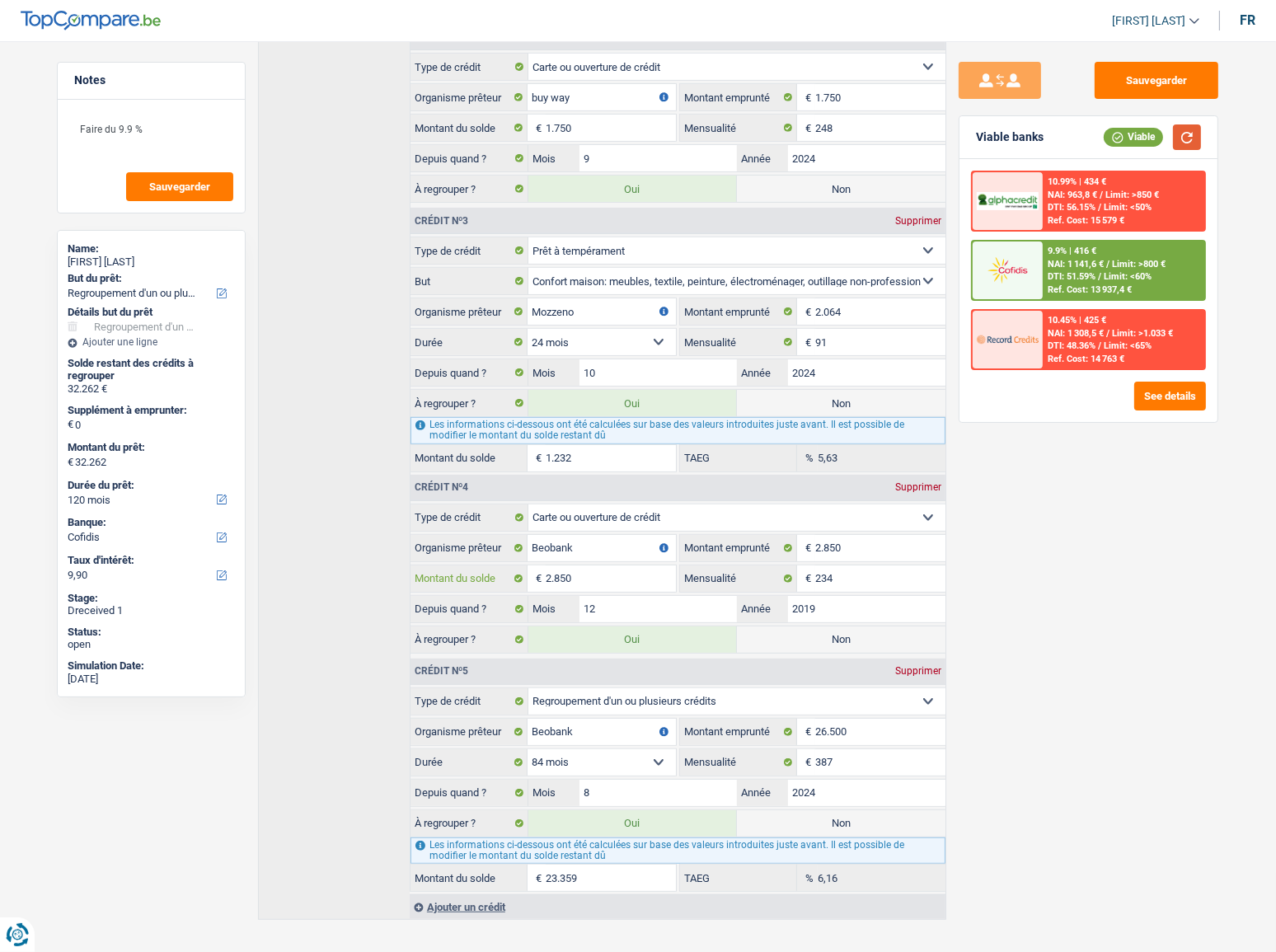 type on "2.850" 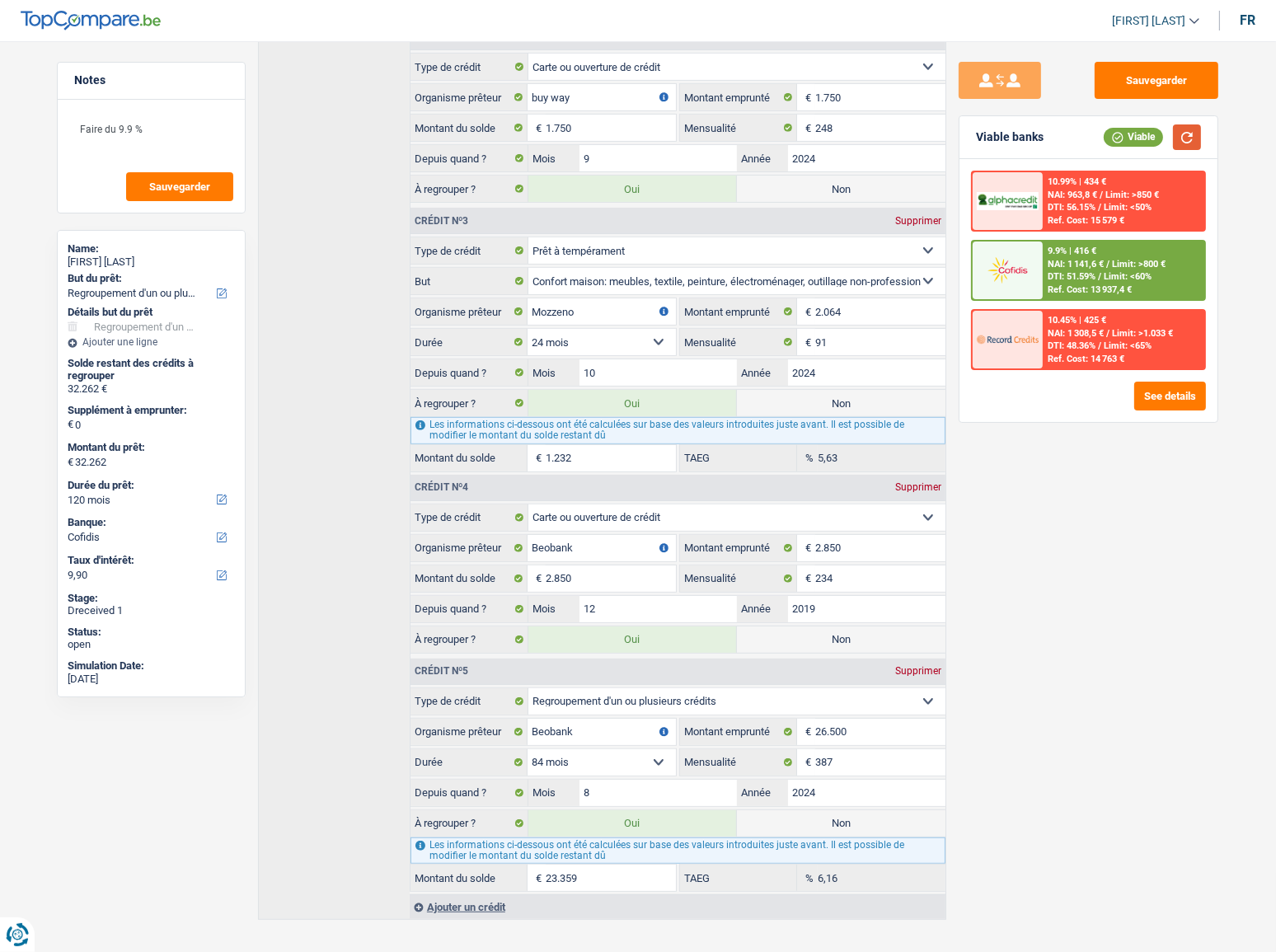 drag, startPoint x: 1189, startPoint y: 139, endPoint x: 1073, endPoint y: 286, distance: 187.25651 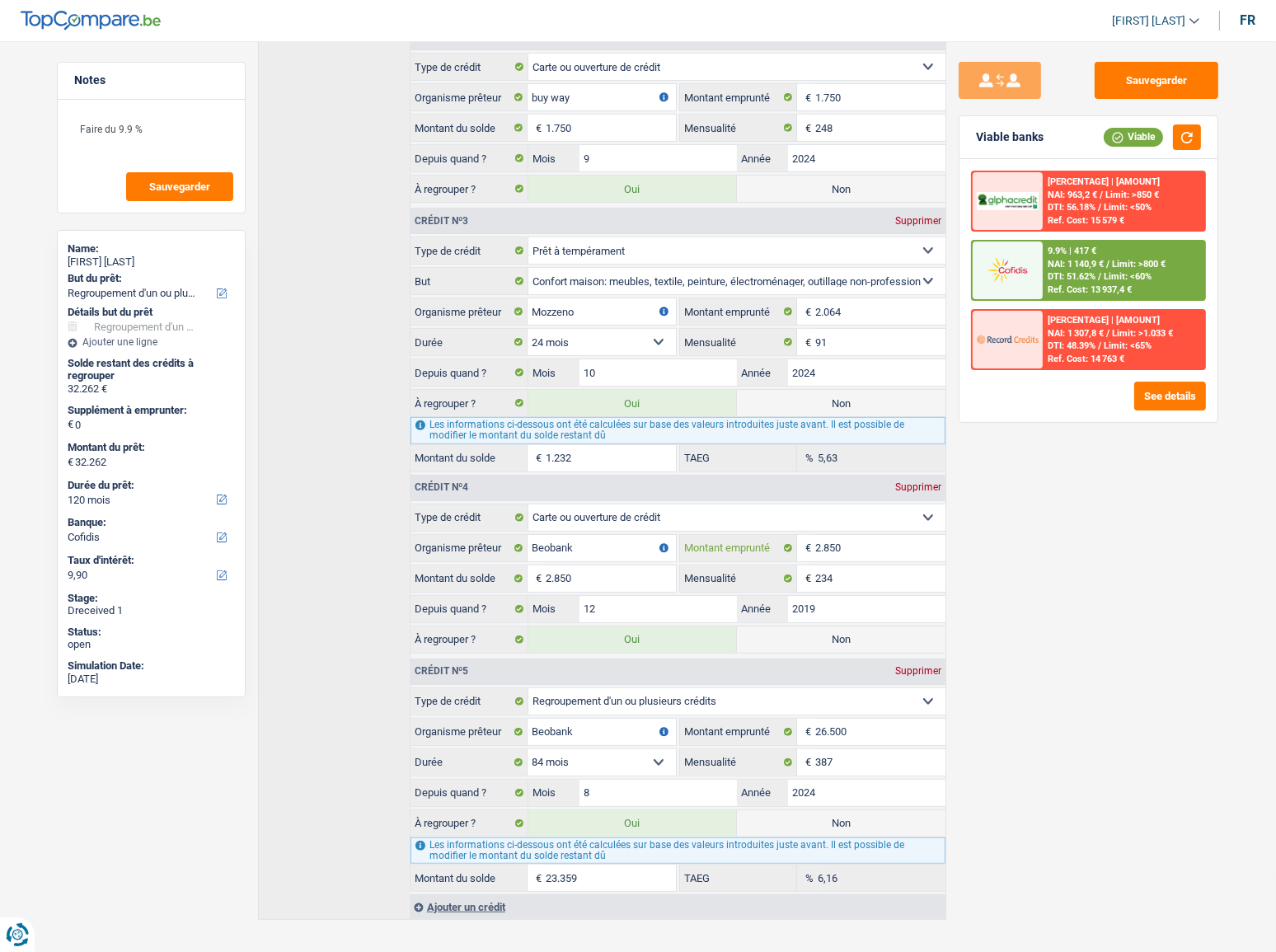 click on "2.850" at bounding box center [880, 548] 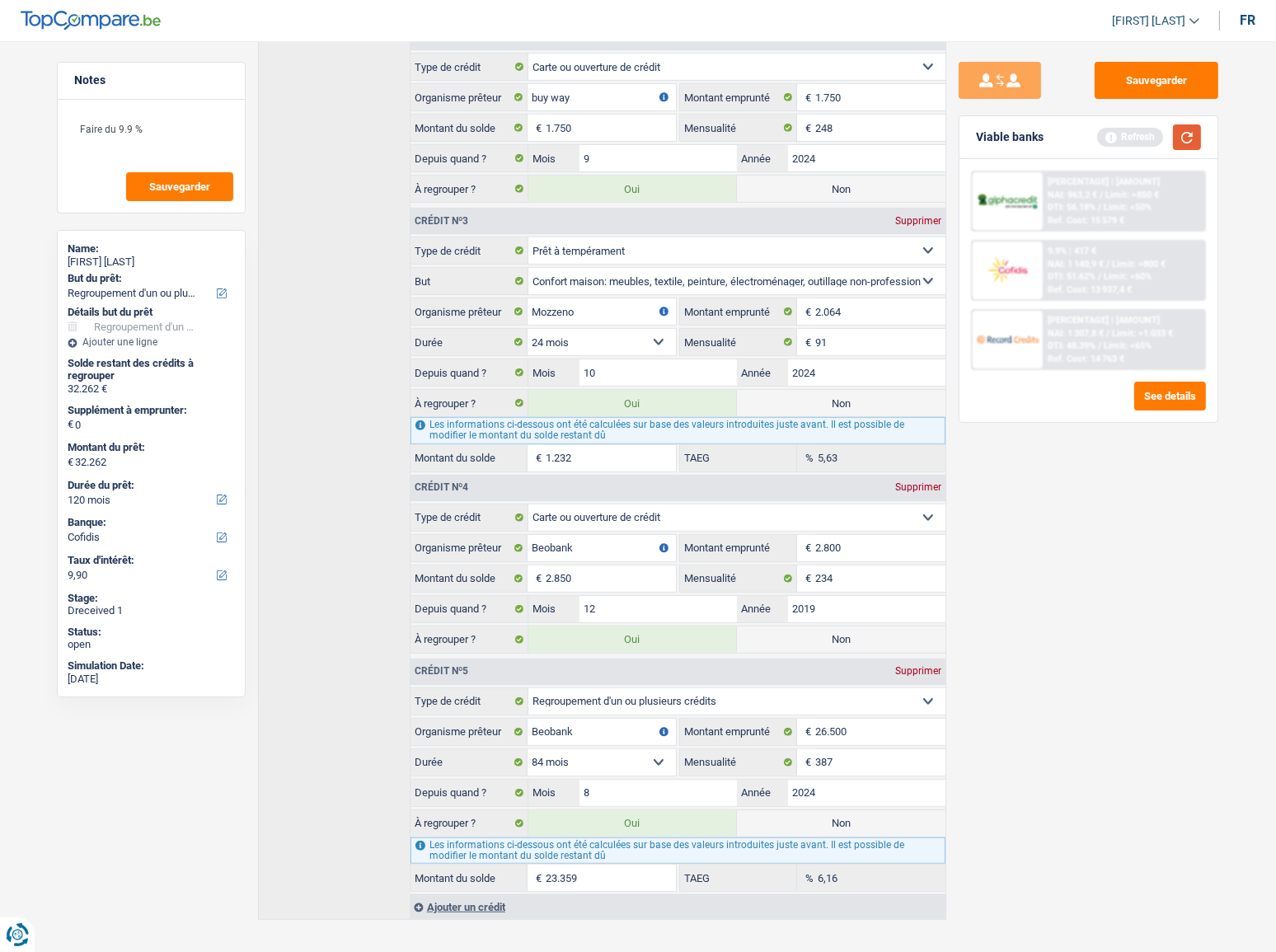 type on "2.800" 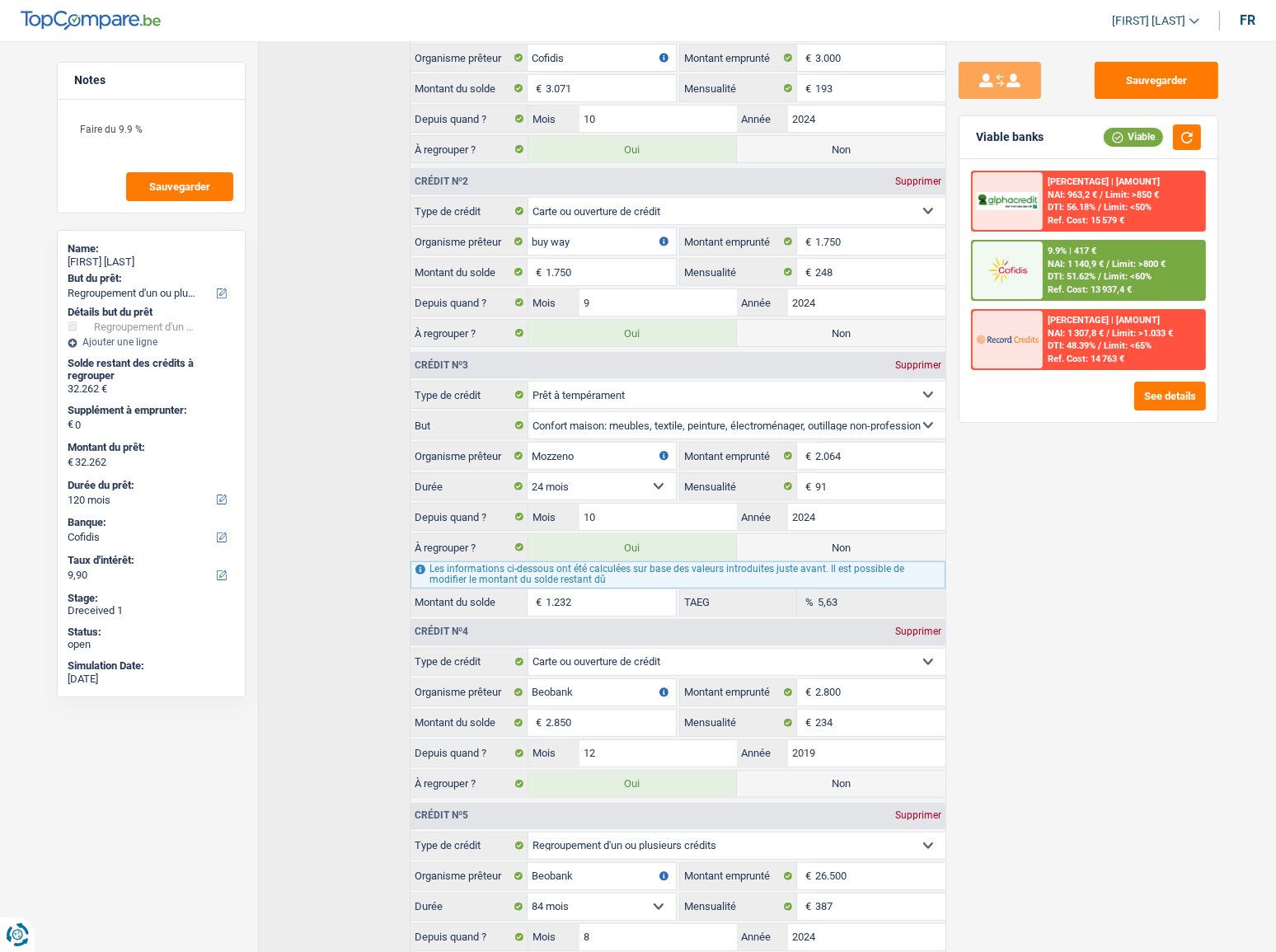 scroll, scrollTop: 803, scrollLeft: 0, axis: vertical 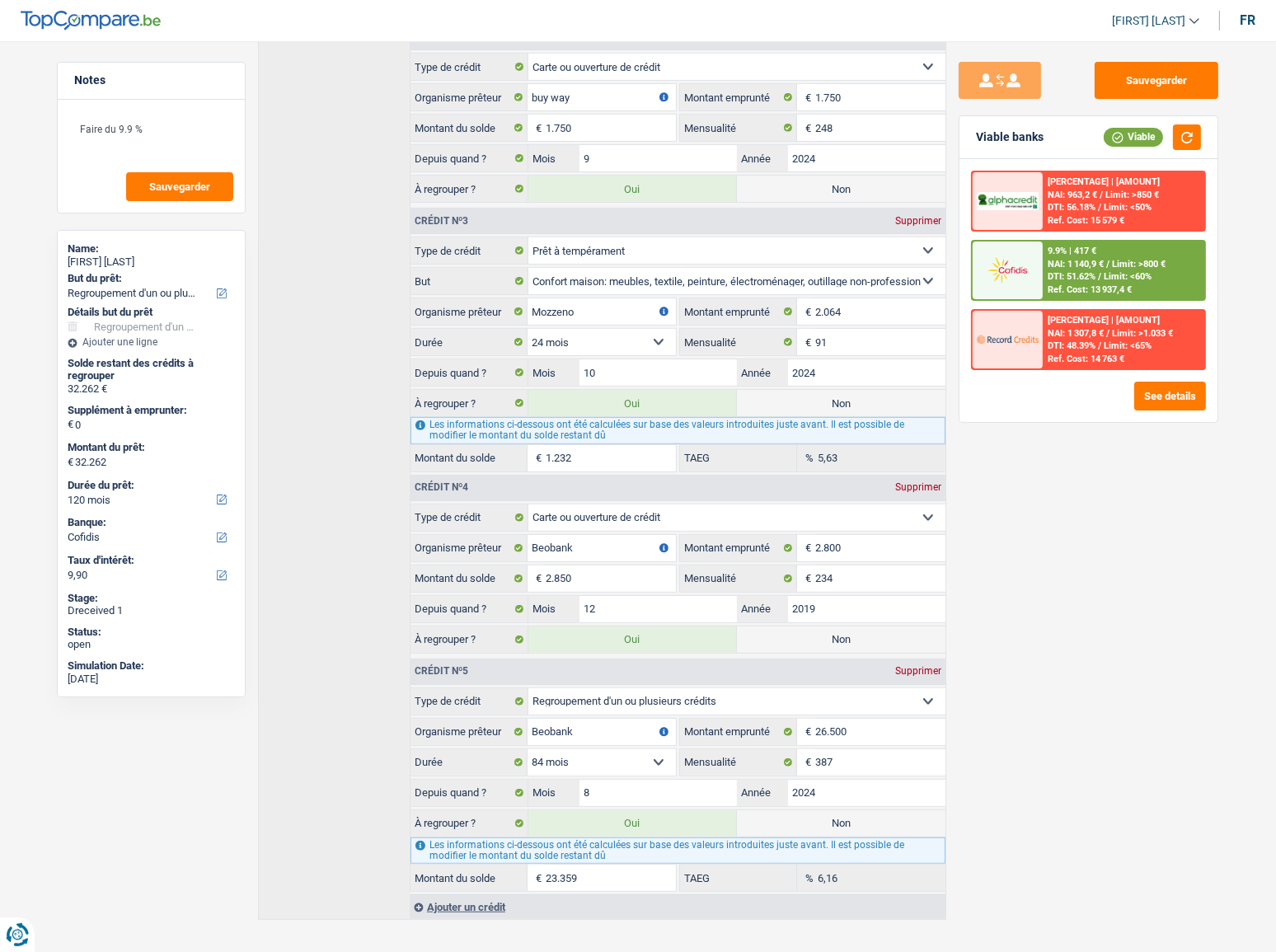 drag, startPoint x: 511, startPoint y: 870, endPoint x: 392, endPoint y: 864, distance: 119.15116 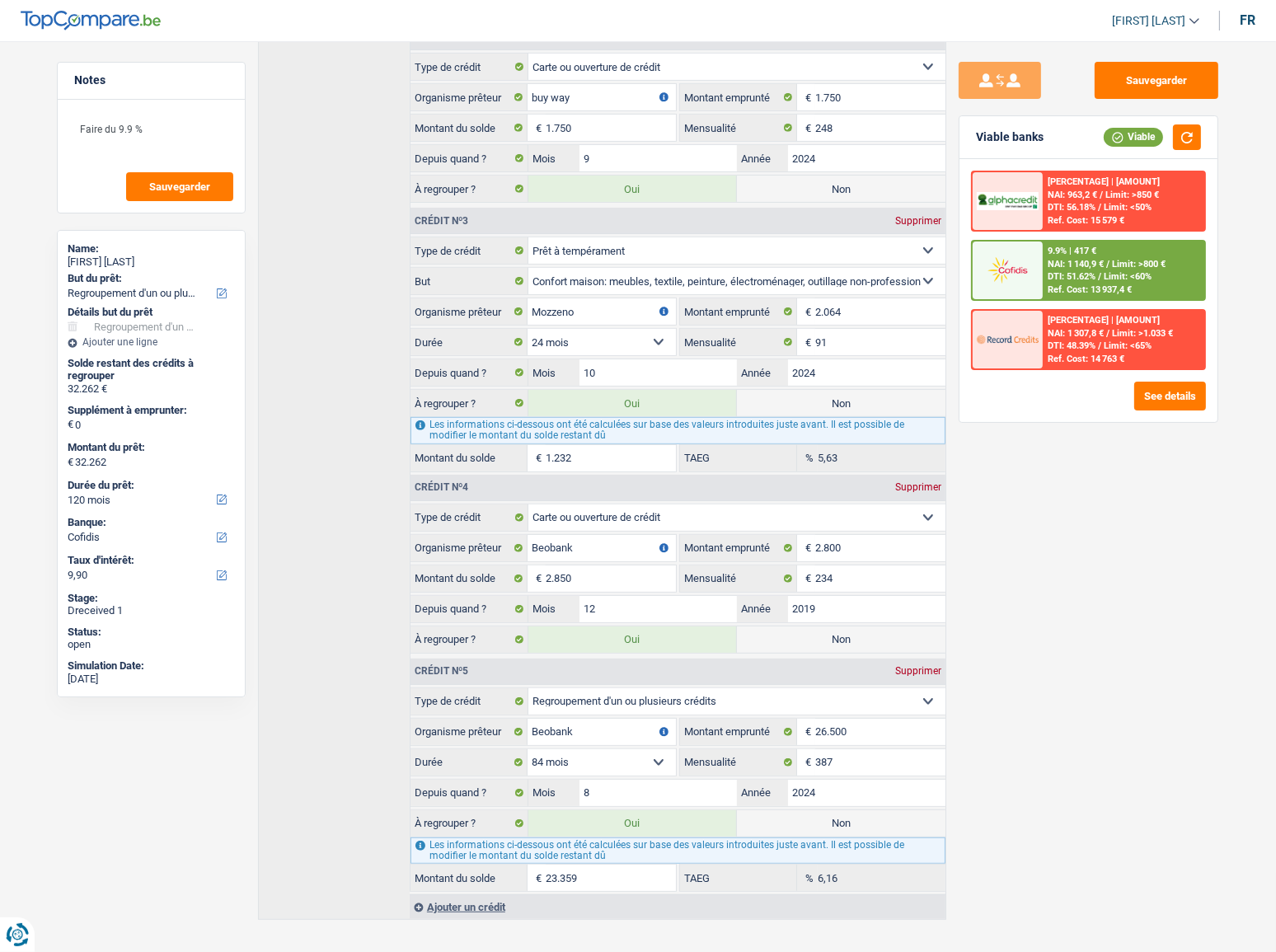 type on "8.904" 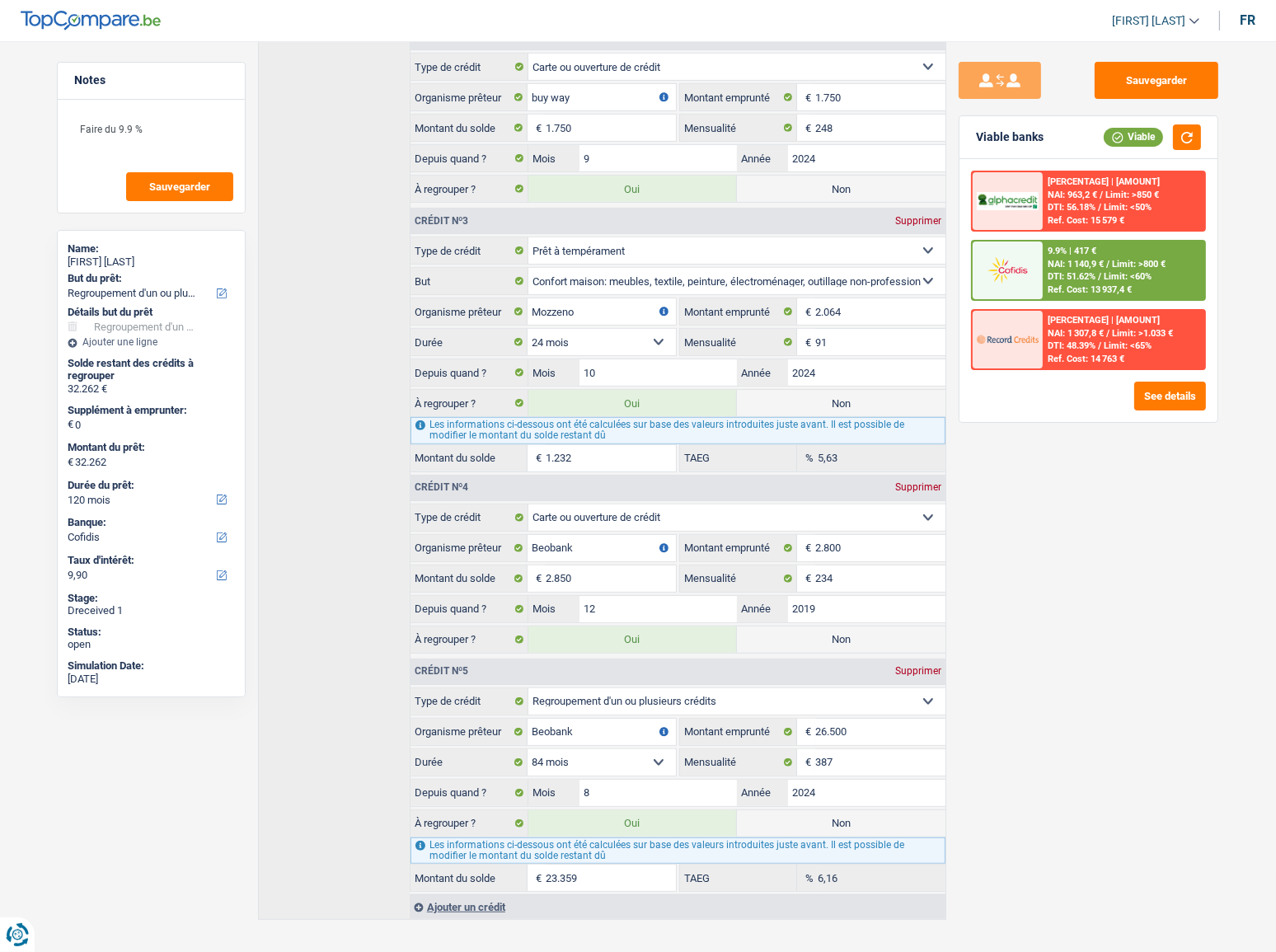 select on "48" 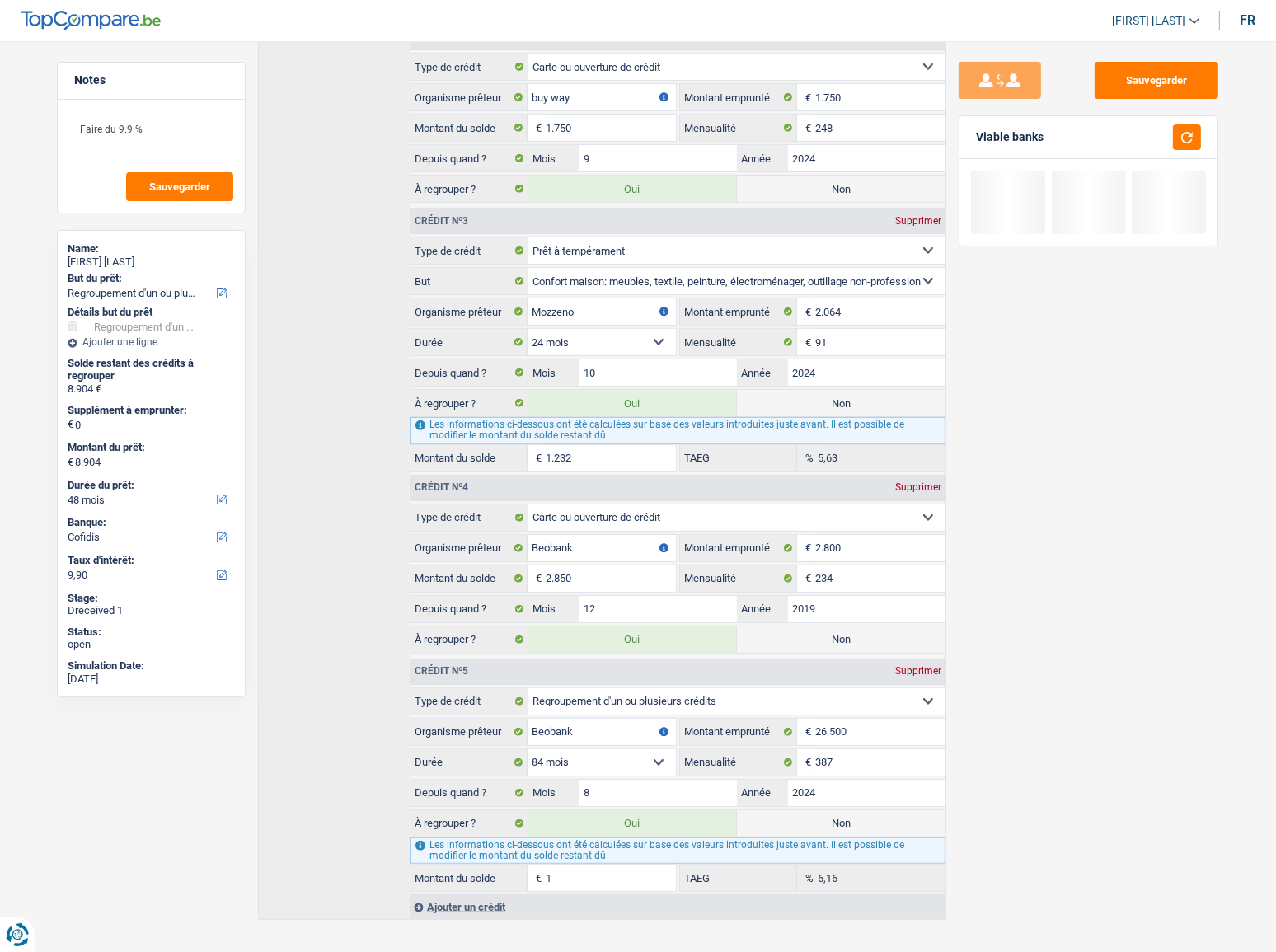 type on "8.922" 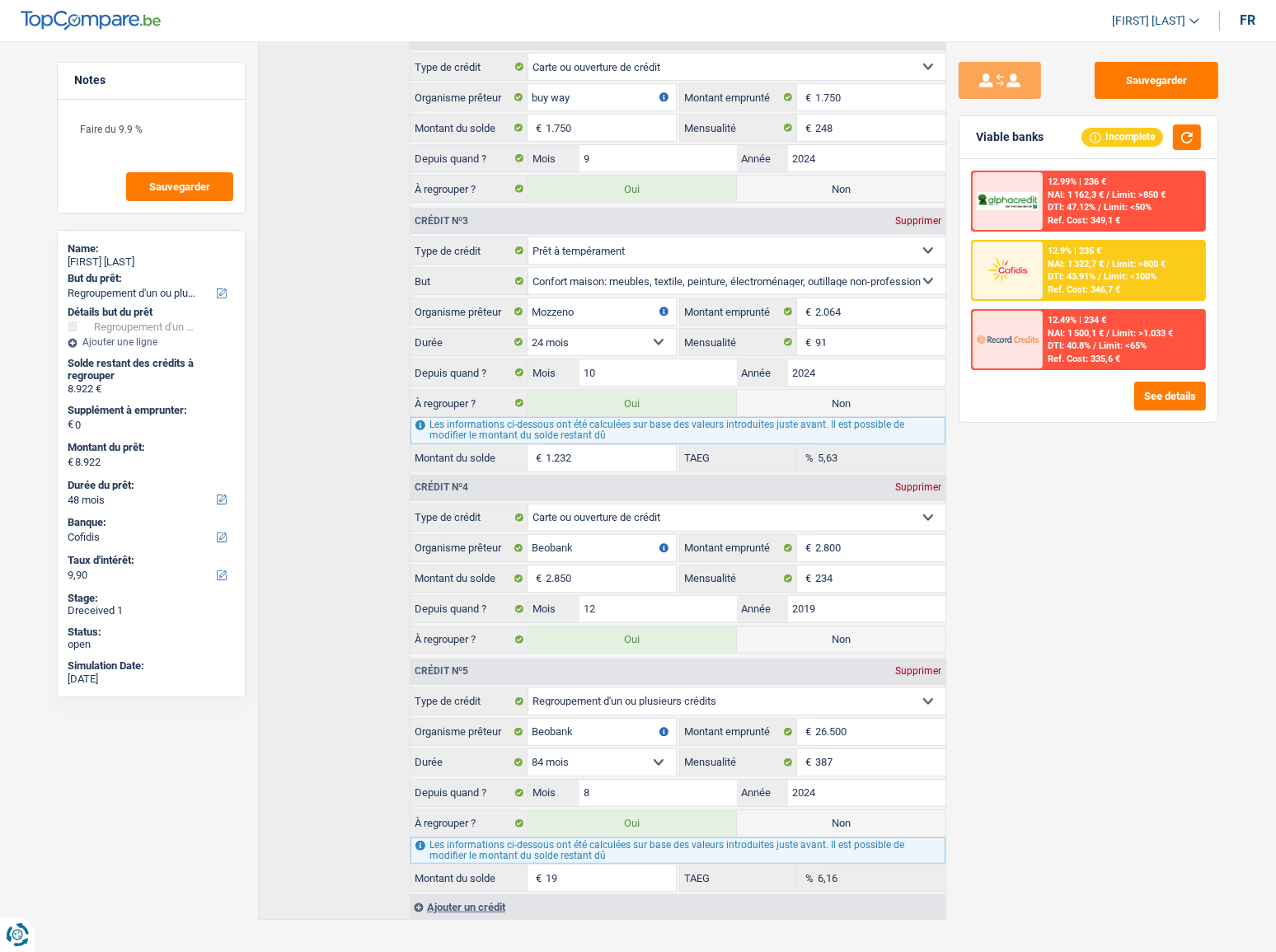 type on "9.101" 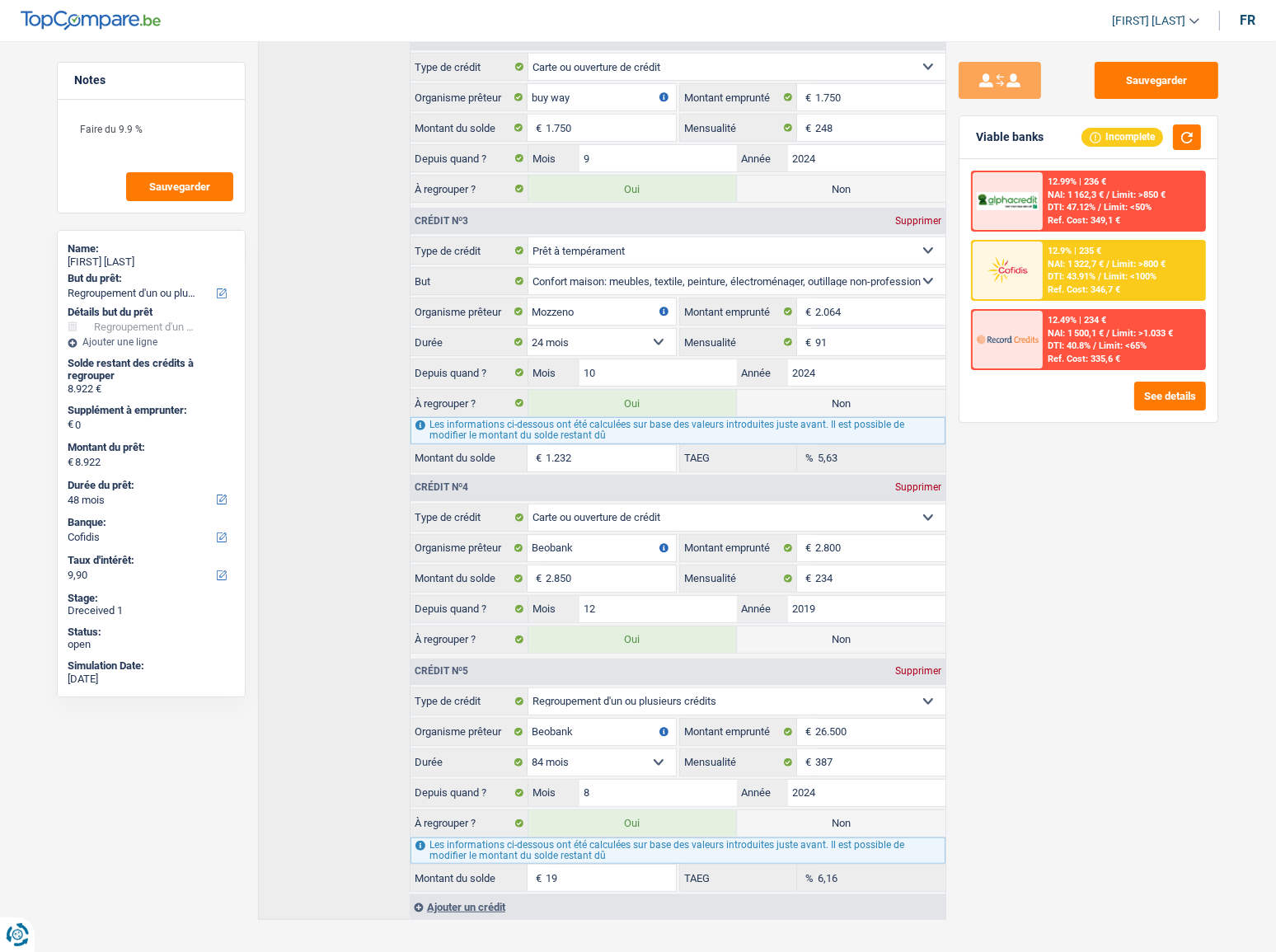 type on "198" 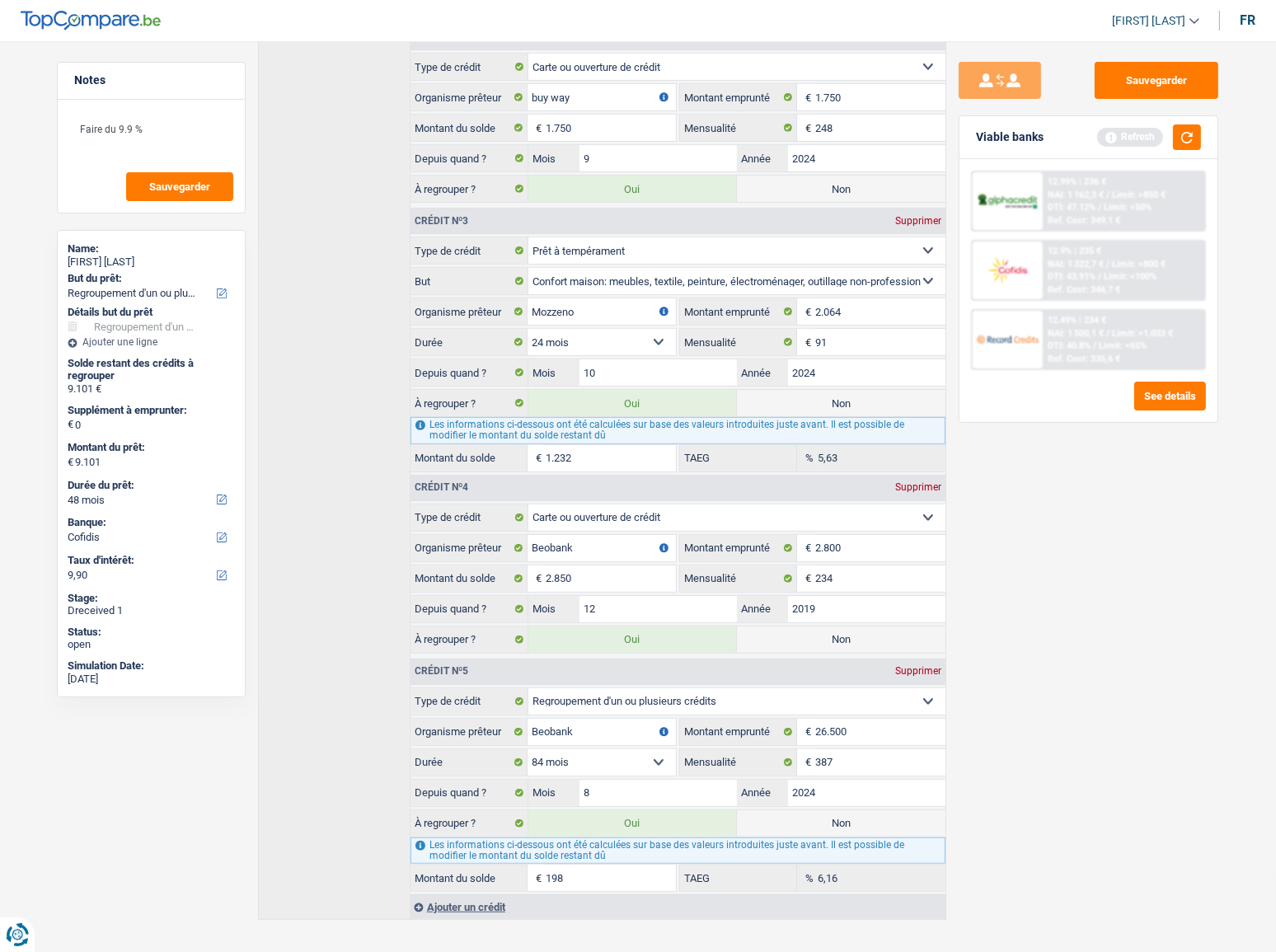type on "10.883" 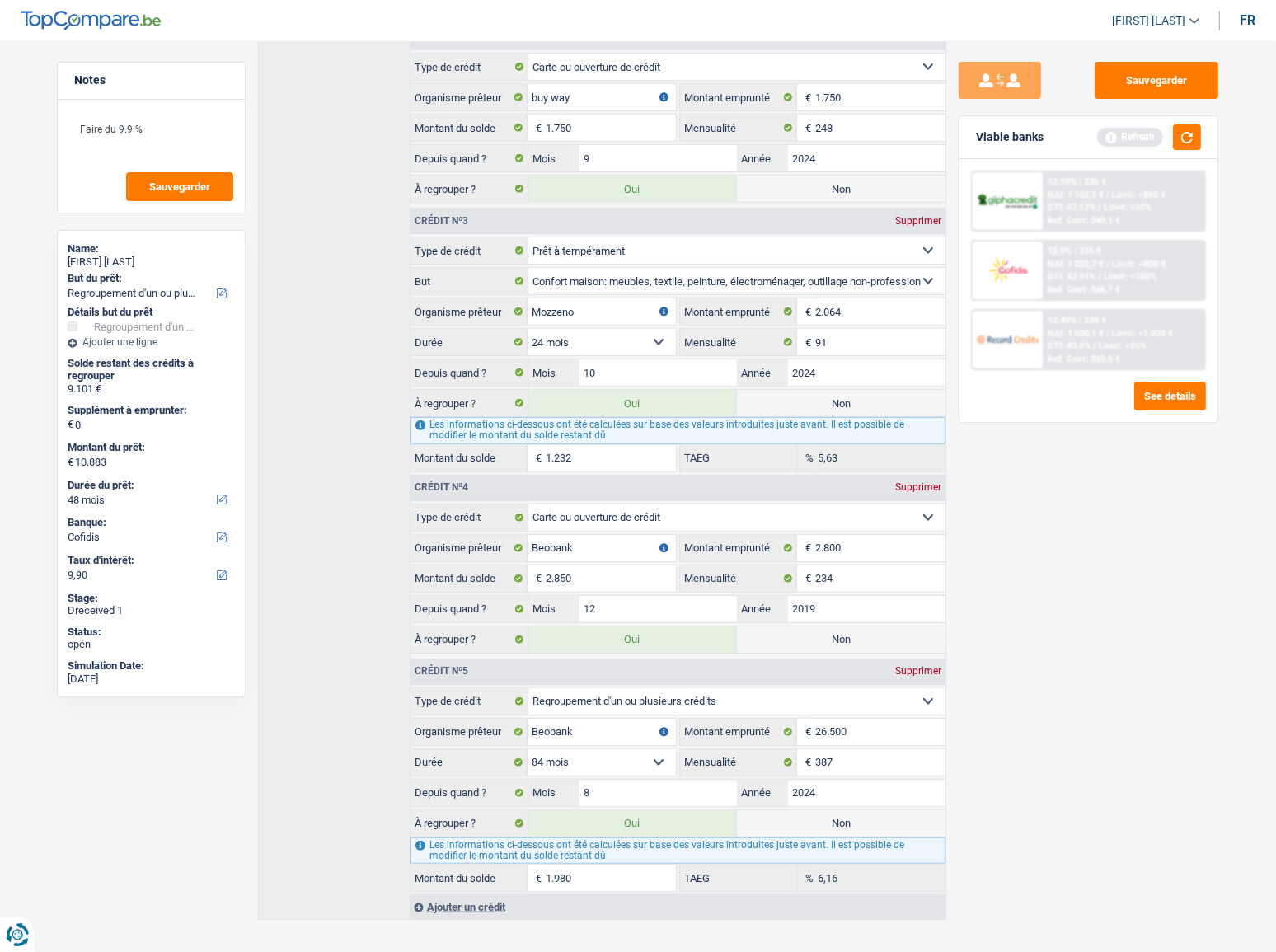 select on "60" 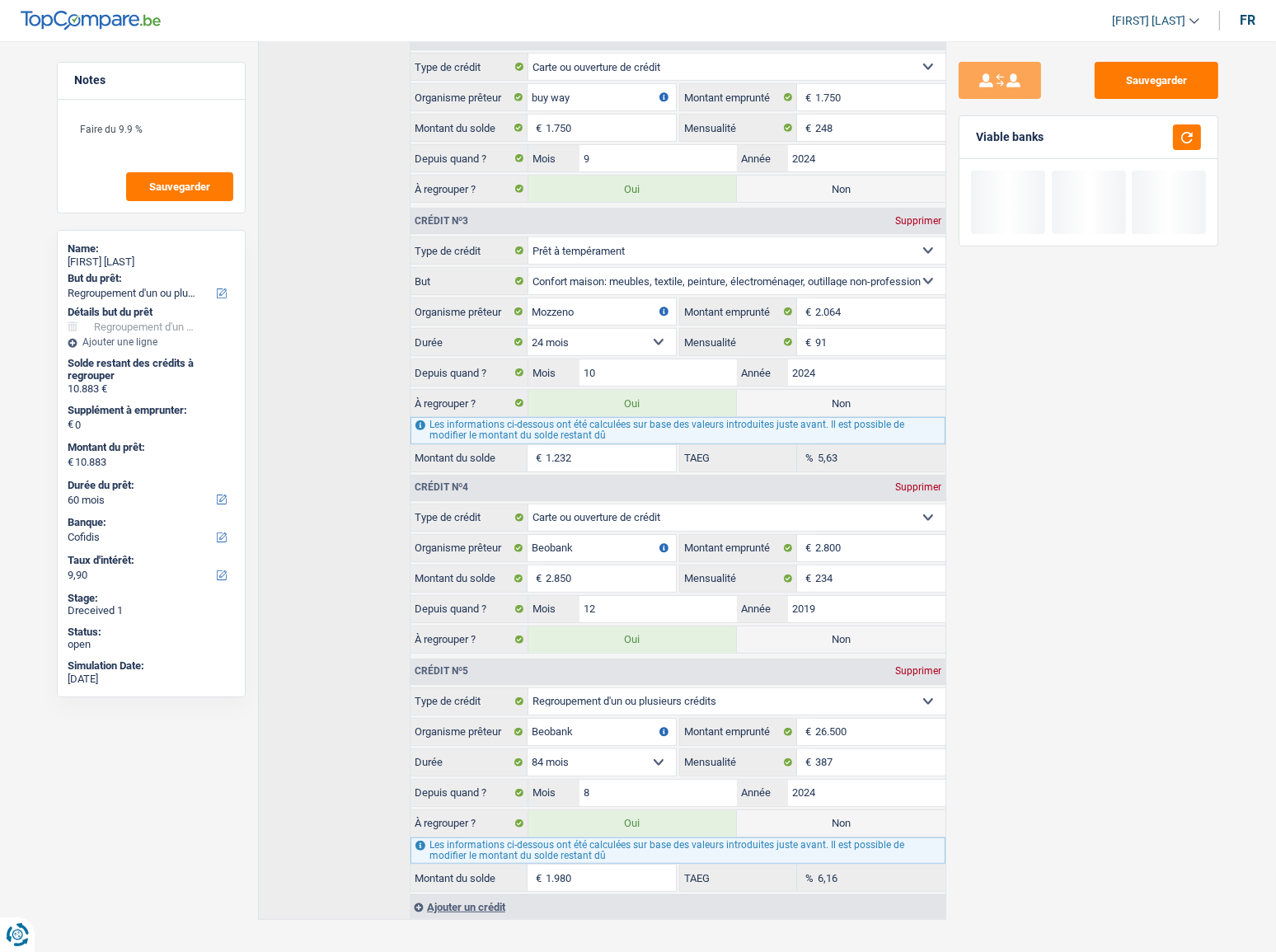 type on "28.703" 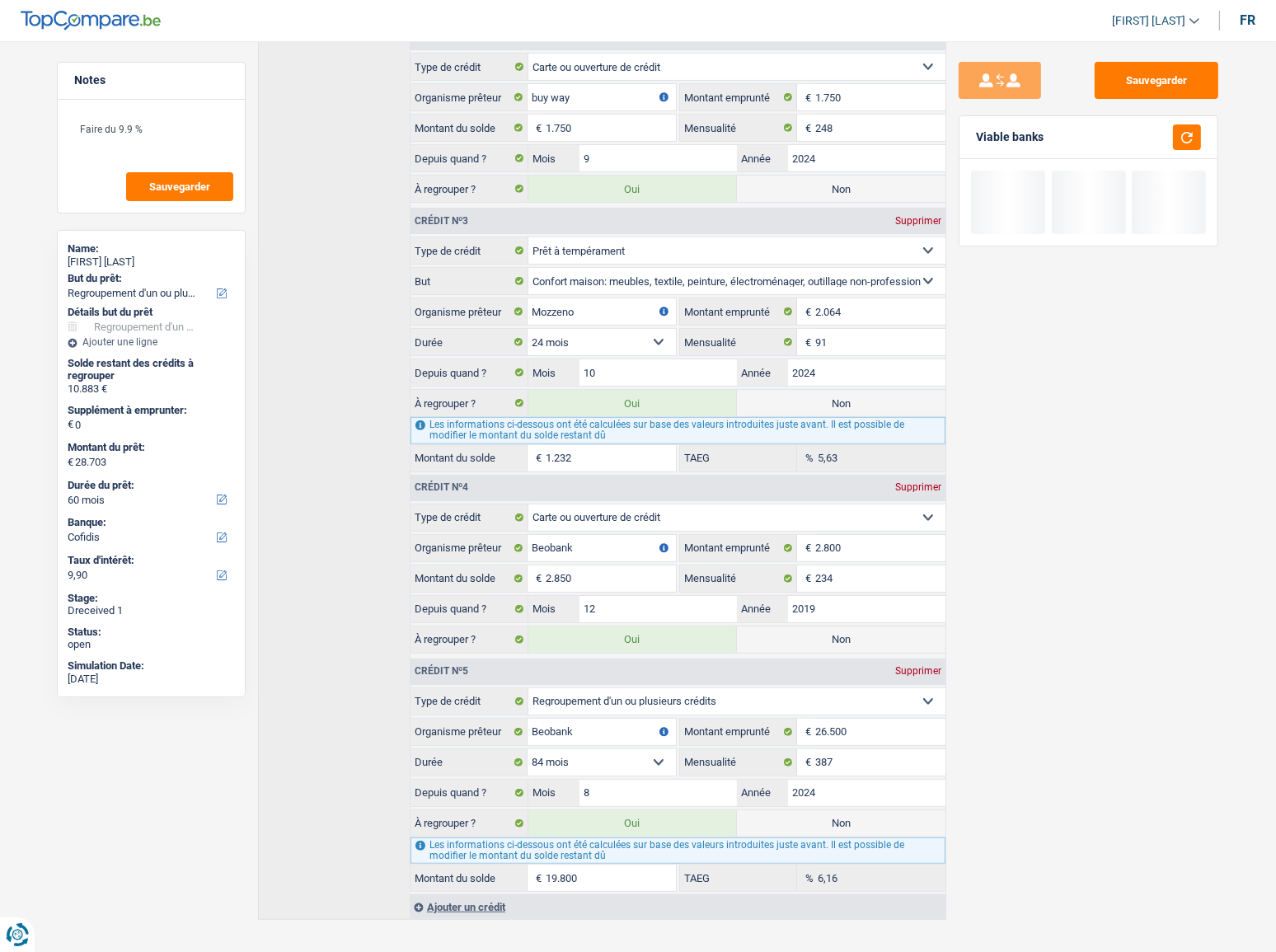 select on "120" 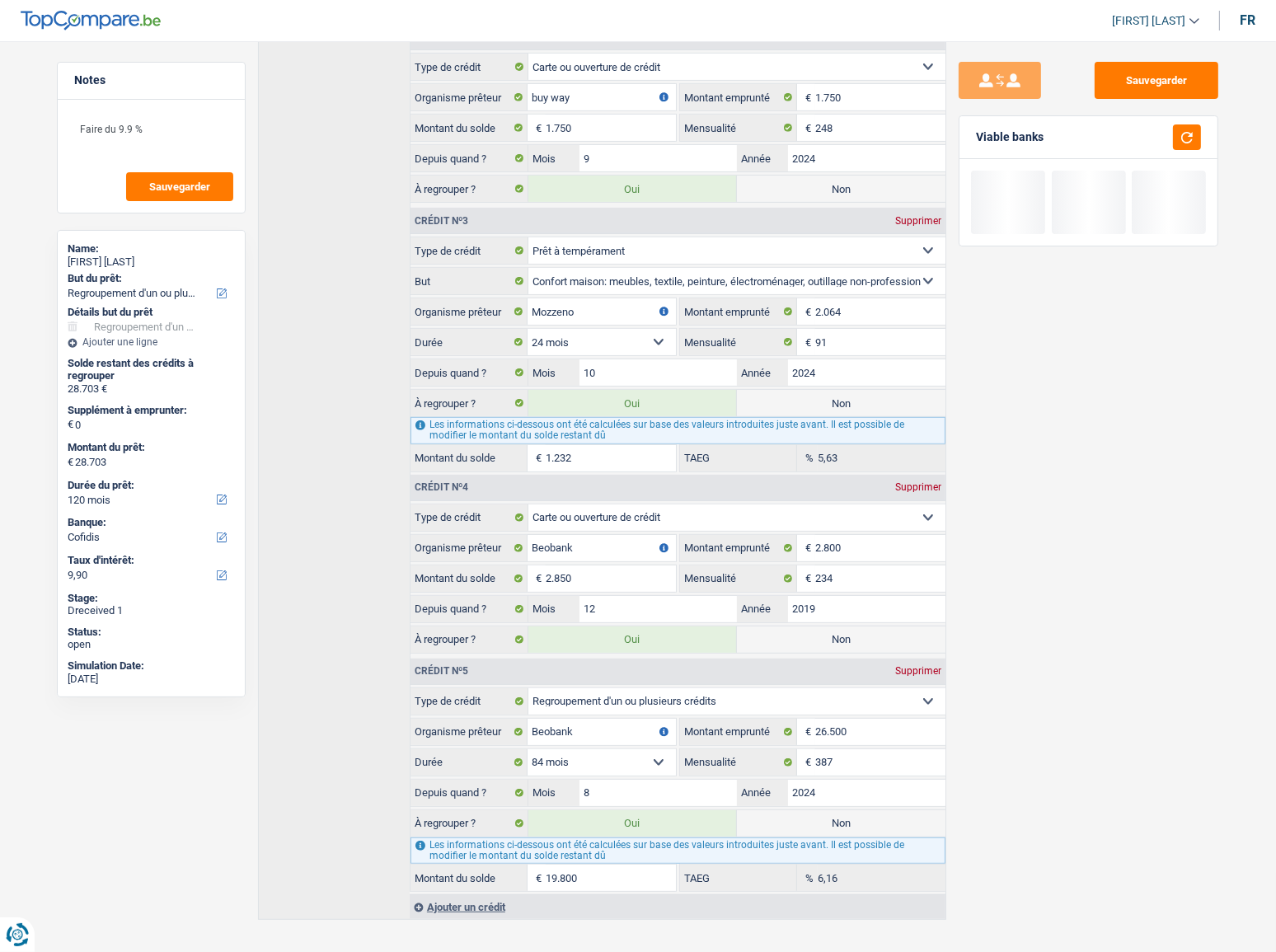 type on "19.800" 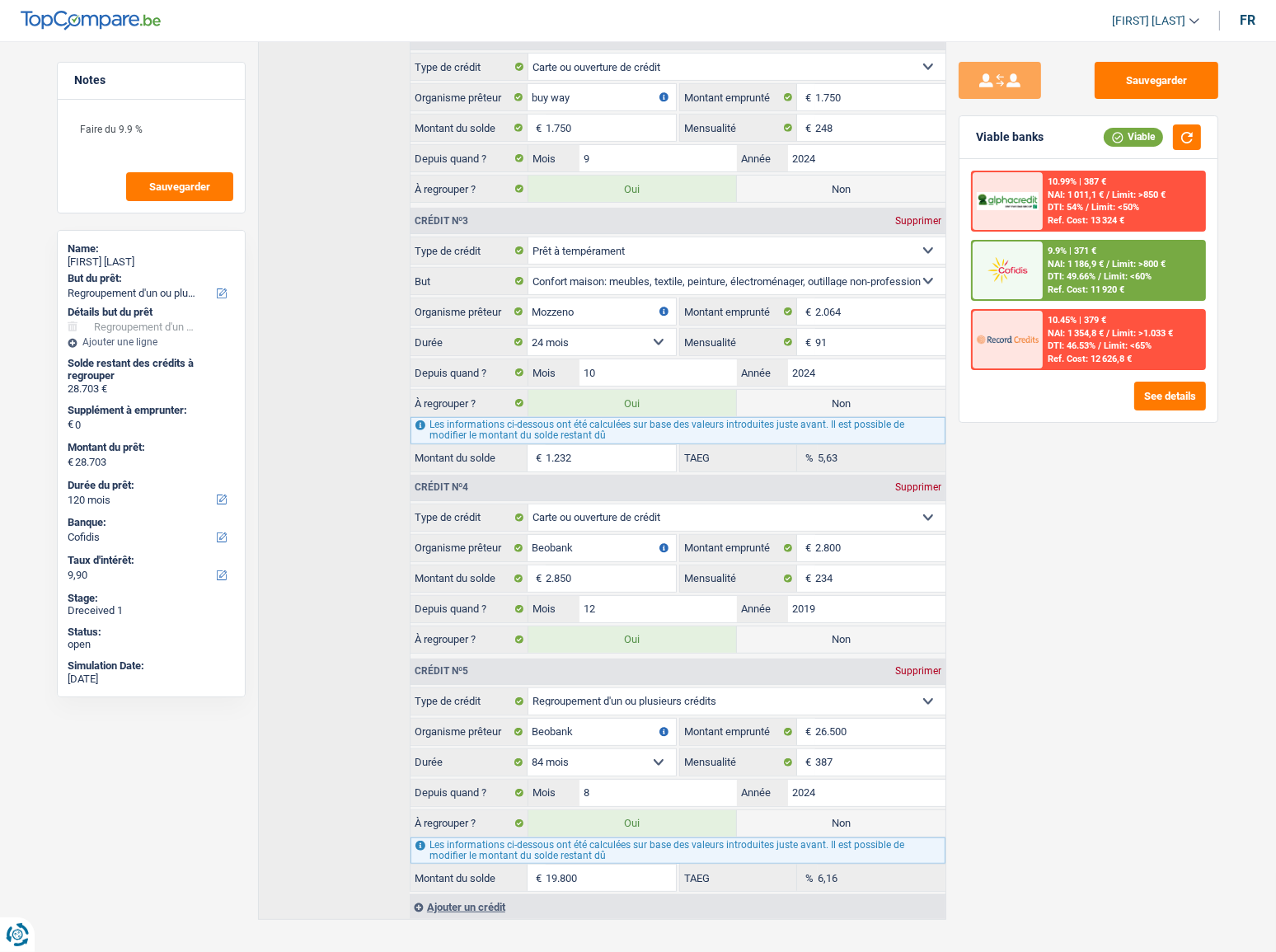 click on "Sauvegarder
Viable banks
Viable
10.99% | 387 €
NAI: 1 011,1 €
/
Limit: >850 €
DTI: 54%
/
Limit: <50%
Ref. Cost: 13 324 €
9.9% | 371 €
NAI: 1 186,9 €
/
Limit: >800 €
DTI: 49.66%
/               /       /" at bounding box center [1088, 491] 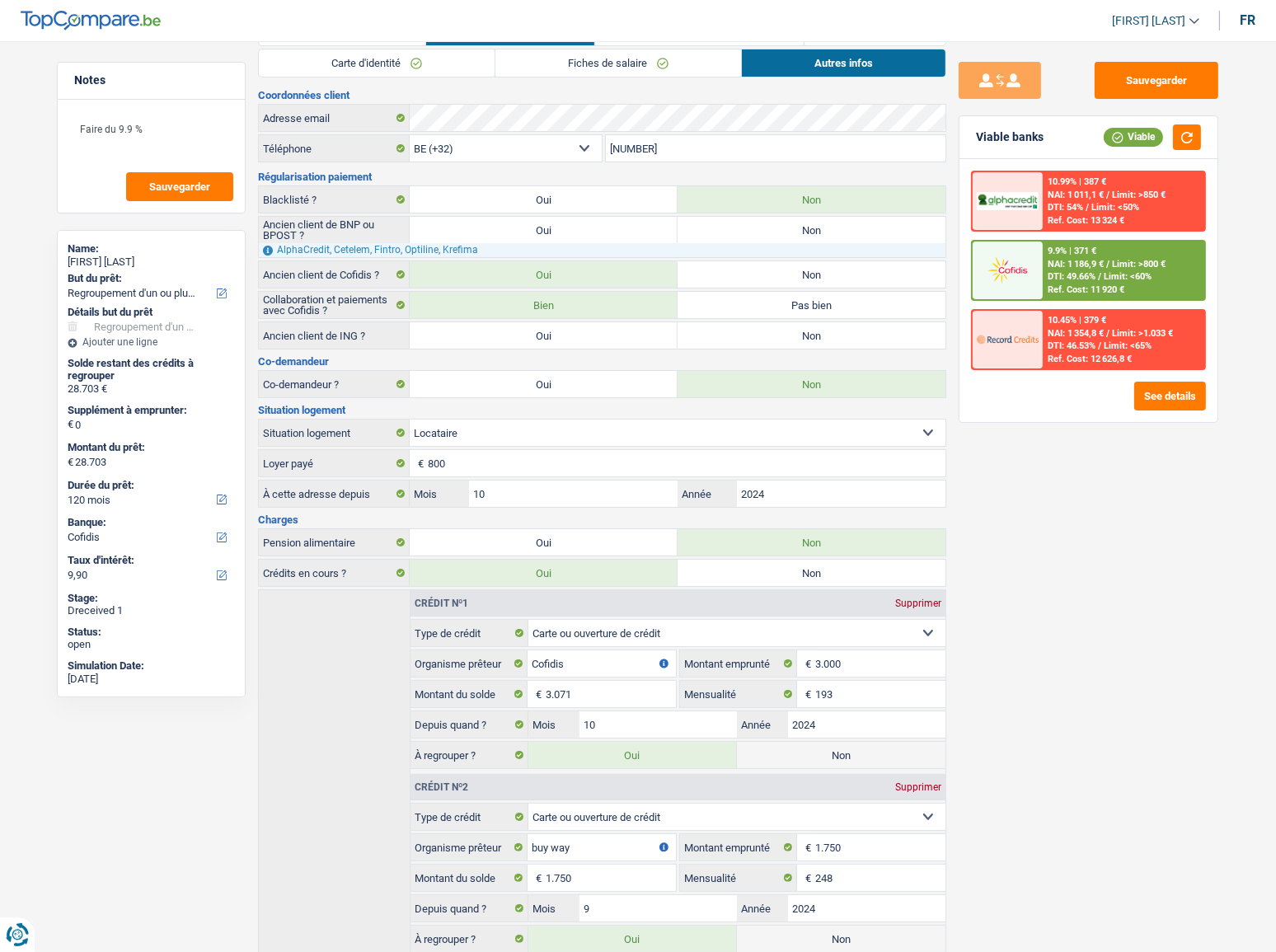 scroll, scrollTop: 0, scrollLeft: 0, axis: both 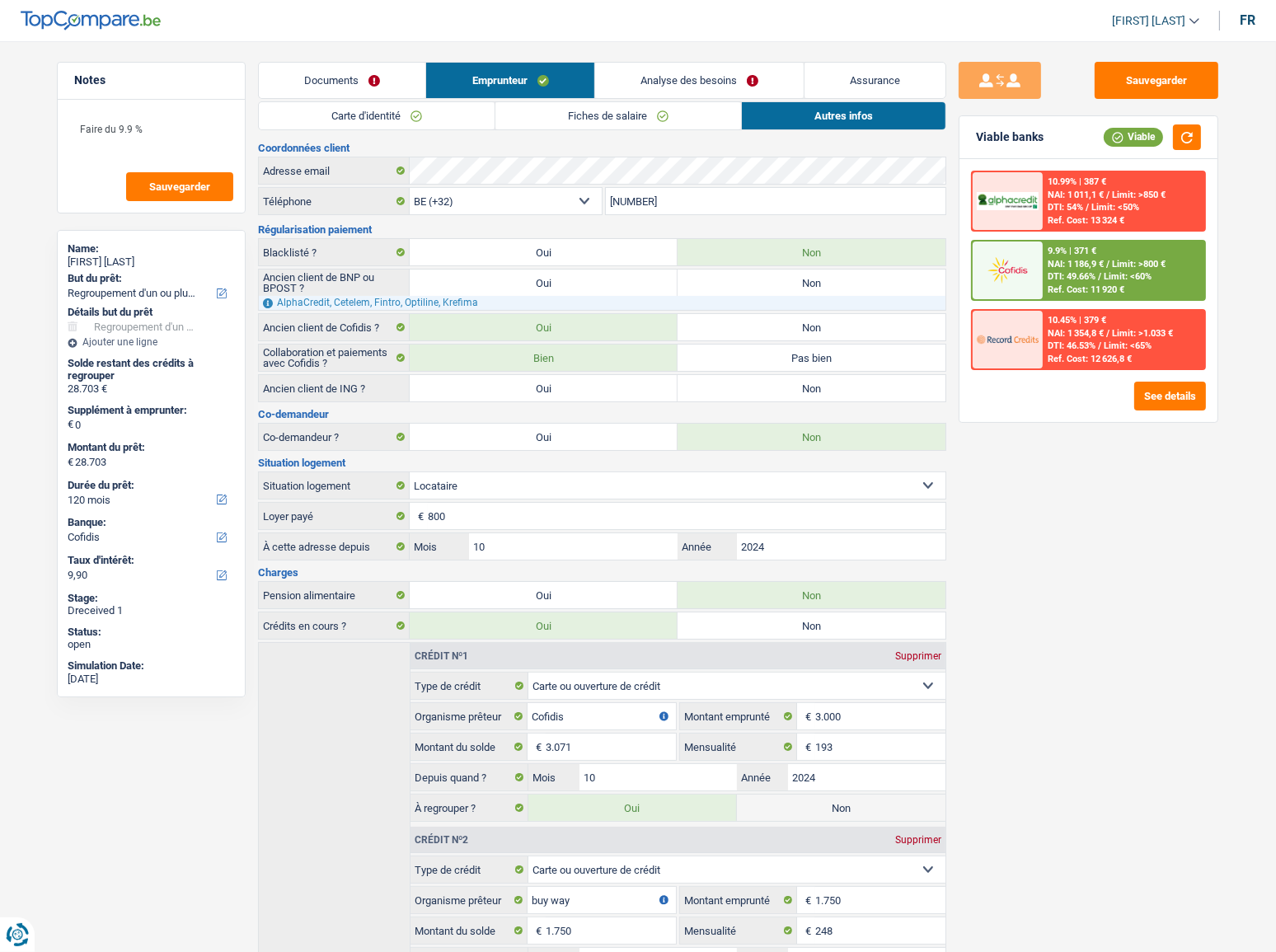click on "Analyse des besoins" at bounding box center (699, 80) 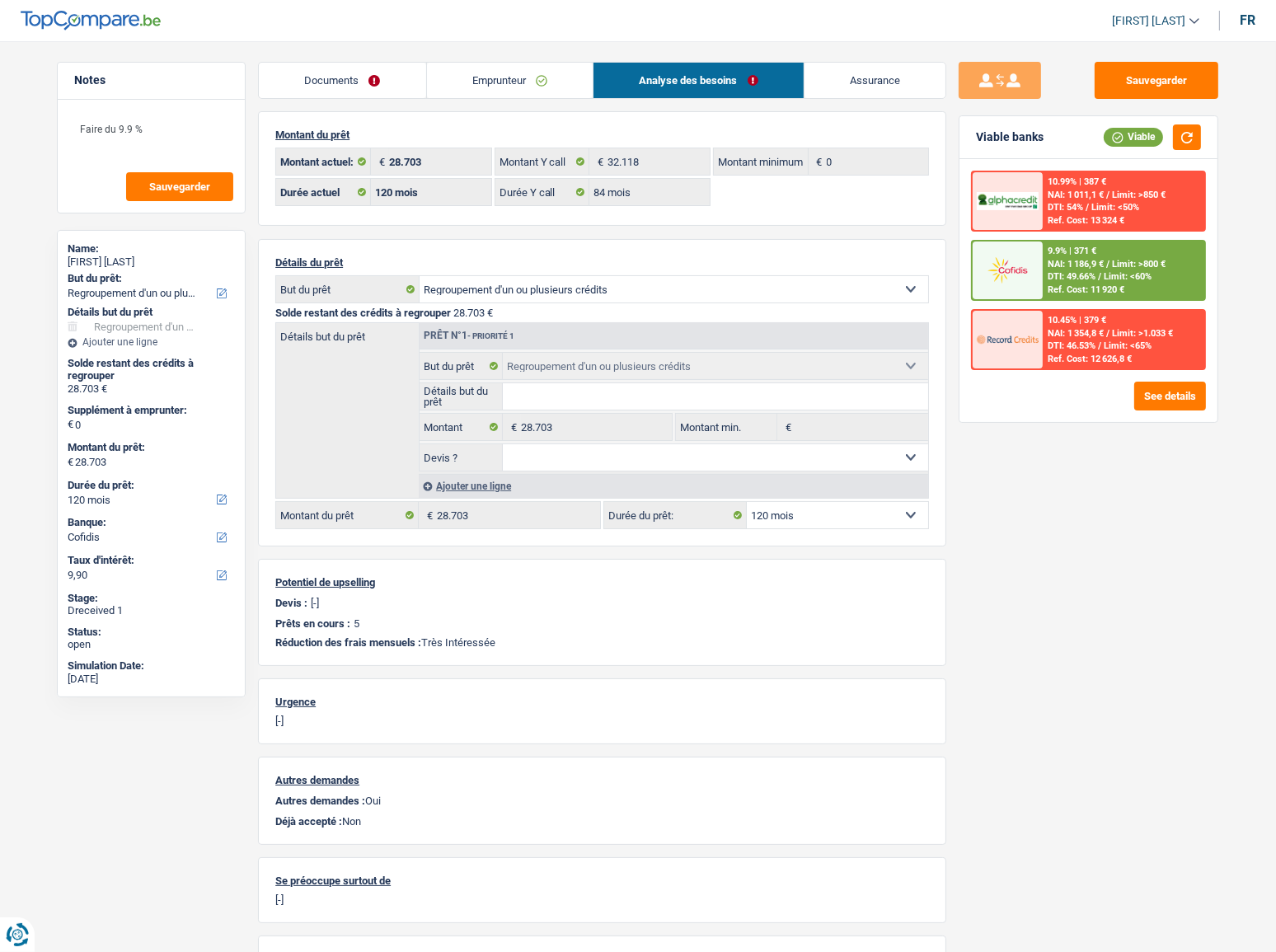 click on "NAI: 1 186,9 €
/
Limit: >800 €" at bounding box center [1106, 264] 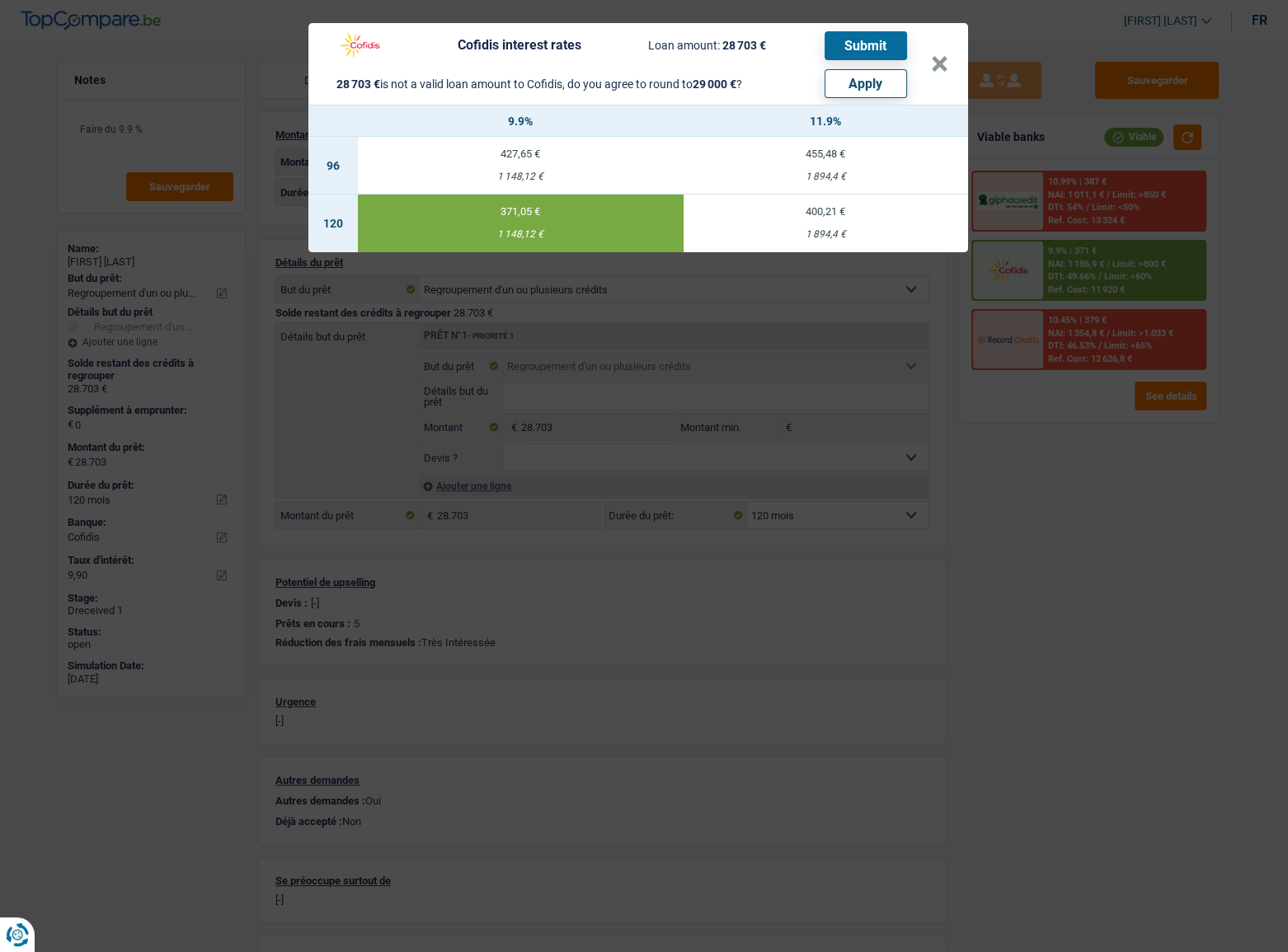 click on "Apply" at bounding box center [866, 83] 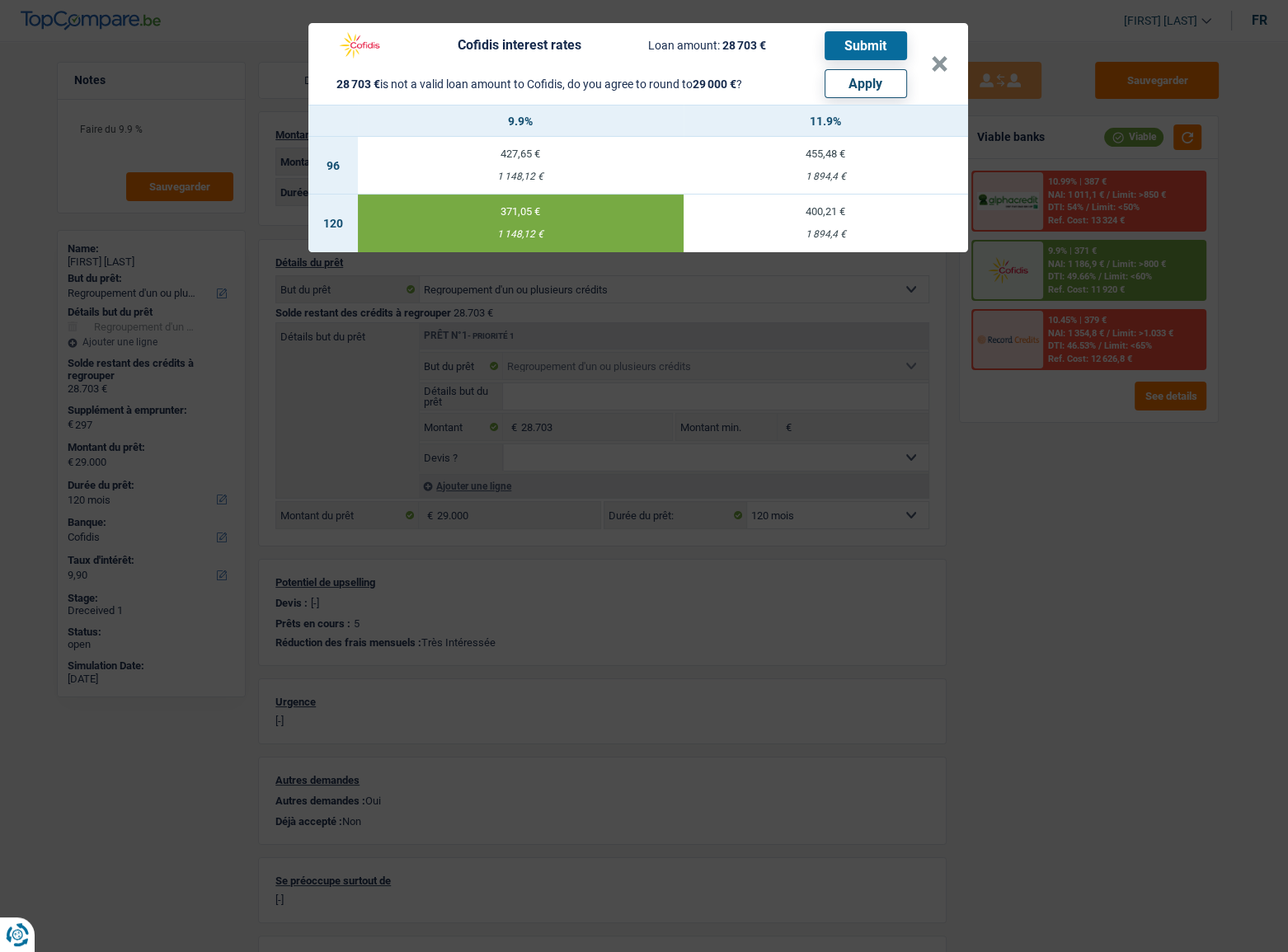 select on "other" 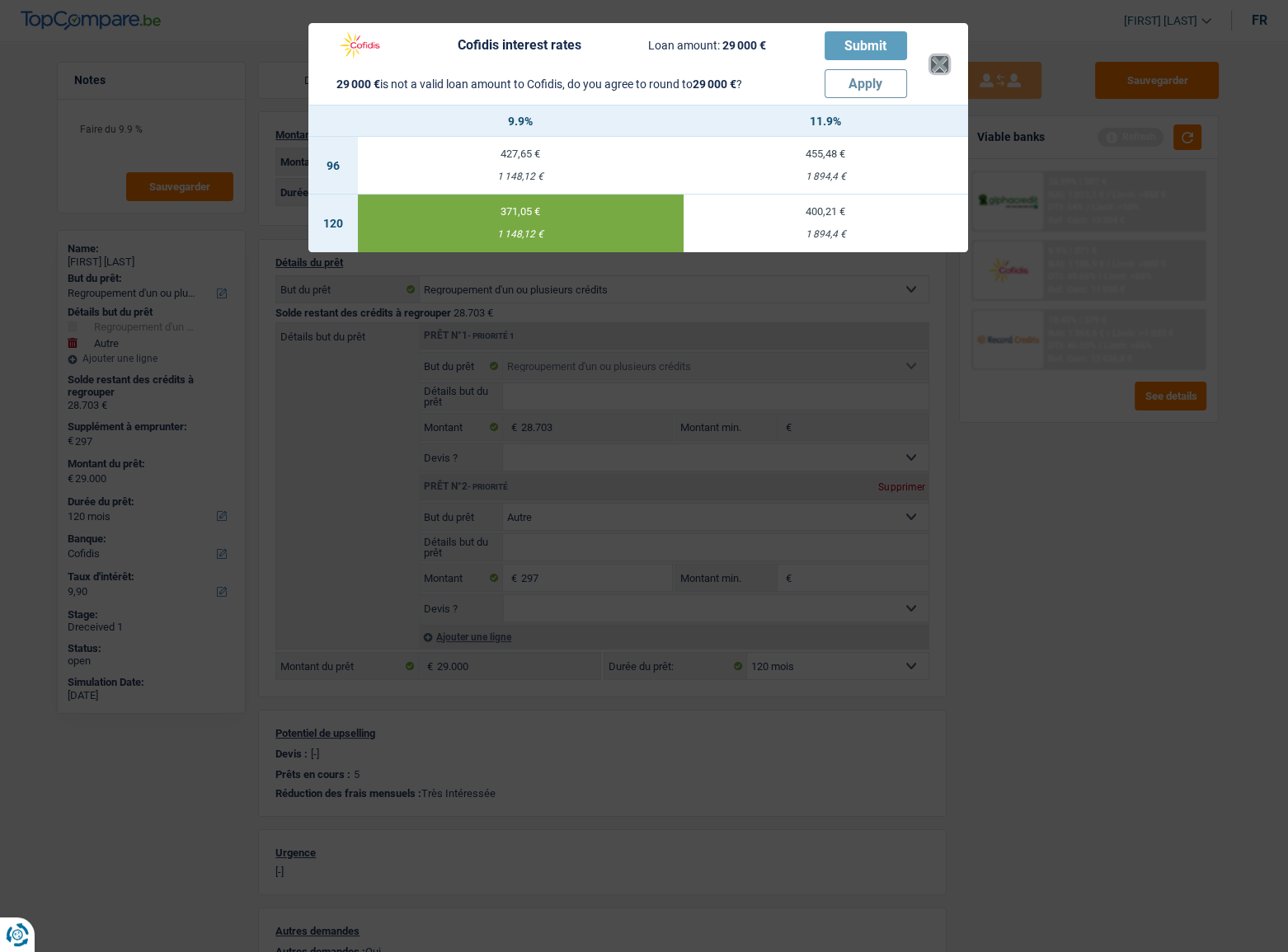 click on "Cofidis interest rates
Loan amount:
29 000 €
Submit
29 000 €  is not a valid loan amount to Cofidis, do you agree to round to  29 000 € ?
Apply
×" at bounding box center [638, 63] 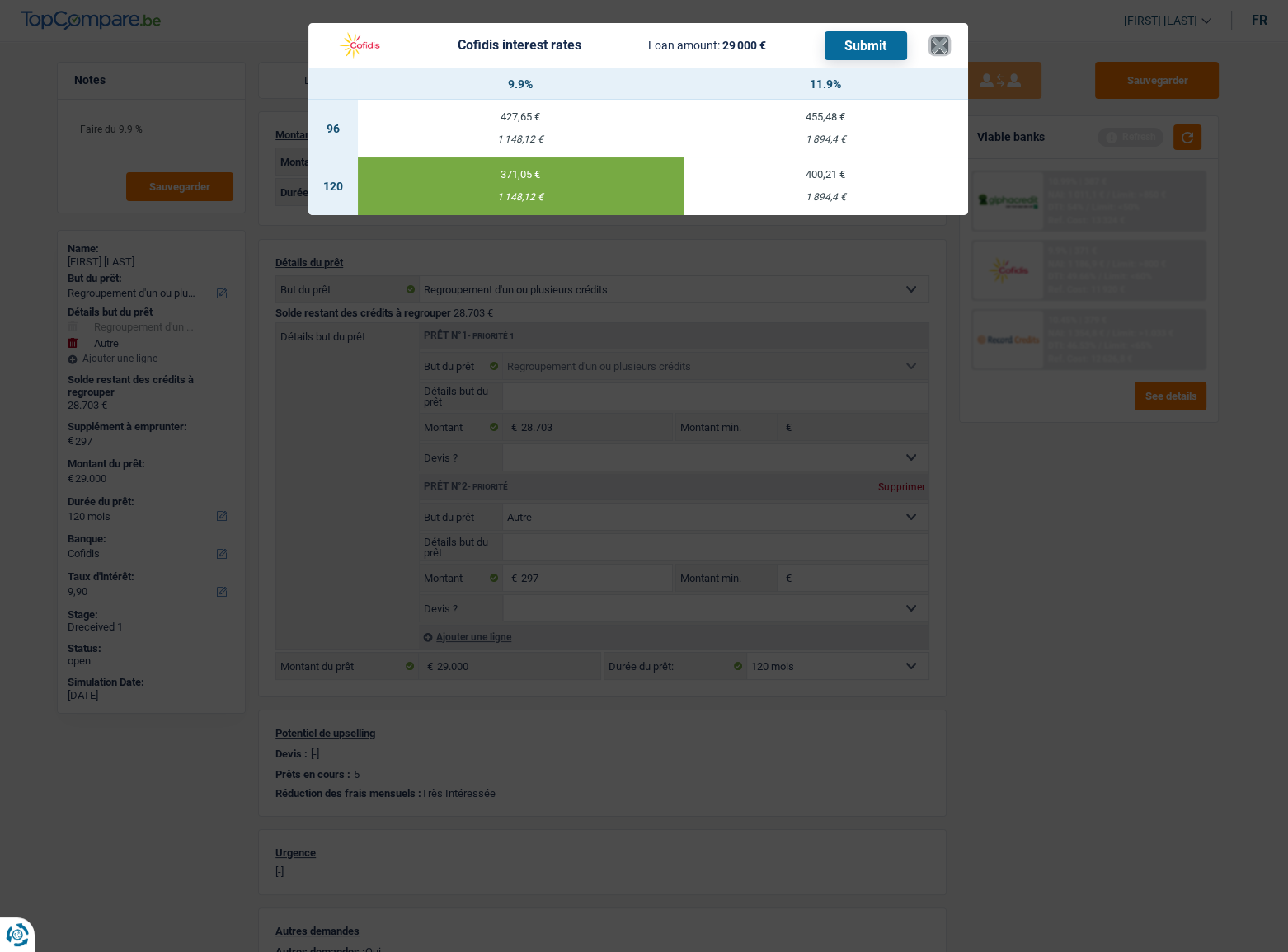 click on "×" at bounding box center [939, 45] 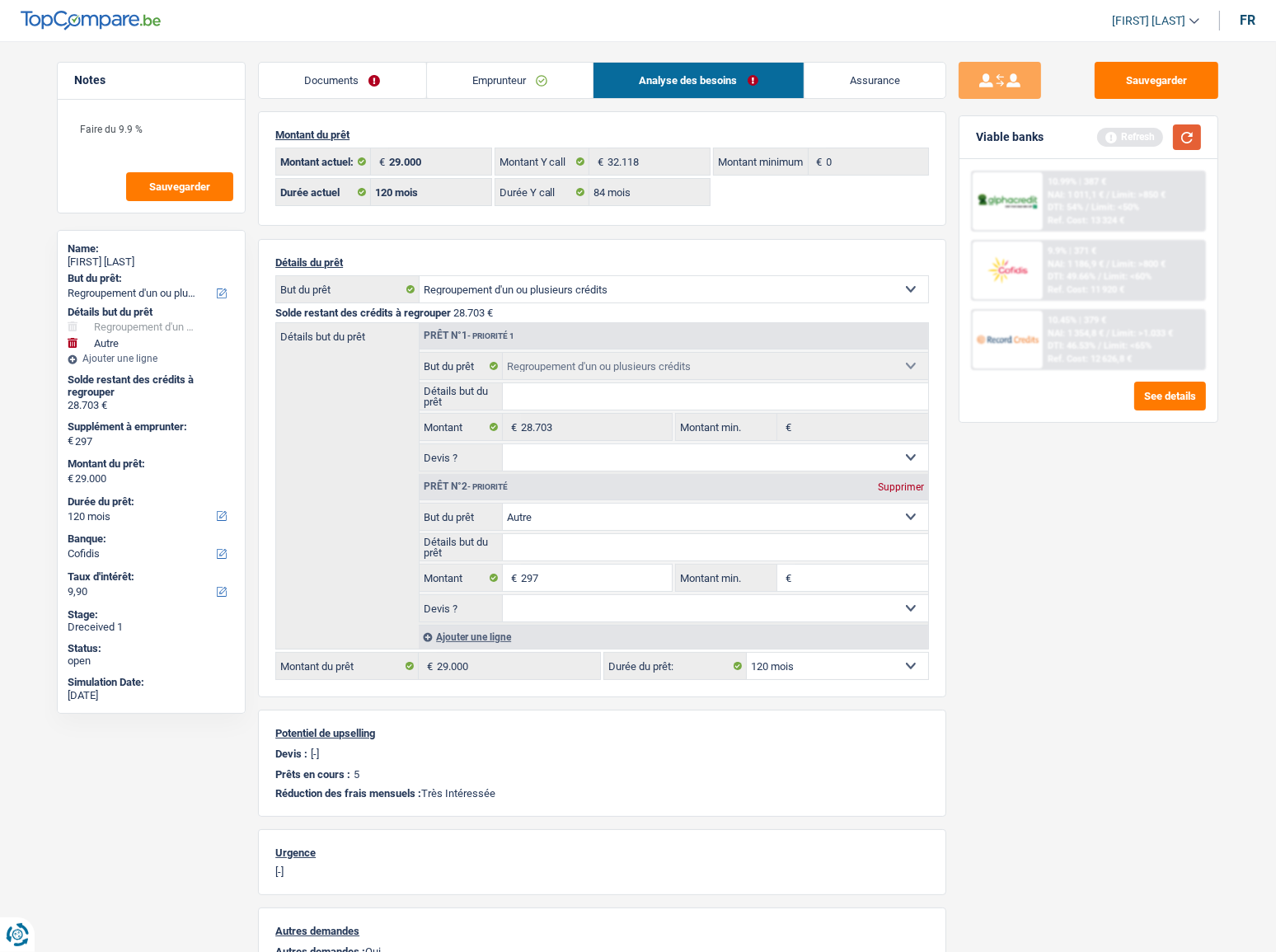 click at bounding box center (1187, 137) 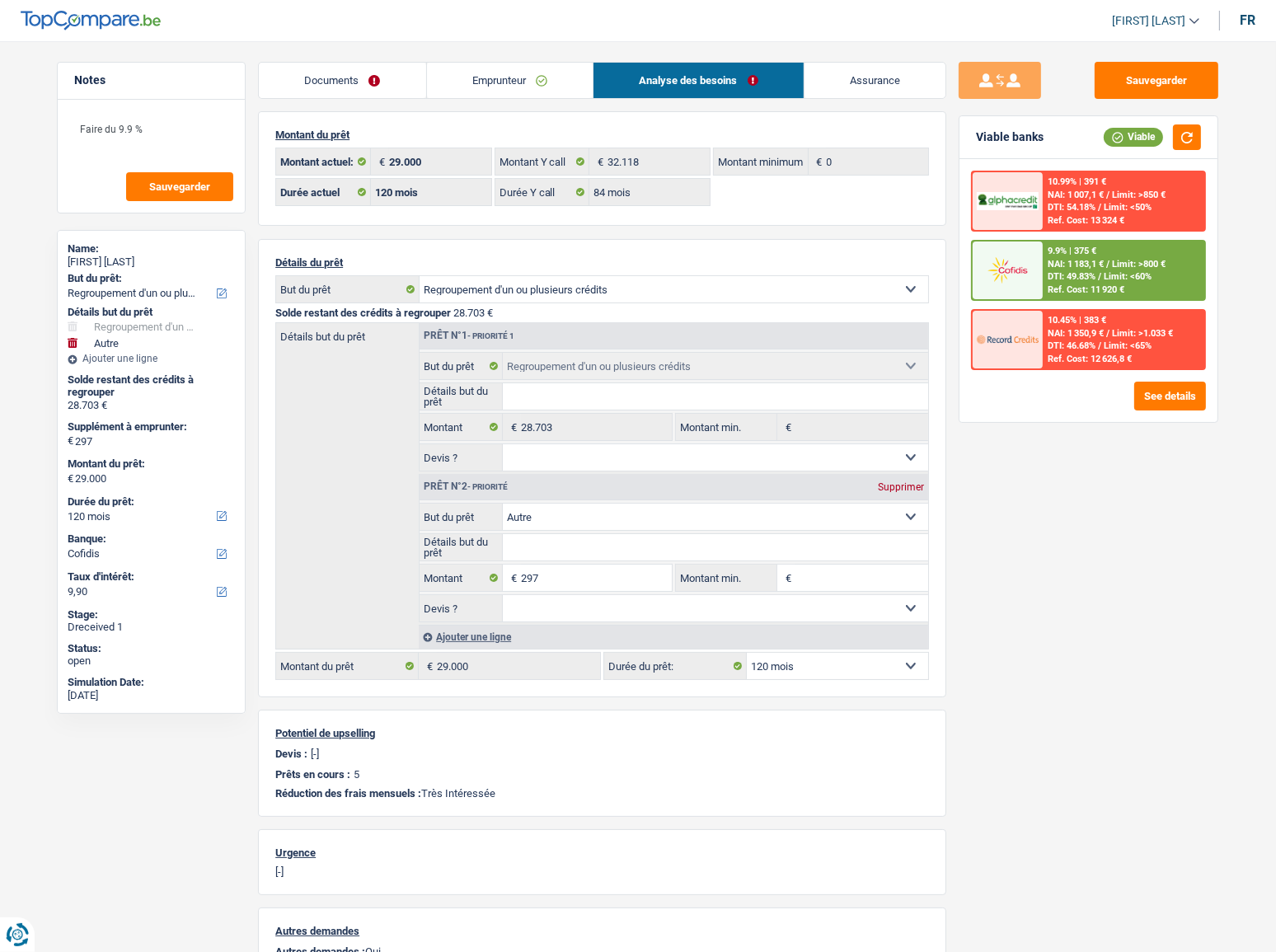 click on "Ref. Cost: 11 920 €" at bounding box center (1086, 289) 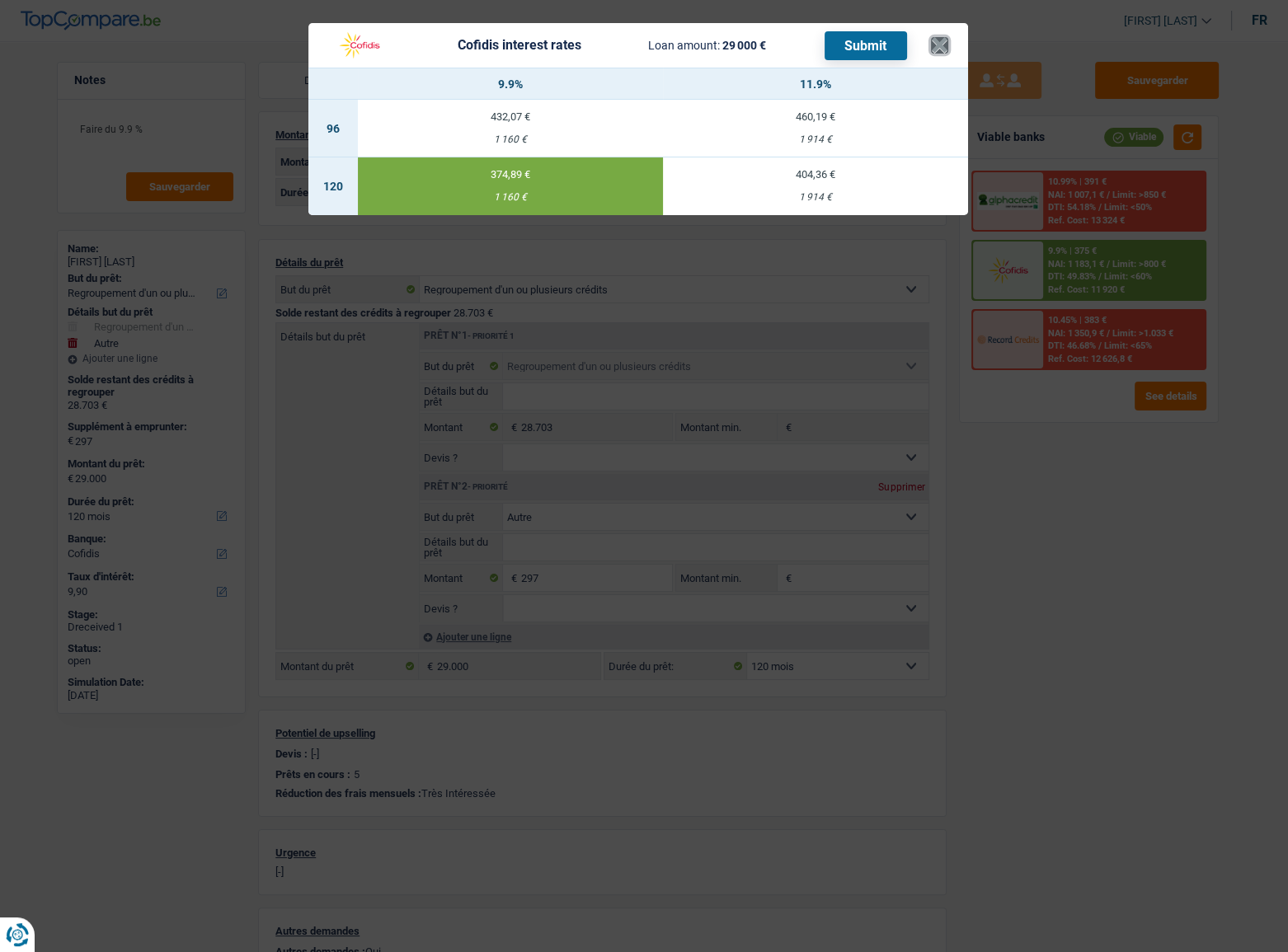 click on "×" at bounding box center (939, 45) 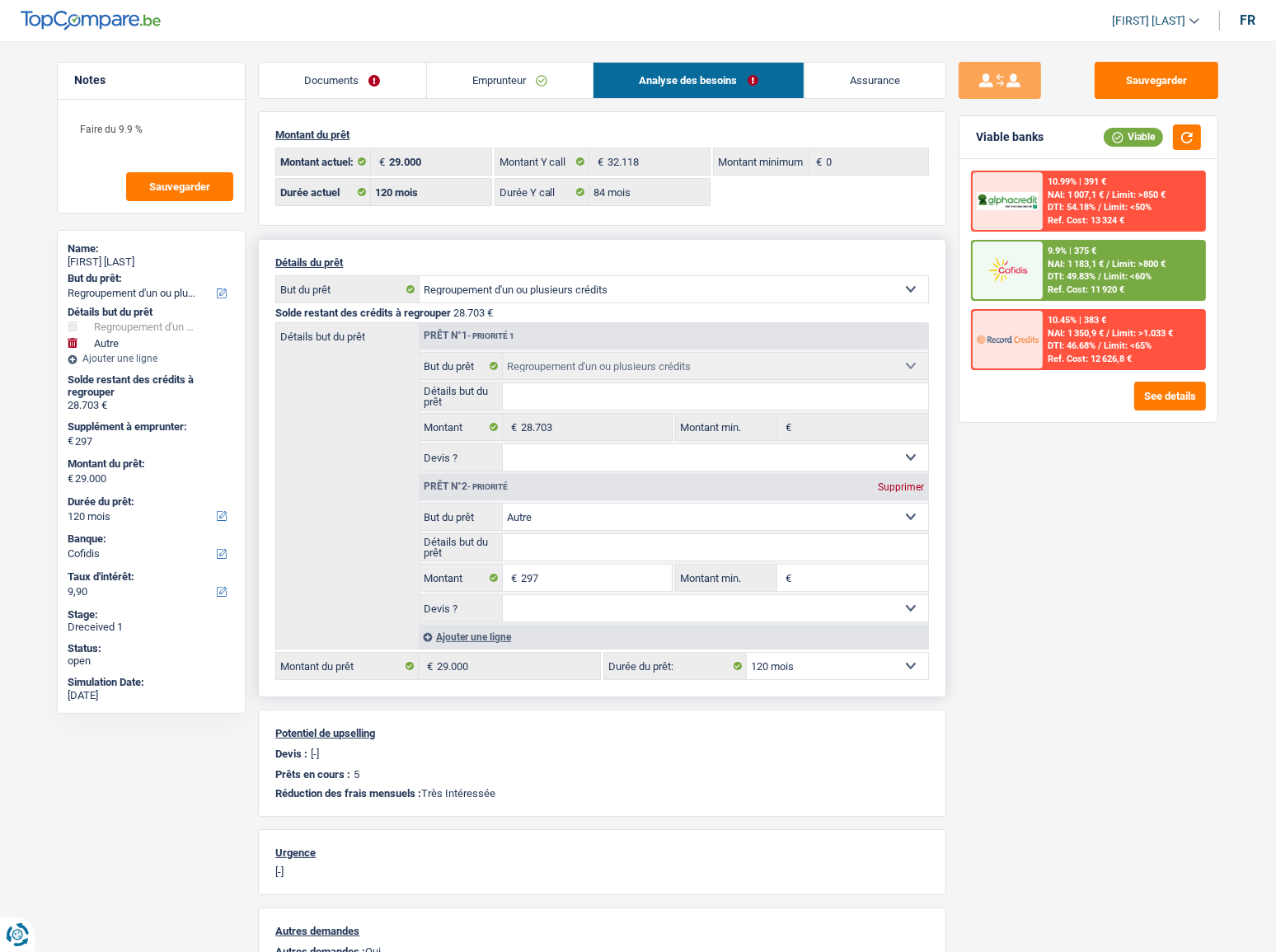 click on "12 mois 18 mois 24 mois 30 mois 36 mois 42 mois 48 mois 60 mois 72 mois 84 mois 96 mois 120 mois
Sélectionner une option" at bounding box center [837, 666] 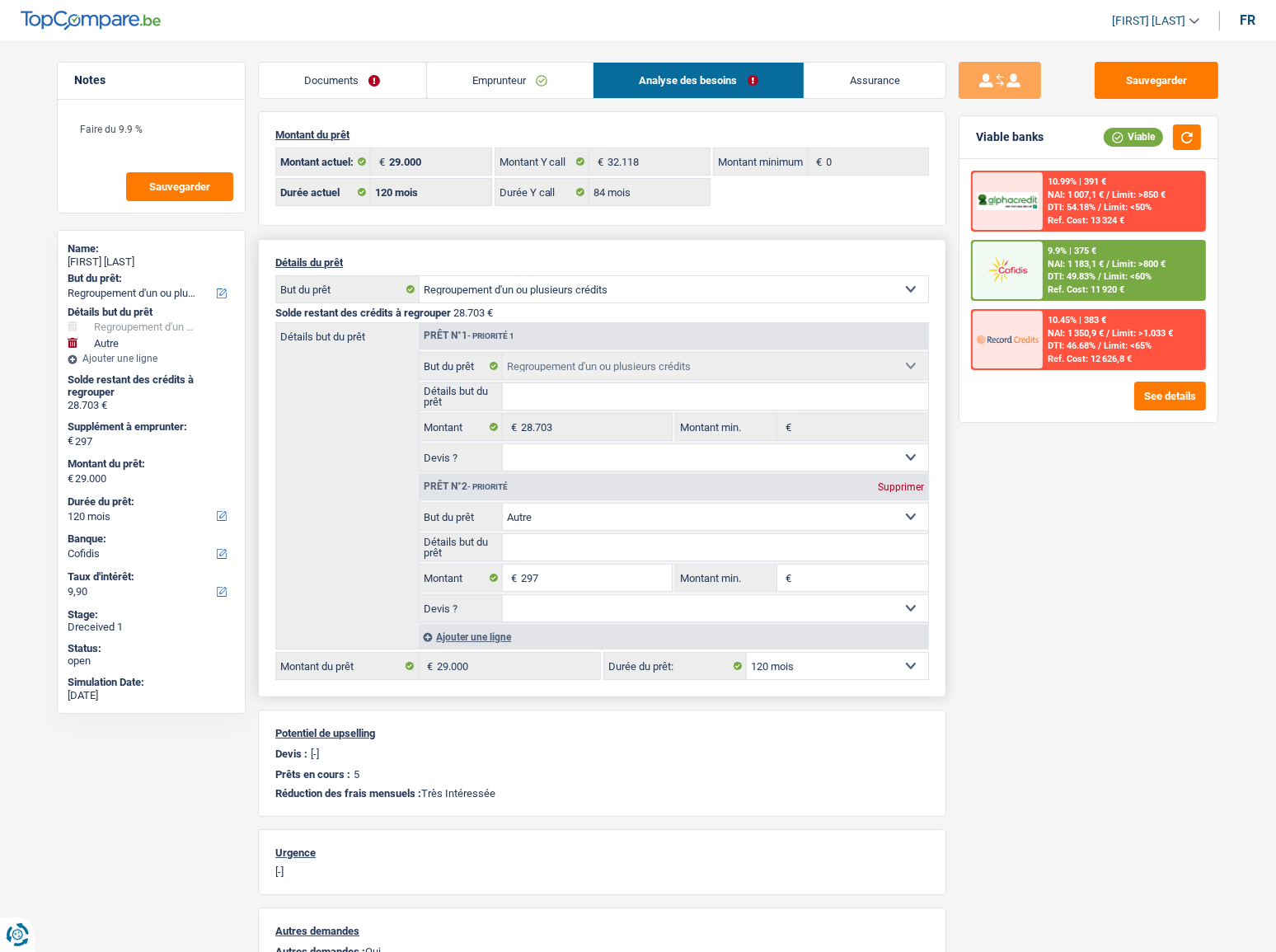 select on "84" 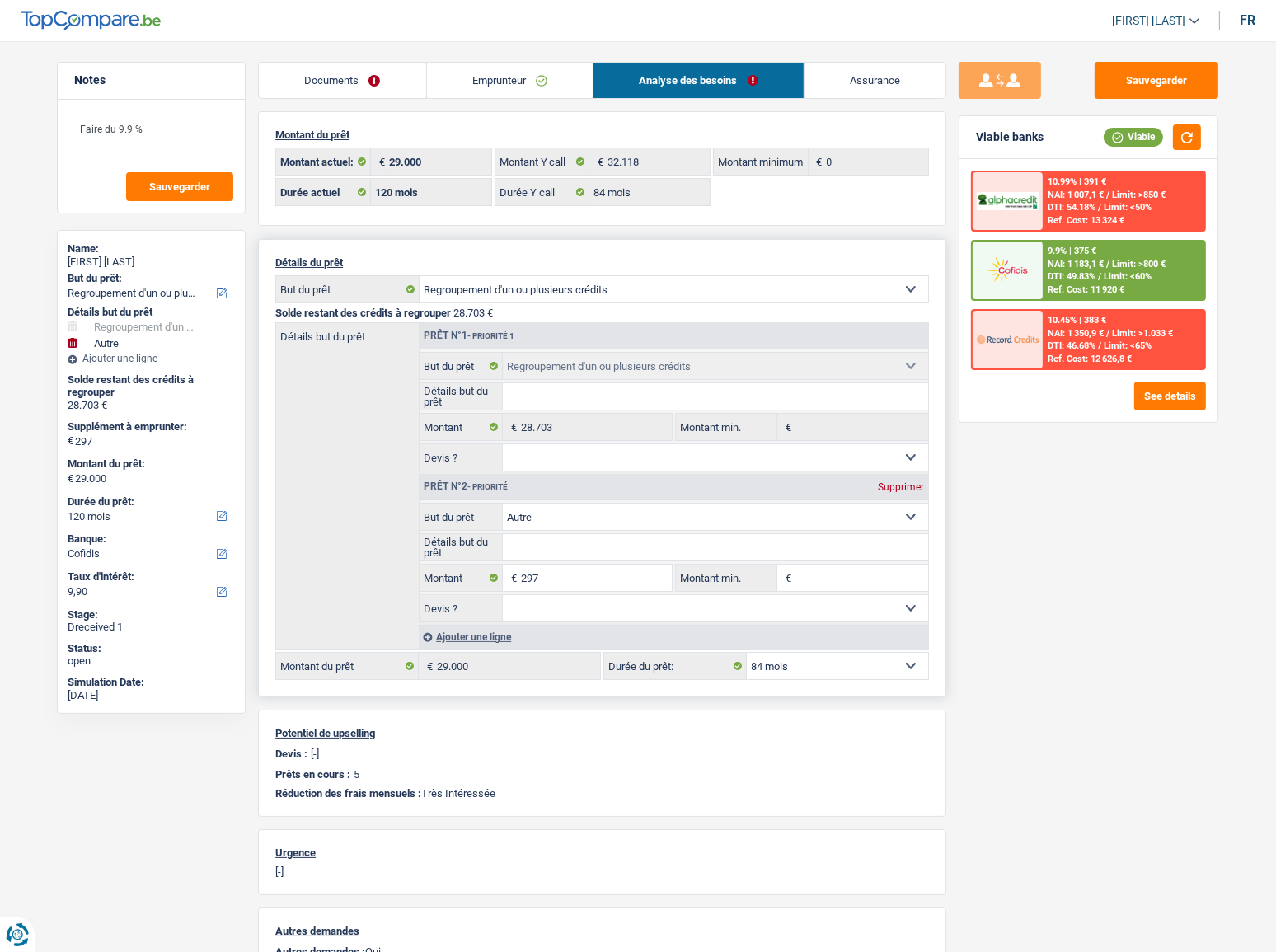 click on "12 mois 18 mois 24 mois 30 mois 36 mois 42 mois 48 mois 60 mois 72 mois 84 mois 96 mois 120 mois
Sélectionner une option" at bounding box center [837, 666] 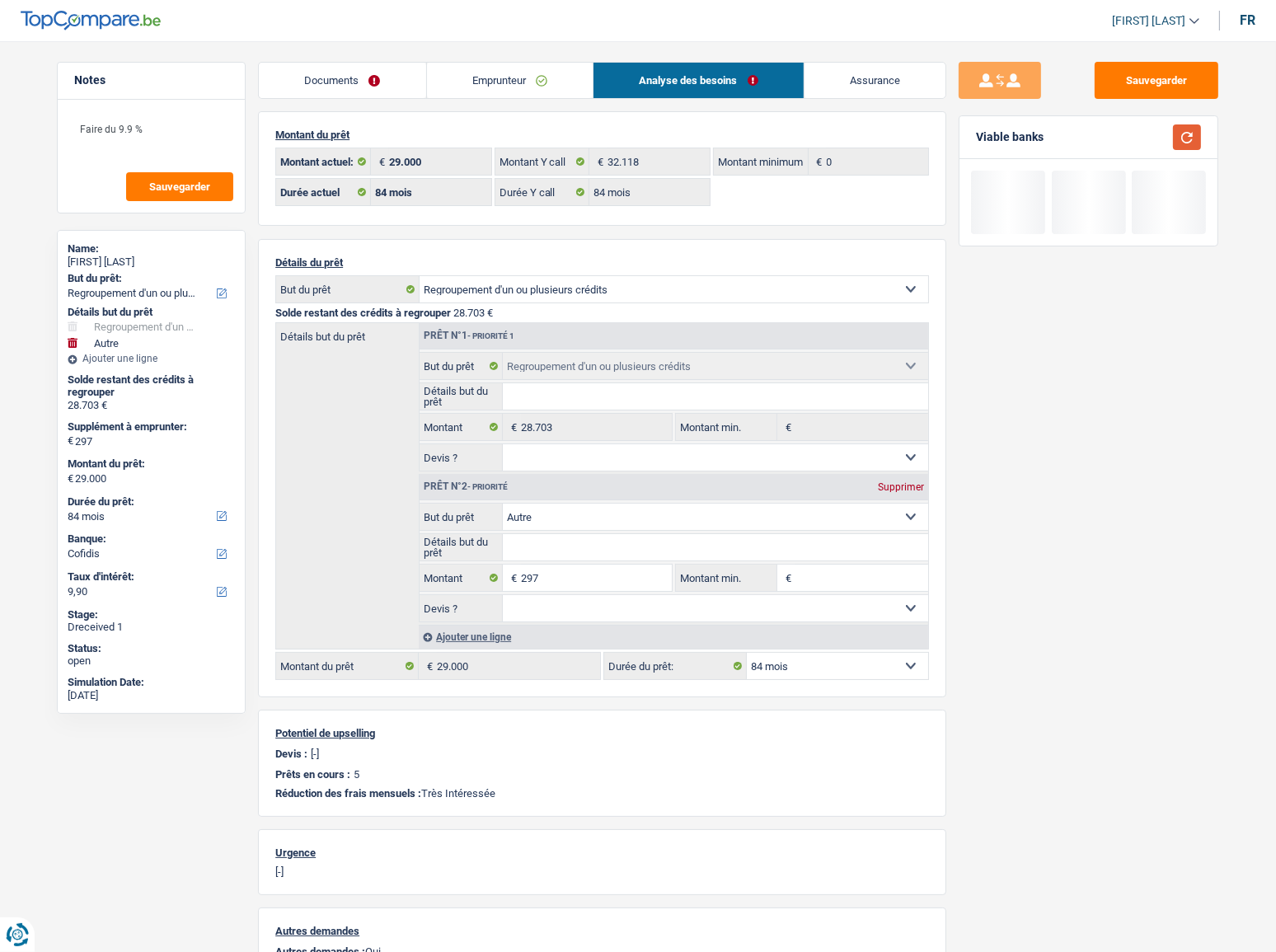 click at bounding box center [1187, 137] 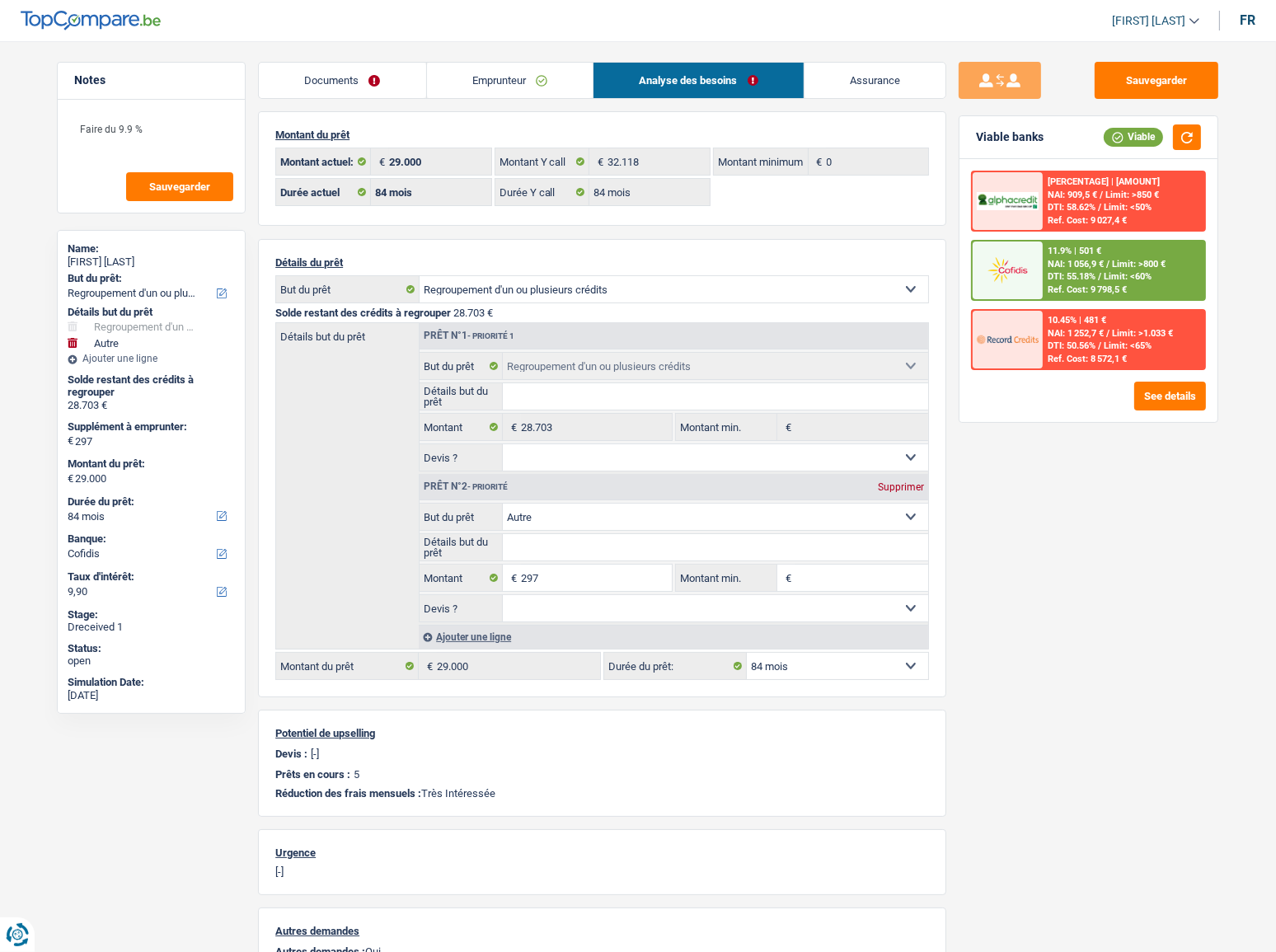 click on "Emprunteur" at bounding box center (510, 80) 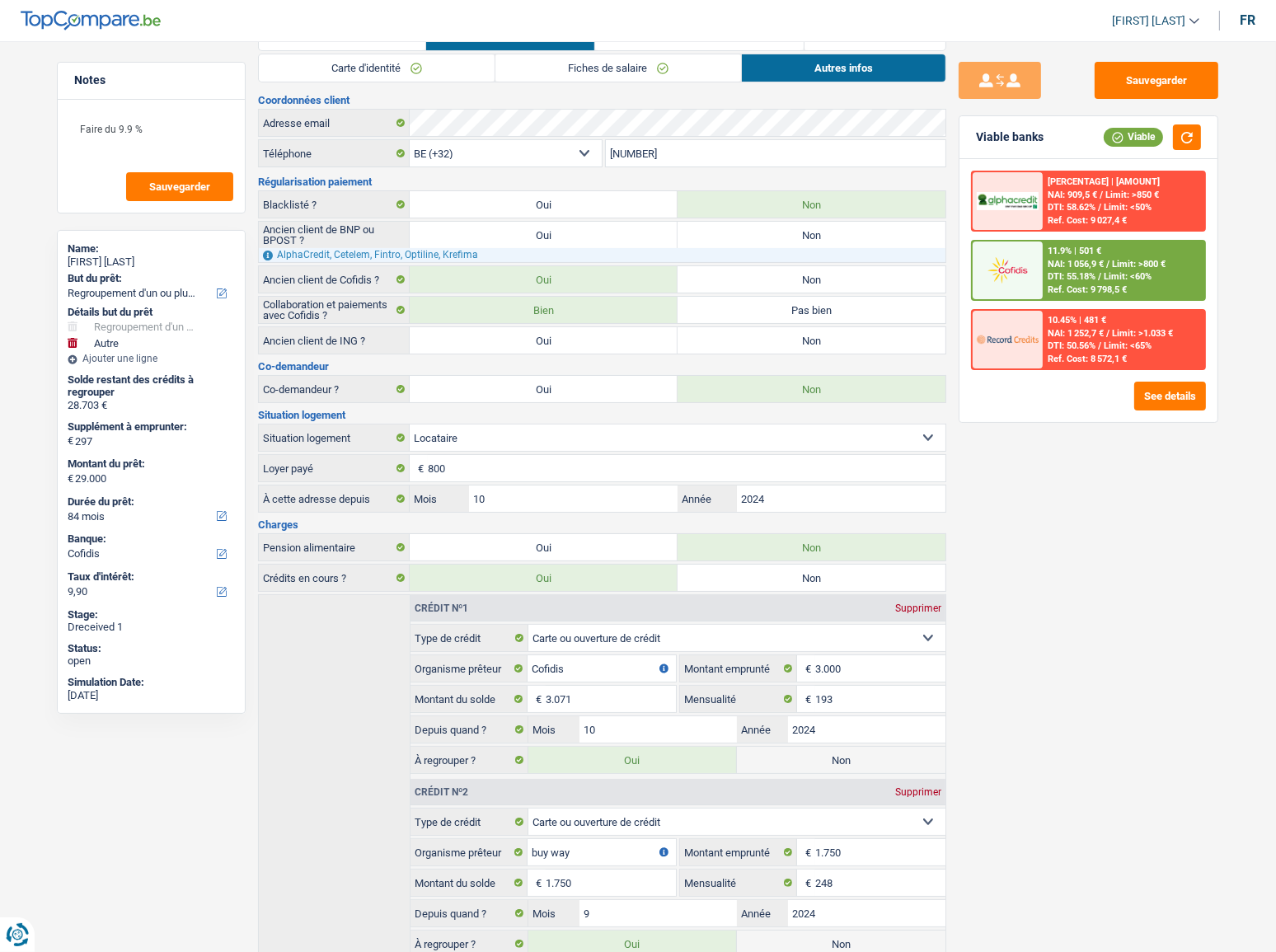 scroll, scrollTop: 0, scrollLeft: 0, axis: both 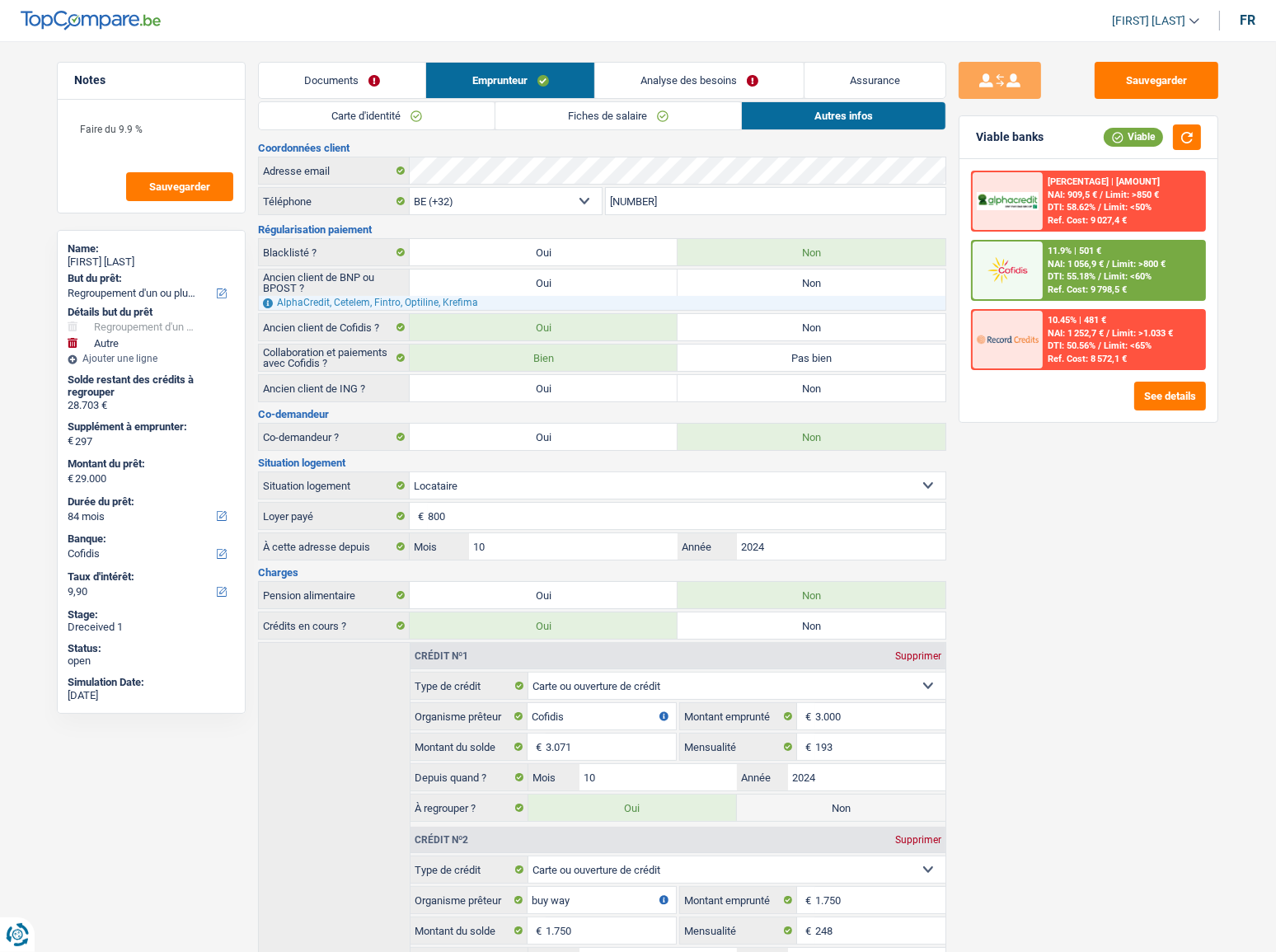 click on "Analyse des besoins" at bounding box center (699, 80) 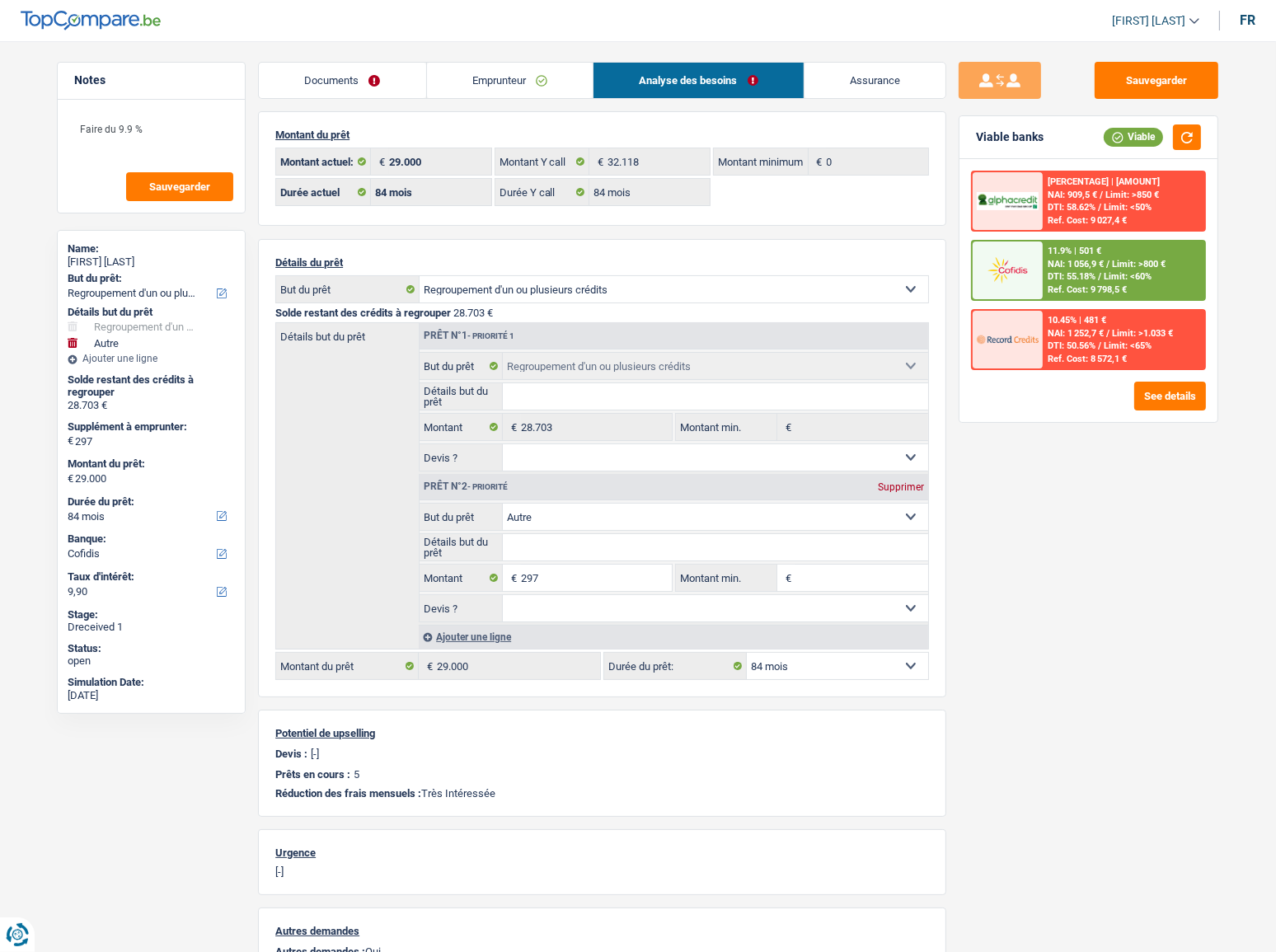 click on "NAI: 1 056,9 €" at bounding box center (1076, 264) 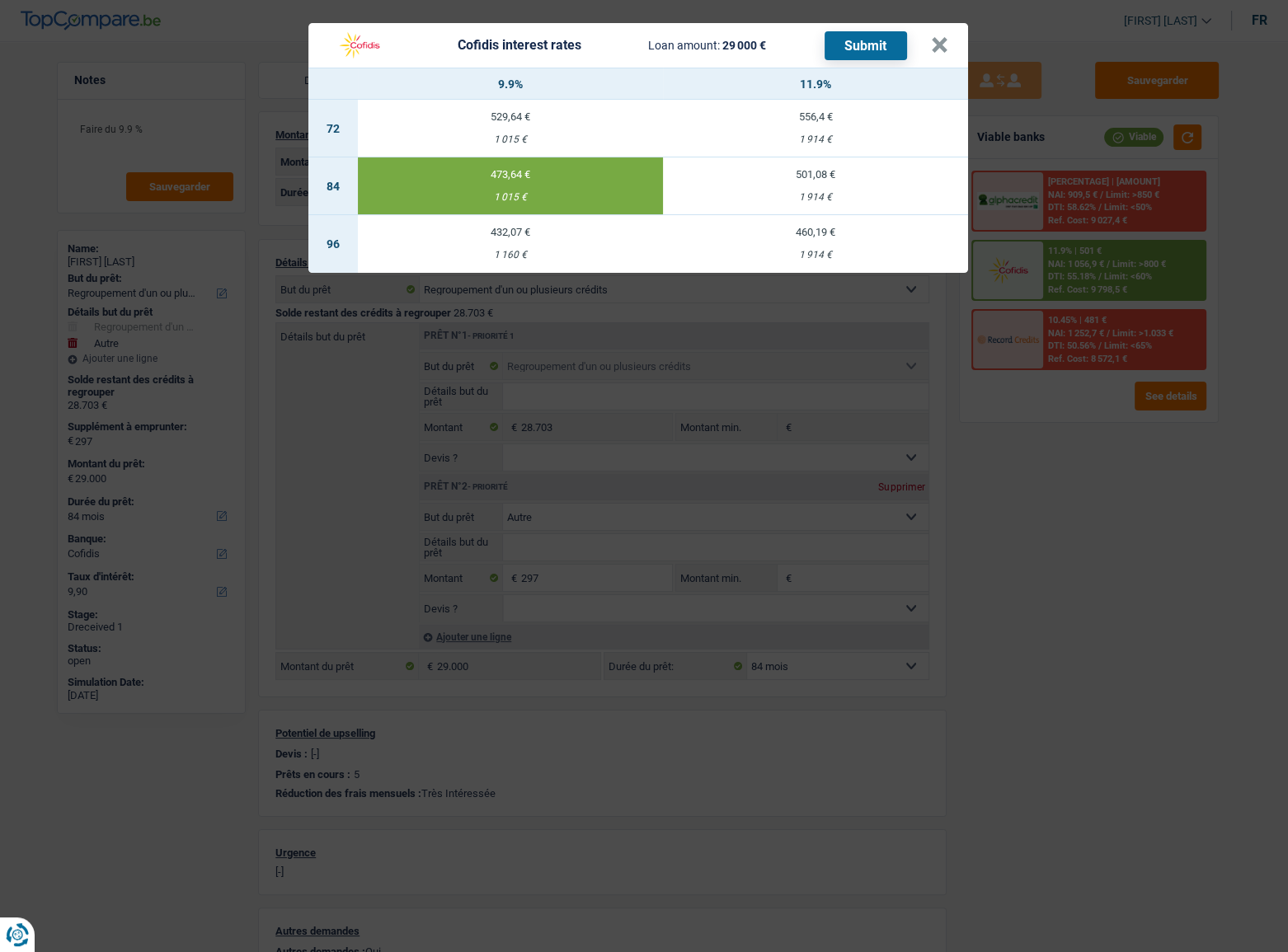 click on "Submit" at bounding box center (866, 45) 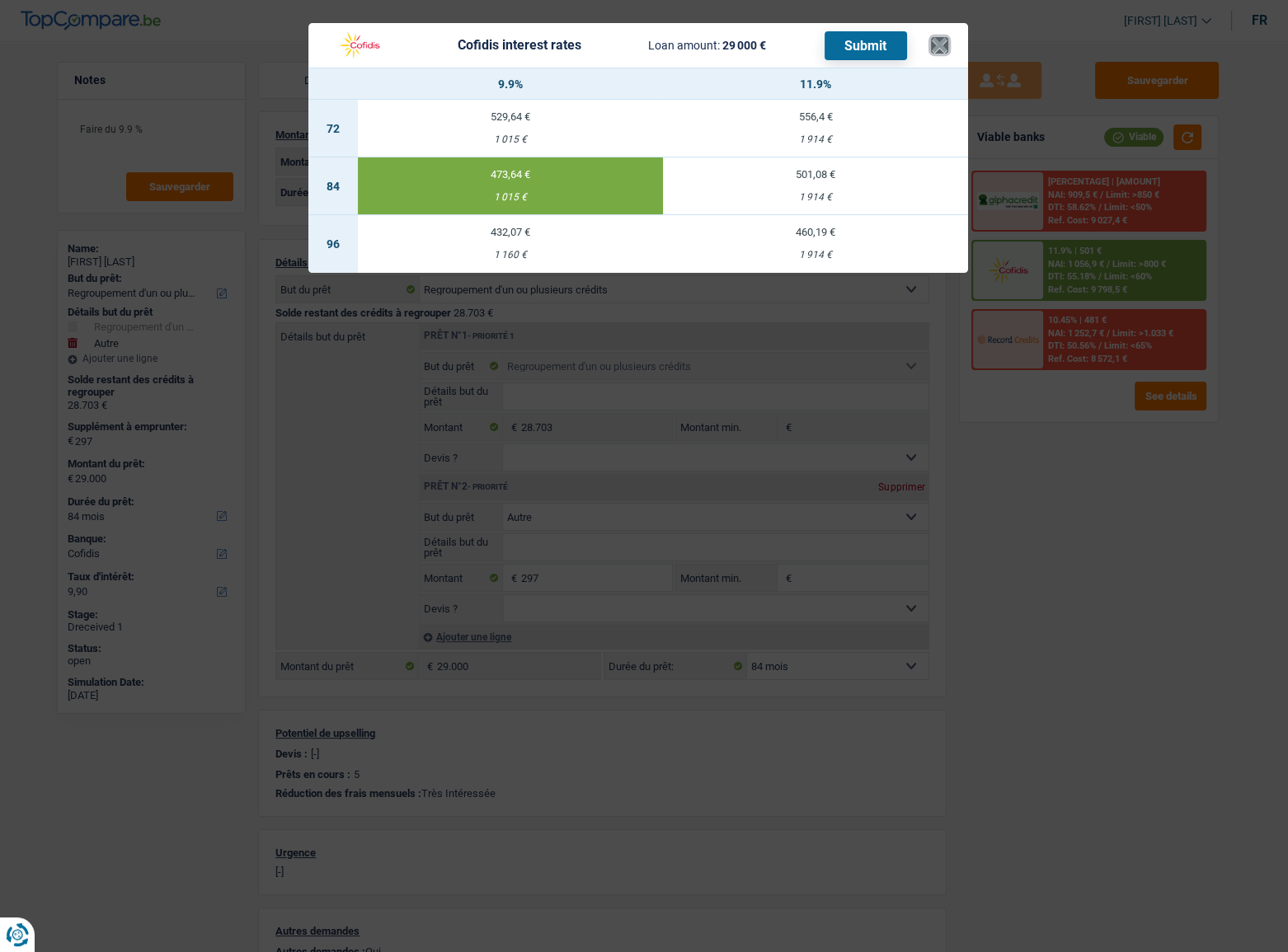 click on "×" at bounding box center [939, 45] 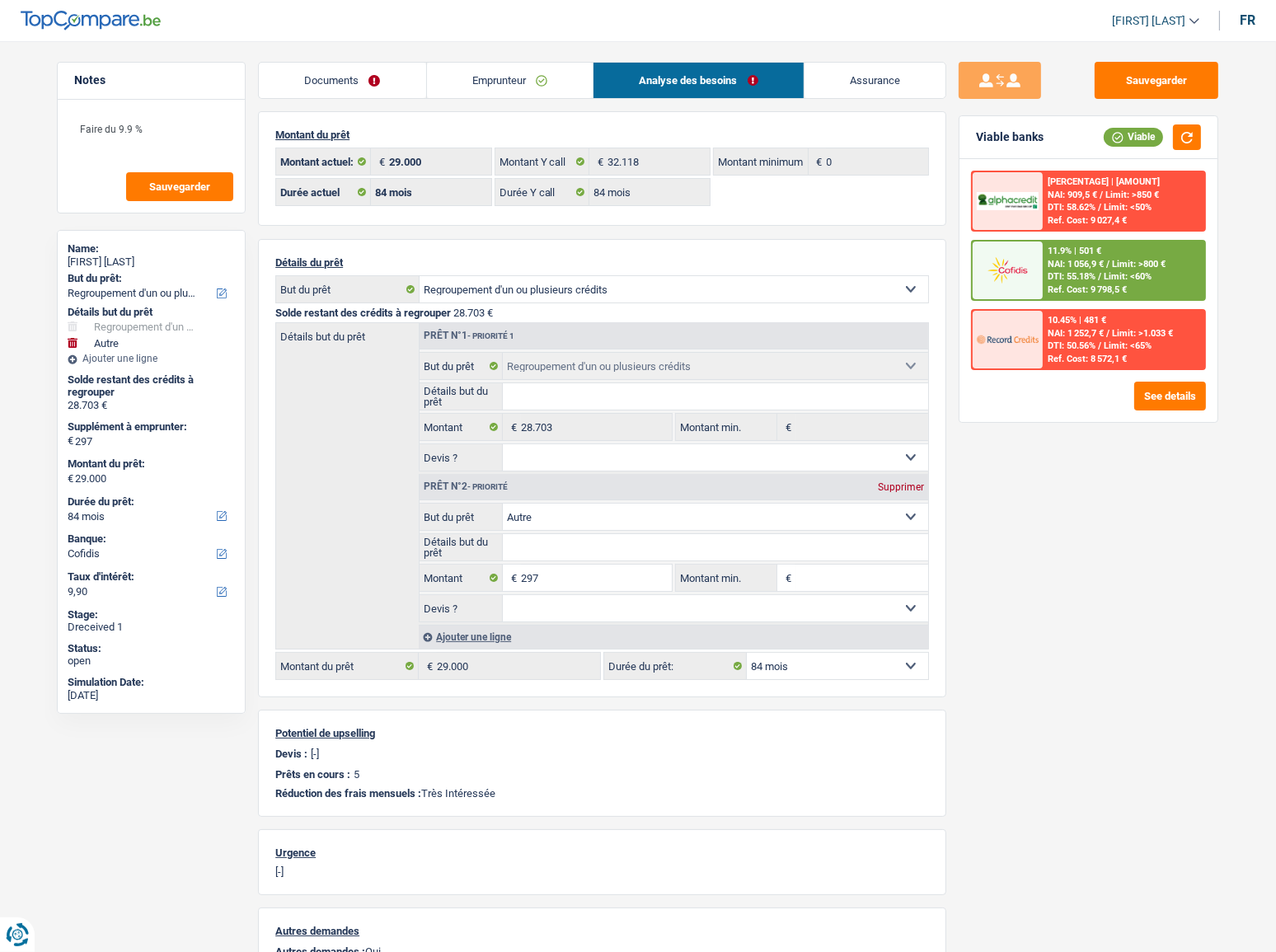 click on "Documents" at bounding box center [342, 80] 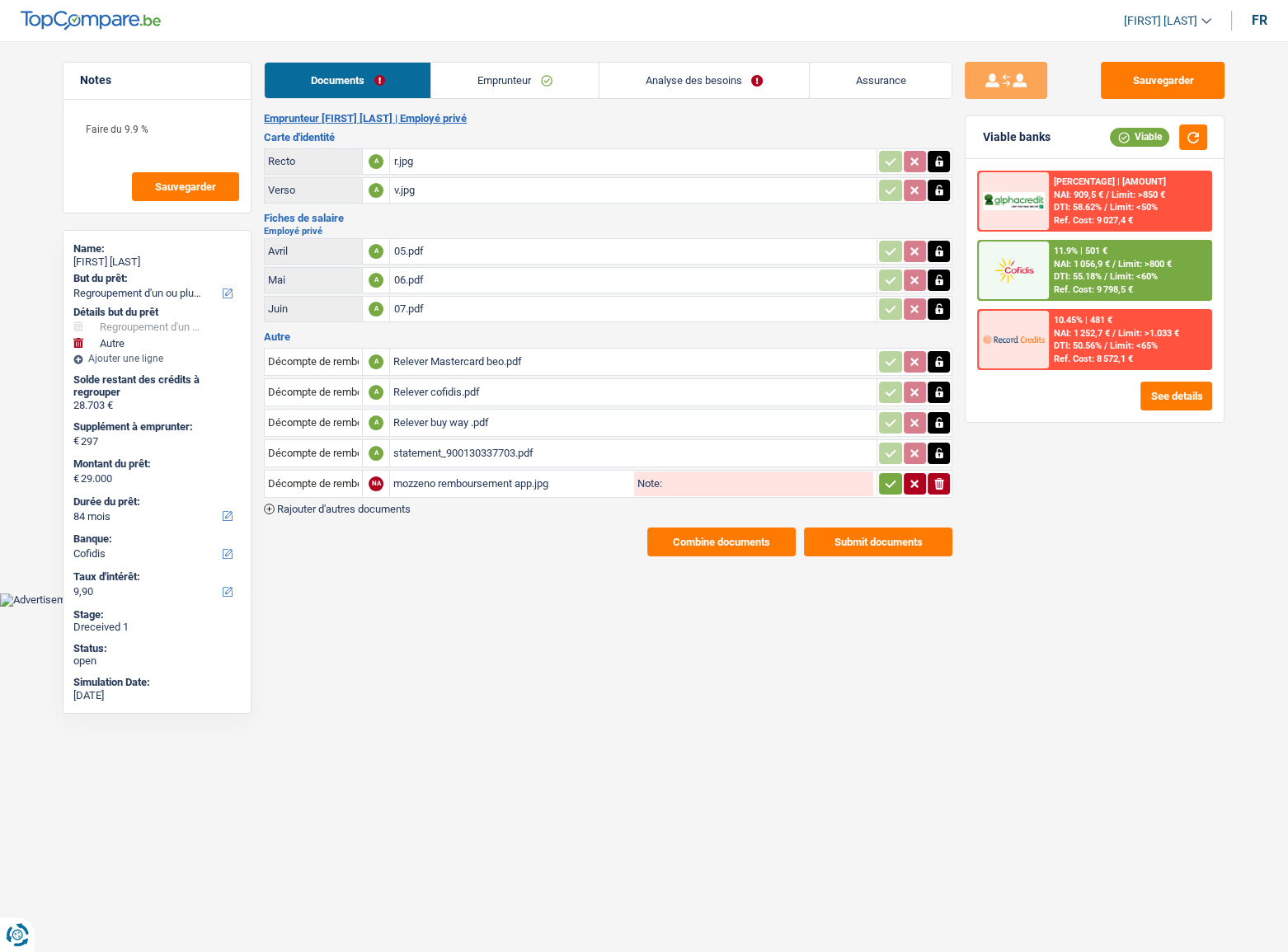 click on "Submit documents" at bounding box center [878, 542] 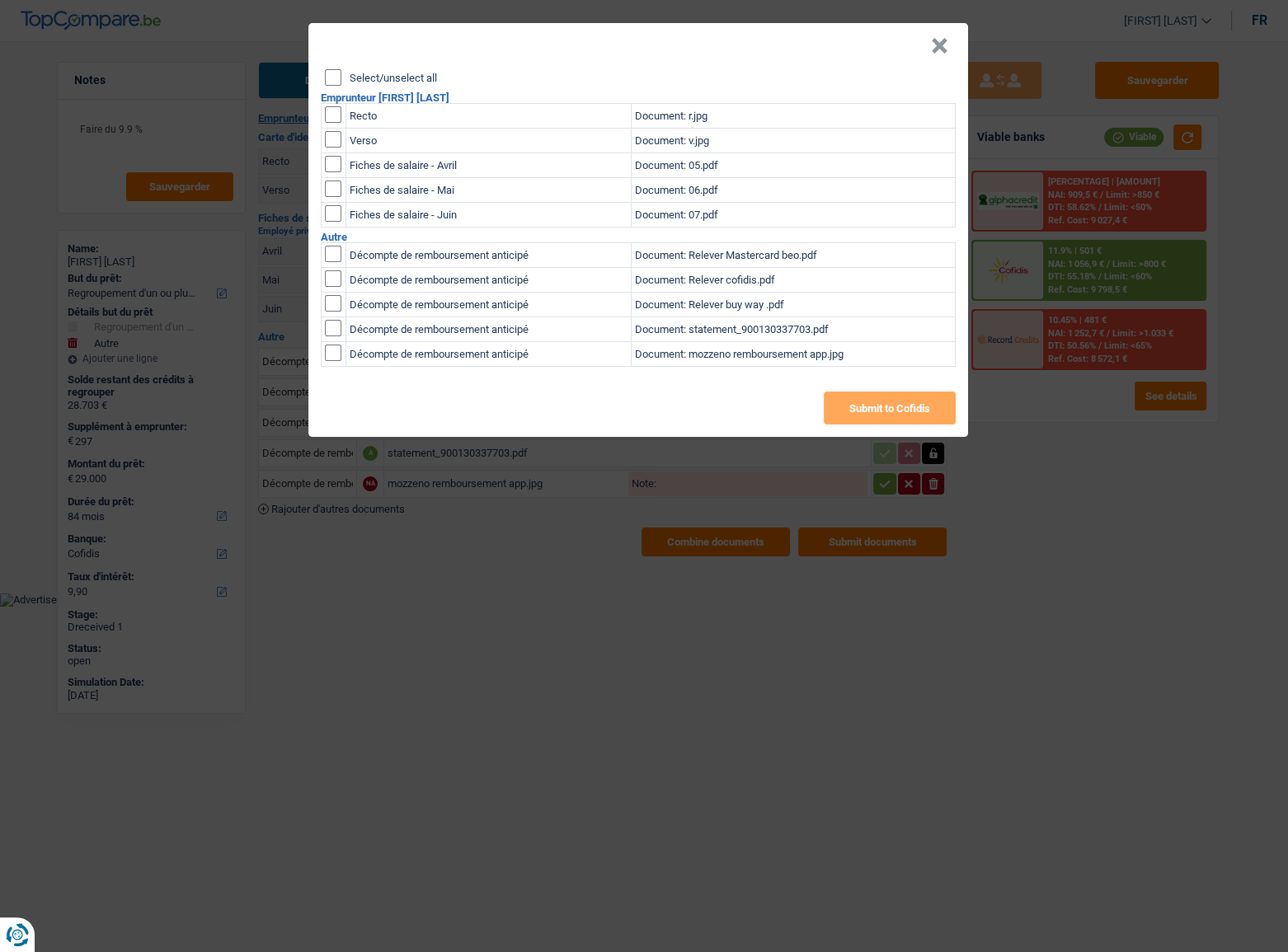 click on "Select/unselect all" at bounding box center [333, 77] 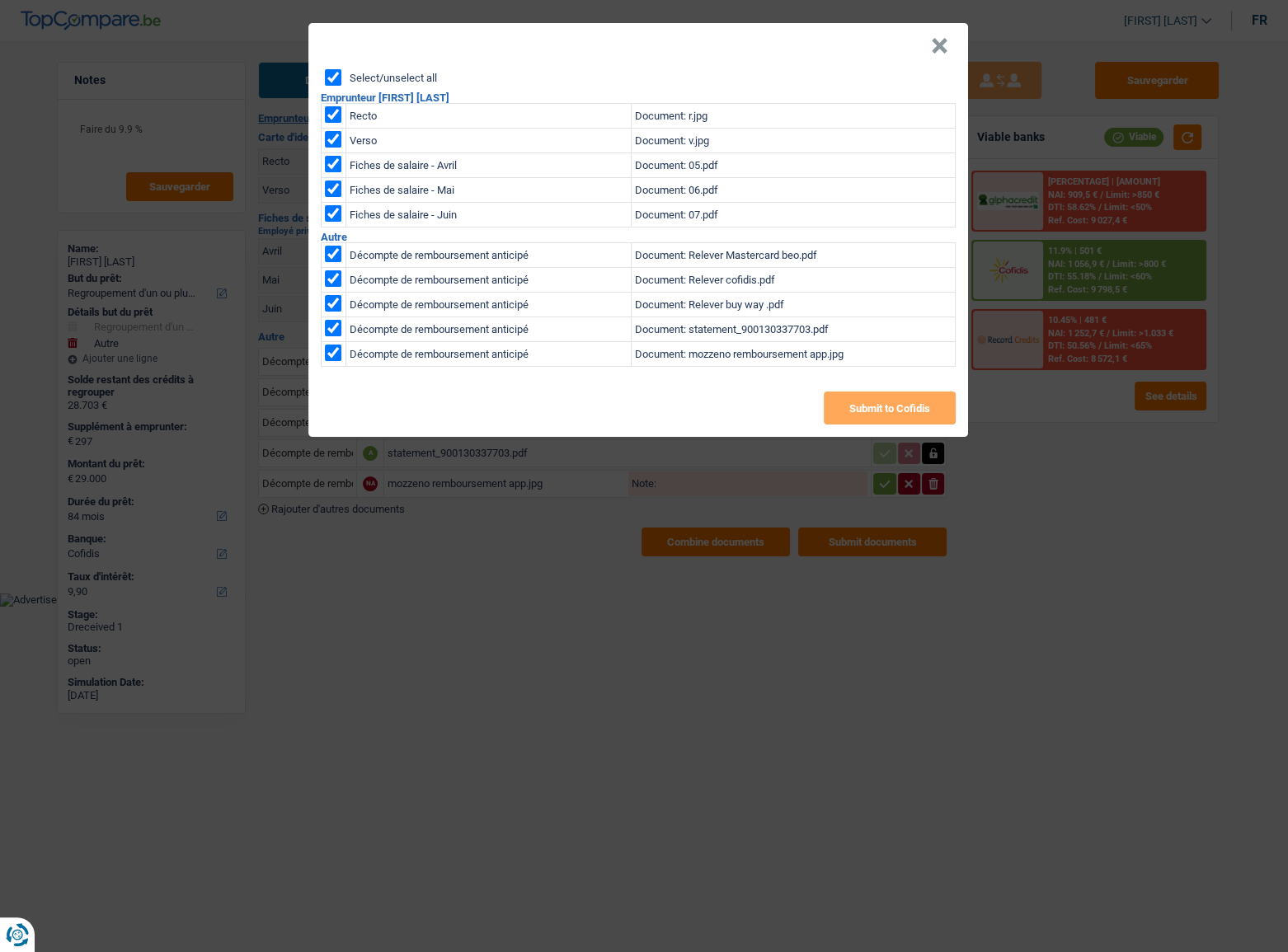 checkbox on "true" 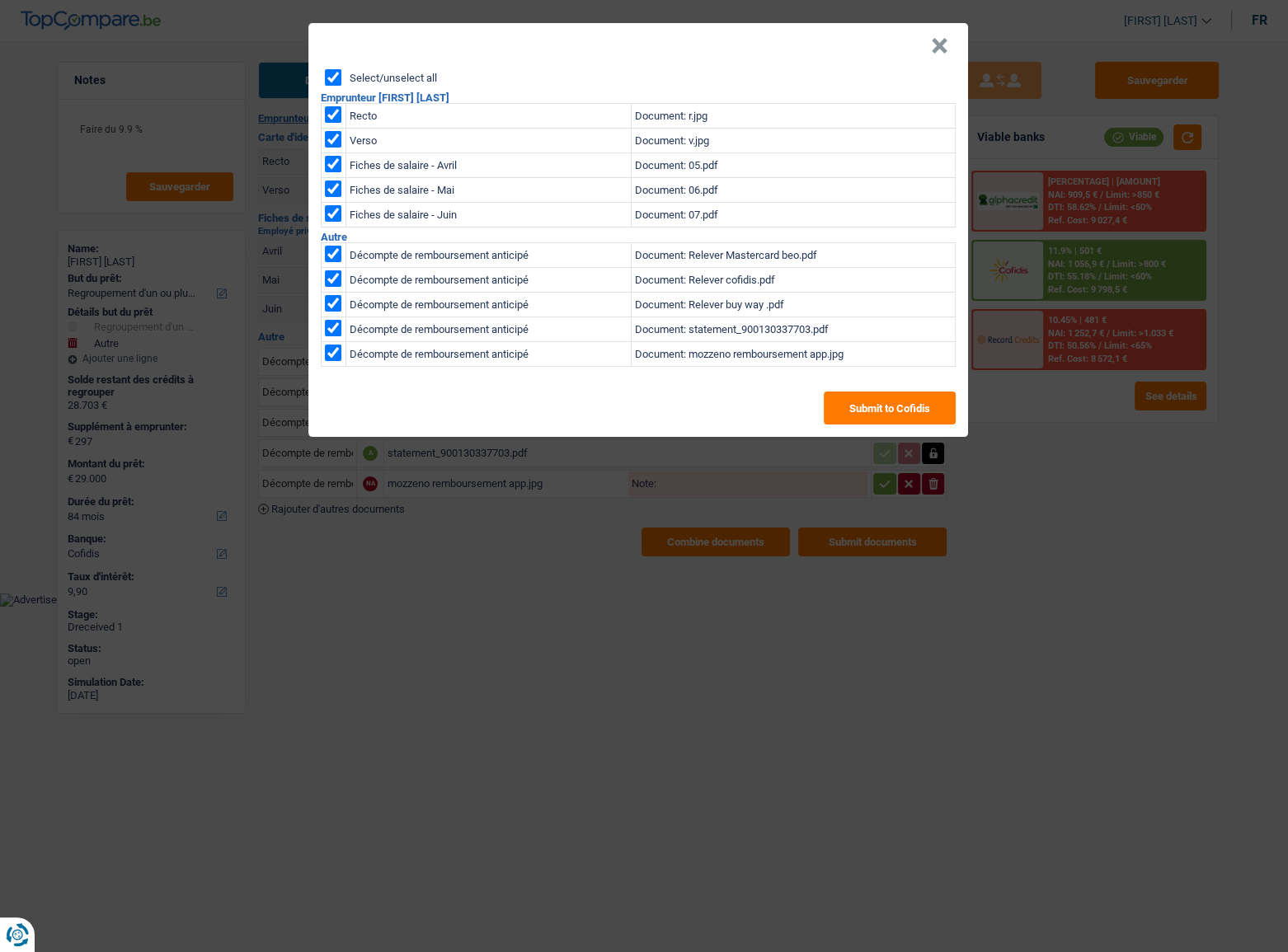 click at bounding box center (333, 254) 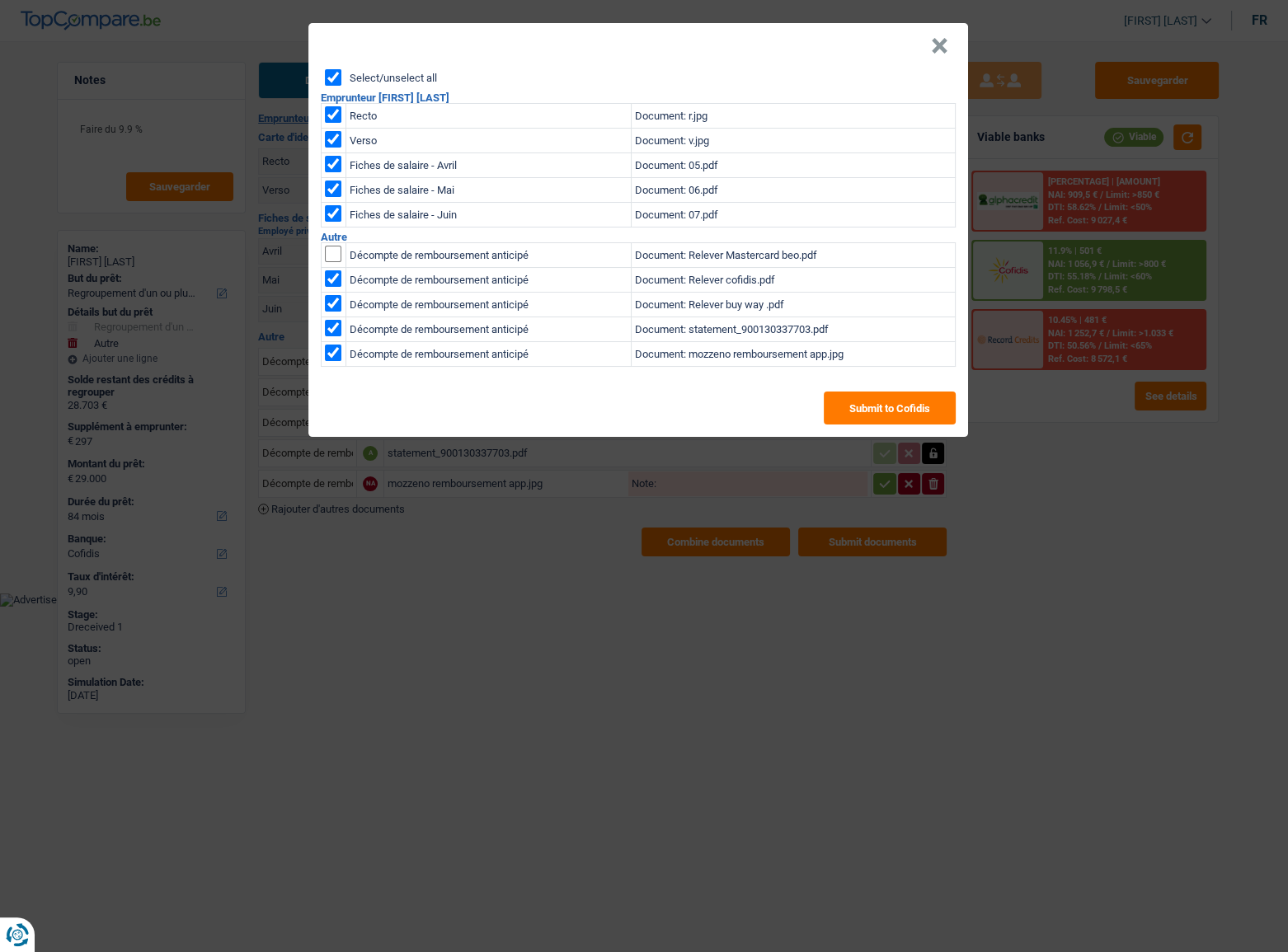 click at bounding box center (333, 254) 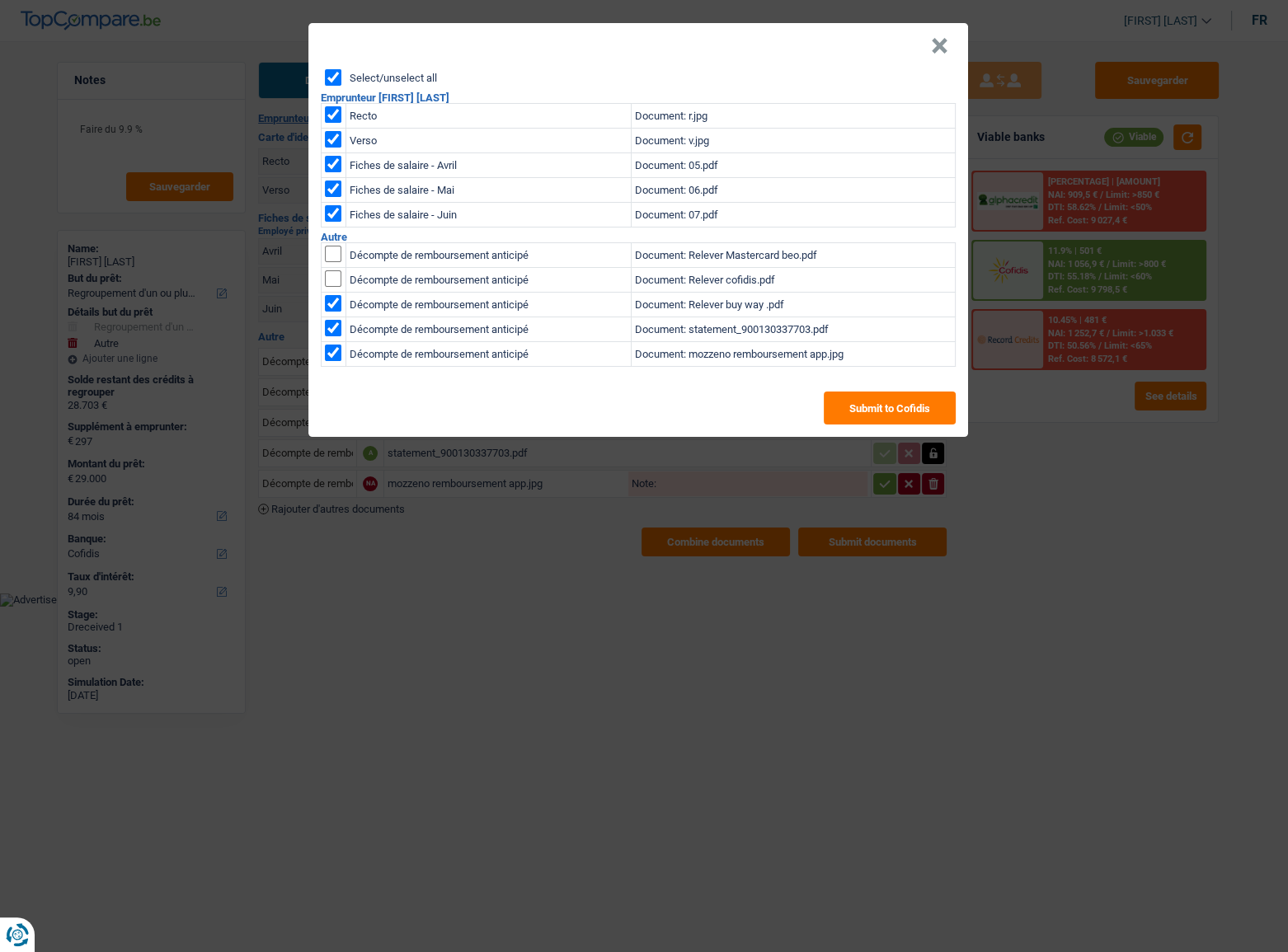 click at bounding box center (333, 254) 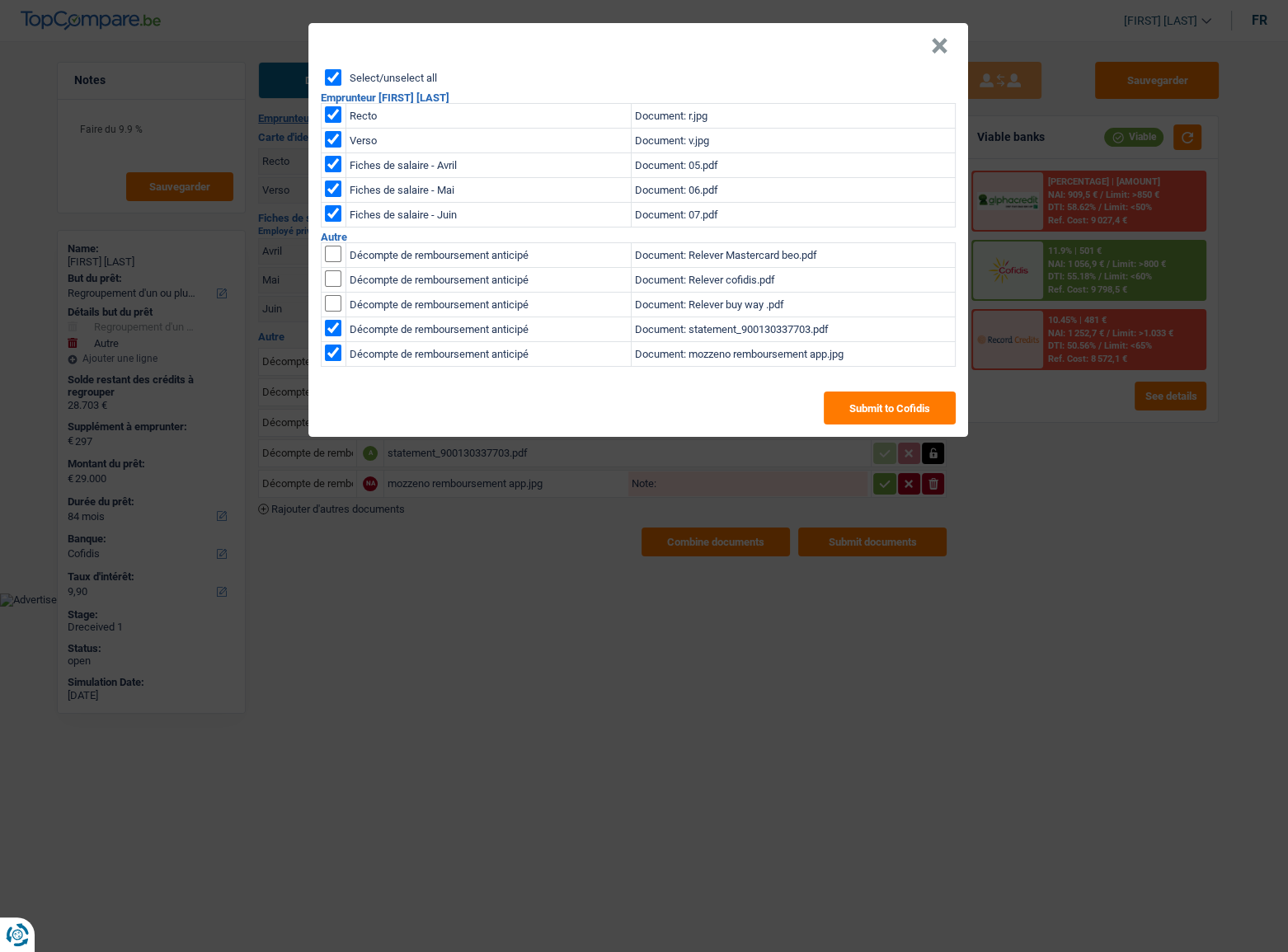 click at bounding box center [333, 254] 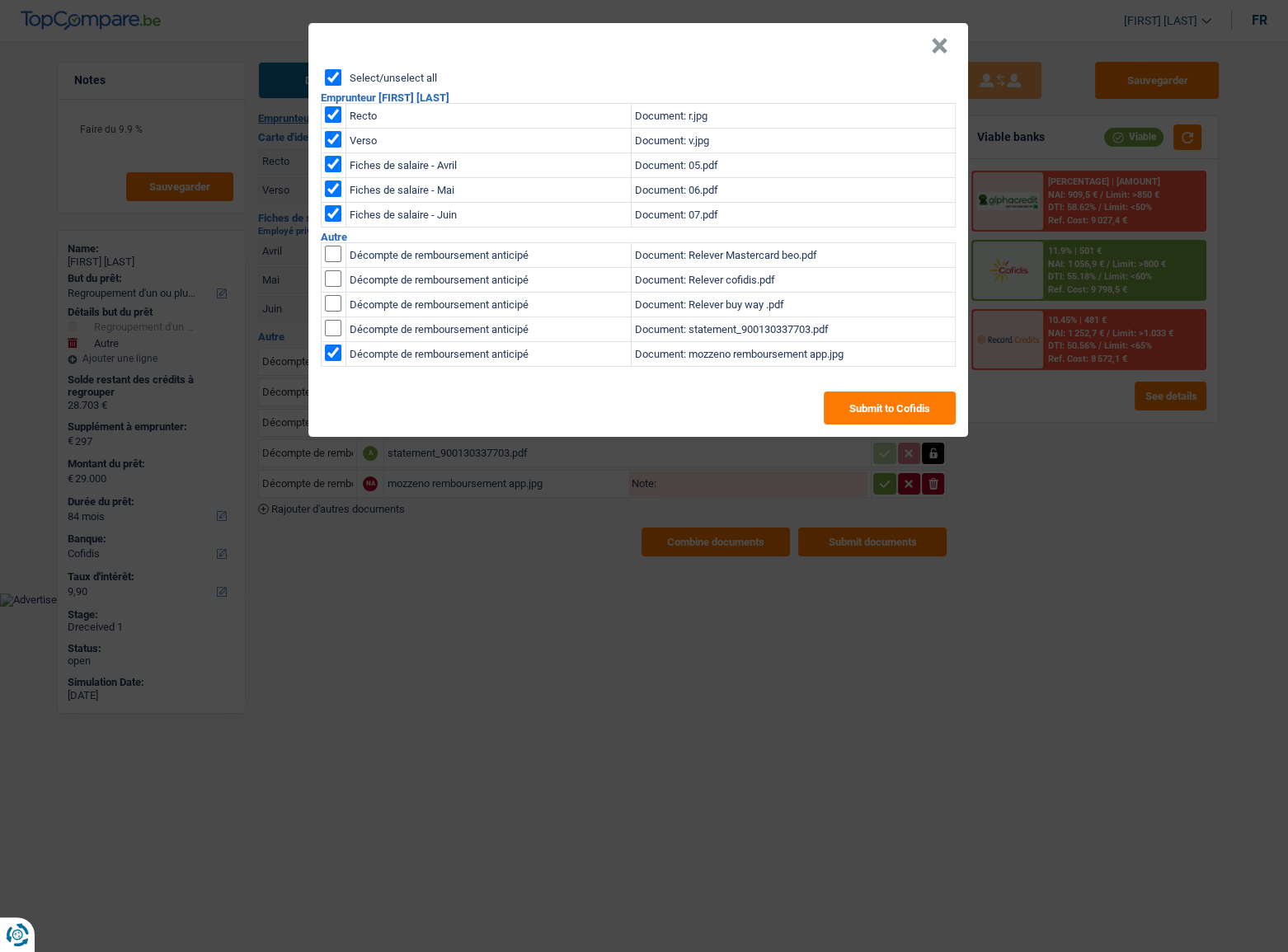 drag, startPoint x: 330, startPoint y: 352, endPoint x: 608, endPoint y: 340, distance: 278.25887 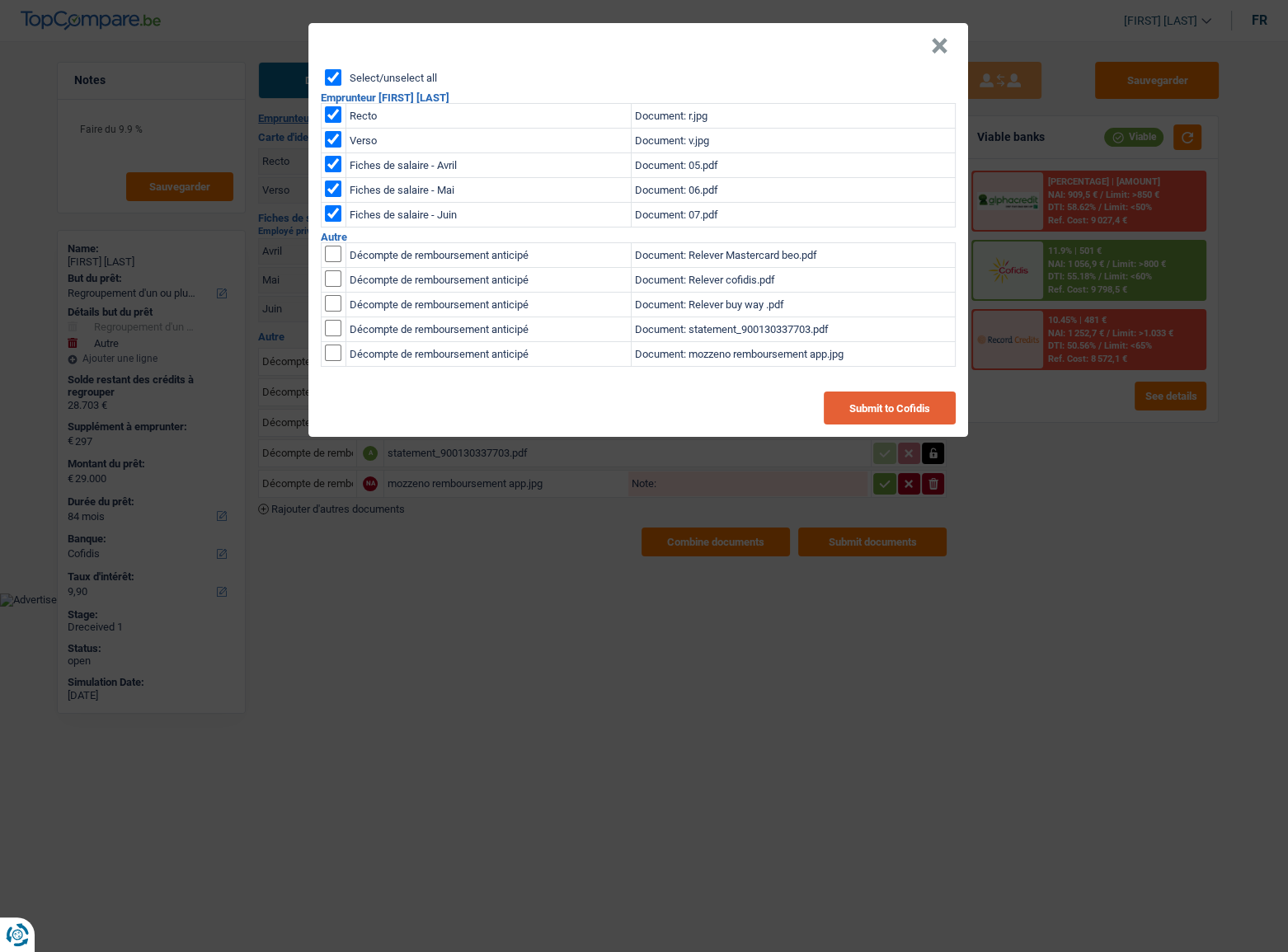 click on "Submit to Cofidis" at bounding box center [890, 408] 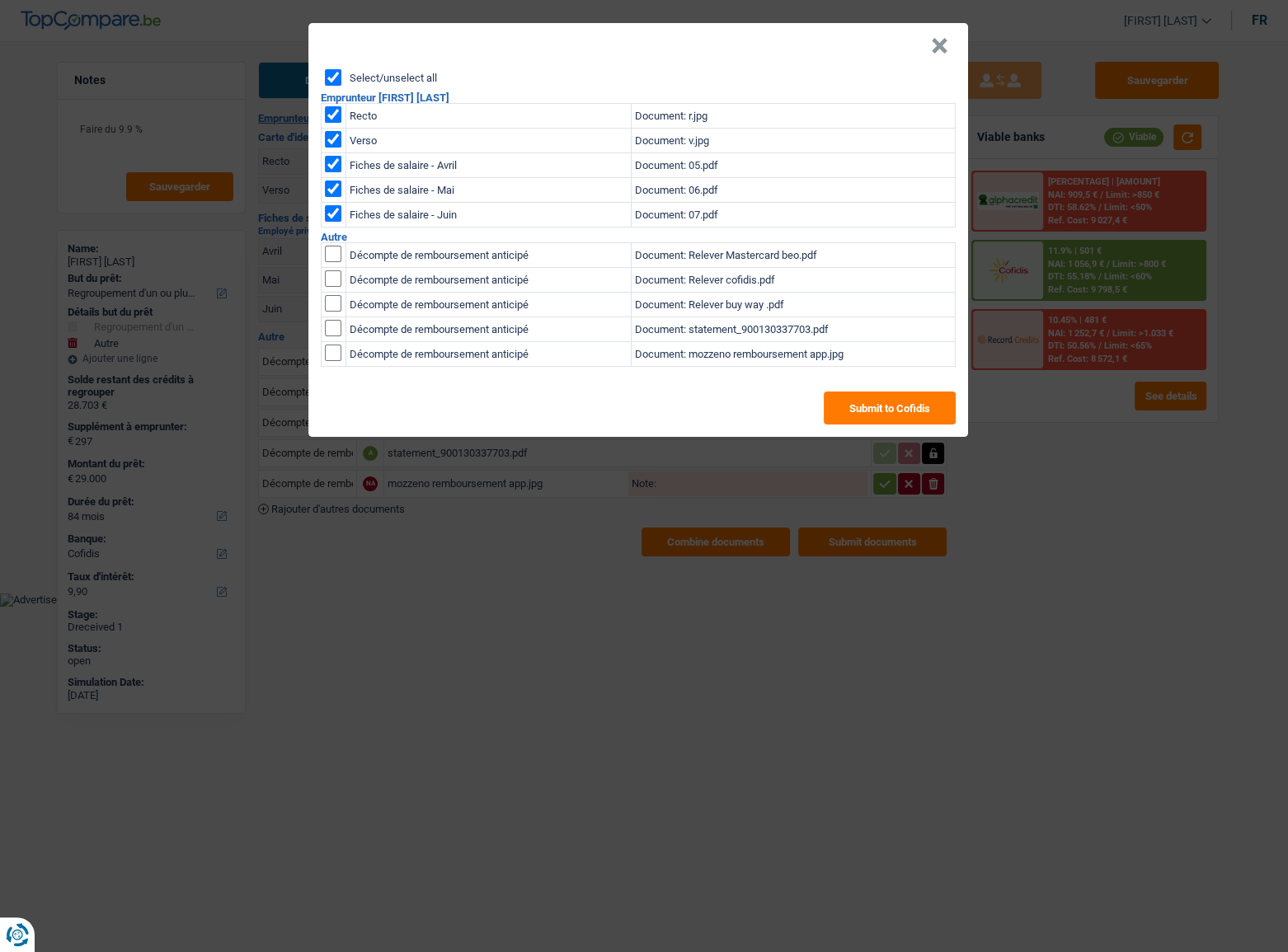 click on "×" at bounding box center [939, 46] 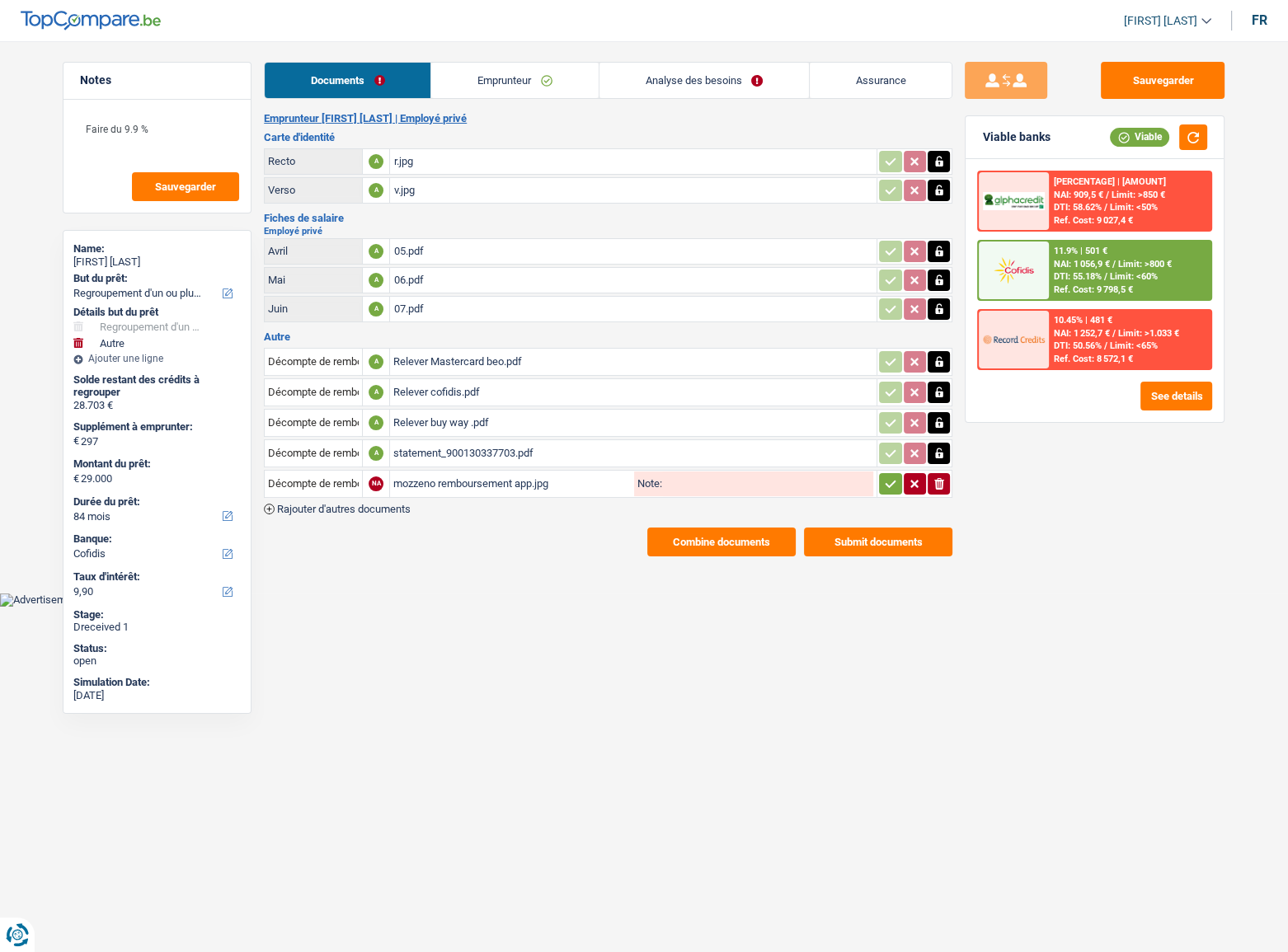 click on "Analyse des besoins" at bounding box center (704, 80) 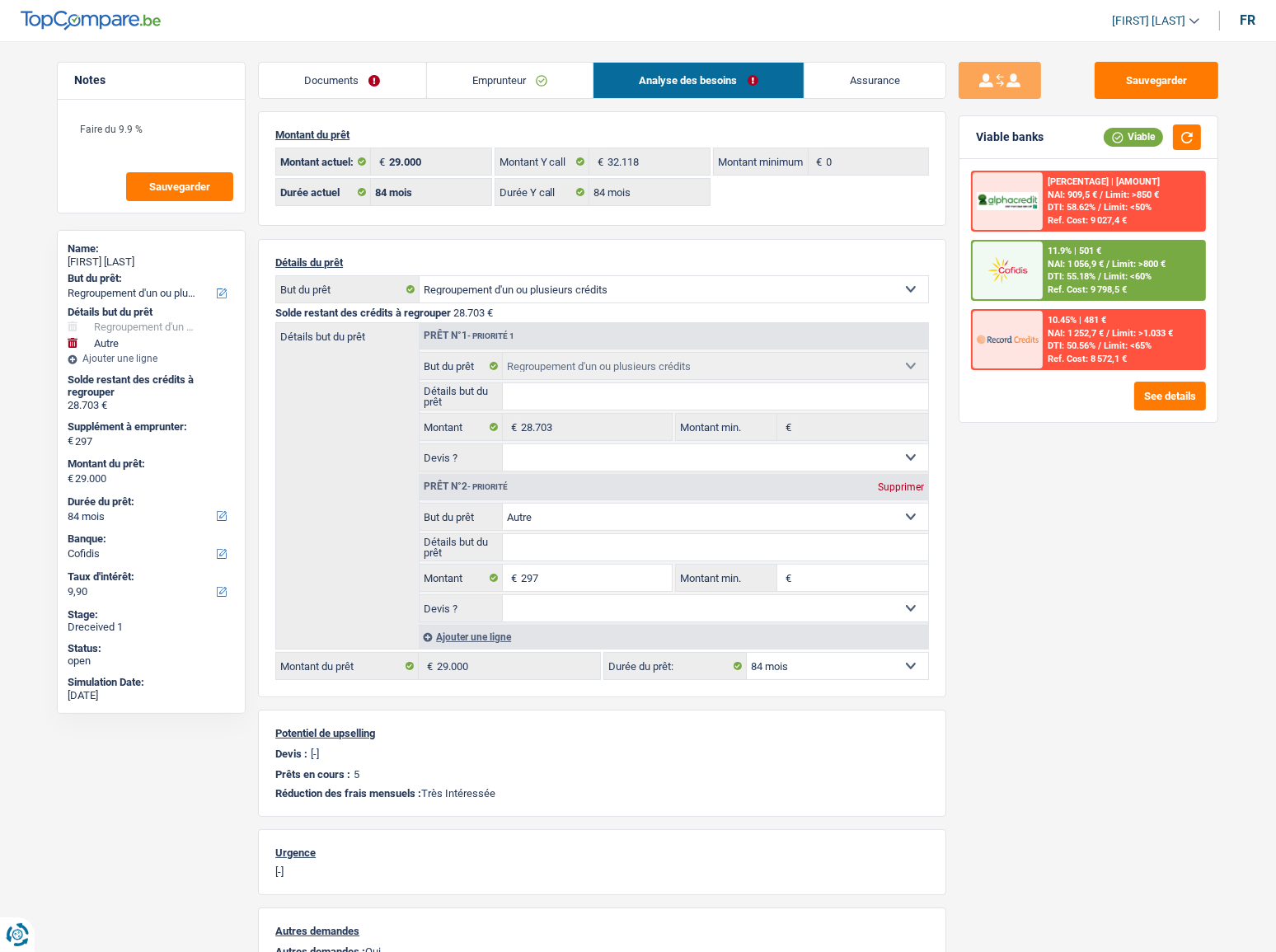 click on "Emprunteur" at bounding box center (510, 80) 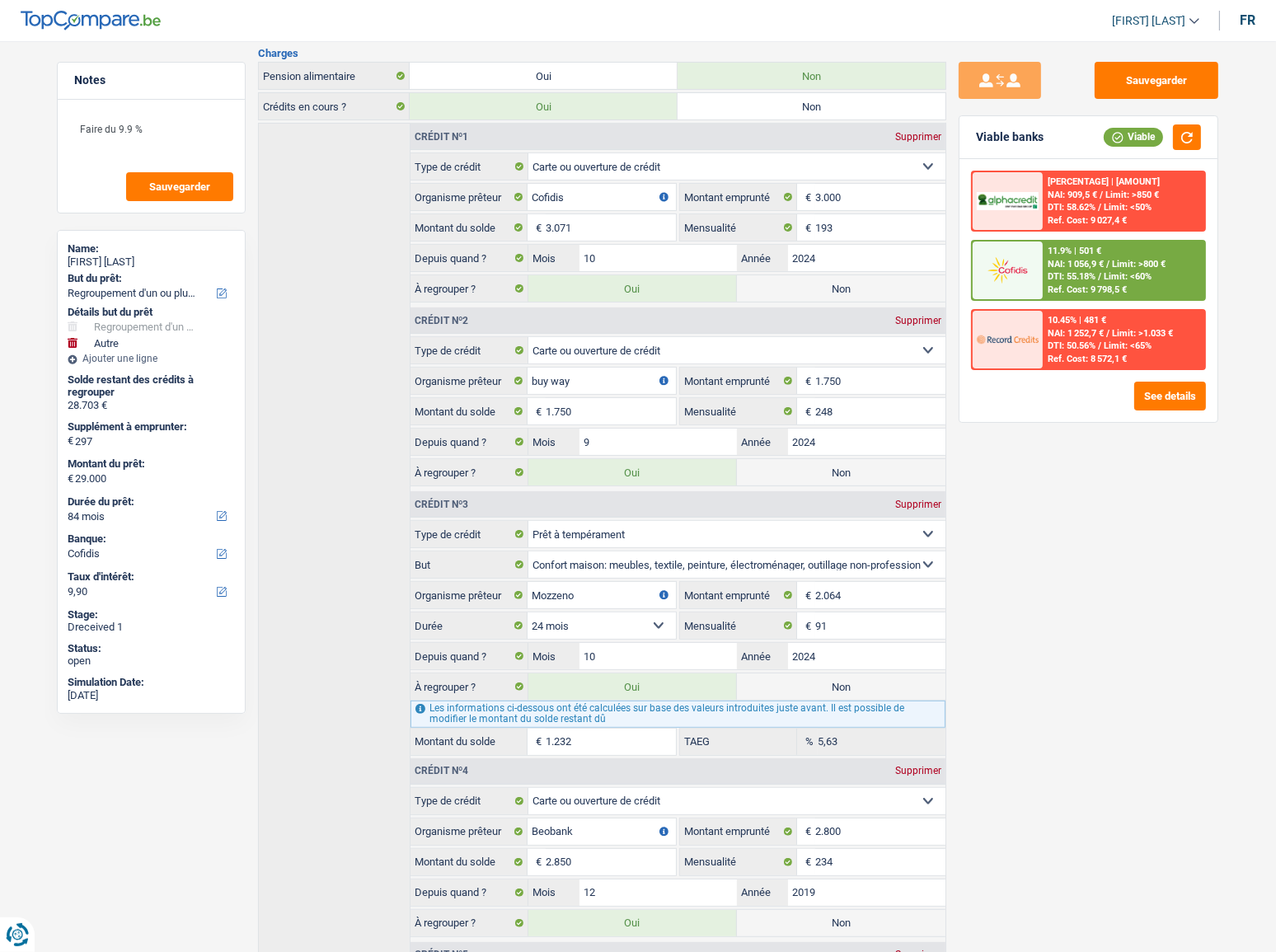 scroll, scrollTop: 503, scrollLeft: 0, axis: vertical 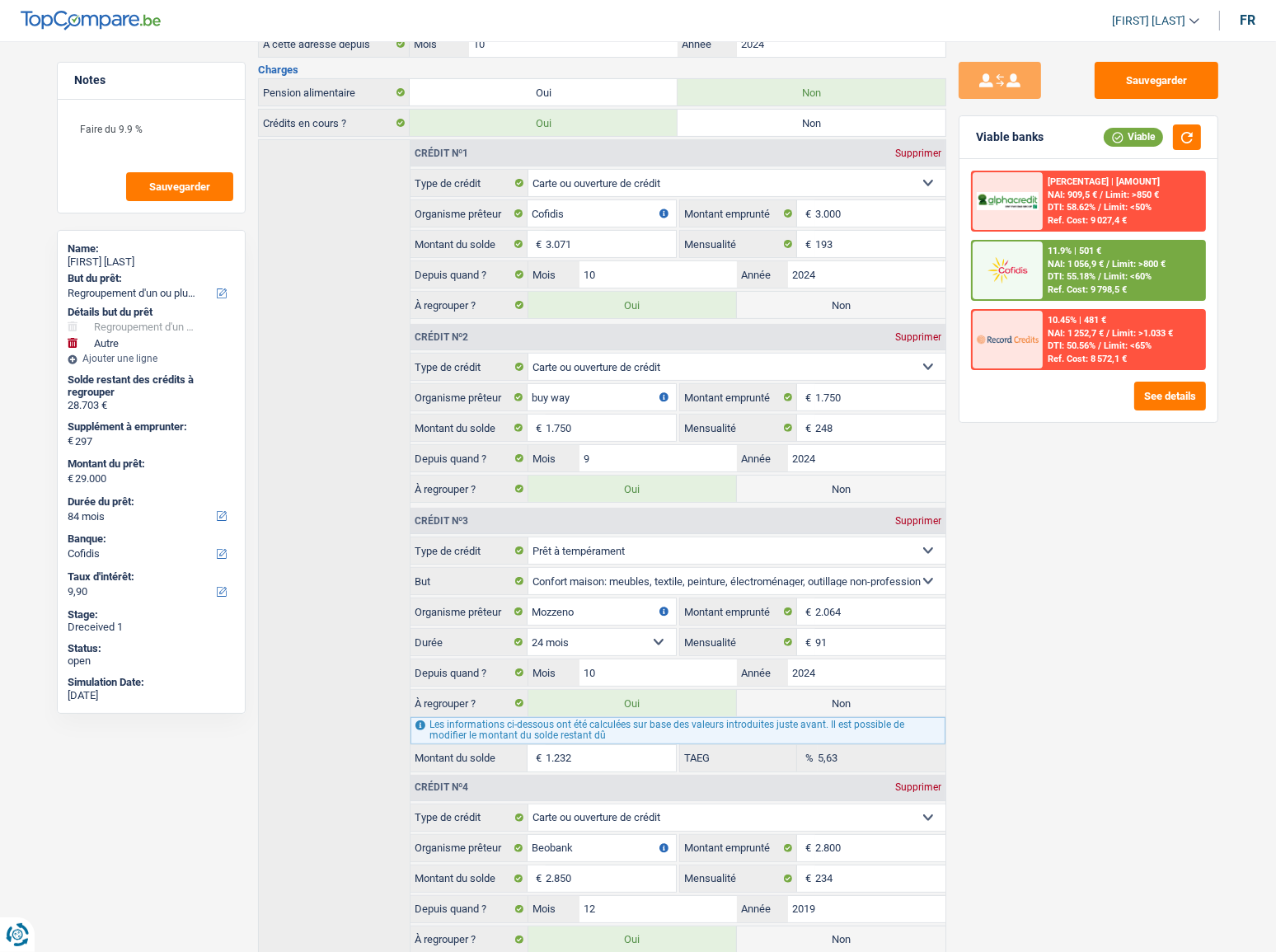 click on "Non" at bounding box center [841, 489] 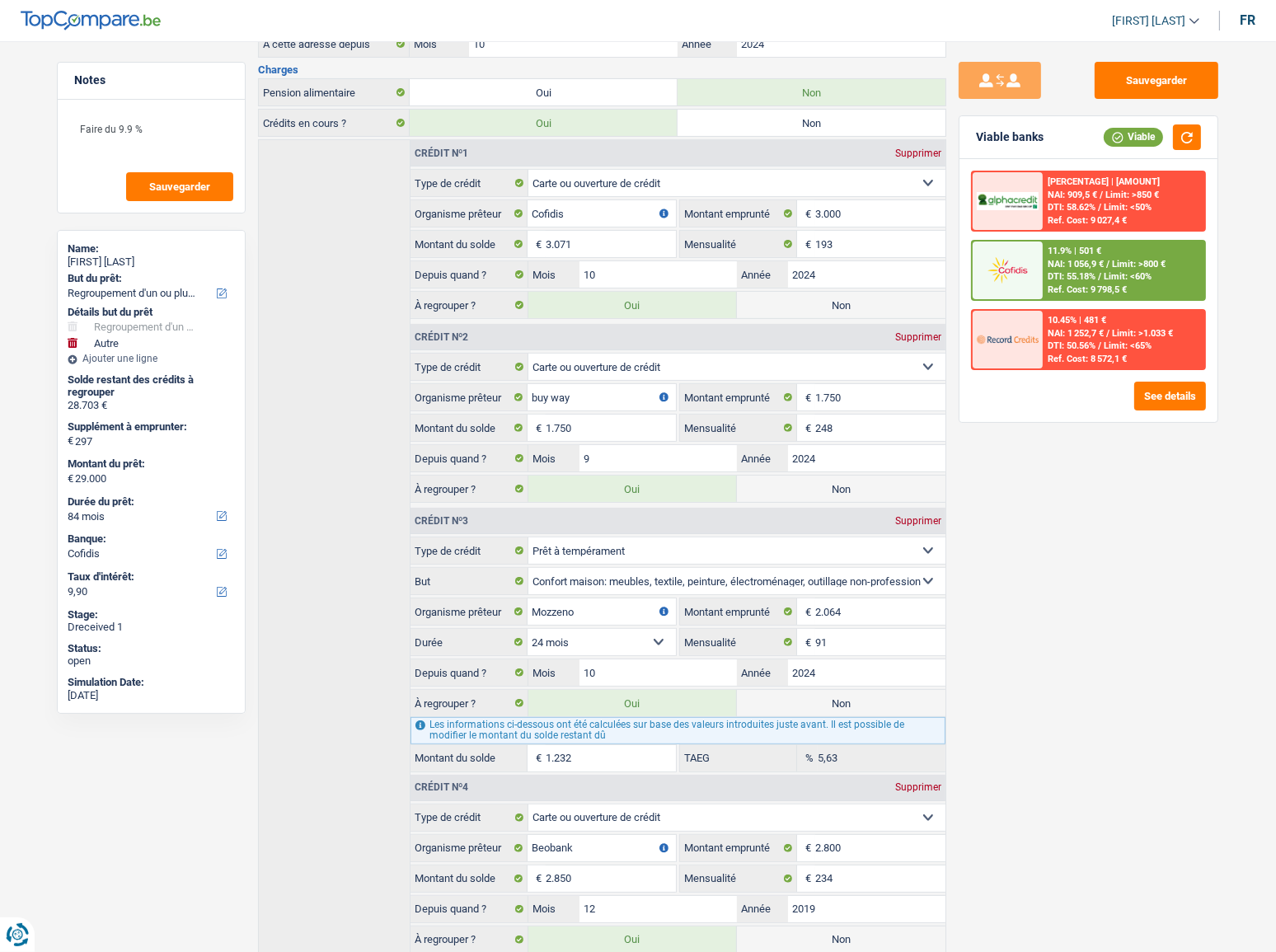 click on "Non" at bounding box center (841, 489) 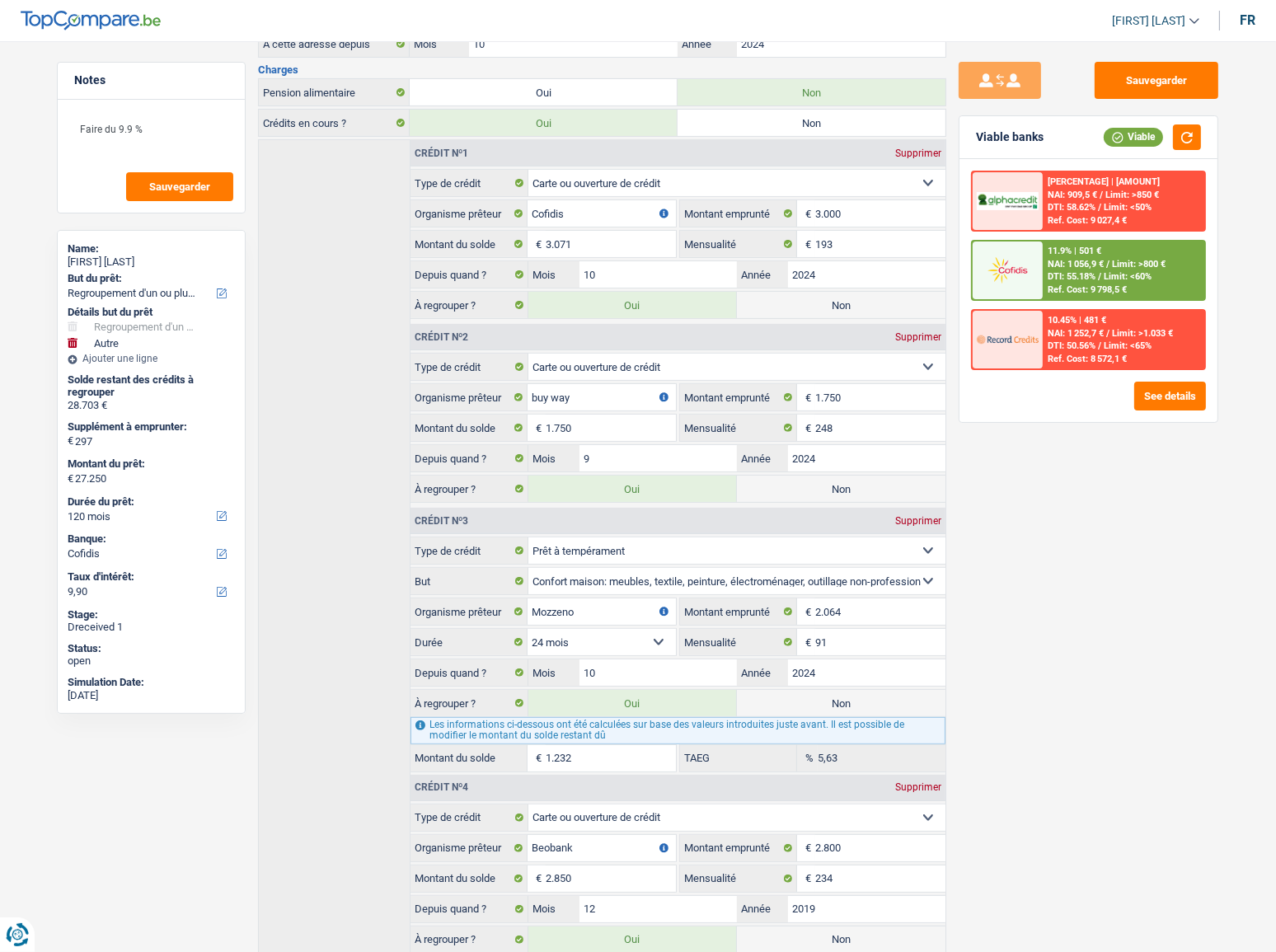 radio on "false" 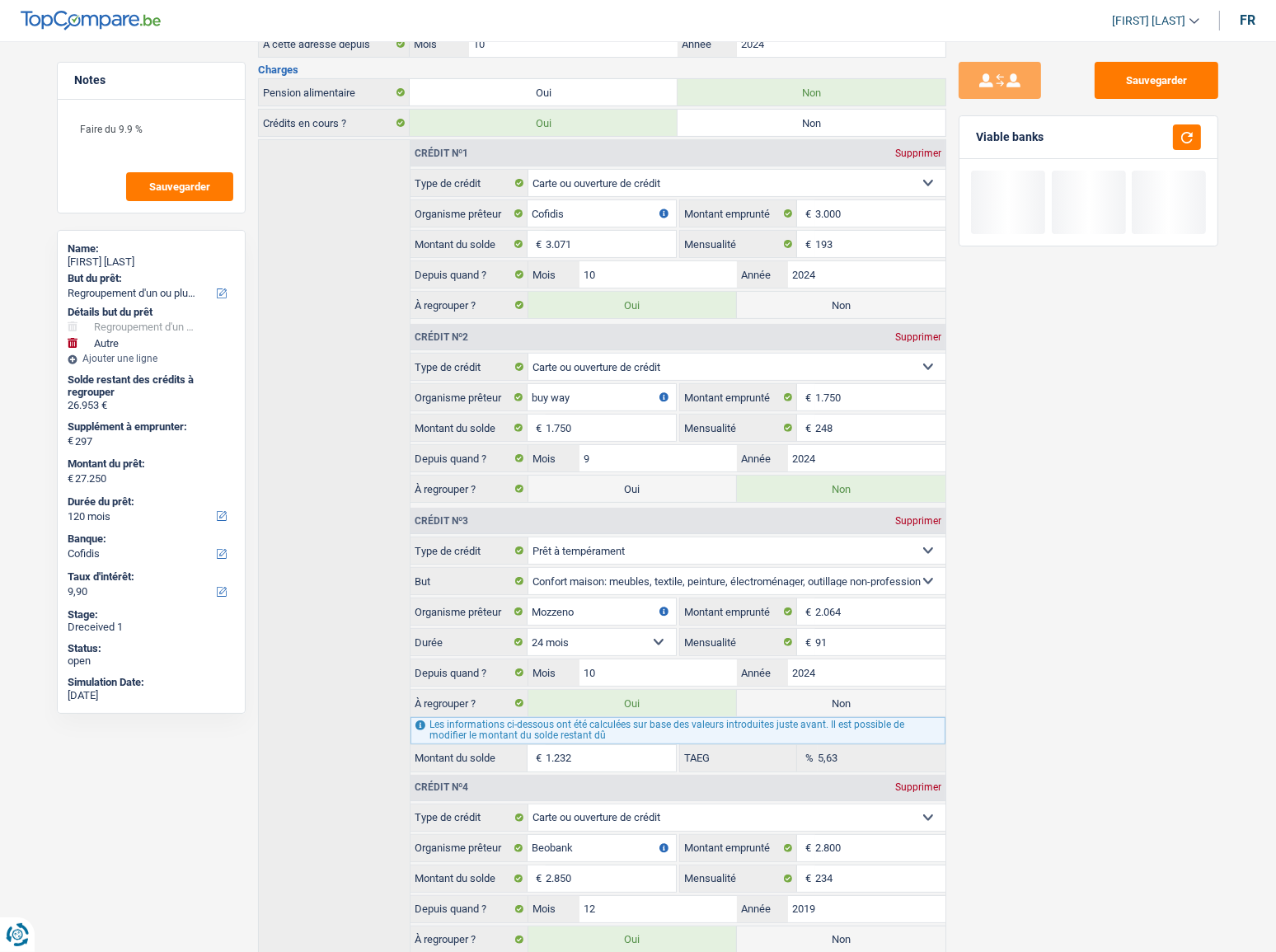 click on "Non" at bounding box center (841, 305) 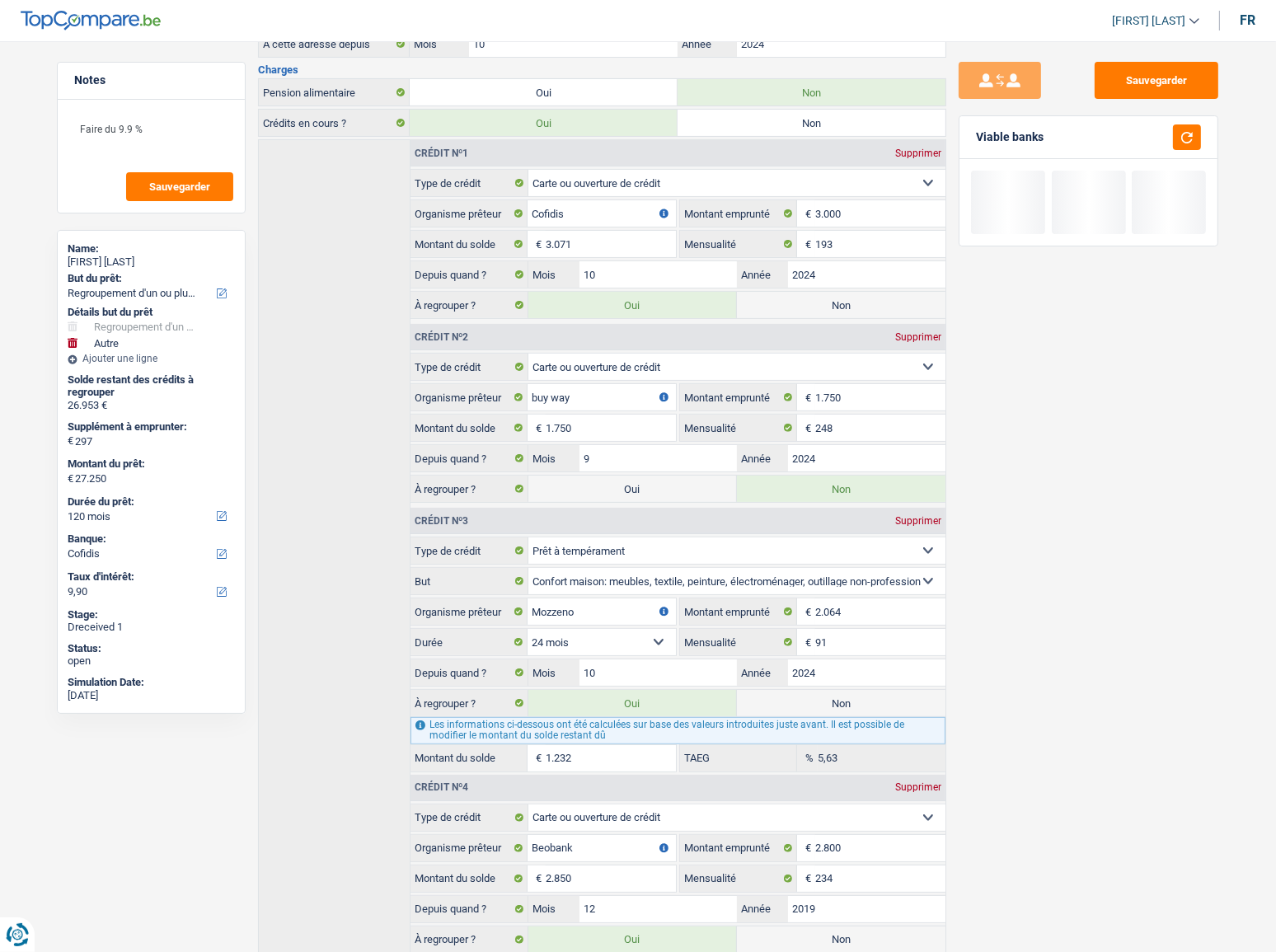 click on "Non" at bounding box center [841, 305] 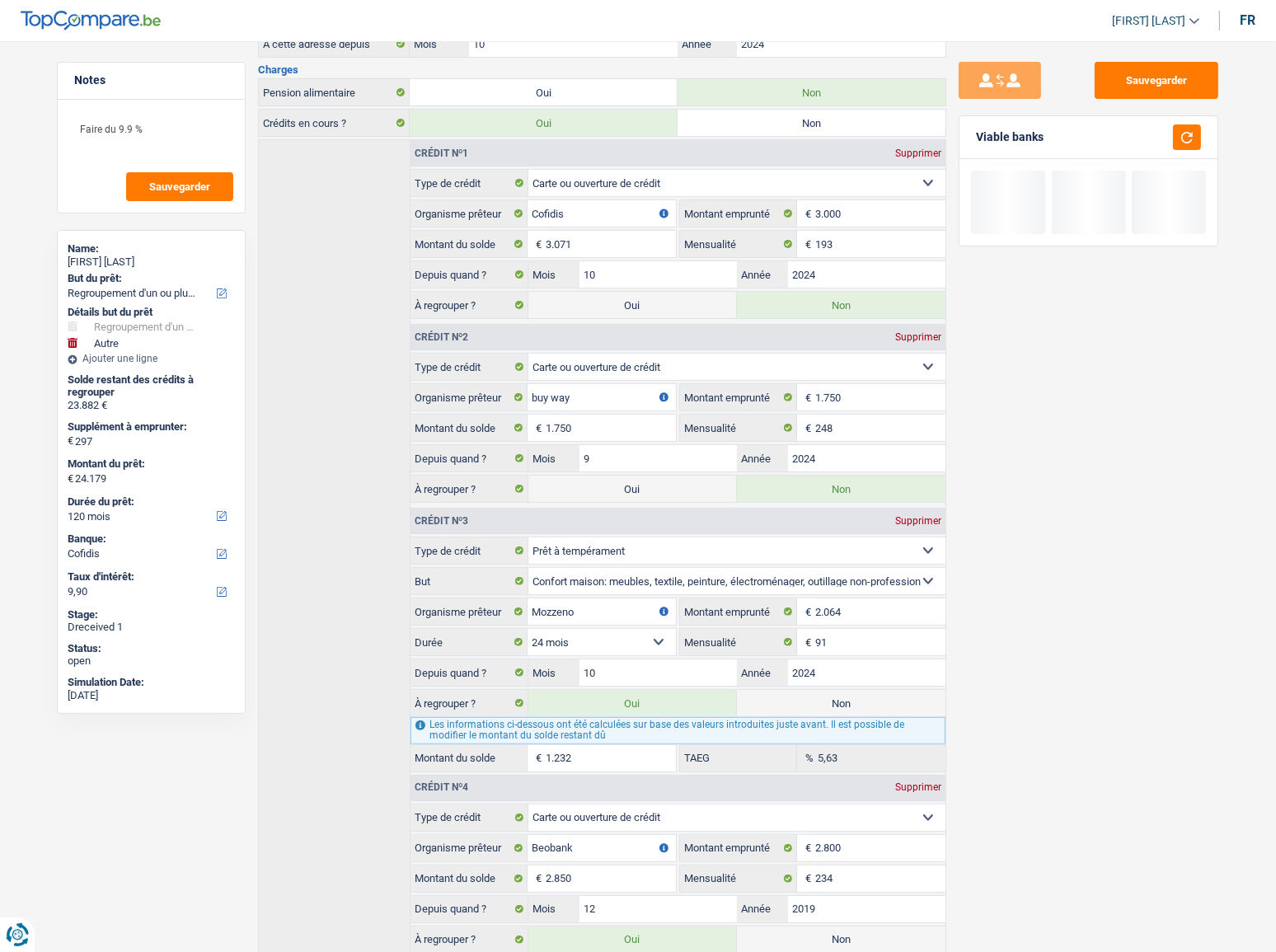 click on "Non" at bounding box center (841, 703) 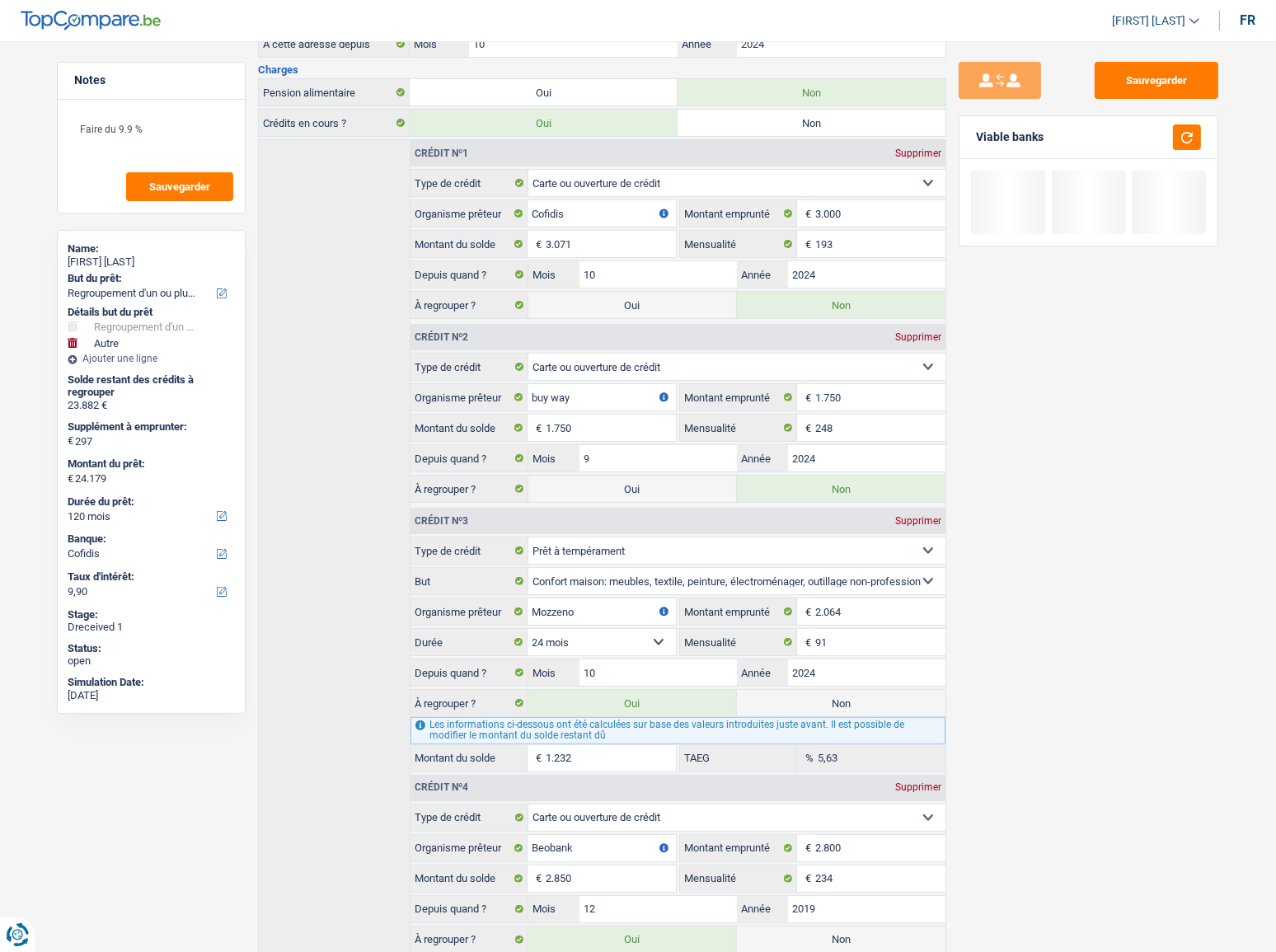 click on "Non" at bounding box center [841, 703] 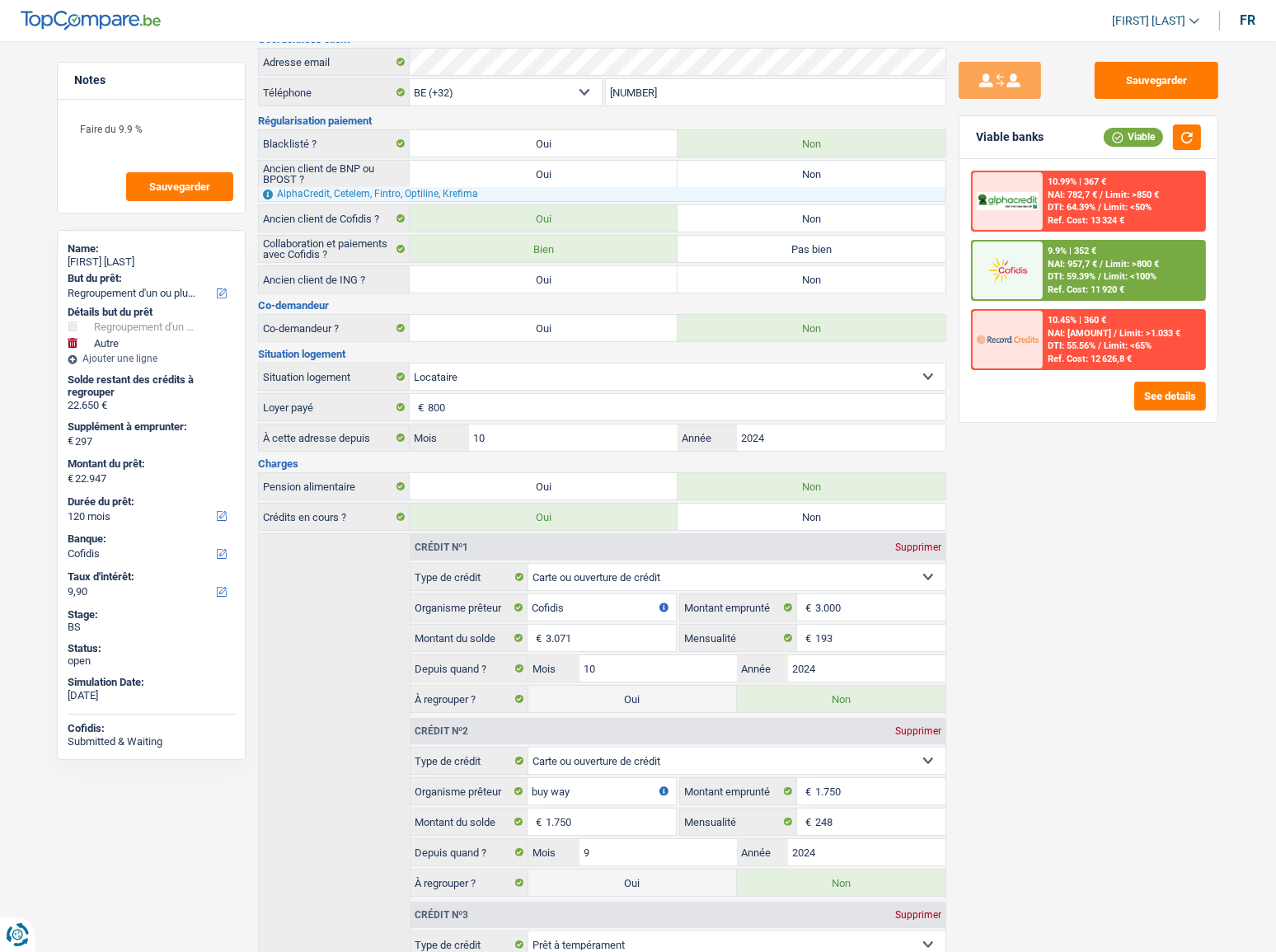 scroll, scrollTop: 0, scrollLeft: 0, axis: both 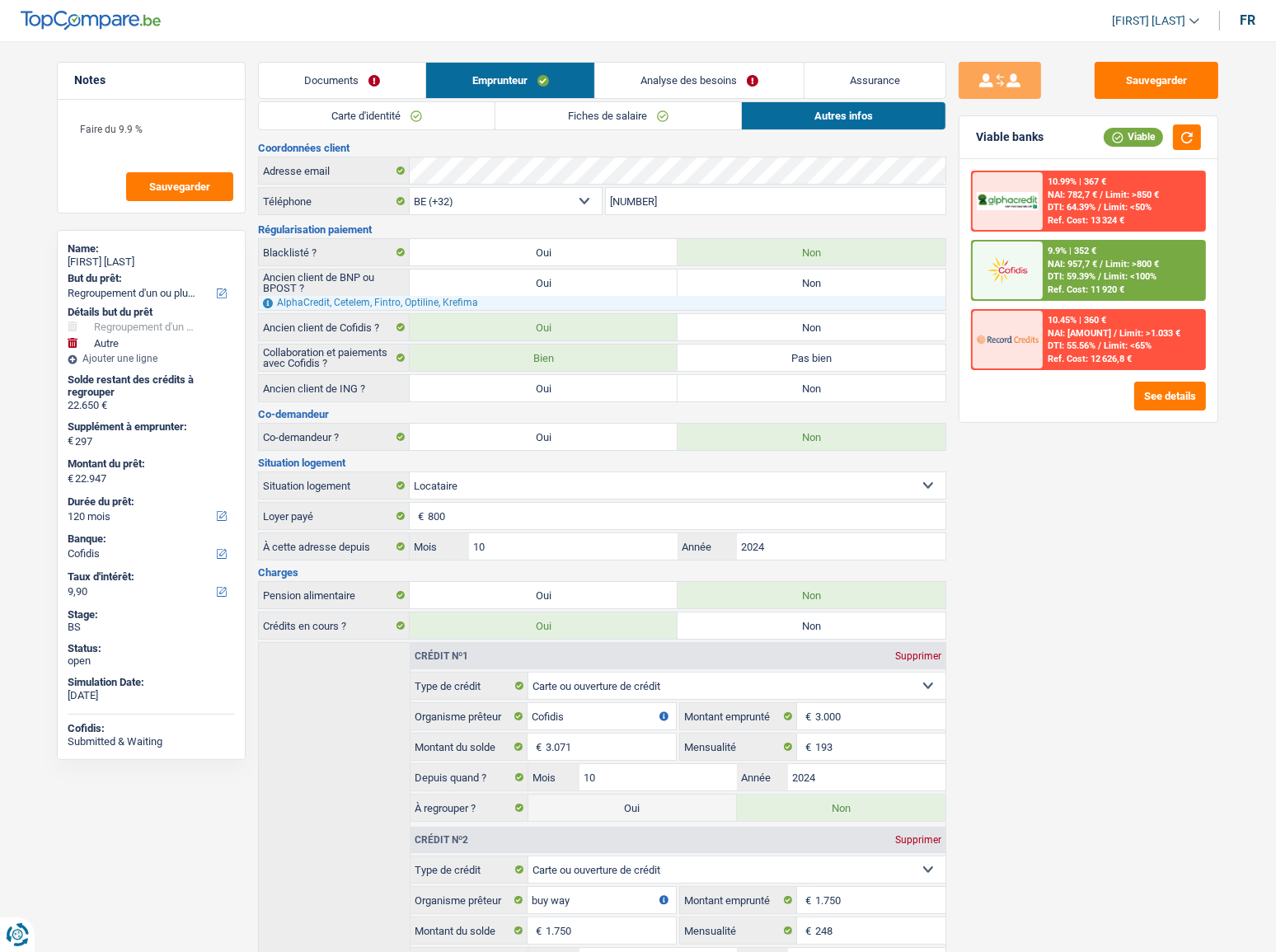click on "Analyse des besoins" at bounding box center [699, 80] 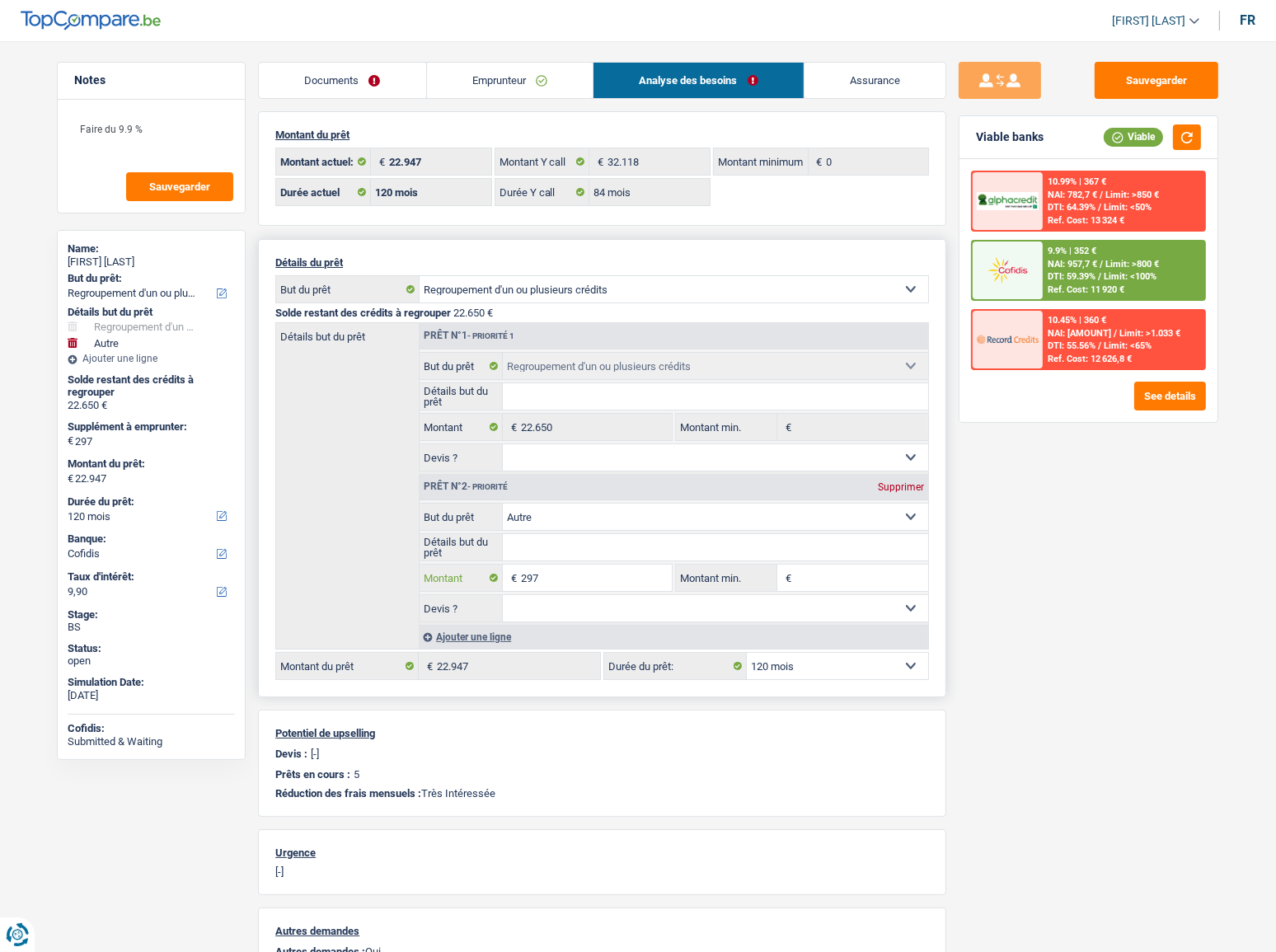 click on "297" at bounding box center (596, 578) 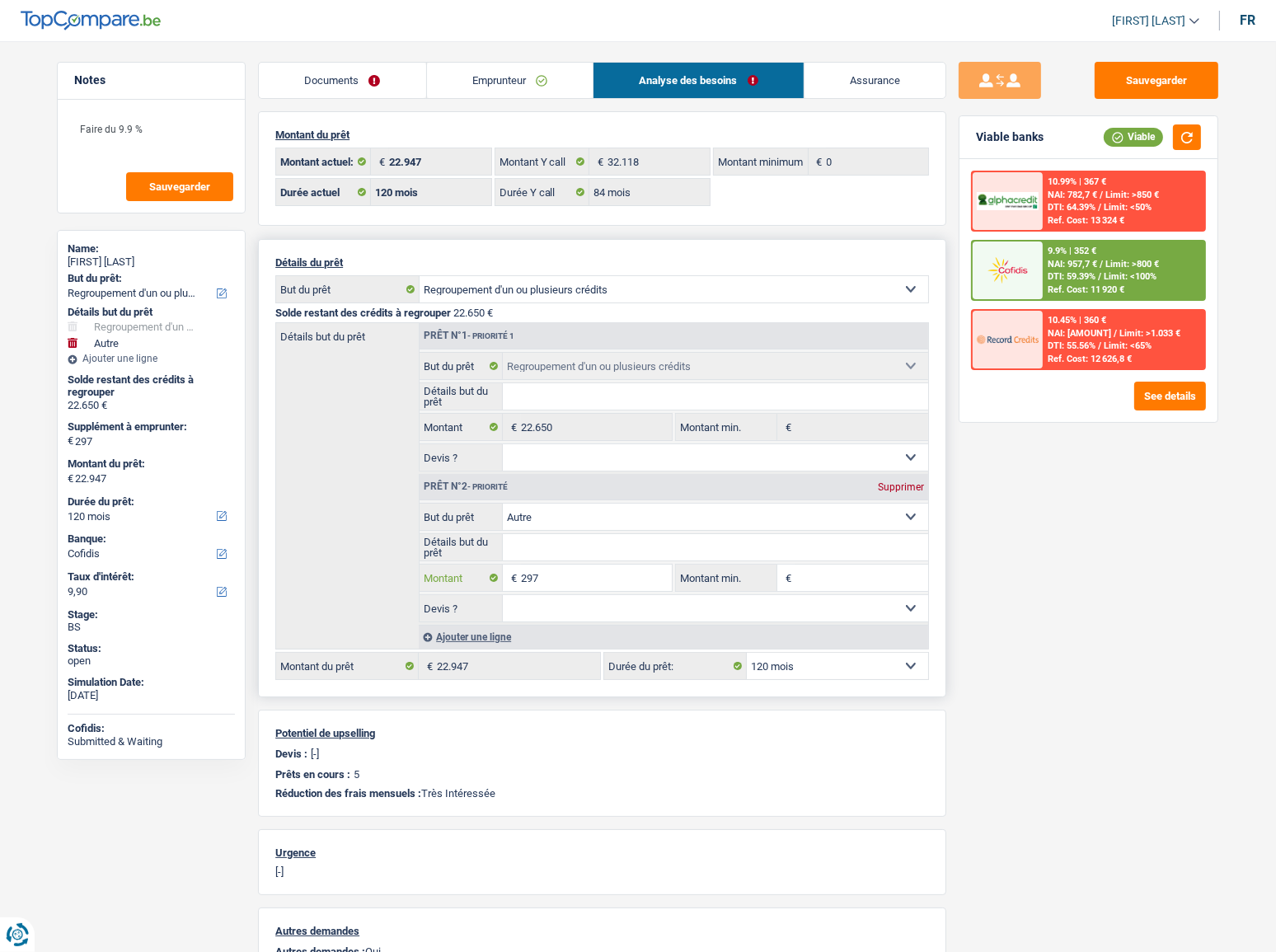 click on "297" at bounding box center [596, 578] 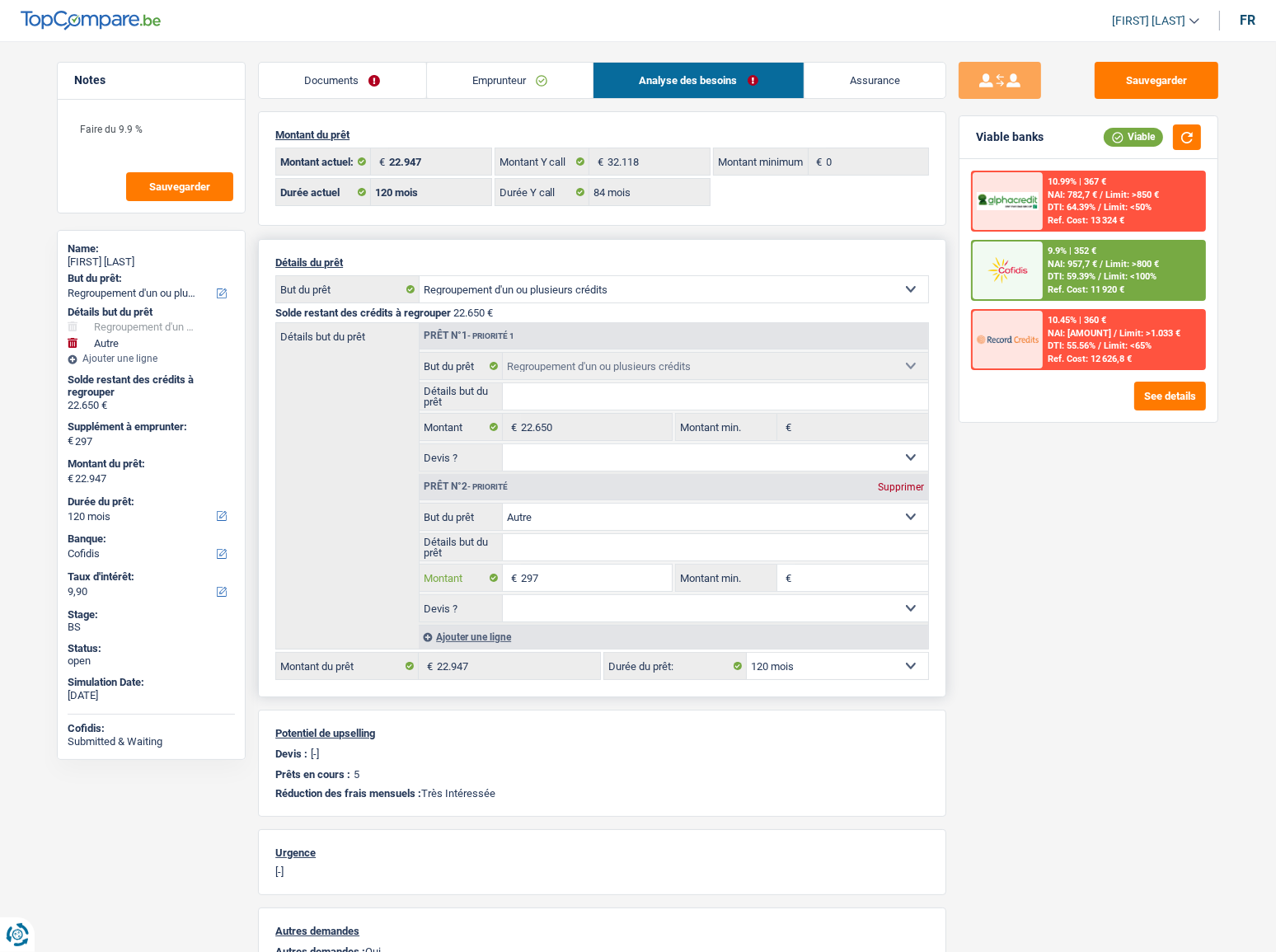 type on "5" 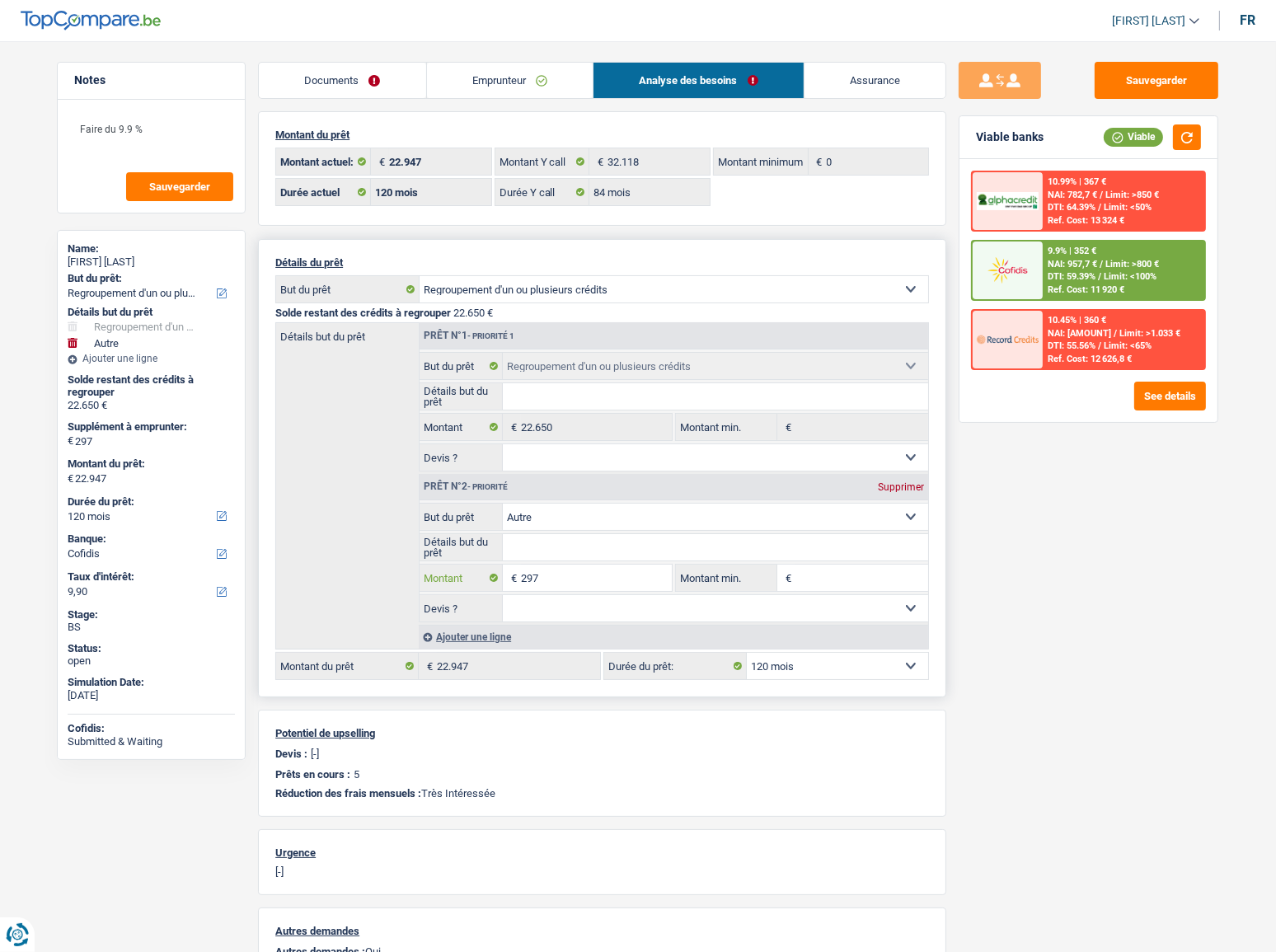 select 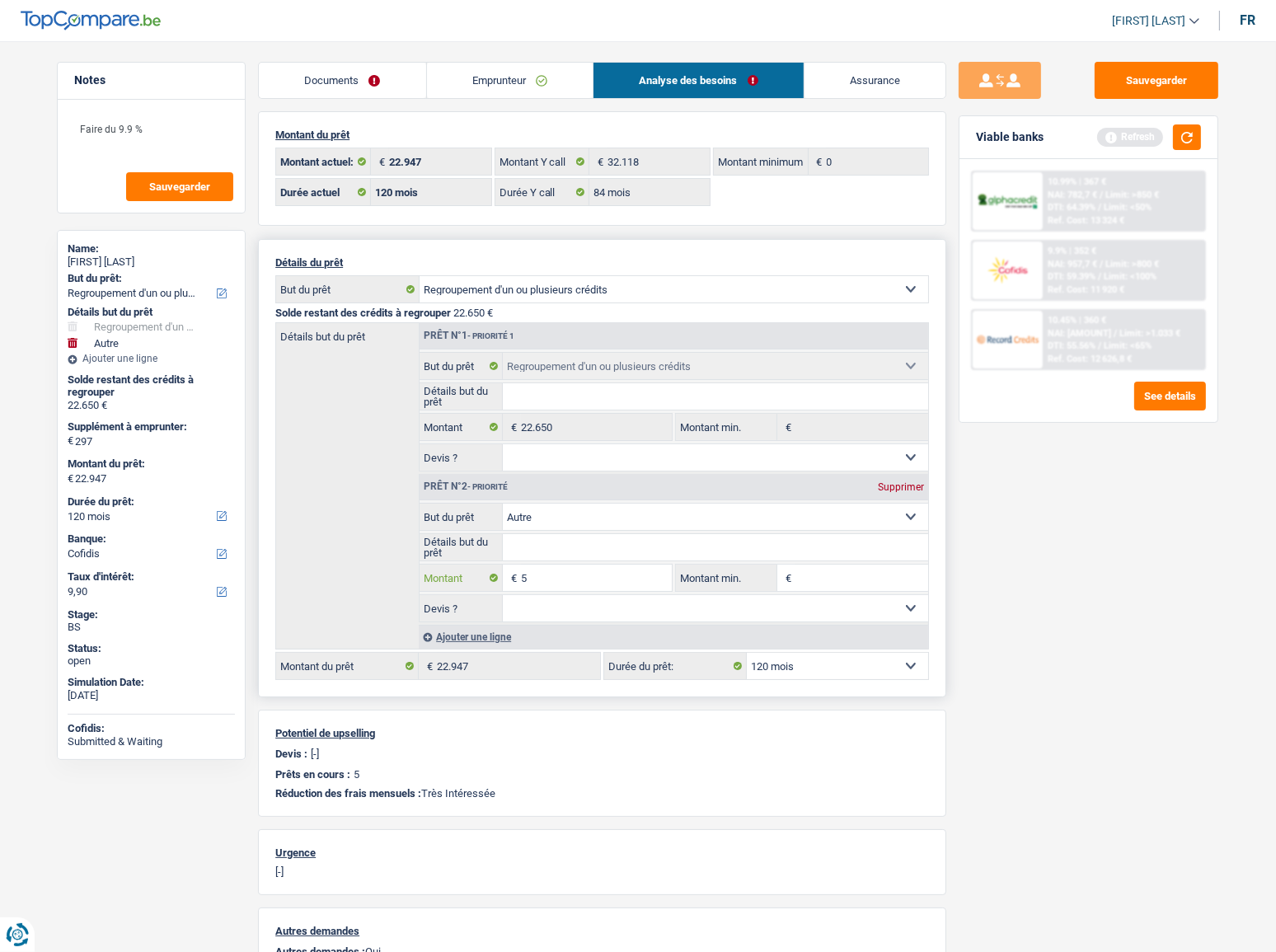 type on "50" 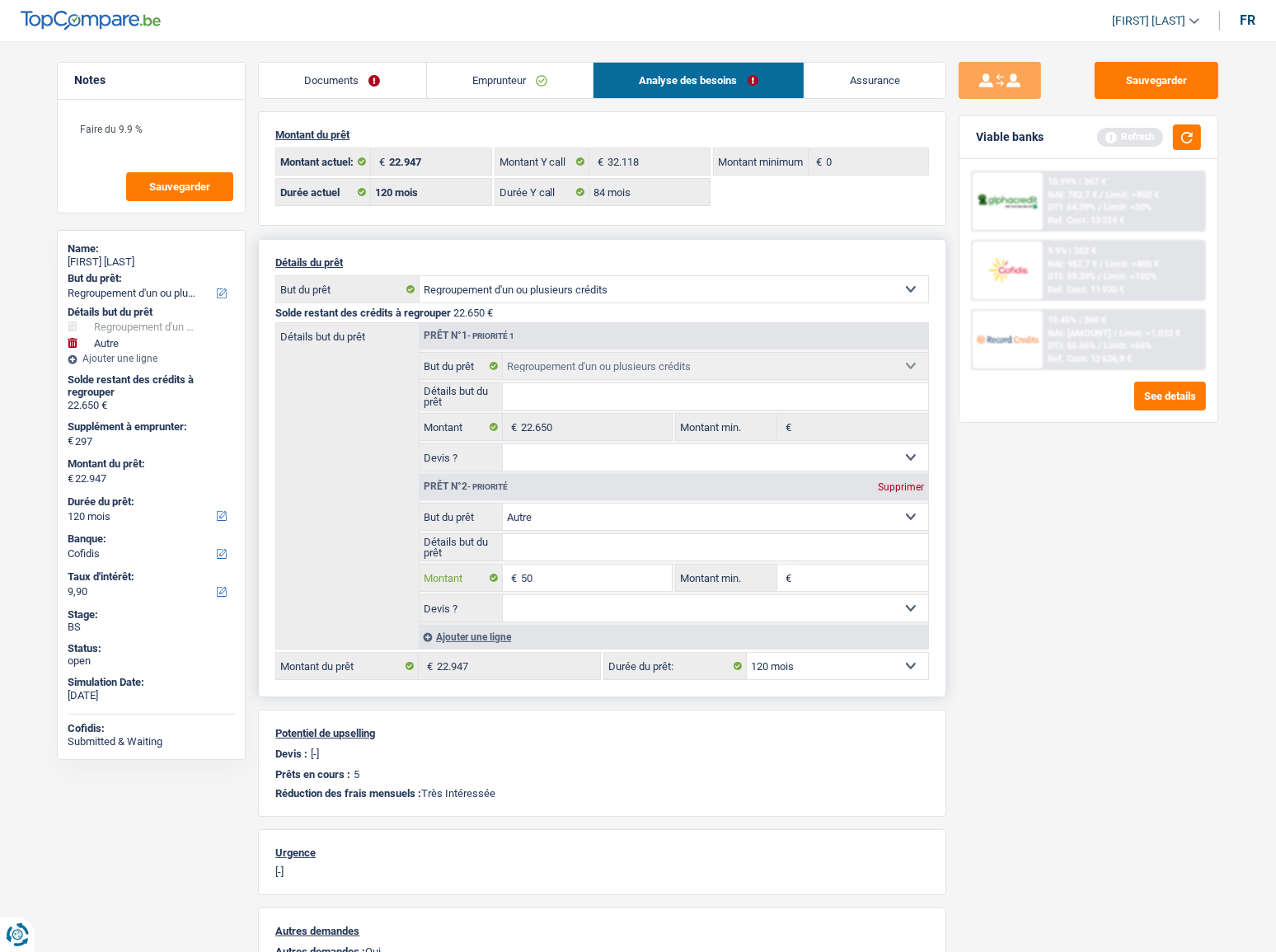 type on "500" 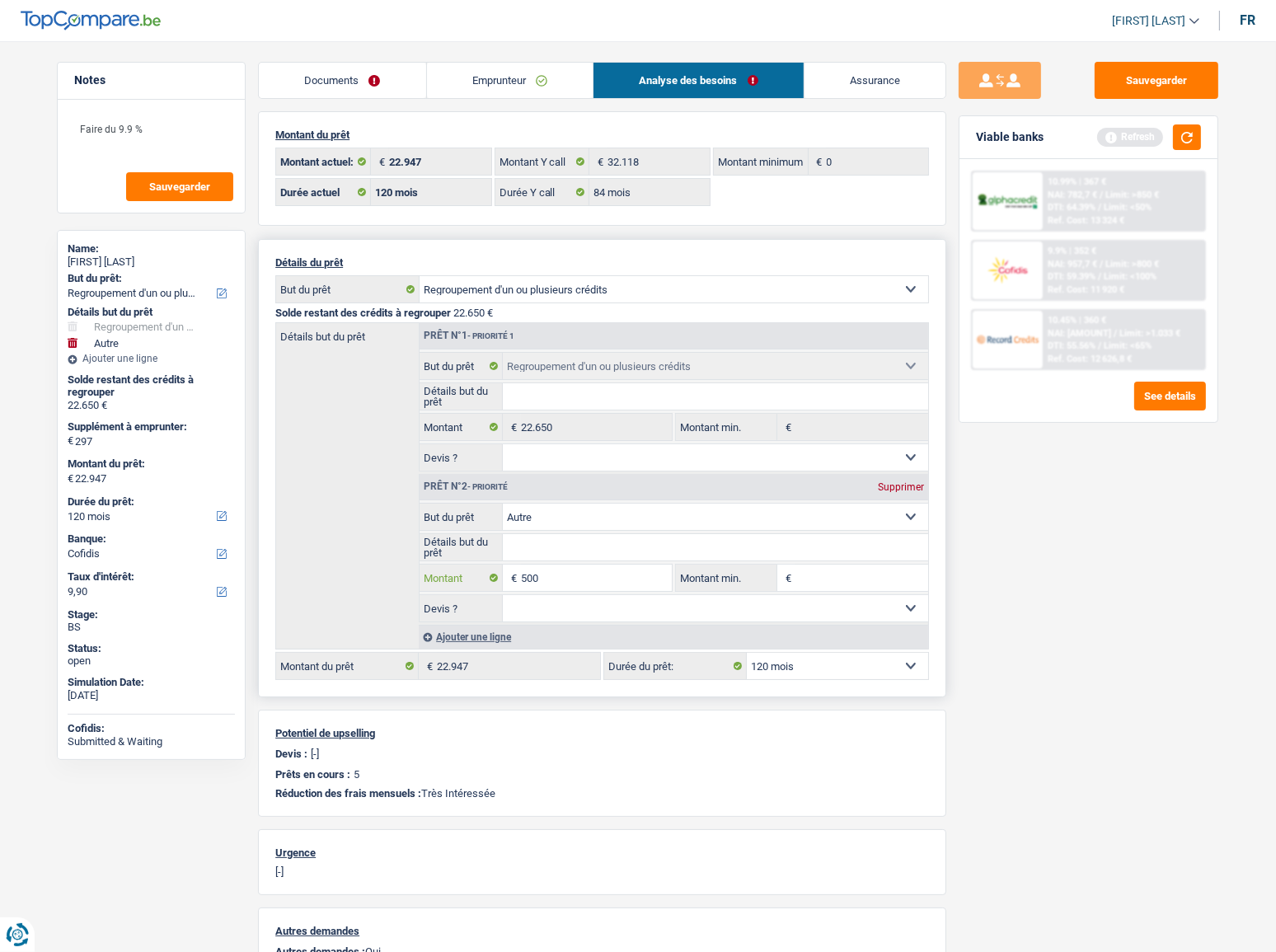type on "5.000" 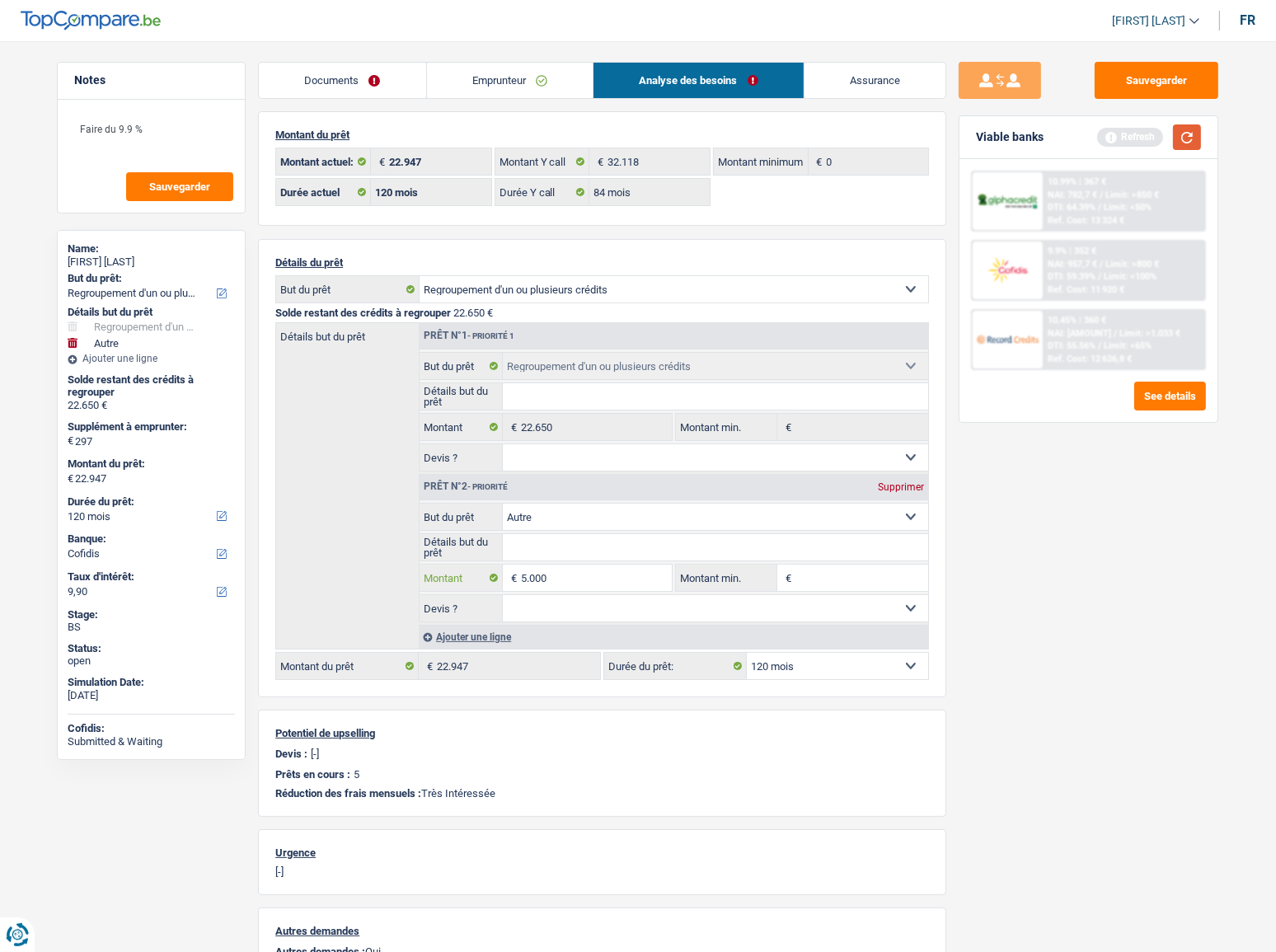 select 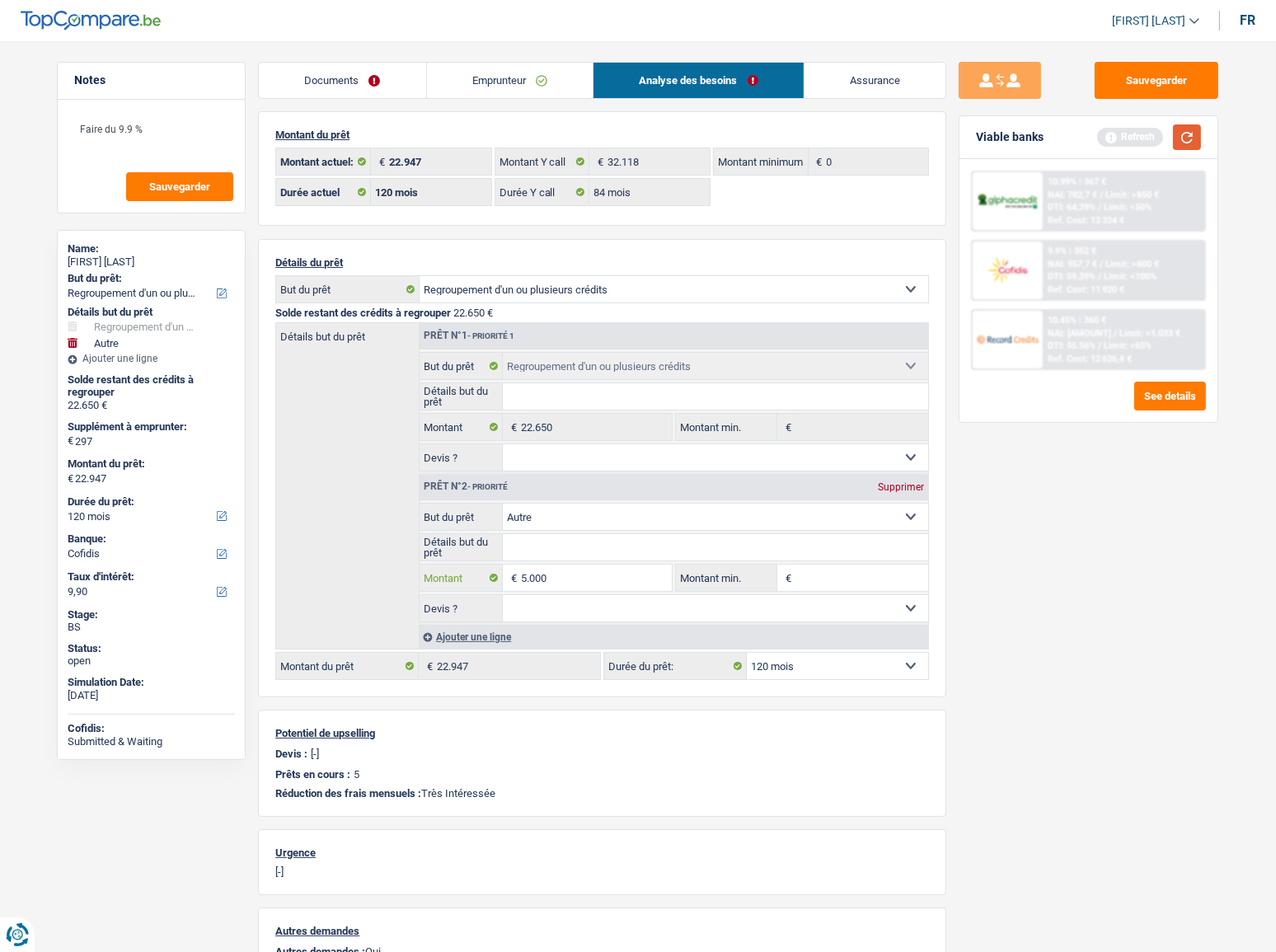 type on "5.000" 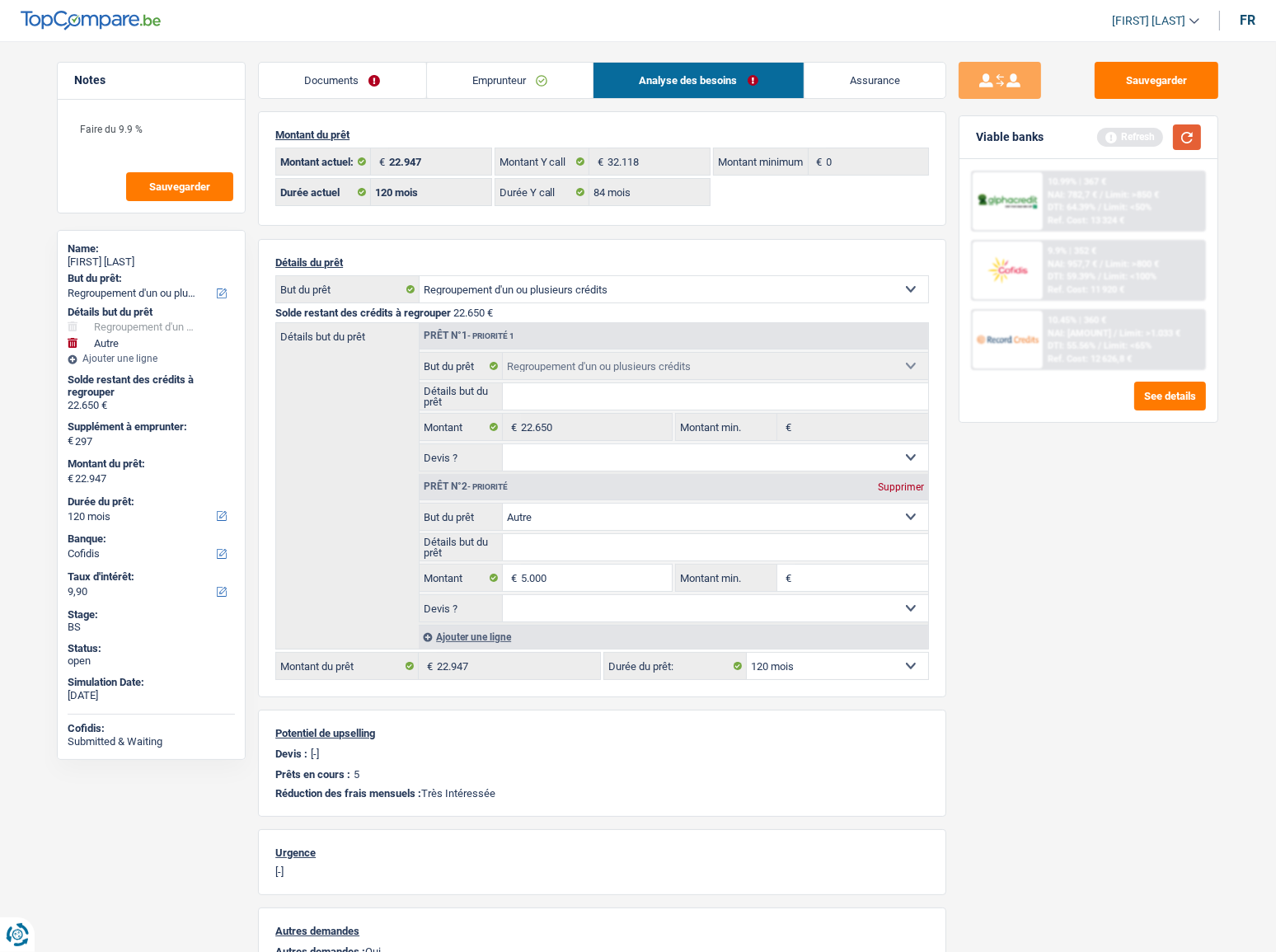type on "5.000" 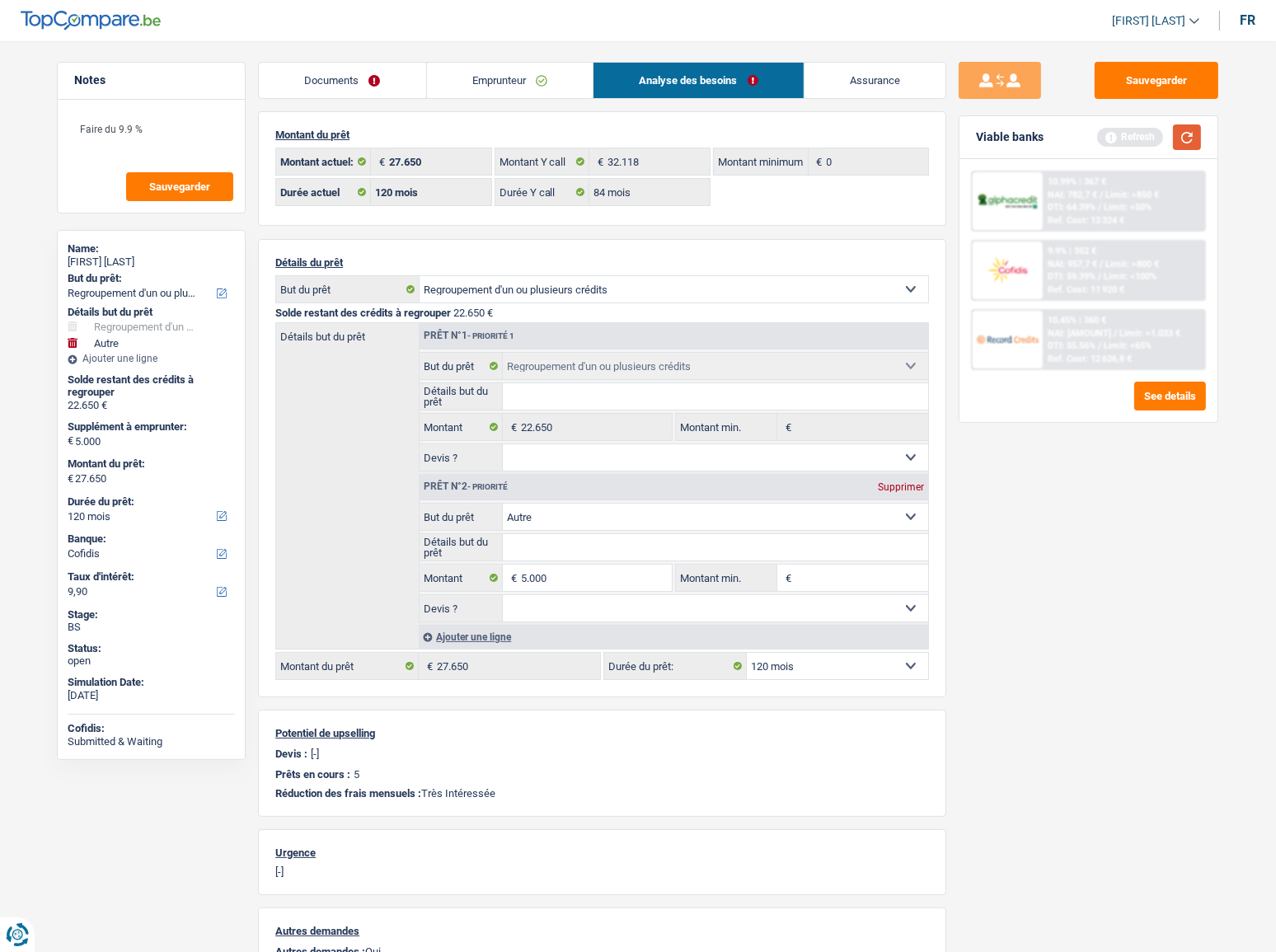 click at bounding box center [1187, 137] 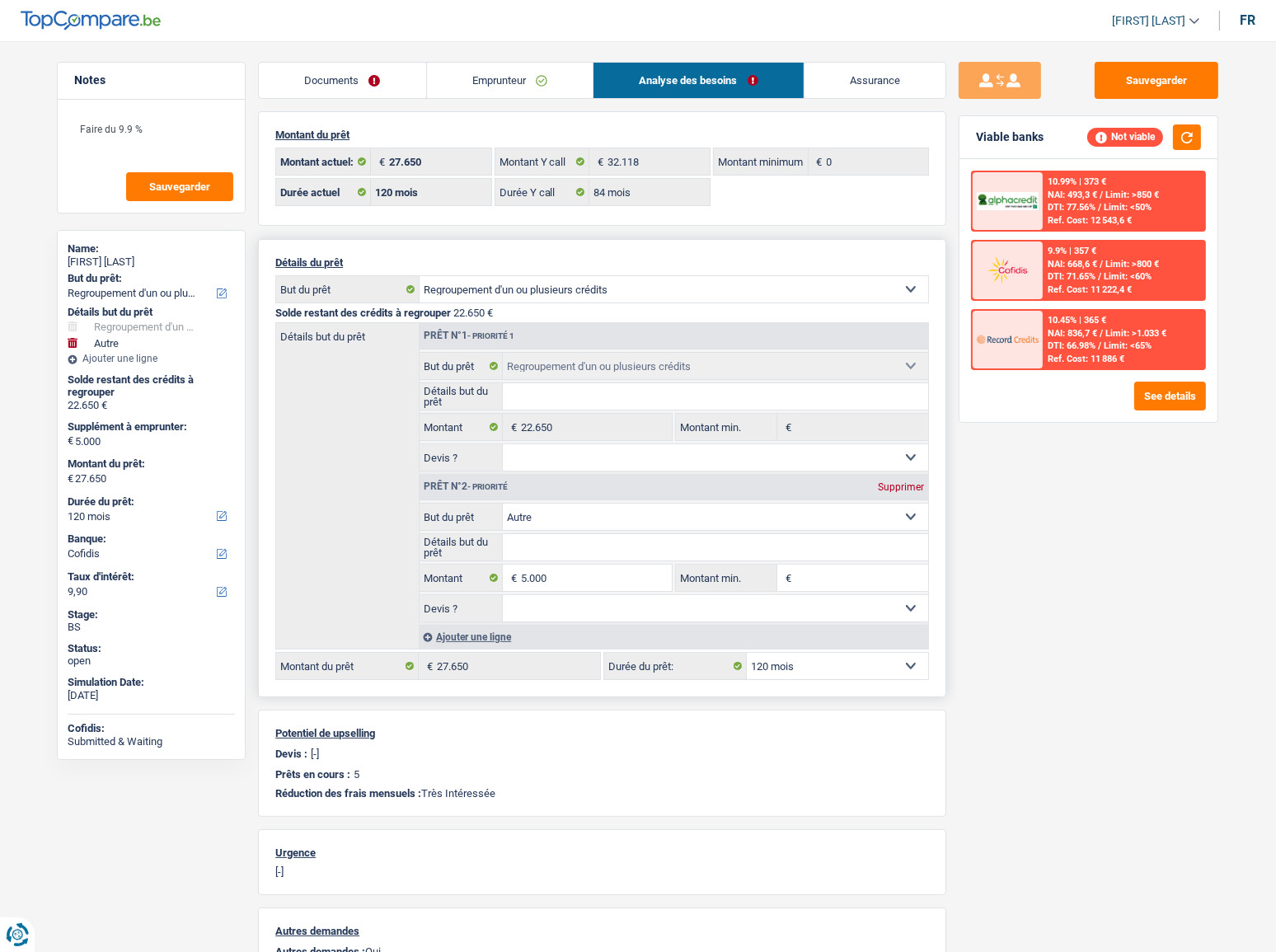 click on "12 mois 18 mois 24 mois 30 mois 36 mois 42 mois 48 mois 60 mois 72 mois 84 mois 96 mois 120 mois
Sélectionner une option" at bounding box center (837, 666) 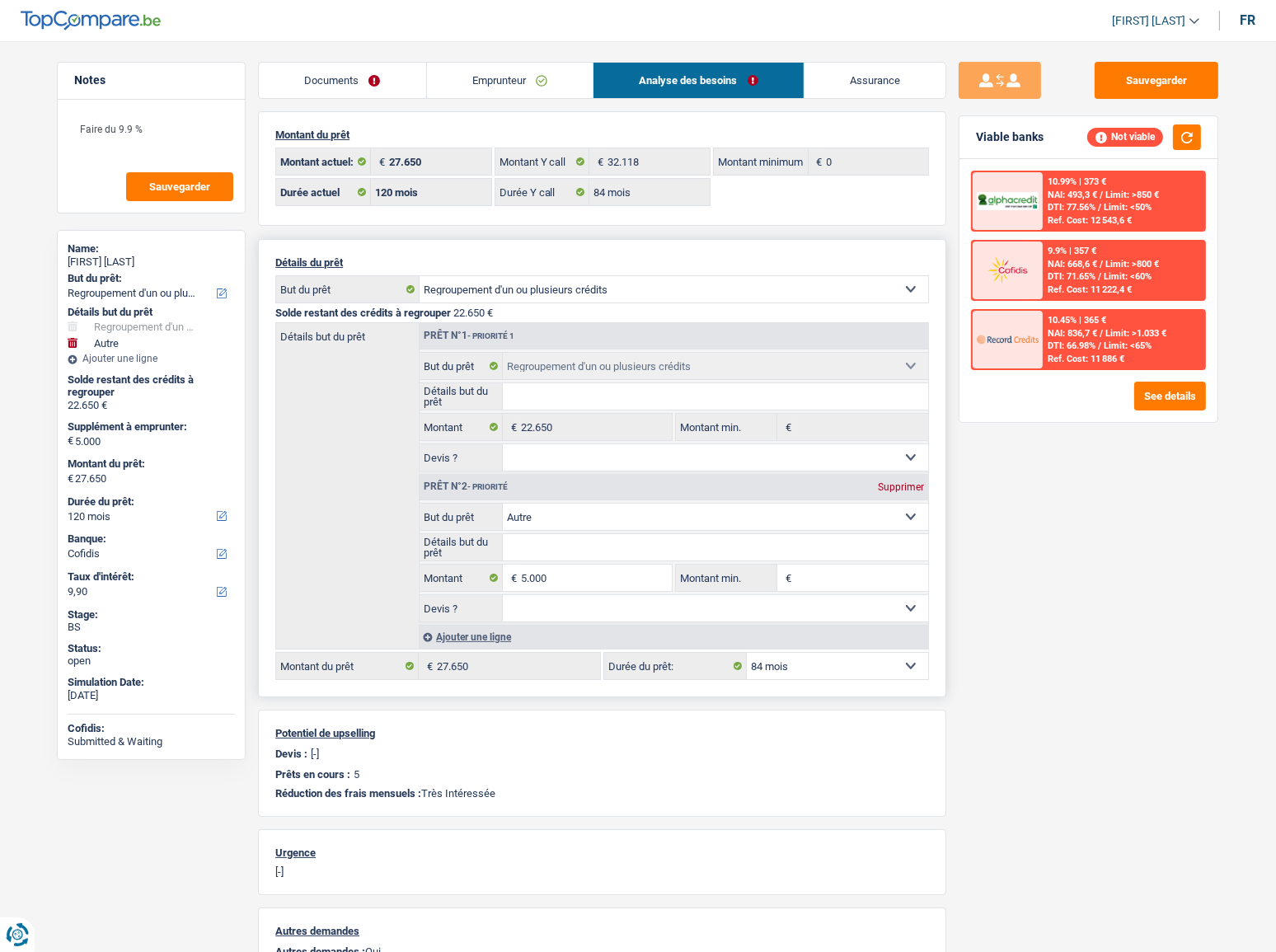 click on "12 mois 18 mois 24 mois 30 mois 36 mois 42 mois 48 mois 60 mois 72 mois 84 mois 96 mois 120 mois
Sélectionner une option" at bounding box center [837, 666] 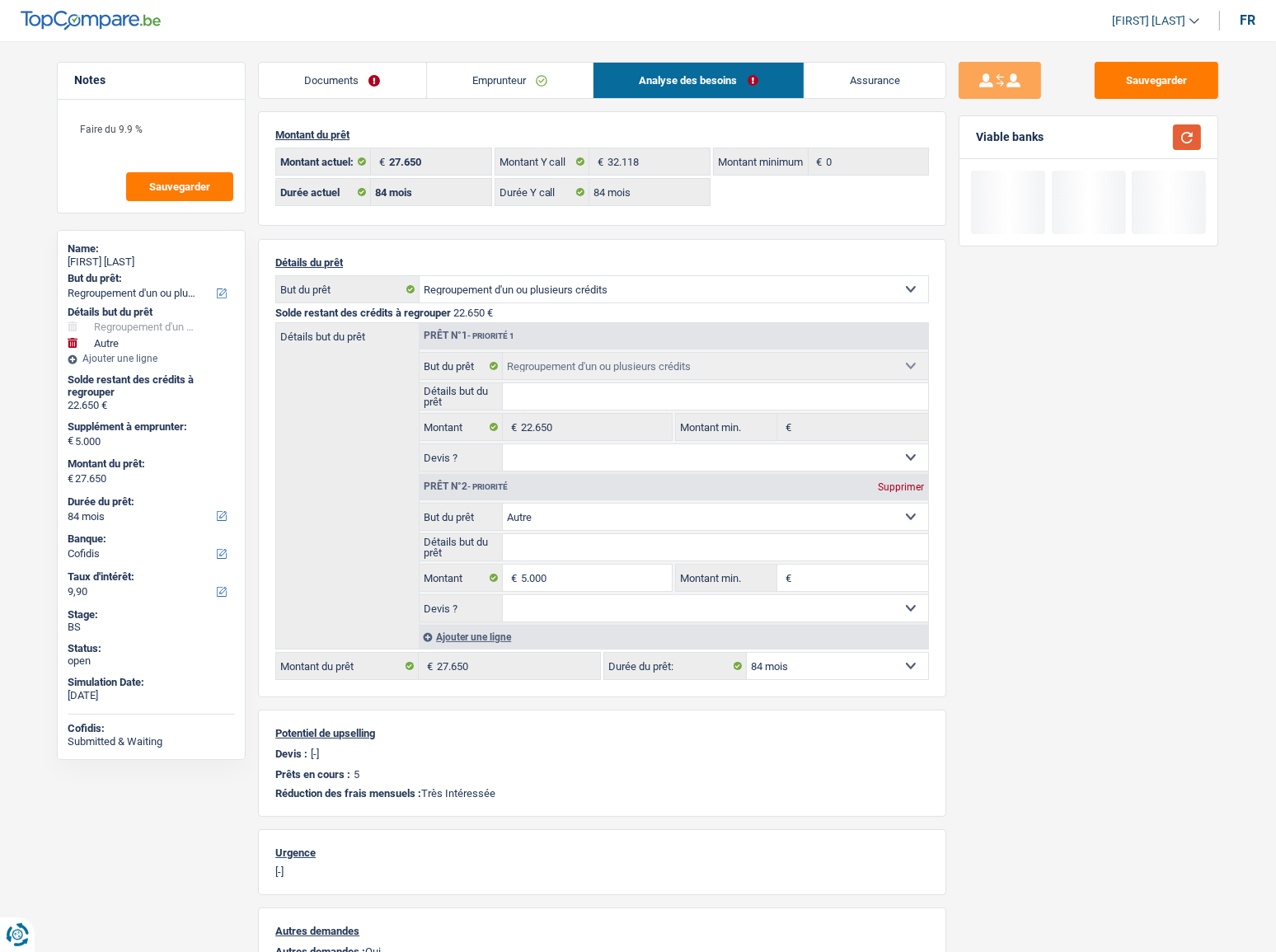 click at bounding box center (1187, 137) 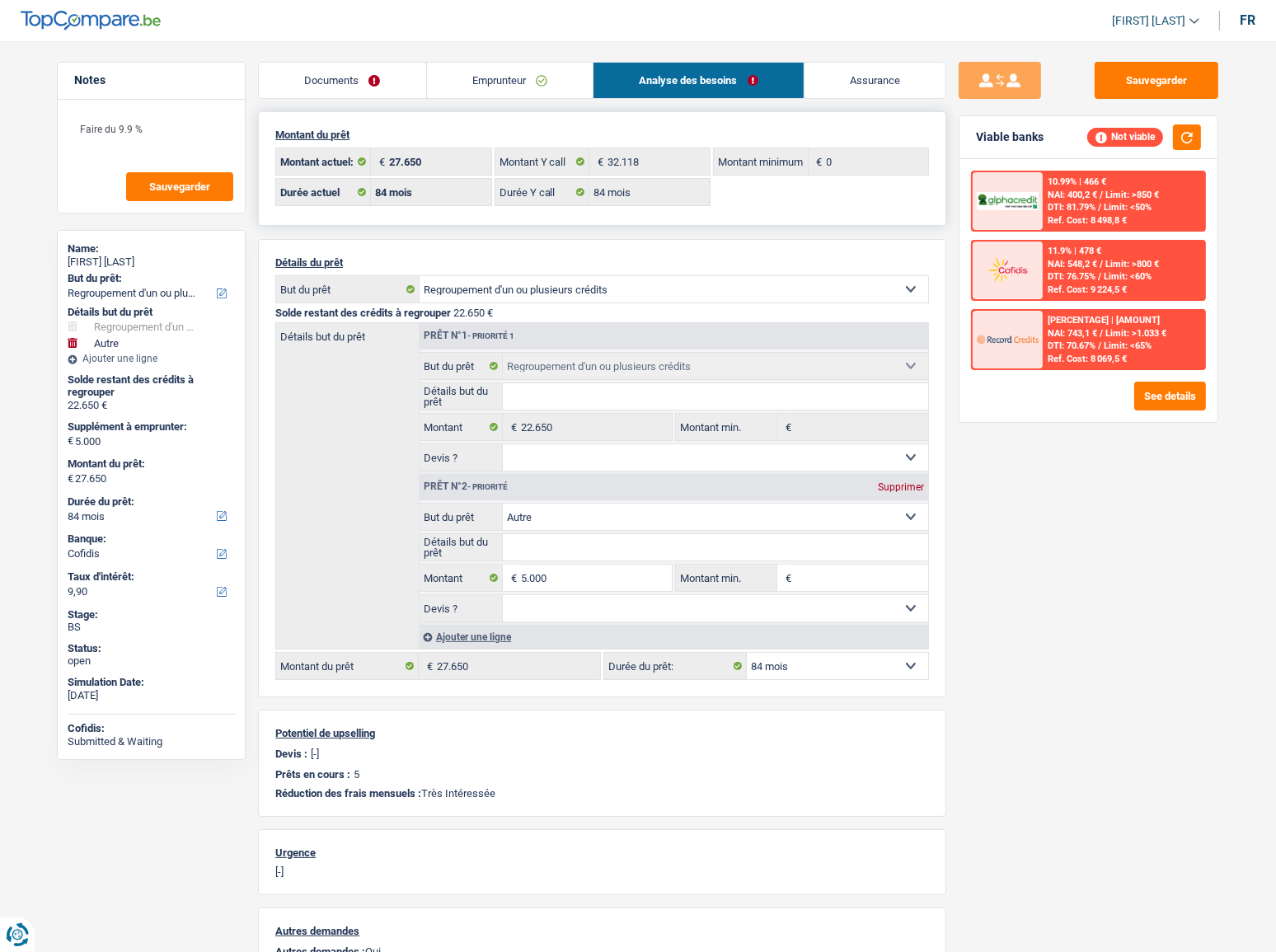 select 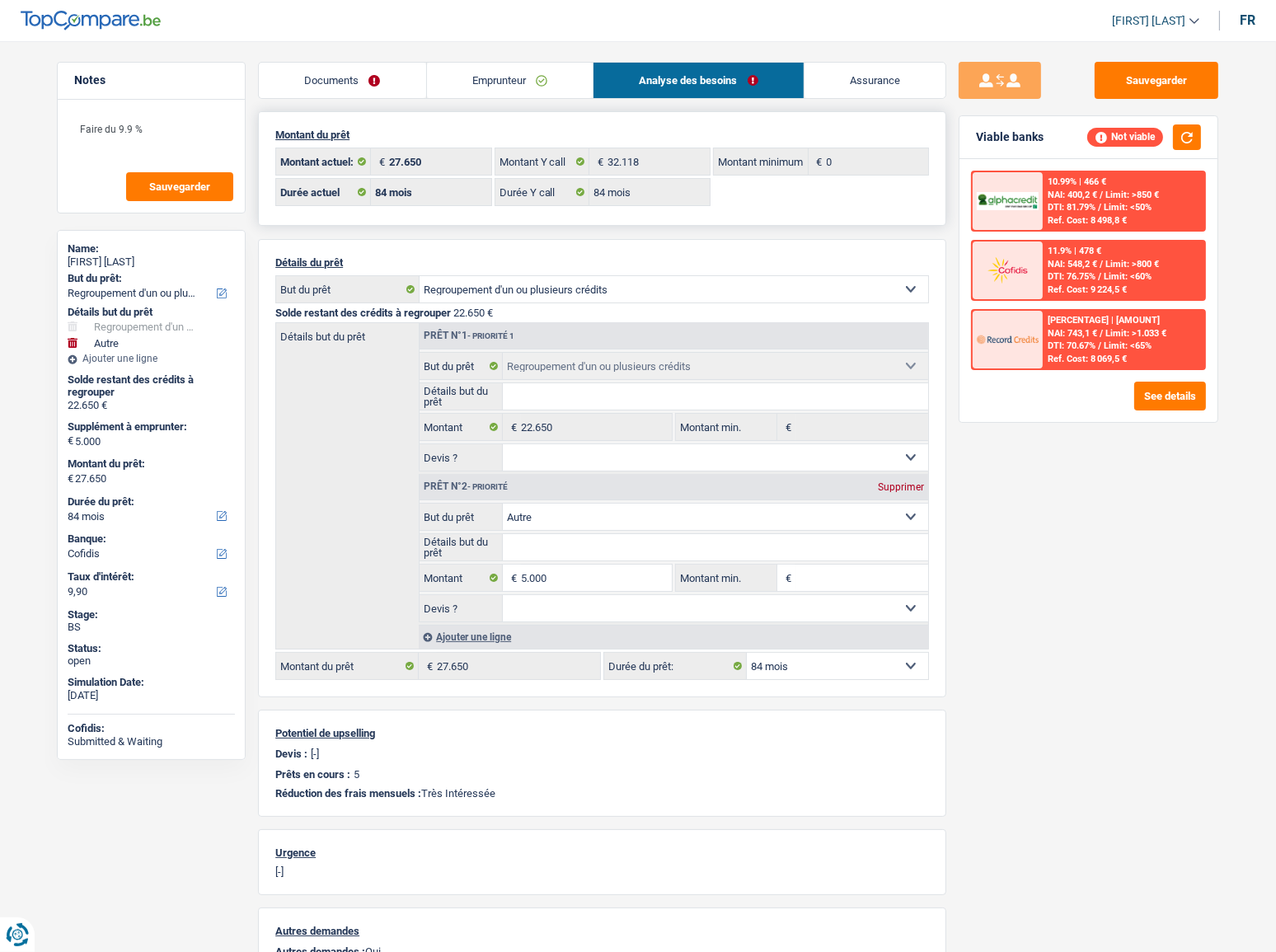 type 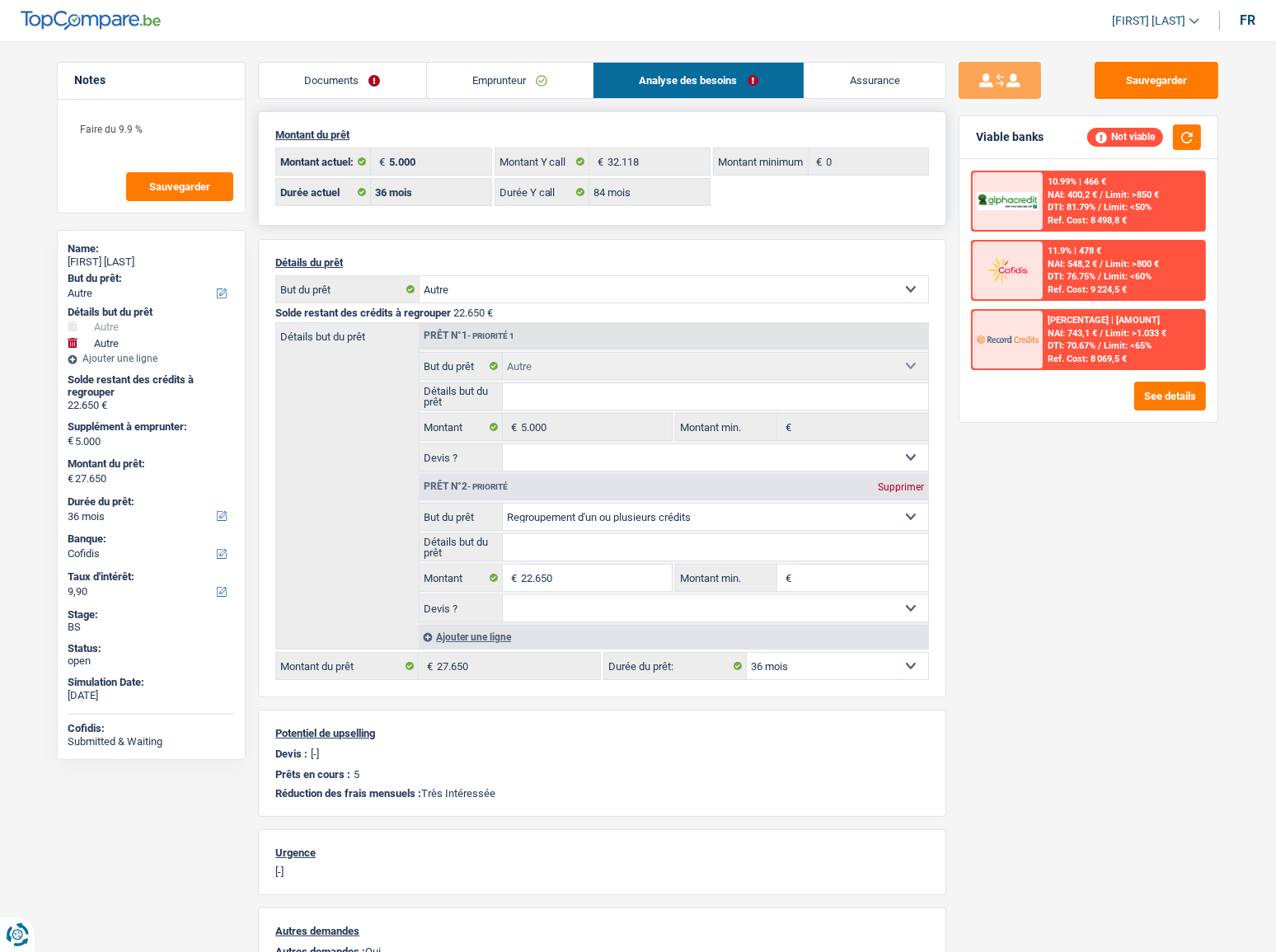 select on "refinancing" 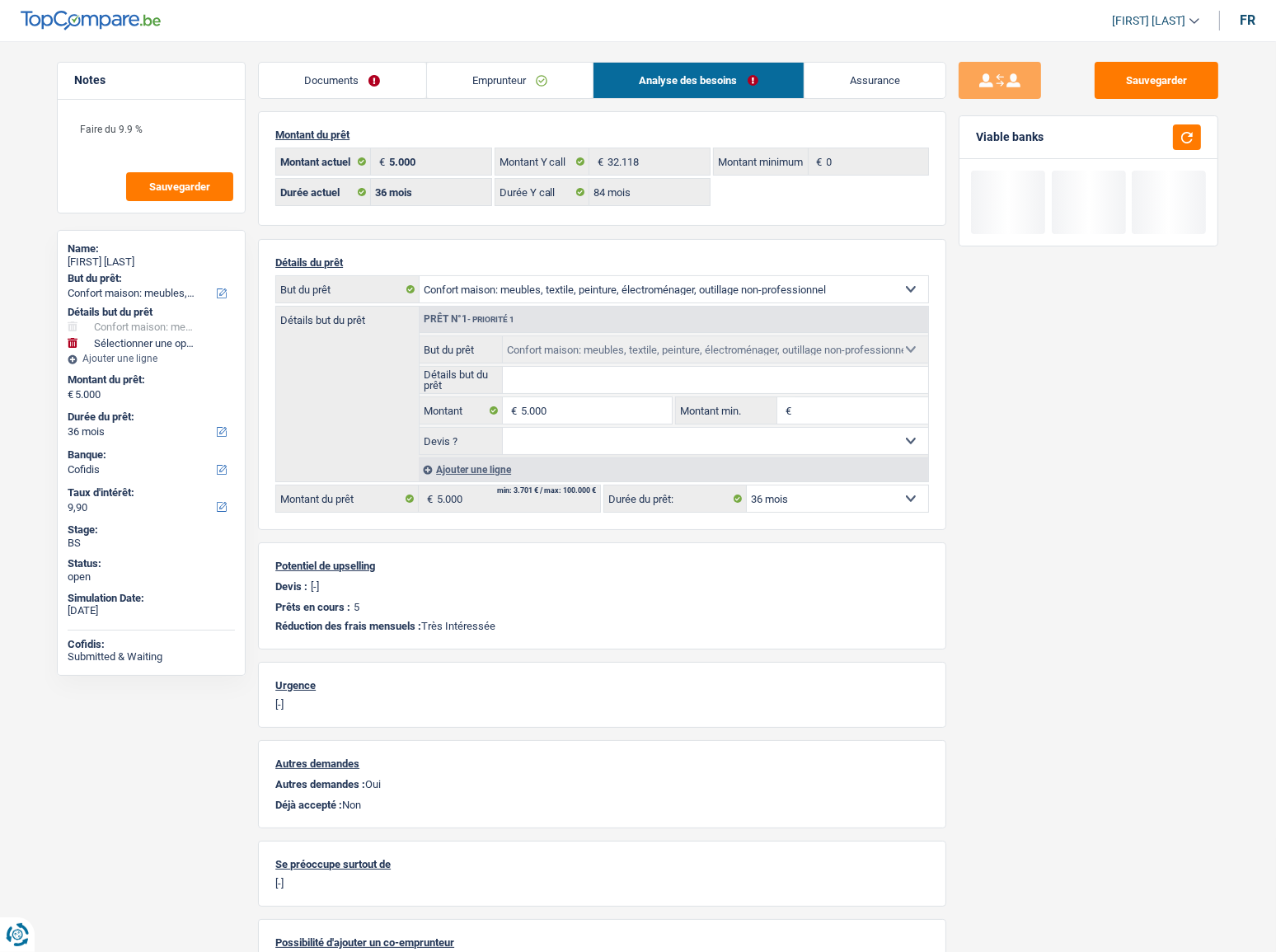 click on "Emprunteur" at bounding box center [510, 80] 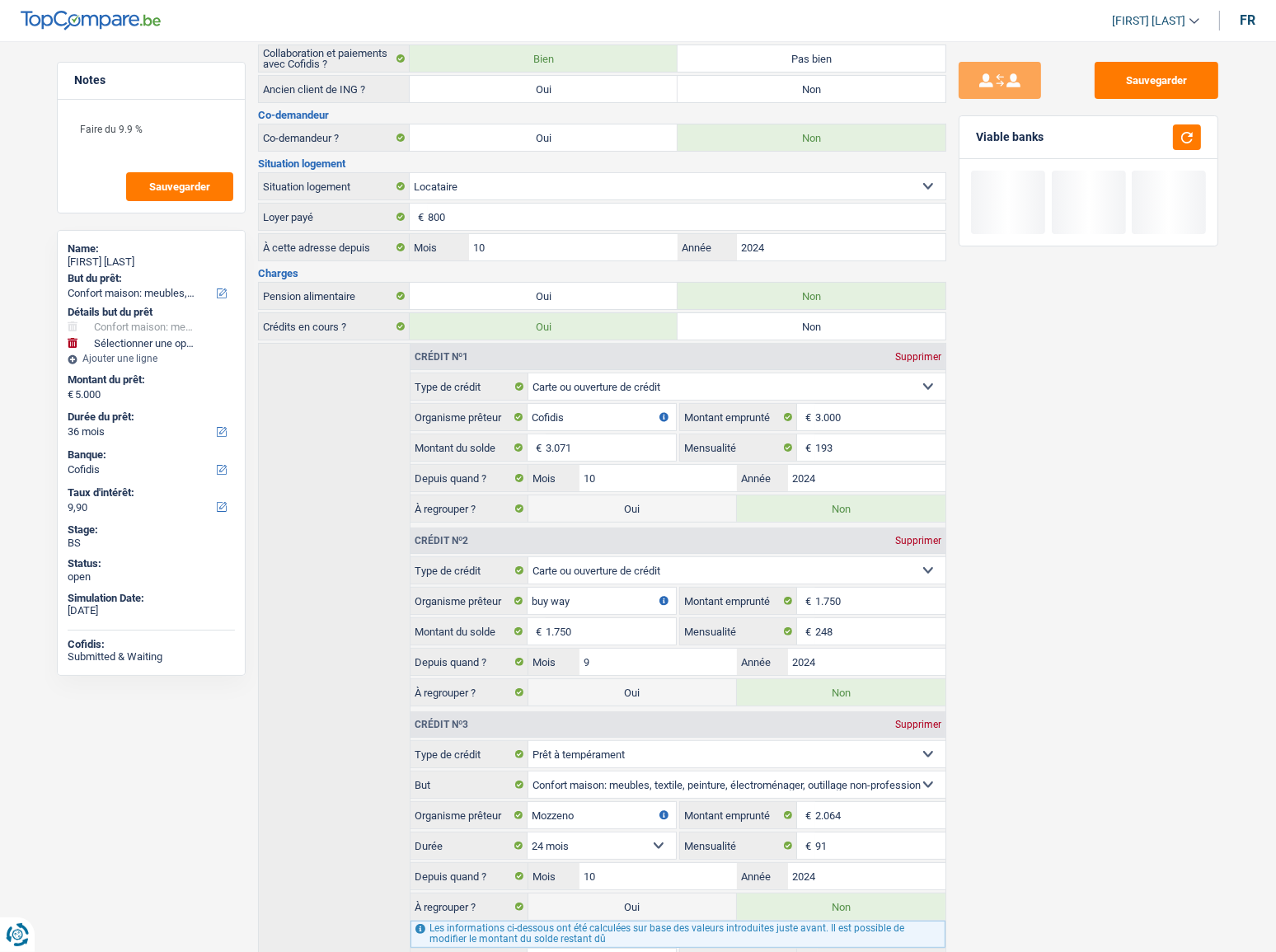 scroll, scrollTop: 524, scrollLeft: 0, axis: vertical 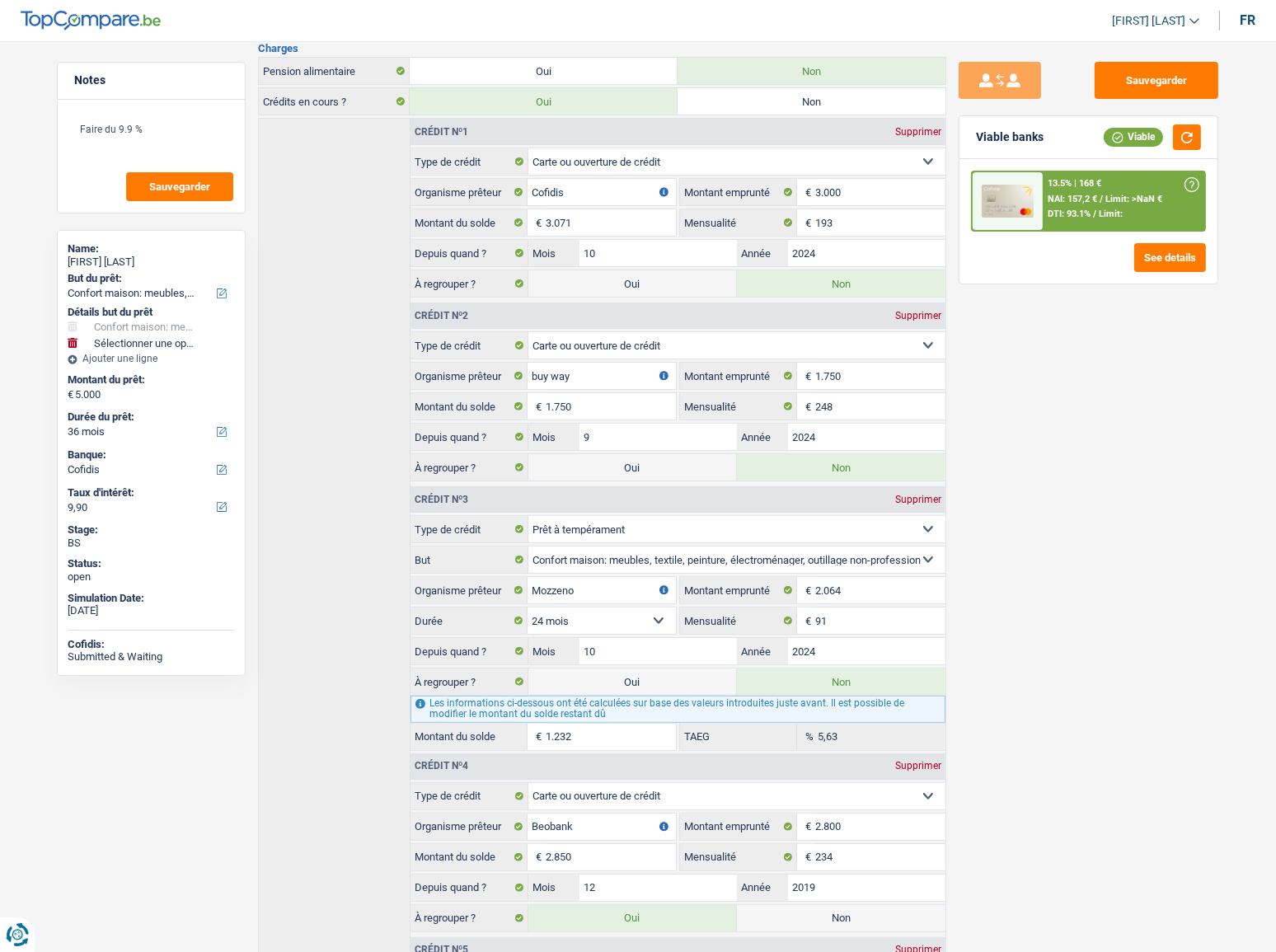 click on "Oui" at bounding box center [632, 284] 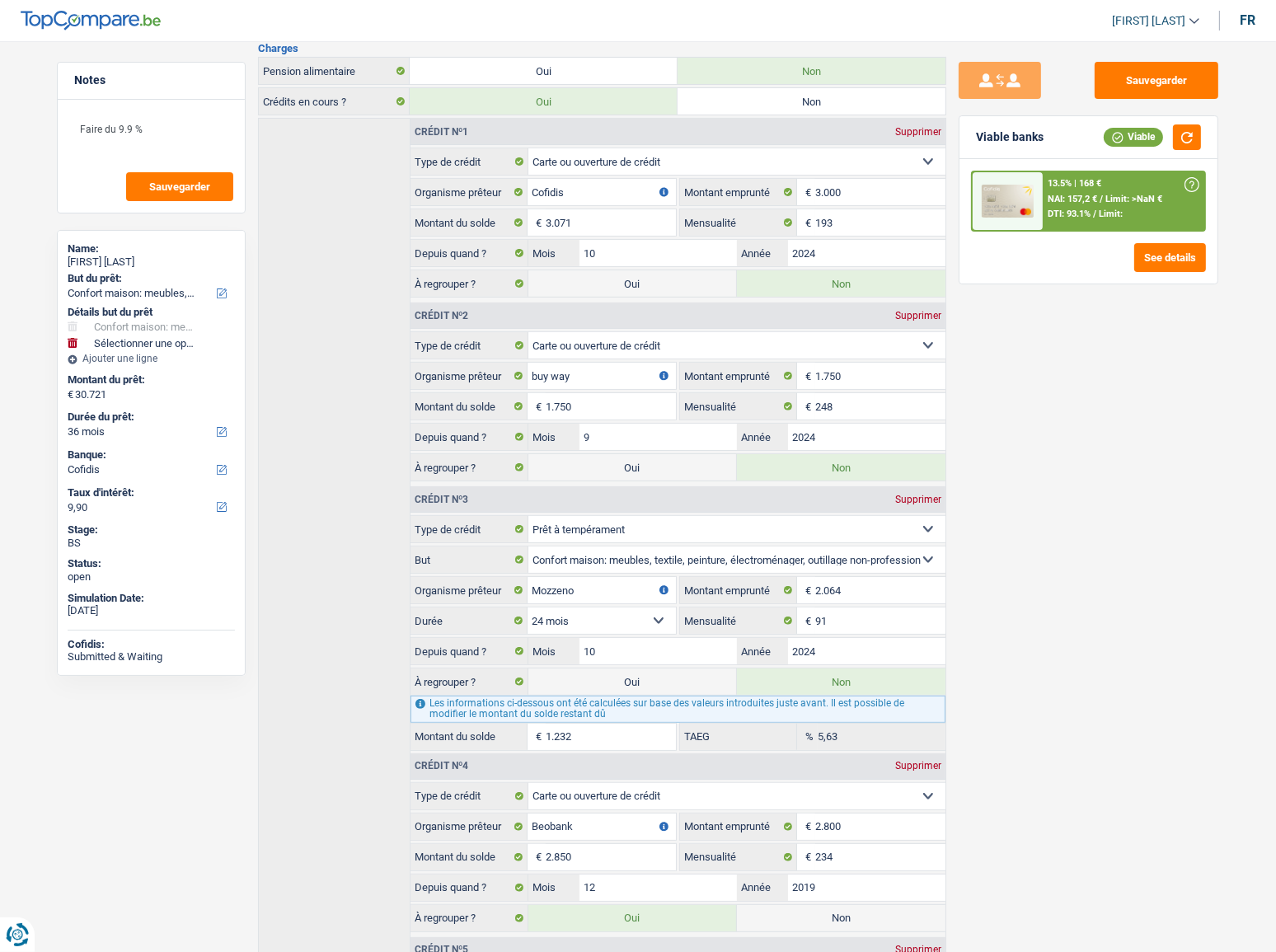 select on "refinancing" 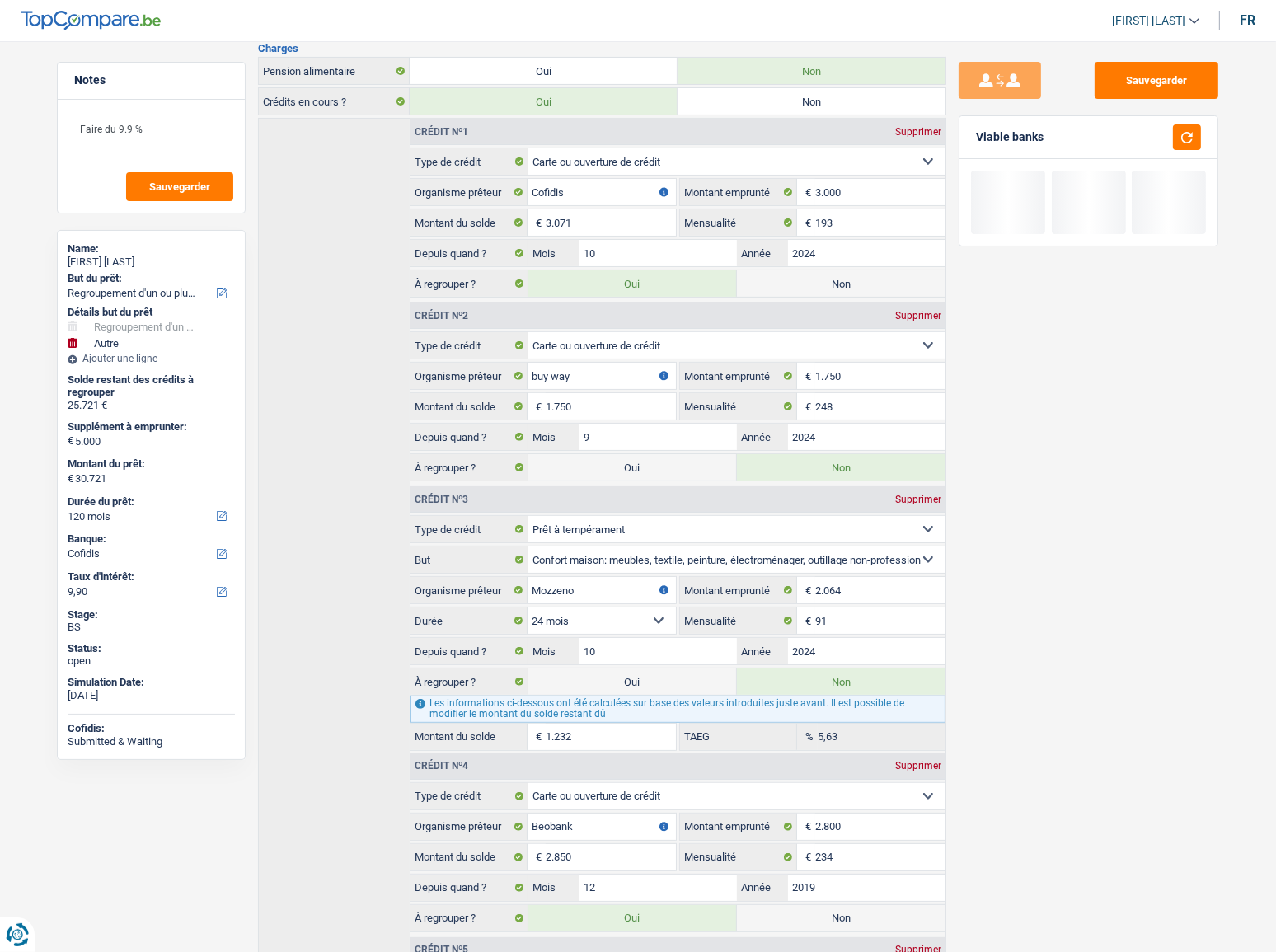 click on "Oui" at bounding box center [632, 467] 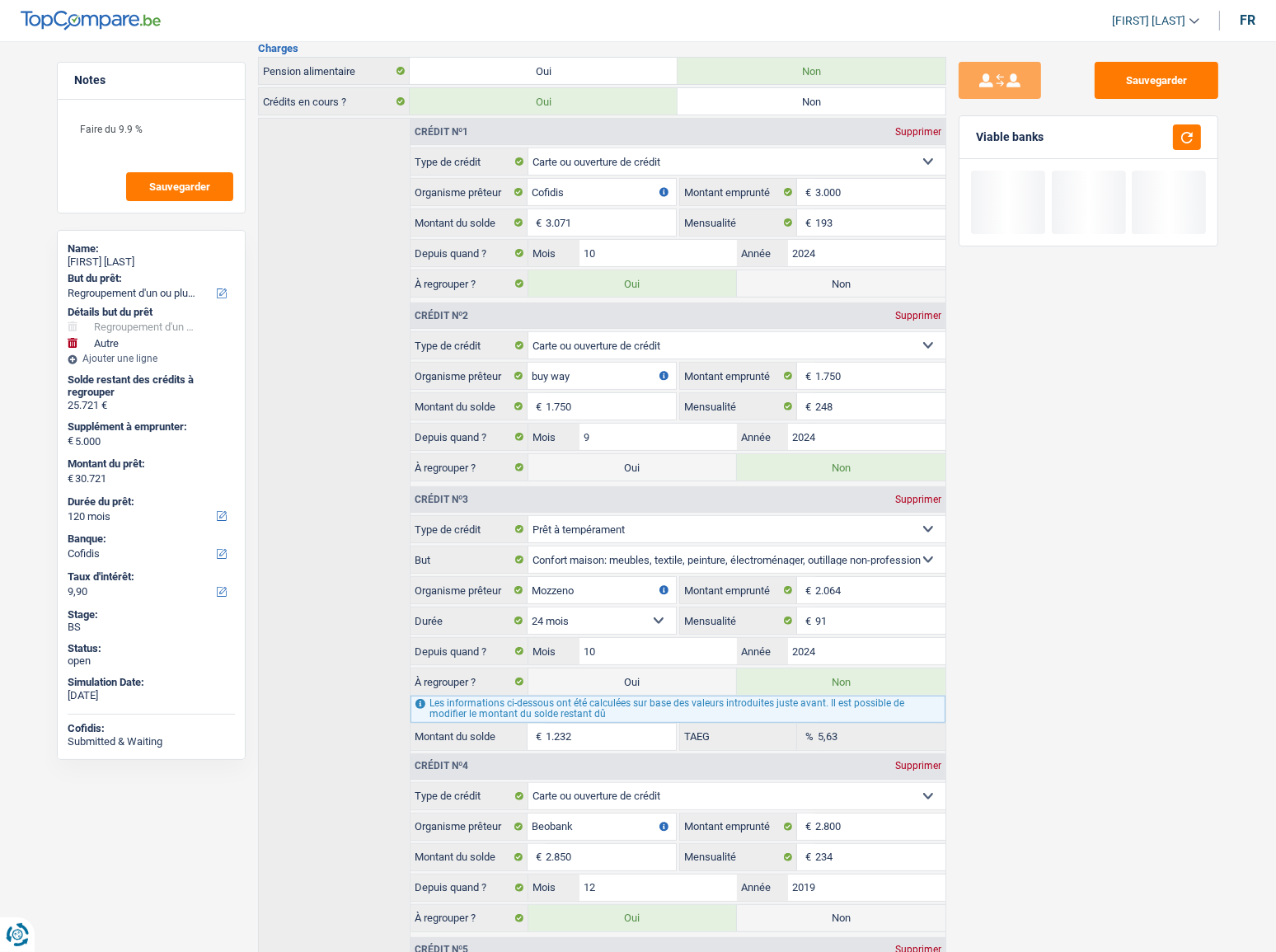 click on "Oui" at bounding box center [632, 467] 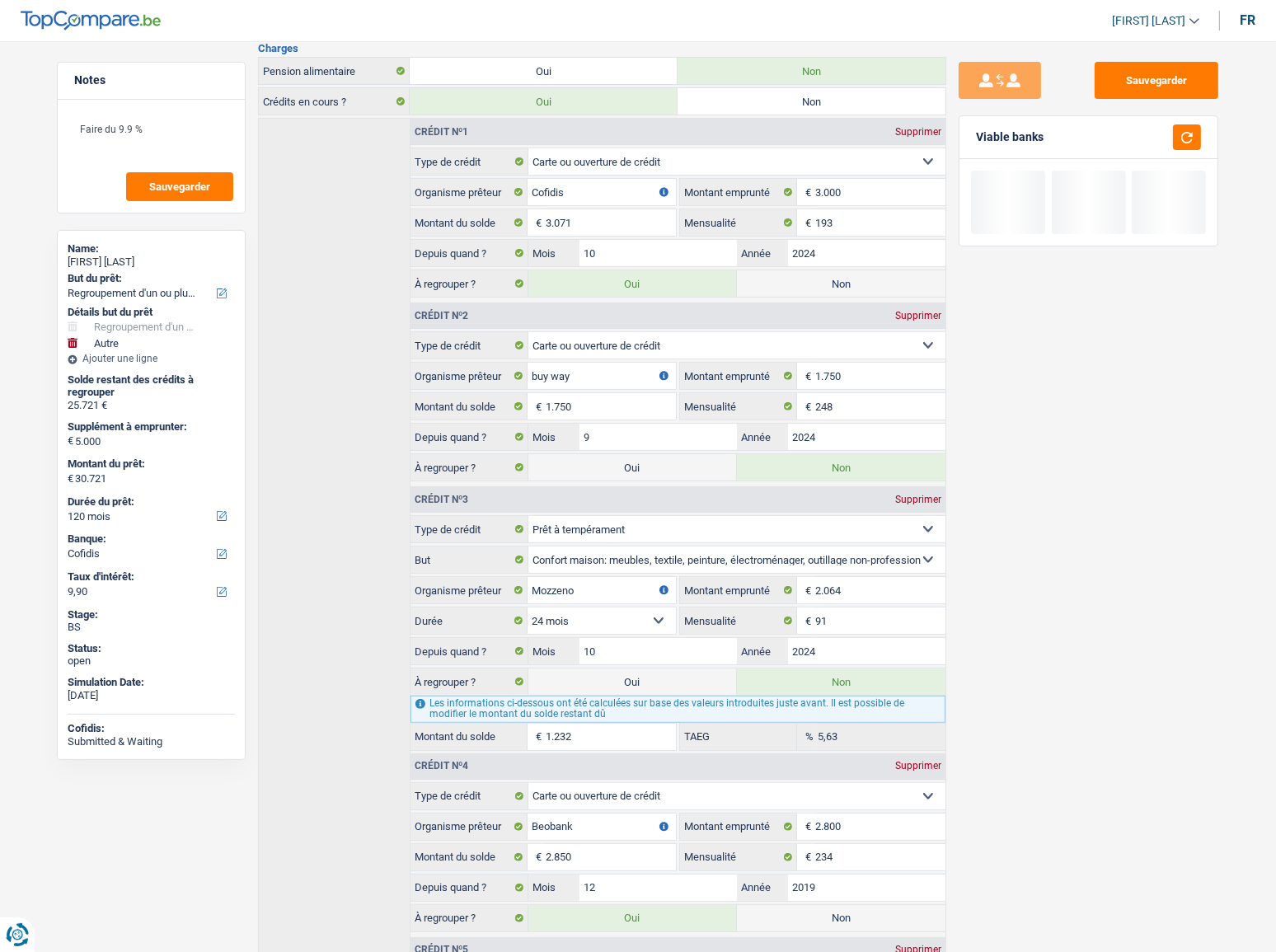 radio on "false" 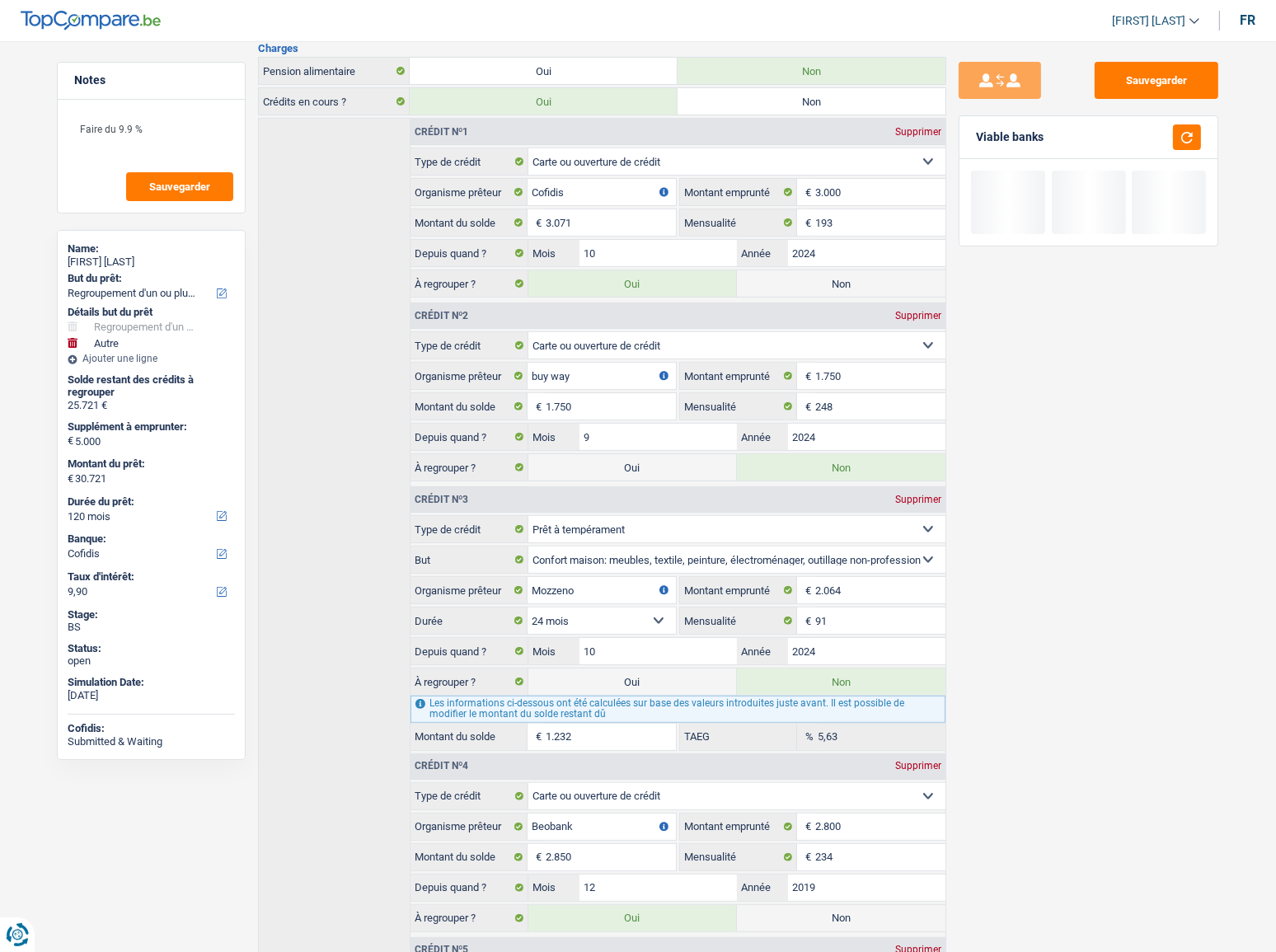 type on "32.471" 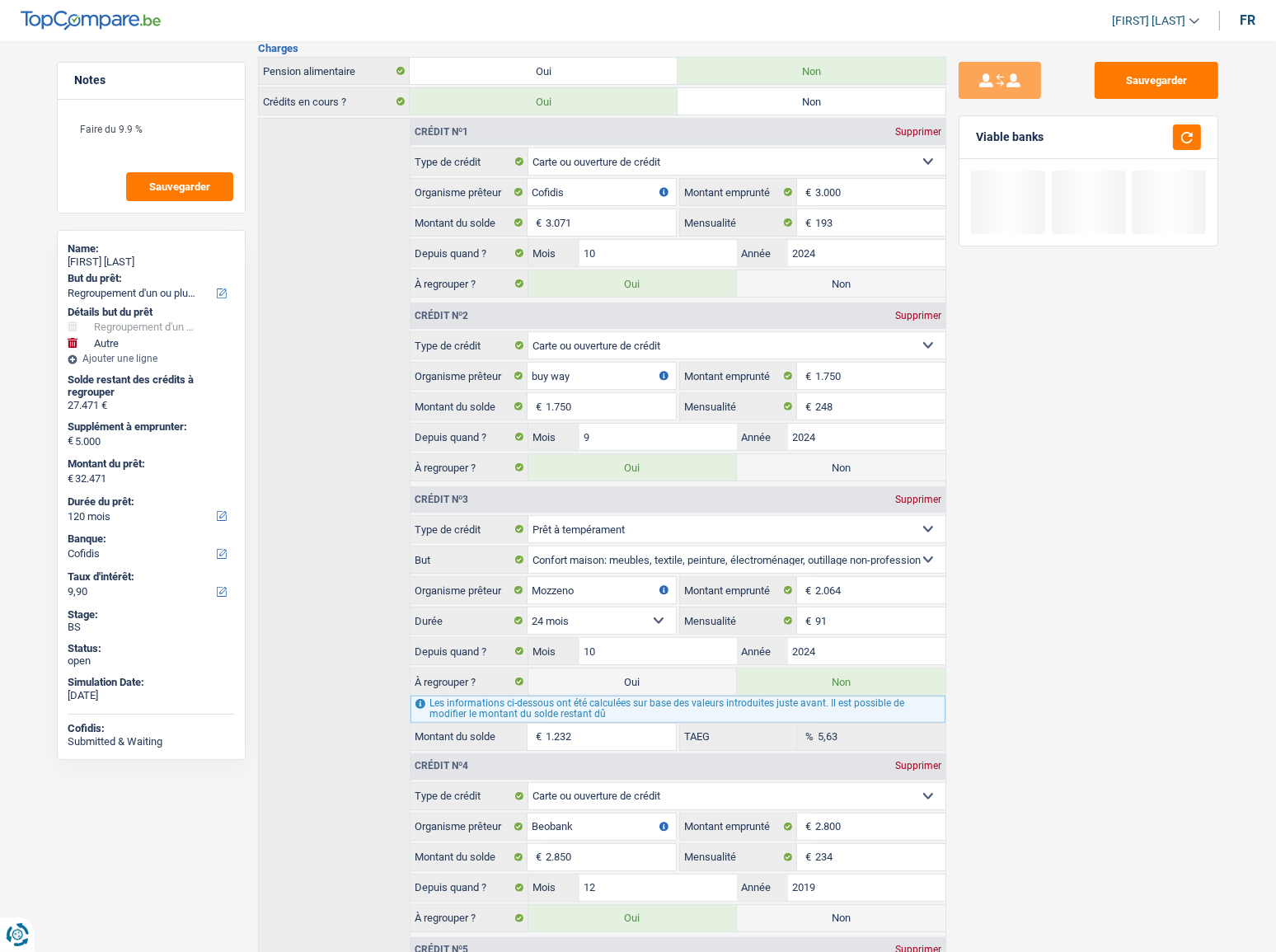 drag, startPoint x: 622, startPoint y: 673, endPoint x: 669, endPoint y: 599, distance: 87.66413 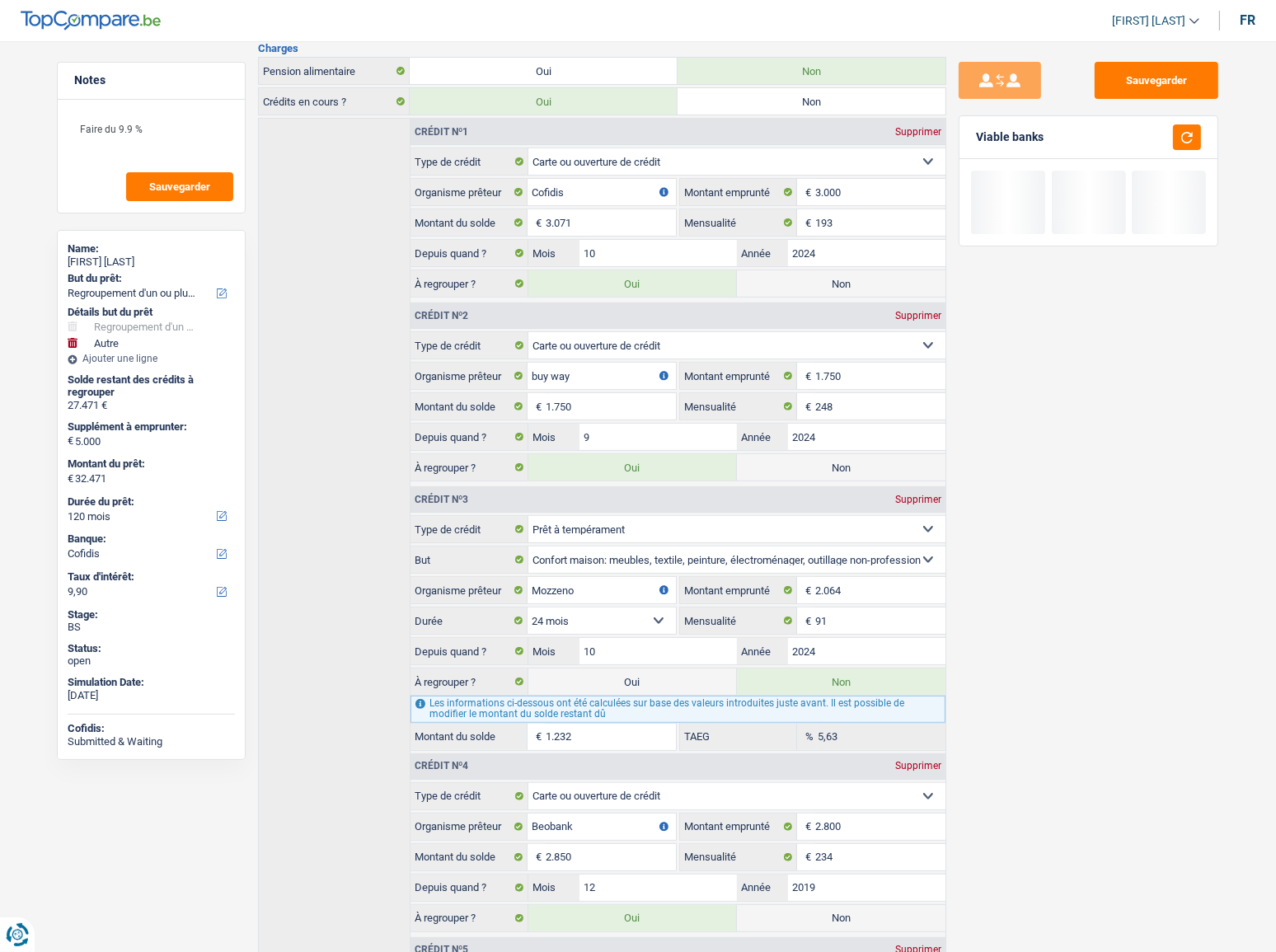 click on "Oui" at bounding box center (632, 682) 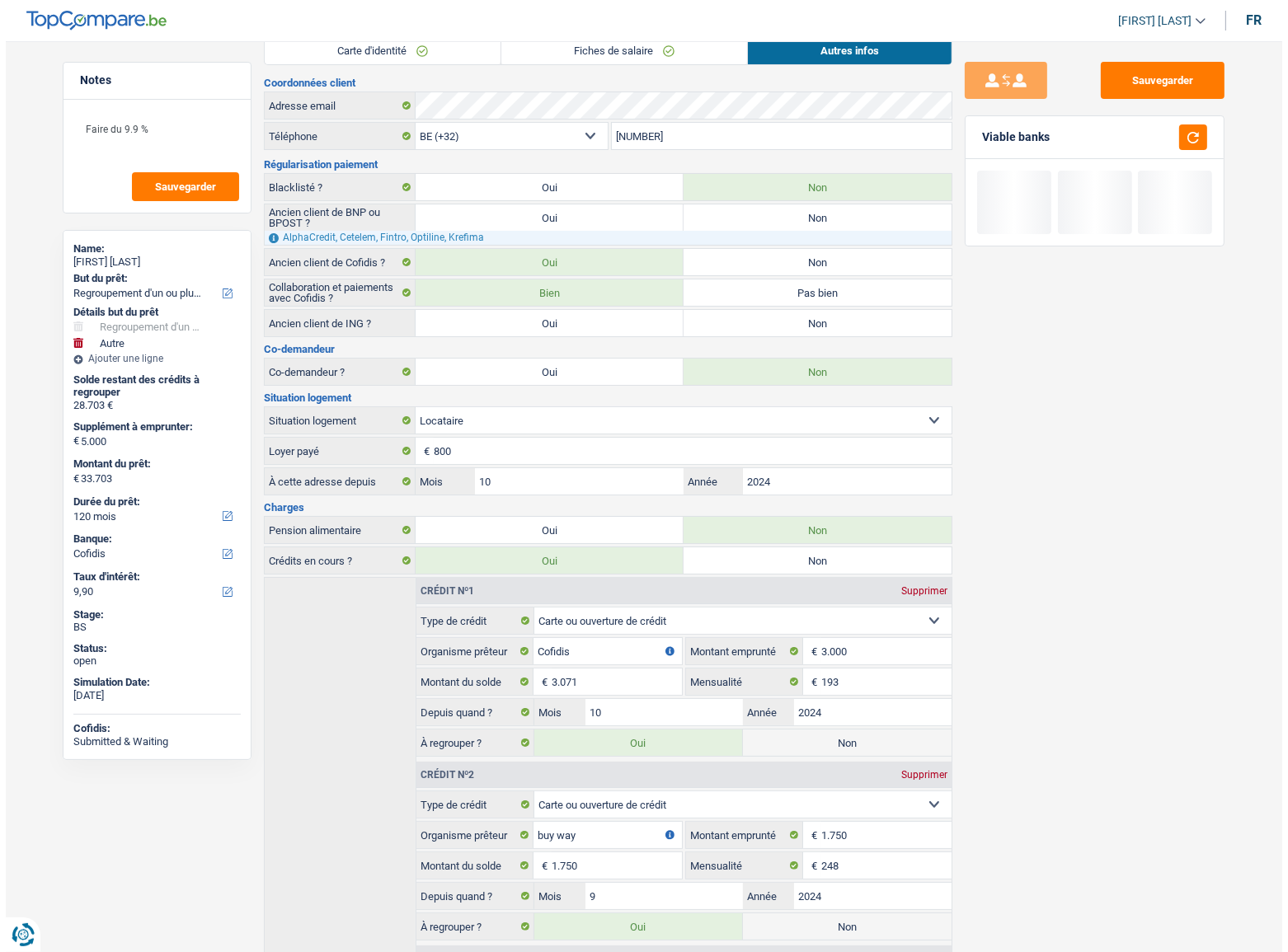 scroll, scrollTop: 0, scrollLeft: 0, axis: both 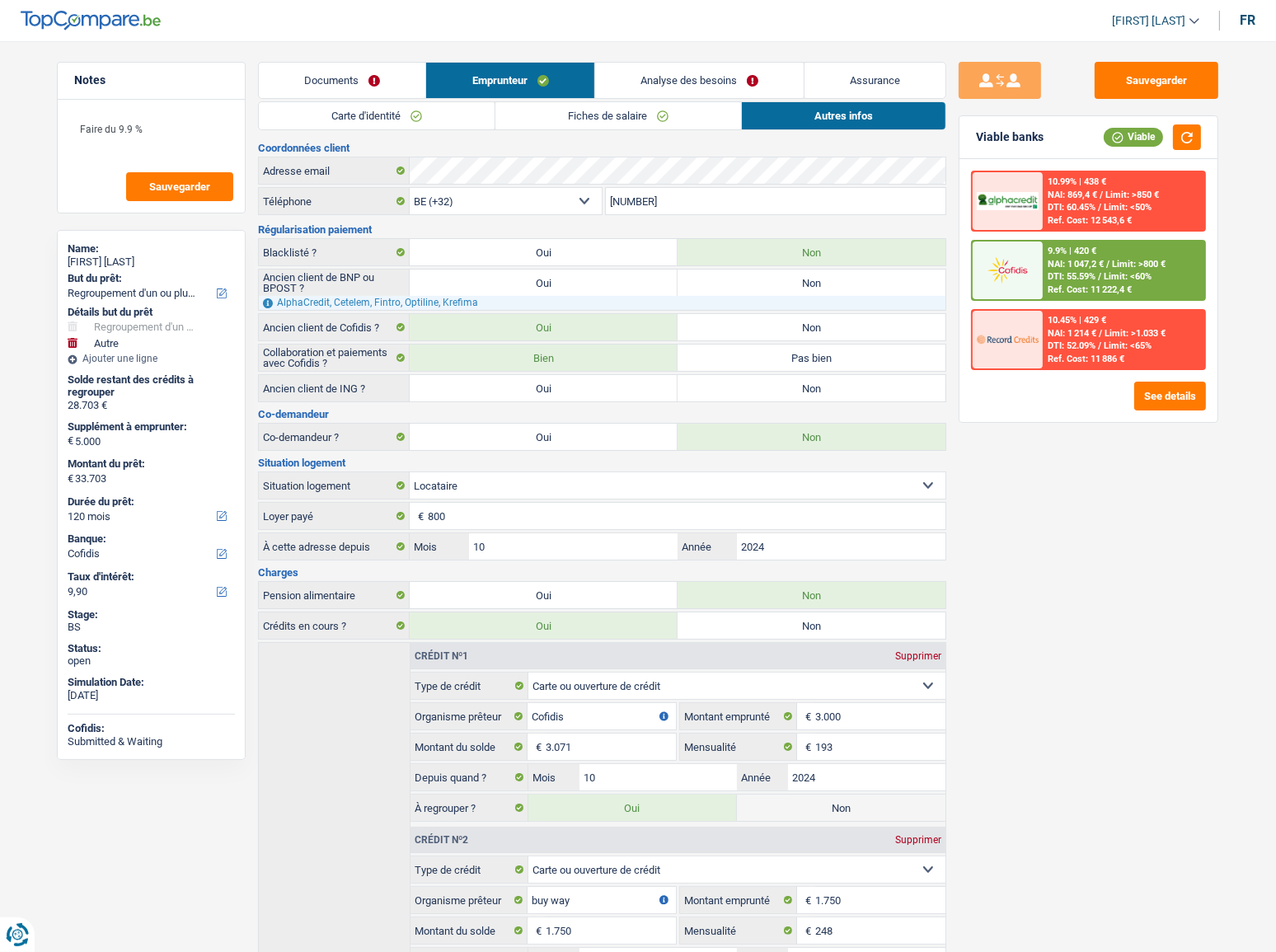 click on "Analyse des besoins" at bounding box center (699, 80) 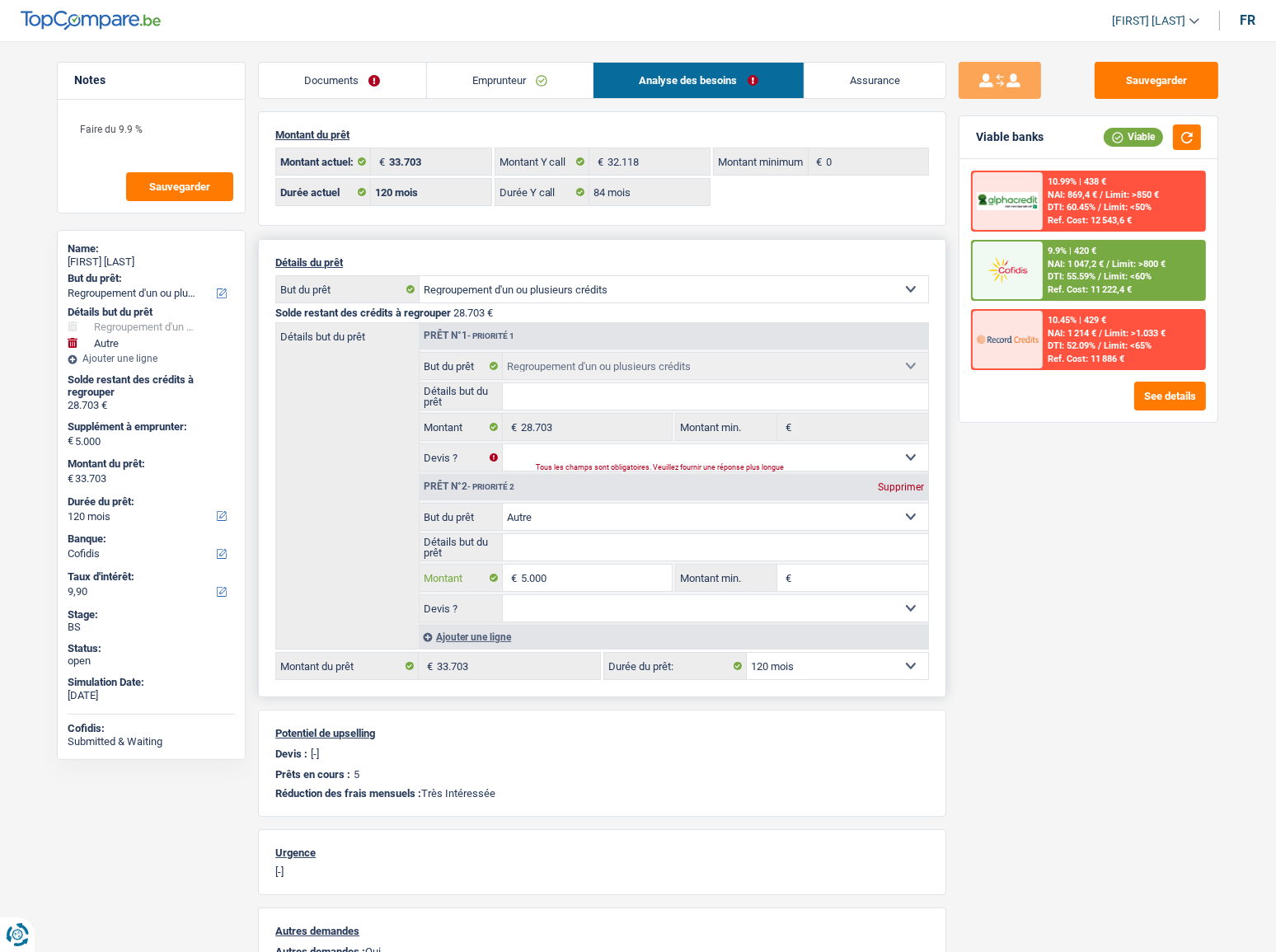 click on "5.000" at bounding box center (596, 578) 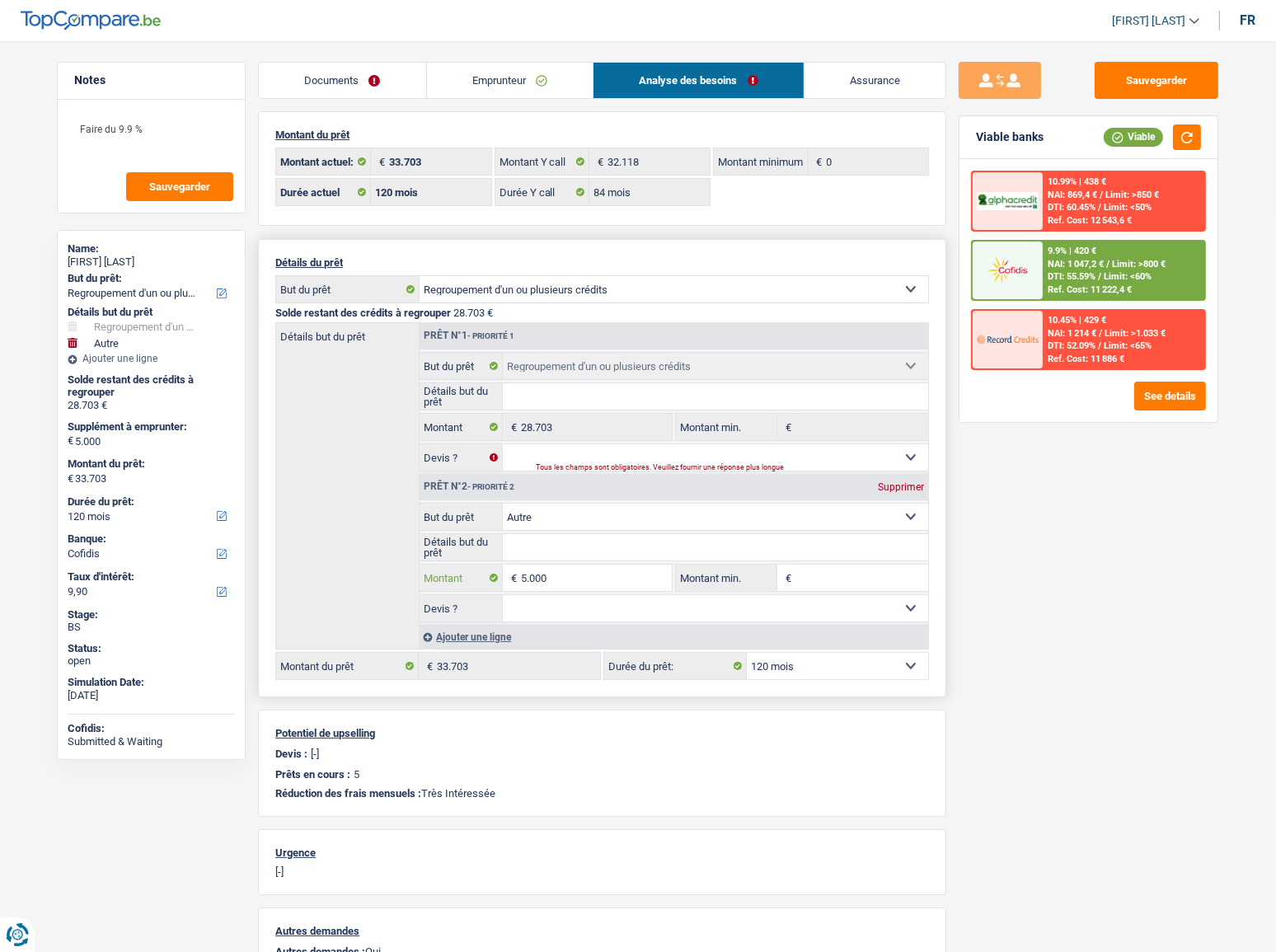 click on "5.000" at bounding box center [596, 578] 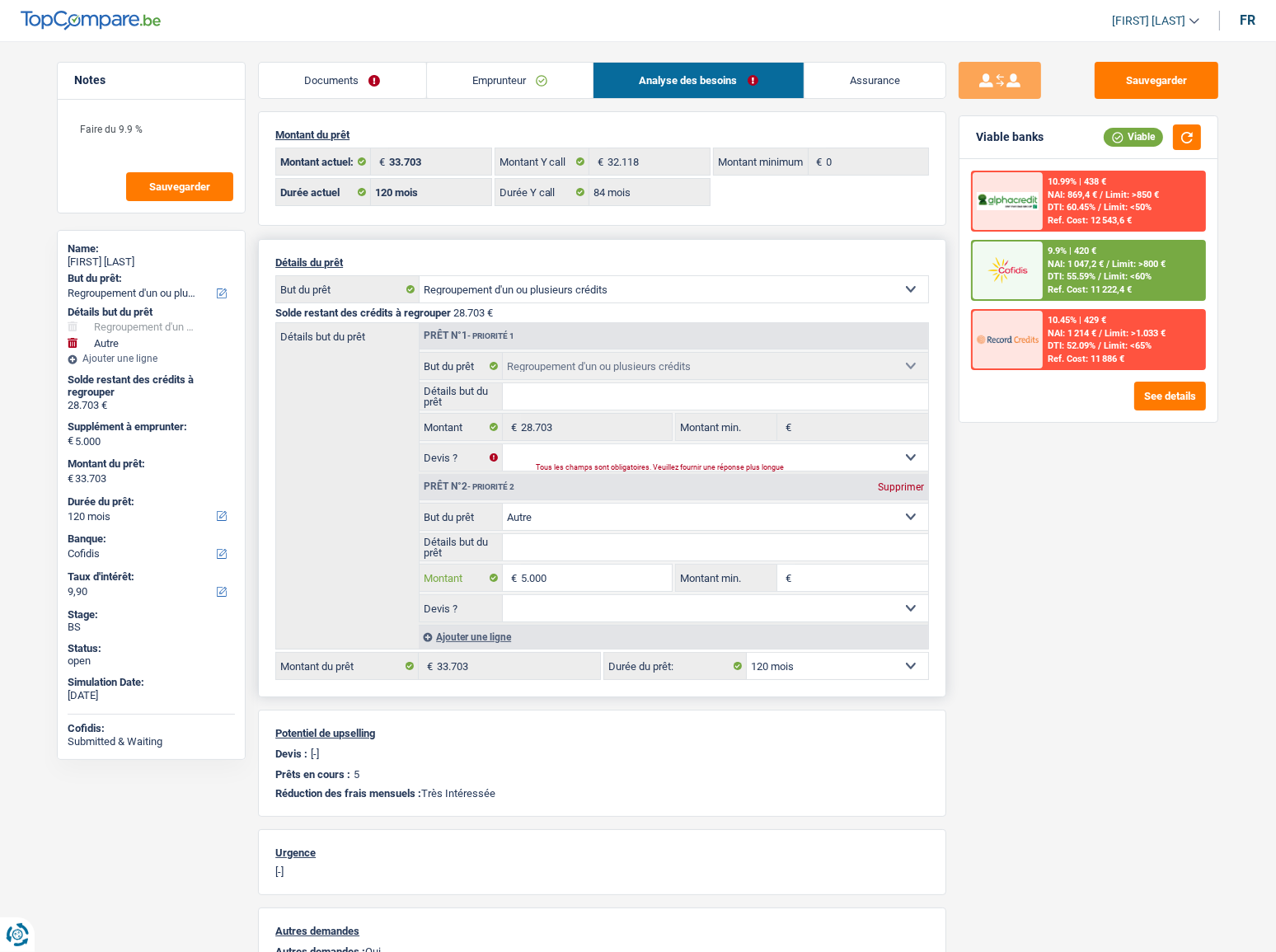 type 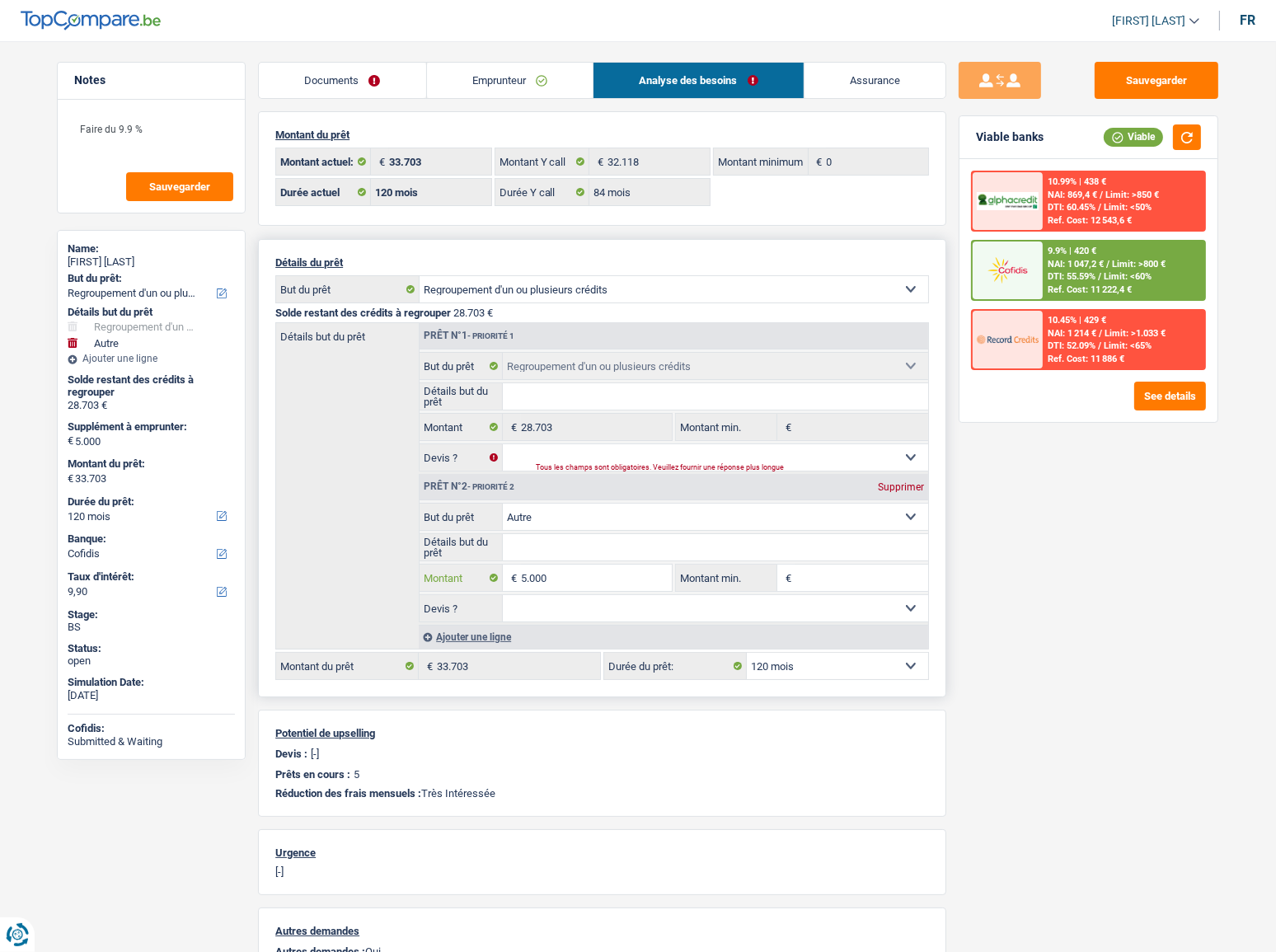 select 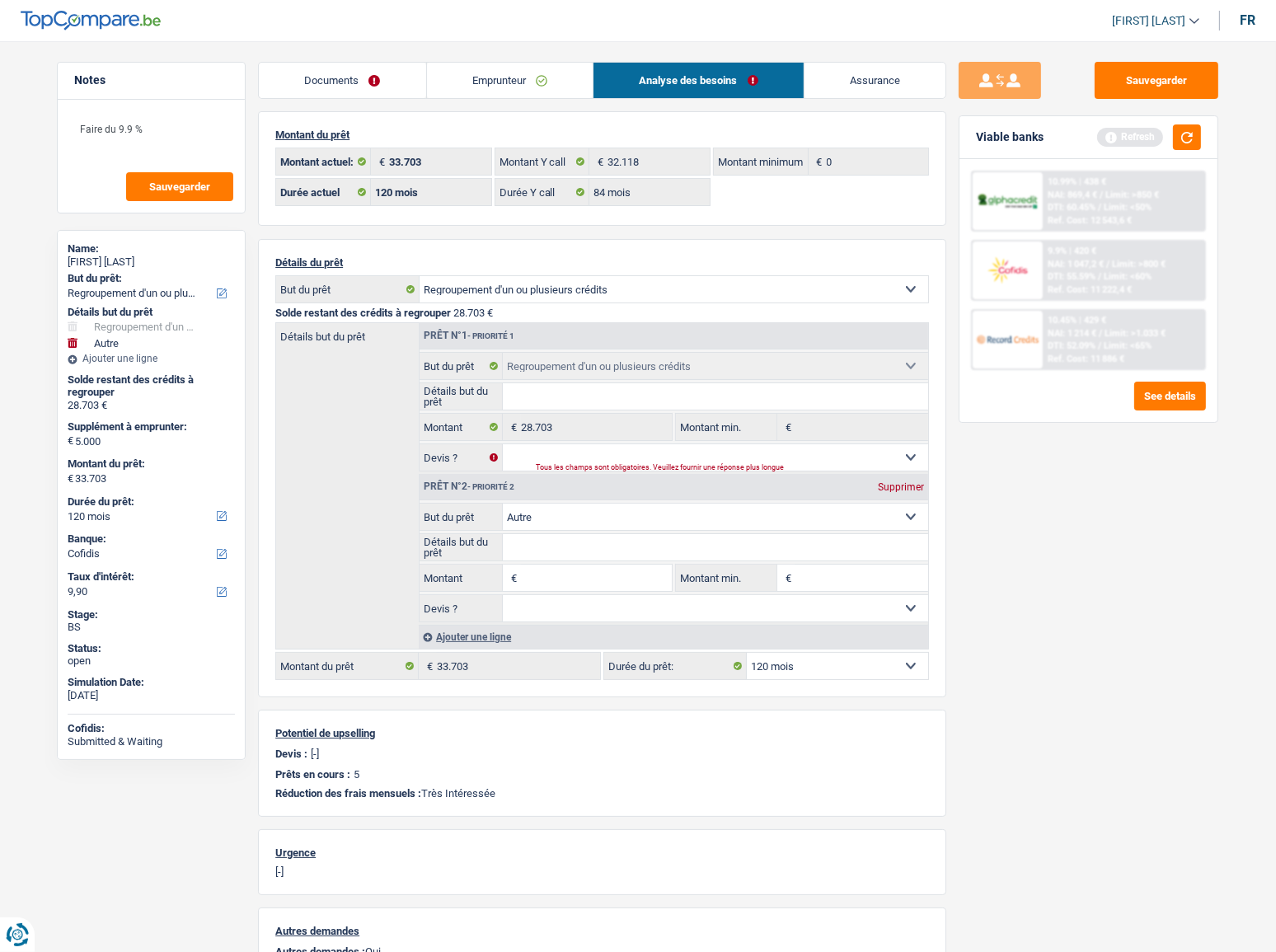 type 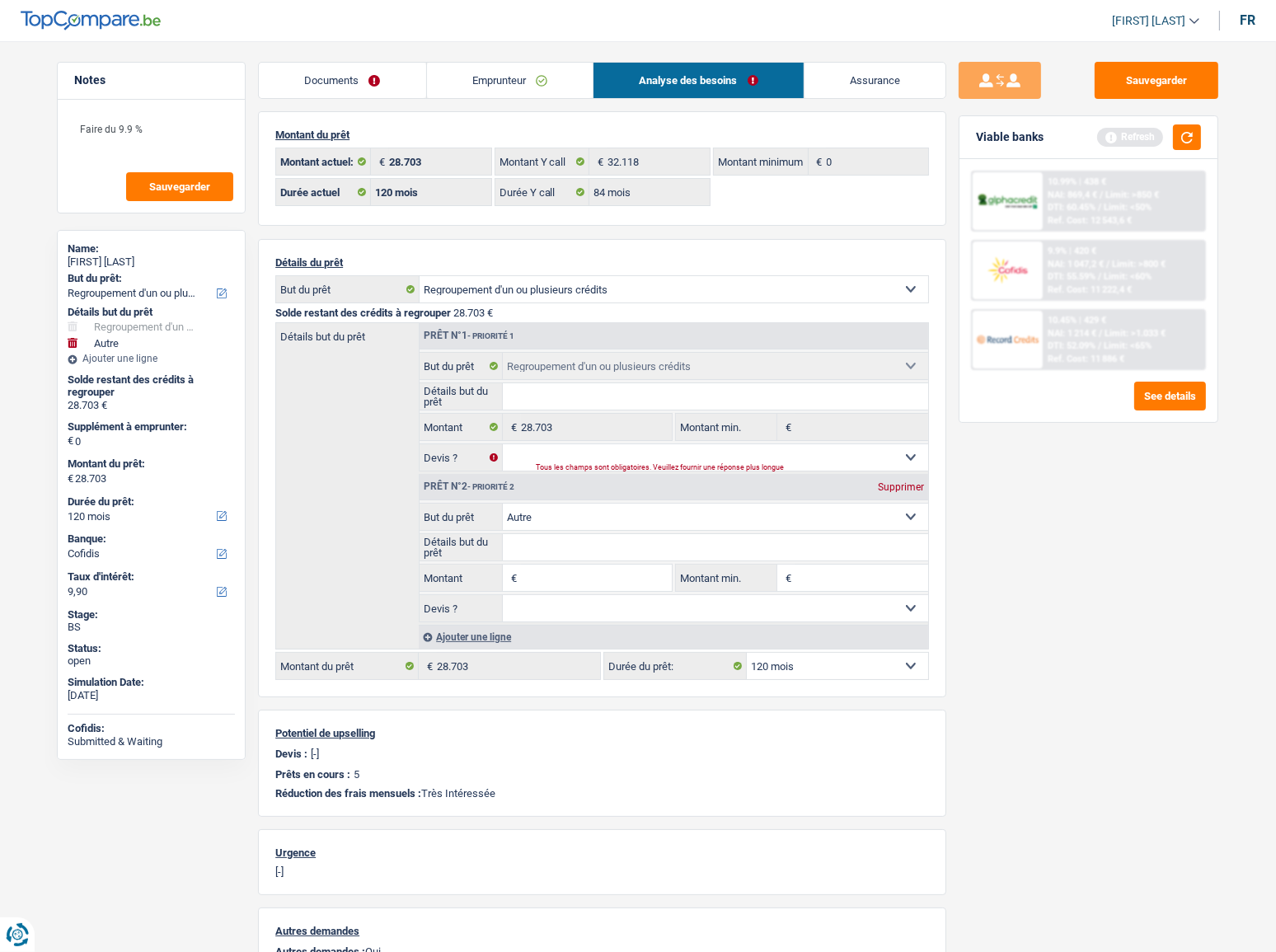 drag, startPoint x: 1196, startPoint y: 687, endPoint x: 1025, endPoint y: 649, distance: 175.17134 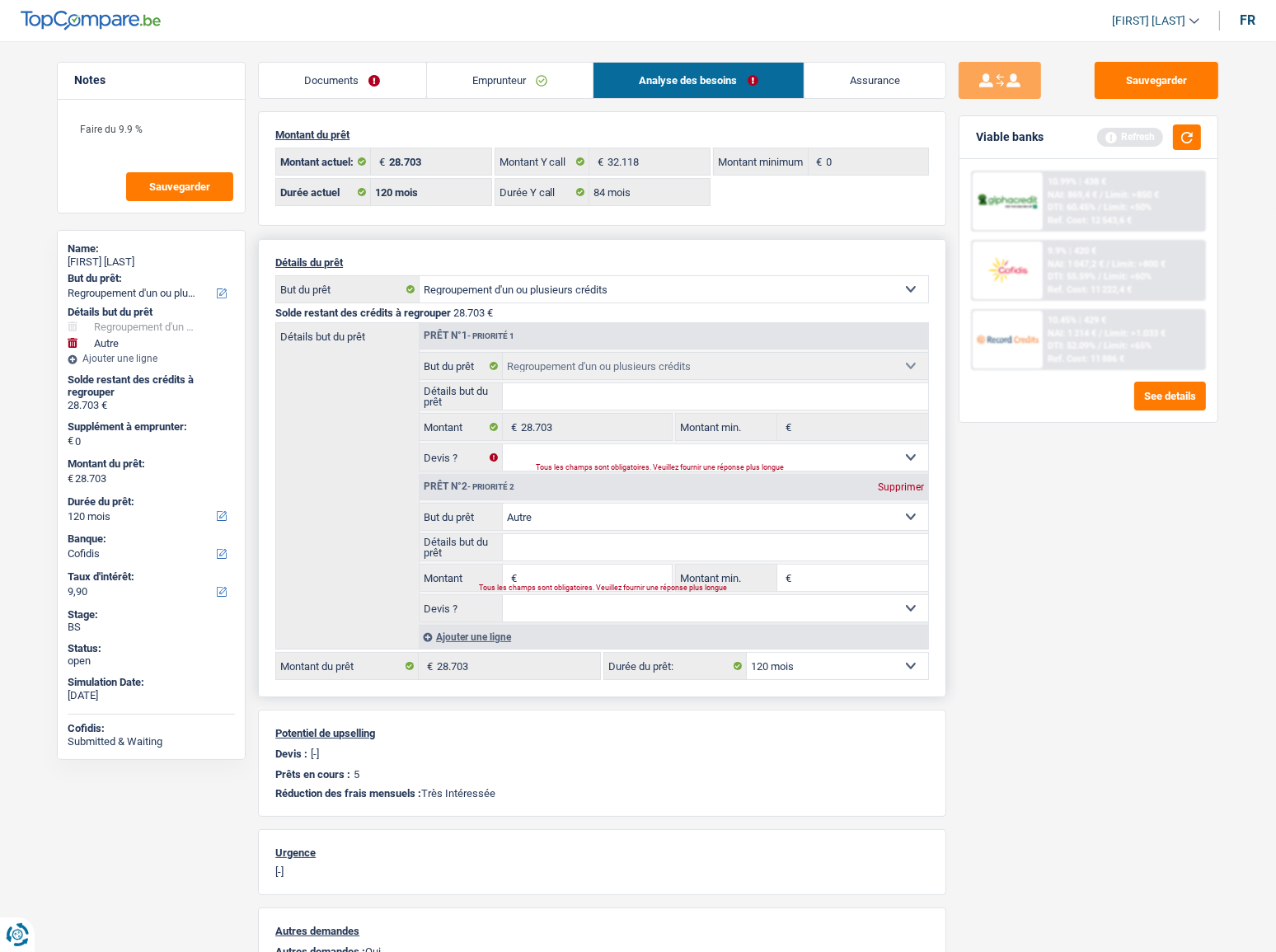 click on "Montant" at bounding box center (596, 578) 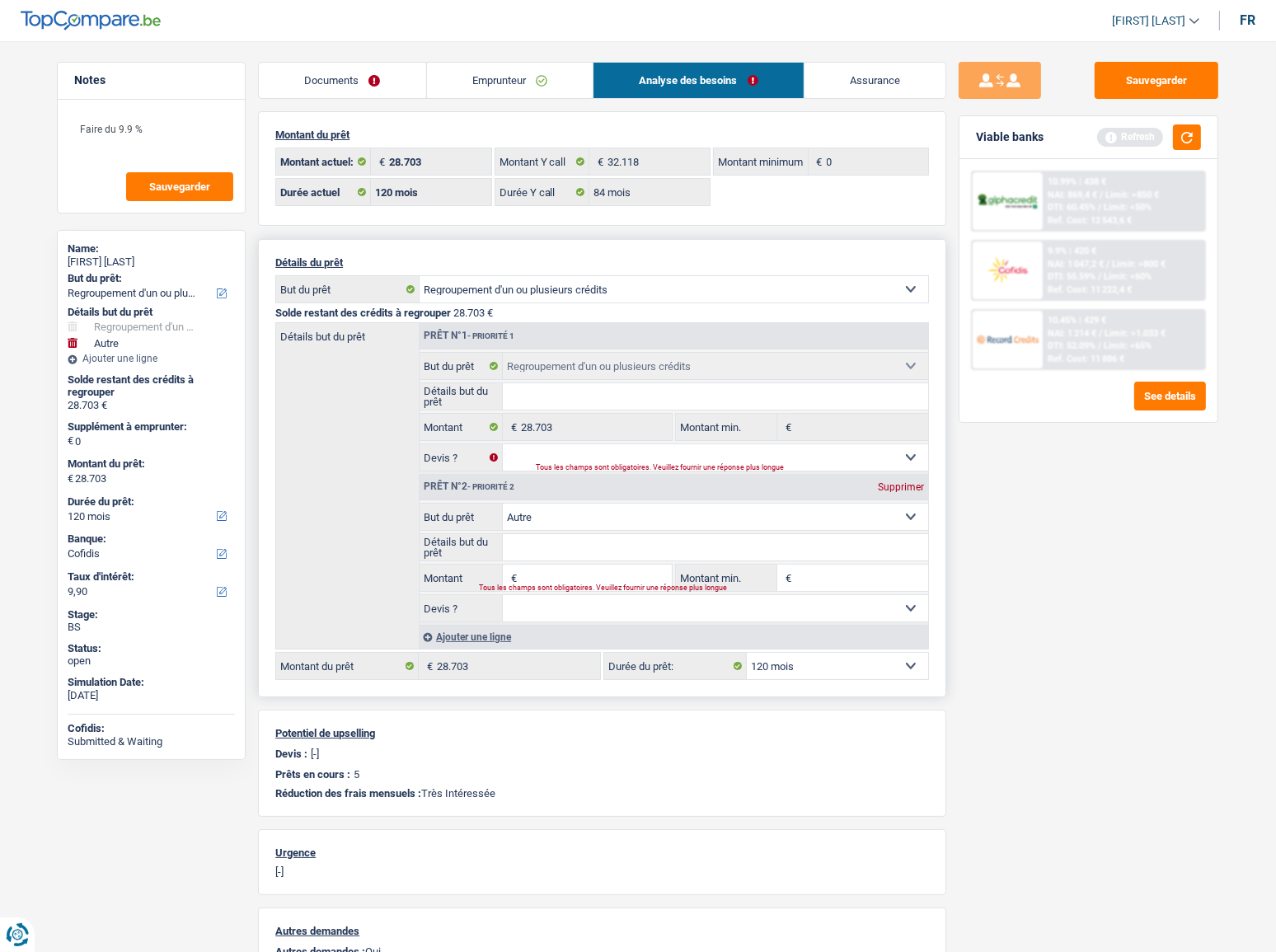 type on "7" 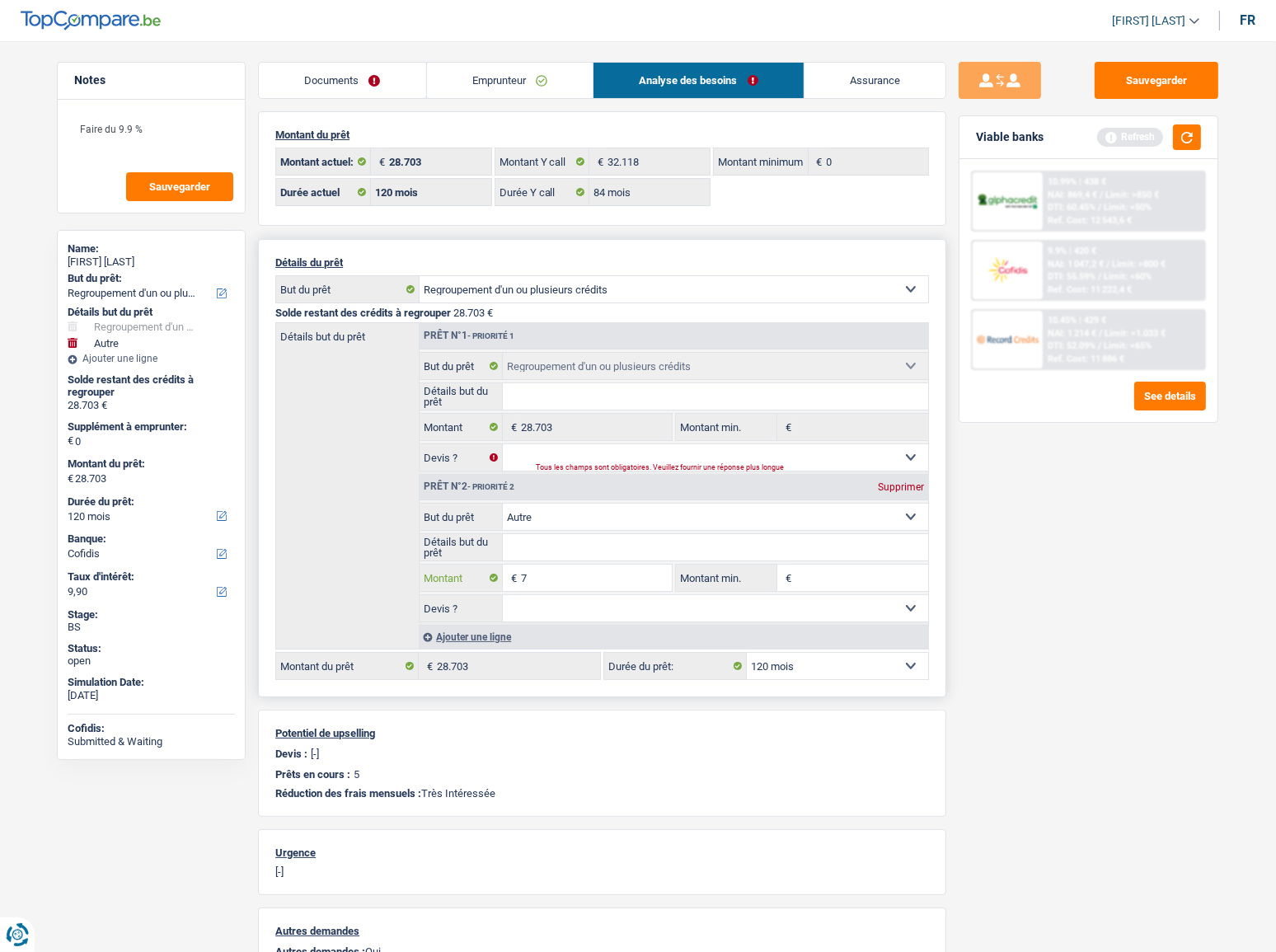 select 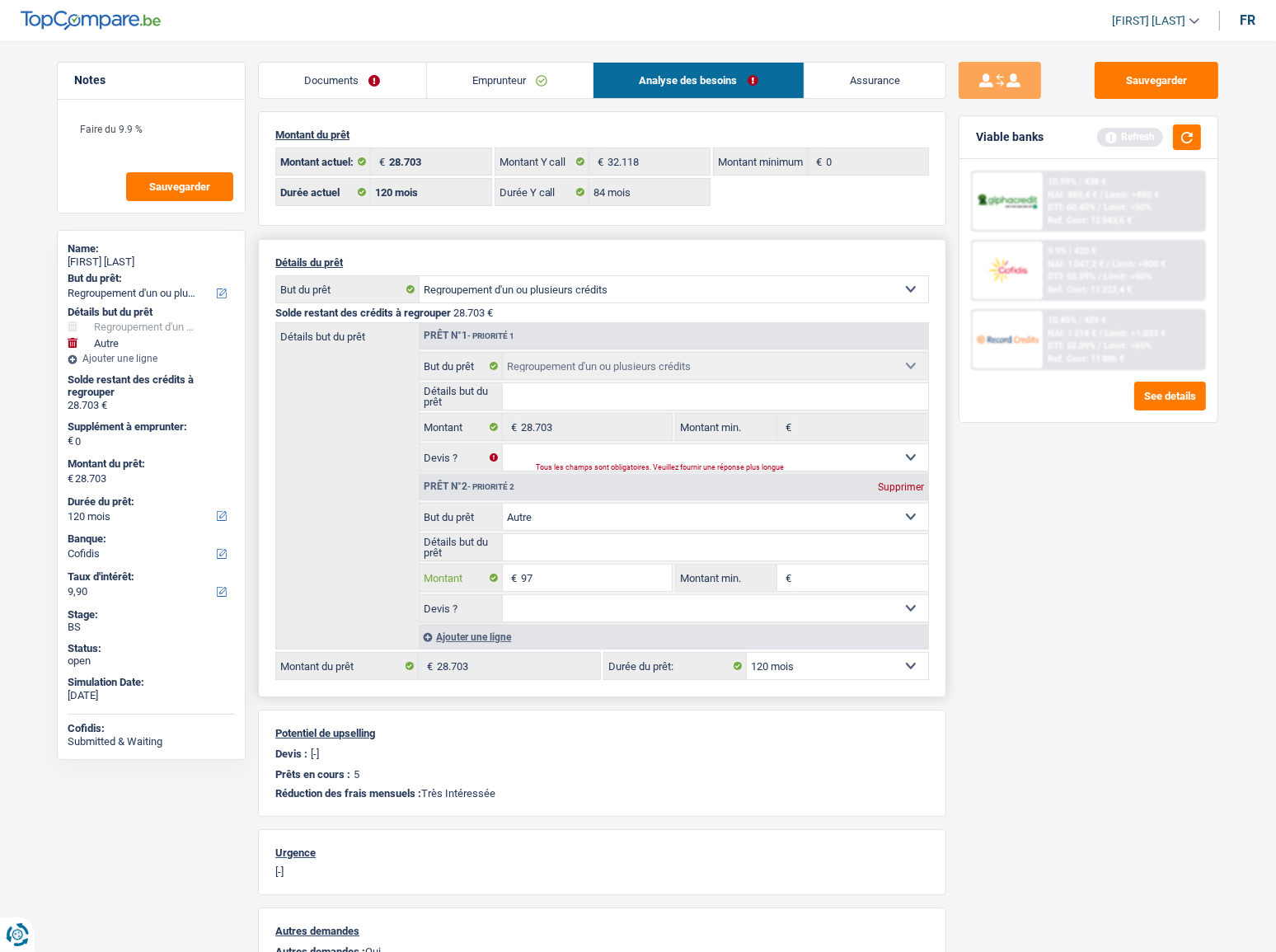 select 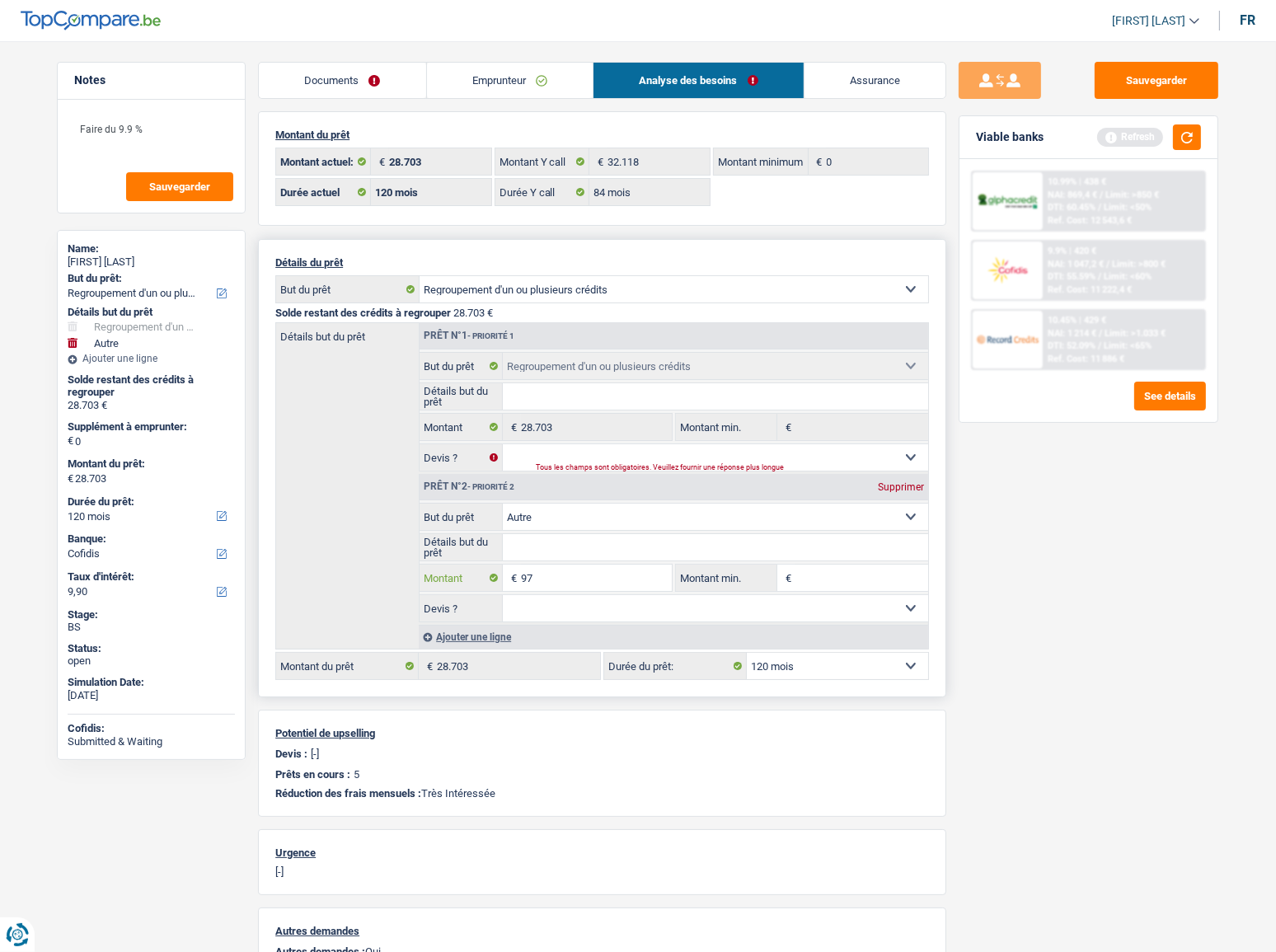 type on "297" 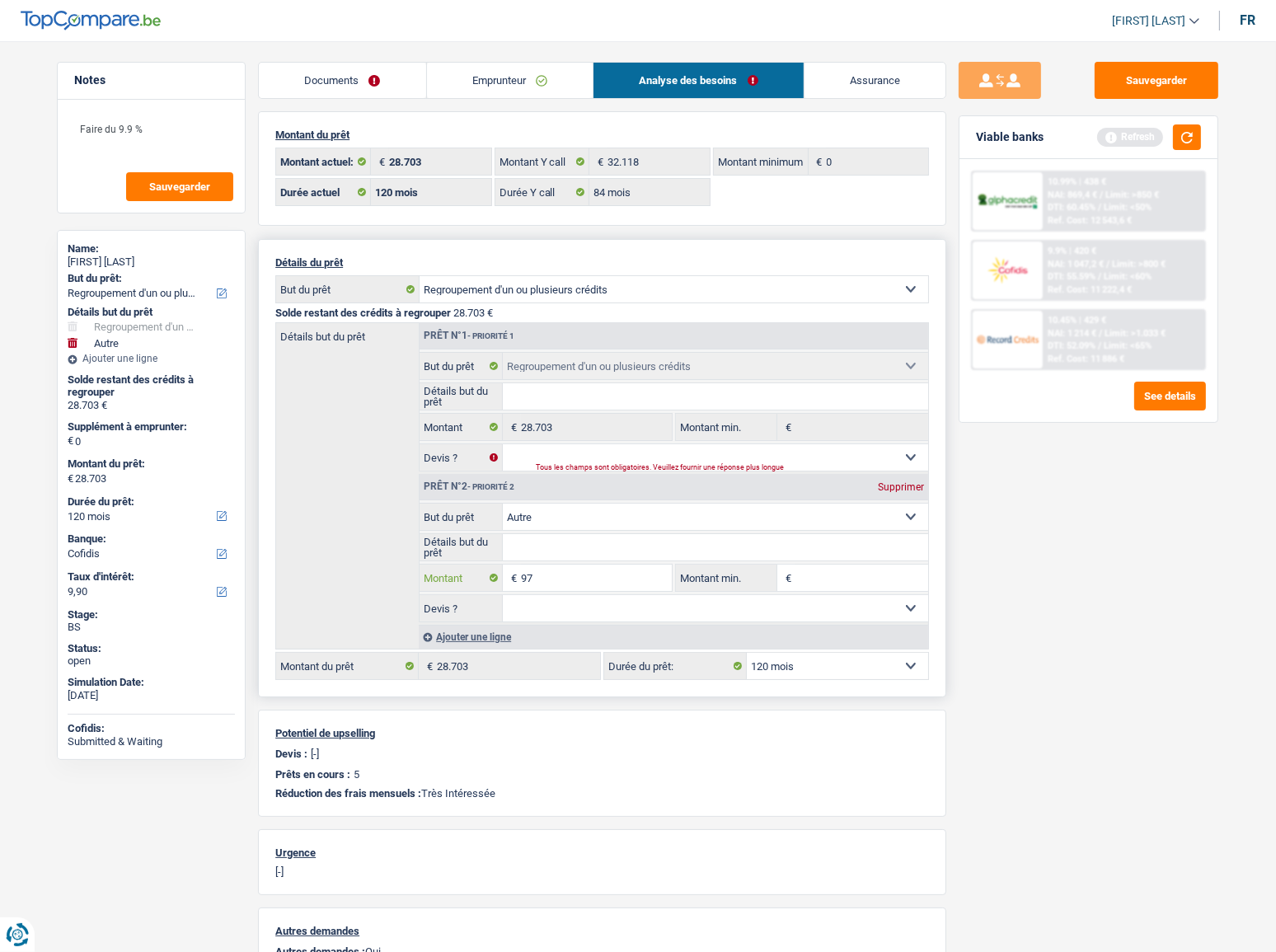 select 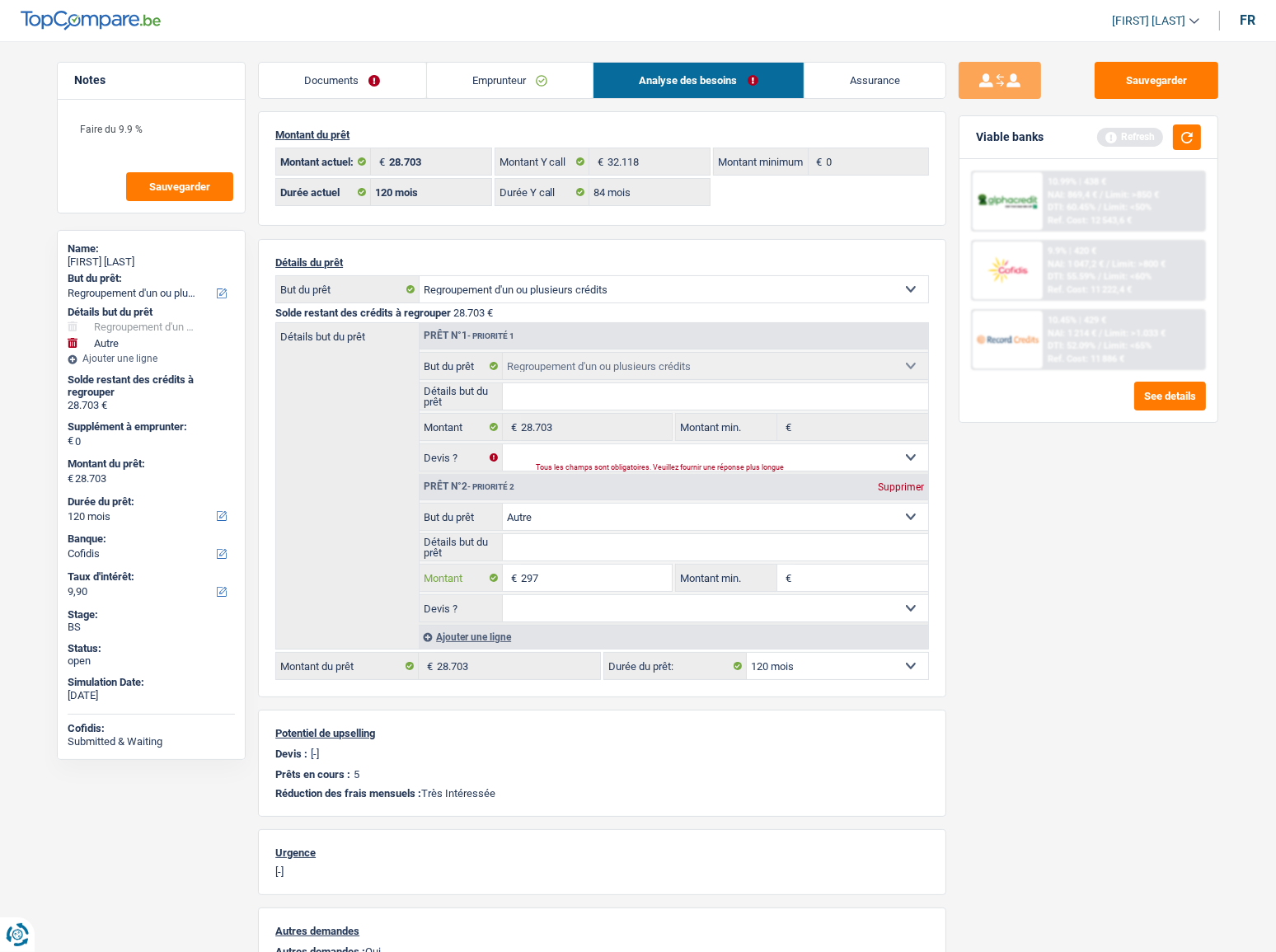 type on "297" 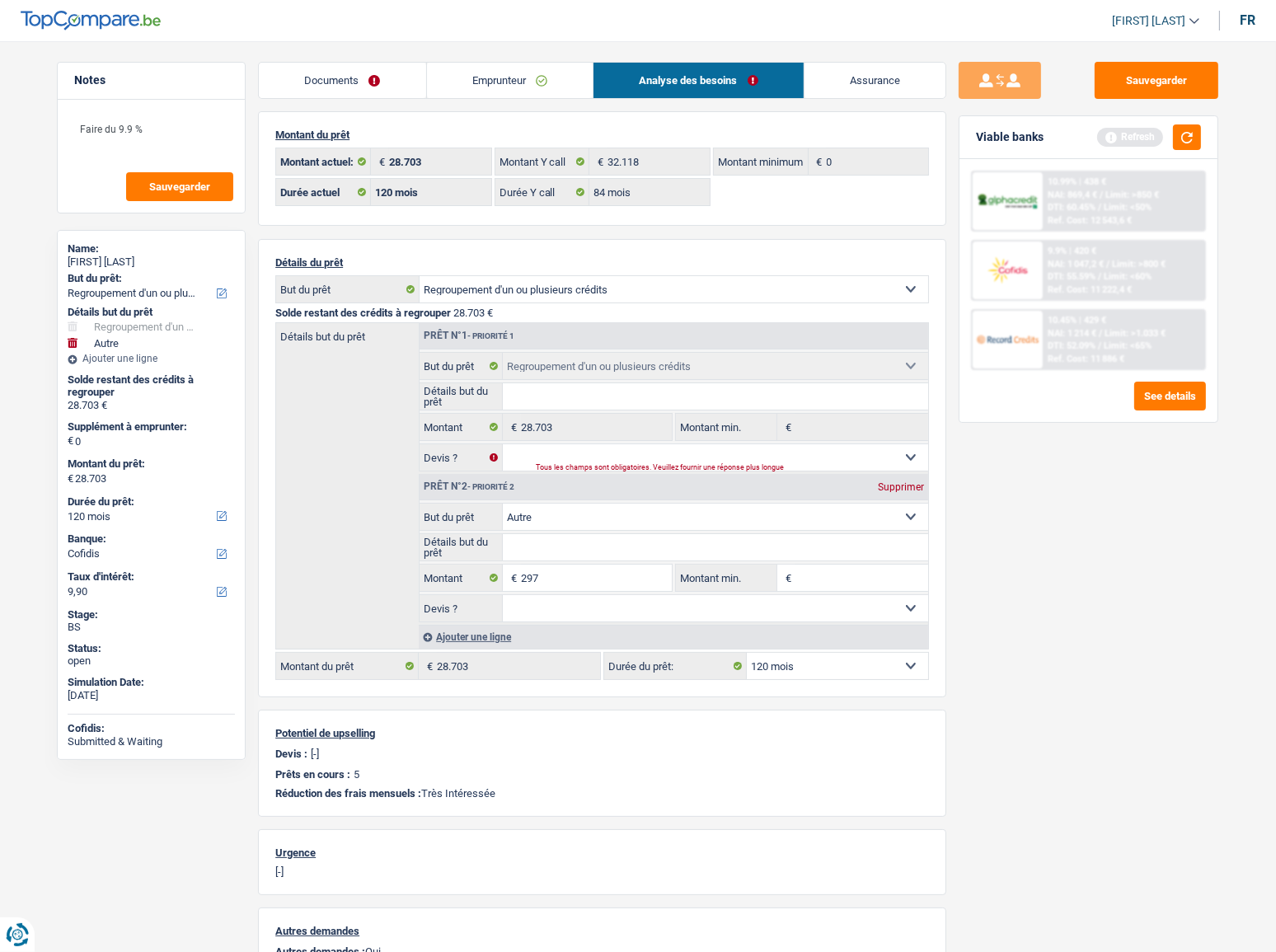 type on "29.000" 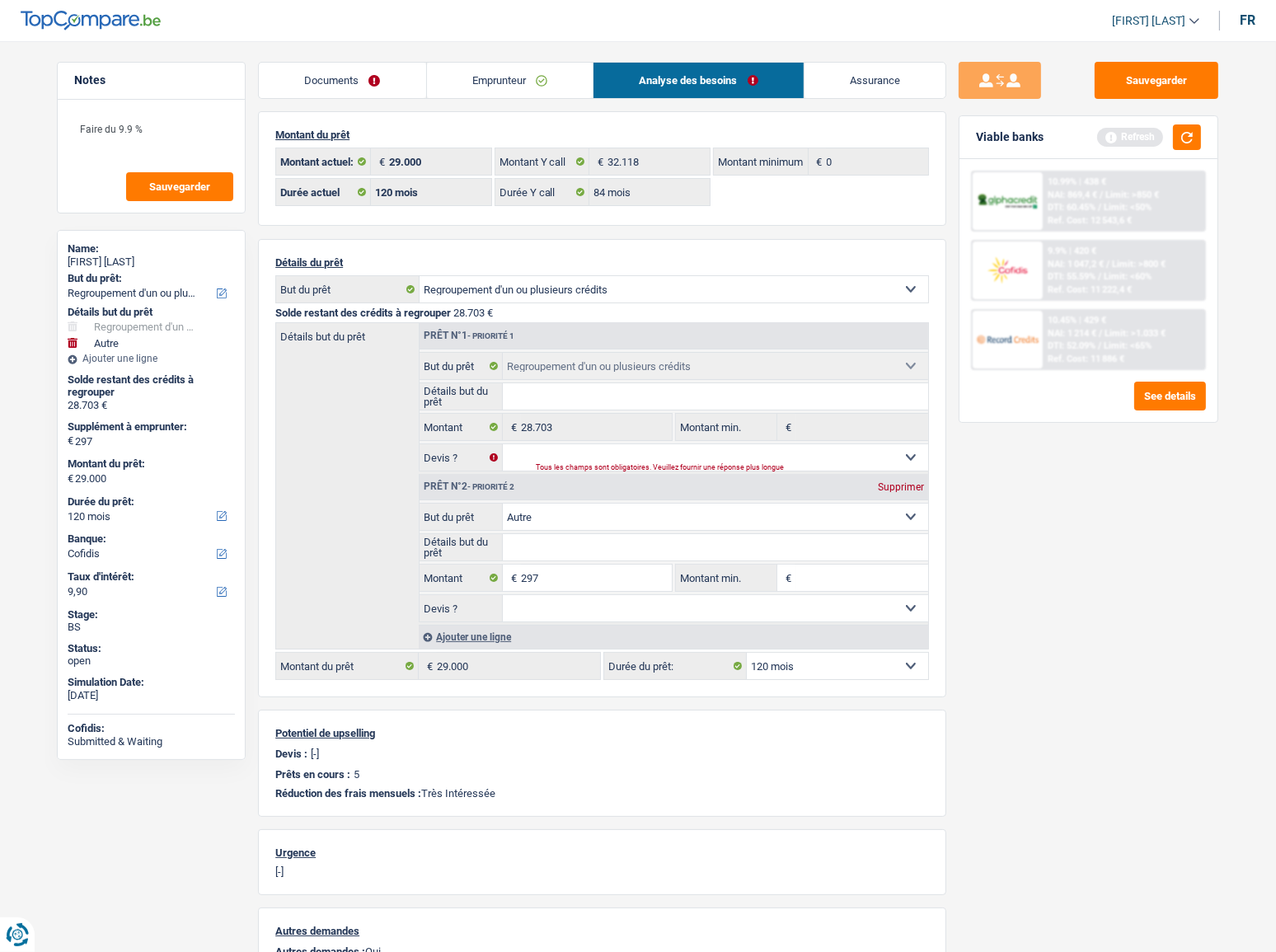 drag, startPoint x: 1173, startPoint y: 674, endPoint x: 1136, endPoint y: 297, distance: 378.8113 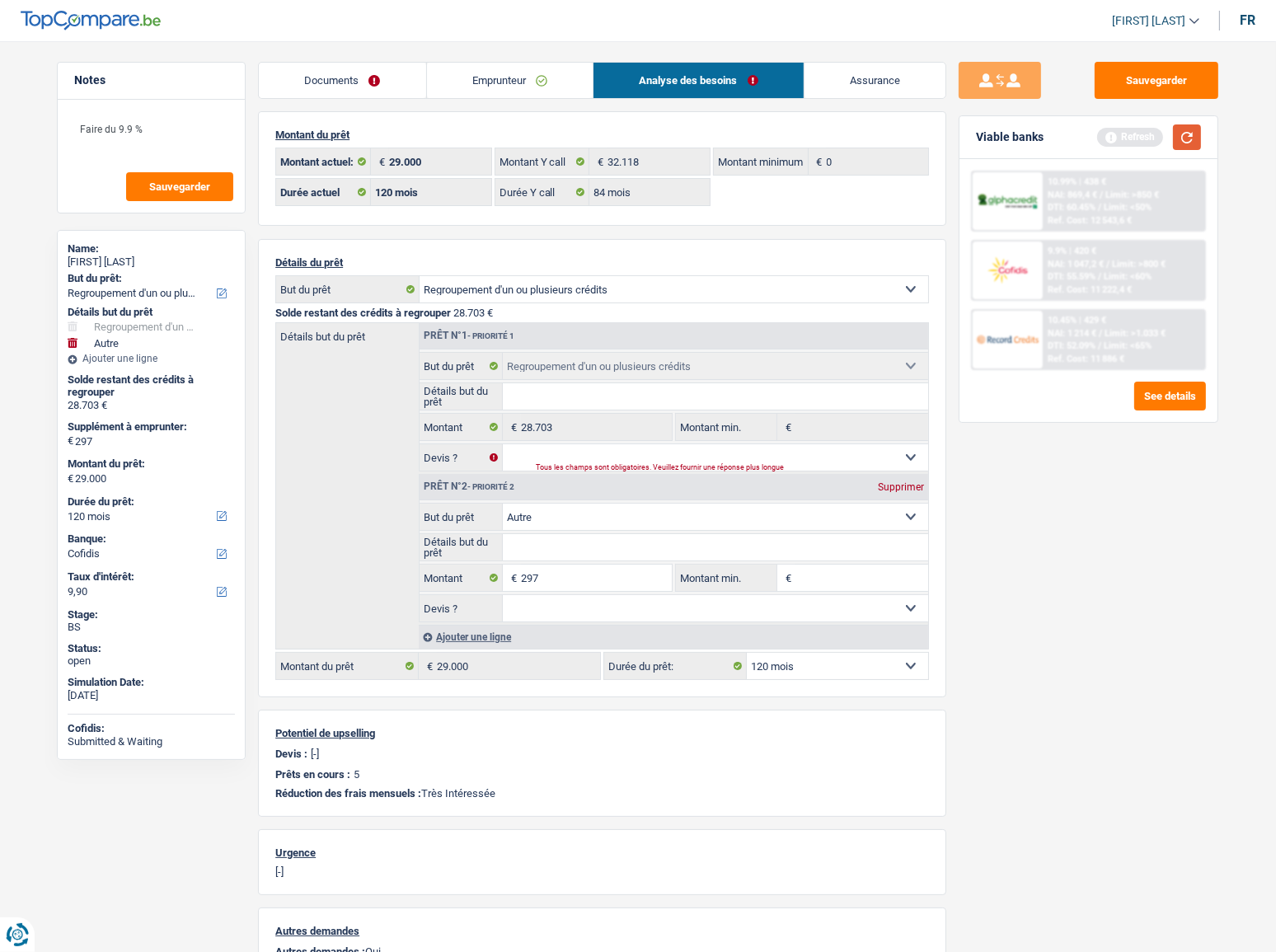 click at bounding box center [1187, 137] 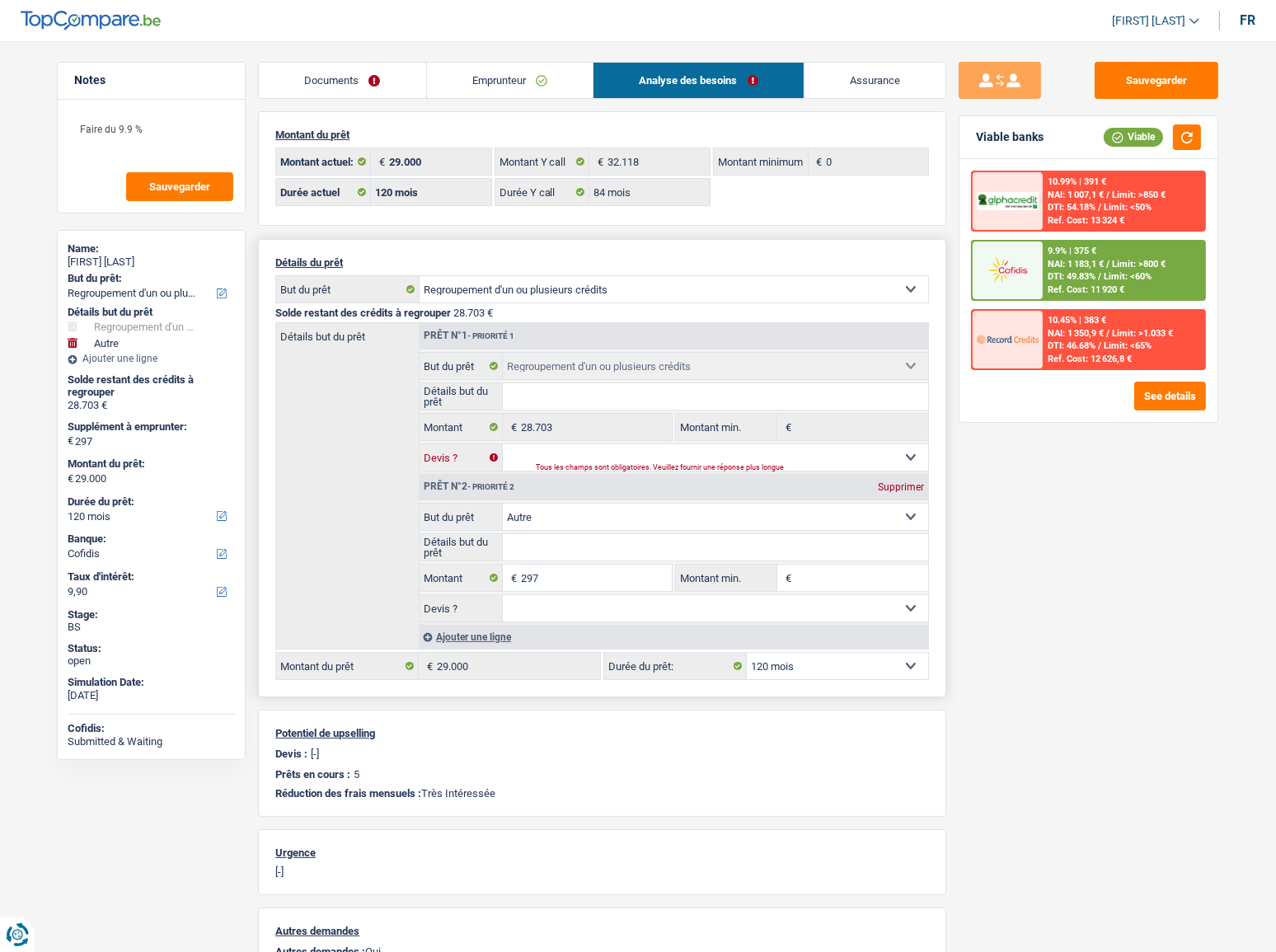 click on "Oui Non Non répondu
Sélectionner une option" at bounding box center [715, 457] 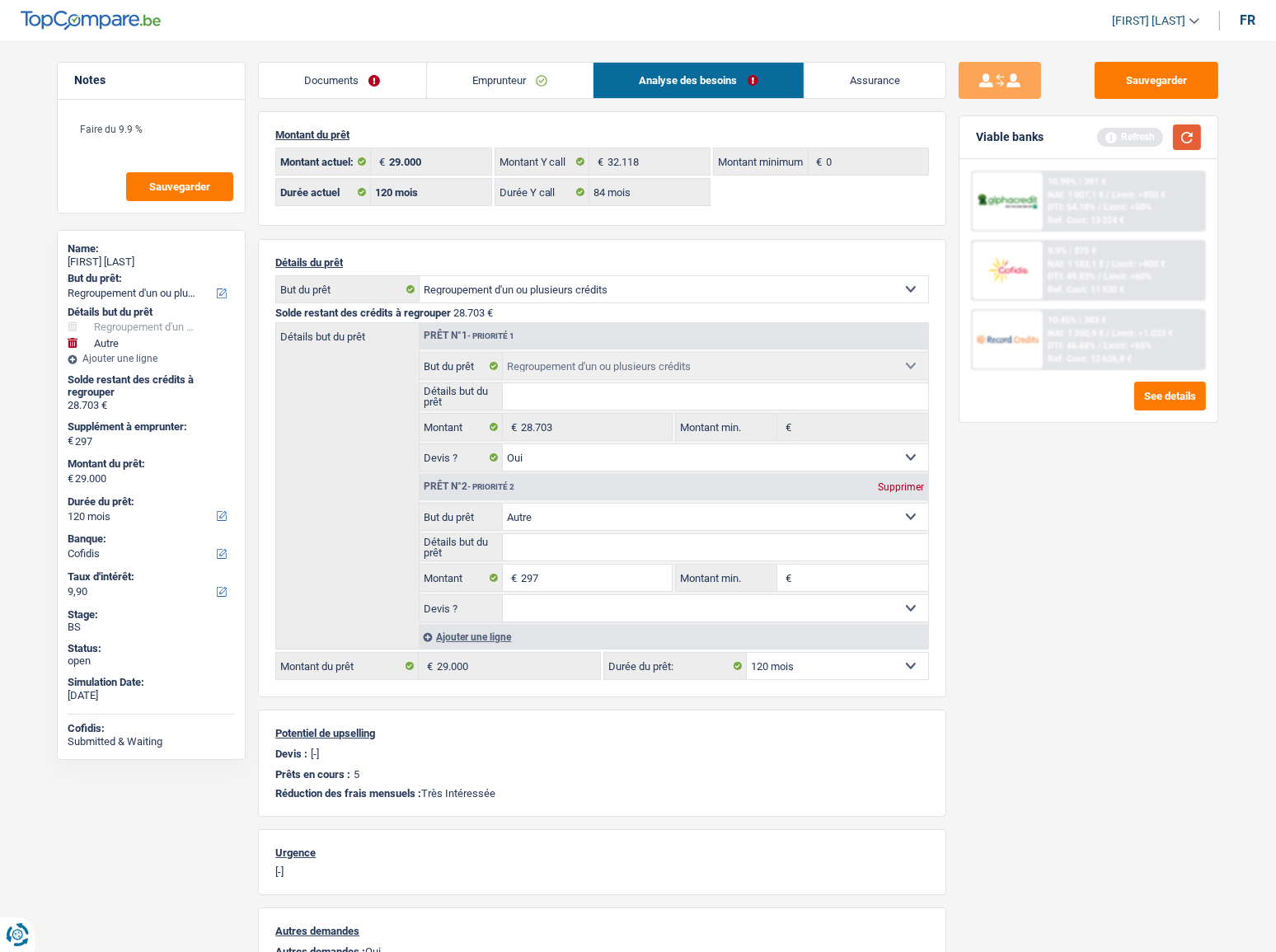 drag, startPoint x: 1184, startPoint y: 145, endPoint x: 1180, endPoint y: 100, distance: 45.177428 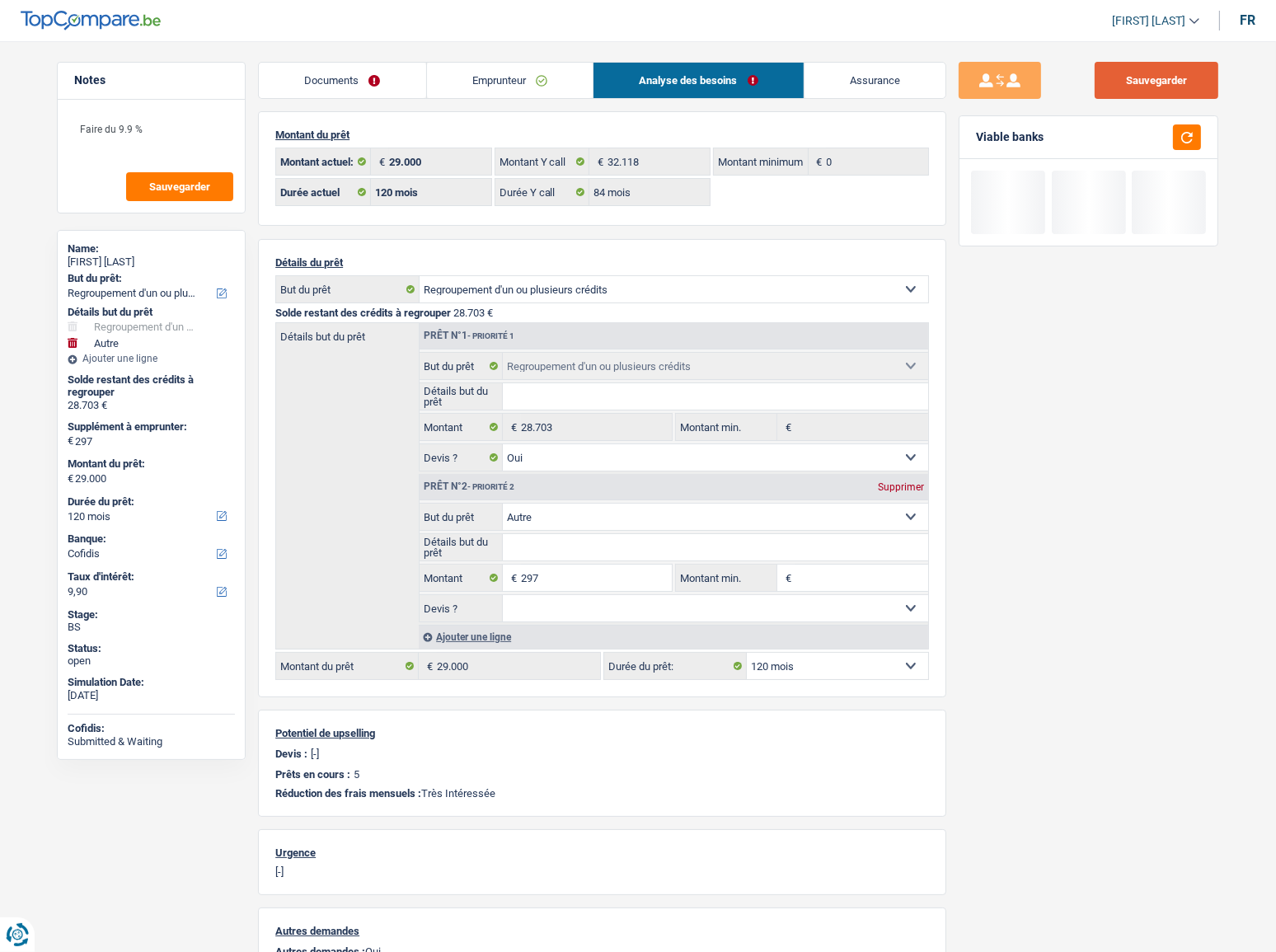 click on "Sauvegarder" at bounding box center (1156, 80) 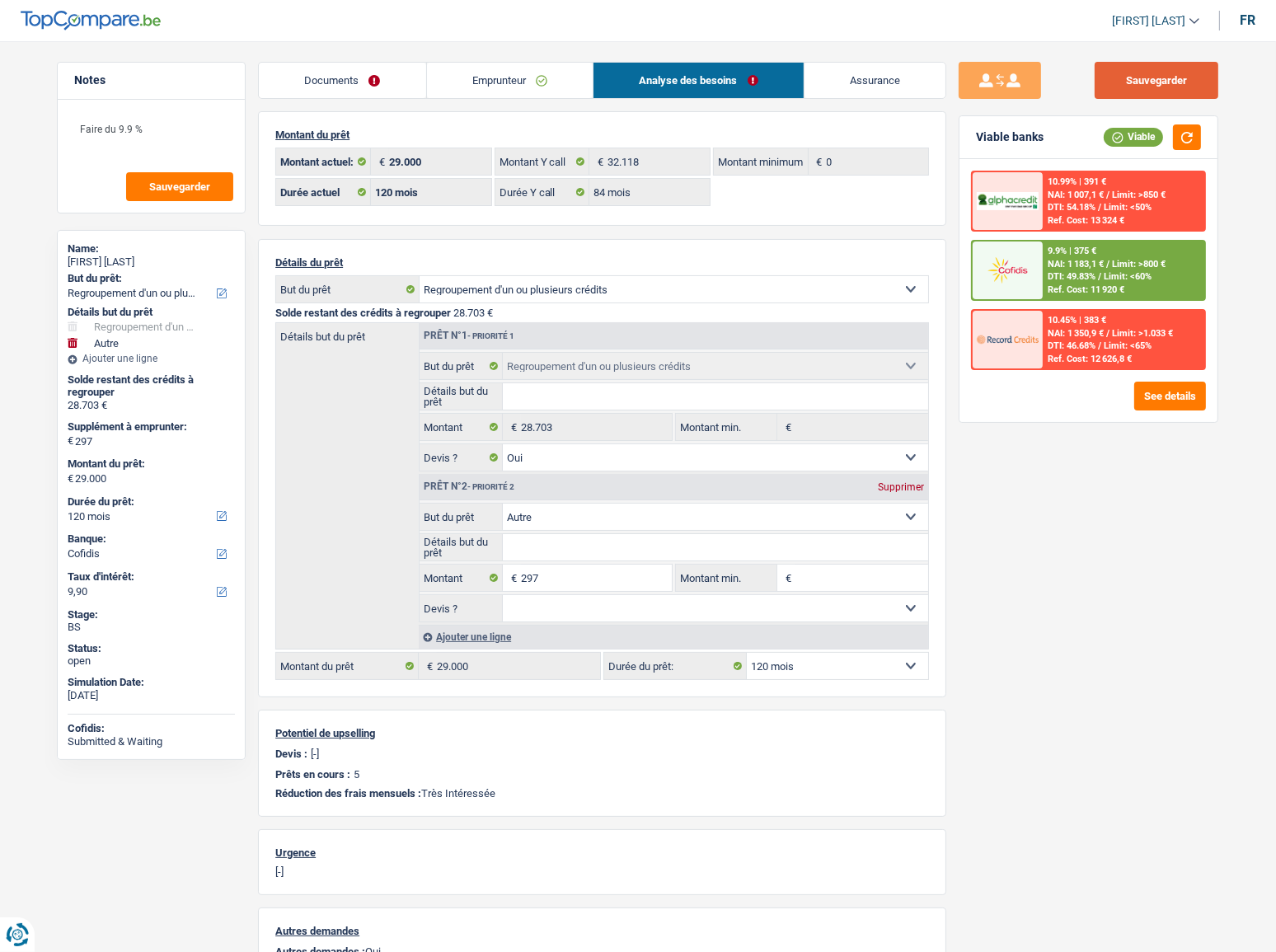click on "Sauvegarder" at bounding box center [1156, 80] 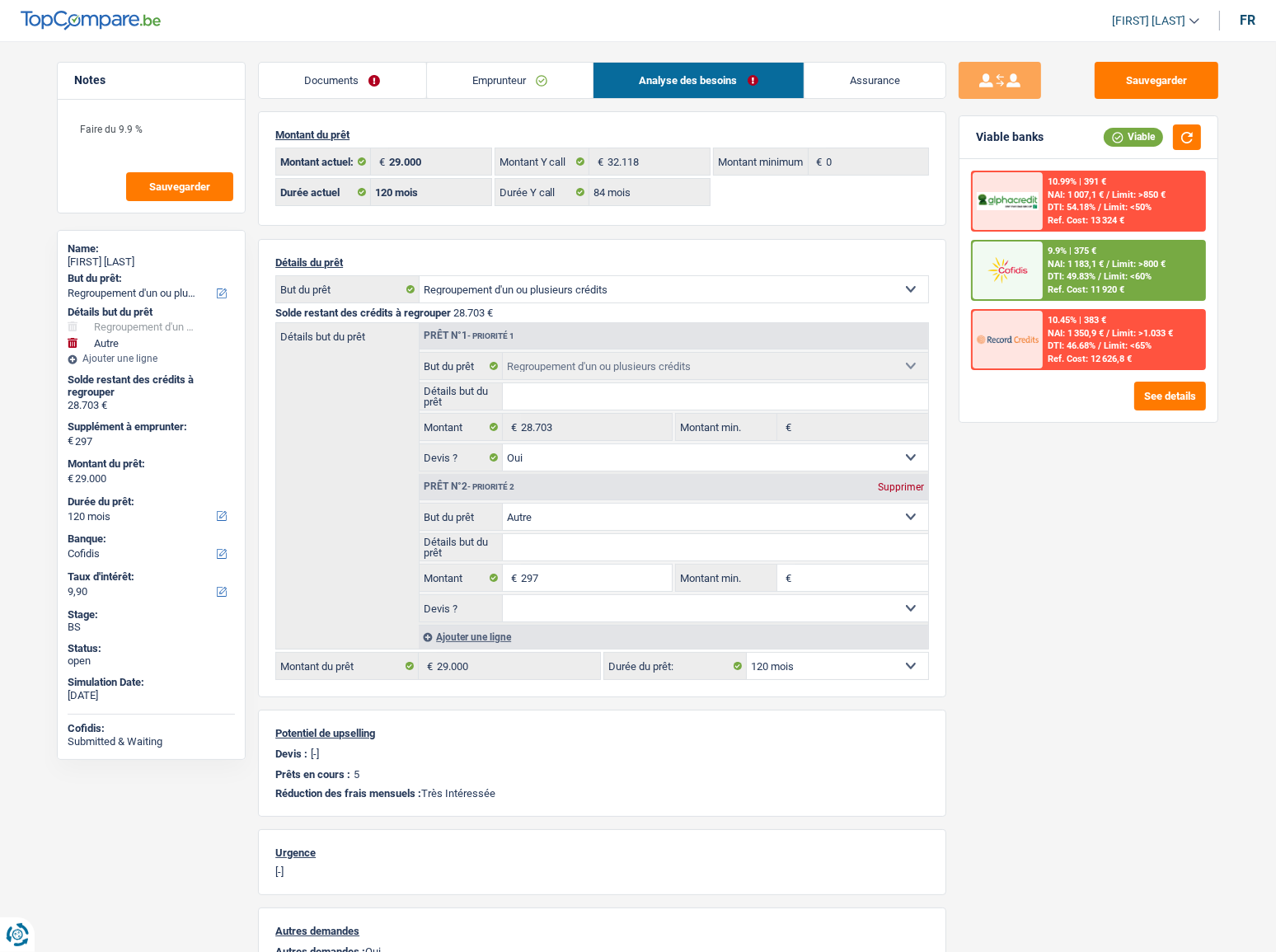 click on "Documents" at bounding box center (342, 80) 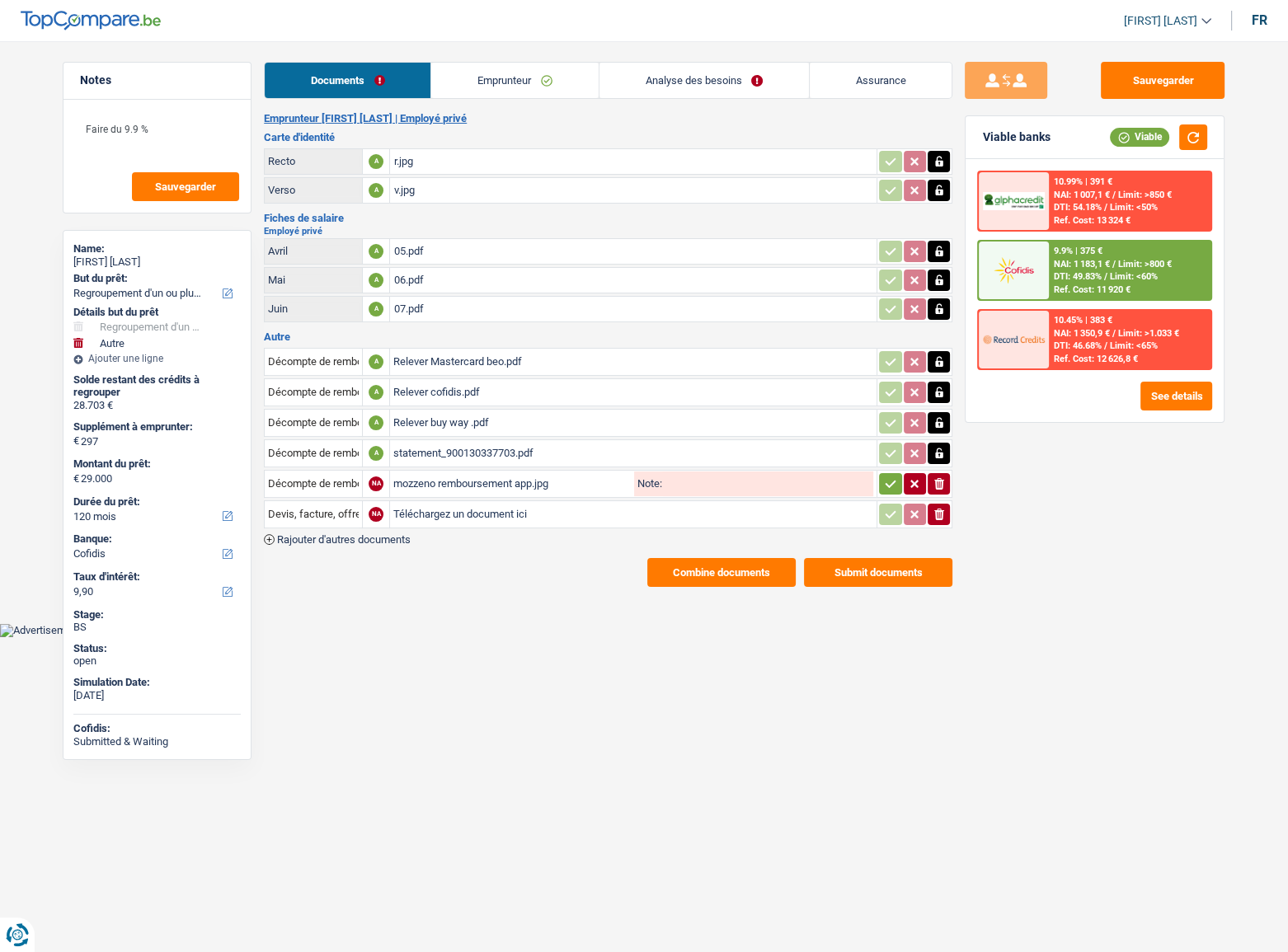 click on "Submit documents" at bounding box center (878, 572) 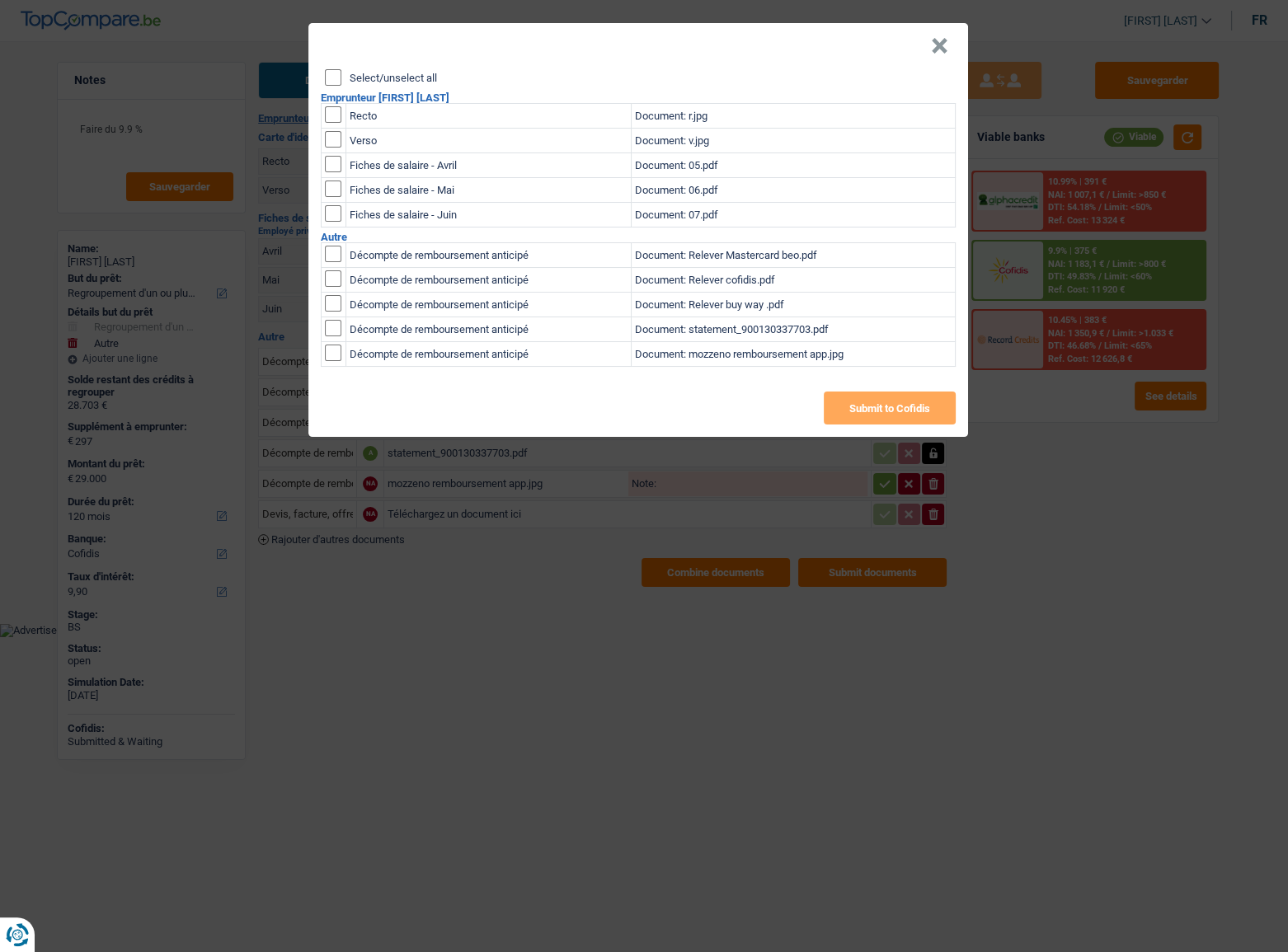 click on "Select/unselect all" at bounding box center (333, 77) 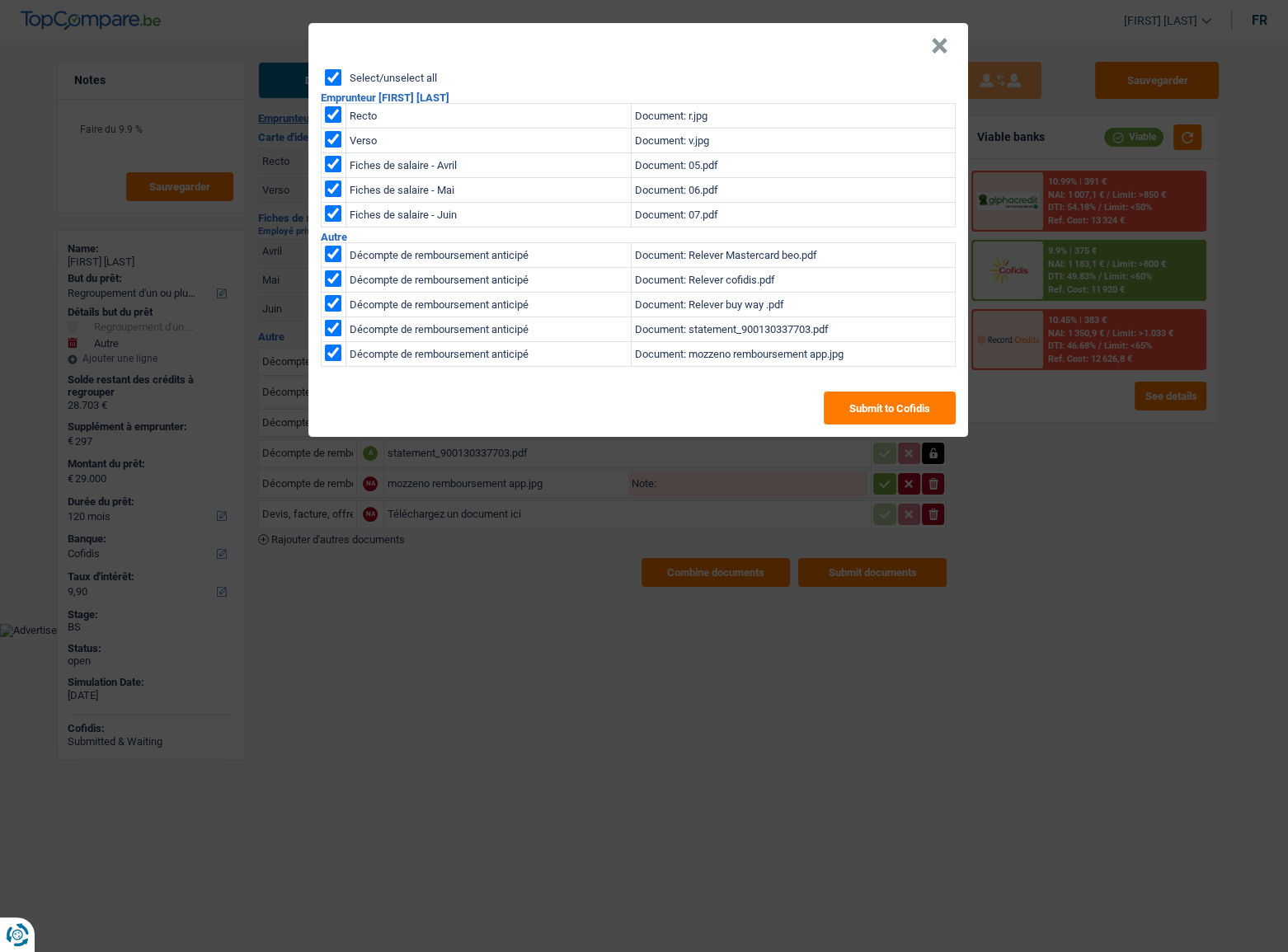 click on "×" at bounding box center (939, 46) 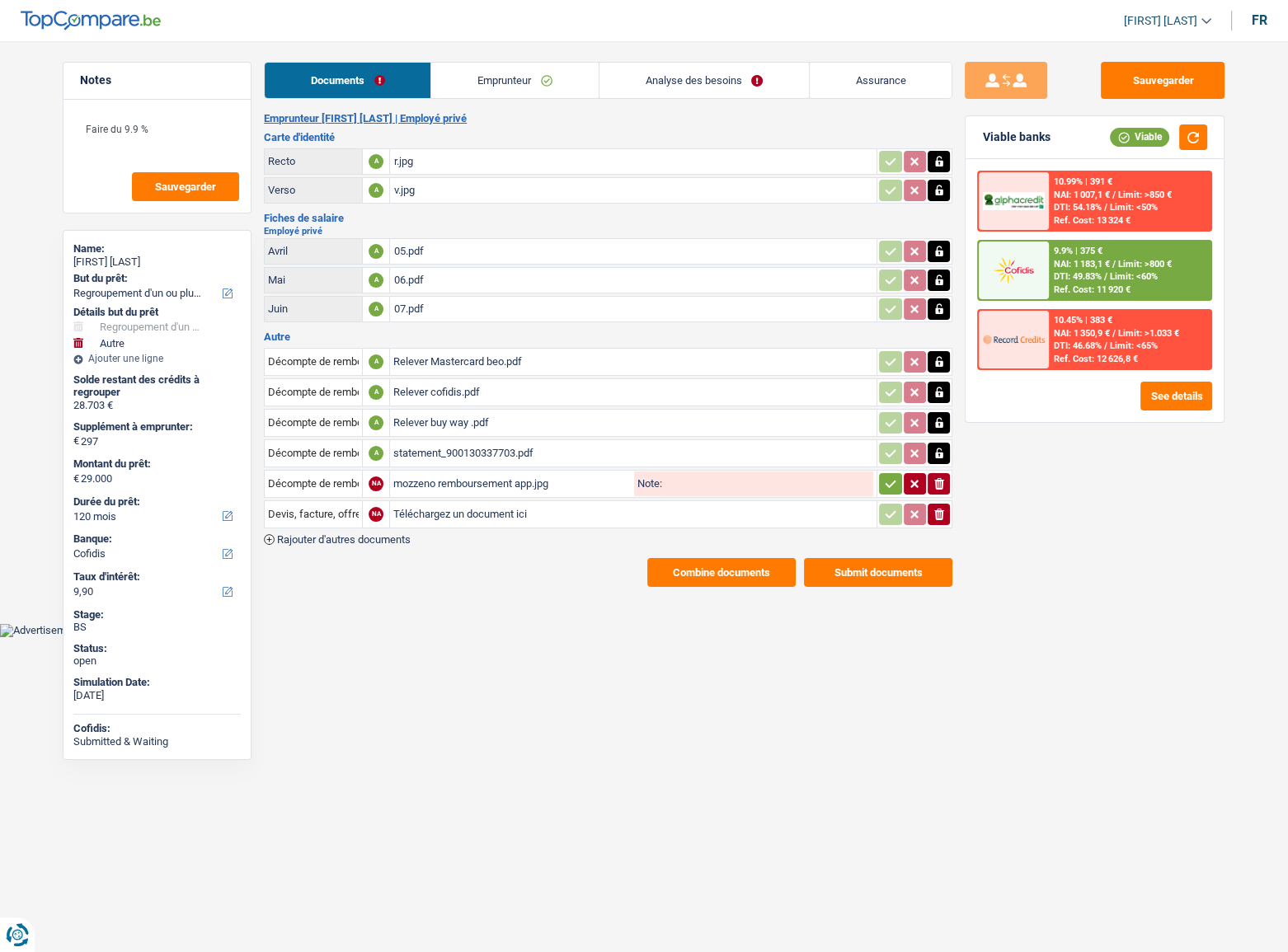 click on "Téléchargez un document ici" at bounding box center (633, 514) 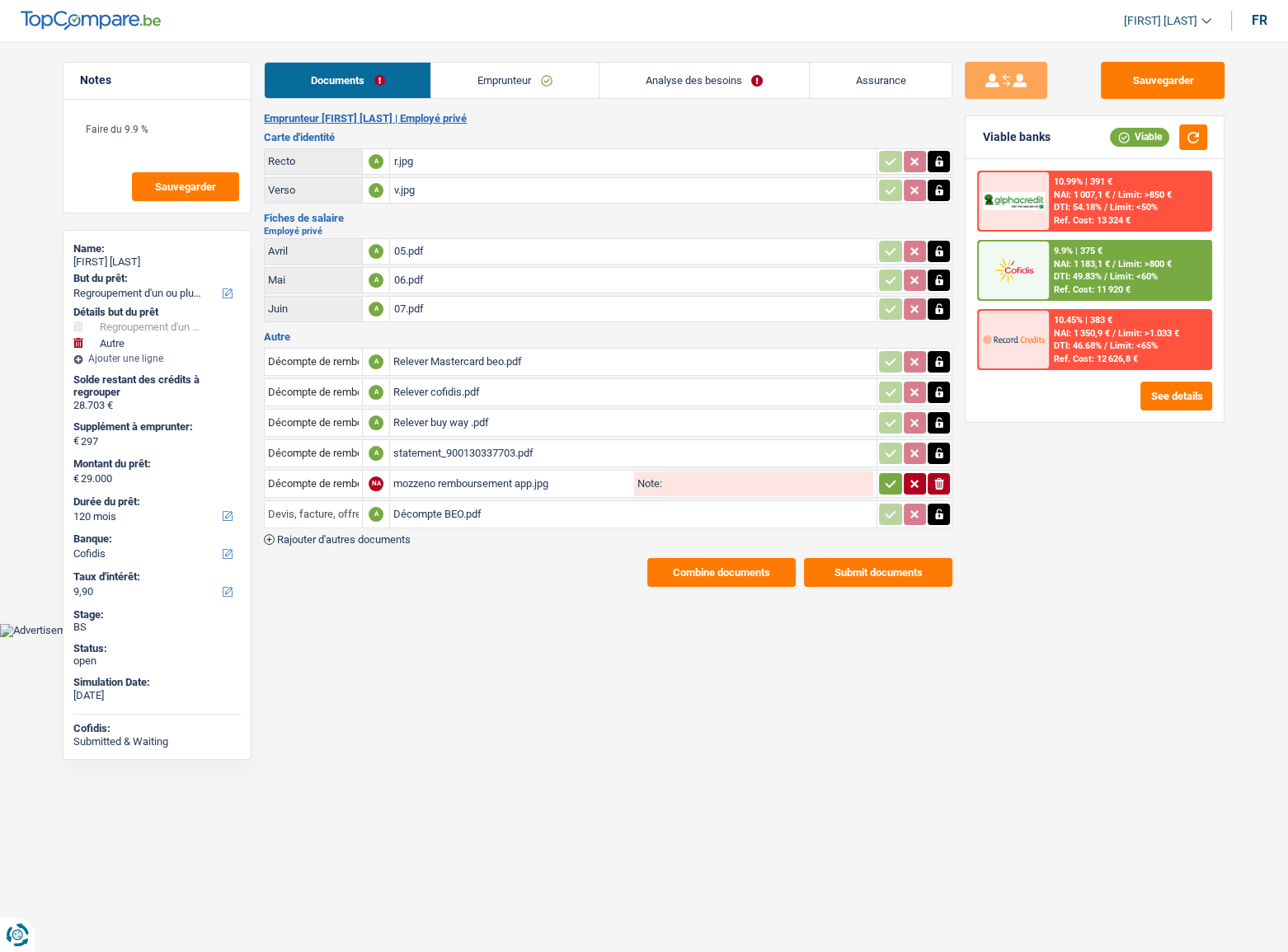 click on "Devis, facture, offre, bon de commande" at bounding box center (313, 514) 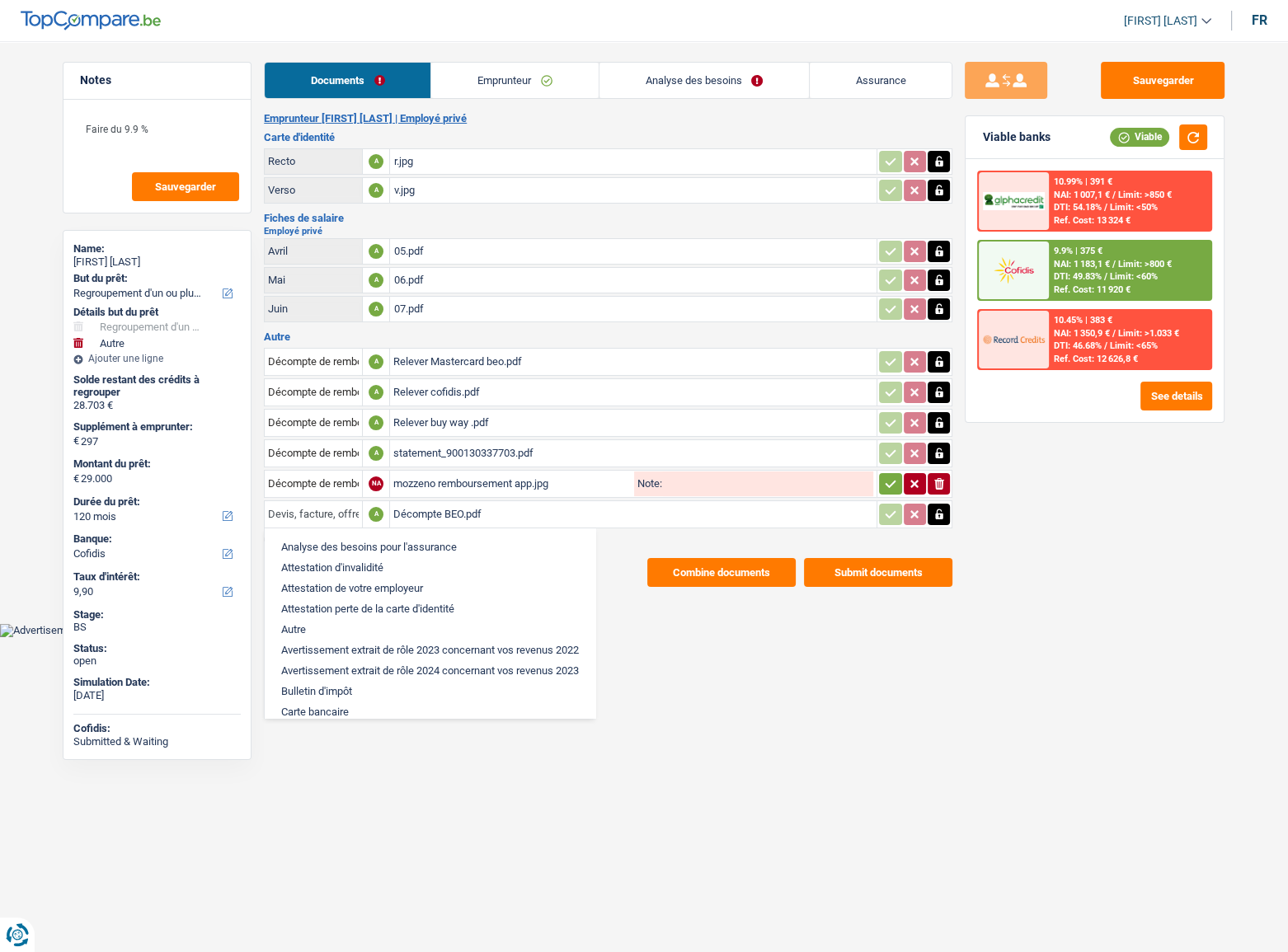 click on "Devis, facture, offre, bon de commande" at bounding box center (313, 514) 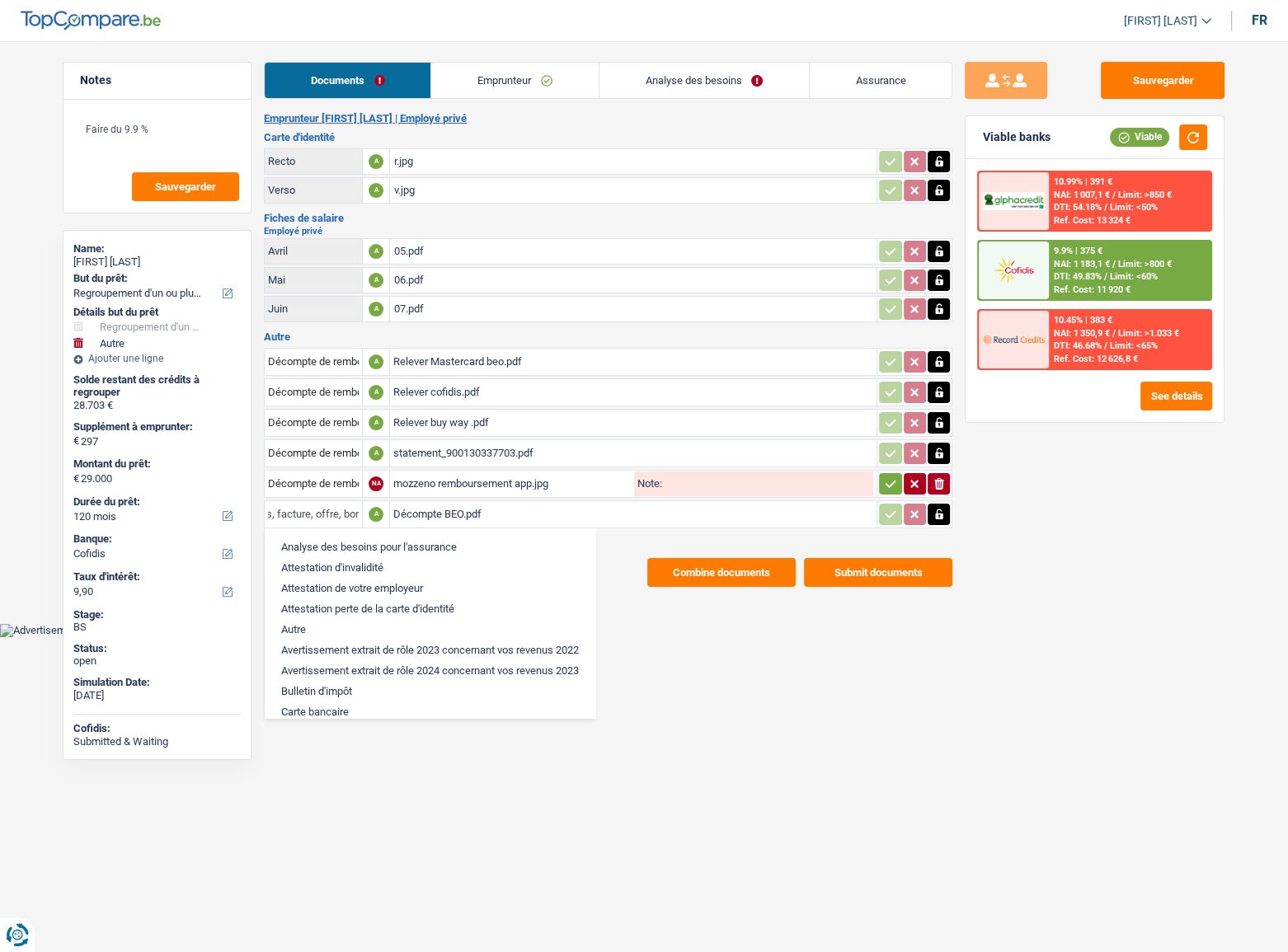 click on "Devis, facture, offre, bon de commande" at bounding box center (313, 514) 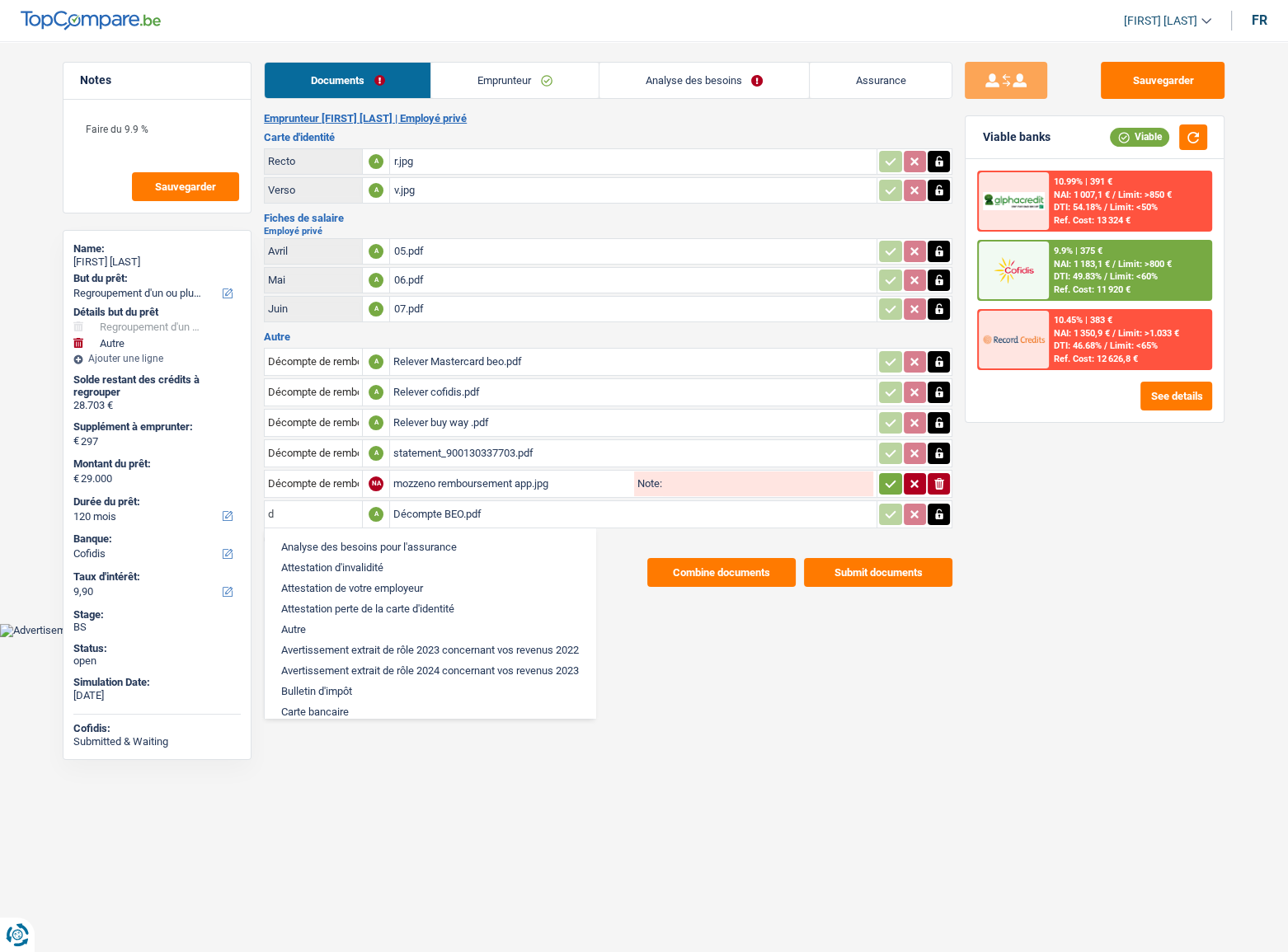 scroll, scrollTop: 0, scrollLeft: 0, axis: both 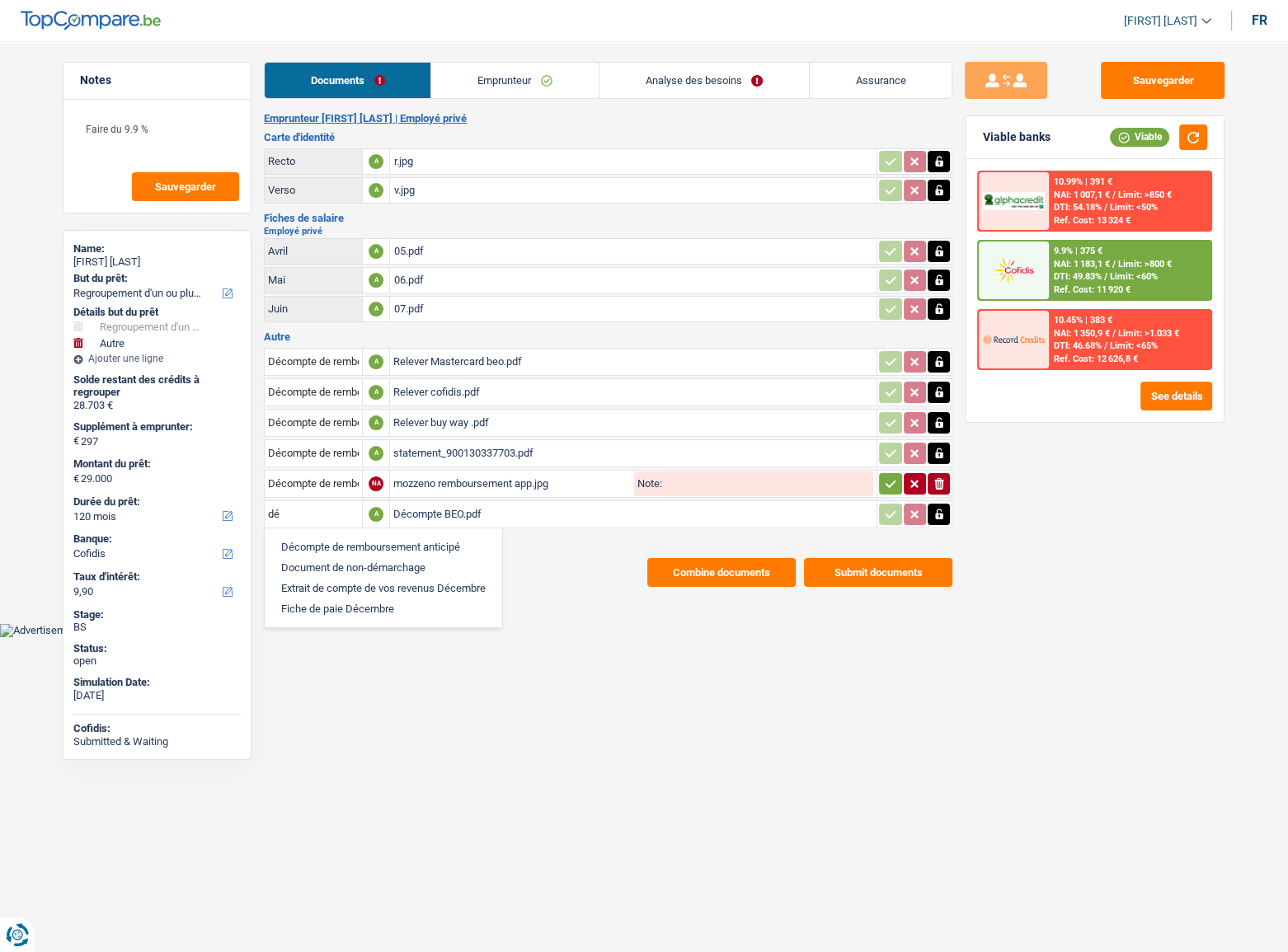 click on "Décompte de remboursement anticipé" at bounding box center (383, 546) 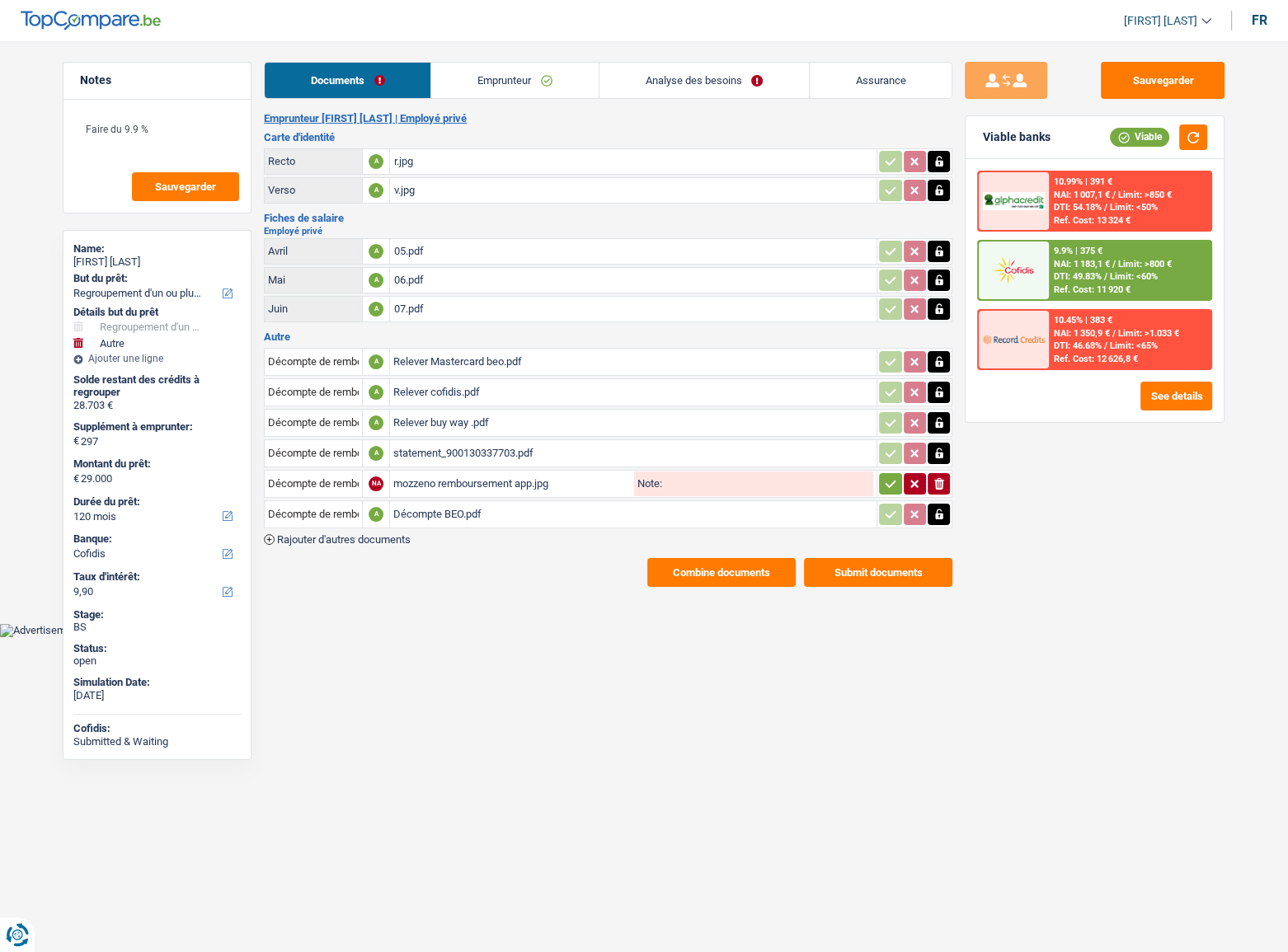 click 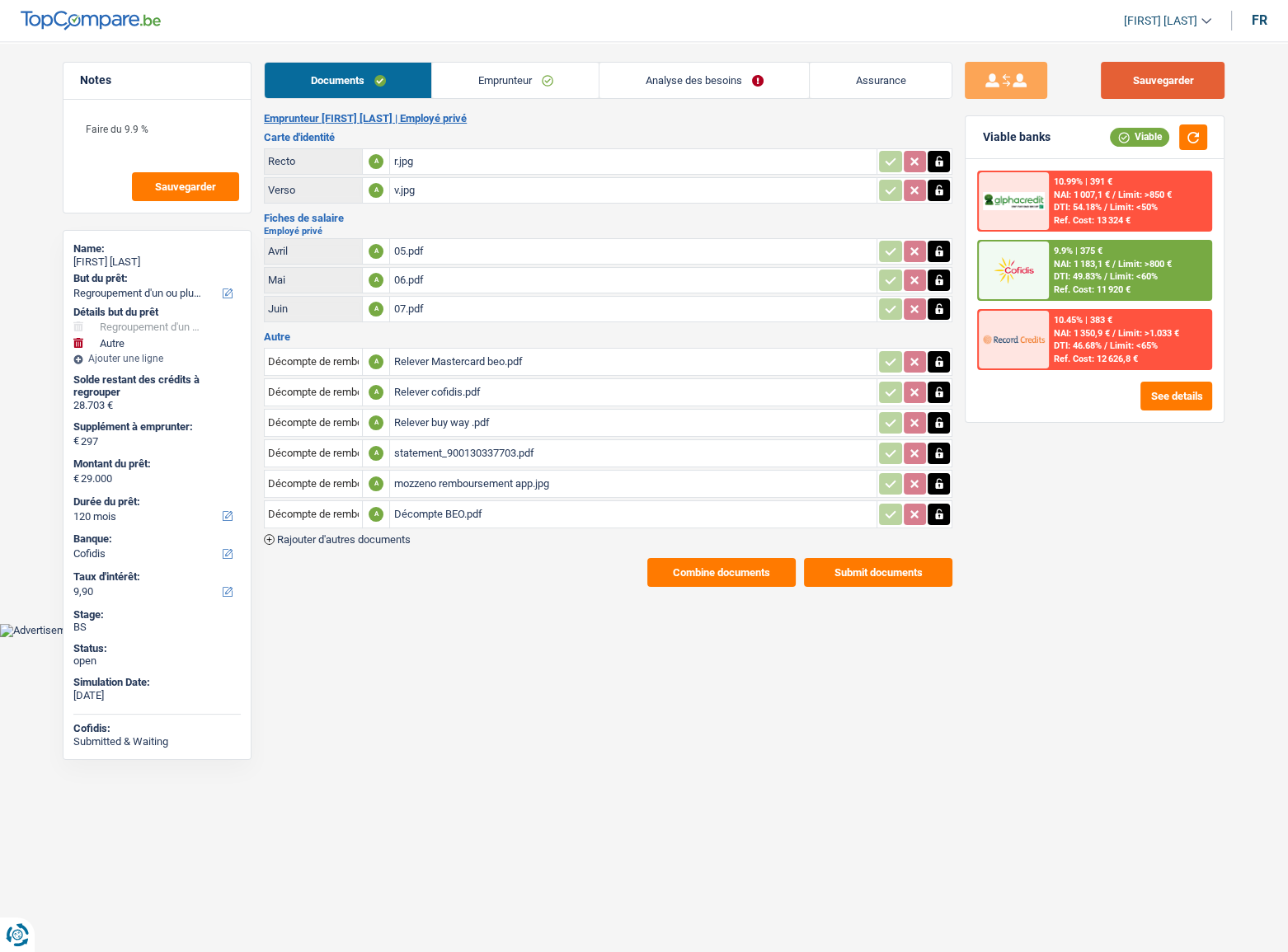 click on "Sauvegarder" at bounding box center [1163, 80] 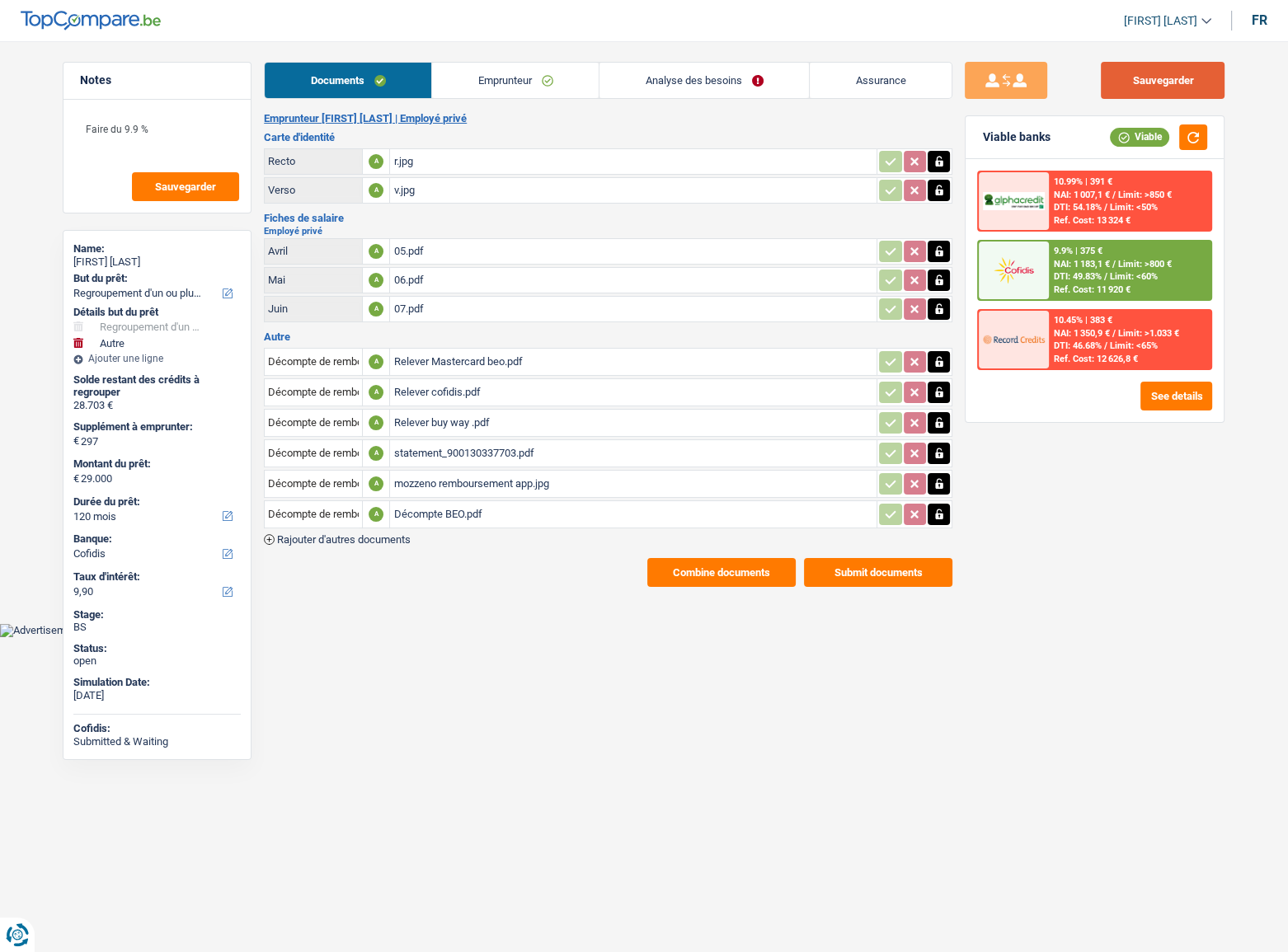 click on "Sauvegarder" at bounding box center (1163, 80) 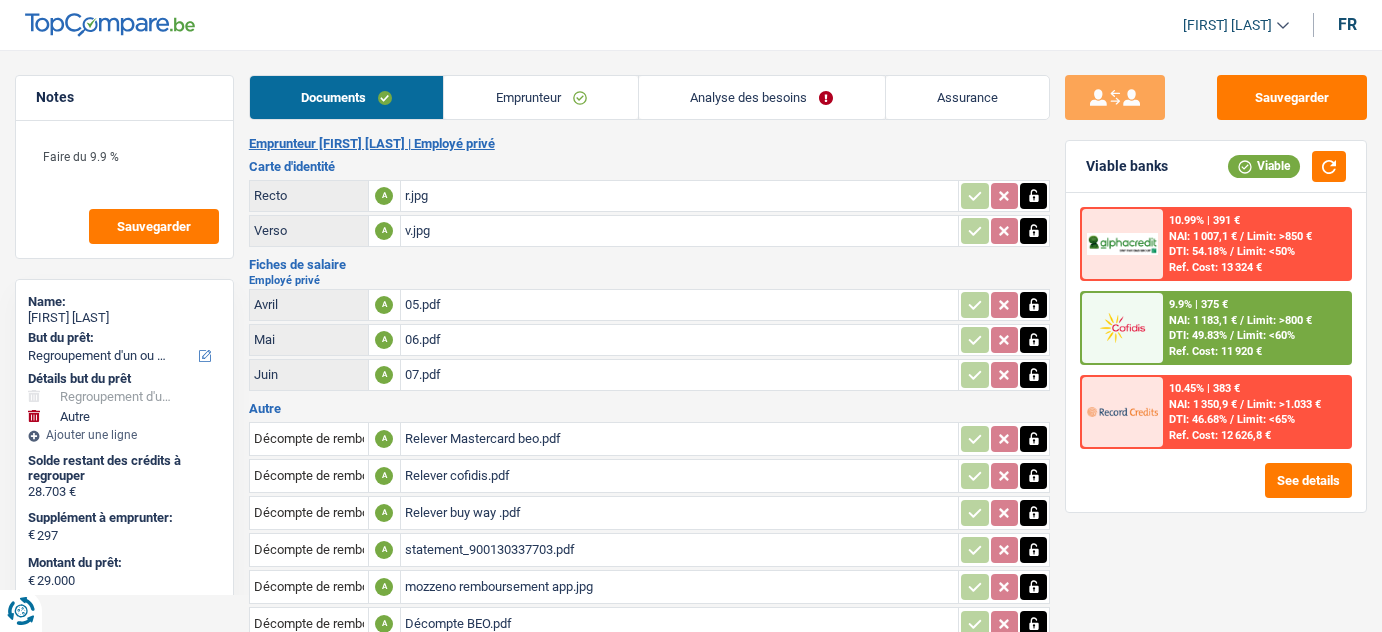 select on "refinancing" 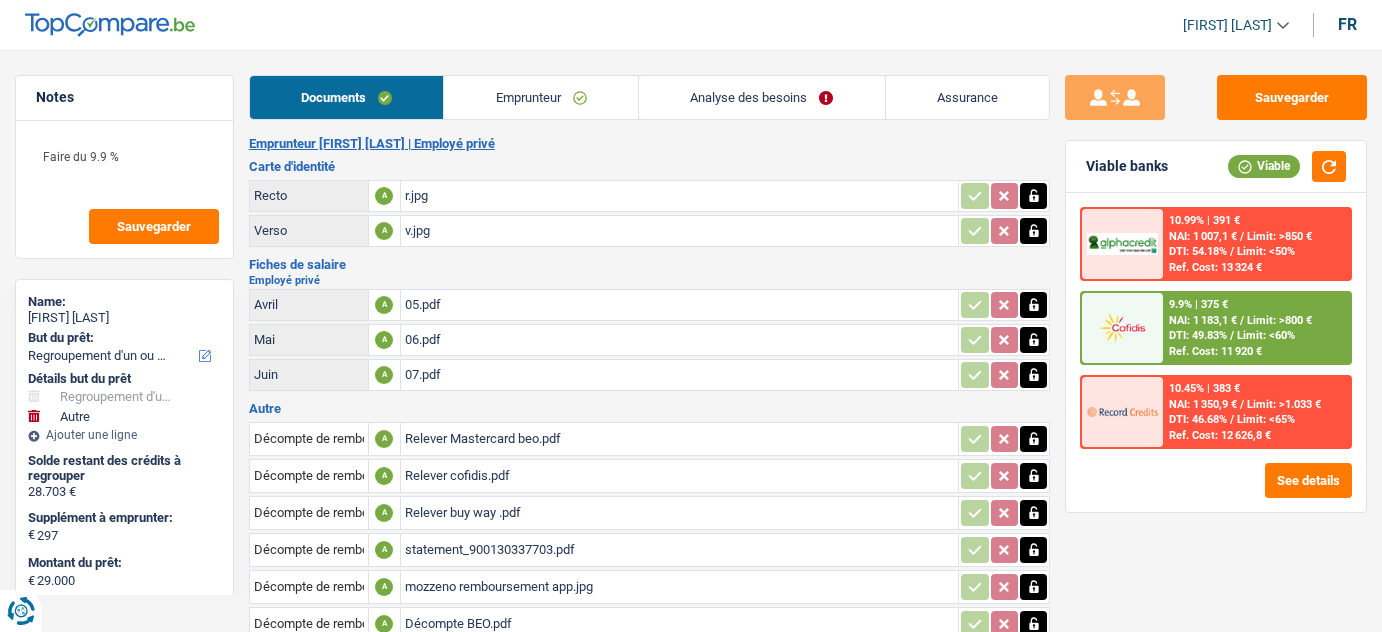 select on "refinancing" 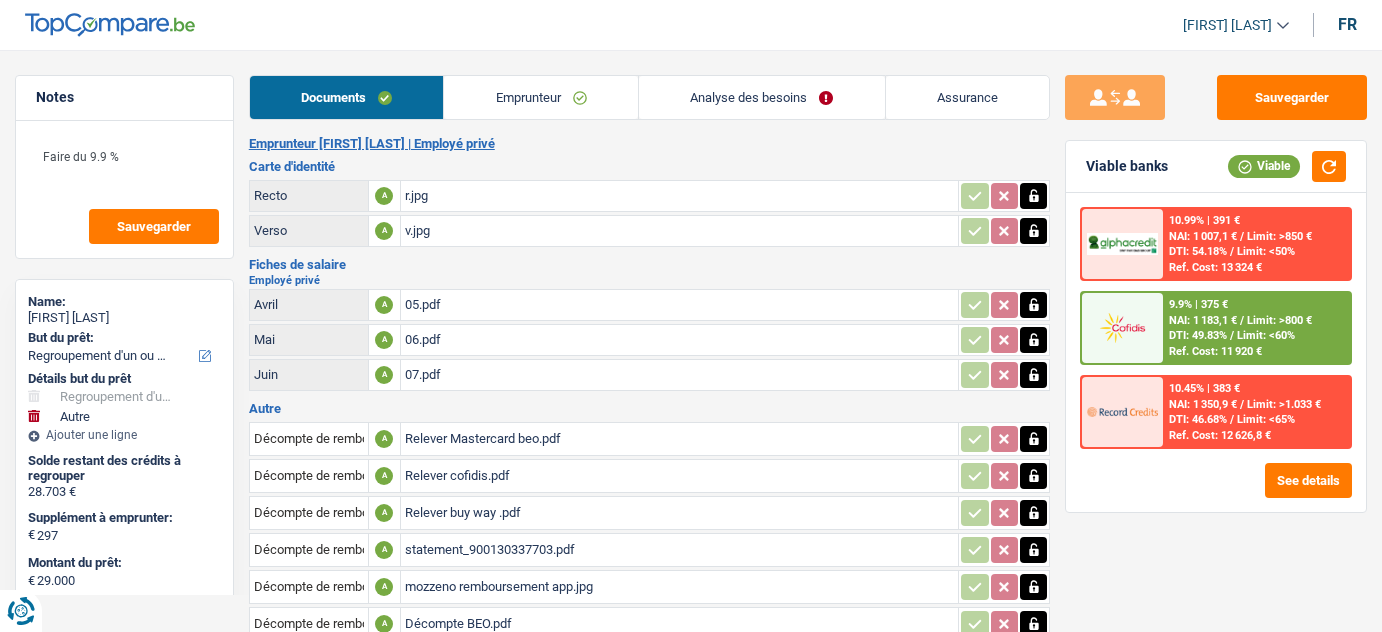 scroll, scrollTop: 0, scrollLeft: 0, axis: both 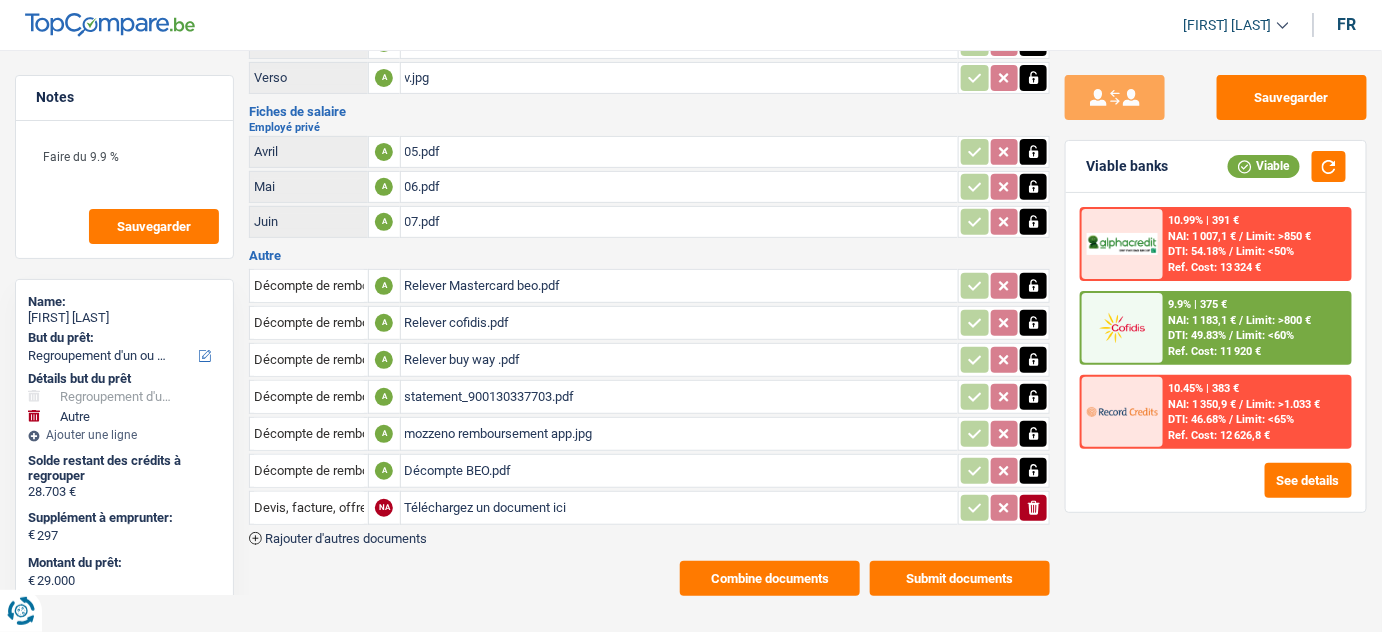 click on "Combine documents" at bounding box center [770, 578] 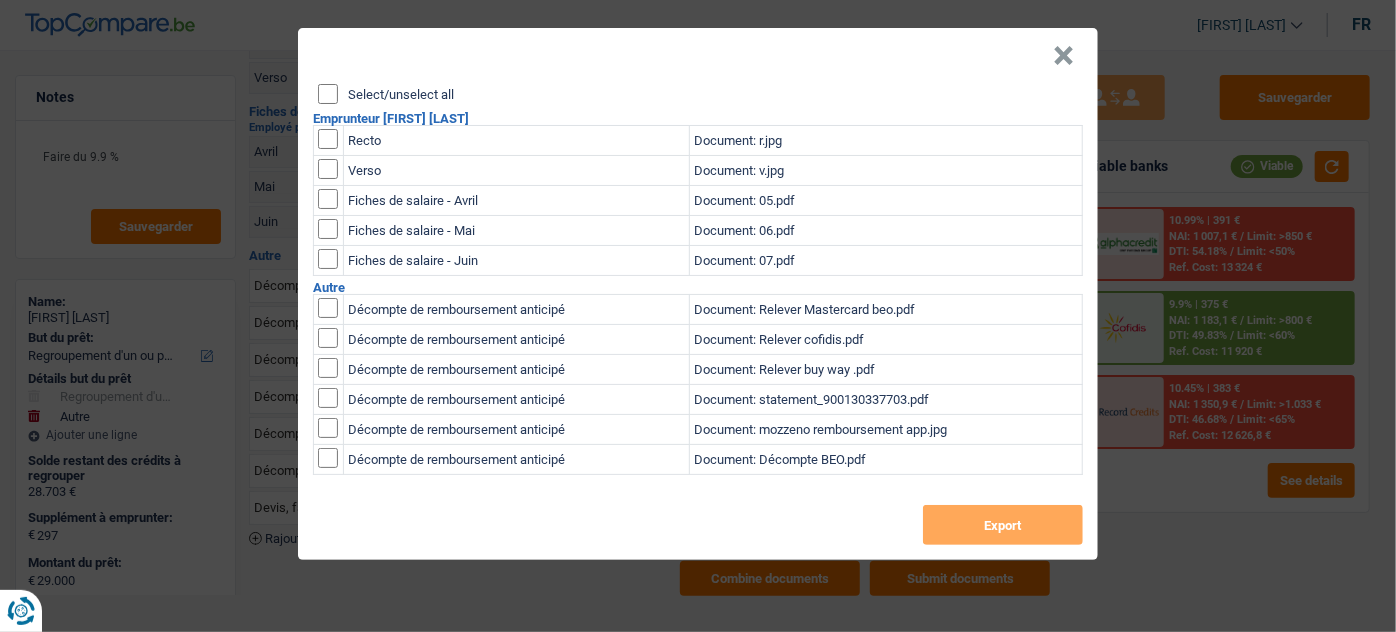 click on "Select/unselect all" at bounding box center (328, 94) 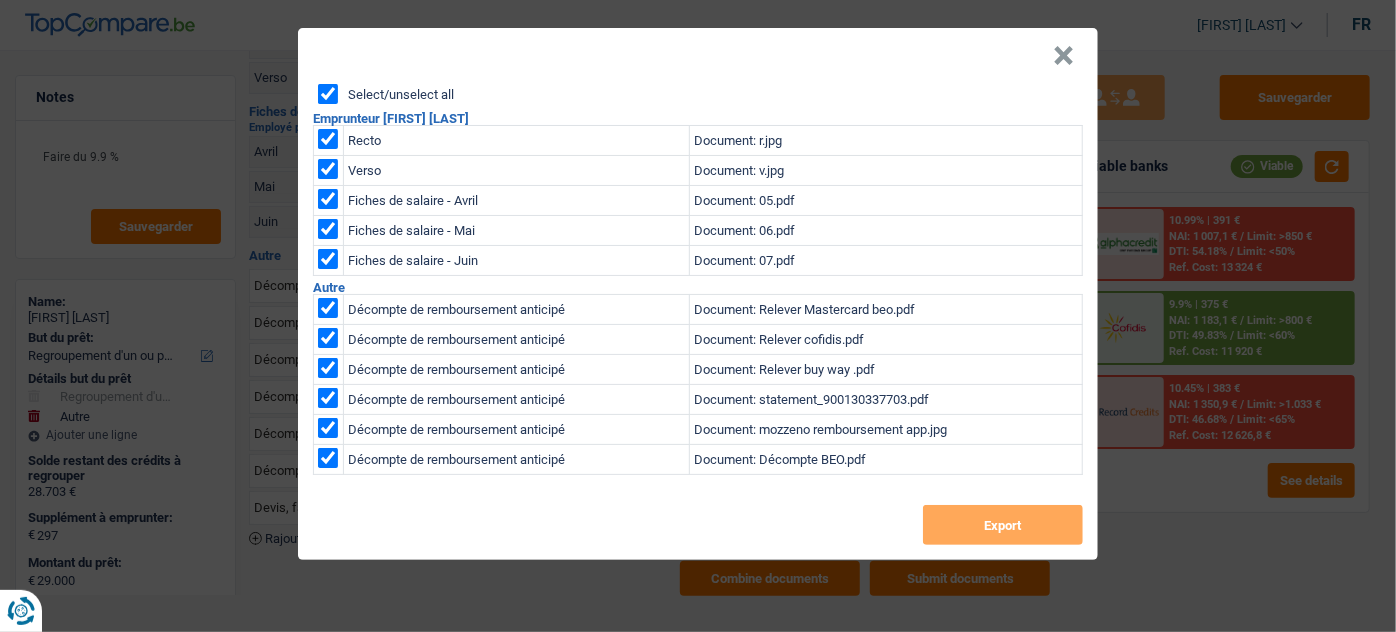 checkbox on "true" 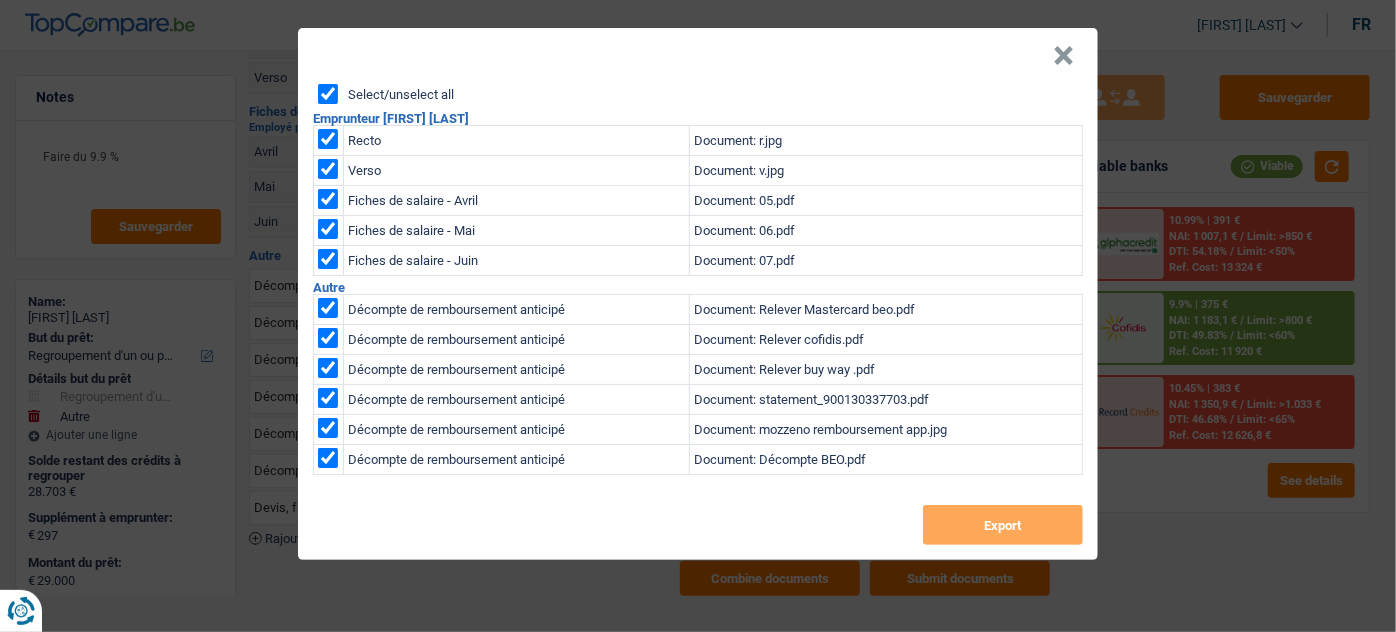 checkbox on "true" 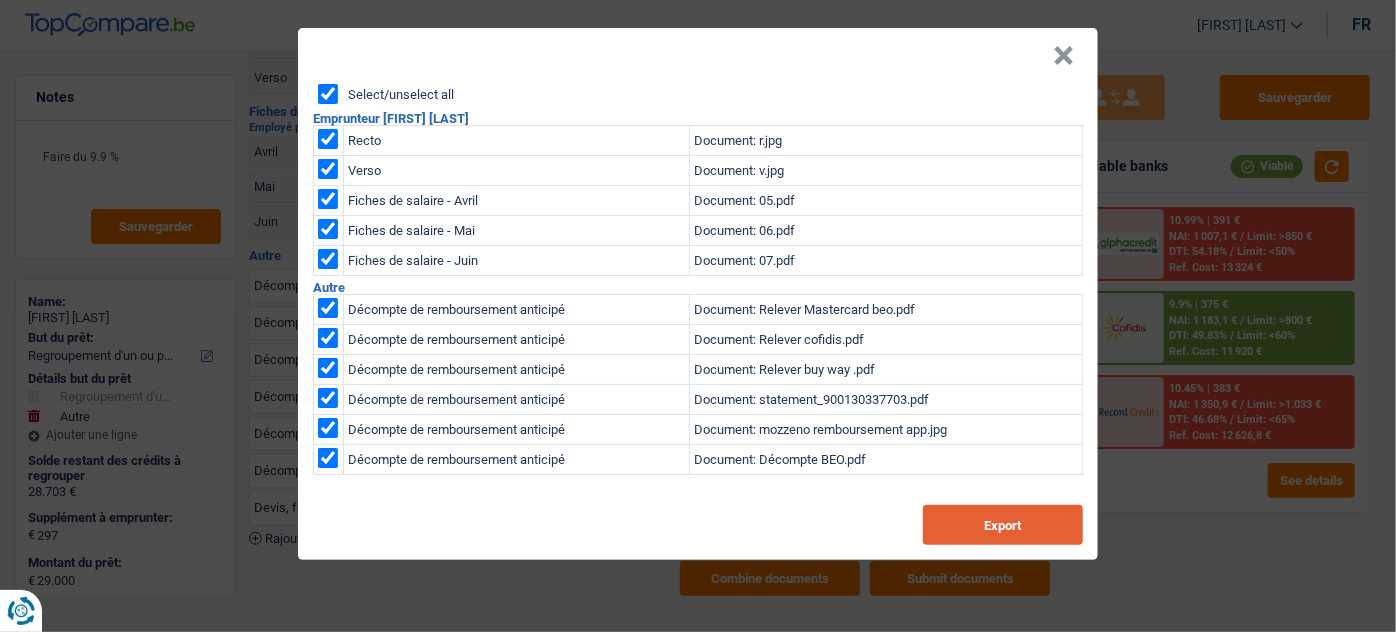 click on "Export" at bounding box center (1003, 525) 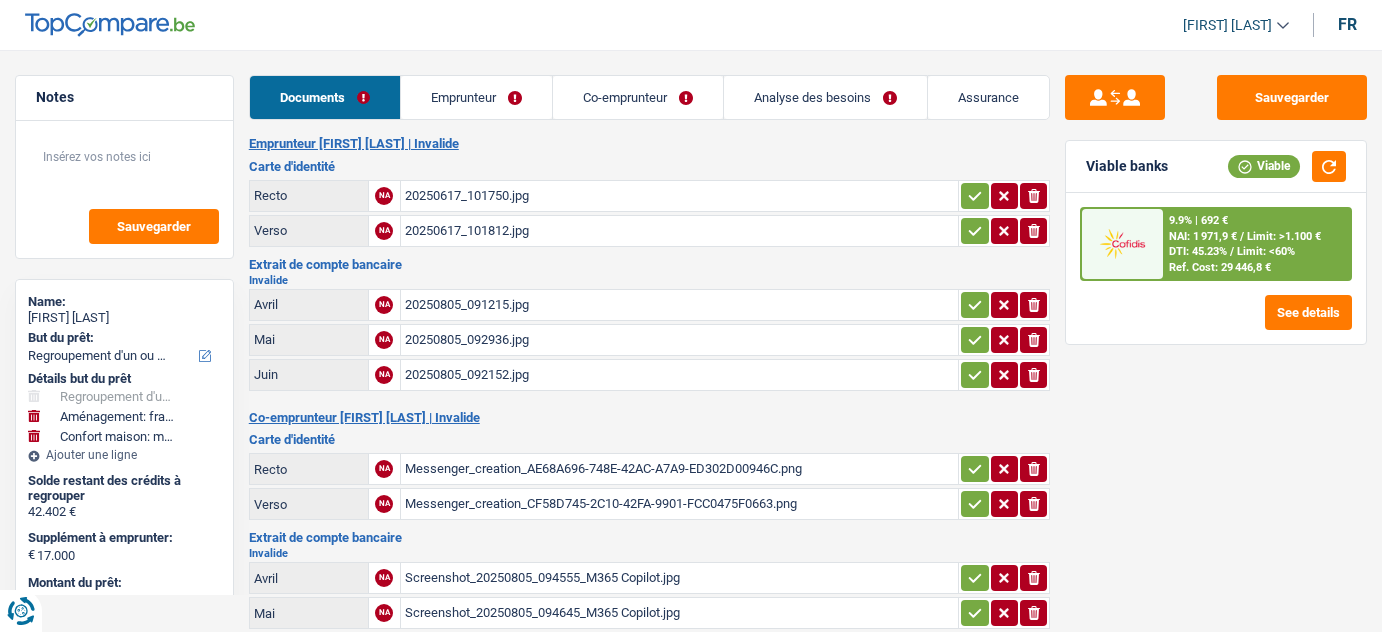 select on "refinancing" 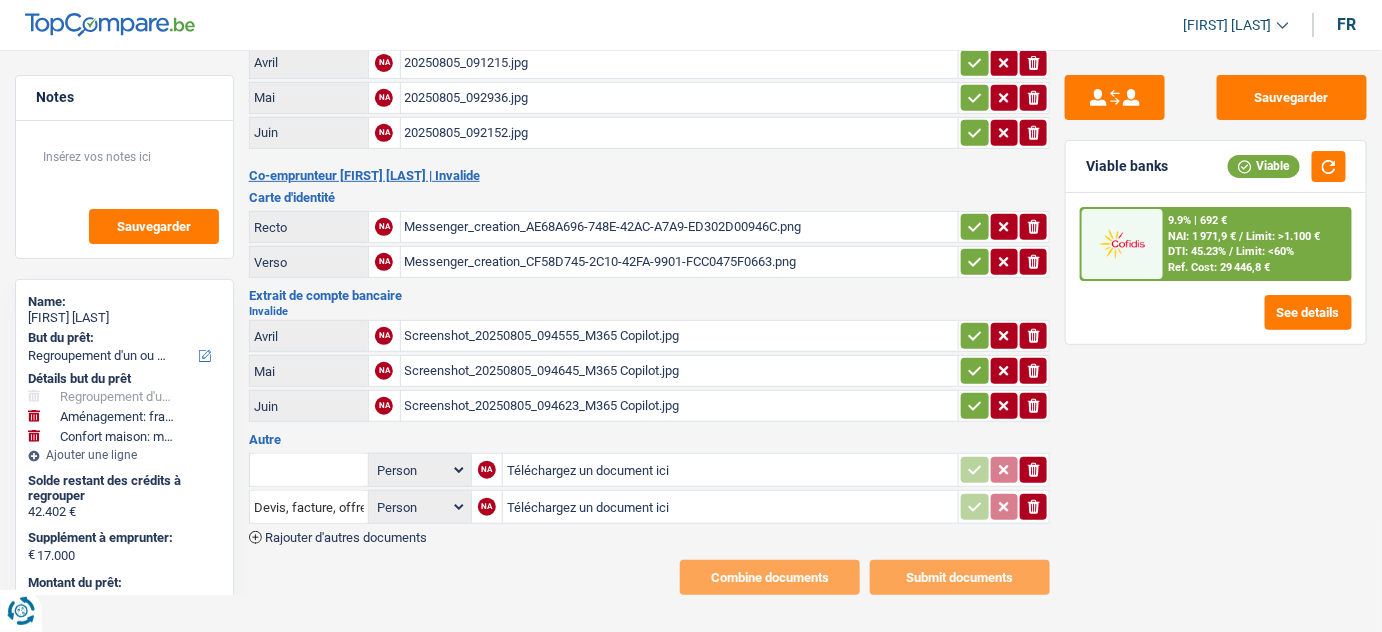 scroll, scrollTop: 0, scrollLeft: 0, axis: both 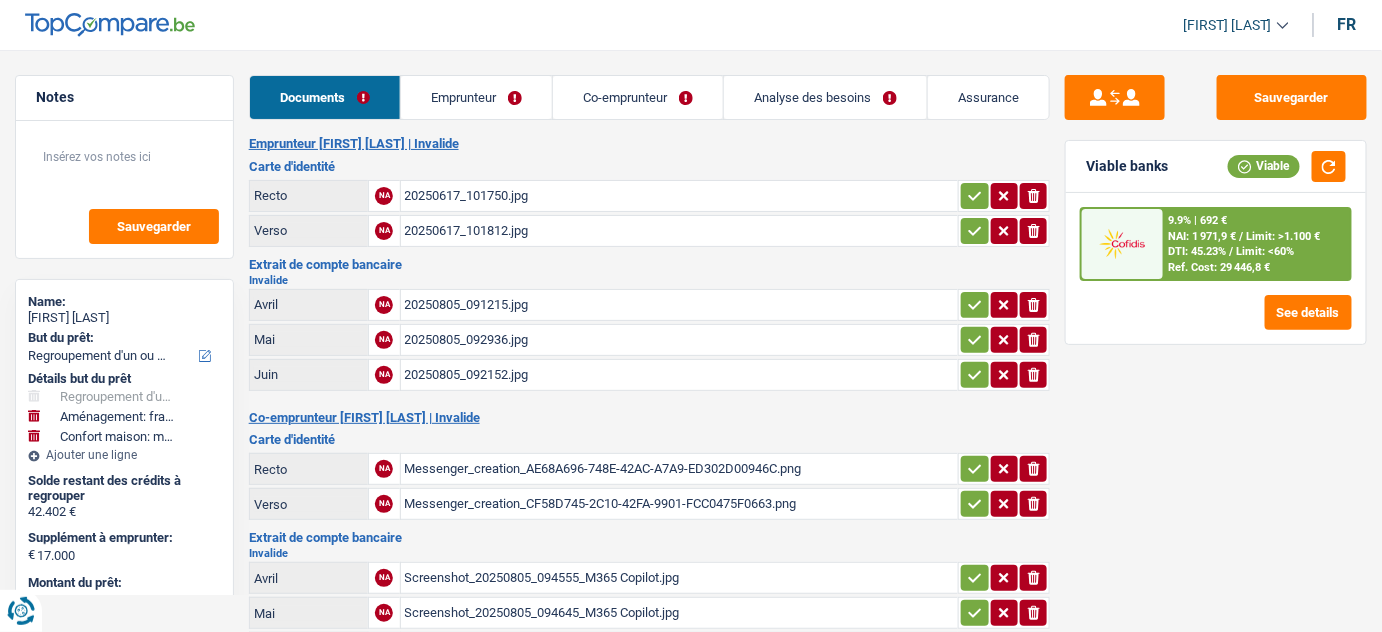 click on "Emprunteur" at bounding box center [476, 97] 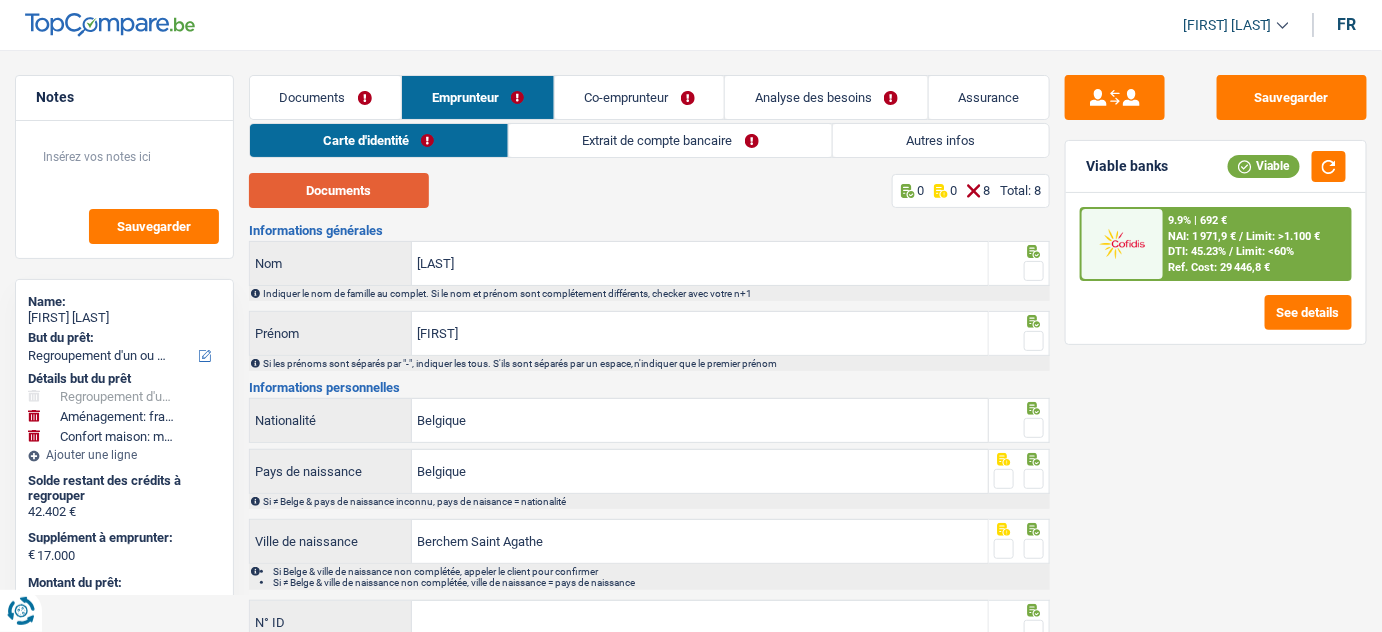 click on "Documents" at bounding box center (339, 190) 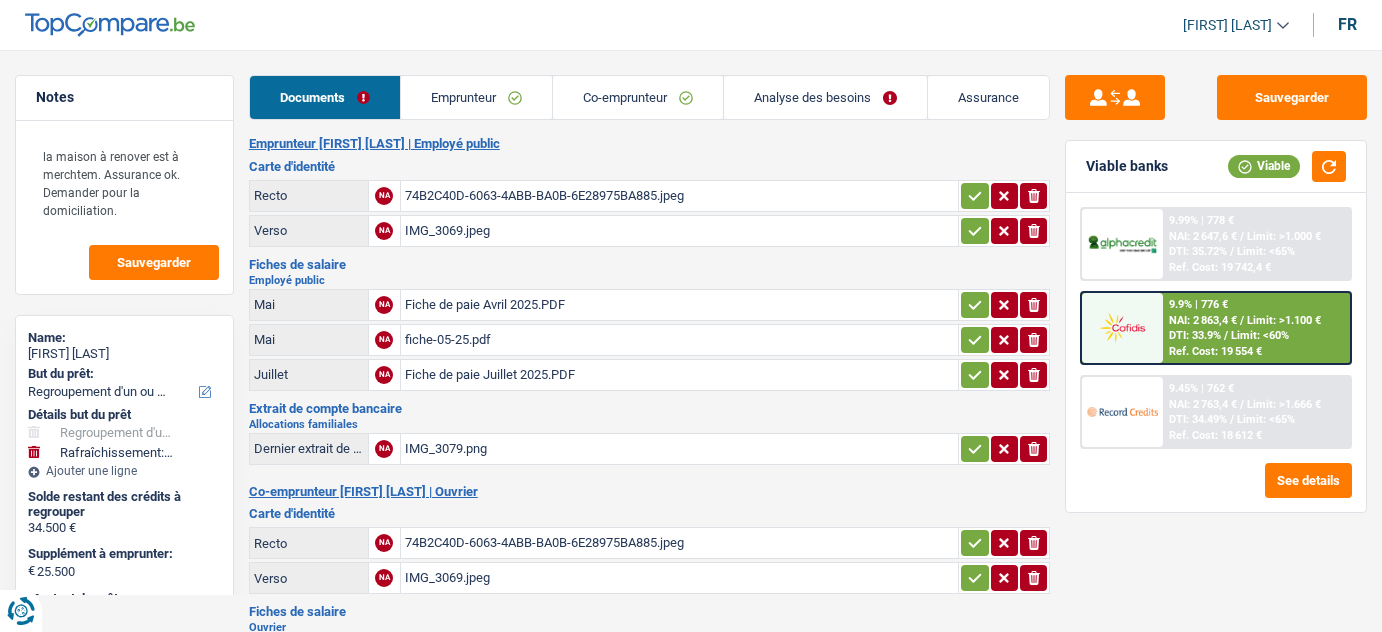 select on "refinancing" 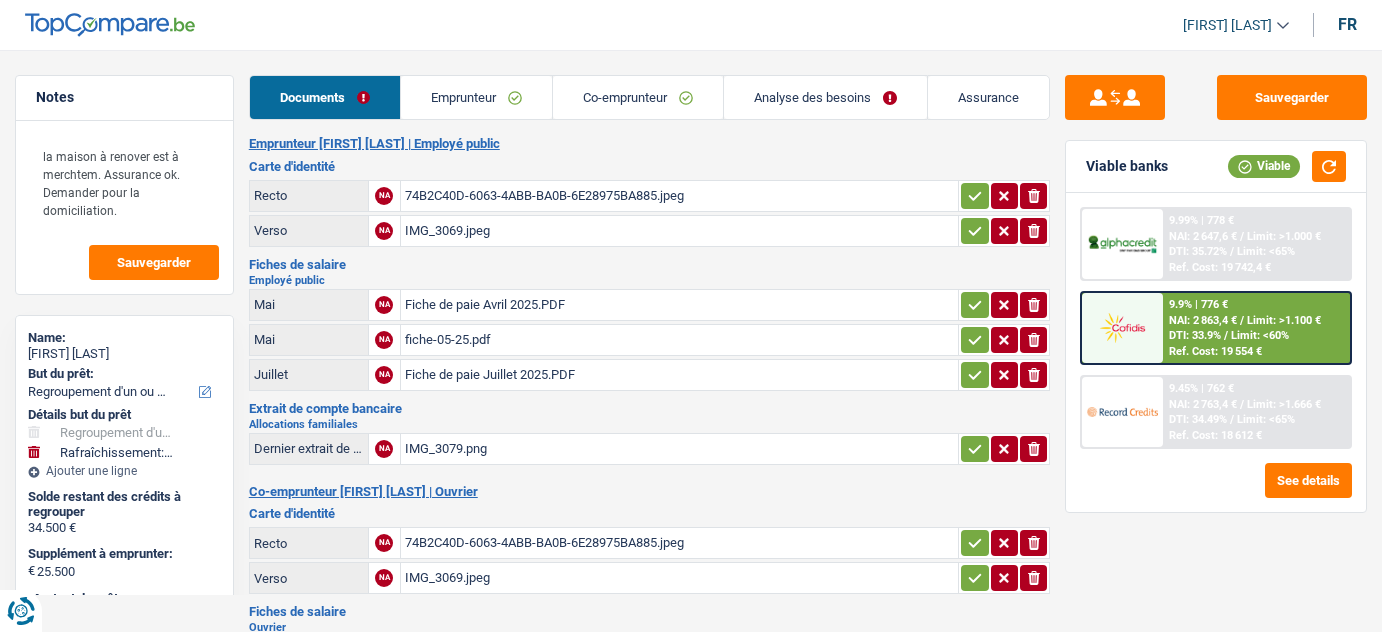 select on "refinancing" 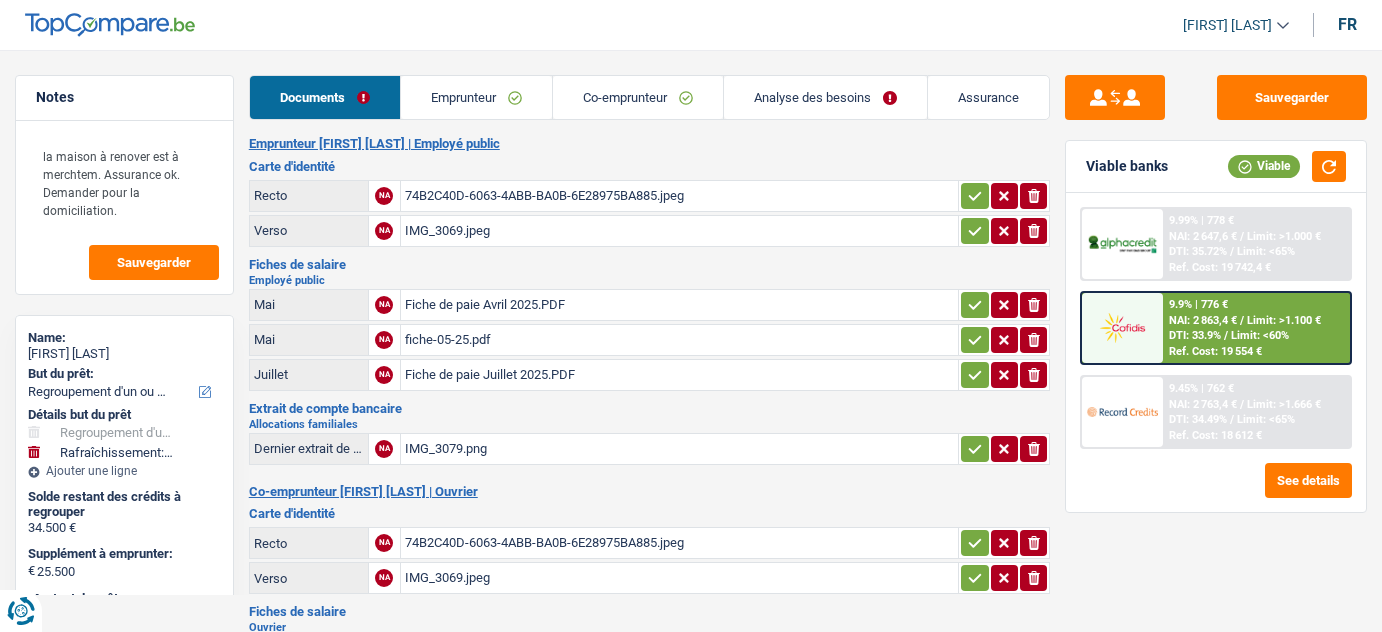 scroll, scrollTop: 0, scrollLeft: 0, axis: both 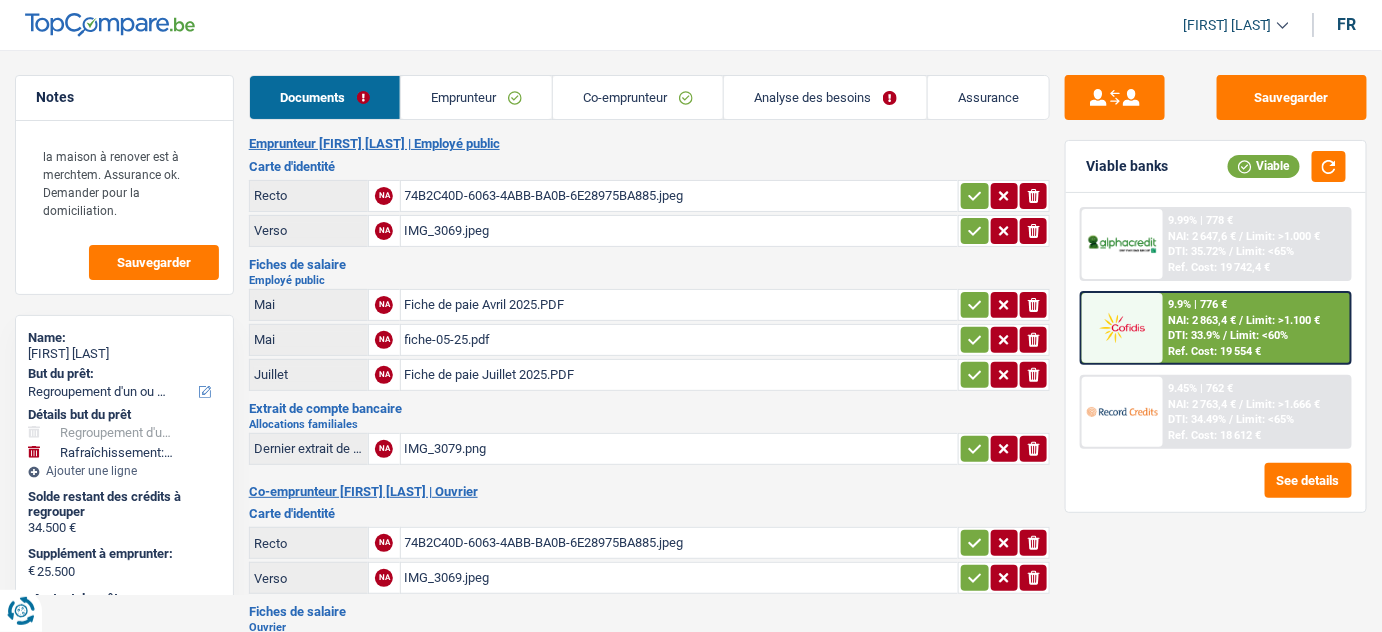 click on "Analyse des besoins" at bounding box center [825, 97] 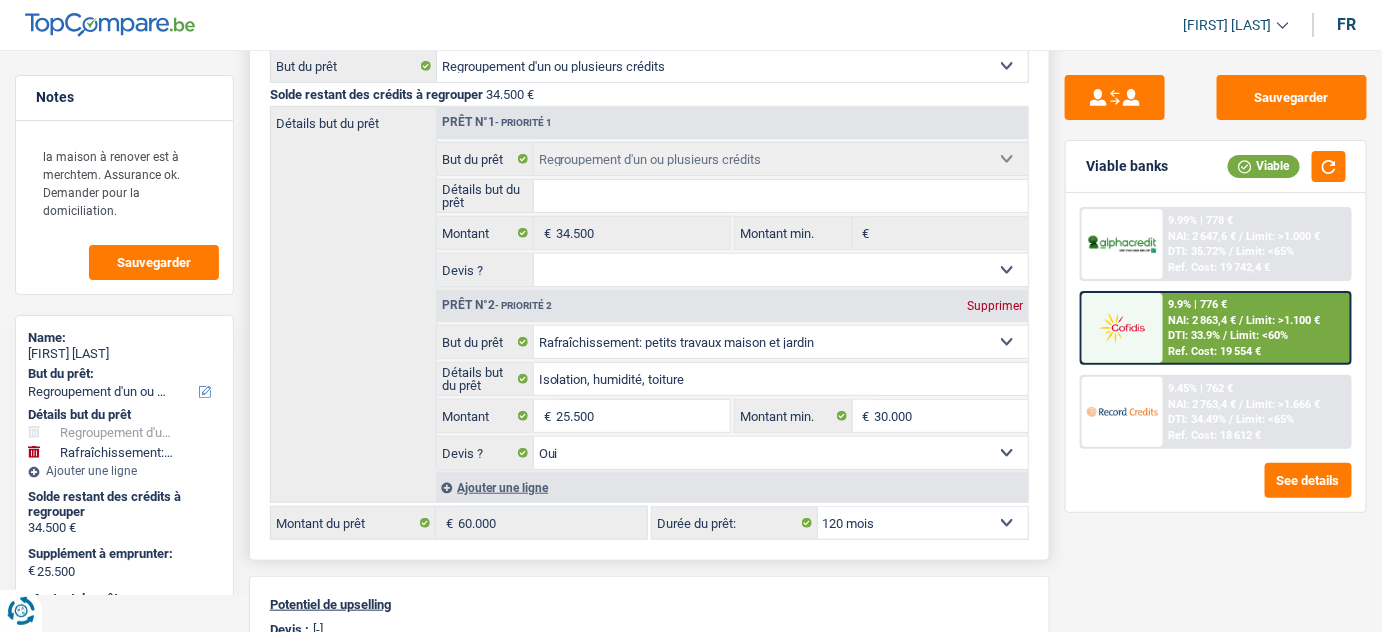 scroll, scrollTop: 363, scrollLeft: 0, axis: vertical 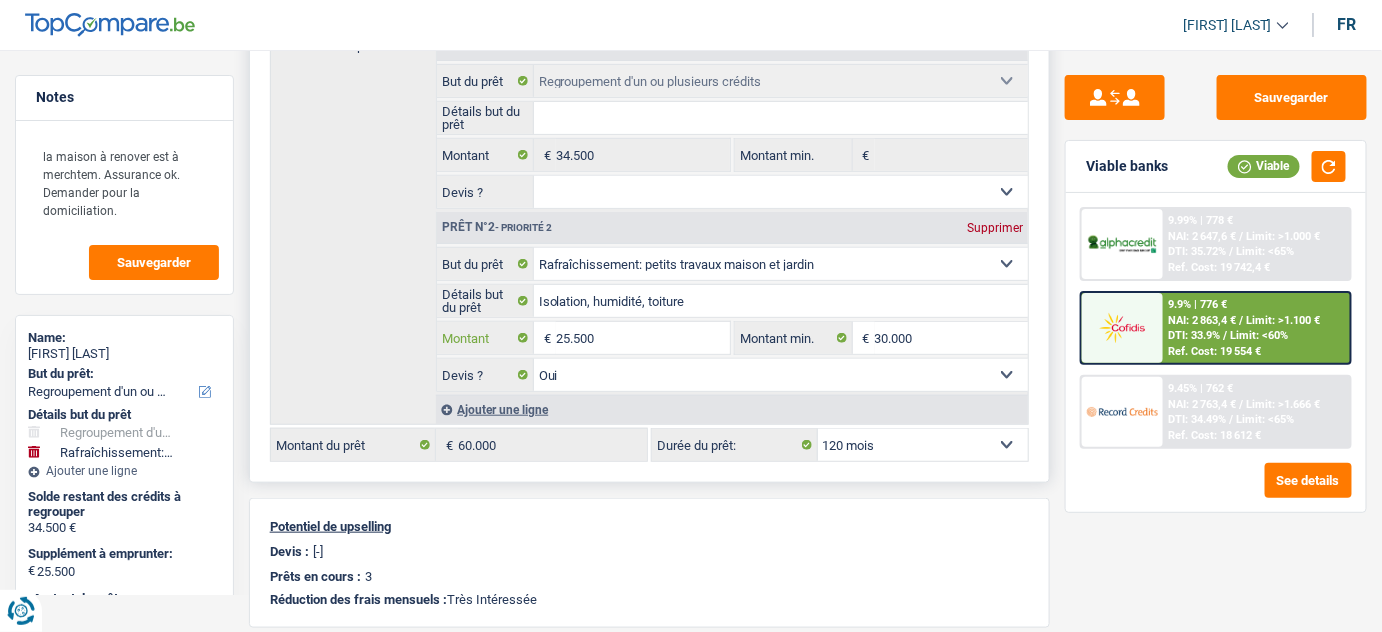 click on "25.500" at bounding box center [643, 338] 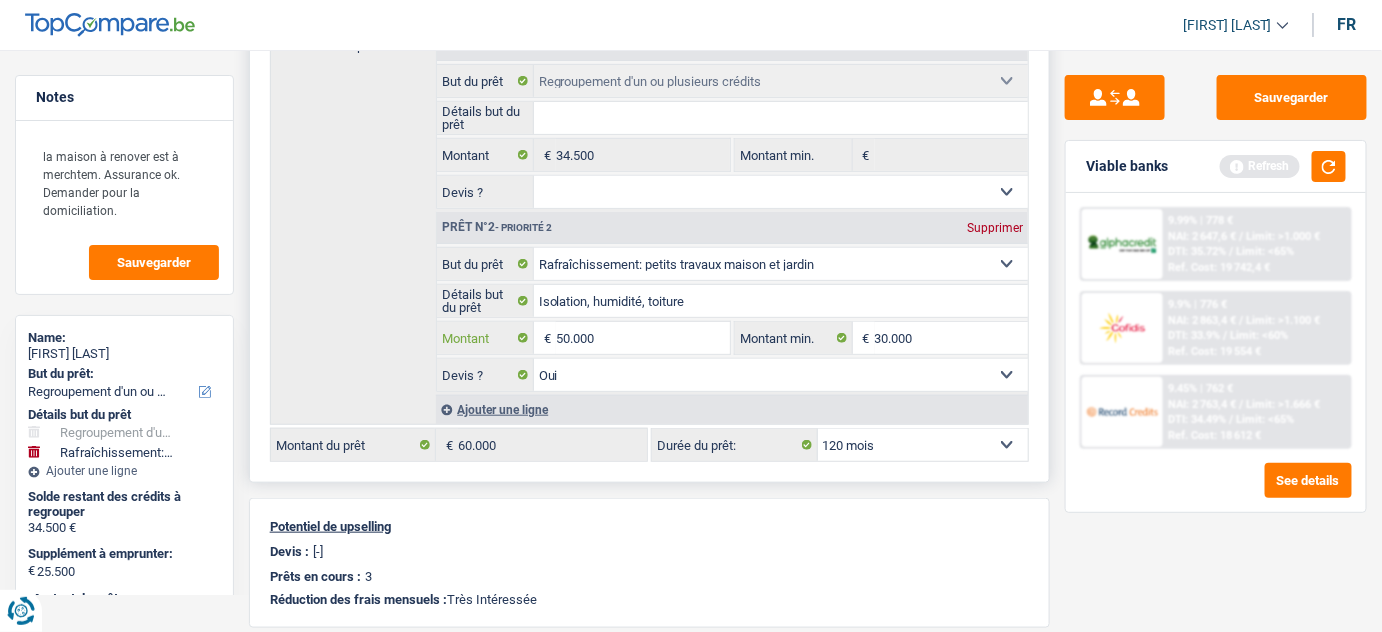 click on "50.000" at bounding box center (643, 338) 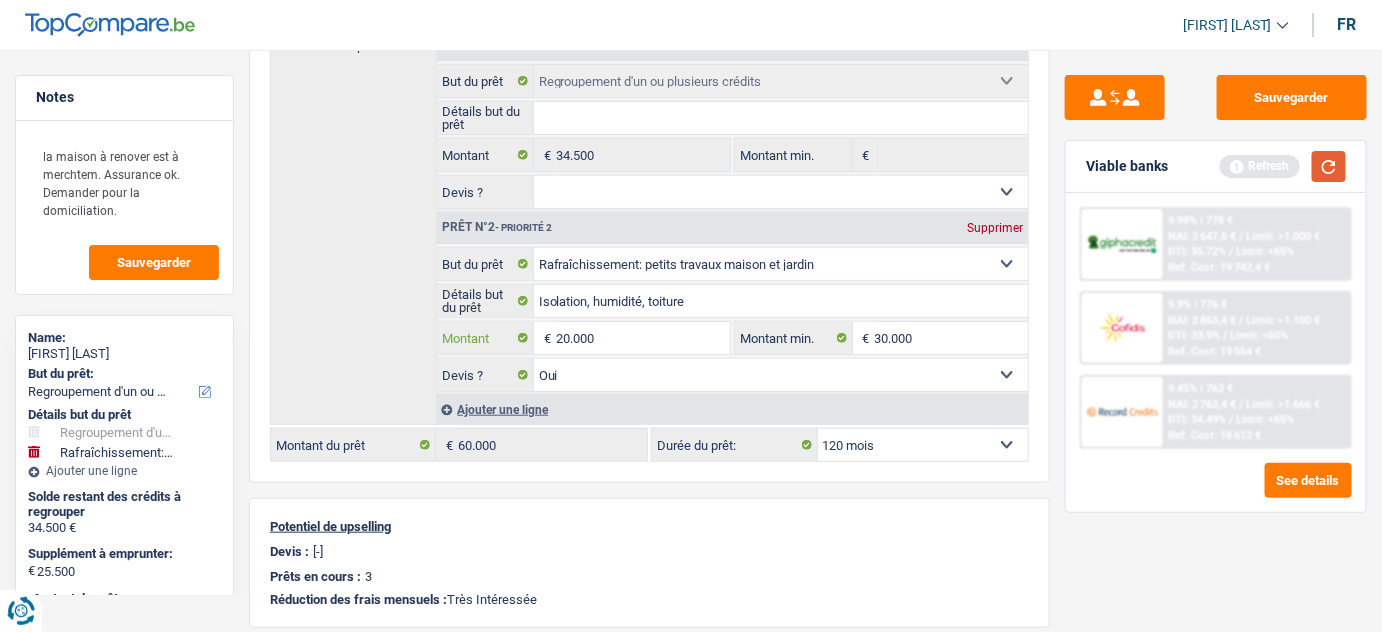 type on "20.000" 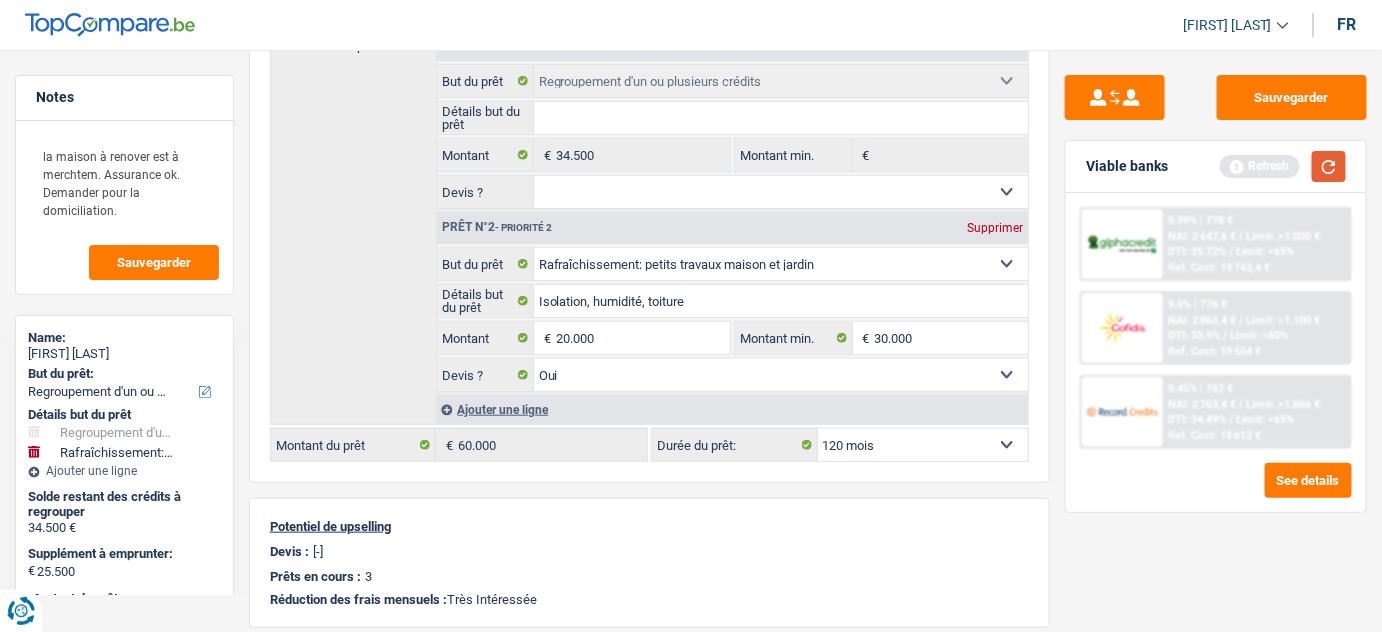 type on "20.000" 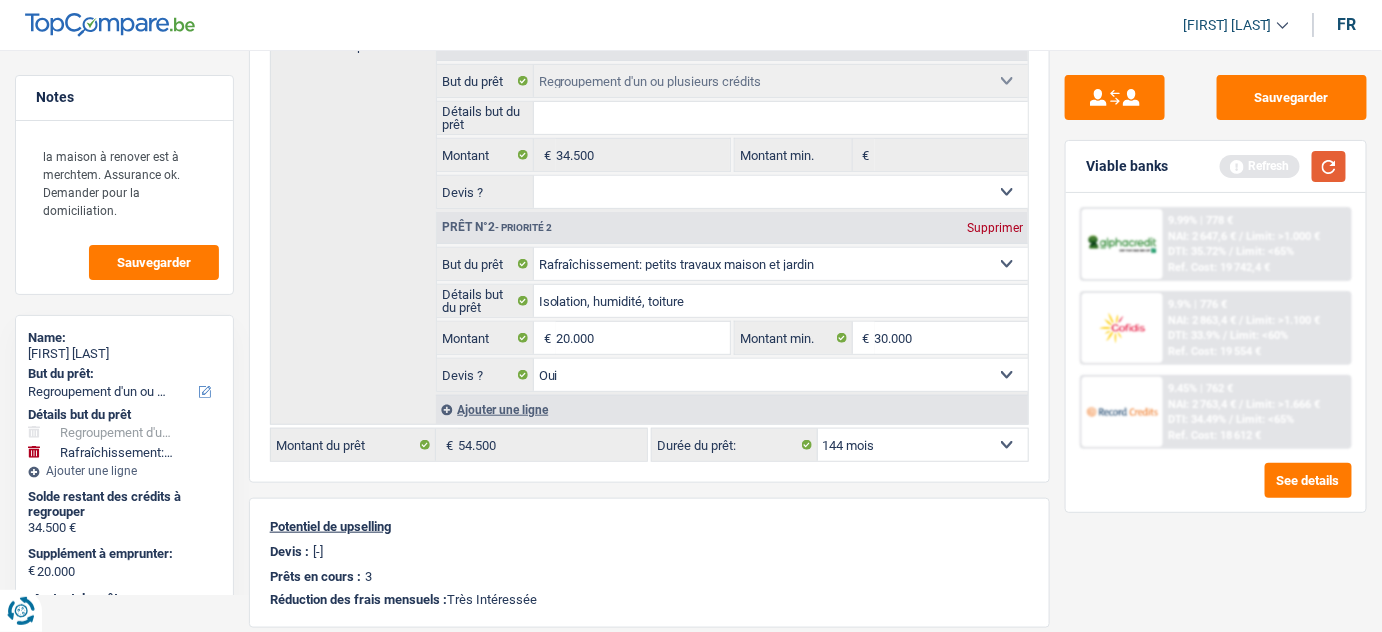 click at bounding box center (1329, 166) 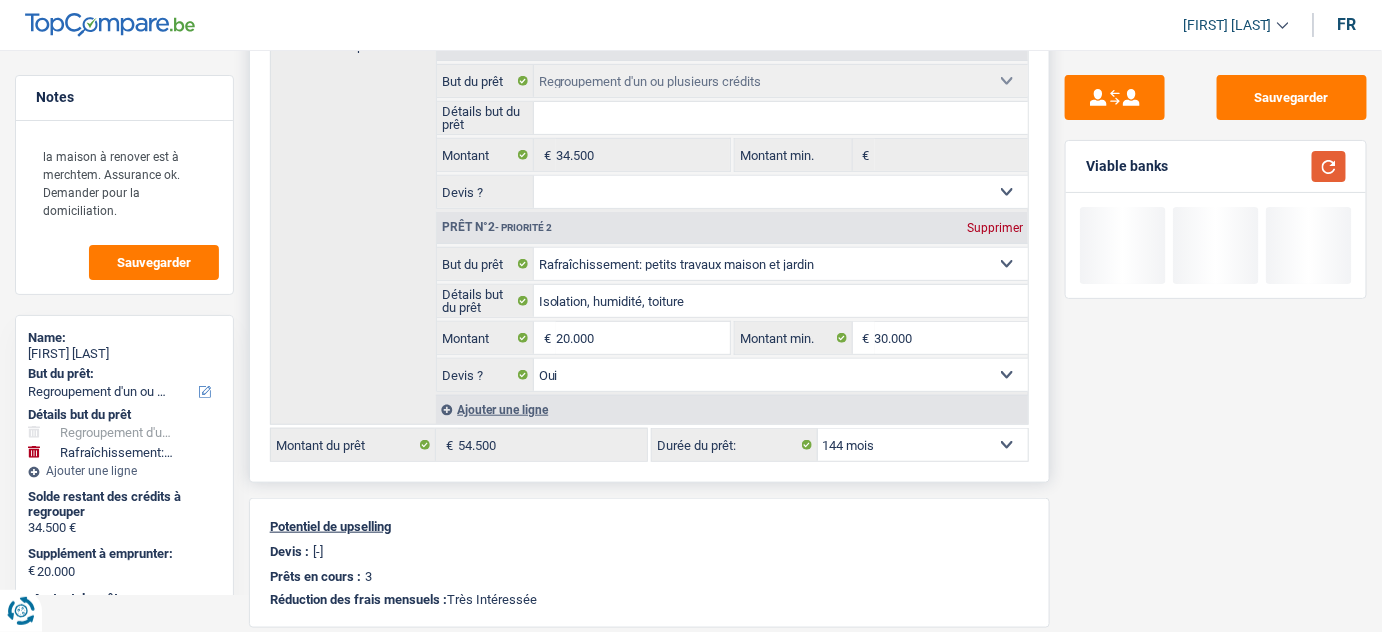 scroll, scrollTop: 272, scrollLeft: 0, axis: vertical 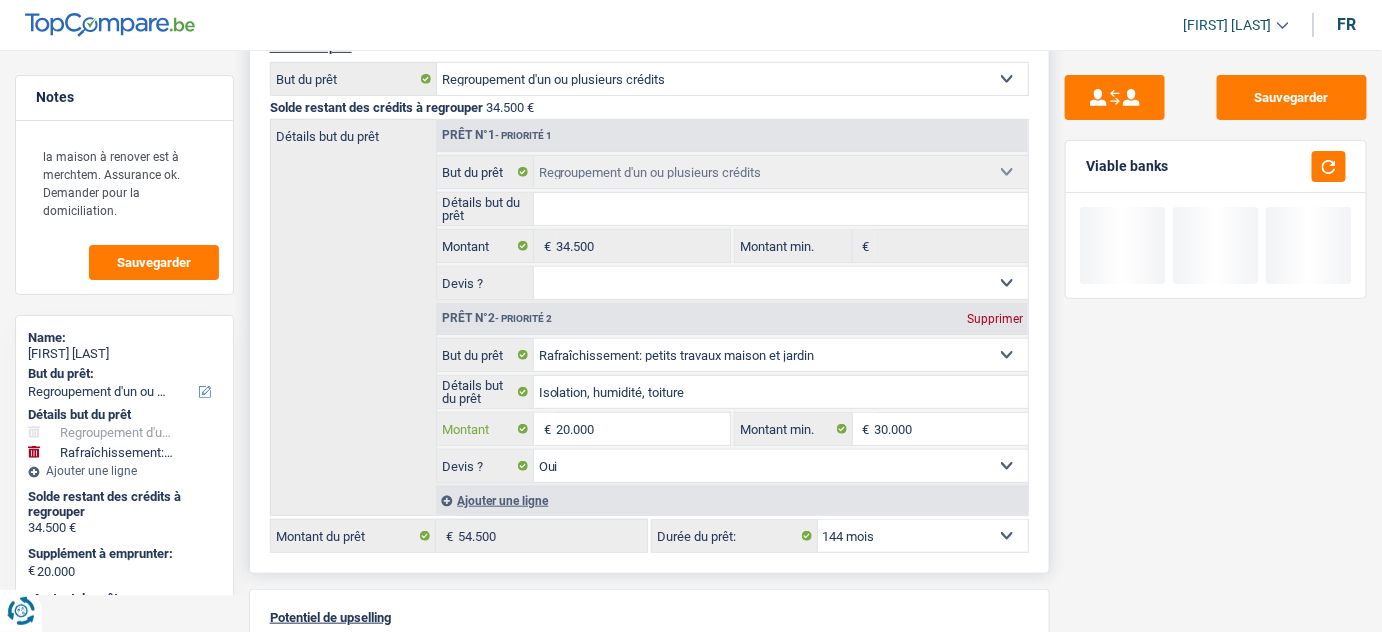 click on "20.000" at bounding box center [643, 429] 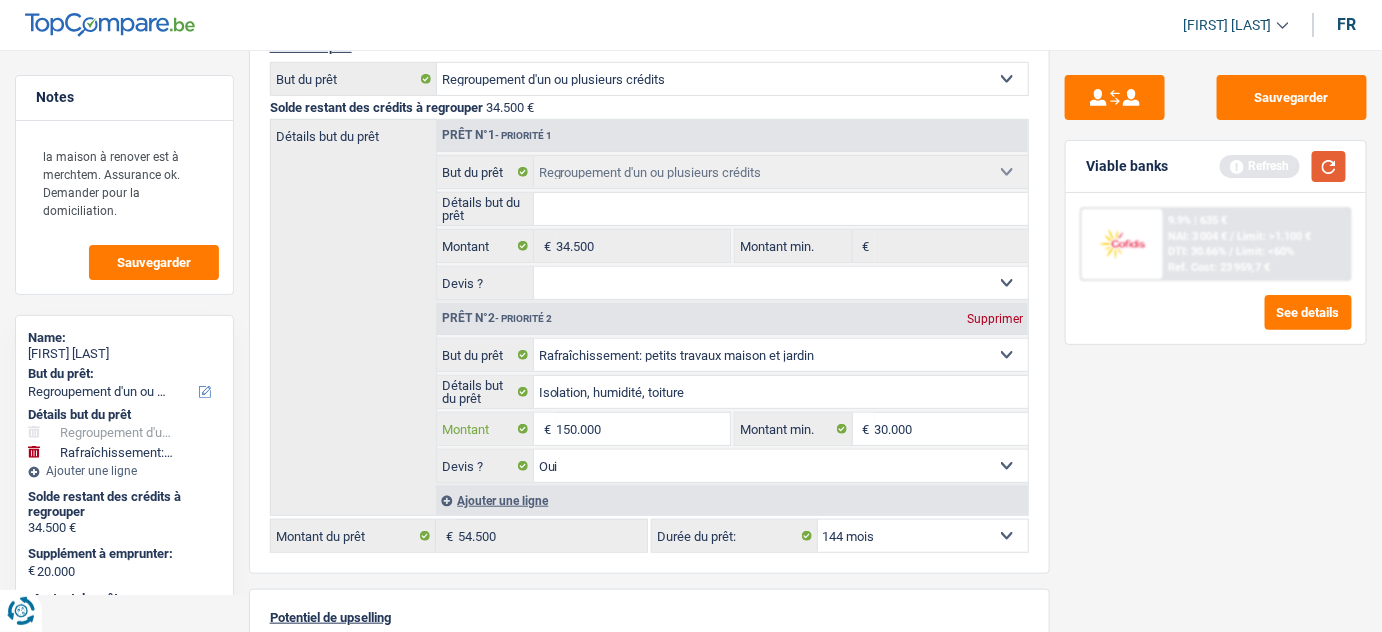 type on "150.000" 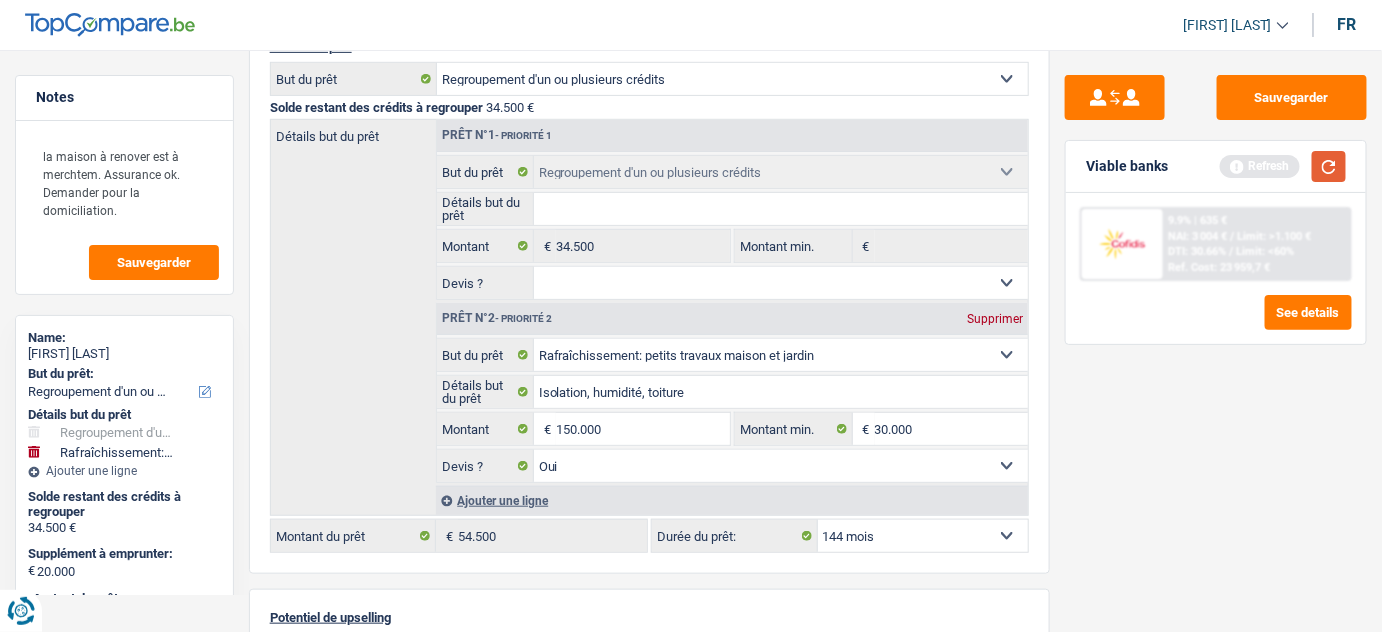type on "150.000" 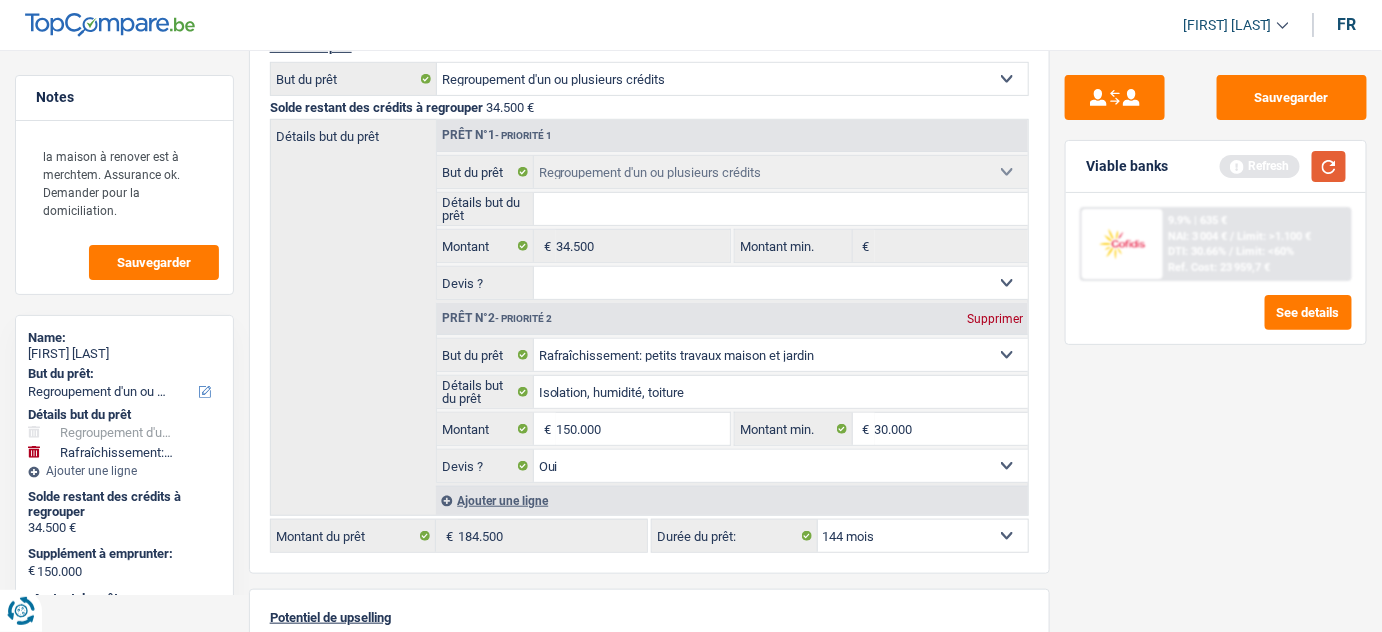 click at bounding box center (1329, 166) 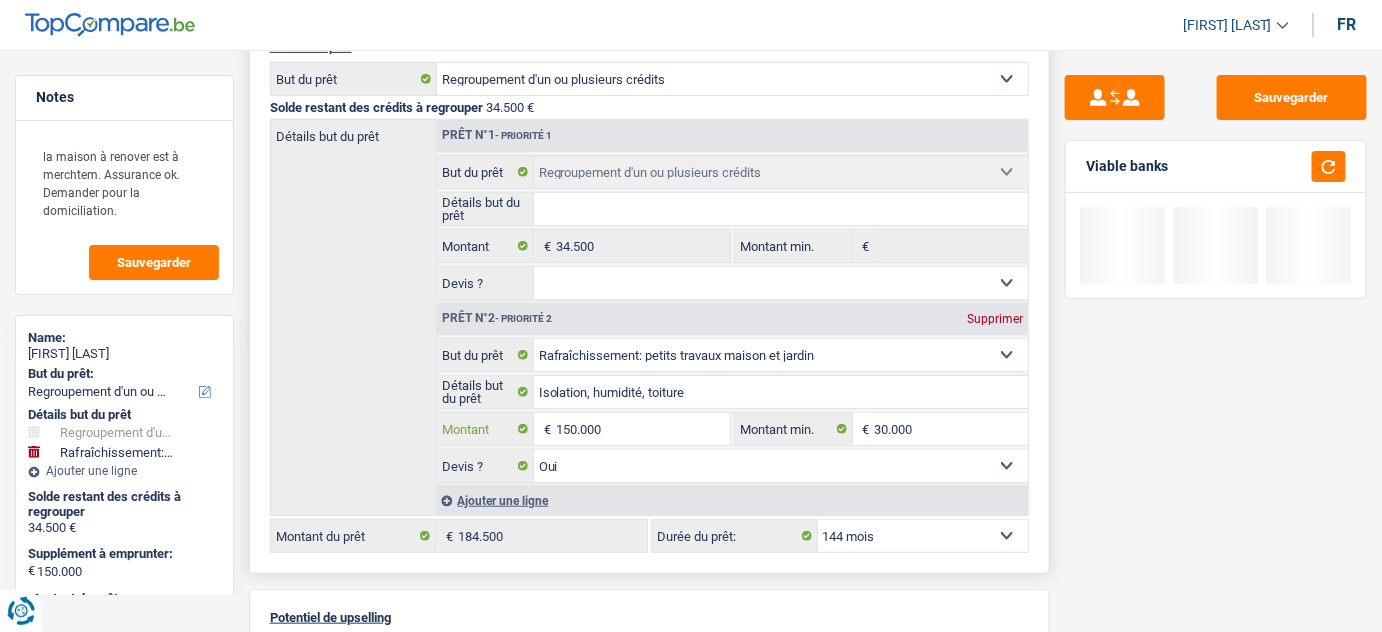 click on "150.000" at bounding box center (643, 429) 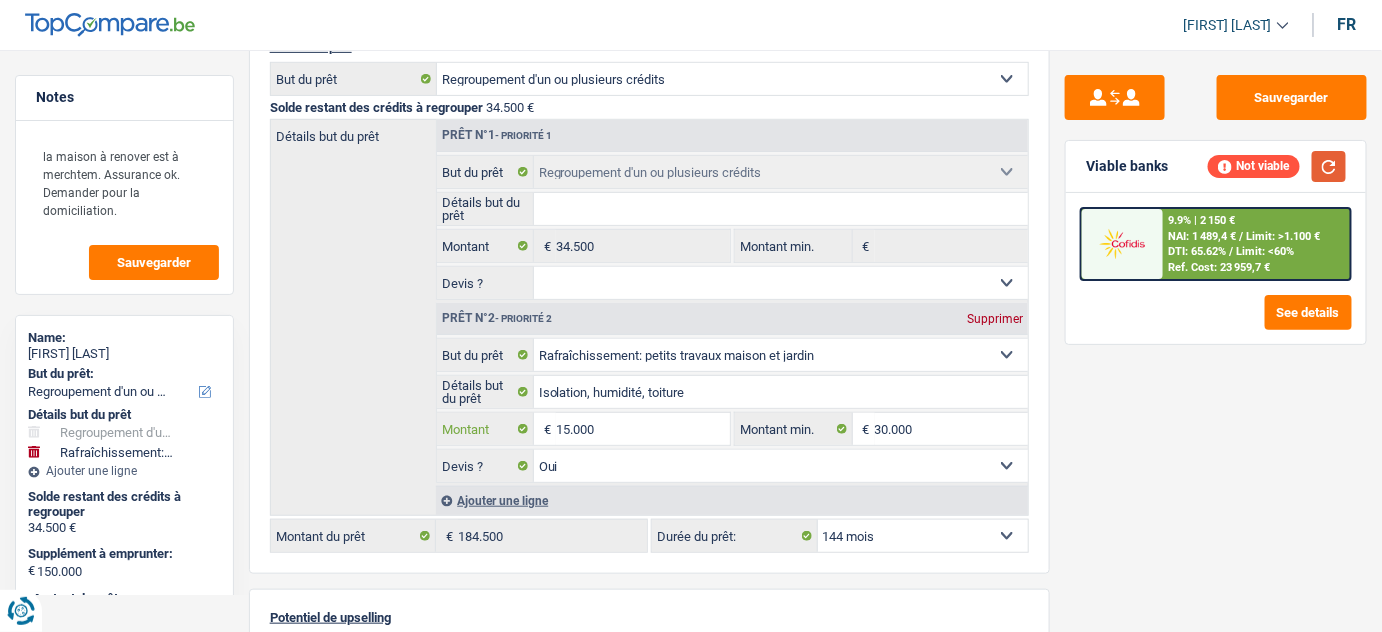 type on "15.000" 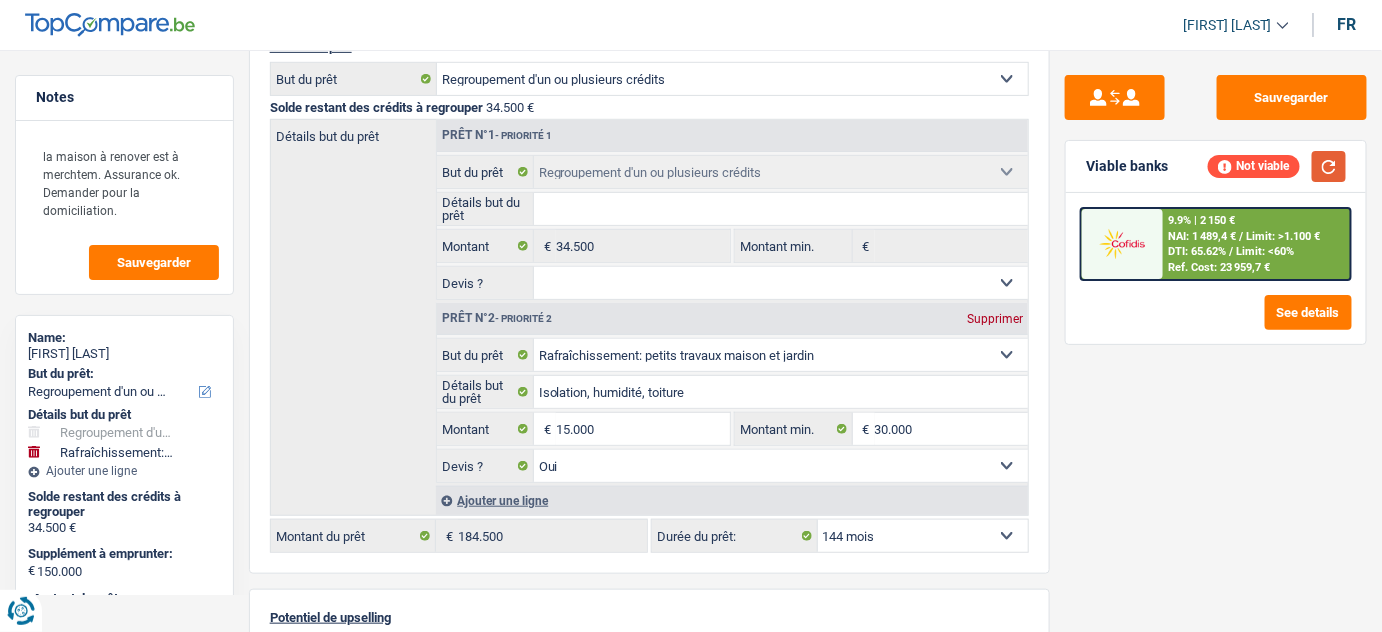 type on "15.000" 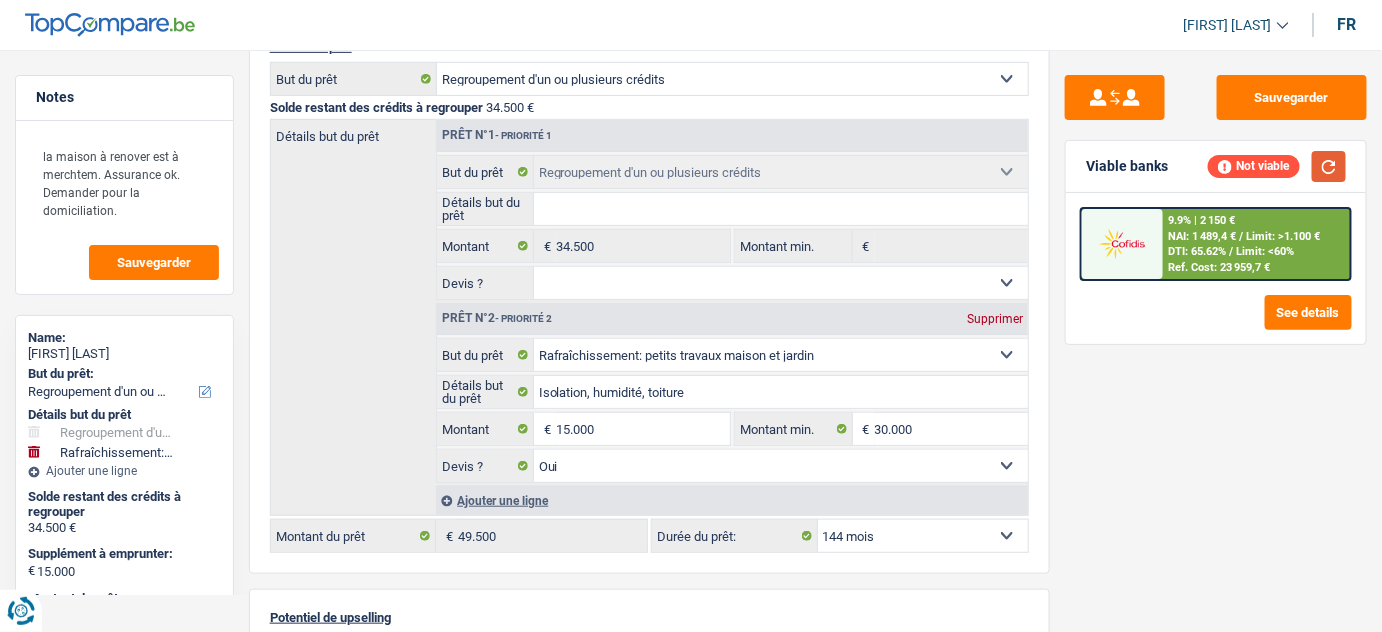 click at bounding box center [1329, 166] 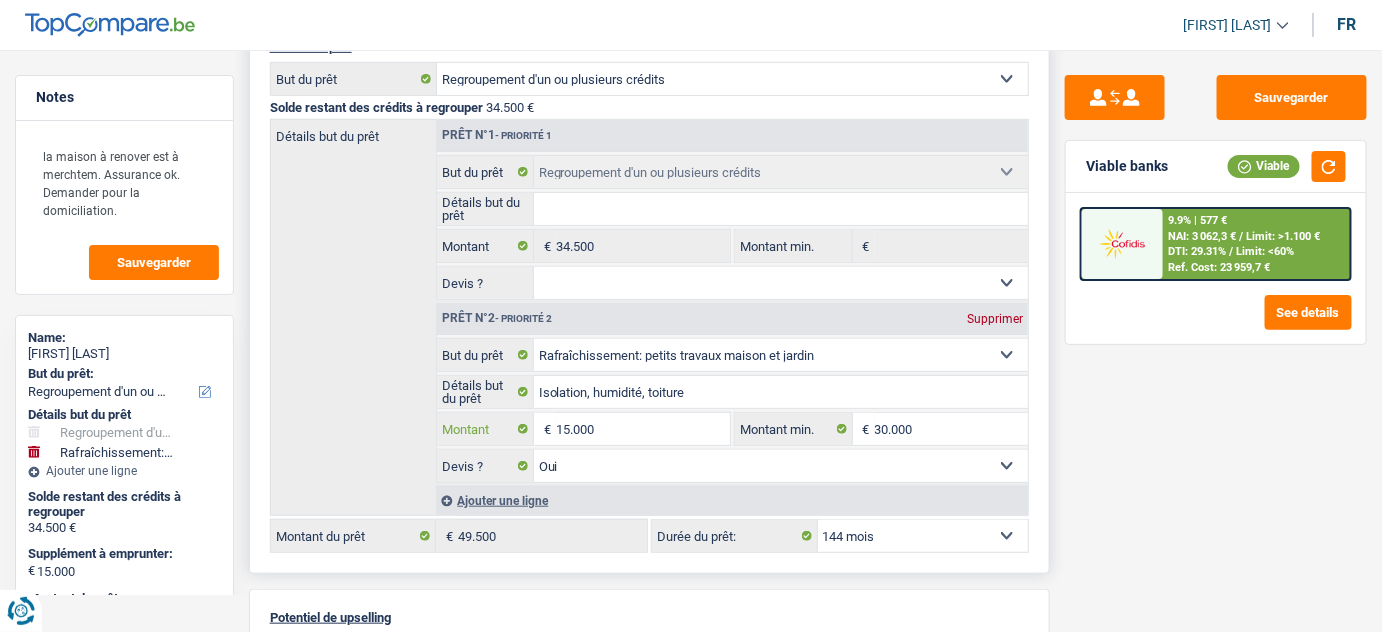 click on "15.000" at bounding box center [643, 429] 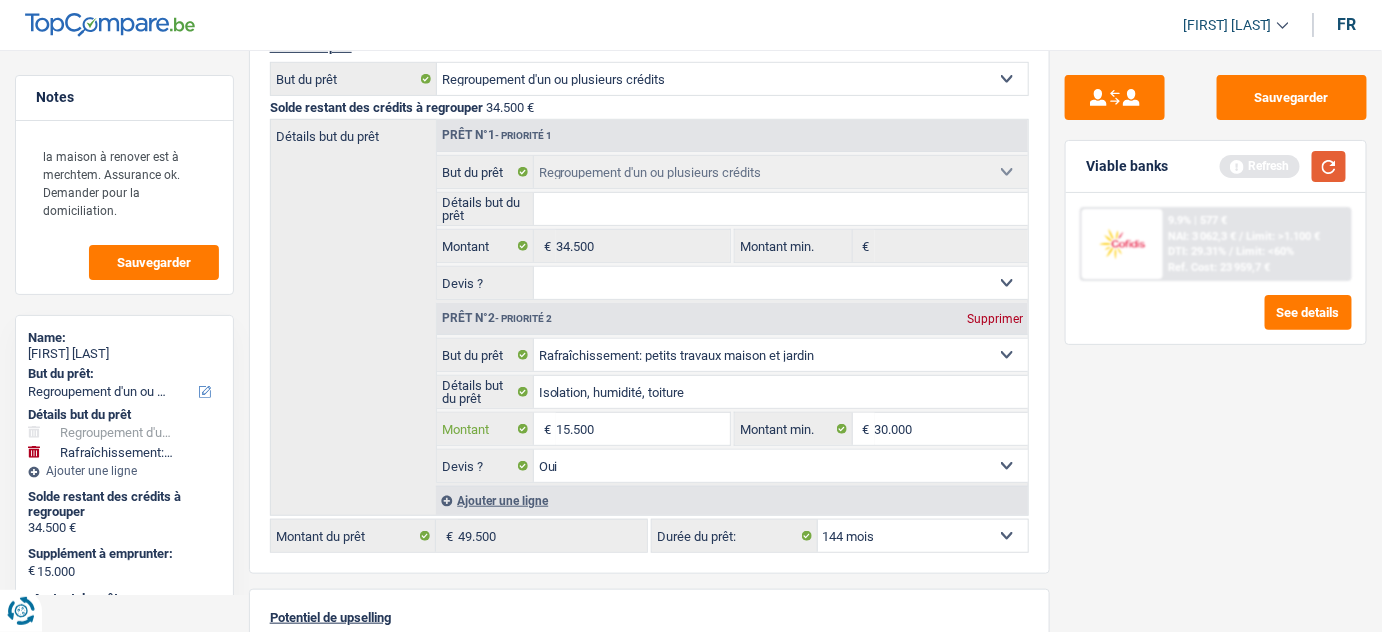type on "15.500" 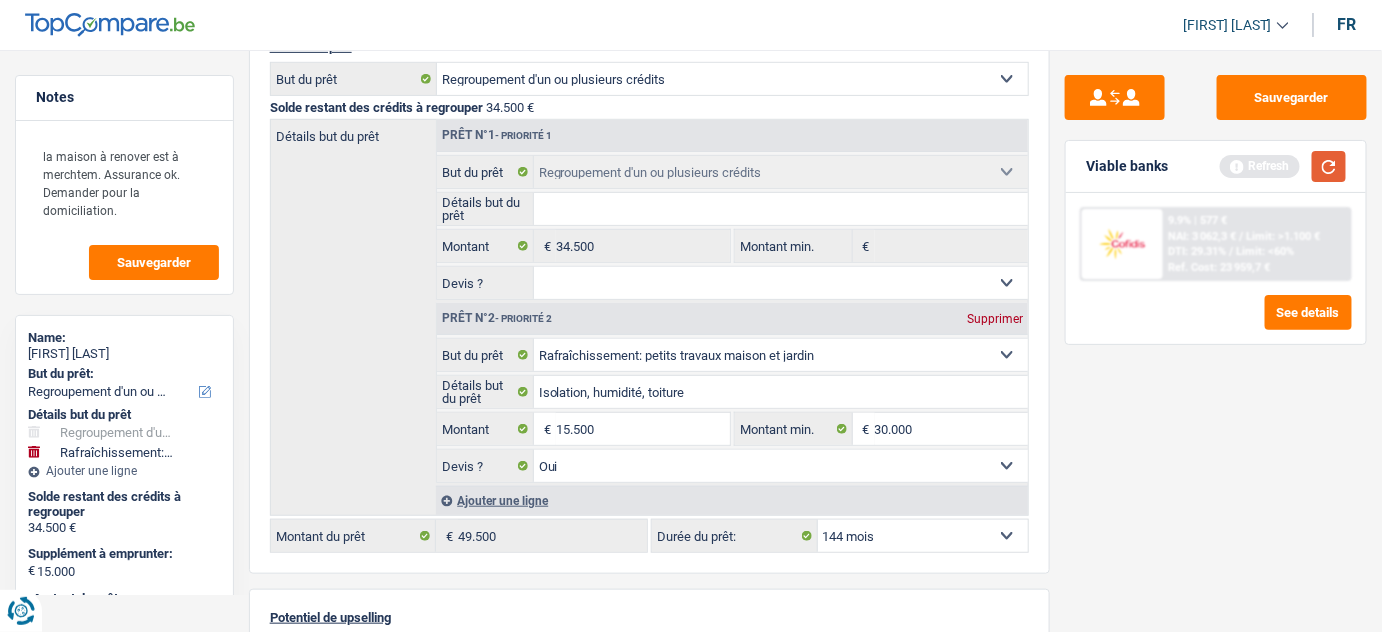 type on "15.500" 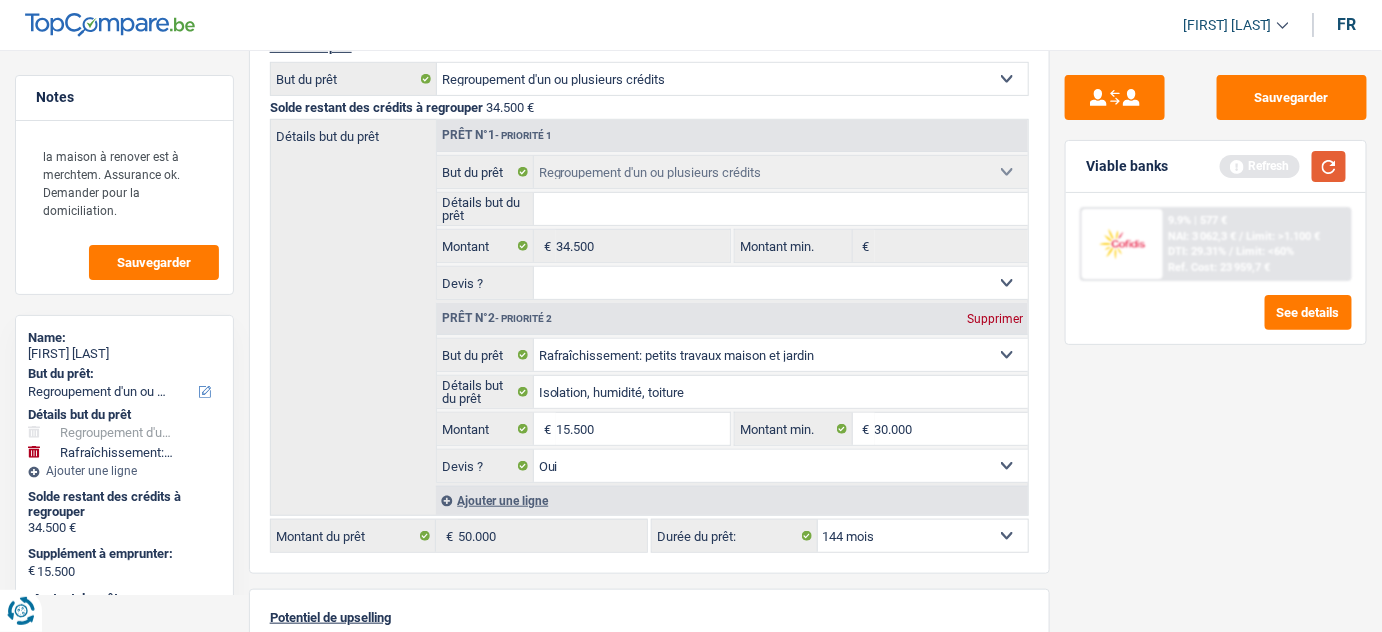 click at bounding box center (1329, 166) 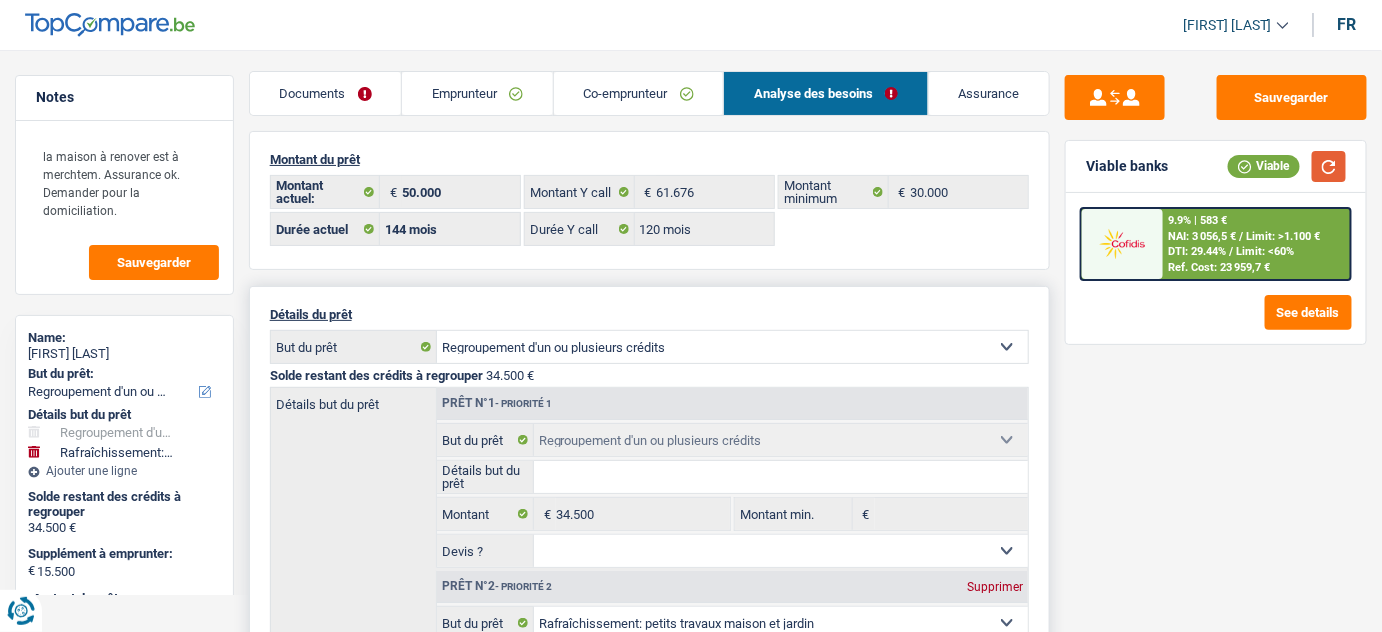 scroll, scrollTop: 0, scrollLeft: 0, axis: both 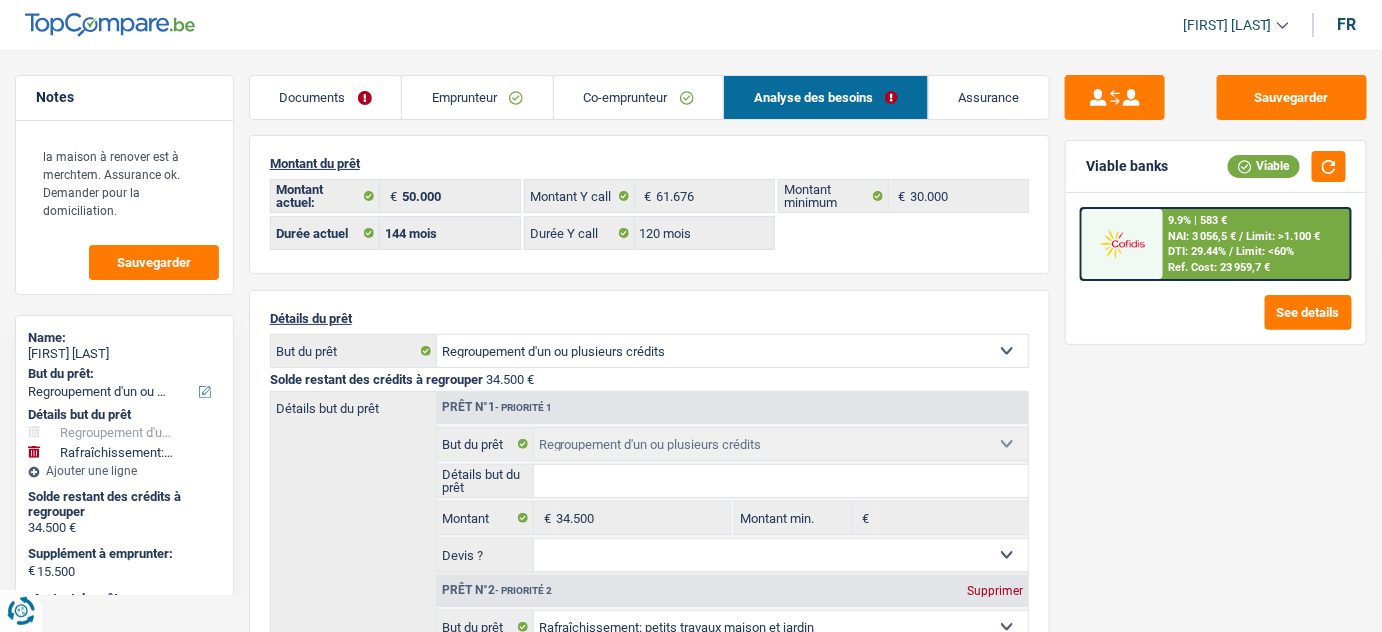 click on "Emprunteur" at bounding box center (477, 97) 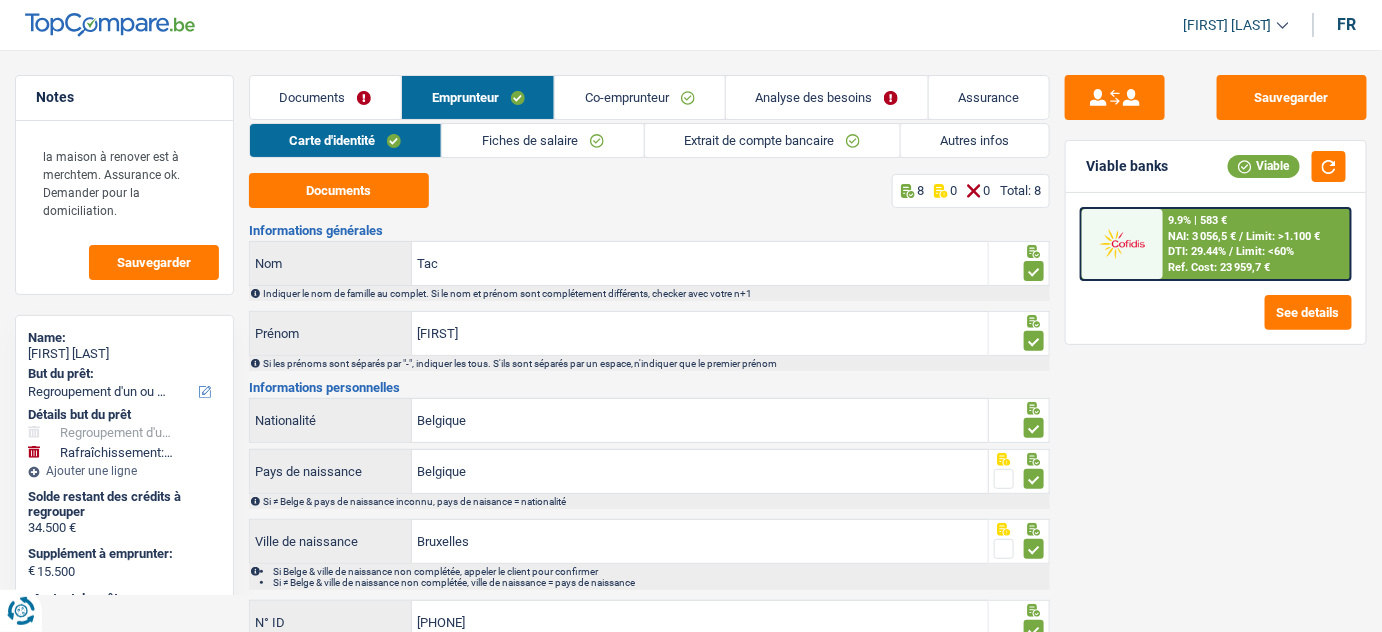 click on "Extrait de compte bancaire" at bounding box center [772, 140] 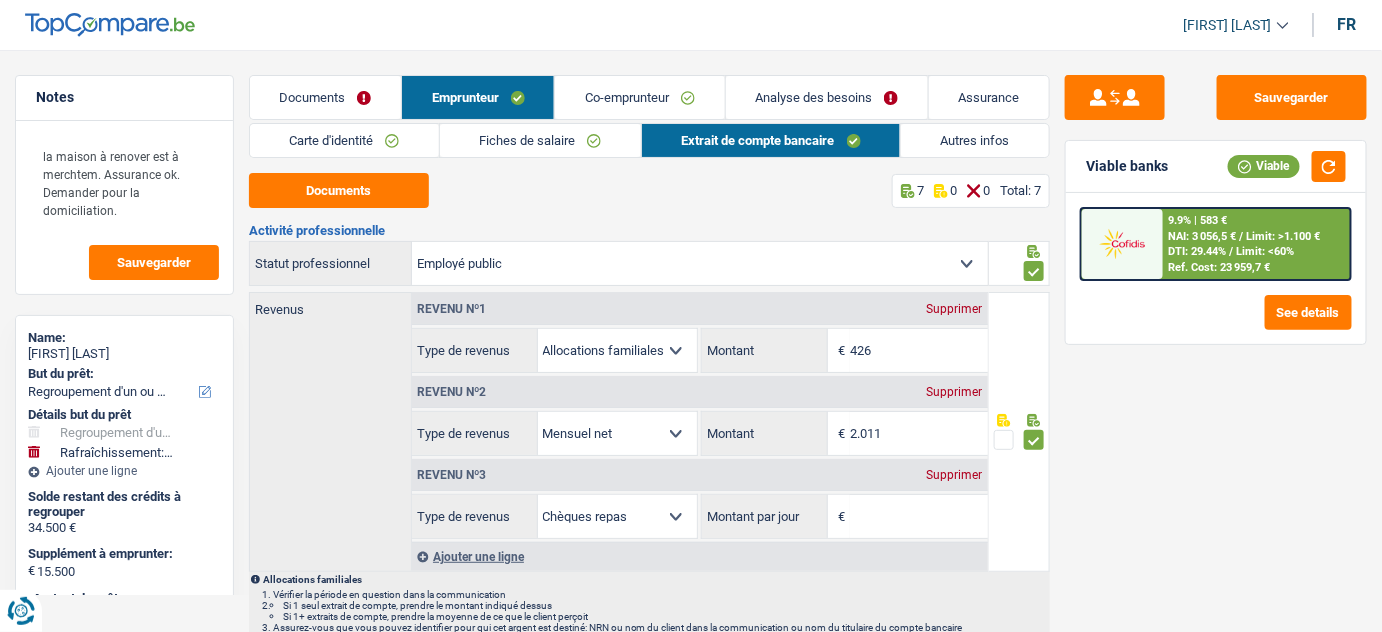 click on "Autres infos" at bounding box center [975, 140] 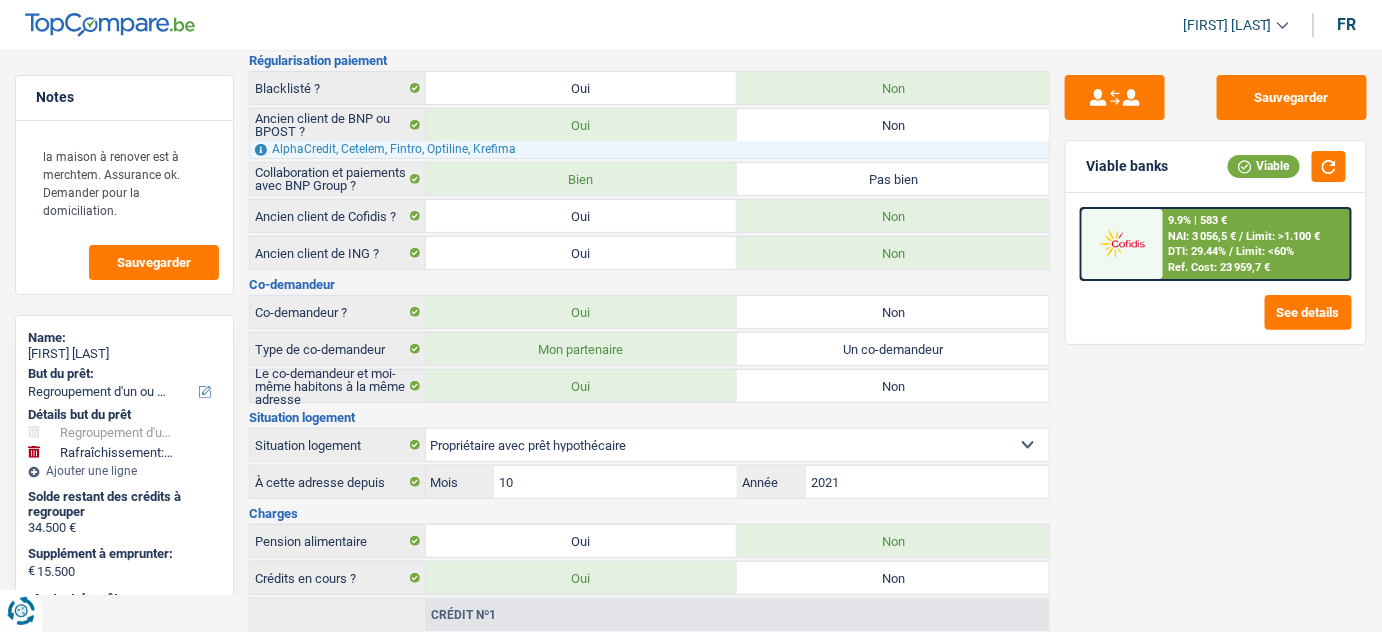 scroll, scrollTop: 0, scrollLeft: 0, axis: both 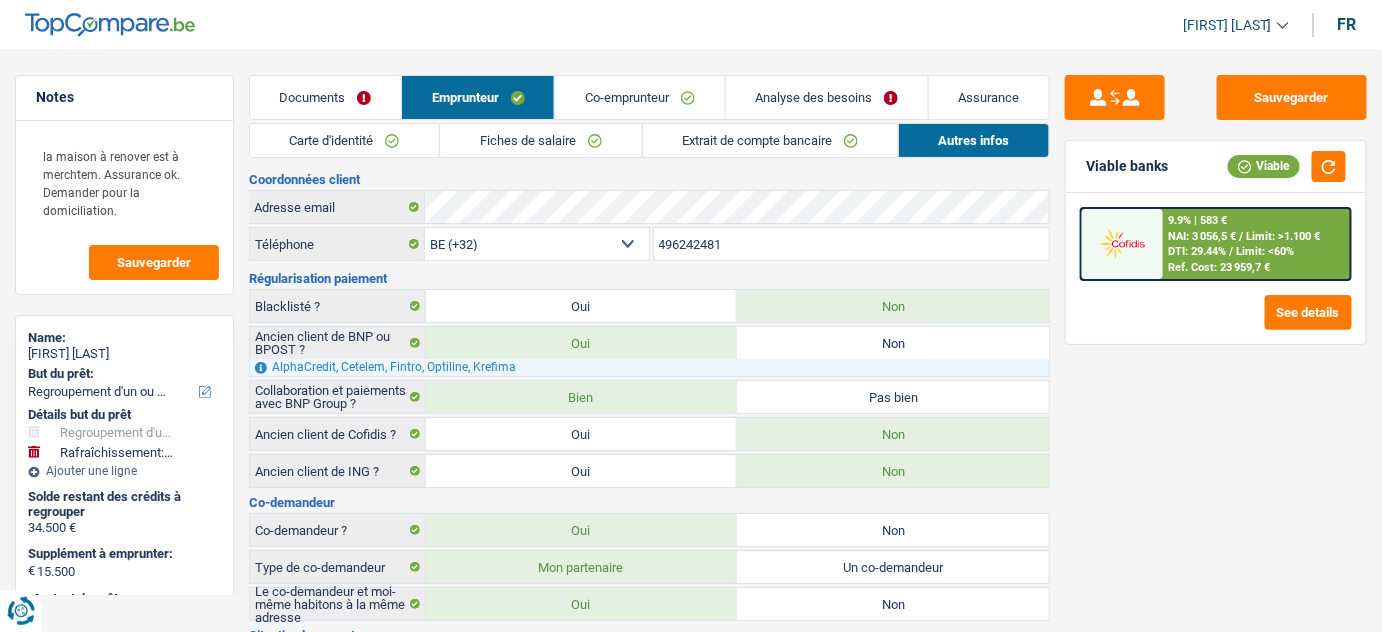 click on "Fiches de salaire" at bounding box center [540, 140] 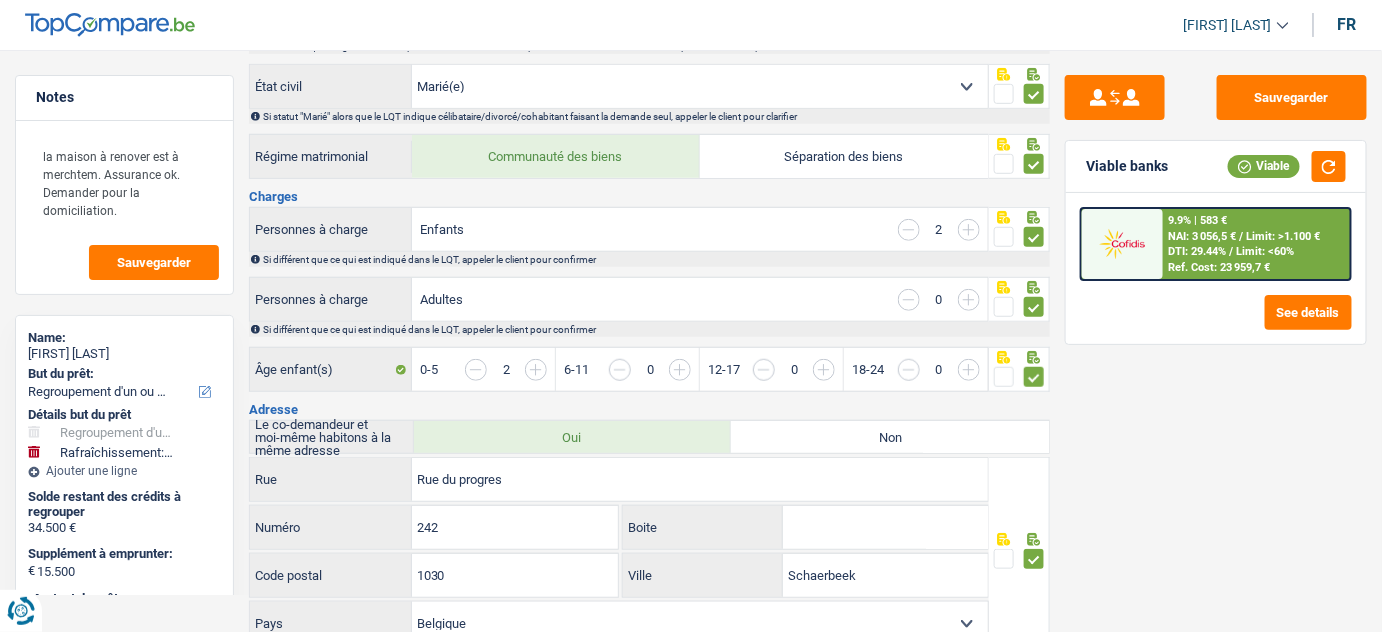 scroll, scrollTop: 90, scrollLeft: 0, axis: vertical 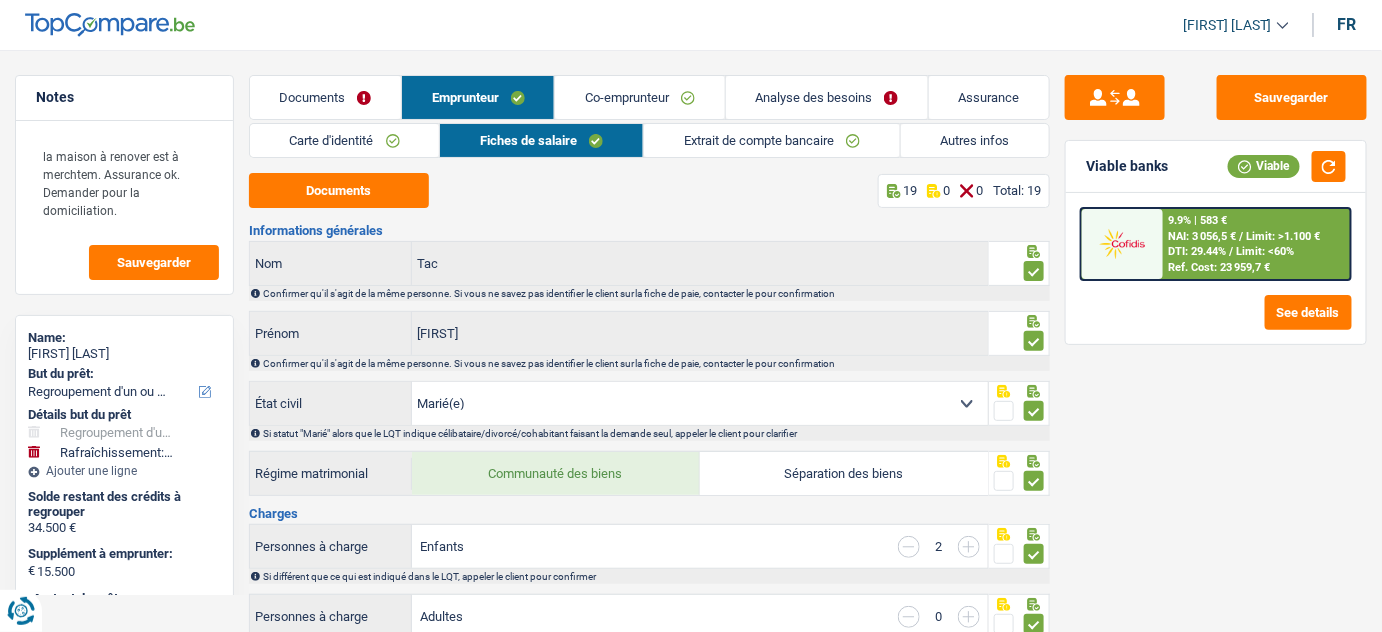 click on "Autres infos" at bounding box center (975, 140) 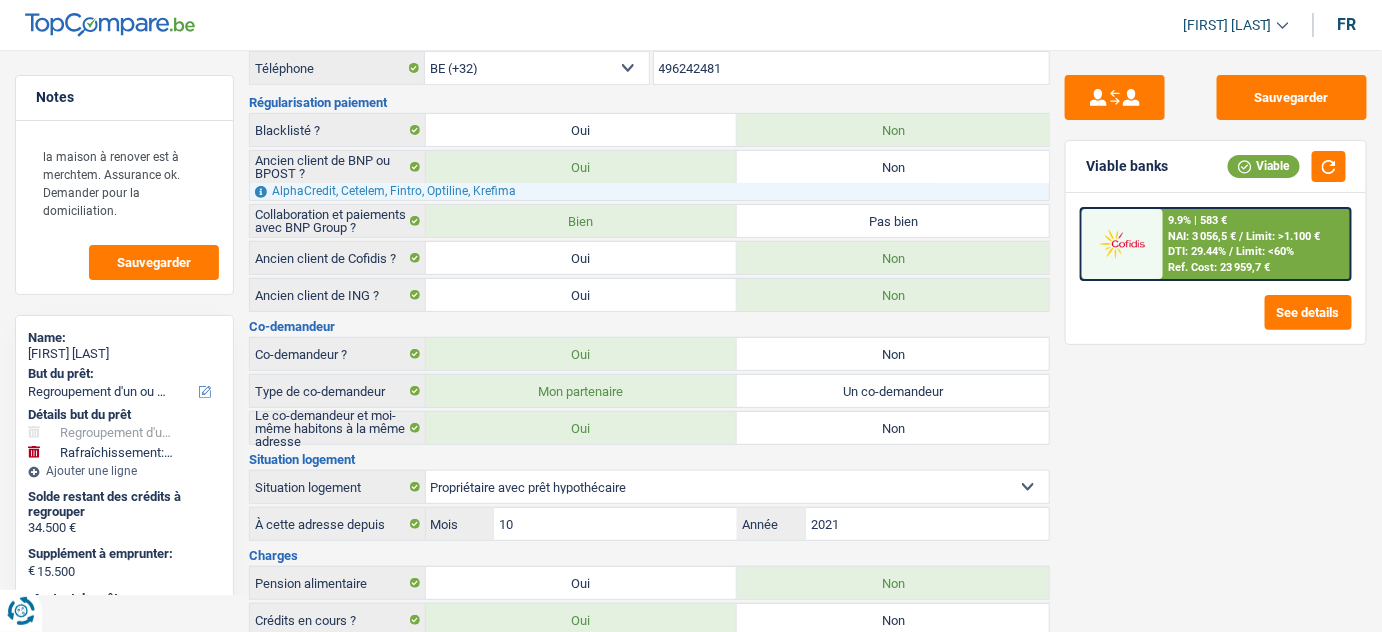 scroll, scrollTop: 0, scrollLeft: 0, axis: both 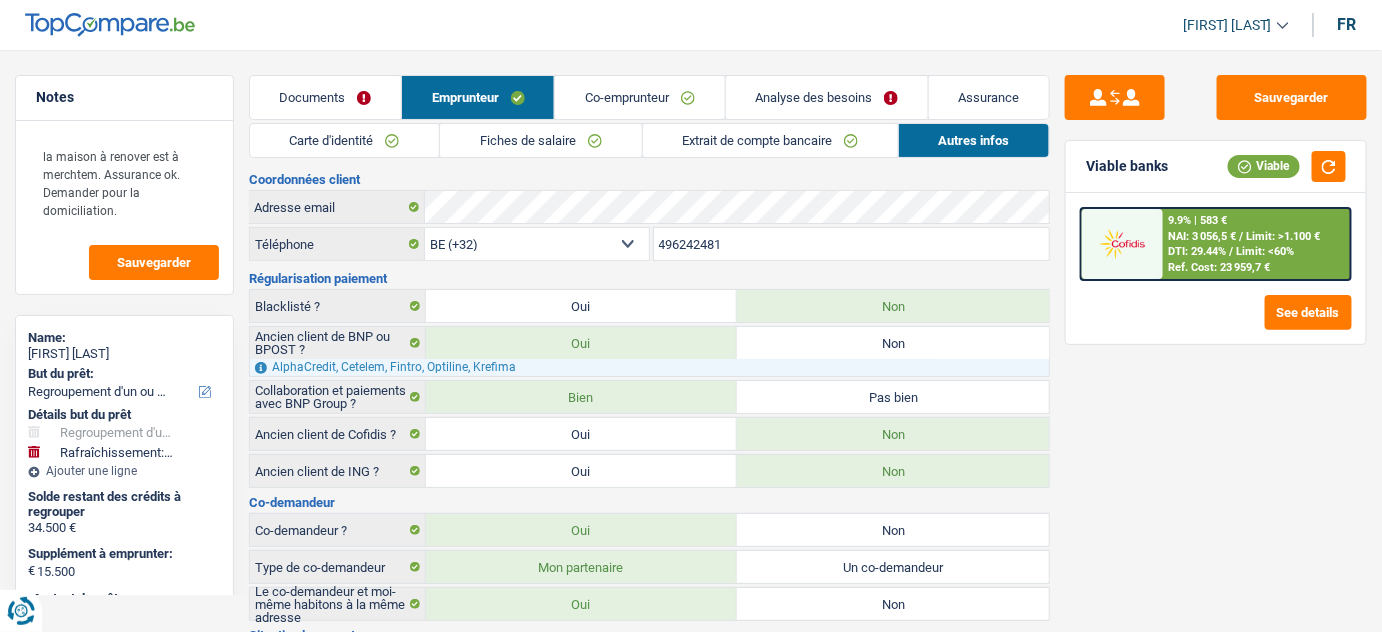 click on "Fiches de salaire" at bounding box center (540, 140) 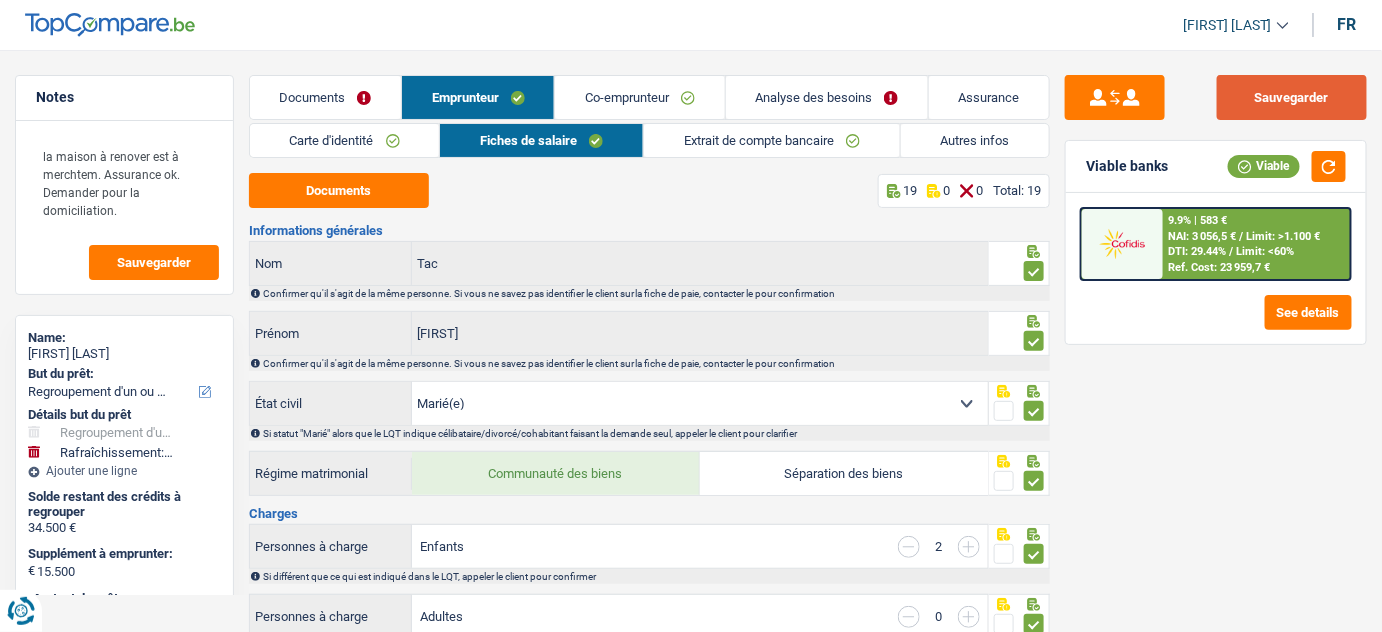 click on "Sauvegarder" at bounding box center [1292, 97] 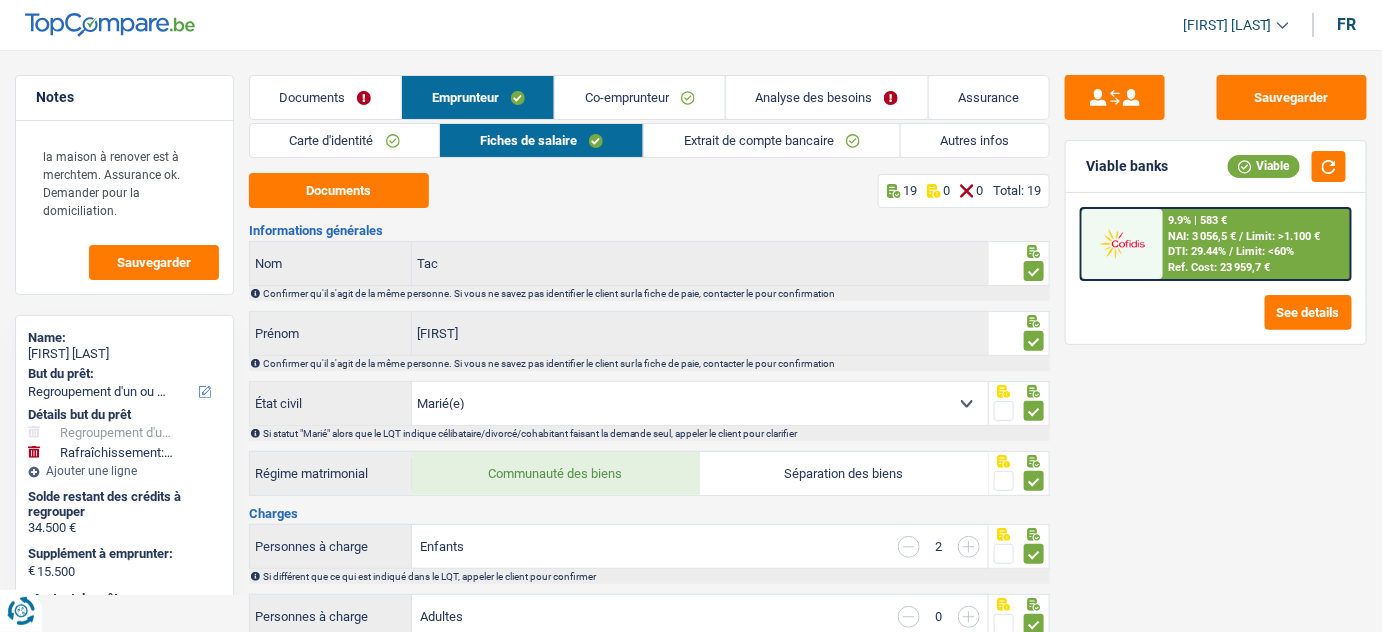 click on "Documents" at bounding box center (325, 97) 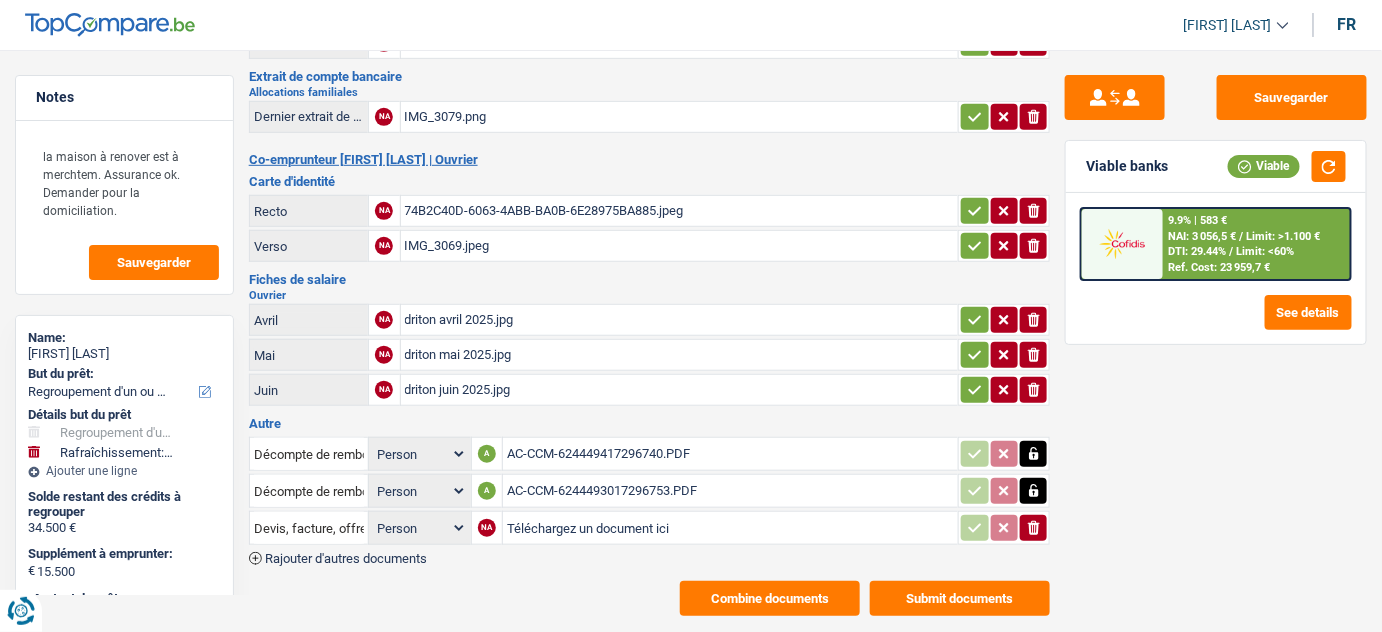 scroll, scrollTop: 352, scrollLeft: 0, axis: vertical 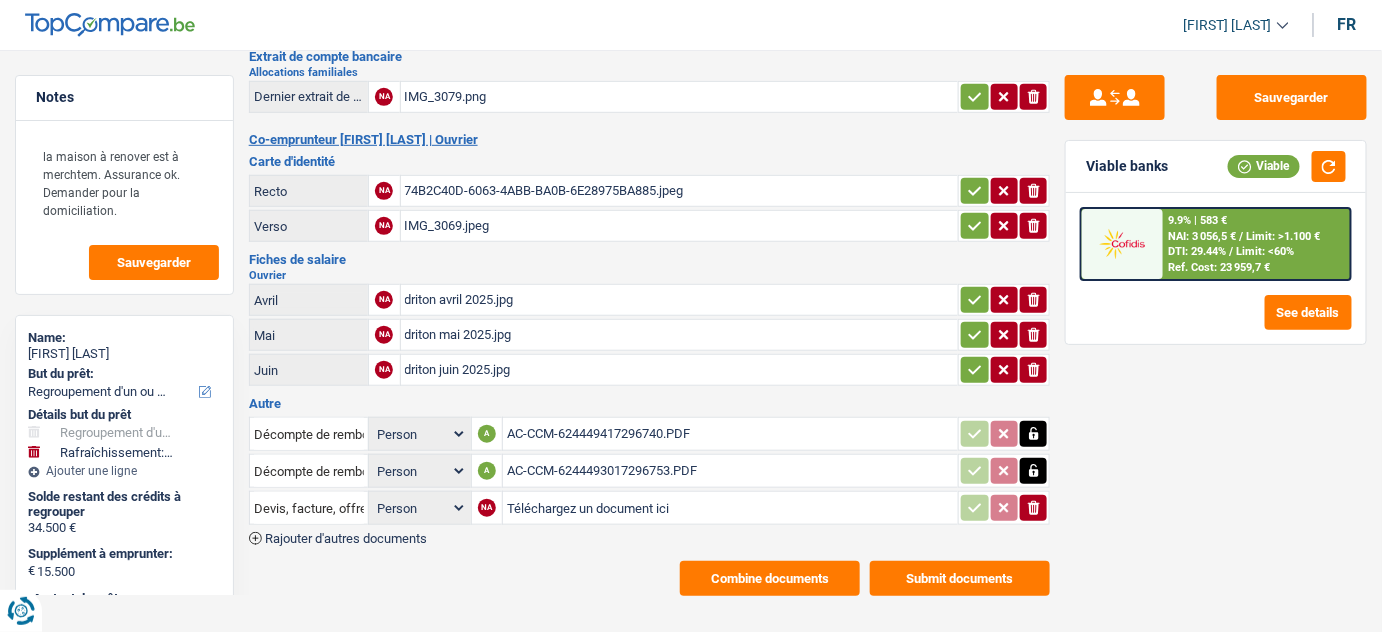 click on "AC-CCM-624449417296740.PDF" at bounding box center (730, 434) 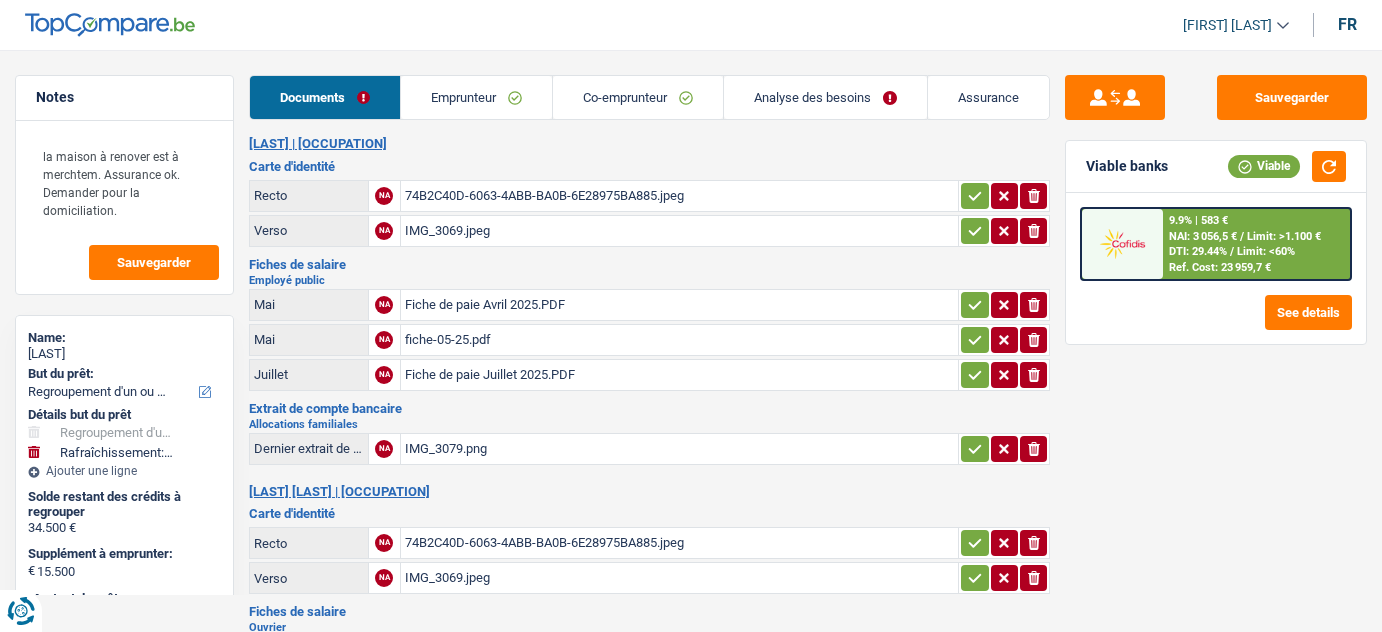 select on "refinancing" 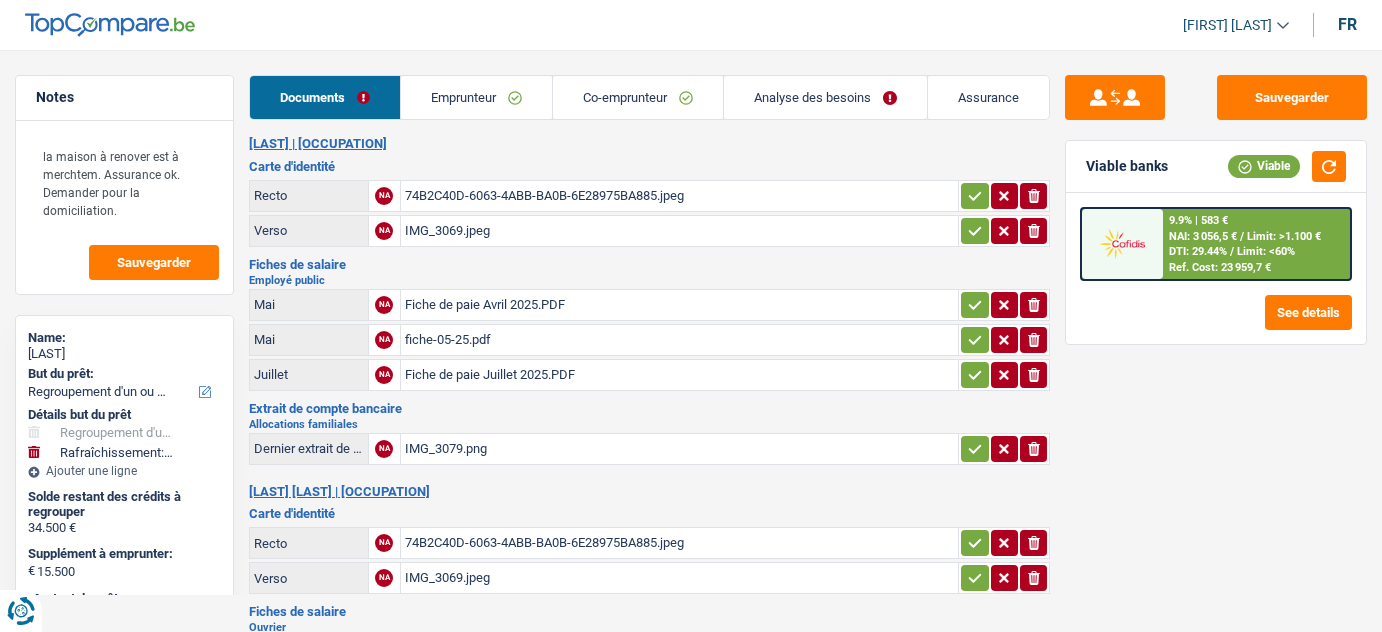select on "144" 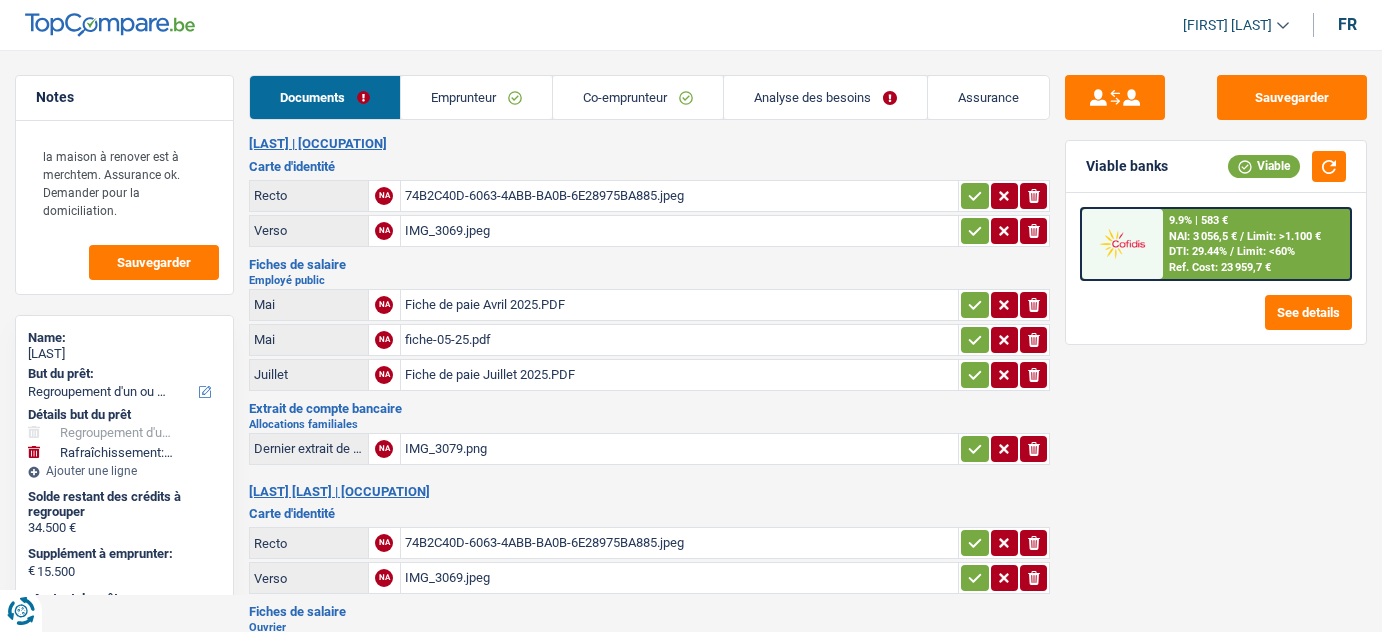 scroll, scrollTop: 0, scrollLeft: 0, axis: both 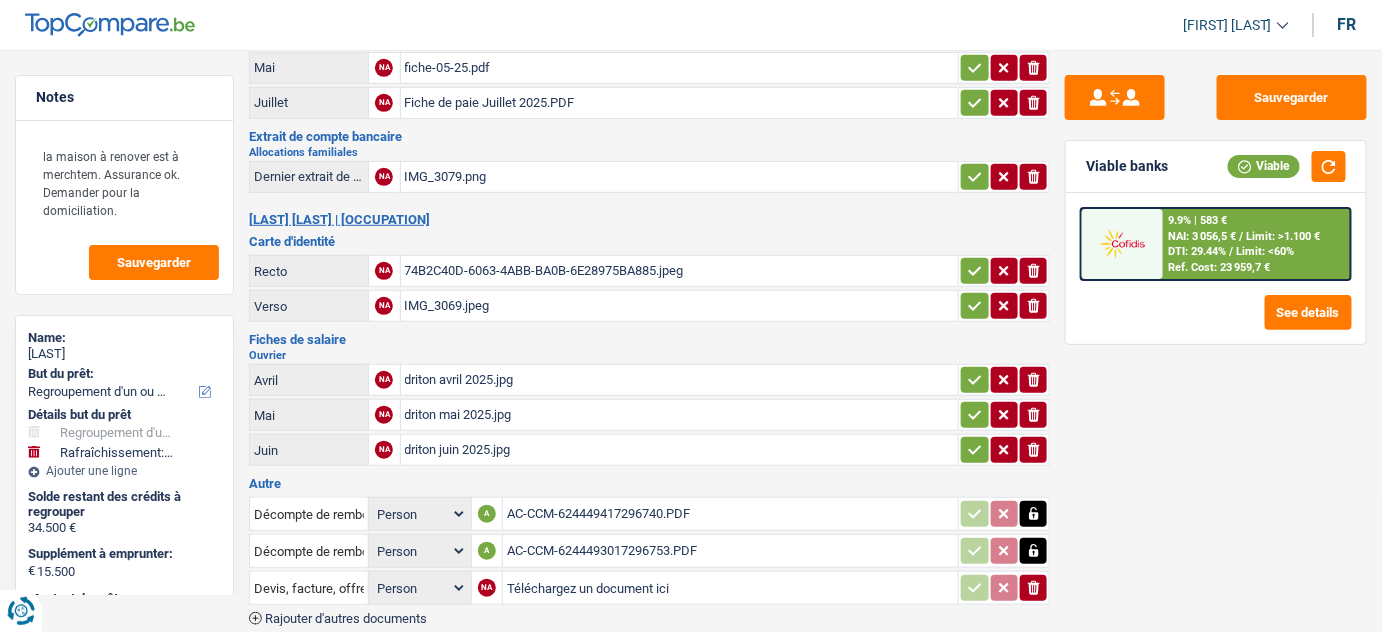 click on "AC-CCM-624449417296740.PDF" at bounding box center (730, 514) 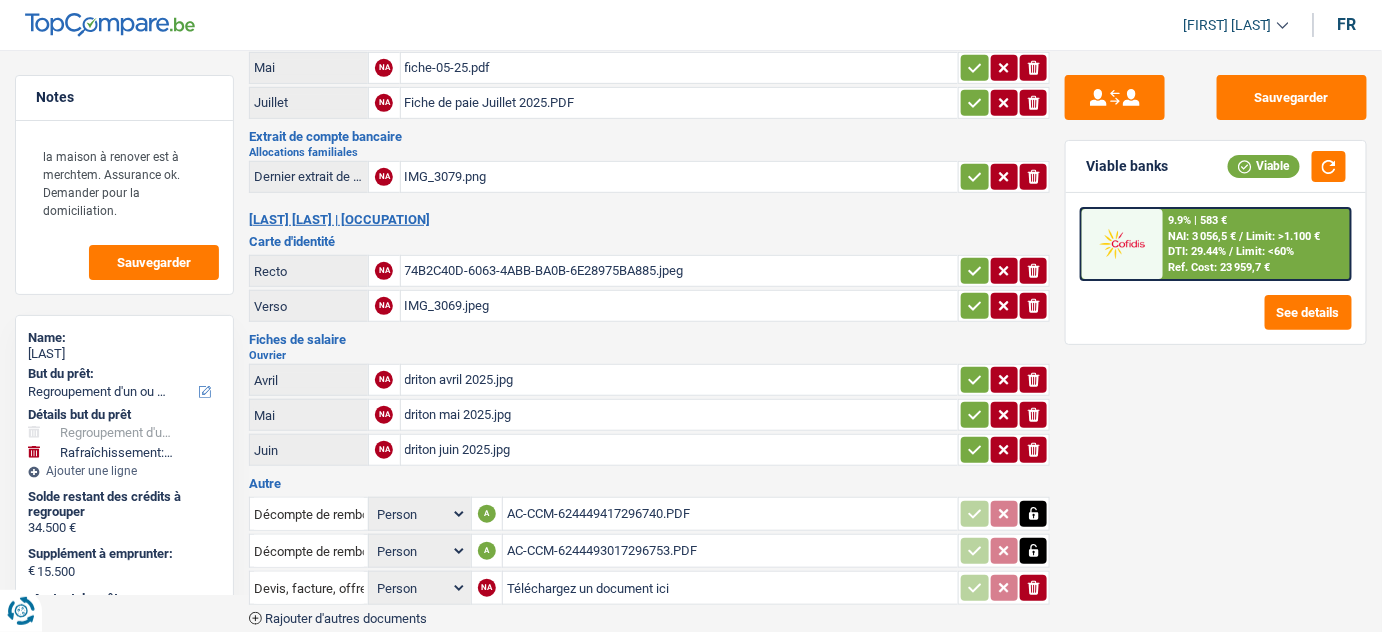 click on "AC-CCM-6244493017296753.PDF" at bounding box center [730, 551] 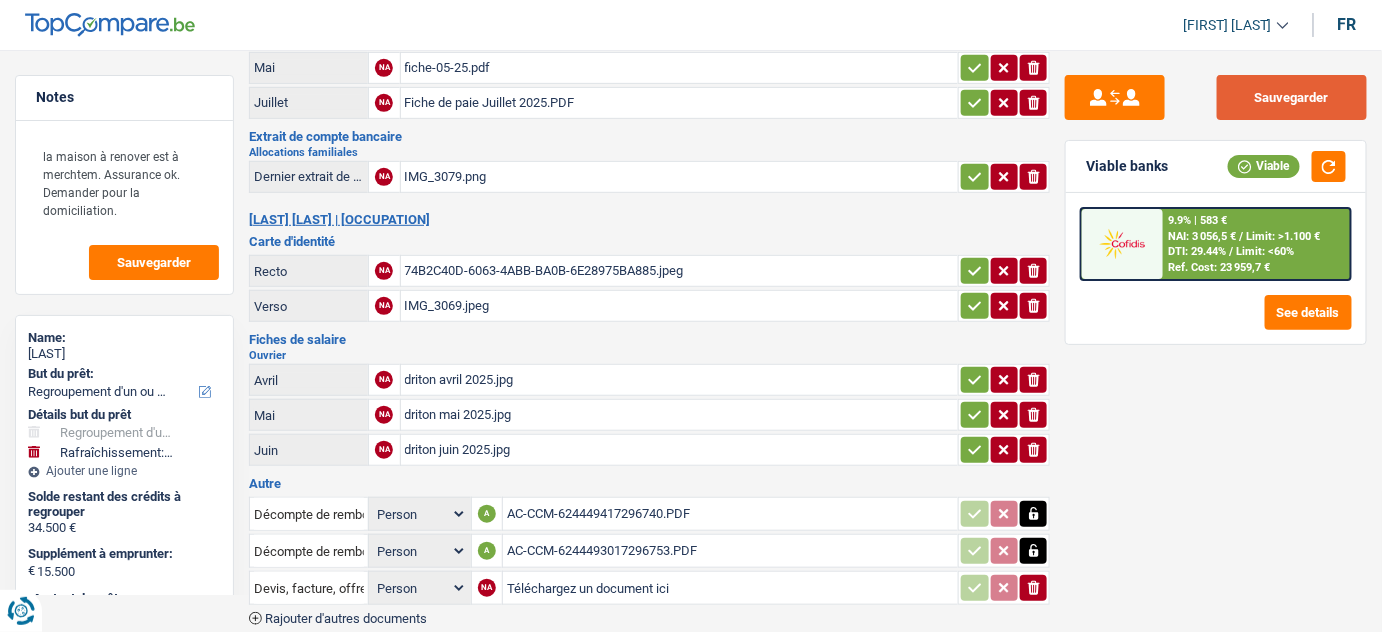 click on "Sauvegarder" at bounding box center [1292, 97] 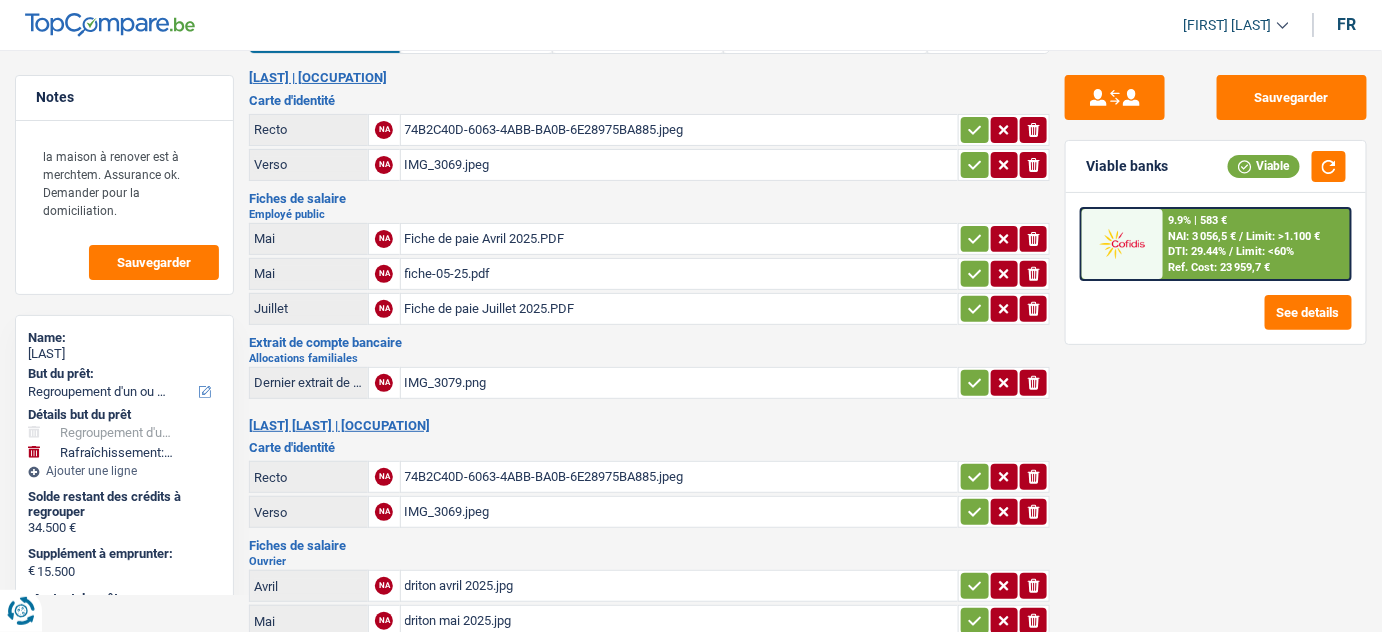 scroll, scrollTop: 0, scrollLeft: 0, axis: both 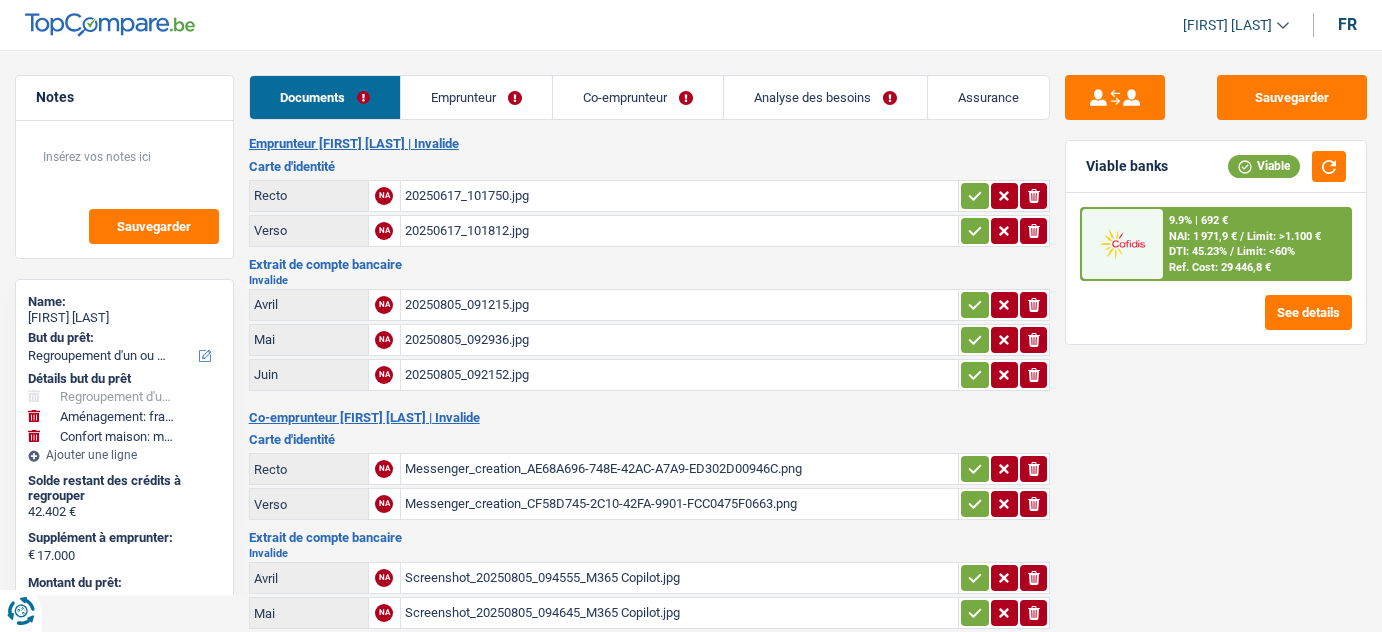 select on "refinancing" 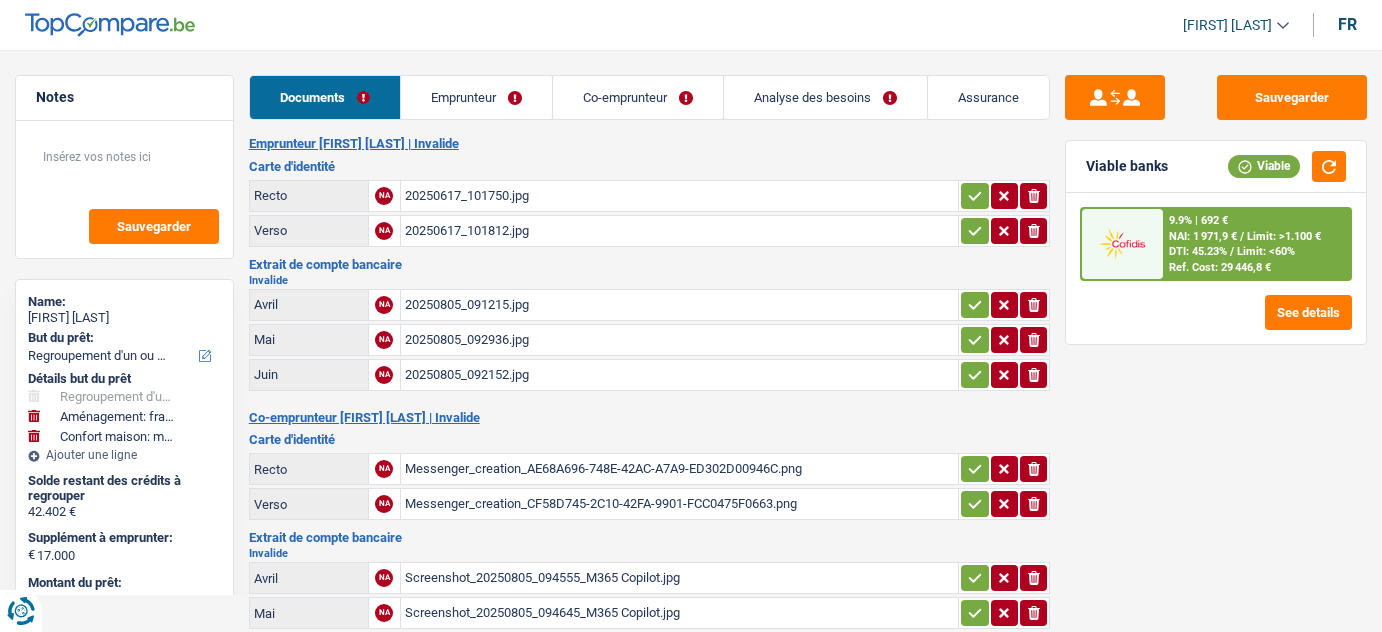 select on "refinancing" 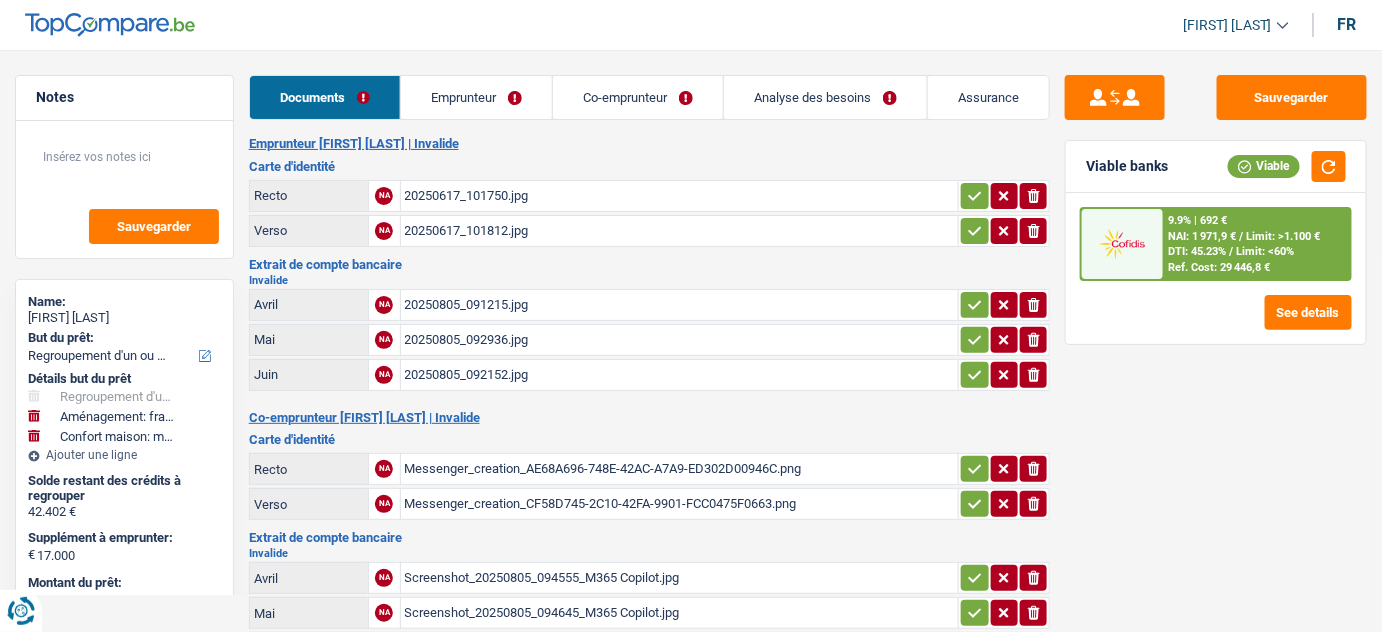 scroll, scrollTop: 0, scrollLeft: 0, axis: both 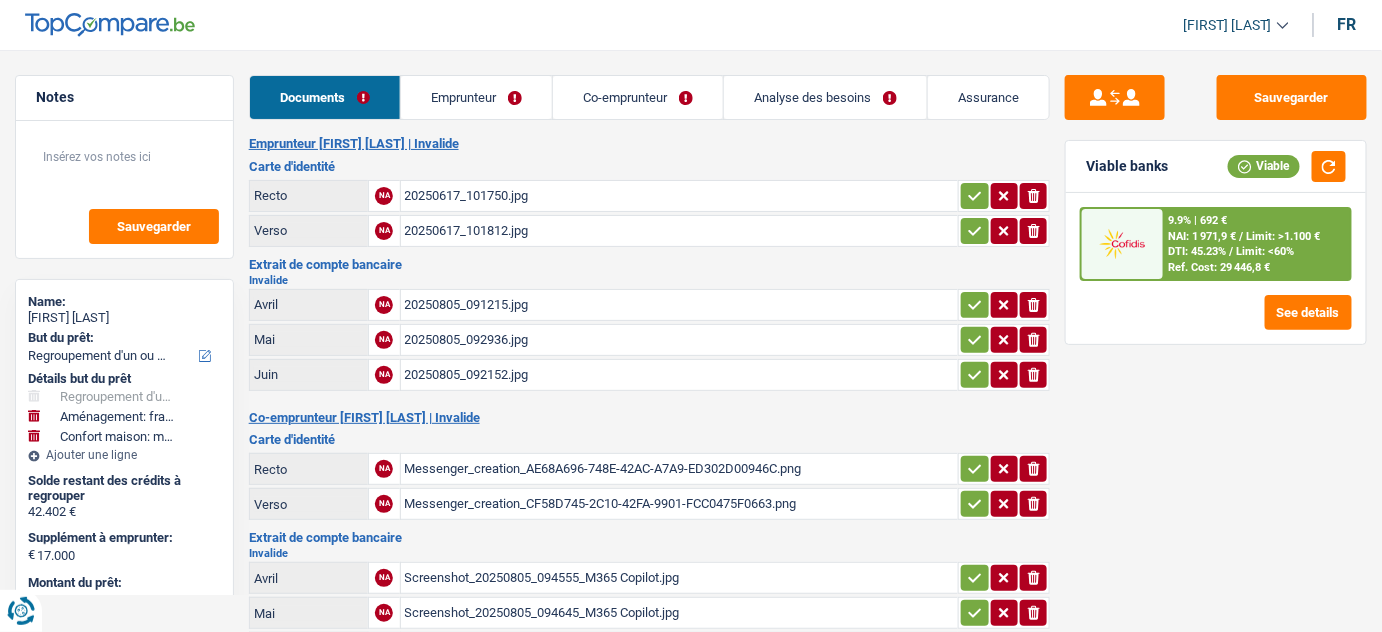 click on "Emprunteur" at bounding box center (476, 97) 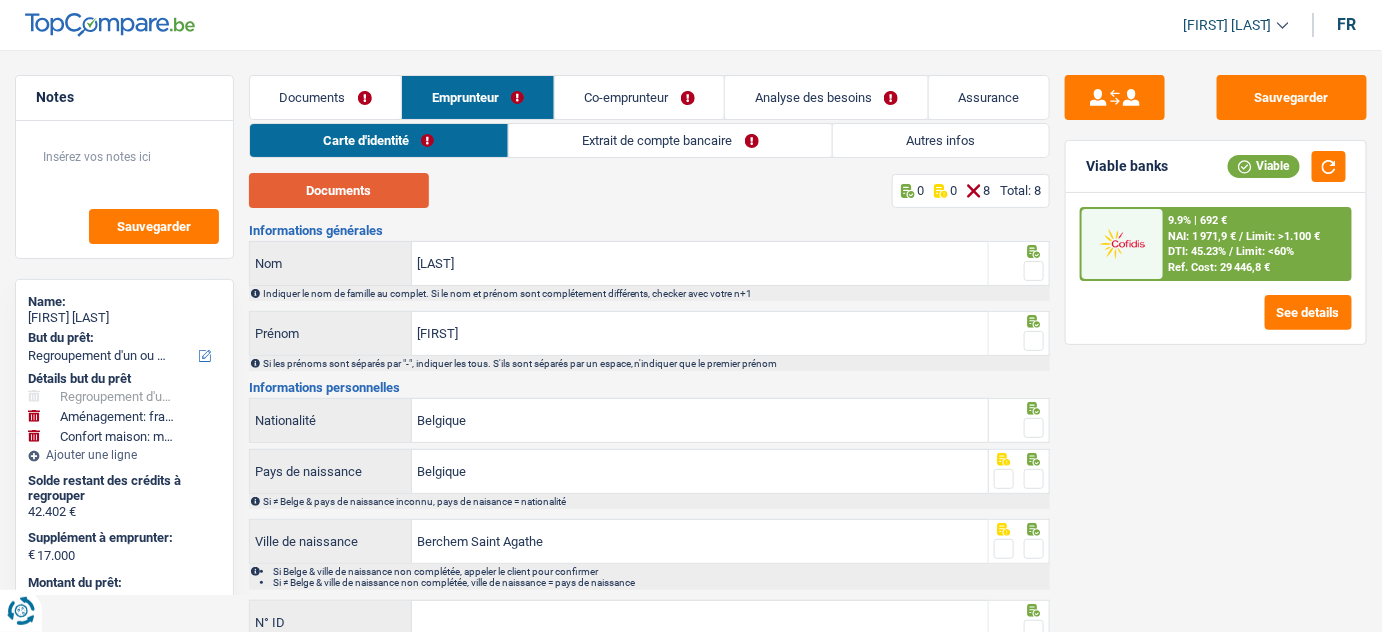 click on "Documents" at bounding box center (339, 190) 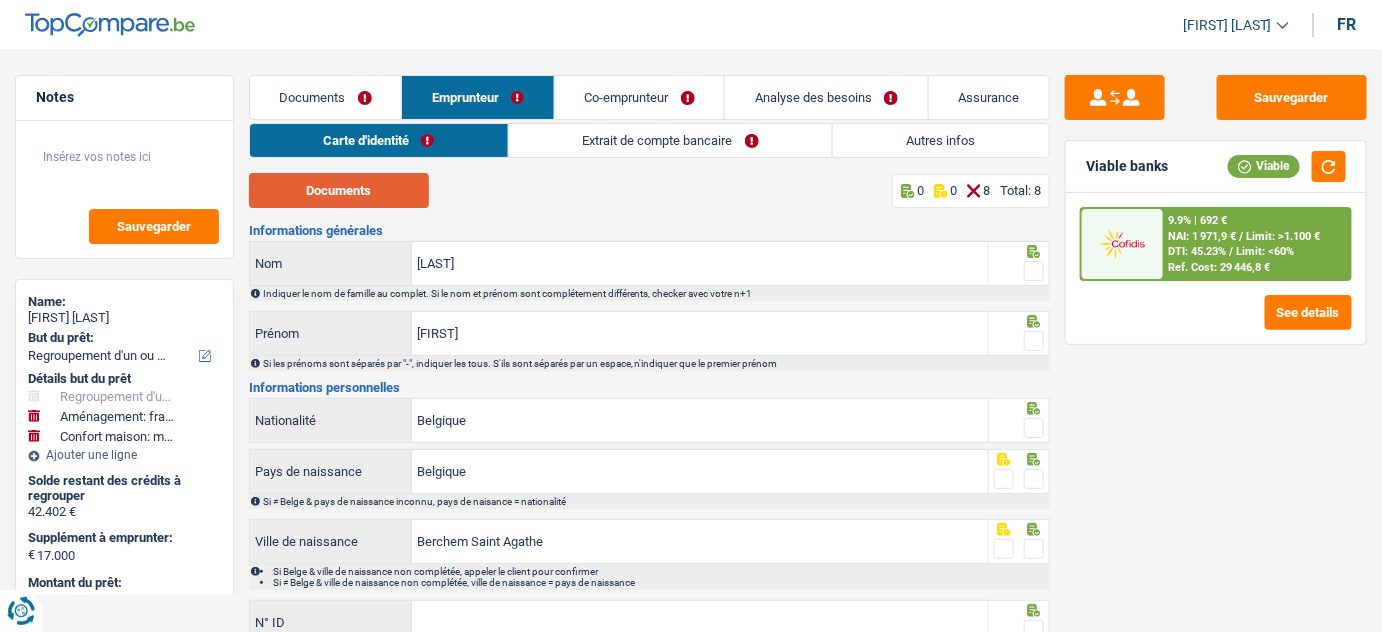 type 